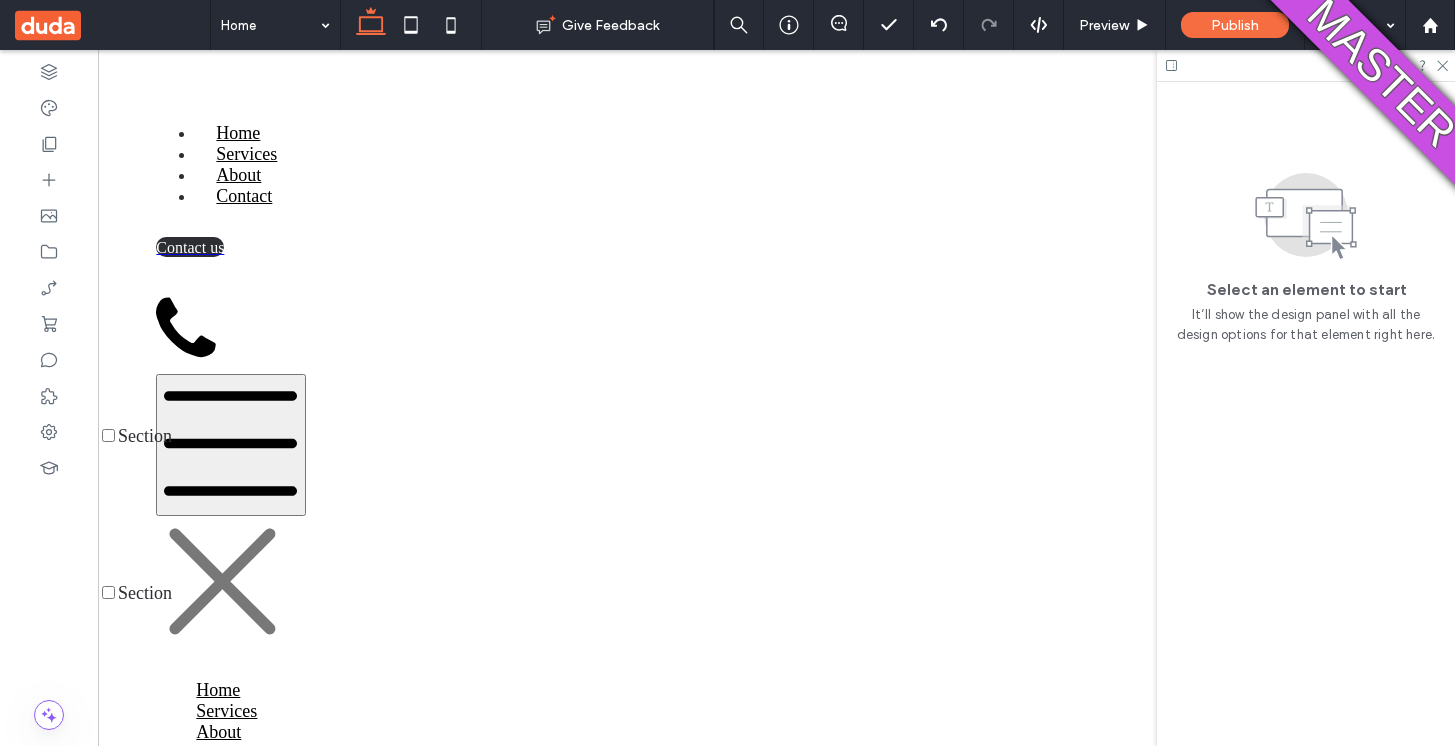 scroll, scrollTop: 169, scrollLeft: 0, axis: vertical 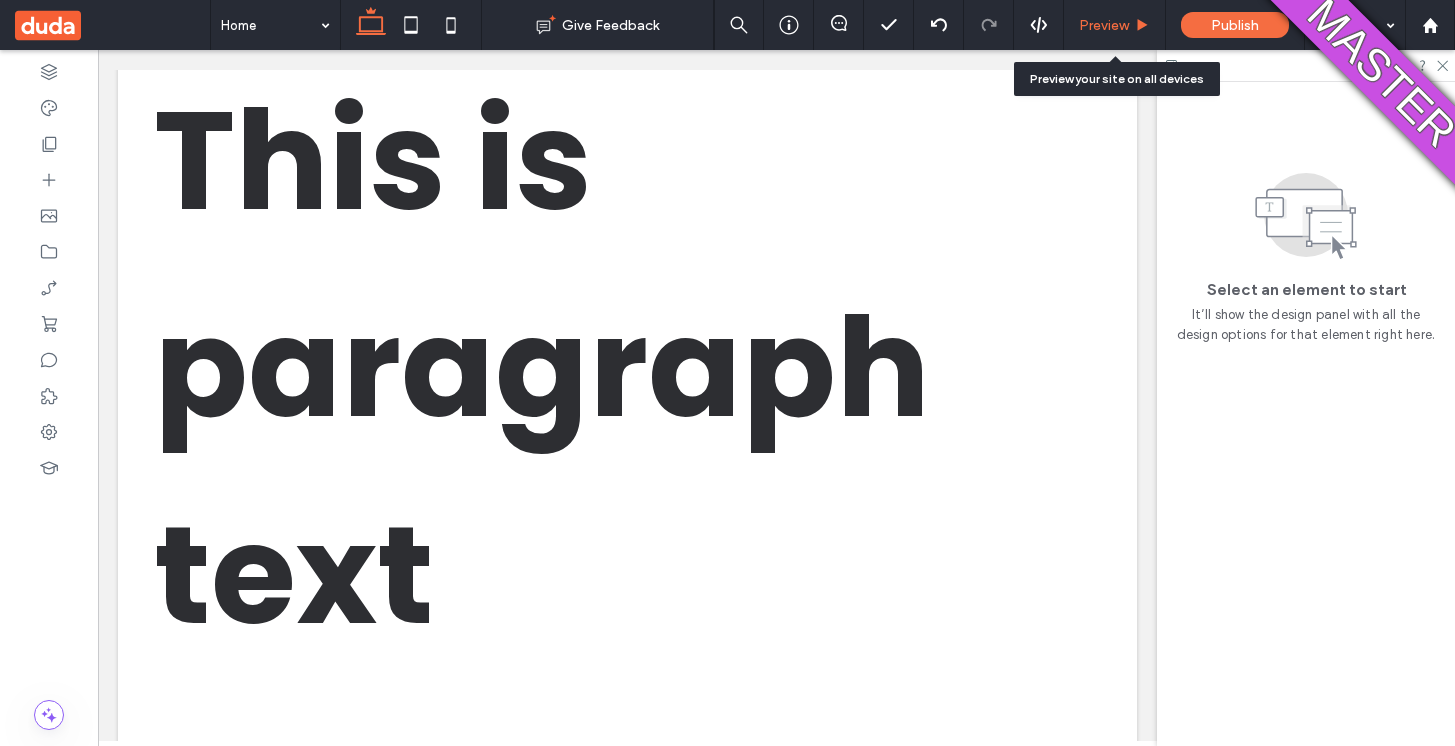 click on "Preview" at bounding box center [1104, 25] 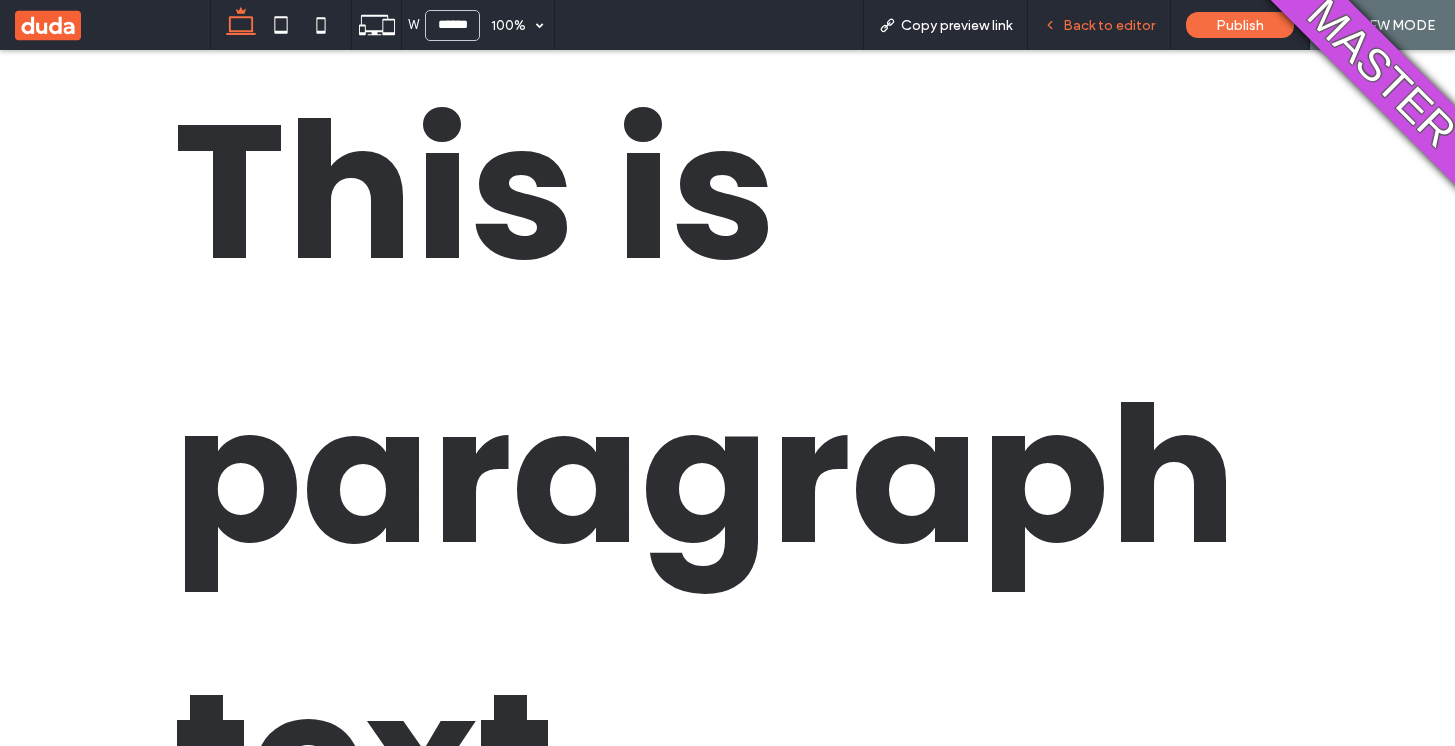 click on "Back to editor" at bounding box center [1109, 25] 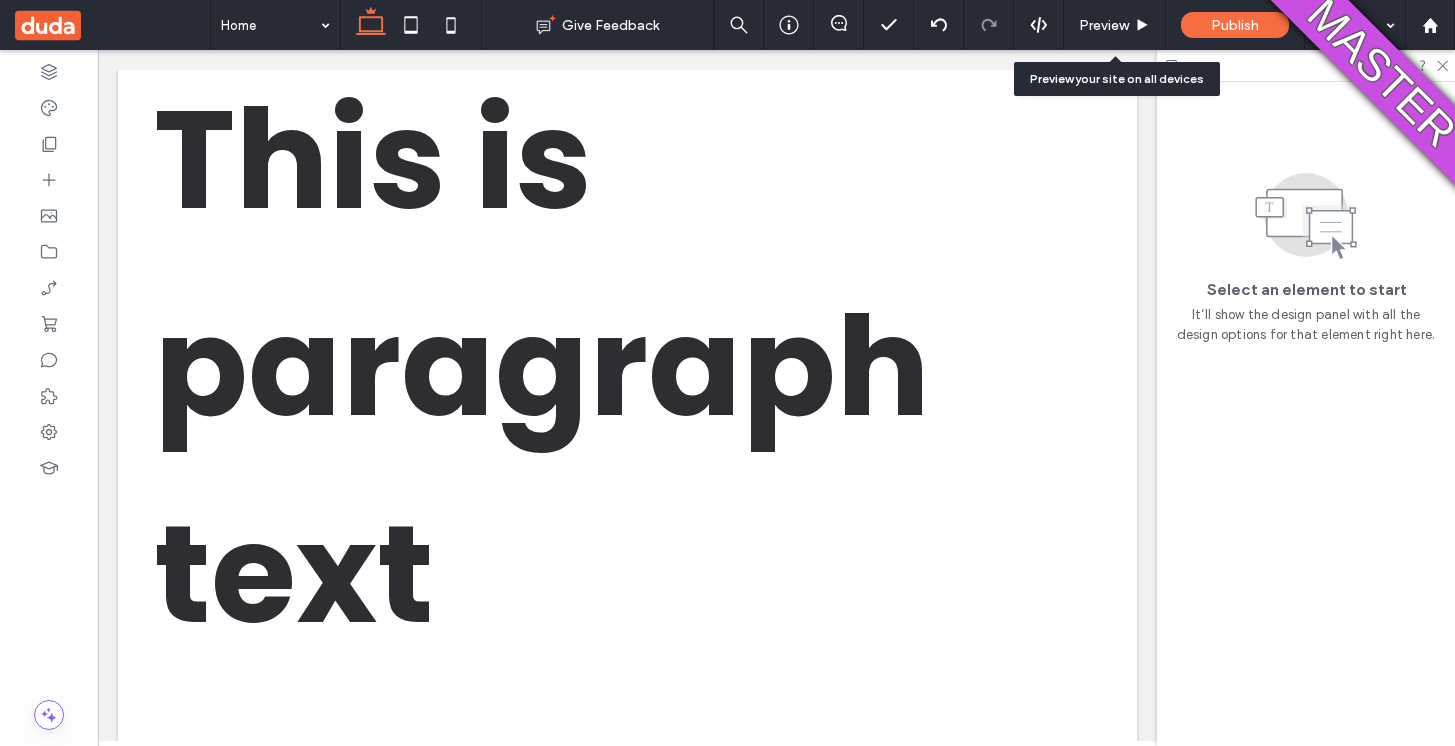 scroll, scrollTop: 170, scrollLeft: 0, axis: vertical 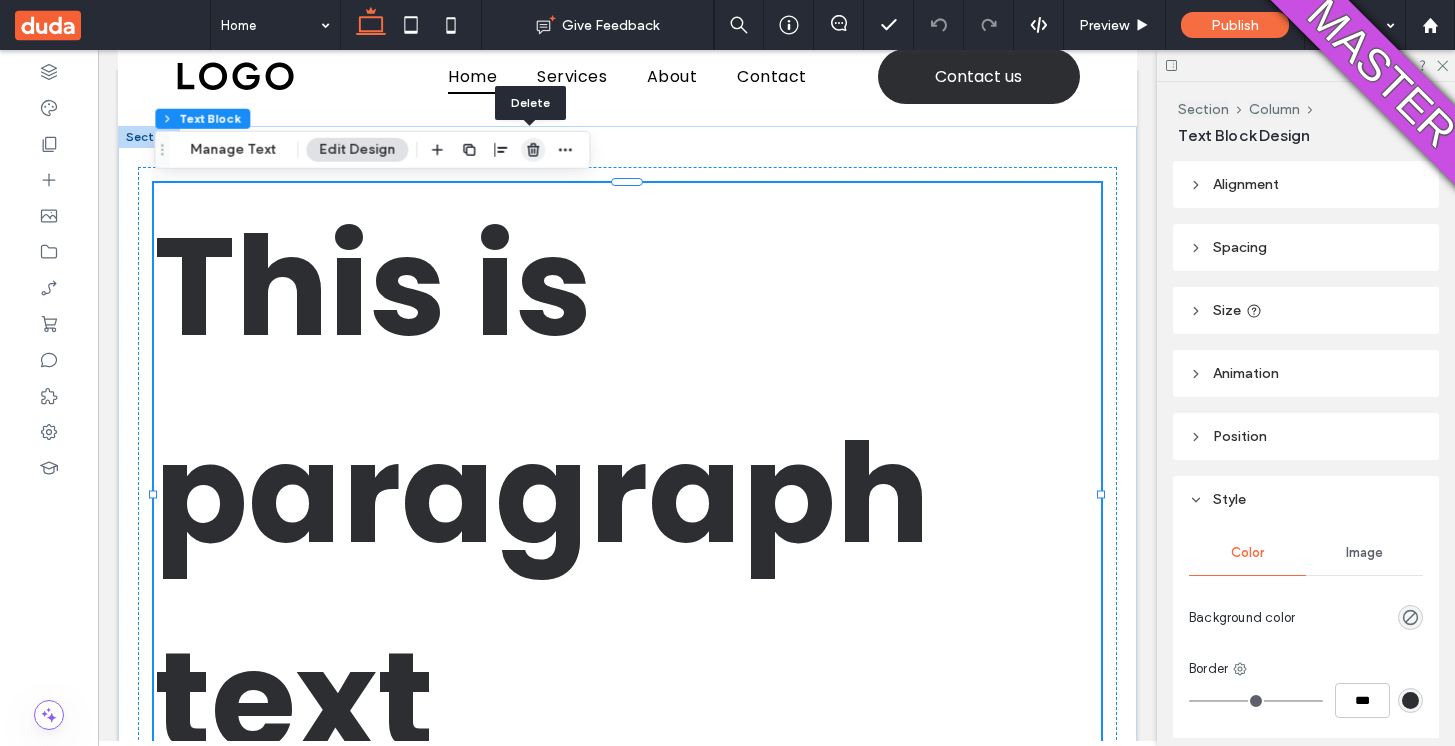 click 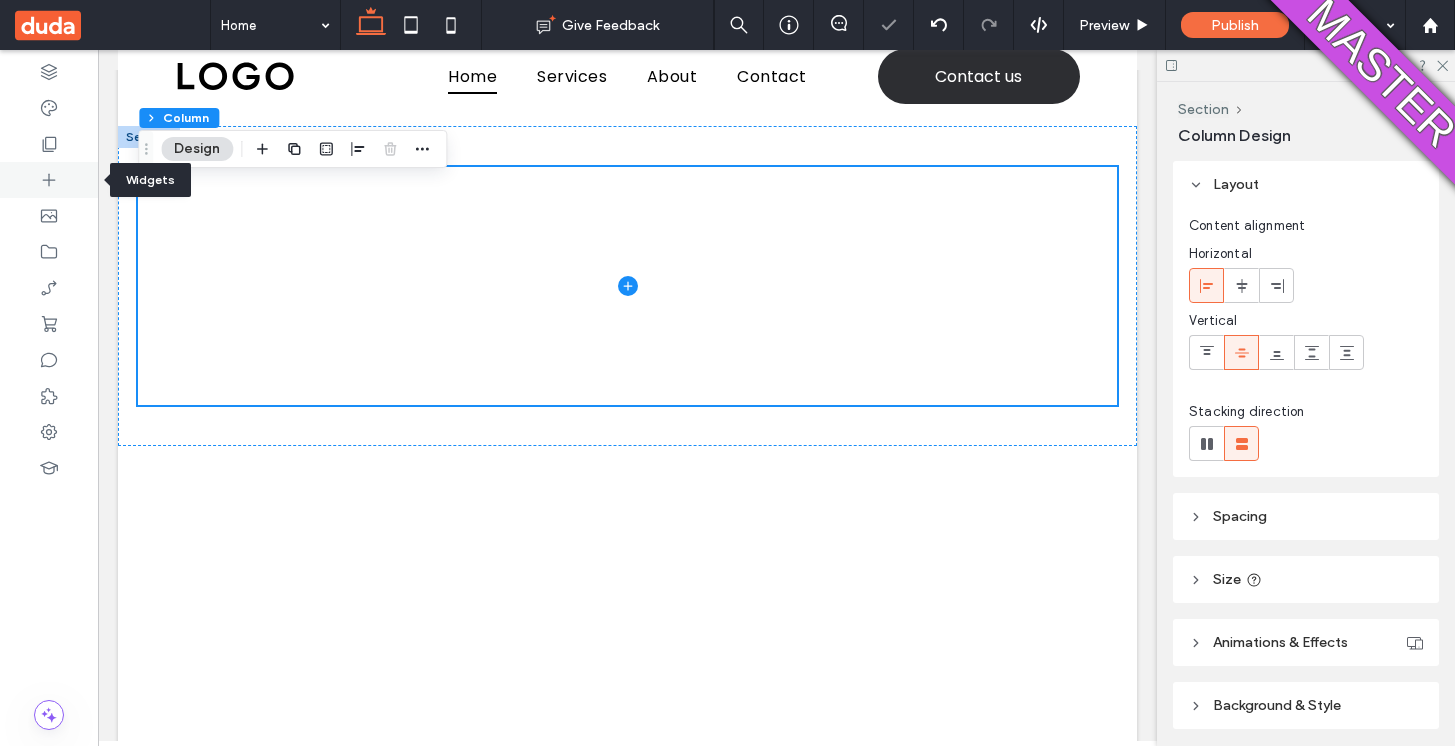 click at bounding box center [49, 180] 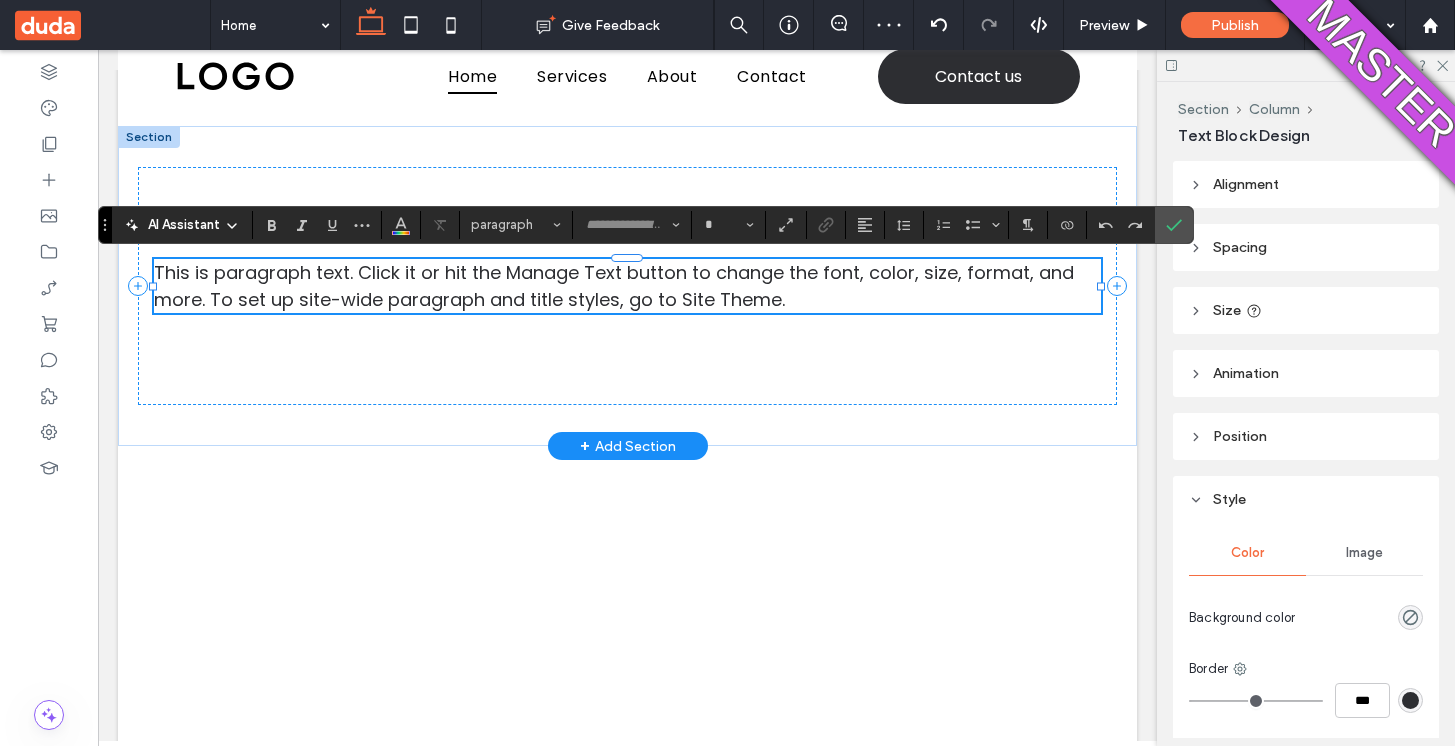 type on "*******" 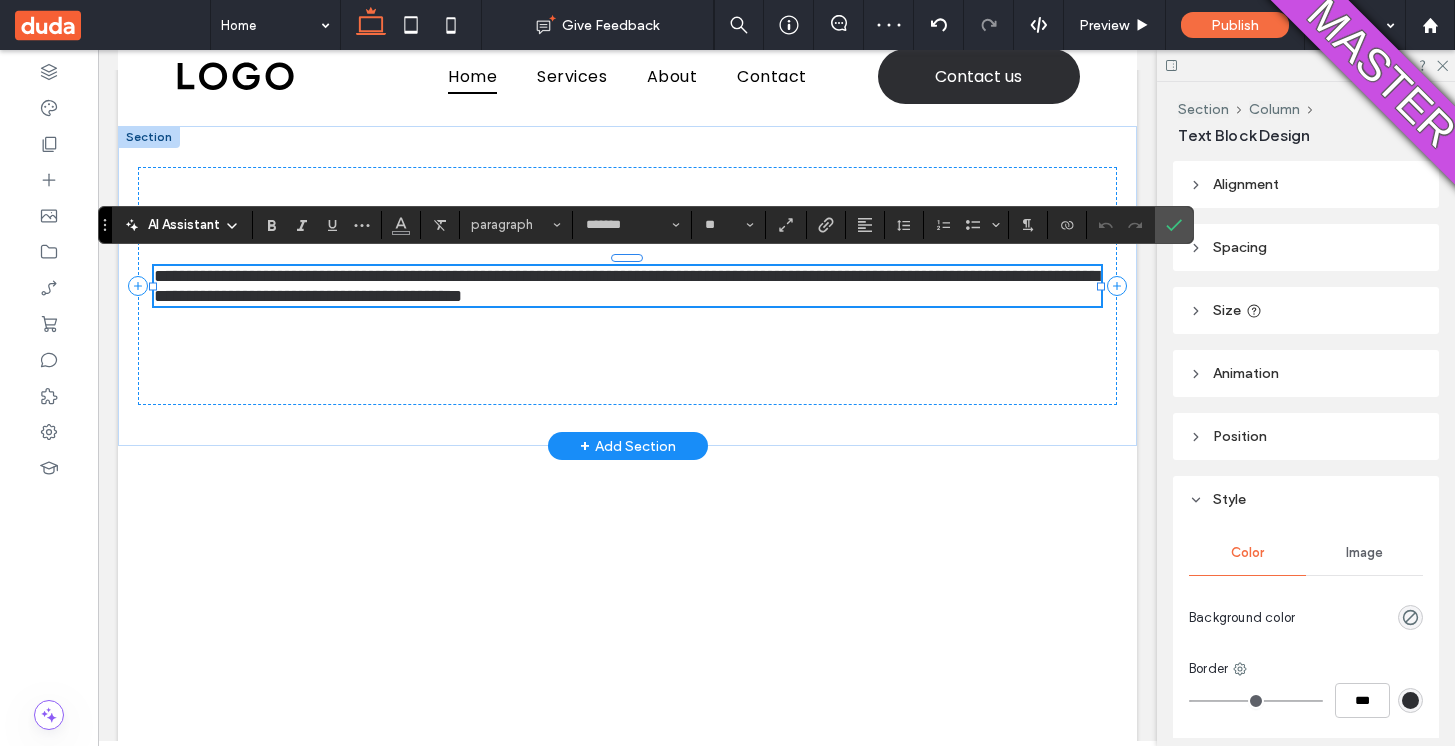 click on "**********" at bounding box center [626, 286] 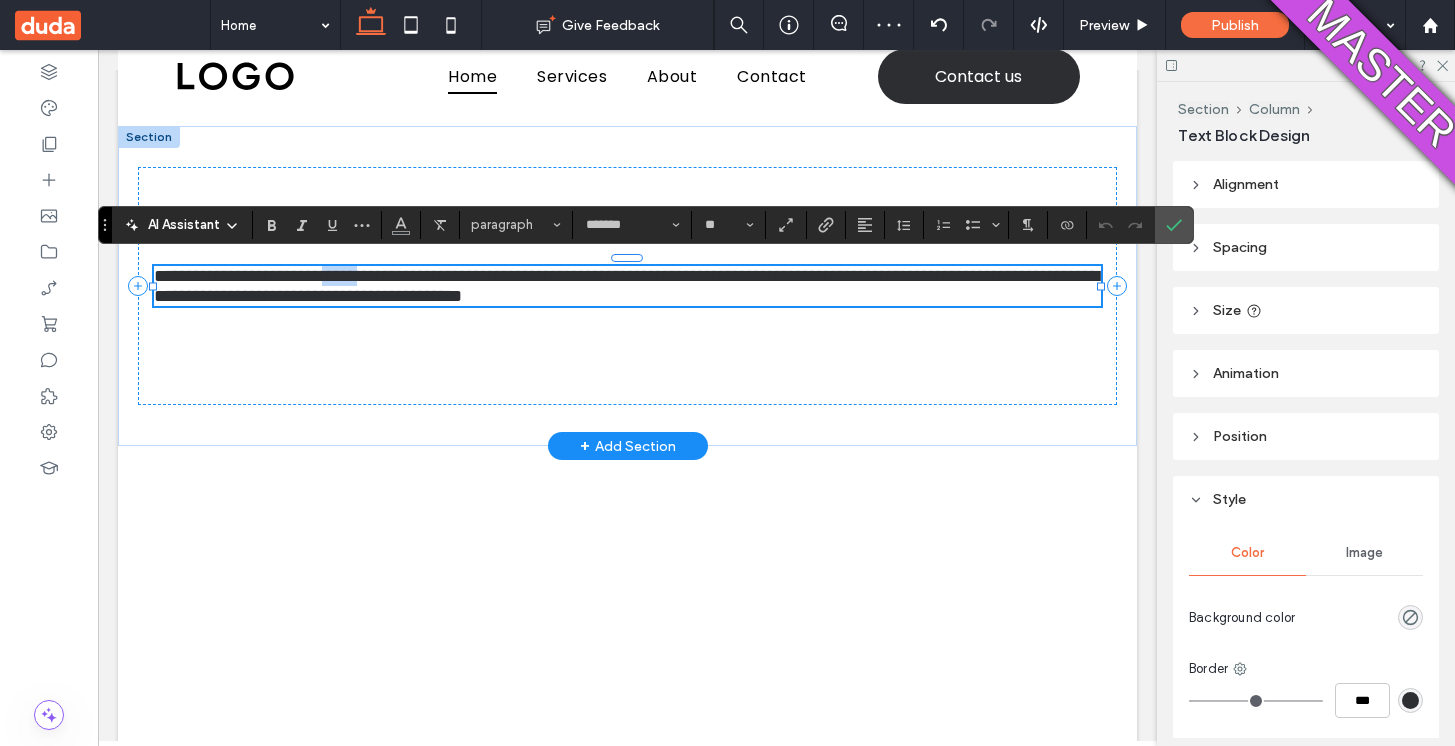 click on "**********" at bounding box center (626, 286) 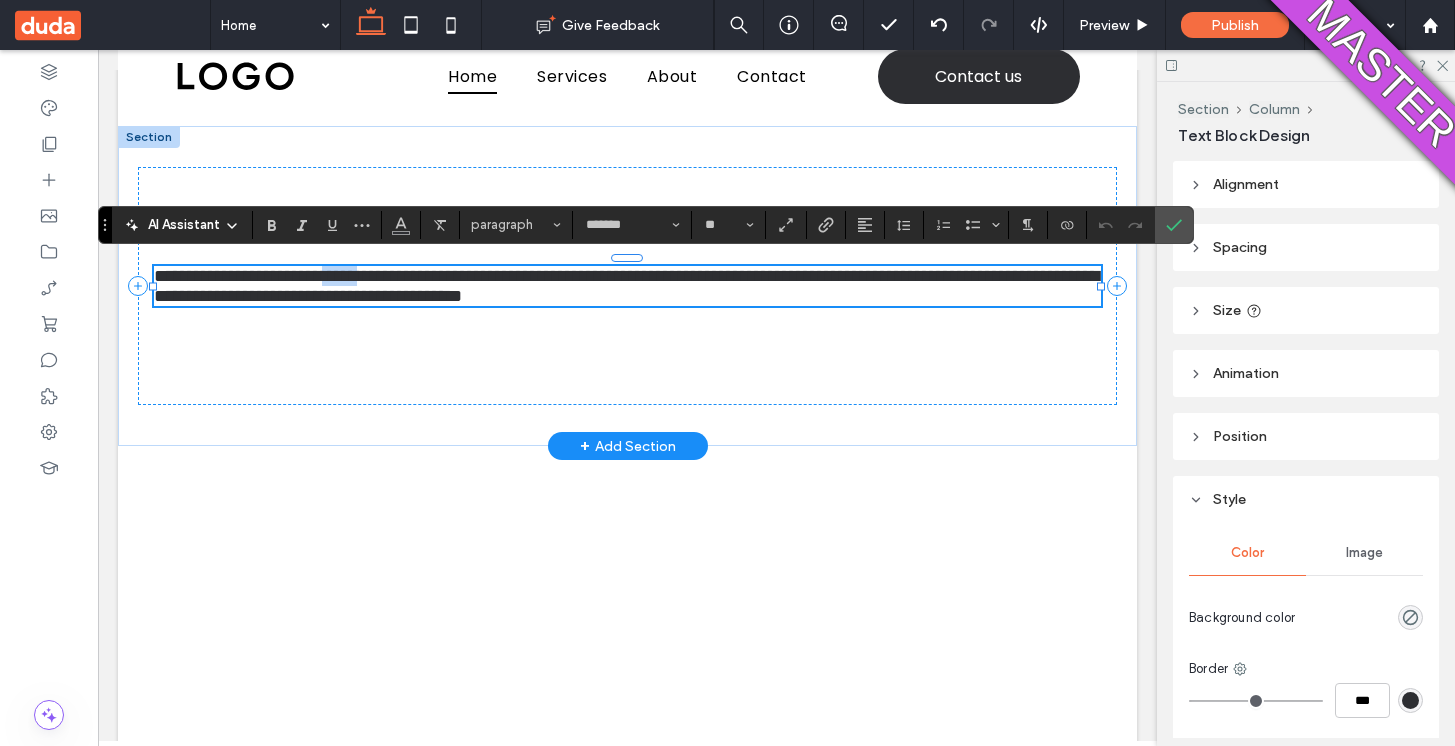 click on "**********" at bounding box center (626, 286) 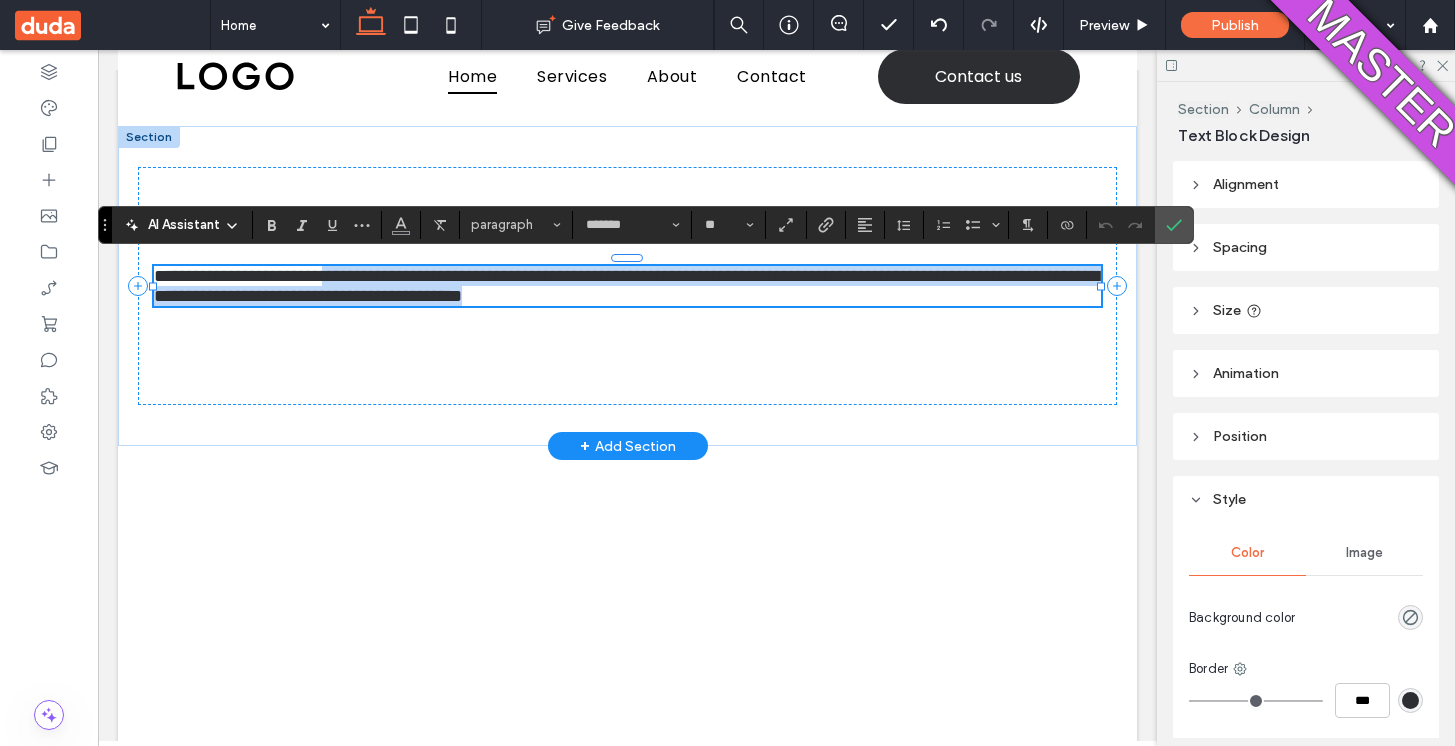 drag, startPoint x: 357, startPoint y: 278, endPoint x: 864, endPoint y: 296, distance: 507.31943 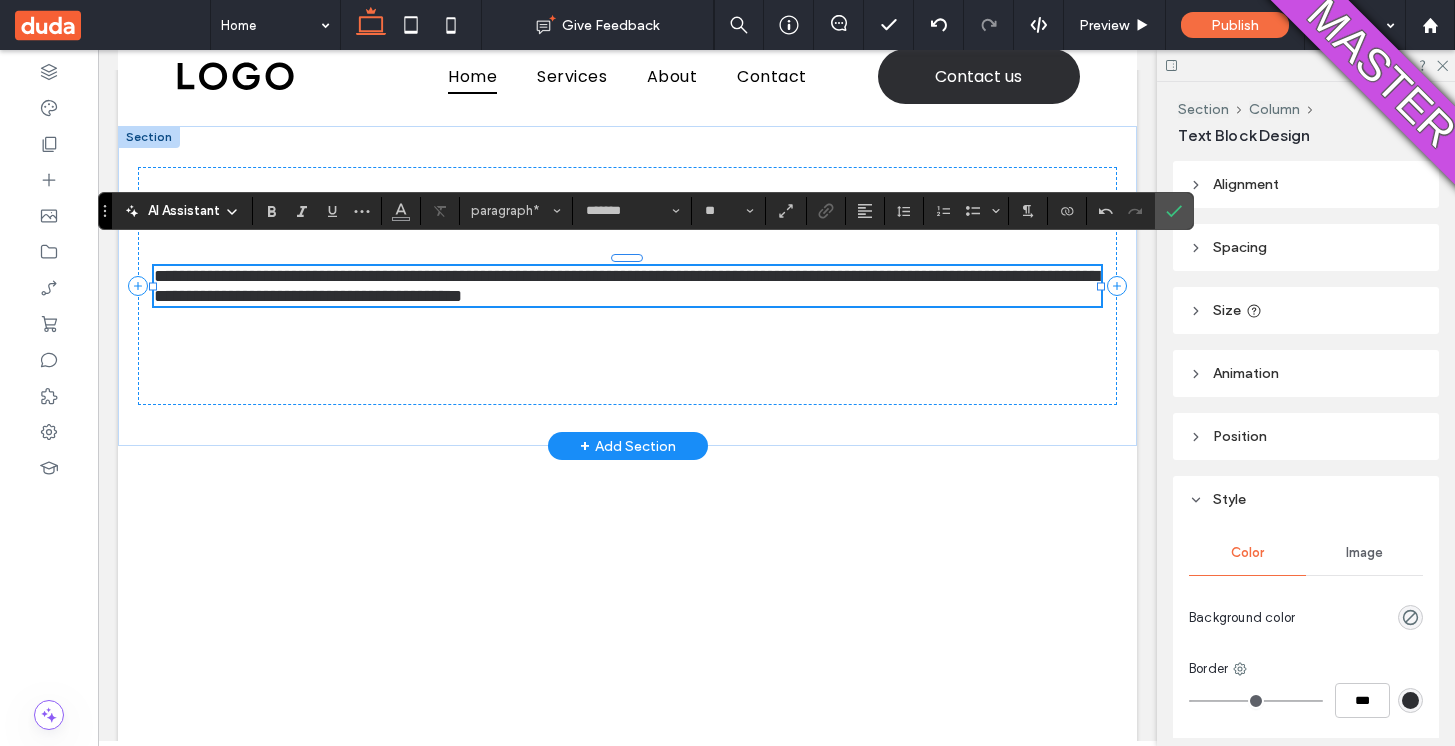 scroll, scrollTop: 57, scrollLeft: 0, axis: vertical 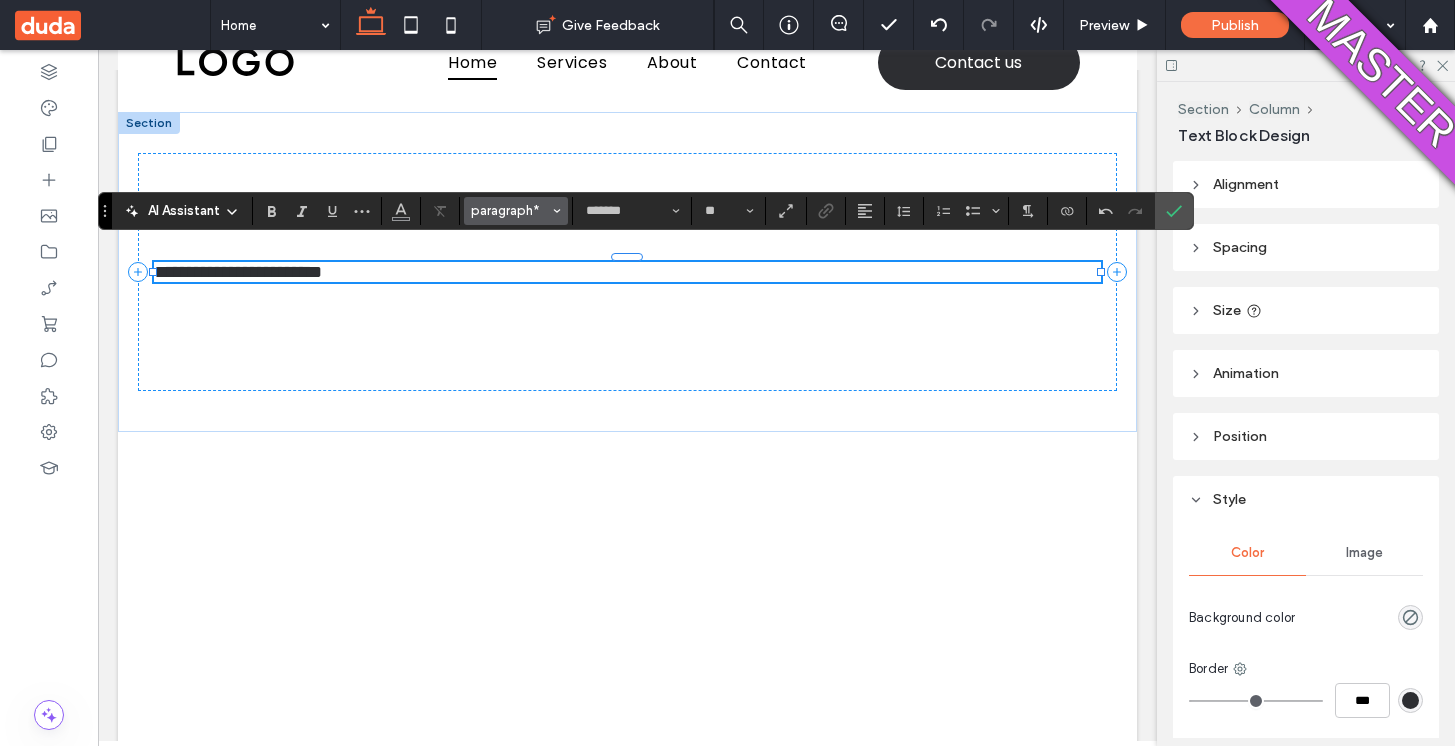 click on "paragraph*" at bounding box center [510, 210] 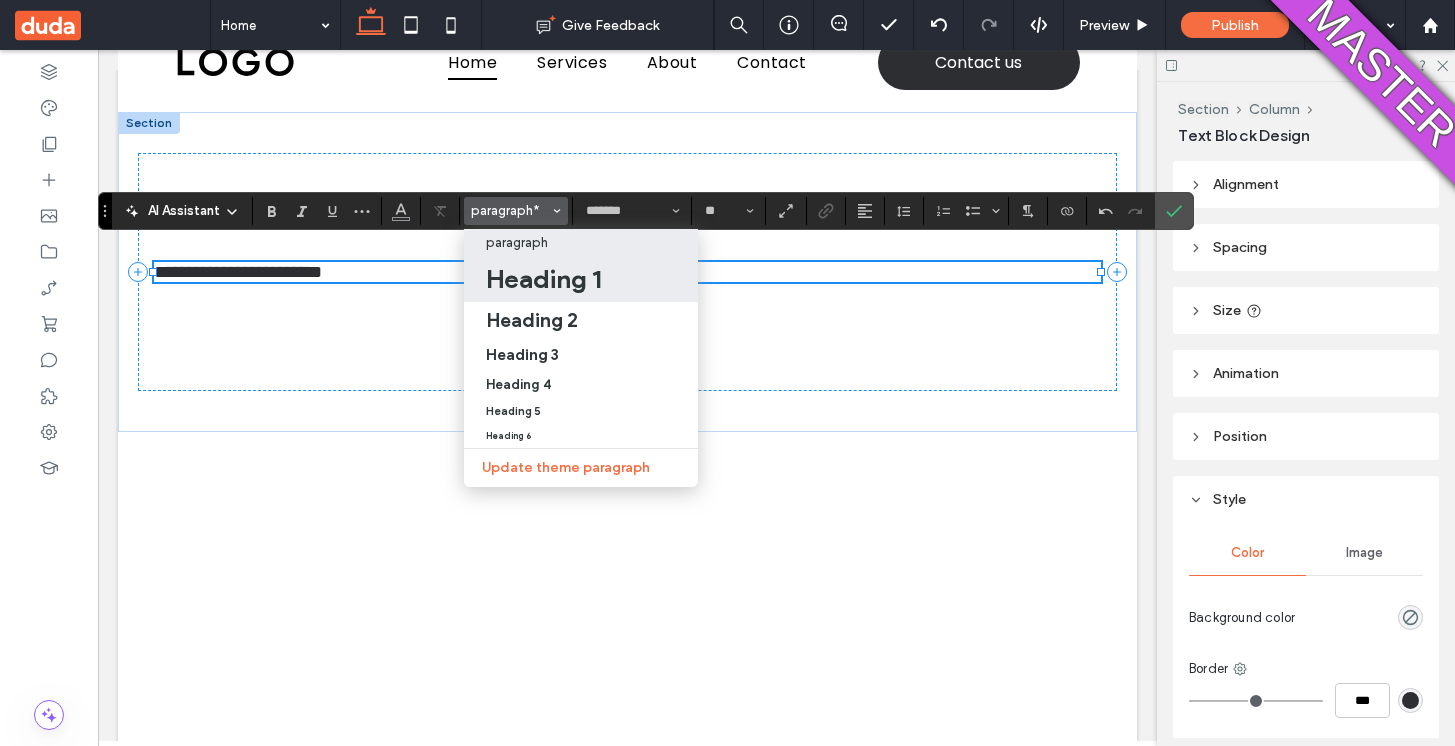 click on "Heading 1" at bounding box center [543, 279] 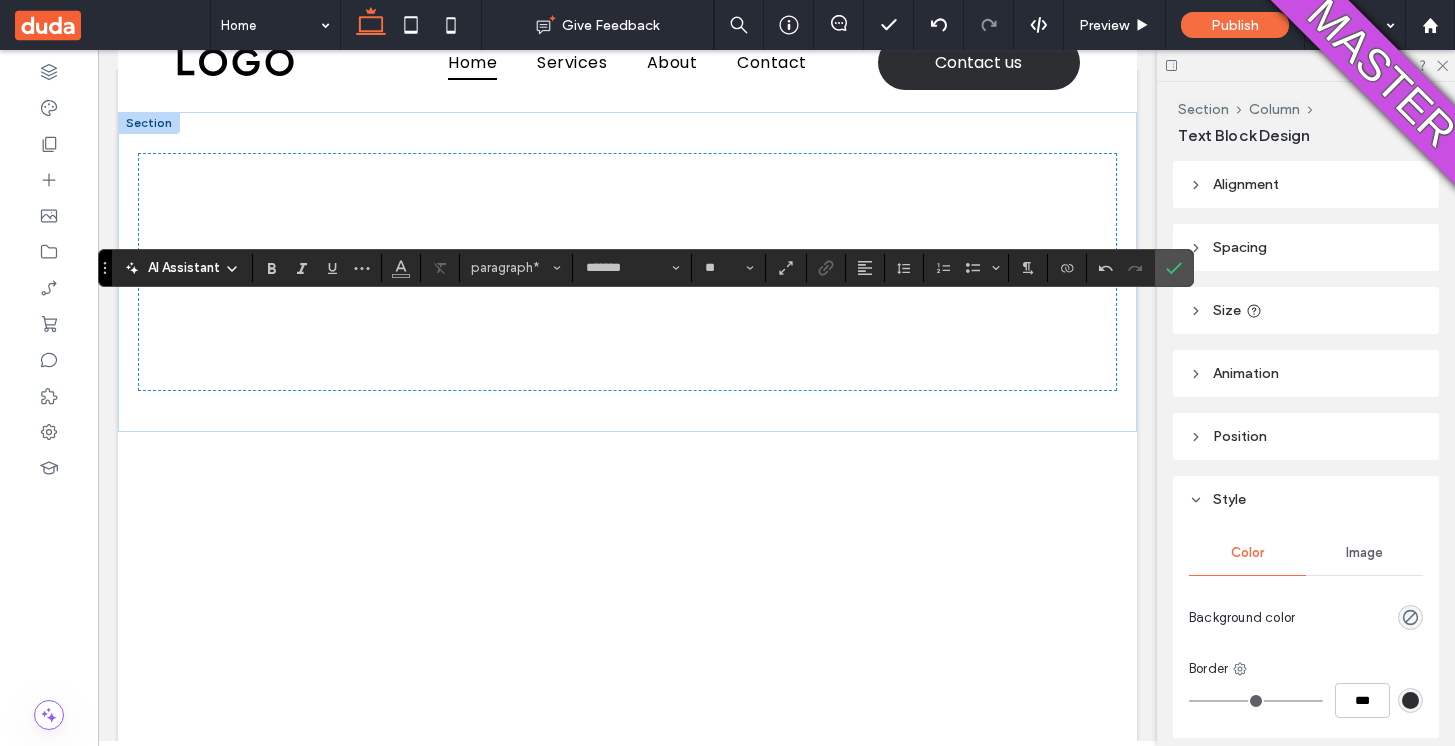 type on "***" 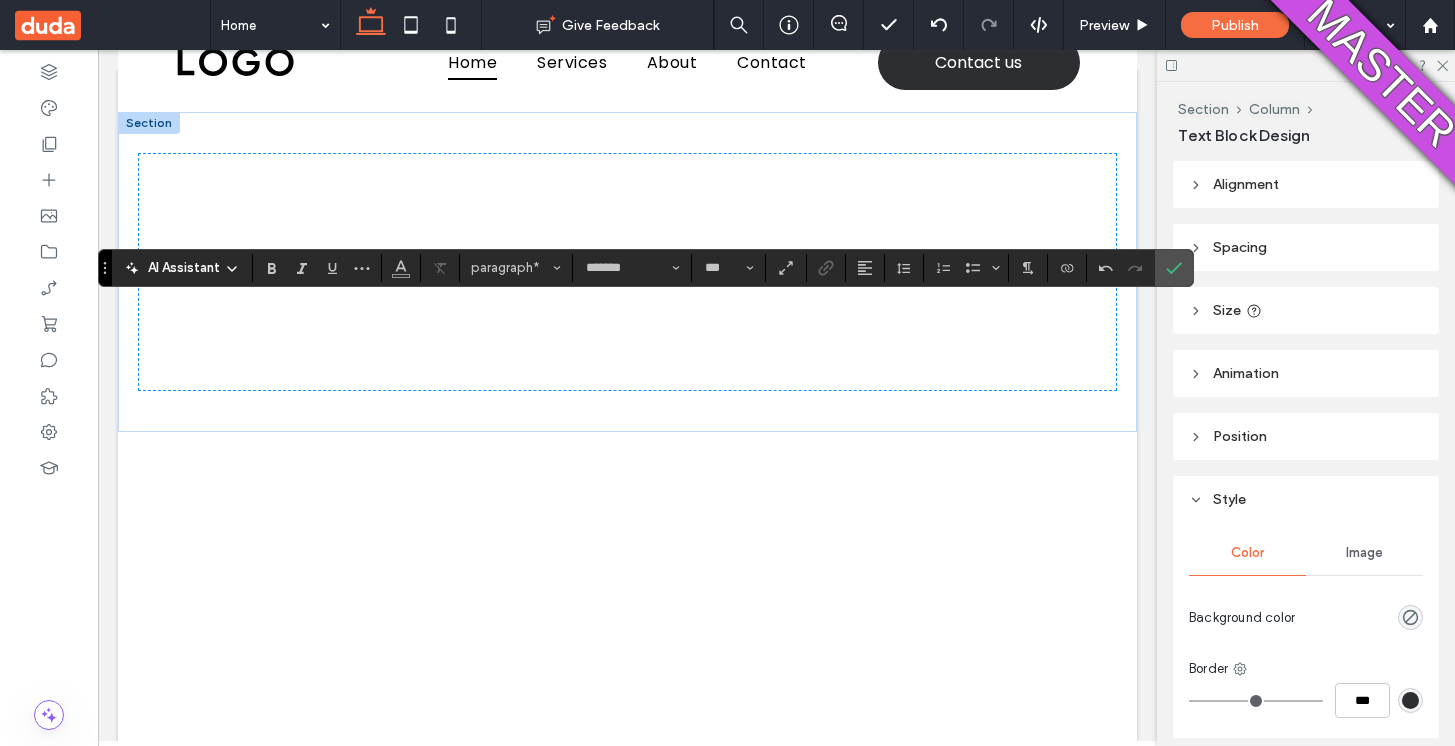 scroll, scrollTop: 0, scrollLeft: 0, axis: both 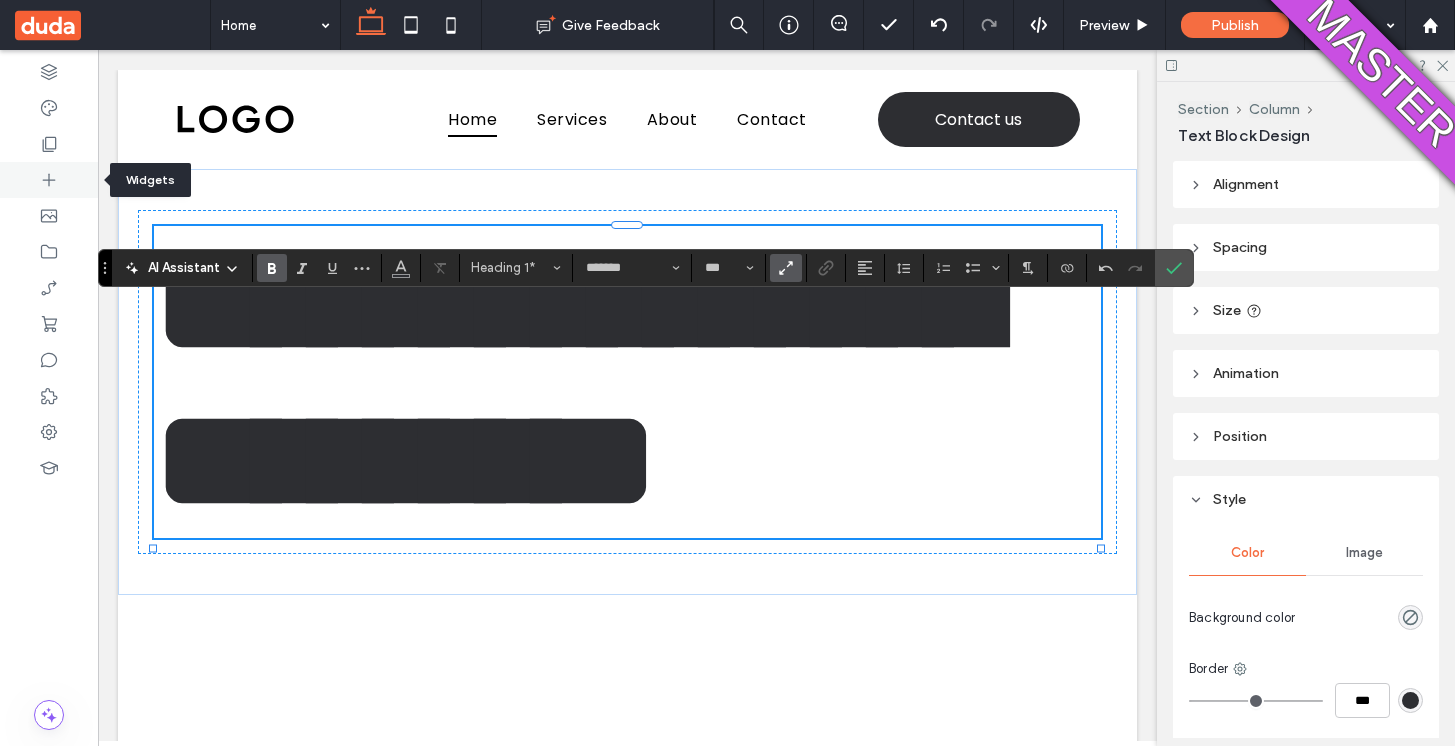 click at bounding box center [49, 180] 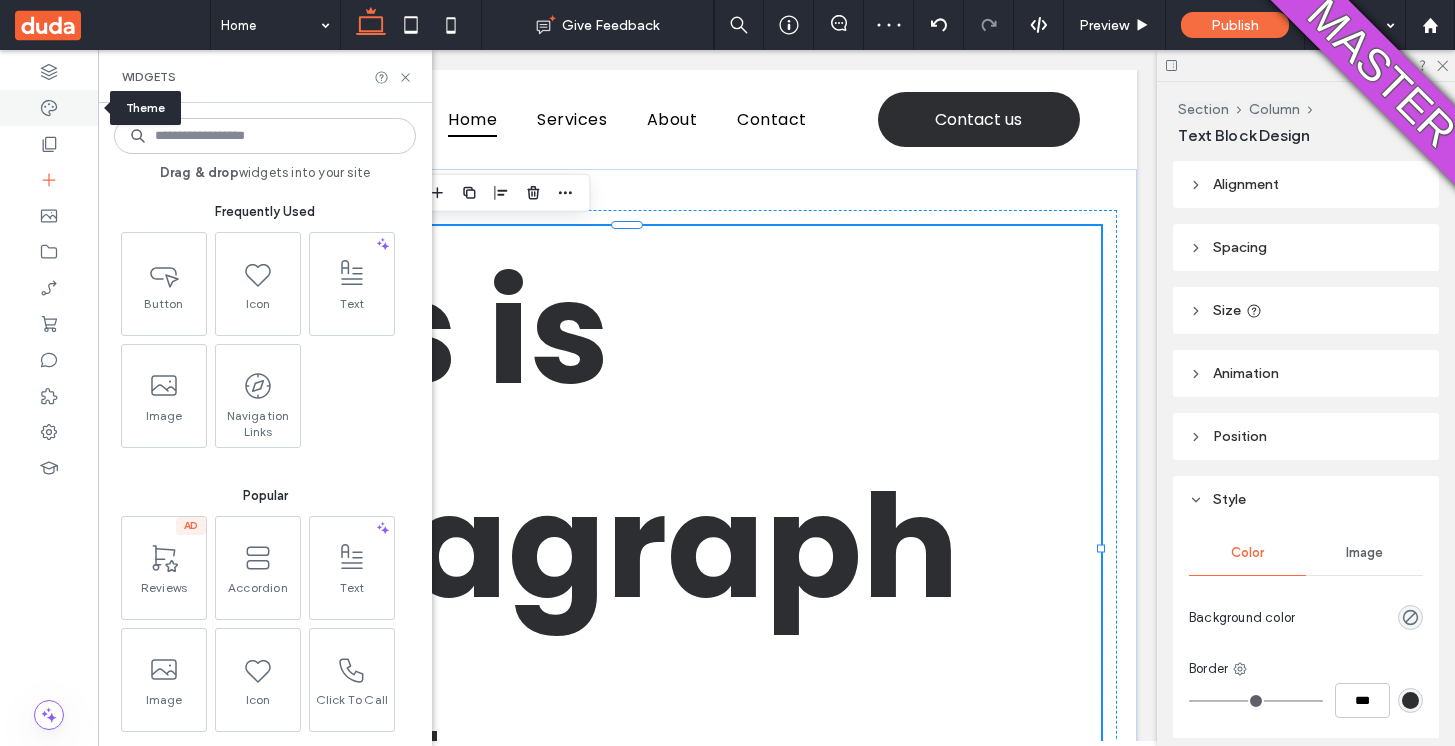 click at bounding box center [49, 108] 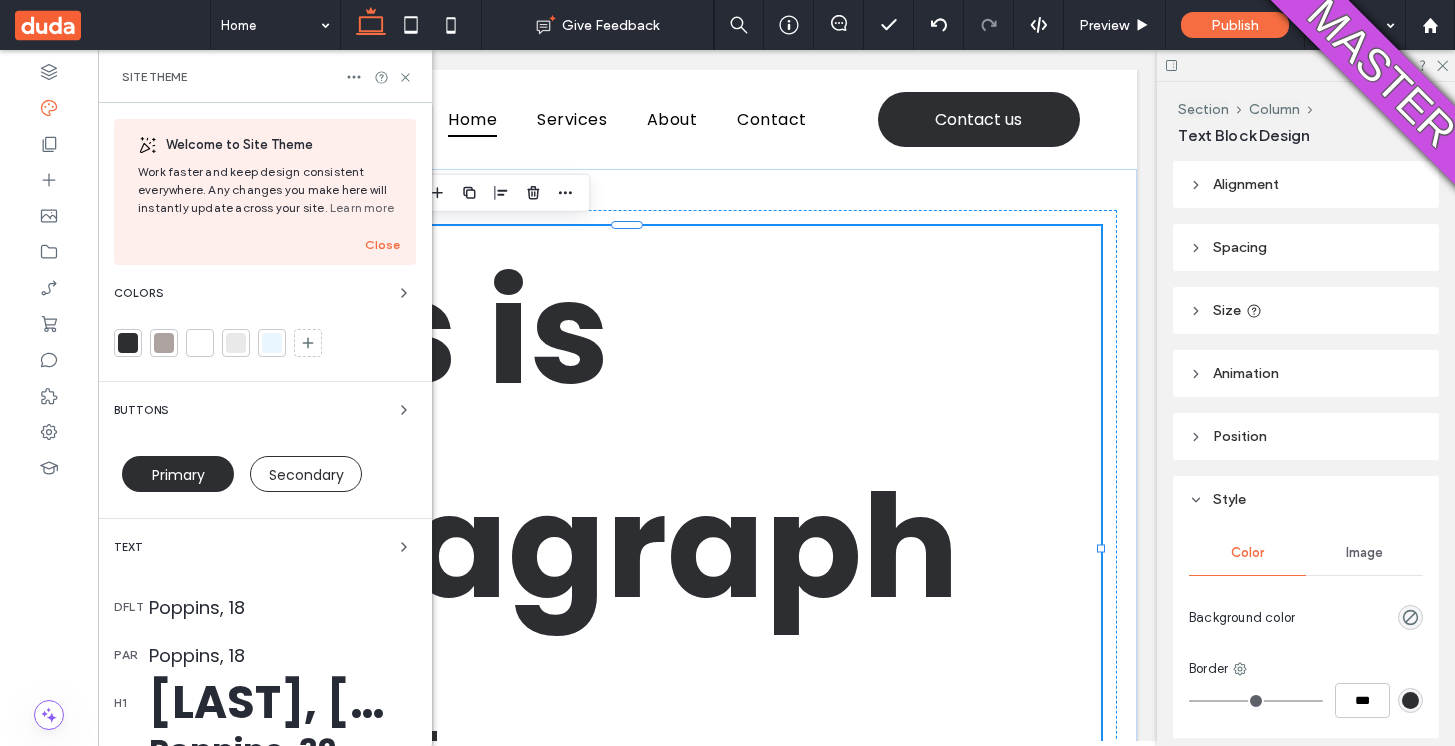 click on "Poppins, 143" at bounding box center (282, 703) 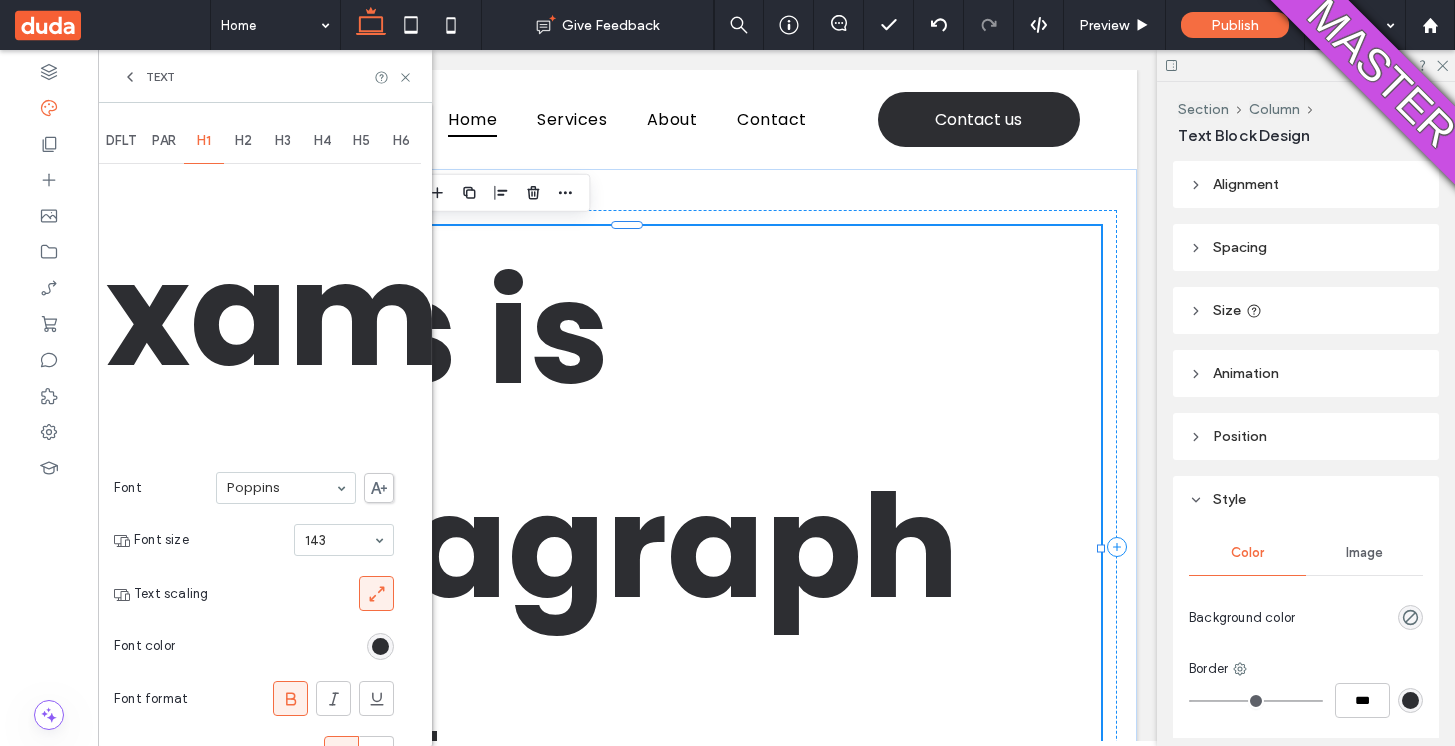 click on "This is paragraph text." at bounding box center (556, 547) 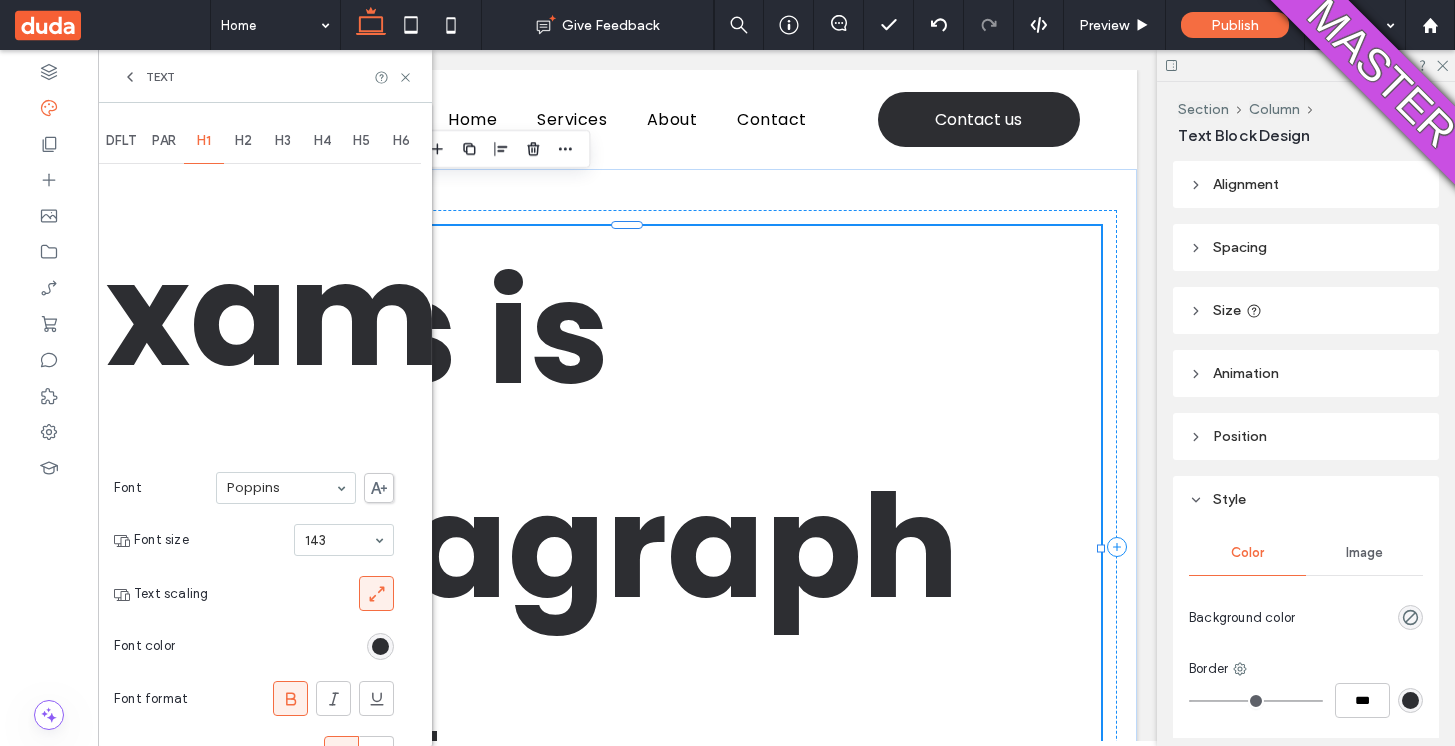 type on "*******" 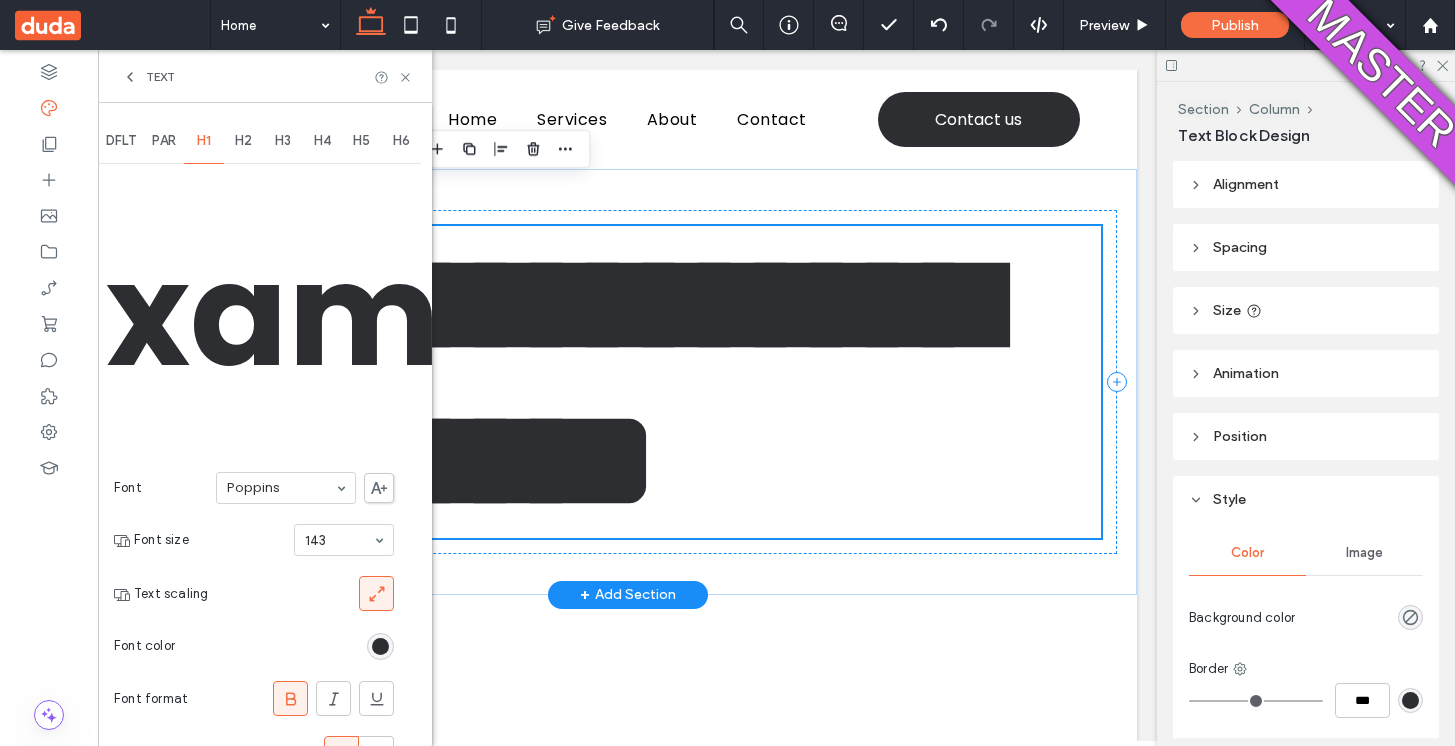 scroll, scrollTop: 153, scrollLeft: 0, axis: vertical 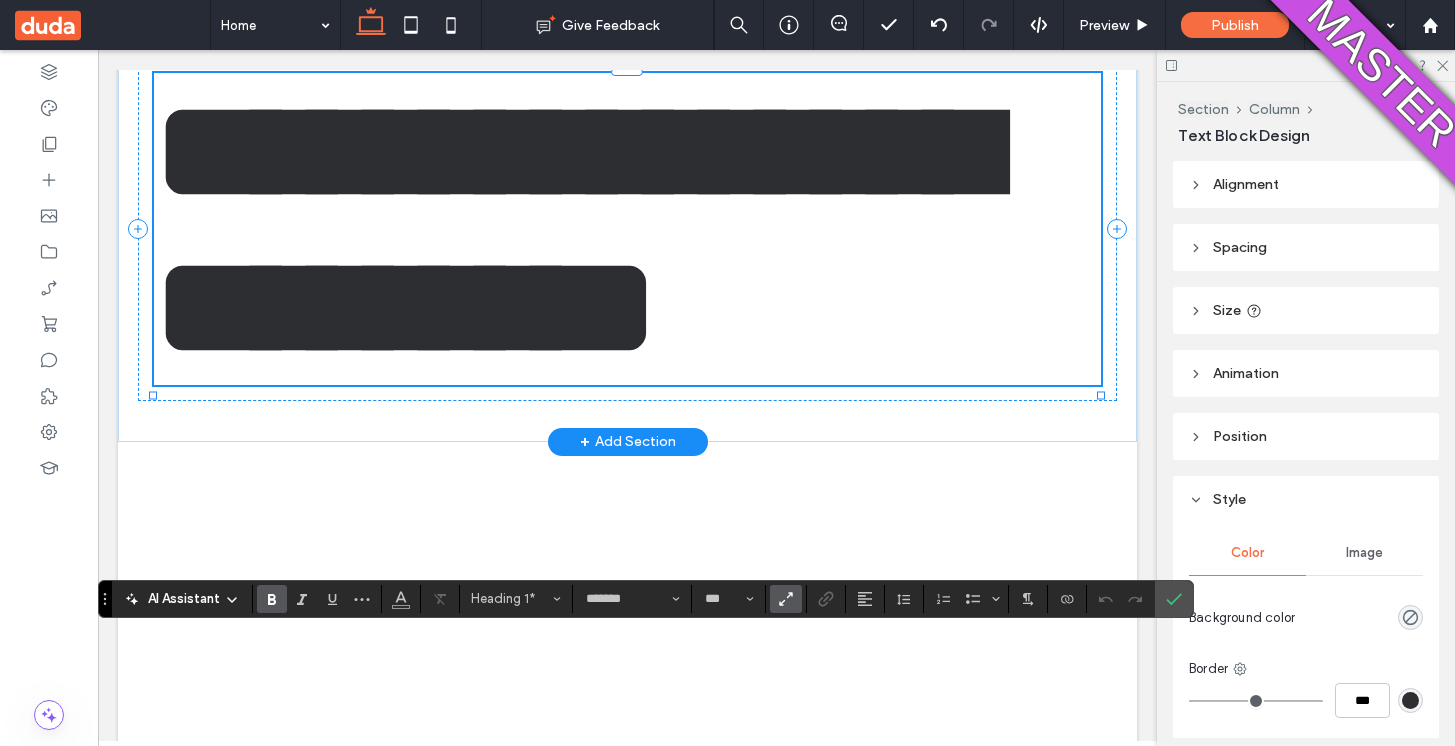 click on "**********" at bounding box center [574, 229] 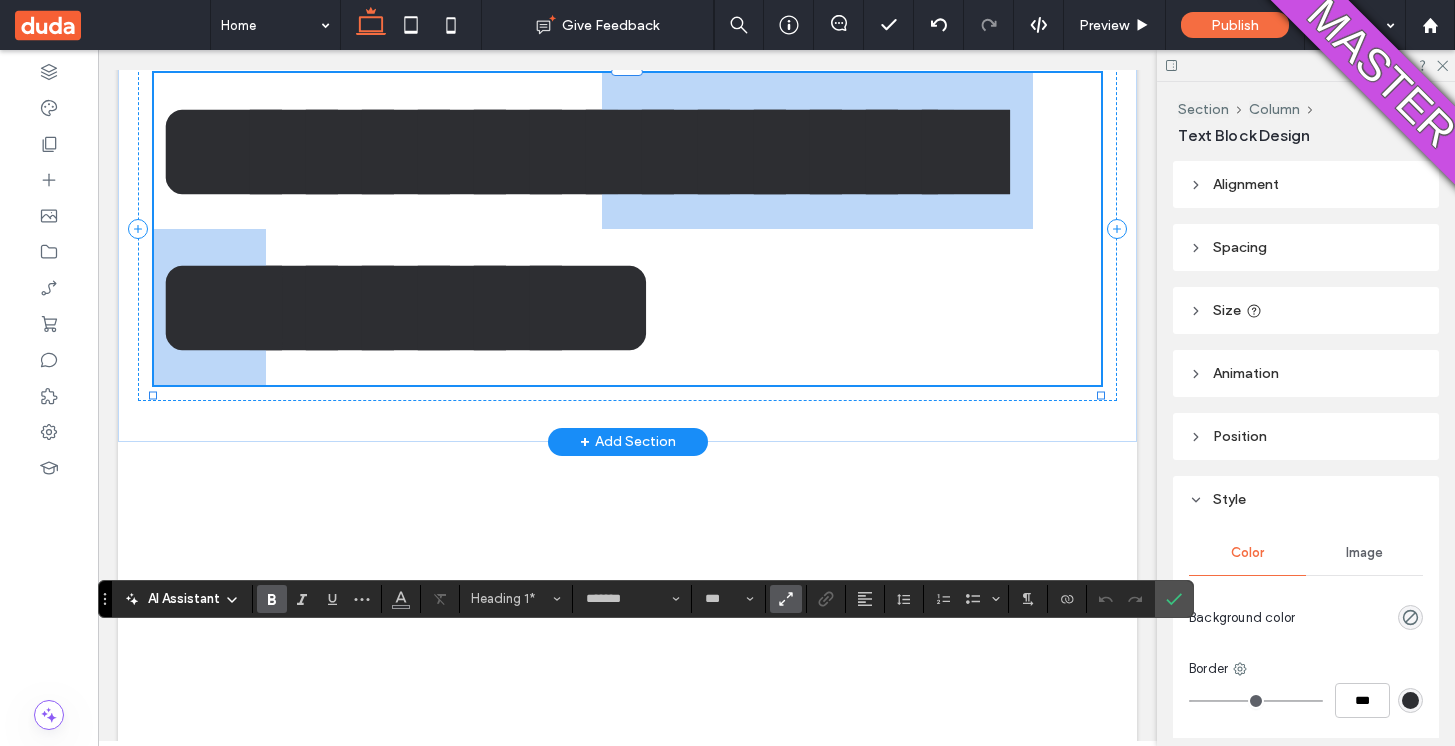 click on "**********" at bounding box center (574, 229) 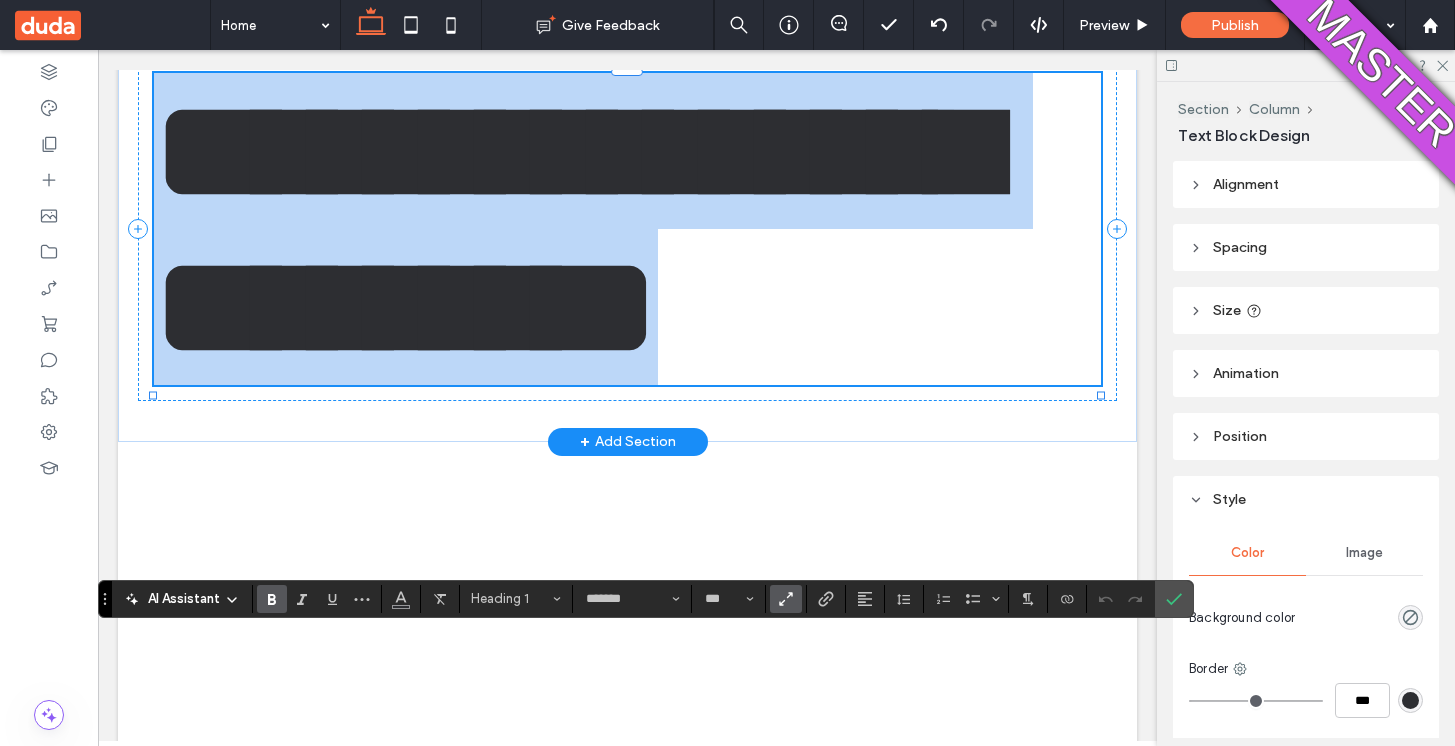 click on "**********" at bounding box center (574, 229) 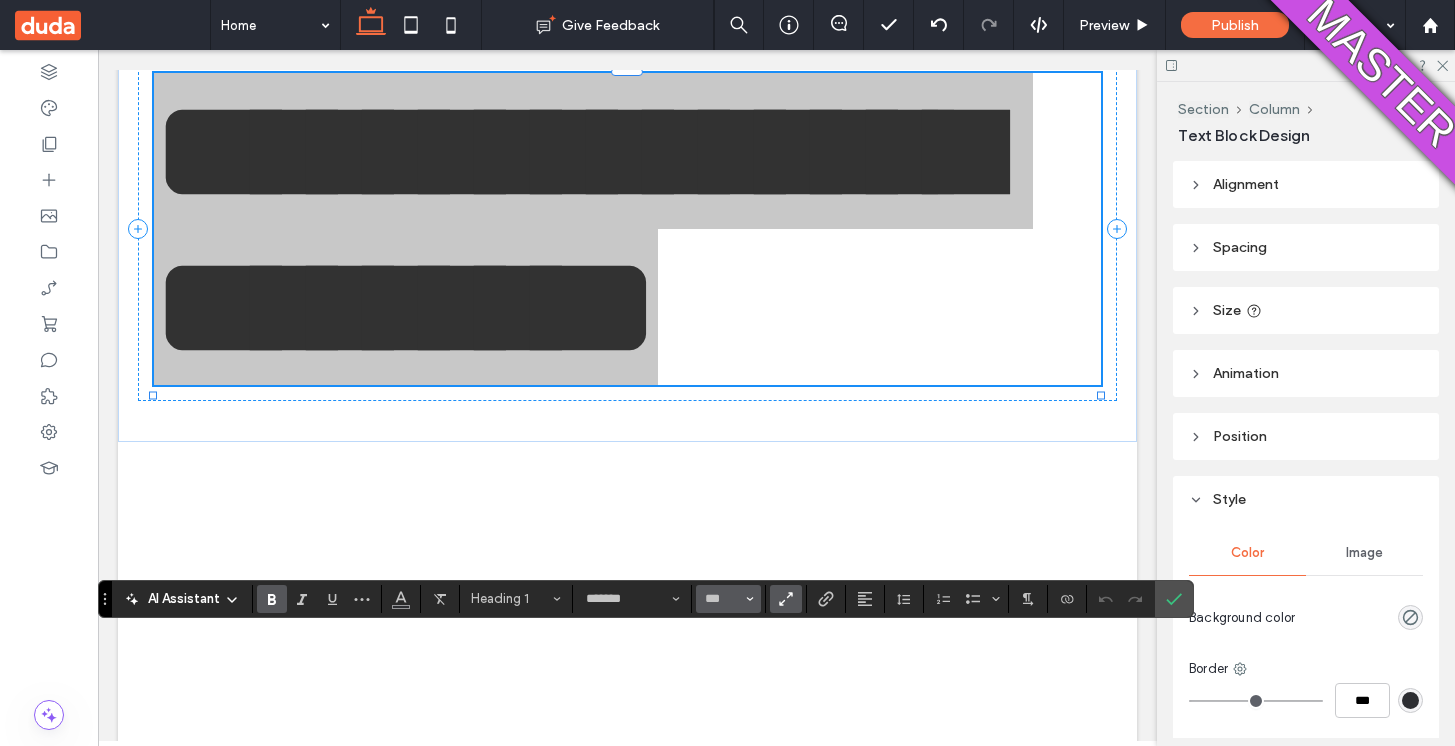 click on "***" at bounding box center [728, 599] 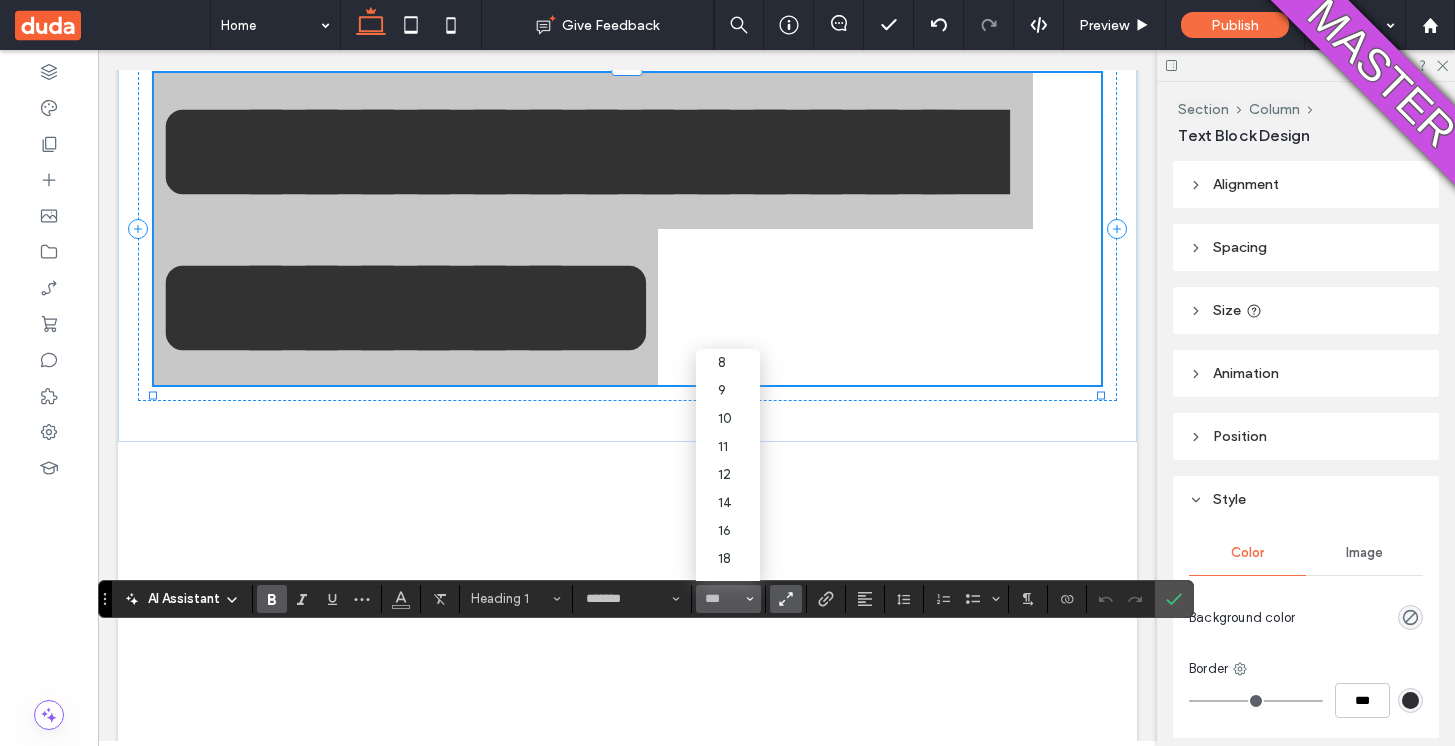 type 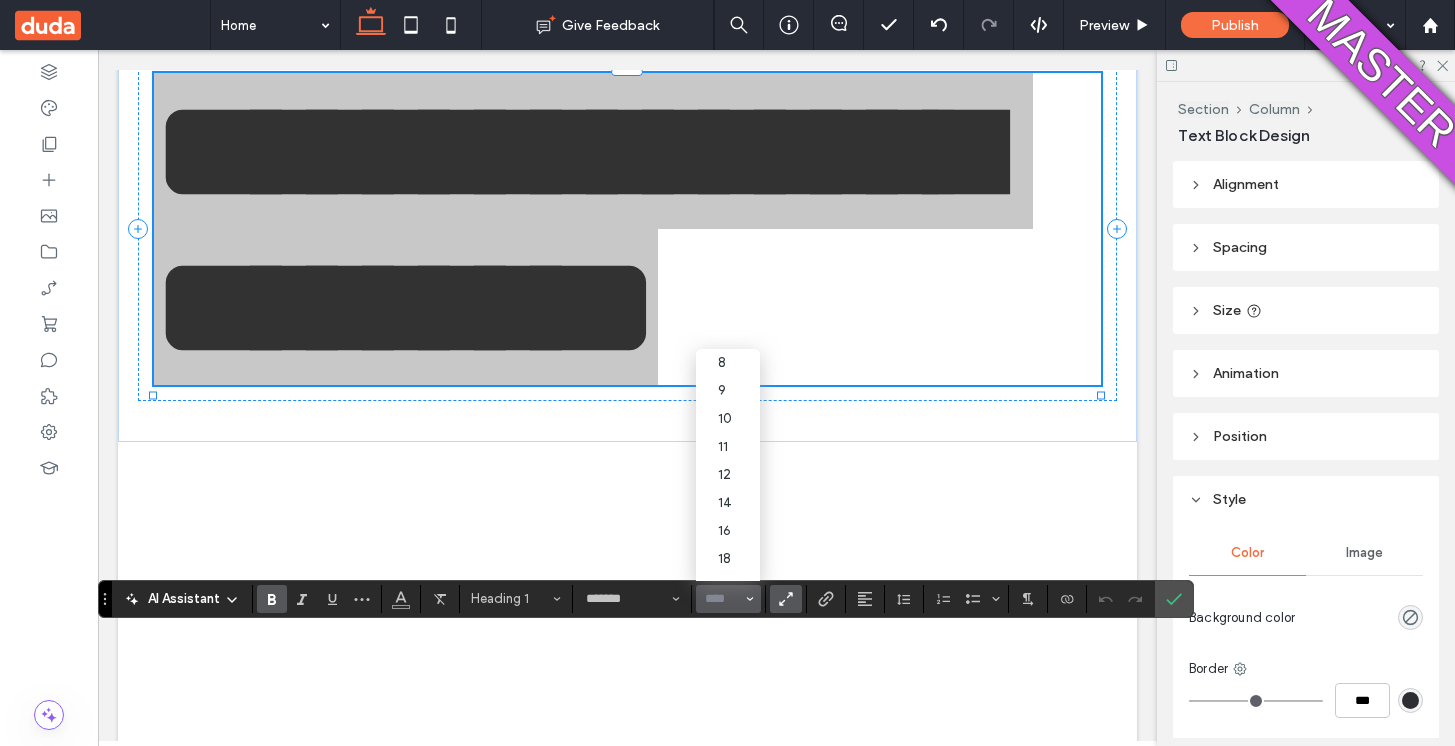 click at bounding box center [722, 599] 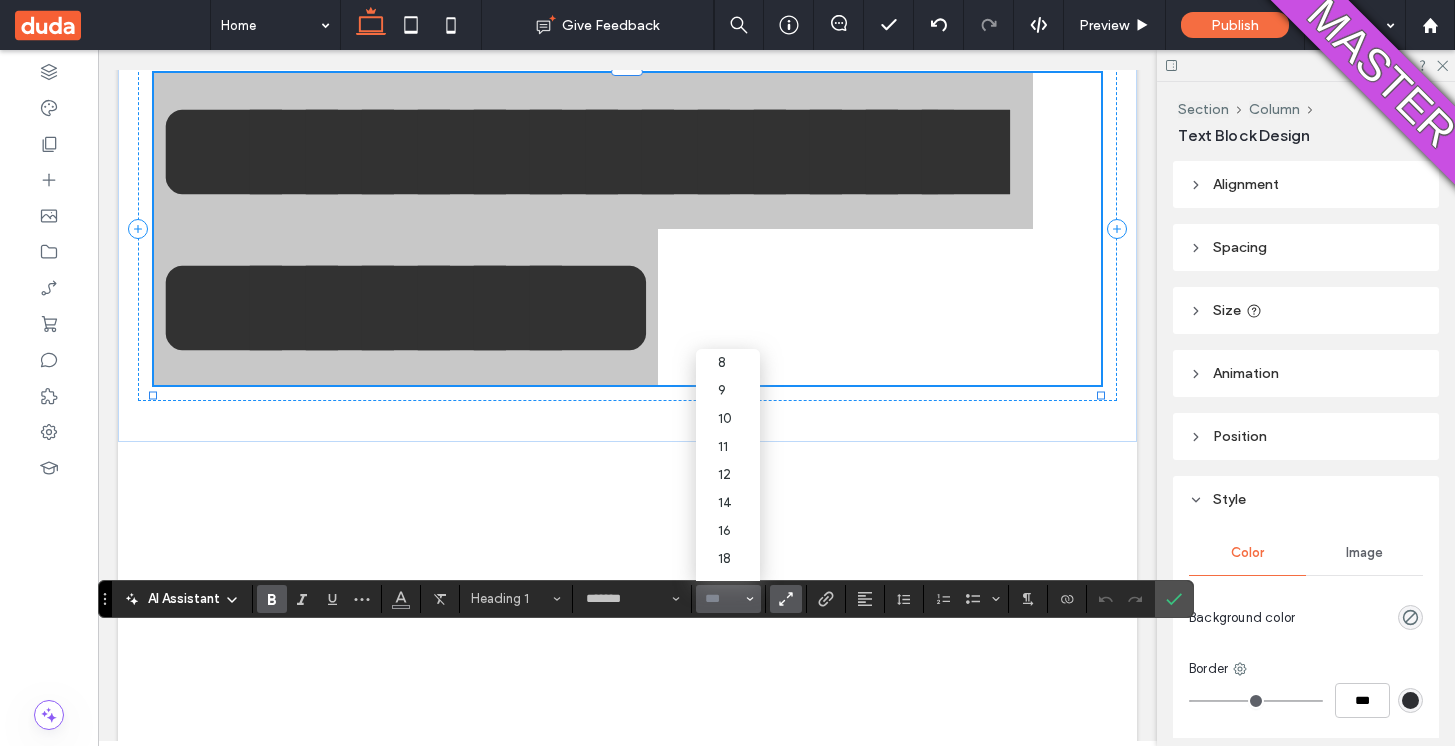 click at bounding box center [722, 599] 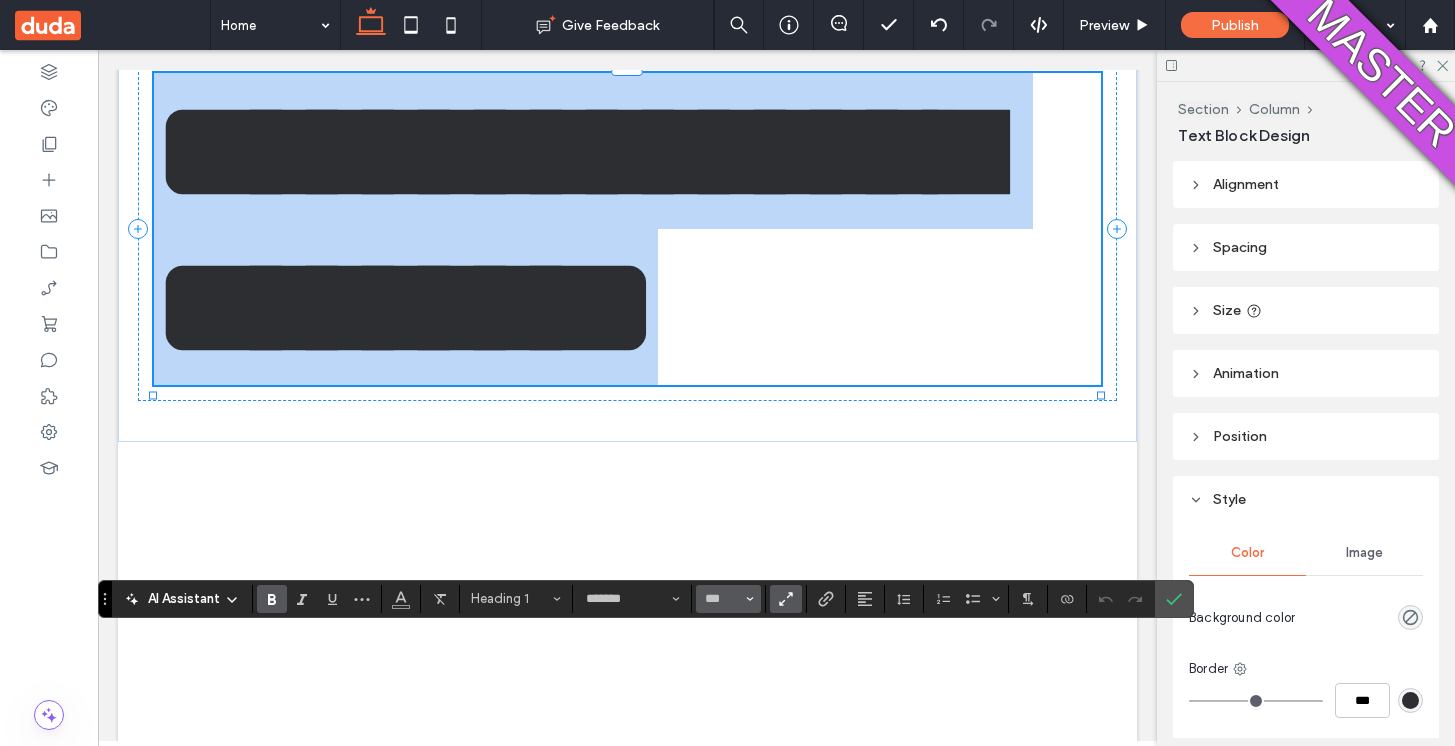 type on "***" 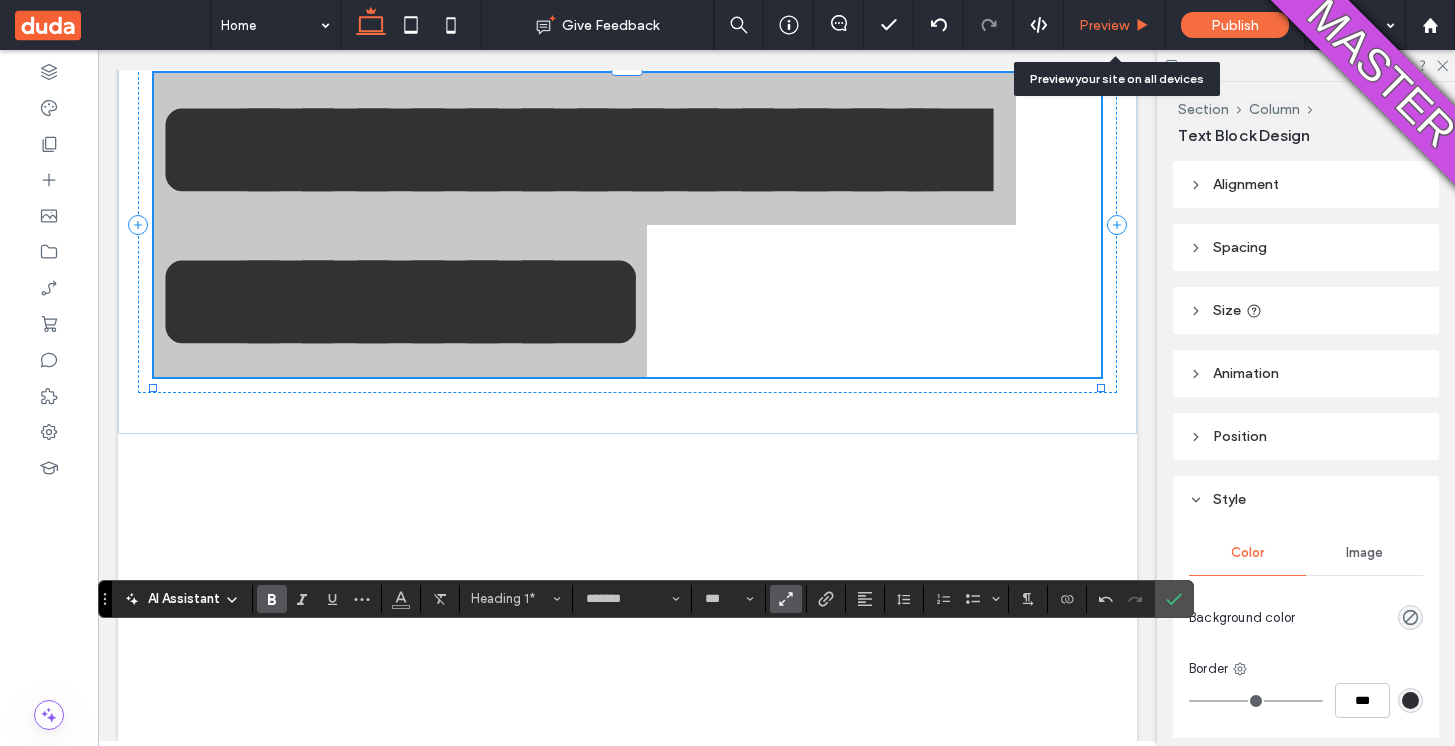 click on "Preview" at bounding box center [1104, 25] 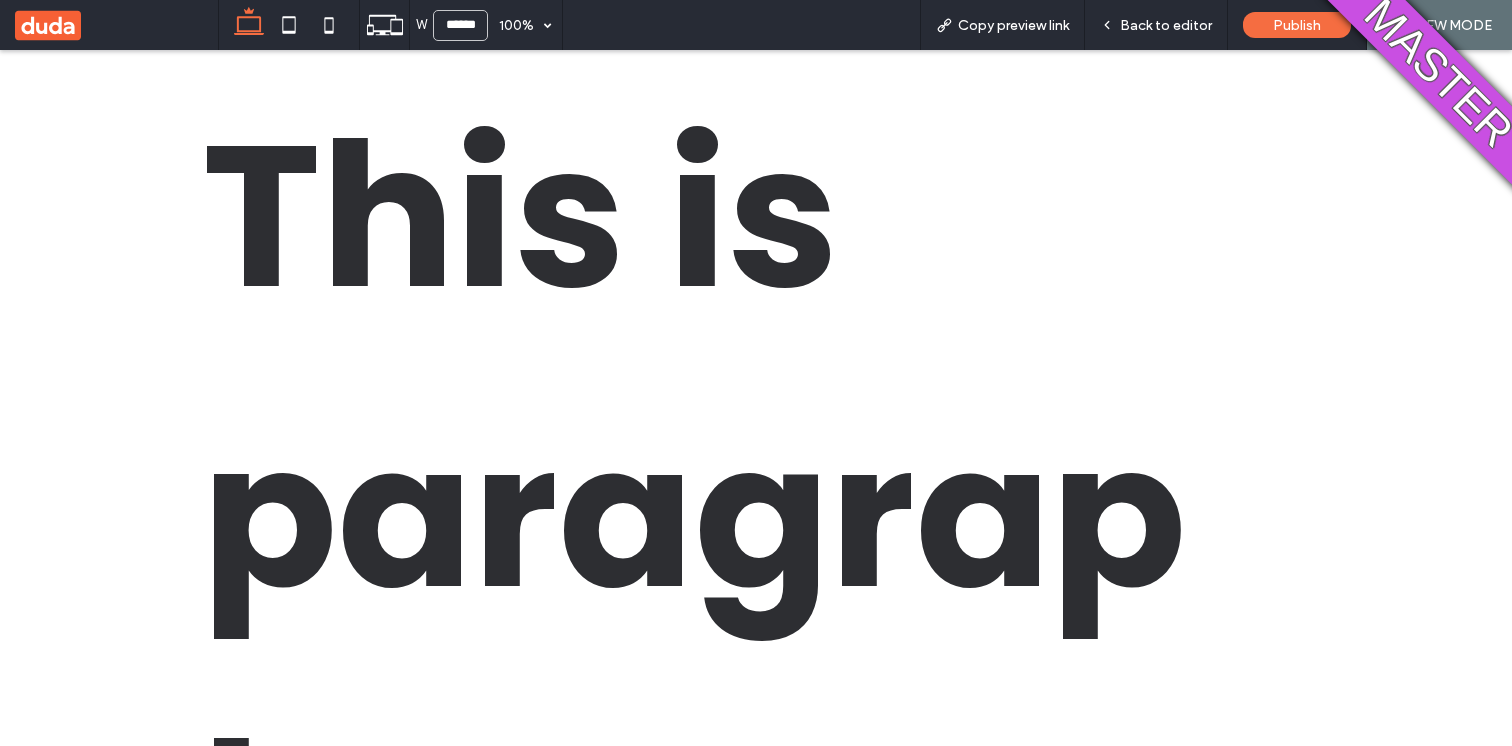 scroll, scrollTop: 160, scrollLeft: 0, axis: vertical 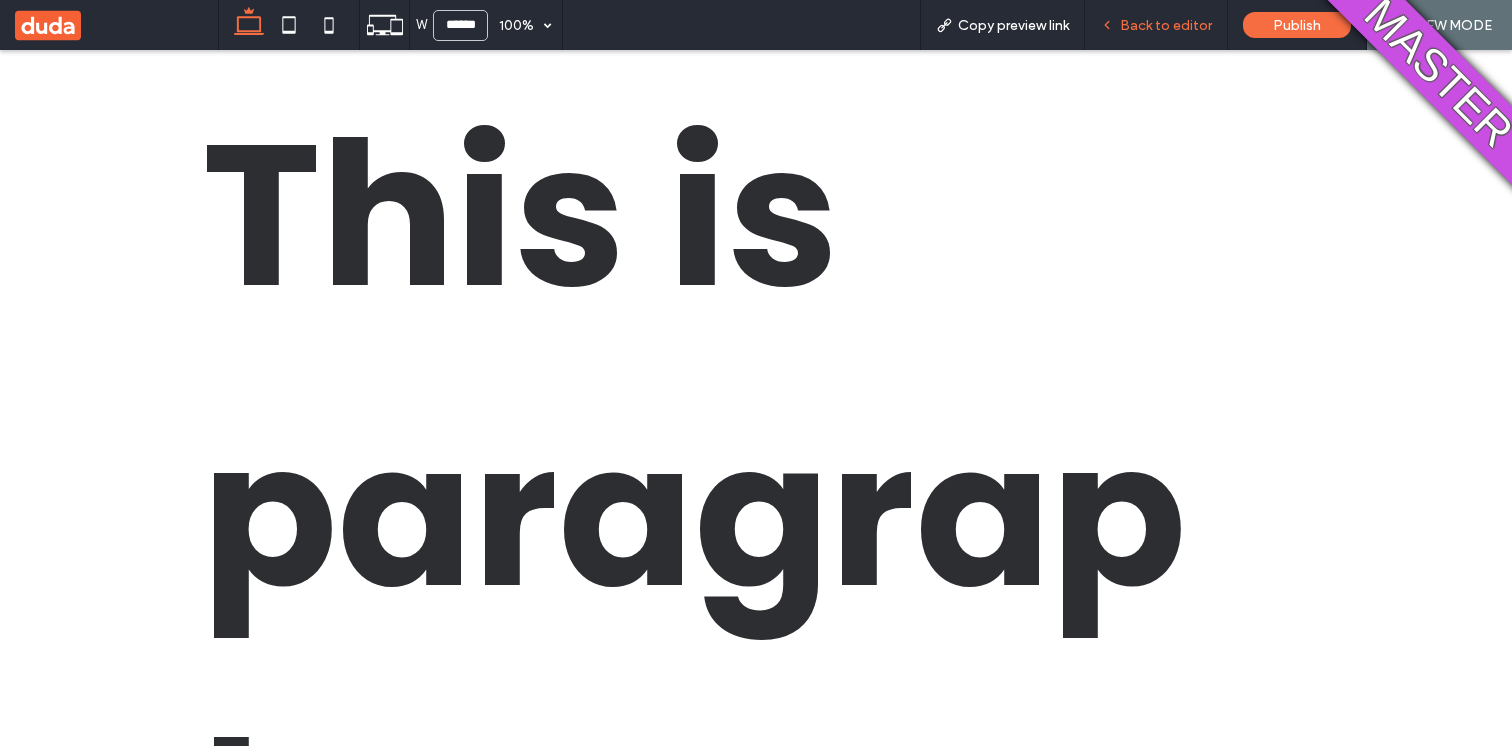 click on "Back to editor" at bounding box center (1166, 25) 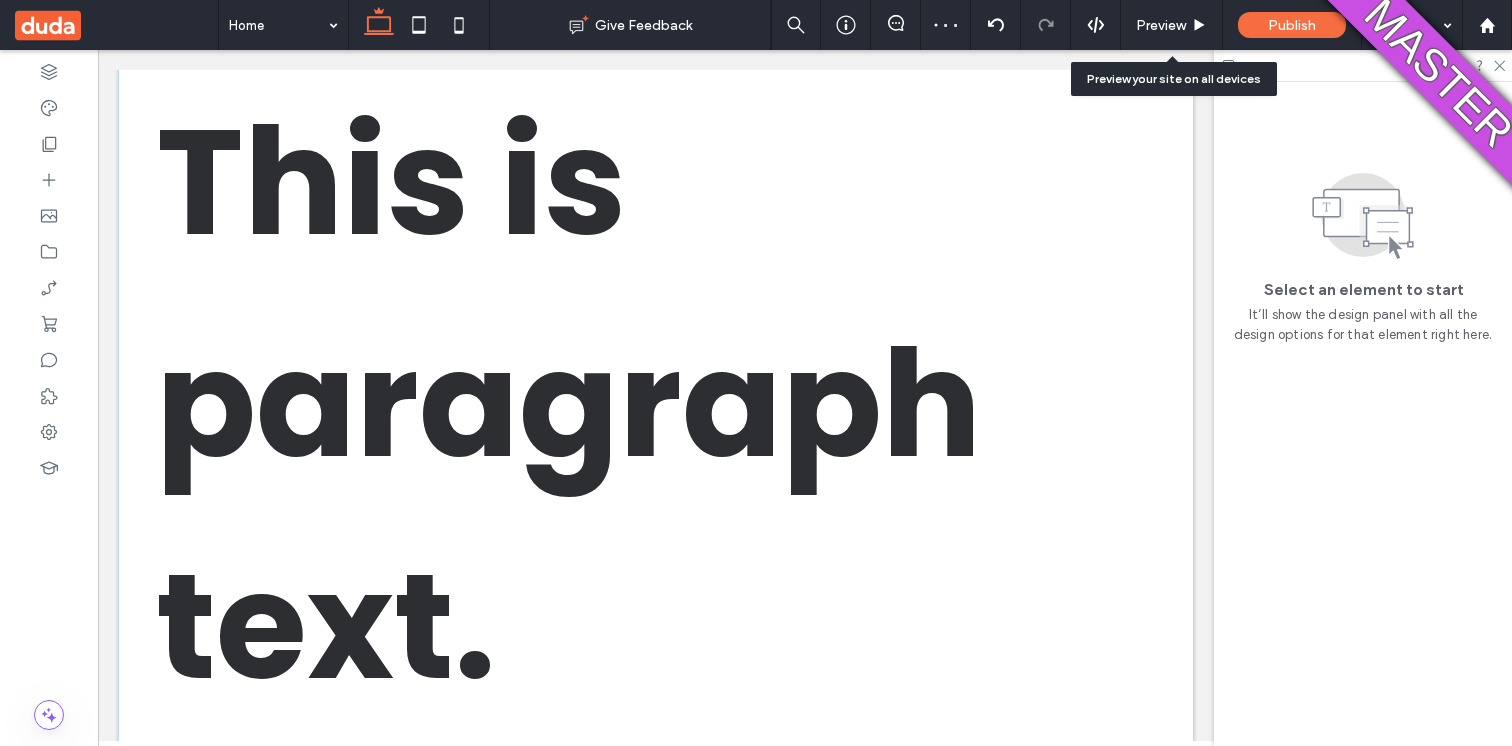 scroll, scrollTop: 155, scrollLeft: 0, axis: vertical 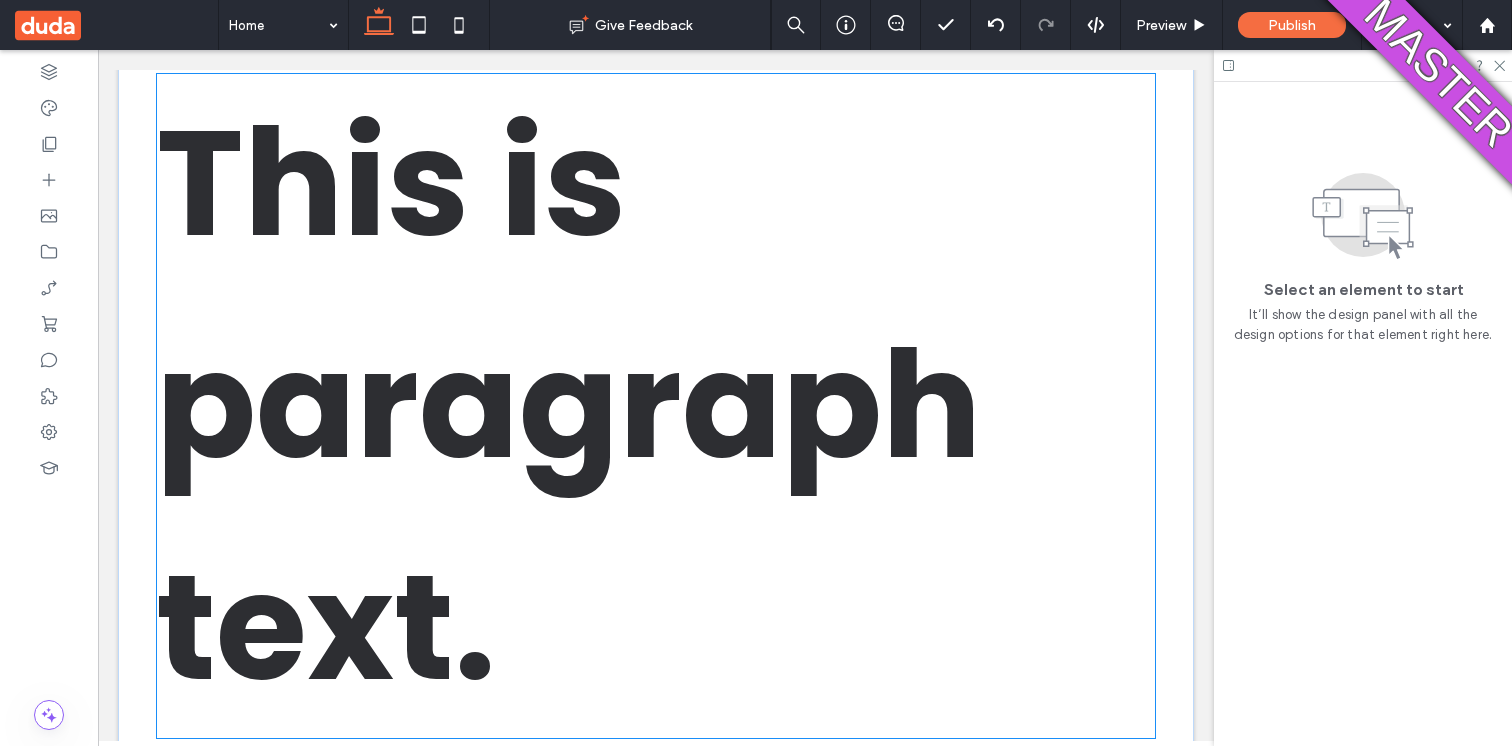 click on "This is paragraph text." at bounding box center [568, 405] 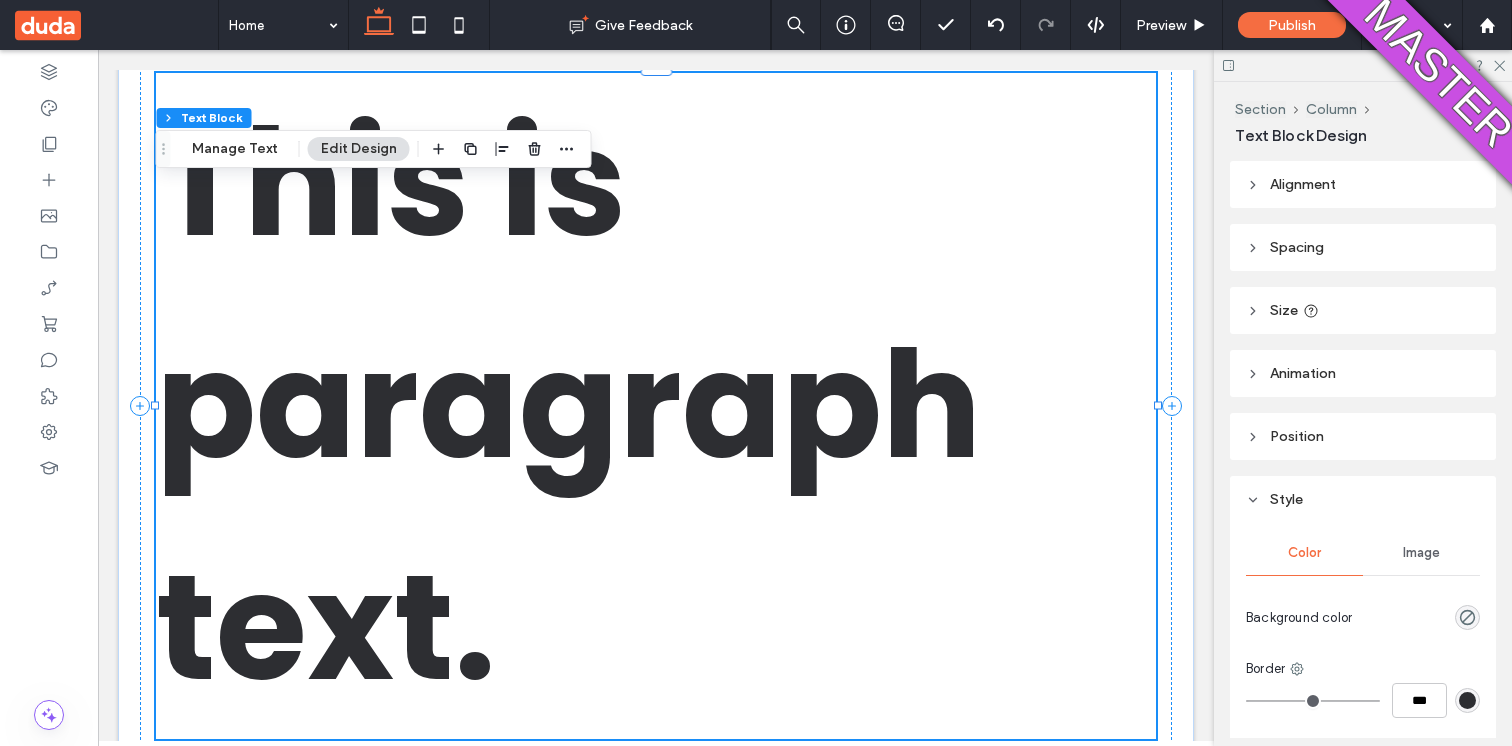 click on "This is paragraph text." at bounding box center (568, 405) 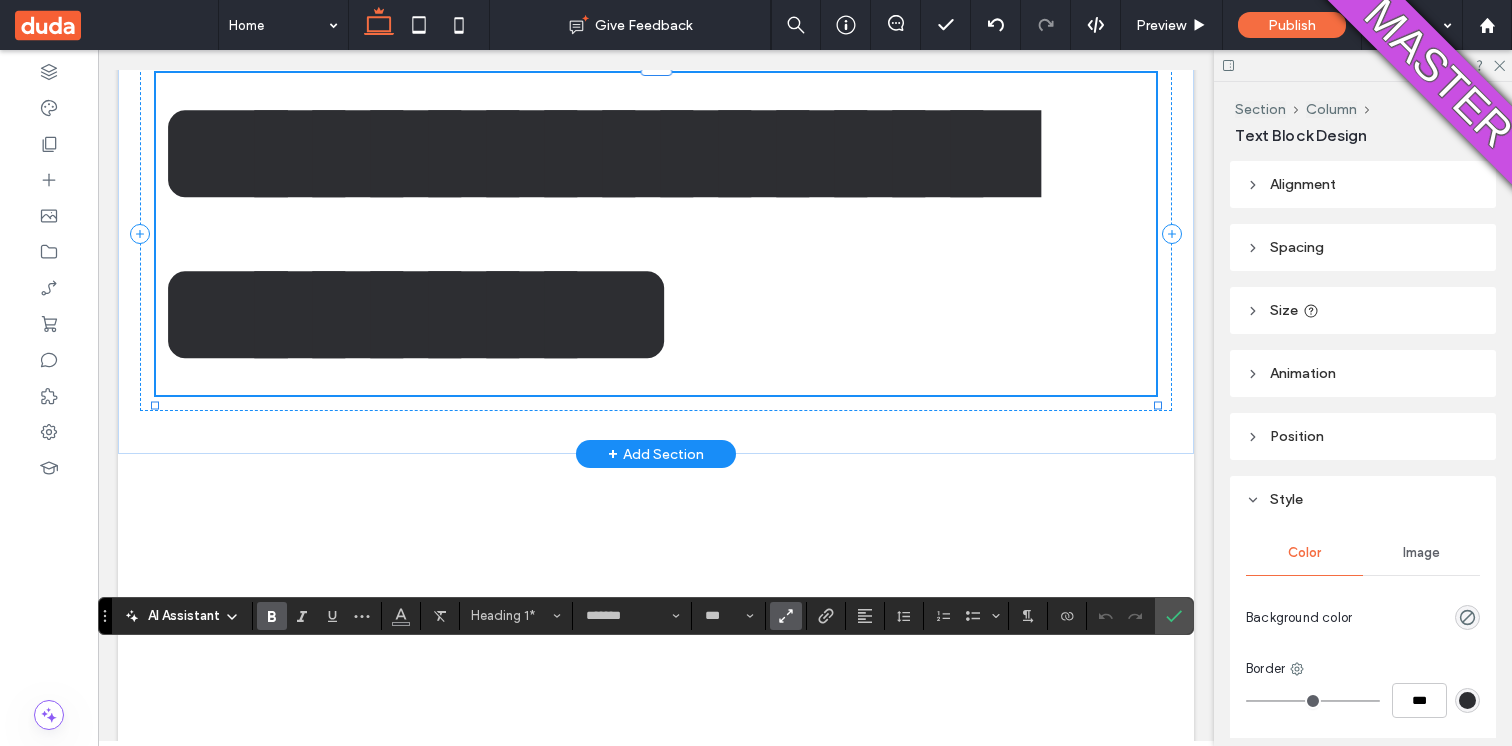 click on "**********" at bounding box center (590, 233) 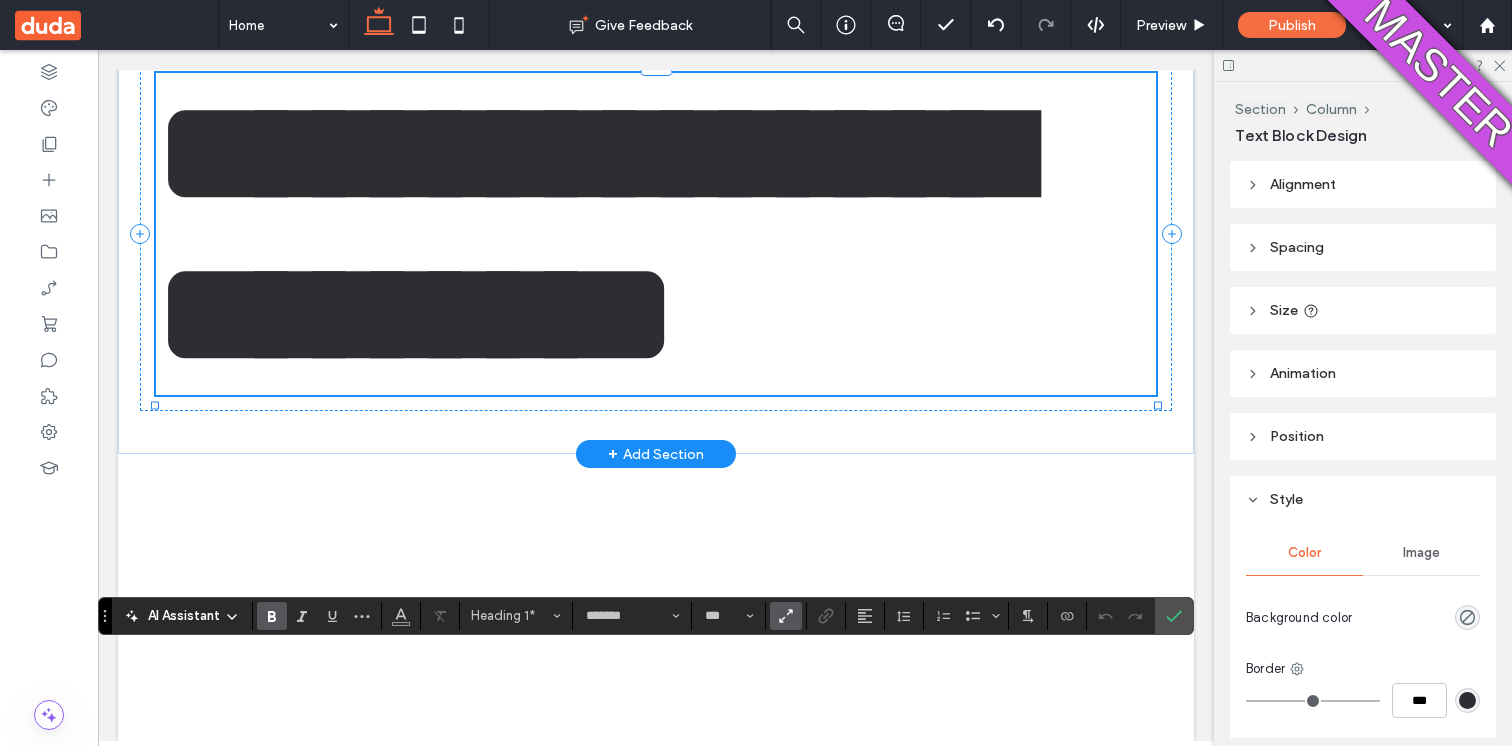 click on "**********" at bounding box center [656, 234] 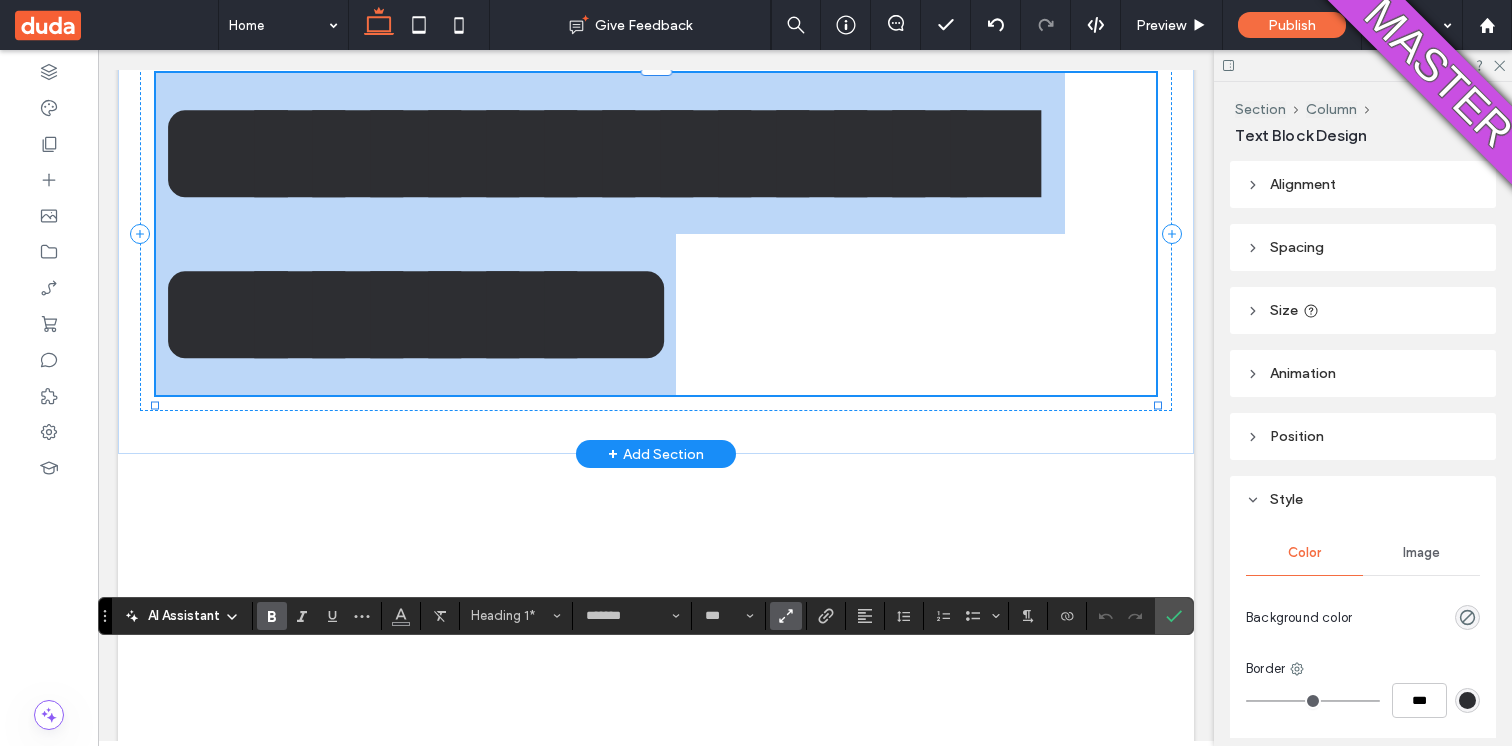 click on "**********" at bounding box center [656, 234] 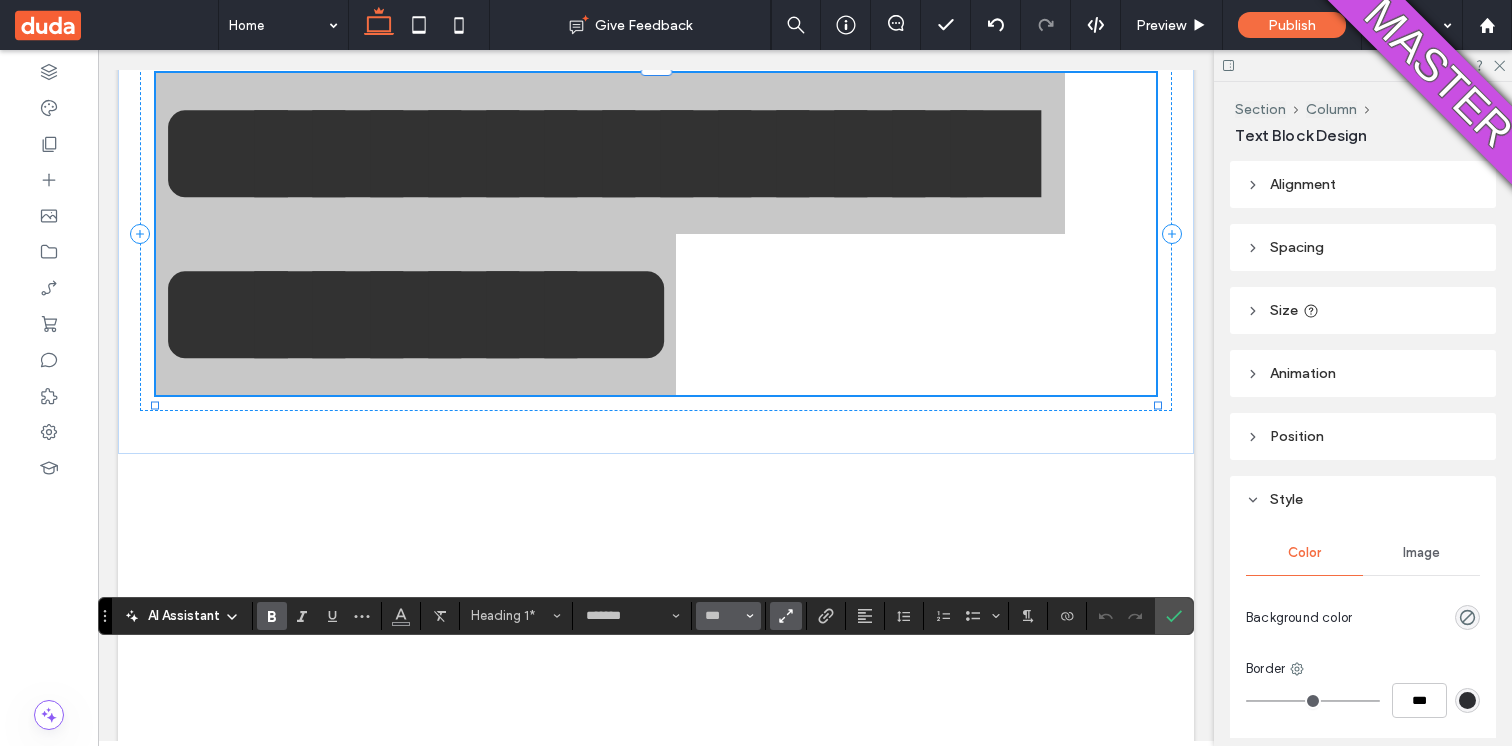 click on "***" at bounding box center [728, 616] 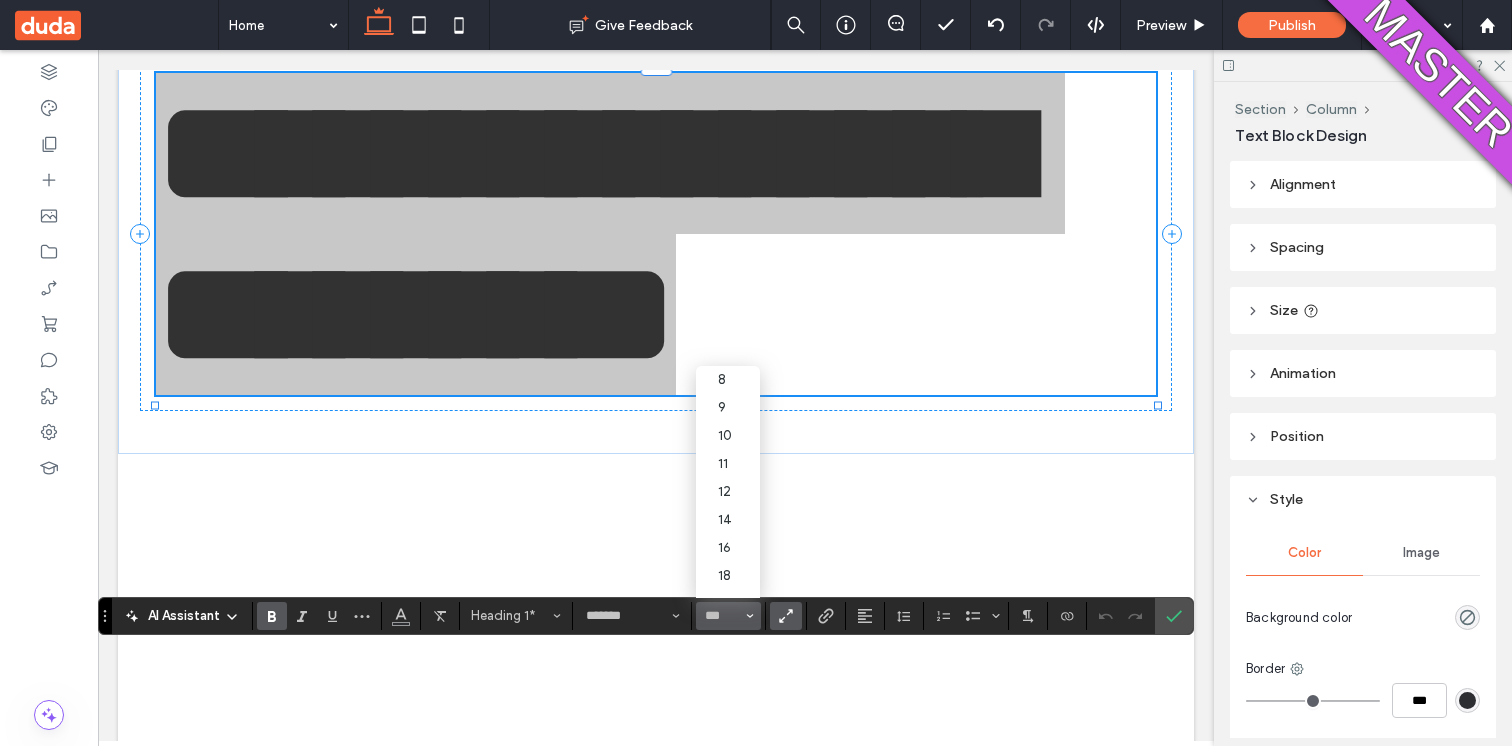 type 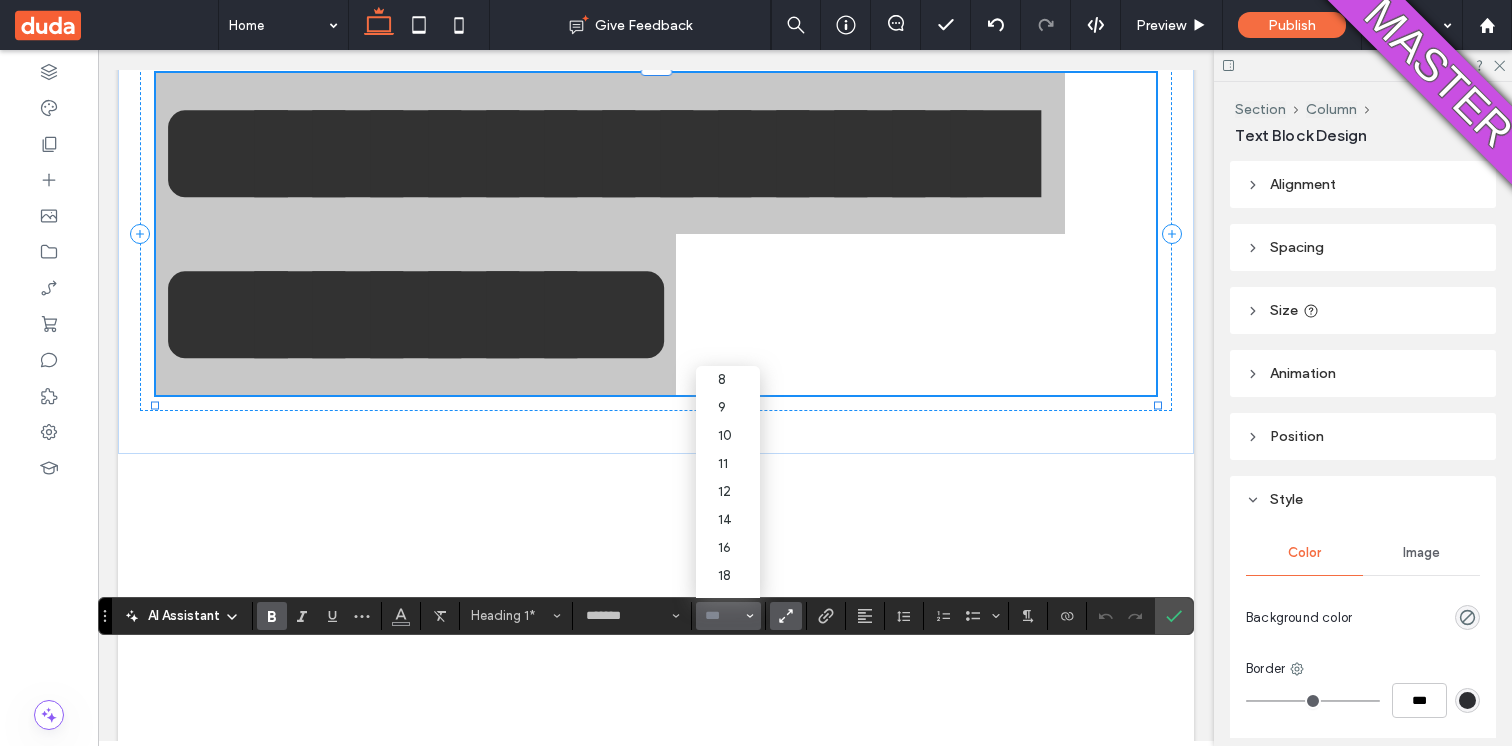 click at bounding box center (722, 616) 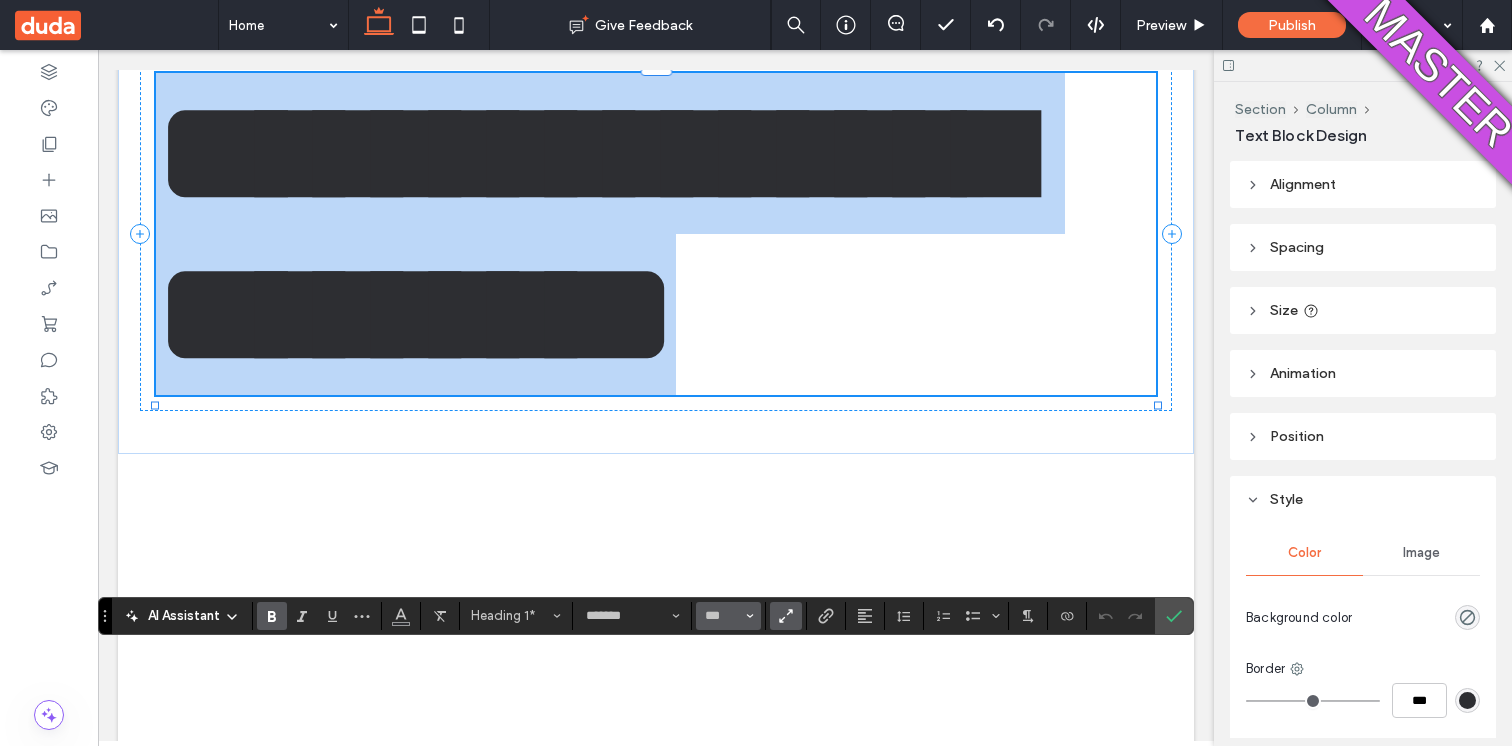 type on "***" 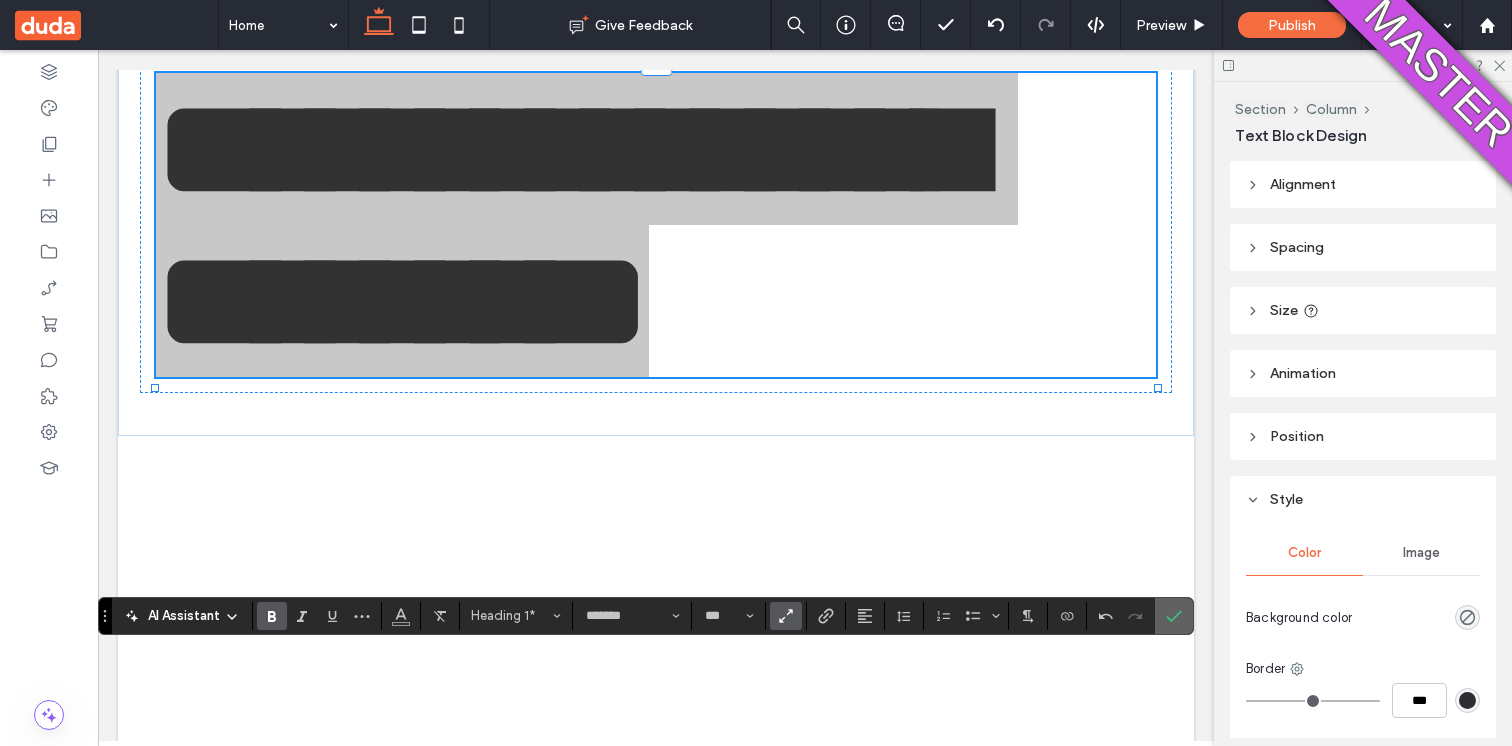 click 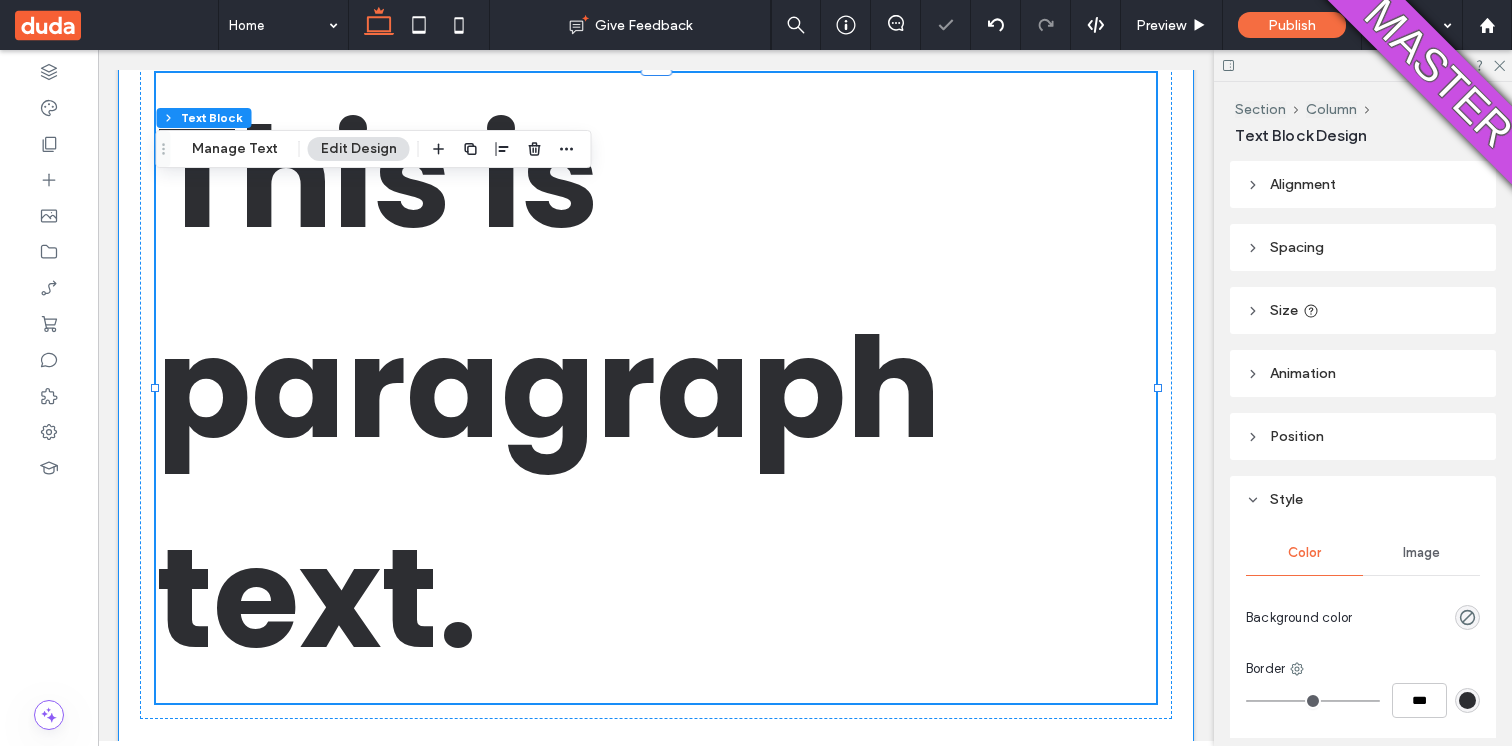 click on "This is paragraph text." at bounding box center (656, 388) 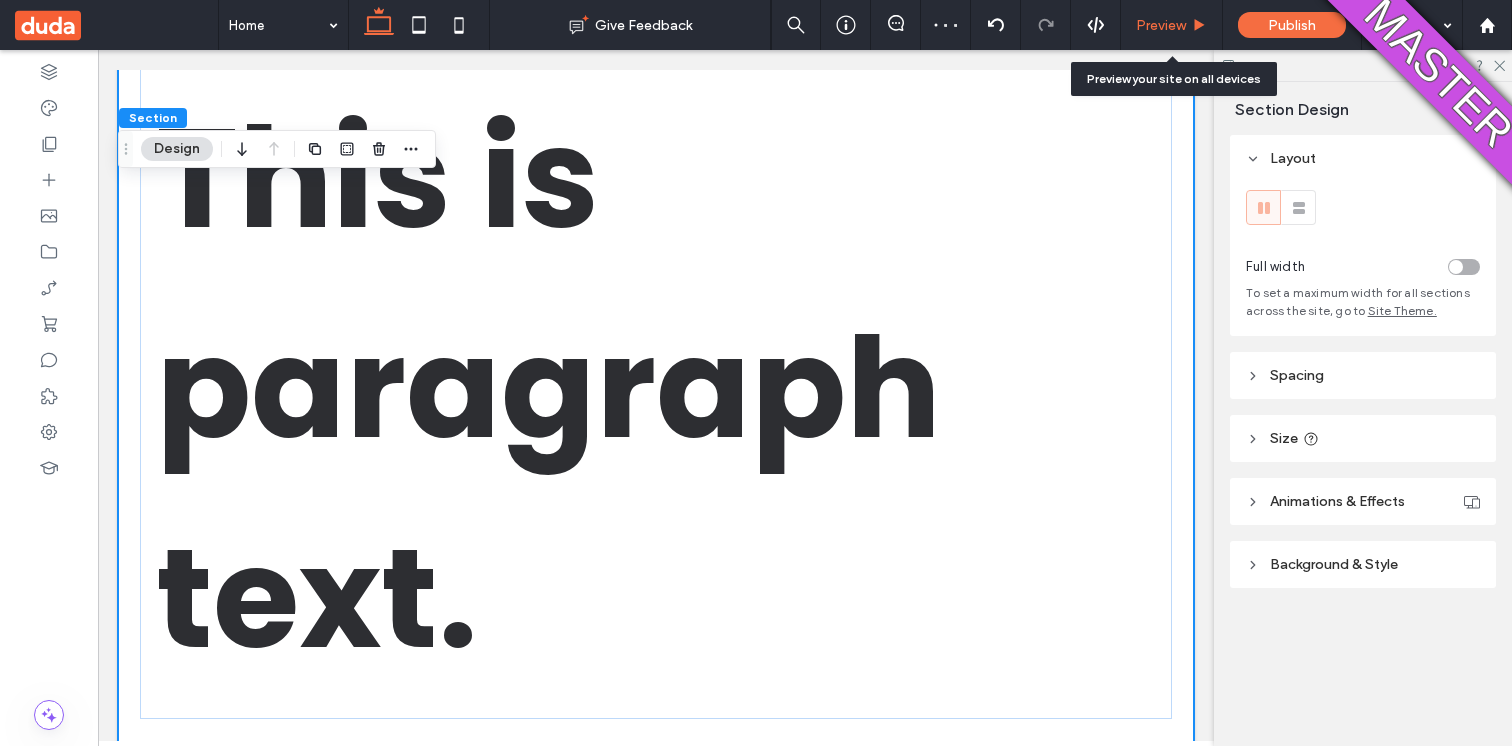 click on "Preview" at bounding box center (1171, 25) 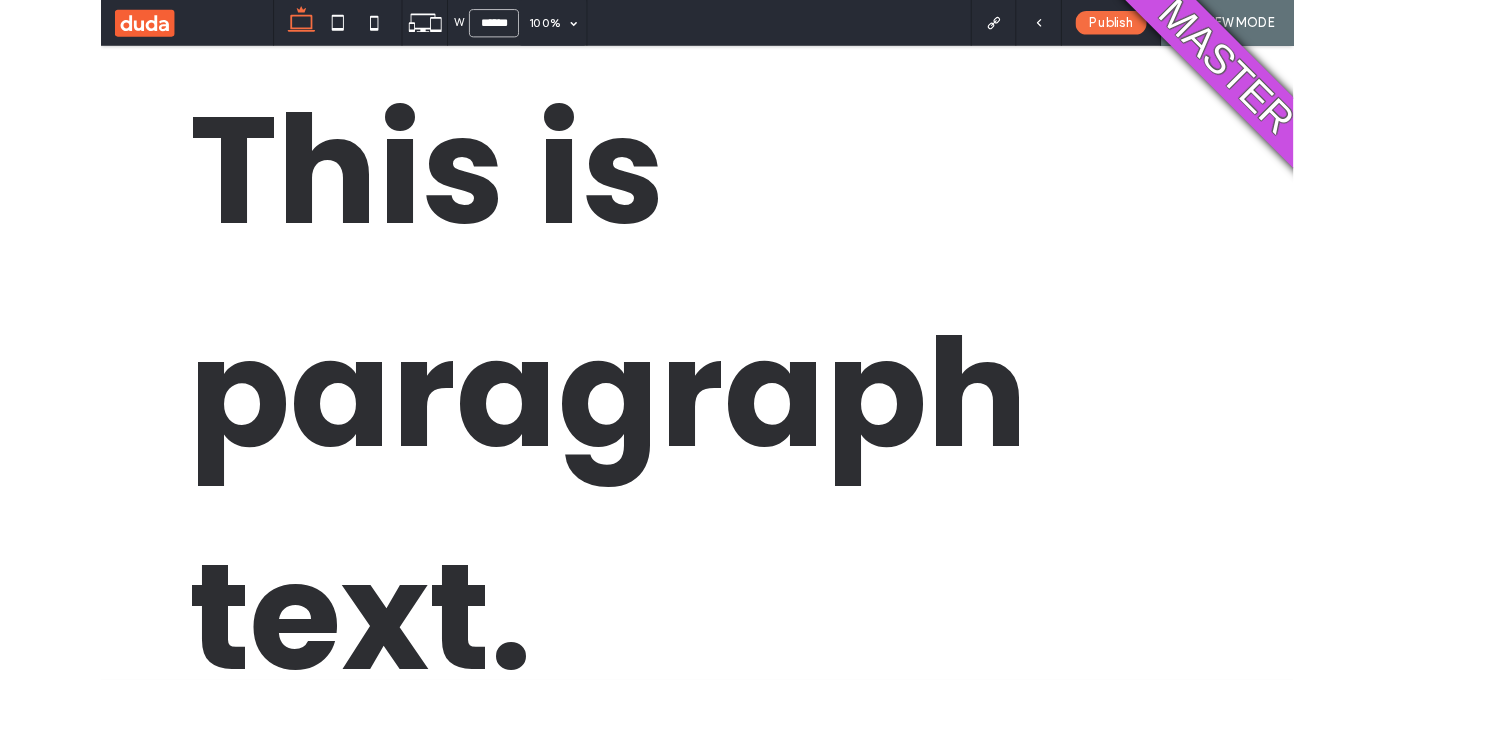 scroll, scrollTop: 160, scrollLeft: 0, axis: vertical 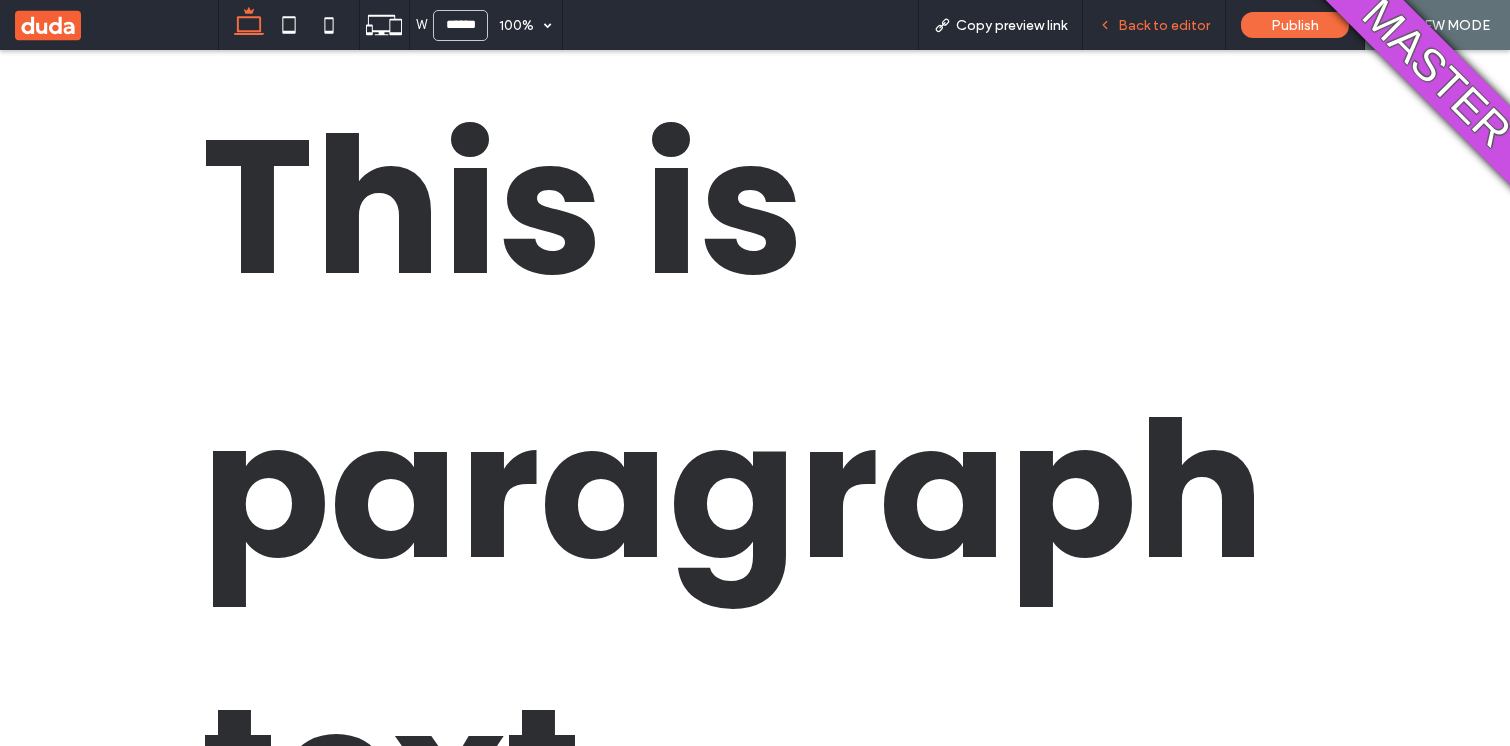 click on "Back to editor" at bounding box center [1164, 25] 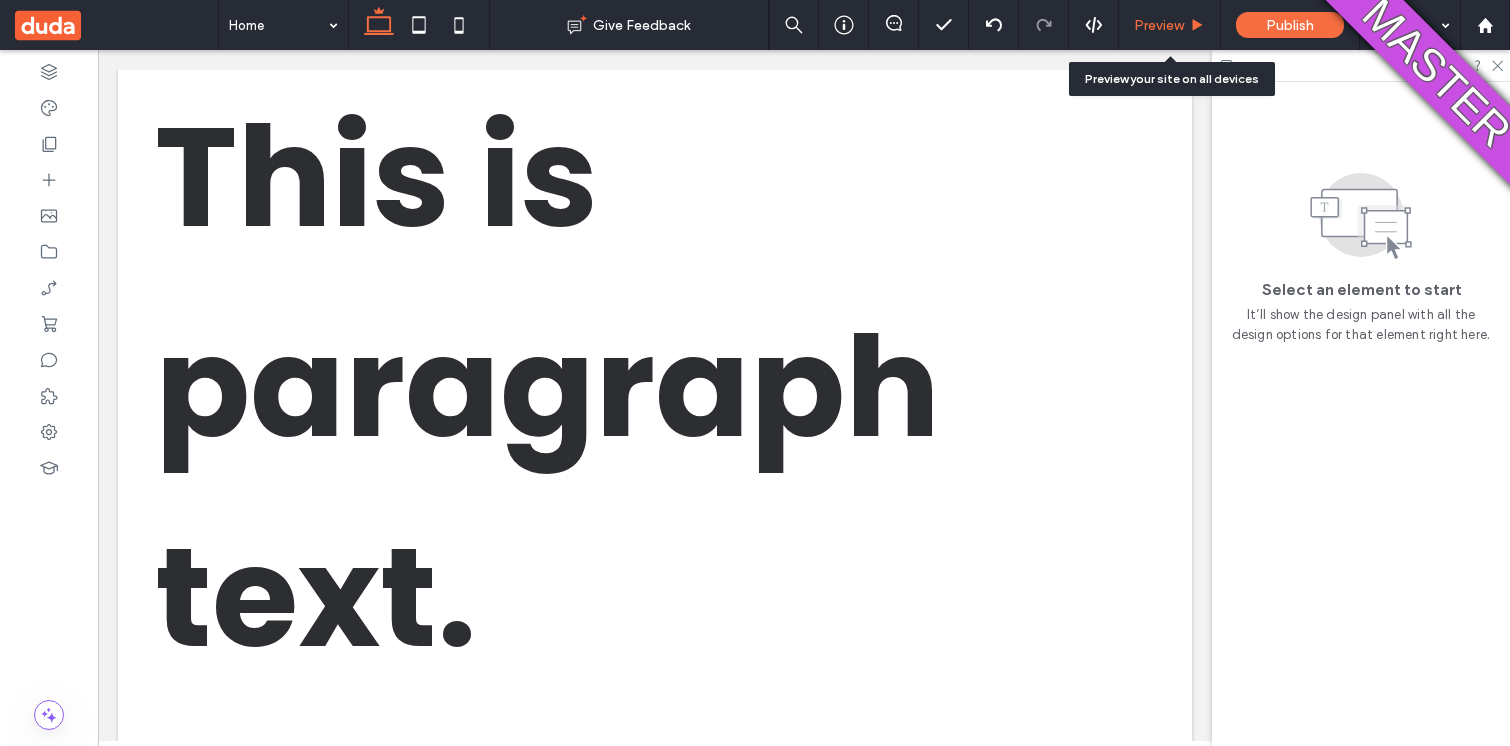 scroll, scrollTop: 156, scrollLeft: 0, axis: vertical 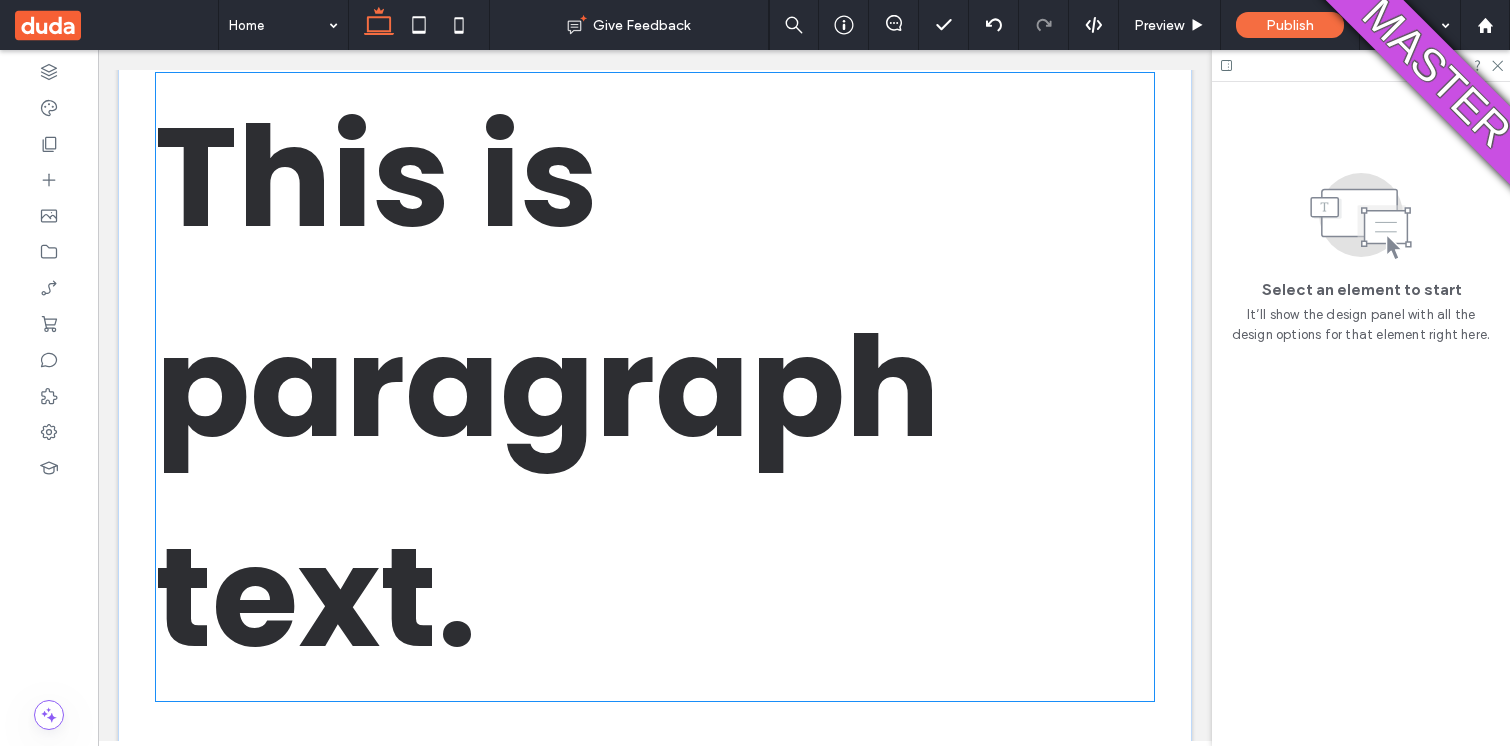 click on "This is paragraph text." at bounding box center [547, 387] 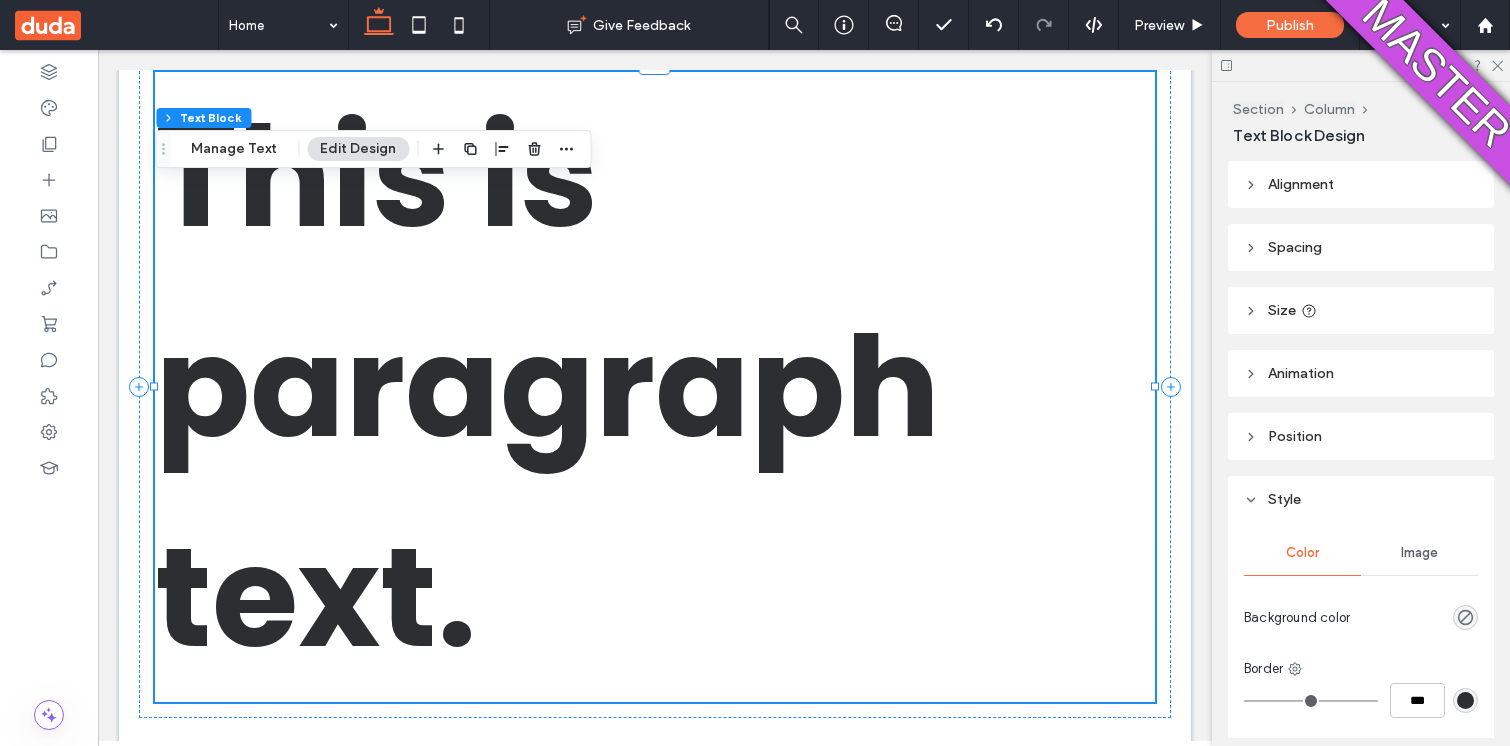 click on "This is paragraph text." at bounding box center [547, 387] 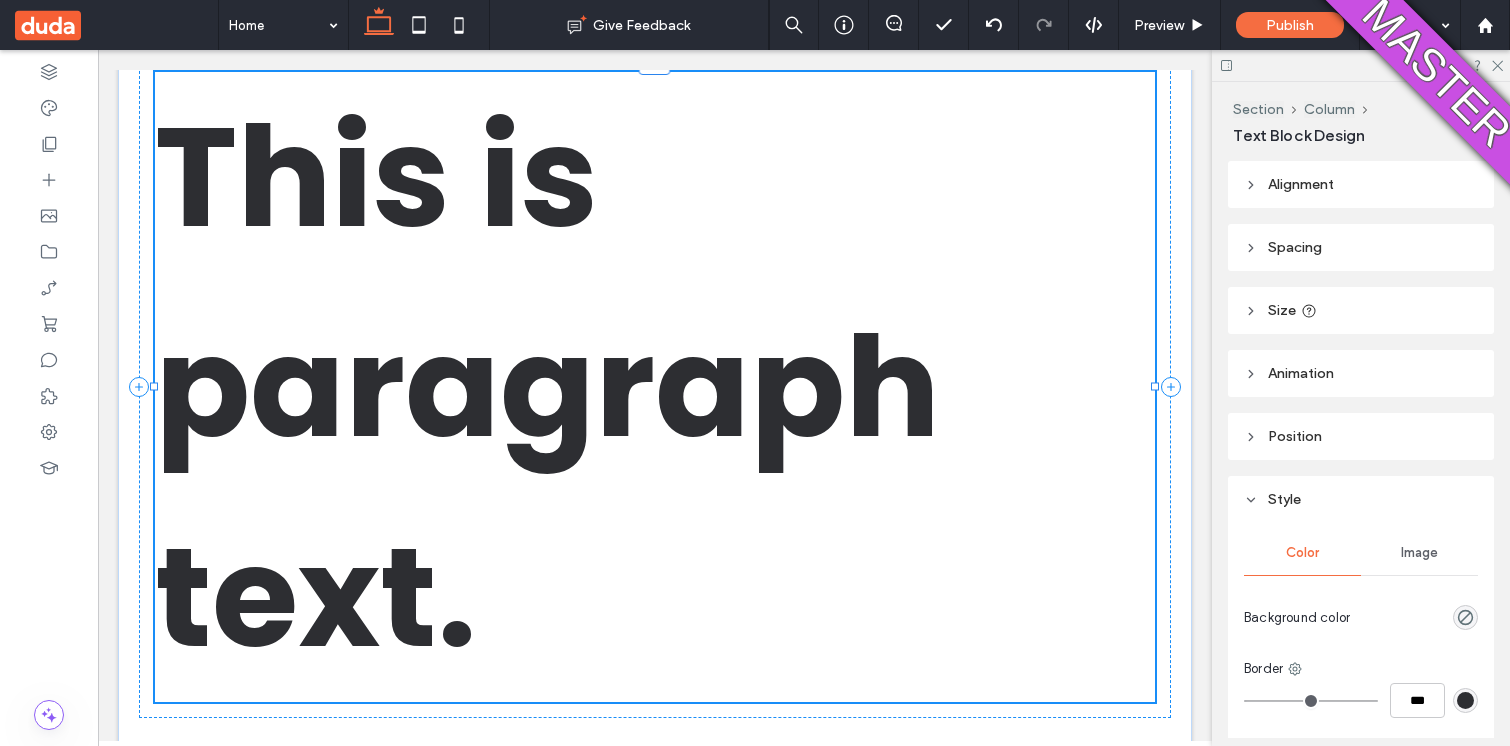 type on "*******" 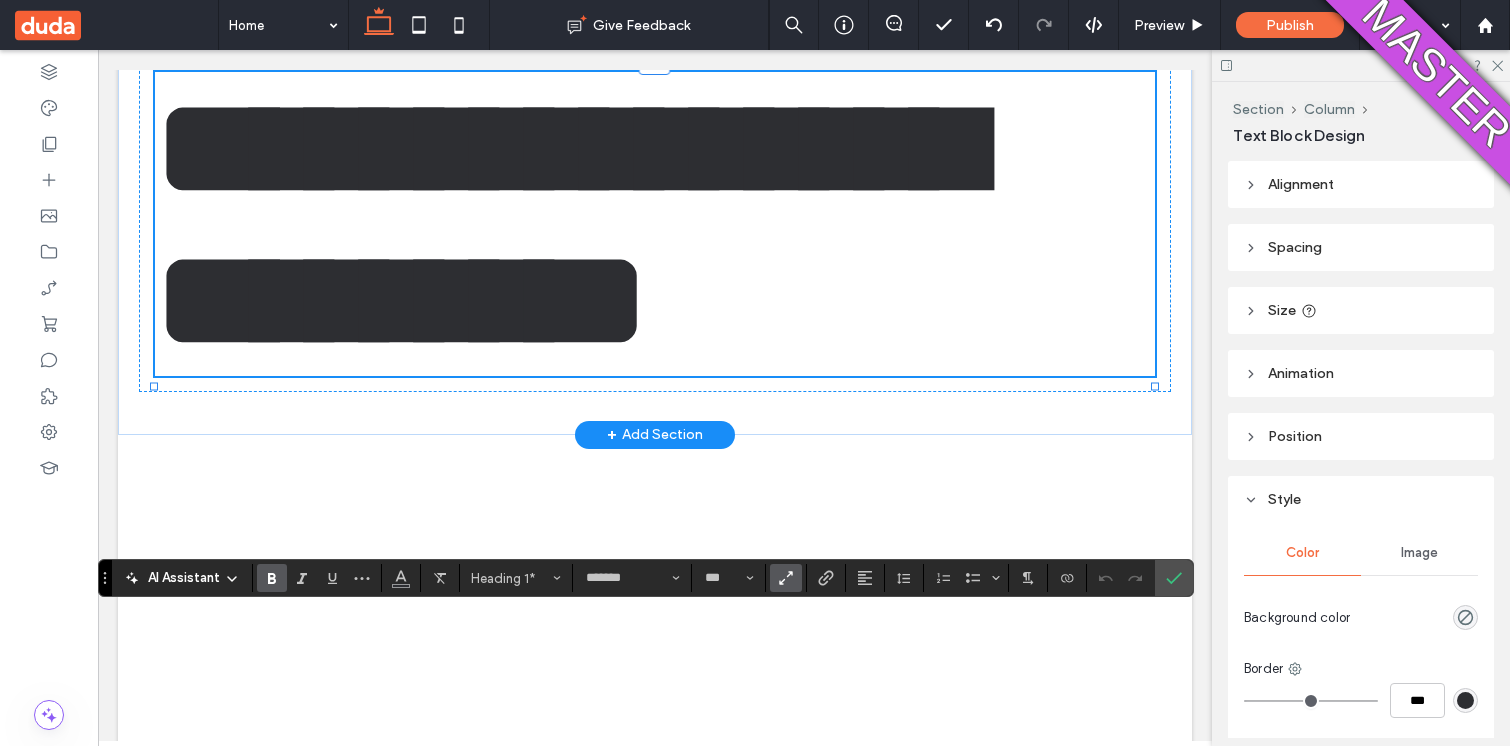 click on "**********" at bounding box center [655, 404] 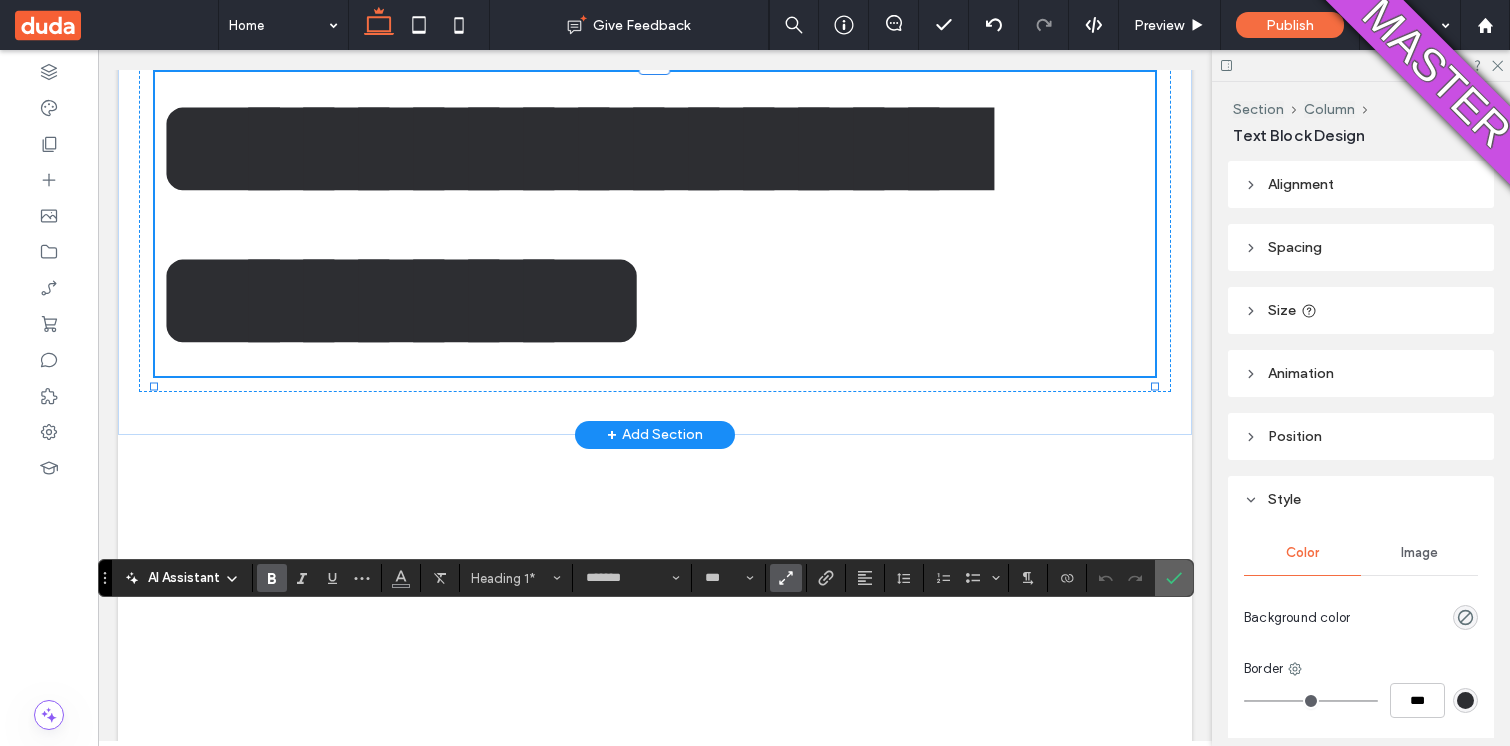 click 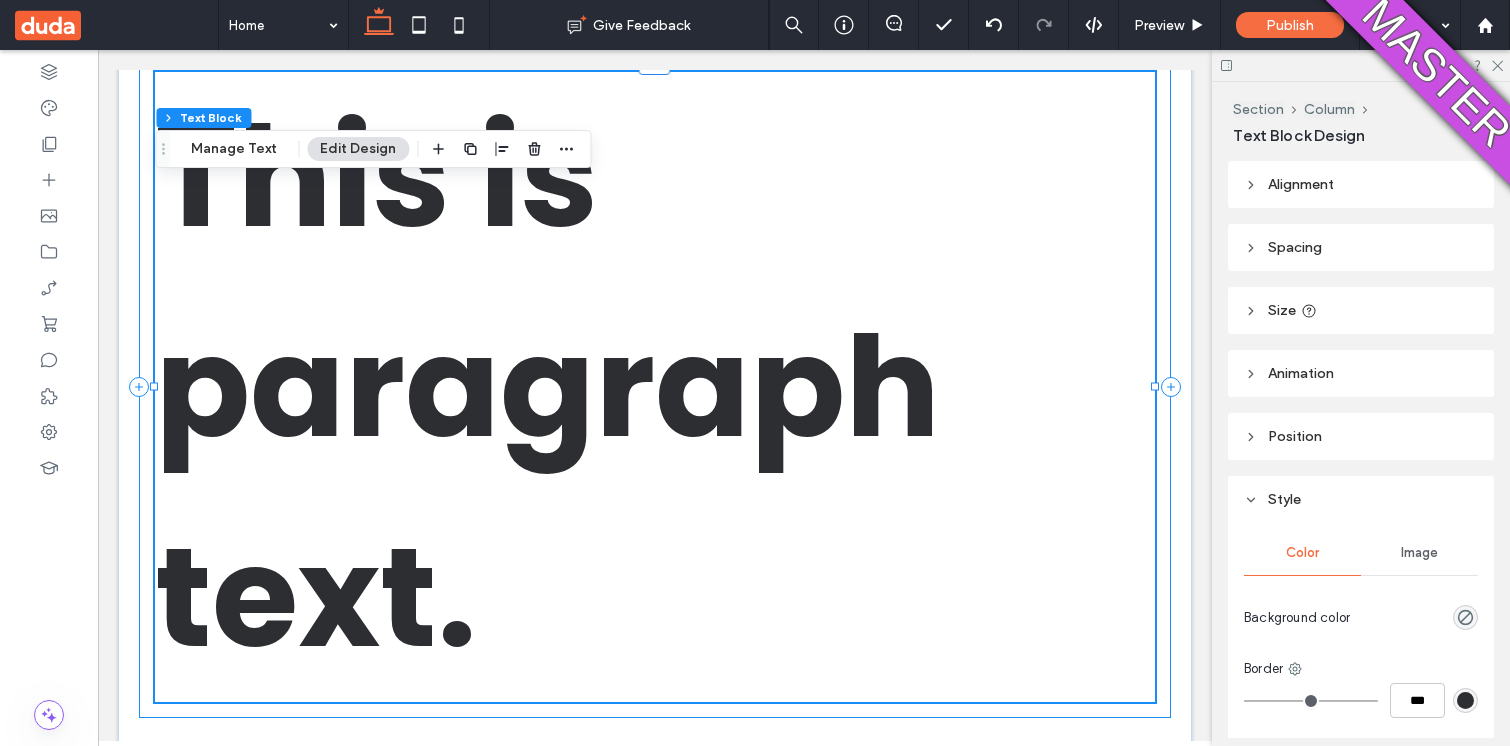 click on "This is paragraph text." at bounding box center [654, 387] 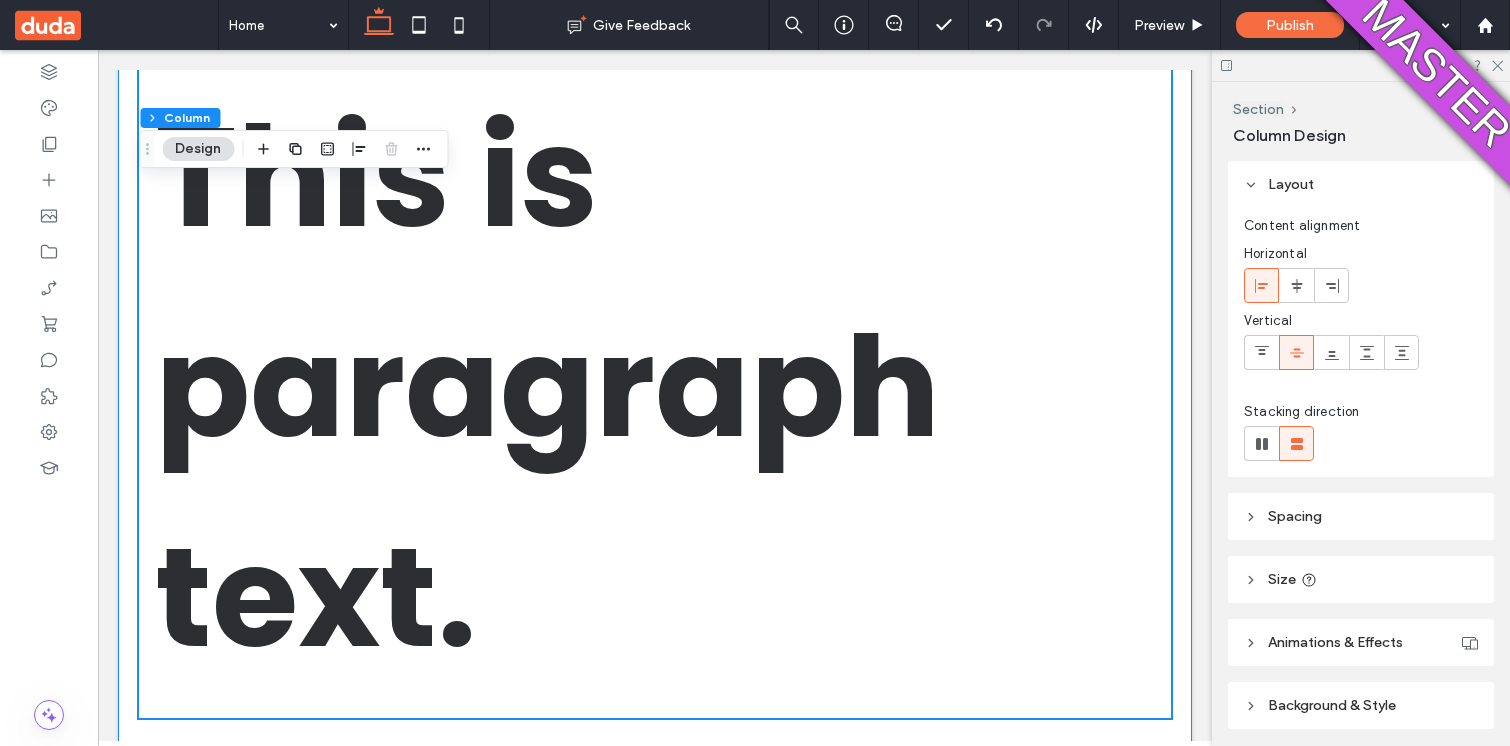 click on "This is paragraph text." at bounding box center [655, 387] 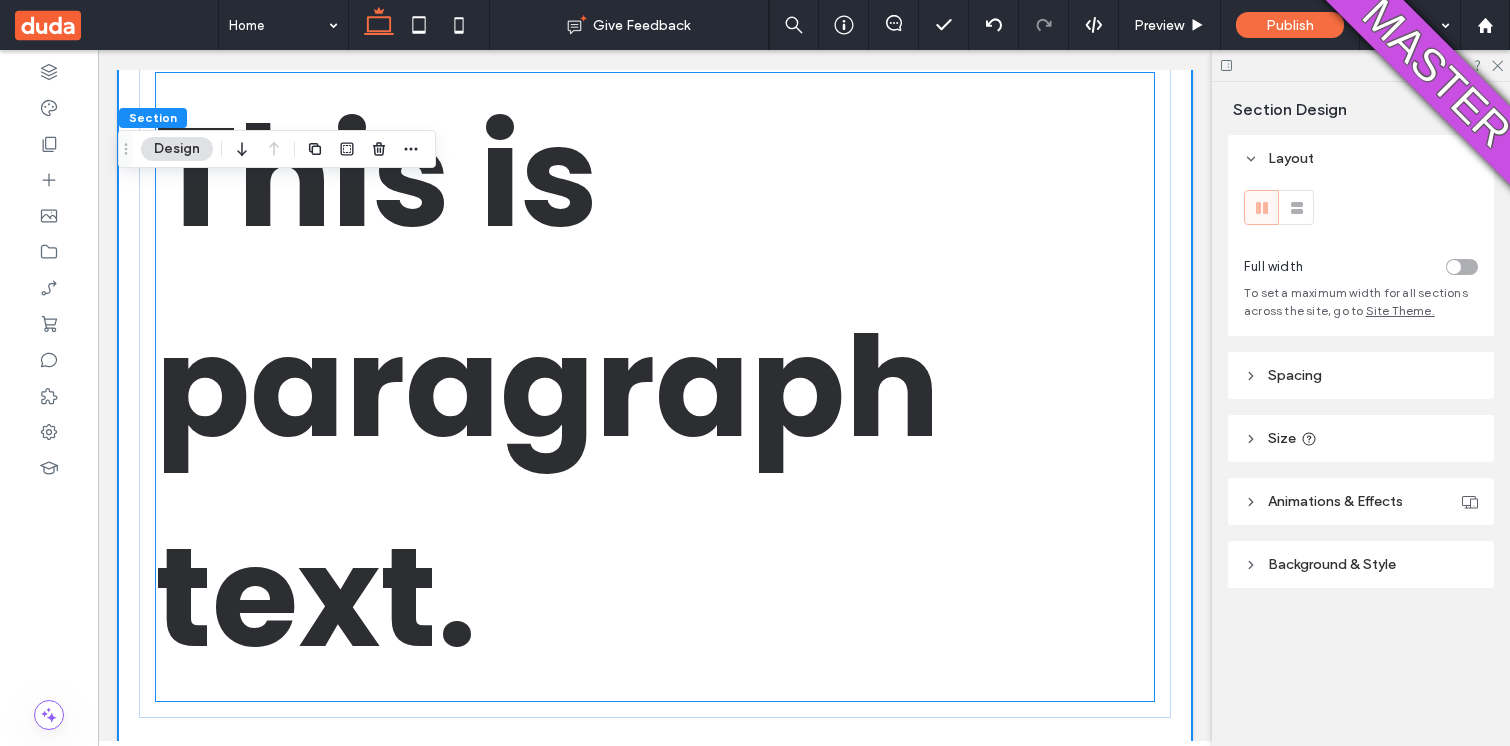 click on "This is paragraph text." at bounding box center [547, 387] 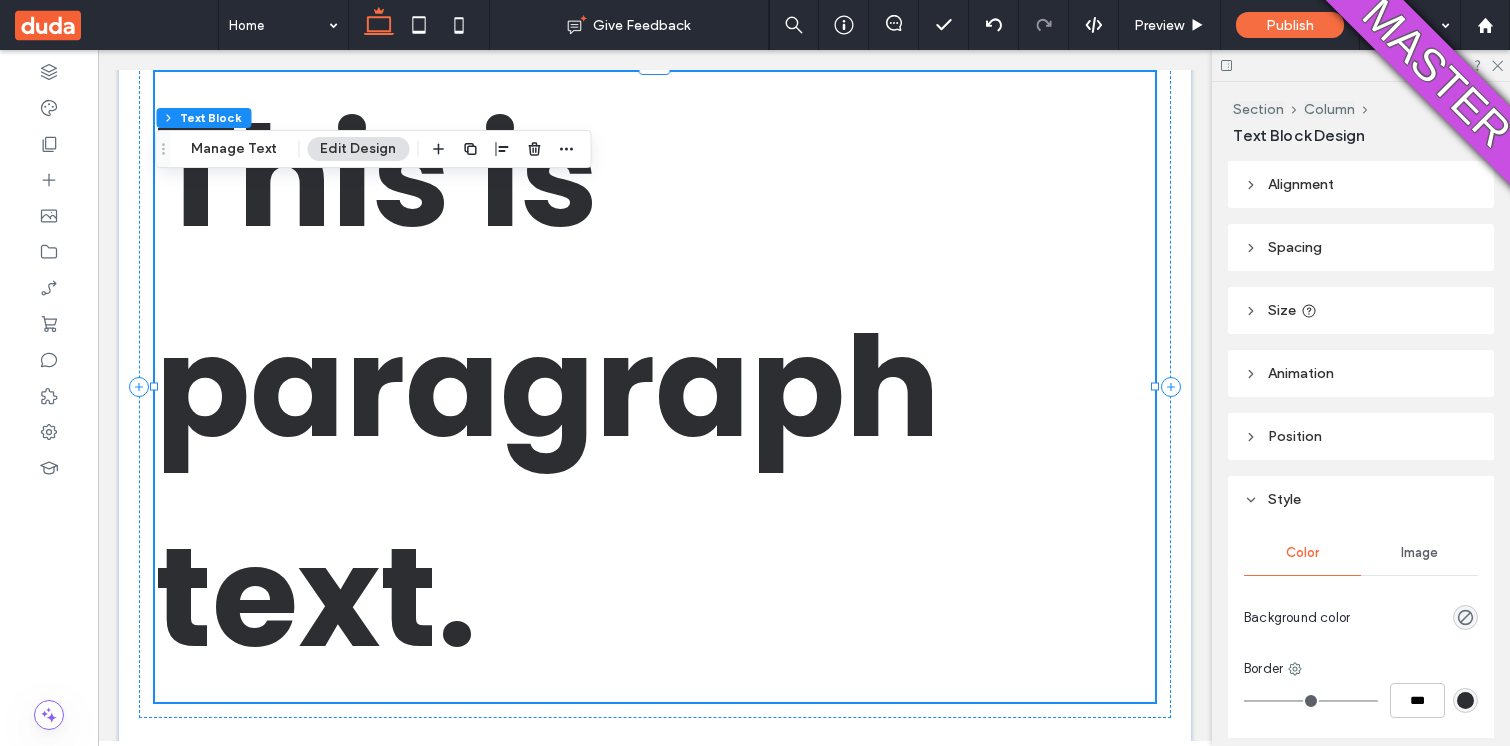 click on "This is paragraph text." at bounding box center [547, 387] 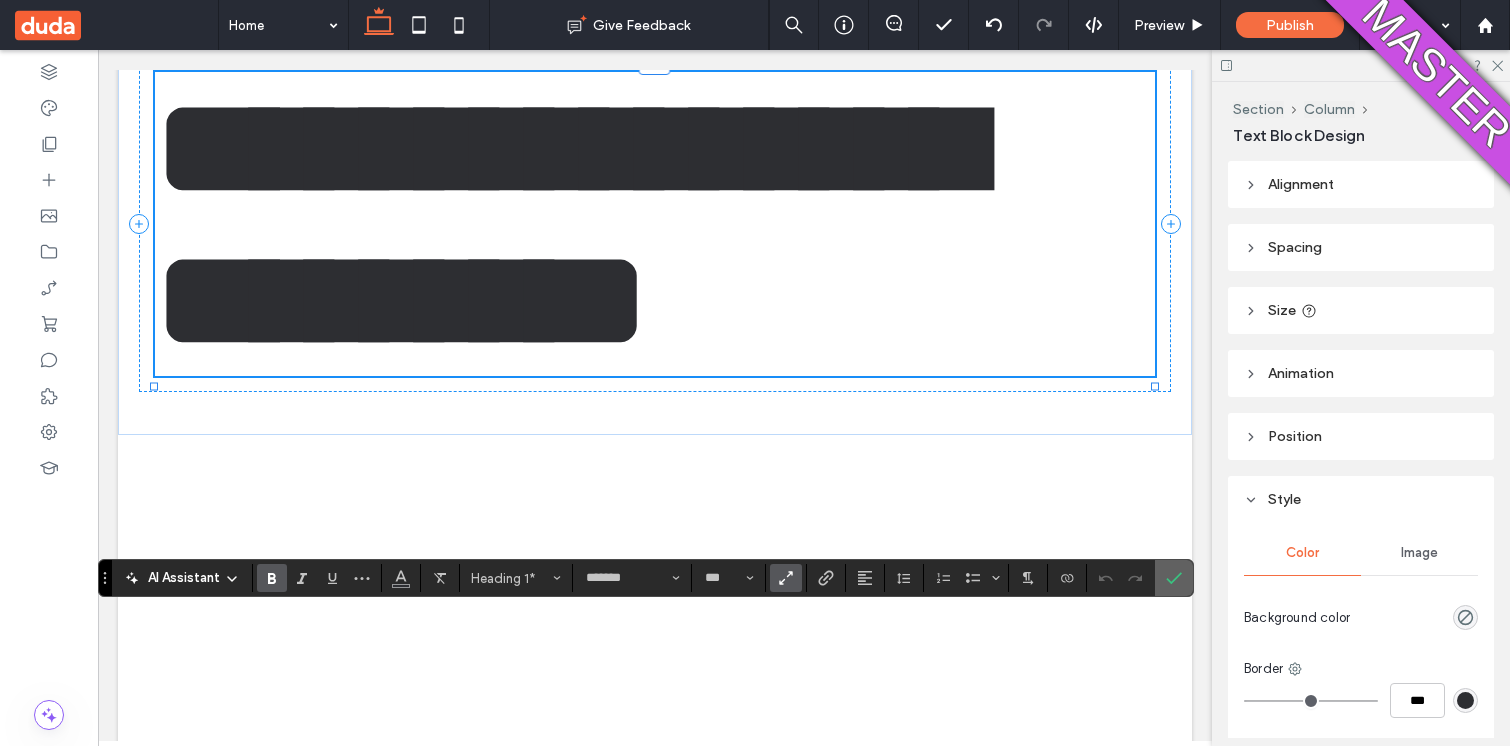click 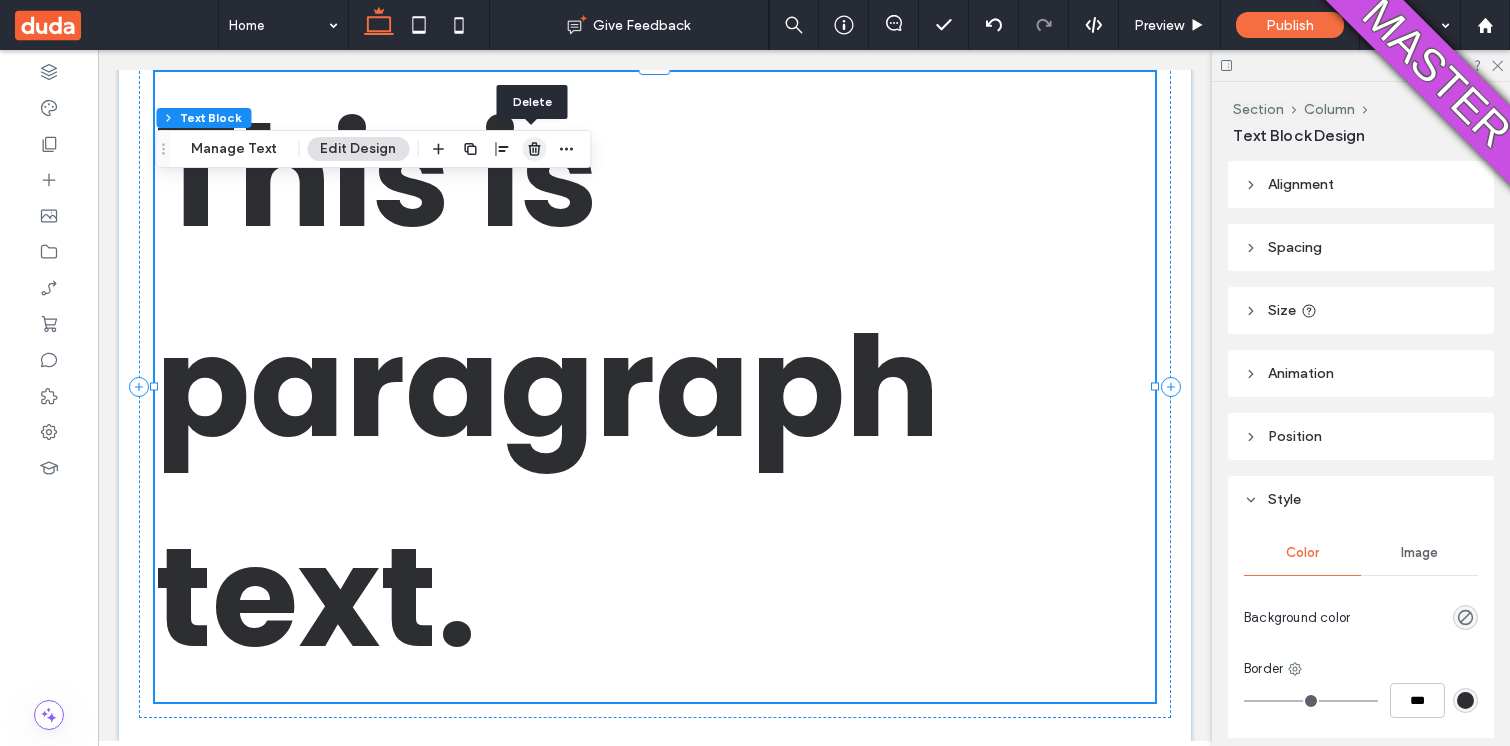 click 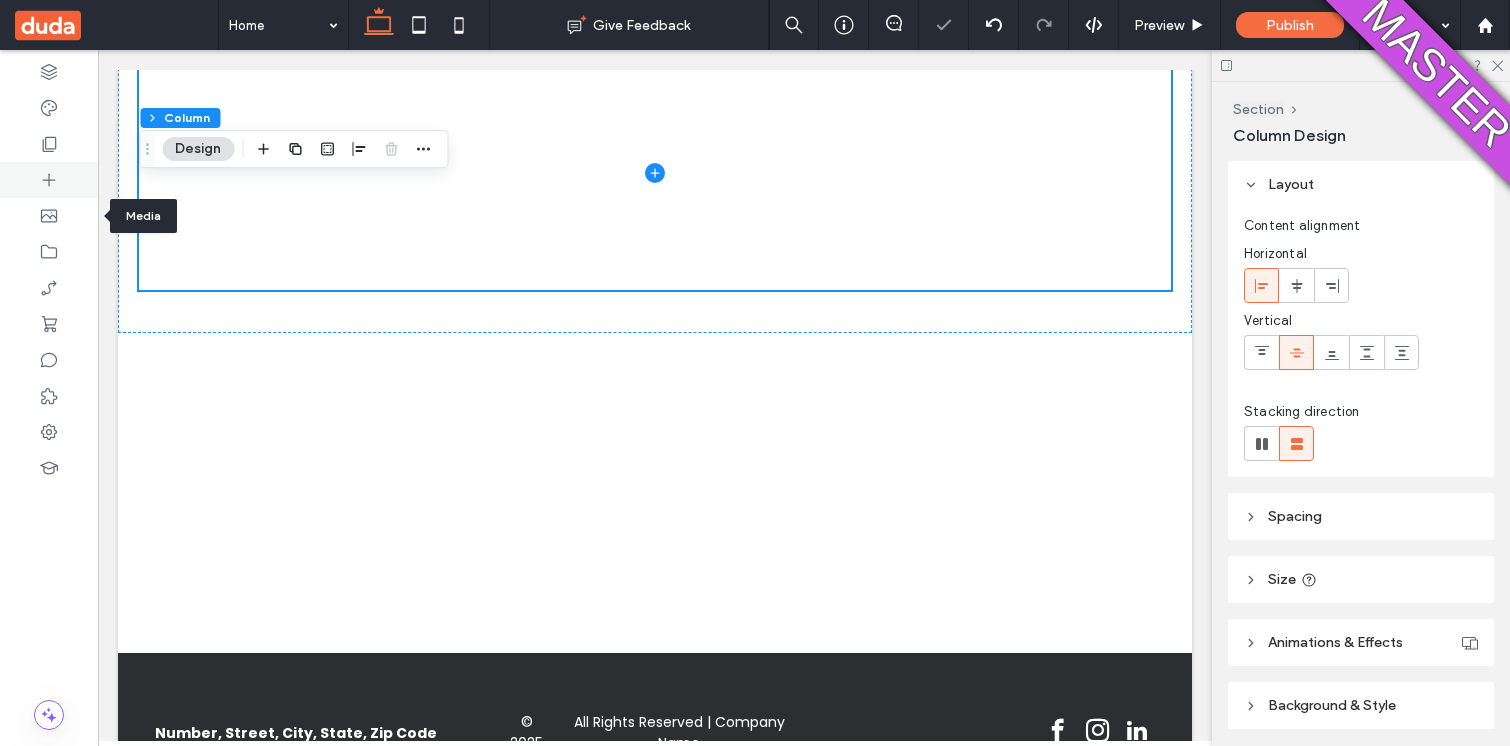 click at bounding box center (49, 180) 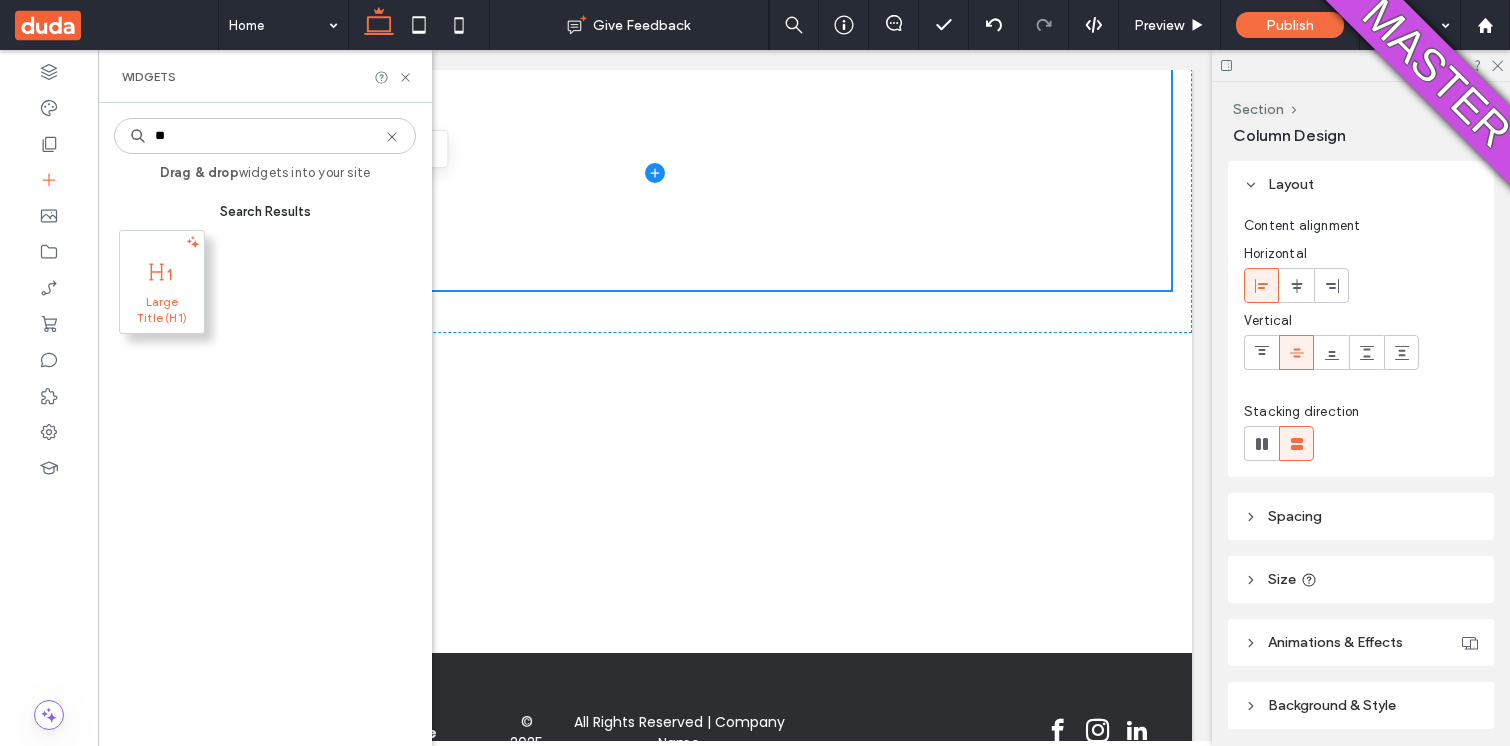 type on "**" 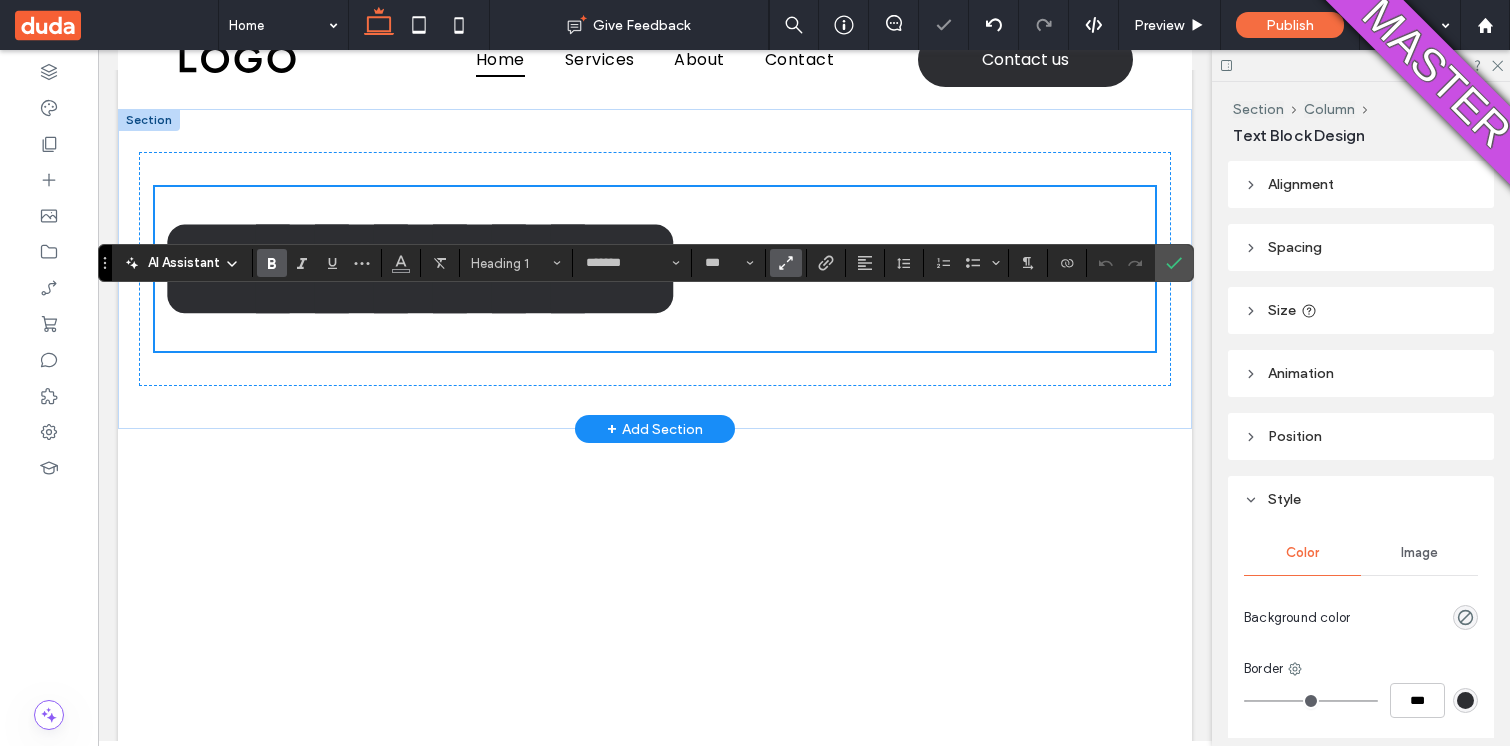 scroll, scrollTop: 57, scrollLeft: 0, axis: vertical 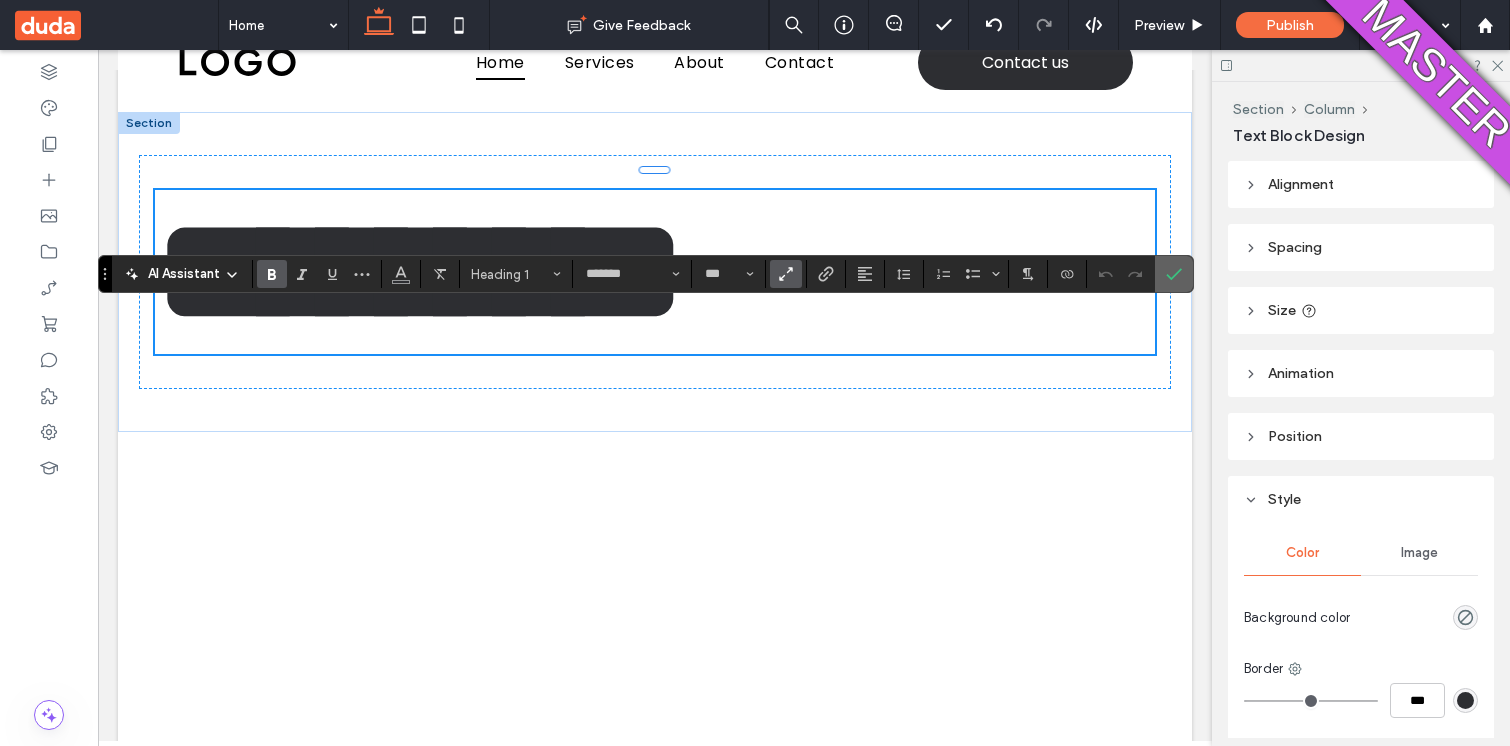 click 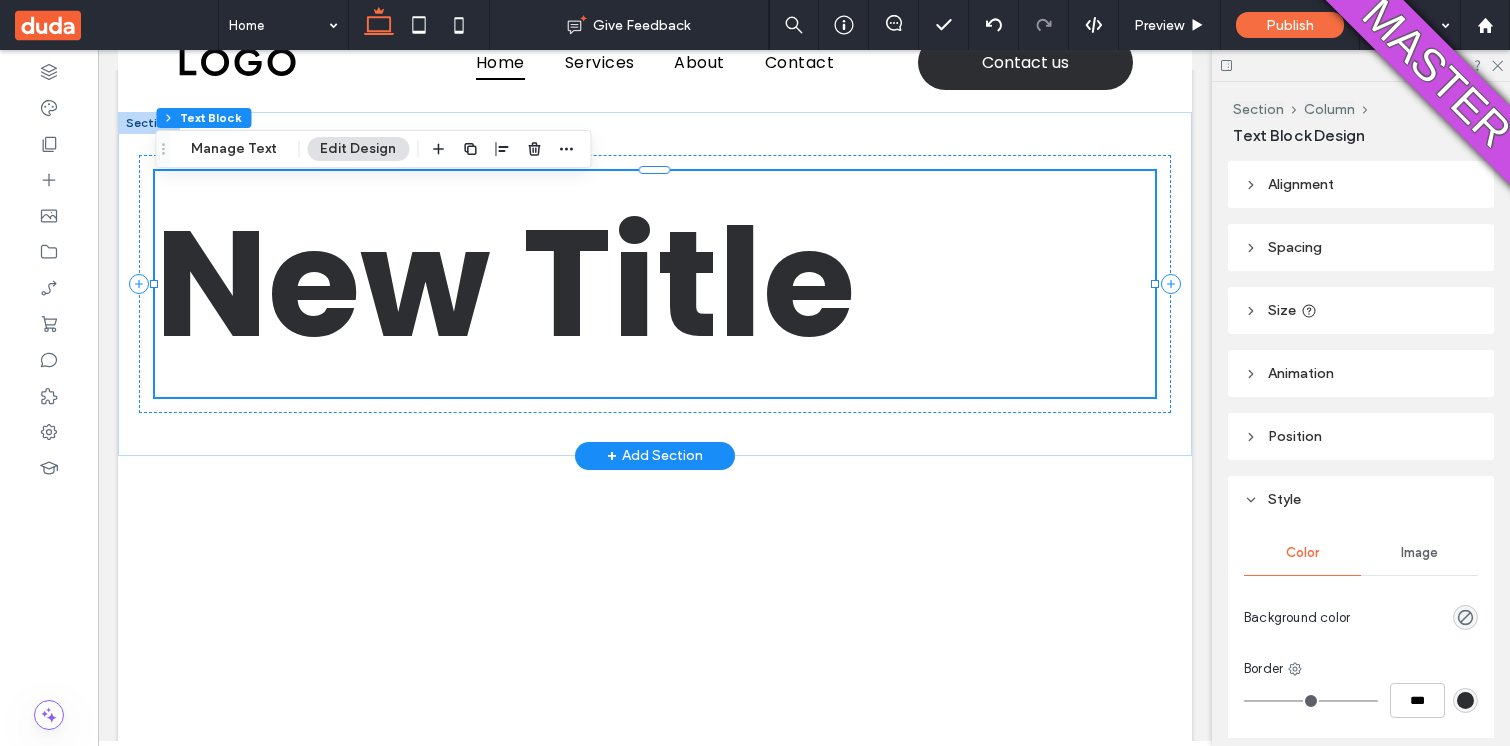 click on "New Title" at bounding box center (505, 283) 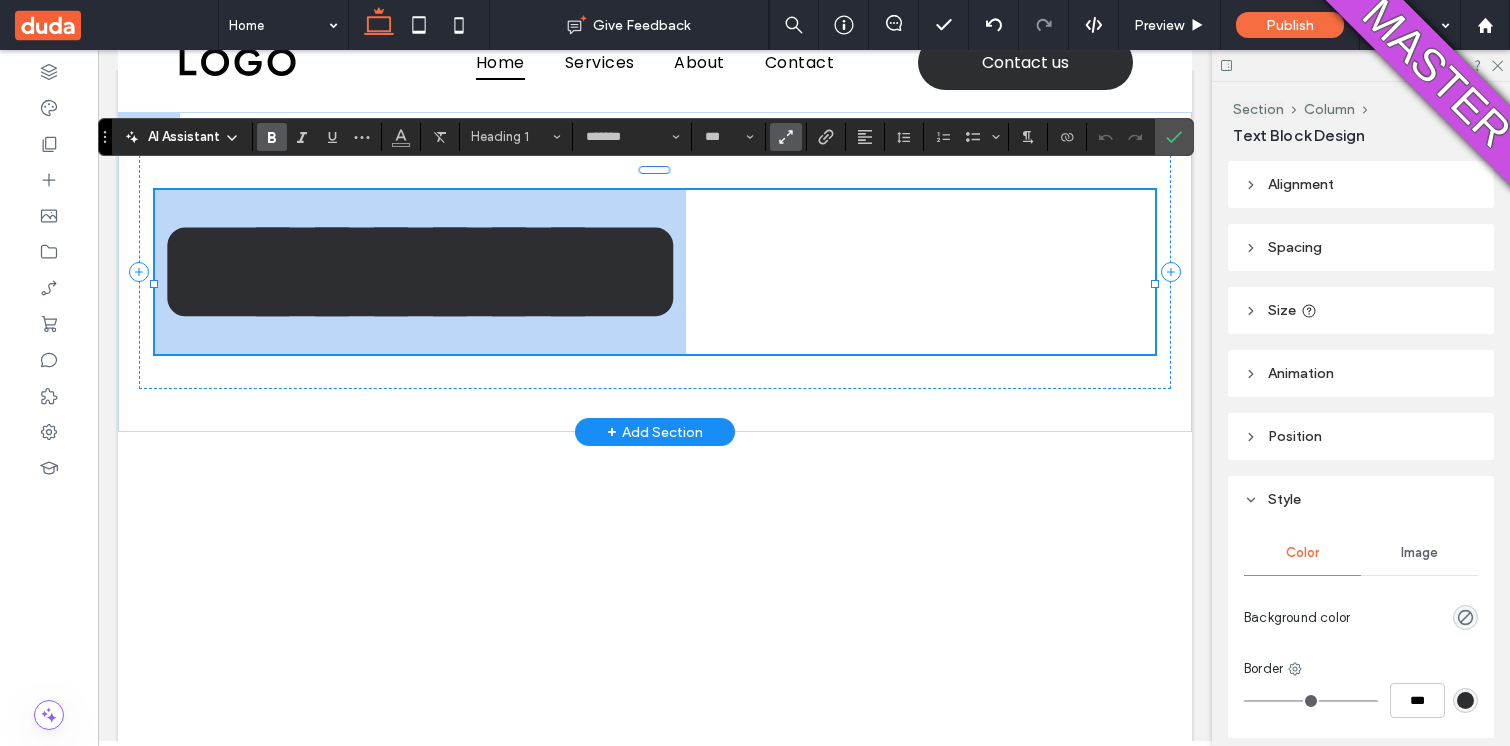 click on "*********" at bounding box center [420, 271] 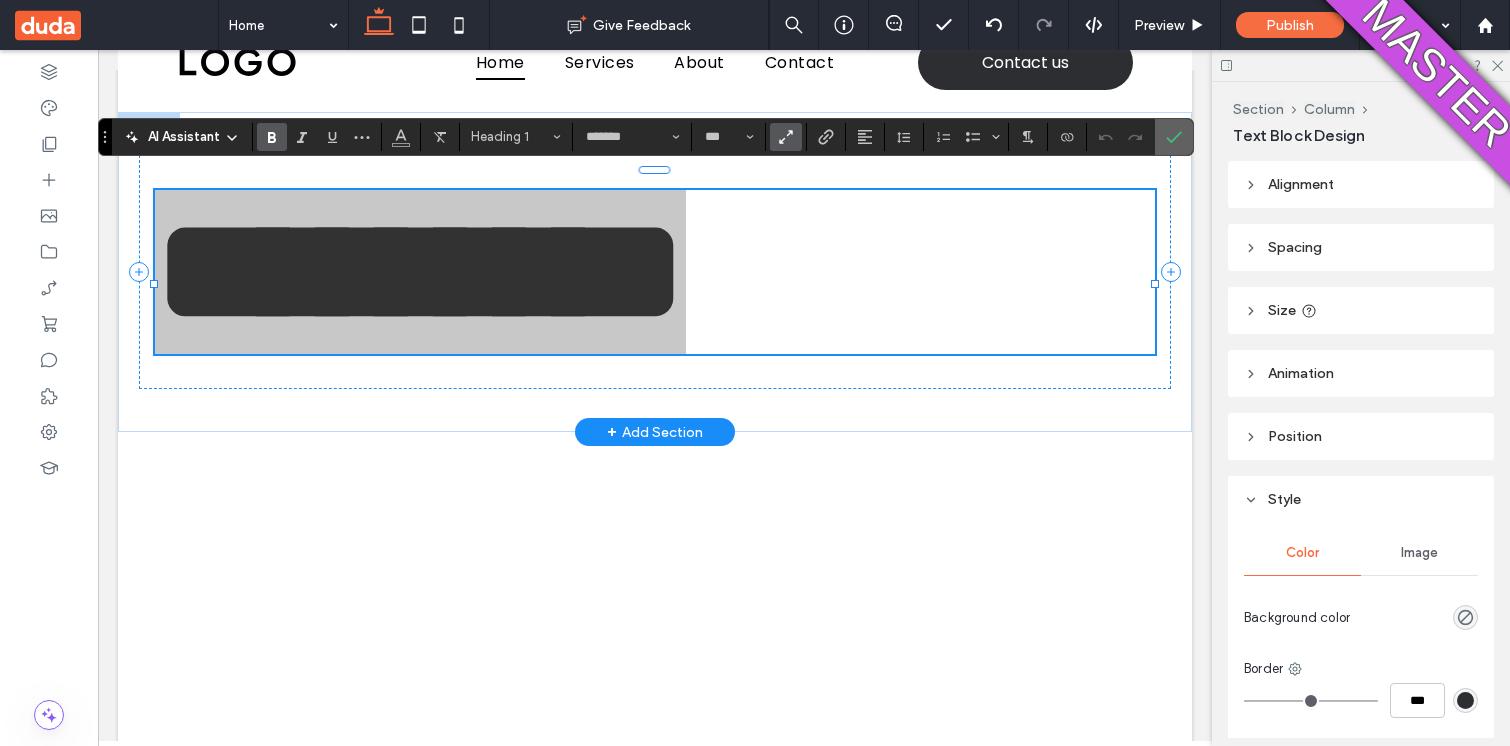 click 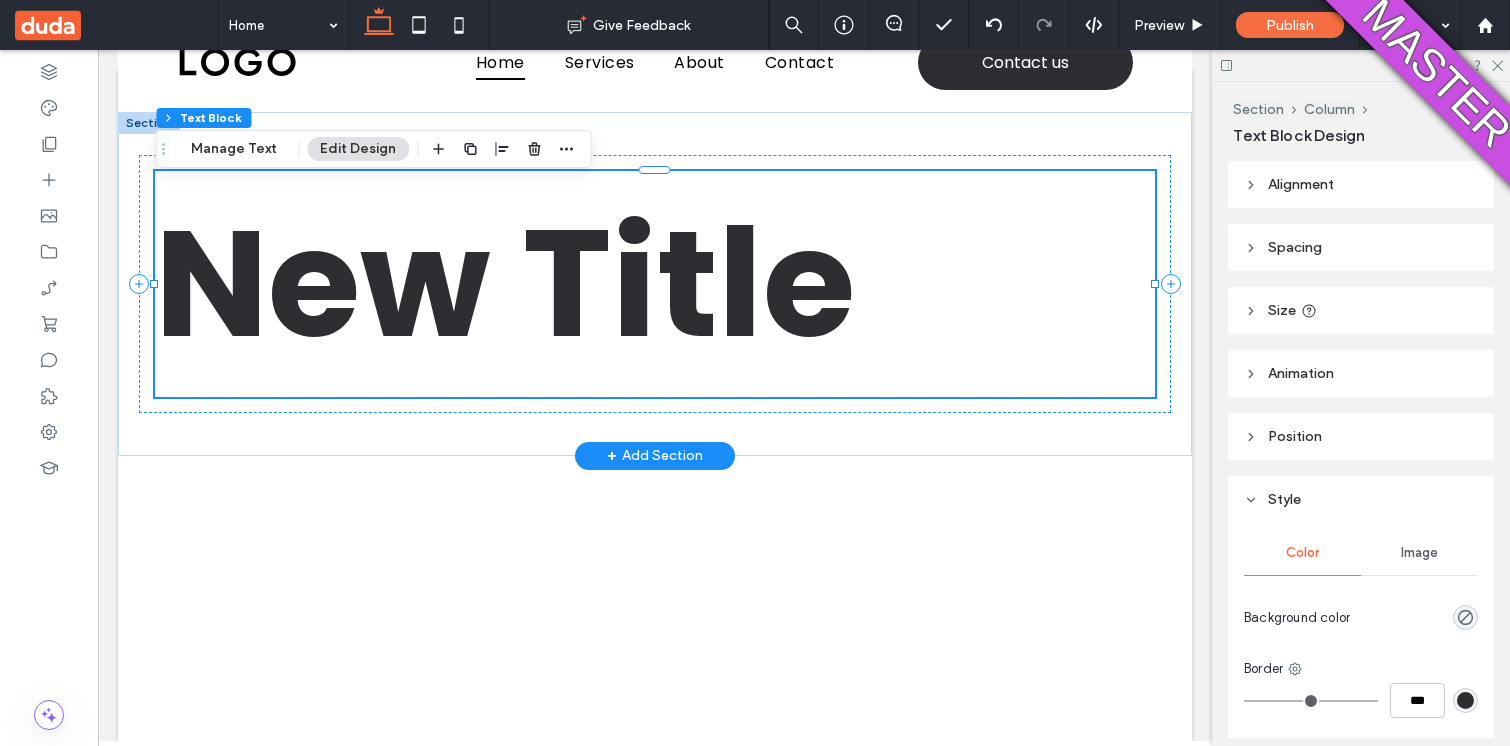 click on "New Title" at bounding box center (654, 284) 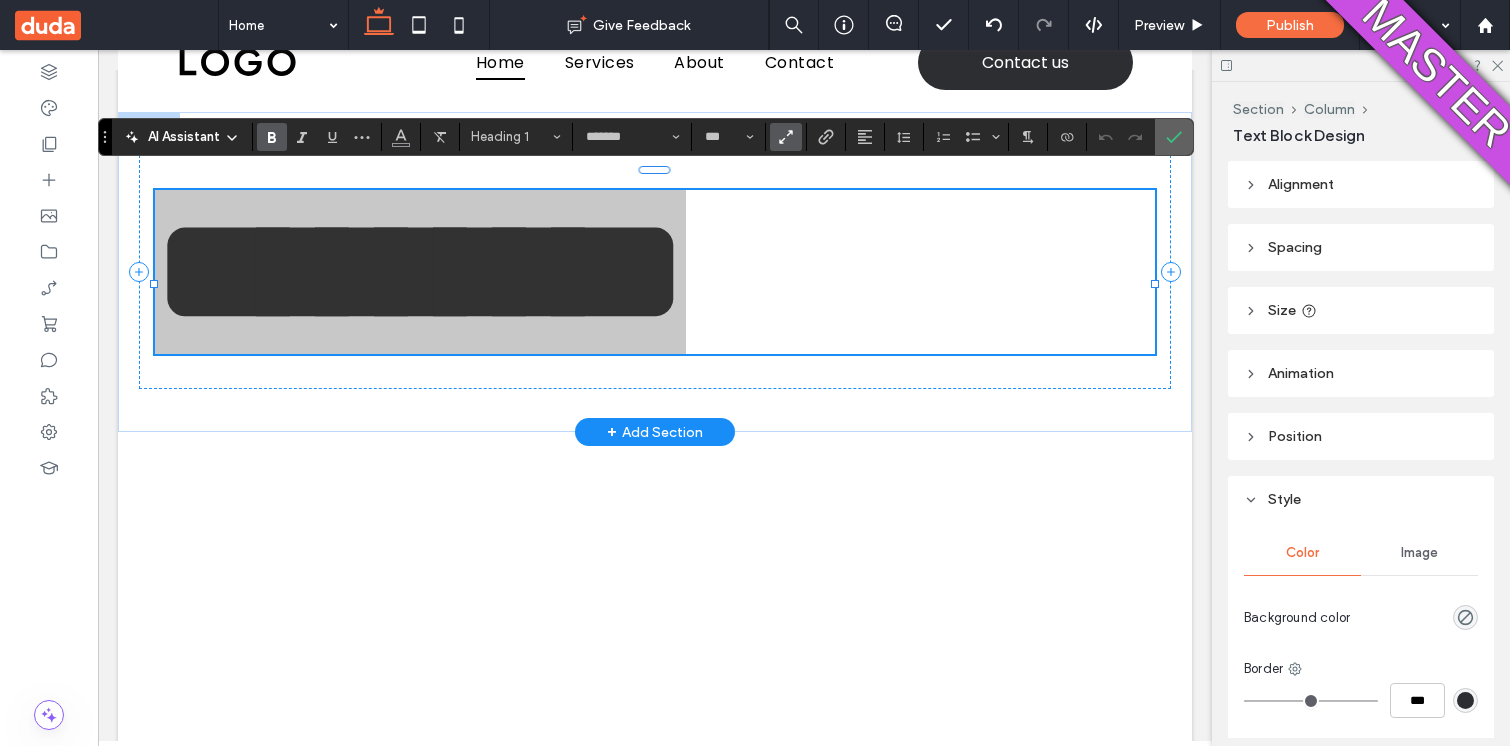 click at bounding box center (1174, 137) 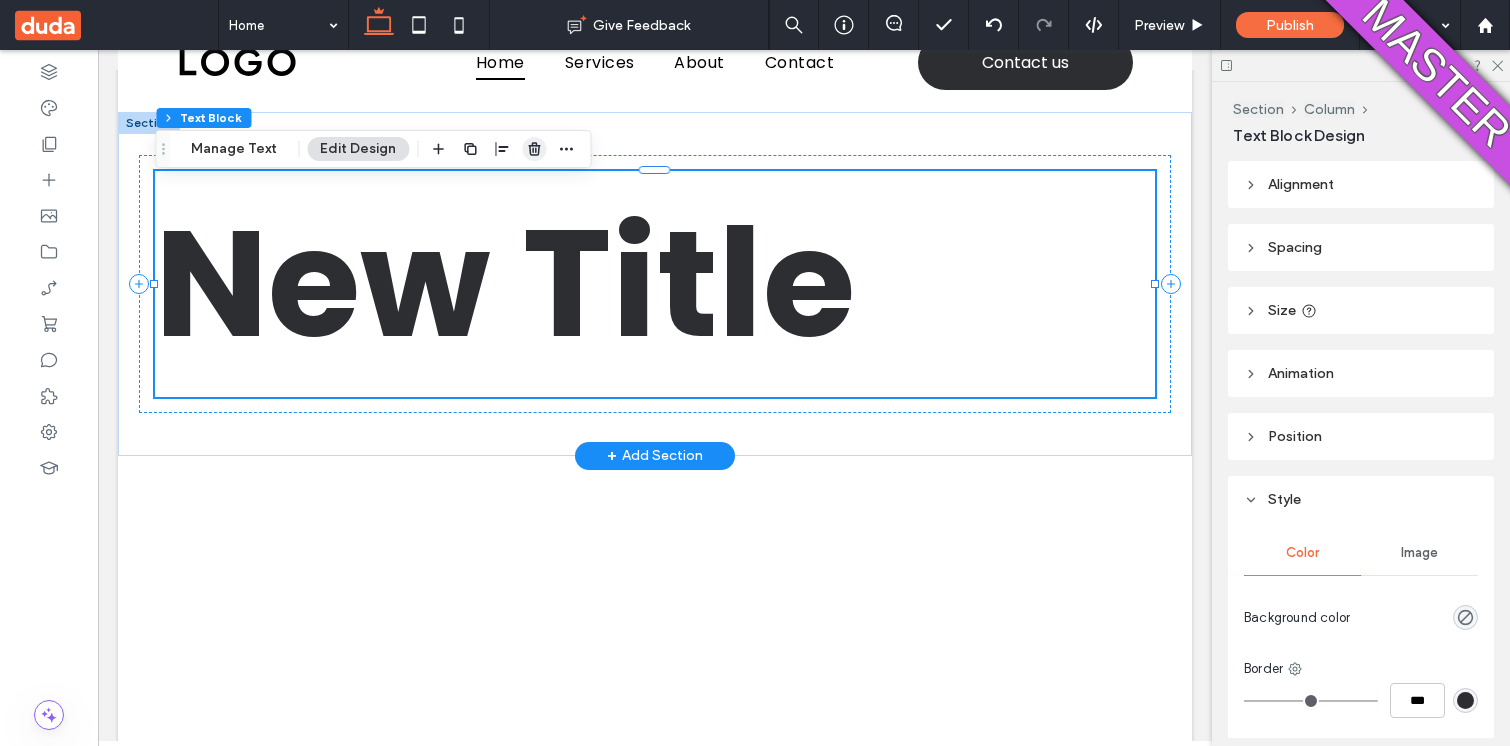 click 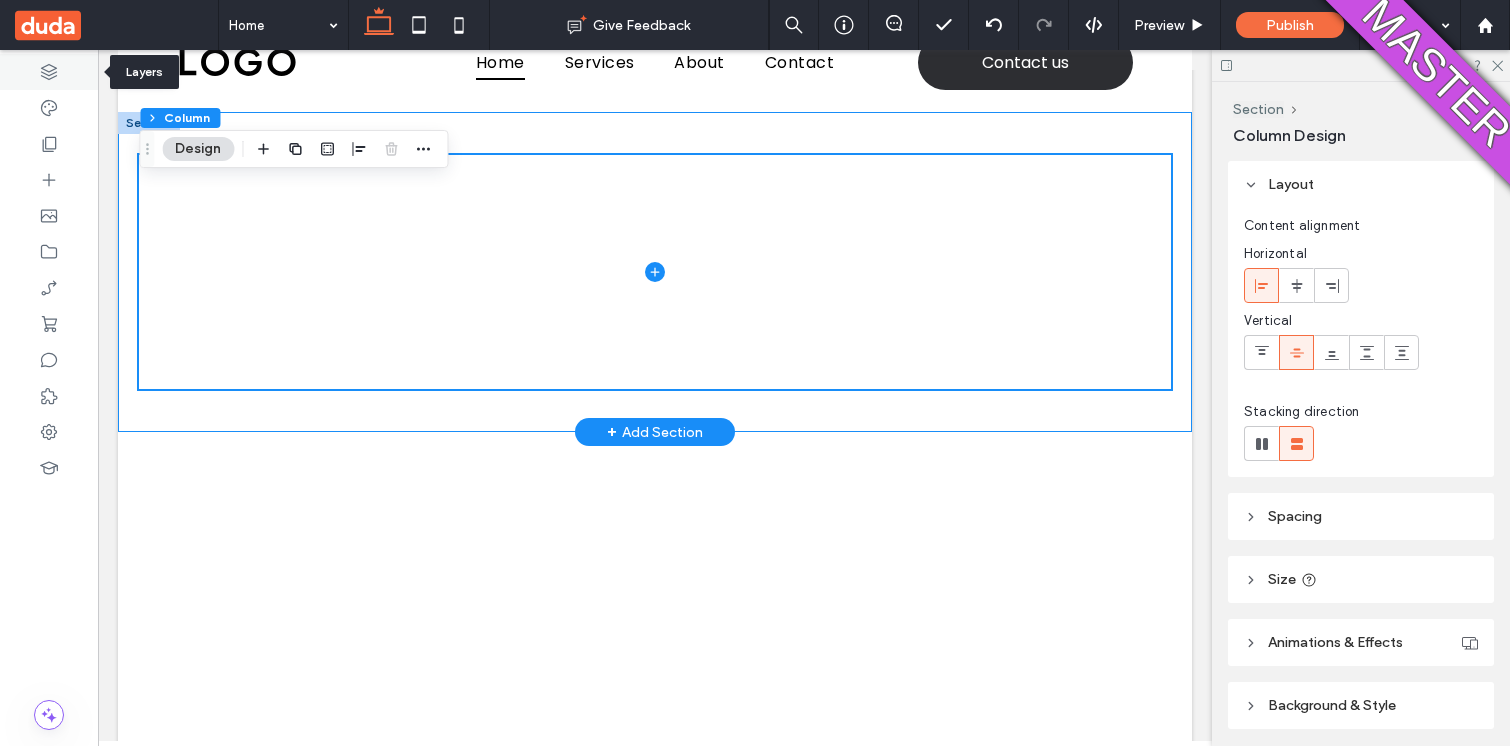 click at bounding box center [49, 72] 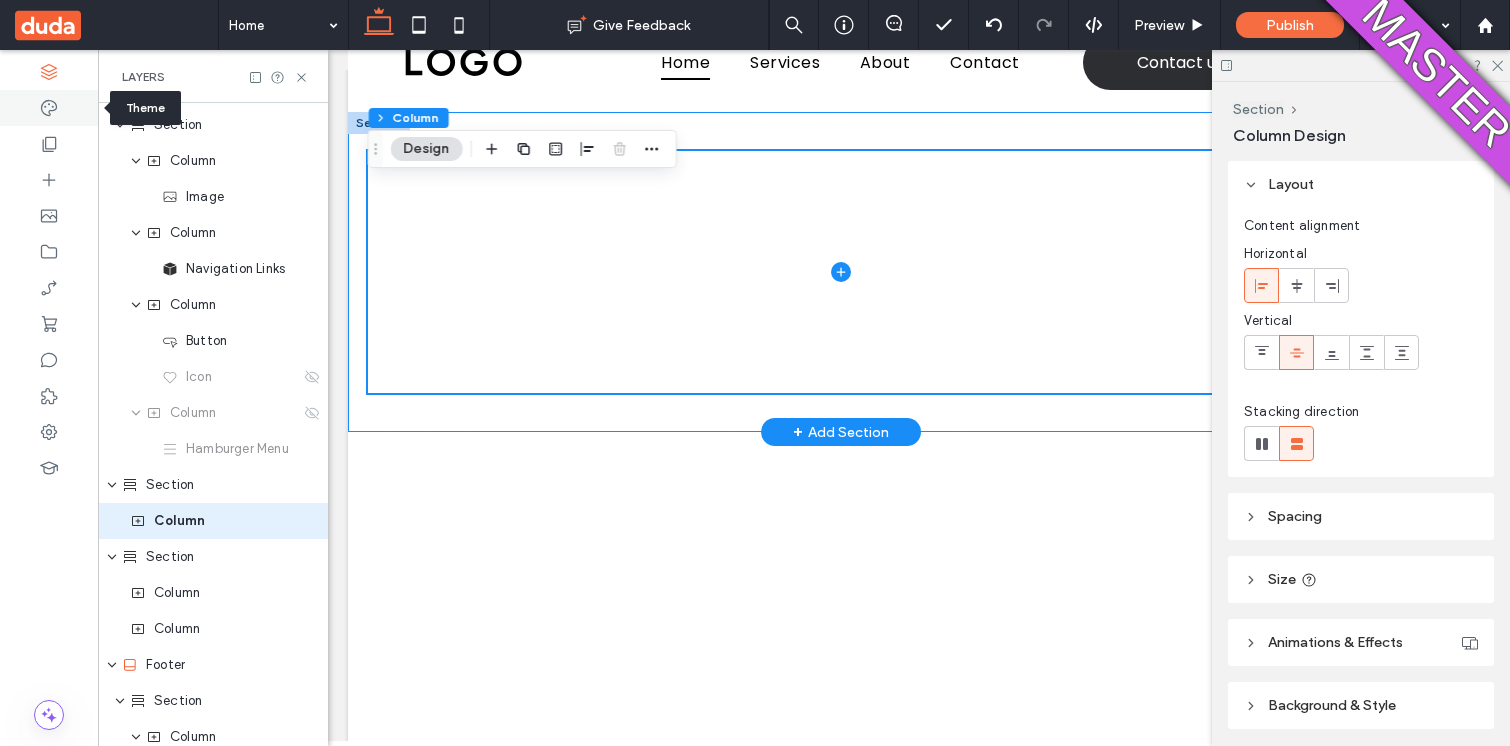scroll, scrollTop: 128, scrollLeft: 0, axis: vertical 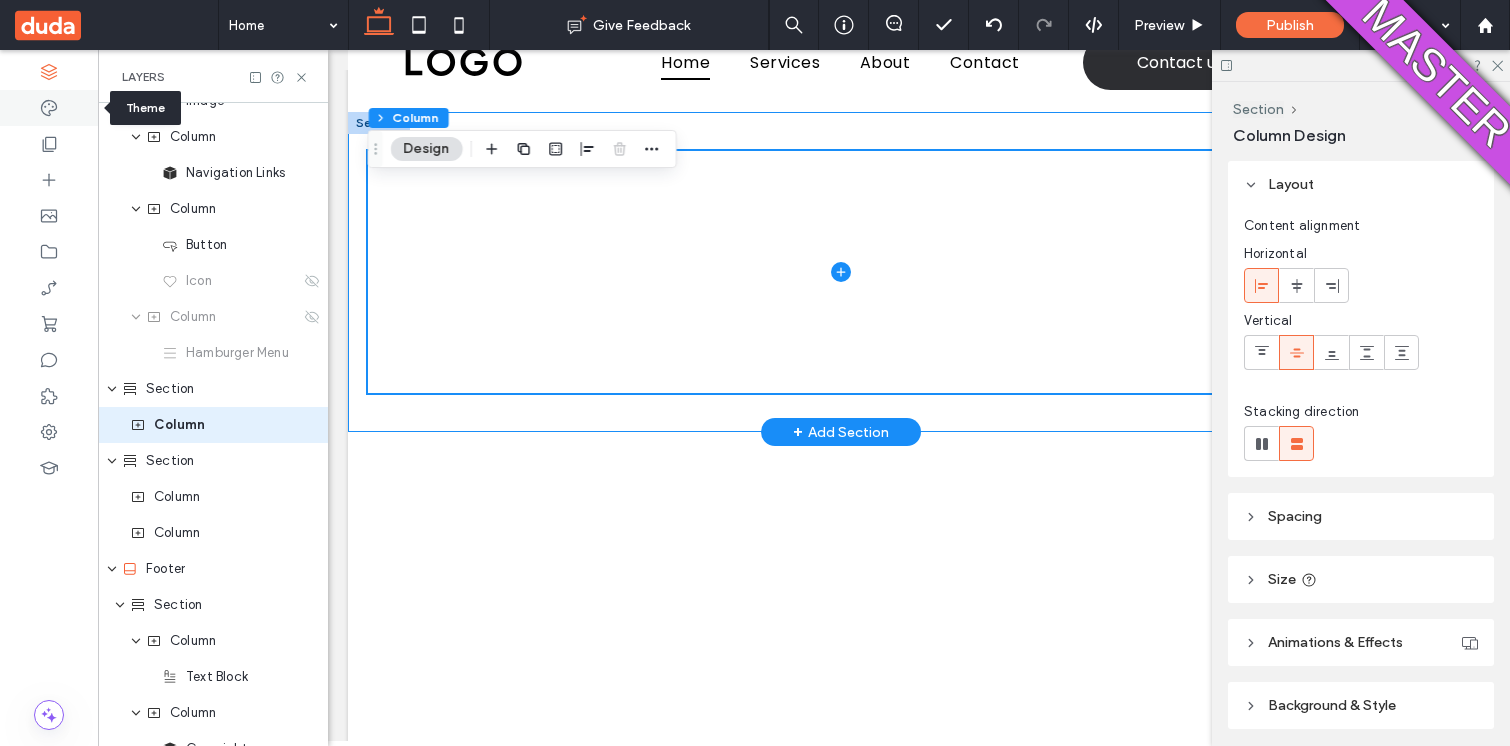 click at bounding box center [49, 108] 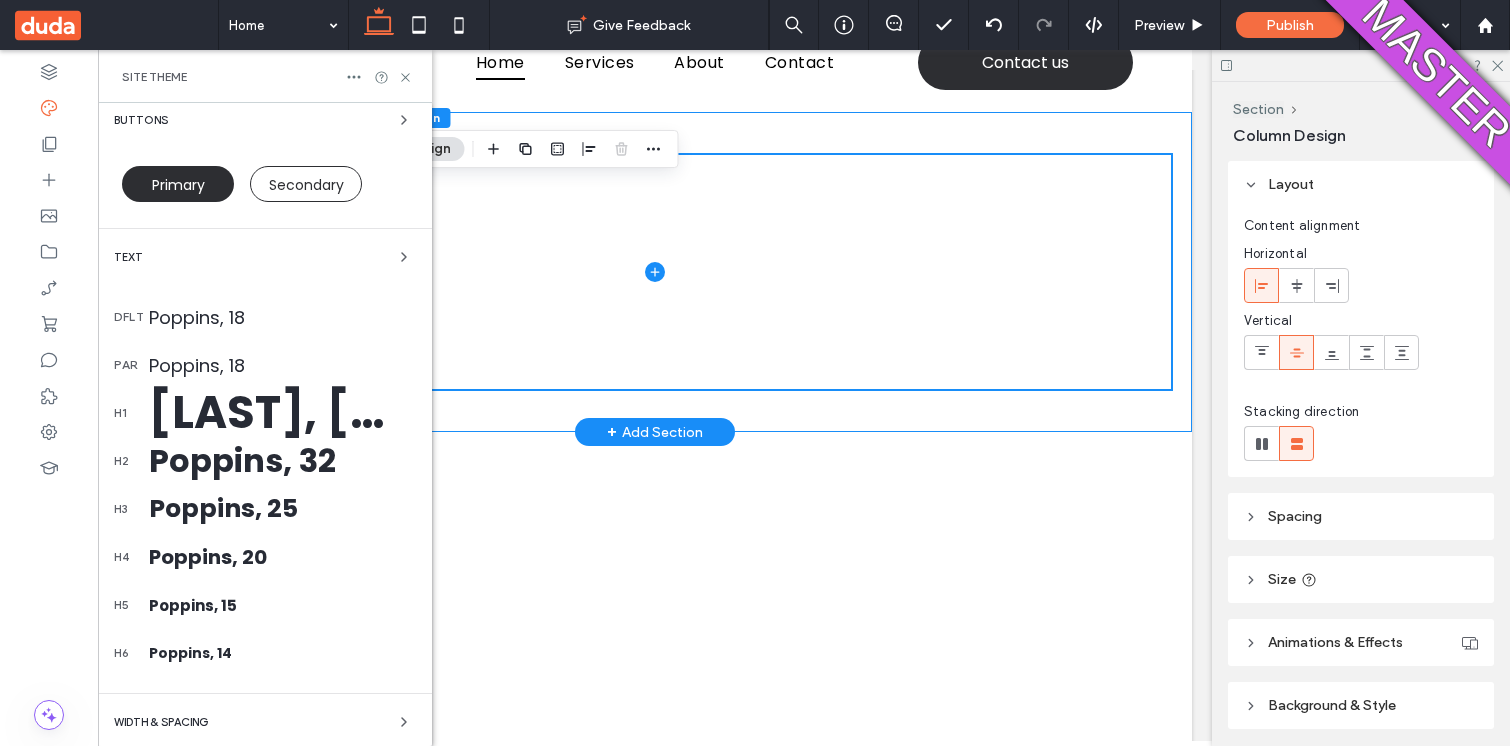 scroll, scrollTop: 409, scrollLeft: 0, axis: vertical 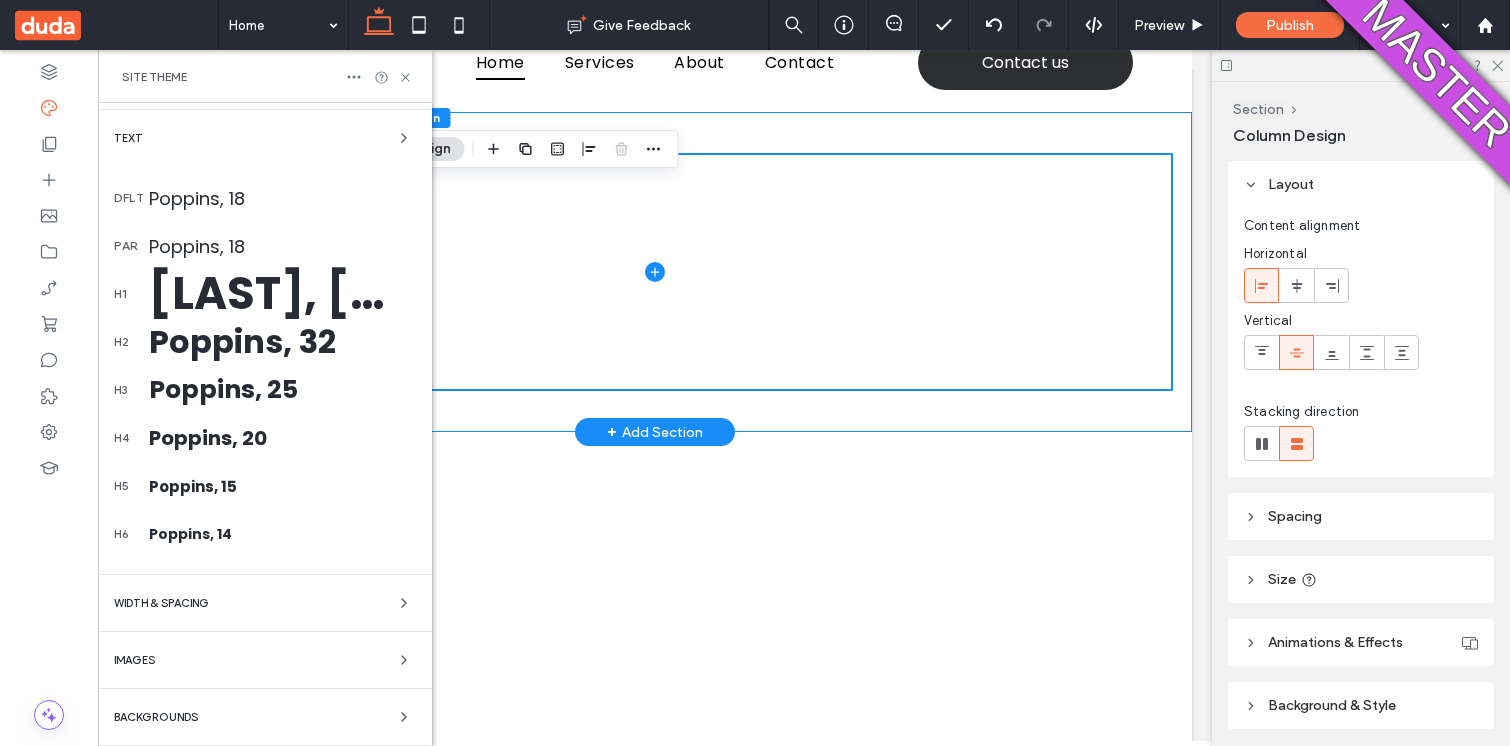 click on "Backgrounds" at bounding box center (156, 717) 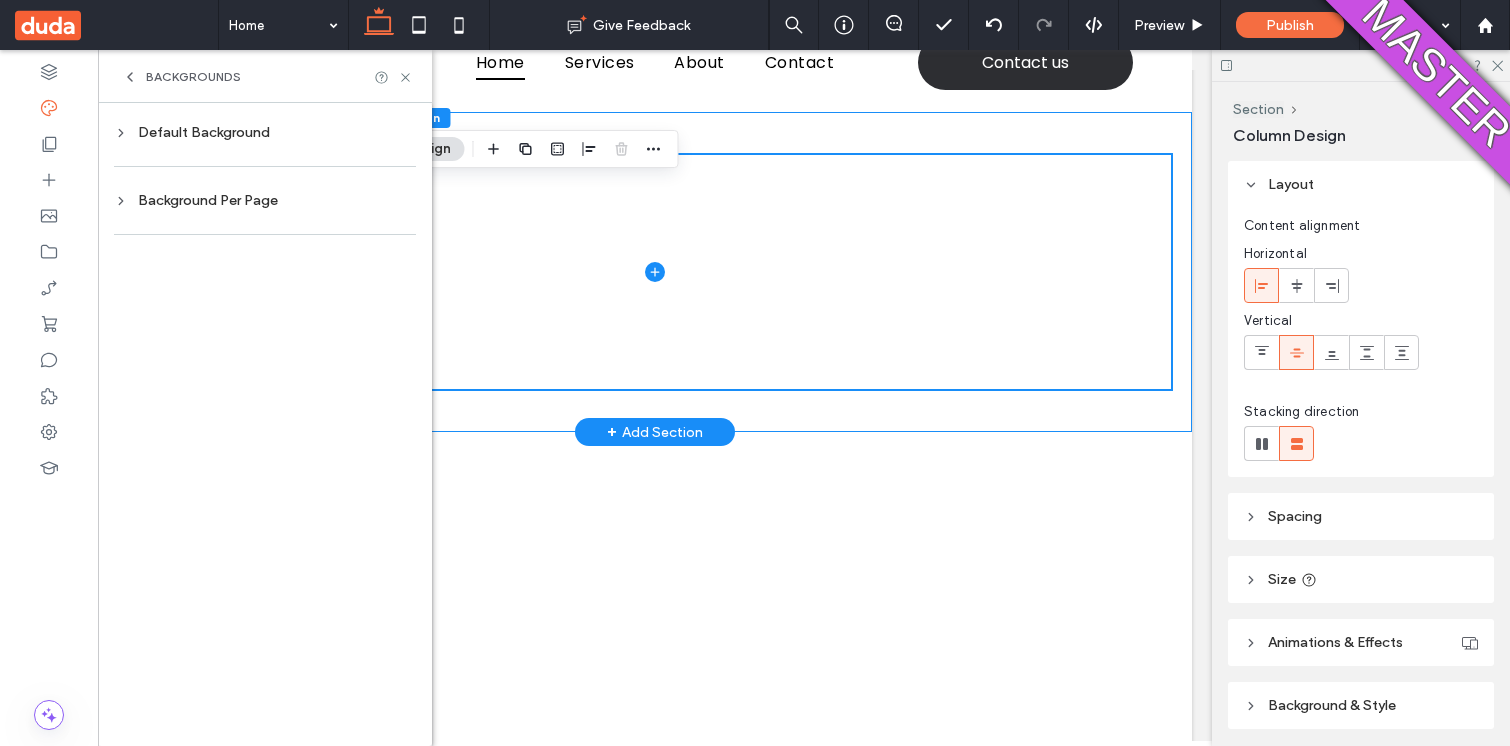 scroll, scrollTop: 0, scrollLeft: 0, axis: both 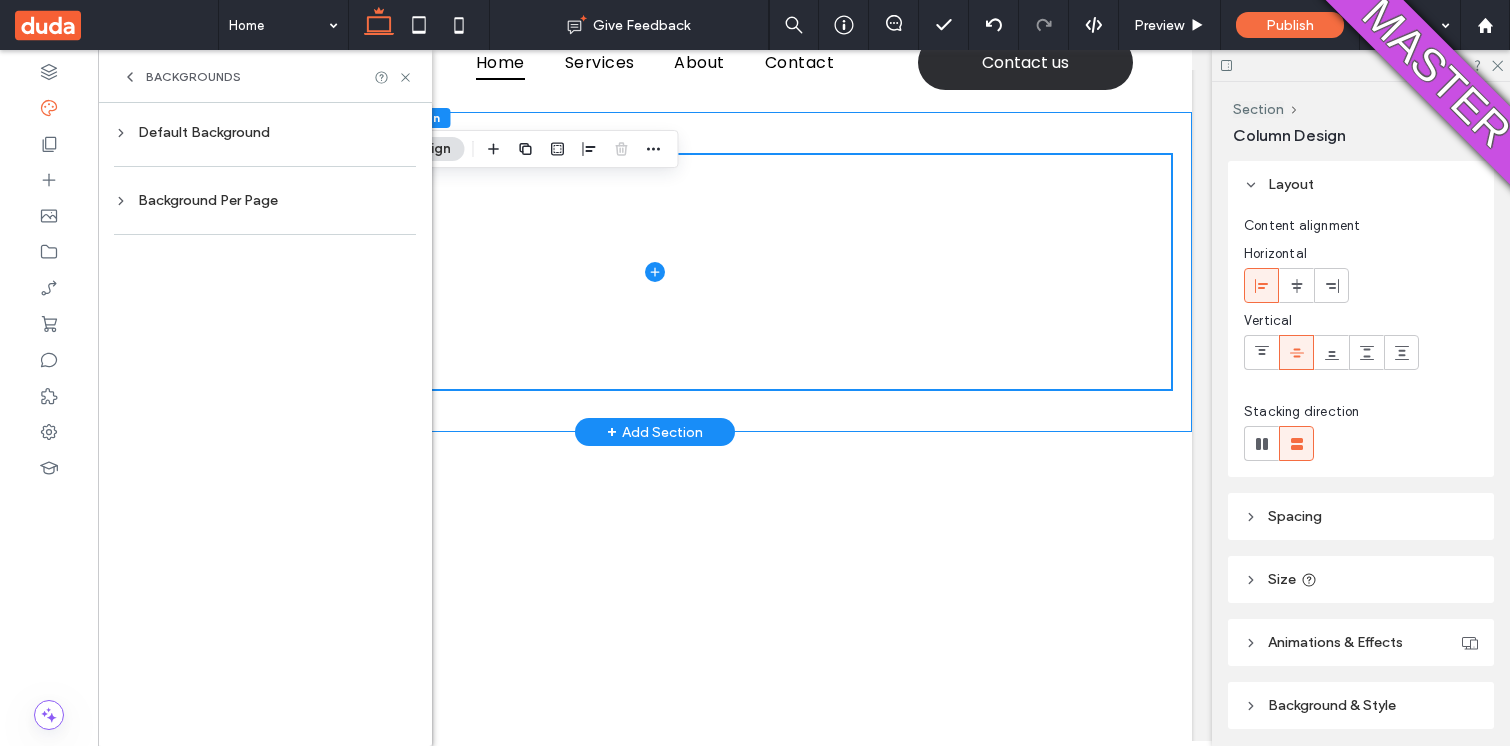 click on "Backgrounds" at bounding box center [193, 77] 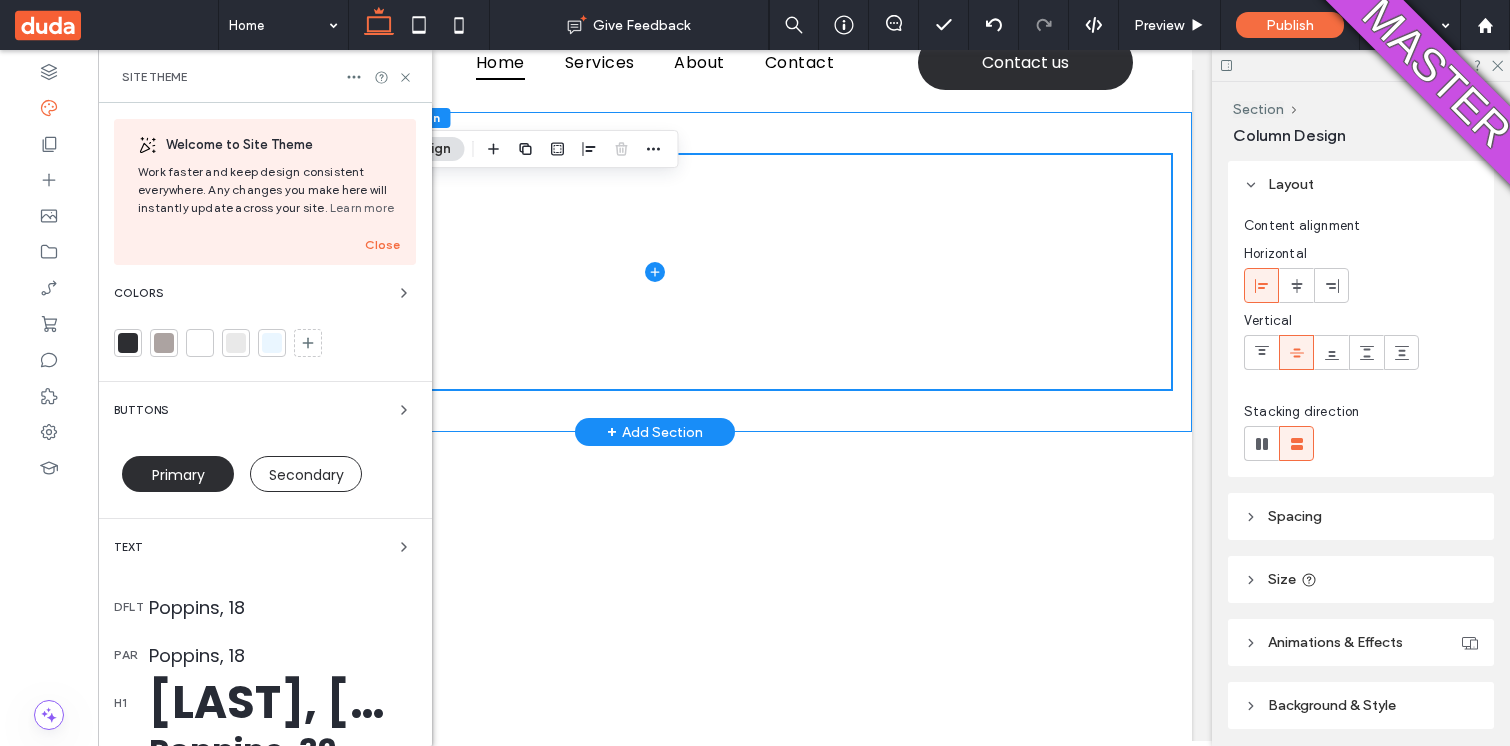 scroll, scrollTop: 409, scrollLeft: 0, axis: vertical 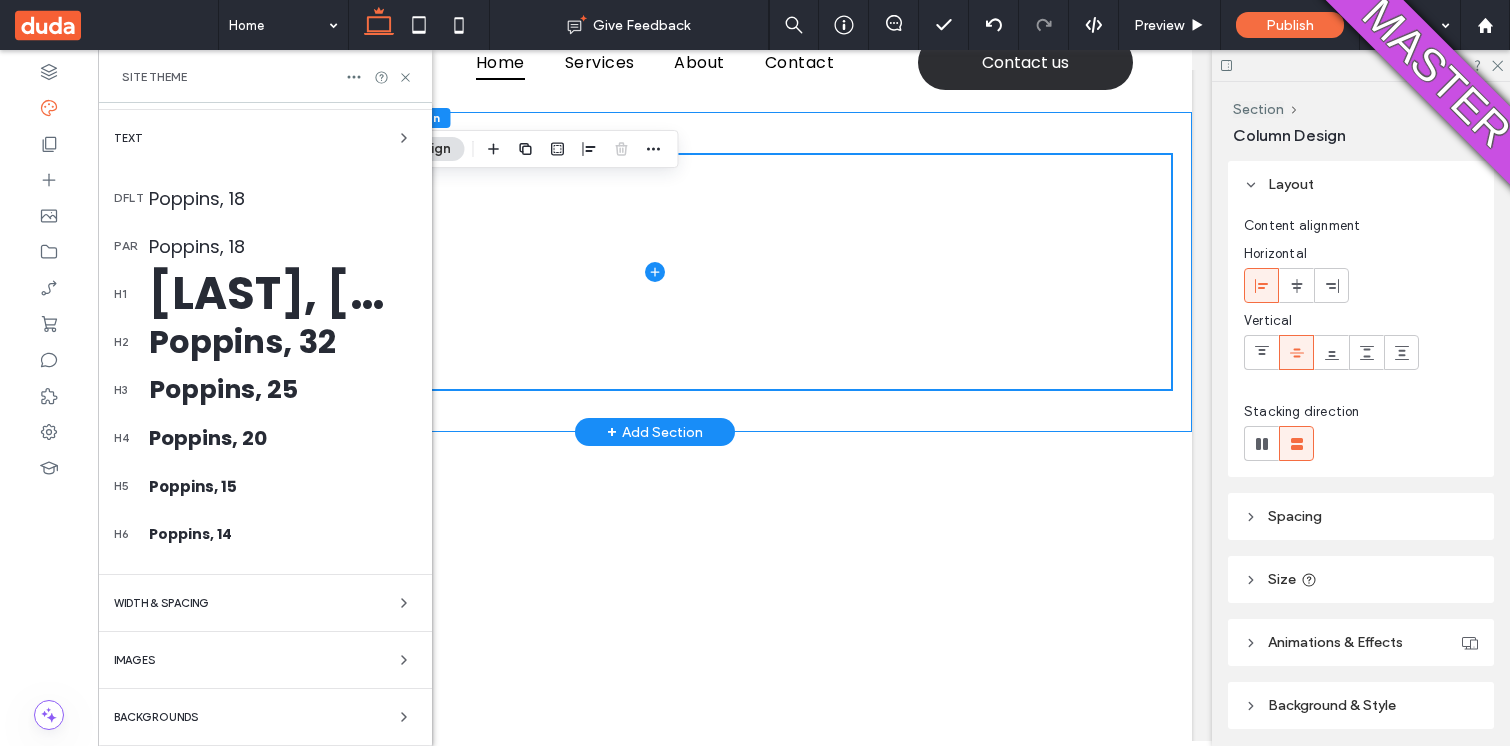 click on "Welcome to Site Theme Work faster and keep design consistent everywhere. Any changes you make here will instantly update across your site.   Learn more Close Colors Buttons Primary Secondary Text dflt Poppins, 18 par Poppins, 18 h1 Poppins, 150 h2 Poppins, 32 h3 Poppins, 25 h4 Poppins, 20 h5 Poppins, 15 h6 Poppins, 14 WIDTH & SPACING Images Backgrounds" at bounding box center [265, 220] 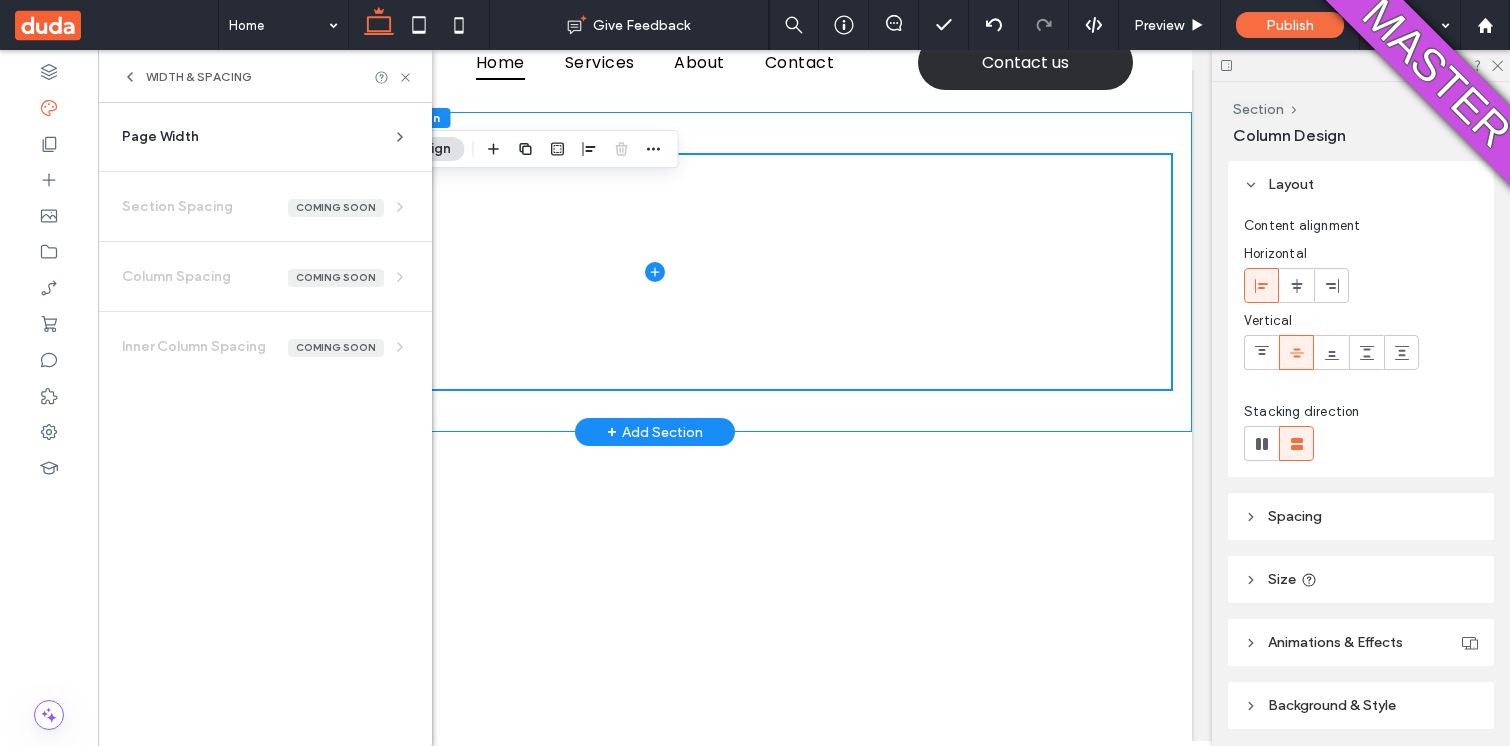 scroll, scrollTop: 0, scrollLeft: 0, axis: both 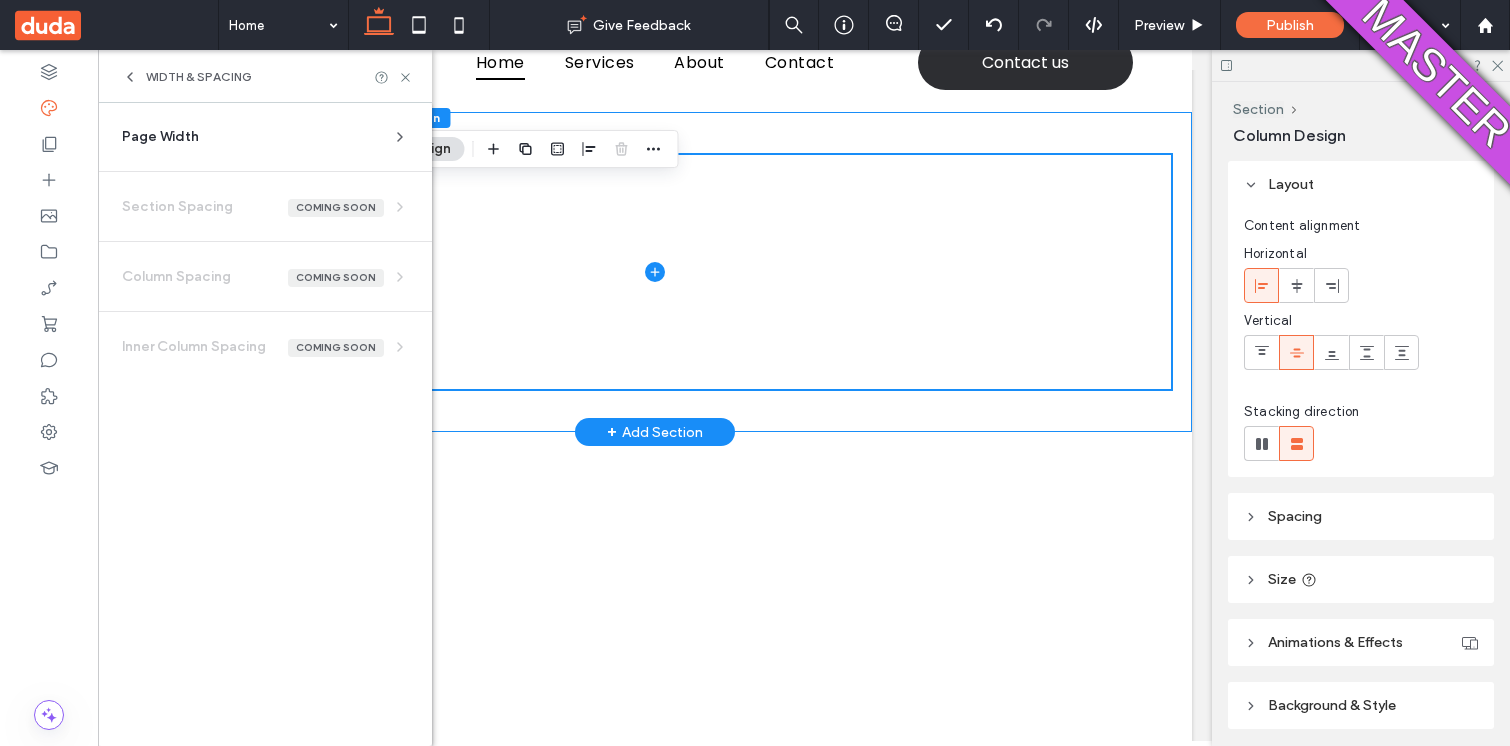 click on "Section Spacing Coming Soon Set default spacing for new sections. Changes you make to individual sections will override this. Padding (inner spacing) * px * px" at bounding box center [265, 206] 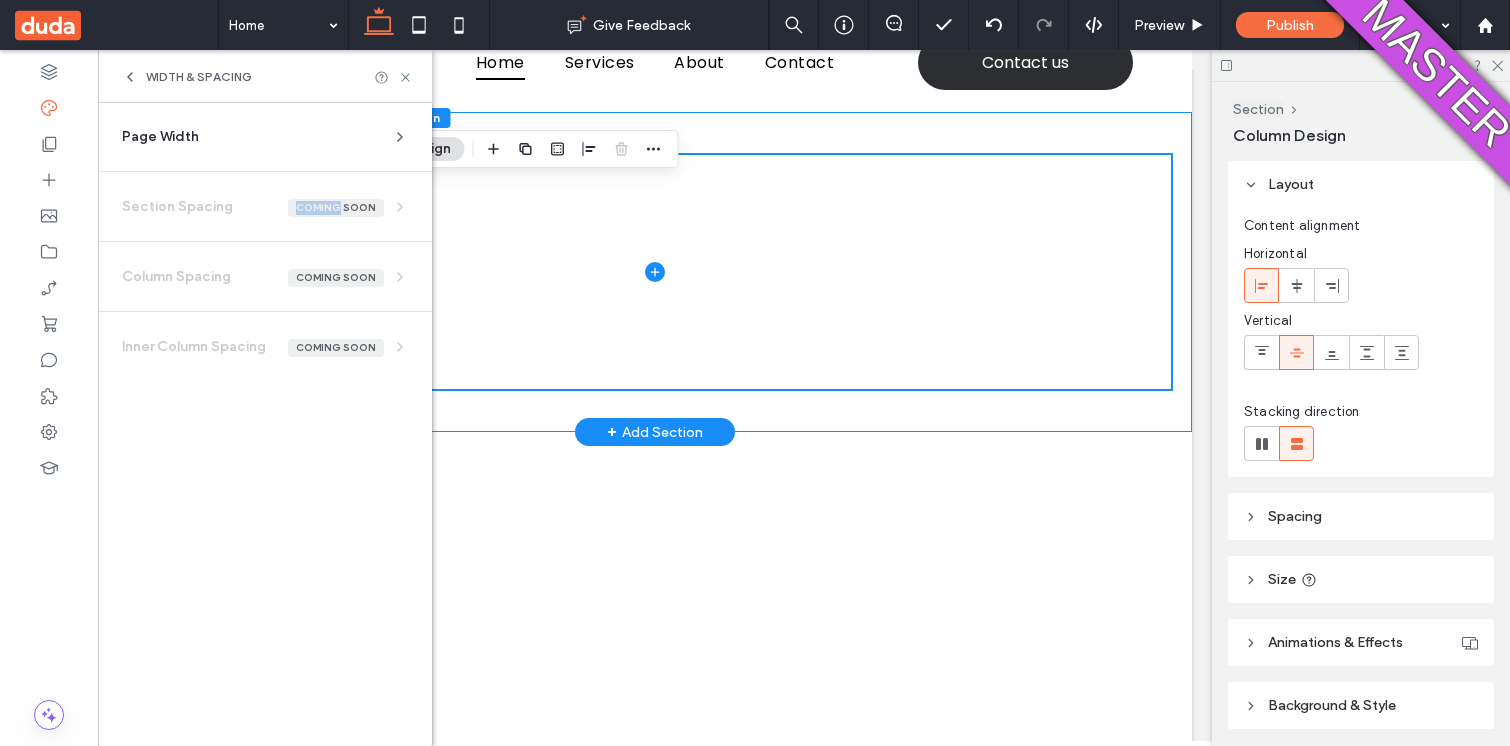 click on "Section Spacing Coming Soon Set default spacing for new sections. Changes you make to individual sections will override this. Padding (inner spacing) * px * px" at bounding box center [265, 206] 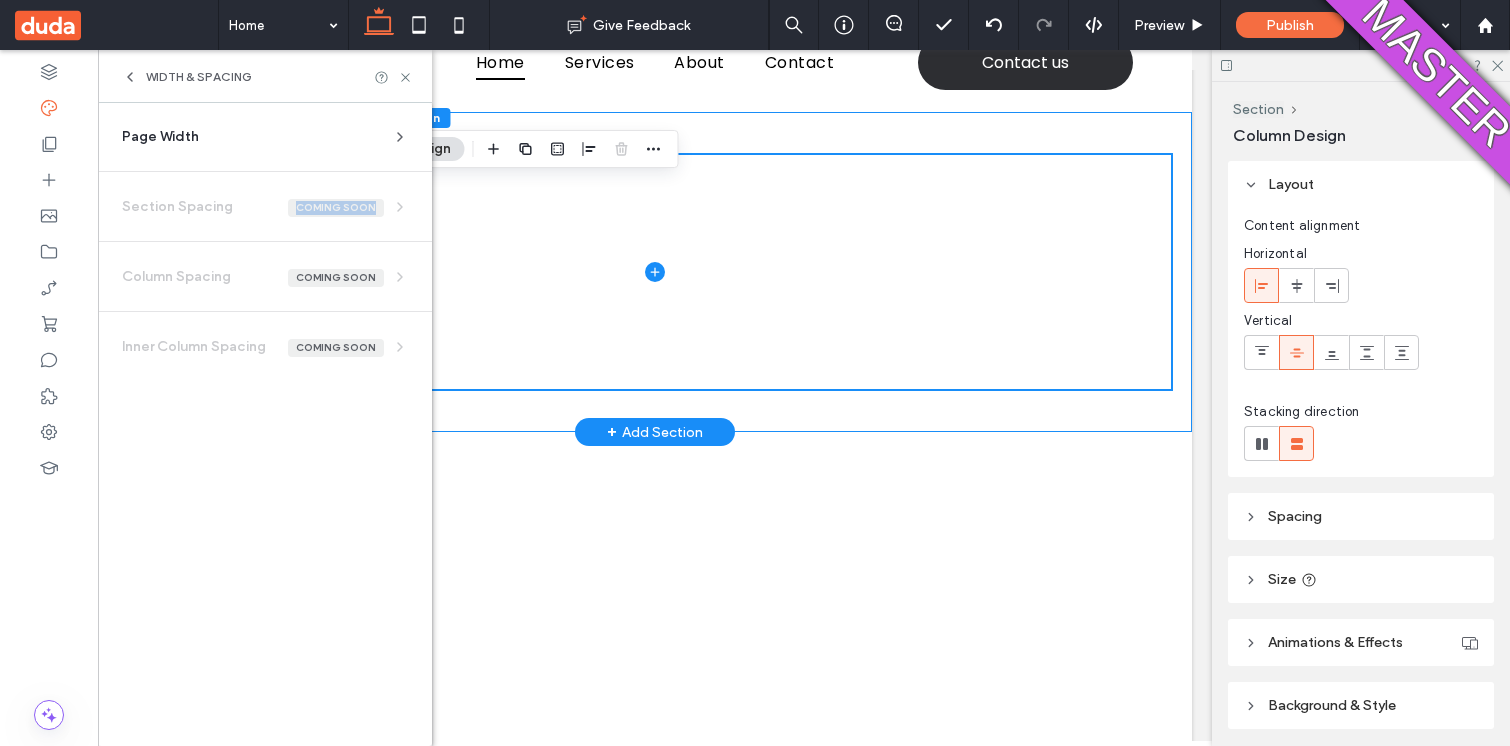 click on "Section Spacing Coming Soon Set default spacing for new sections. Changes you make to individual sections will override this. Padding (inner spacing) * px * px" at bounding box center [265, 206] 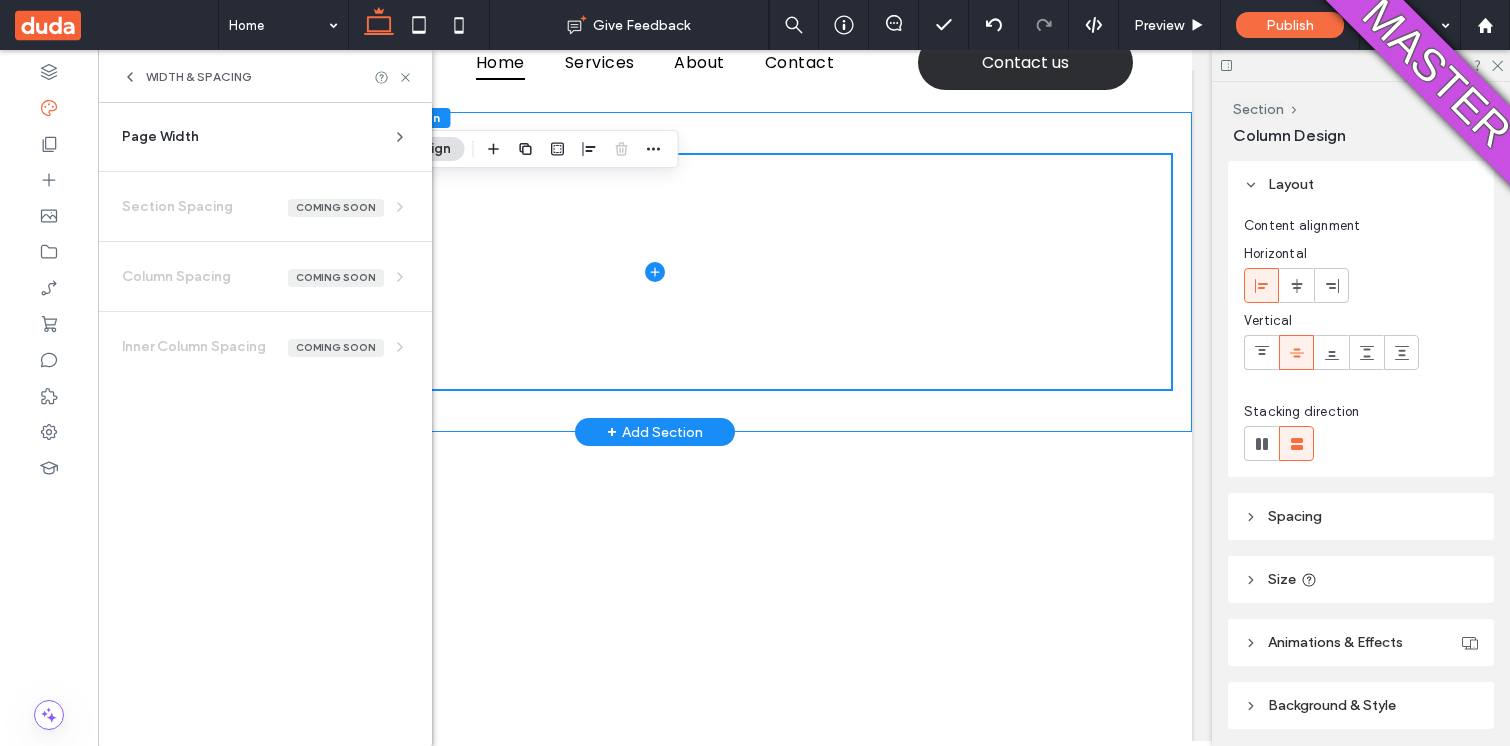 click on "Section Spacing Coming Soon Set default spacing for new sections. Changes you make to individual sections will override this. Padding (inner spacing) * px * px" at bounding box center (265, 206) 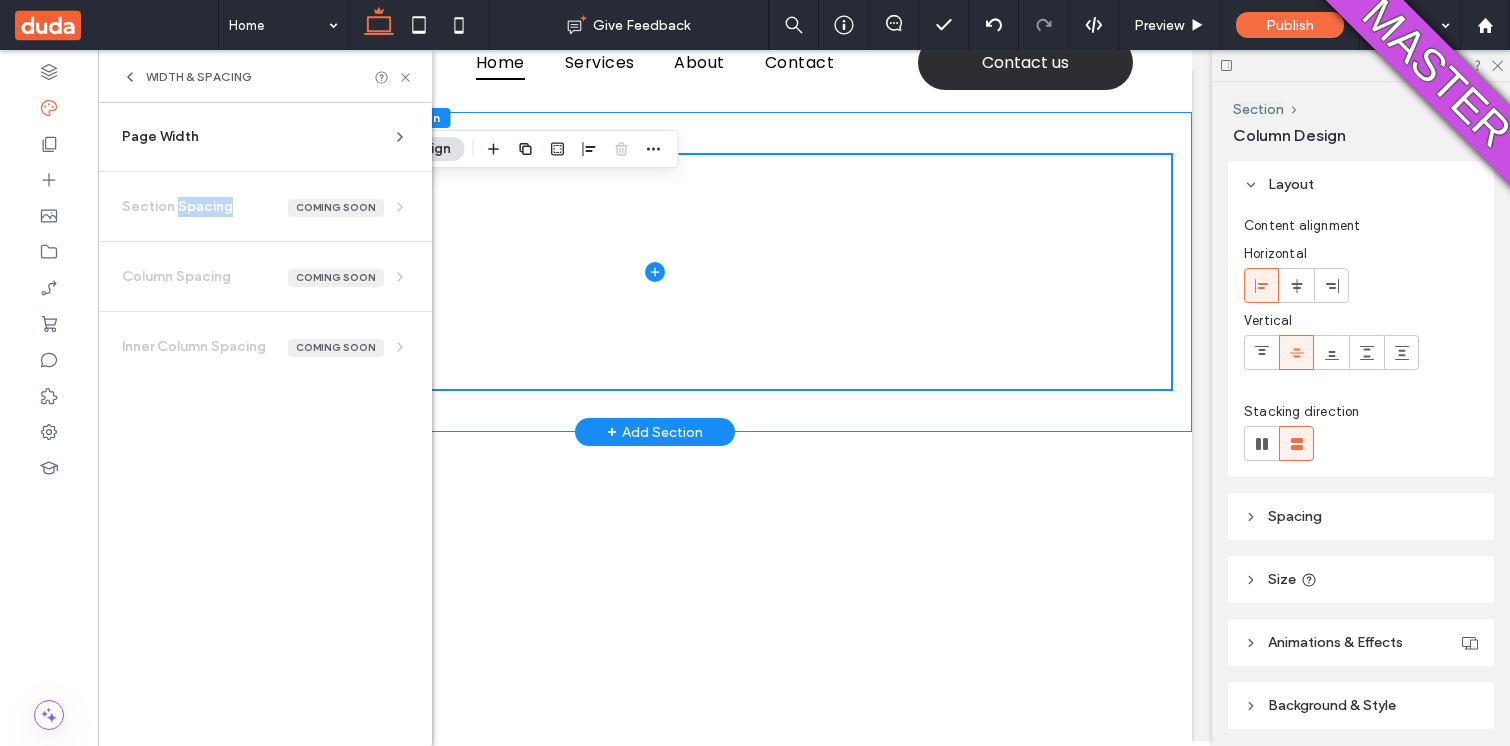 click on "Section Spacing Coming Soon Set default spacing for new sections. Changes you make to individual sections will override this. Padding (inner spacing) * px * px" at bounding box center [265, 206] 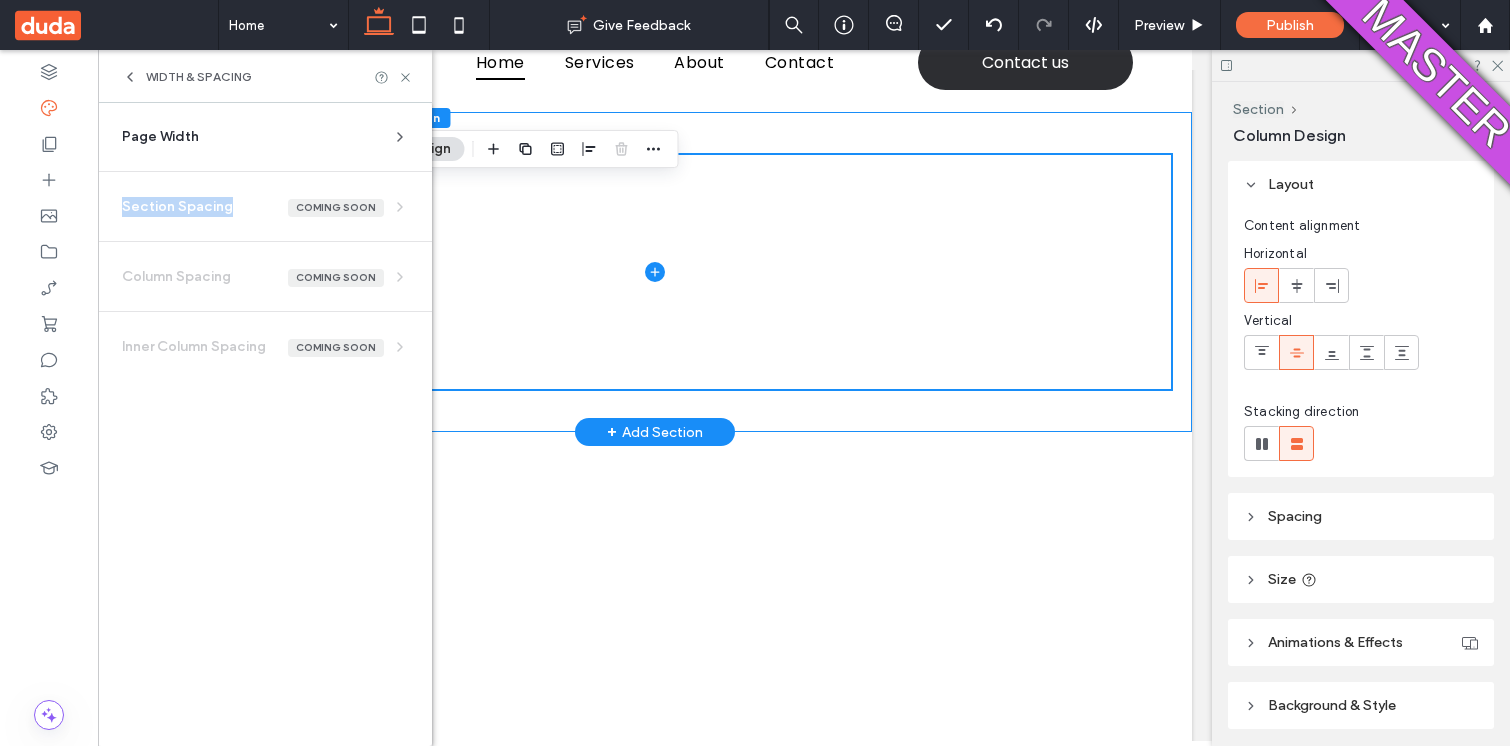 click on "Section Spacing Coming Soon Set default spacing for new sections. Changes you make to individual sections will override this. Padding (inner spacing) * px * px" at bounding box center [265, 206] 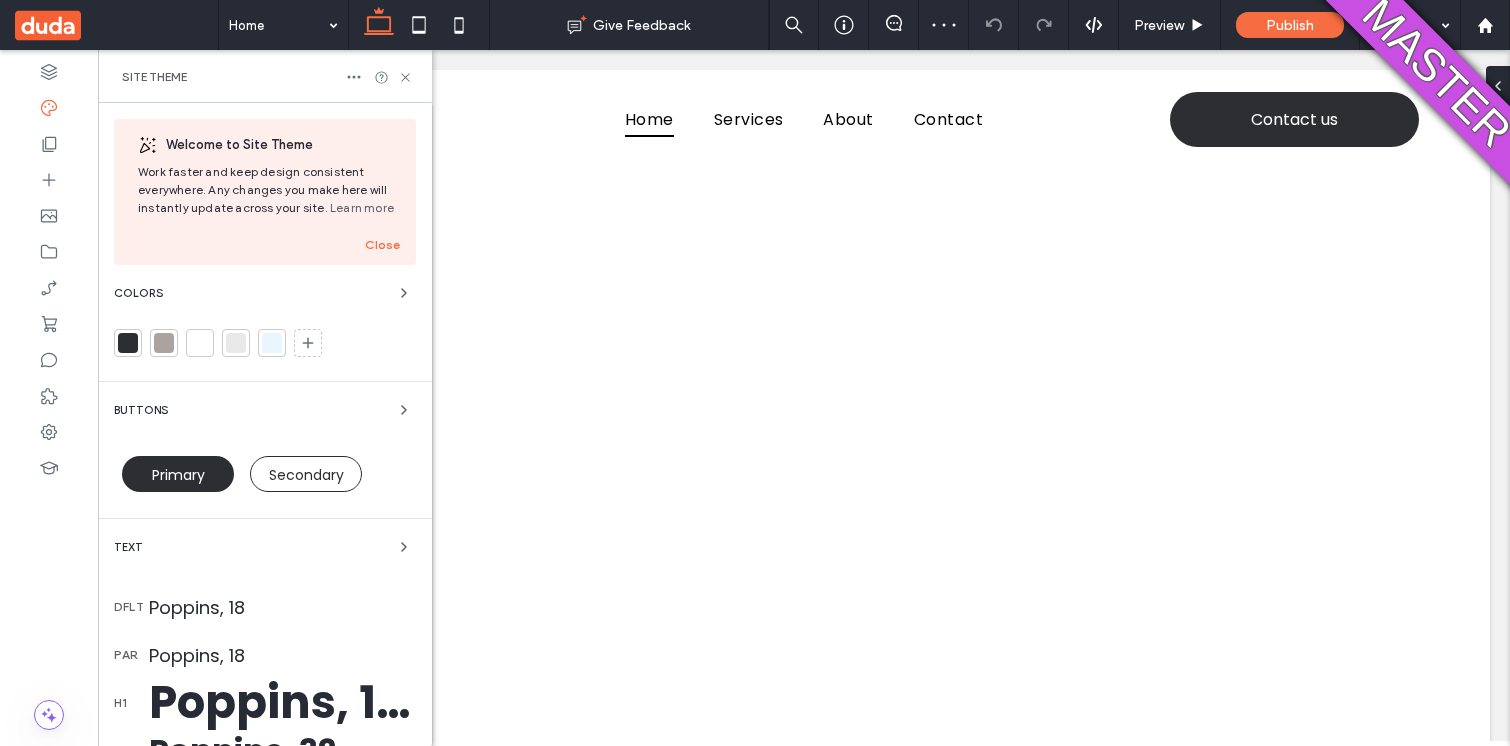scroll, scrollTop: 0, scrollLeft: 0, axis: both 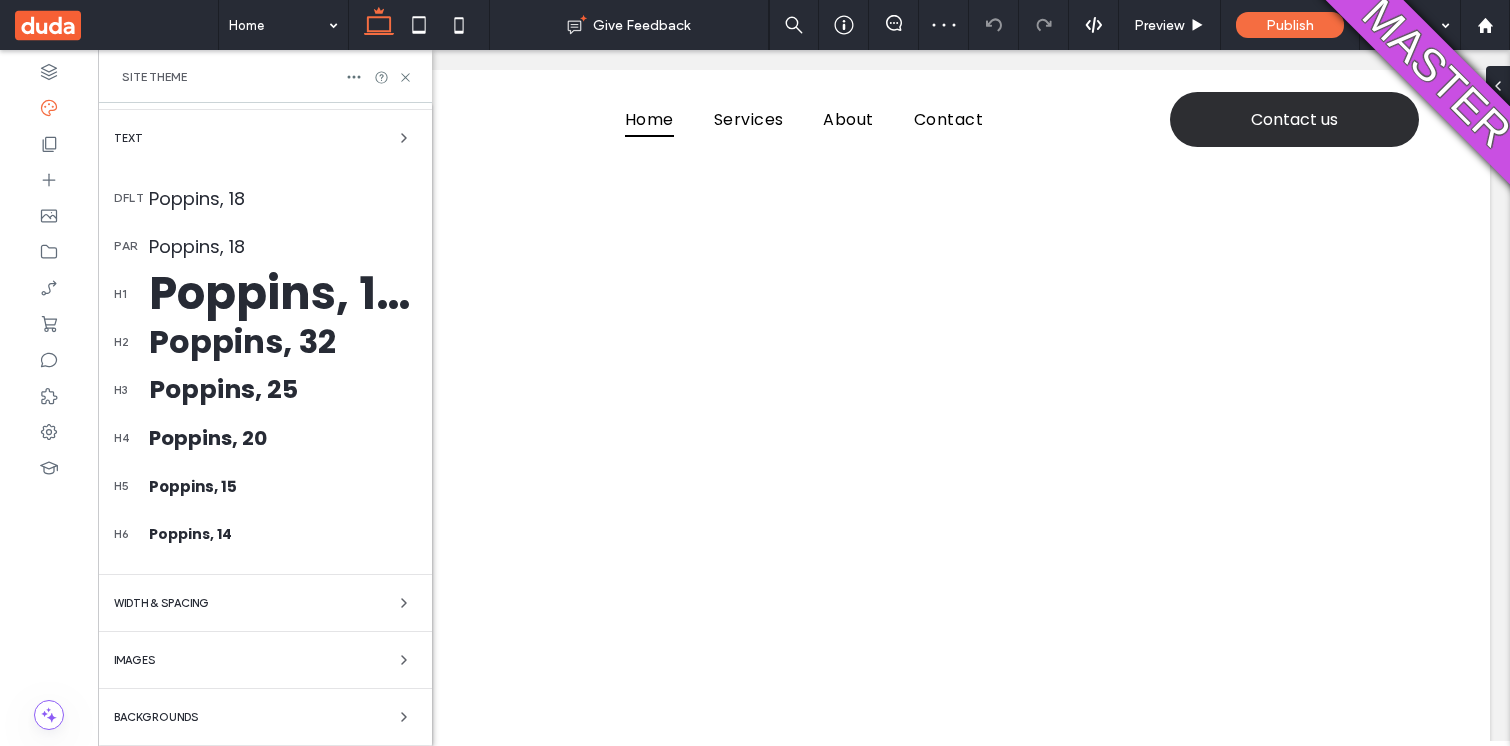 click on "WIDTH & SPACING" at bounding box center [161, 603] 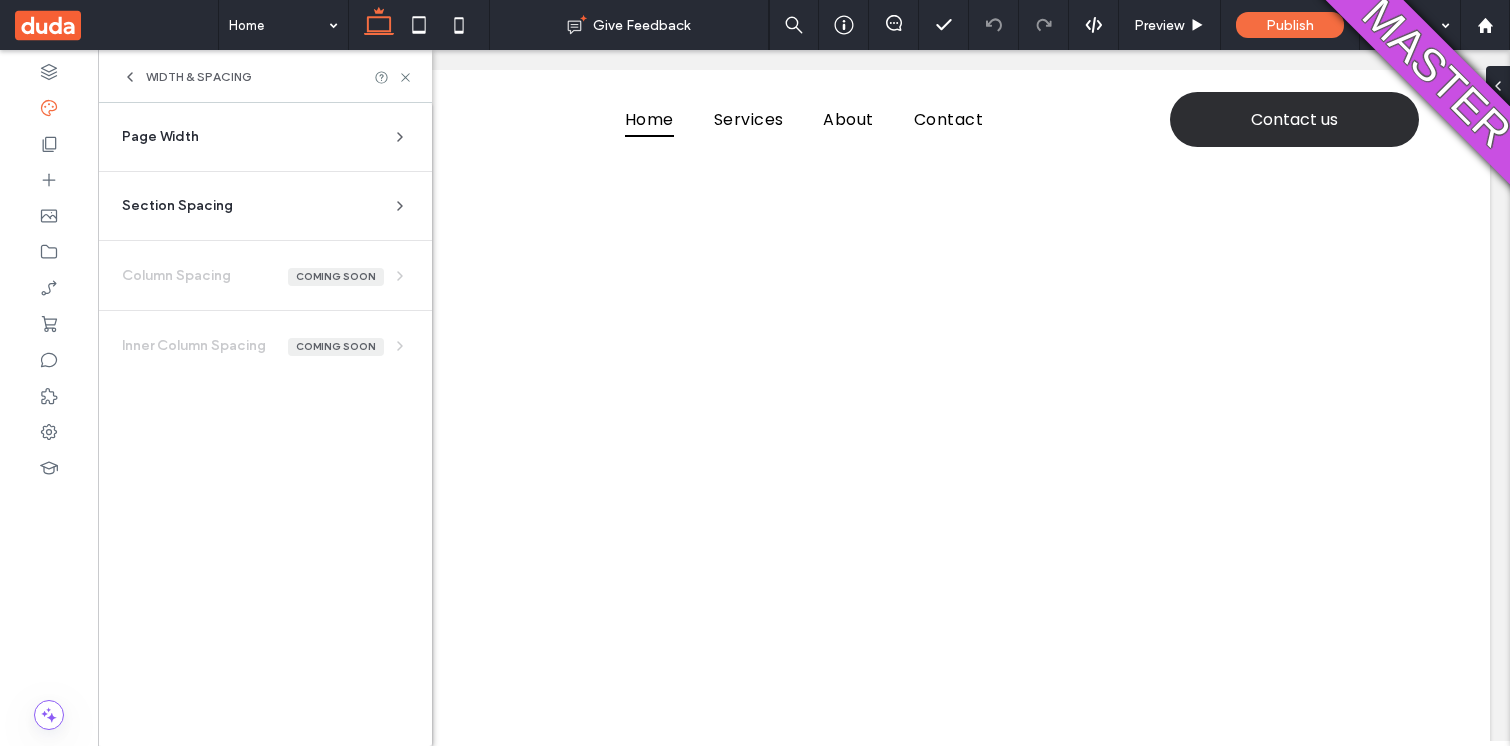 scroll, scrollTop: 0, scrollLeft: 0, axis: both 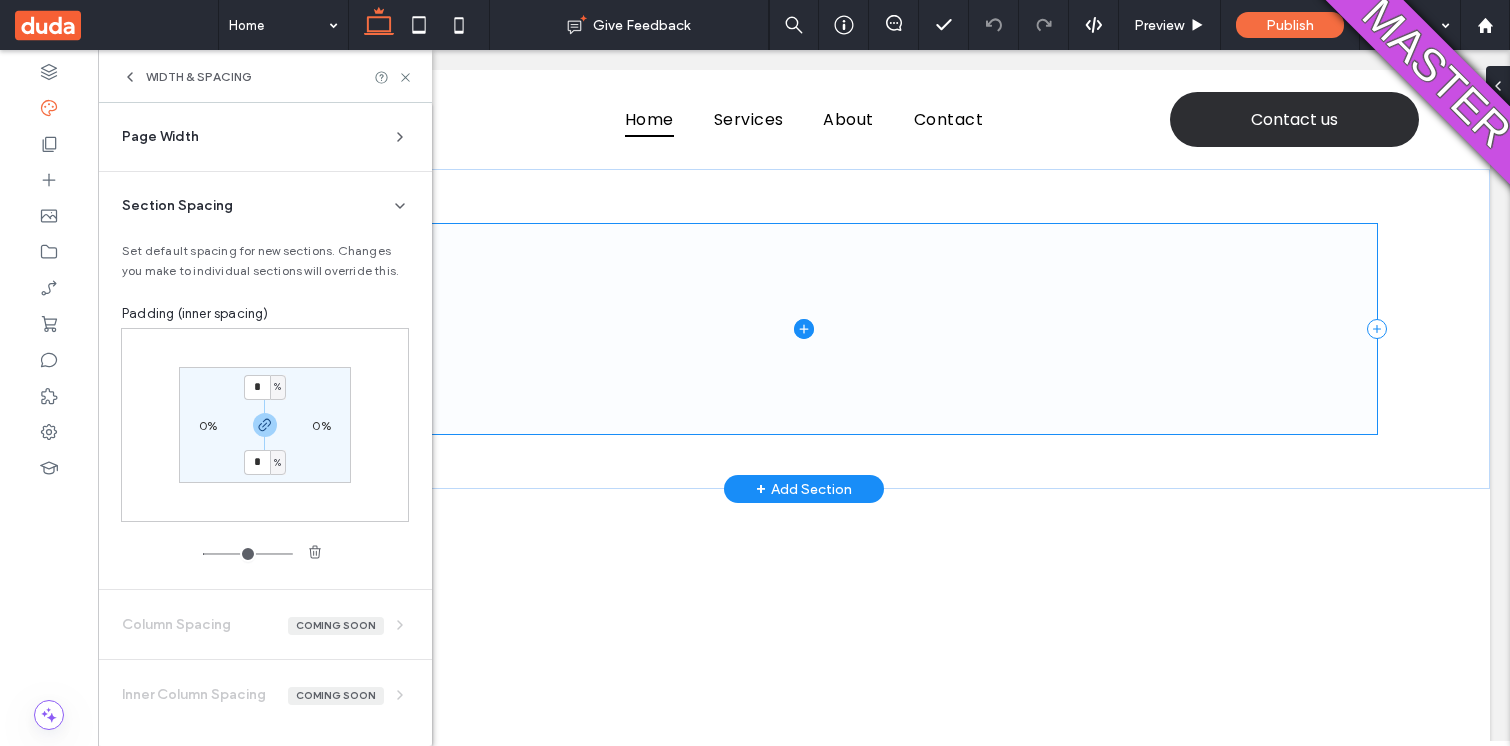 click at bounding box center [803, 329] 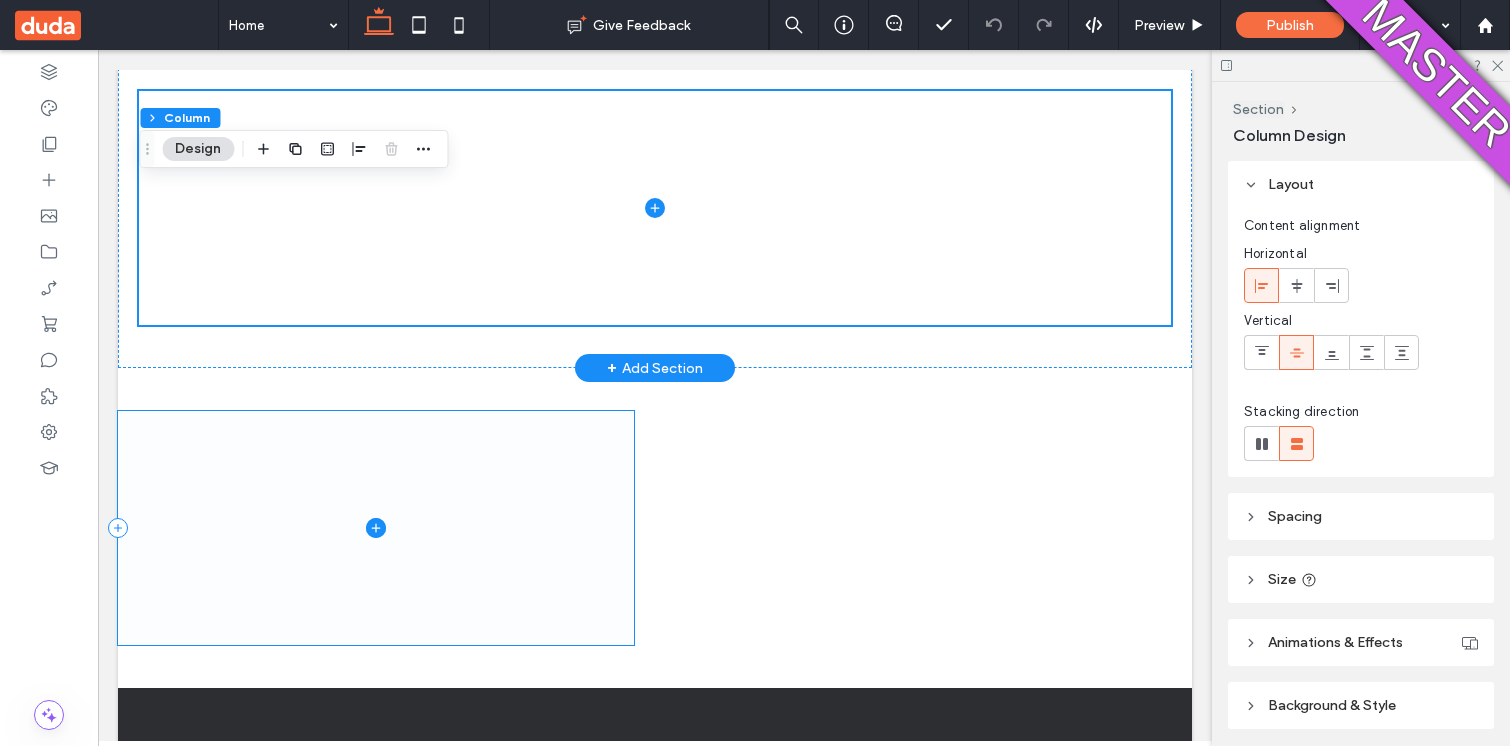 scroll, scrollTop: 0, scrollLeft: 0, axis: both 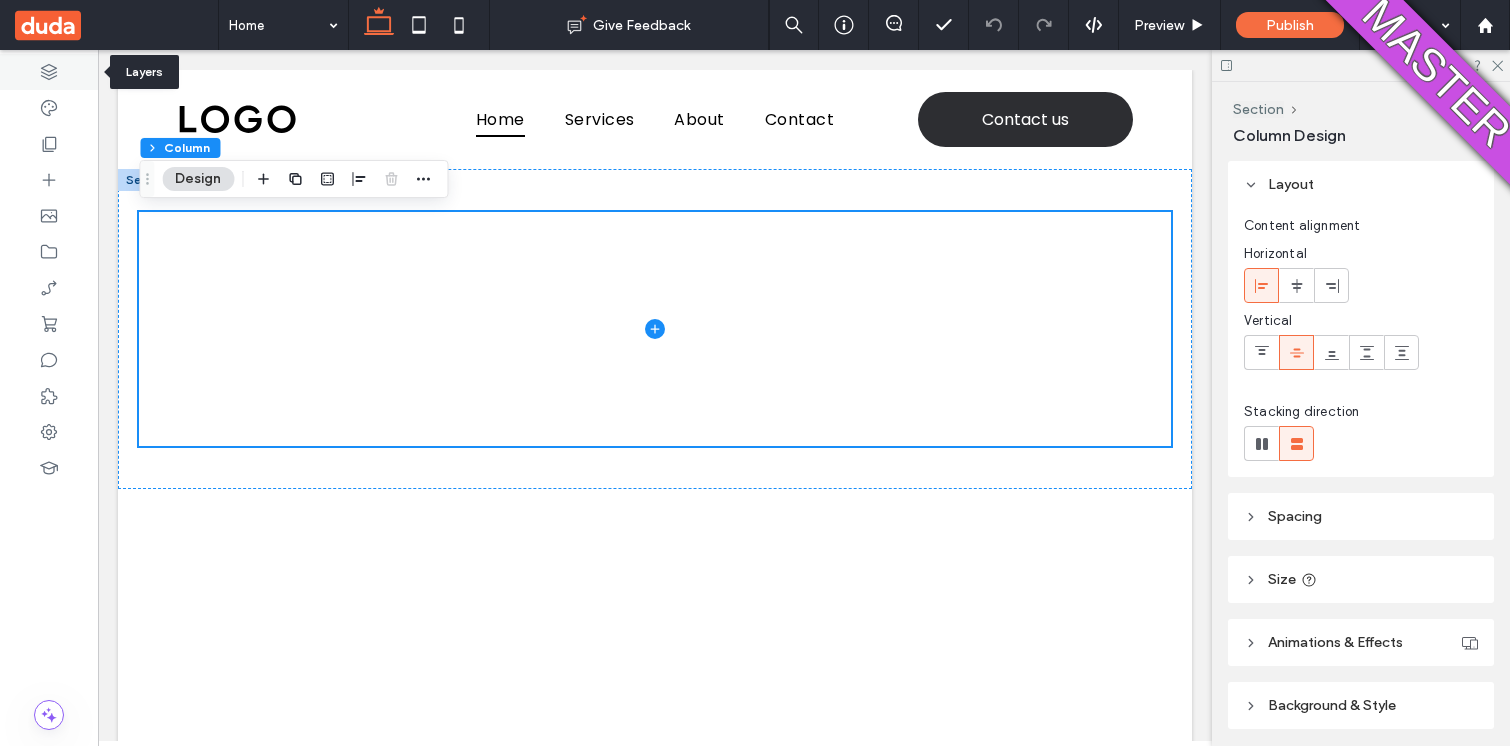 click at bounding box center [49, 72] 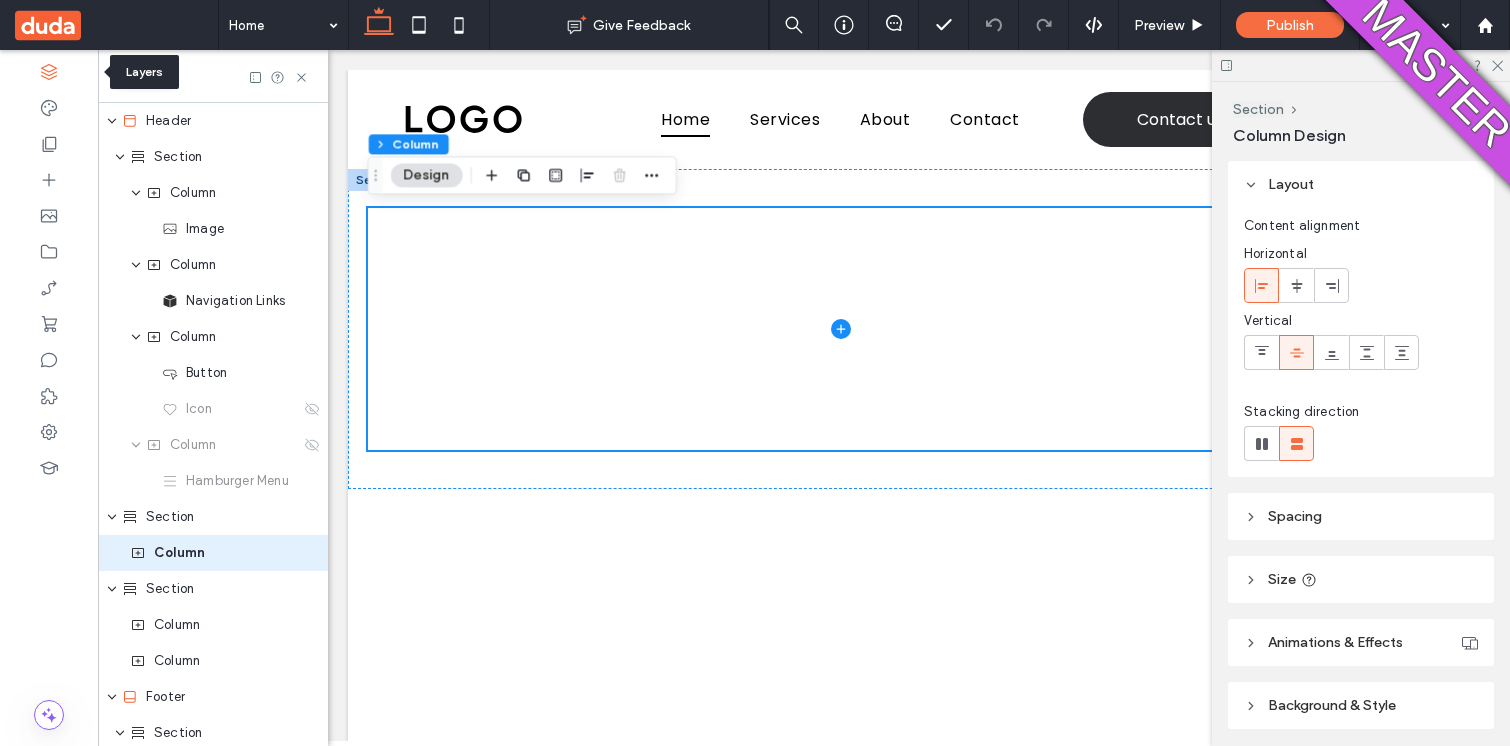 scroll, scrollTop: 128, scrollLeft: 0, axis: vertical 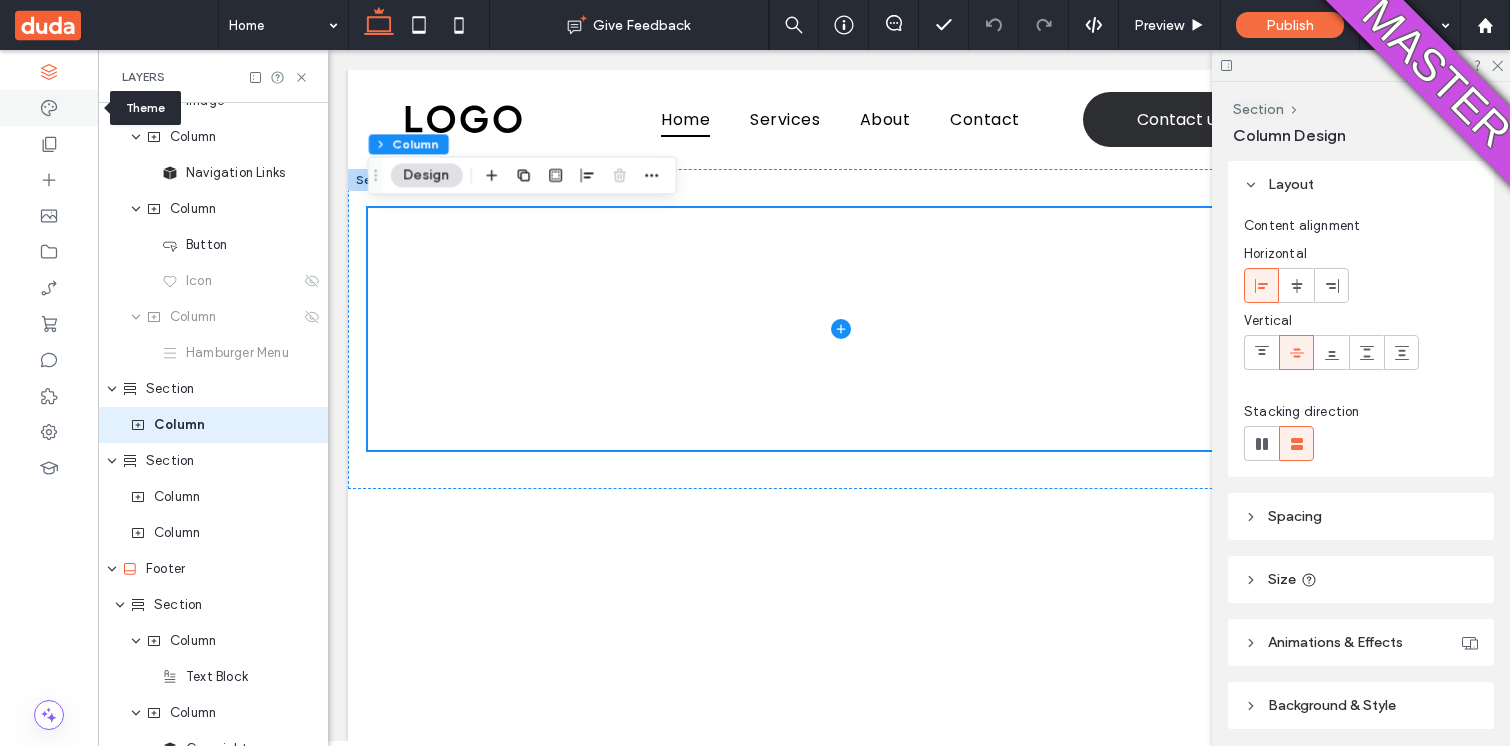click 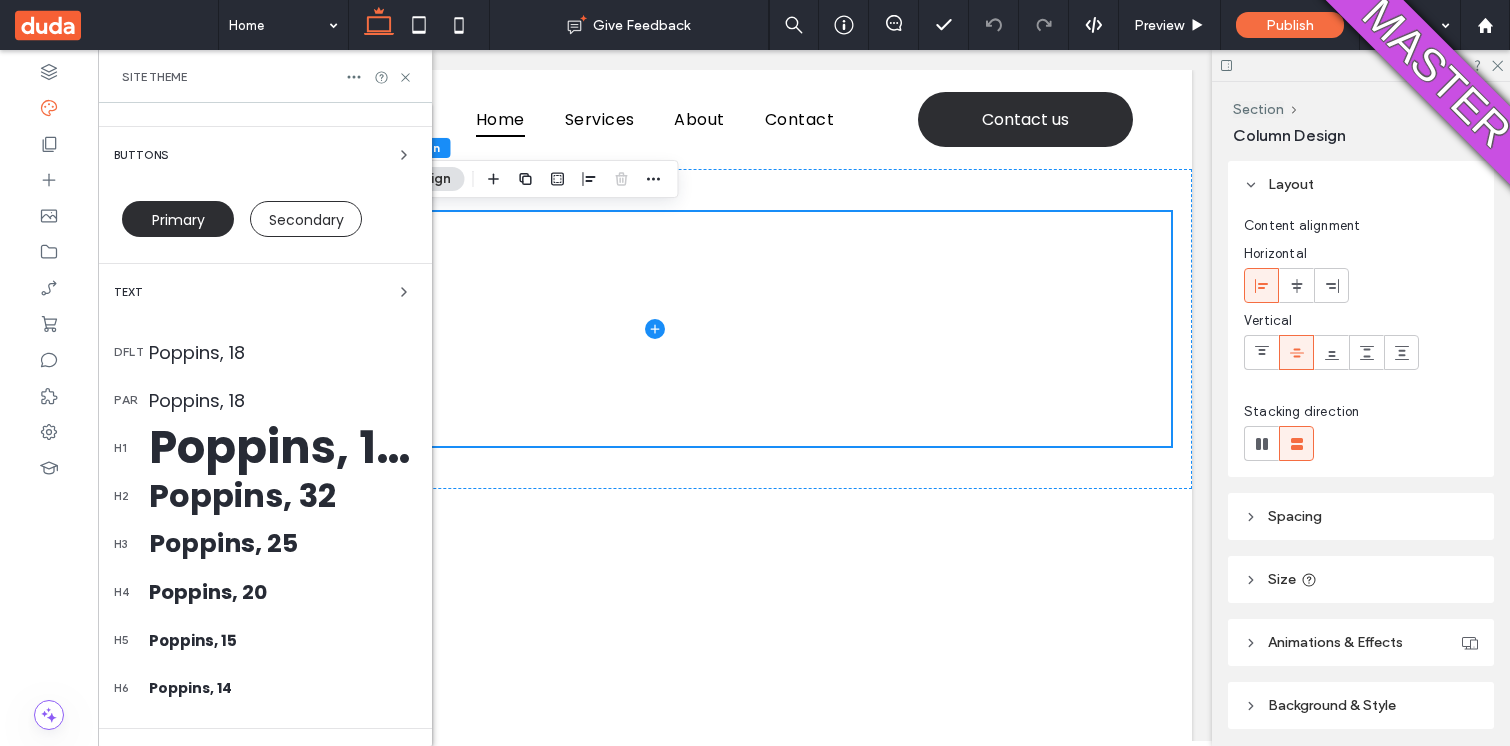 scroll, scrollTop: 409, scrollLeft: 0, axis: vertical 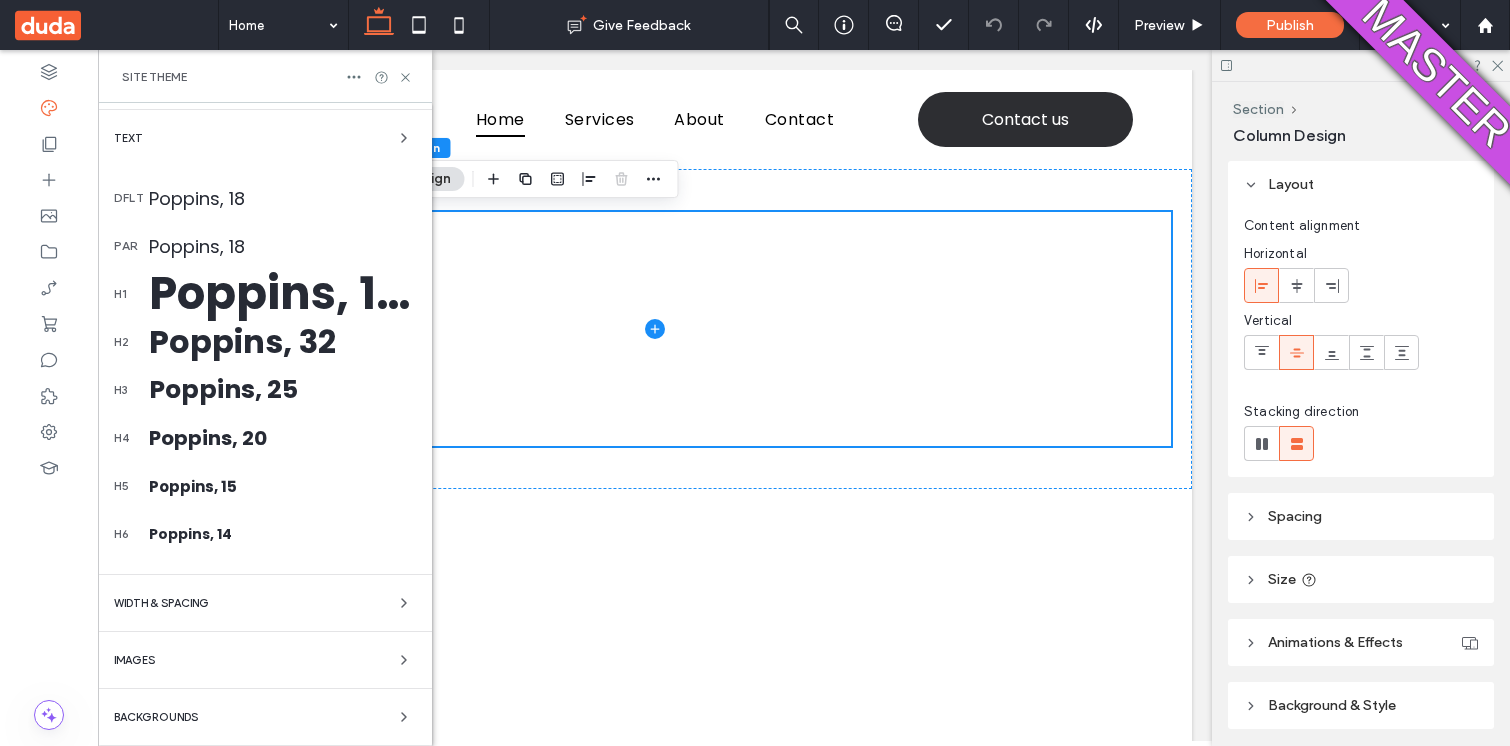 click on "Welcome to Site Theme Work faster and keep design consistent everywhere. Any changes you make here will instantly update across your site.   Learn more Close Colors Buttons Primary Secondary Text dflt Poppins, 18 par Poppins, 18 h1 Poppins, 150 h2 Poppins, 32 h3 Poppins, 25 h4 Poppins, 20 h5 Poppins, 15 h6 Poppins, 14 WIDTH & SPACING Images Backgrounds" at bounding box center (265, 220) 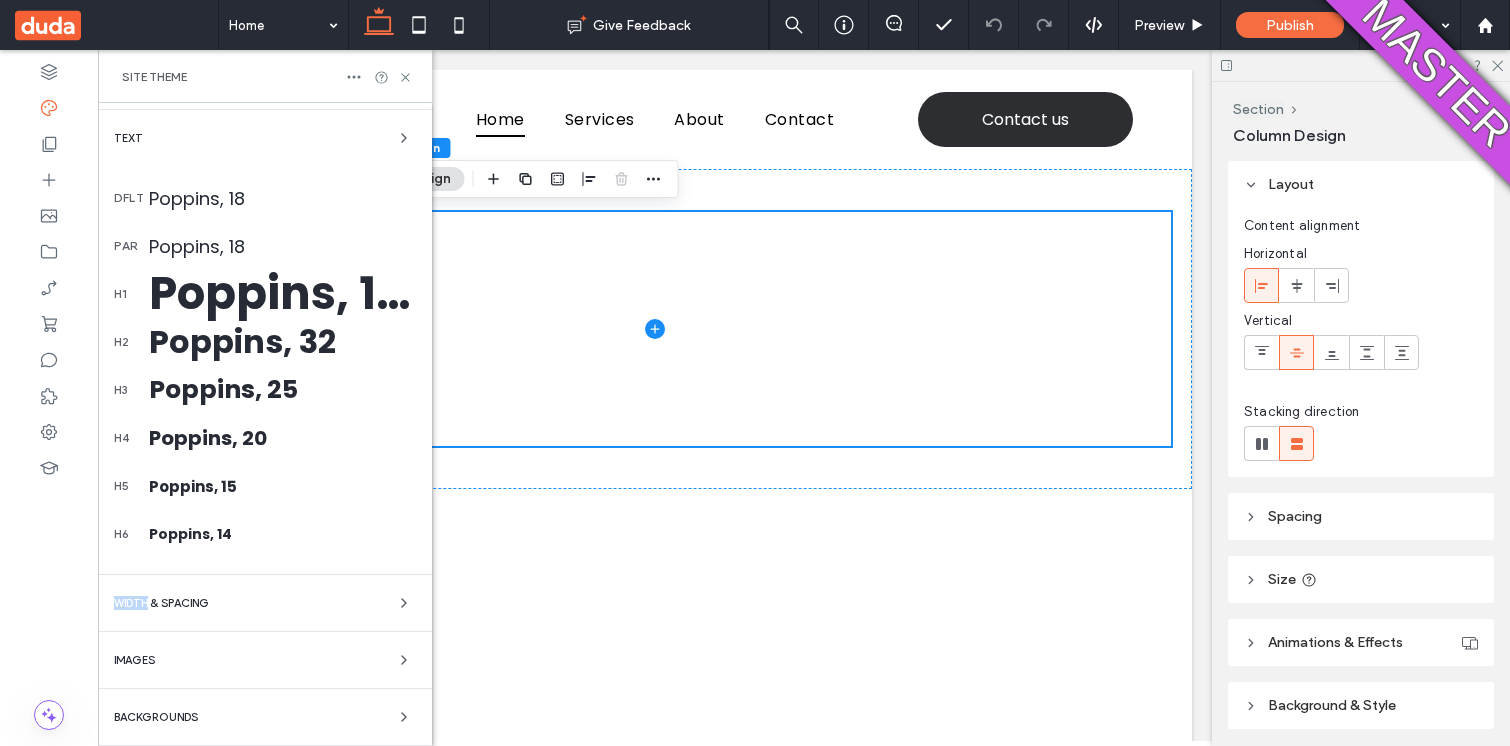 click on "Welcome to Site Theme Work faster and keep design consistent everywhere. Any changes you make here will instantly update across your site.   Learn more Close Colors Buttons Primary Secondary Text dflt Poppins, 18 par Poppins, 18 h1 Poppins, 150 h2 Poppins, 32 h3 Poppins, 25 h4 Poppins, 20 h5 Poppins, 15 h6 Poppins, 14 WIDTH & SPACING Images Backgrounds" at bounding box center [265, 220] 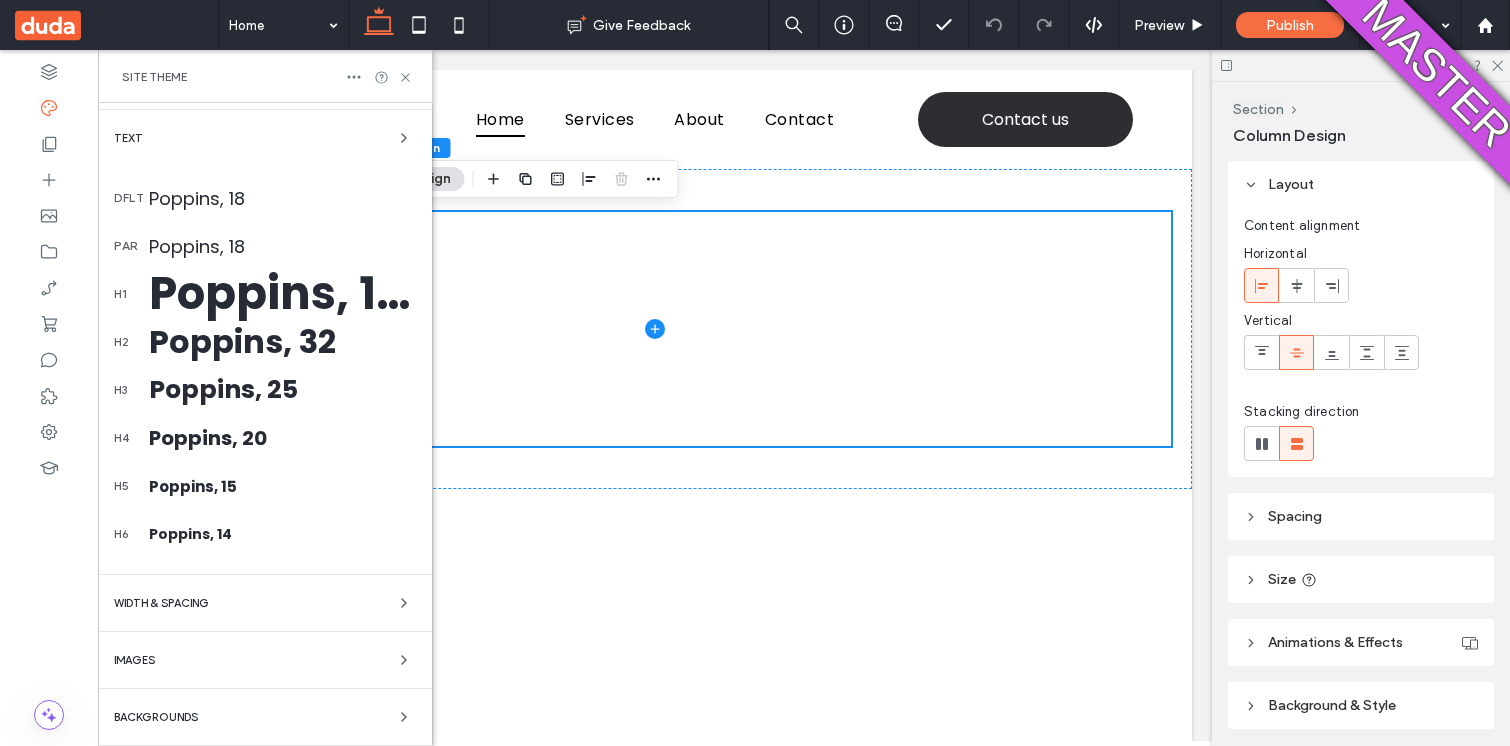 click on "Welcome to Site Theme Work faster and keep design consistent everywhere. Any changes you make here will instantly update across your site.   Learn more Close Colors Buttons Primary Secondary Text dflt Poppins, 18 par Poppins, 18 h1 Poppins, 150 h2 Poppins, 32 h3 Poppins, 25 h4 Poppins, 20 h5 Poppins, 15 h6 Poppins, 14 WIDTH & SPACING Images Backgrounds" at bounding box center [265, 220] 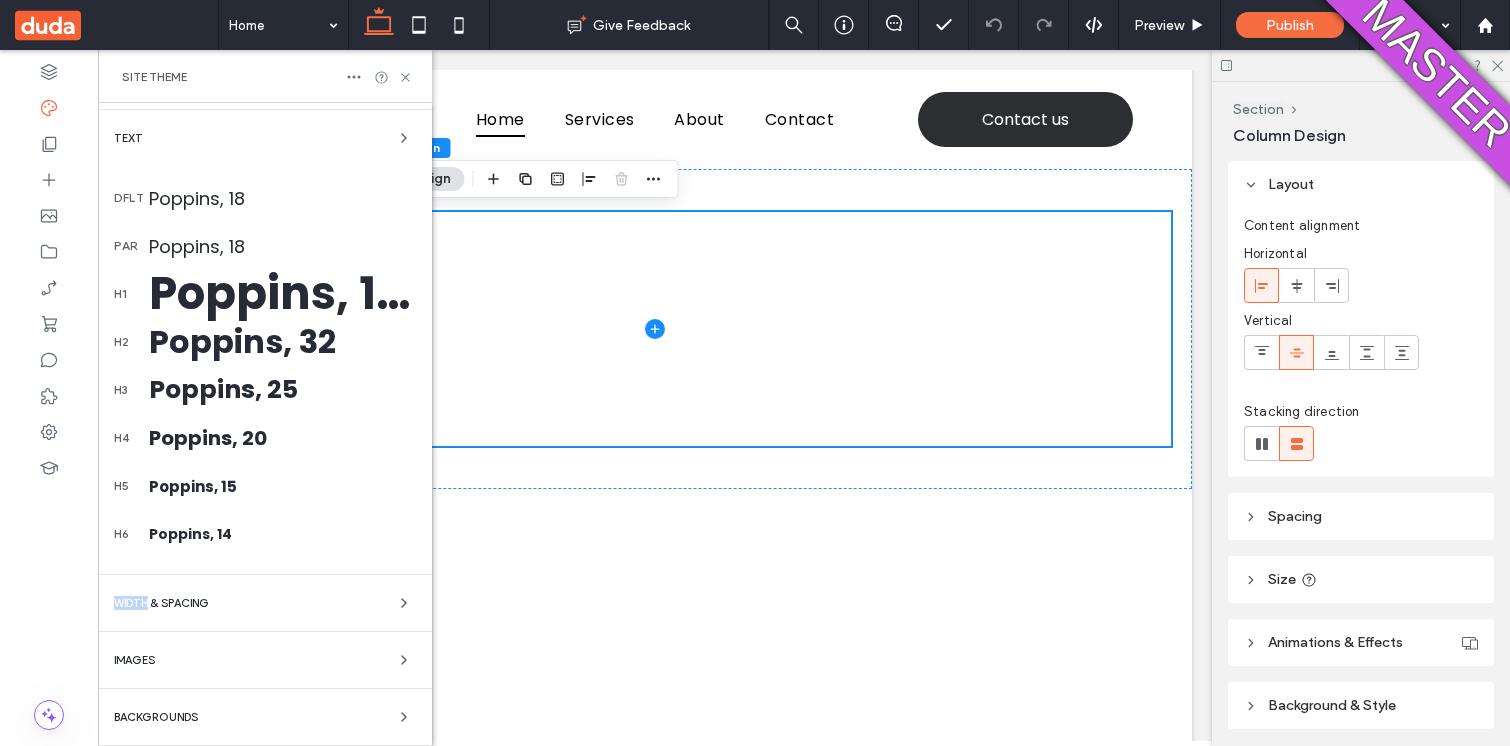click on "WIDTH & SPACING" at bounding box center (265, 603) 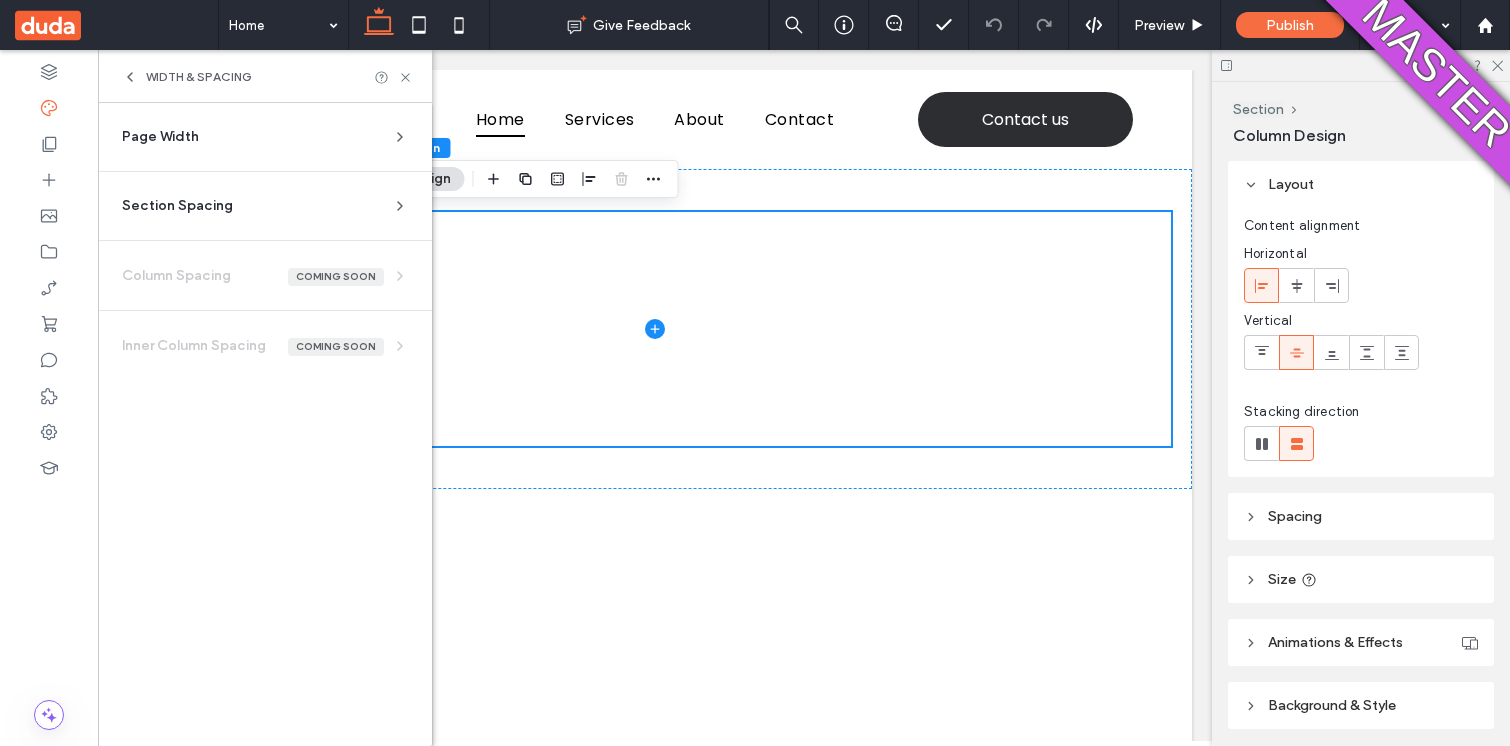 scroll, scrollTop: 0, scrollLeft: 0, axis: both 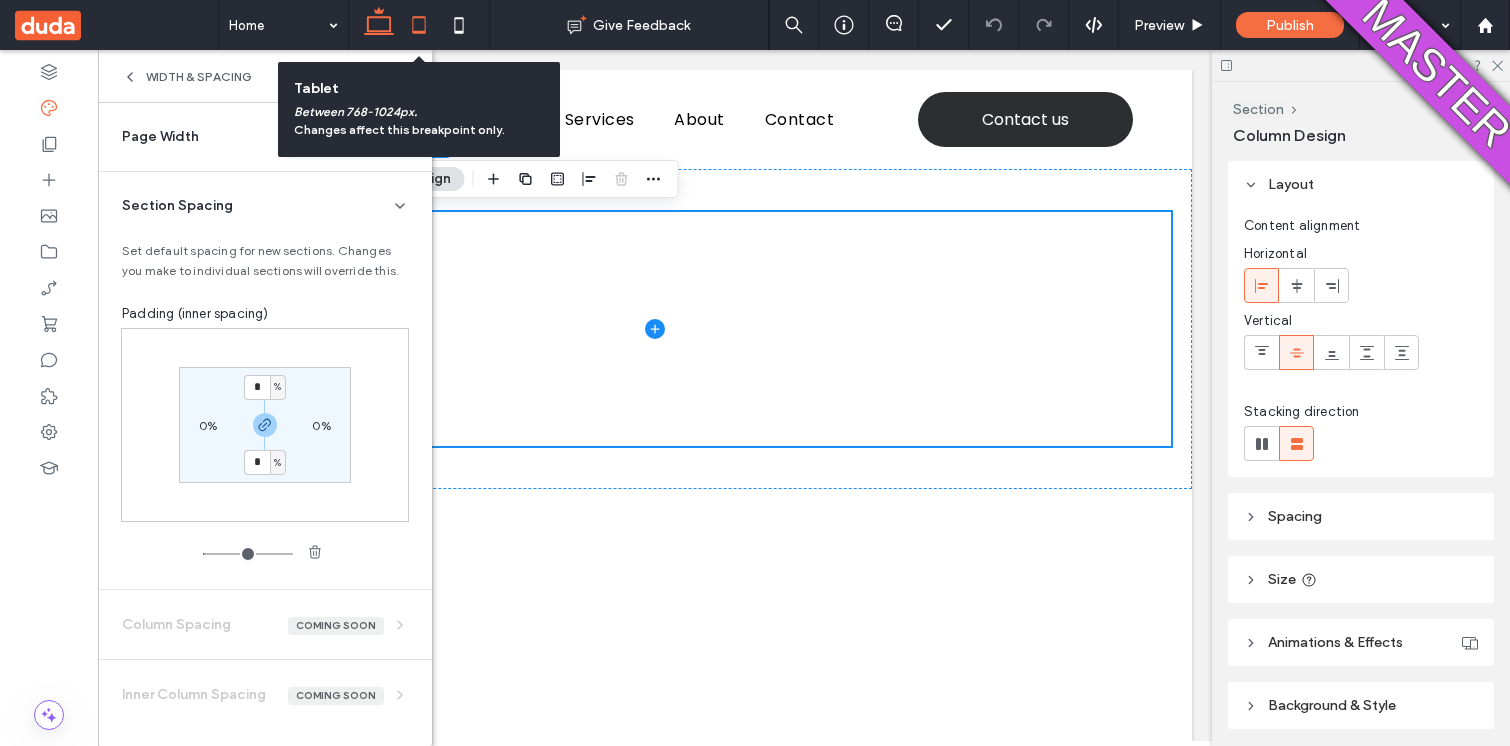 click 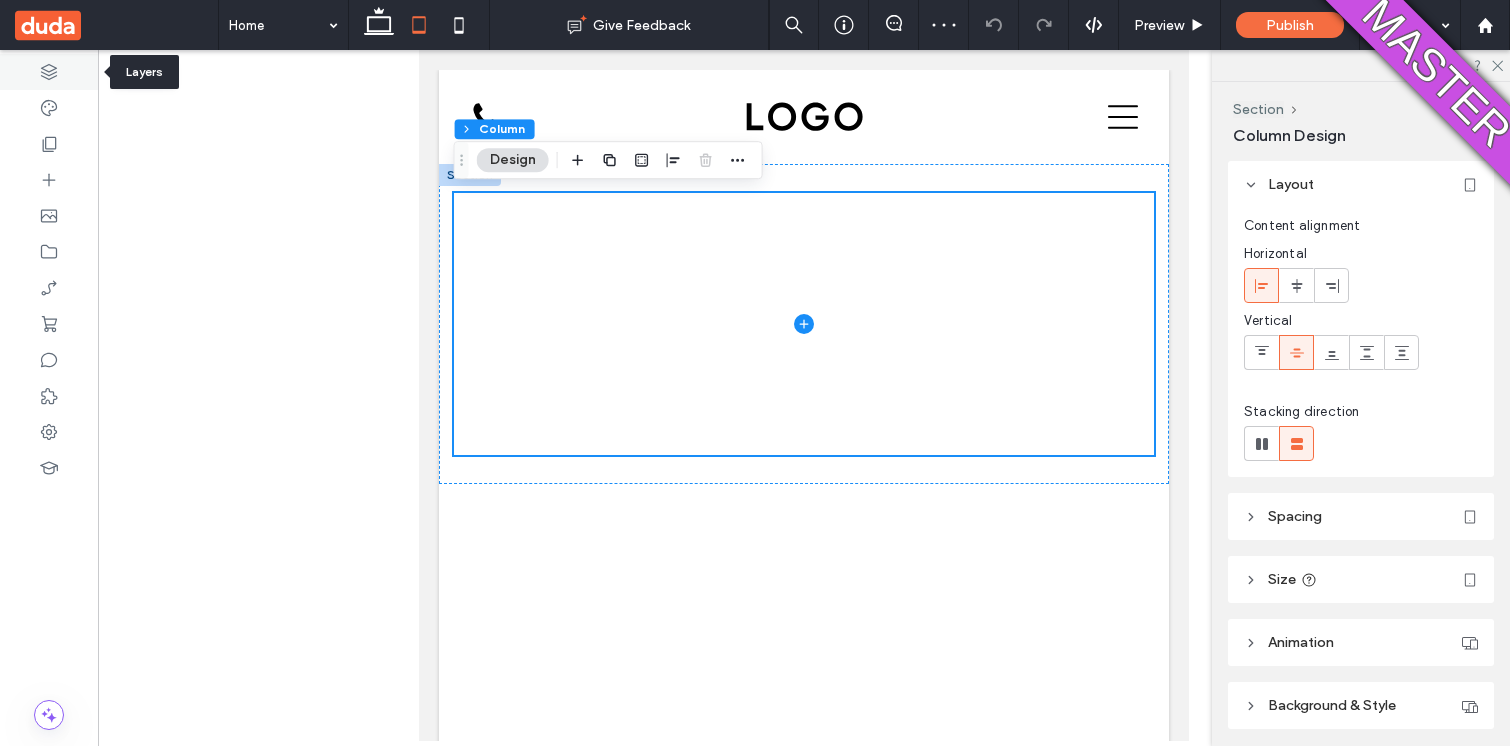 click at bounding box center [49, 72] 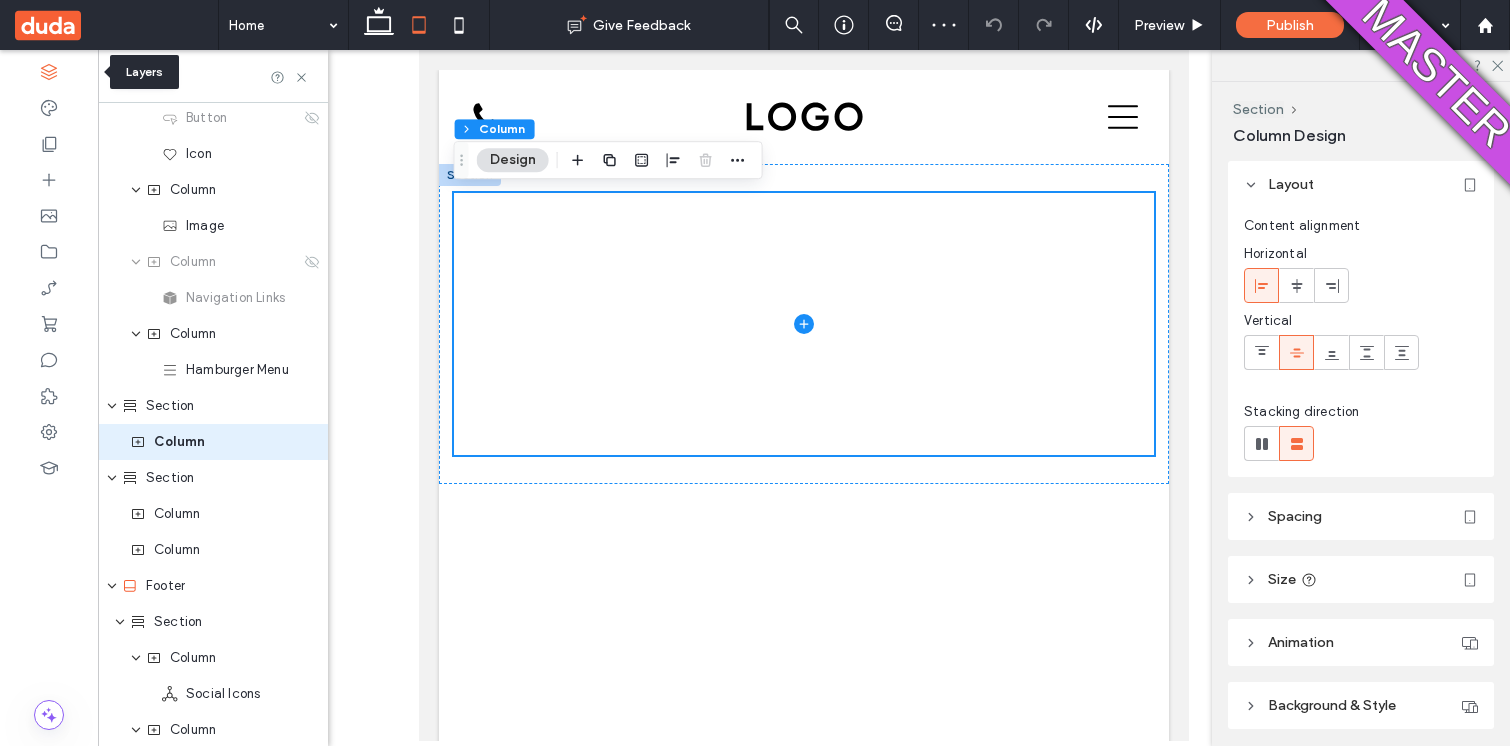 scroll, scrollTop: 128, scrollLeft: 0, axis: vertical 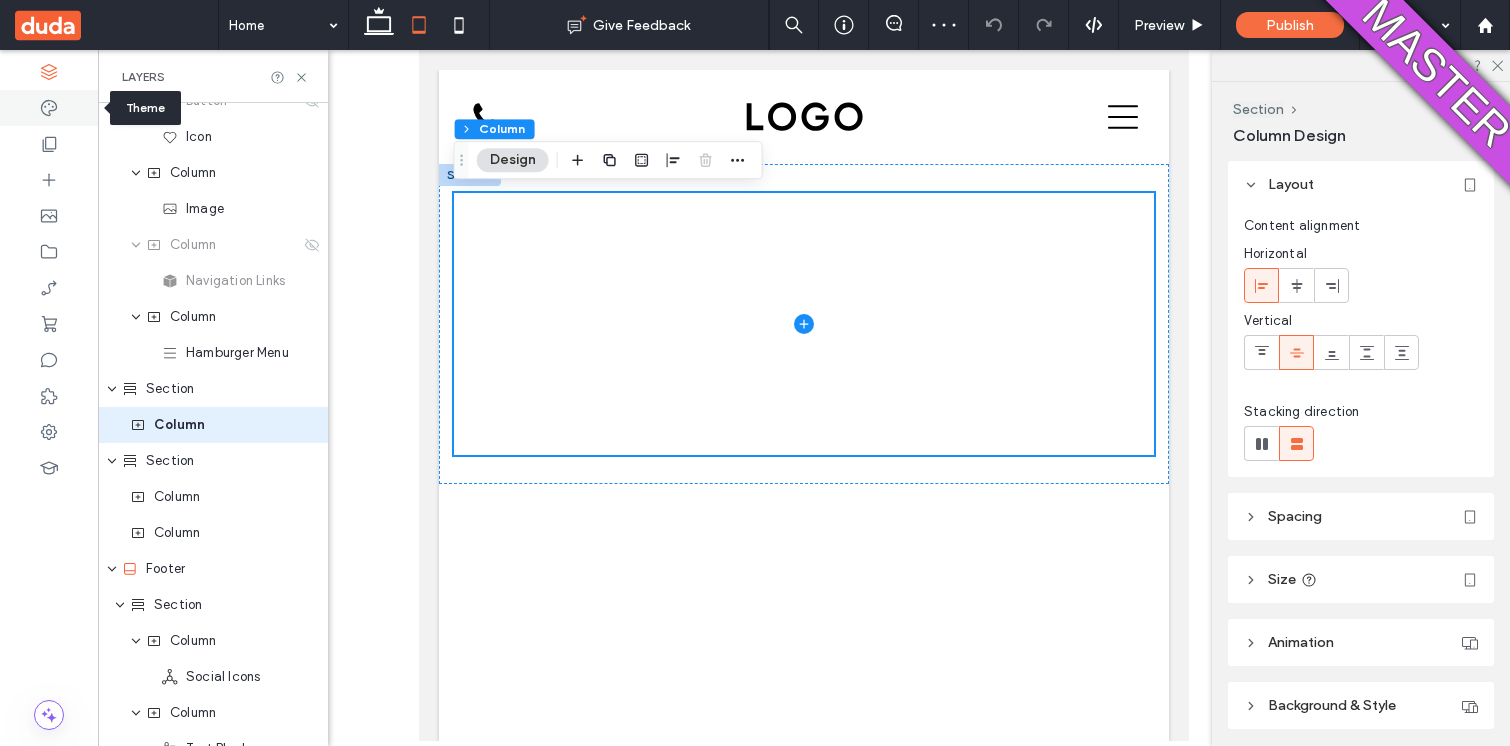 click 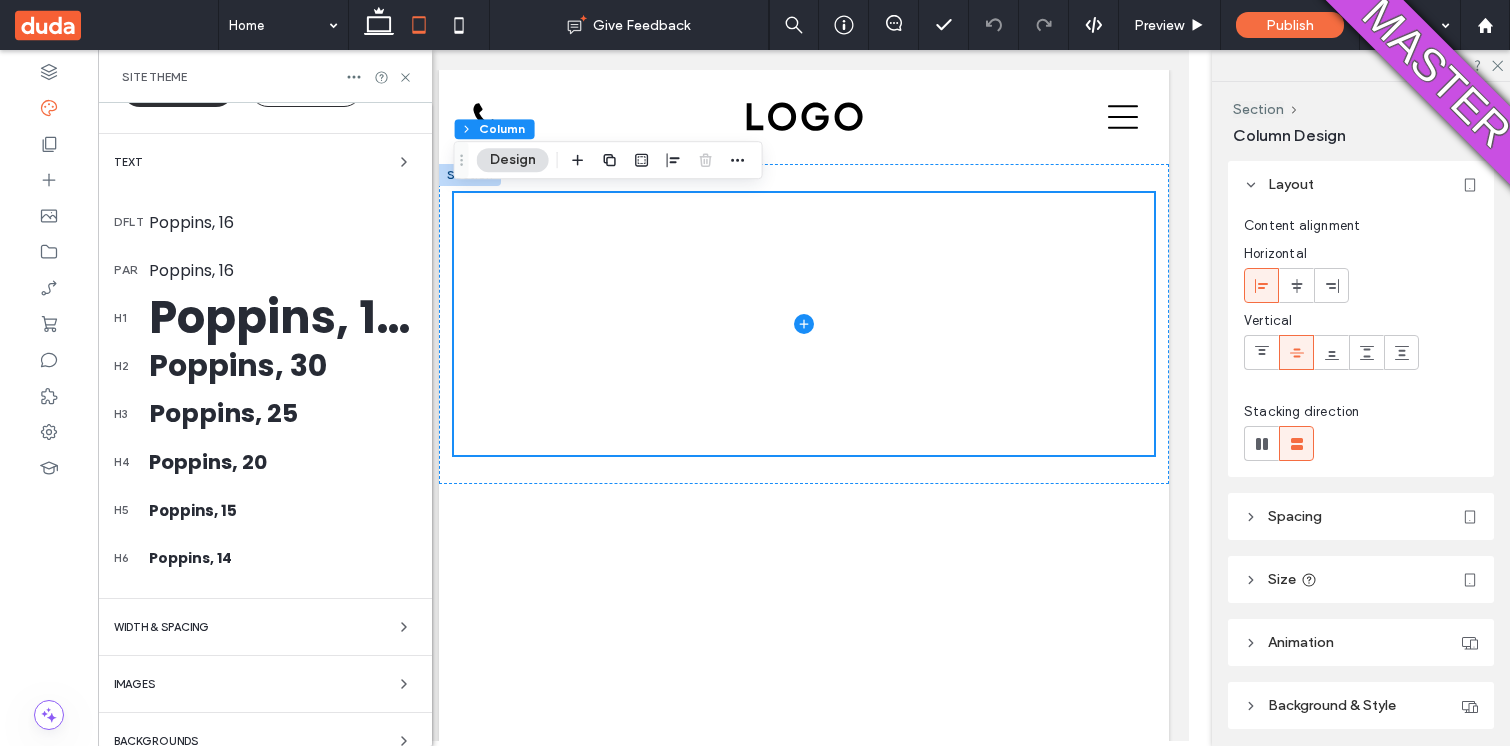 scroll, scrollTop: 409, scrollLeft: 0, axis: vertical 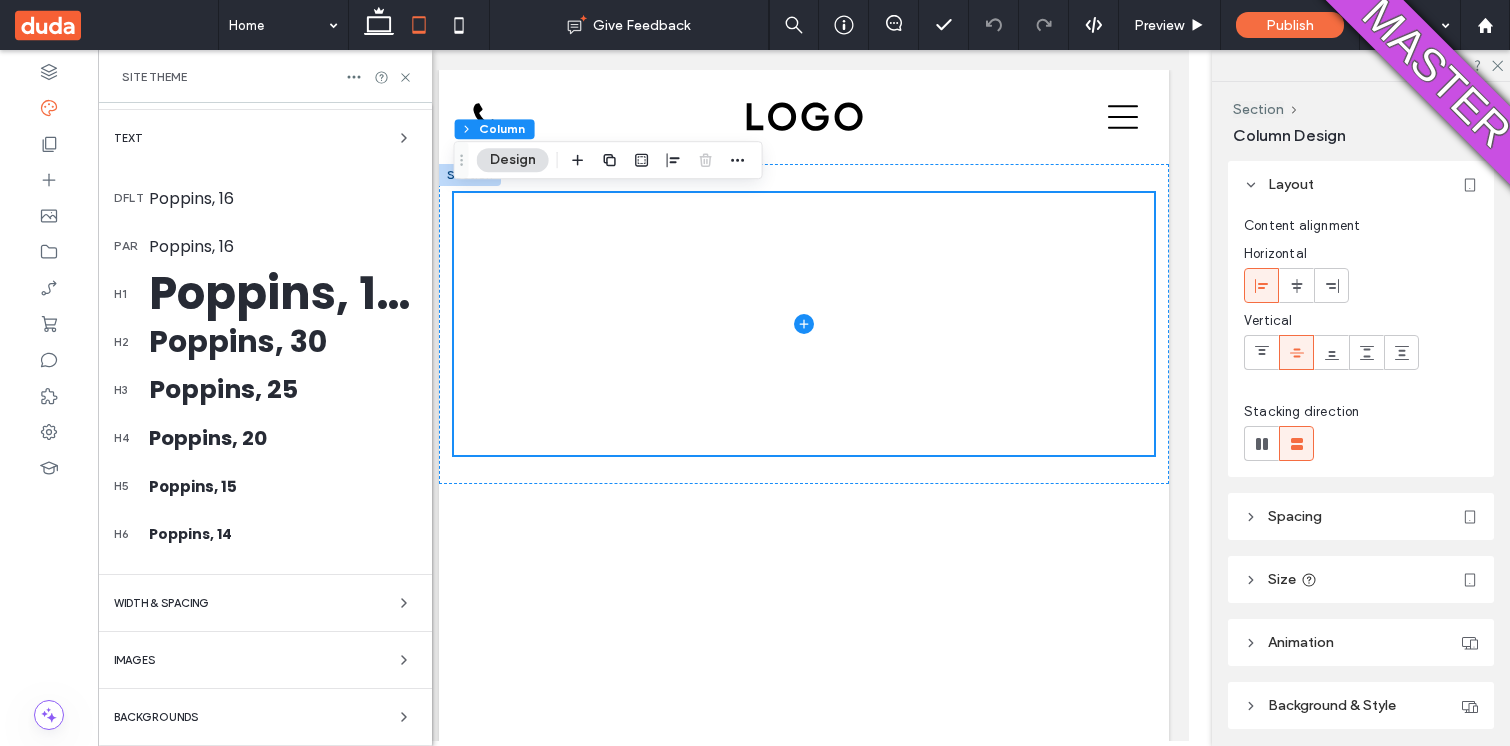 click on "WIDTH & SPACING" at bounding box center [265, 603] 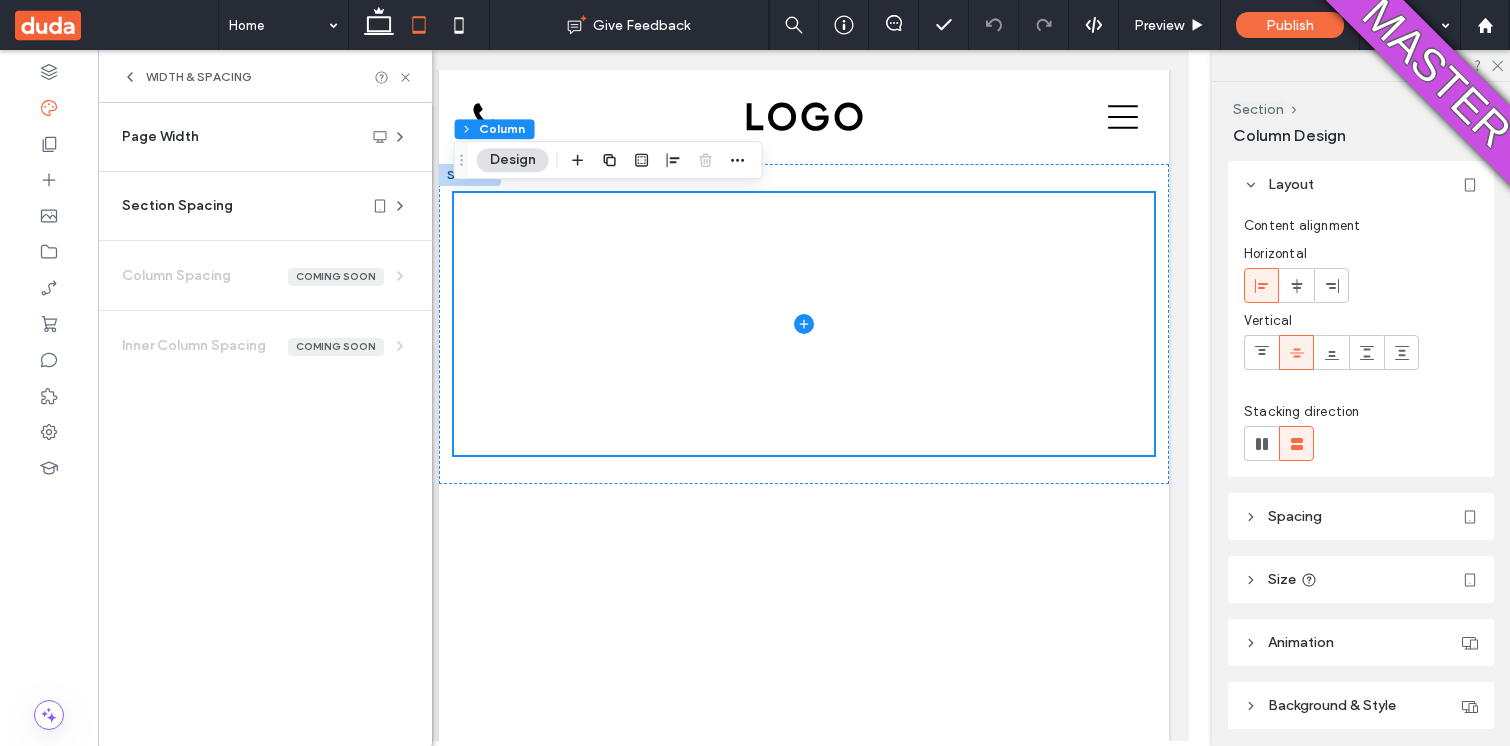 scroll, scrollTop: 0, scrollLeft: 0, axis: both 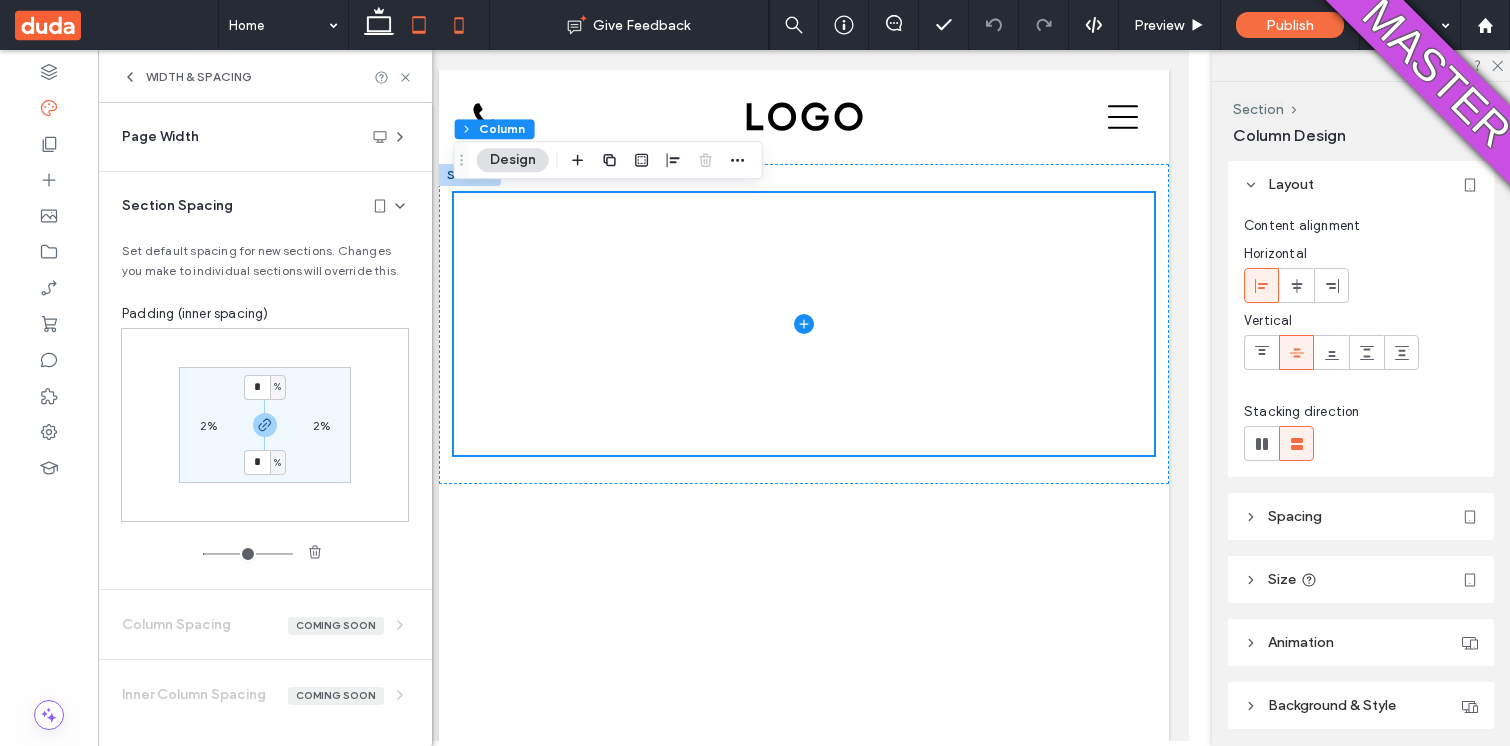 click 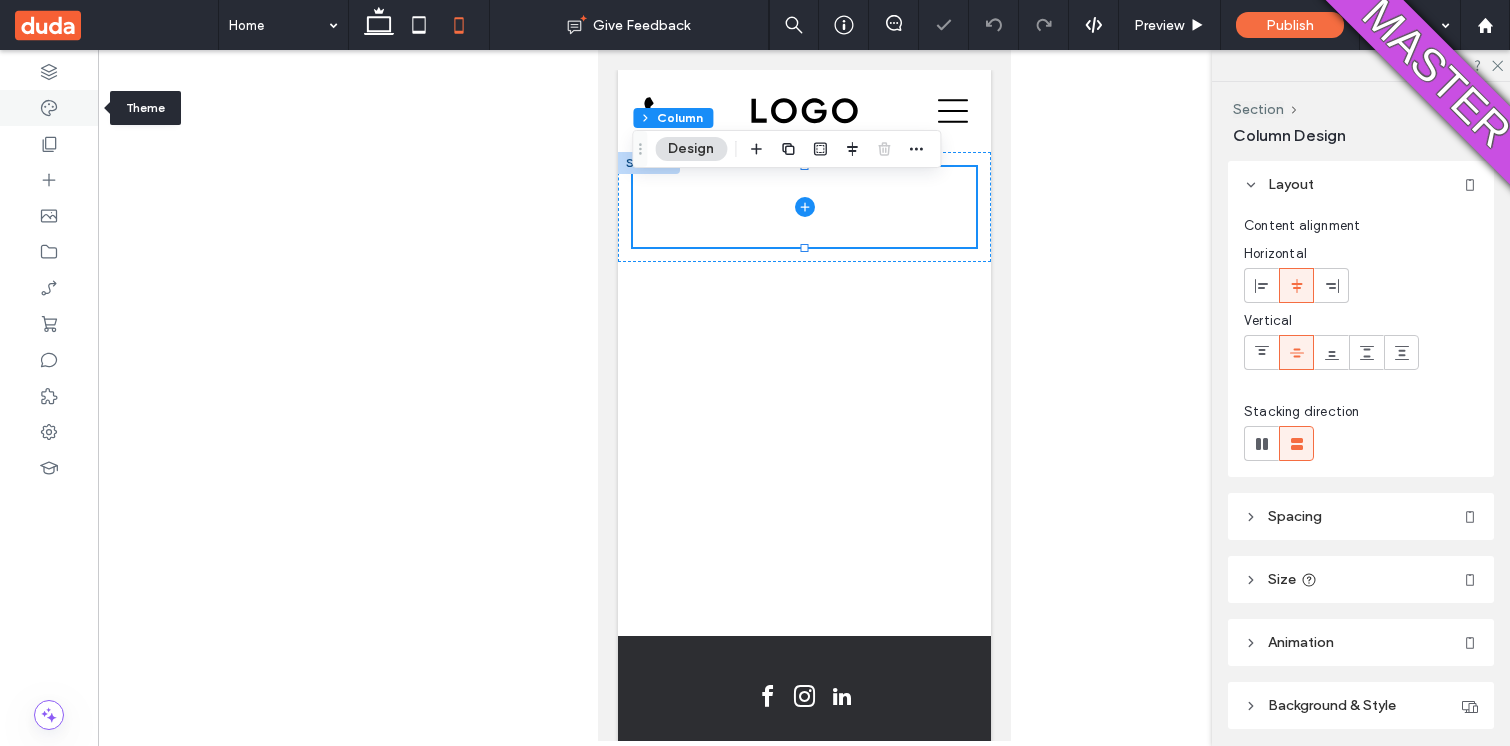 click at bounding box center [49, 108] 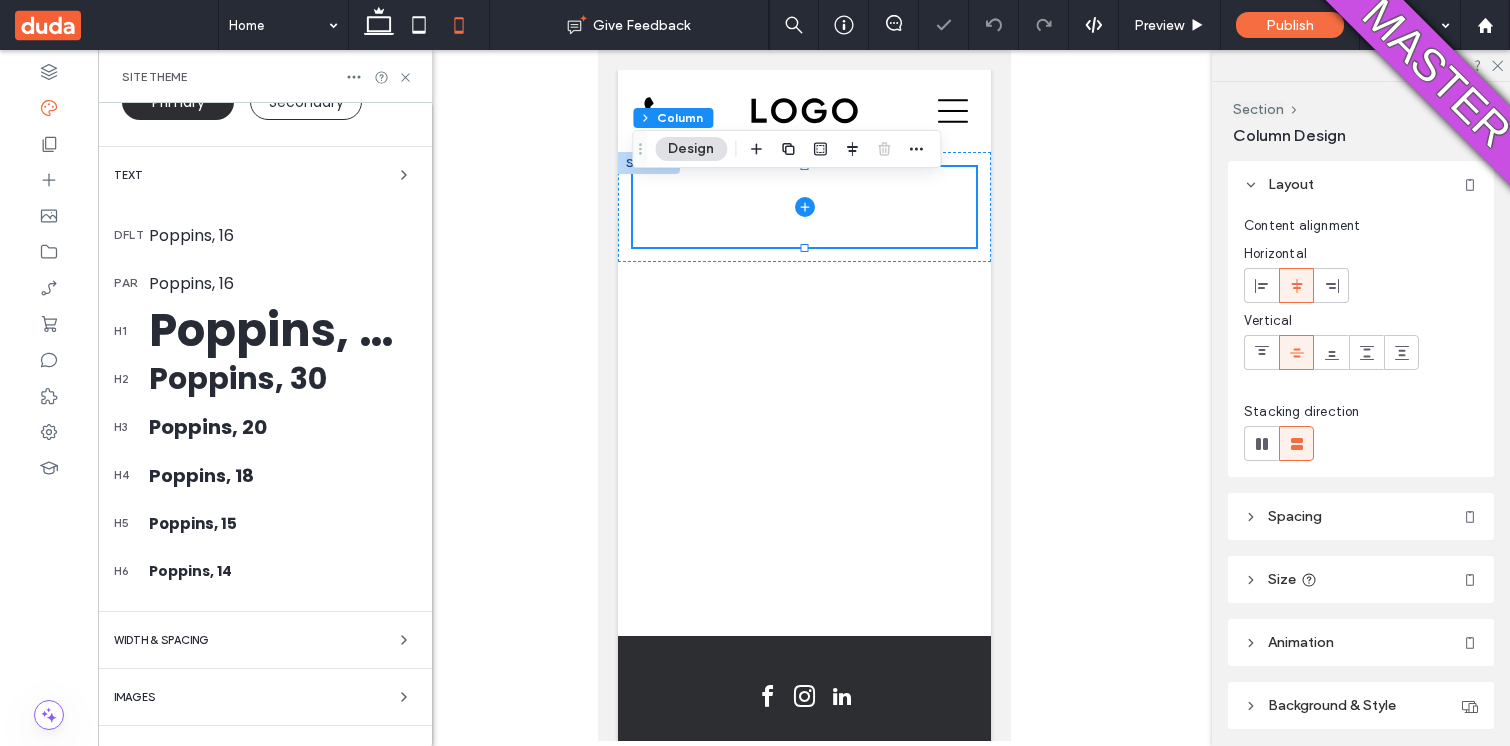 scroll, scrollTop: 409, scrollLeft: 0, axis: vertical 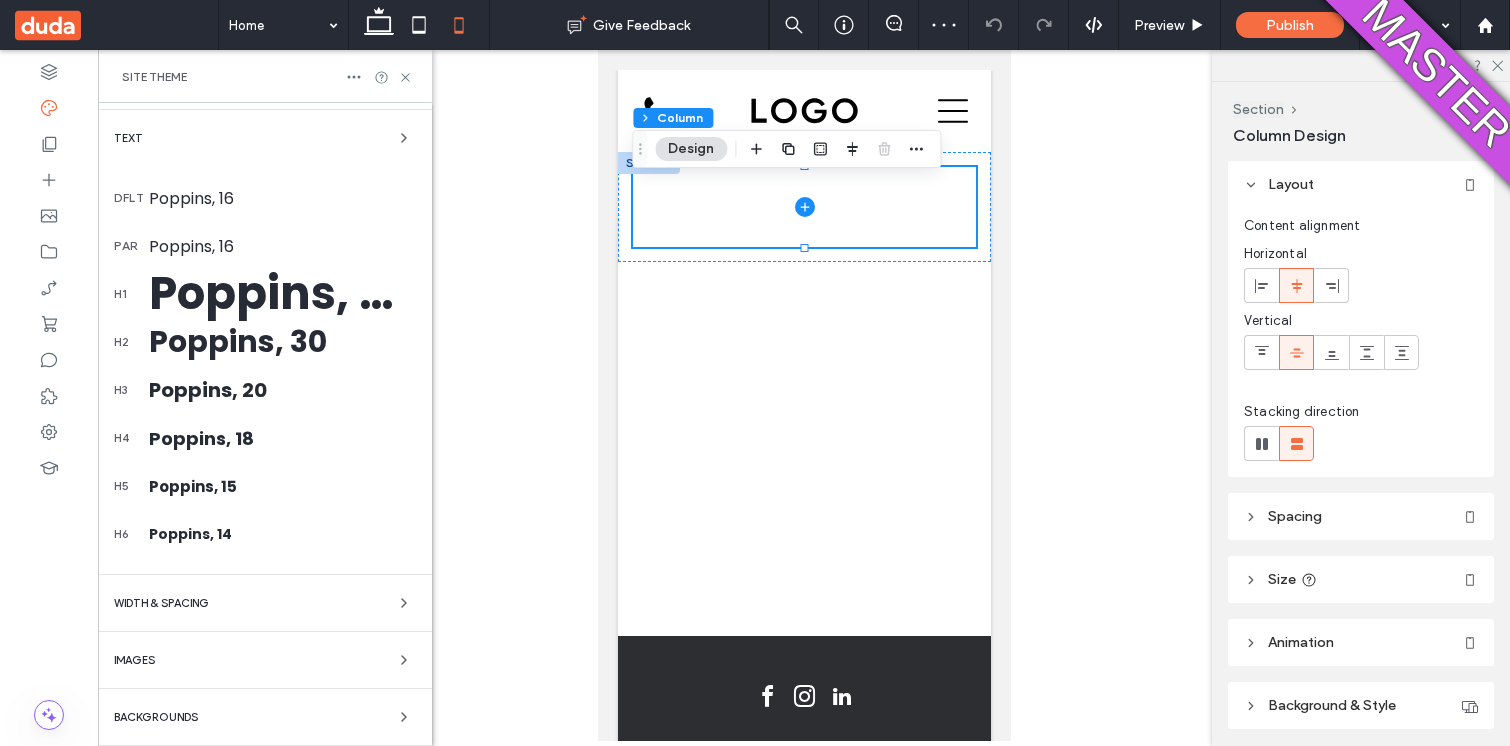 click on "WIDTH & SPACING" at bounding box center (161, 603) 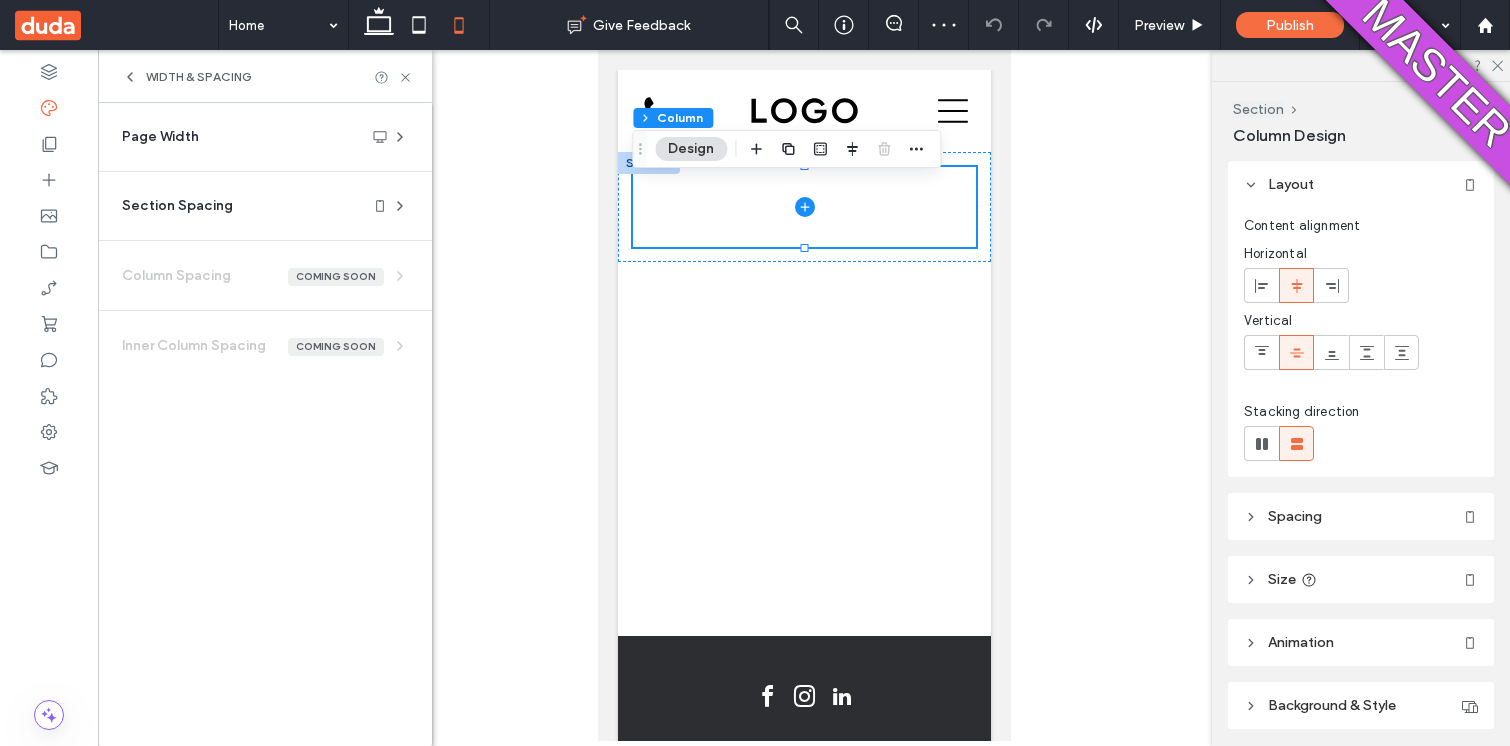 scroll, scrollTop: 0, scrollLeft: 0, axis: both 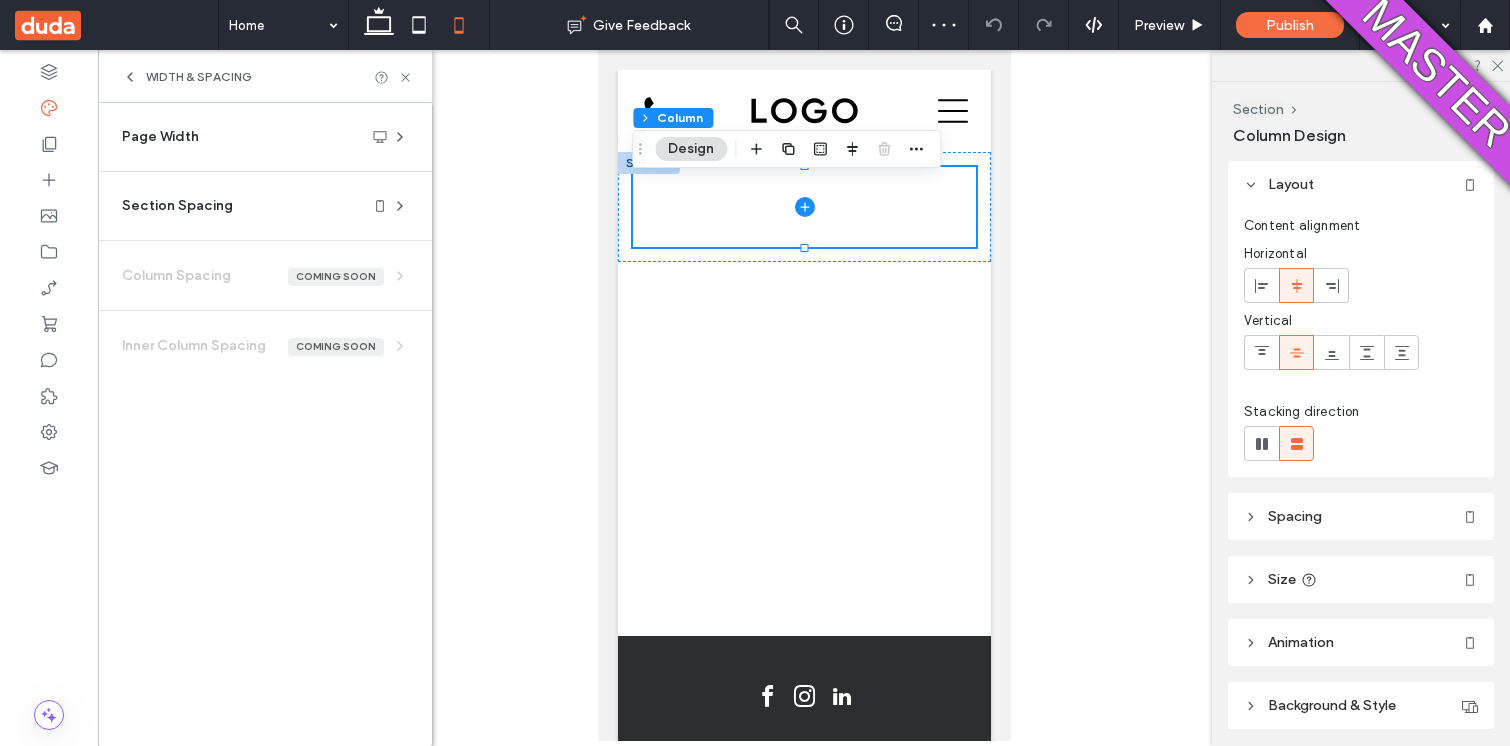 click on "Section Spacing" at bounding box center [257, 206] 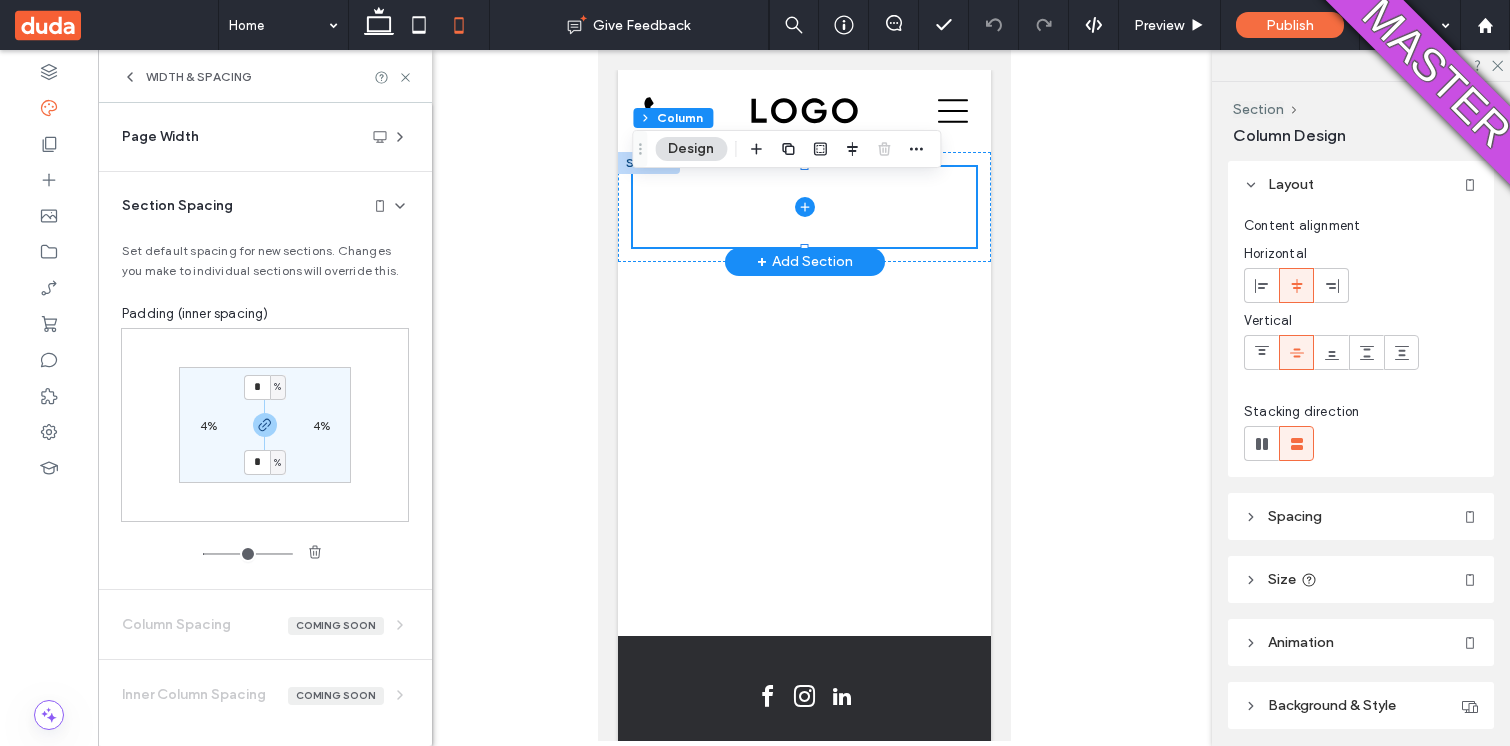 click on "+ Add Section" at bounding box center (804, 262) 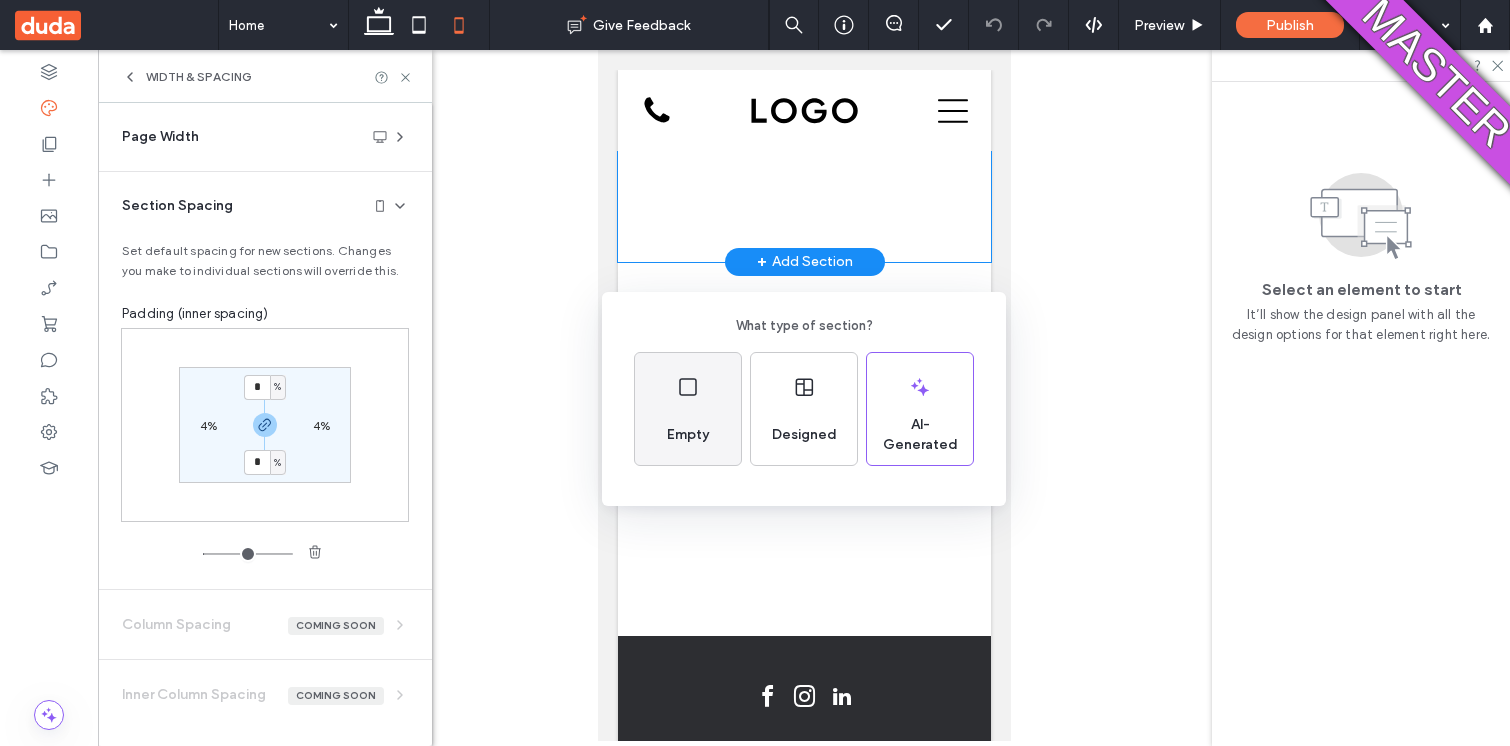 click on "Empty" at bounding box center (688, 409) 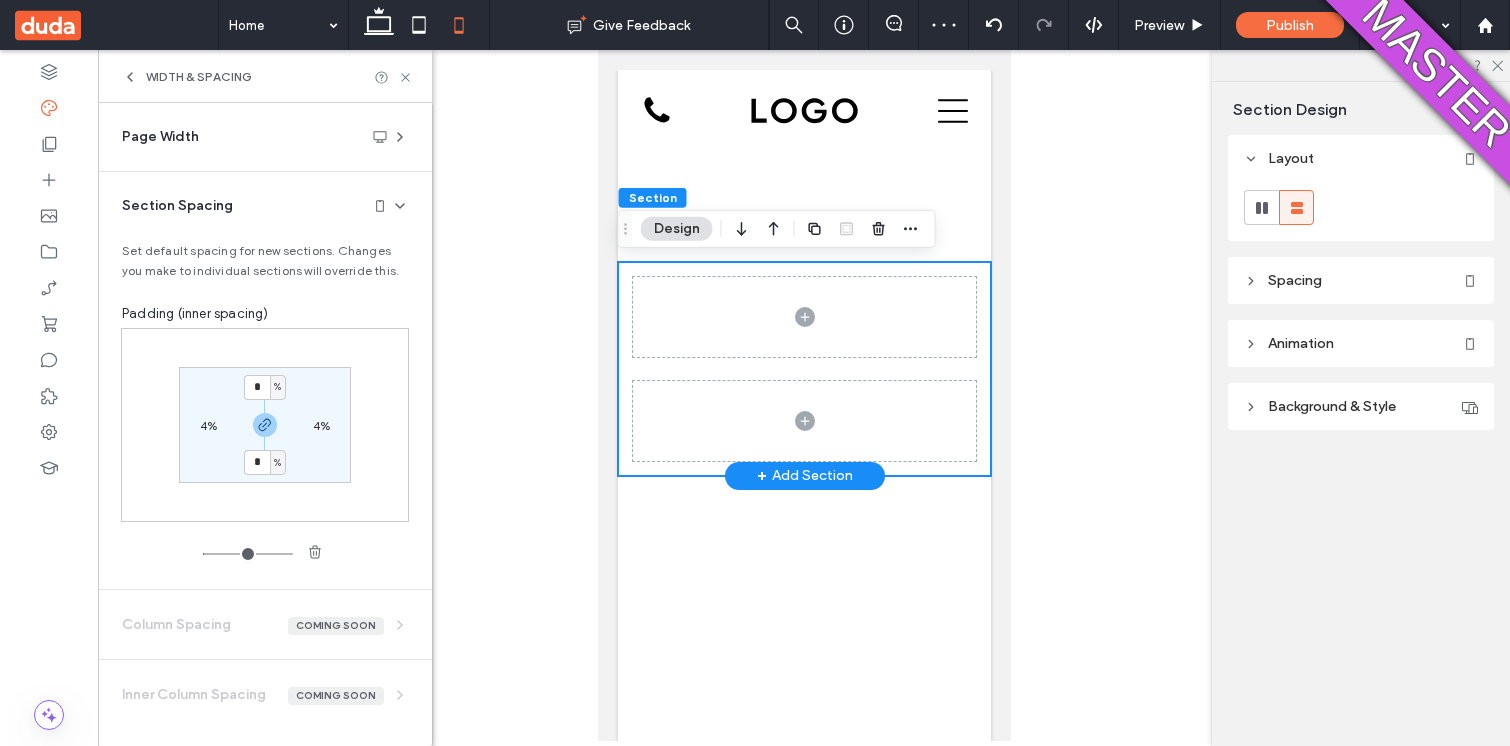 click at bounding box center (803, 369) 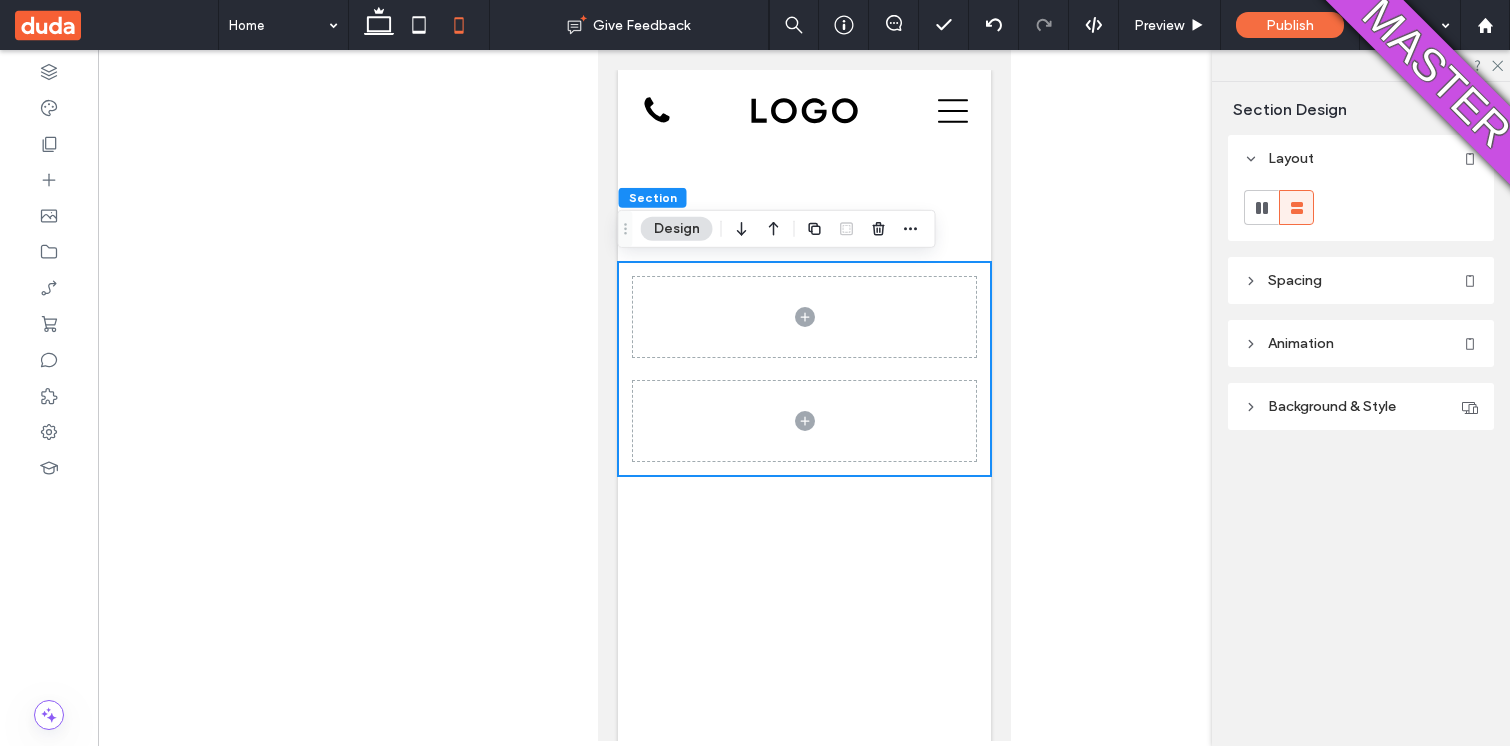 click on "Spacing" at bounding box center (1295, 280) 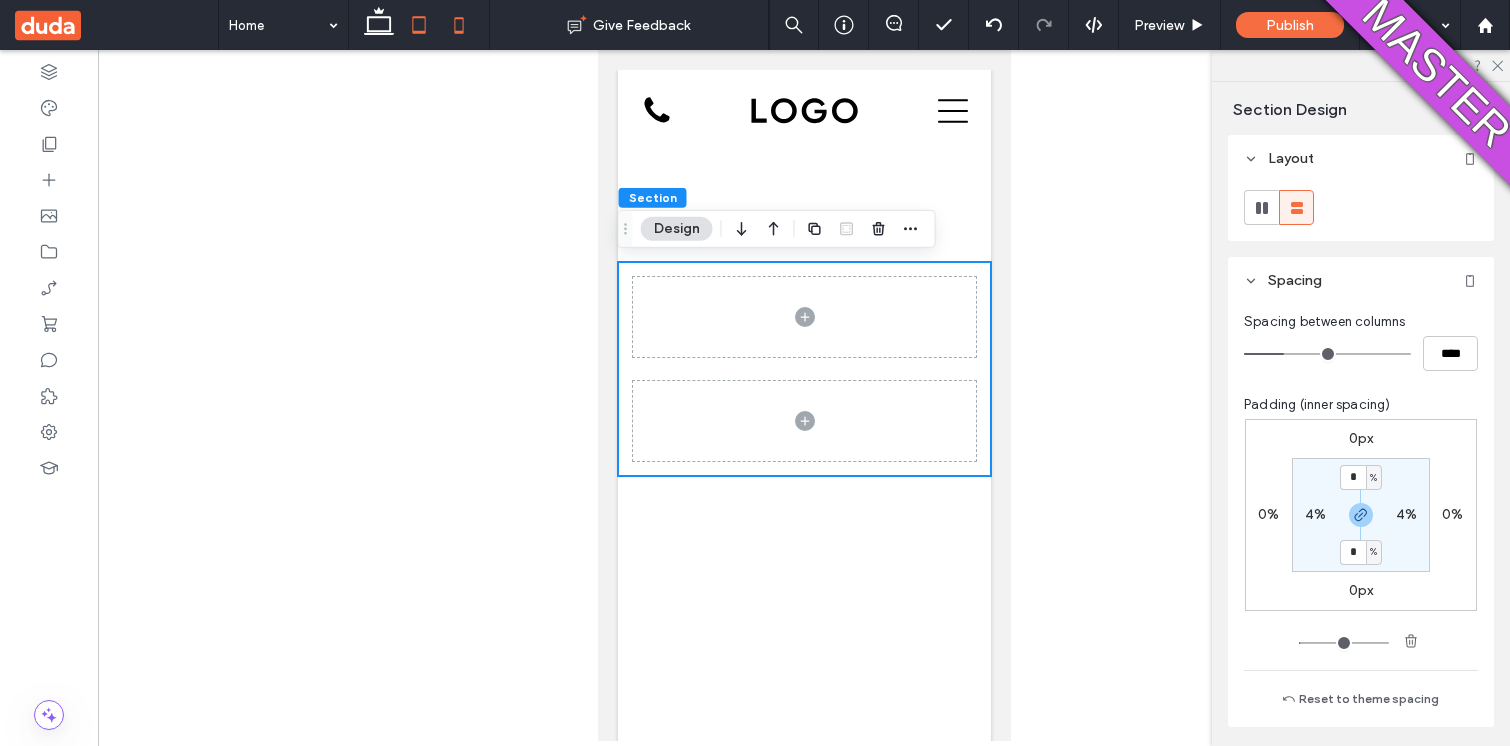 click 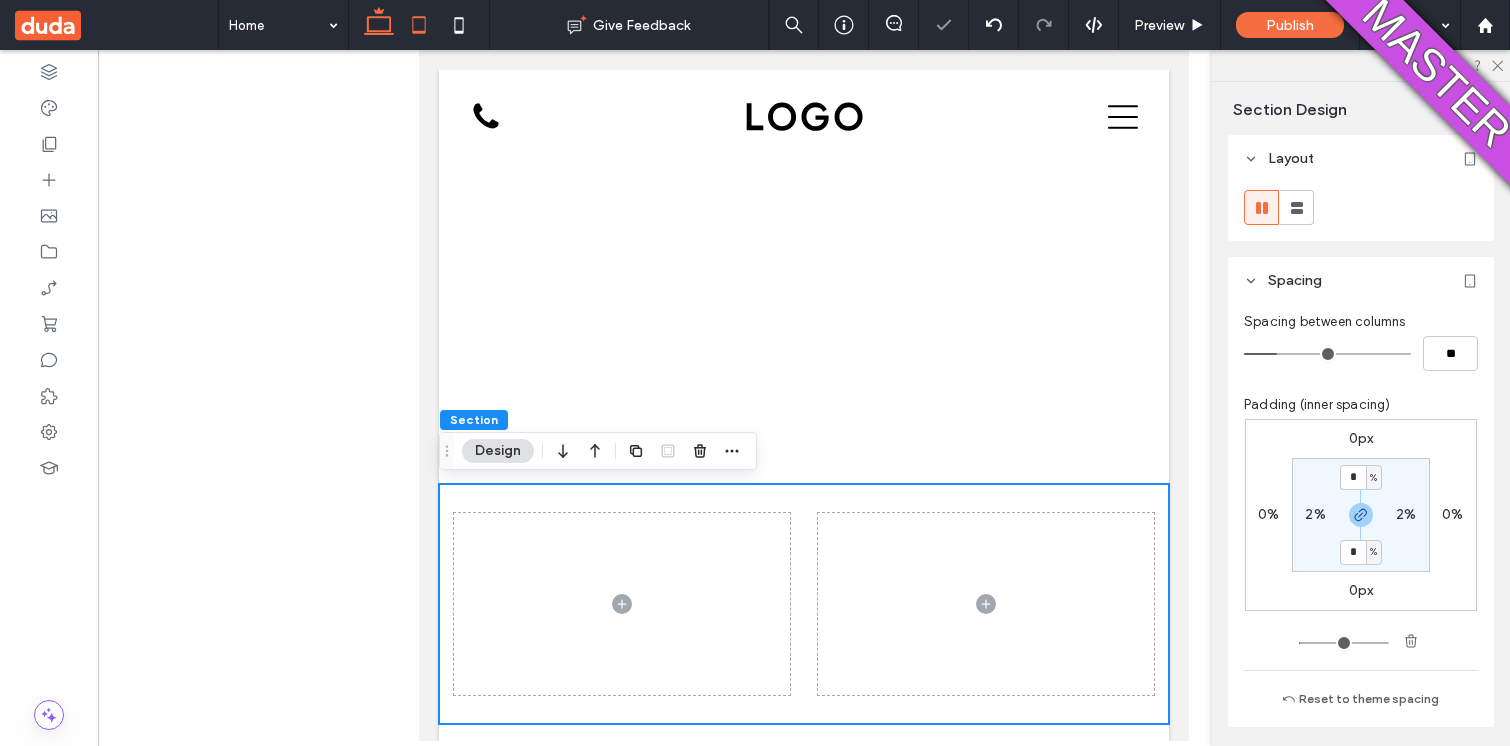 click 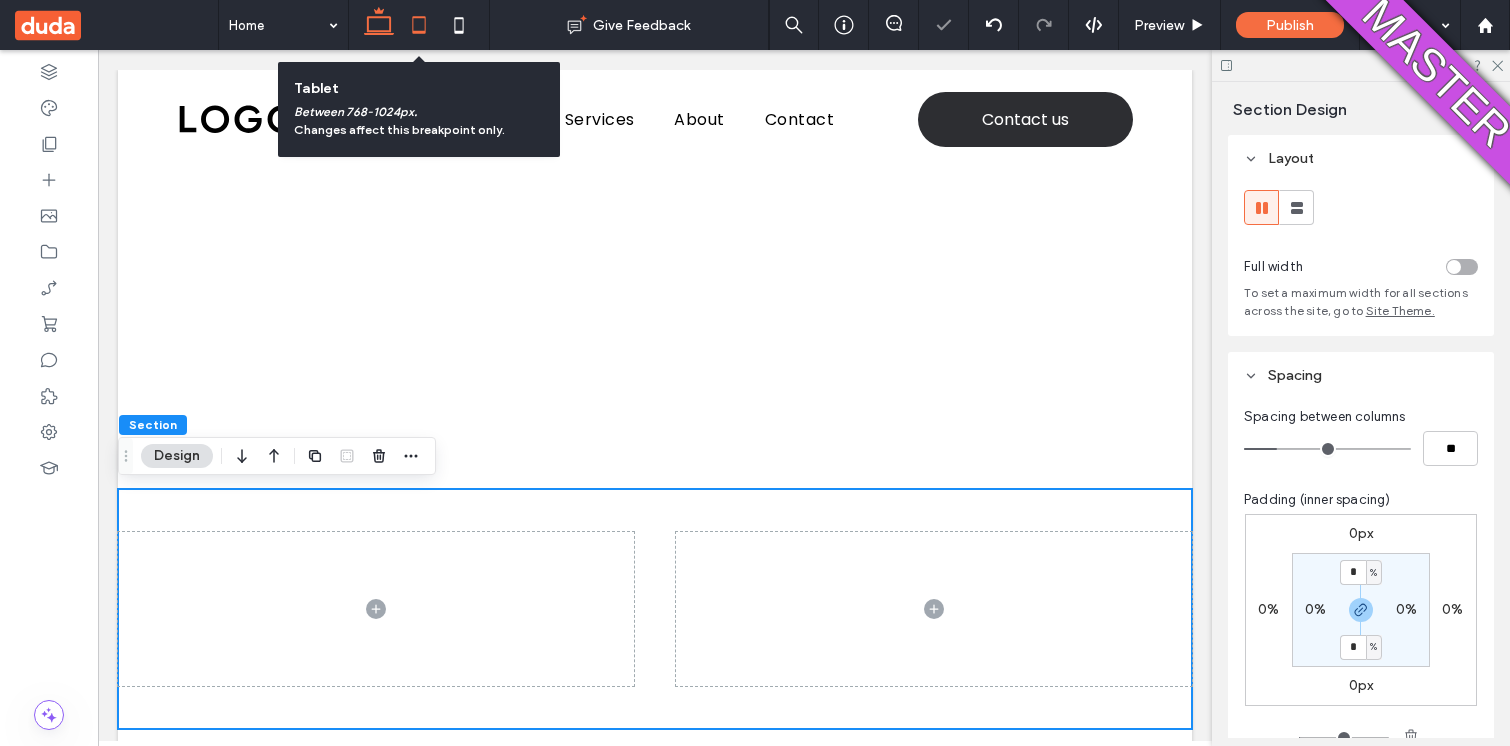 click 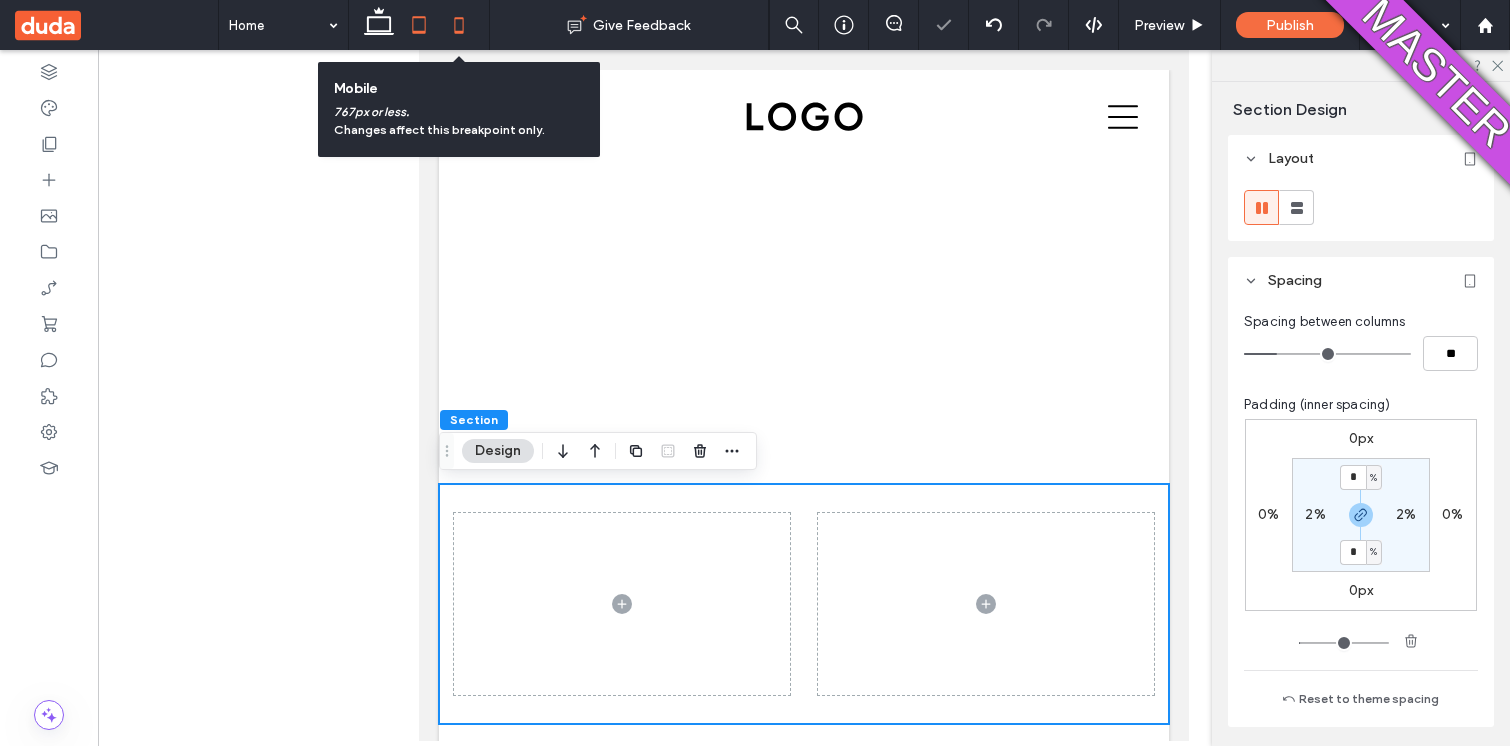 click 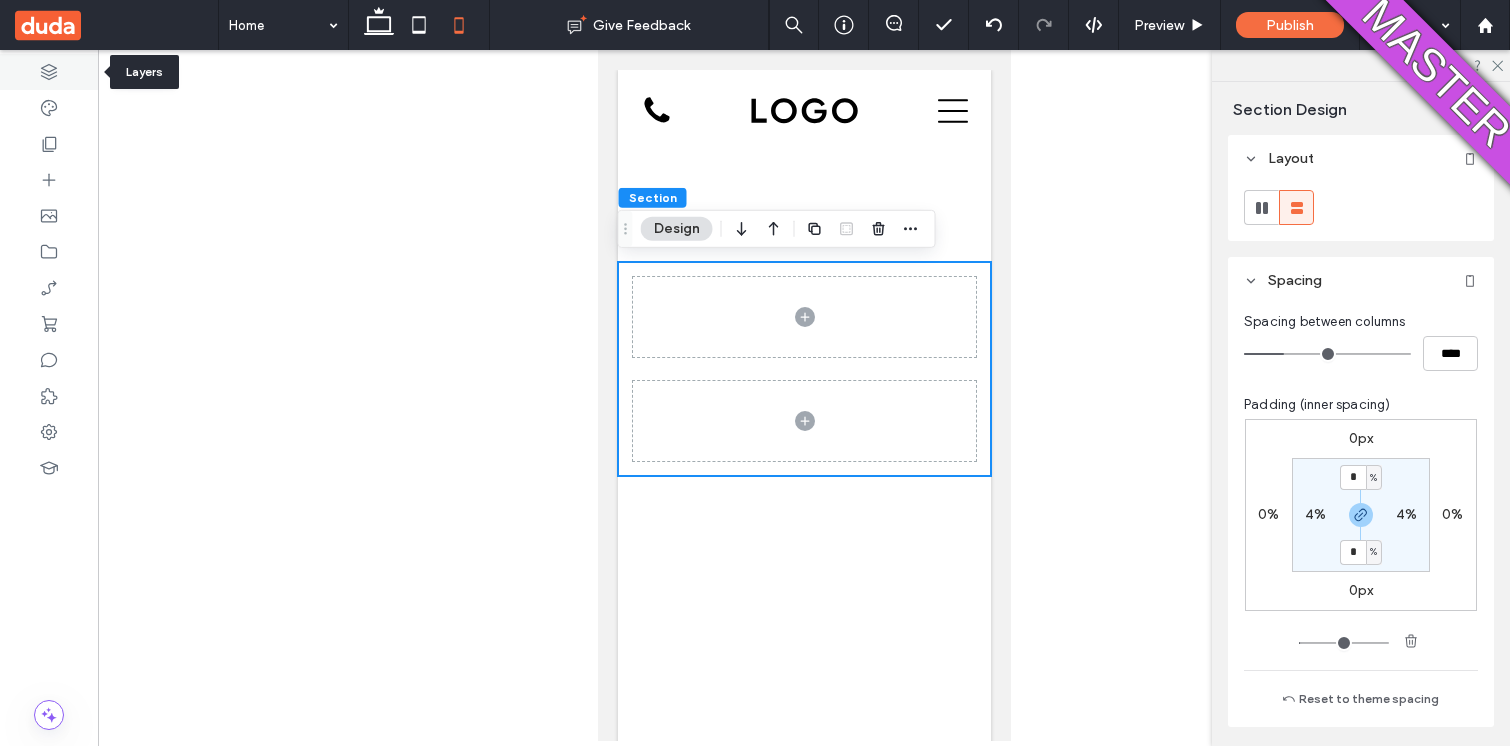 click 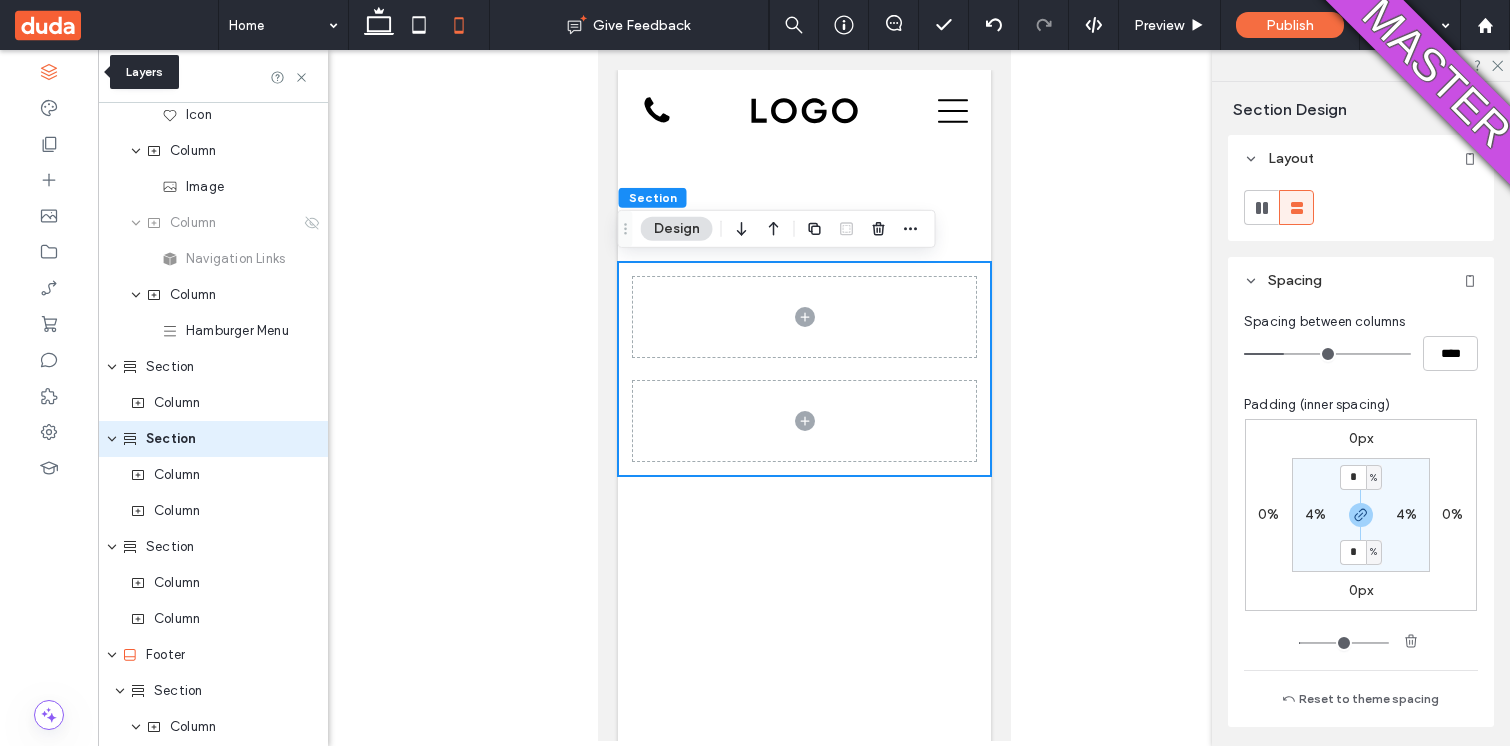 scroll, scrollTop: 164, scrollLeft: 0, axis: vertical 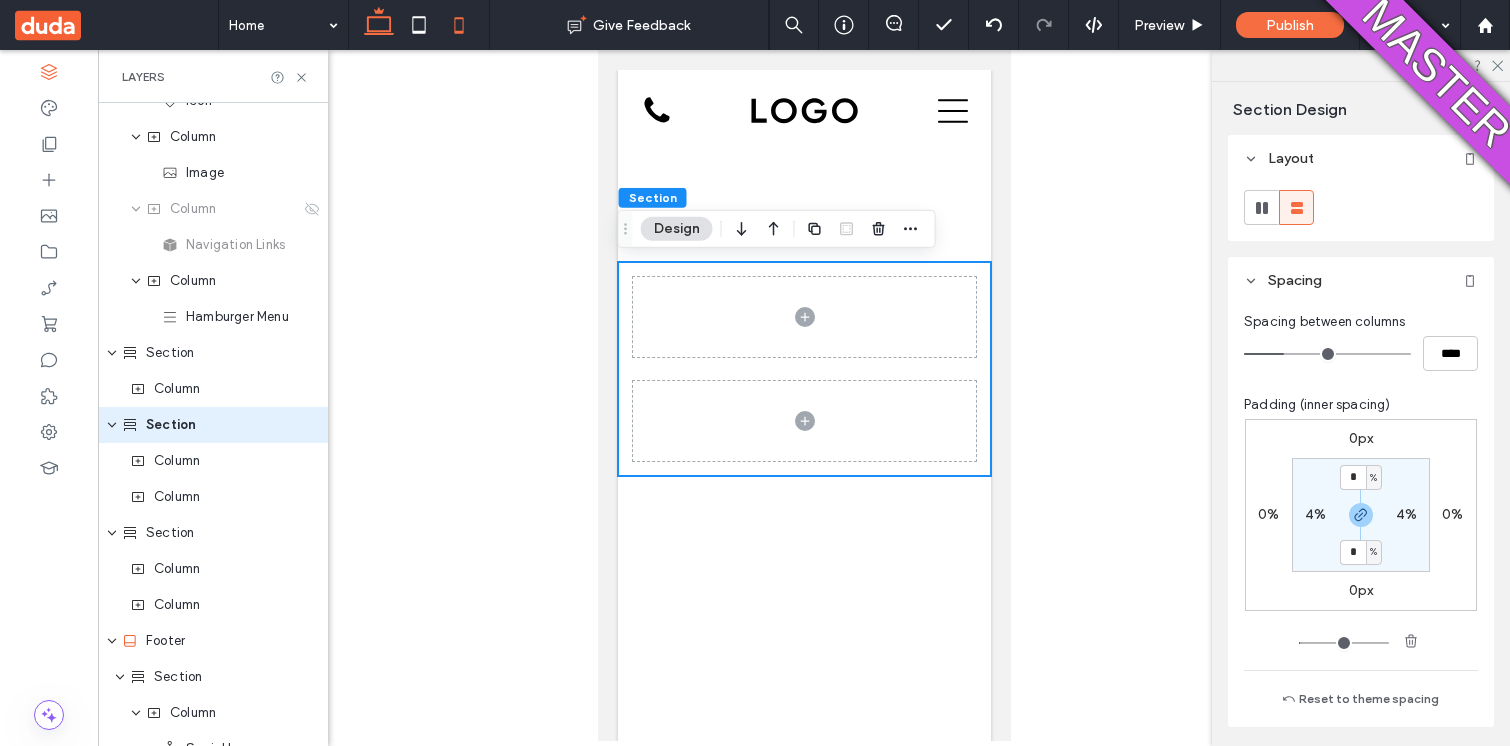 click 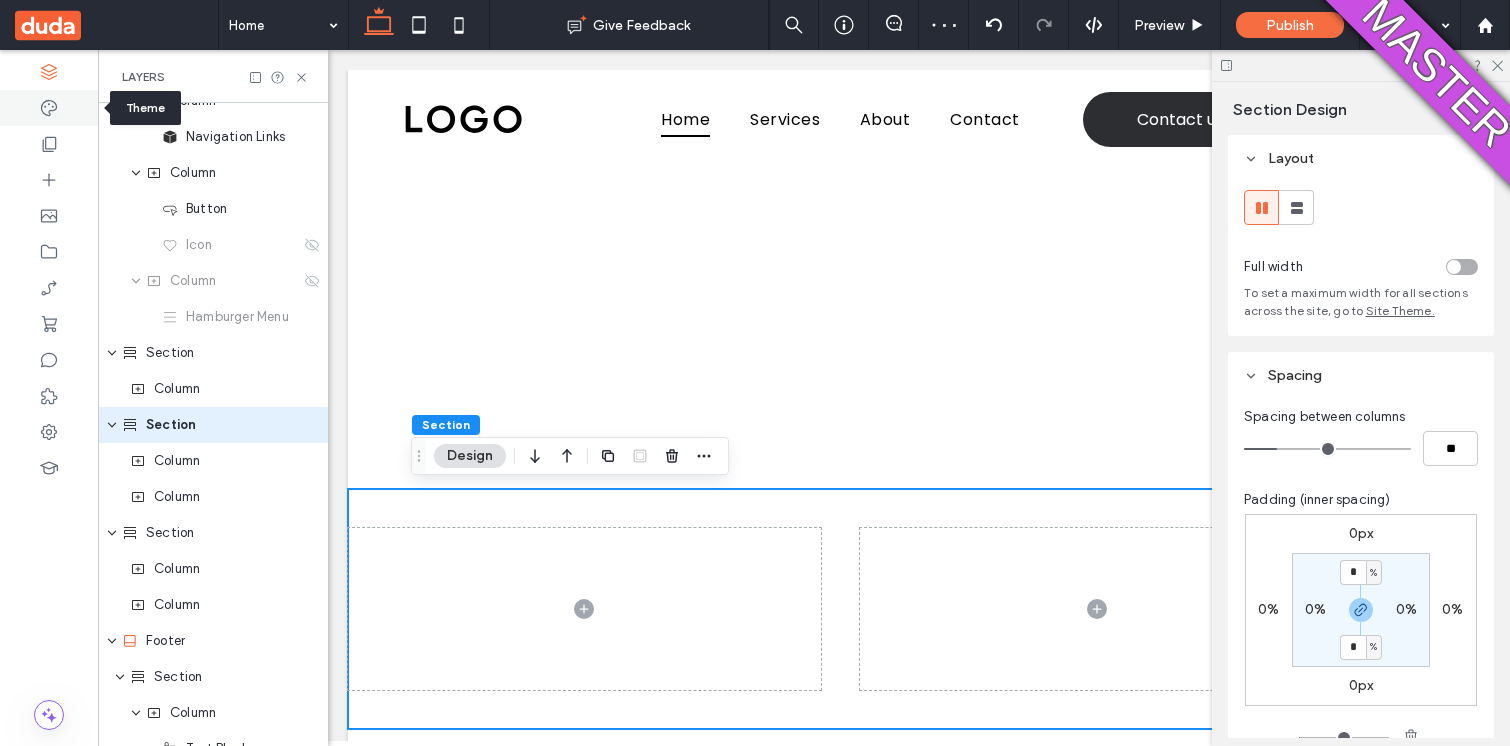 click at bounding box center [49, 108] 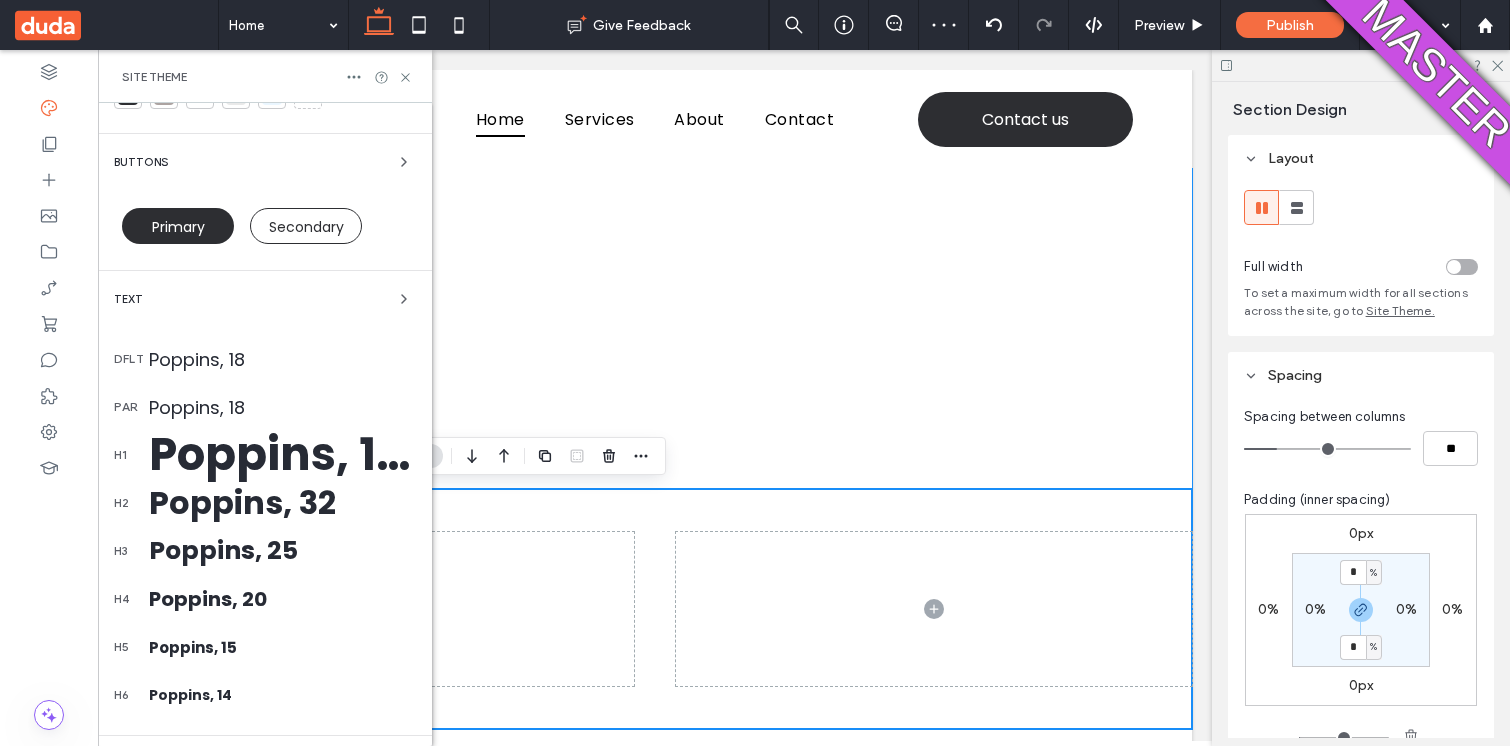 scroll, scrollTop: 409, scrollLeft: 0, axis: vertical 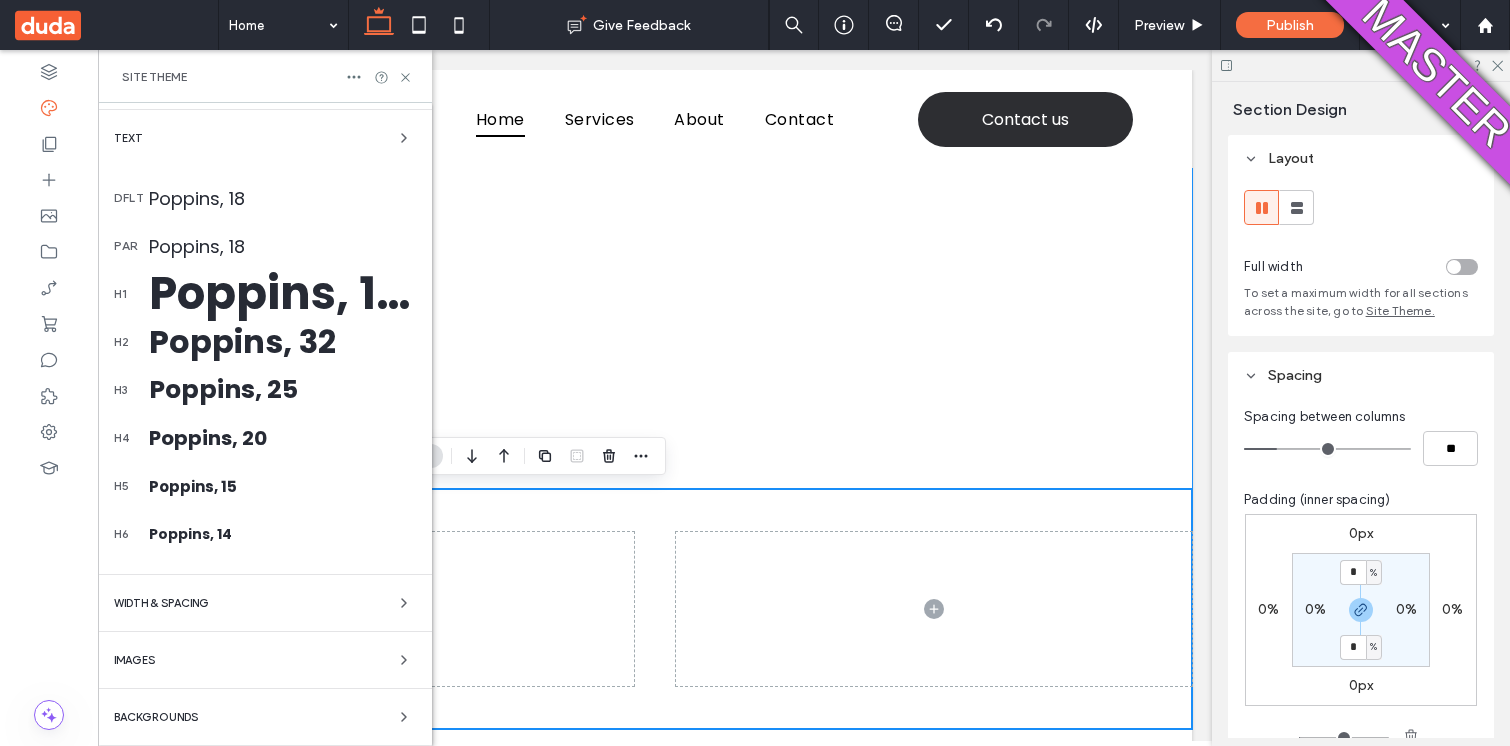 click on "WIDTH & SPACING" at bounding box center [161, 603] 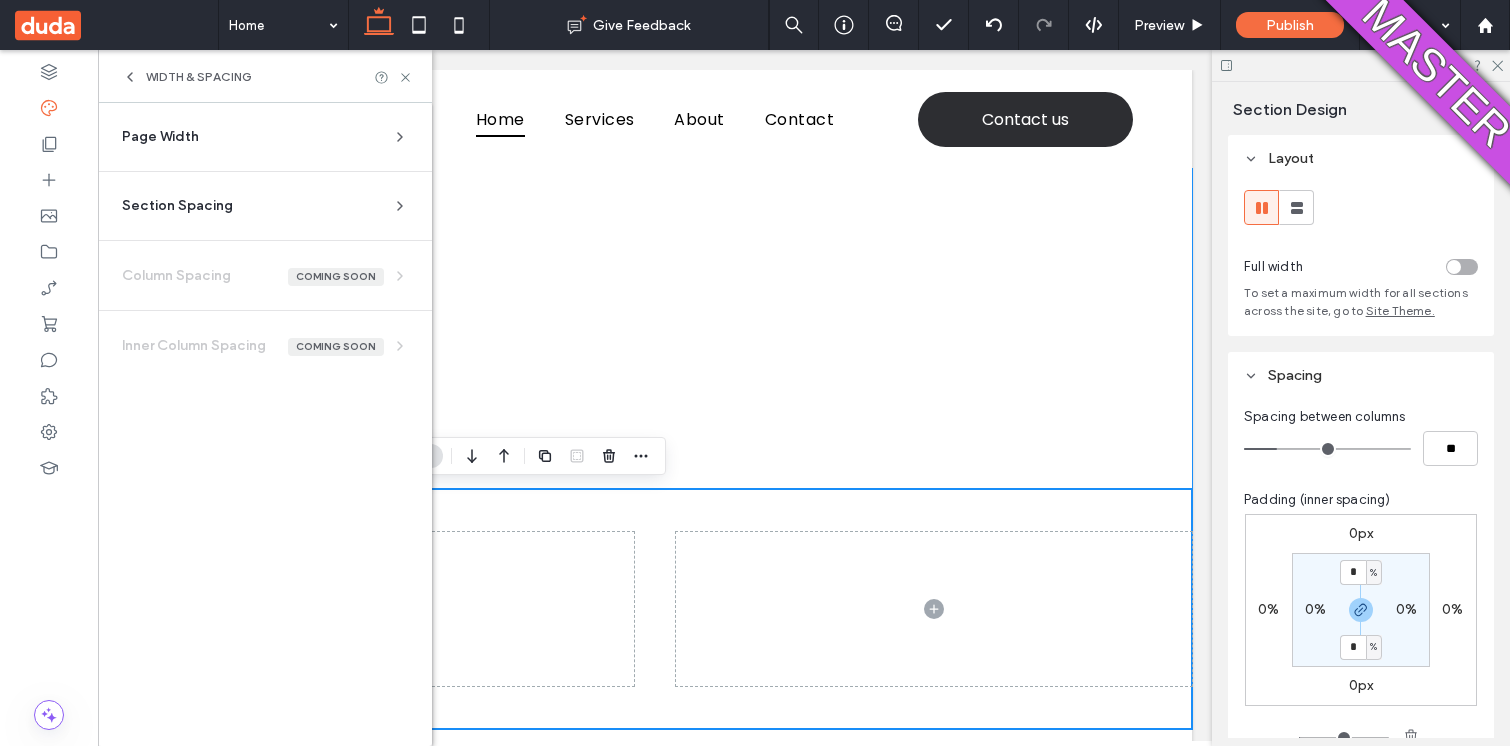 scroll, scrollTop: 0, scrollLeft: 0, axis: both 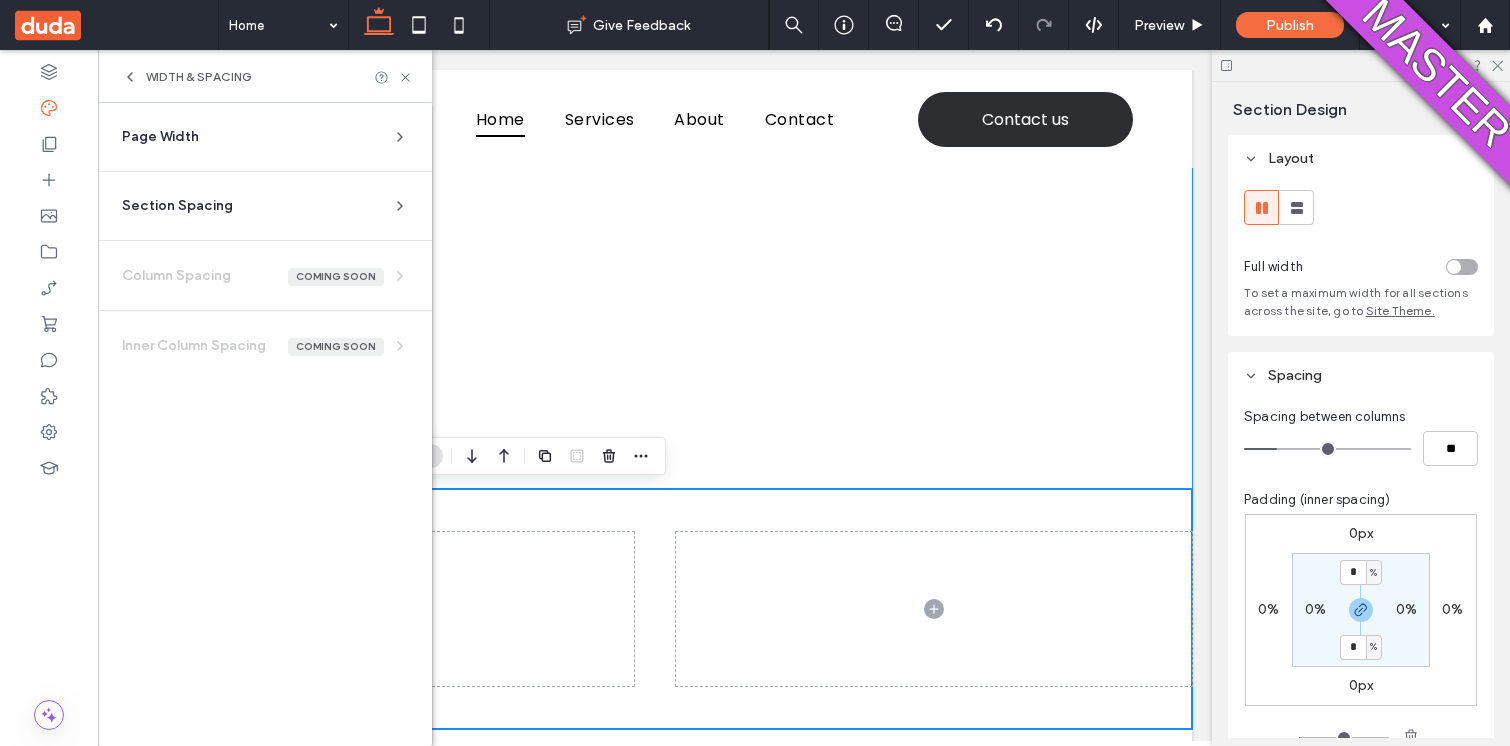 click on "Section Spacing Set default spacing for new sections. Changes you make to individual sections will override this. Padding (inner spacing) * % 0% * % 0%" at bounding box center (265, 206) 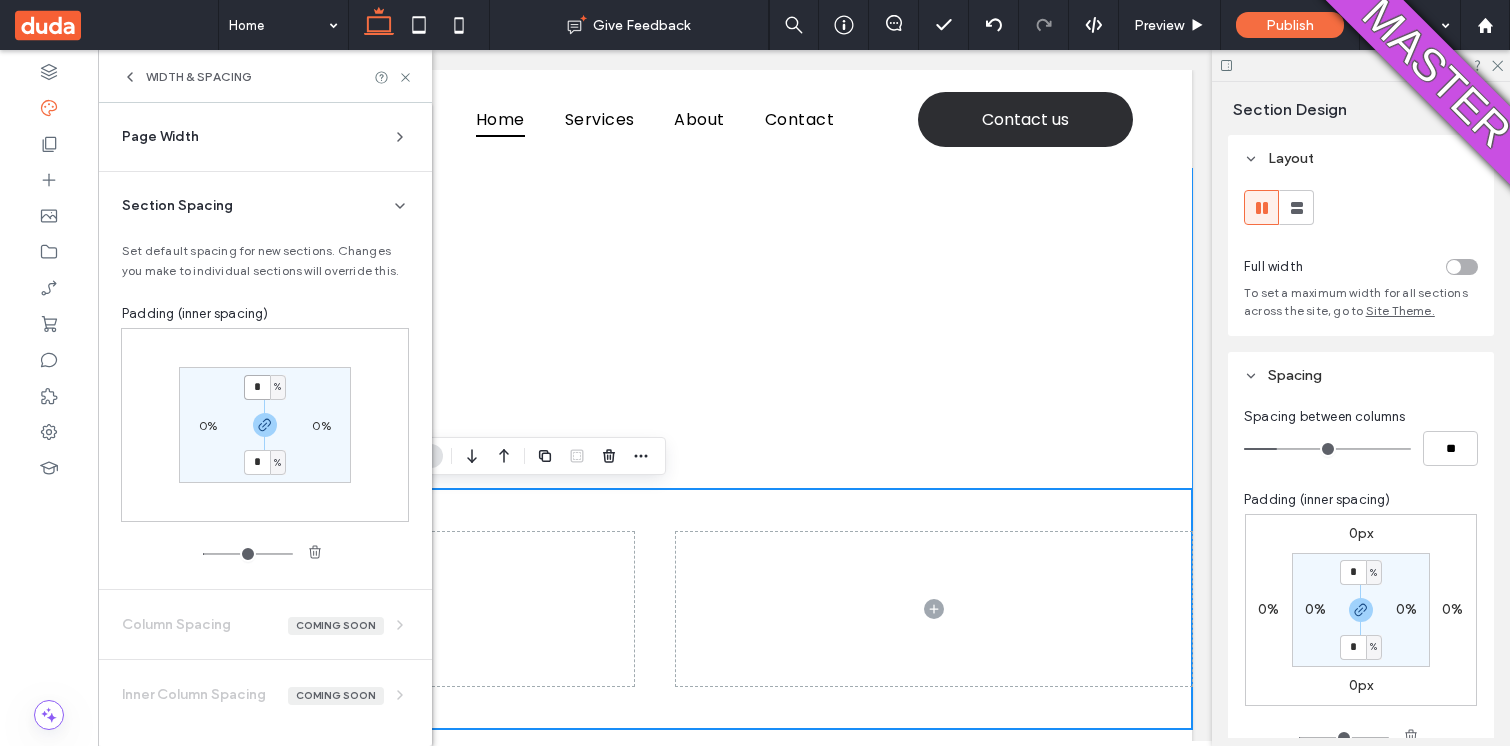 click on "*" at bounding box center [257, 387] 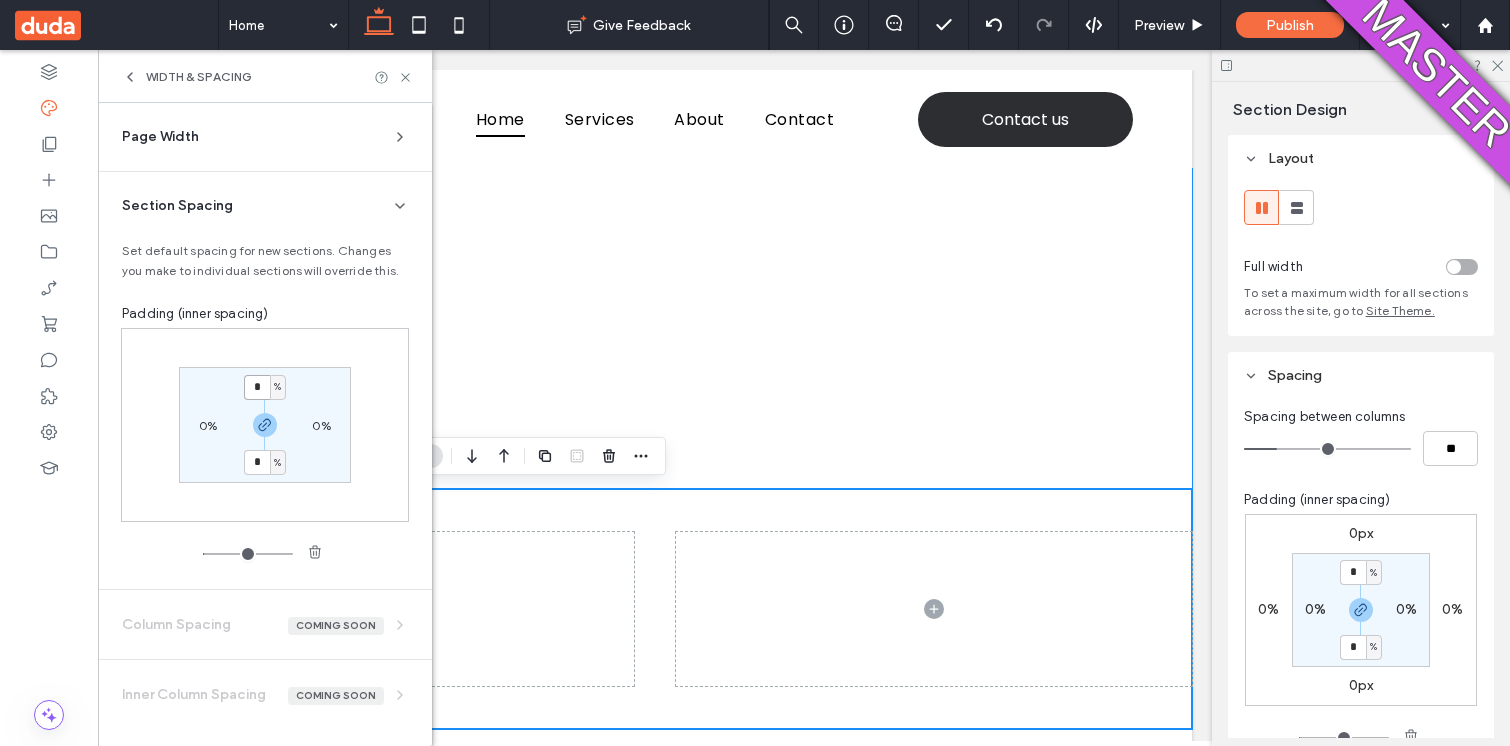 type on "*" 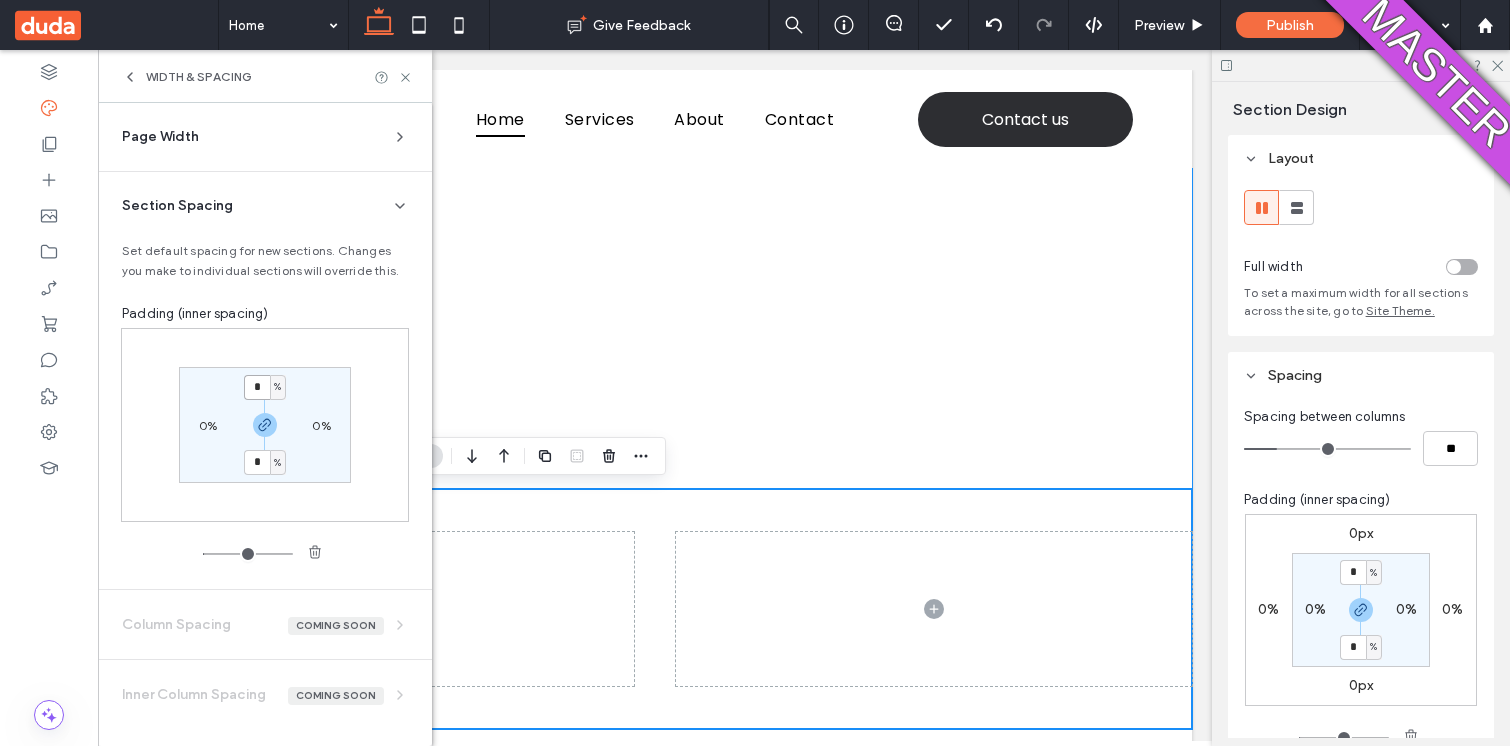 type on "*" 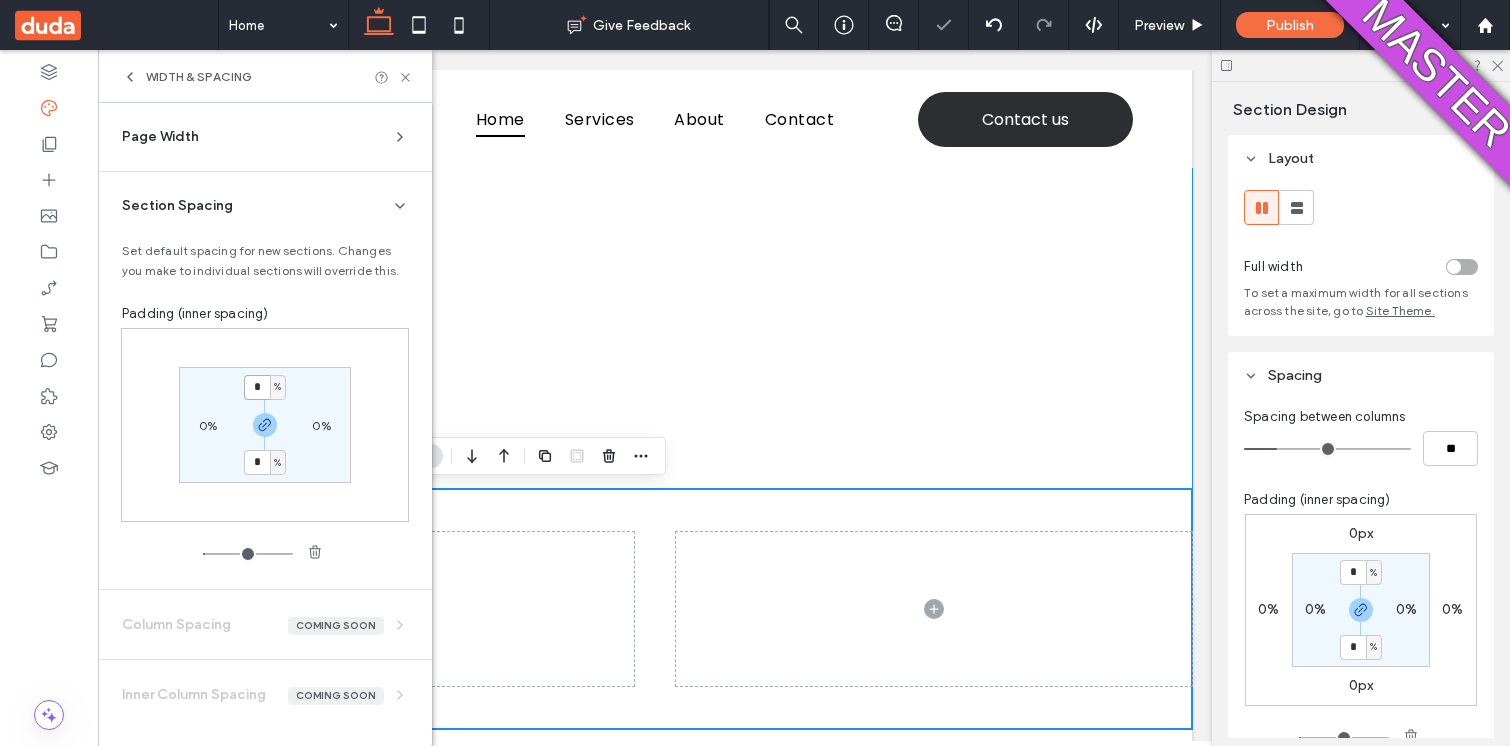 type on "*" 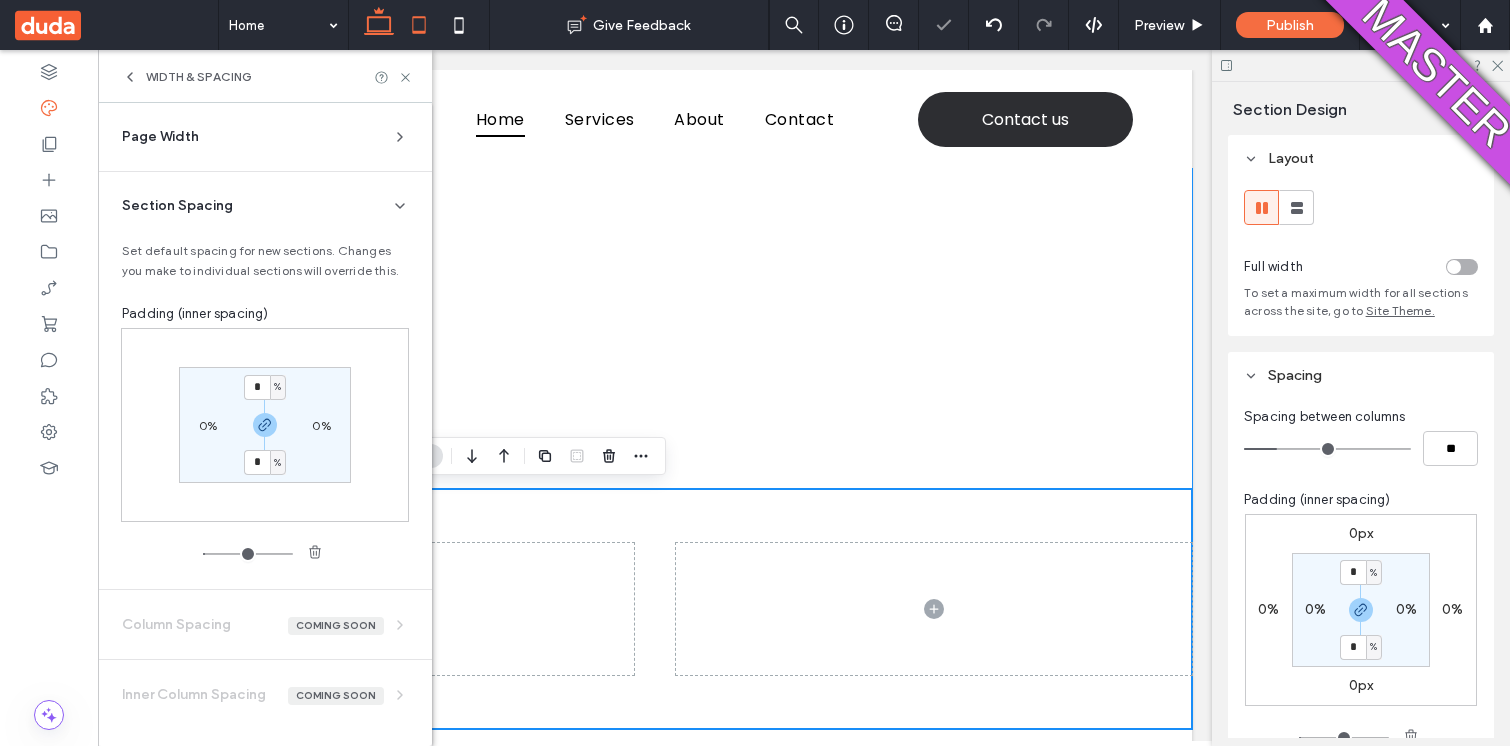 click 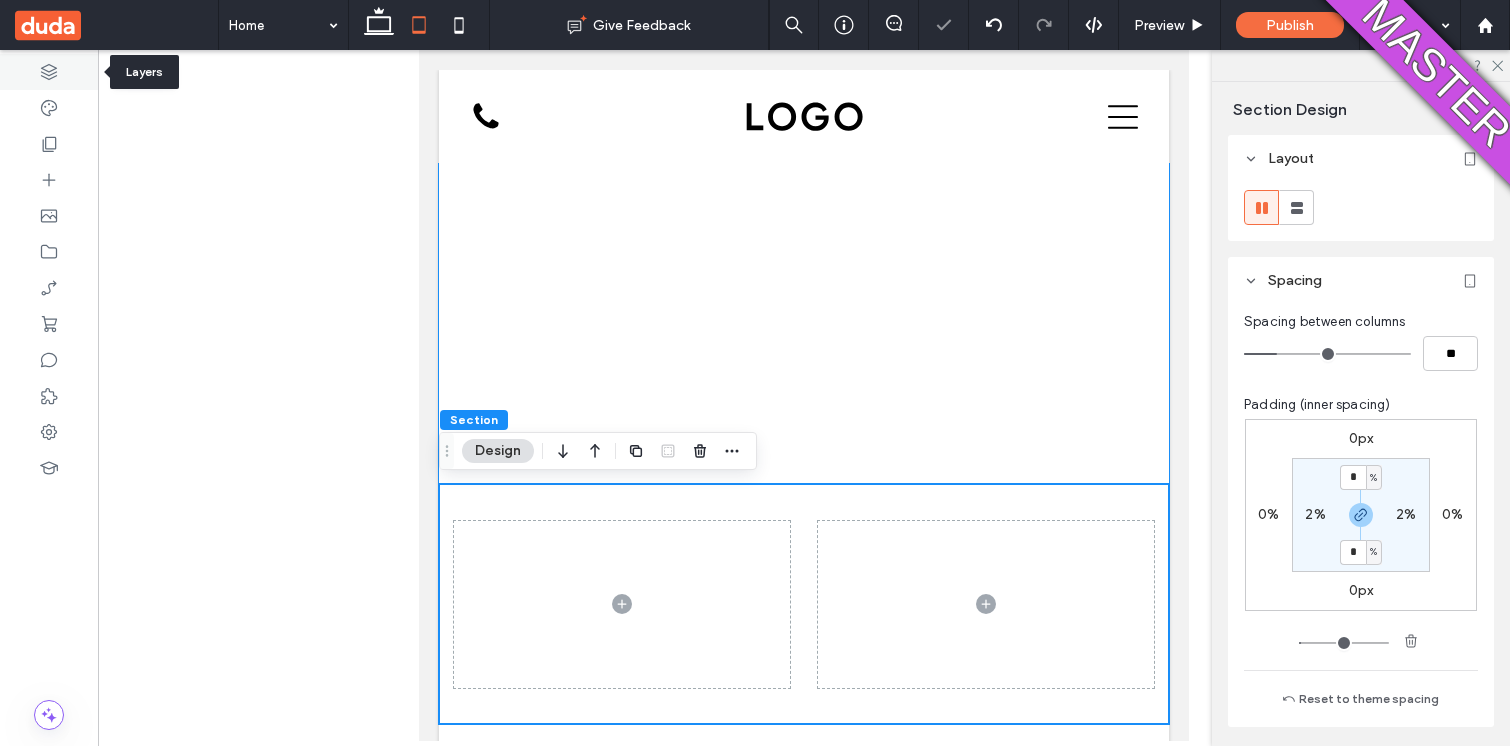 click 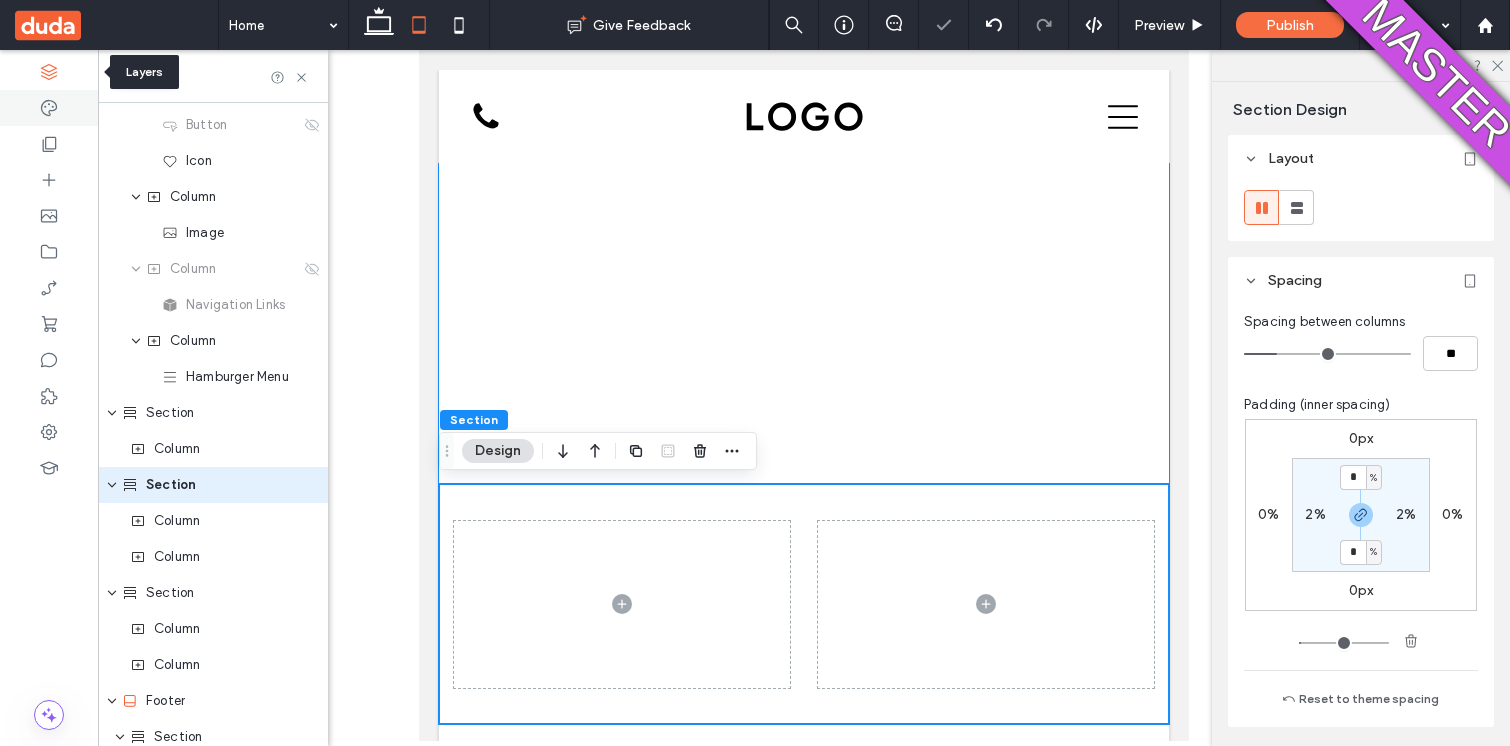scroll, scrollTop: 164, scrollLeft: 0, axis: vertical 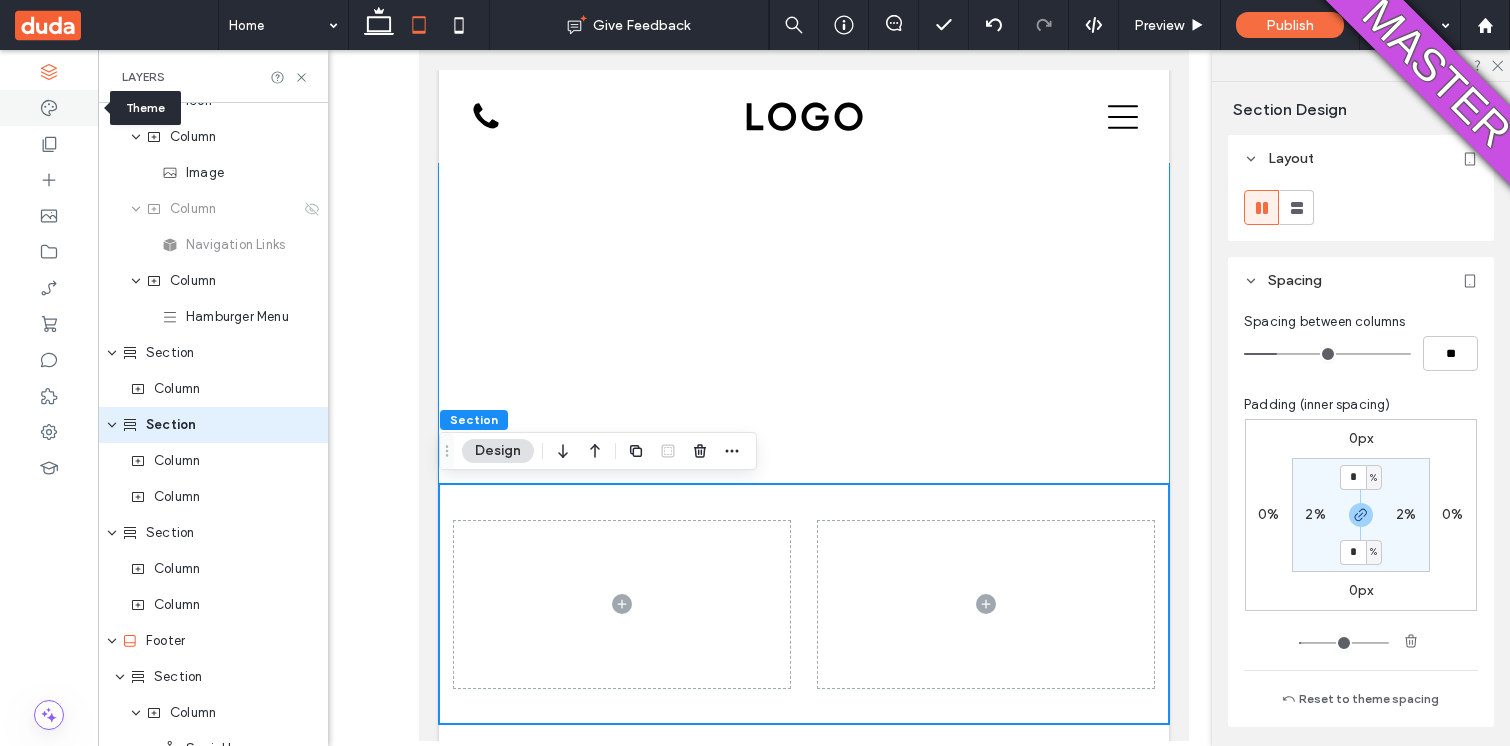 click 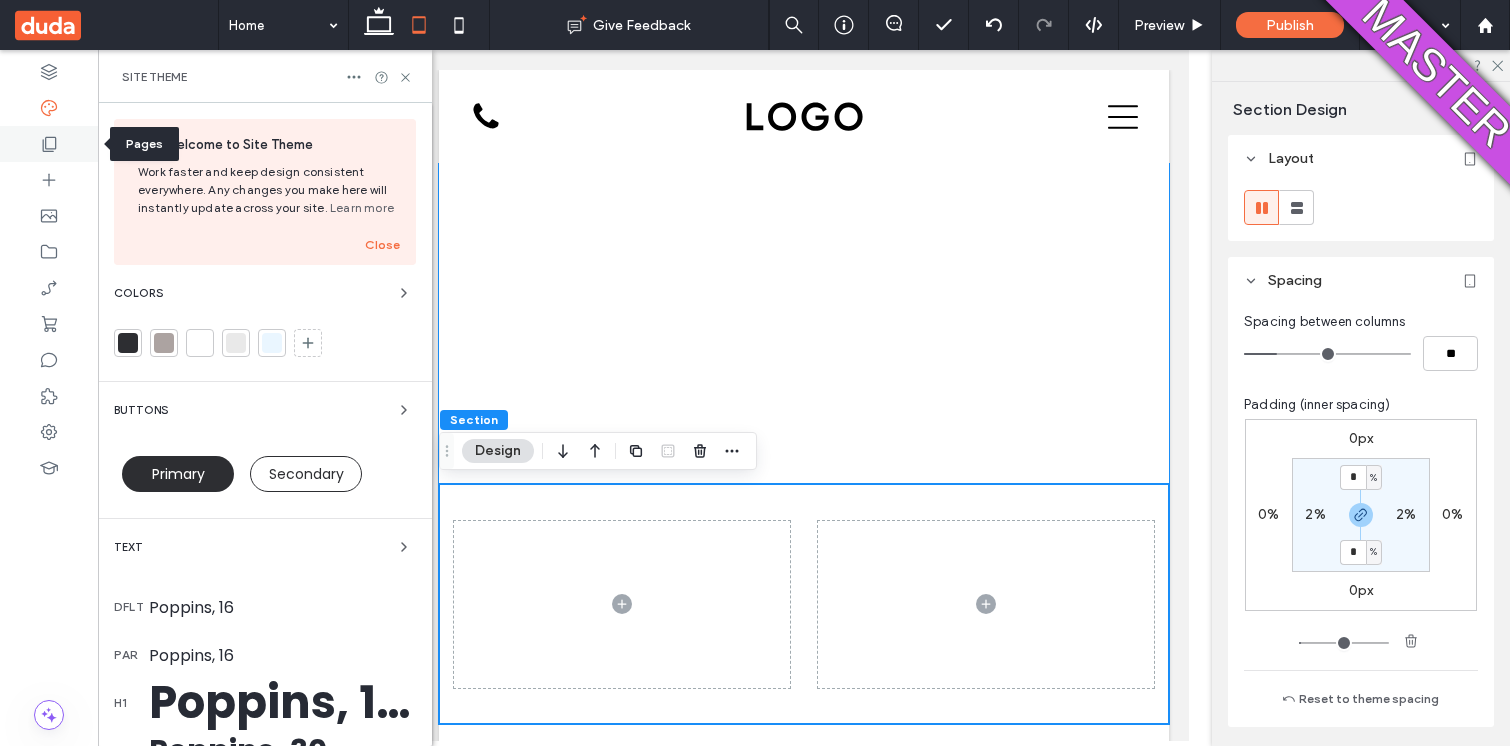 click 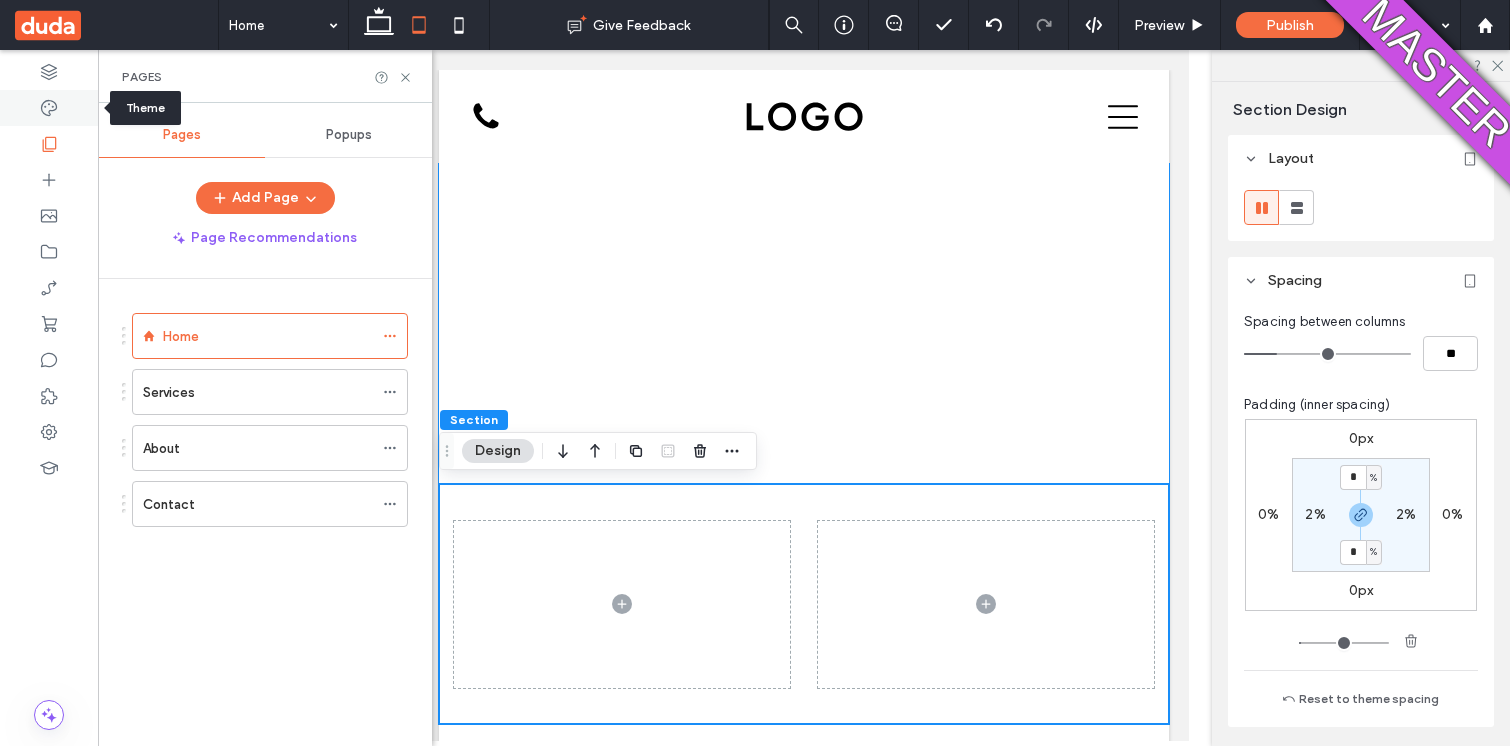 click 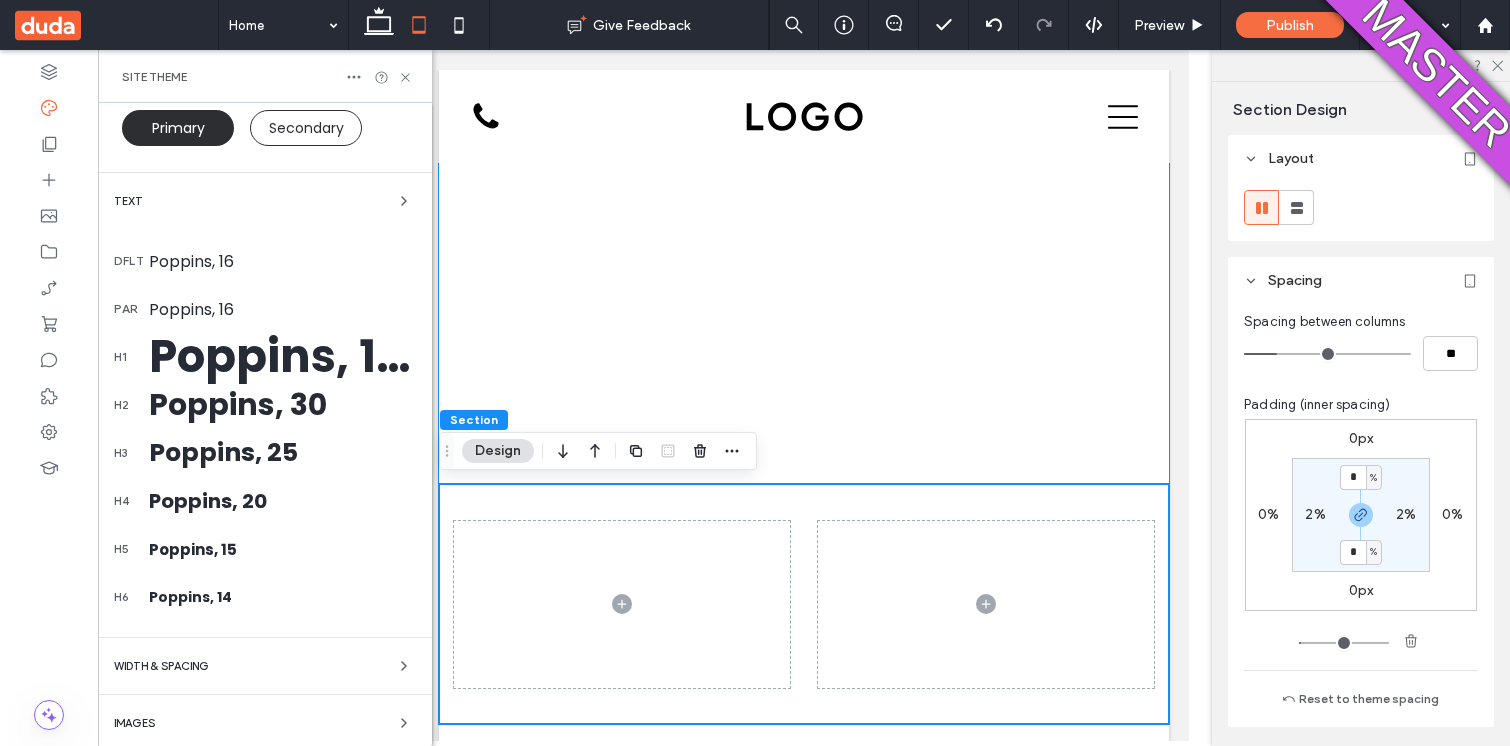 scroll, scrollTop: 409, scrollLeft: 0, axis: vertical 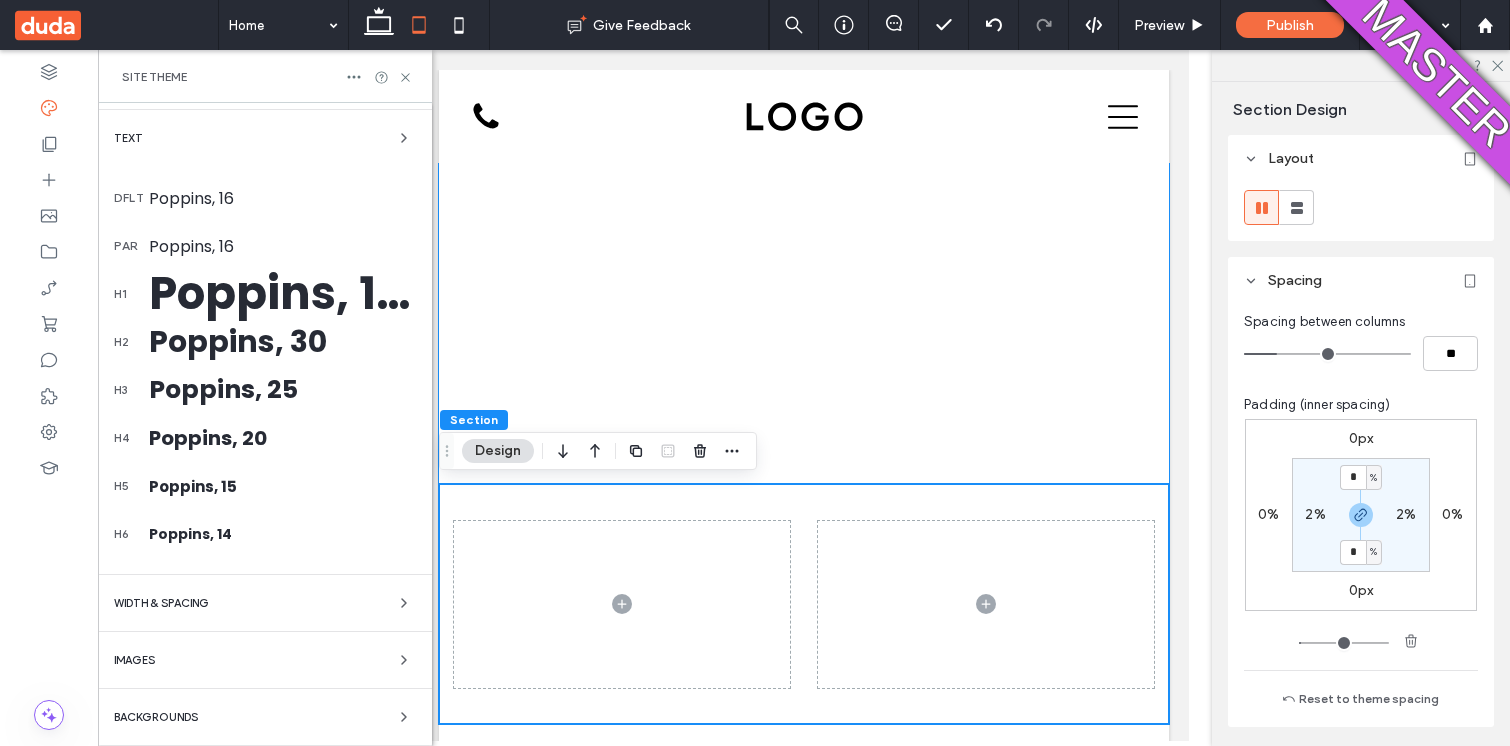 click on "WIDTH & SPACING" at bounding box center (265, 603) 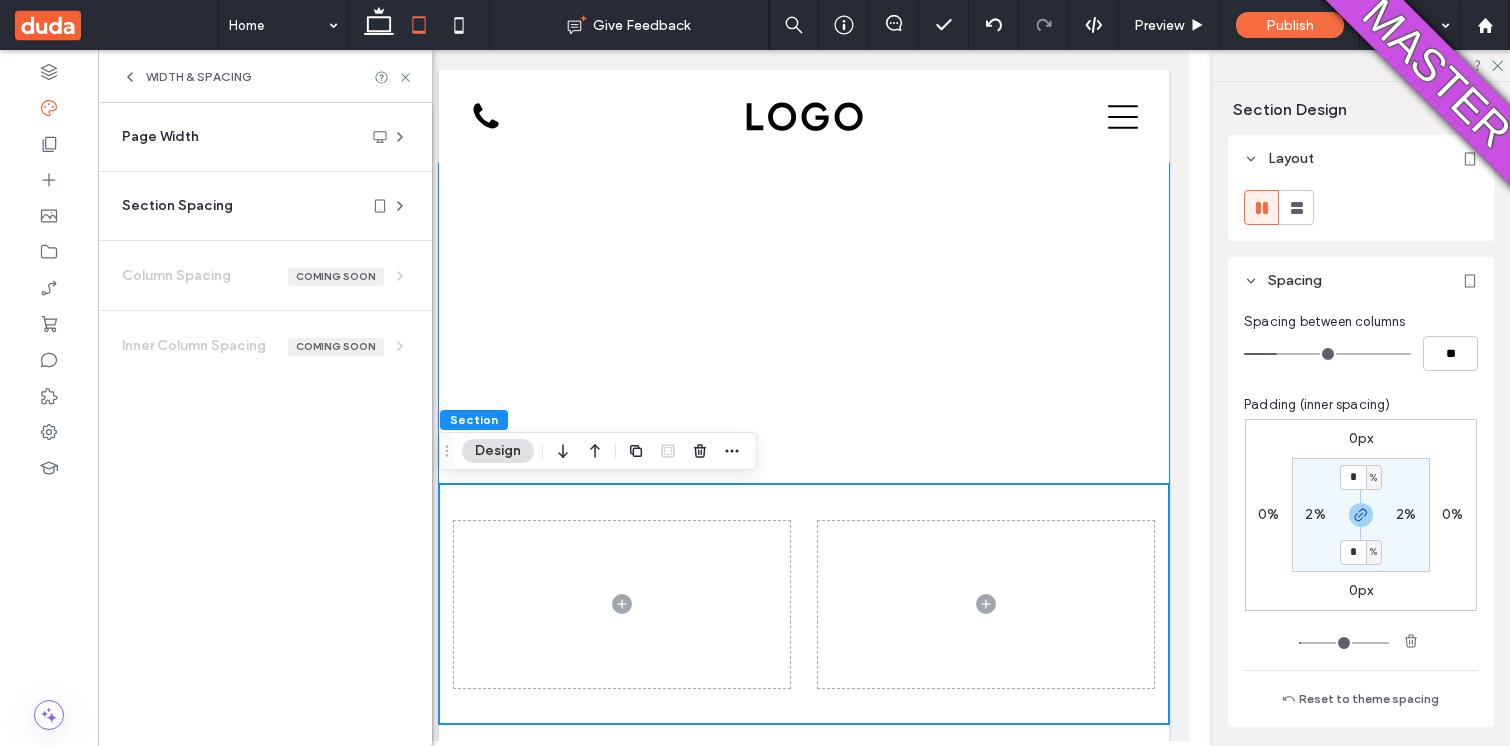 scroll, scrollTop: 0, scrollLeft: 0, axis: both 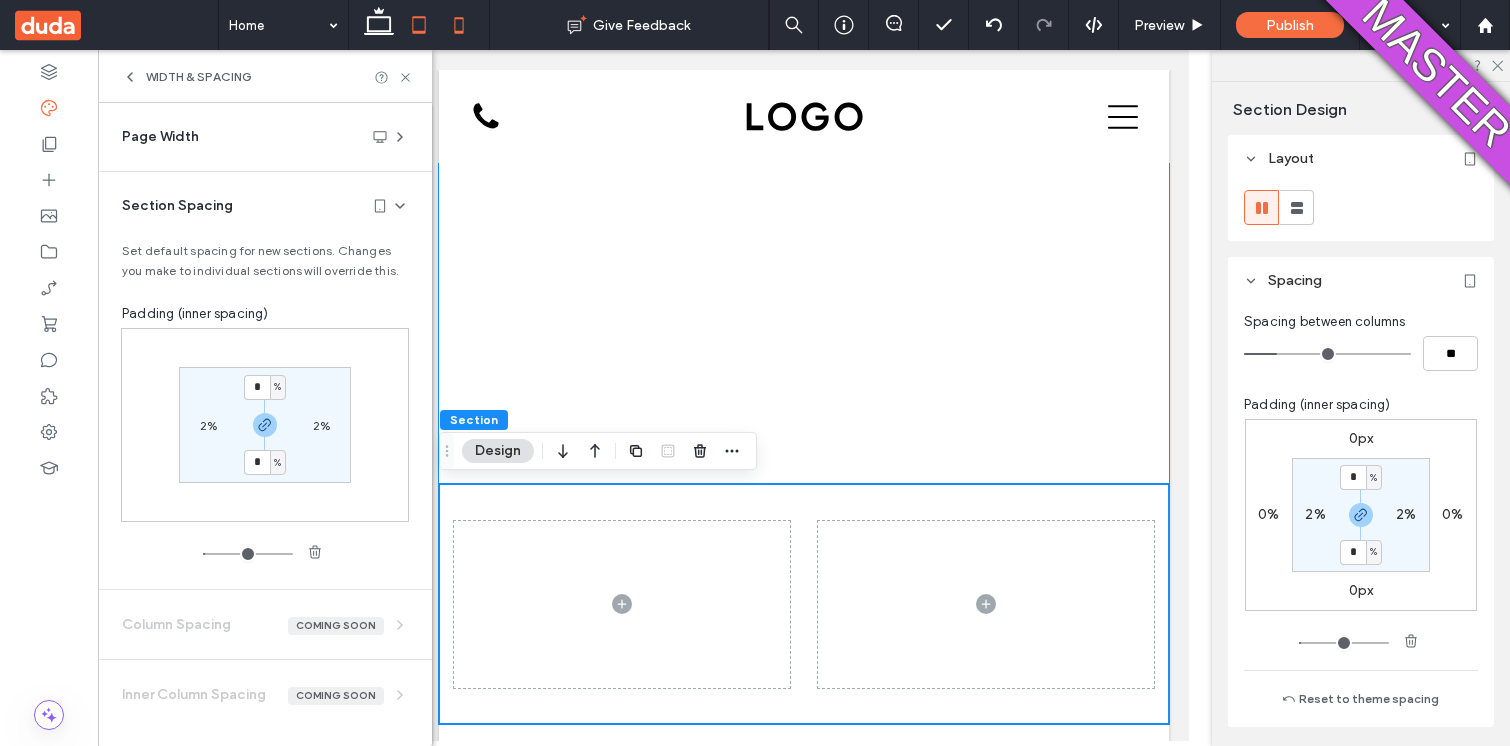 click 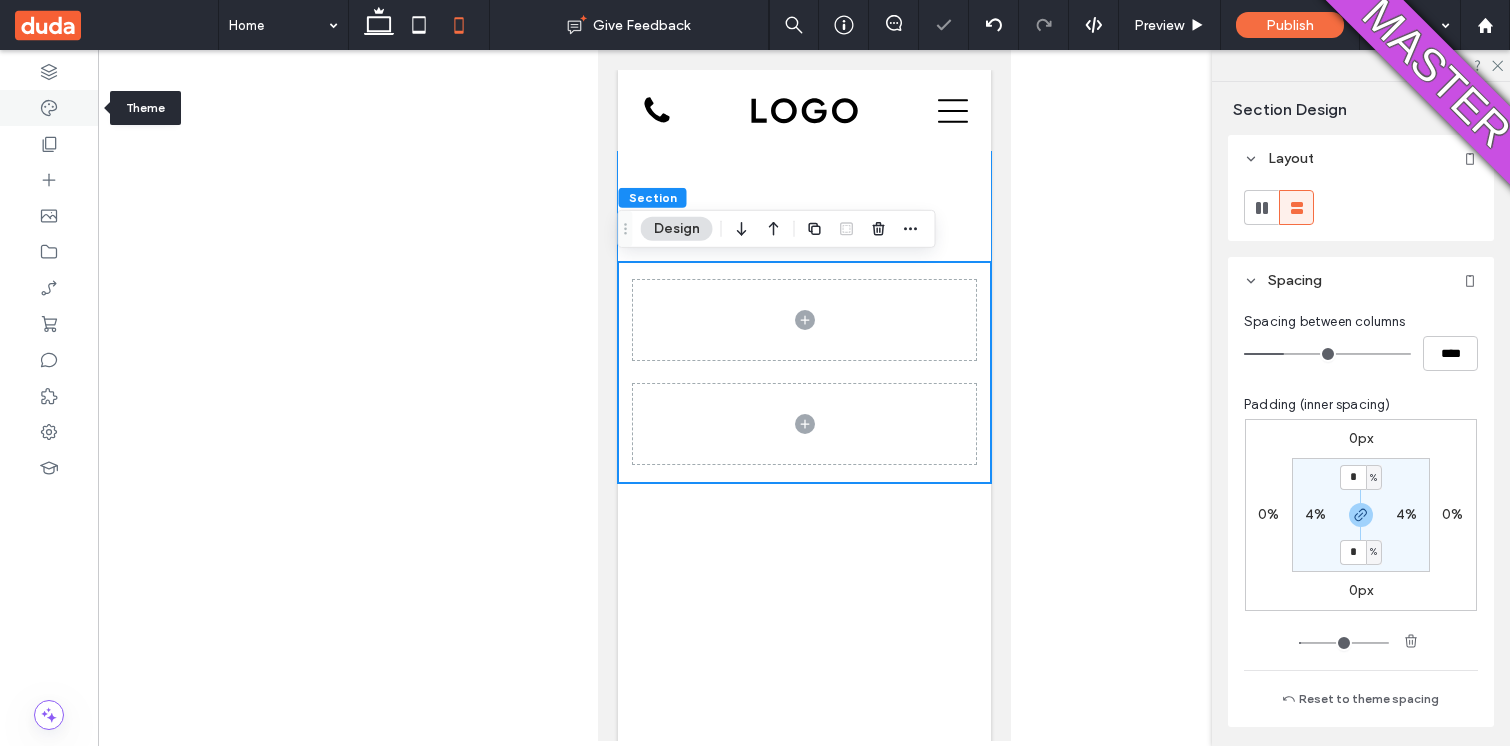 click at bounding box center [49, 108] 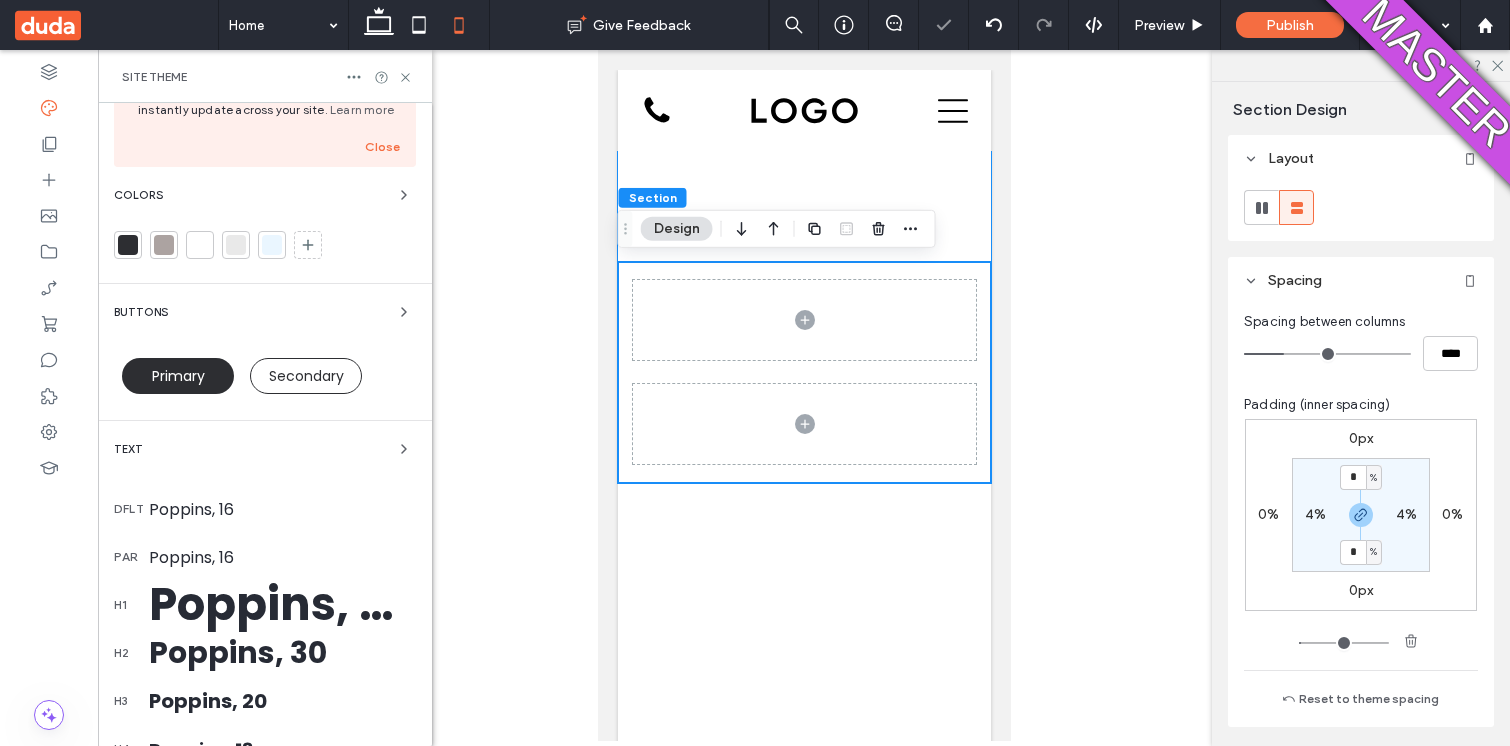 scroll, scrollTop: 409, scrollLeft: 0, axis: vertical 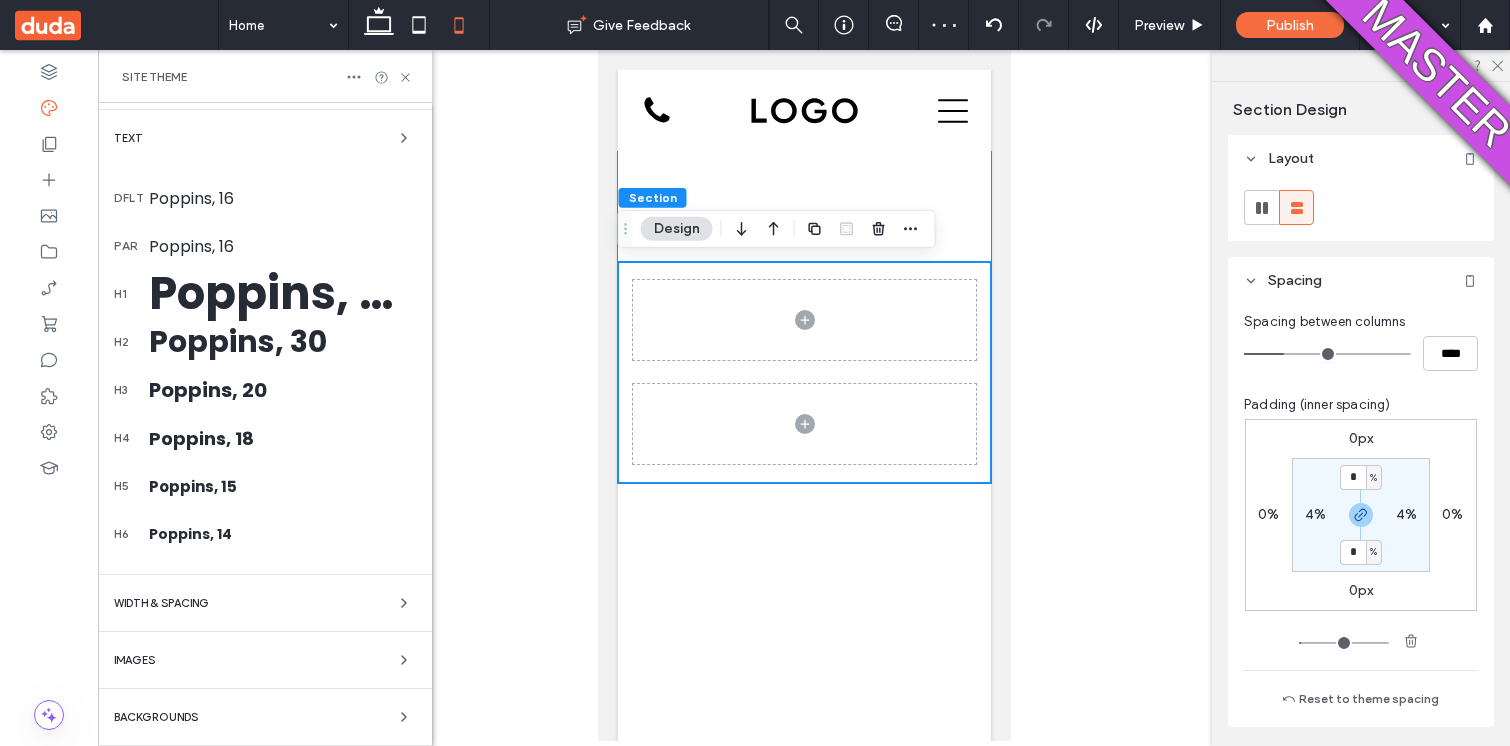 click on "WIDTH & SPACING" at bounding box center [161, 603] 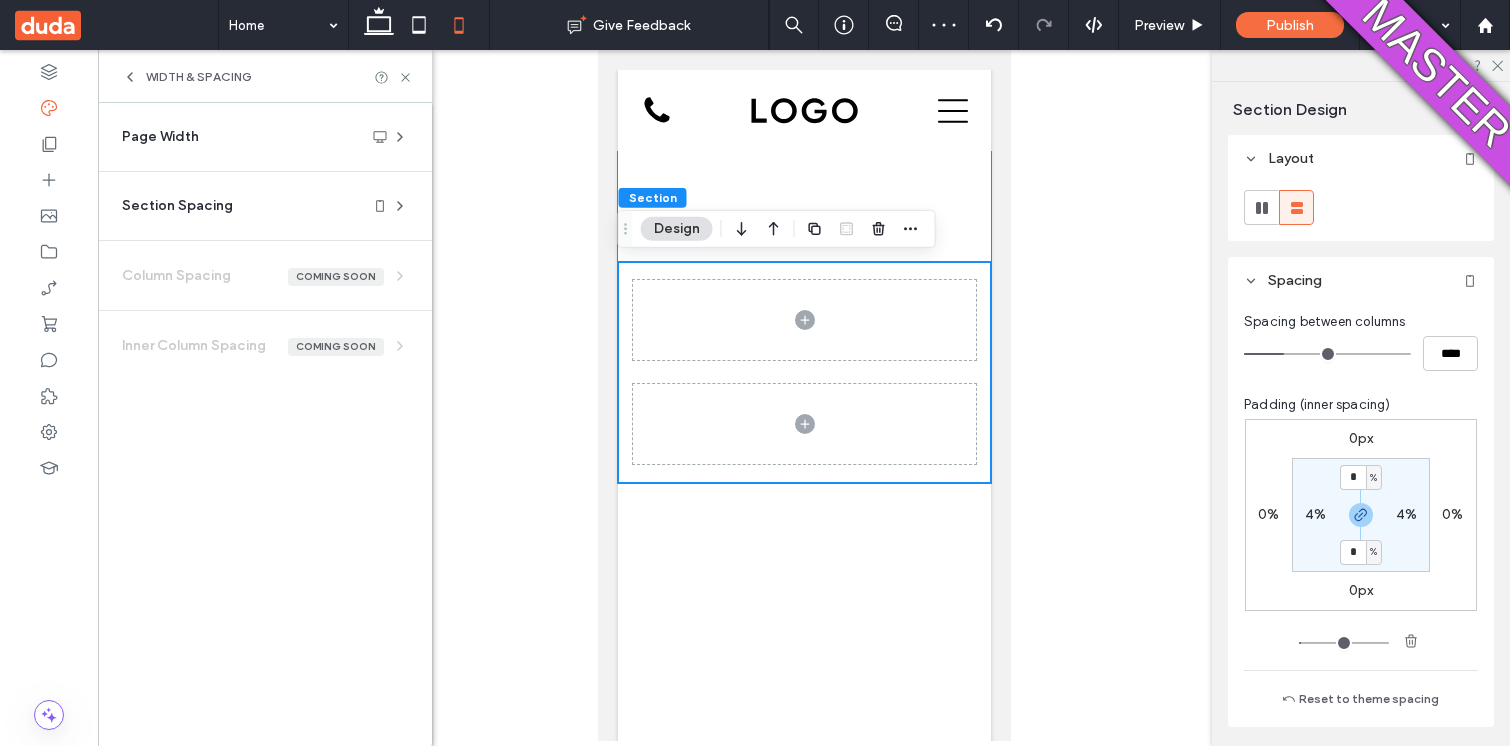 scroll, scrollTop: 0, scrollLeft: 0, axis: both 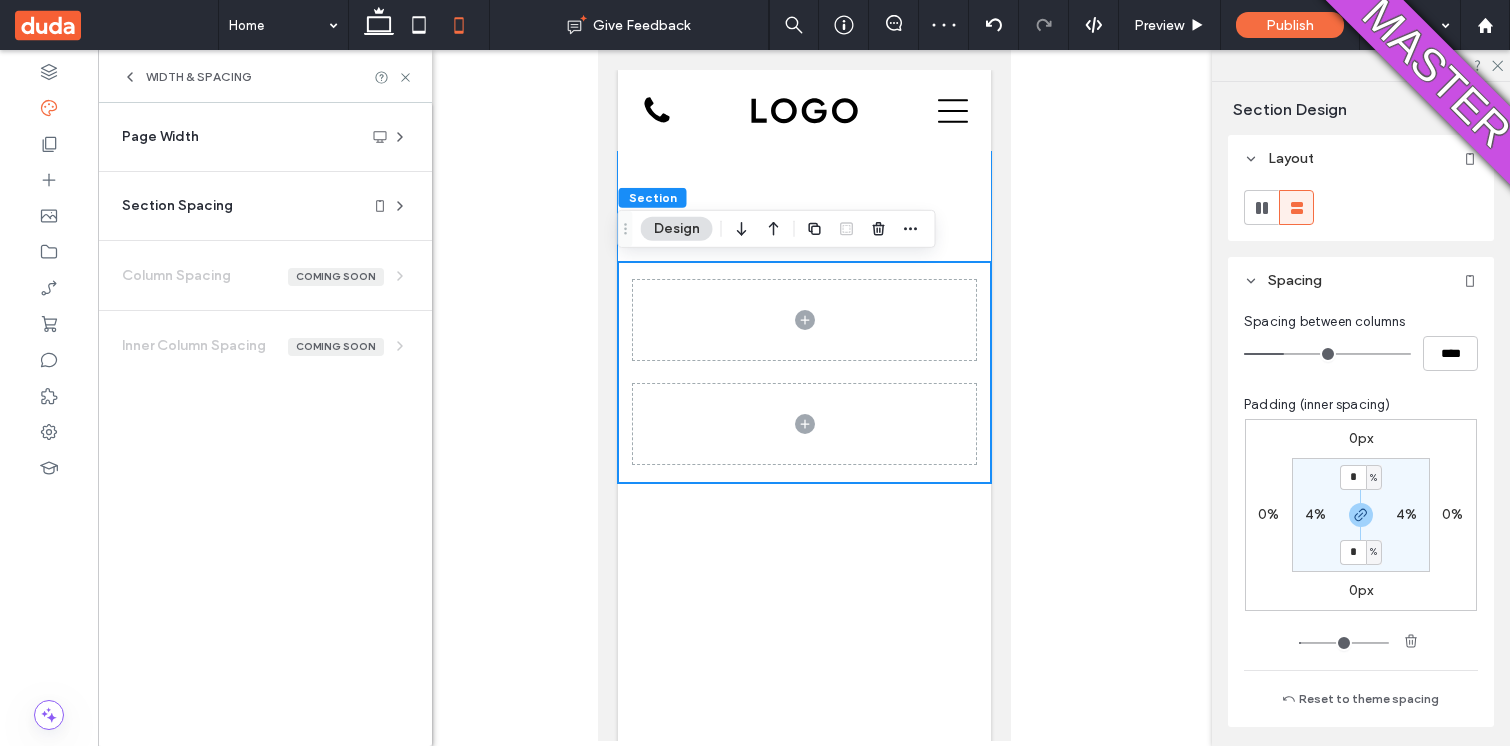 click on "Section Spacing" at bounding box center (177, 206) 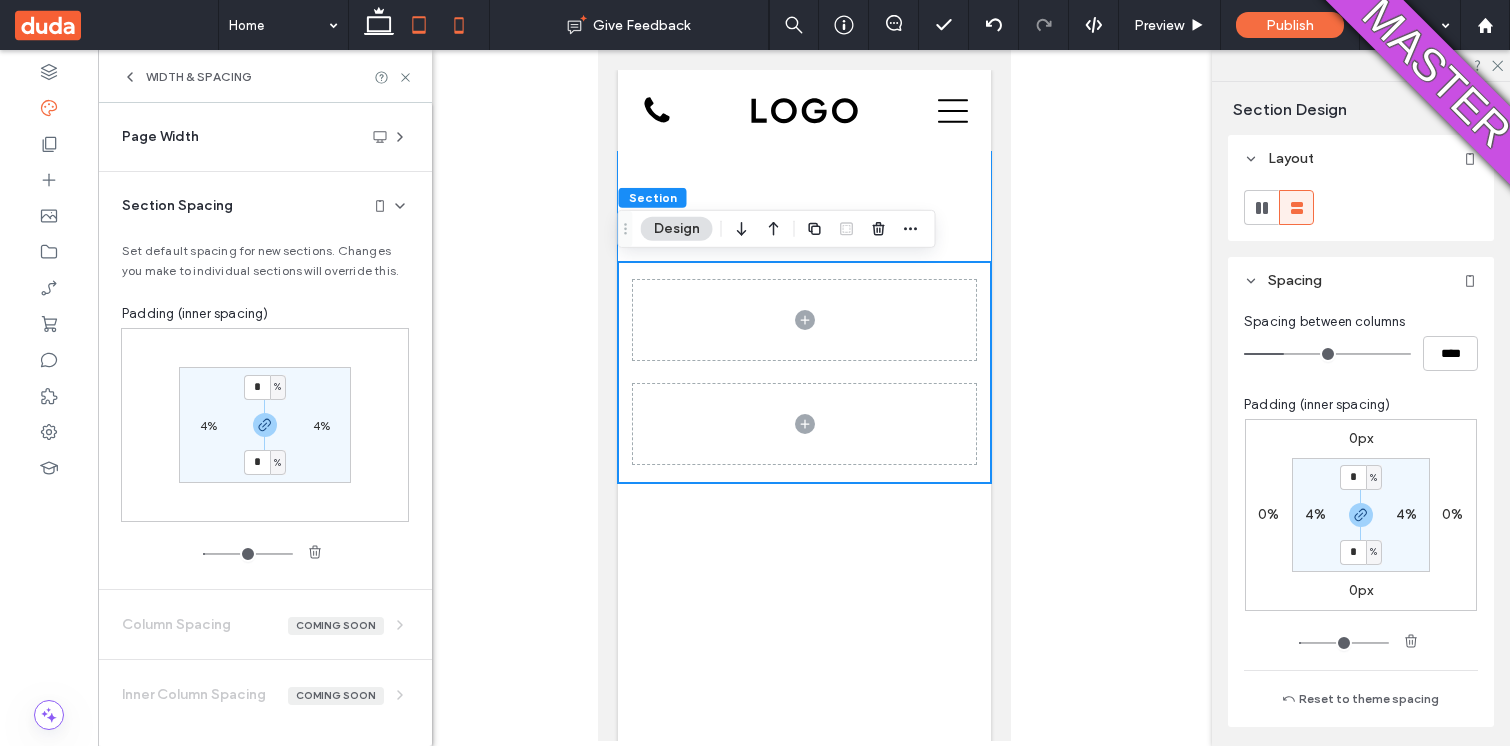 click 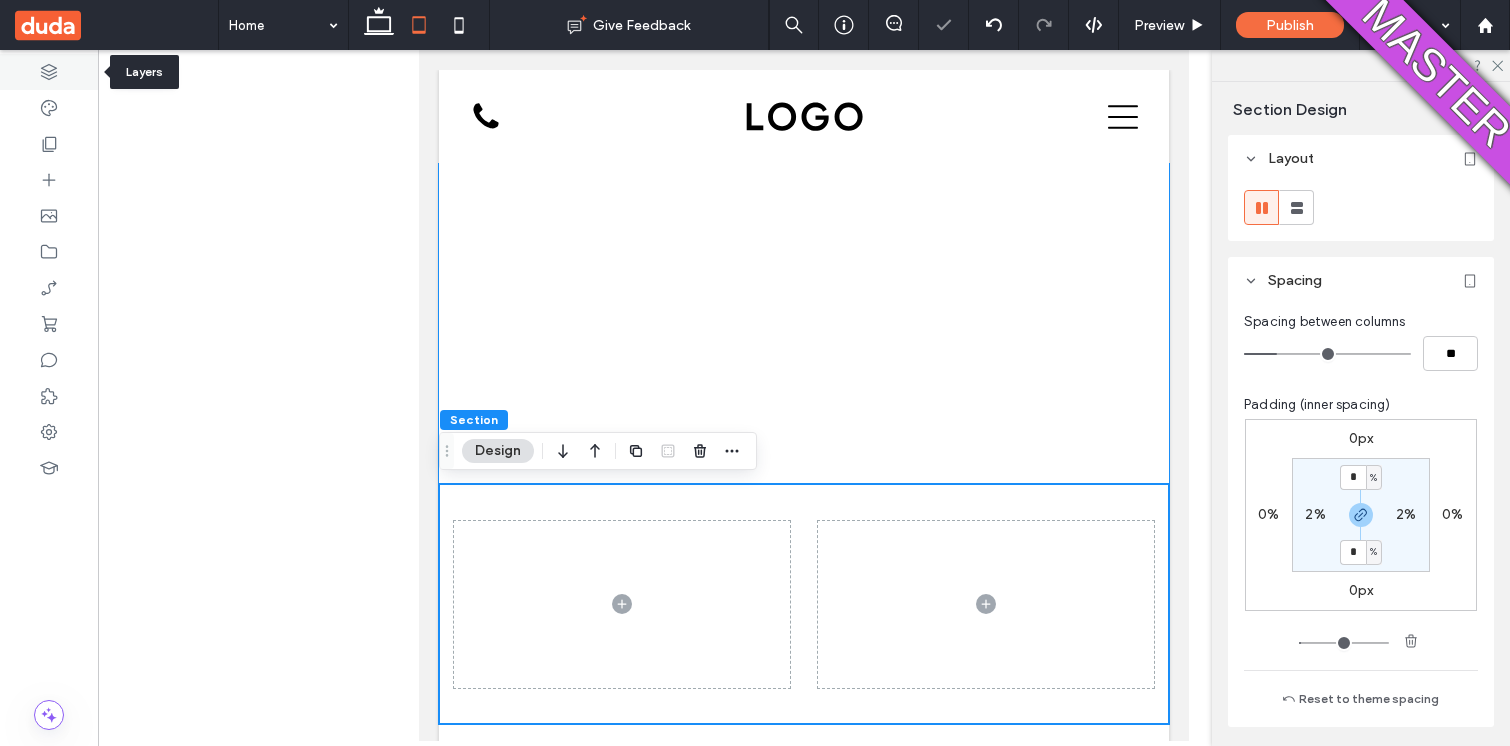 click at bounding box center (49, 72) 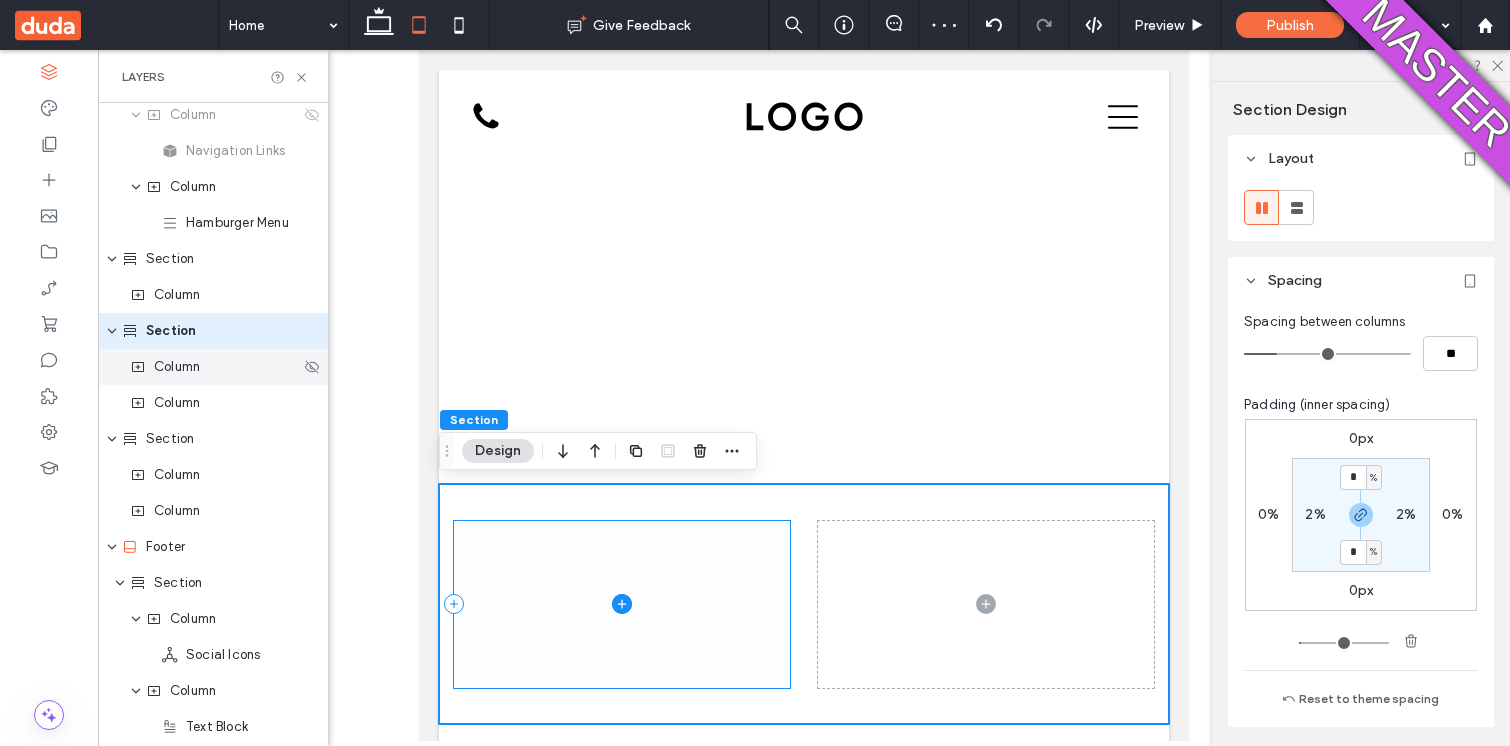 scroll, scrollTop: 409, scrollLeft: 0, axis: vertical 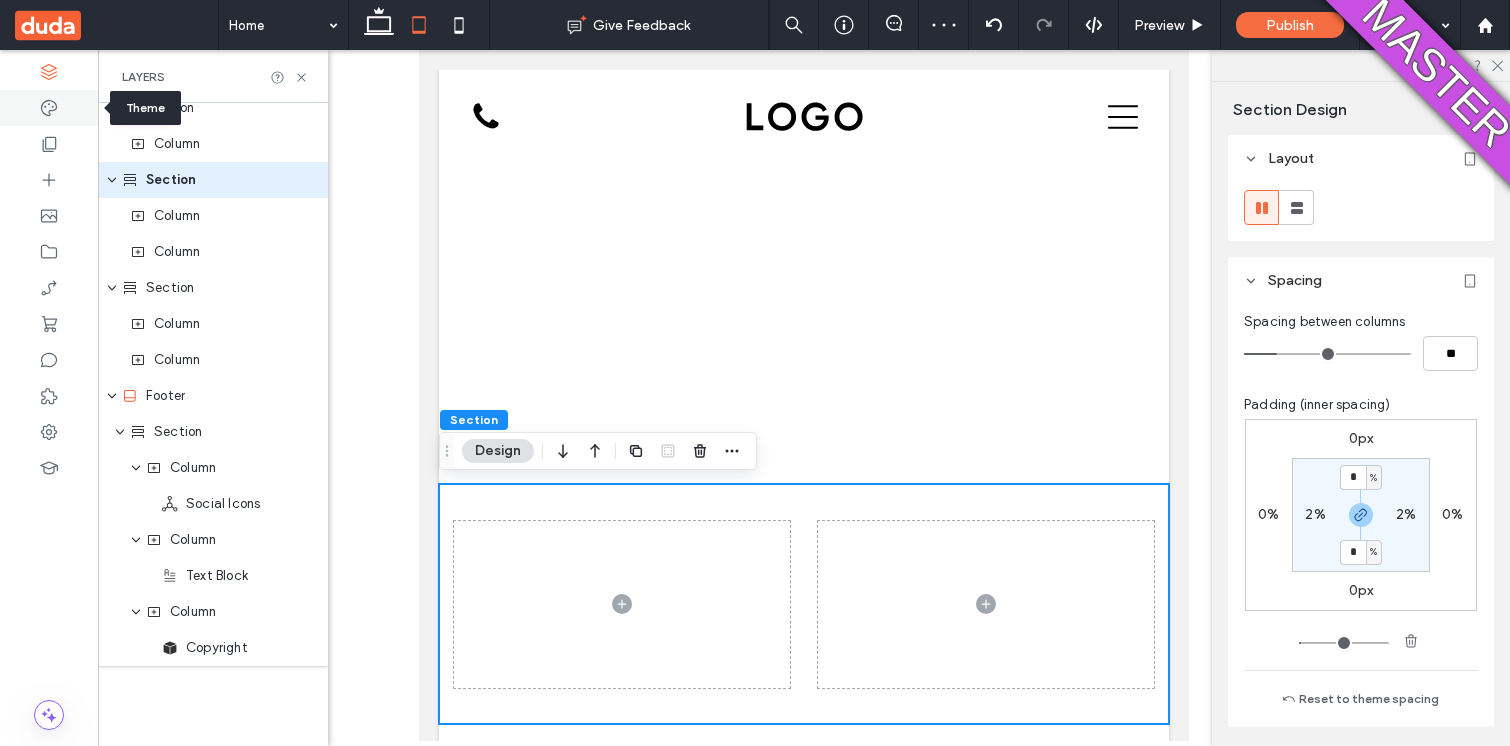 click at bounding box center (49, 108) 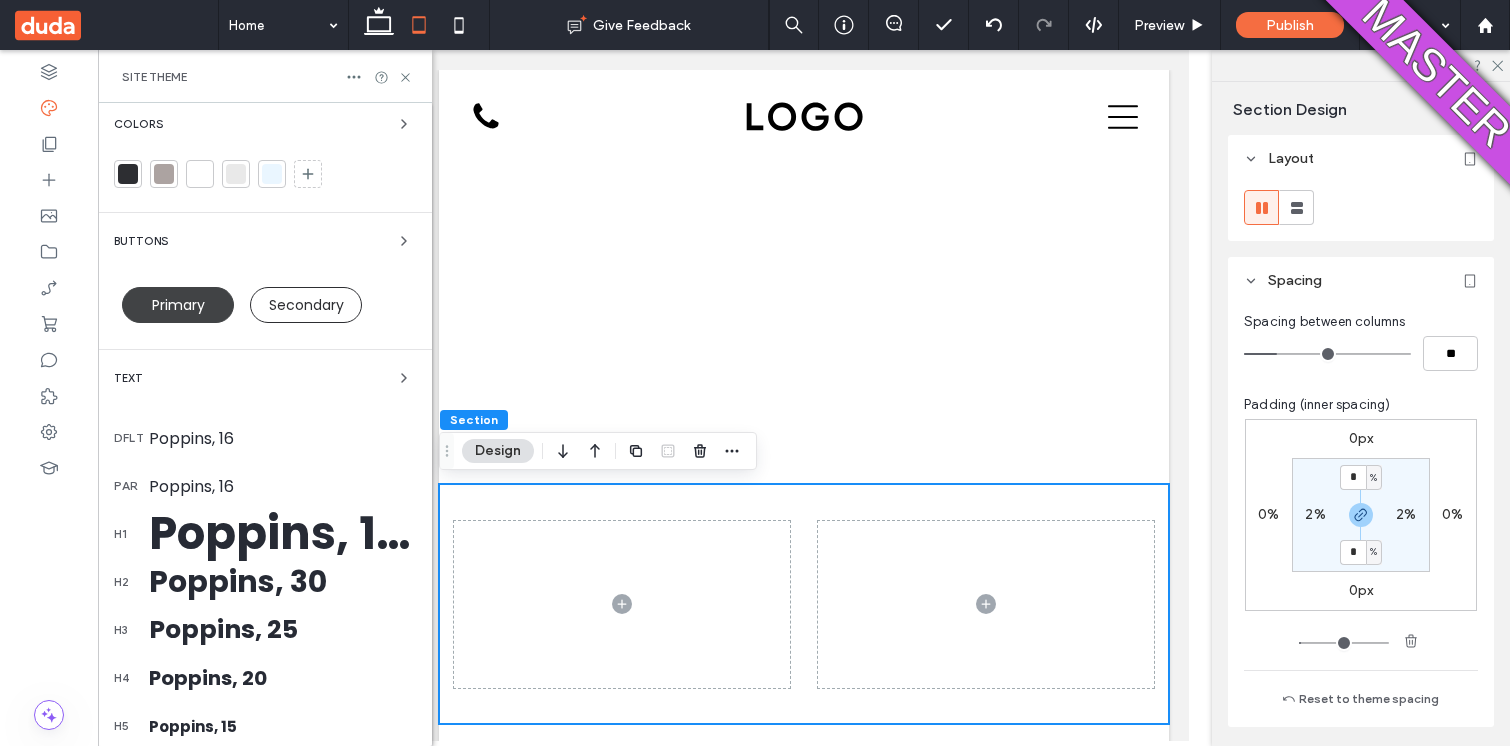 scroll, scrollTop: 409, scrollLeft: 0, axis: vertical 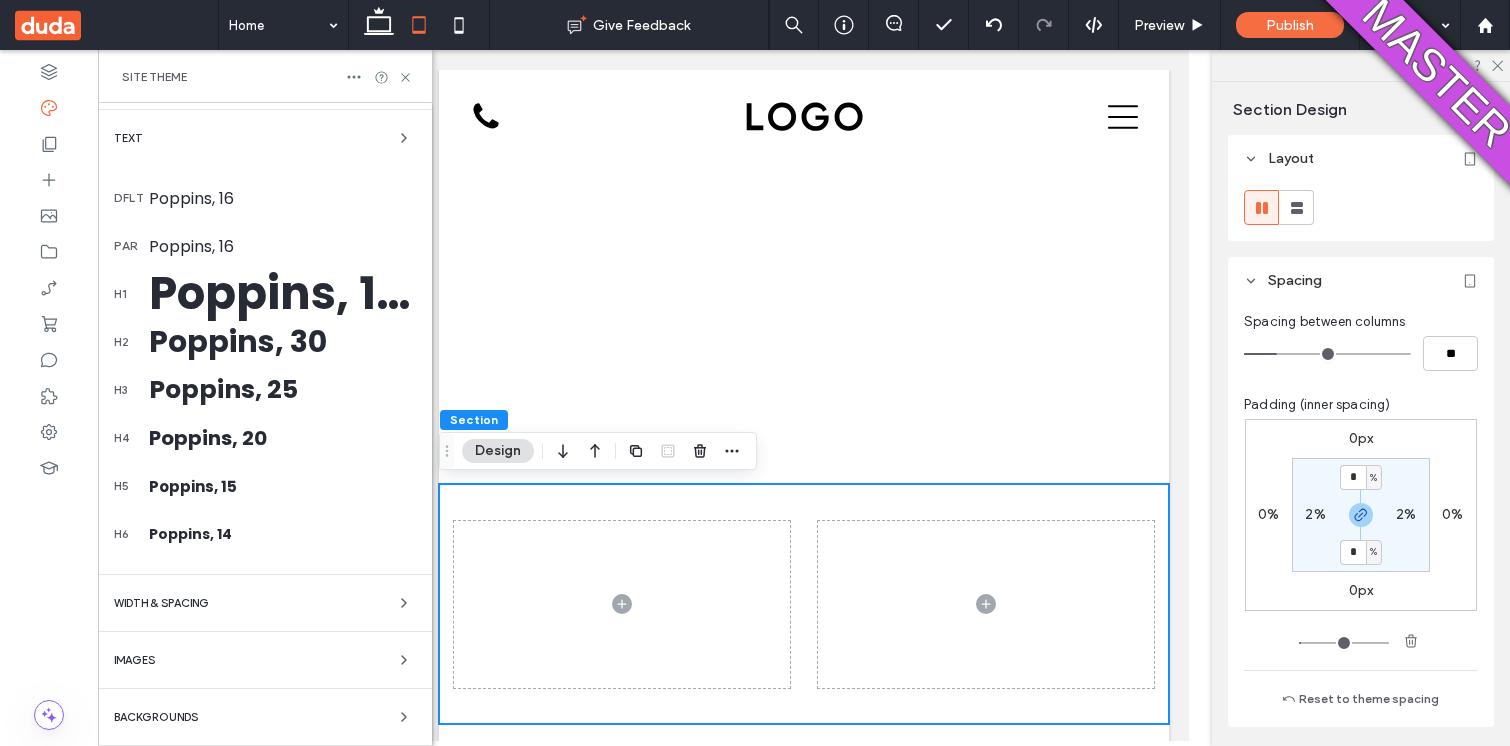 click on "WIDTH & SPACING" at bounding box center (161, 603) 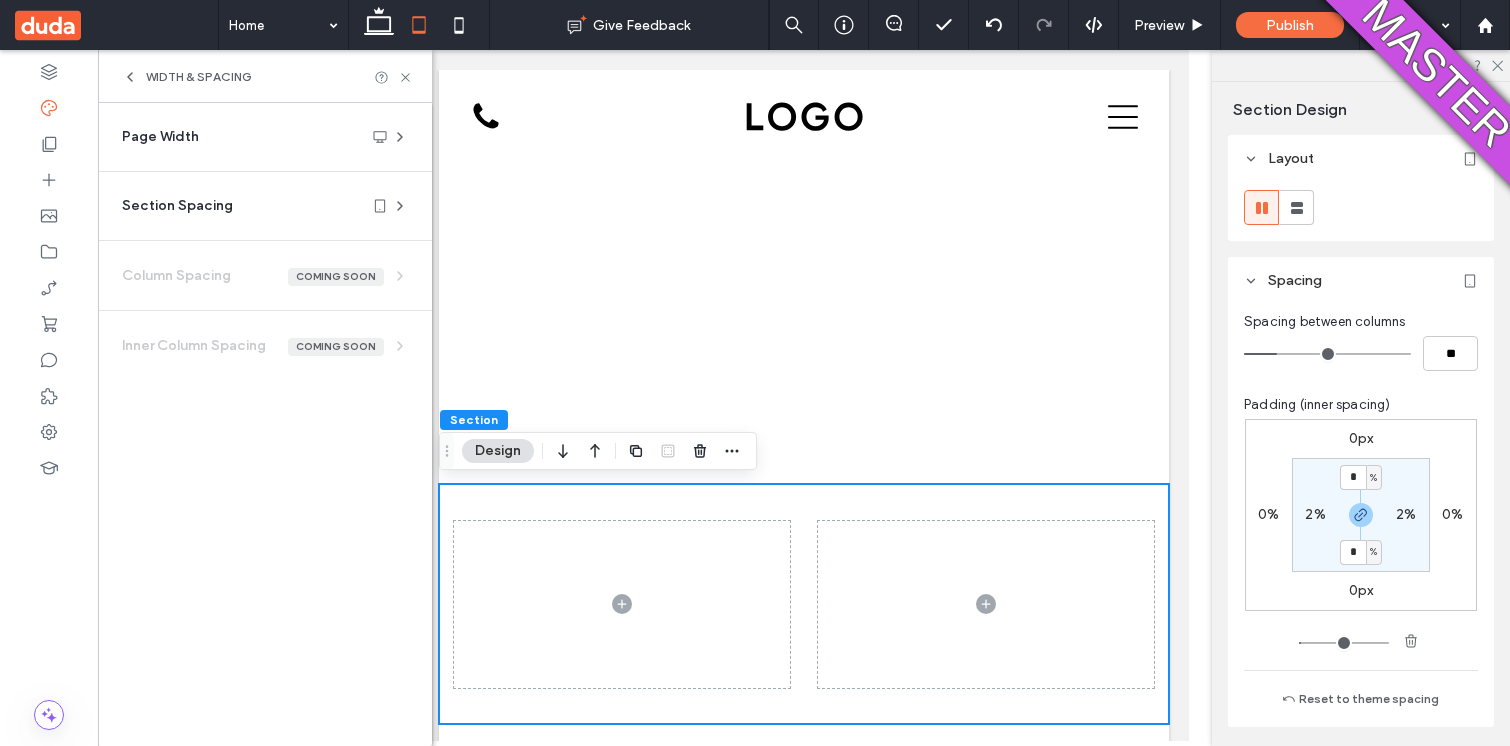 scroll, scrollTop: 0, scrollLeft: 0, axis: both 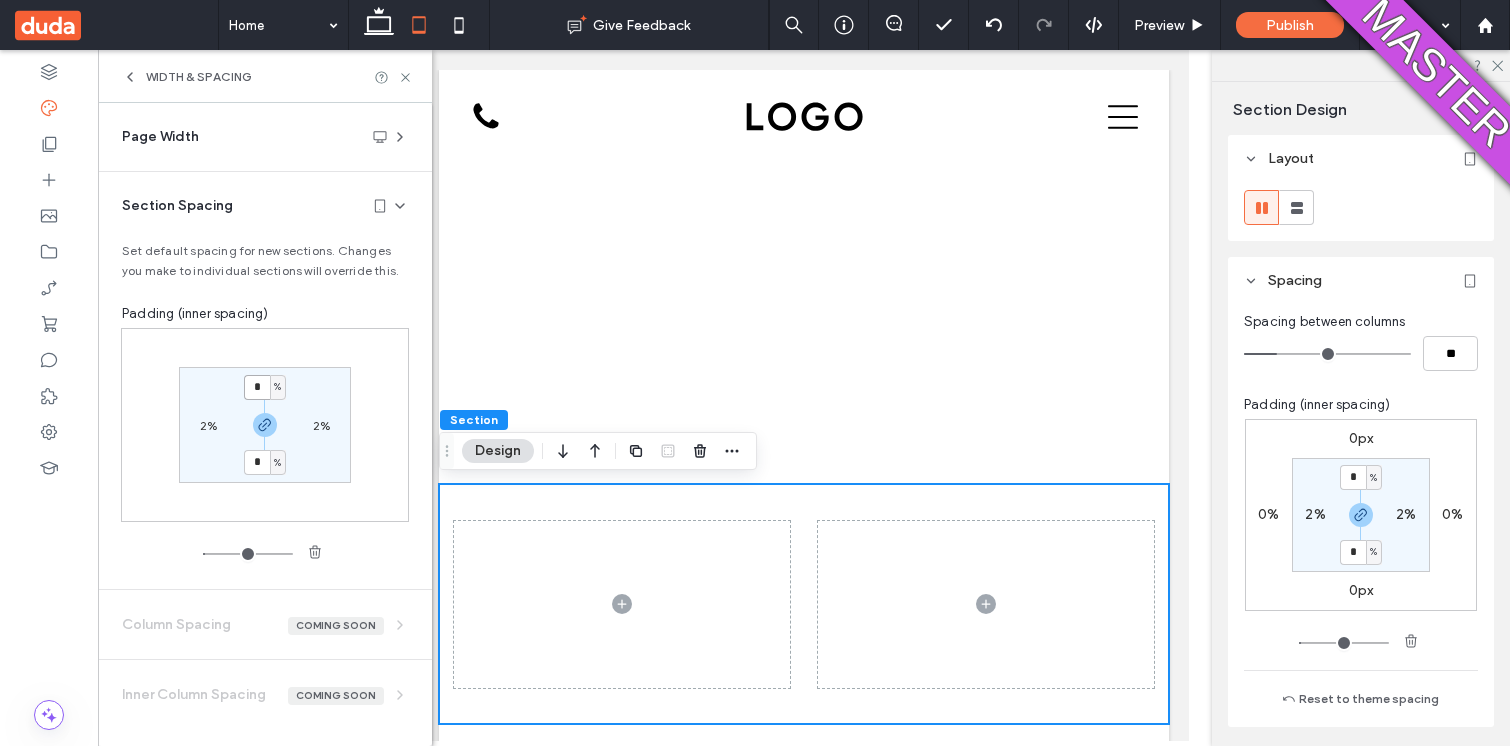 click on "*" at bounding box center [257, 387] 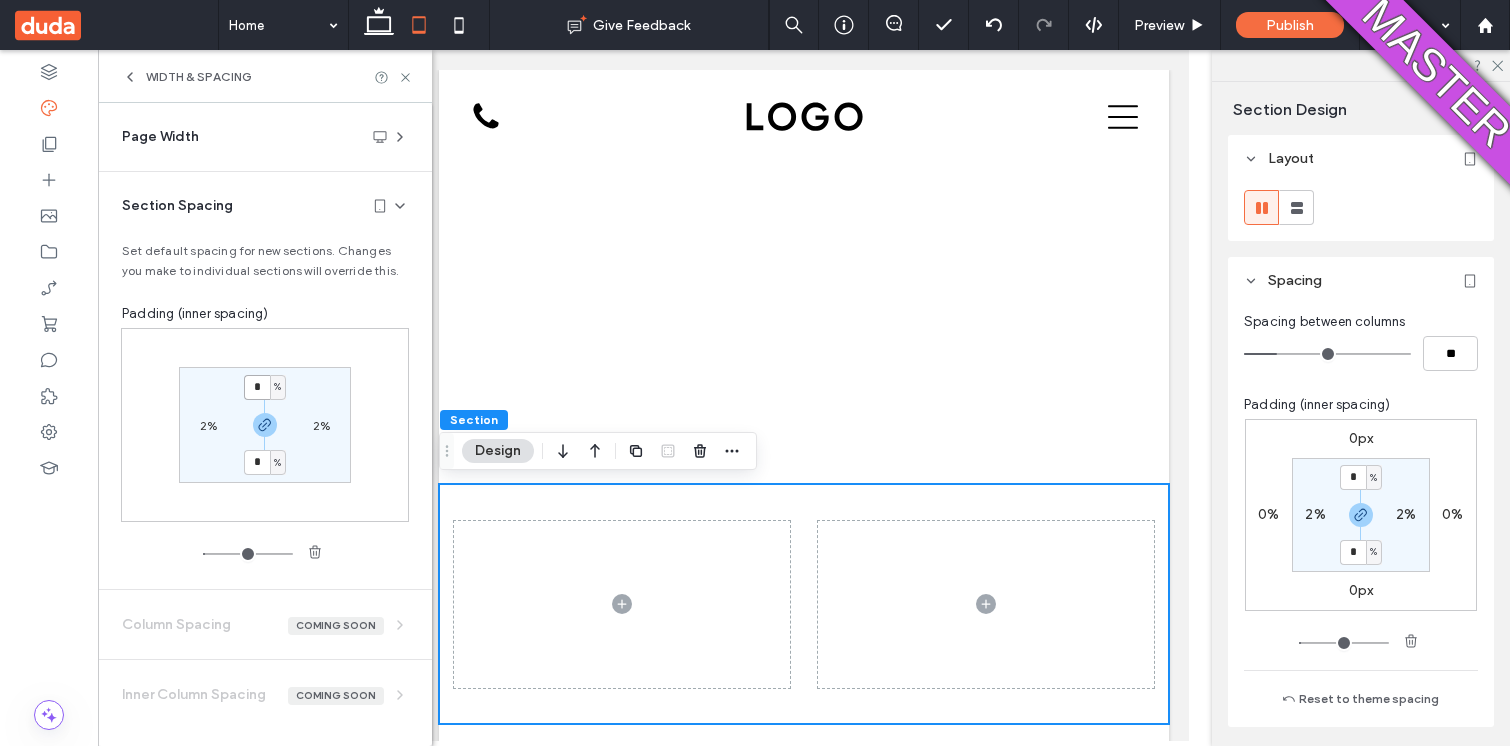 type on "*" 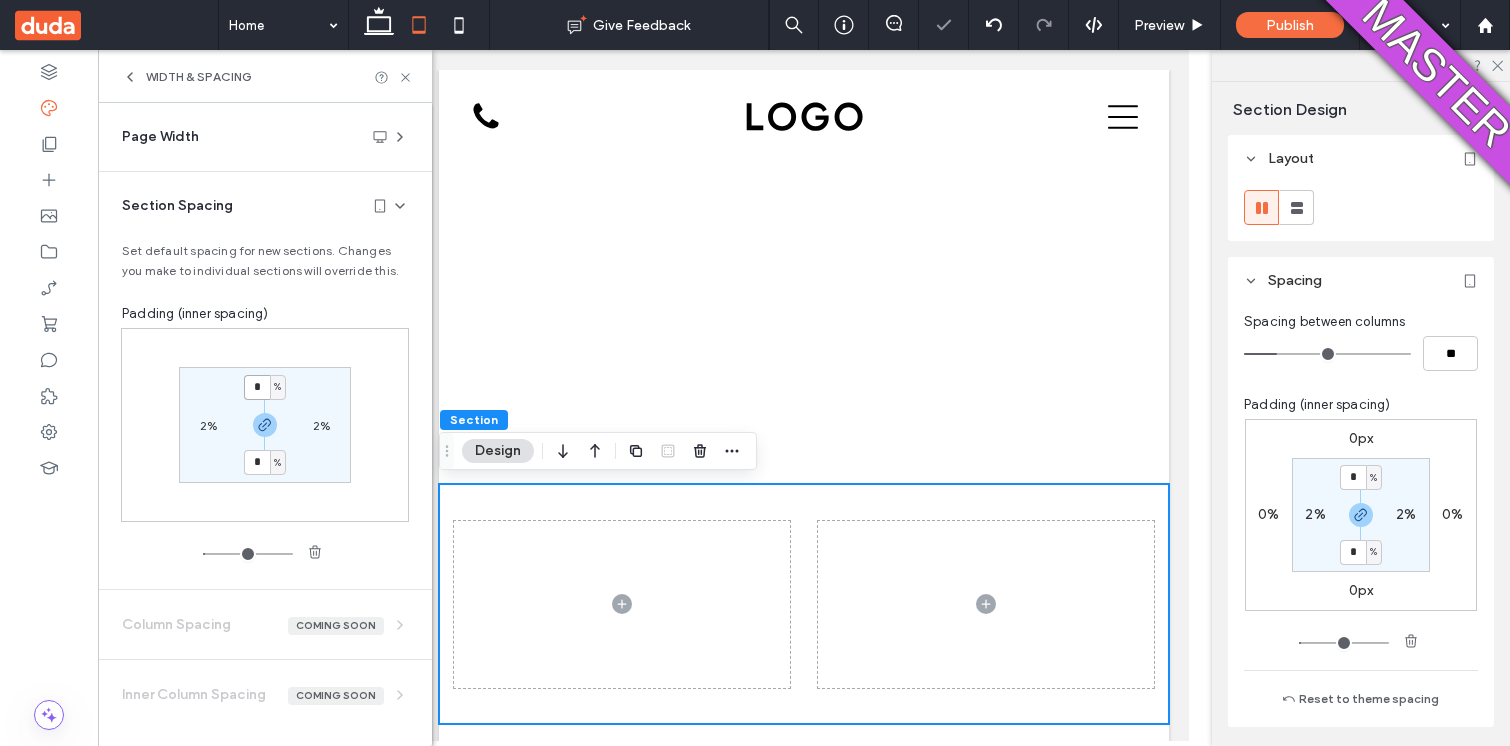 type on "*" 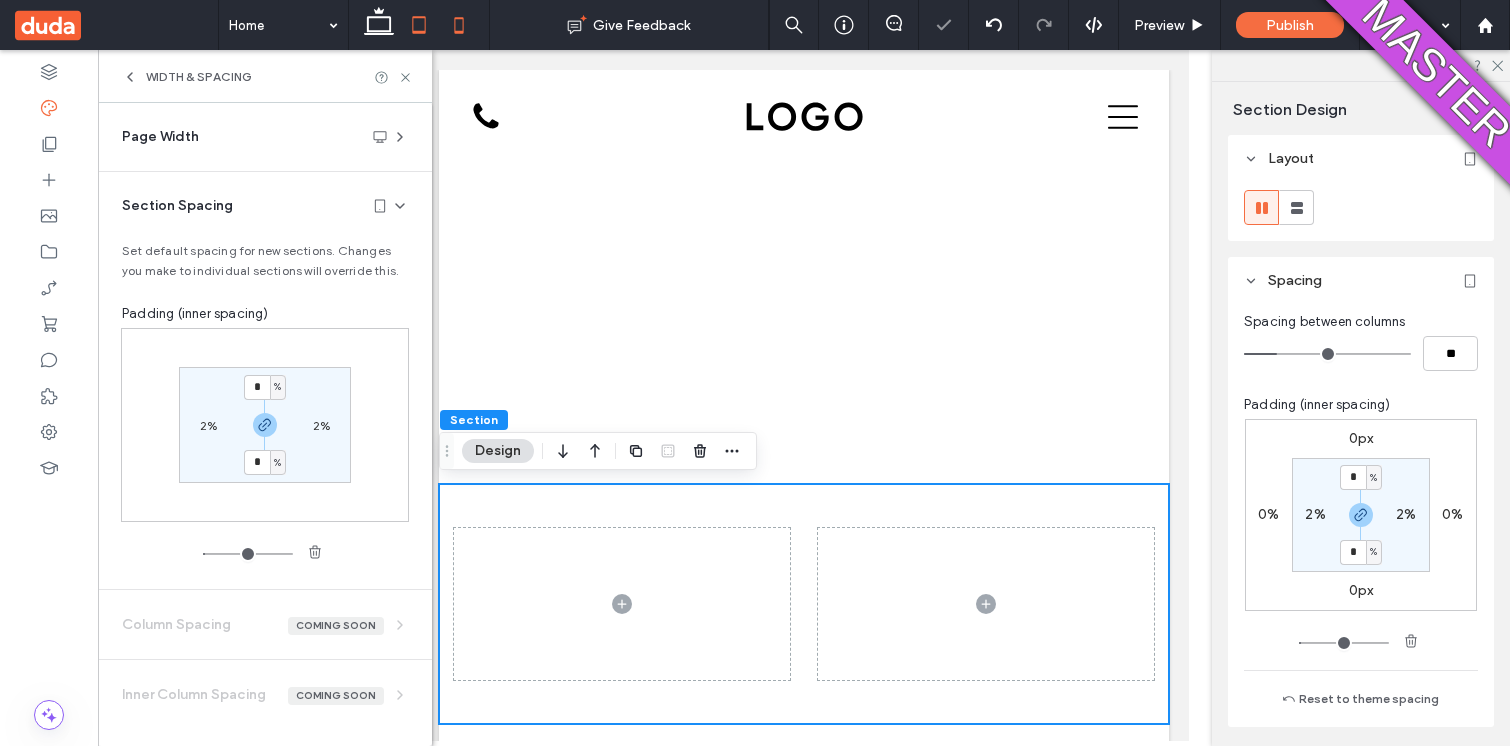 click 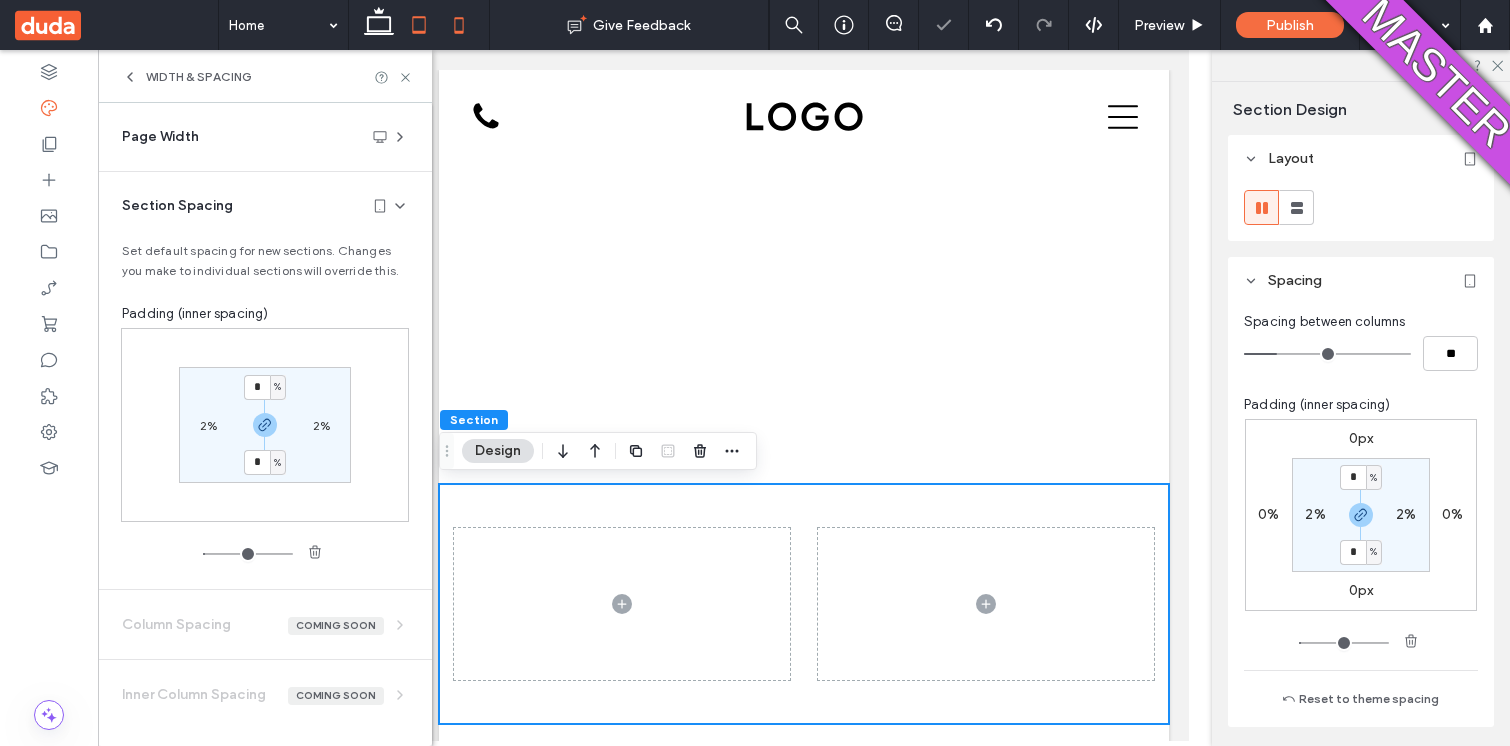 type on "*" 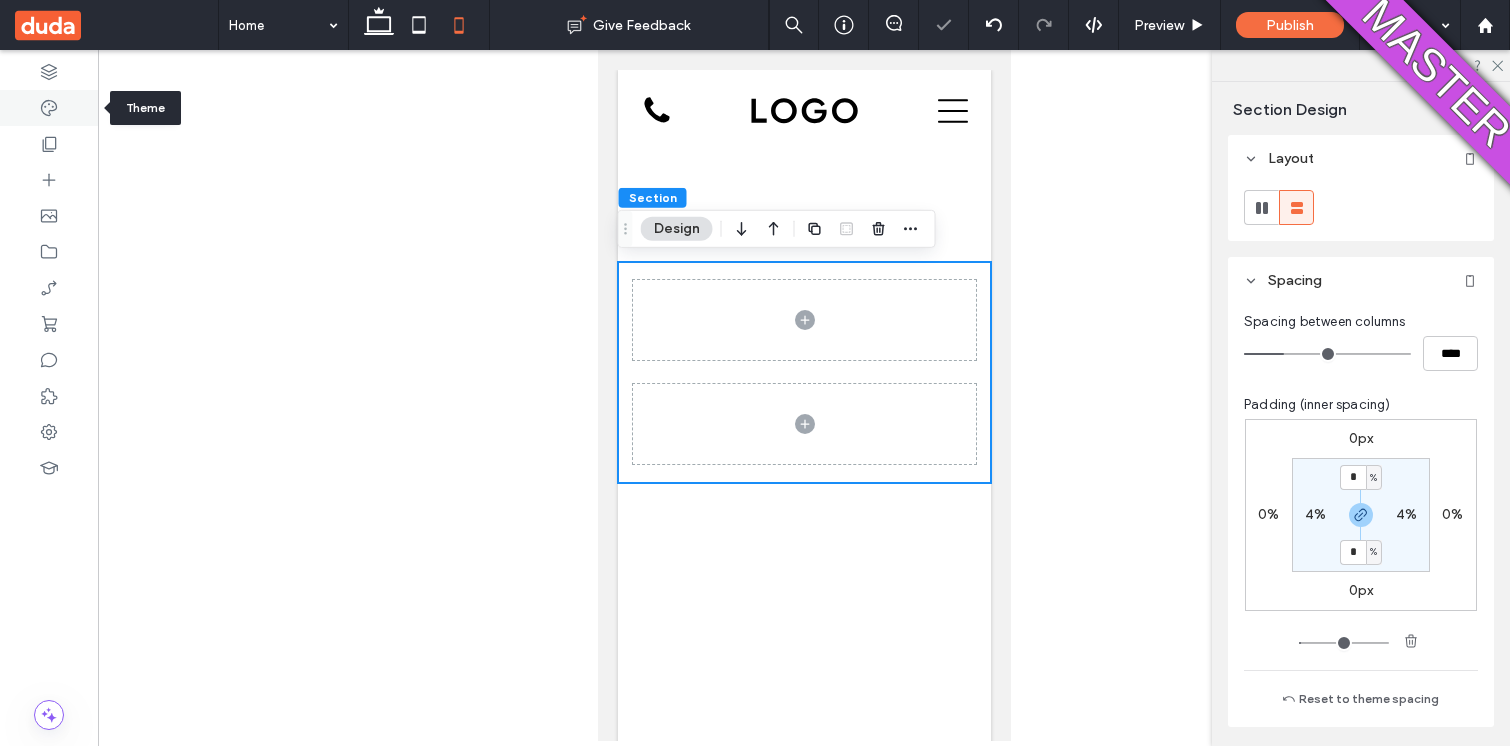 click 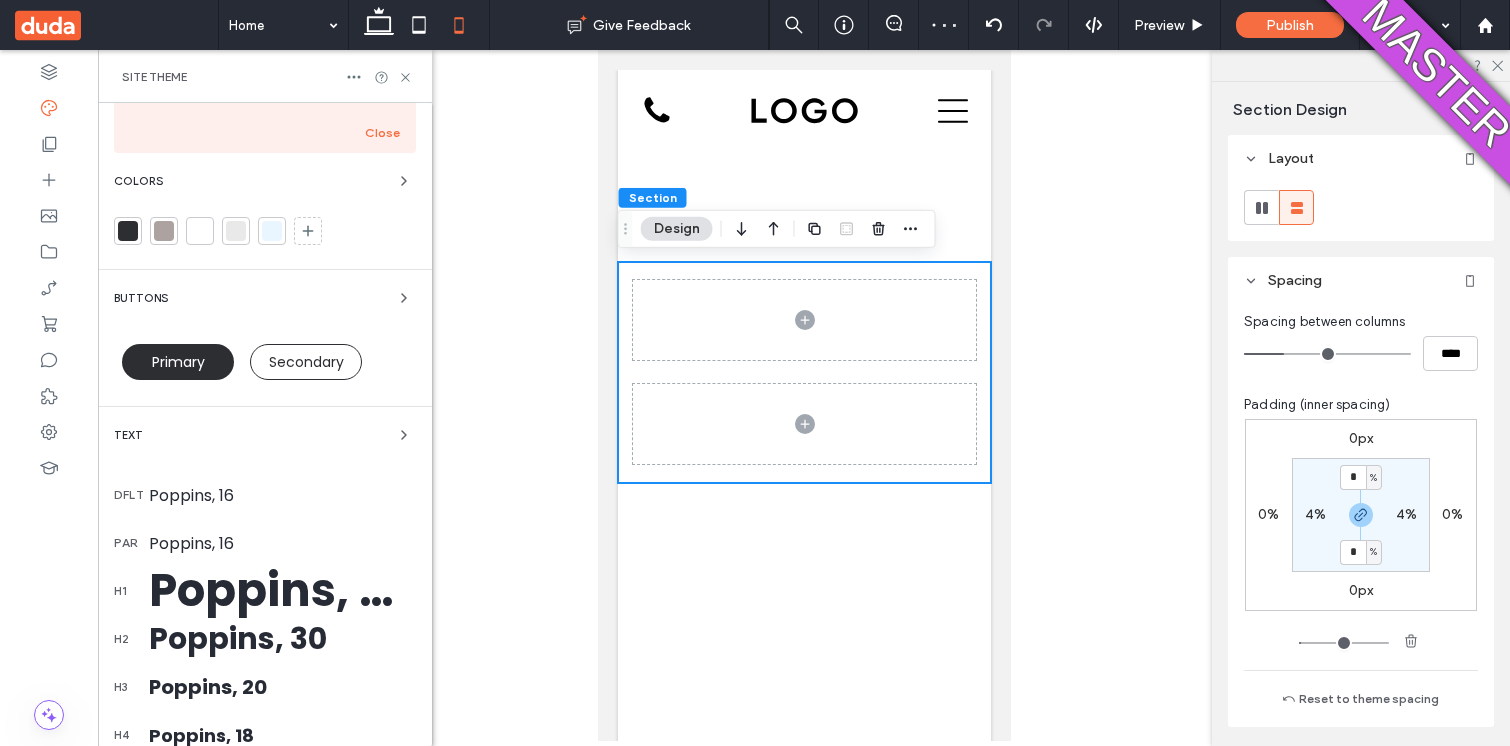 scroll, scrollTop: 409, scrollLeft: 0, axis: vertical 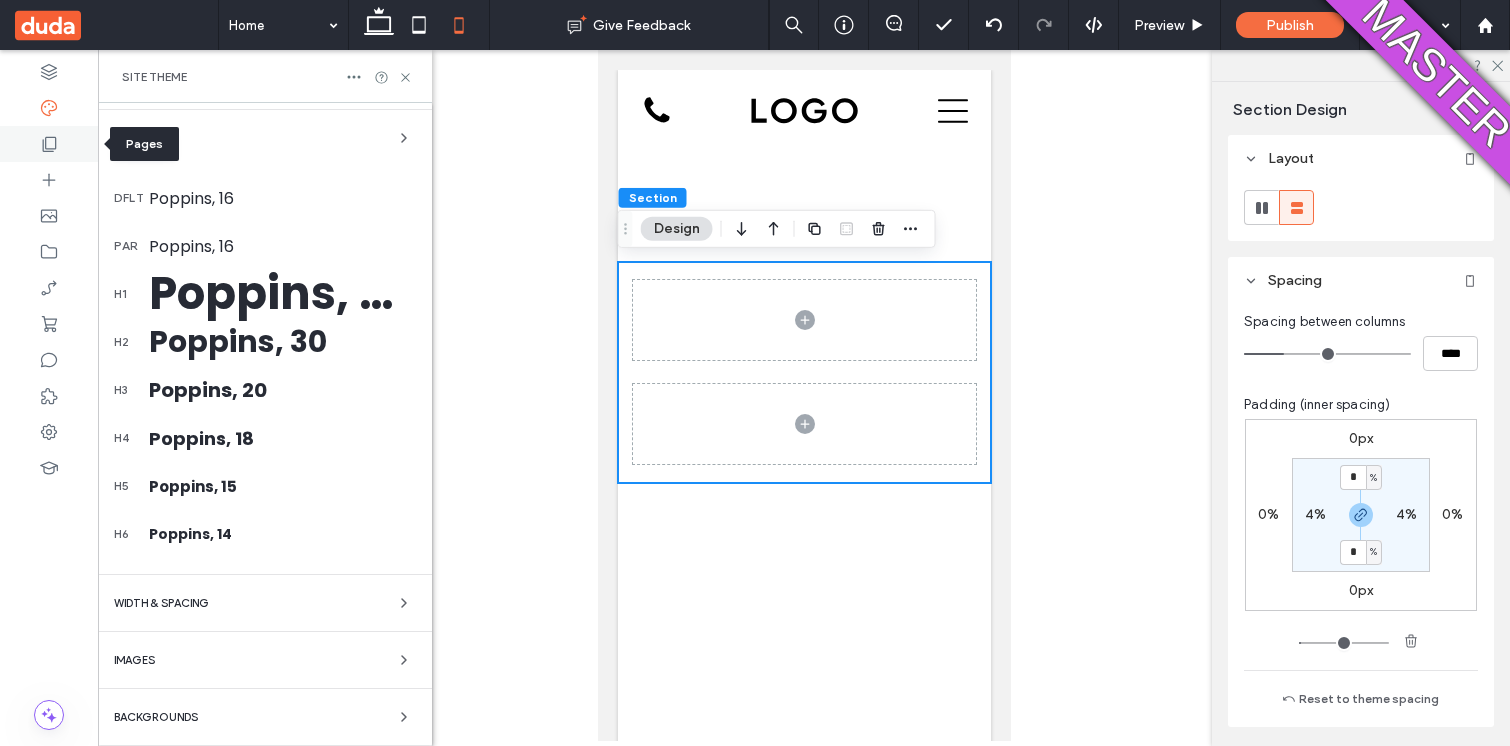 click 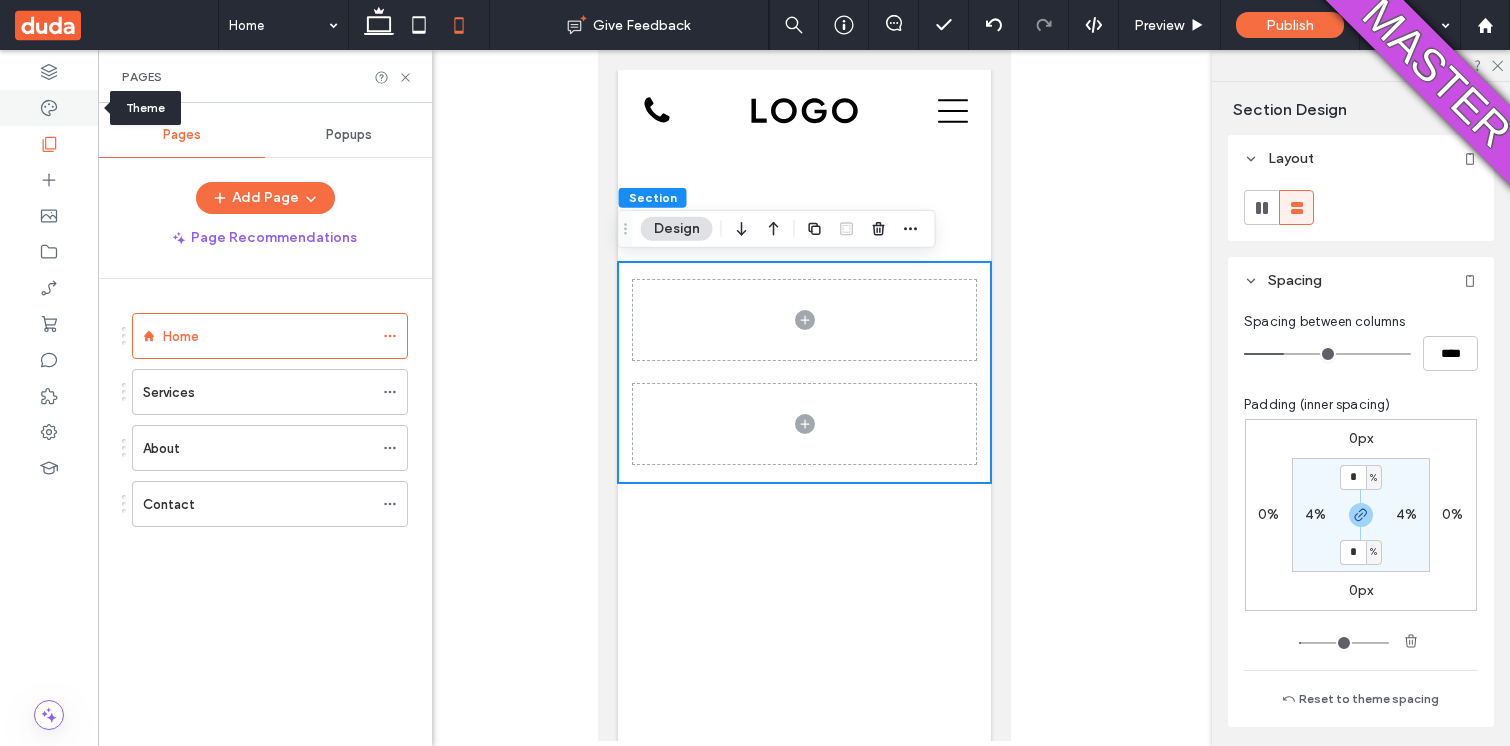 click 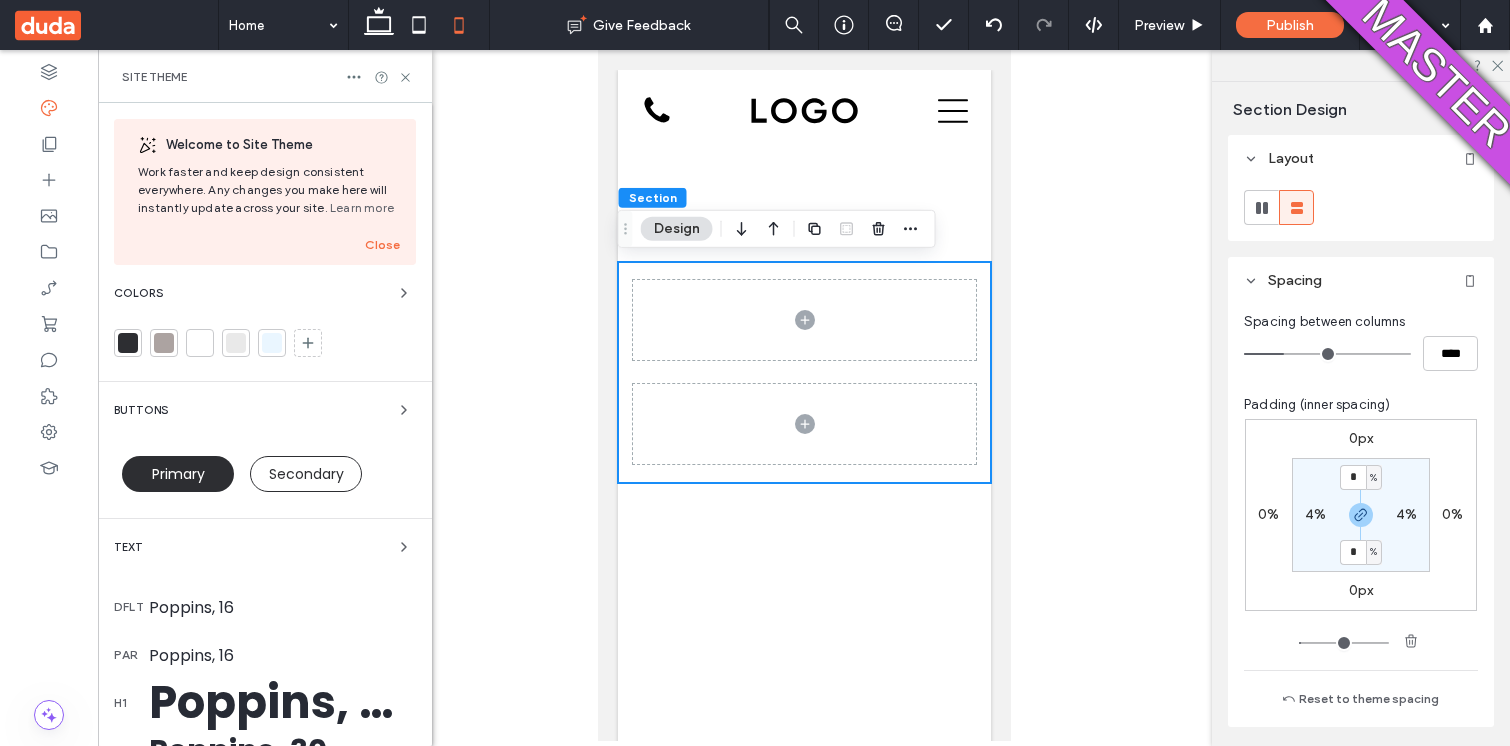 scroll, scrollTop: 409, scrollLeft: 0, axis: vertical 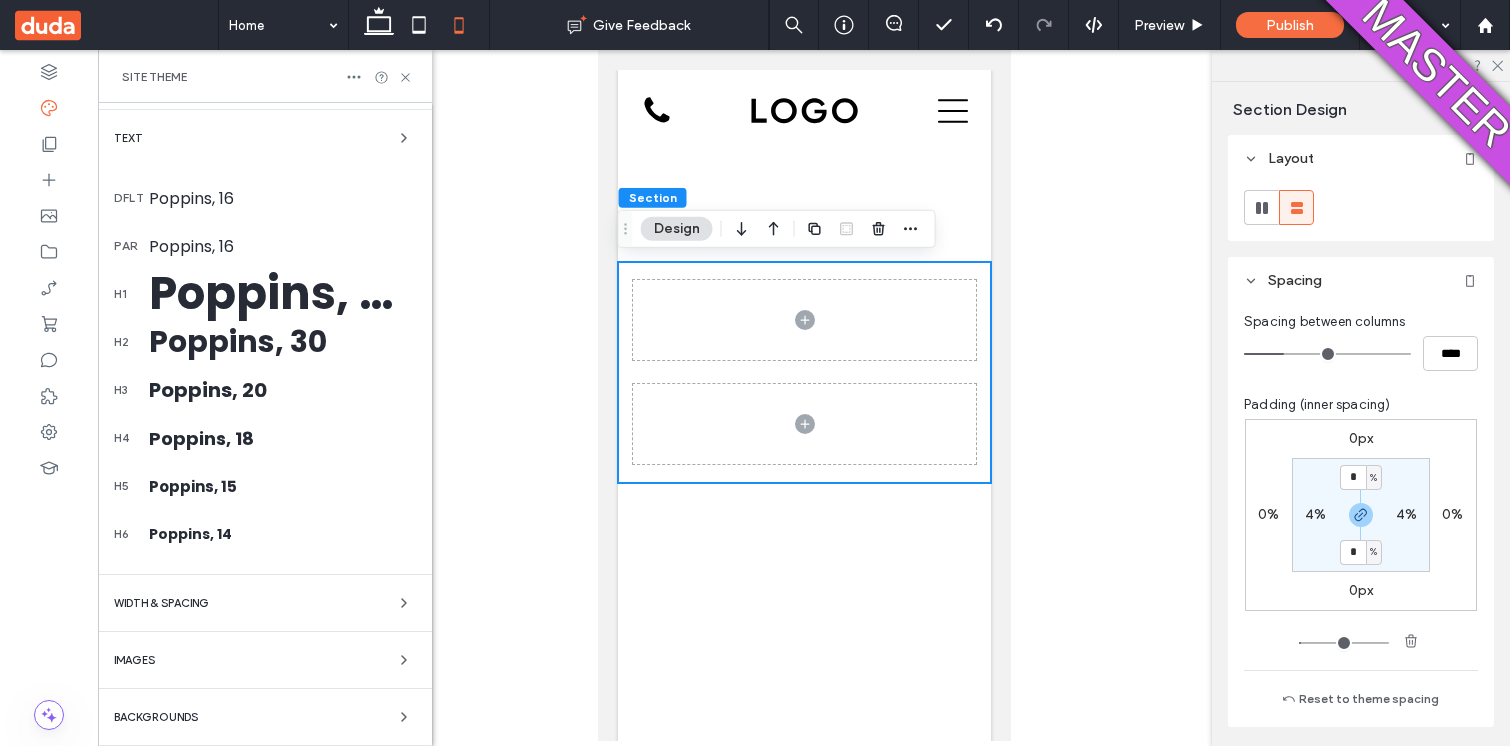 click on "WIDTH & SPACING" at bounding box center (265, 603) 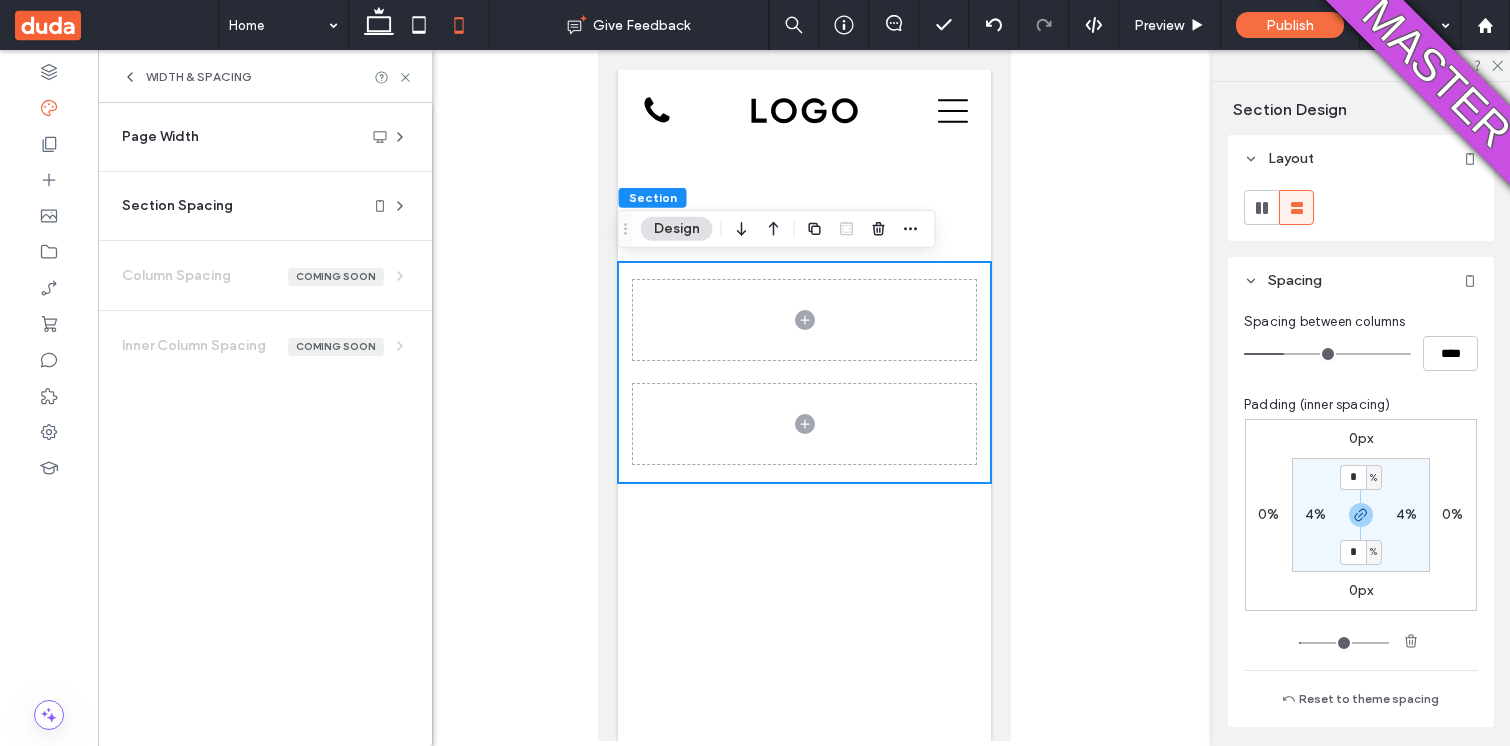 scroll, scrollTop: 0, scrollLeft: 0, axis: both 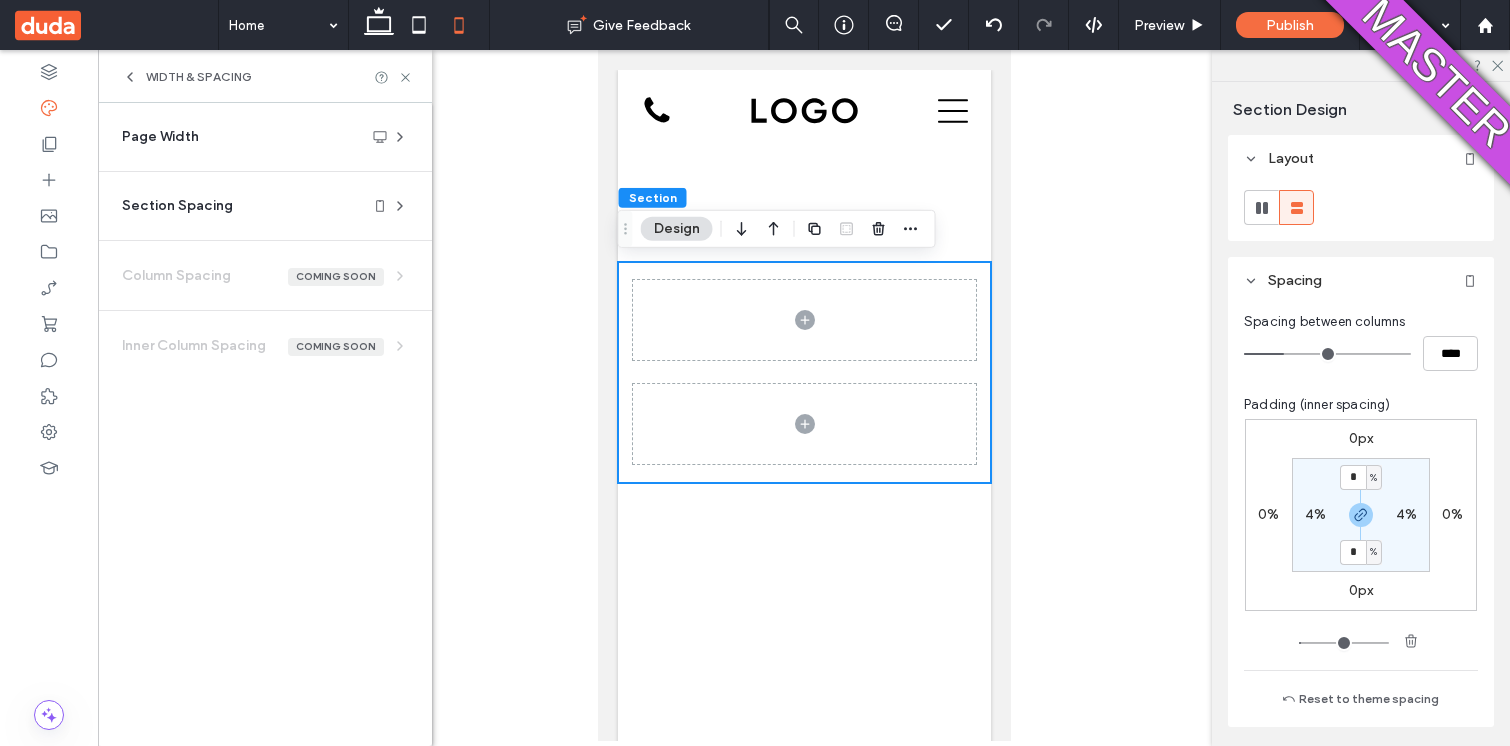 click on "Section Spacing" at bounding box center (257, 206) 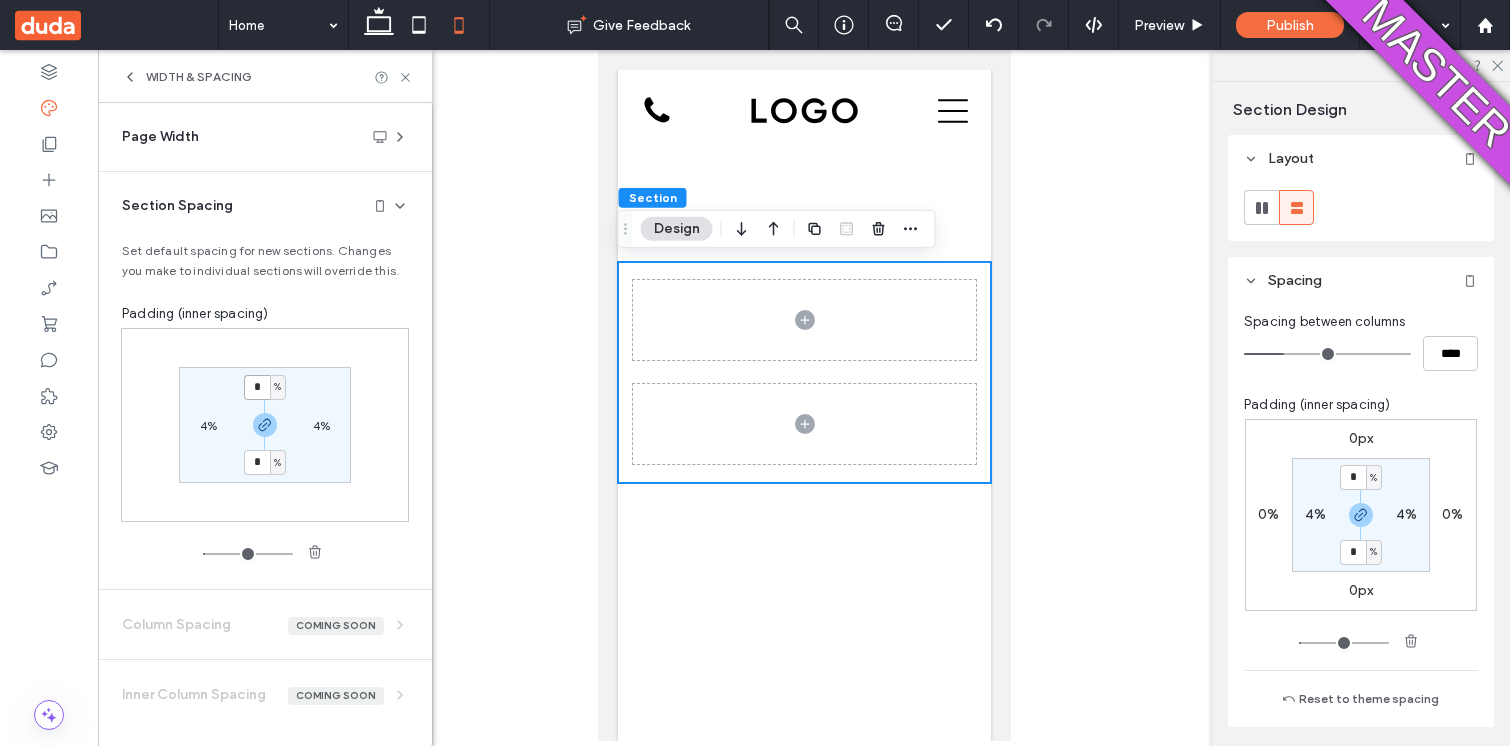 click on "*" at bounding box center [257, 387] 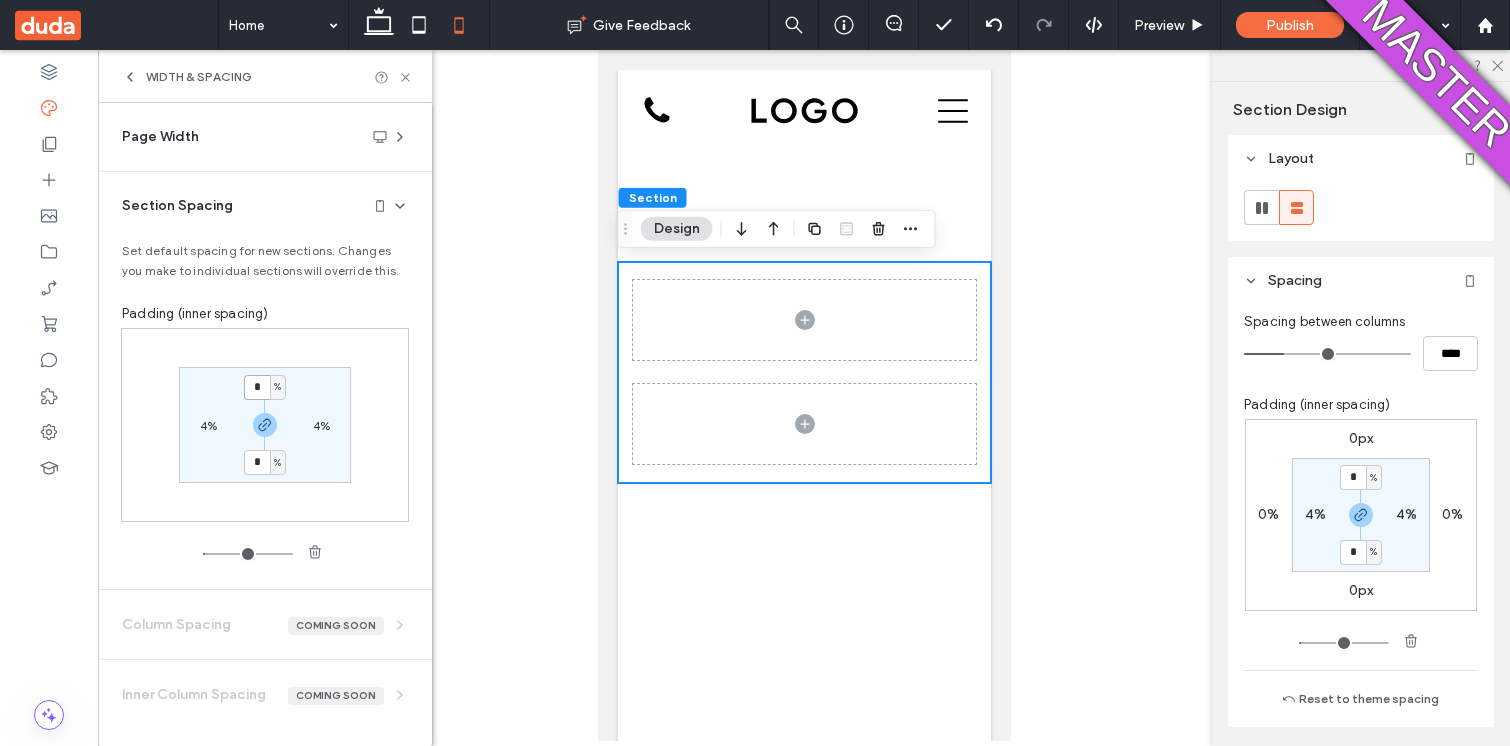 type on "*" 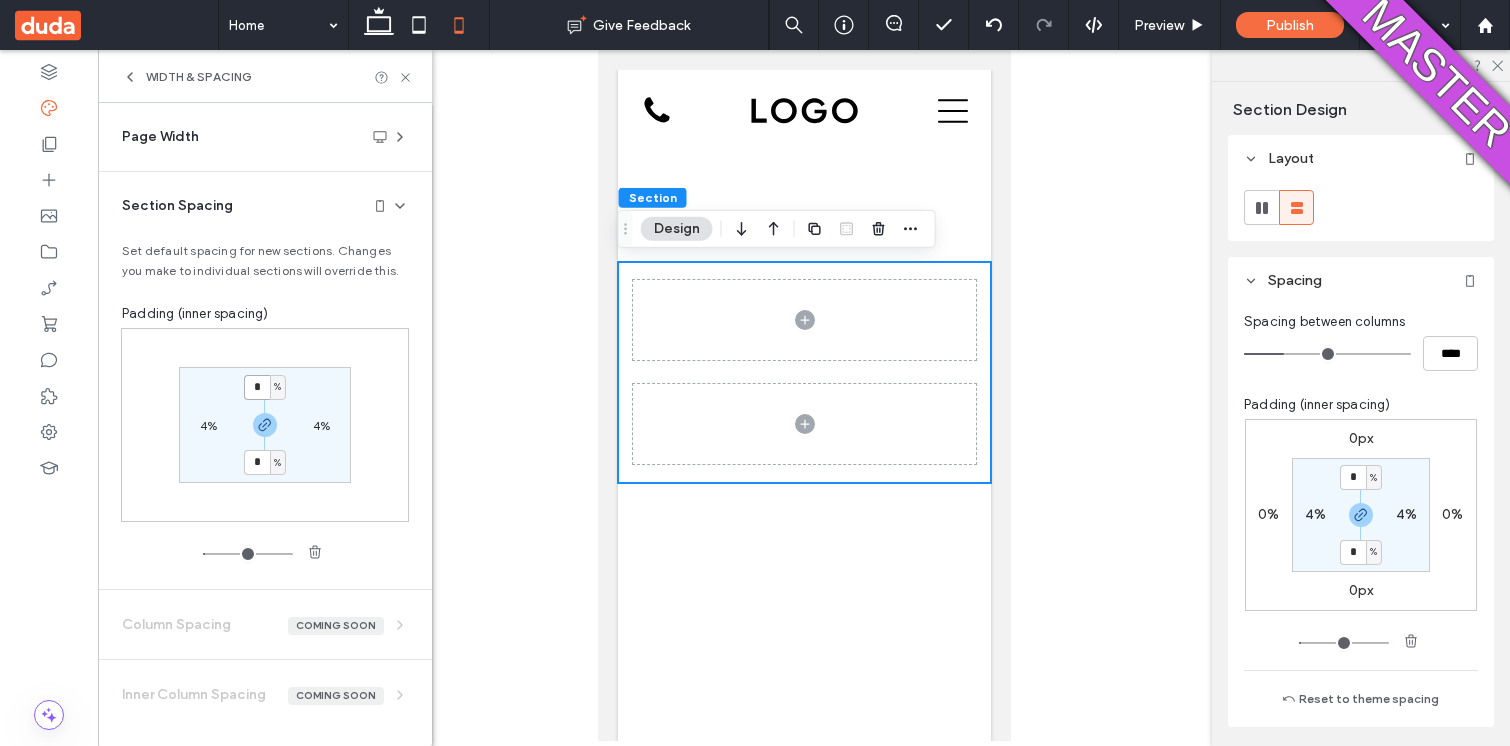 type on "*" 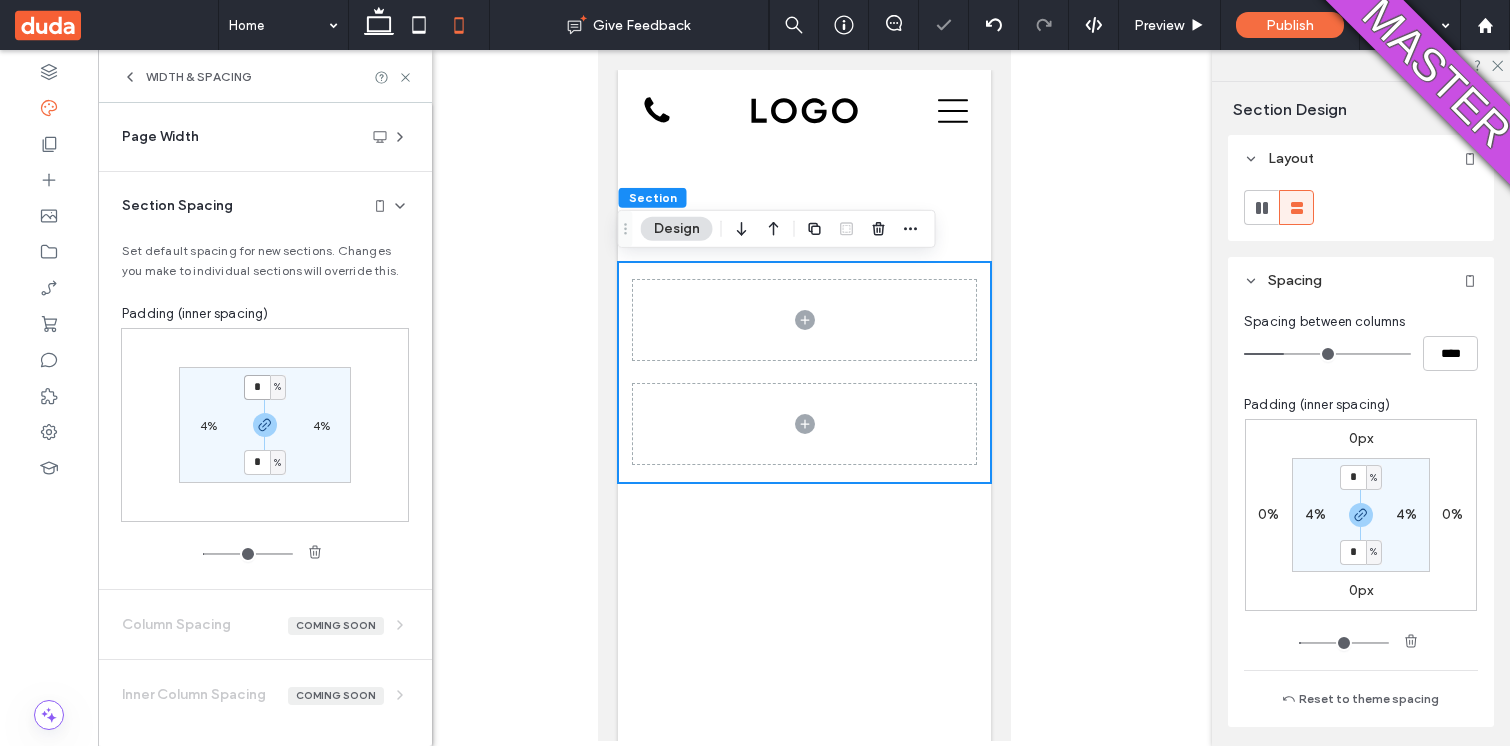 type on "*" 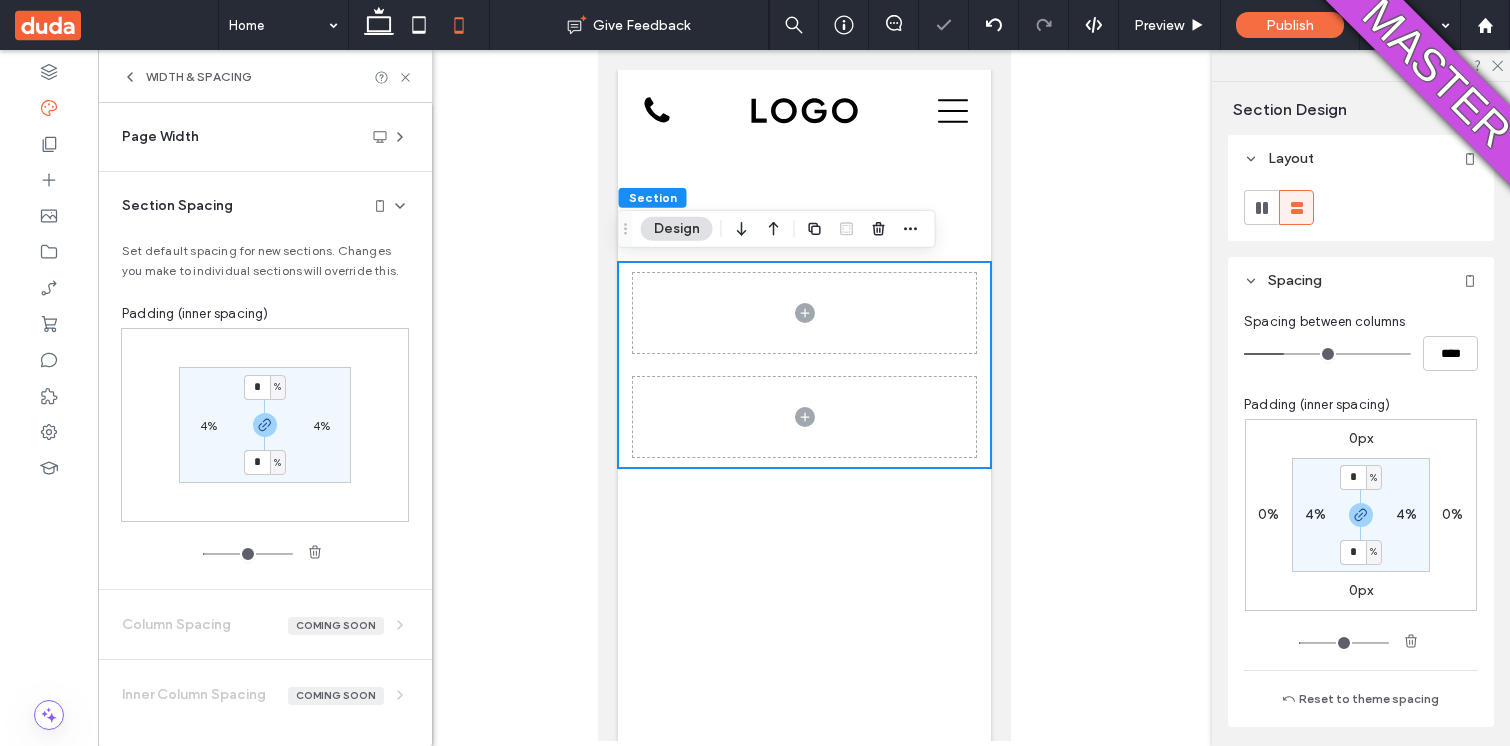 click at bounding box center [804, 395] 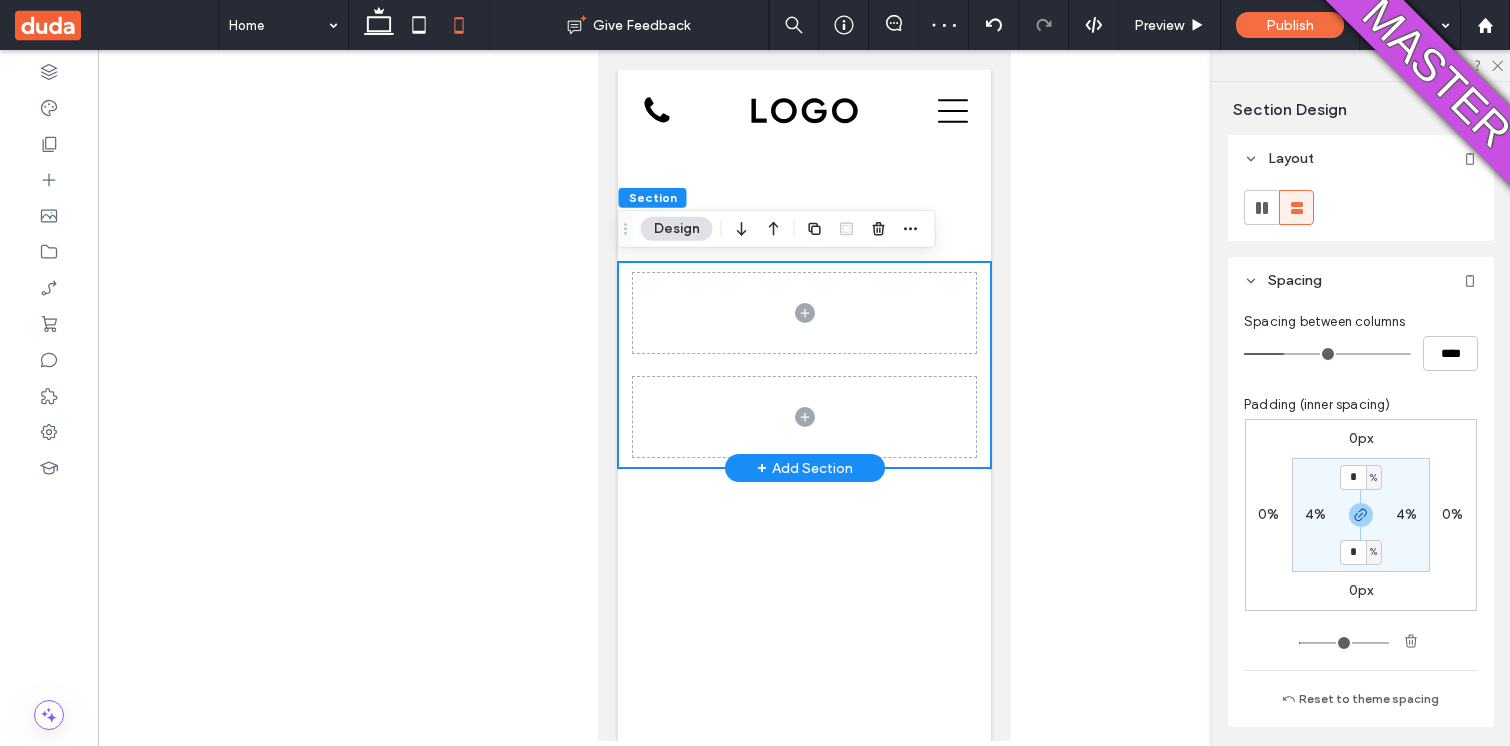 click on "+ Add Section" at bounding box center [804, 468] 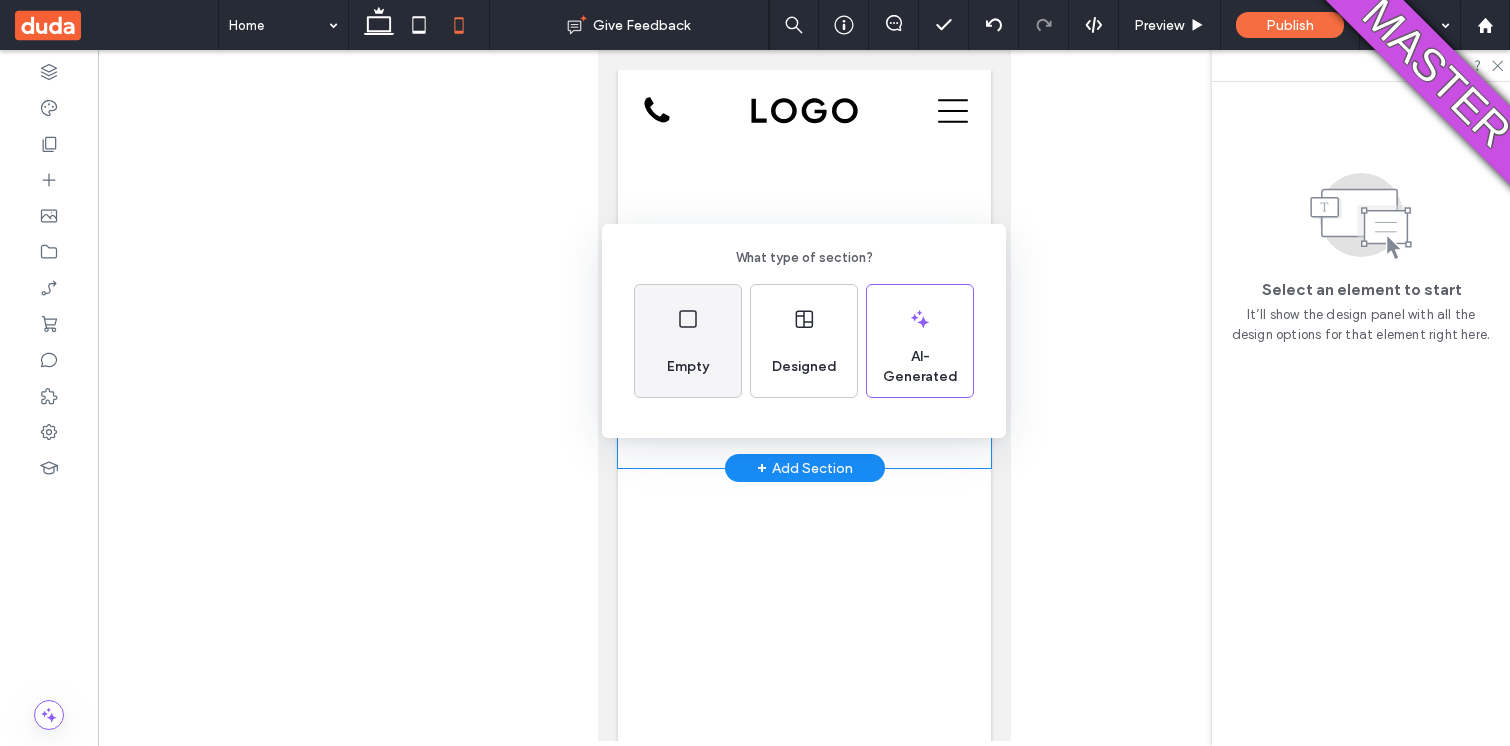 click on "Empty" at bounding box center [688, 341] 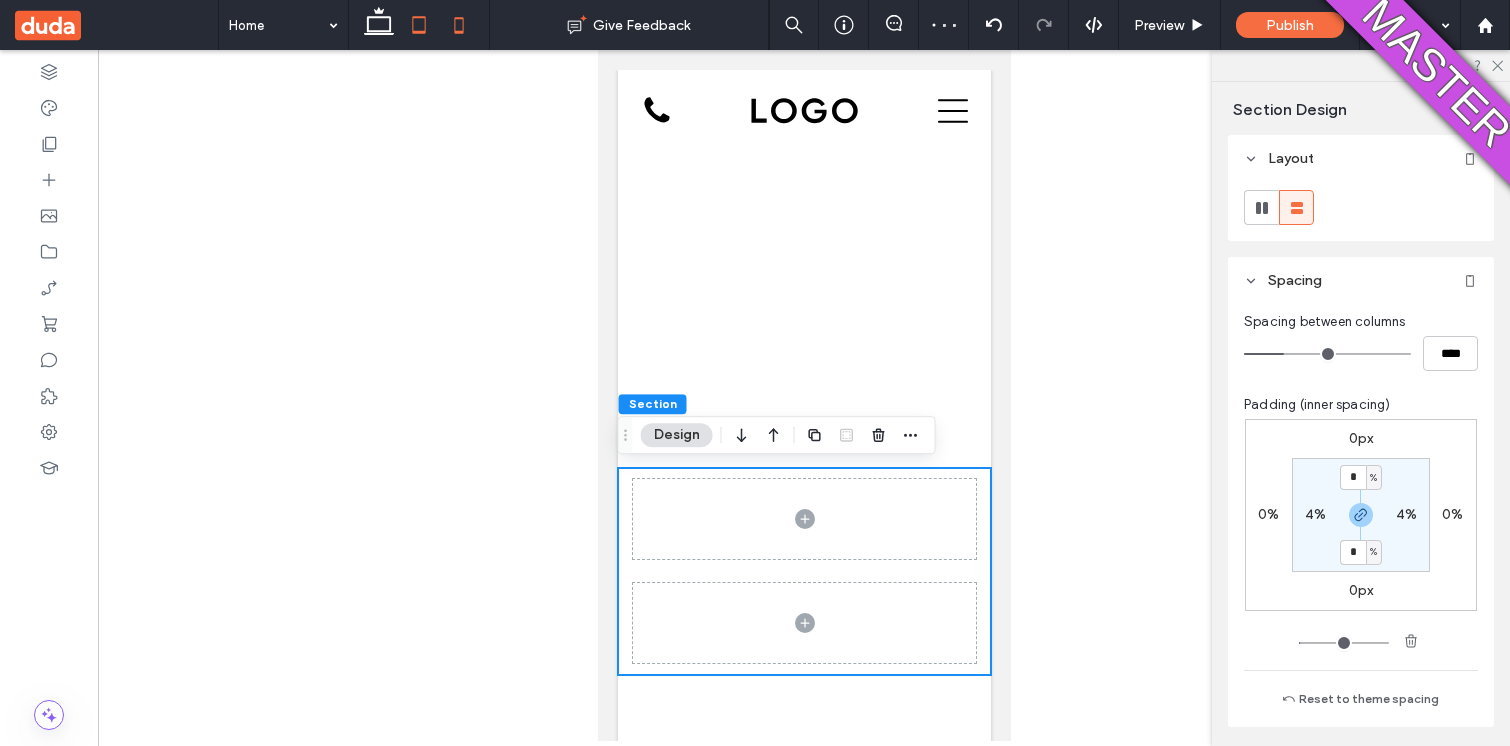click 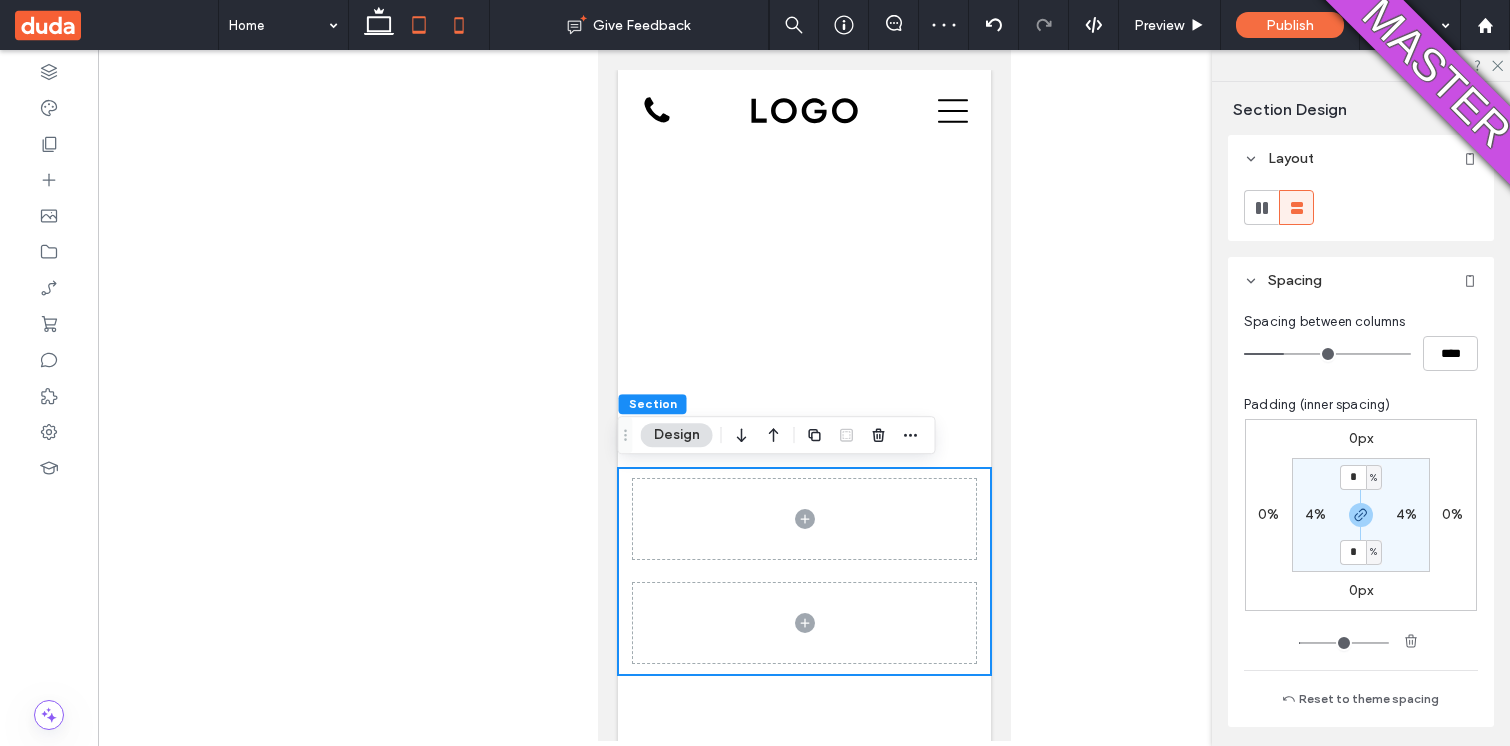 type on "*" 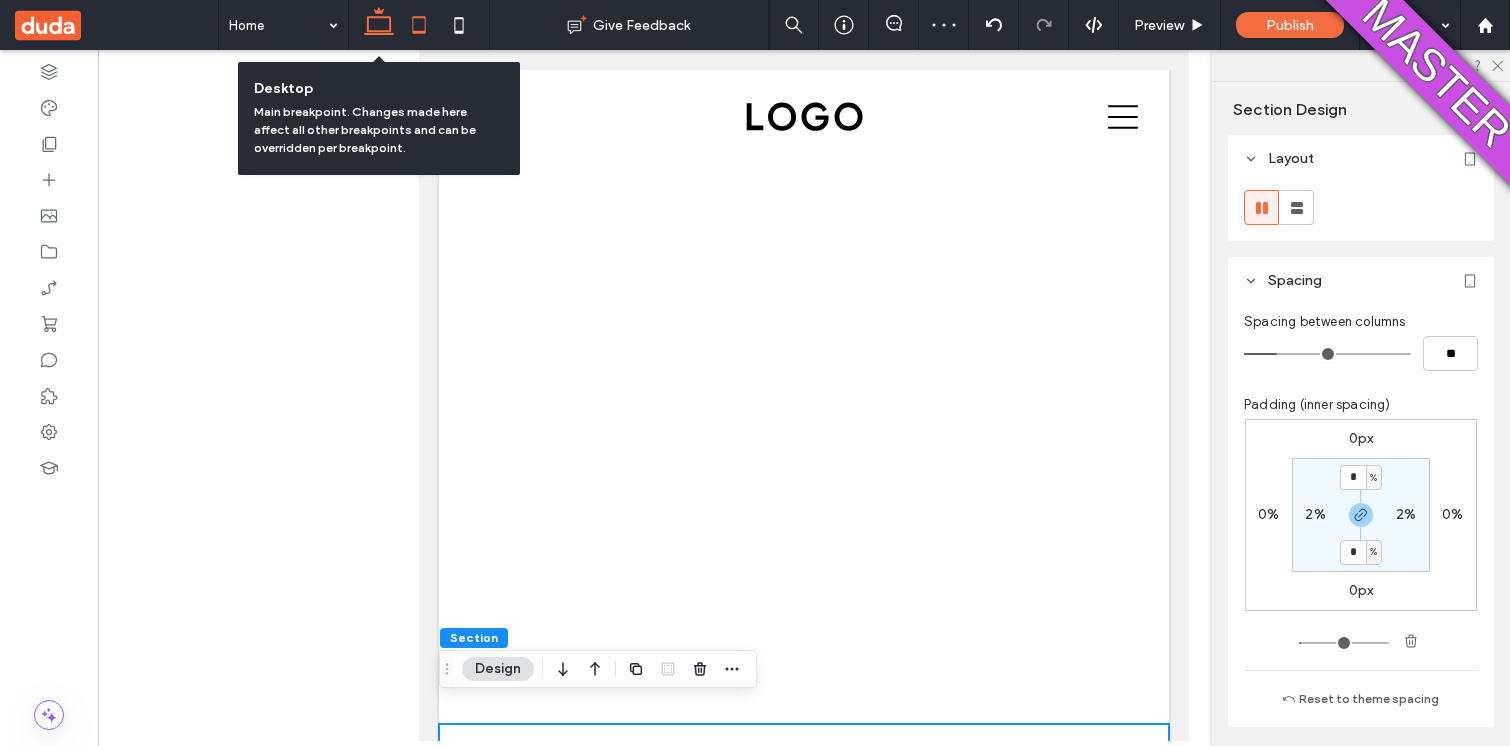 click 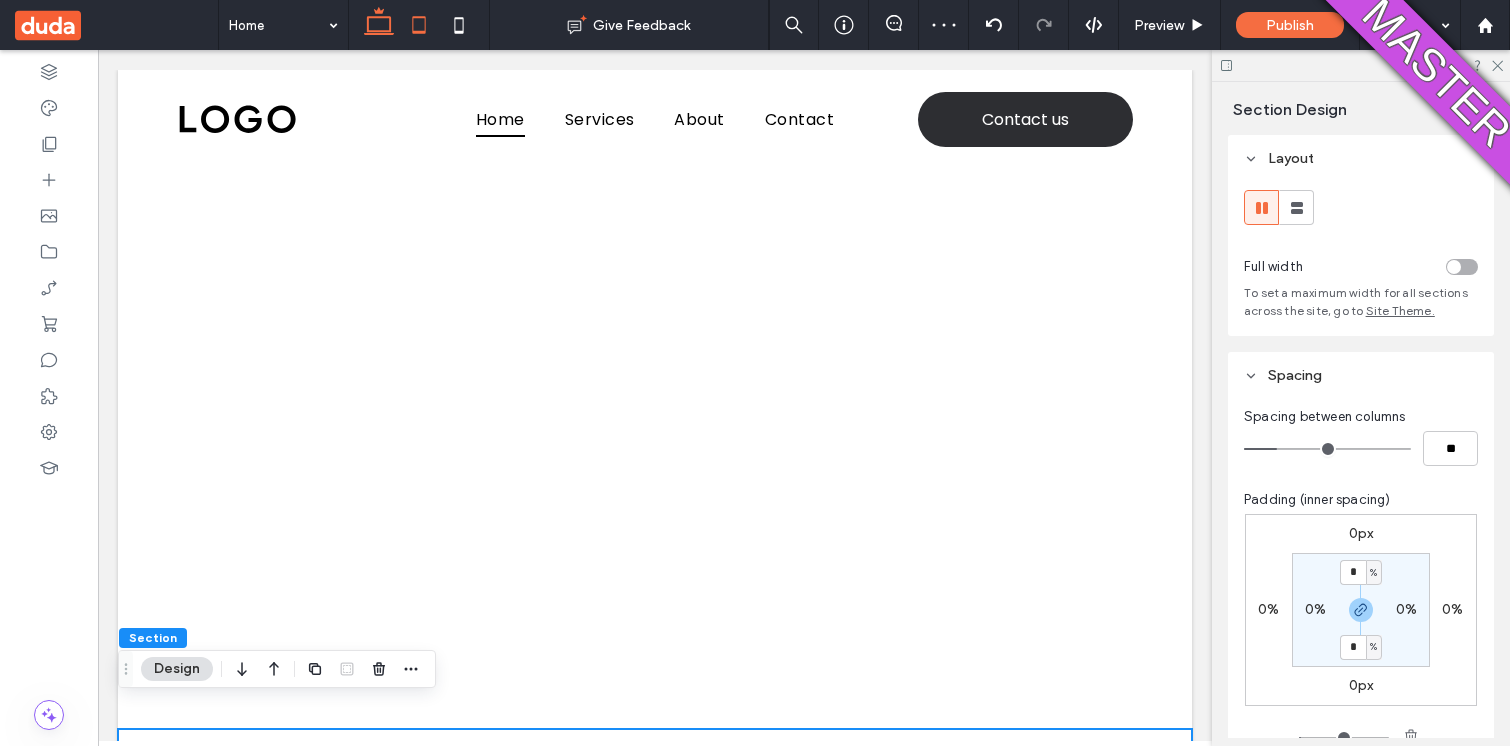click 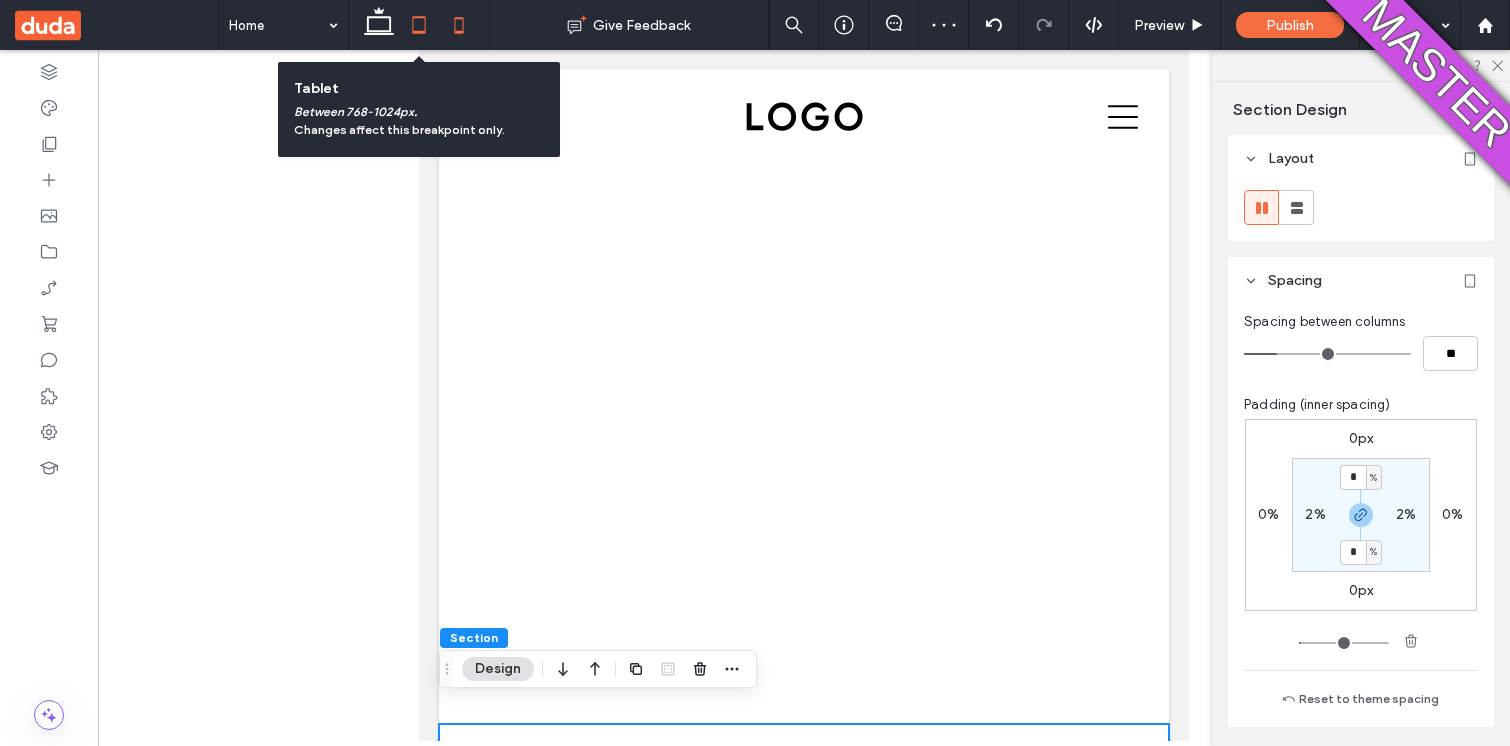 click 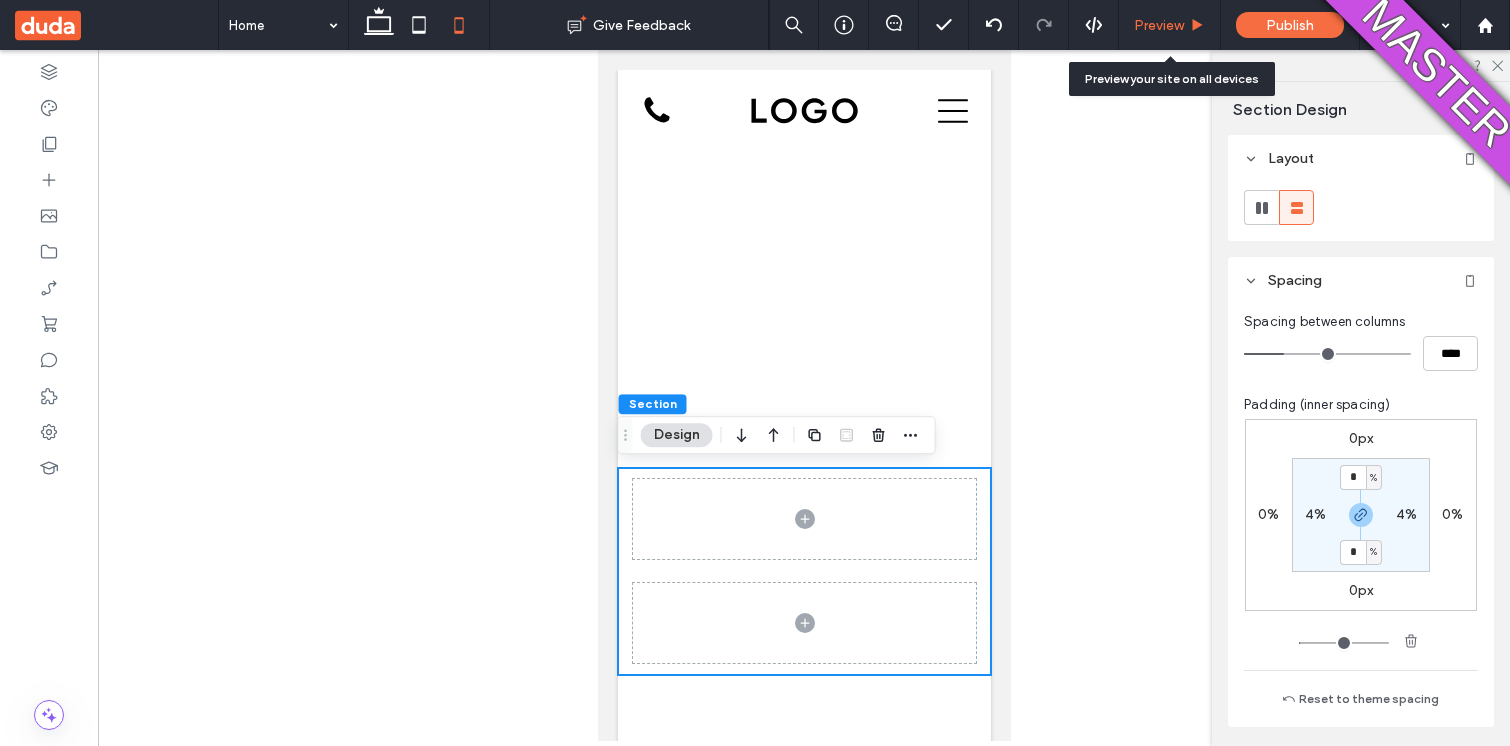 click on "Preview" at bounding box center (1170, 25) 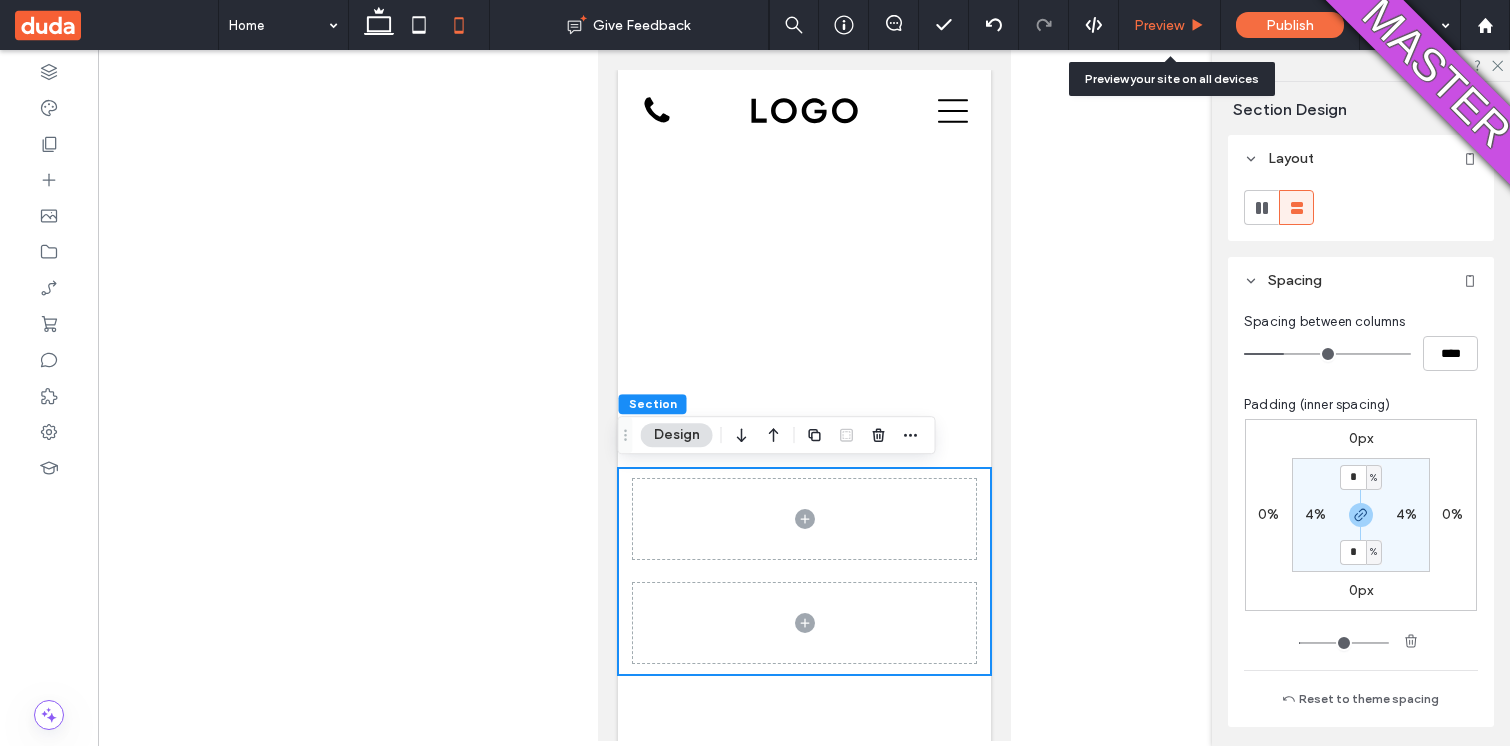 click on "Preview" at bounding box center [1169, 25] 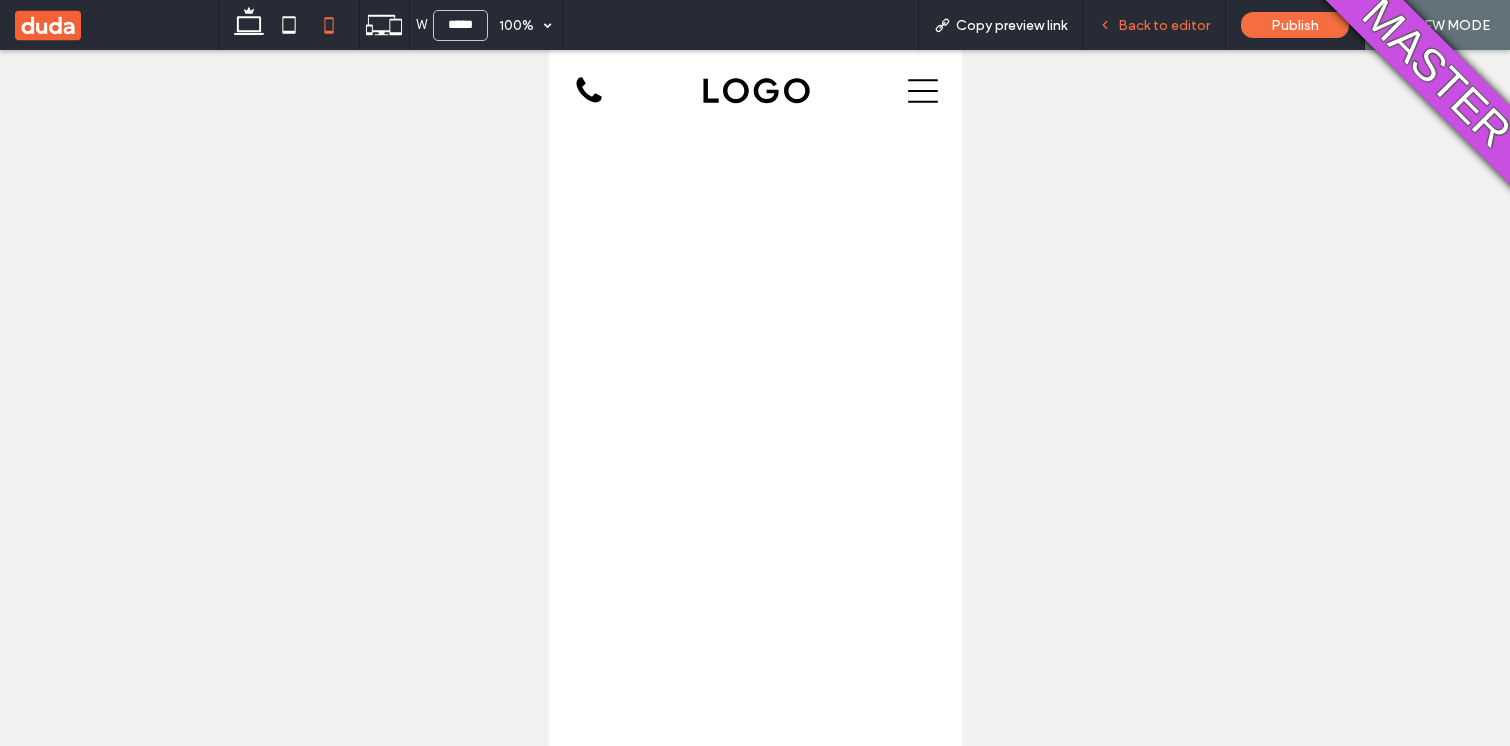 click on "Back to editor" at bounding box center (1164, 25) 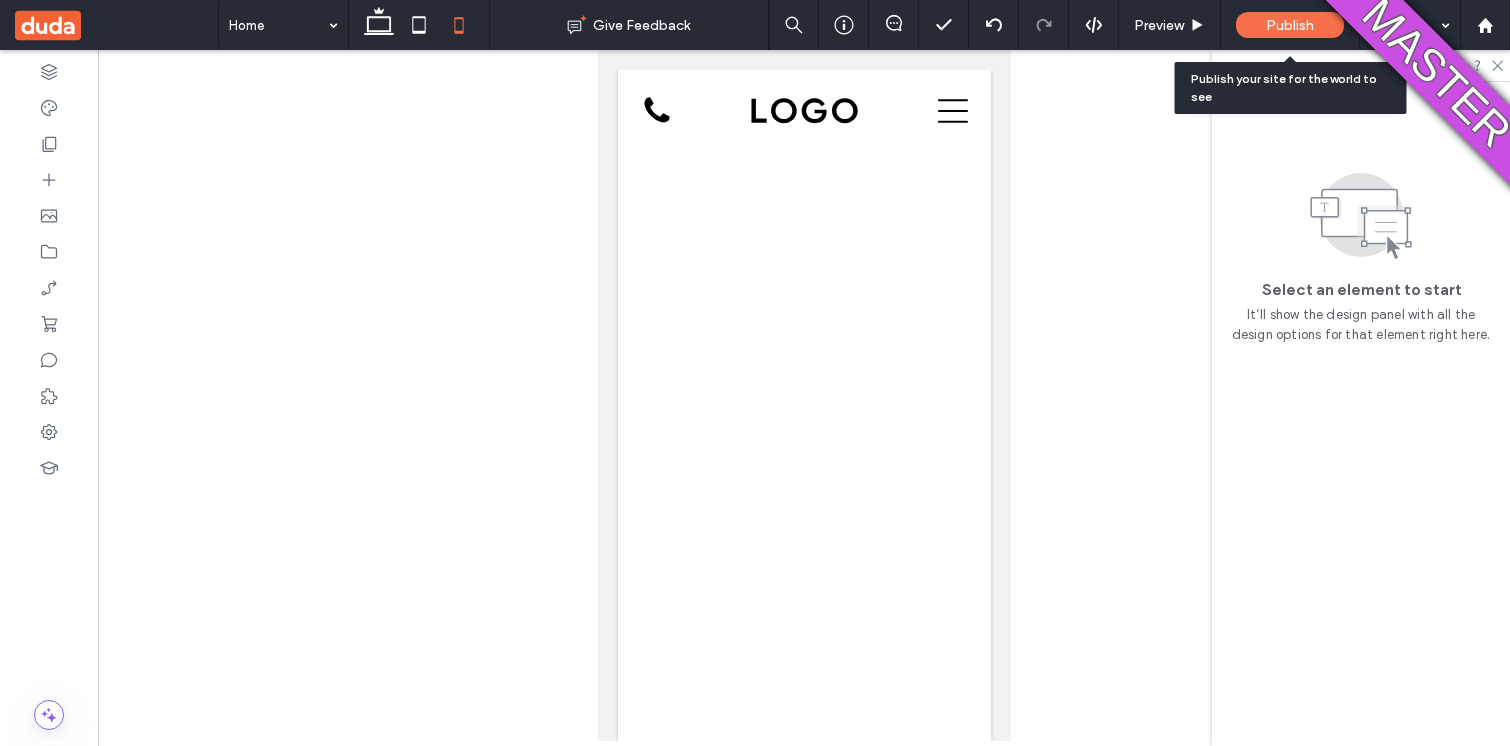 click on "Publish" at bounding box center [1290, 25] 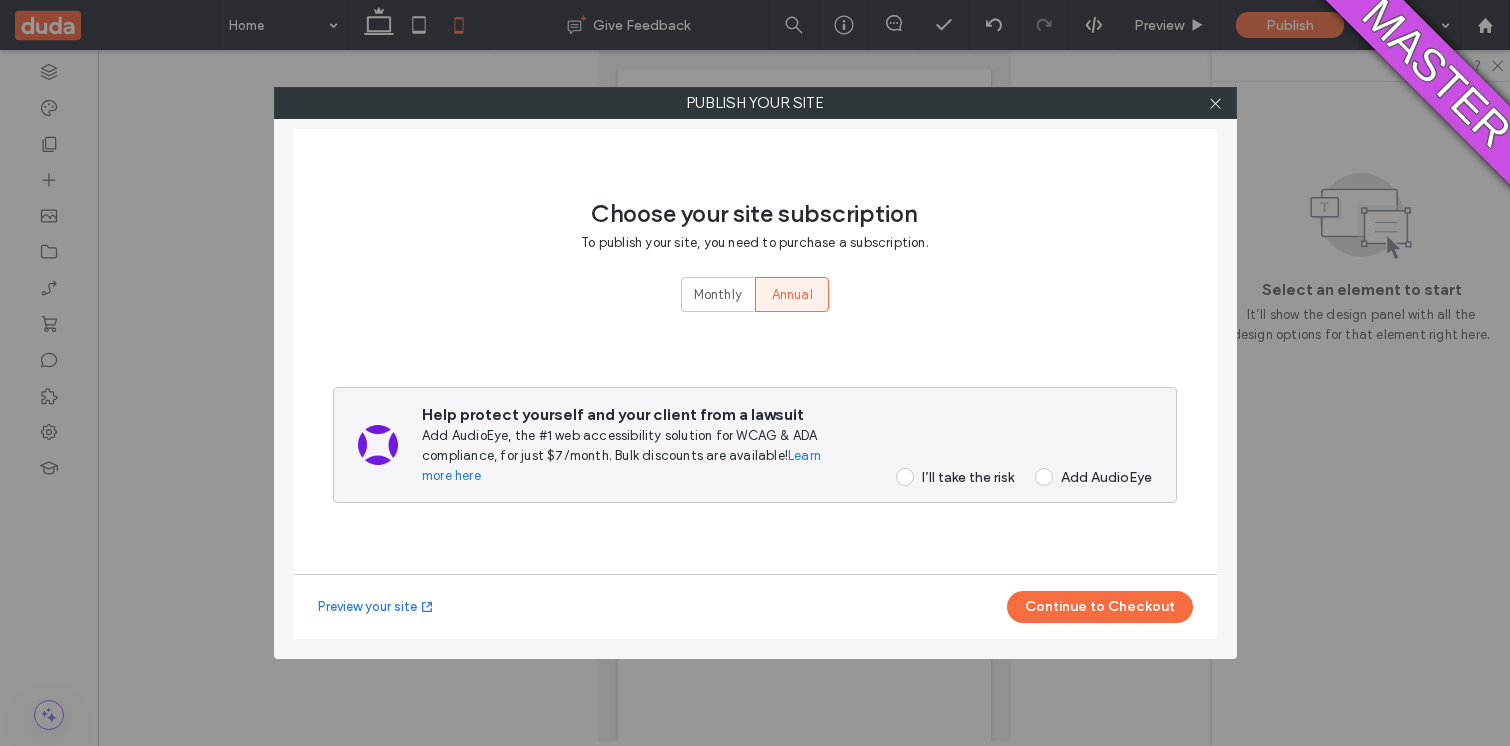 click on "Help protect yourself and your client from a lawsuit Add AudioEye, the #1 web accessibility solution for WCAG & ADA compliance, for just $7/month. Bulk discounts are available!  Learn more here   I’ll take the risk Add AudioEye" at bounding box center (787, 445) 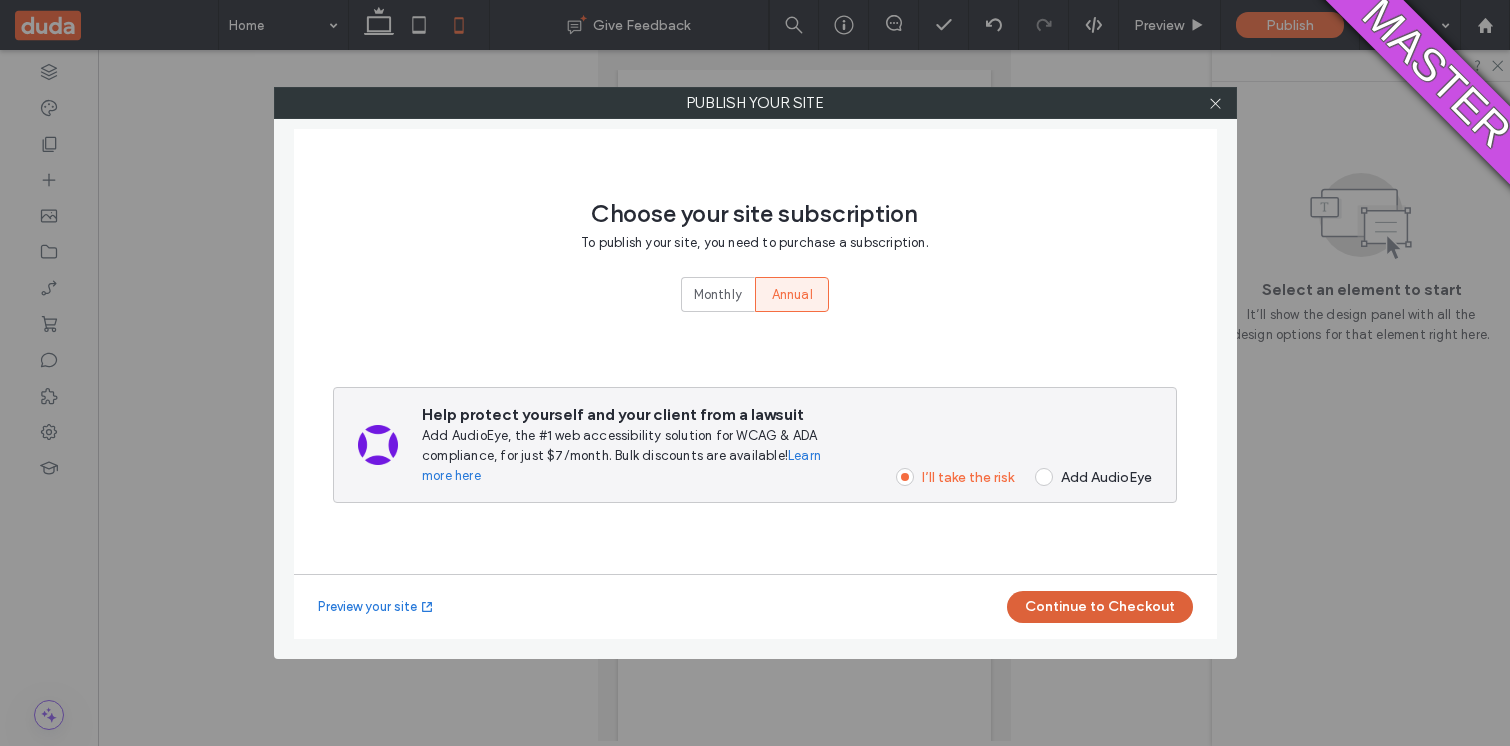 click on "Continue to Checkout" at bounding box center (1100, 607) 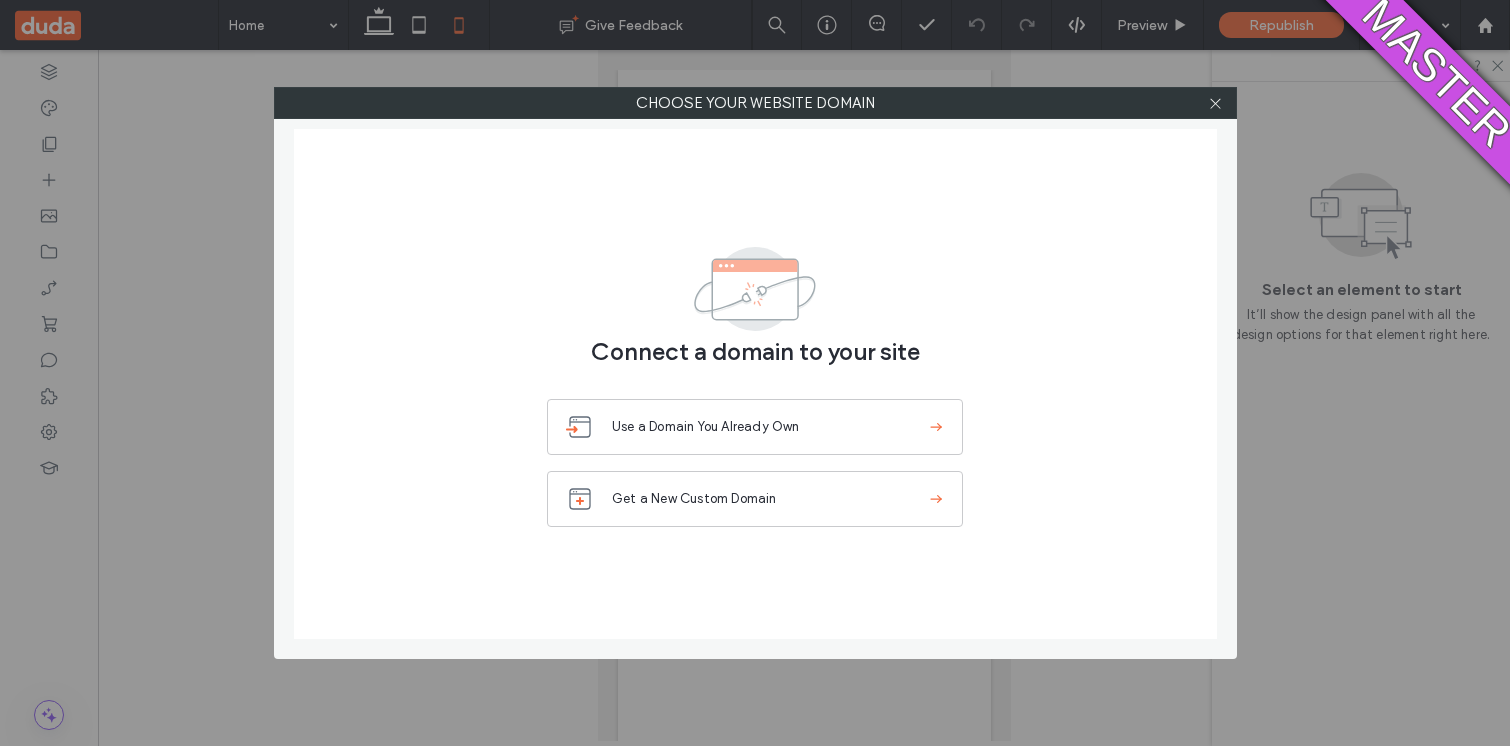 click at bounding box center (1216, 103) 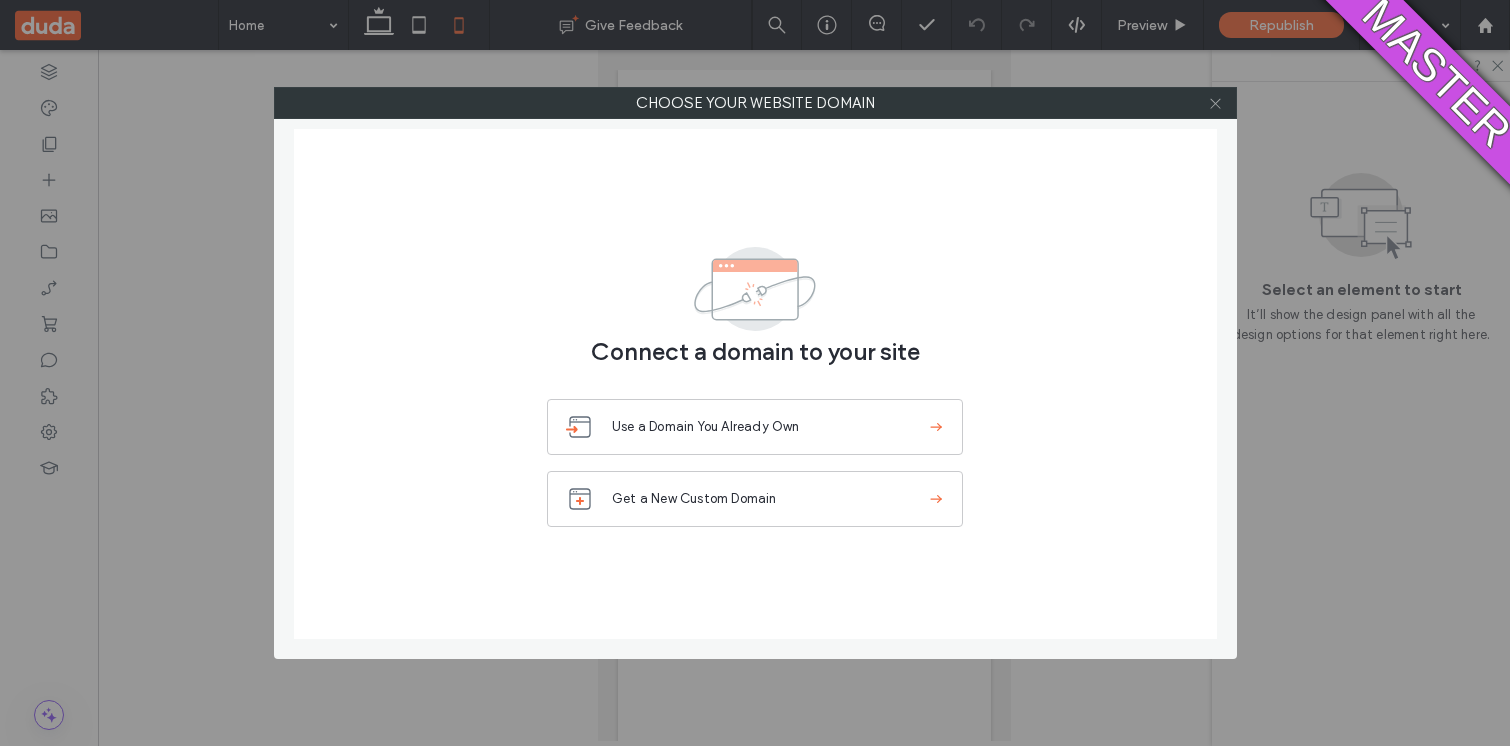 click 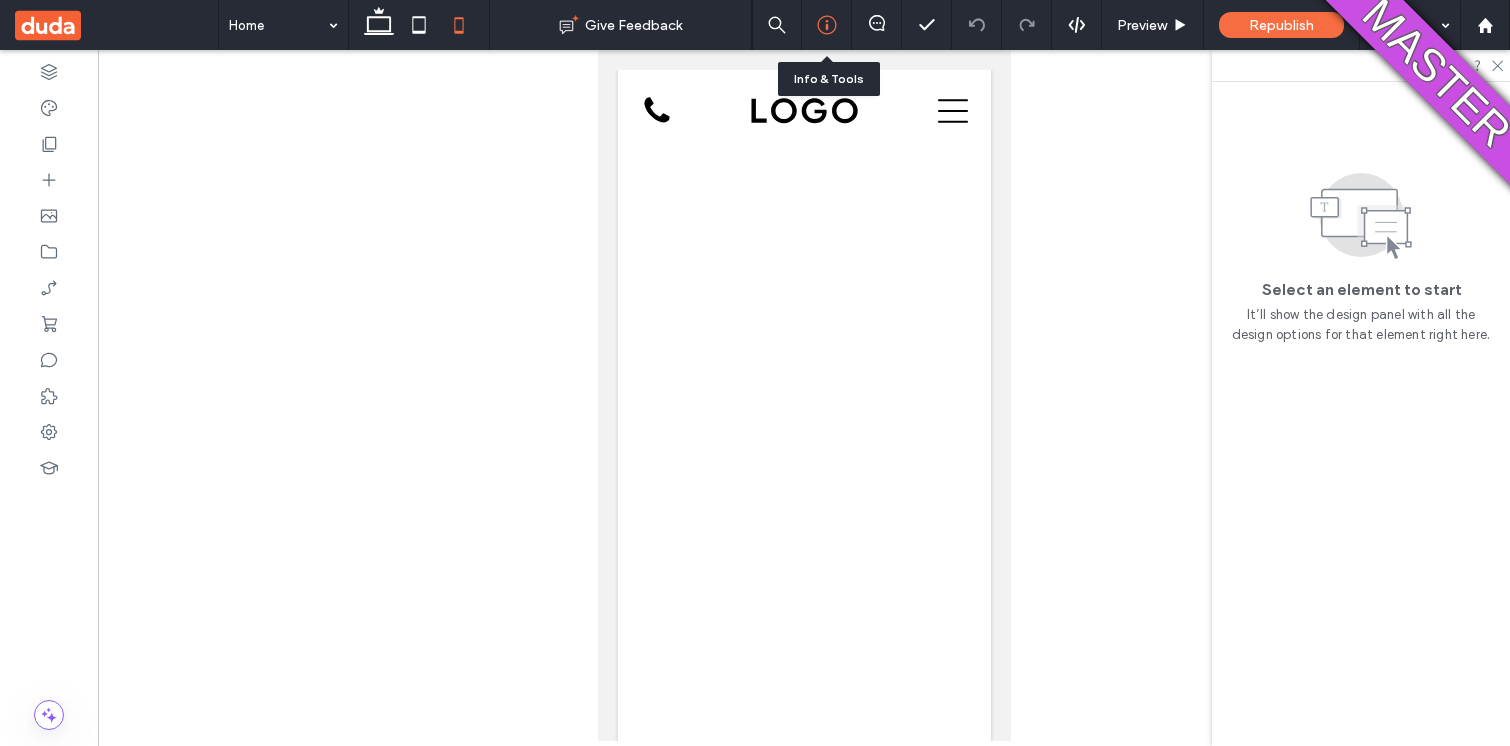 click 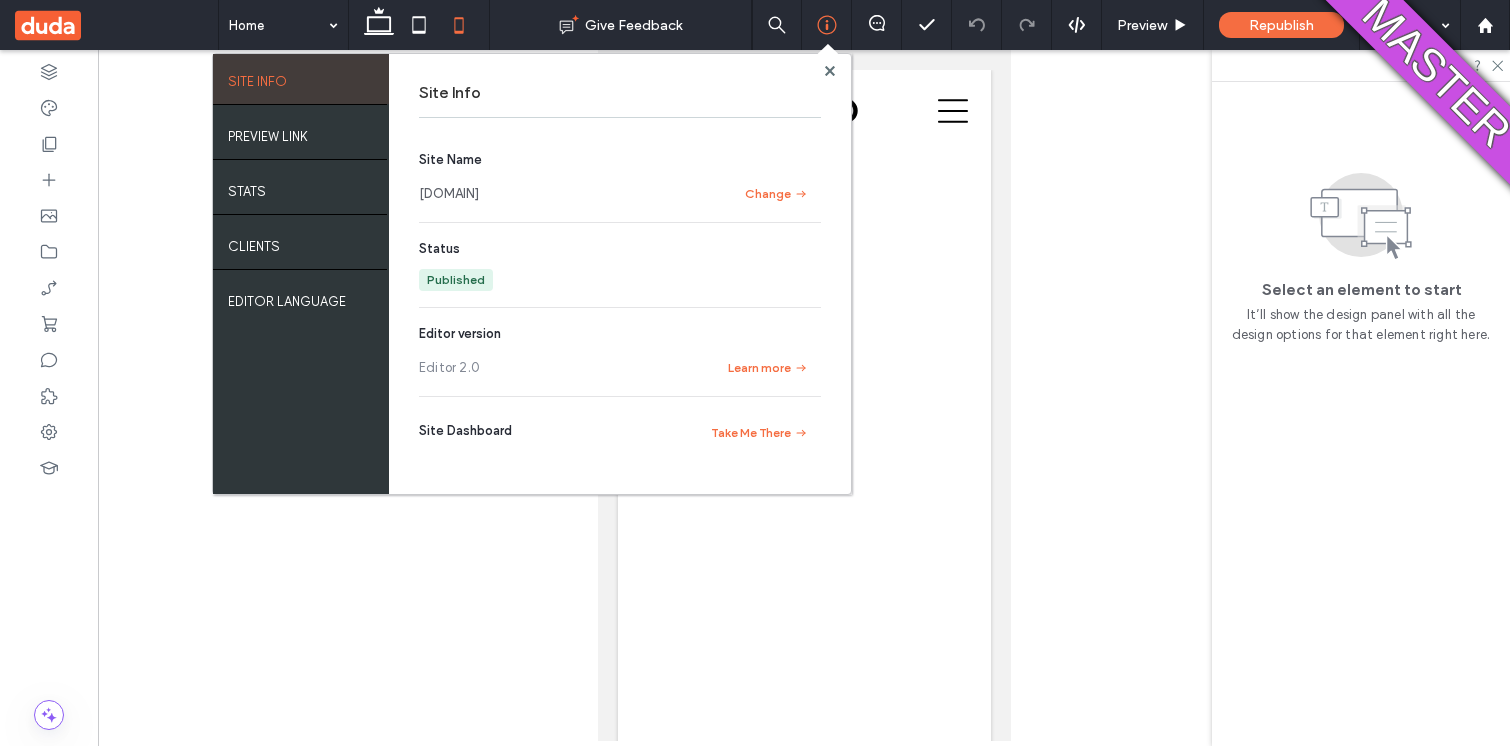 click on "zoharayefetf8ea48cb.multiscreen.d1test.biz" at bounding box center (449, 194) 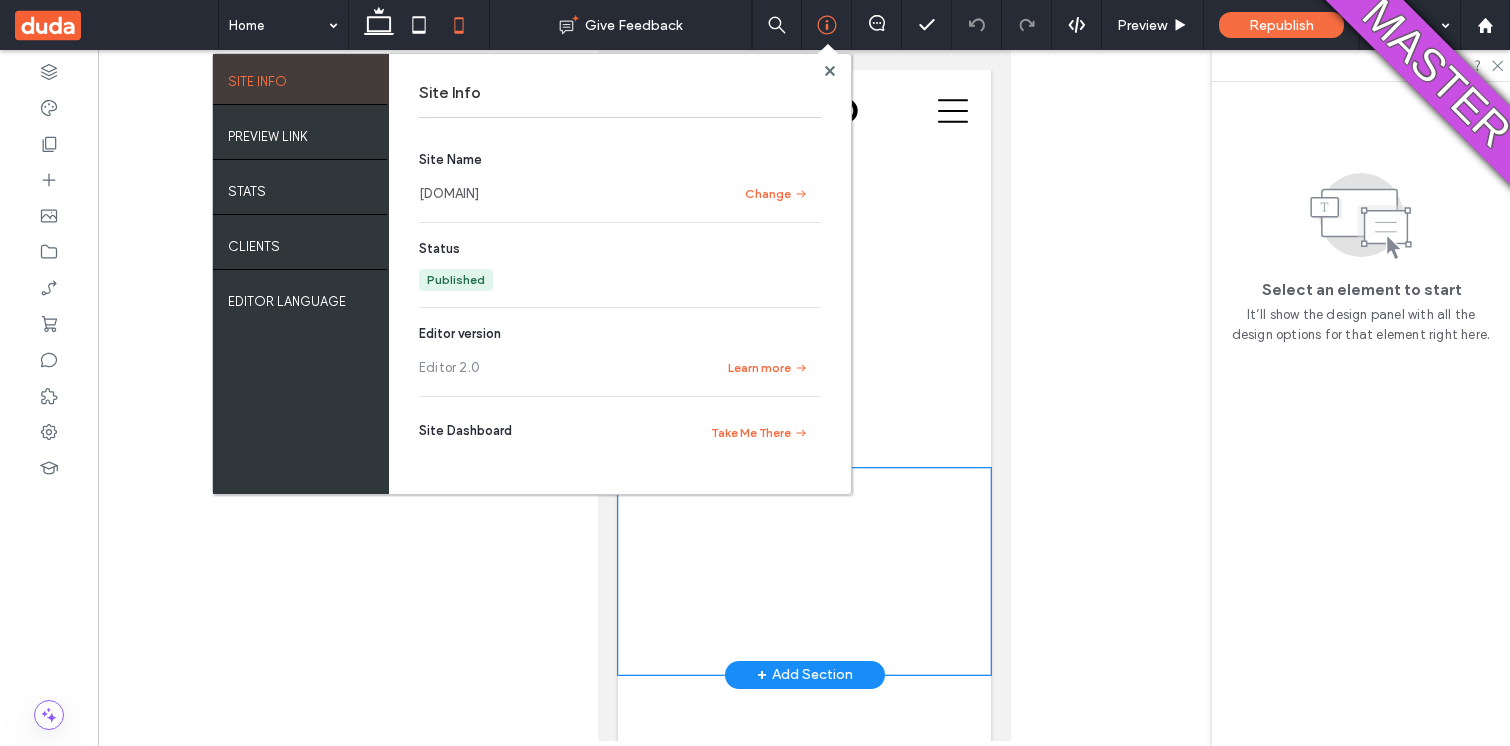 click at bounding box center [803, 571] 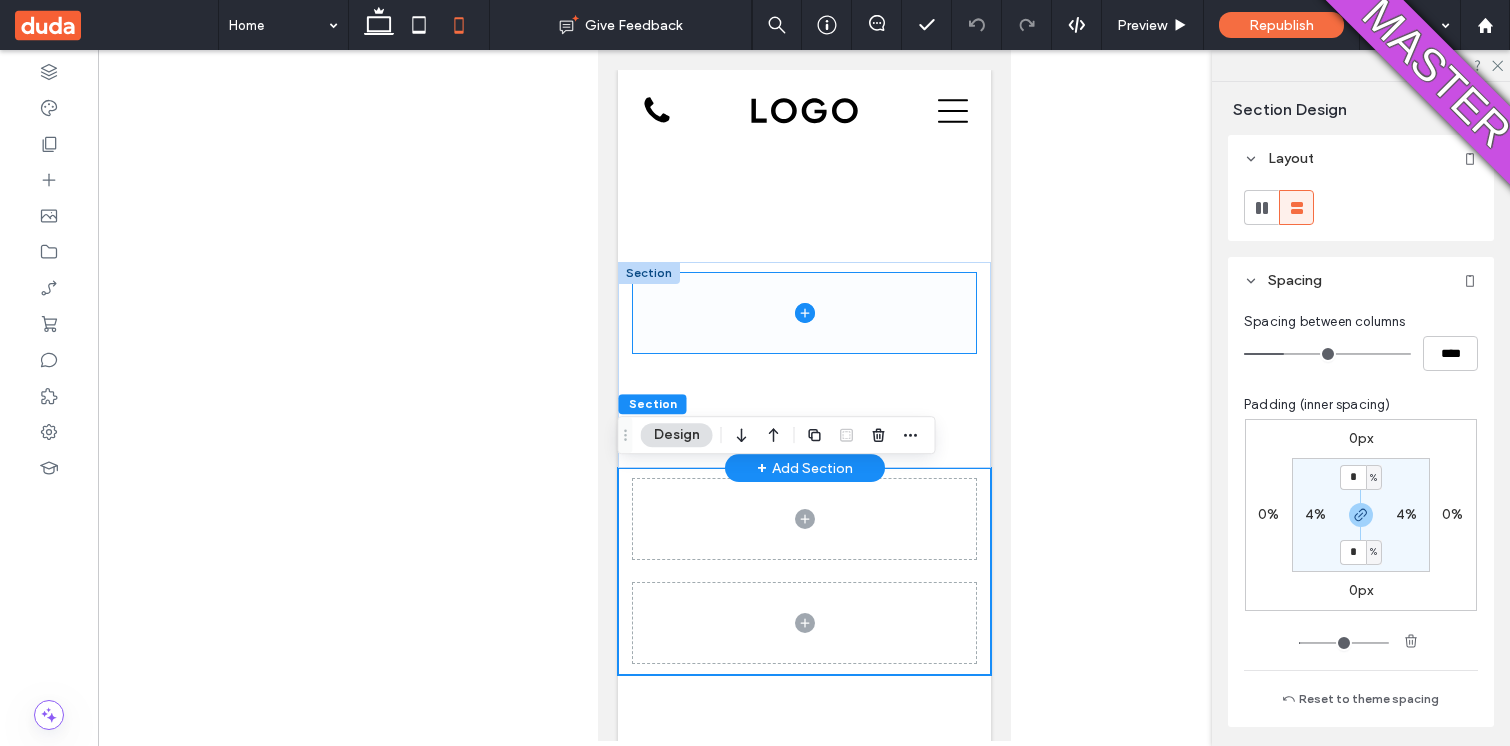 click at bounding box center [803, 313] 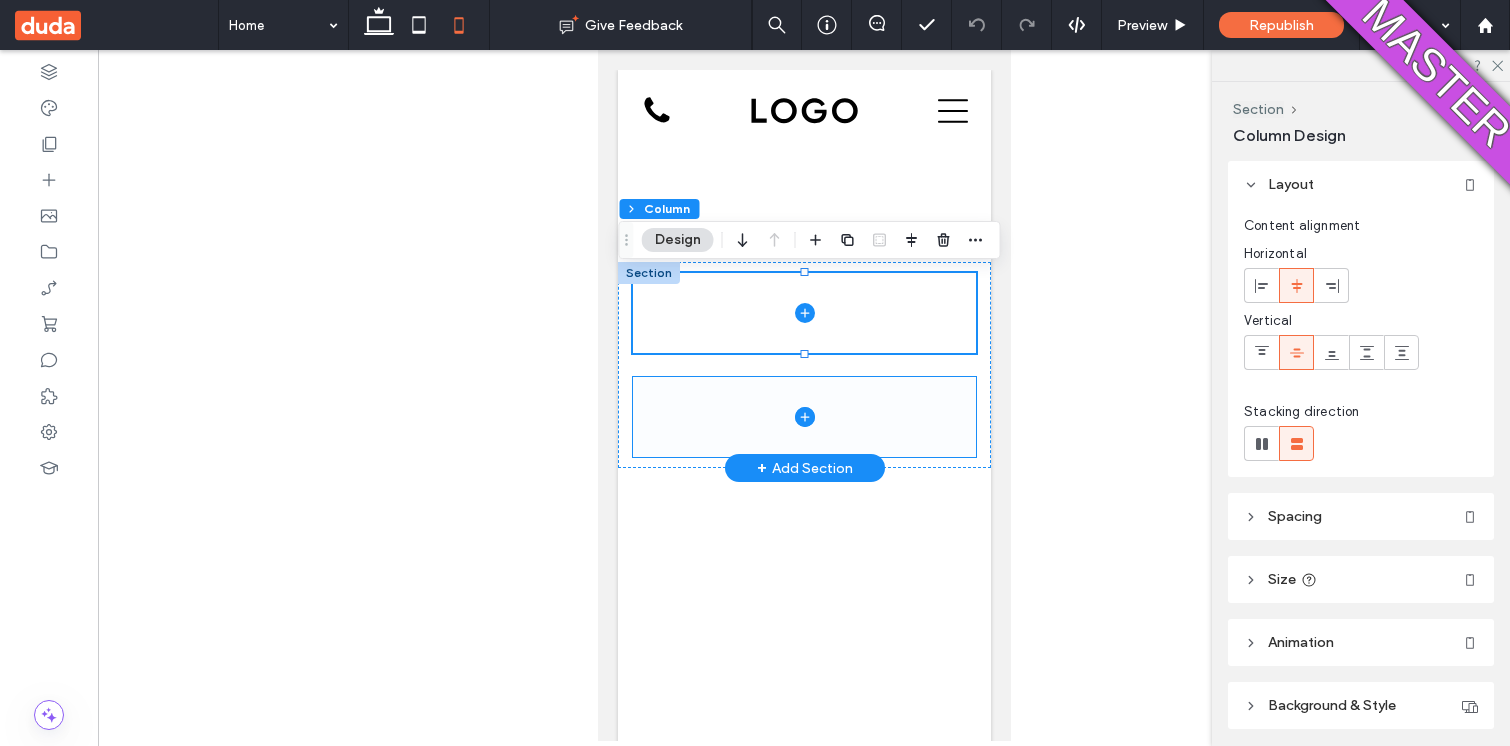 click at bounding box center [803, 417] 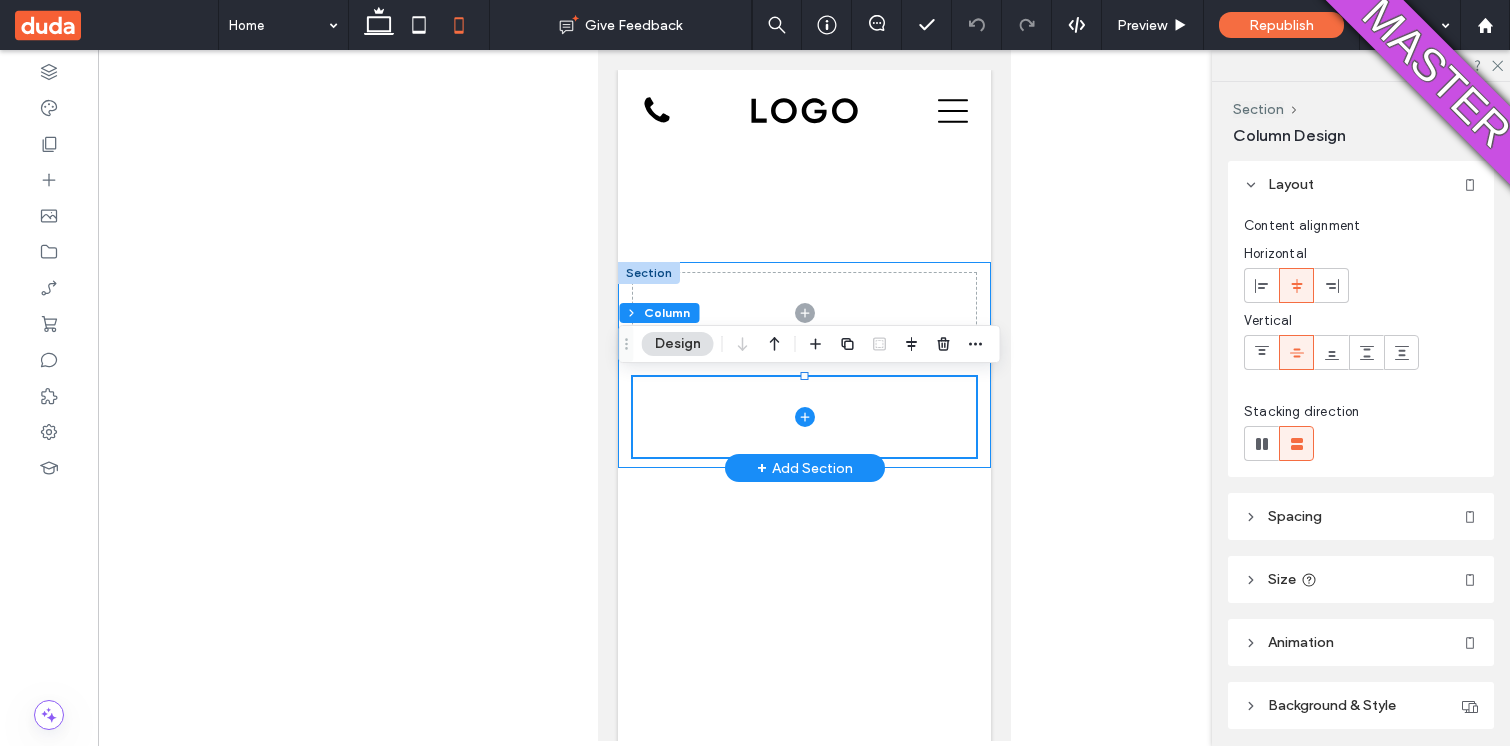 click at bounding box center [803, 365] 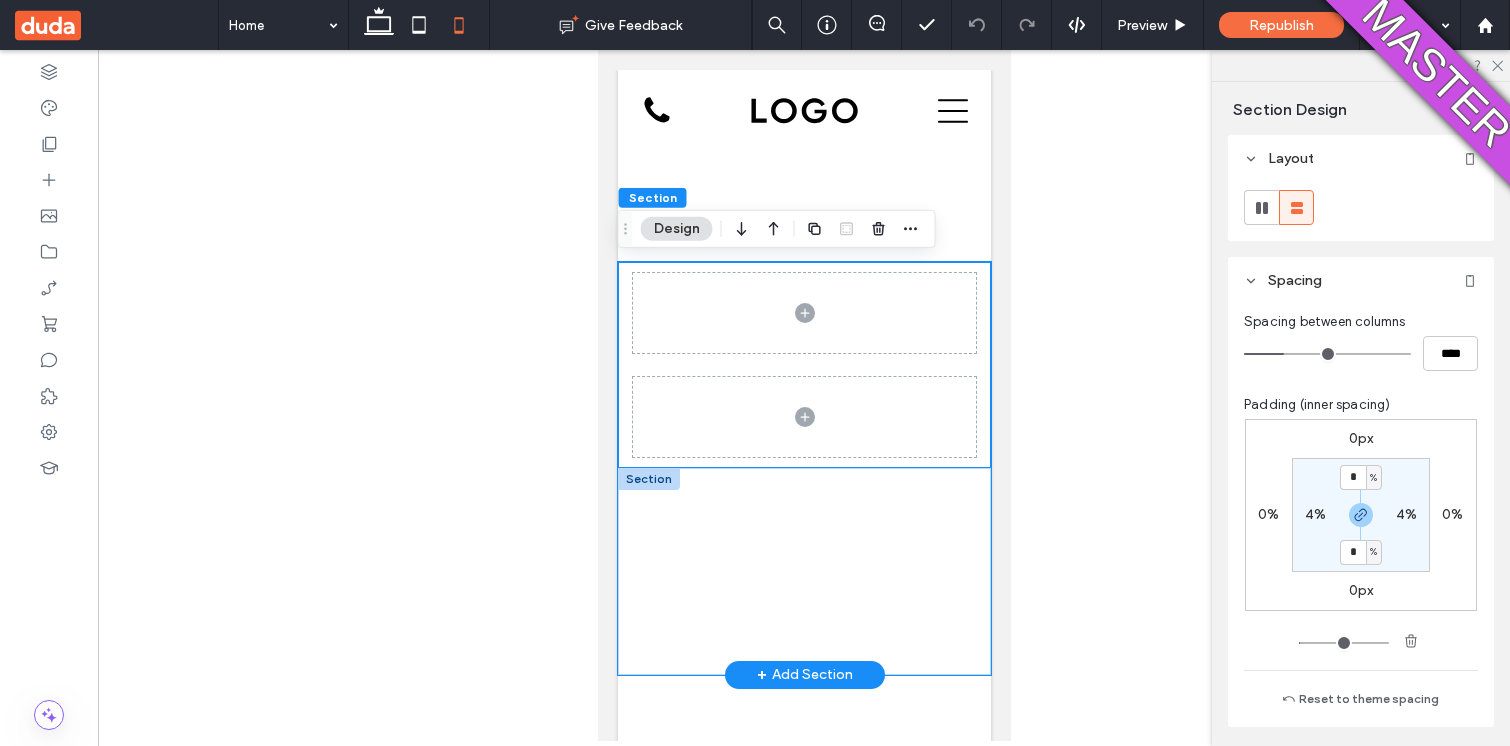 click at bounding box center [803, 571] 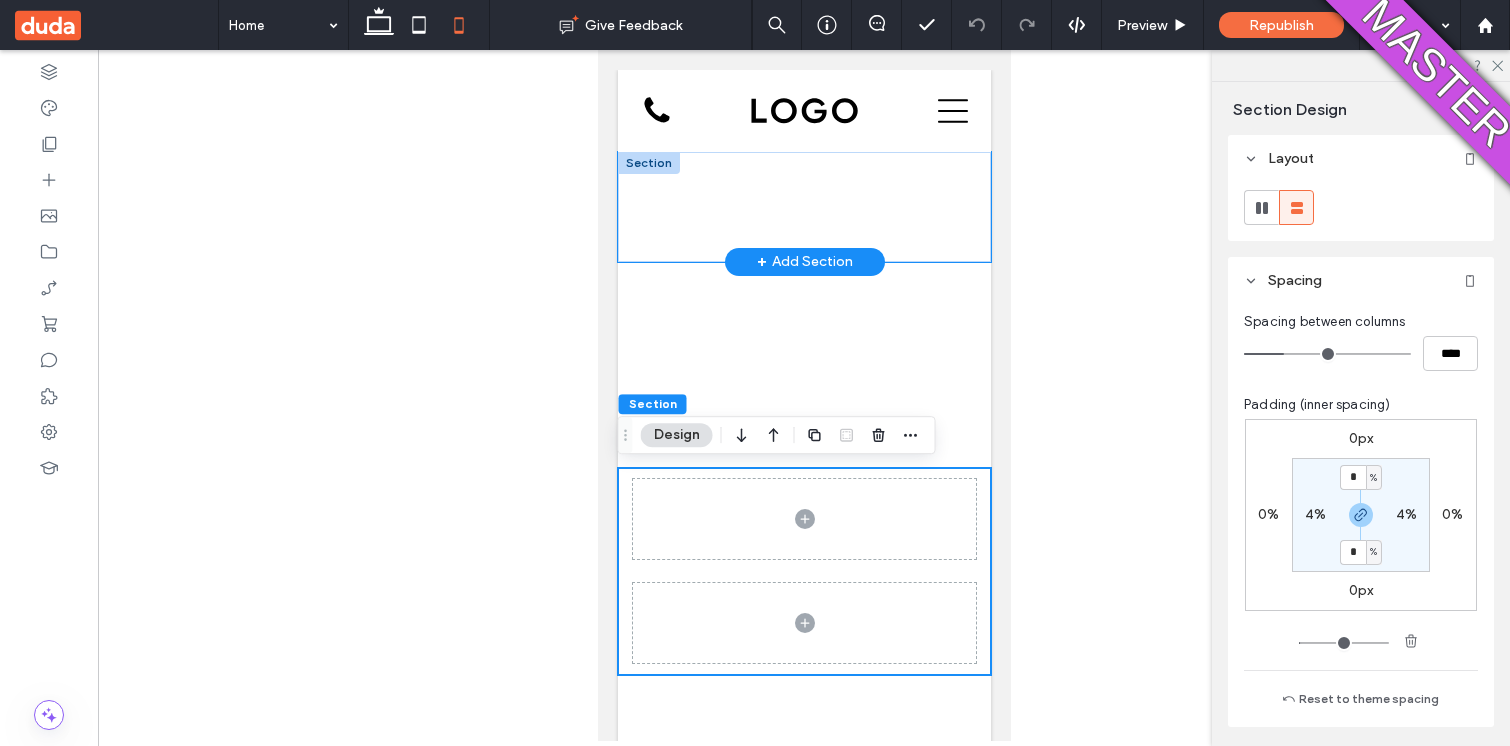 click at bounding box center (803, 207) 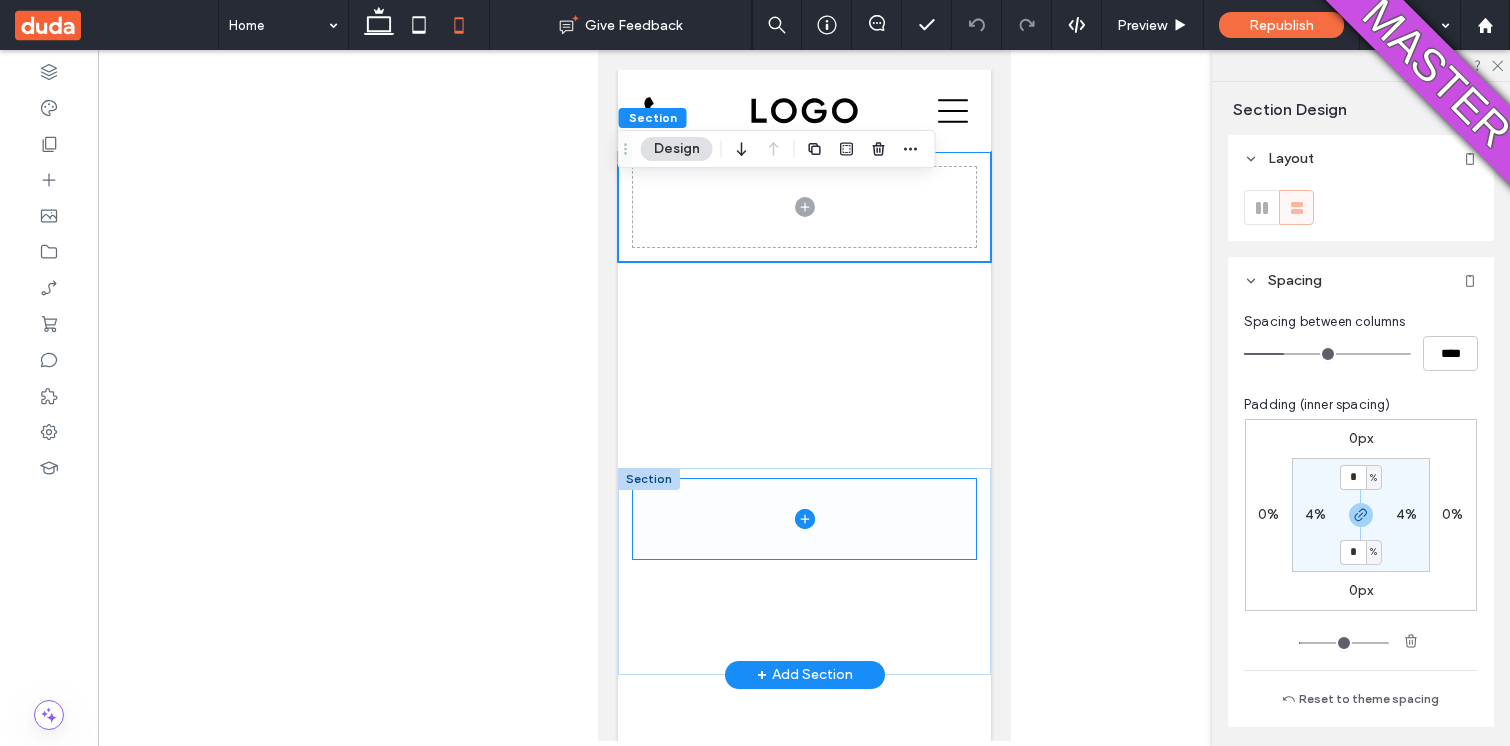 click at bounding box center (803, 519) 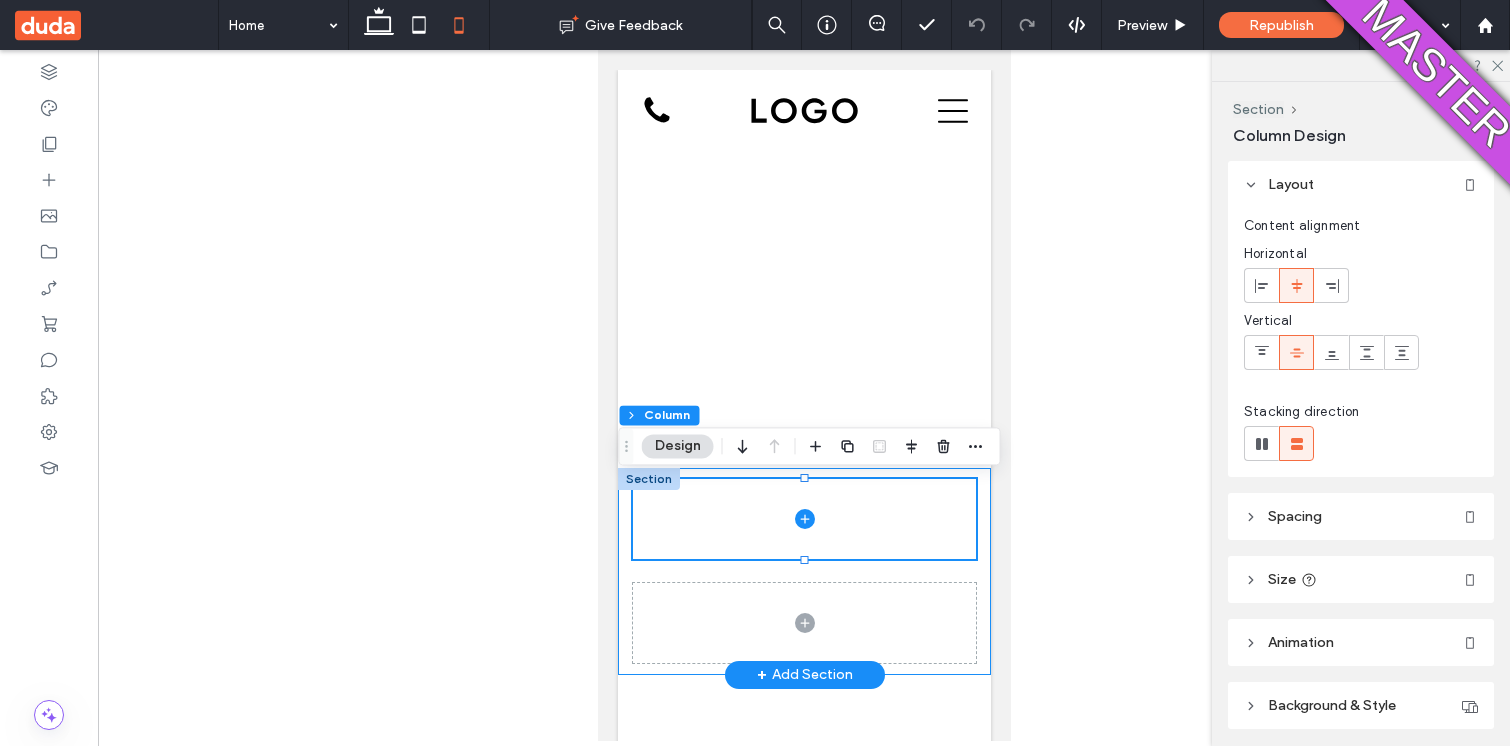 click at bounding box center [803, 571] 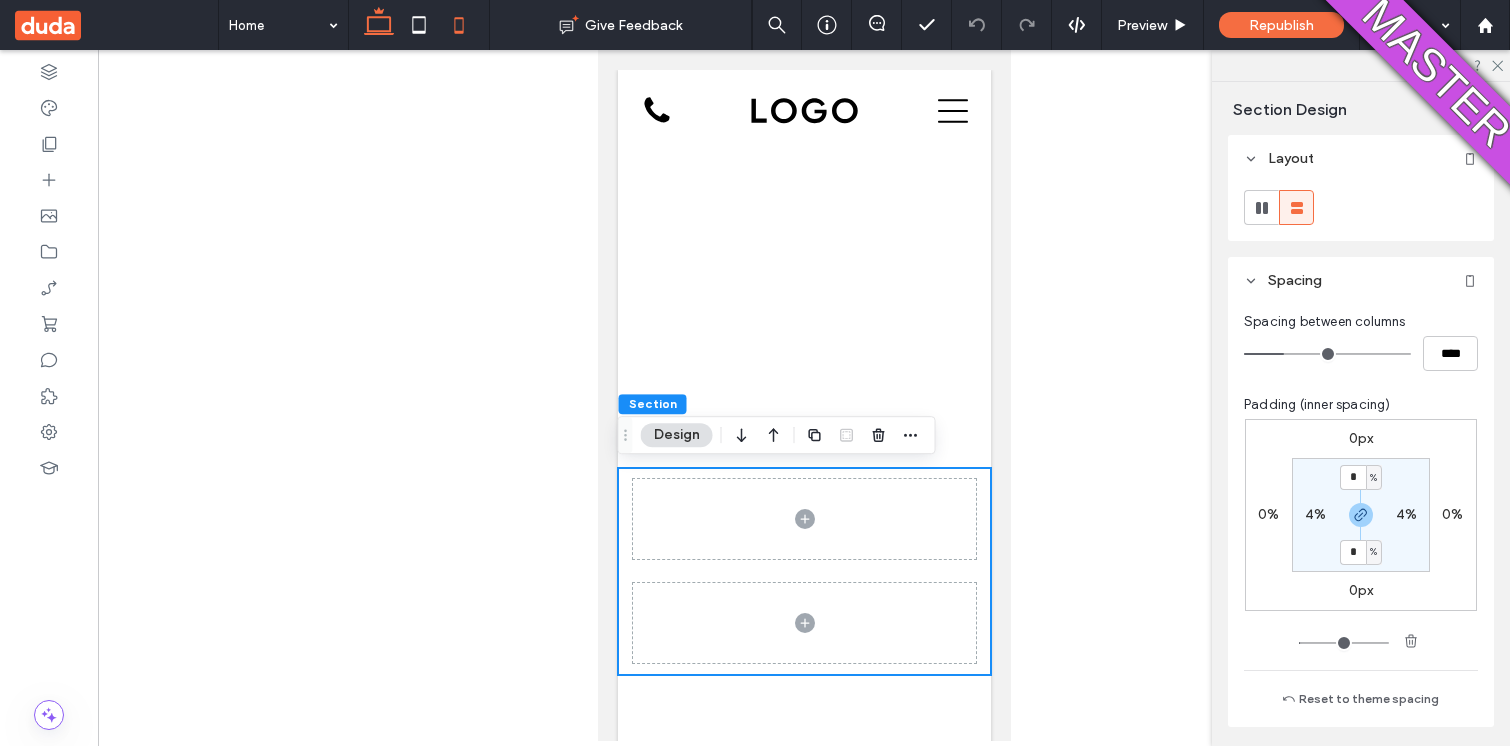click 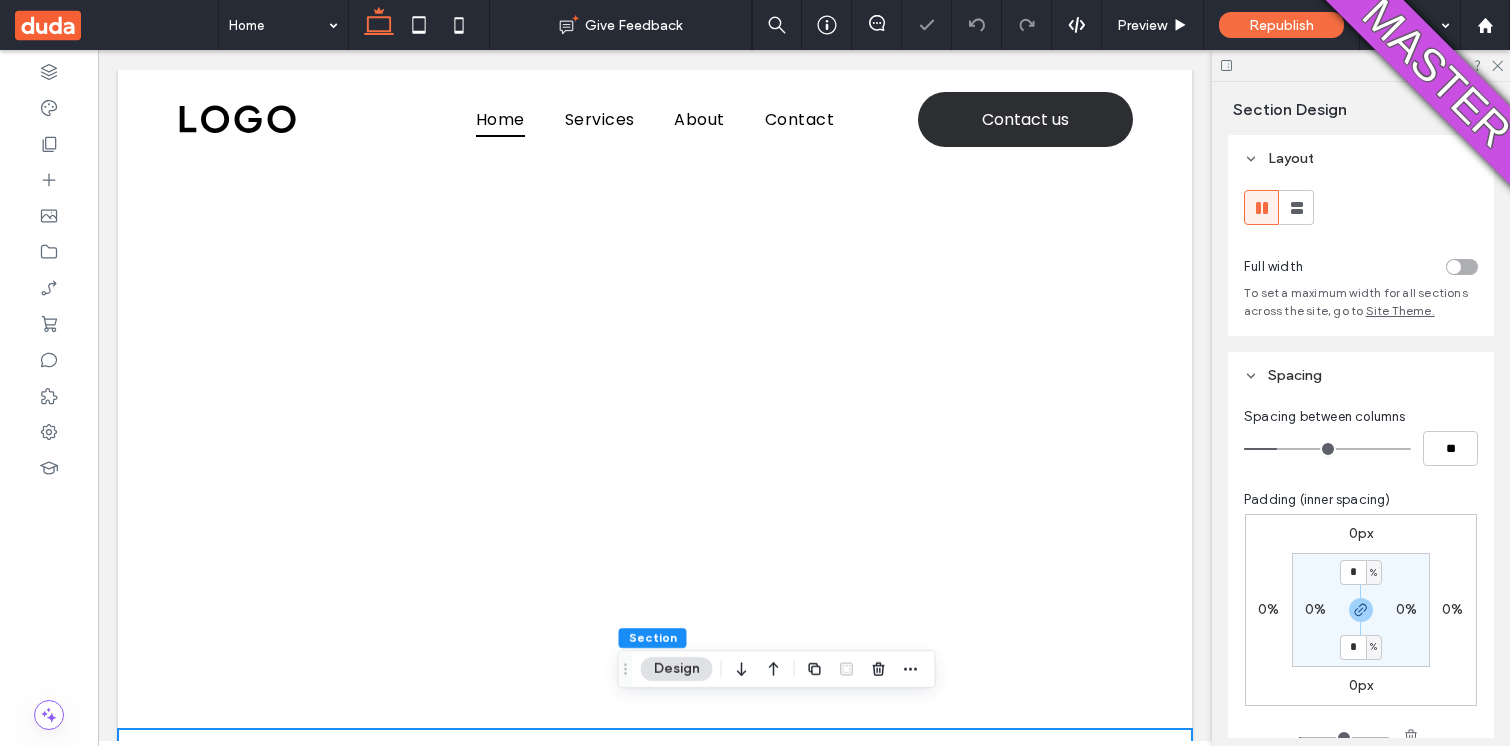 type on "*" 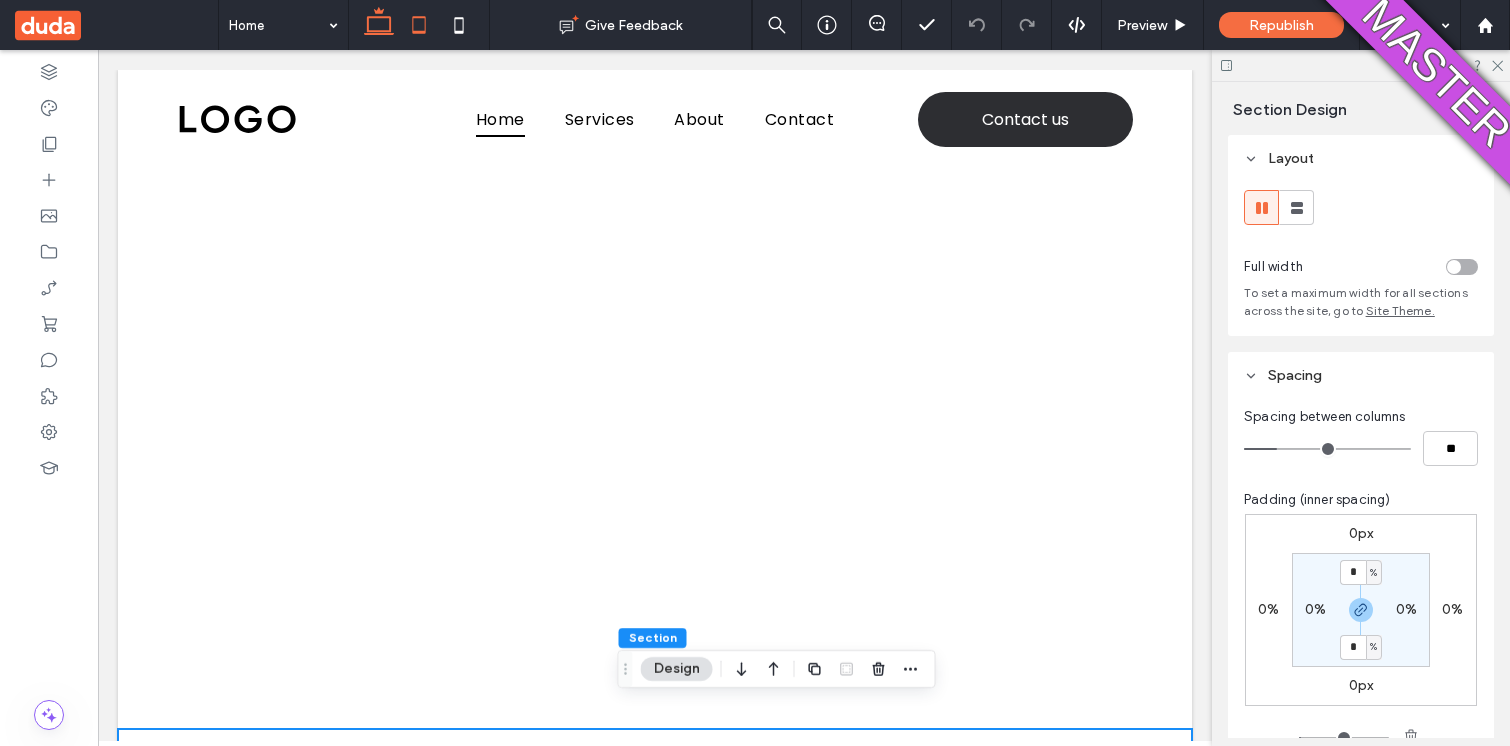 click 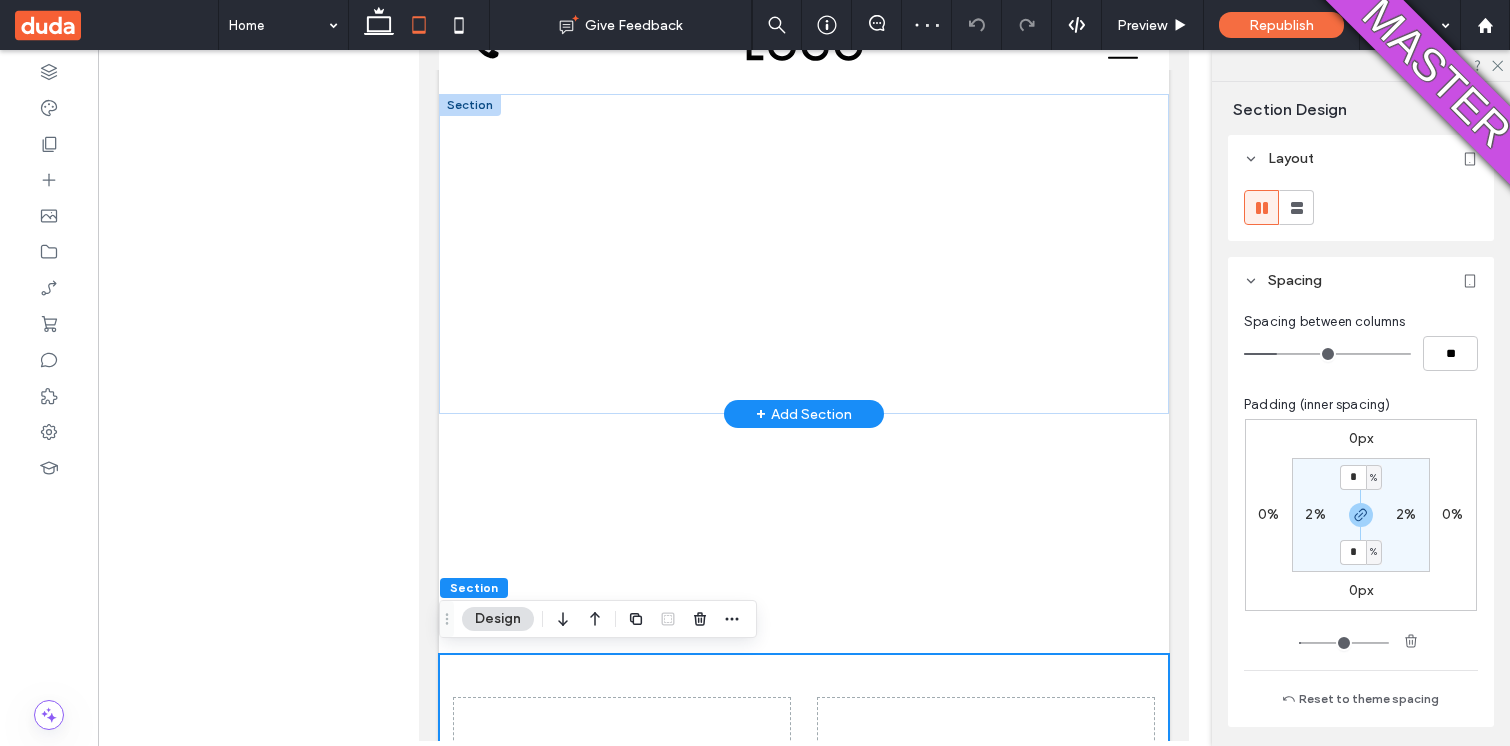 scroll, scrollTop: 69, scrollLeft: 0, axis: vertical 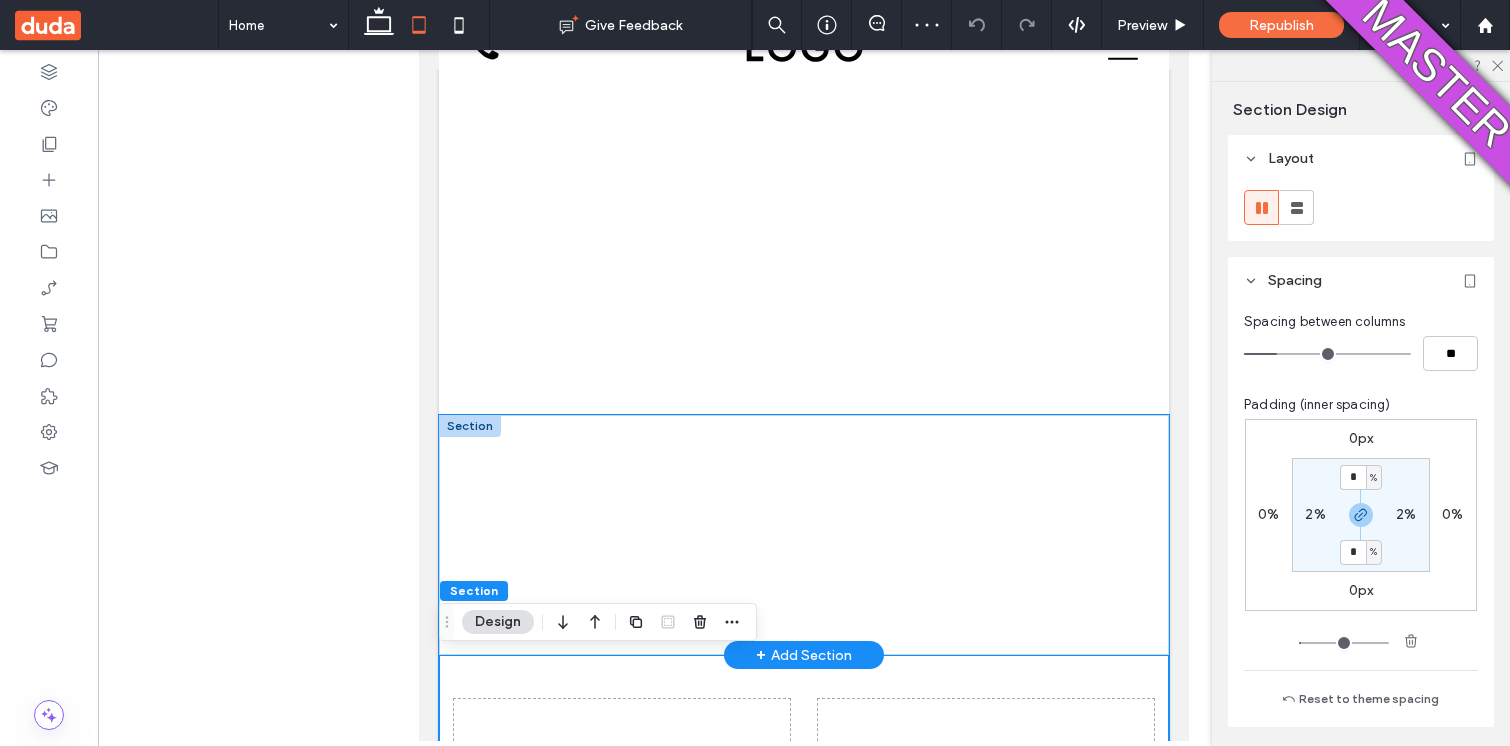 click at bounding box center (804, 535) 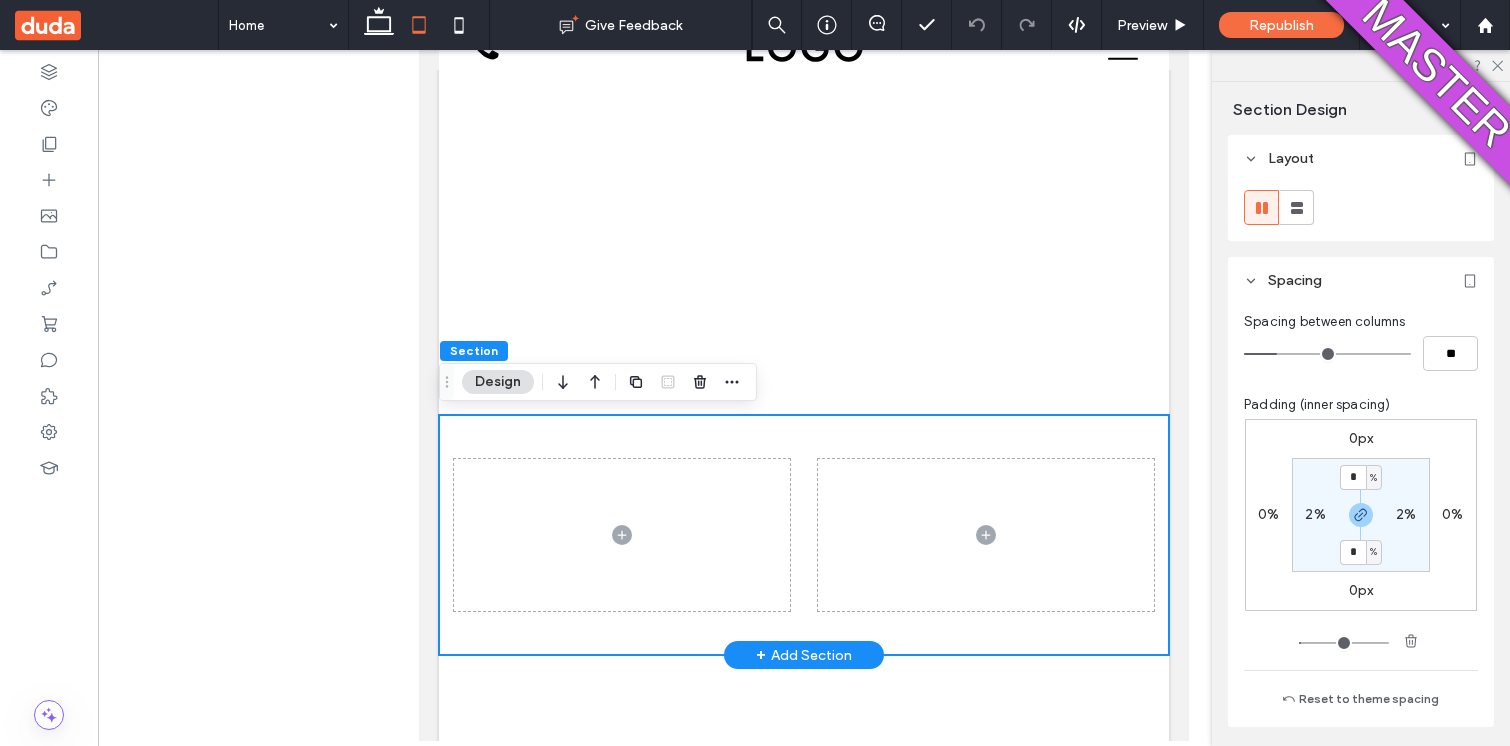 click at bounding box center [804, 535] 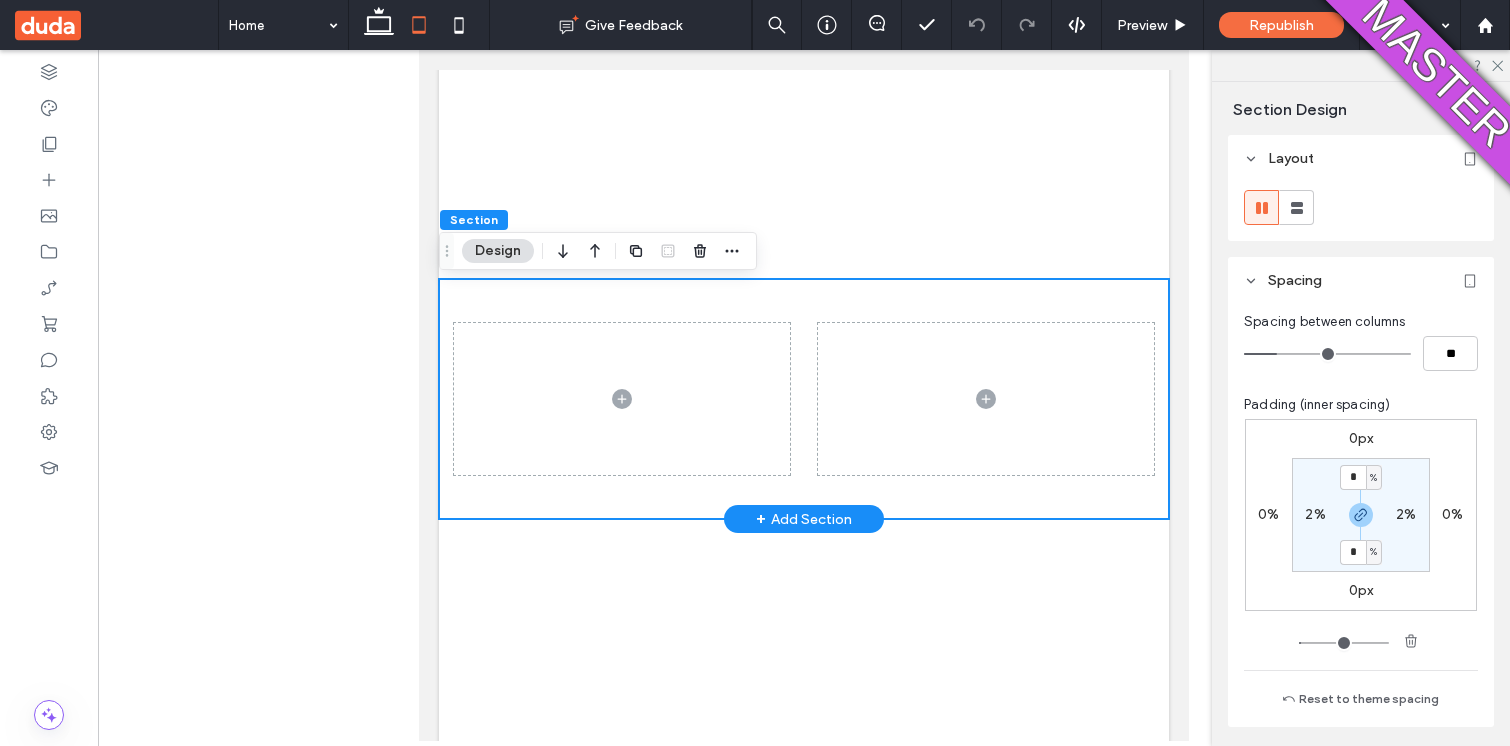 scroll, scrollTop: 245, scrollLeft: 0, axis: vertical 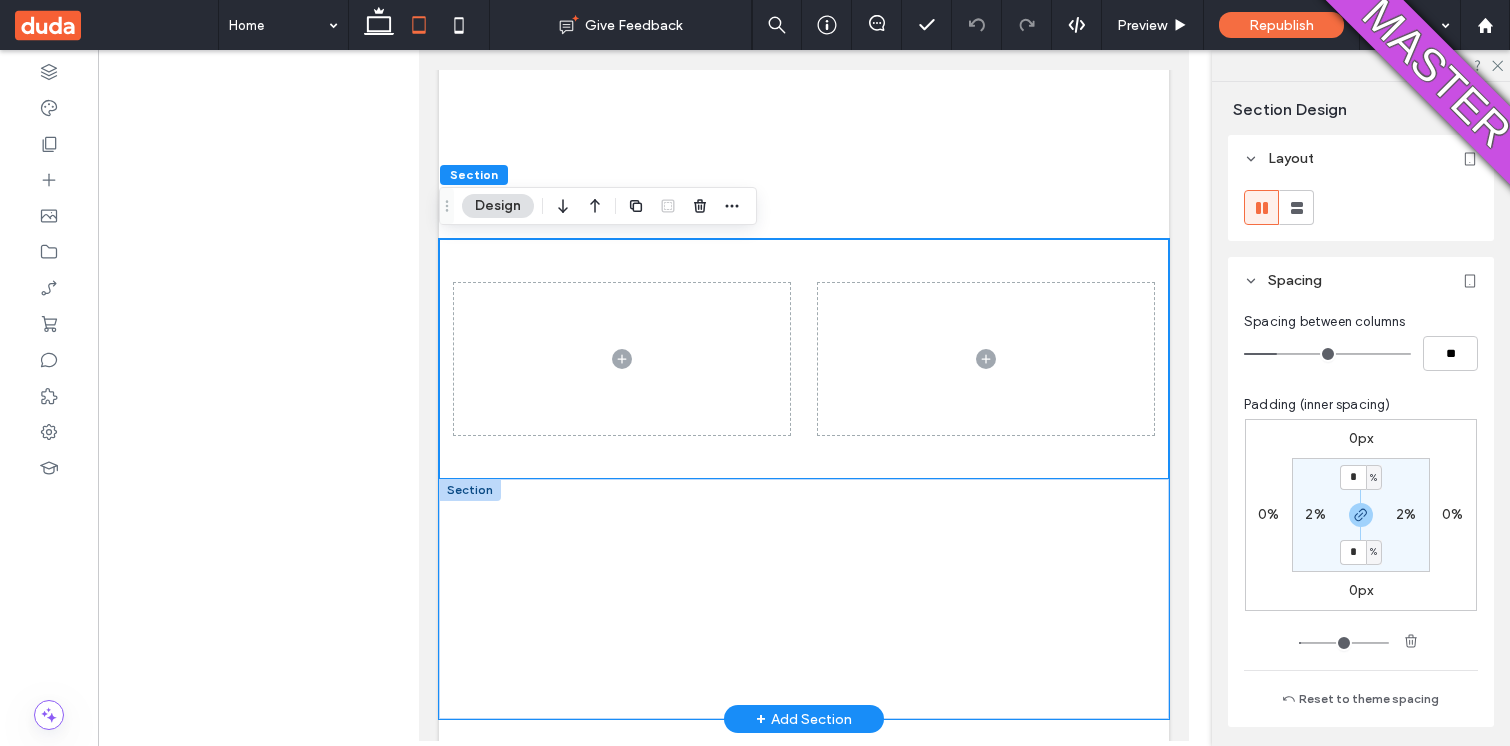 click at bounding box center (804, 599) 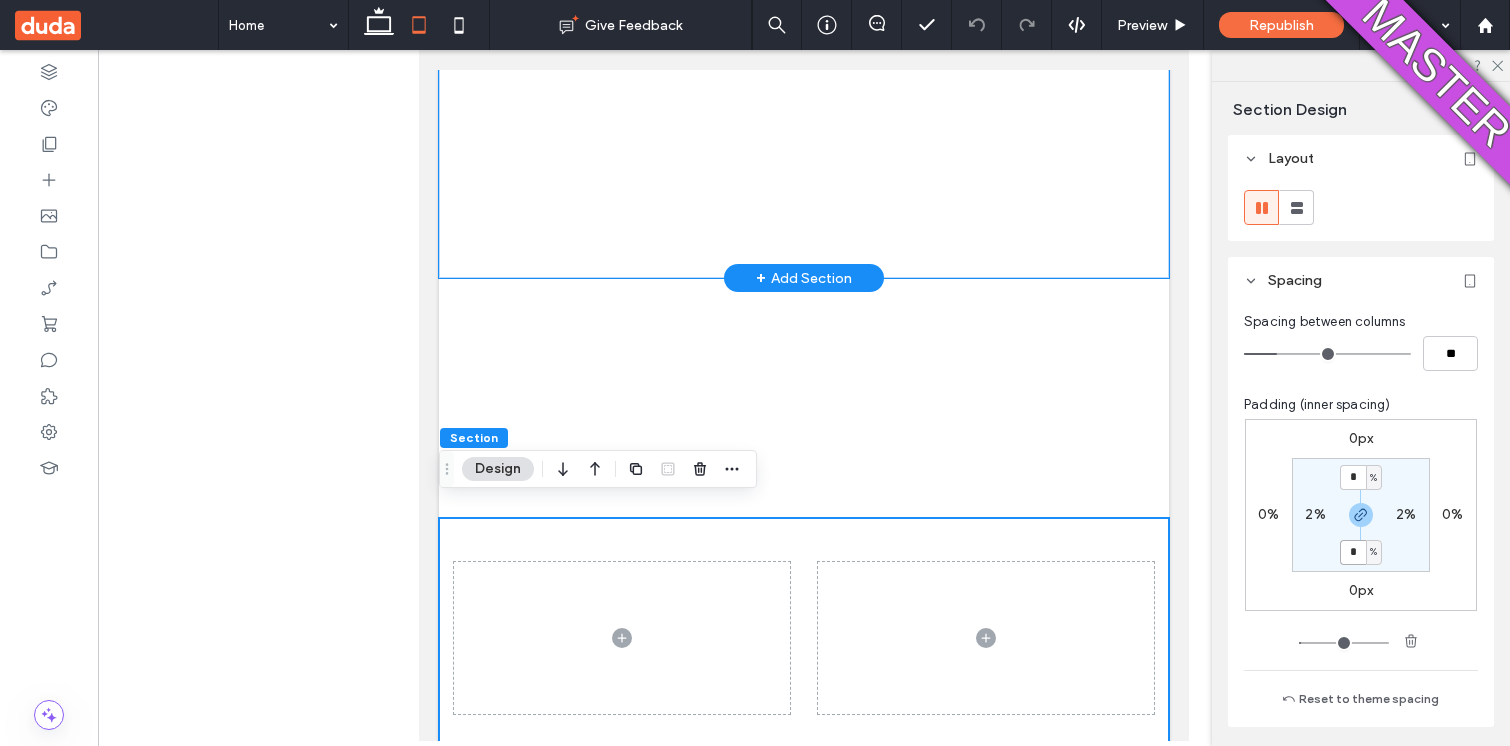 scroll, scrollTop: 199, scrollLeft: 0, axis: vertical 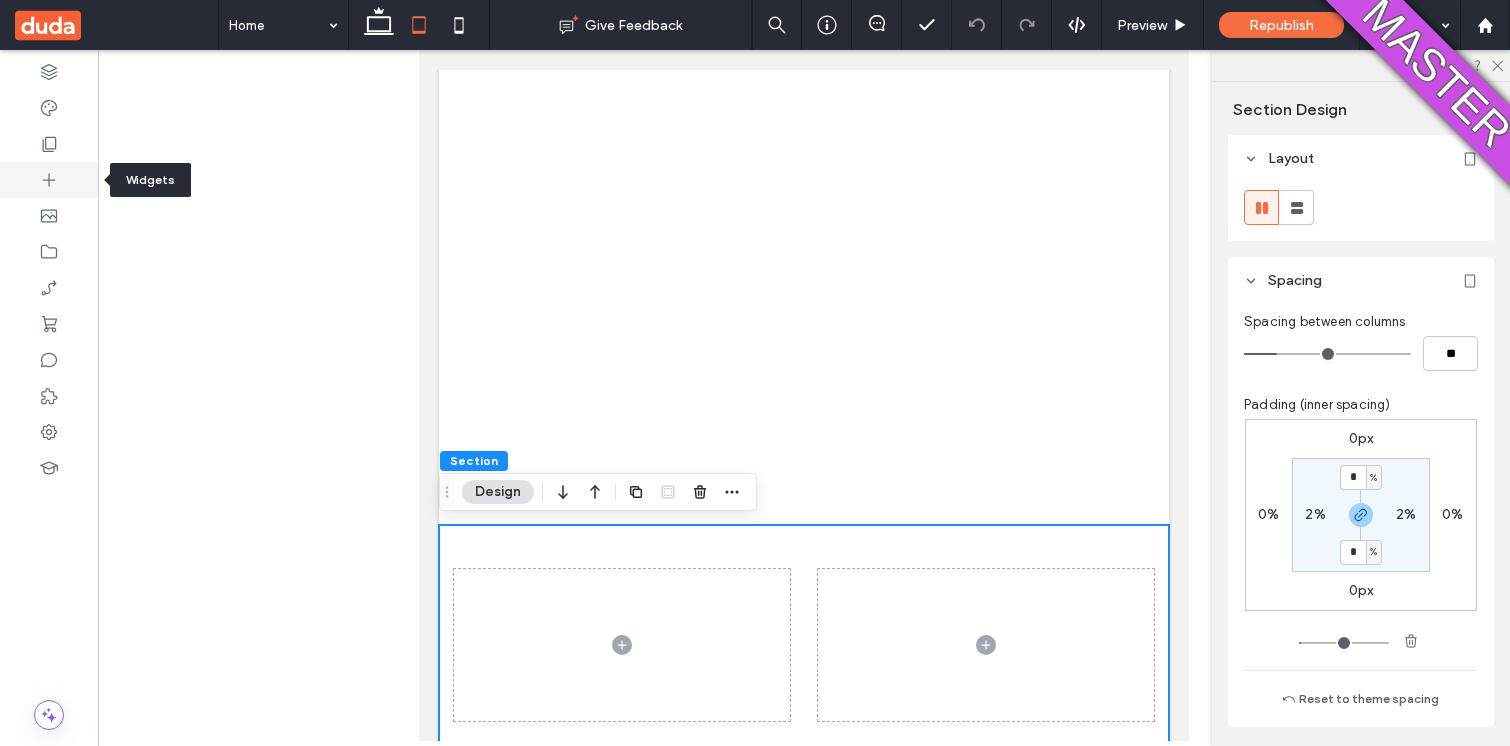 click 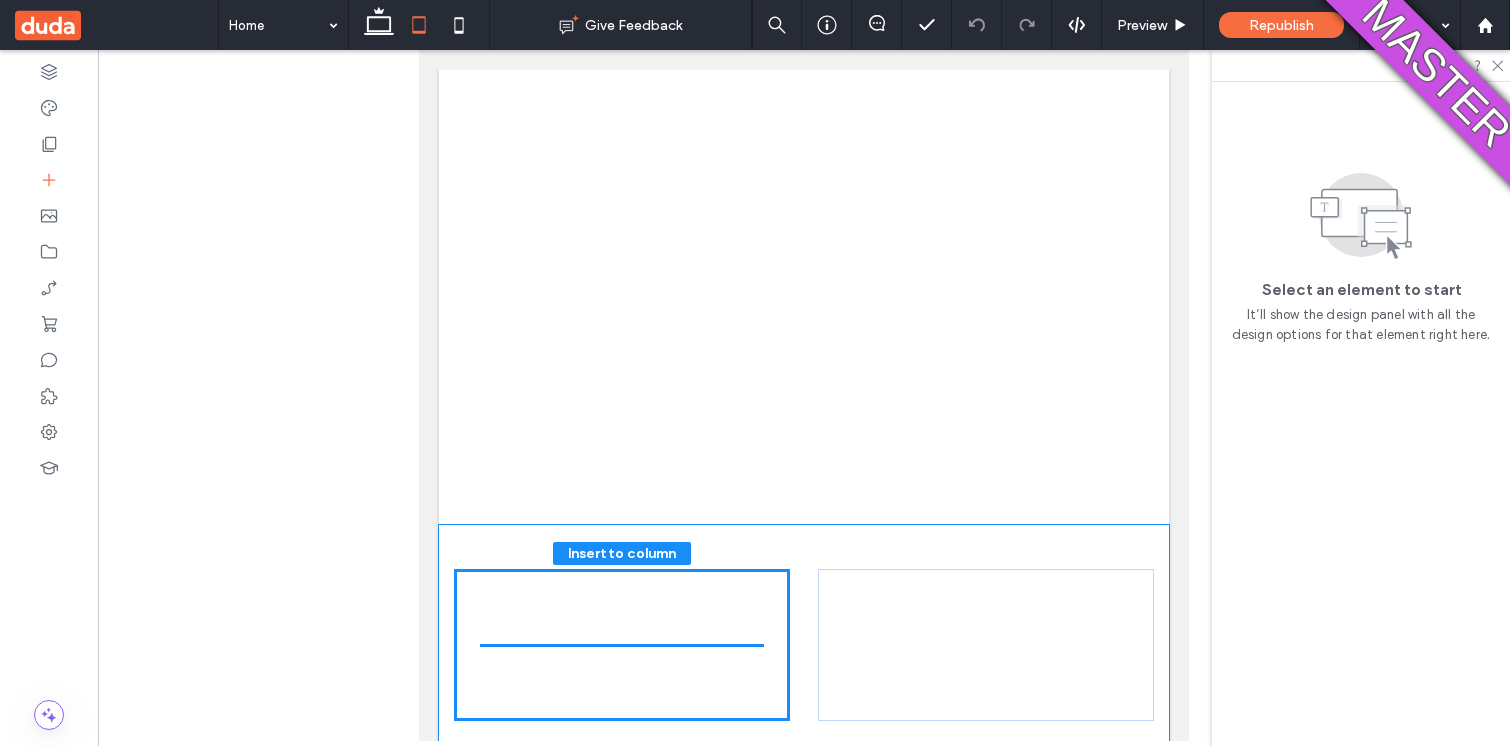 scroll, scrollTop: 239, scrollLeft: 0, axis: vertical 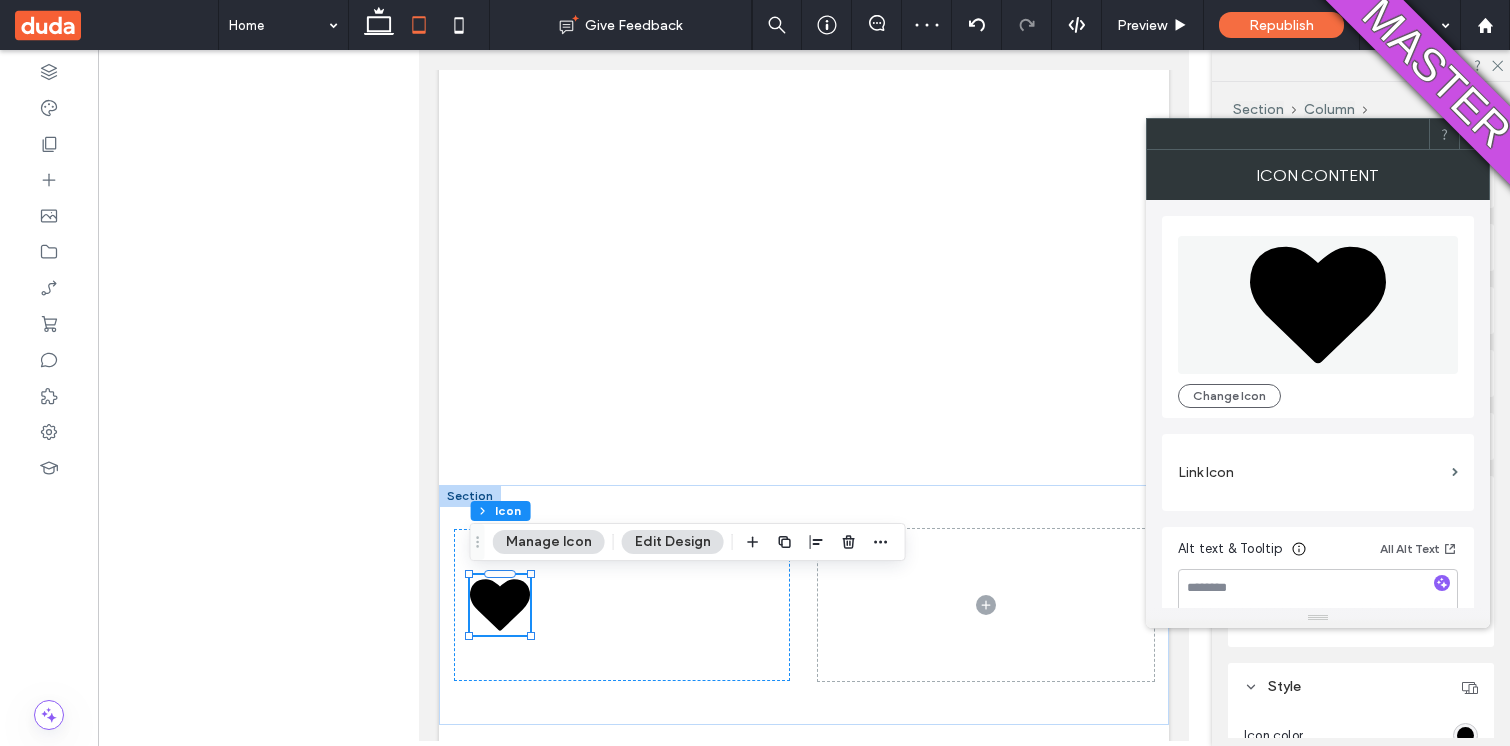 click 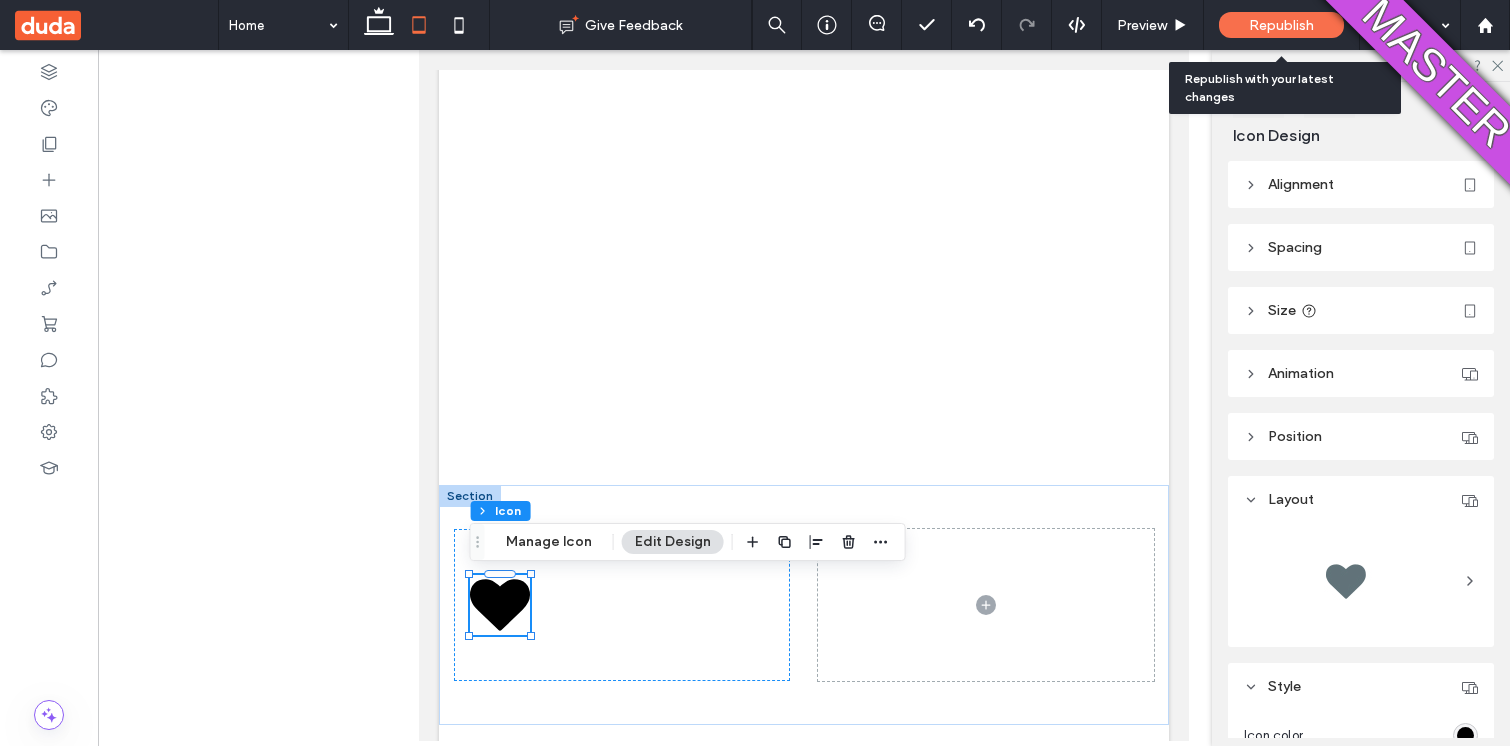 click on "Republish" at bounding box center (1281, 25) 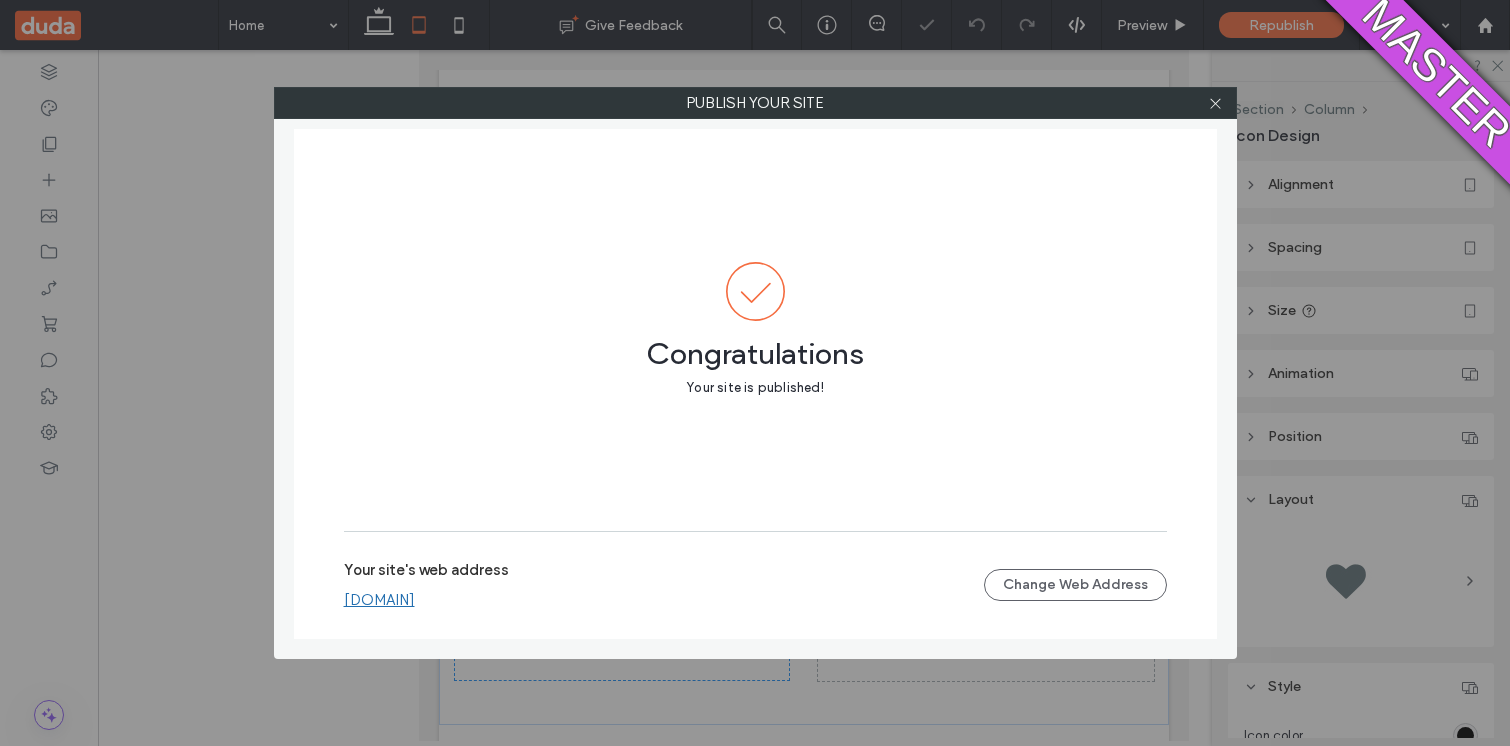 click on "zoharayefetf8ea48cb.multiscreen.d1test.biz" at bounding box center (379, 600) 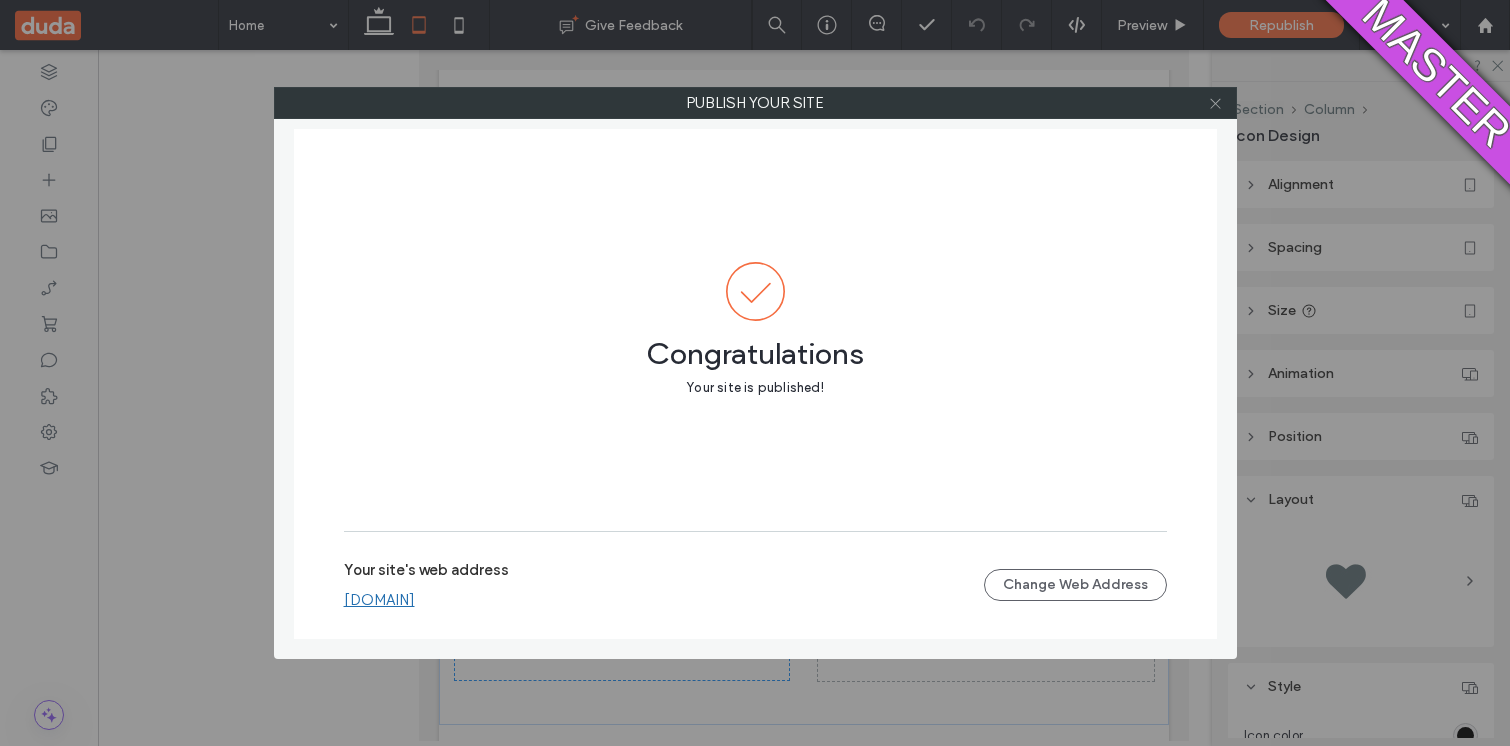 click 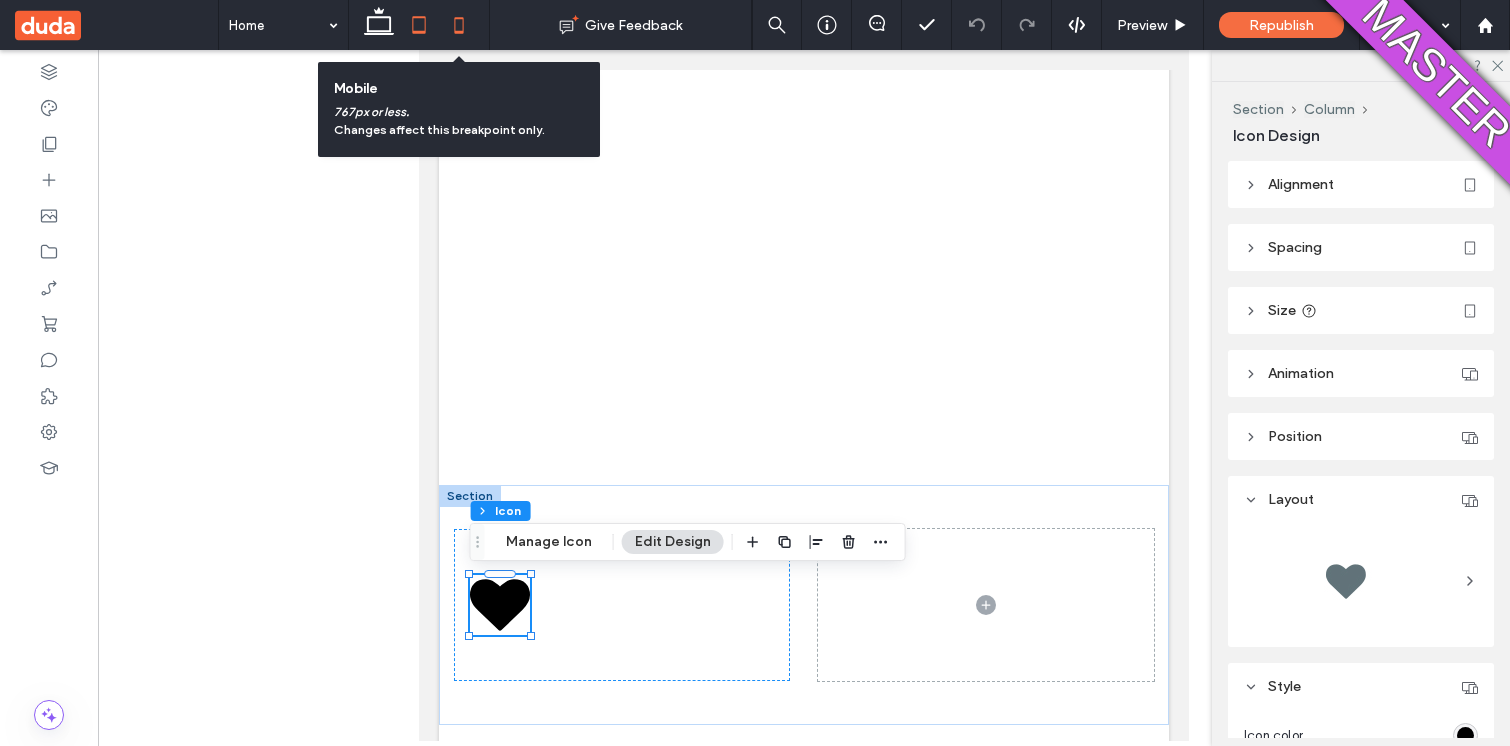 click 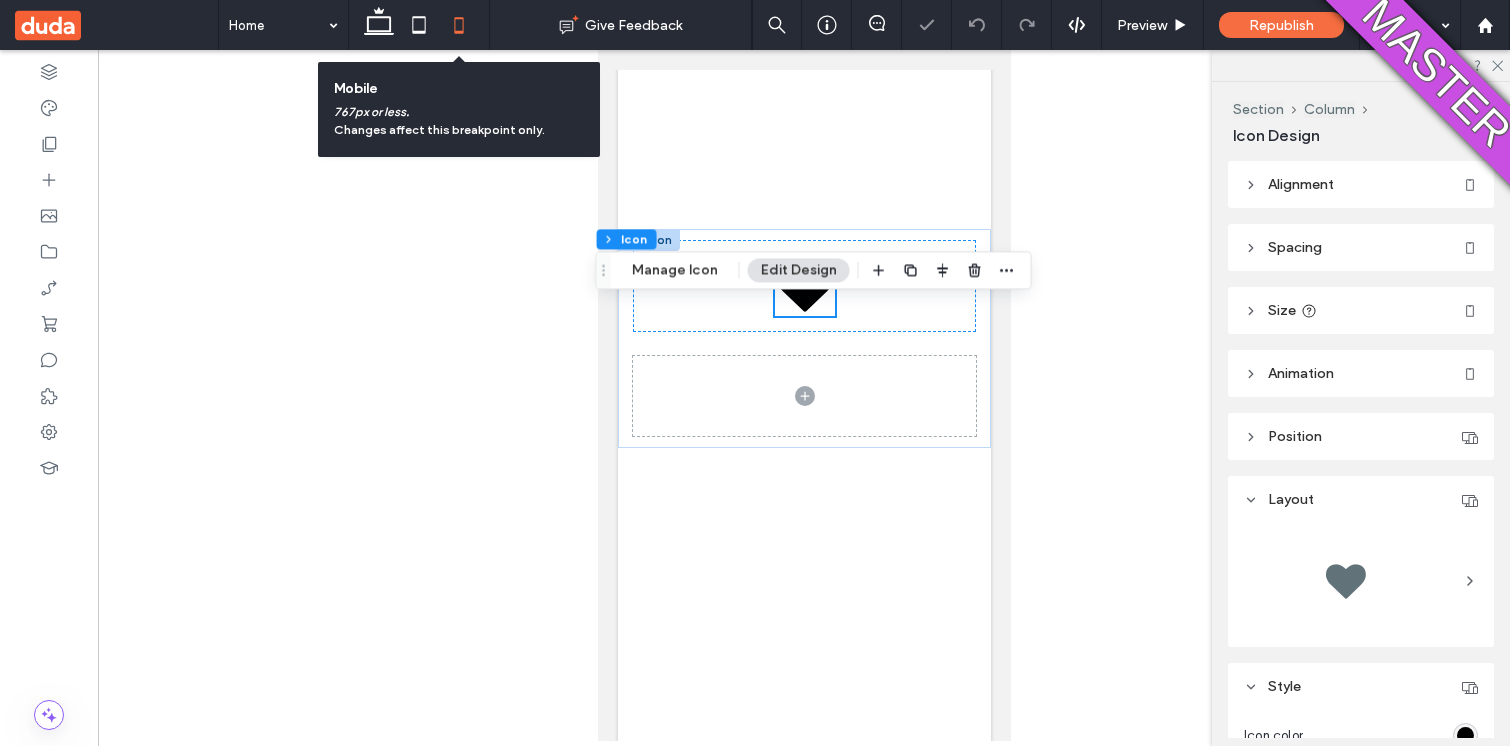 scroll, scrollTop: 192, scrollLeft: 0, axis: vertical 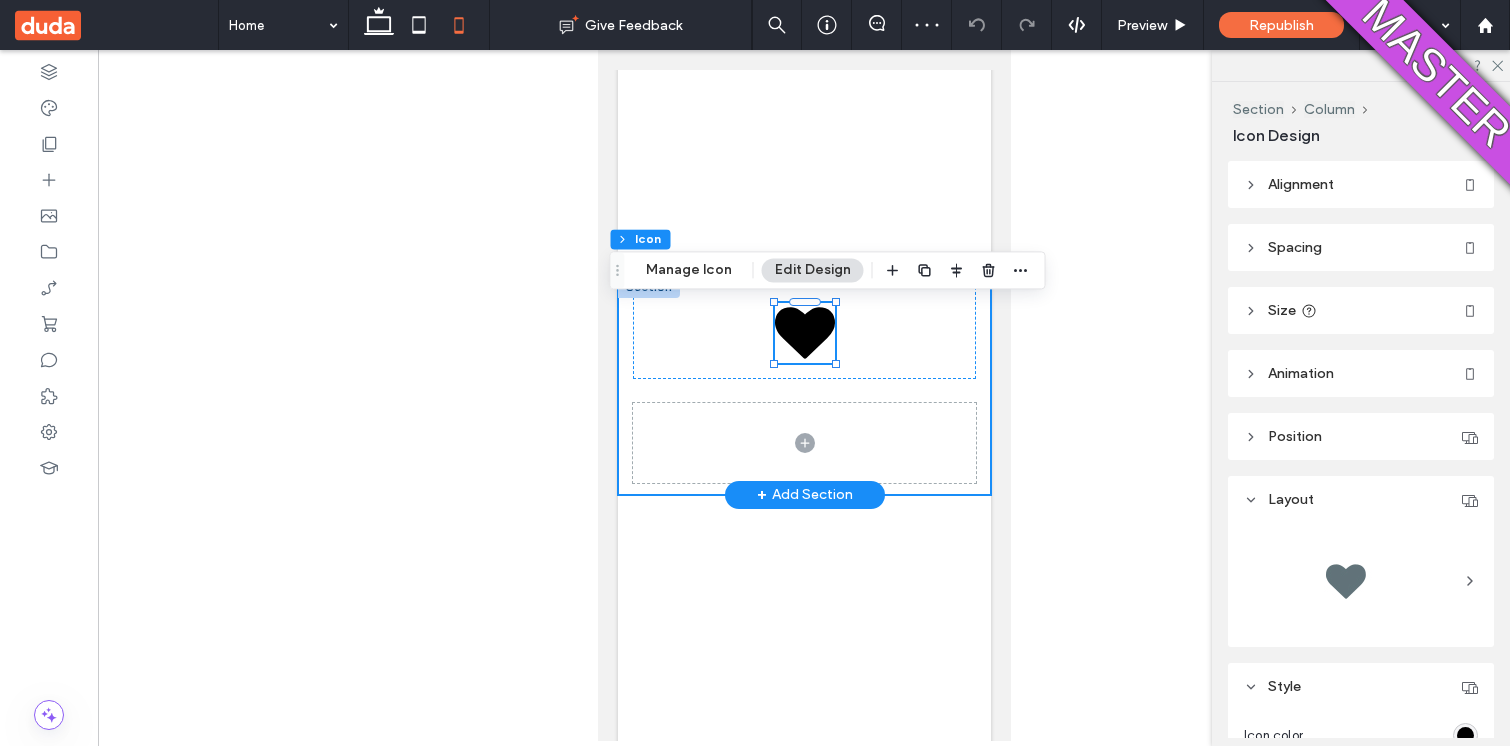 click at bounding box center (803, 385) 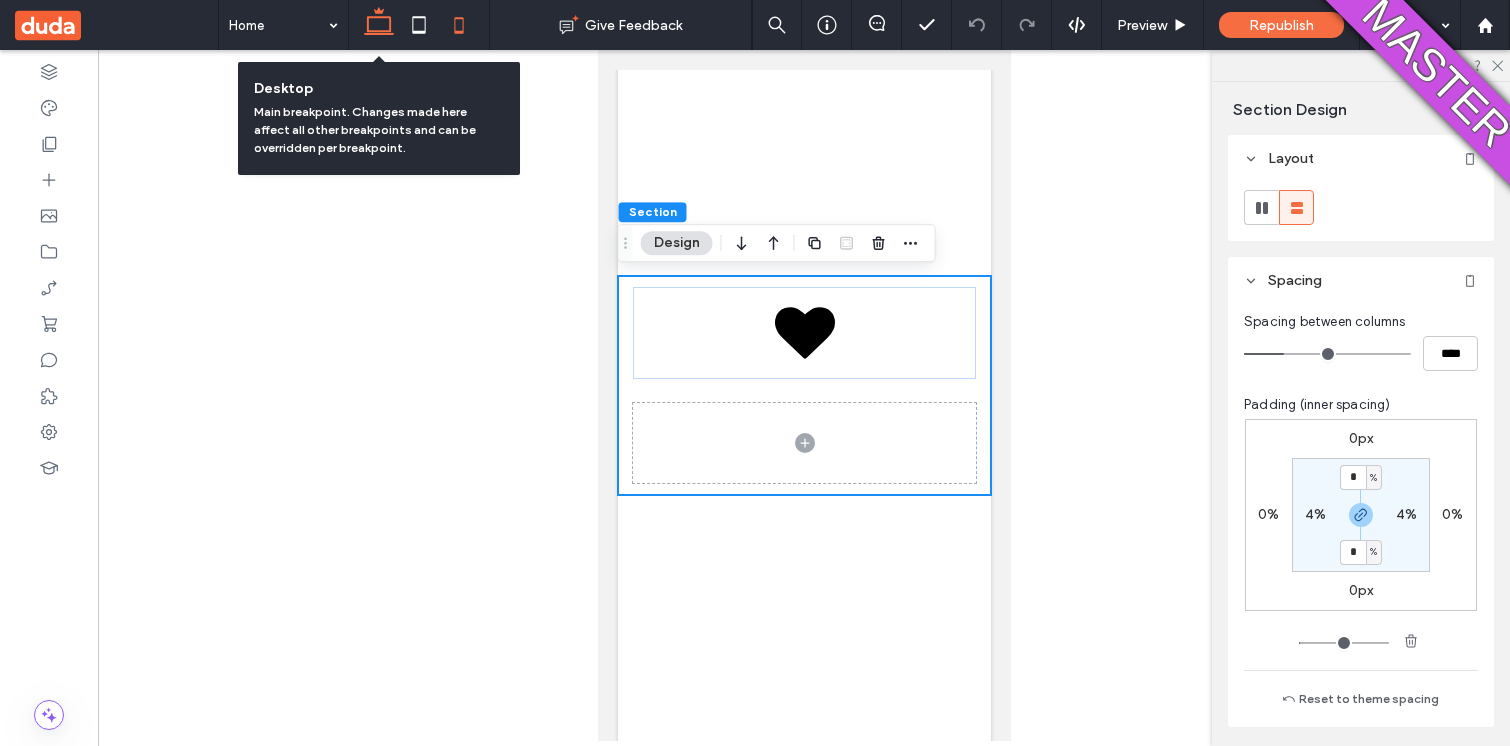 click 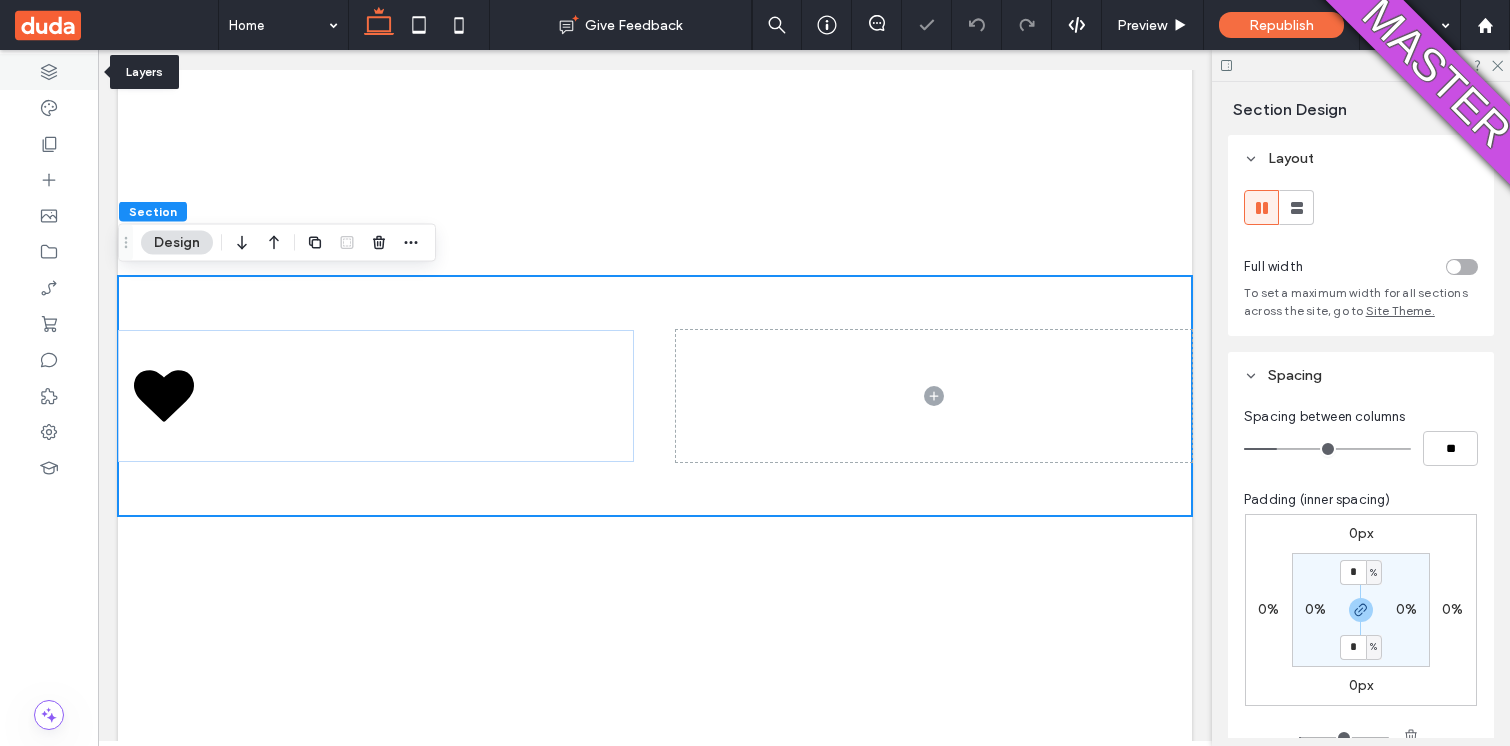 click 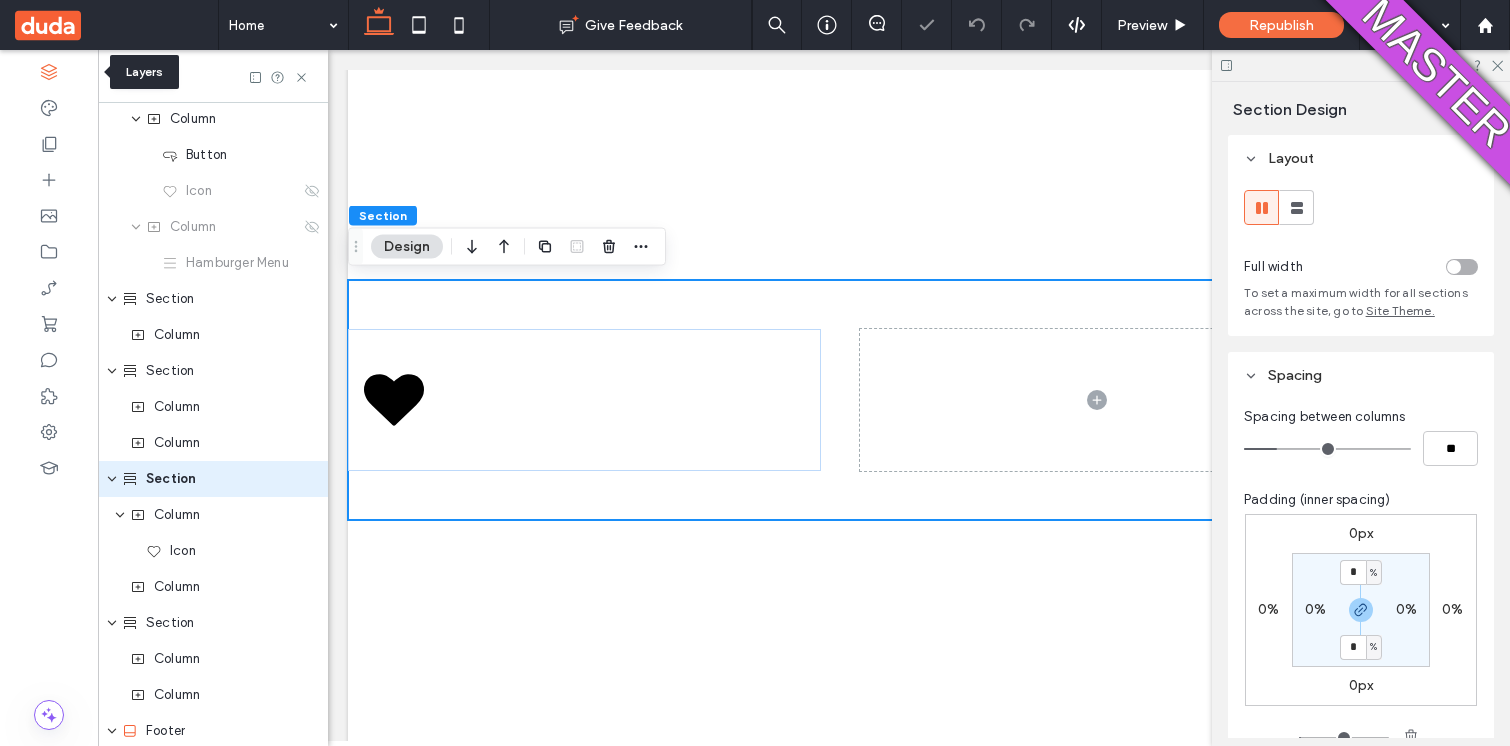 scroll, scrollTop: 272, scrollLeft: 0, axis: vertical 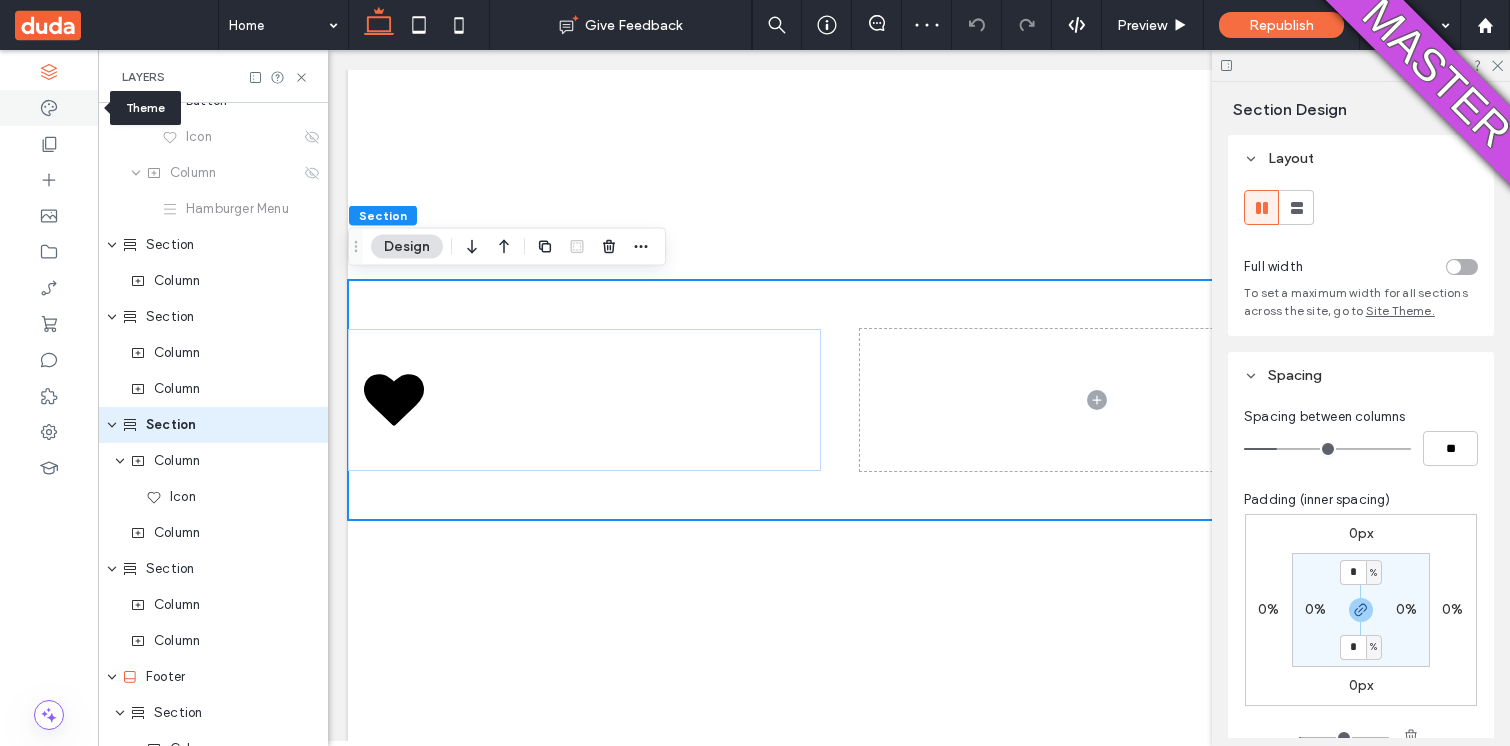 click 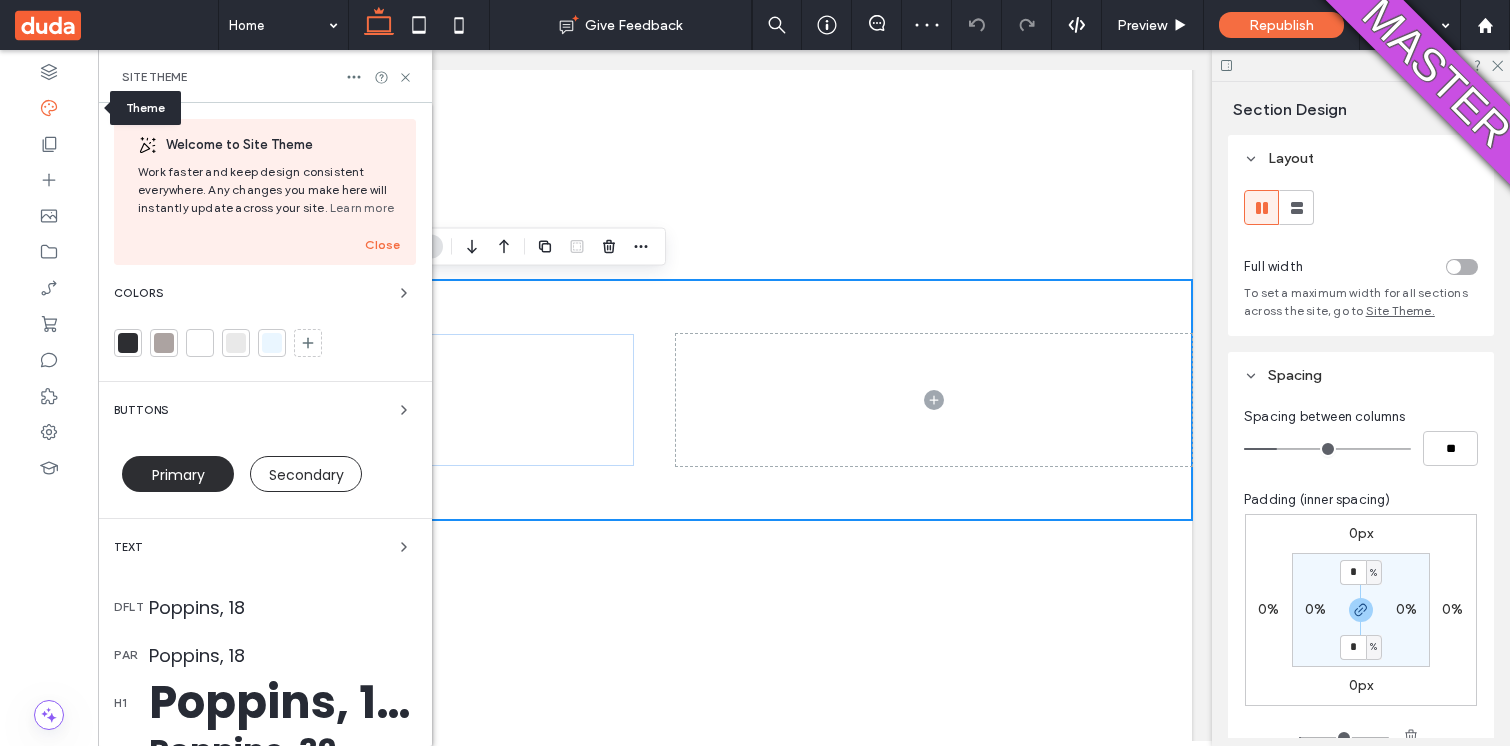scroll, scrollTop: 453, scrollLeft: 0, axis: vertical 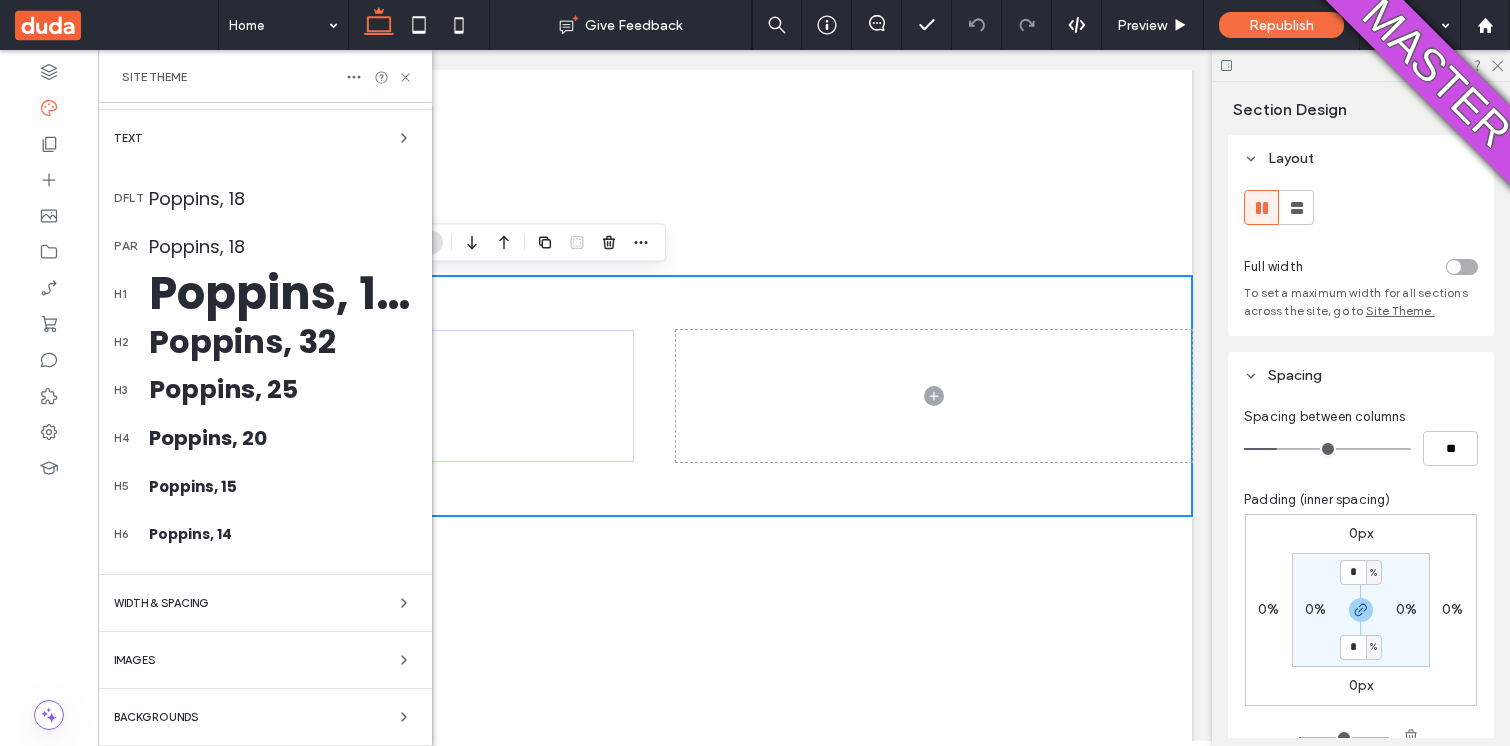 click on "WIDTH & SPACING" at bounding box center [161, 603] 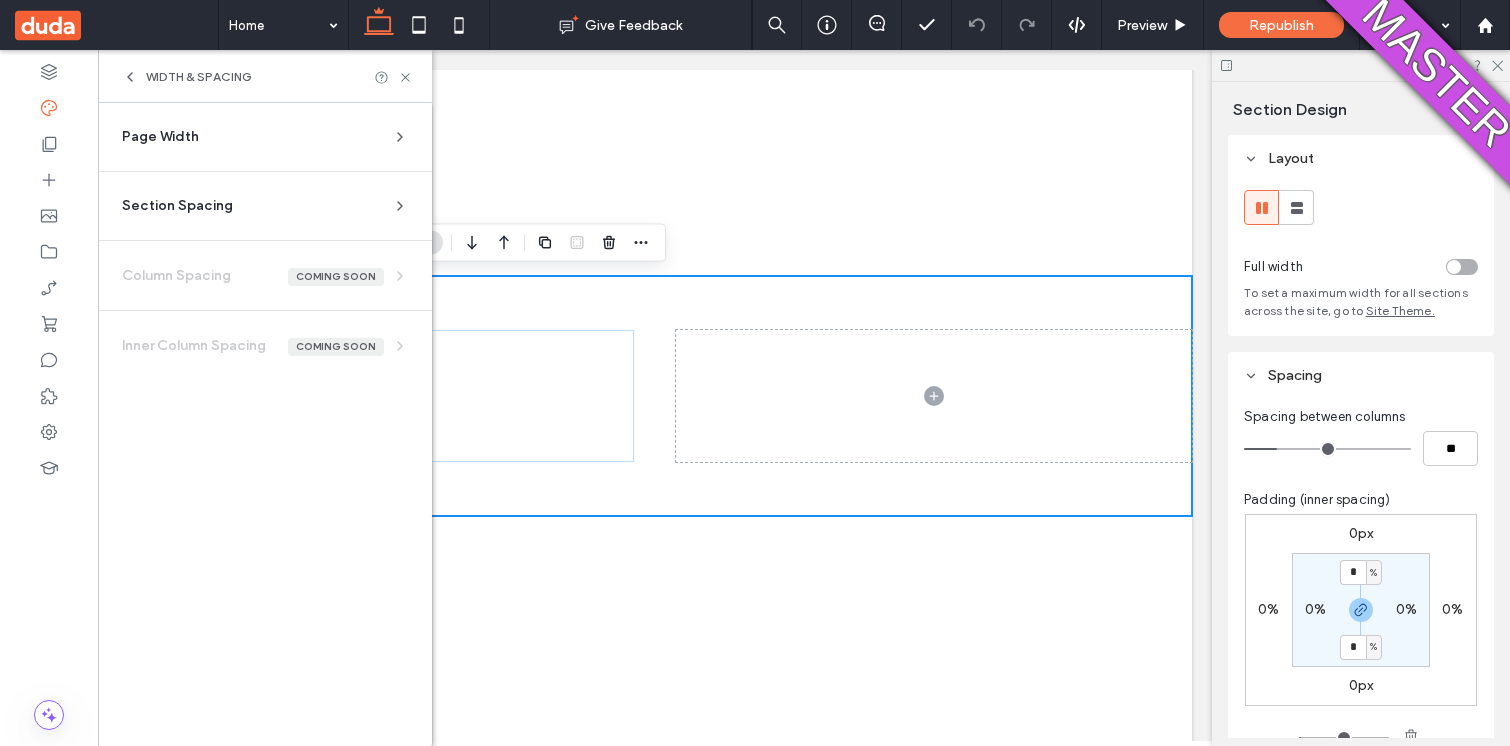 scroll, scrollTop: 0, scrollLeft: 0, axis: both 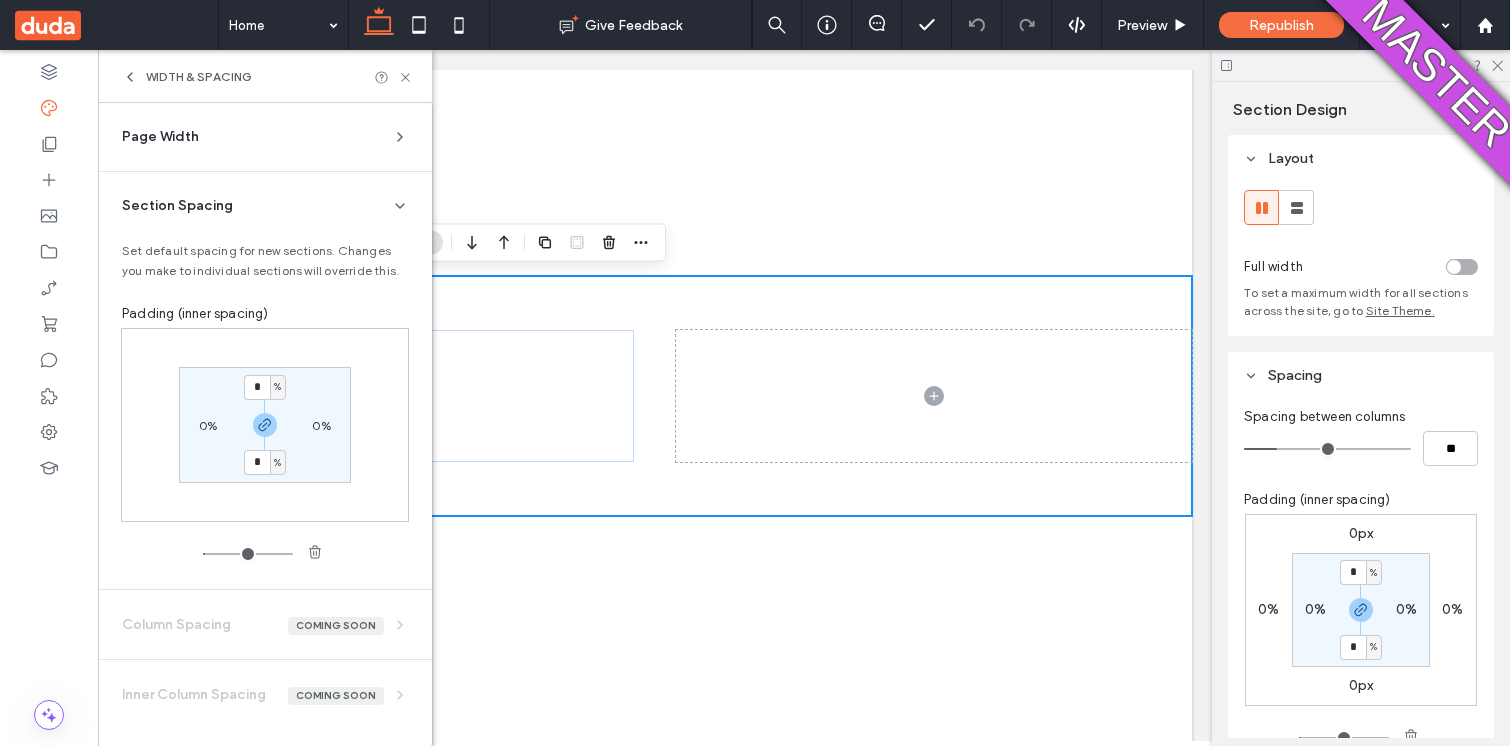 click on "0%" at bounding box center (208, 425) 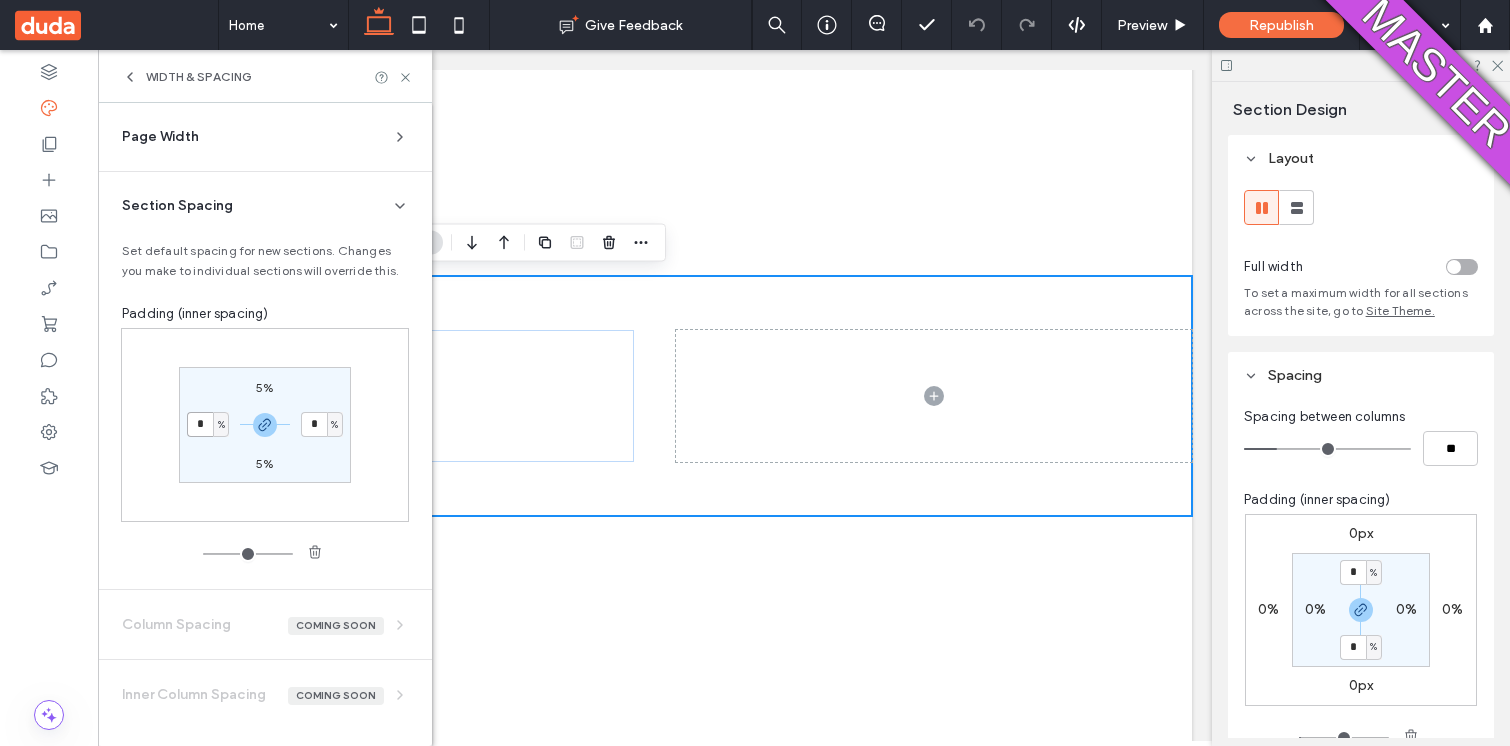 click on "*" at bounding box center (200, 424) 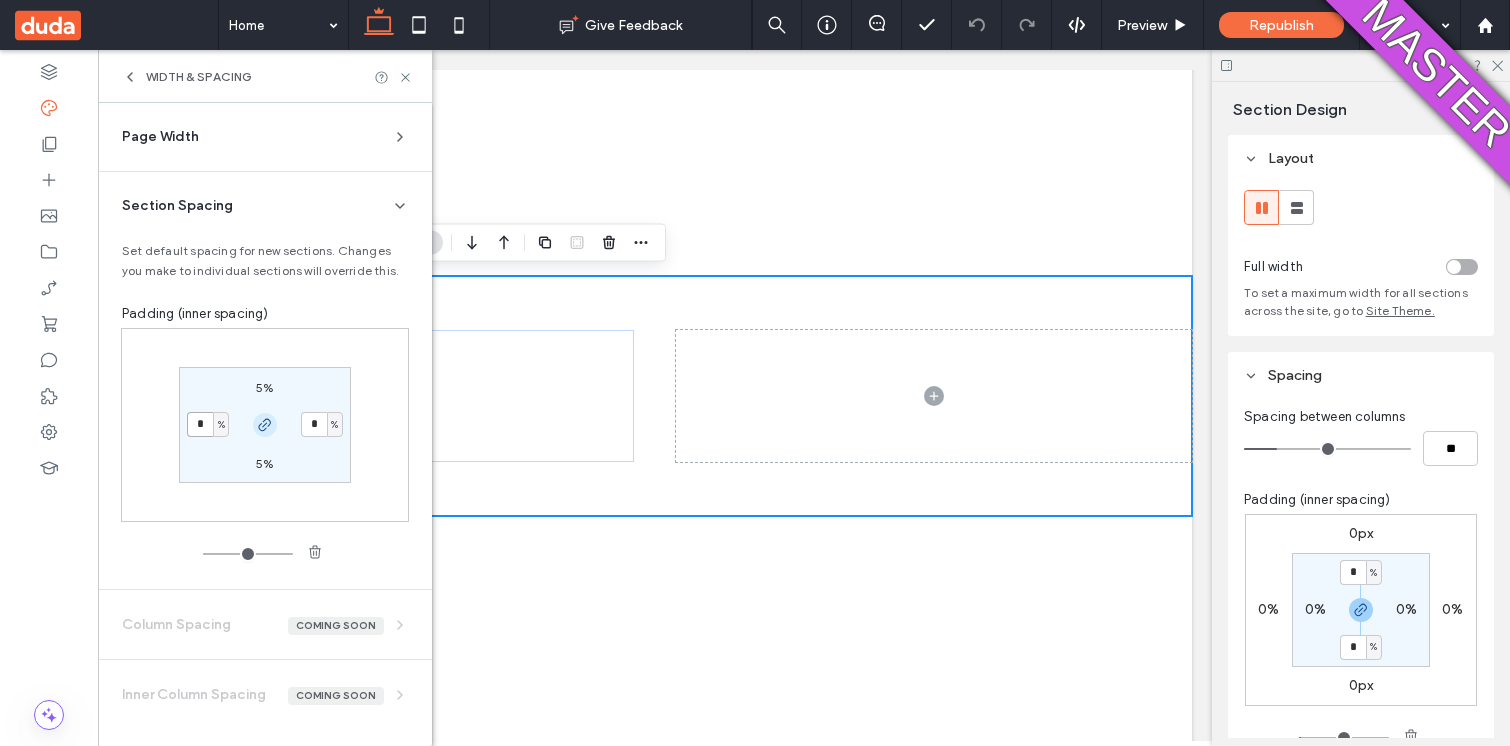 type on "*" 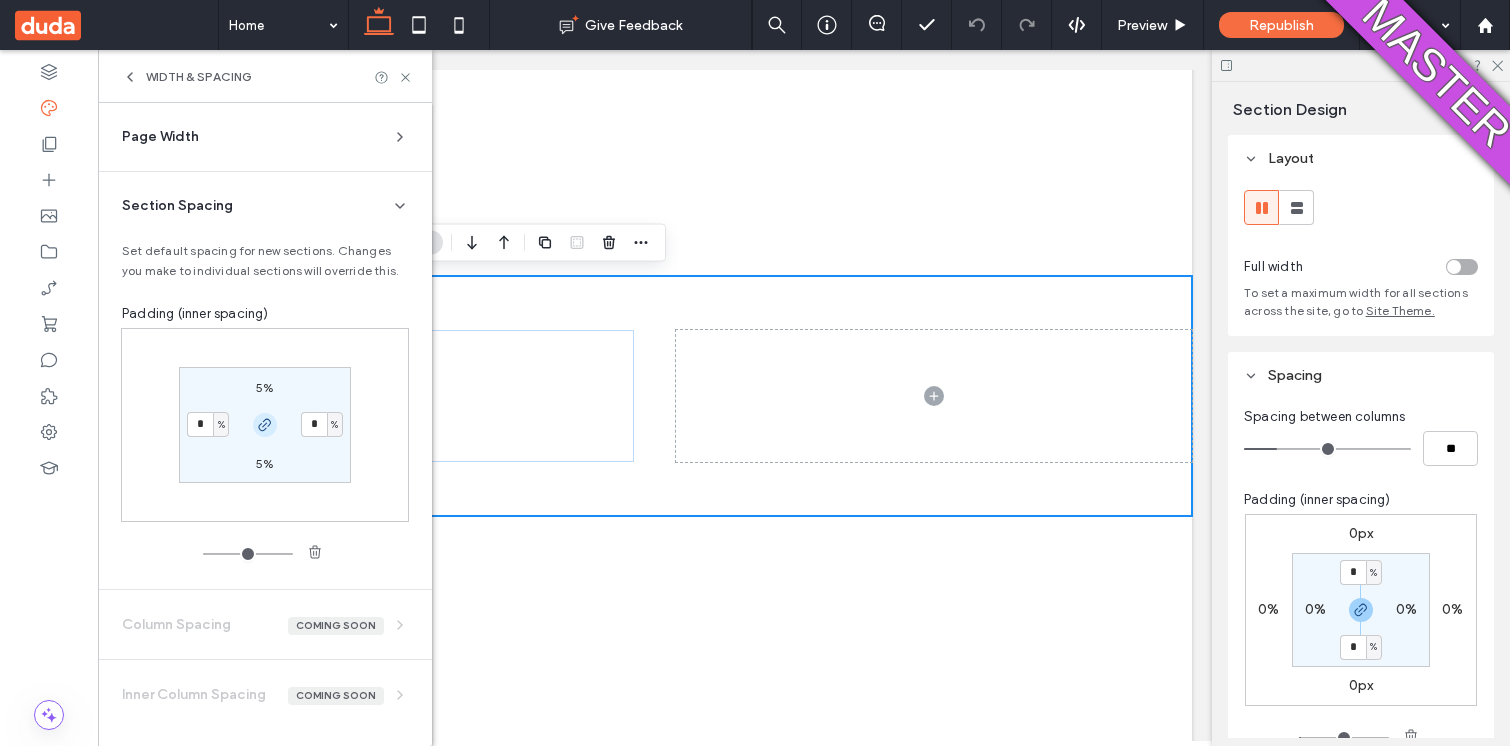type on "*" 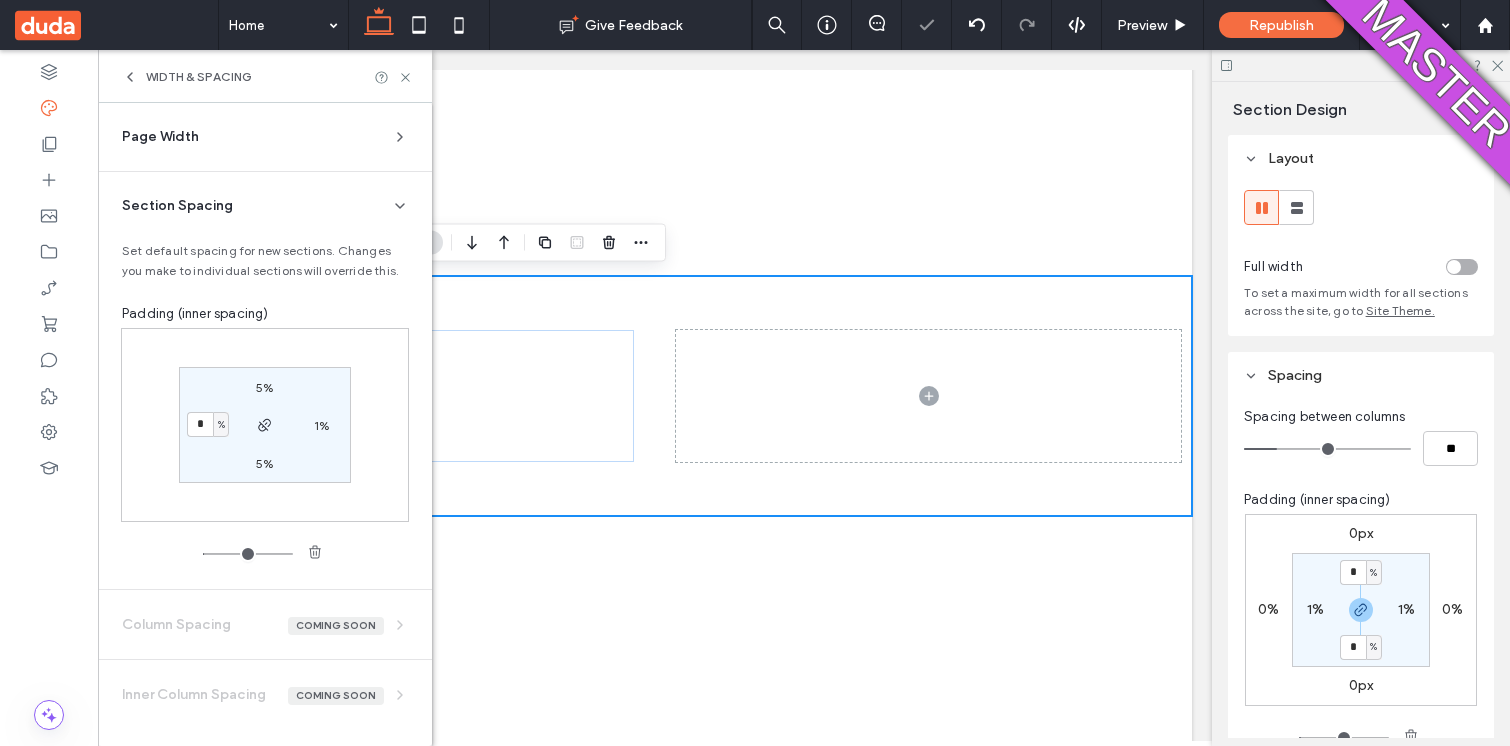 click on "1%" at bounding box center (321, 425) 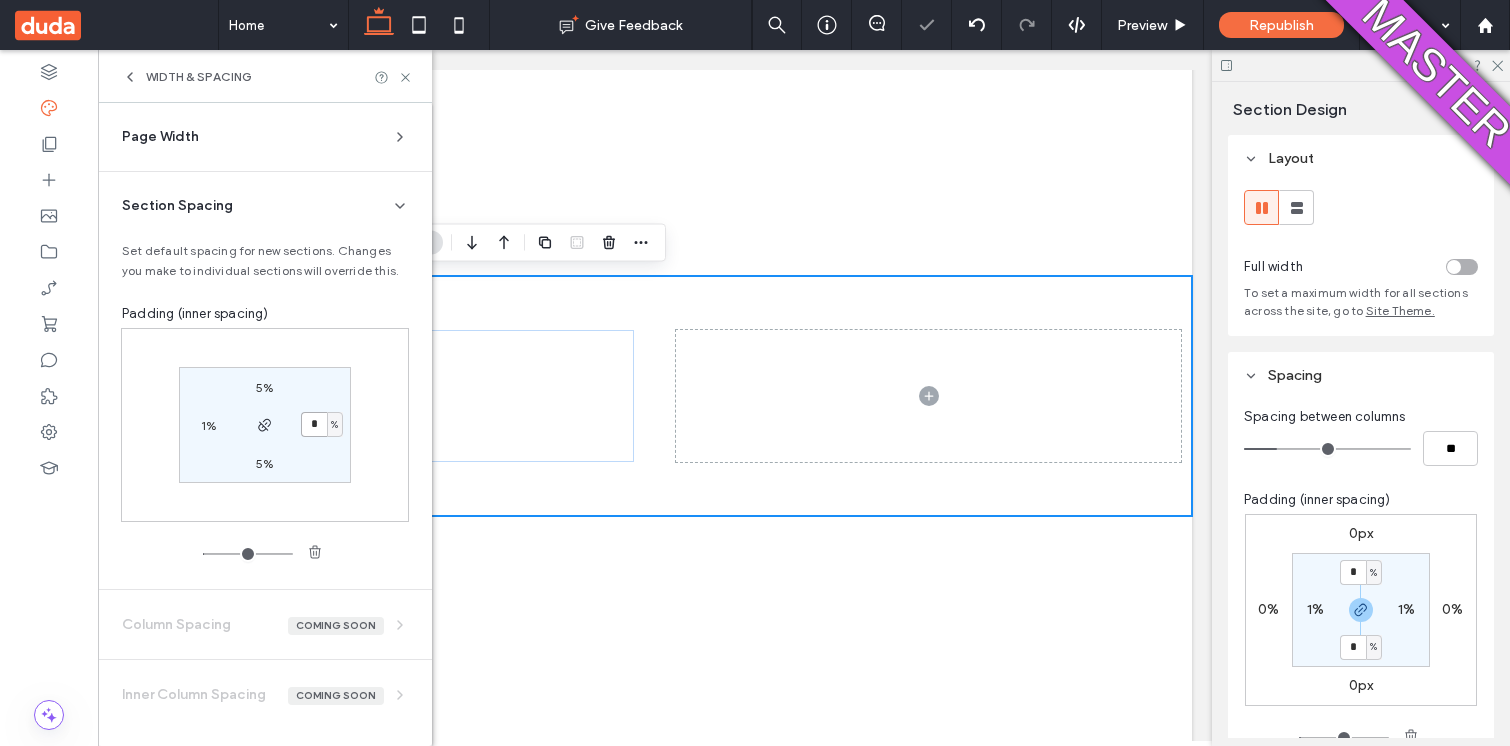 click on "*" at bounding box center (314, 424) 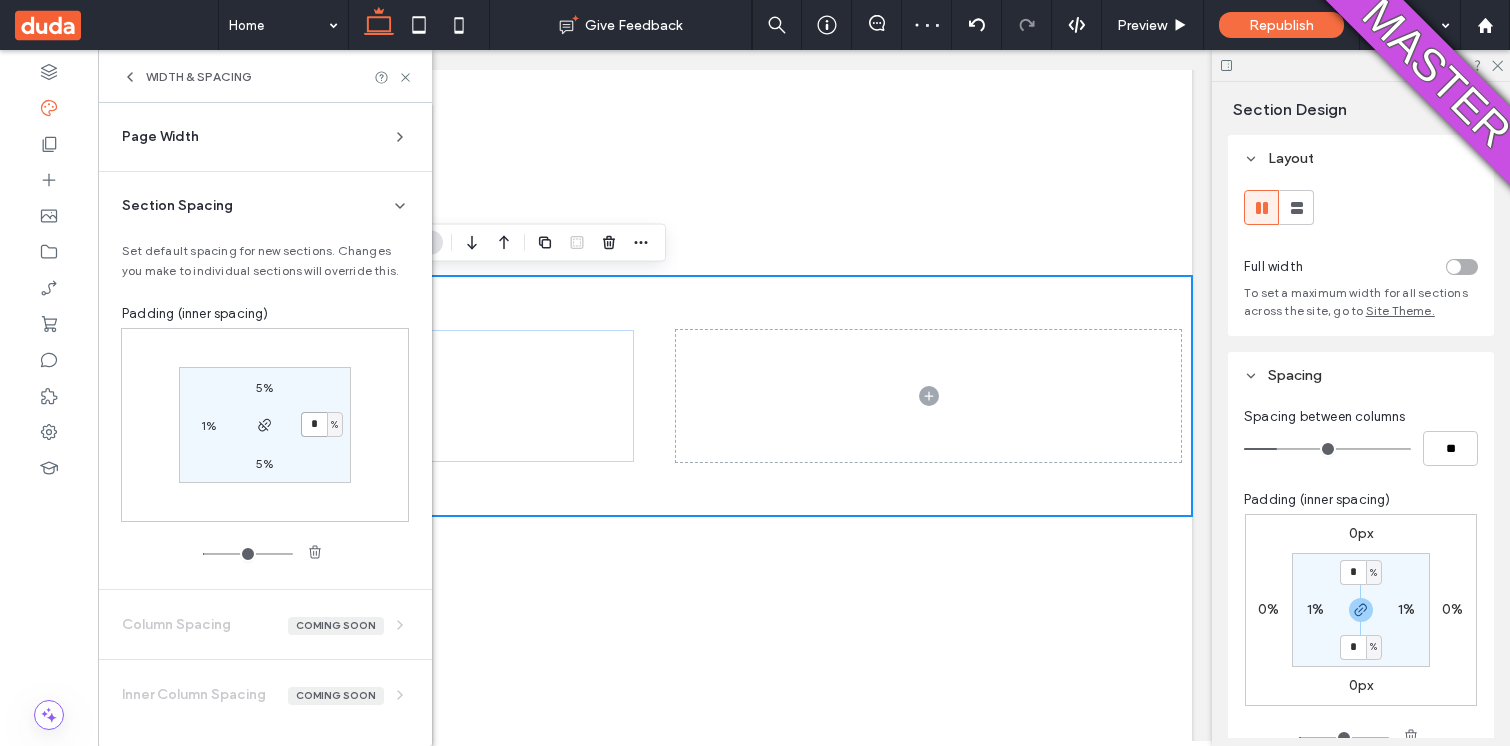 type on "*" 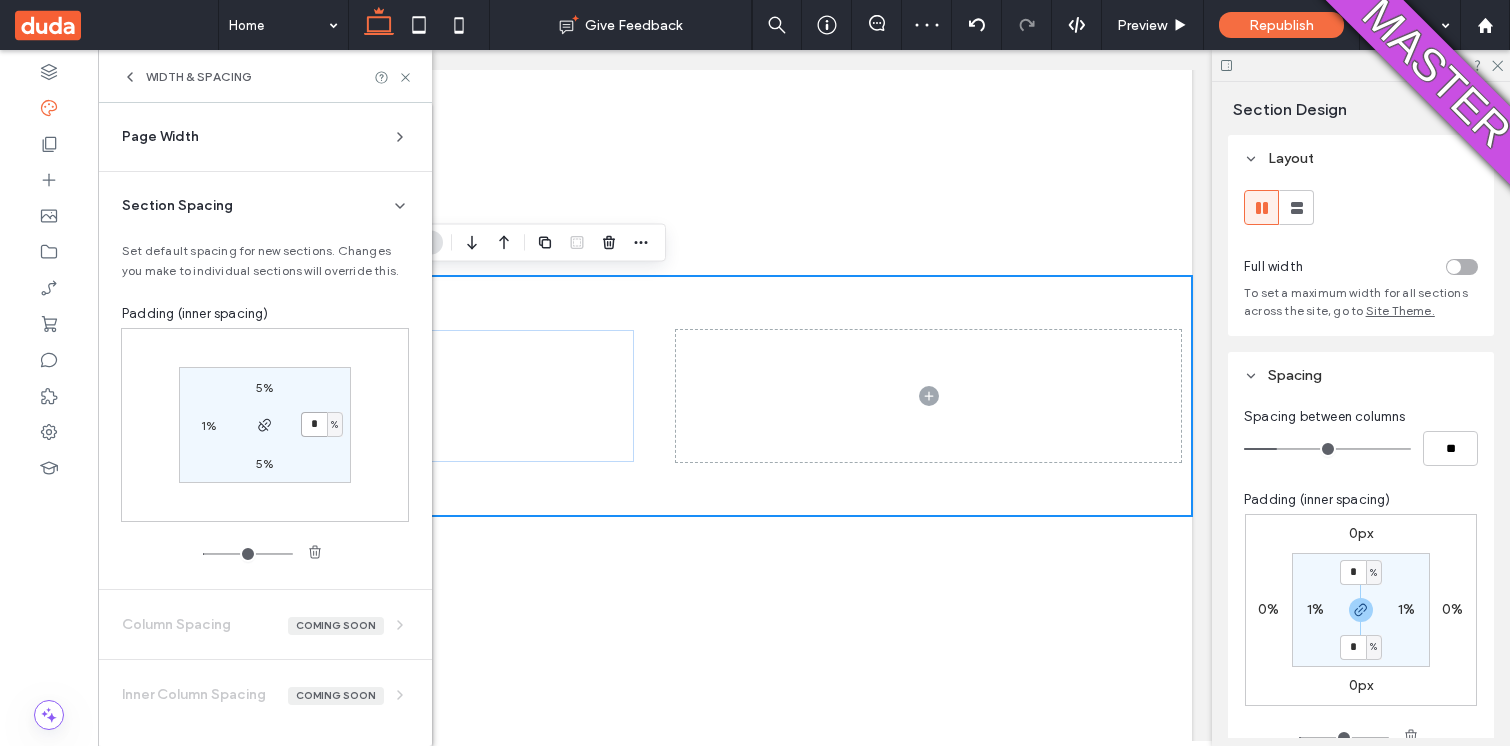 type on "*" 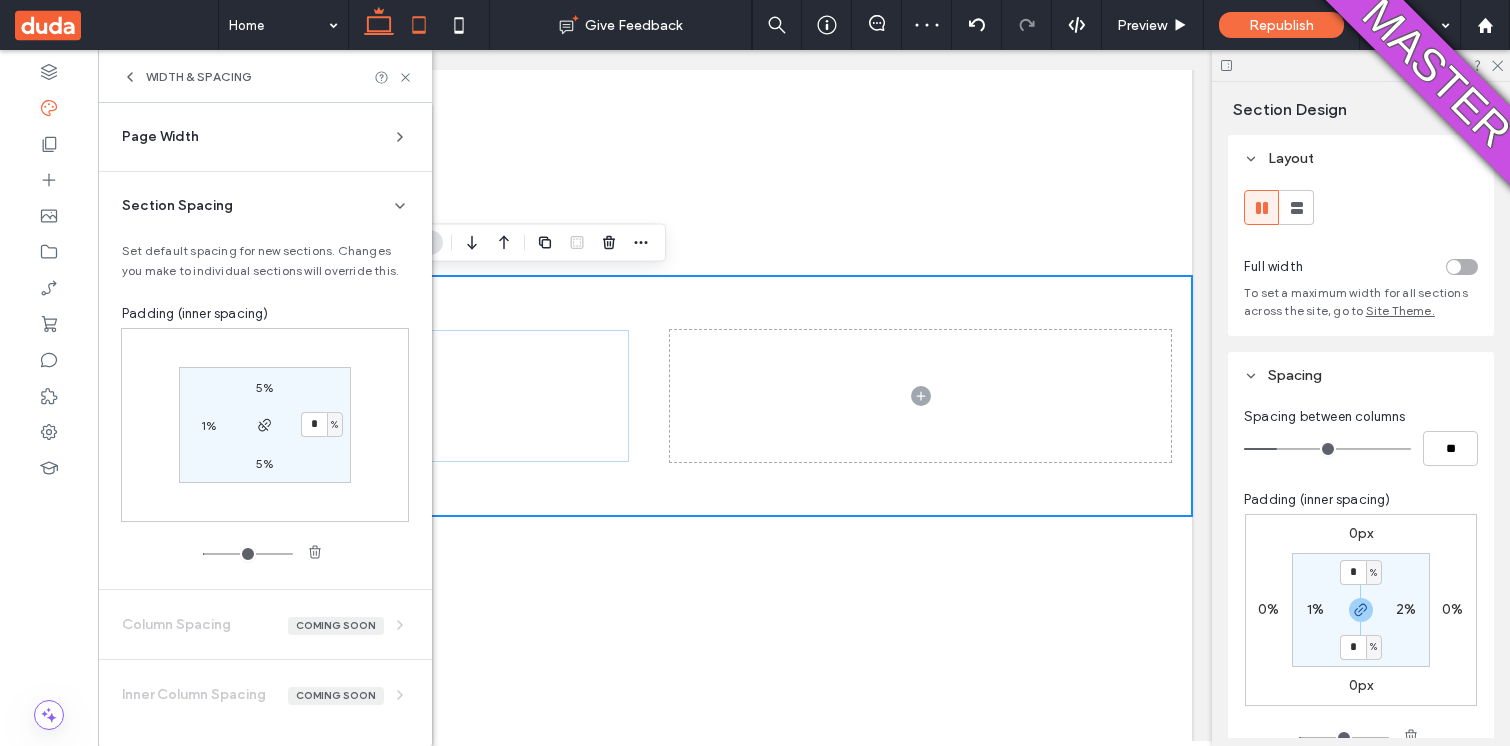 click 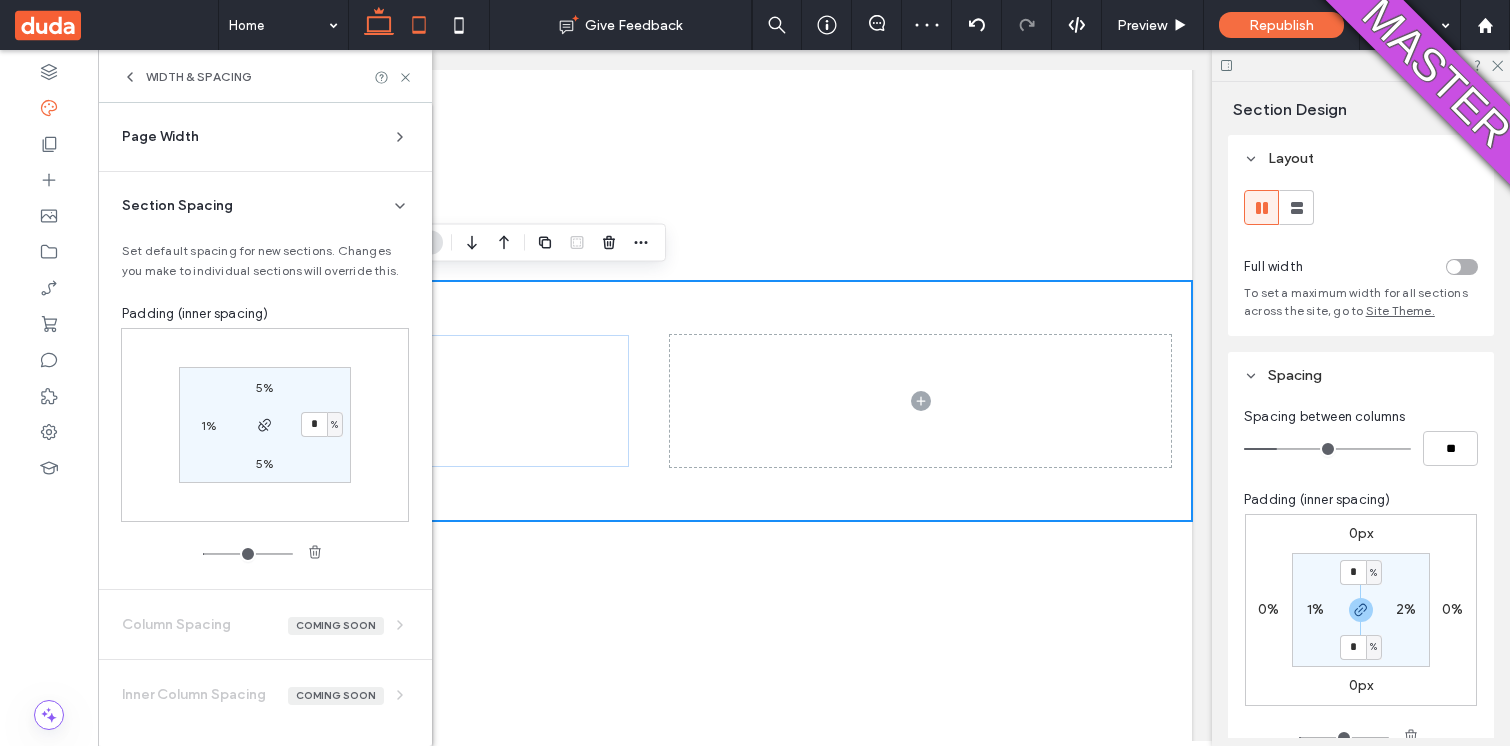 type on "*" 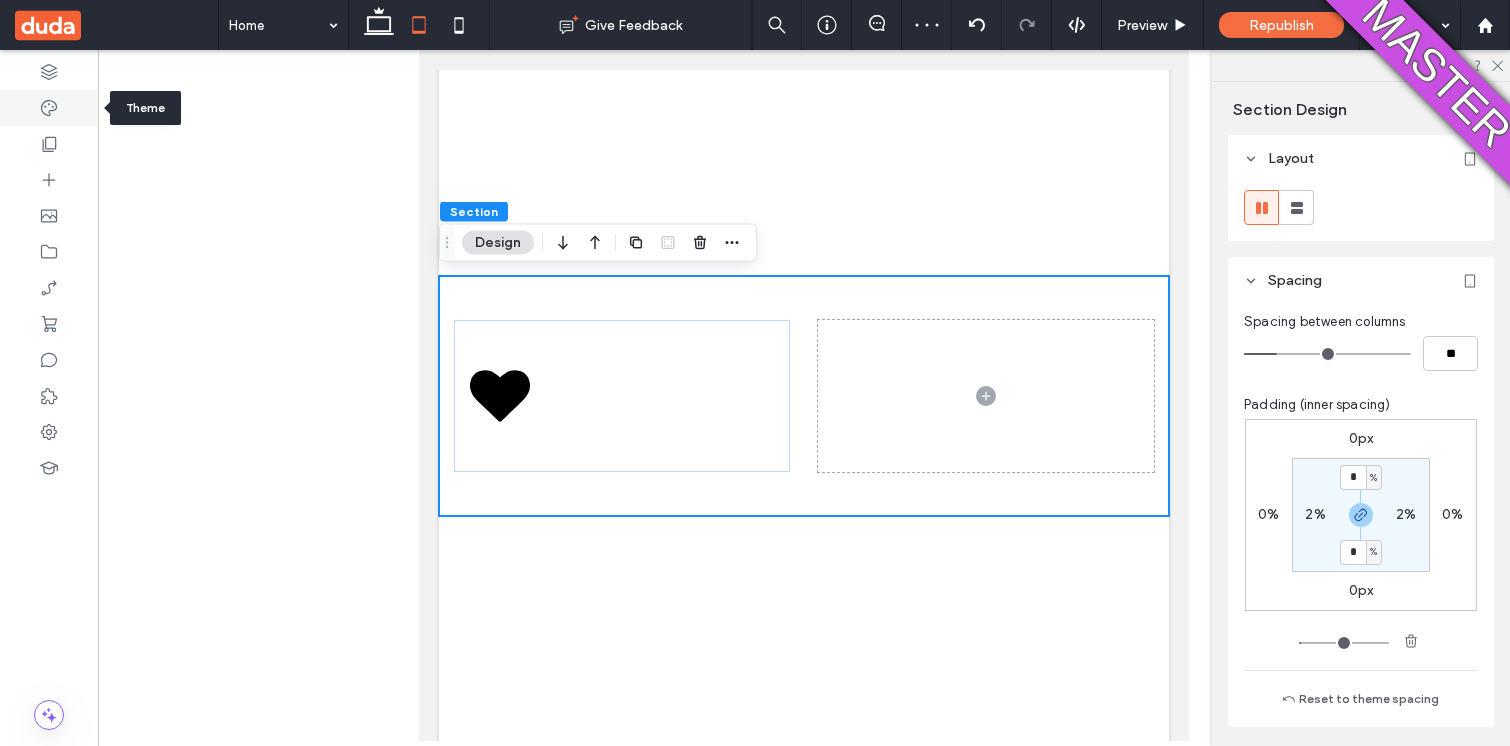 click at bounding box center (49, 108) 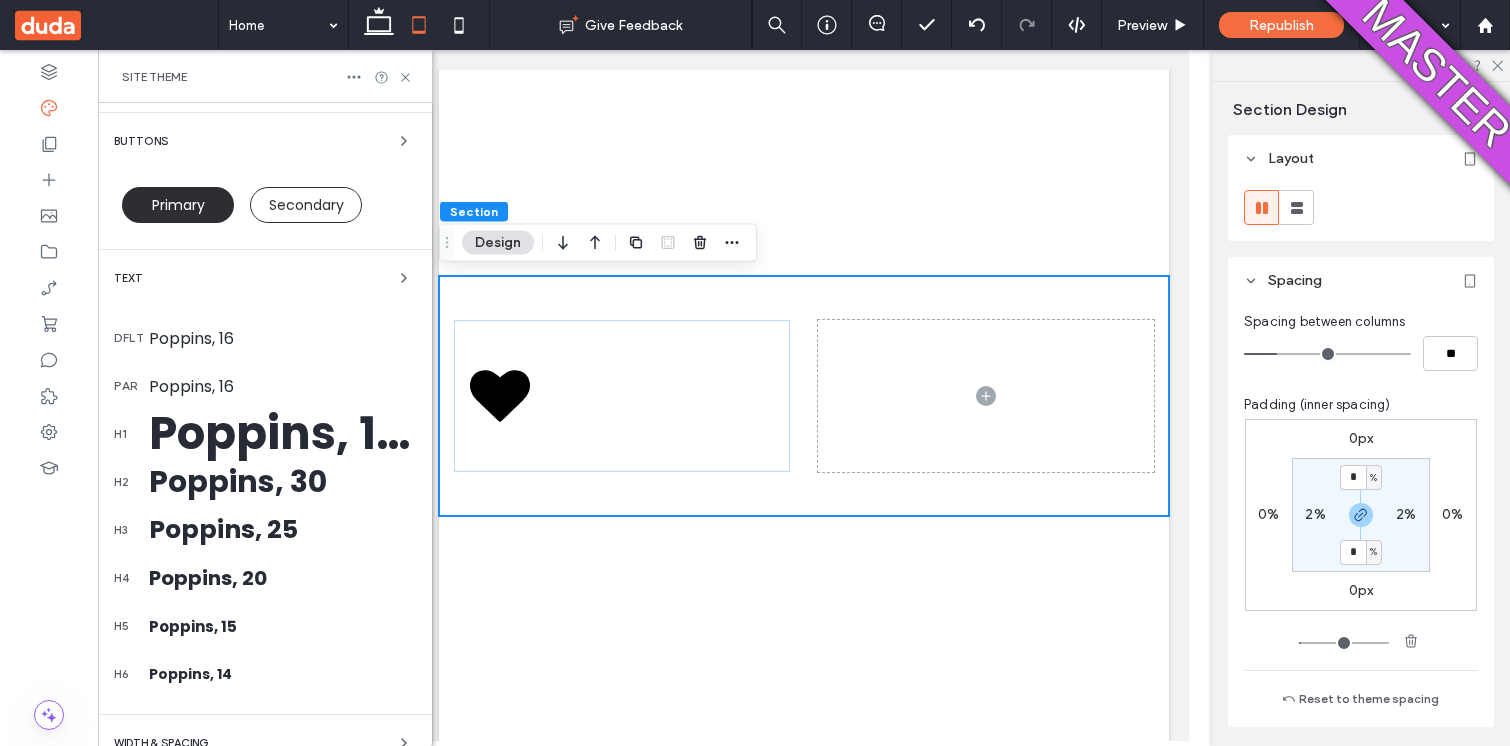 scroll, scrollTop: 409, scrollLeft: 0, axis: vertical 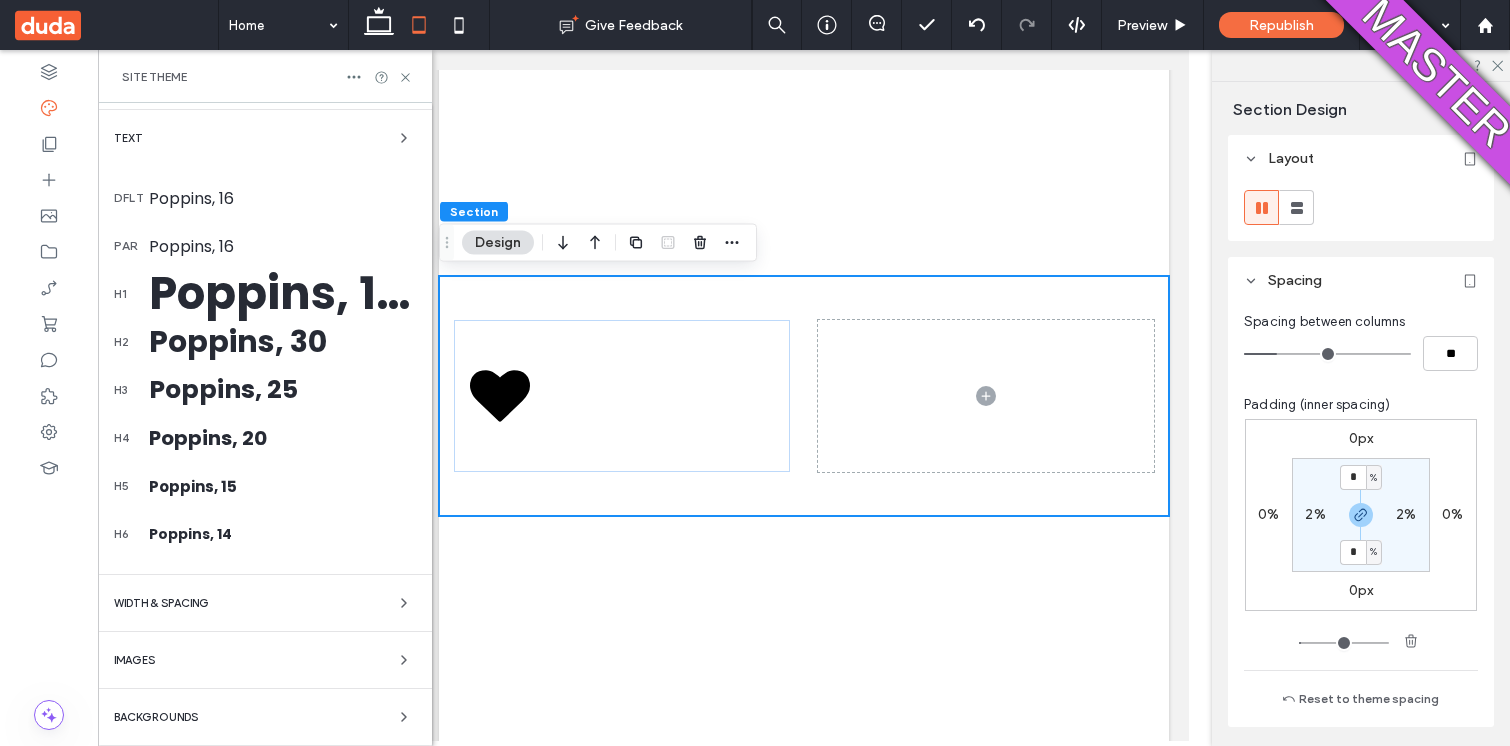 click on "WIDTH & SPACING" at bounding box center (265, 603) 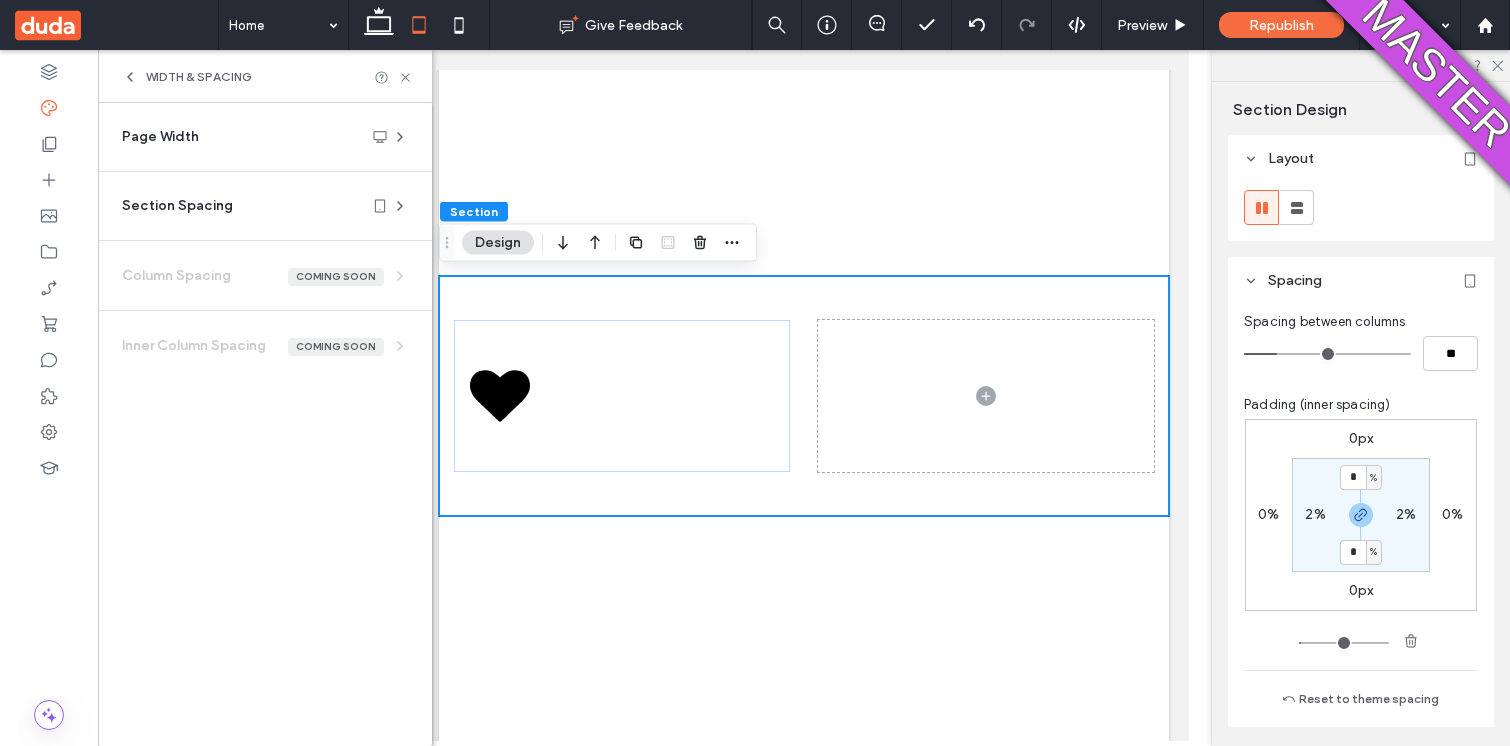 scroll, scrollTop: 0, scrollLeft: 0, axis: both 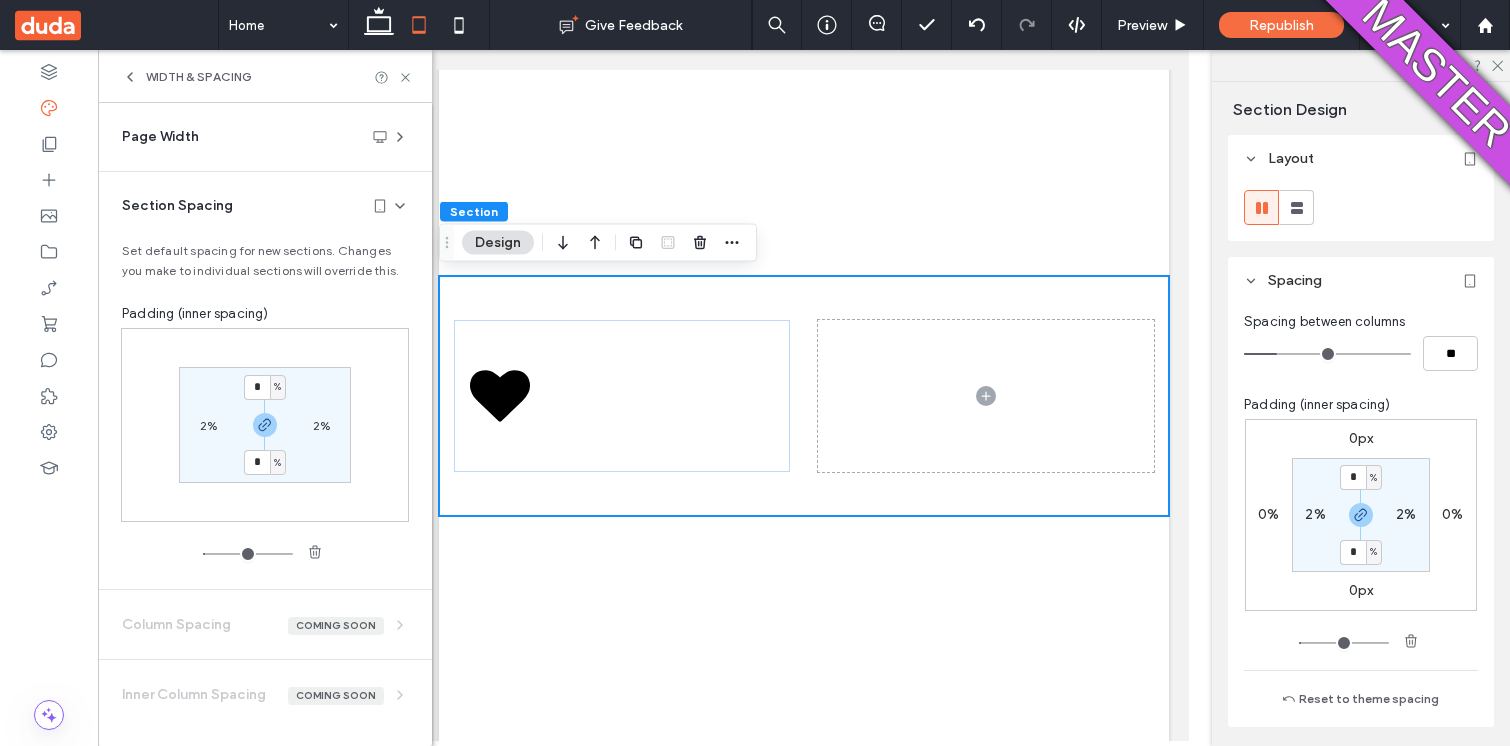 click on "2%" at bounding box center [208, 425] 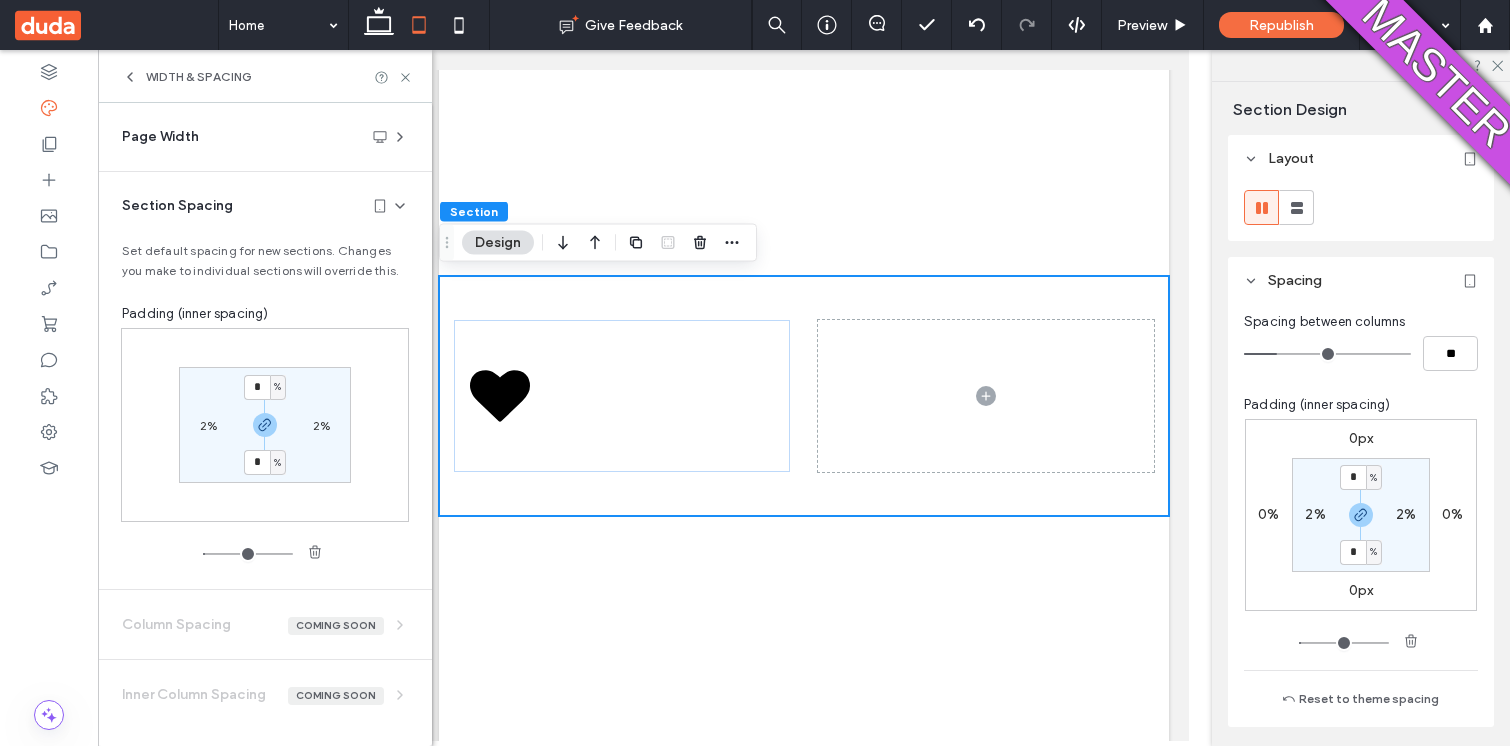 type on "*" 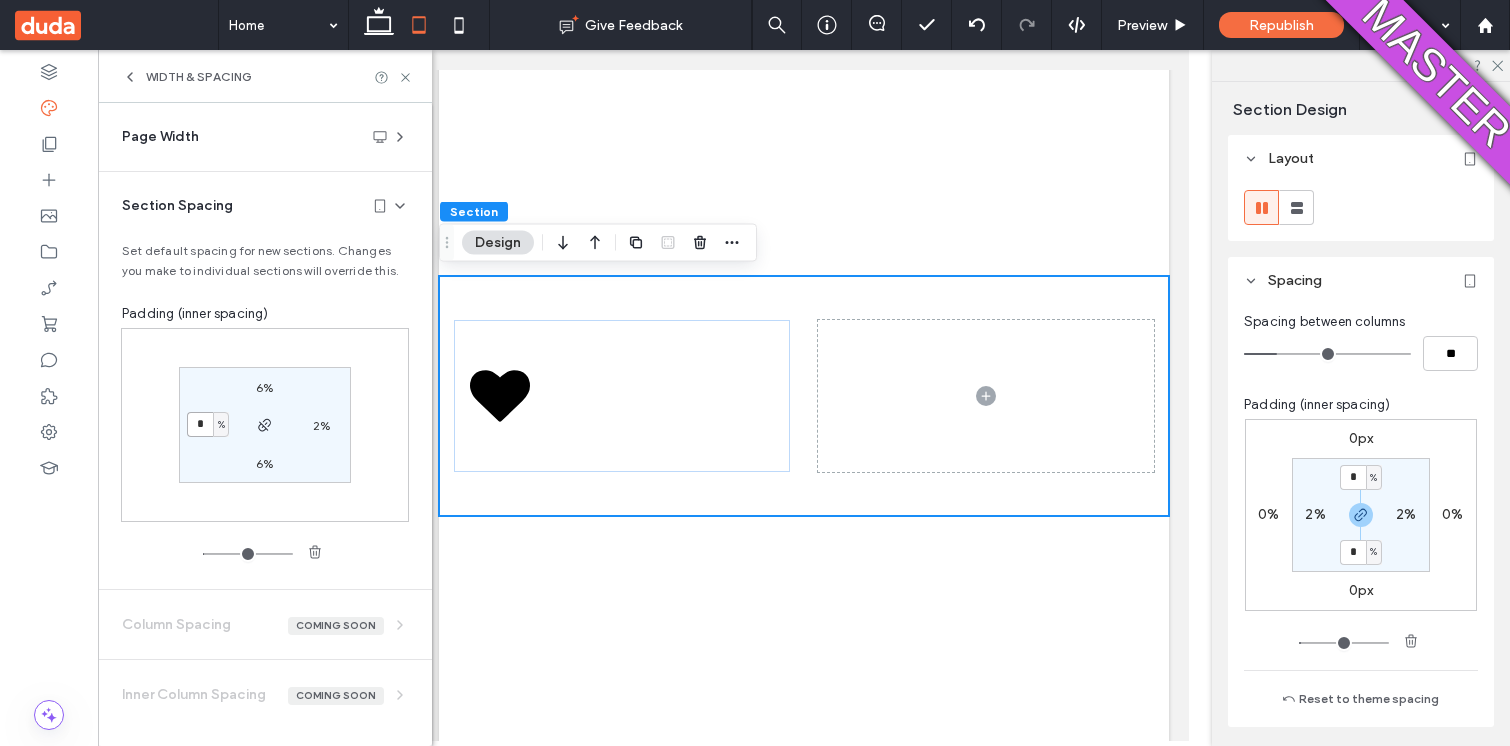 click on "*" at bounding box center (200, 424) 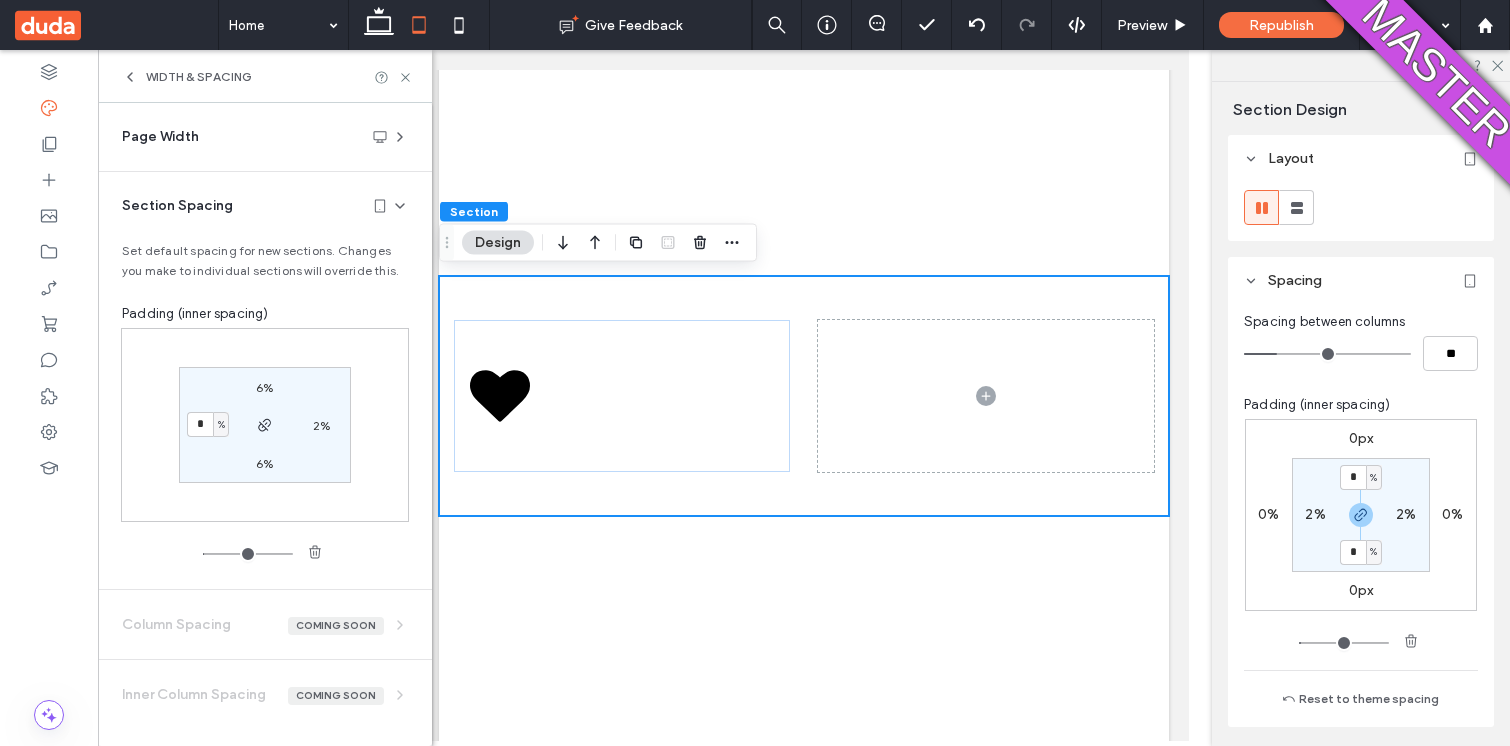 click on "2%" at bounding box center (321, 425) 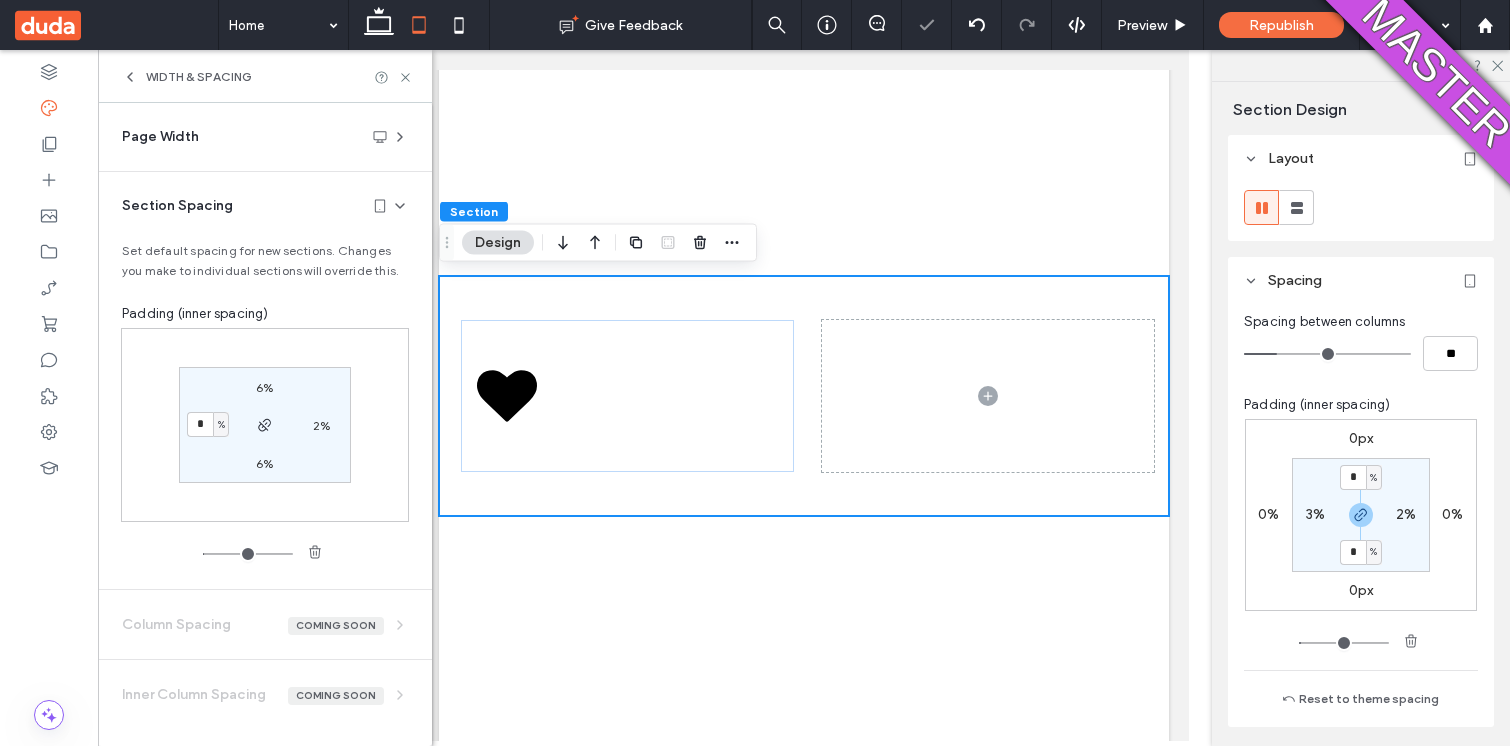 click on "2%" at bounding box center (321, 425) 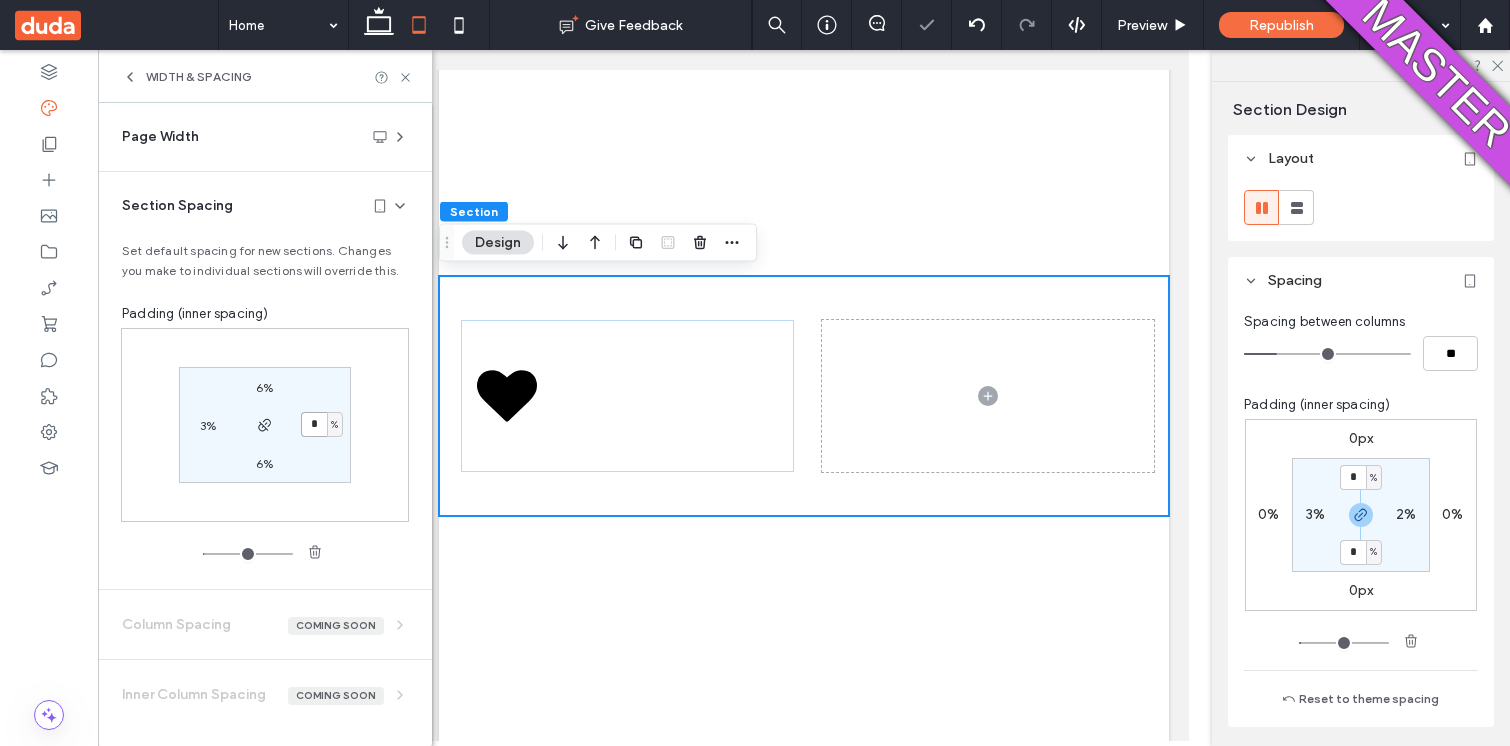 click on "*" at bounding box center (314, 424) 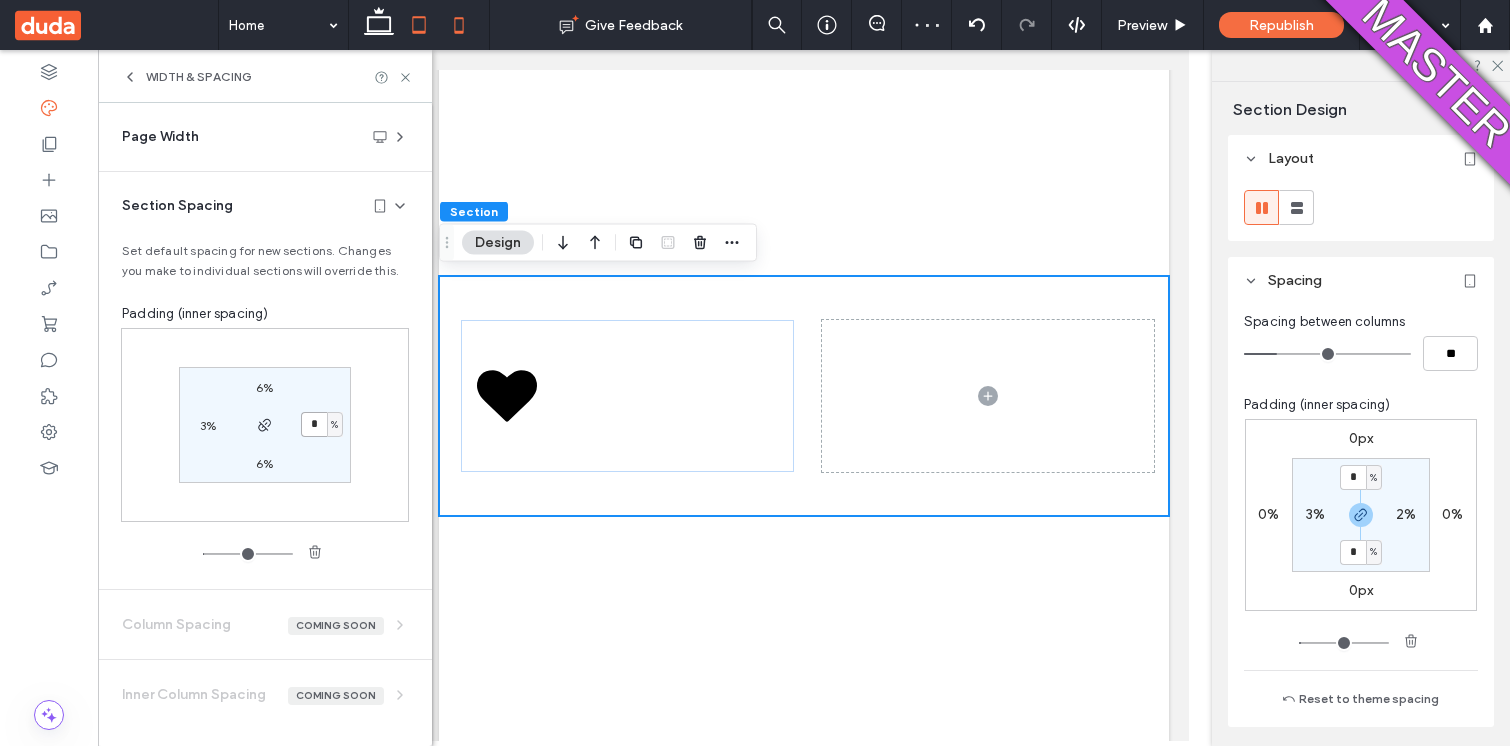 type on "*" 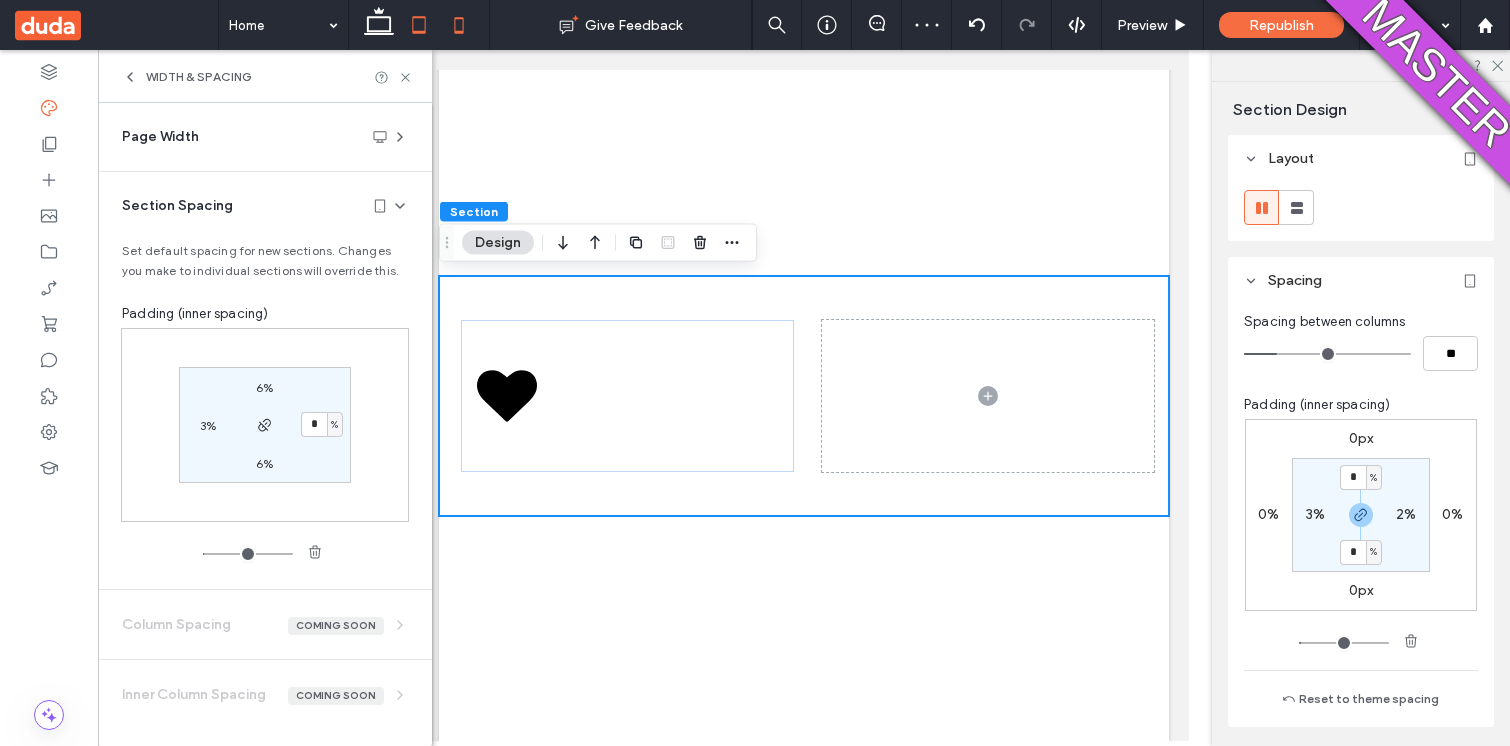 type on "*" 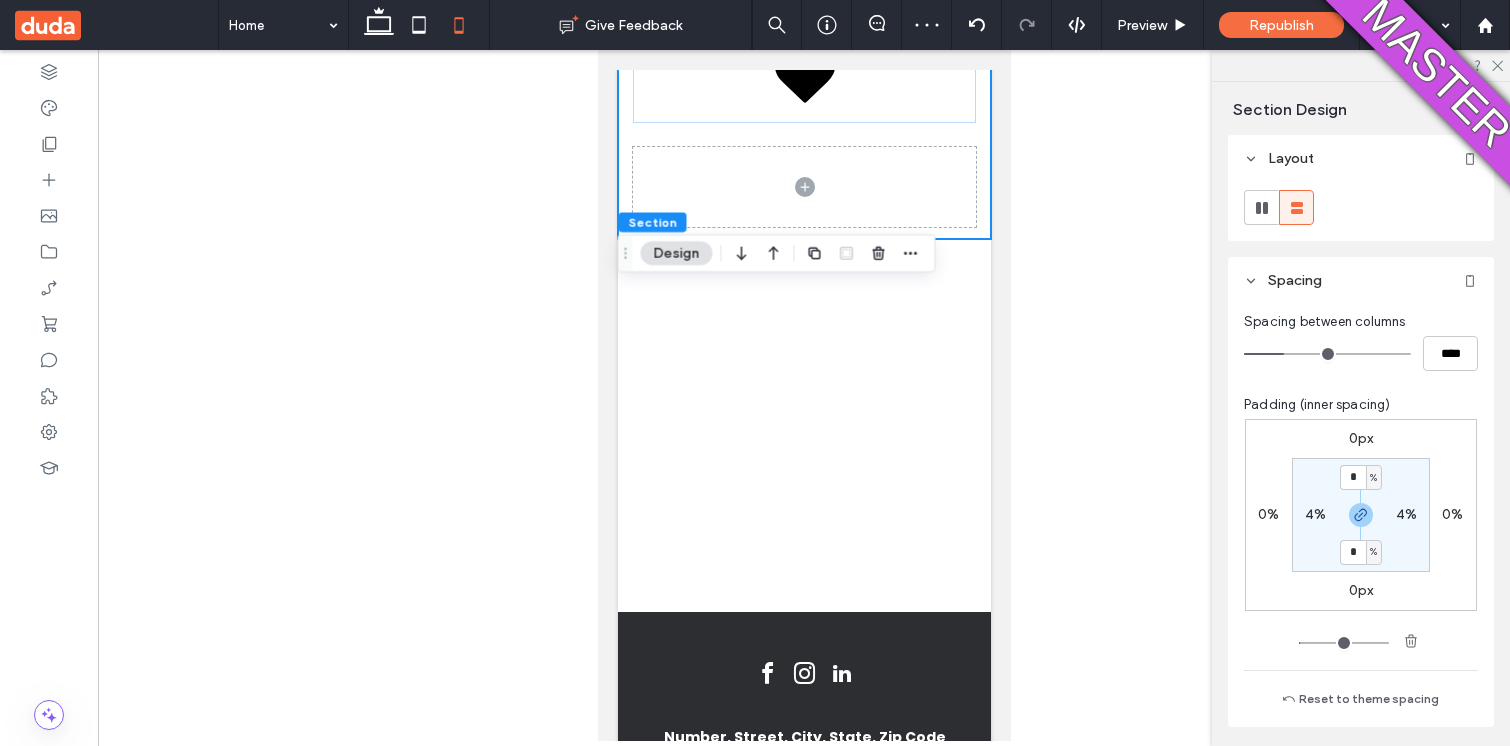 scroll, scrollTop: 182, scrollLeft: 0, axis: vertical 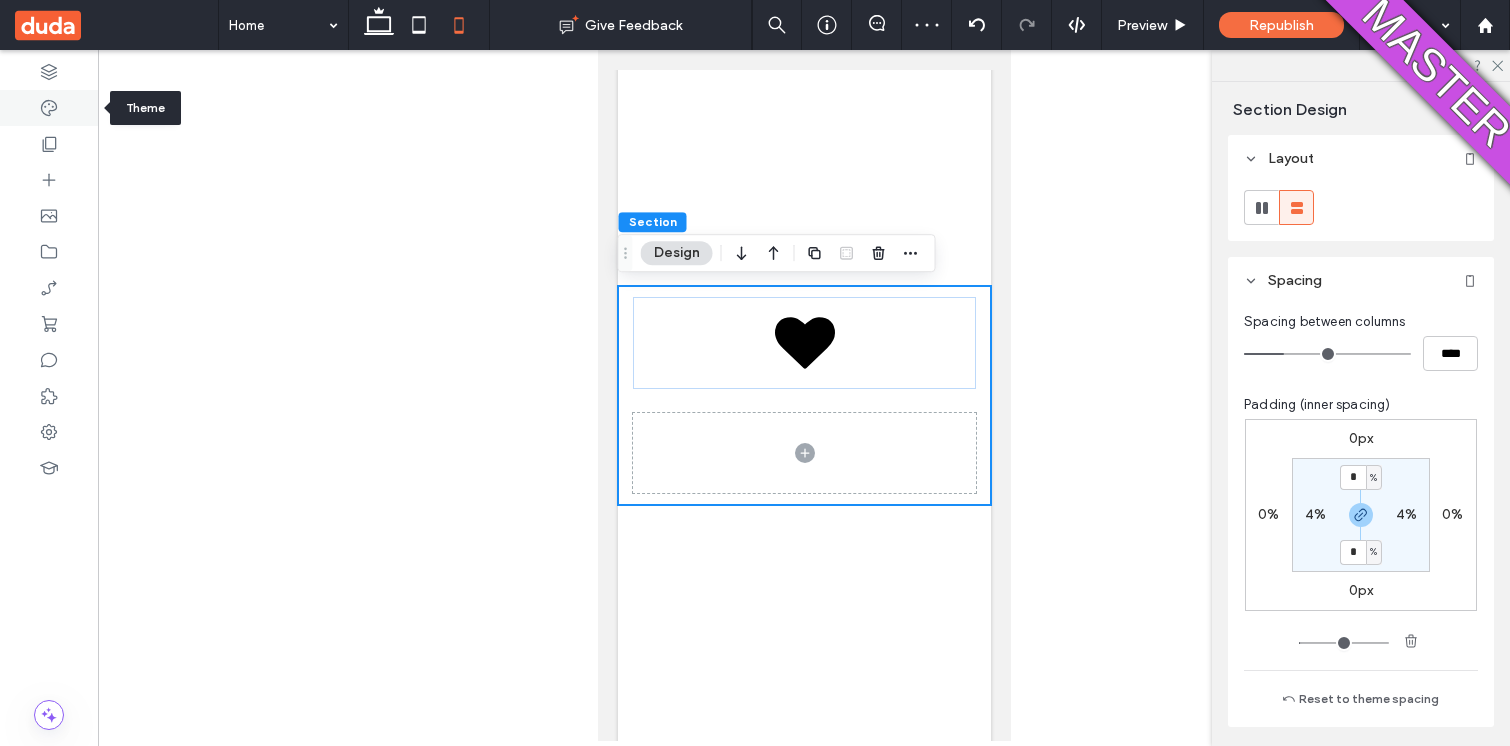 click at bounding box center (49, 108) 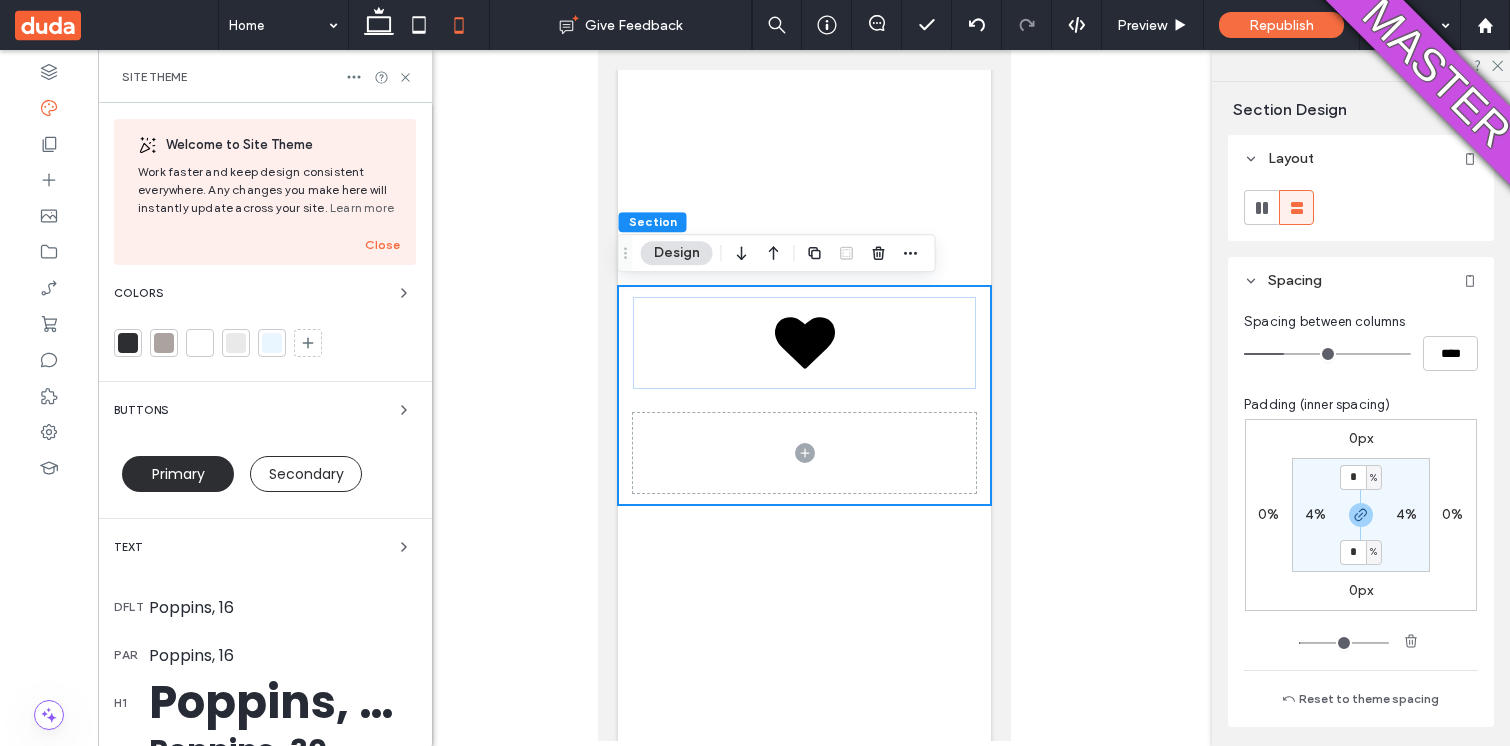 scroll, scrollTop: 409, scrollLeft: 0, axis: vertical 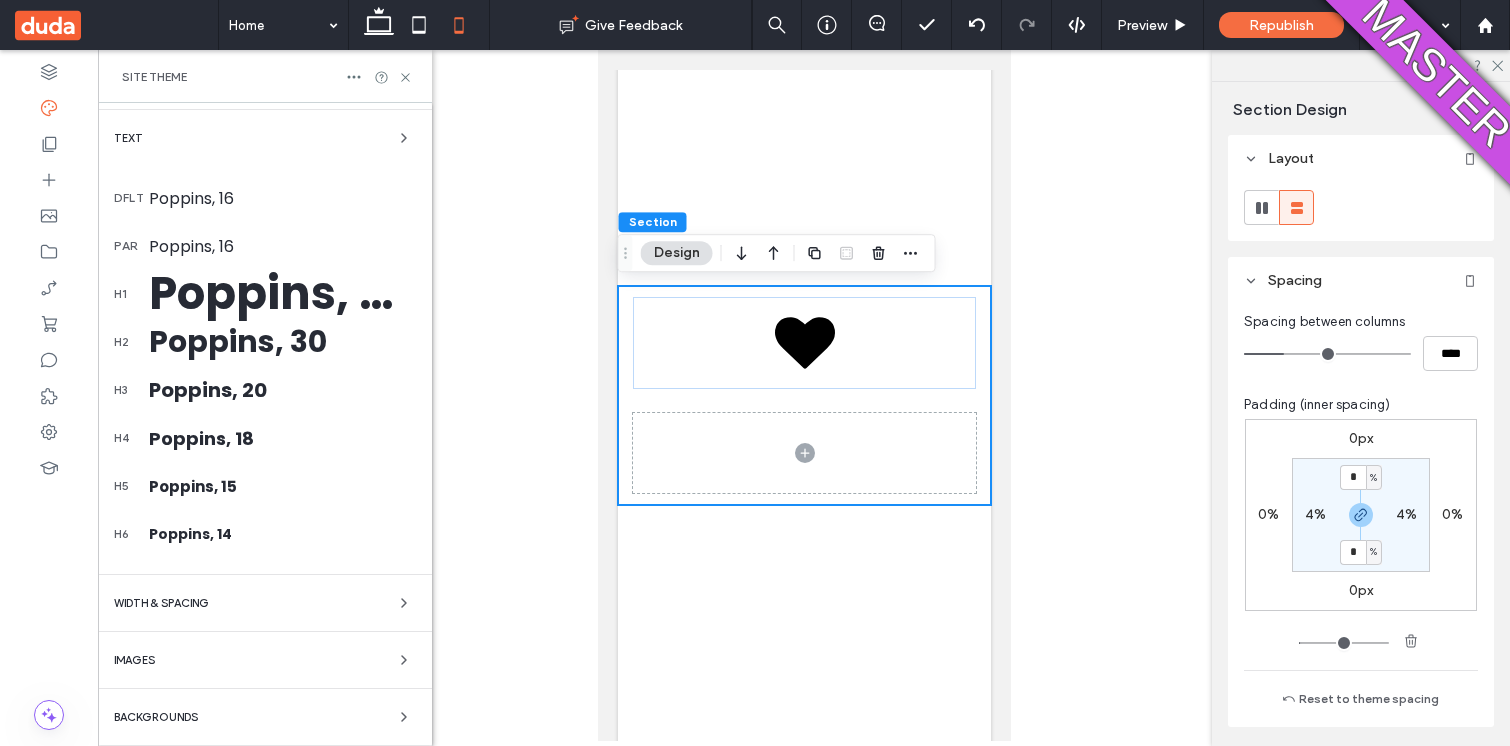 click on "WIDTH & SPACING" at bounding box center [265, 603] 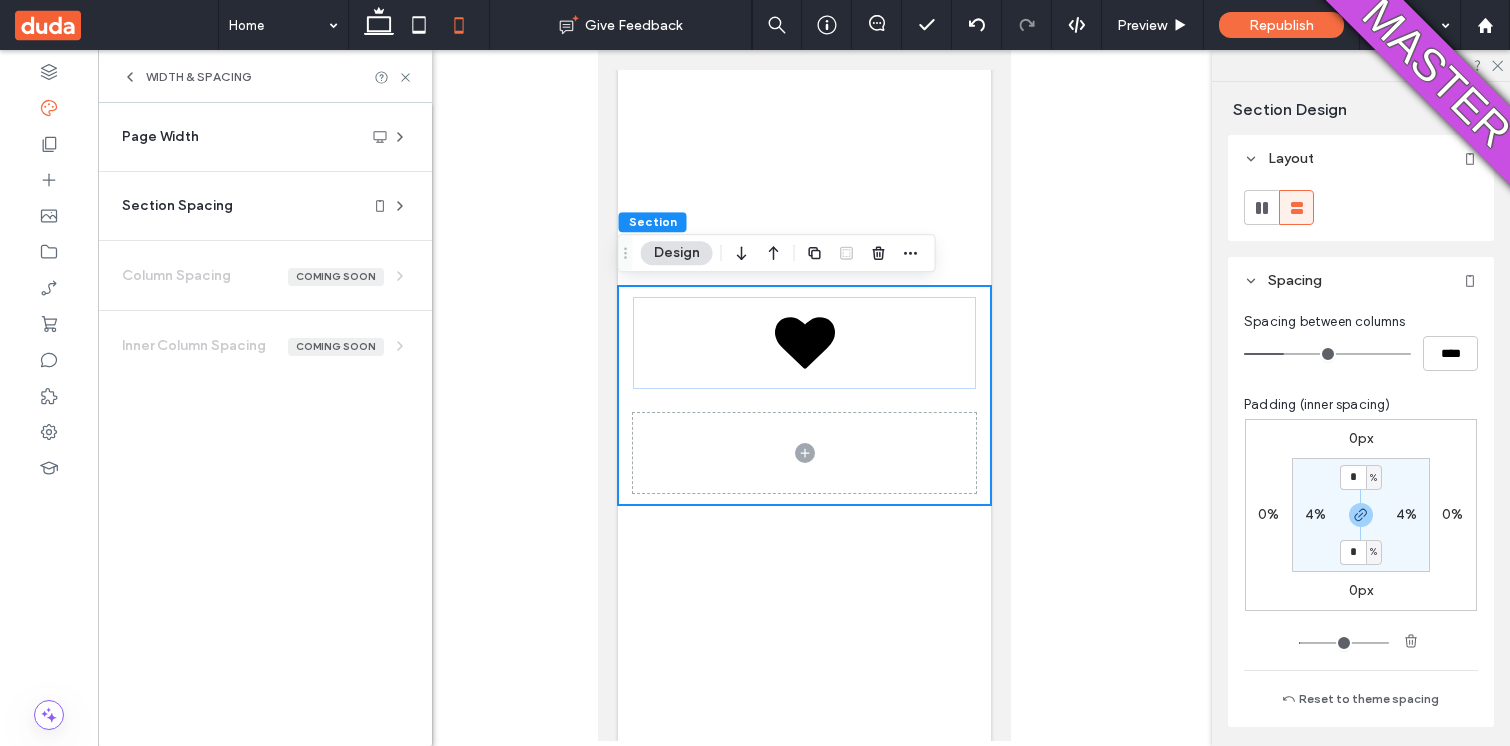 scroll, scrollTop: 0, scrollLeft: 0, axis: both 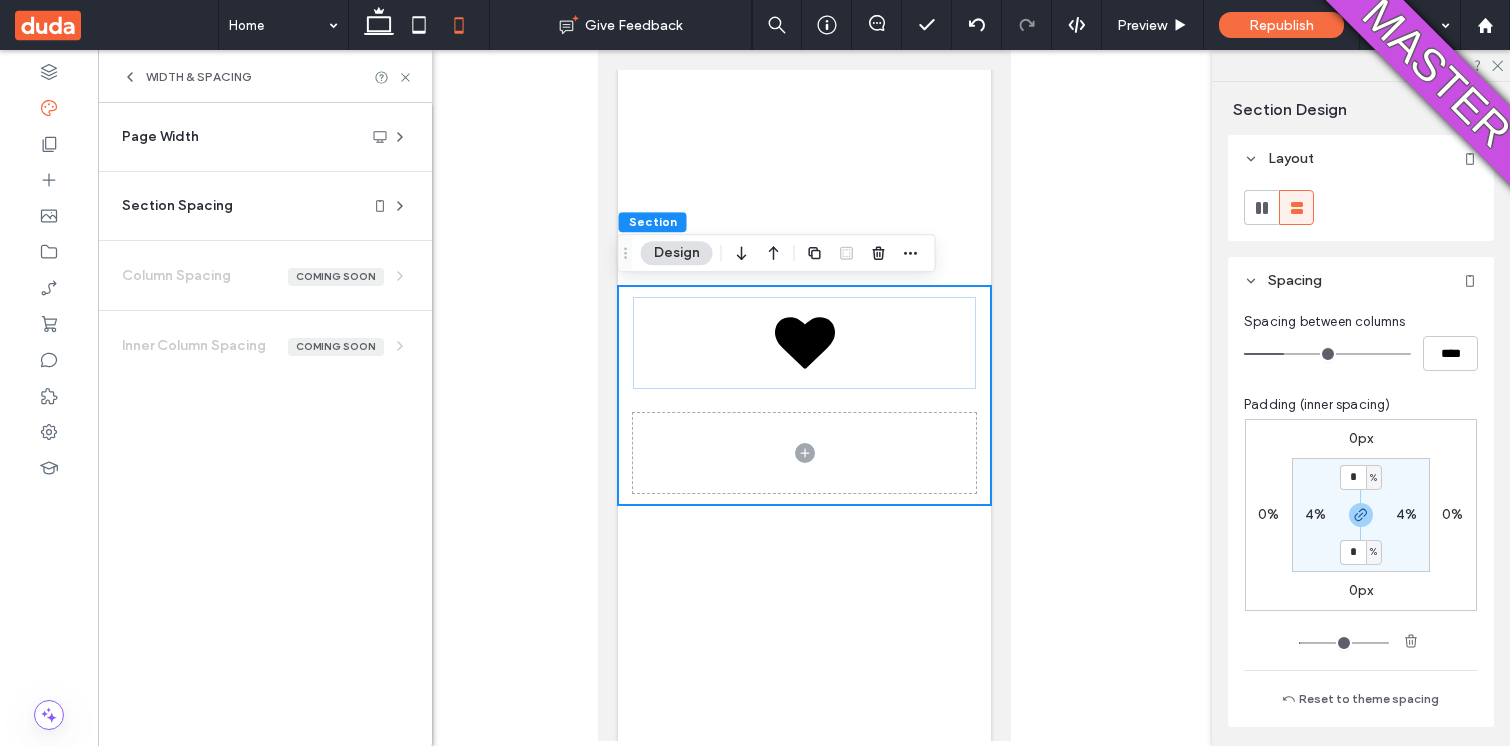 click on "Section Spacing Set default spacing for new sections. Changes you make to individual sections will override this. Padding (inner spacing) * % 4% * % 4%" at bounding box center [265, 206] 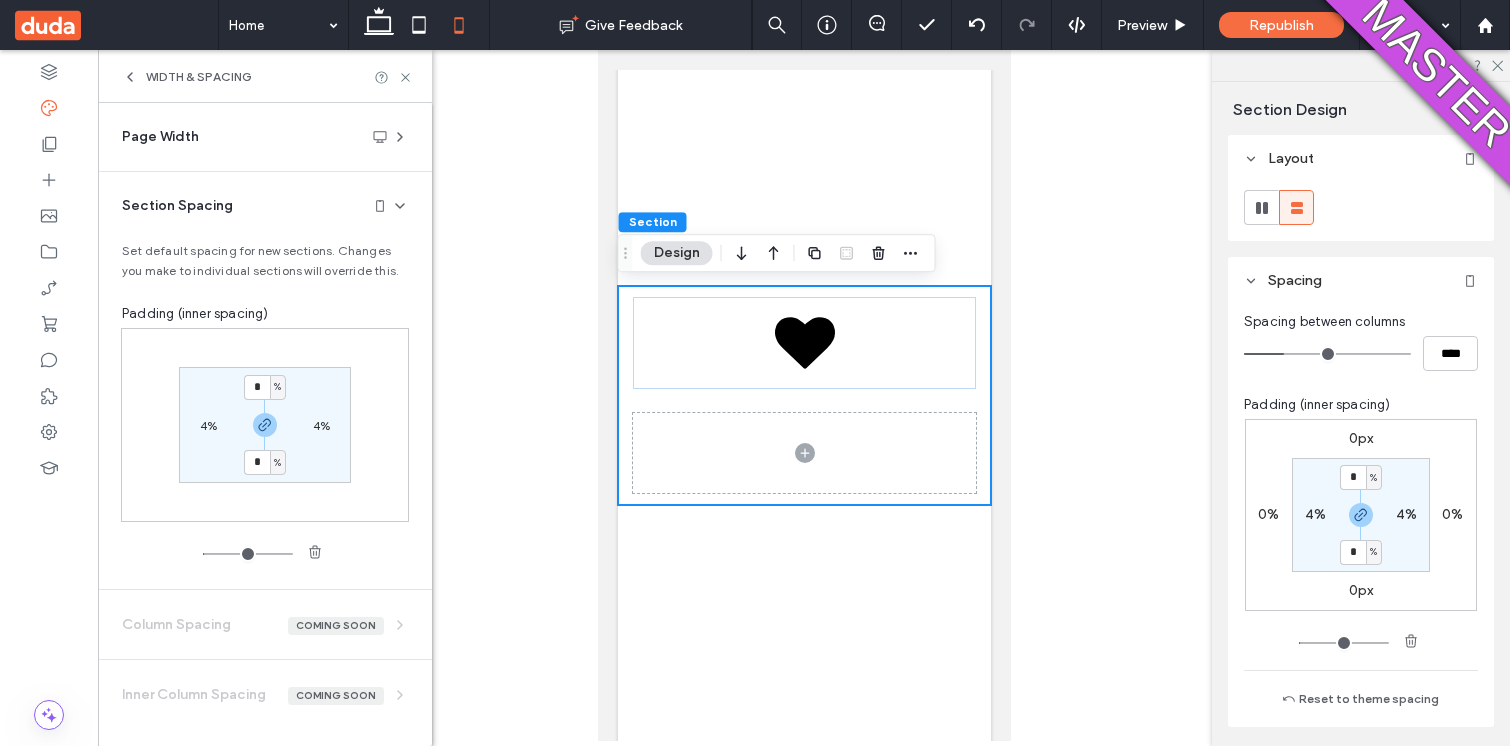 click on "* % 4% * % 4%" at bounding box center [265, 424] 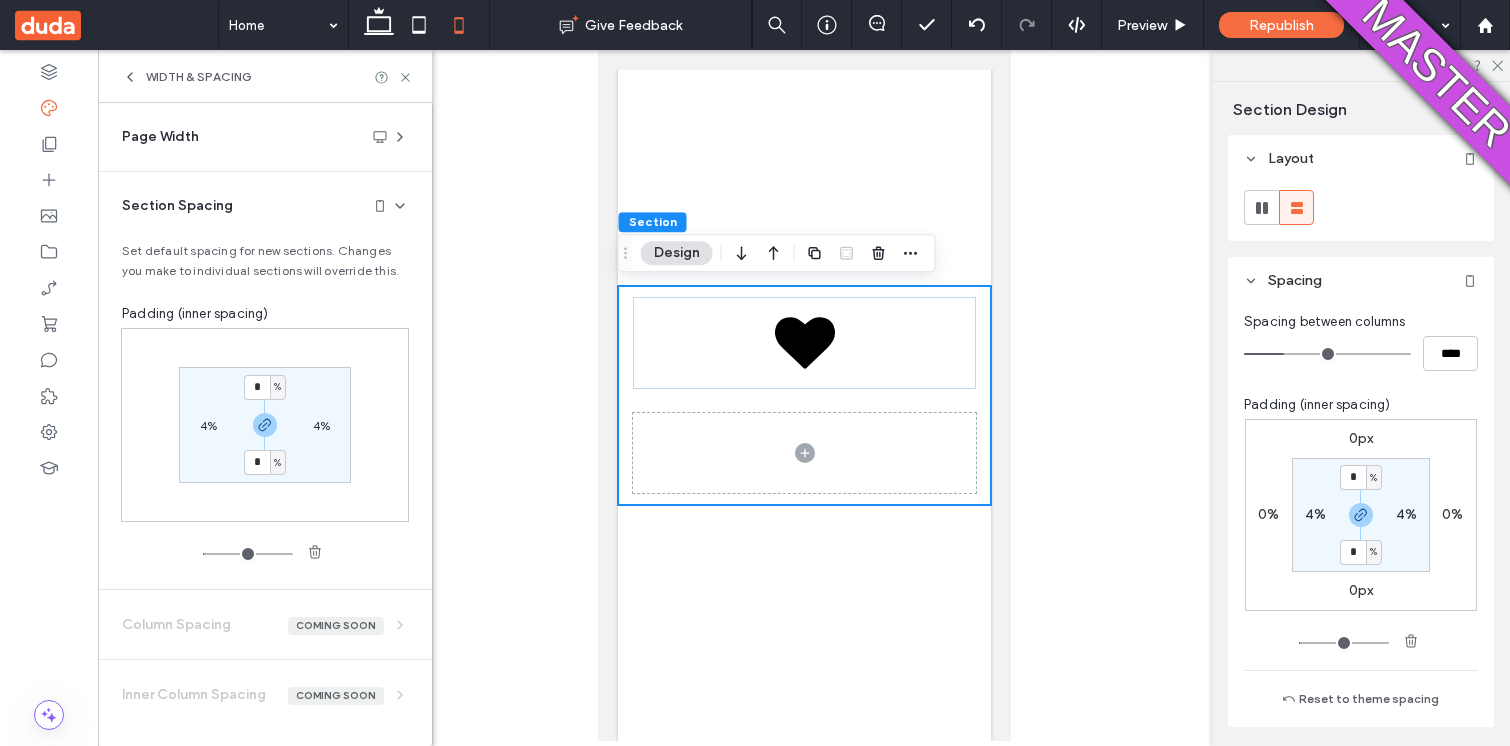 click on "4%" at bounding box center [208, 425] 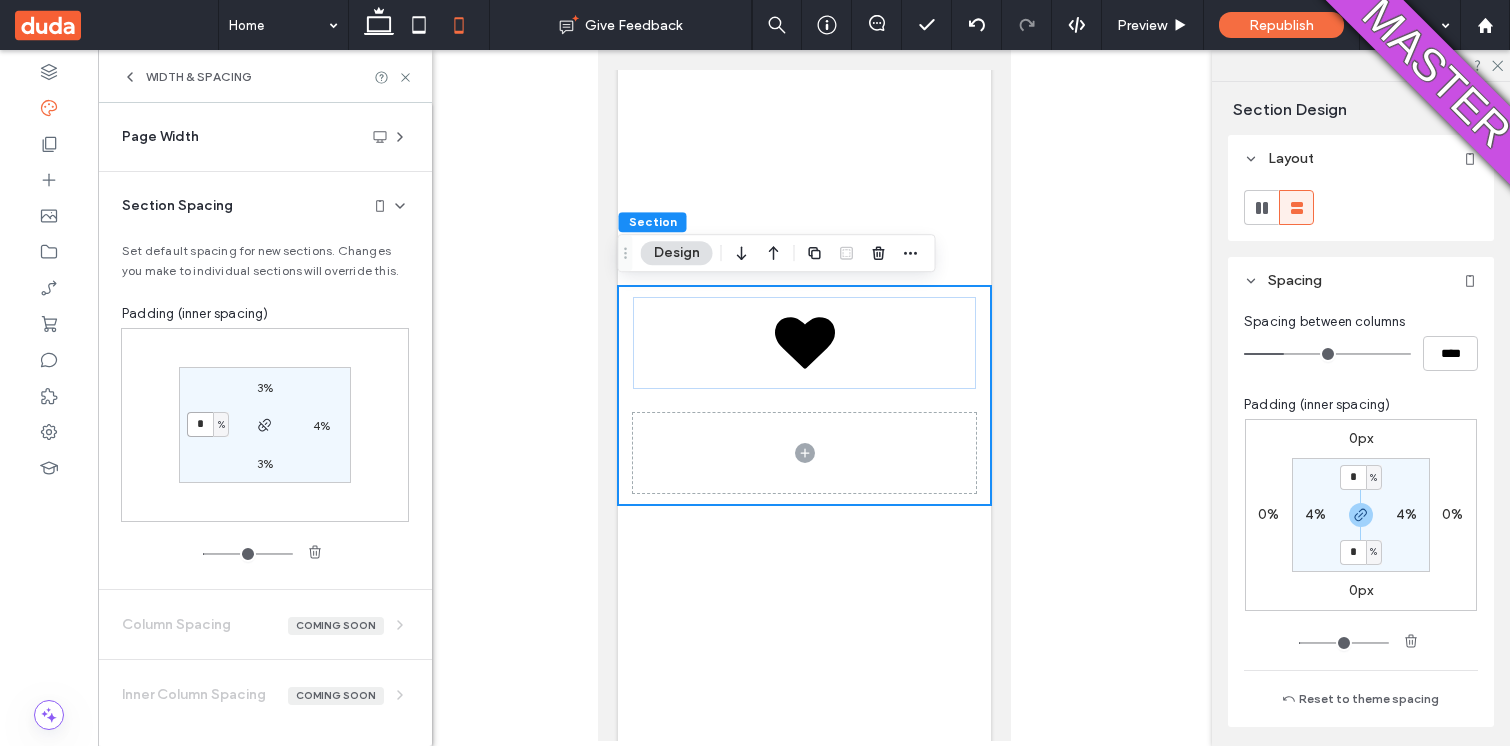 click on "*" at bounding box center (200, 424) 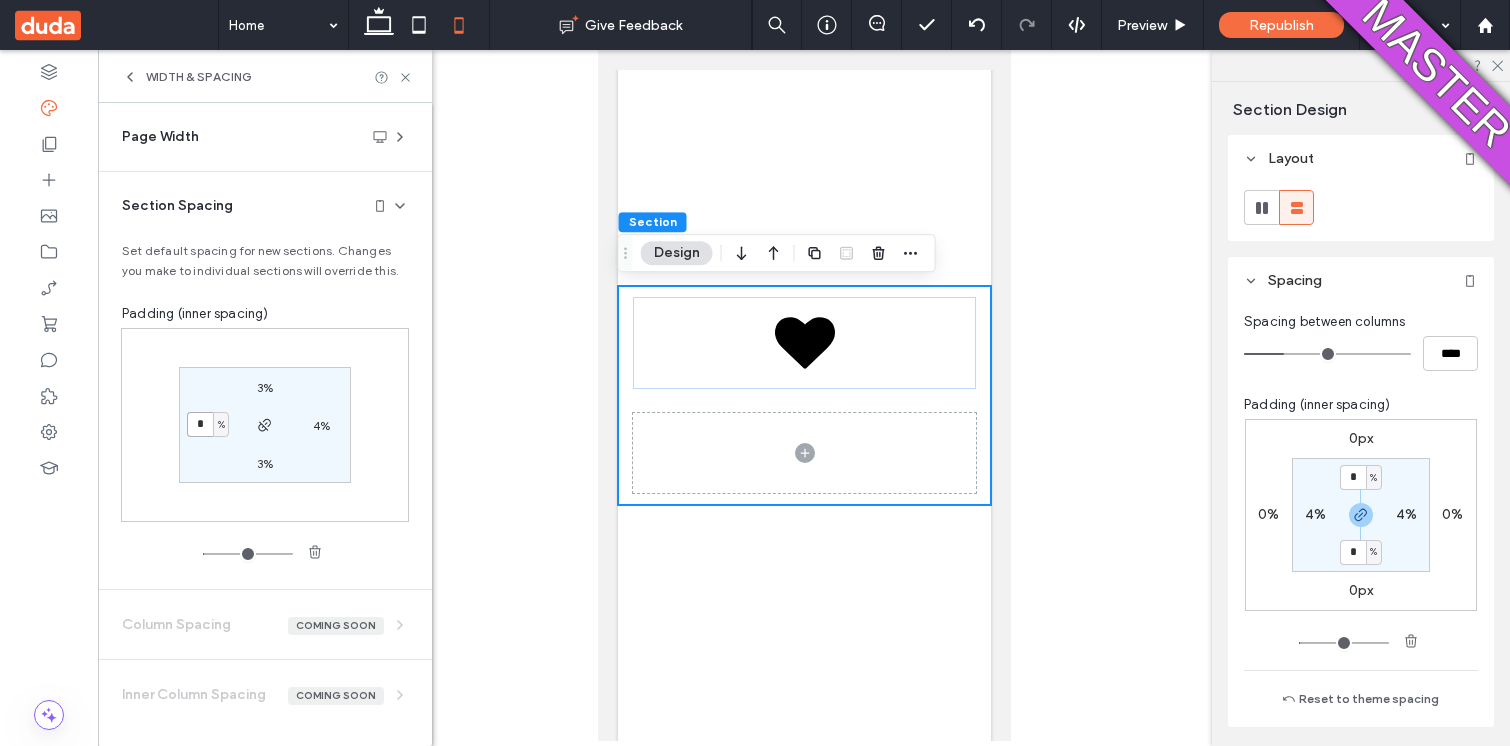 type on "*" 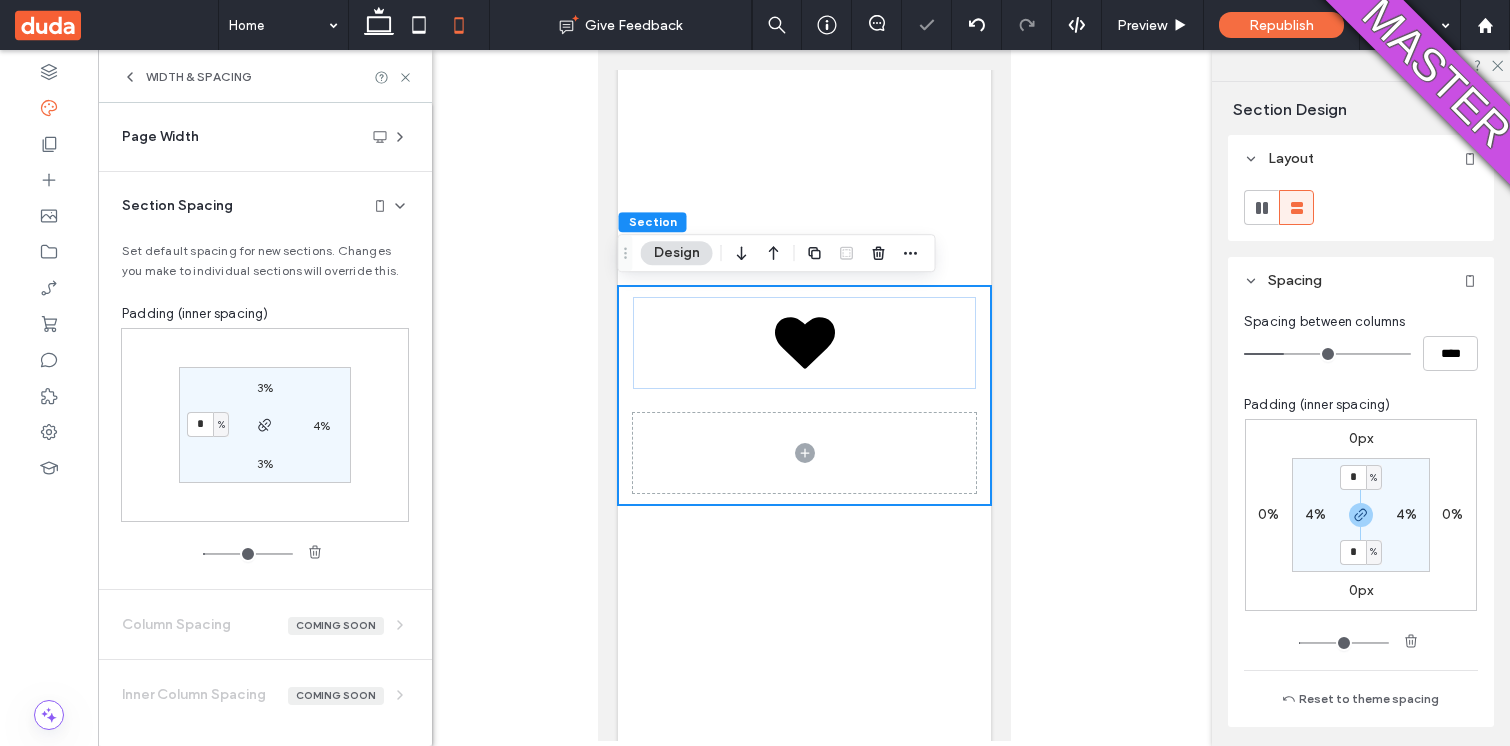click on "4%" at bounding box center [321, 425] 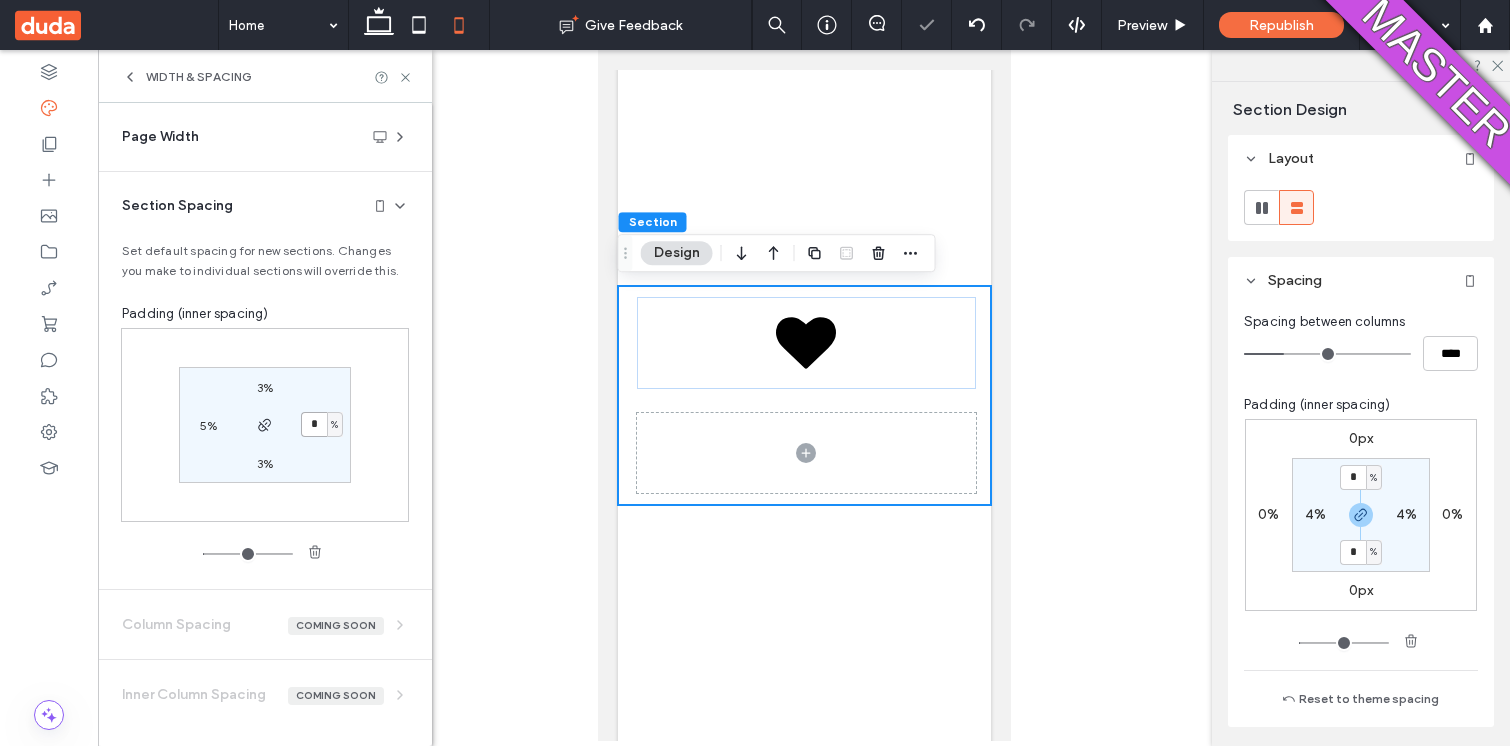 click on "*" at bounding box center [314, 424] 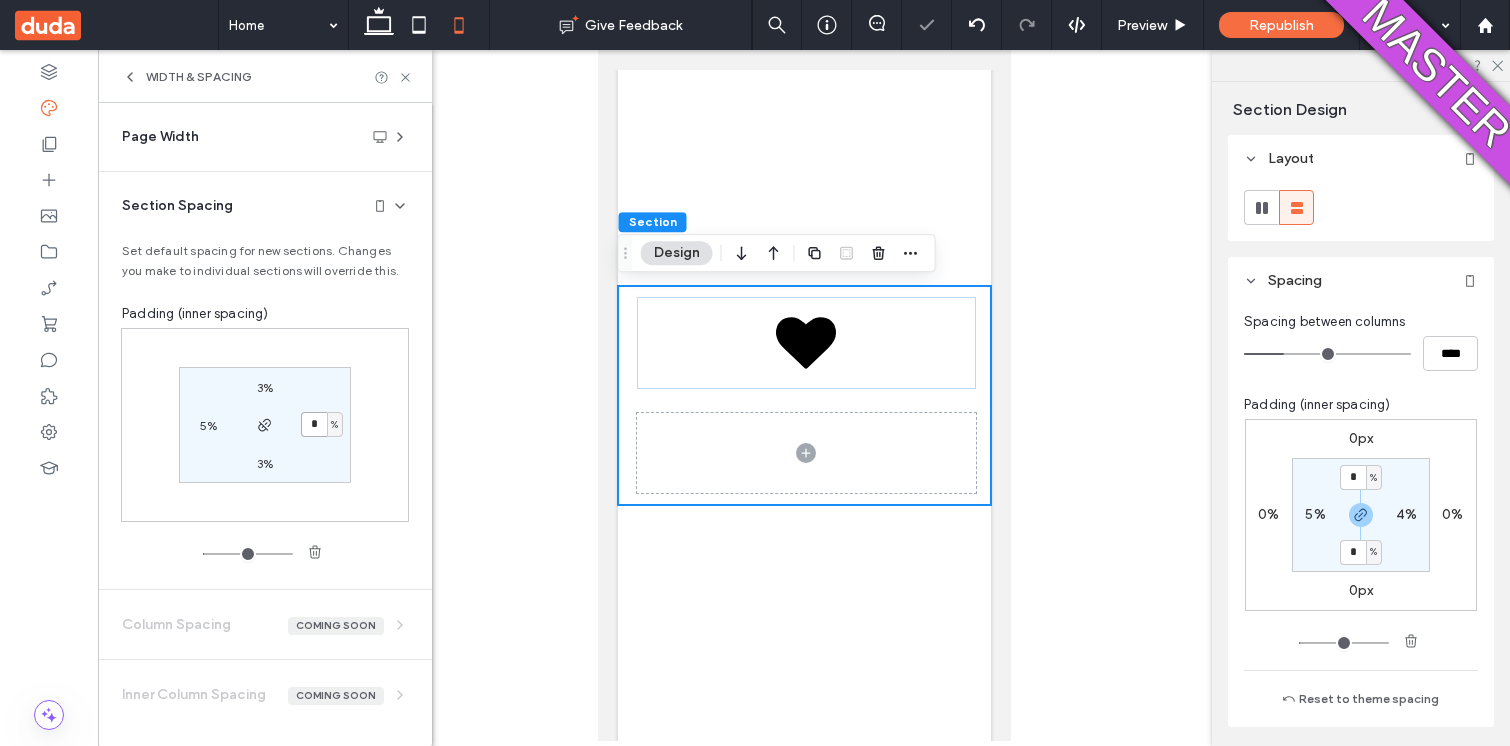 click on "*" at bounding box center [314, 424] 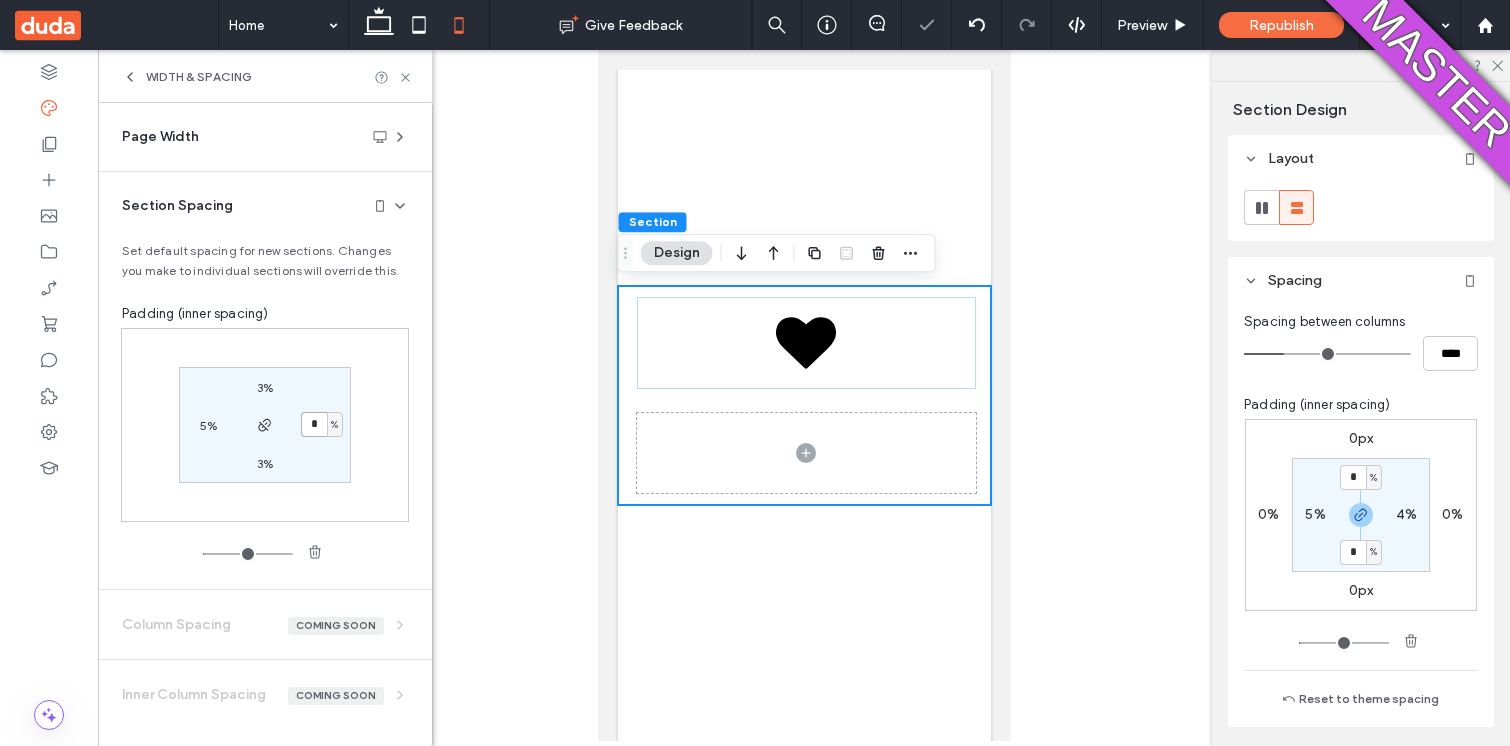 type on "*" 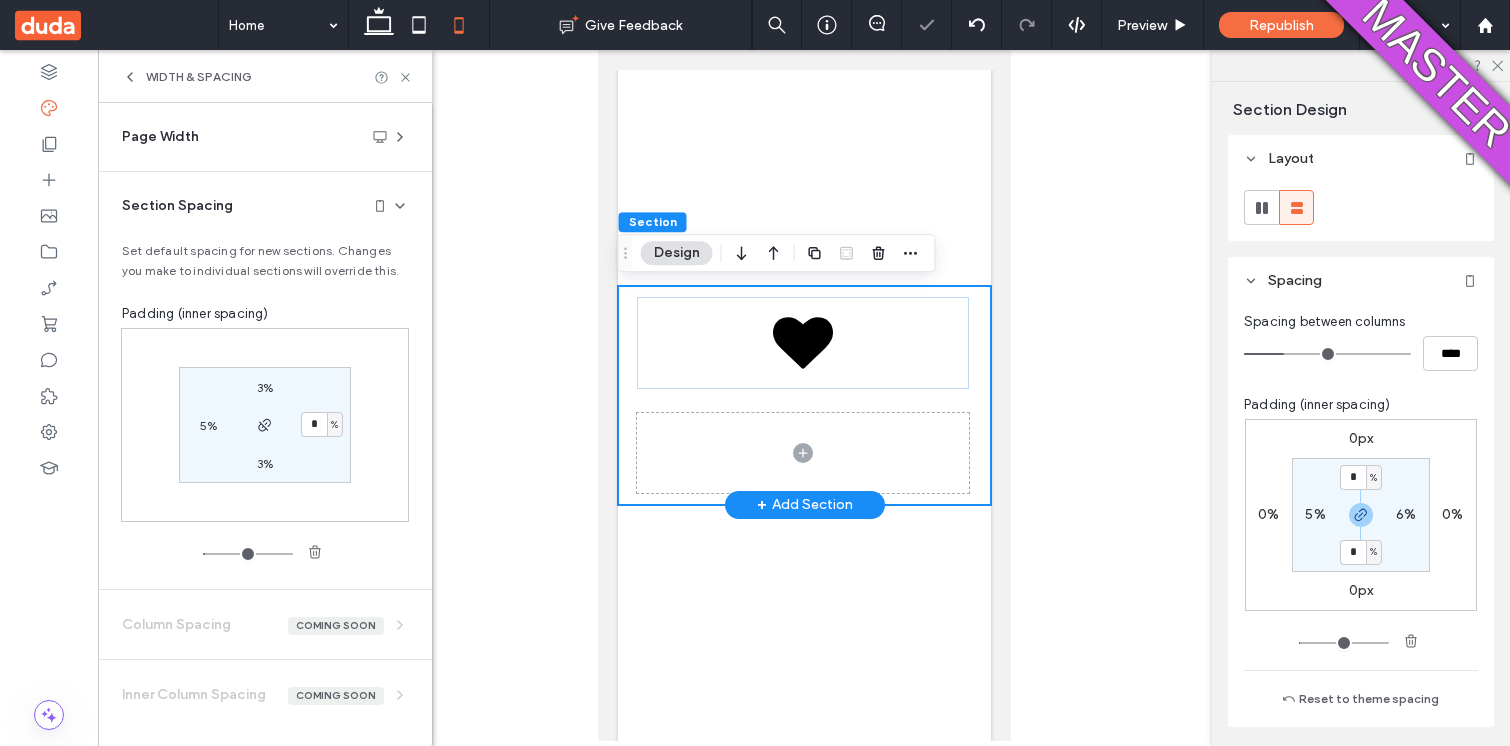 click at bounding box center (803, 395) 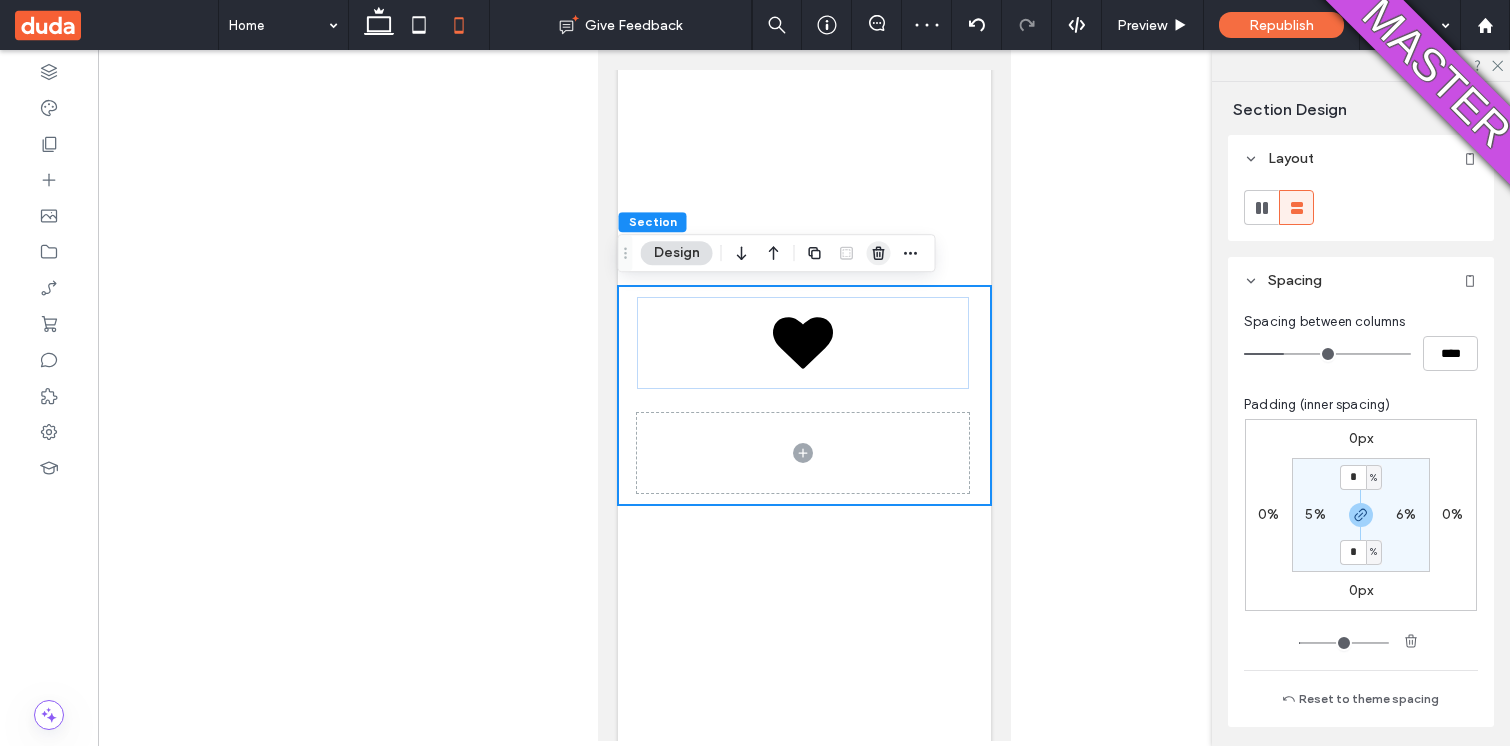 click 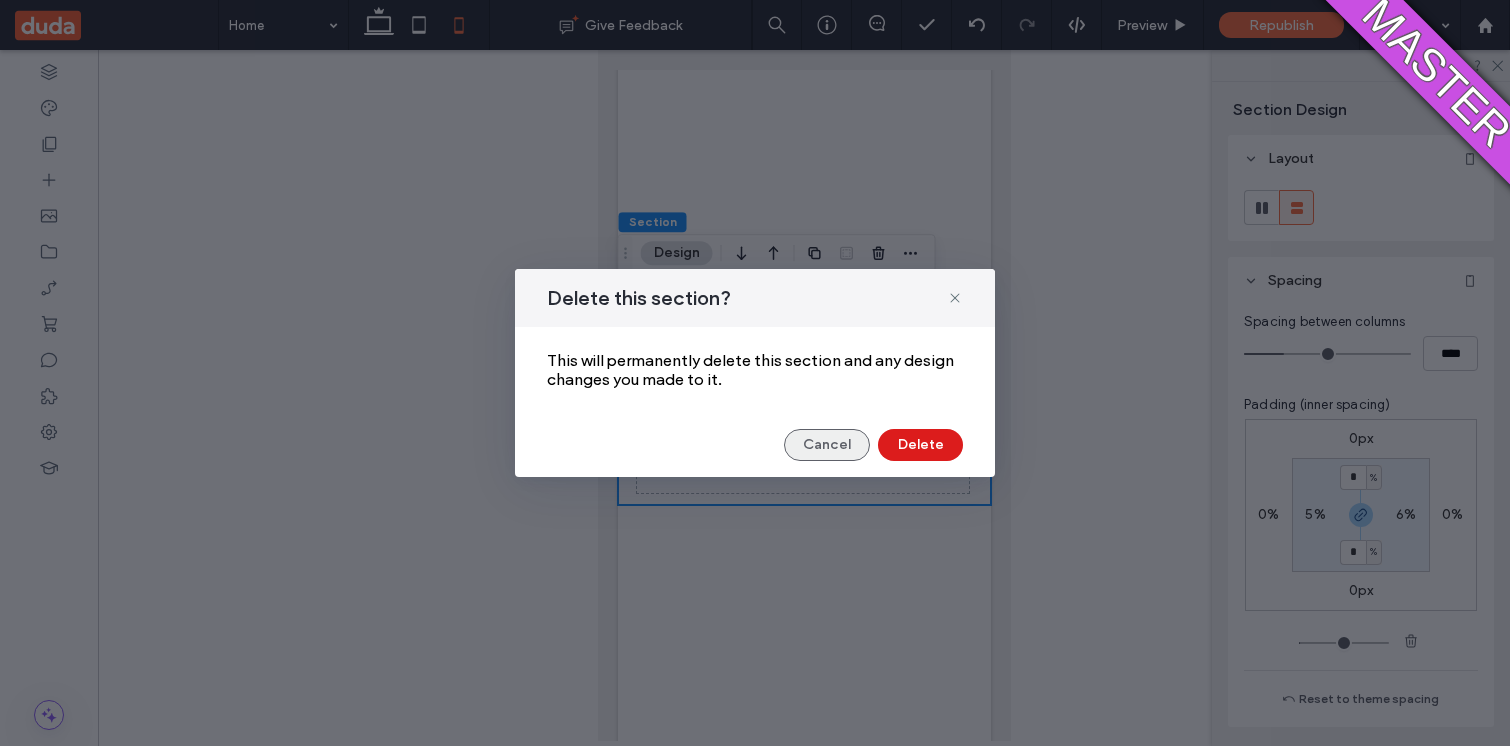 click on "Cancel" at bounding box center [827, 445] 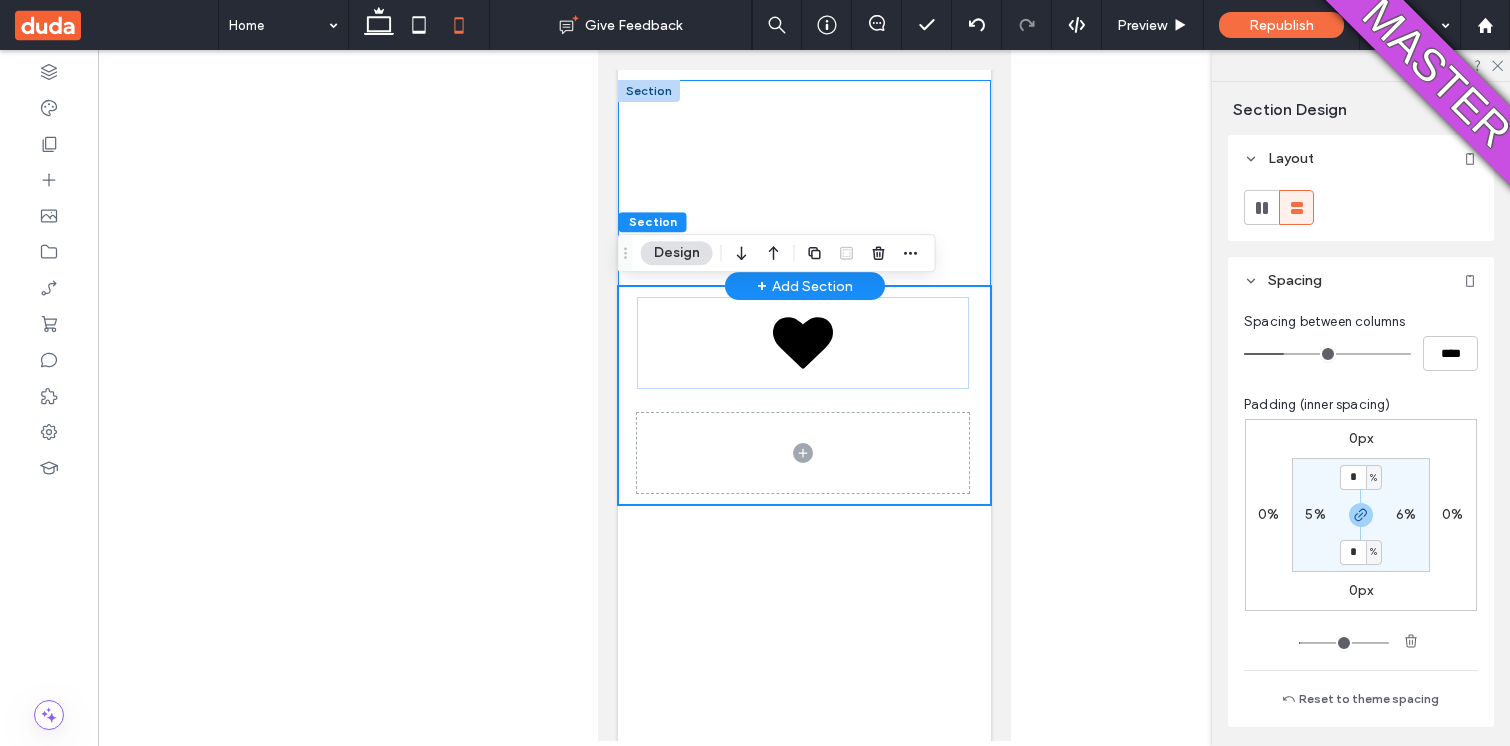 click on "+" at bounding box center (761, 286) 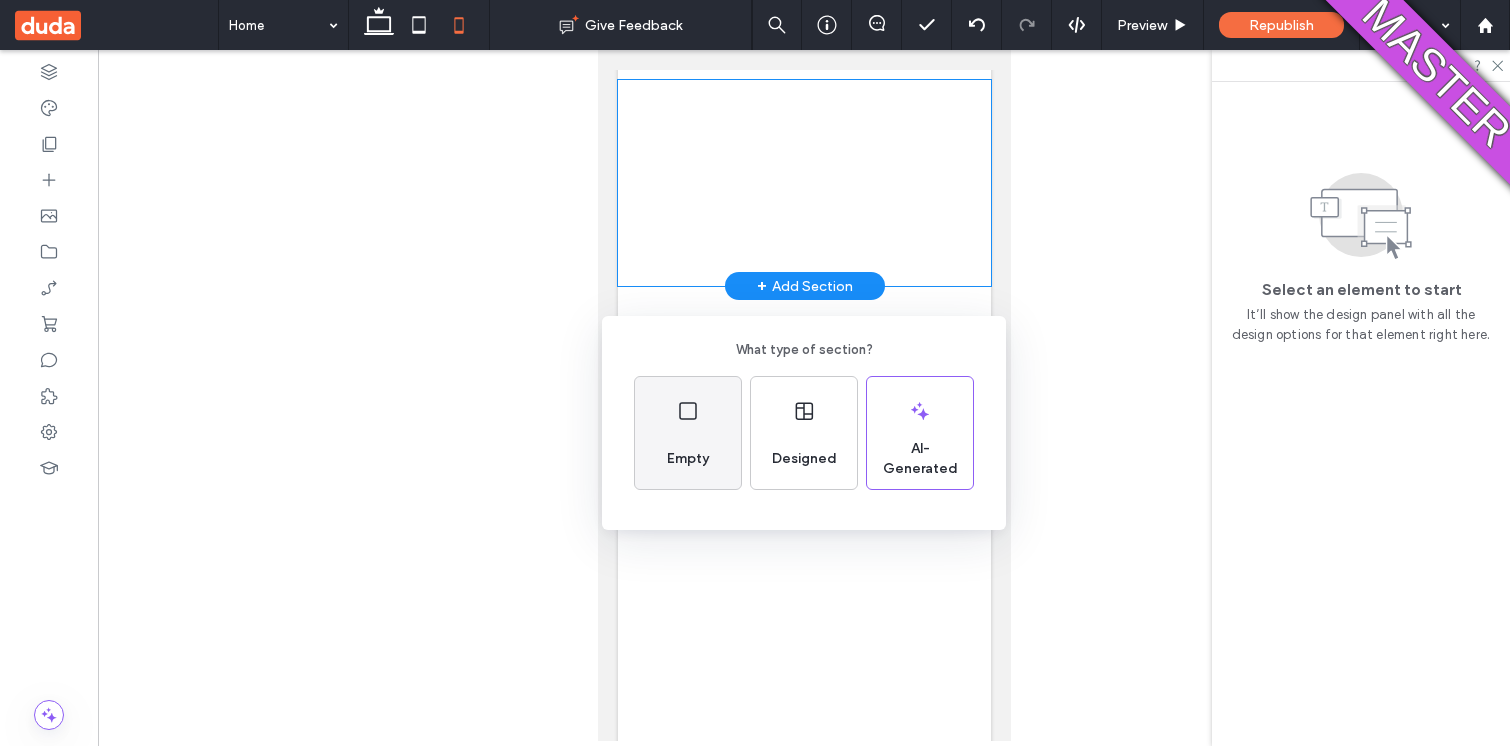 click on "Empty" at bounding box center [688, 433] 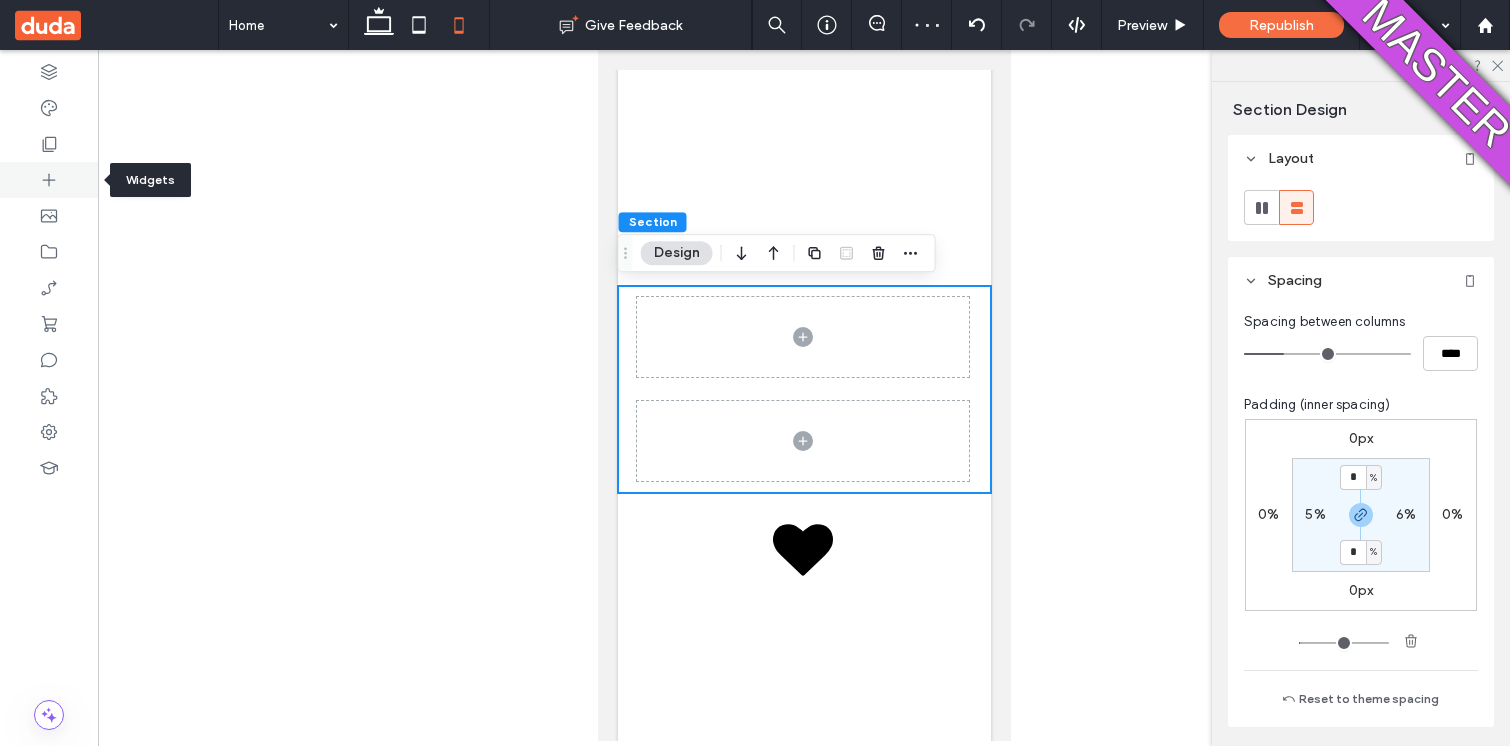 click 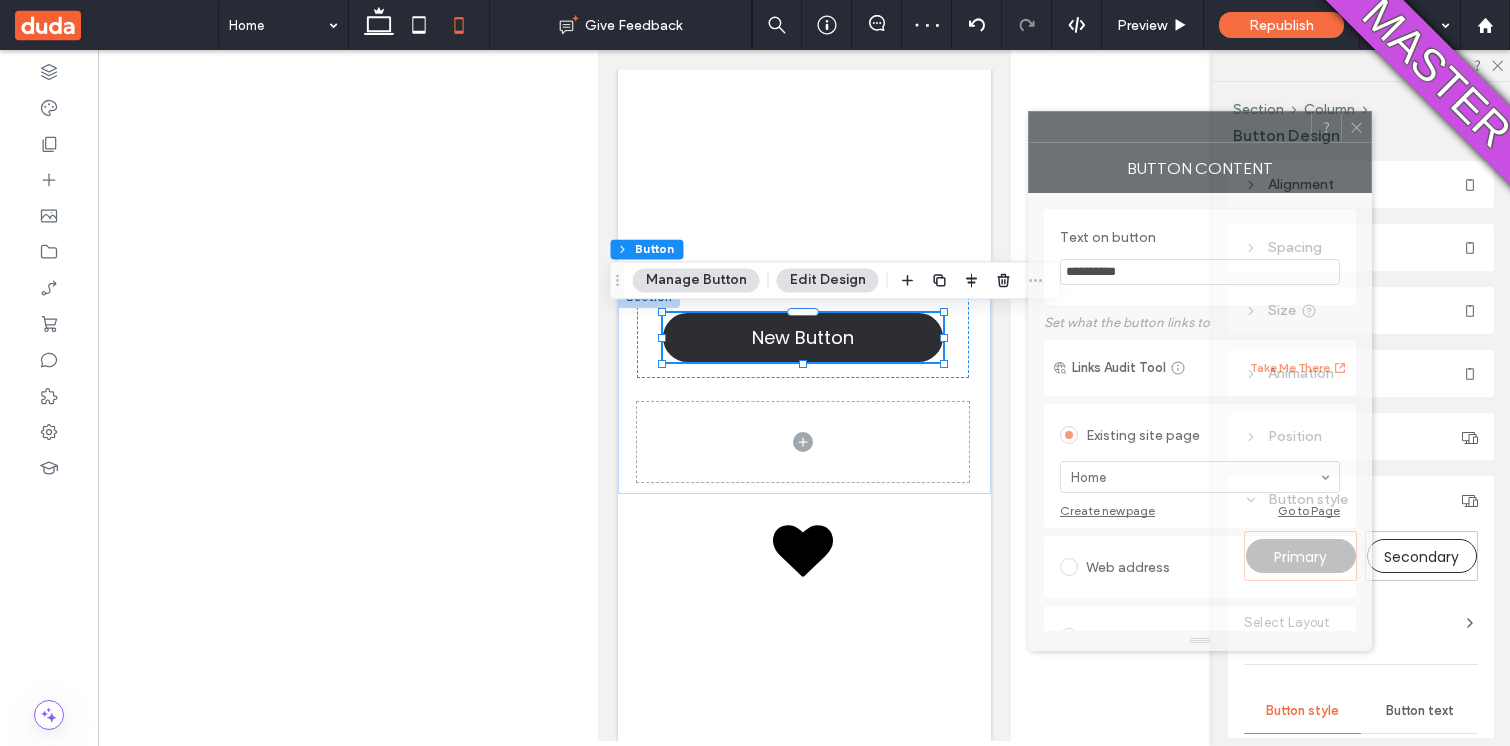 drag, startPoint x: 1365, startPoint y: 114, endPoint x: 1202, endPoint y: 127, distance: 163.51758 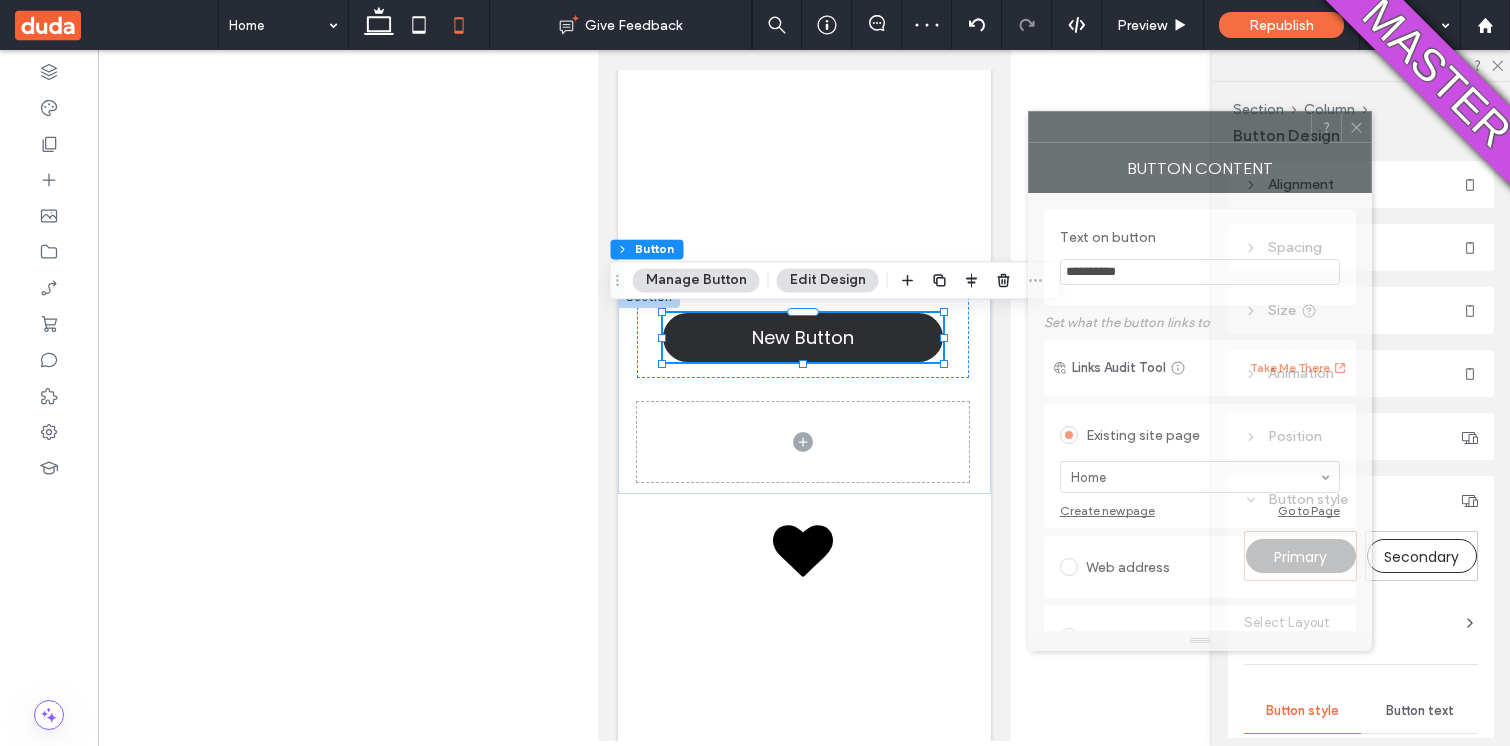 click at bounding box center (1170, 127) 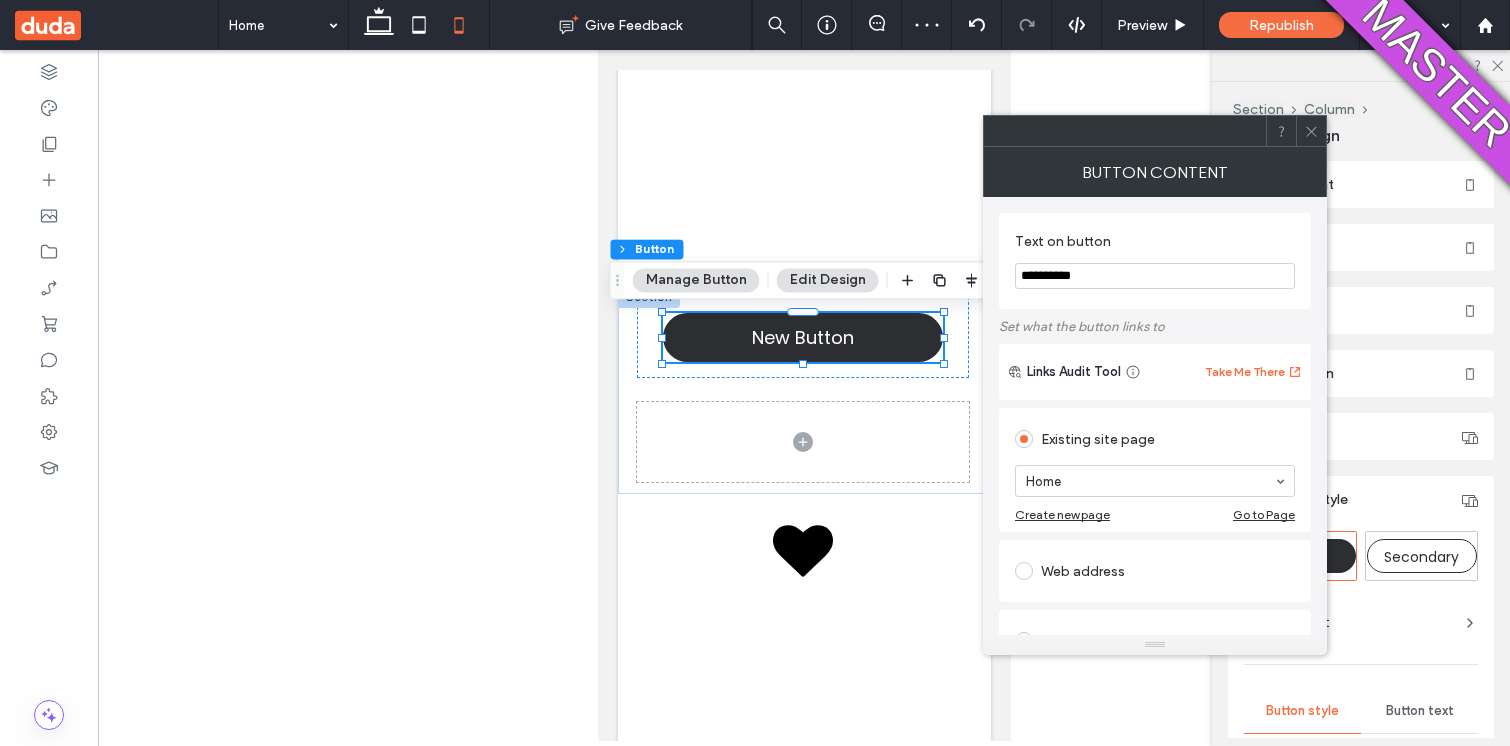 click 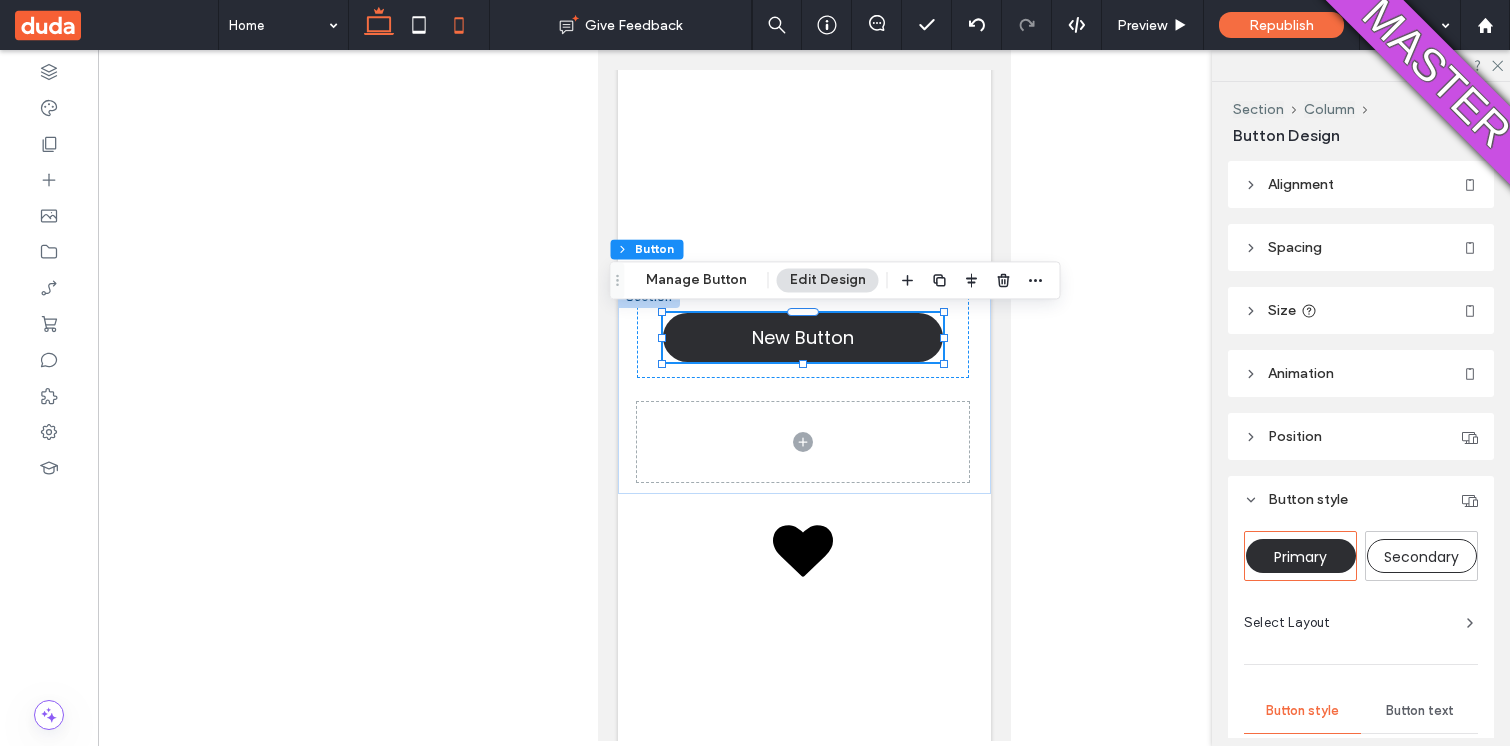 click 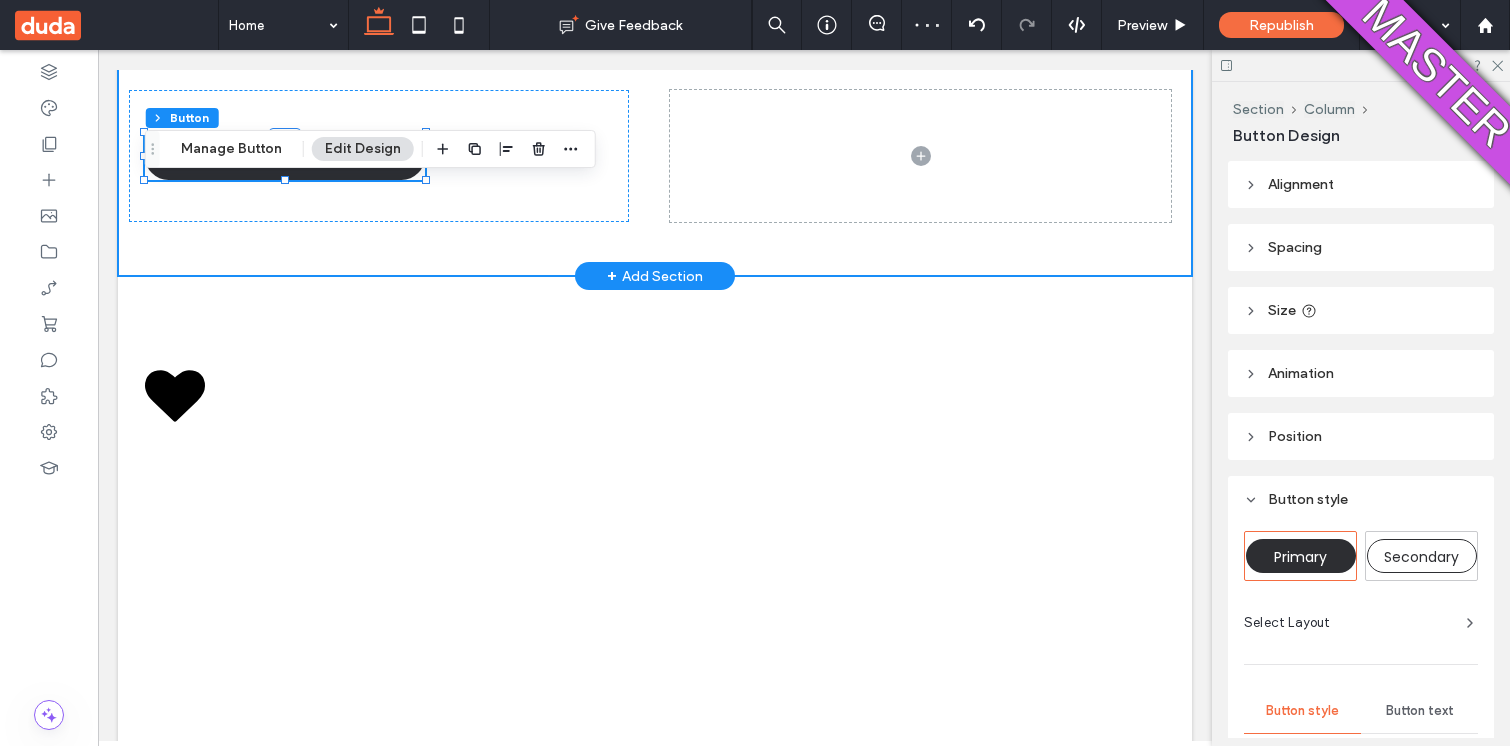 click on "New Button" at bounding box center [655, 156] 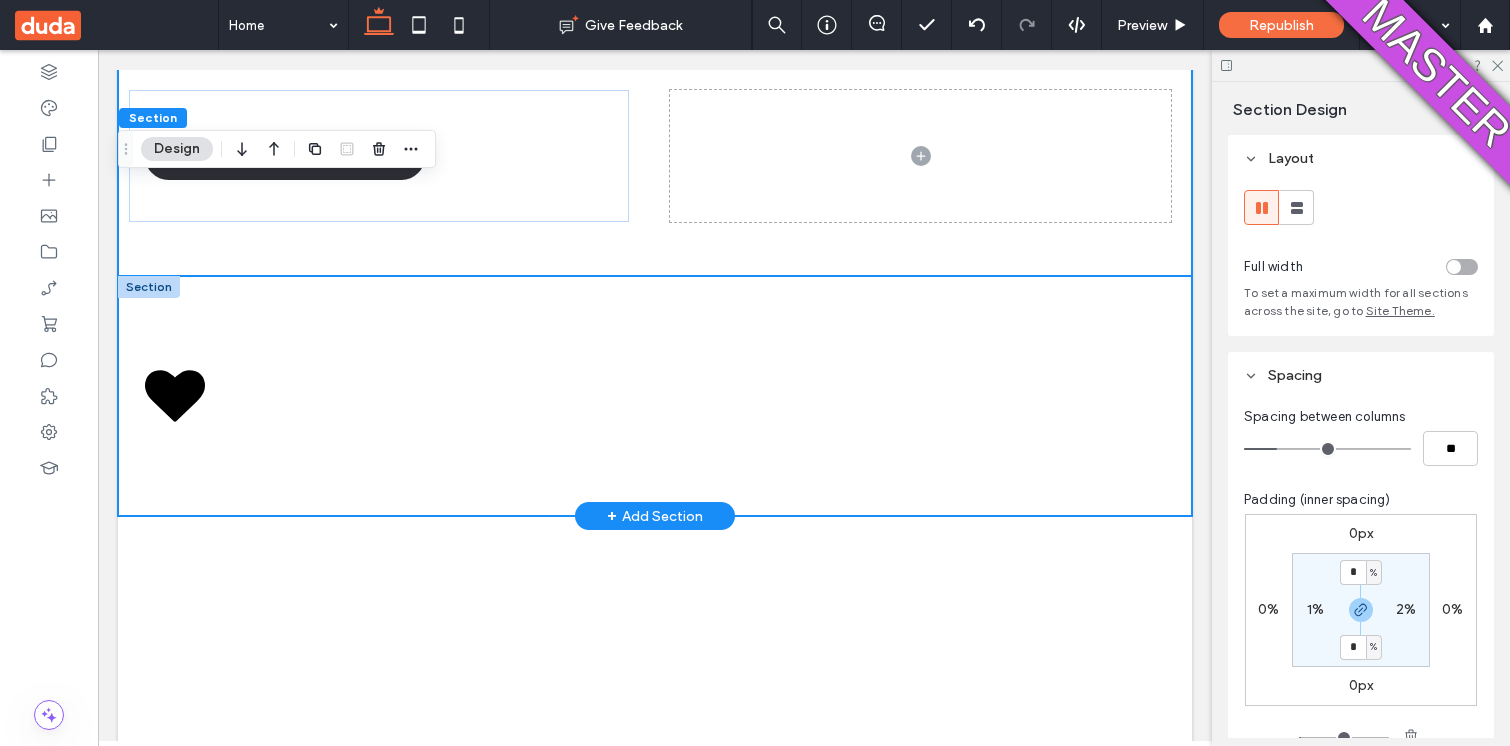 click at bounding box center [655, 396] 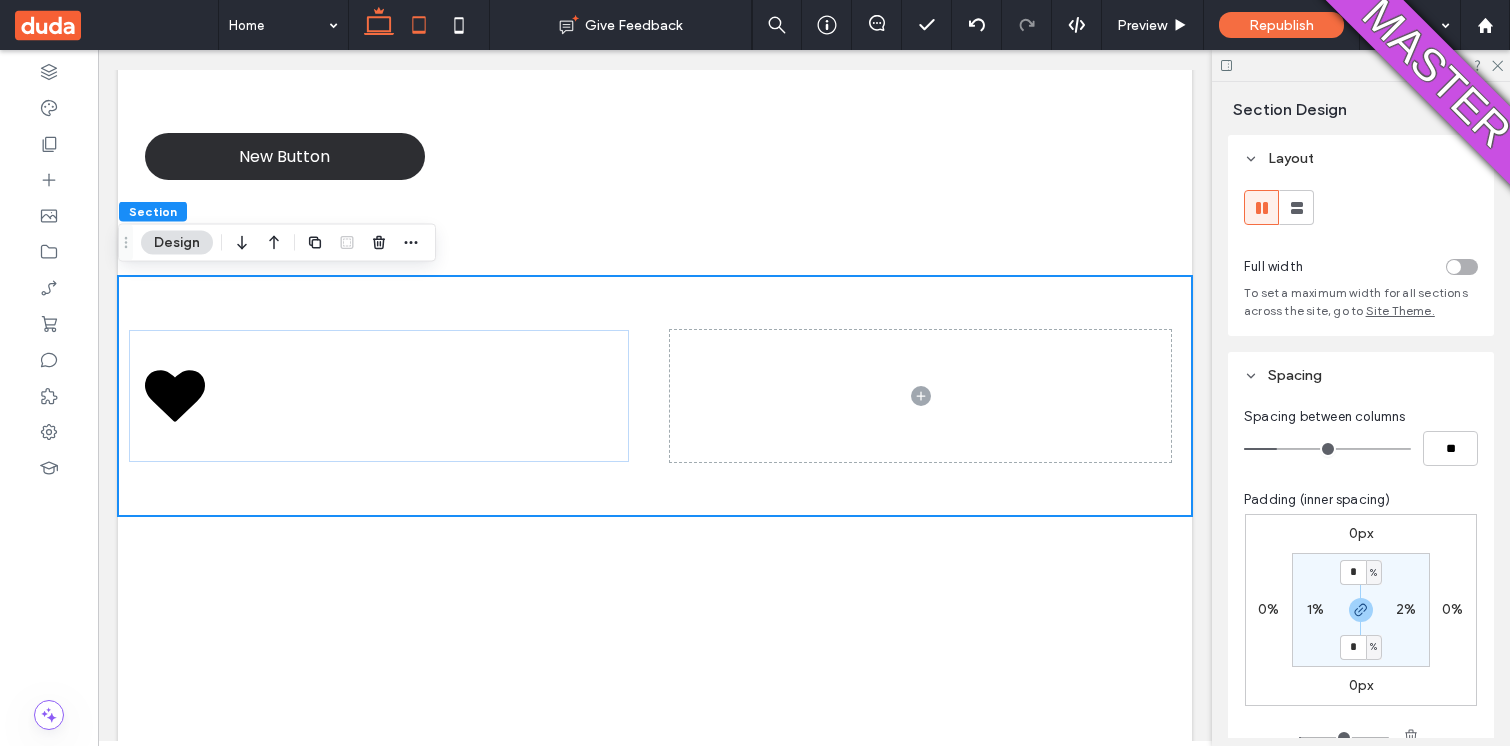 click 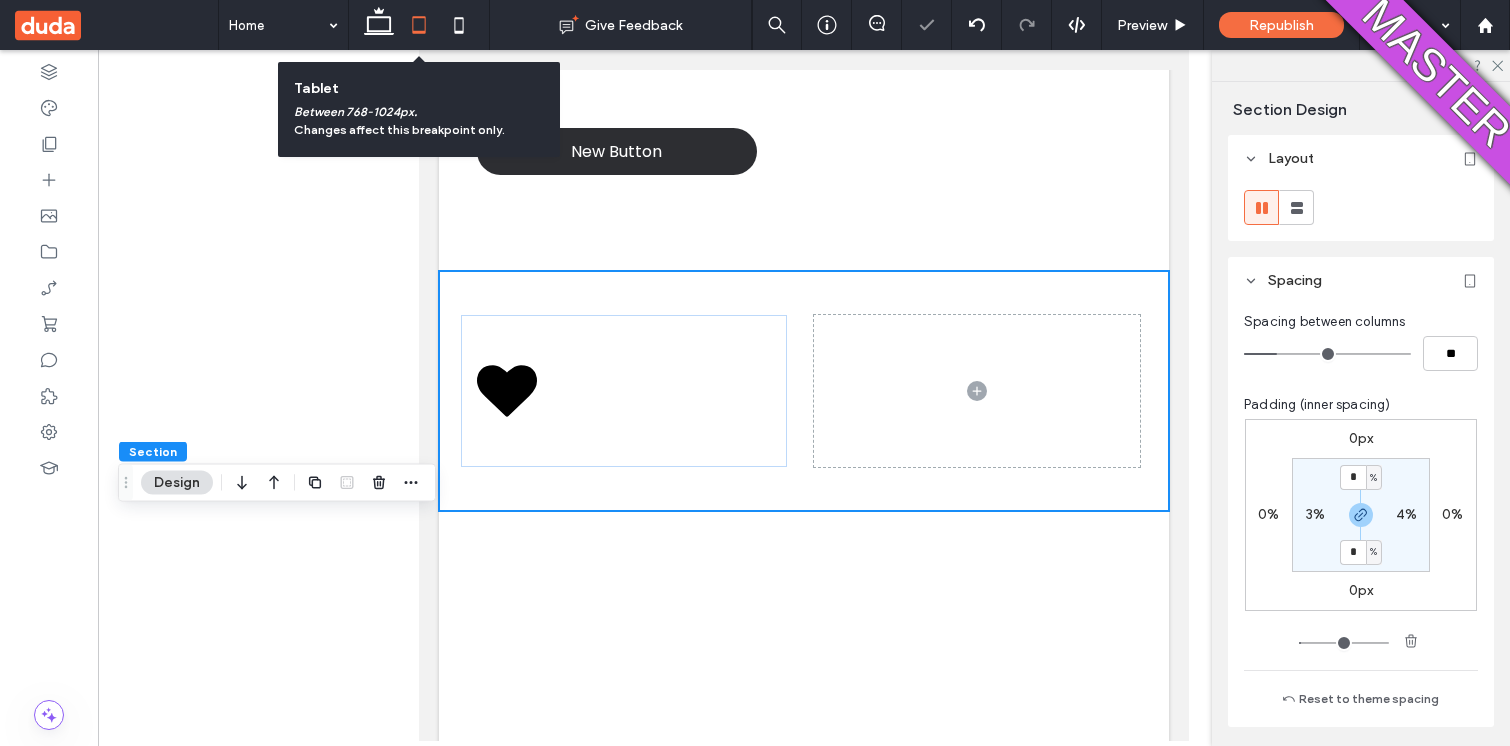 scroll, scrollTop: 448, scrollLeft: 0, axis: vertical 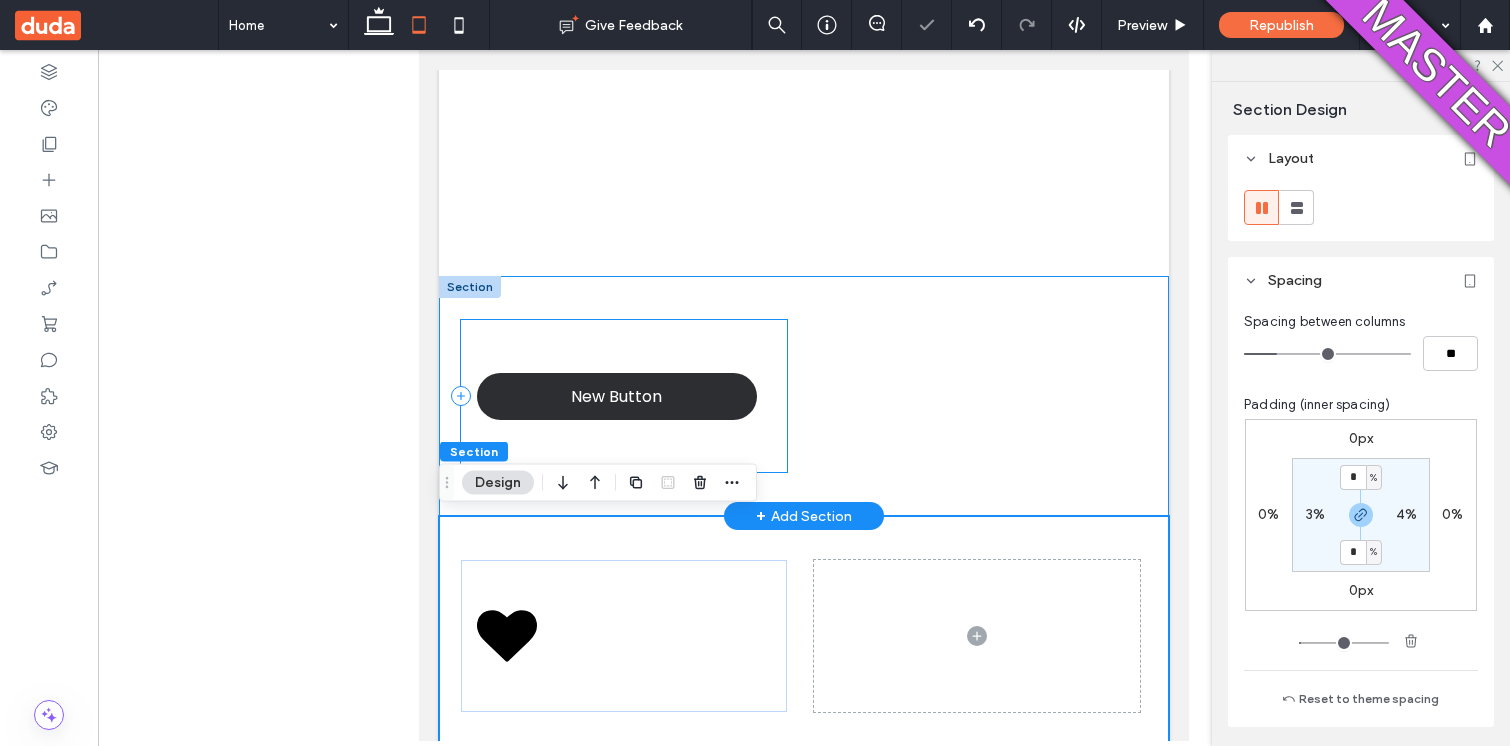 click on "New Button" at bounding box center [624, 396] 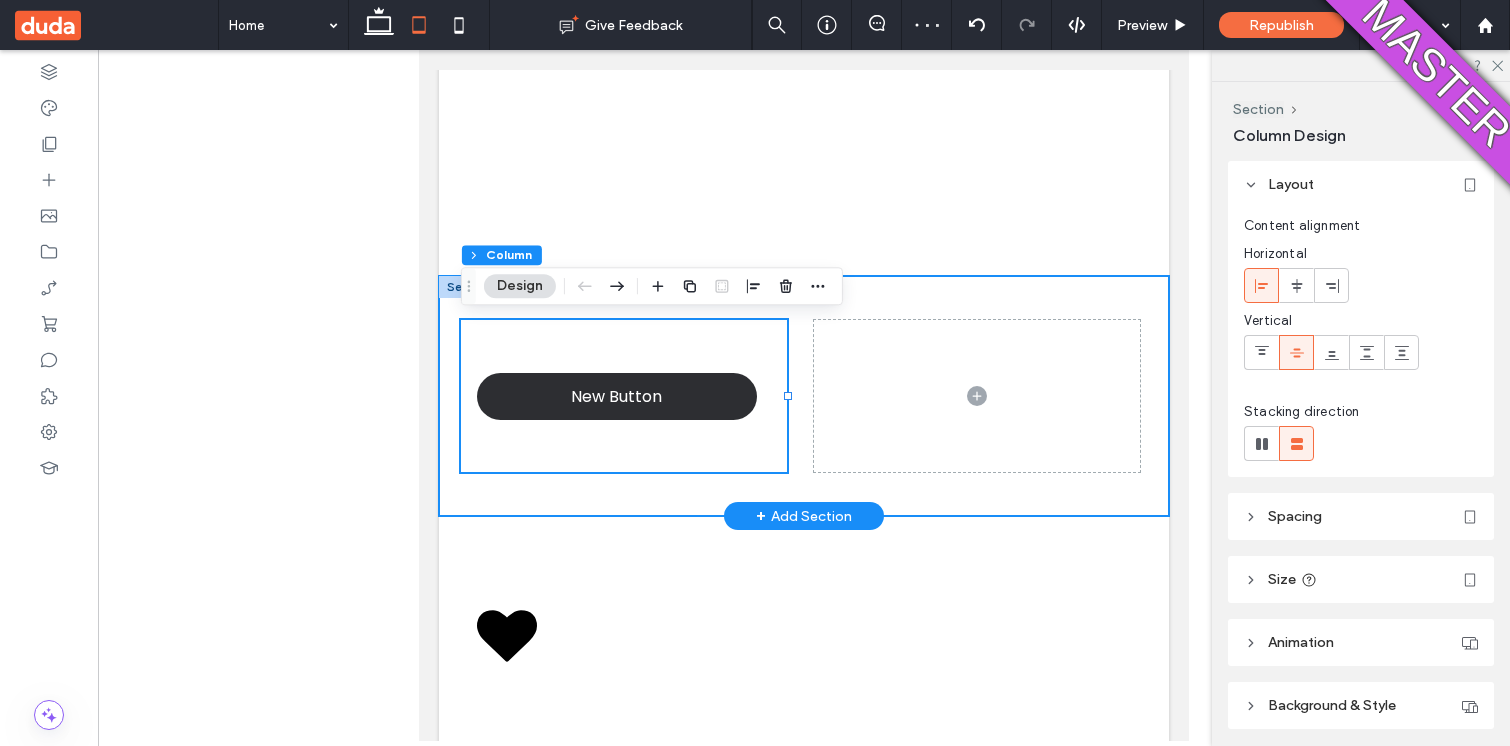 click on "New Button" at bounding box center (804, 396) 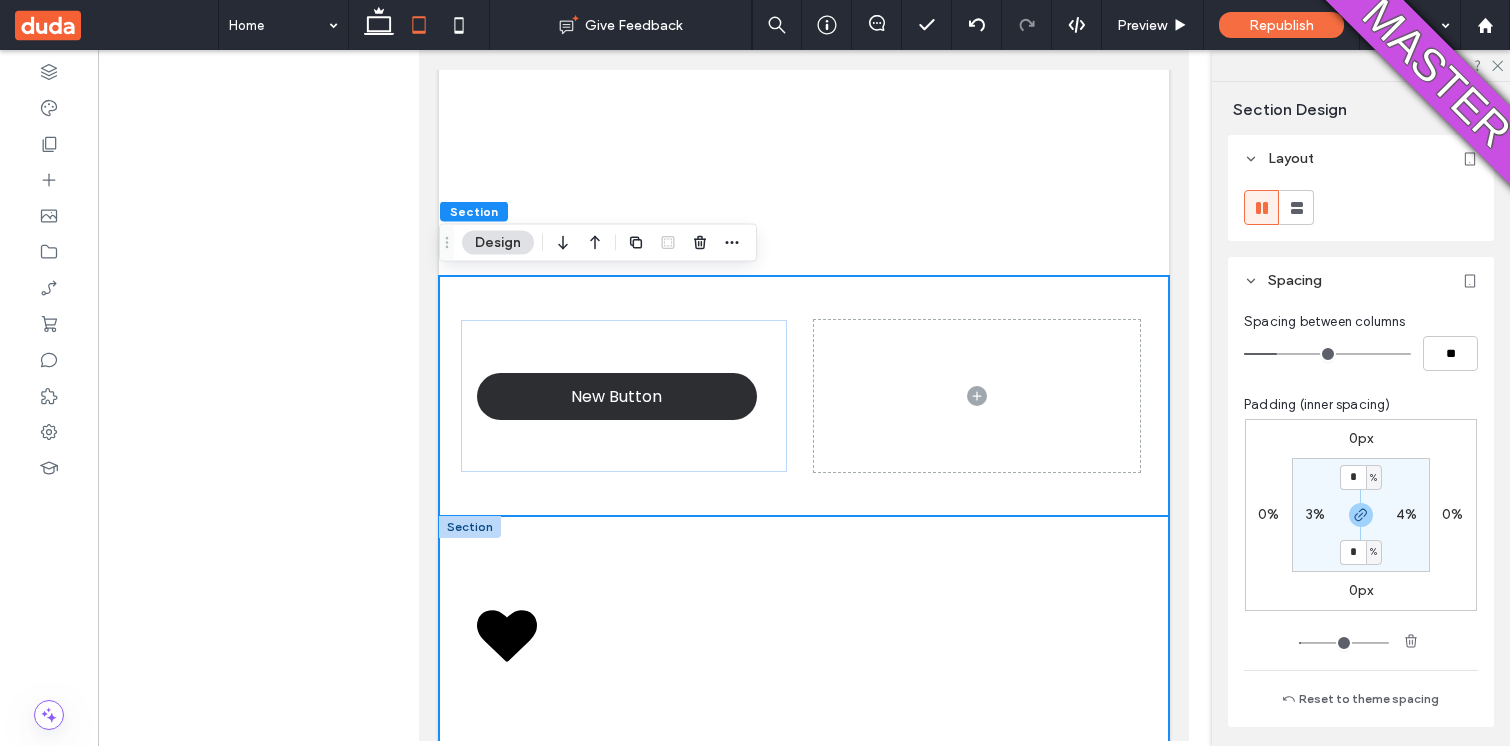 click at bounding box center (804, 636) 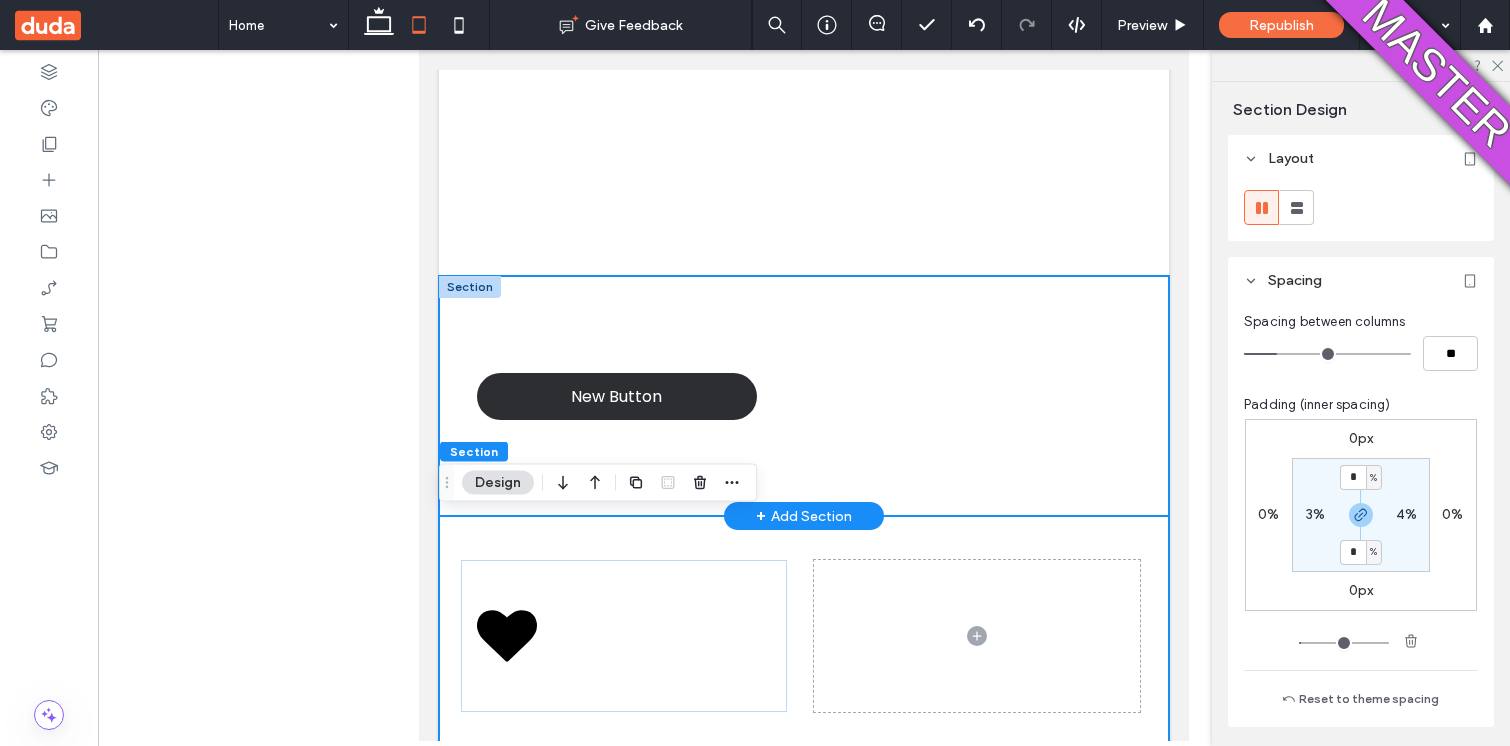 click on "New Button" at bounding box center (804, 396) 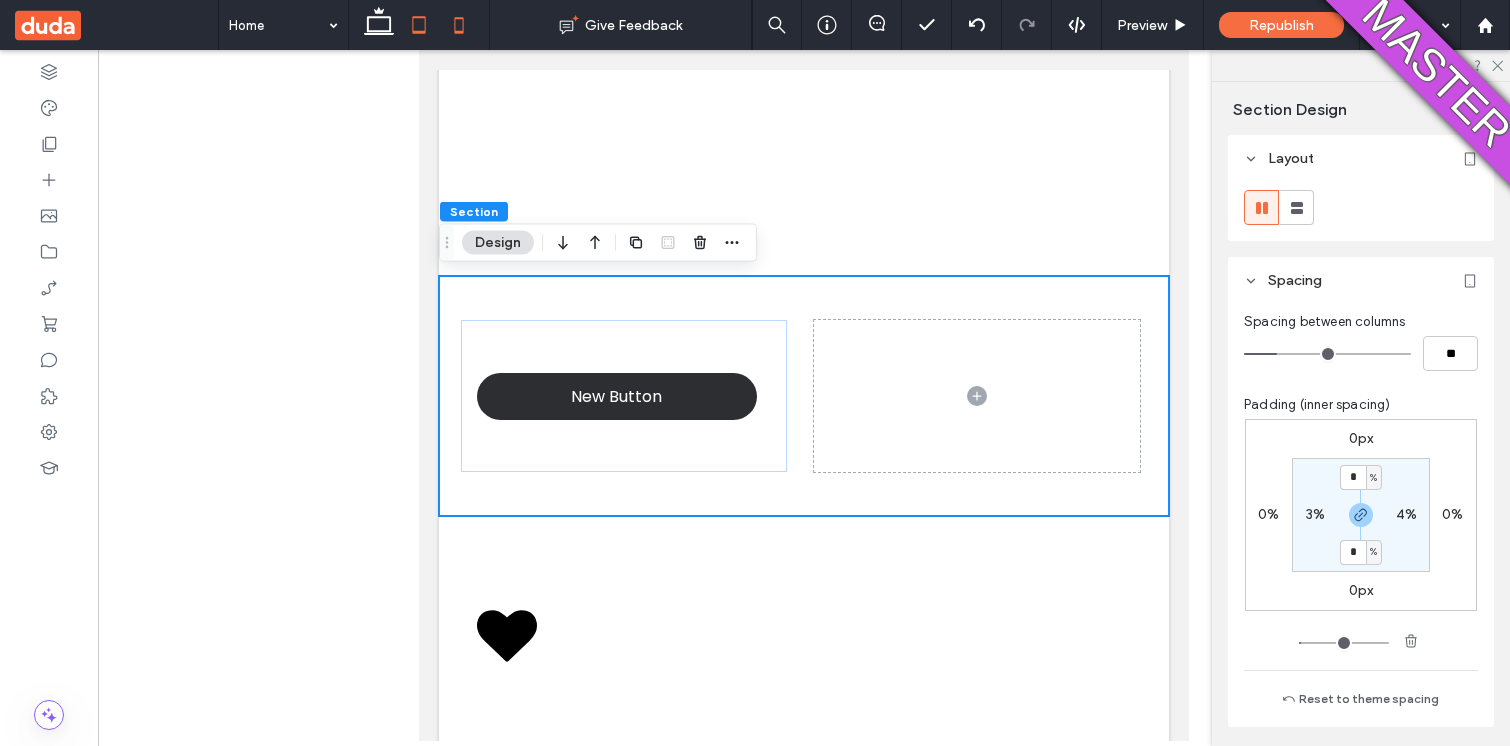 click 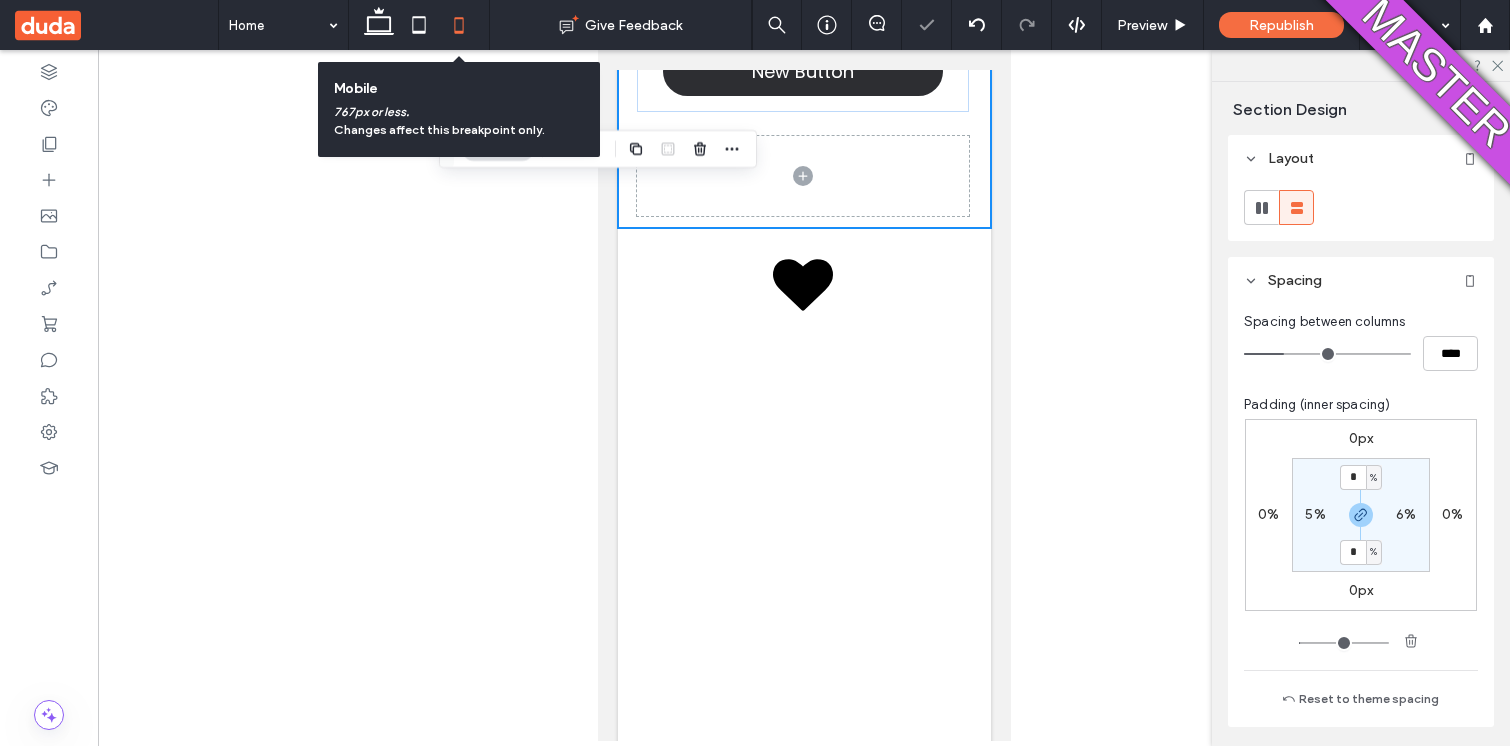 scroll, scrollTop: 390, scrollLeft: 0, axis: vertical 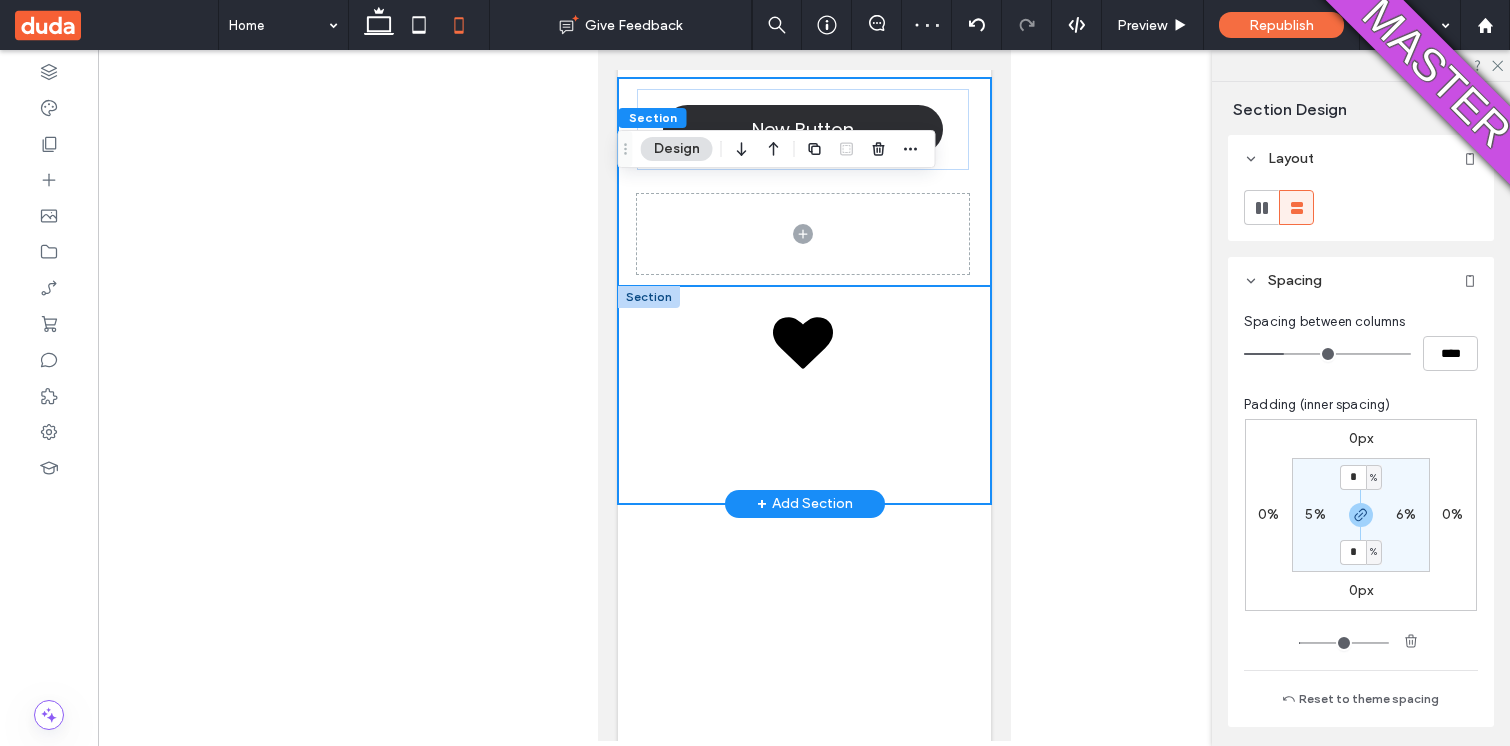 click at bounding box center (803, 395) 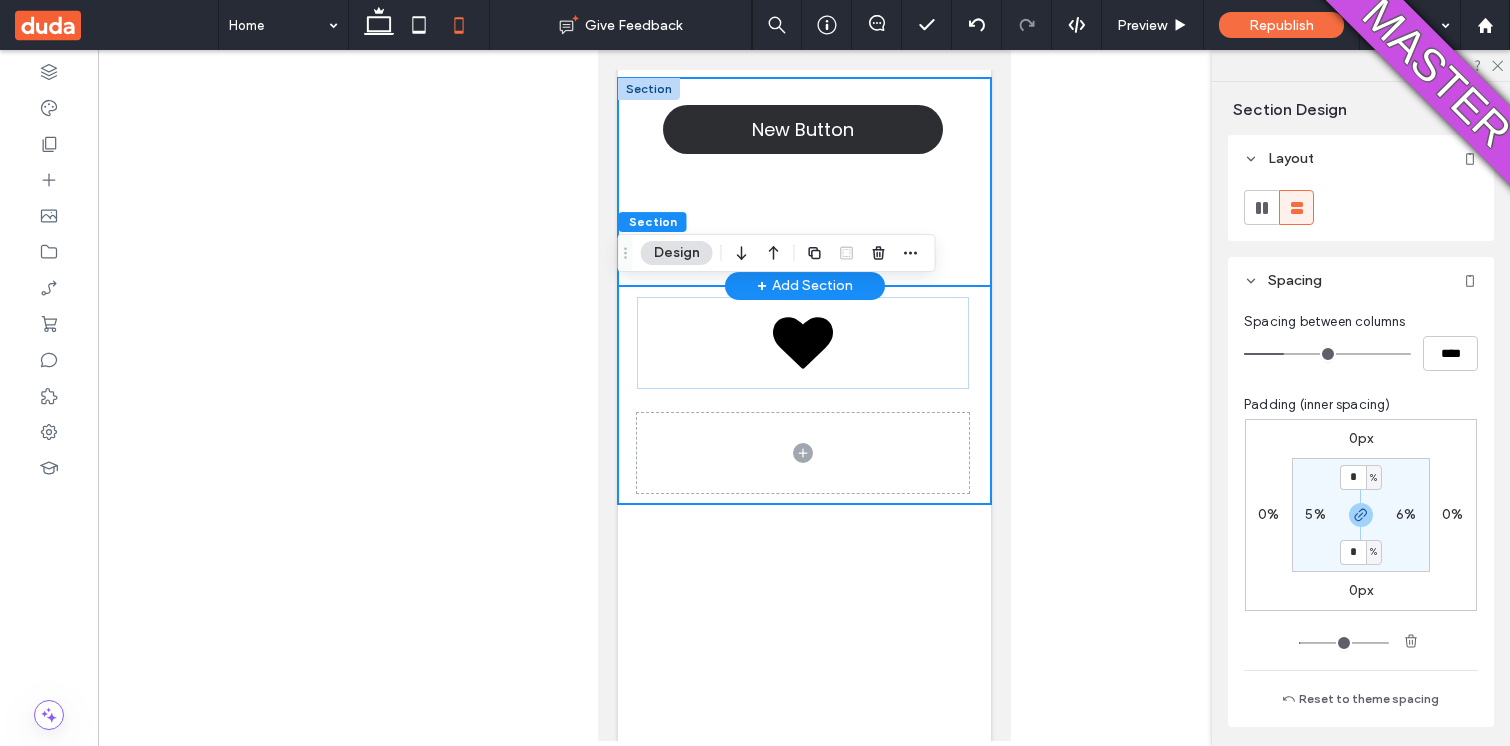click on "New Button" at bounding box center [803, 181] 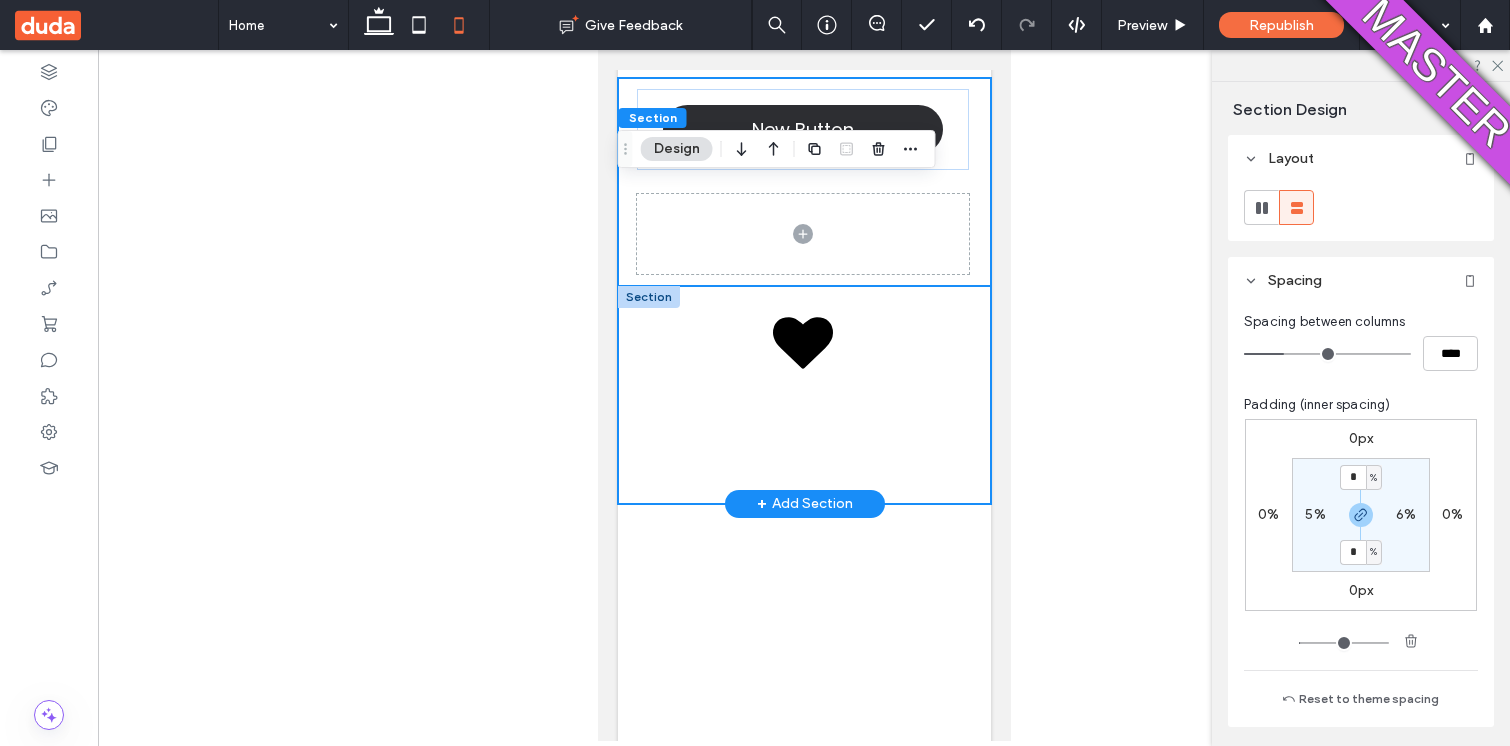 click at bounding box center (803, 395) 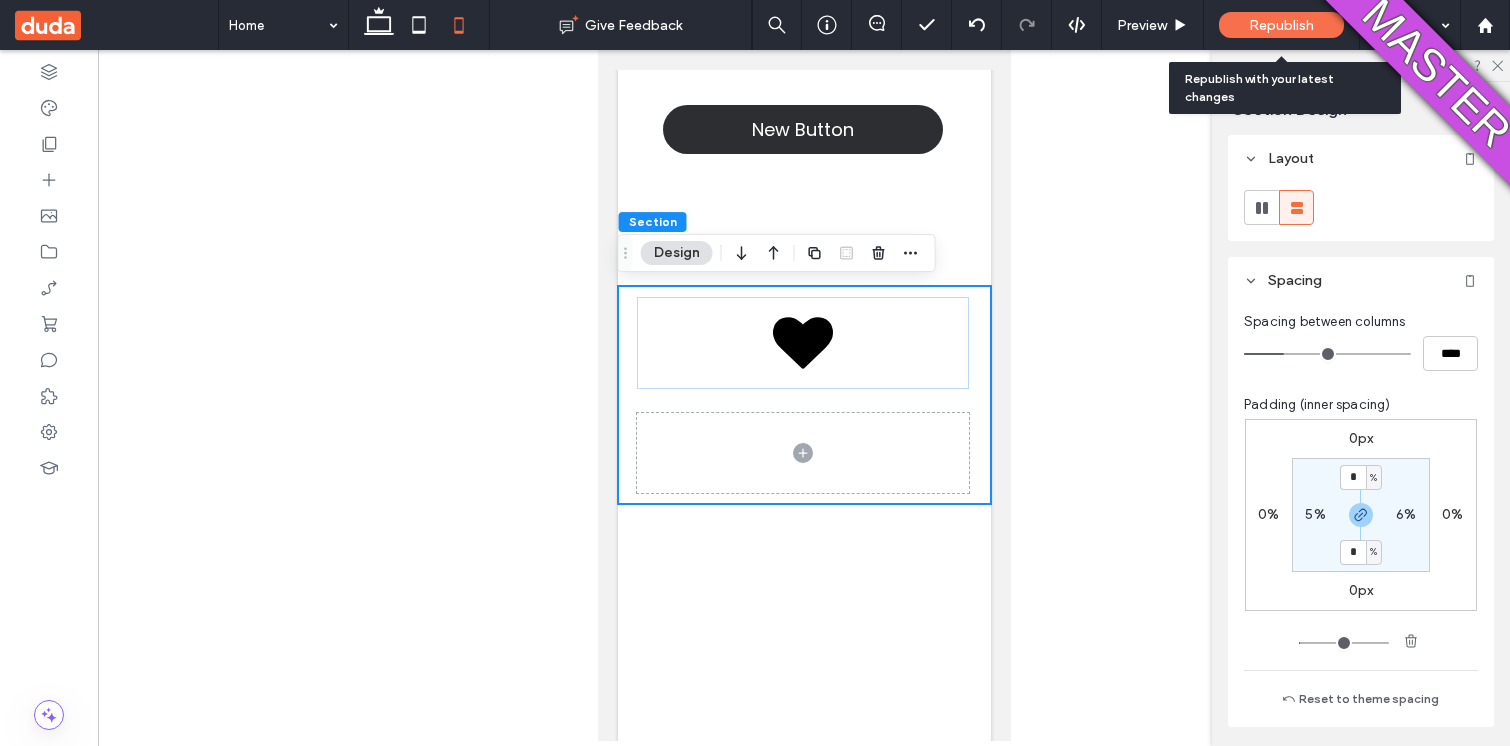 click on "Republish" at bounding box center (1281, 25) 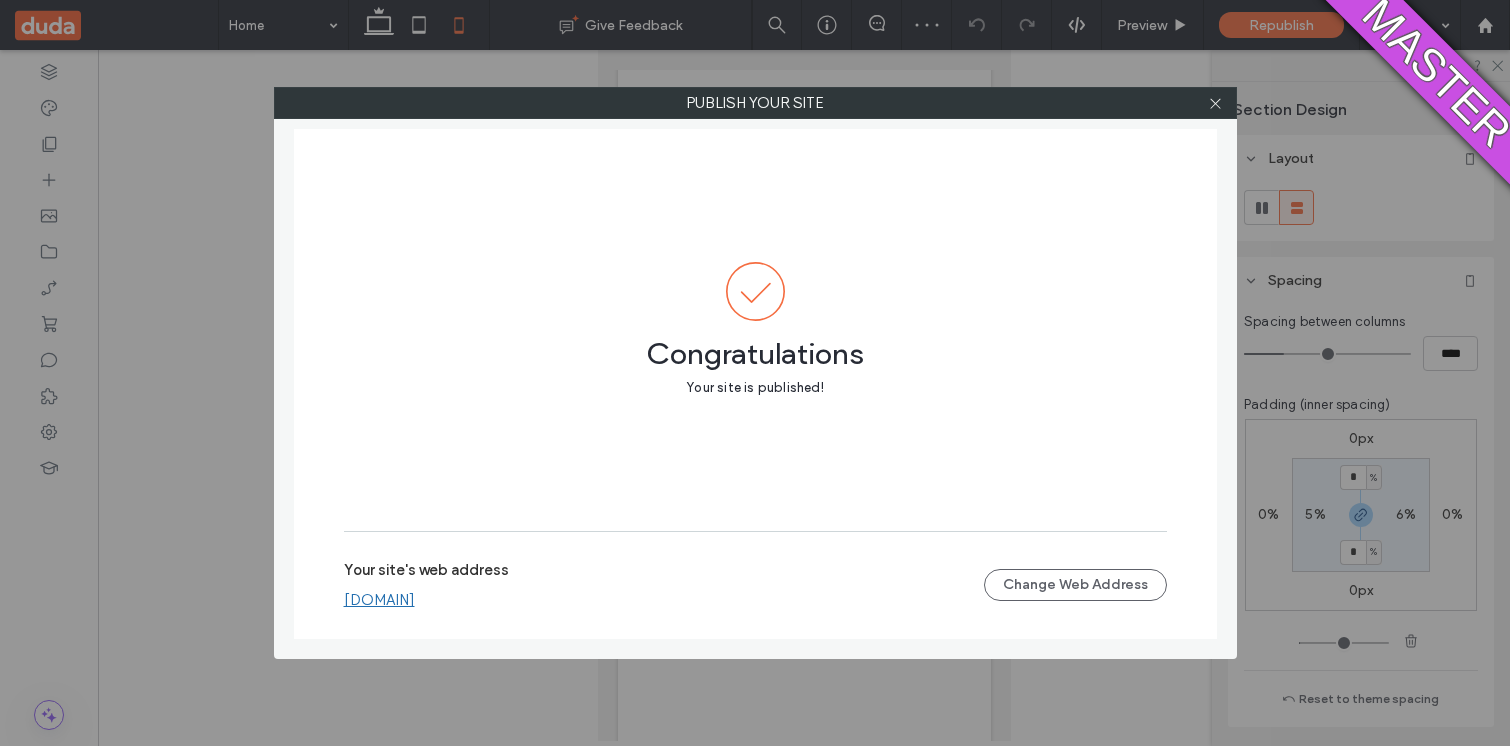 click on "zoharayefetf8ea48cb.multiscreen.d1test.biz" at bounding box center [379, 600] 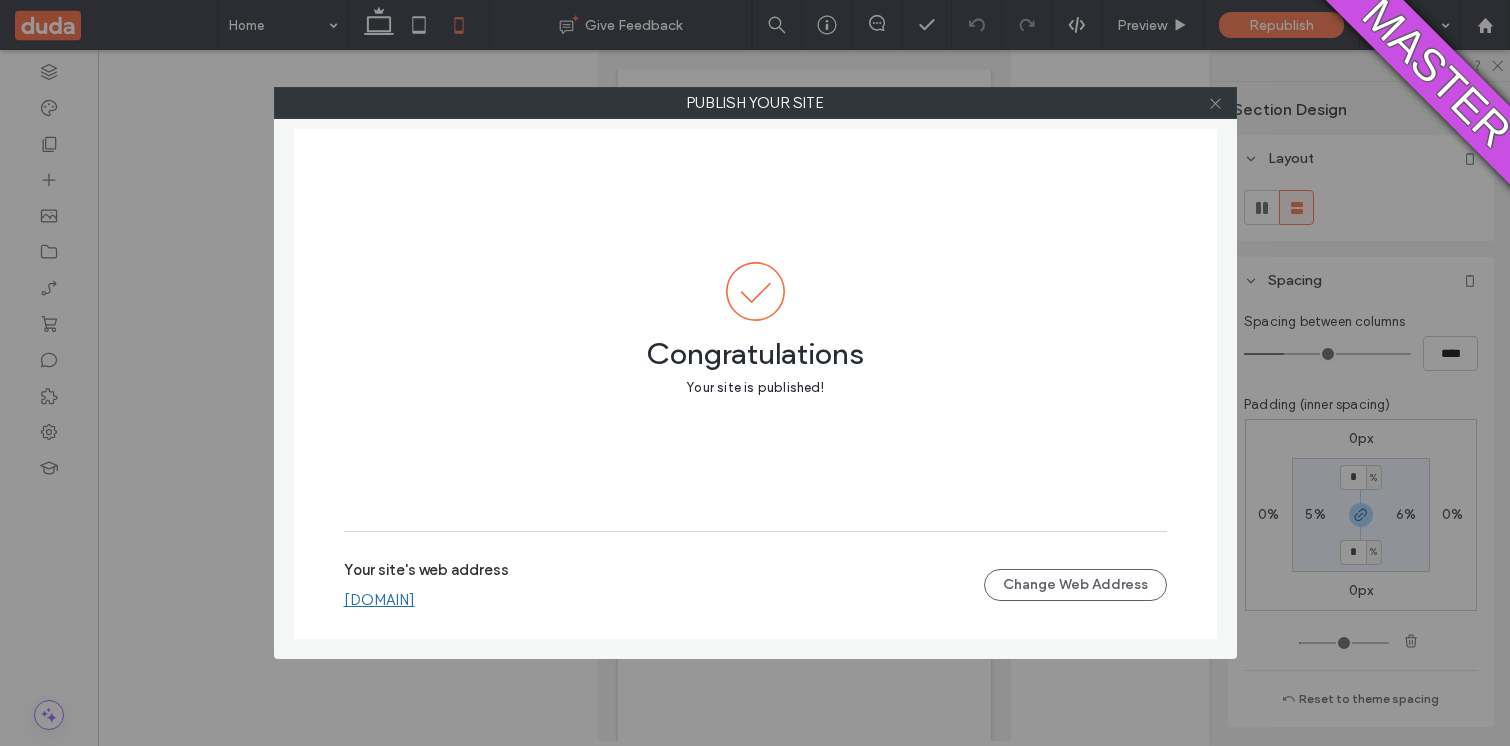 click at bounding box center [1215, 103] 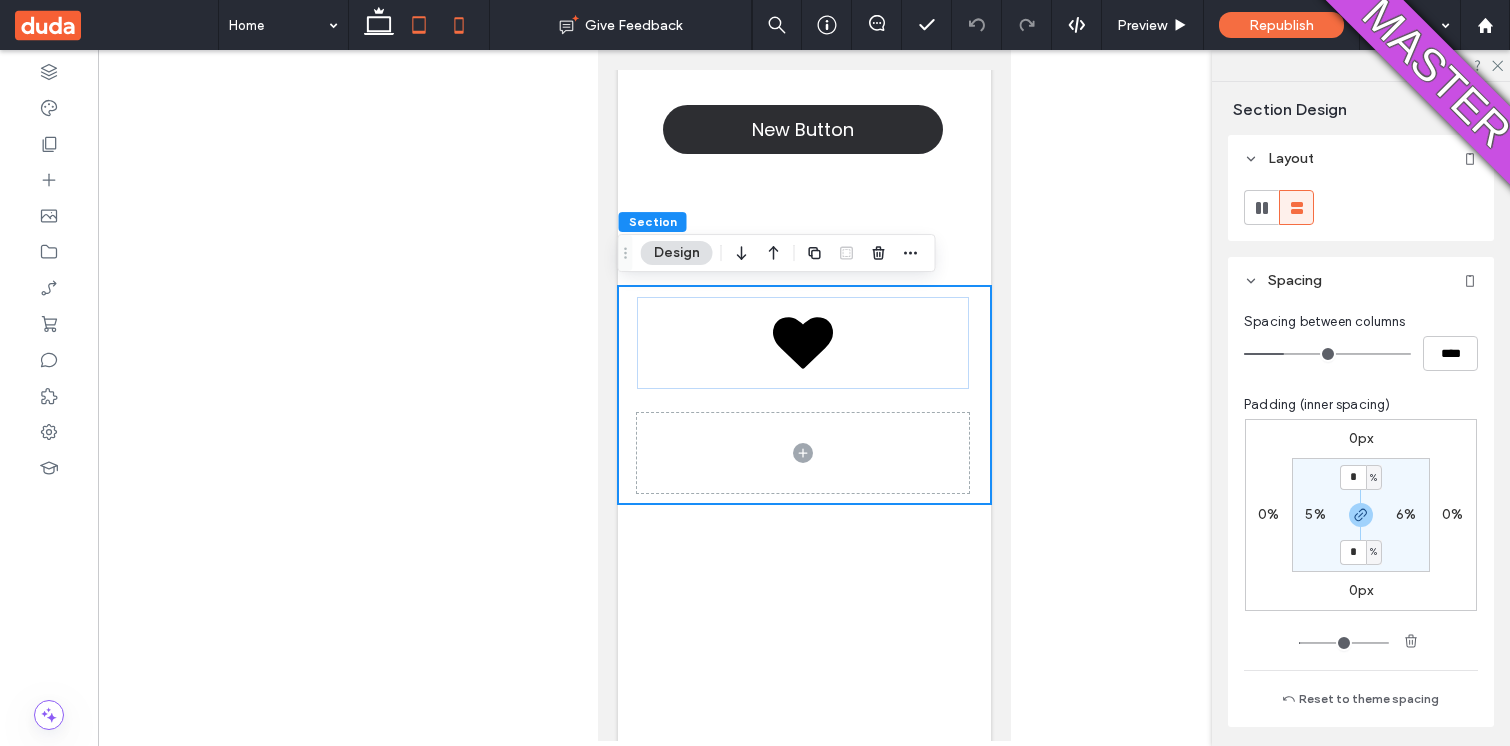 click 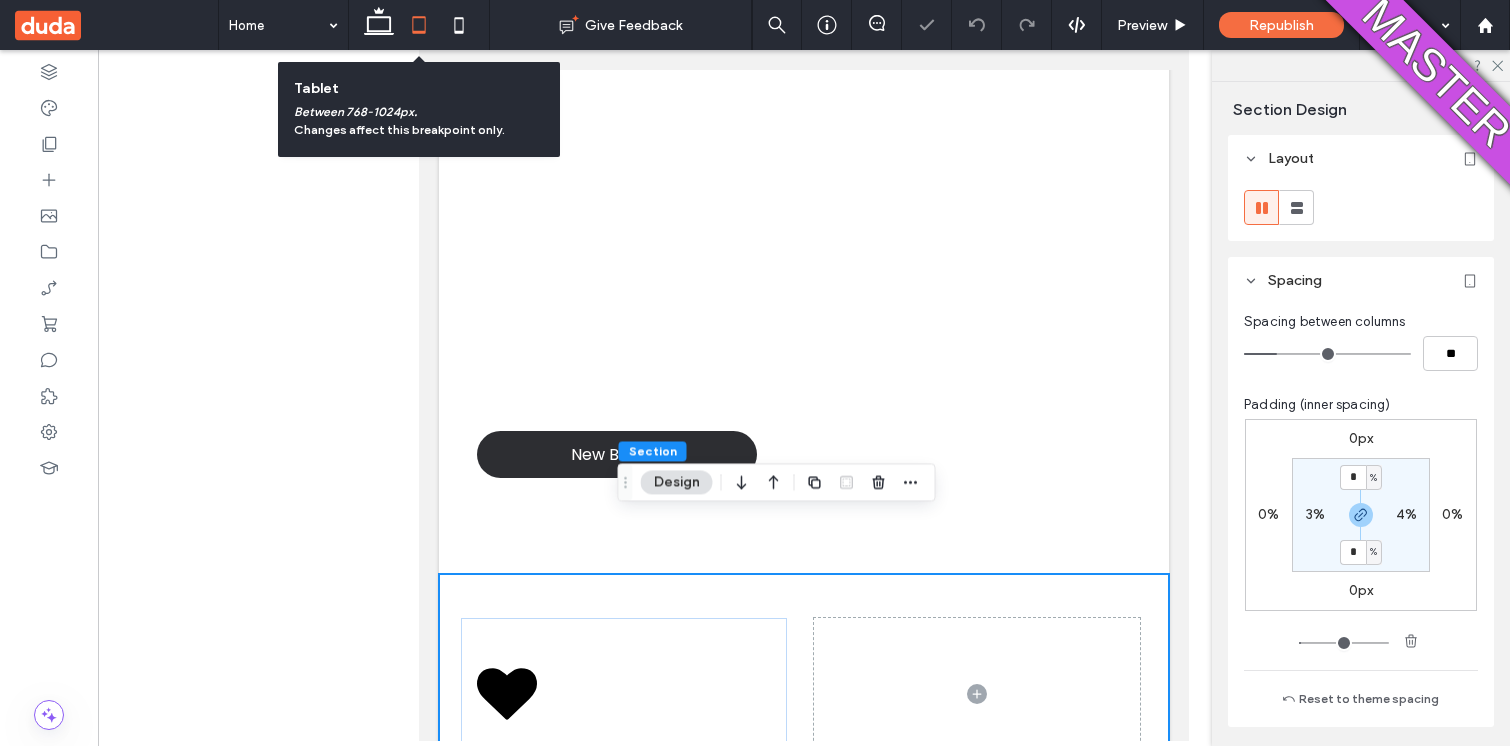 scroll, scrollTop: 448, scrollLeft: 0, axis: vertical 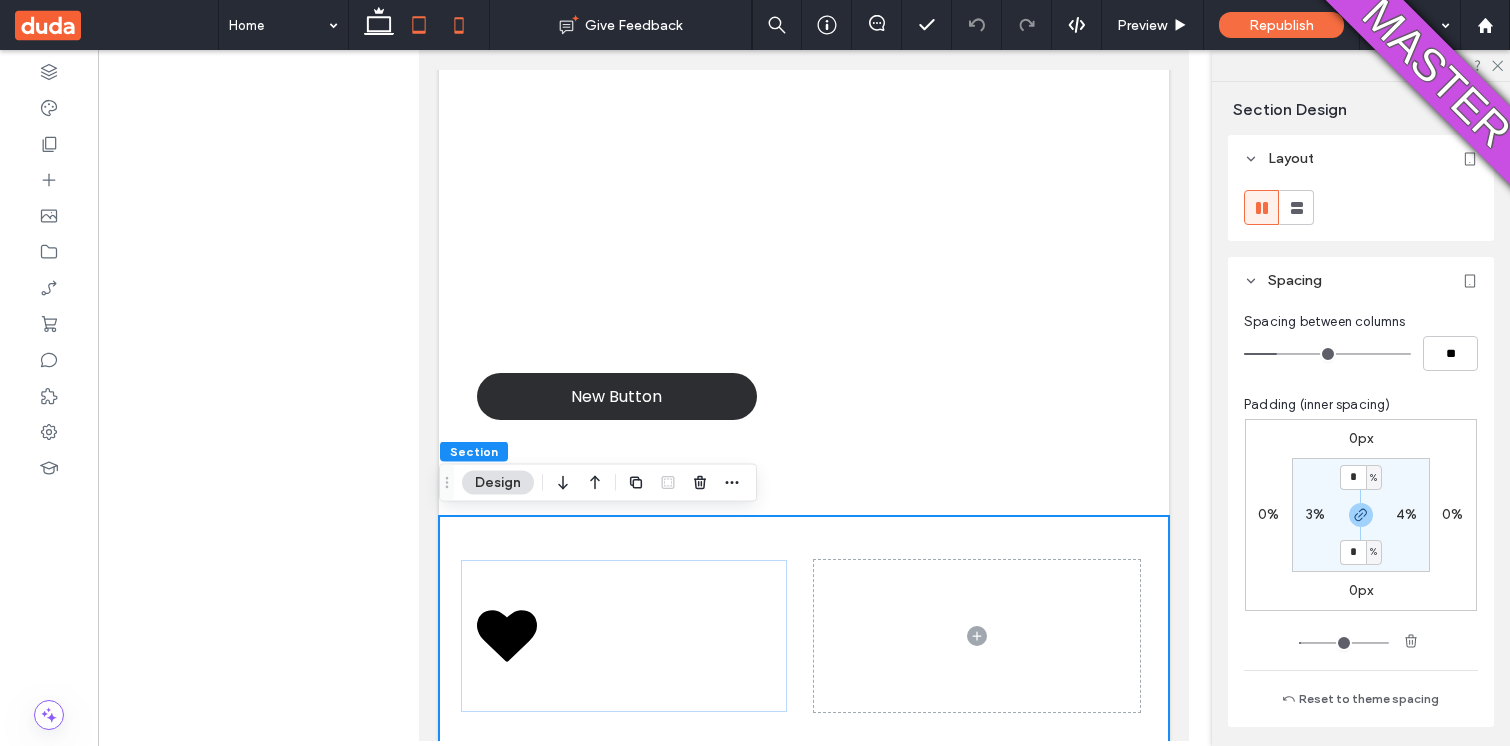click 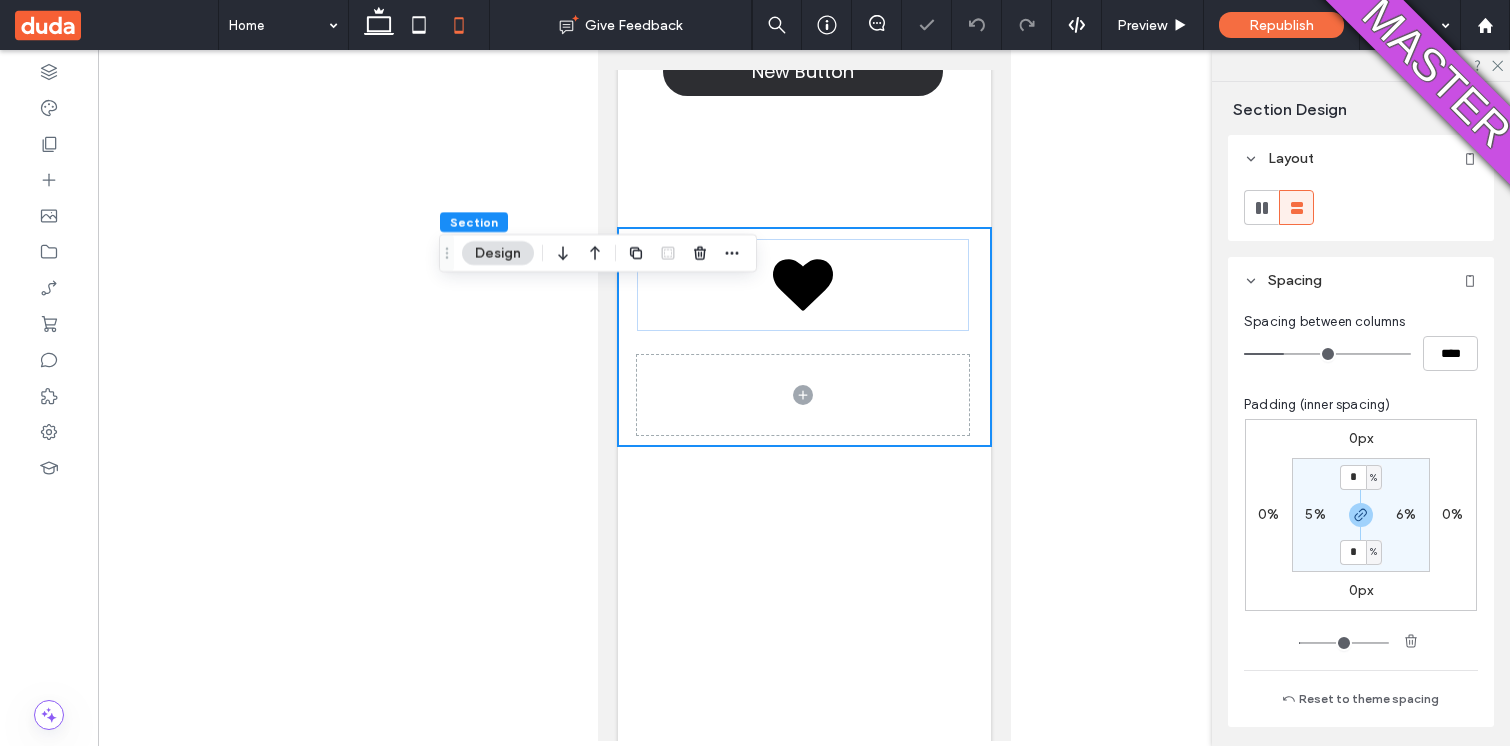 scroll, scrollTop: 390, scrollLeft: 0, axis: vertical 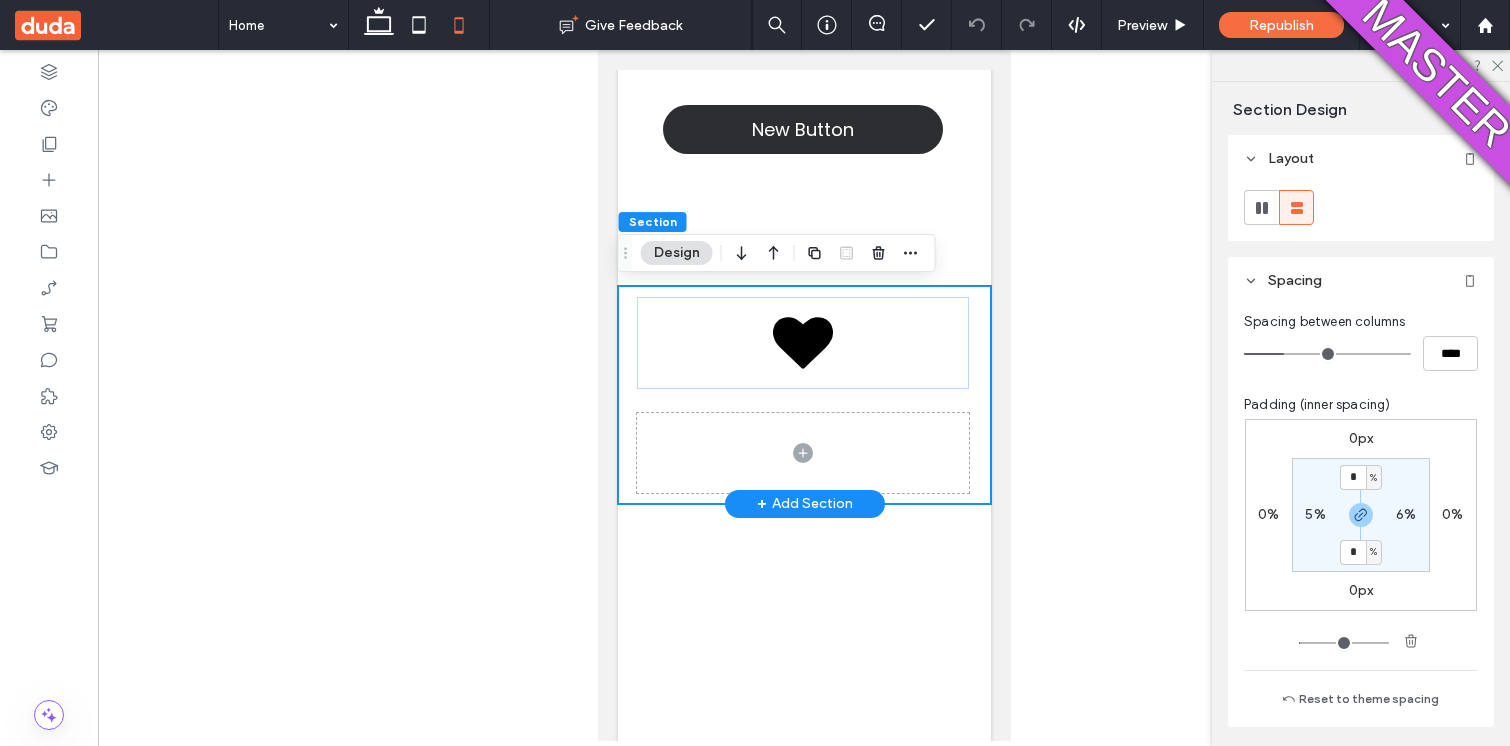 click at bounding box center (803, 395) 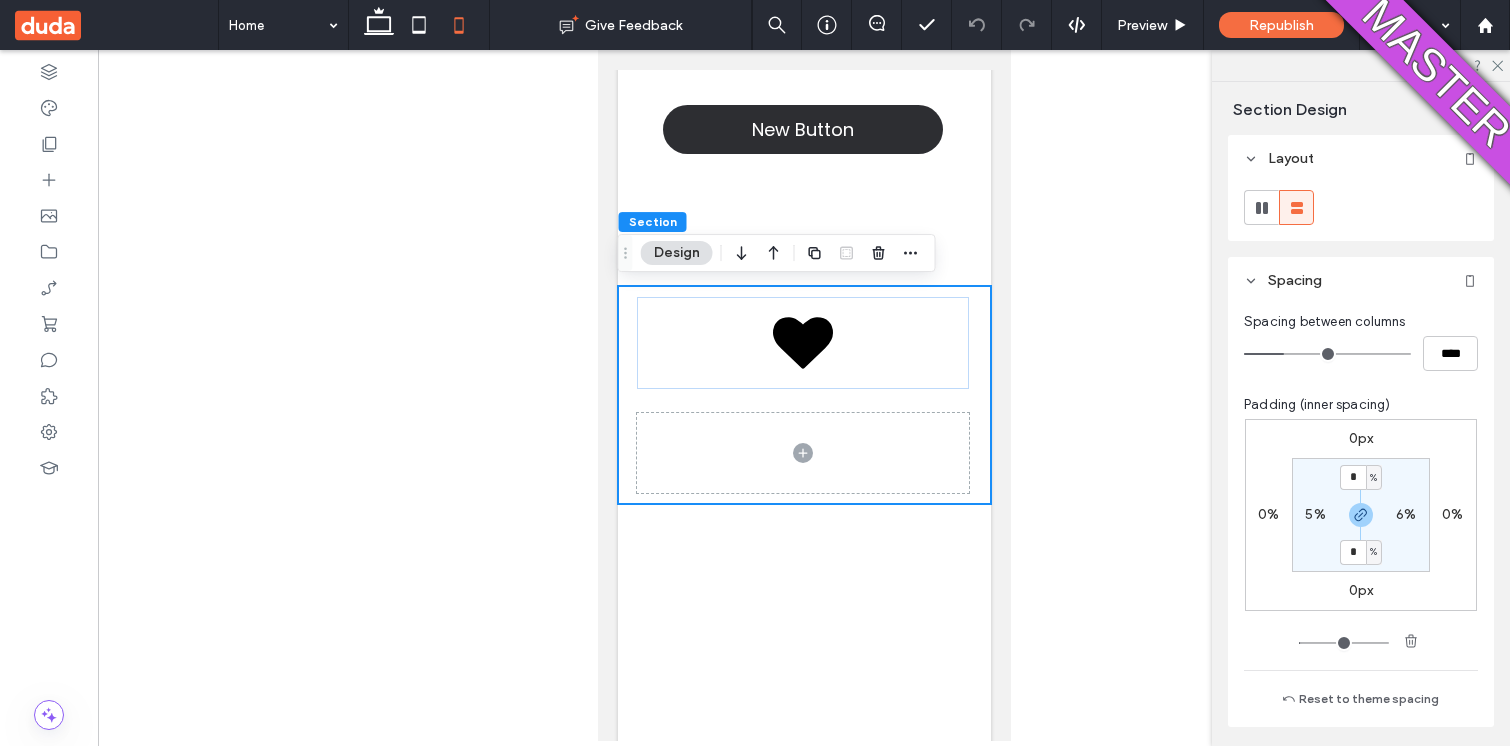 click on "5%" at bounding box center (1315, 514) 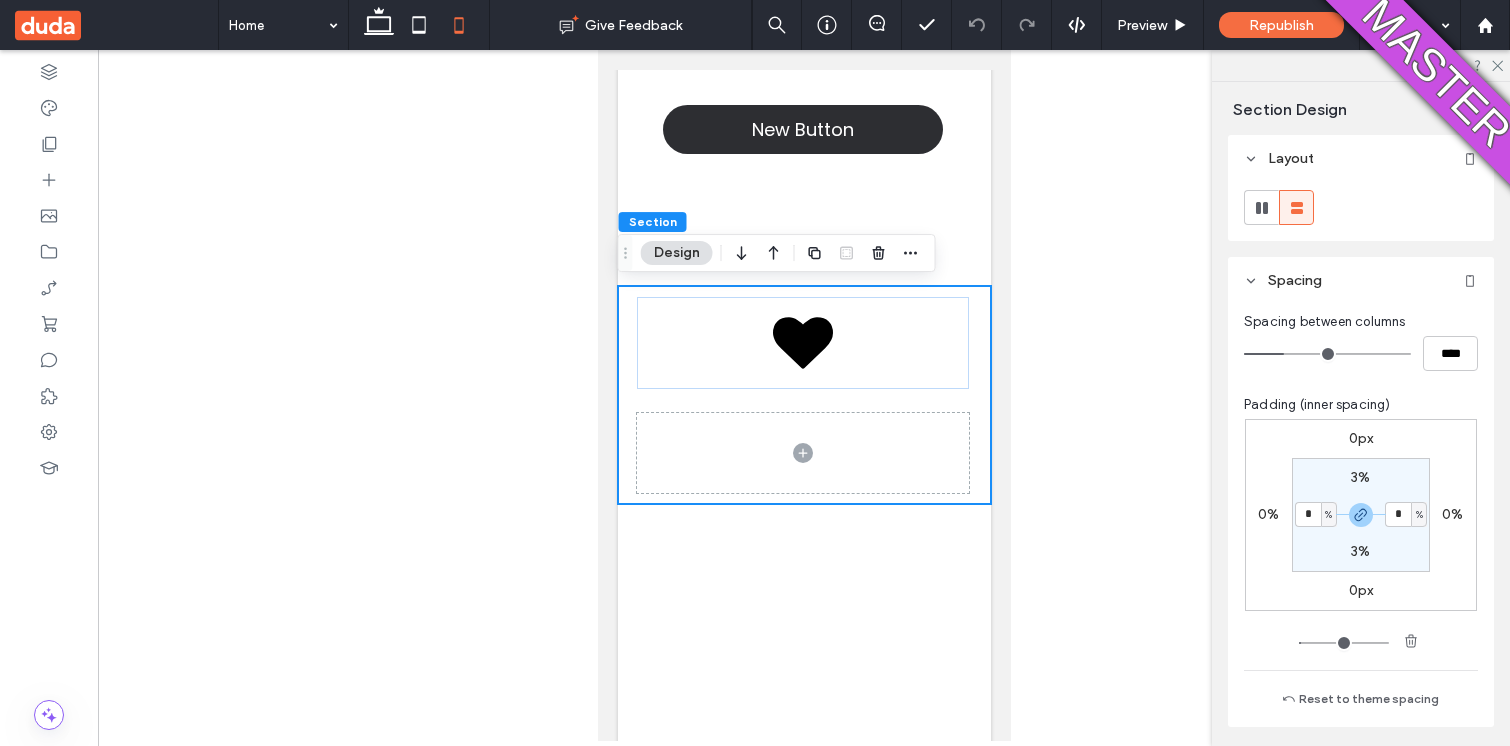type on "*" 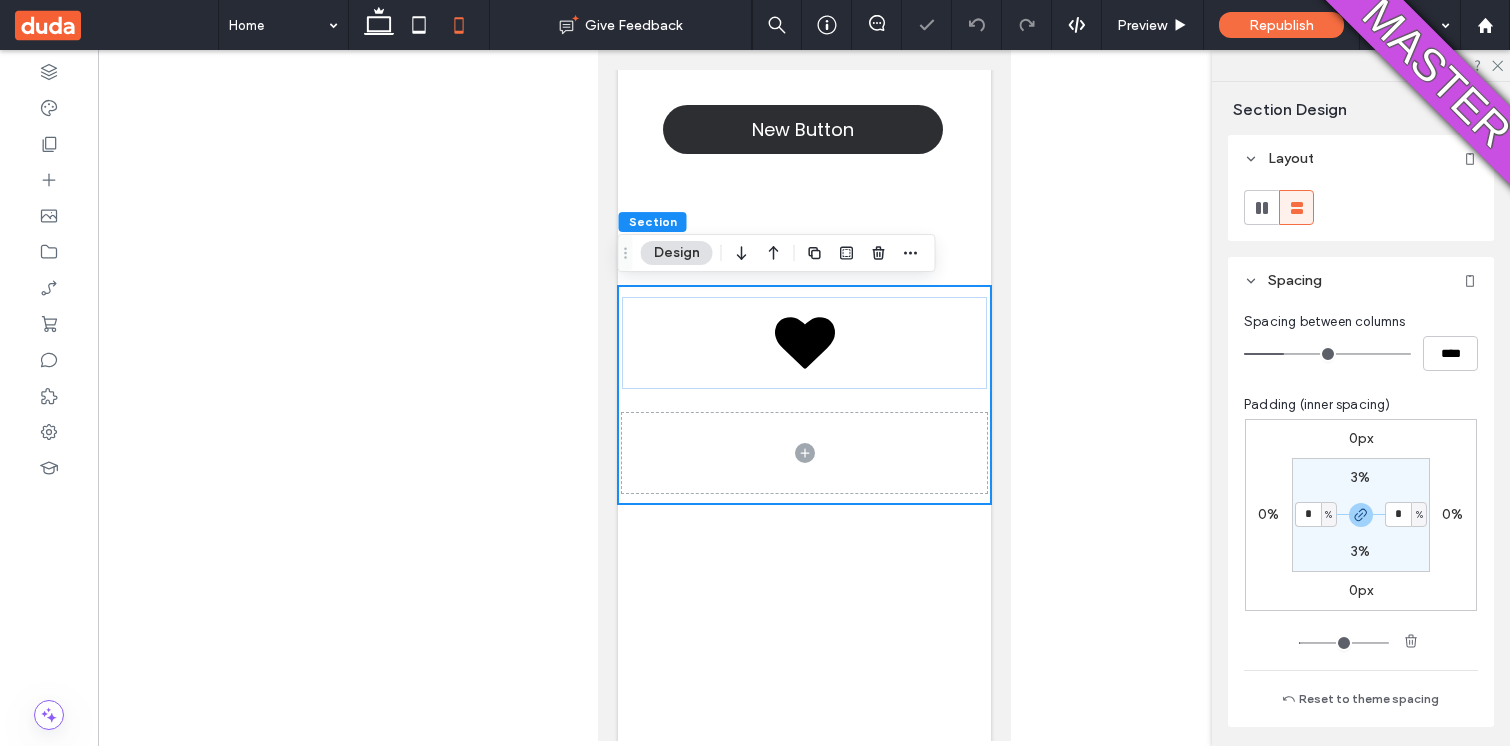 click on "3%" at bounding box center [1360, 477] 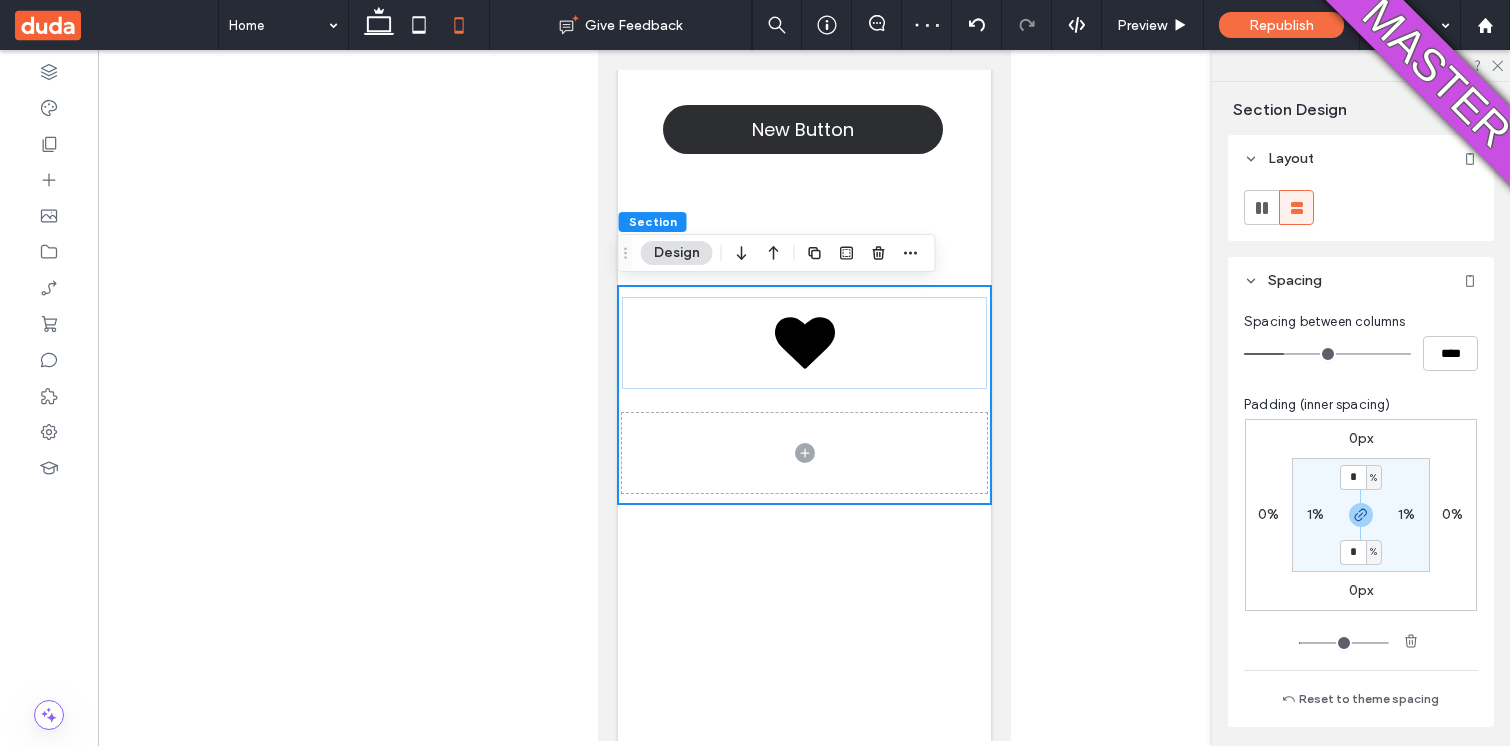 type on "*" 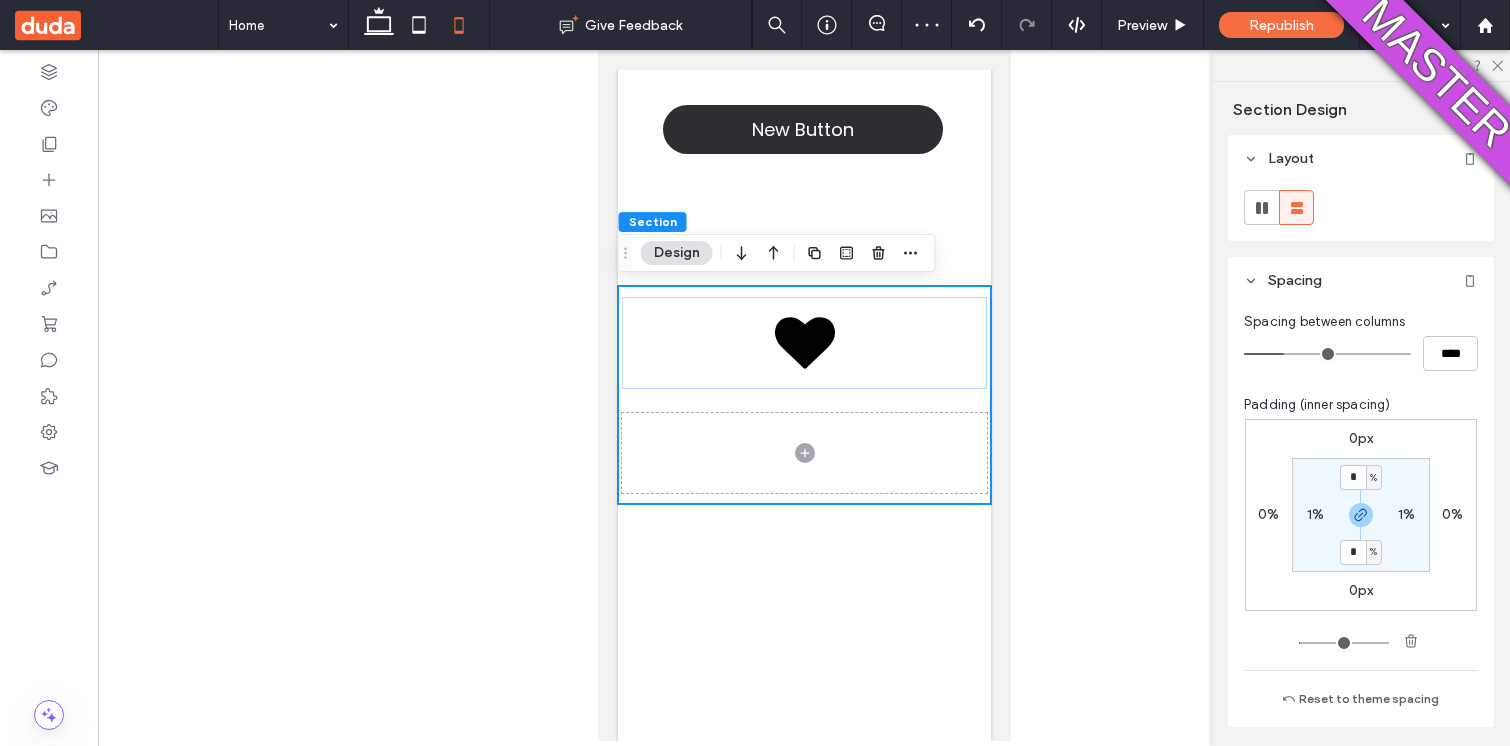 type on "*" 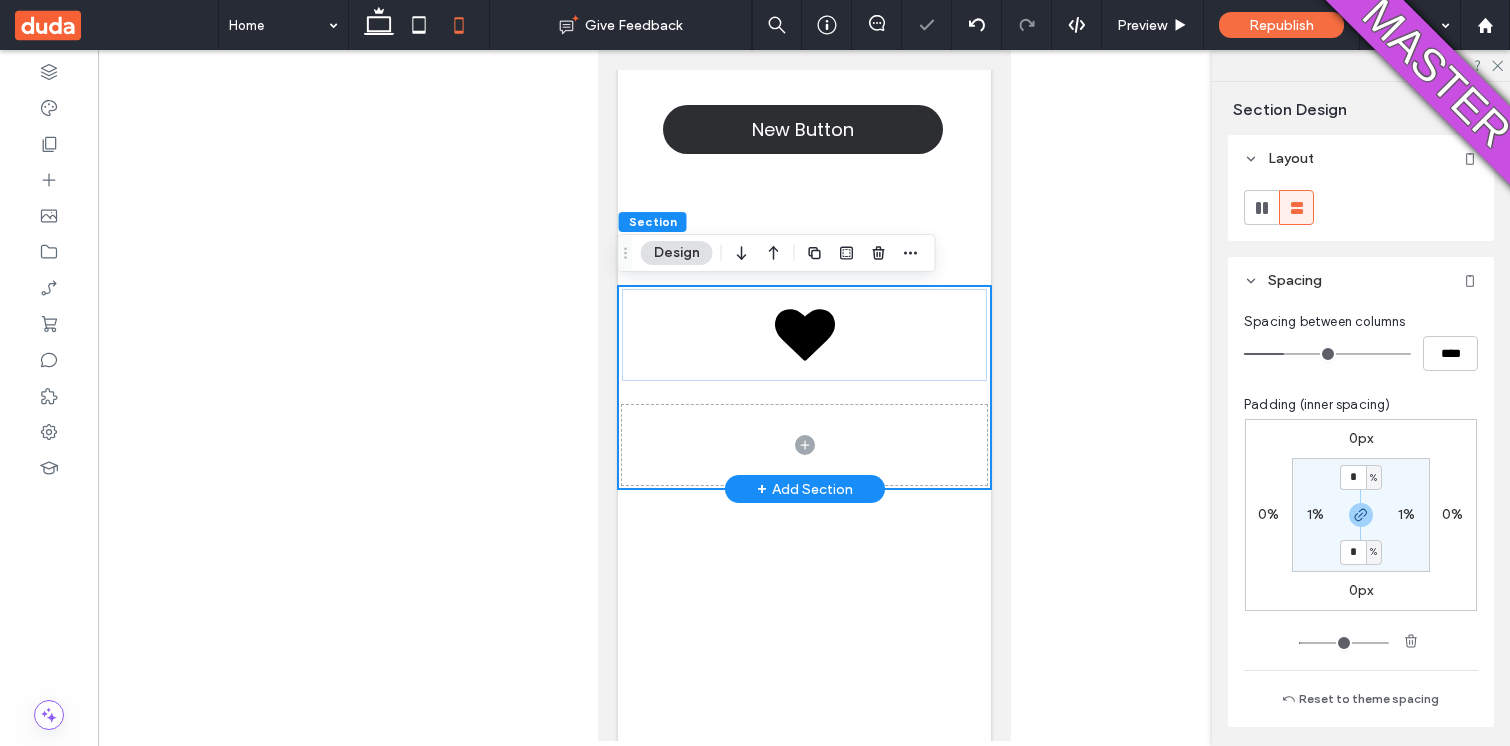 click at bounding box center [803, 387] 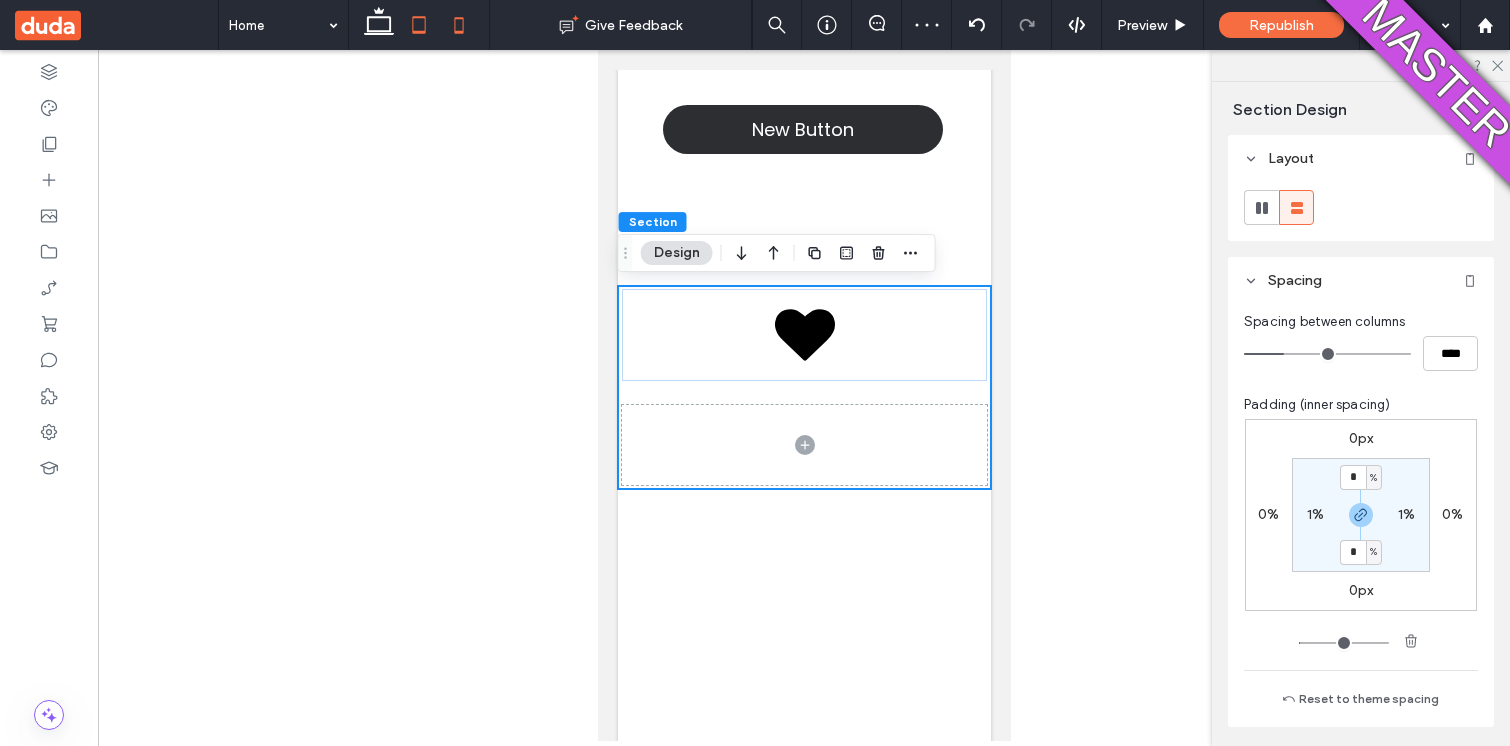 click 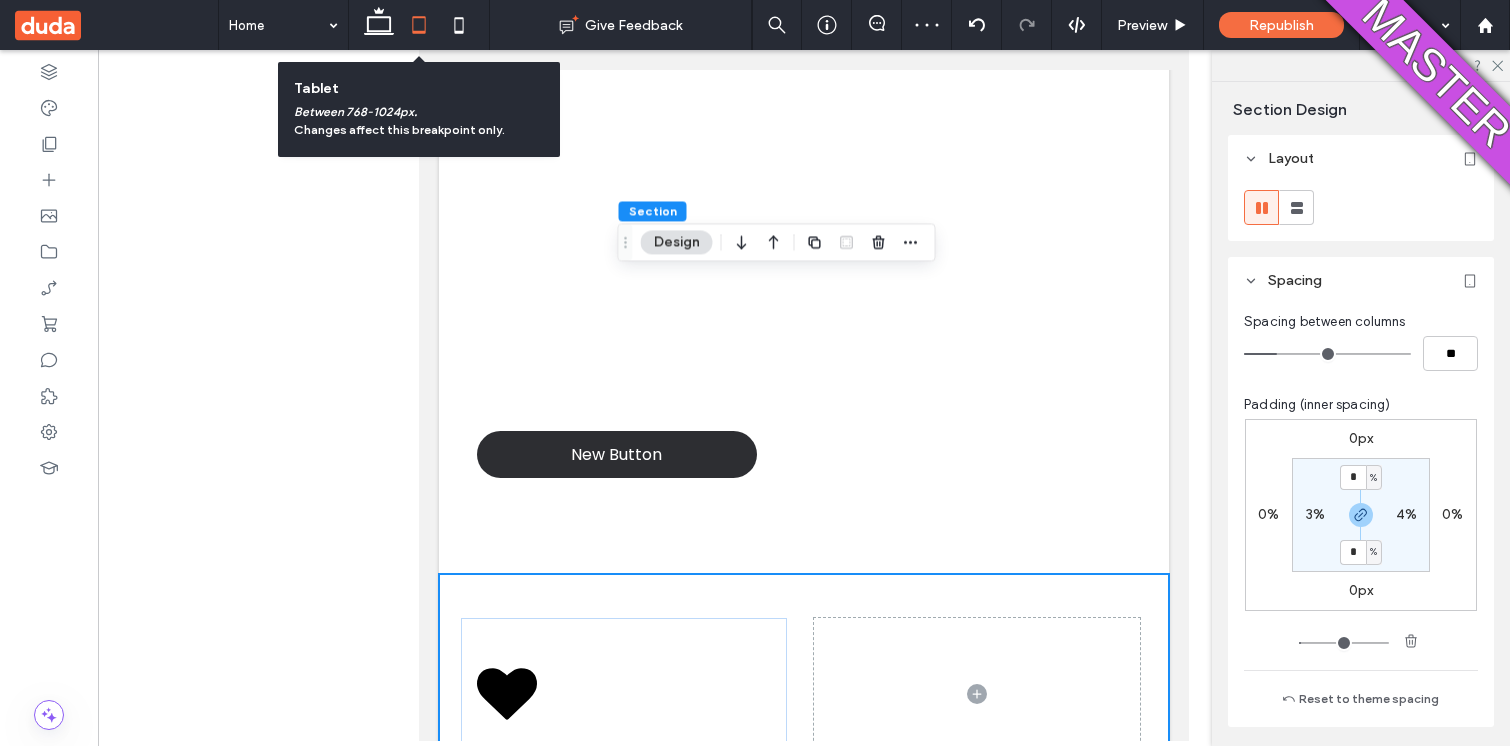 type on "*" 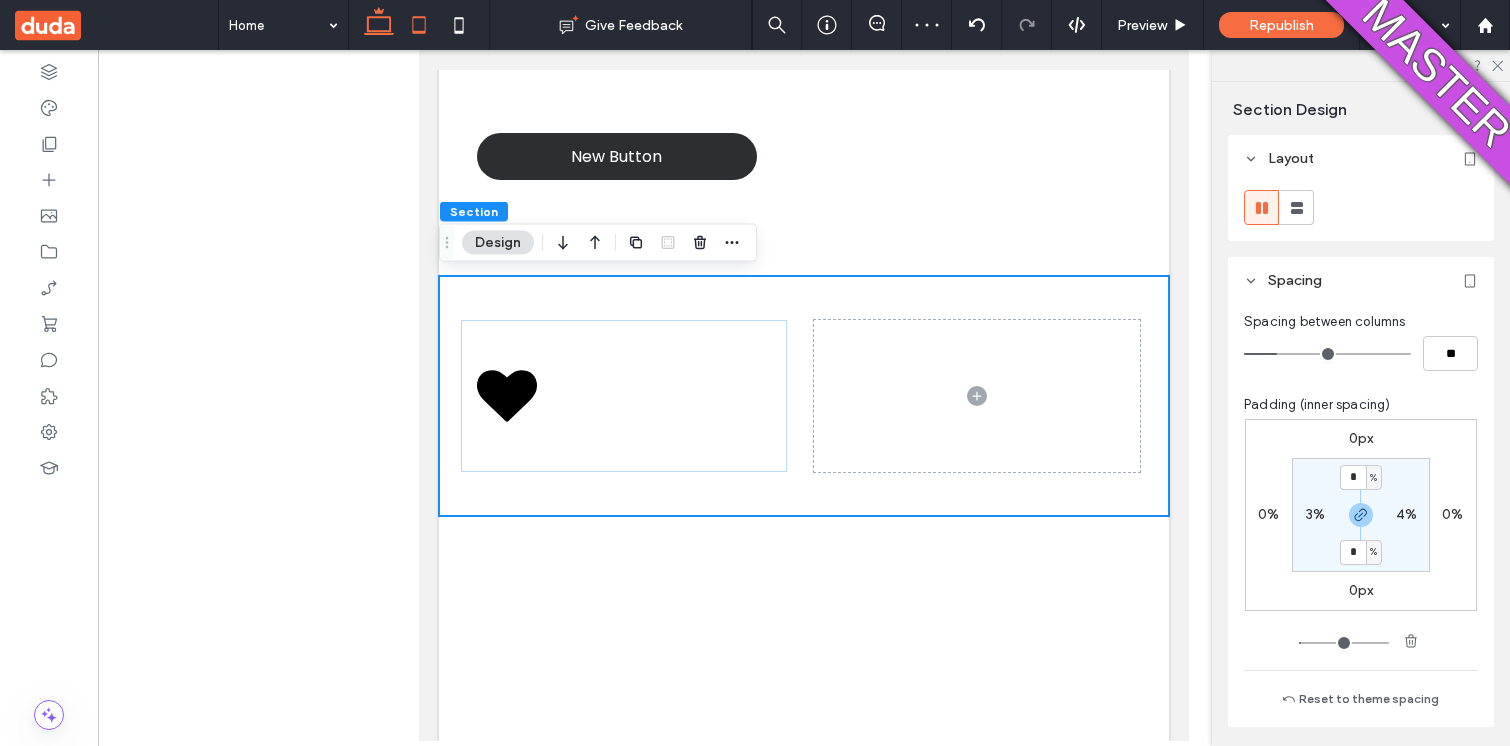 click 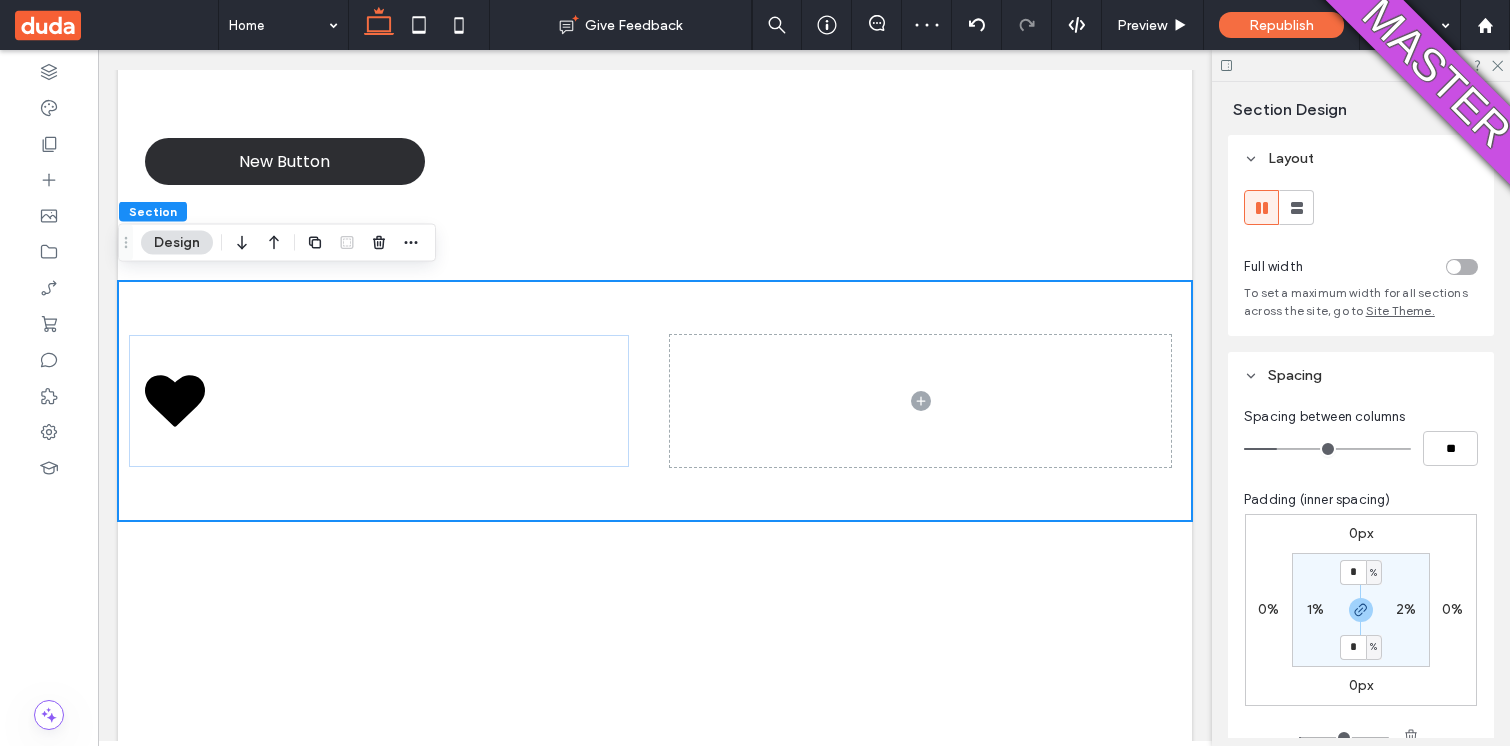 scroll, scrollTop: 693, scrollLeft: 0, axis: vertical 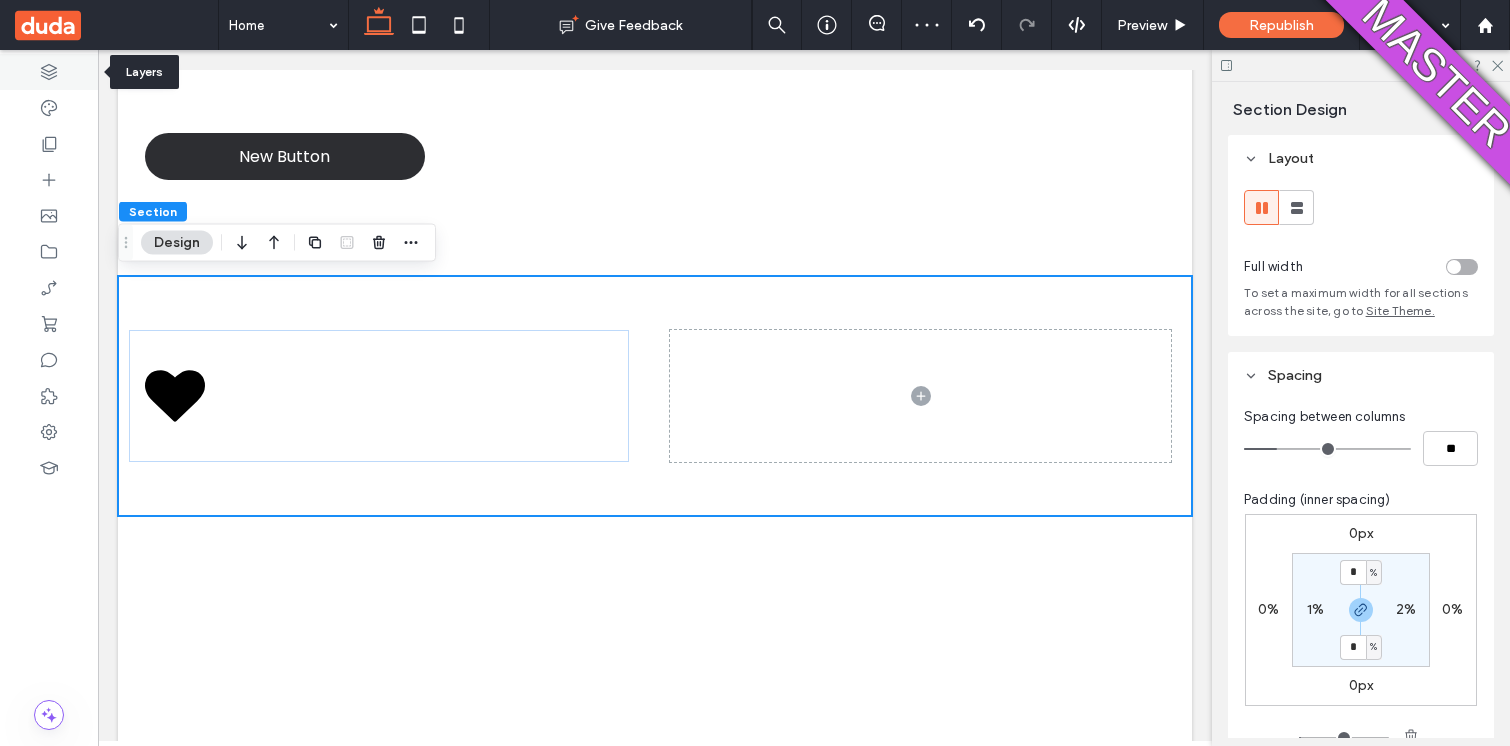 click at bounding box center [49, 72] 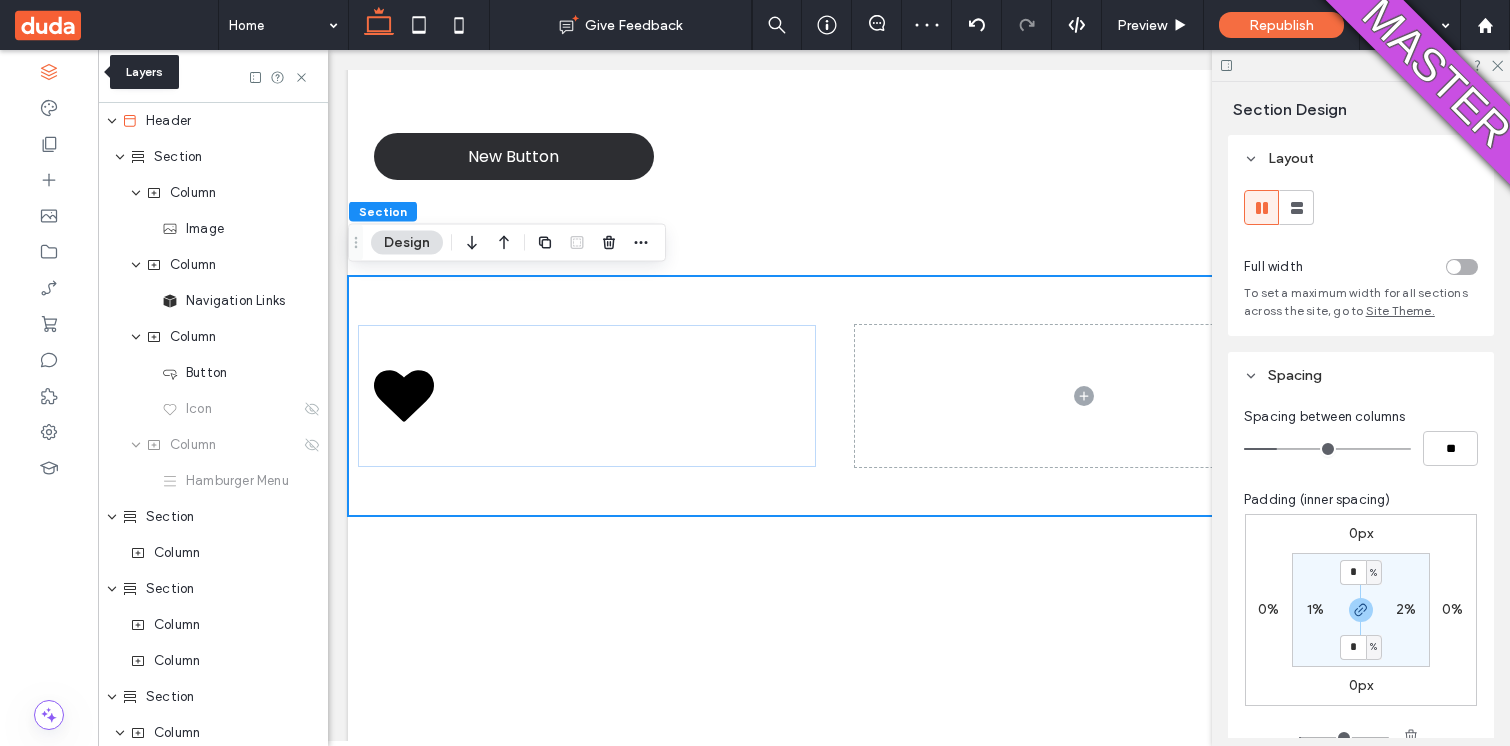 scroll, scrollTop: 689, scrollLeft: 0, axis: vertical 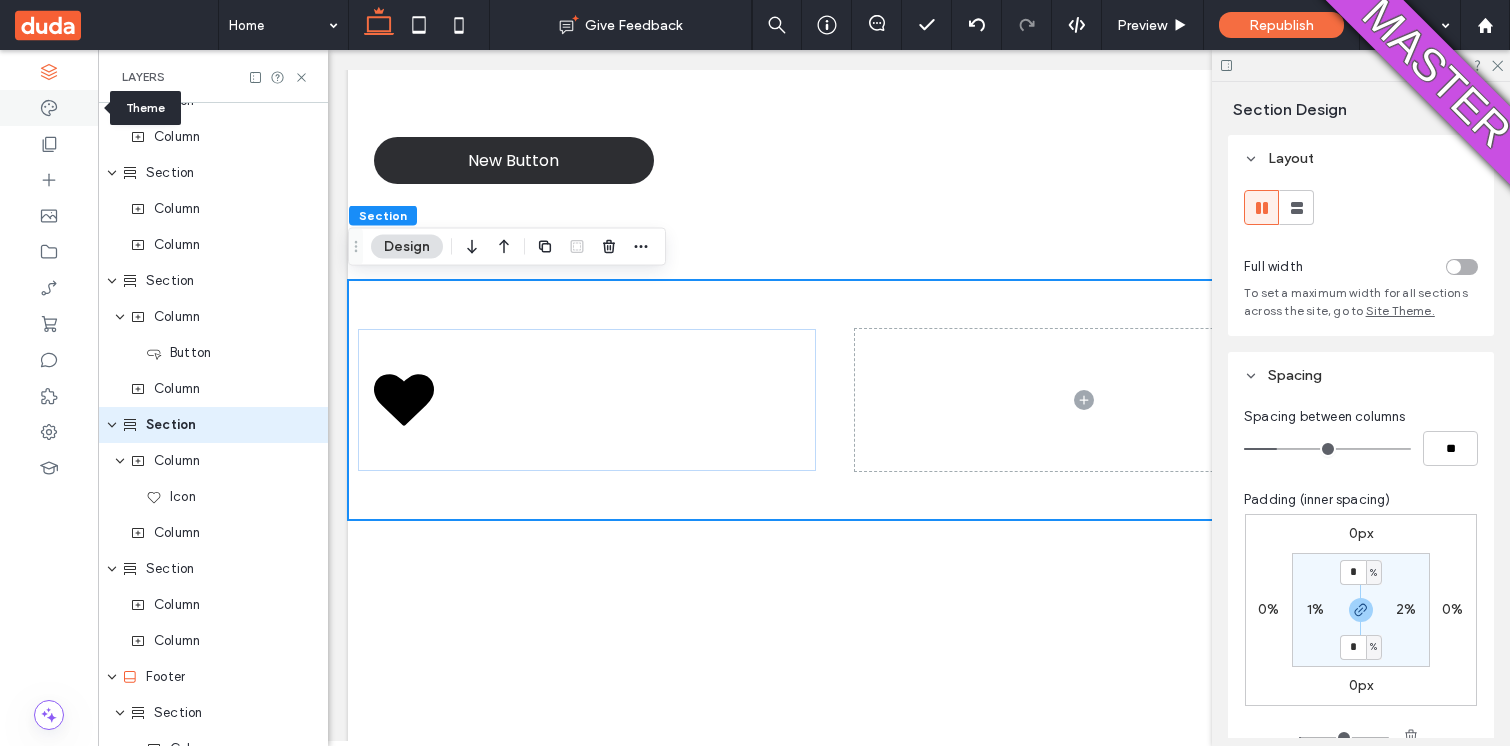click 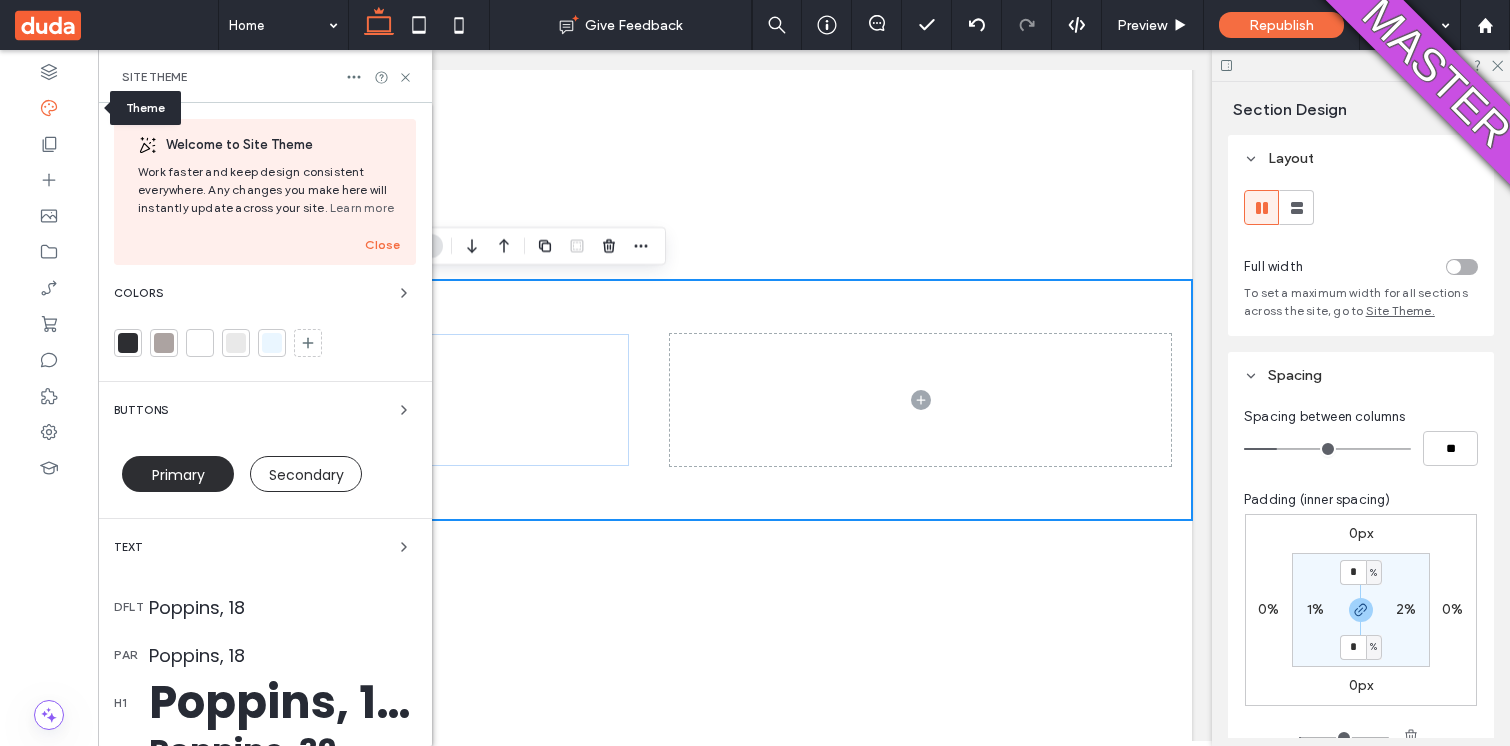 scroll, scrollTop: 693, scrollLeft: 0, axis: vertical 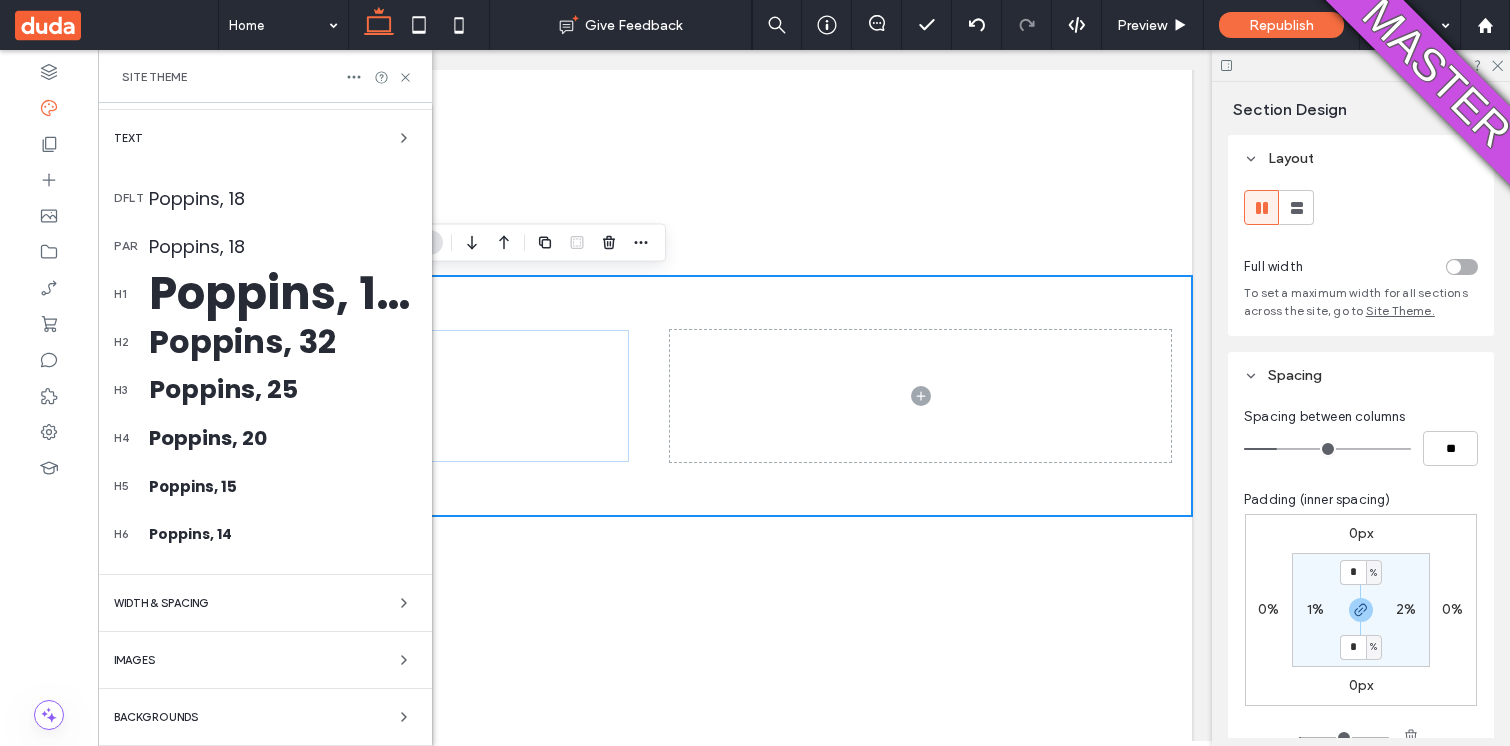 click on "Welcome to Site Theme Work faster and keep design consistent everywhere. Any changes you make here will instantly update across your site.   Learn more Close Colors Buttons Primary Secondary Text dflt Poppins, 18 par Poppins, 18 h1 Poppins, 150 h2 Poppins, 32 h3 Poppins, 25 h4 Poppins, 20 h5 Poppins, 15 h6 Poppins, 14 WIDTH & SPACING Images Backgrounds" at bounding box center [265, 220] 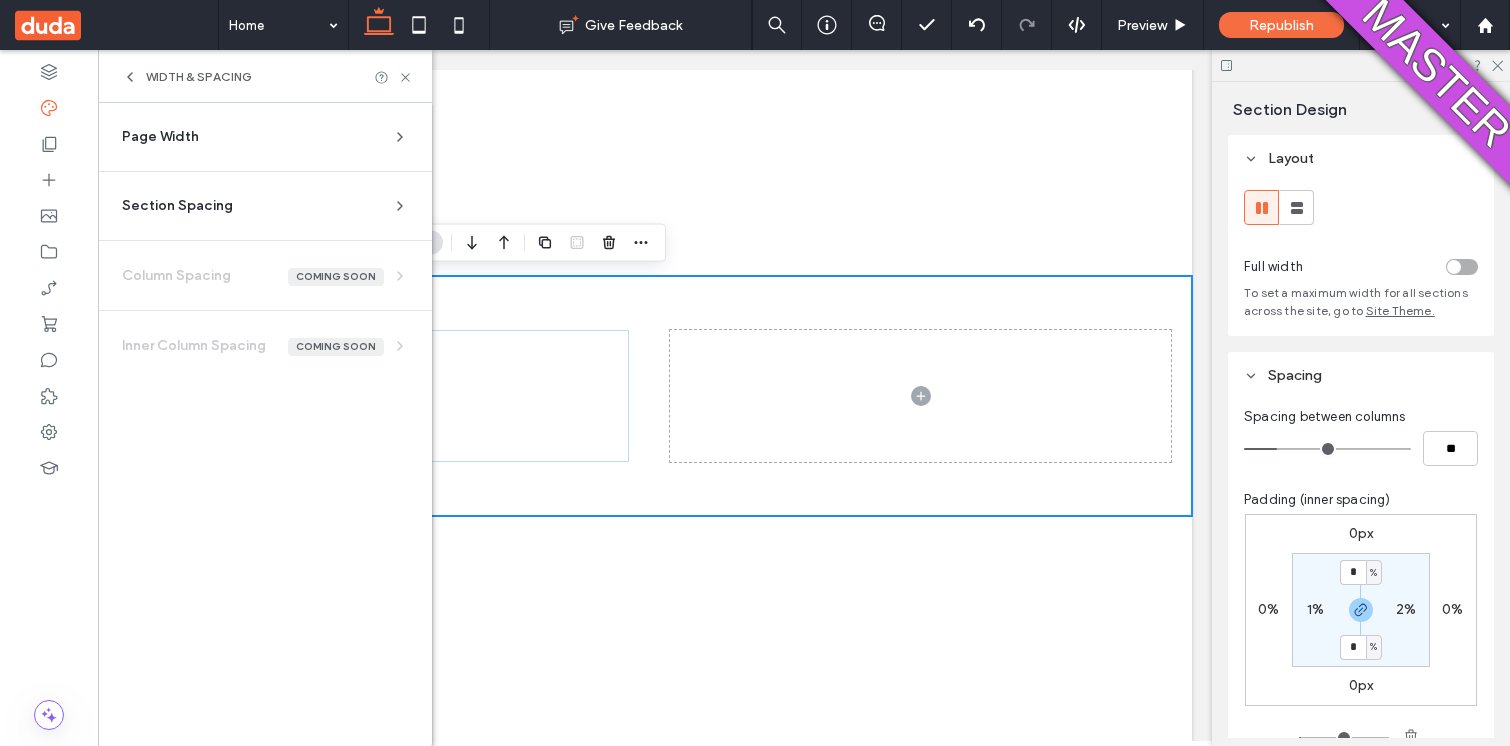 scroll, scrollTop: 0, scrollLeft: 0, axis: both 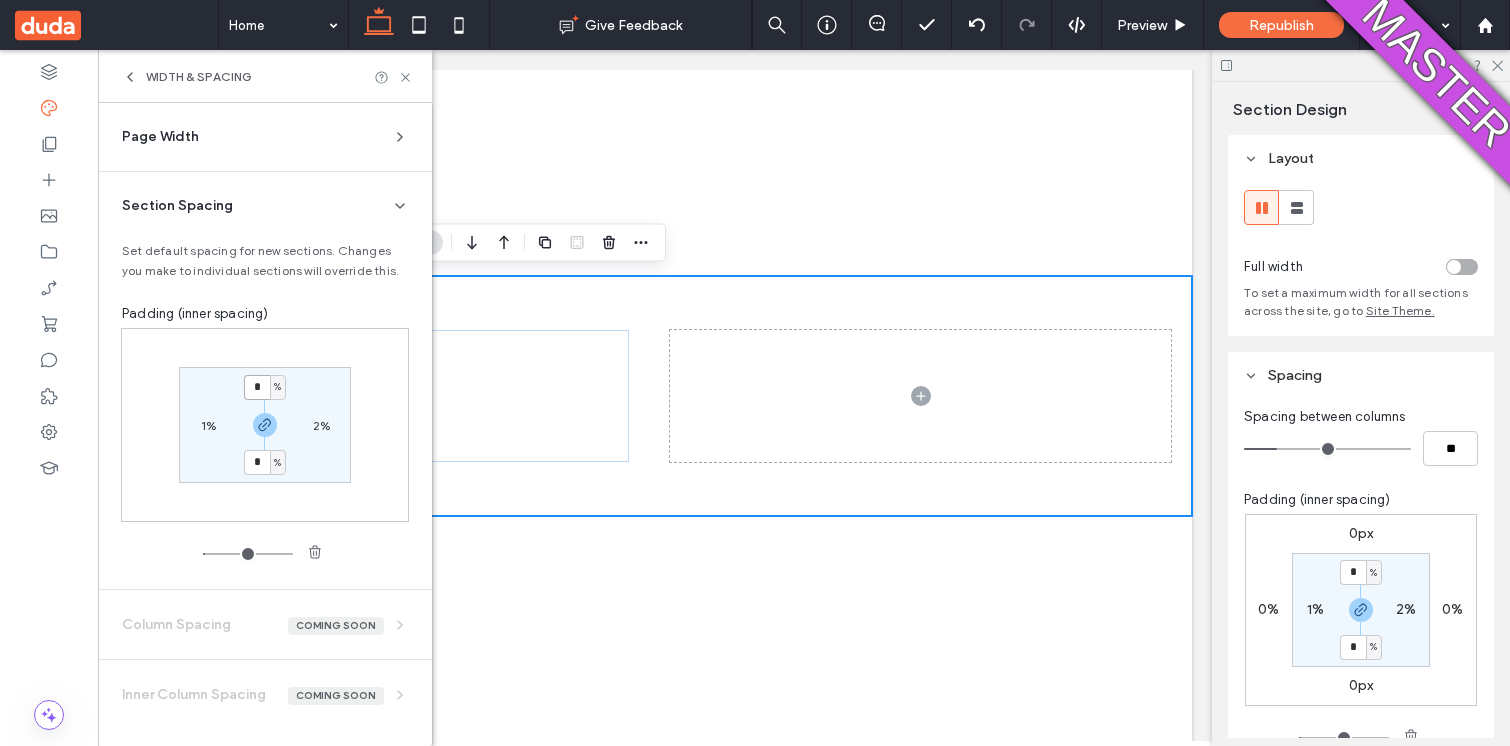 click on "*" at bounding box center [257, 387] 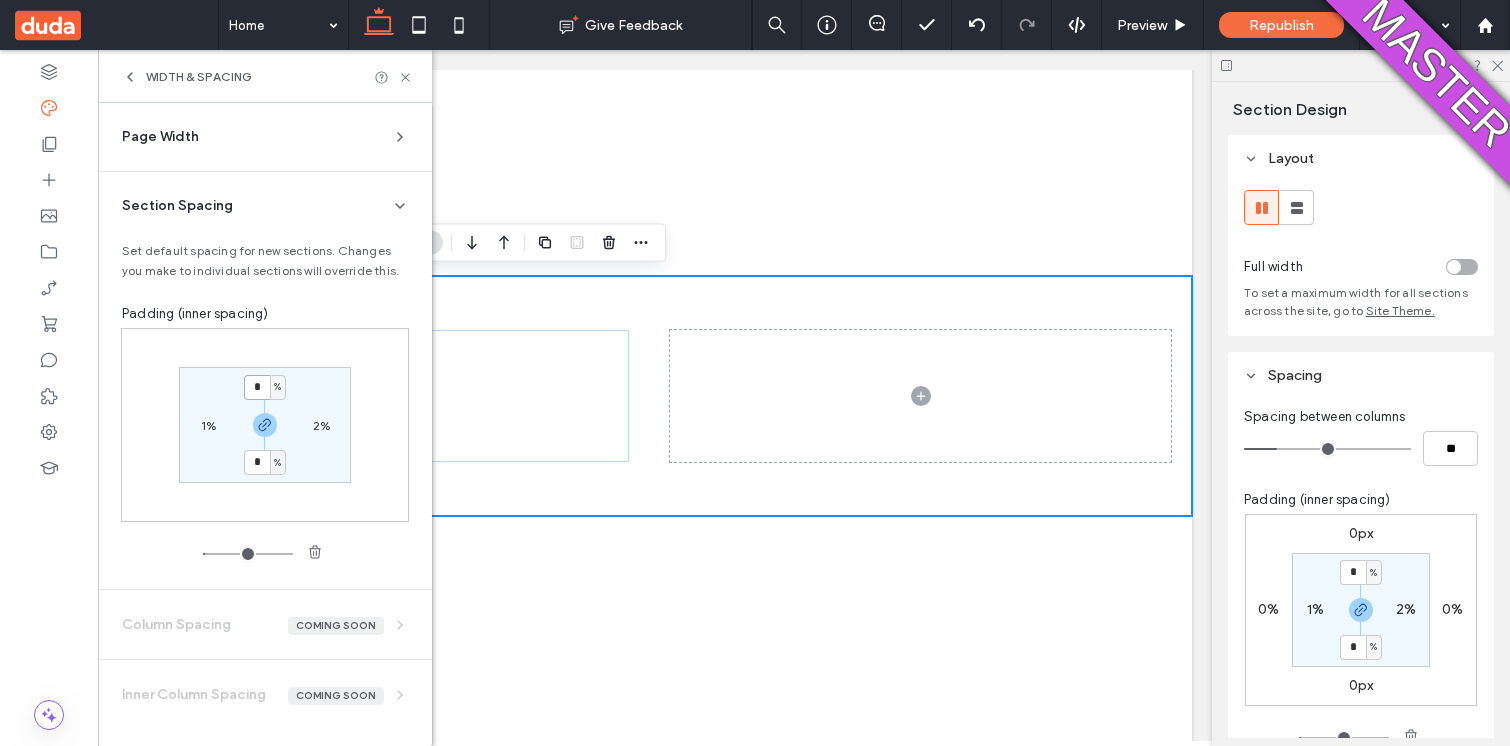 type on "*" 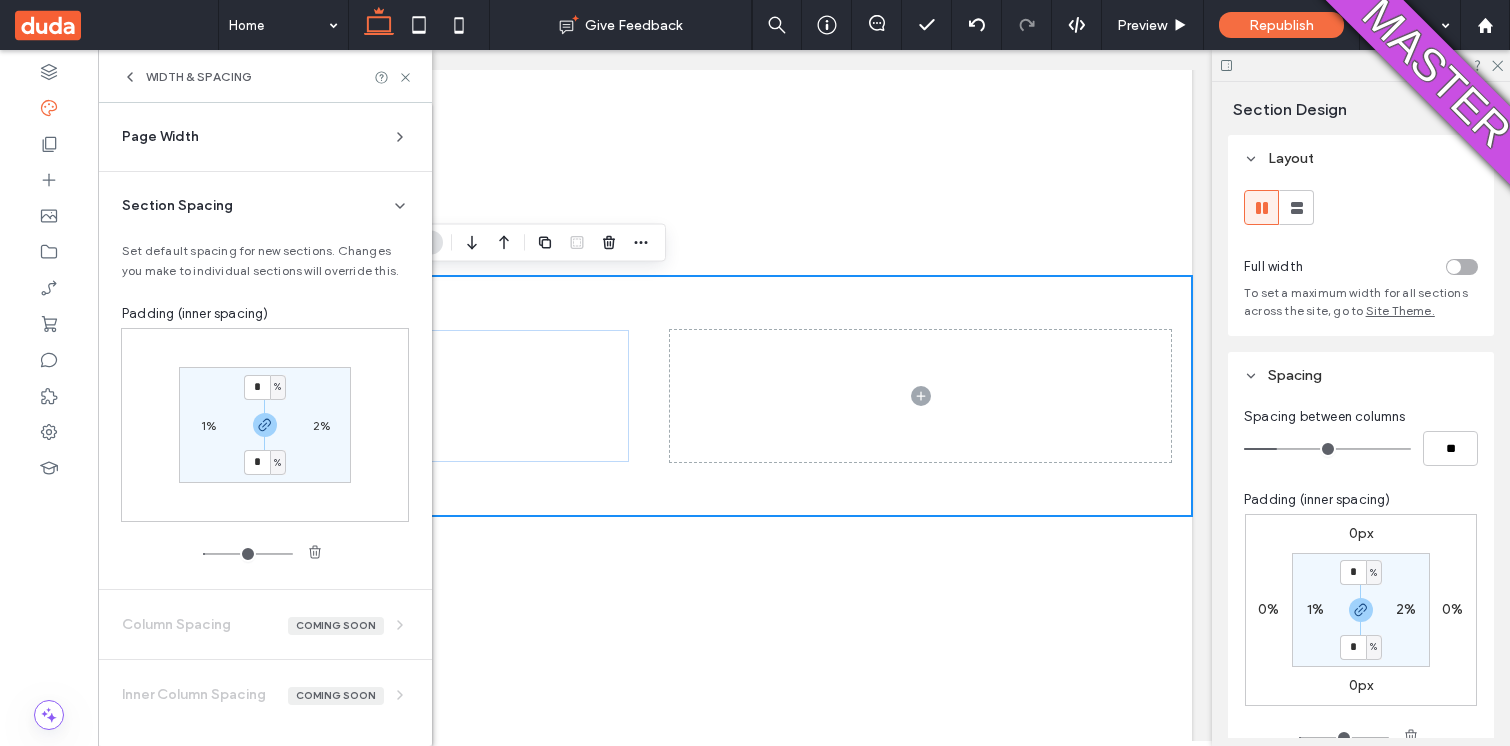 type on "*" 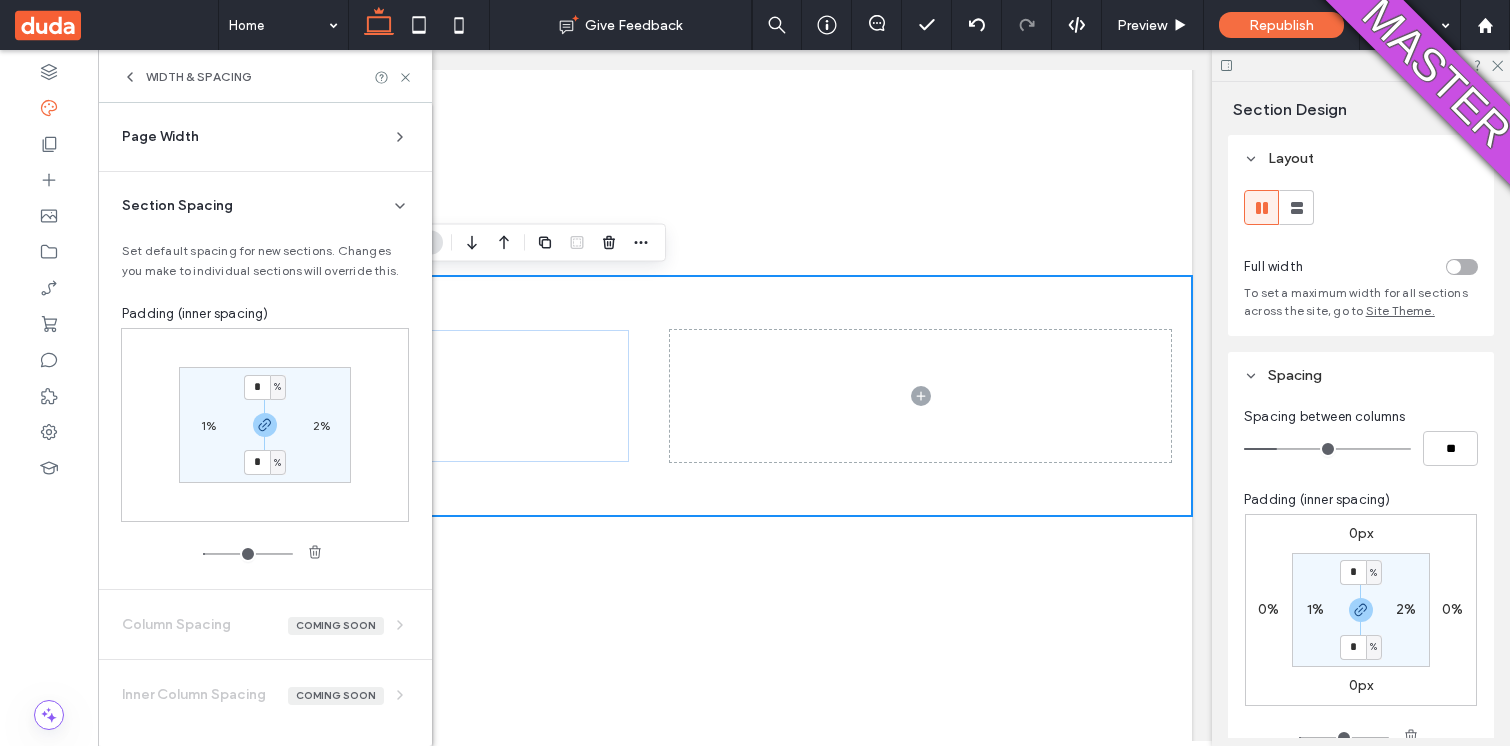 click on "1%" at bounding box center (208, 425) 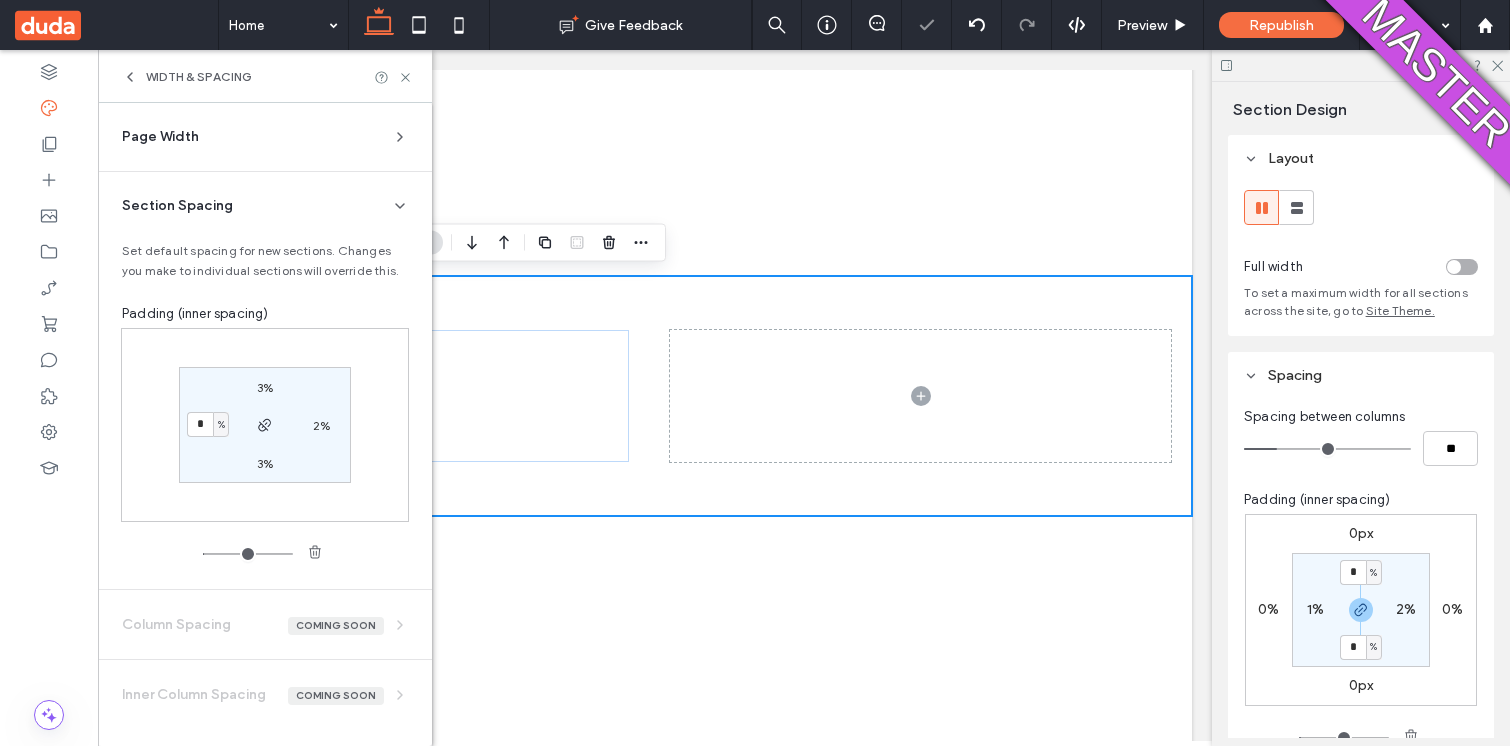 type on "*" 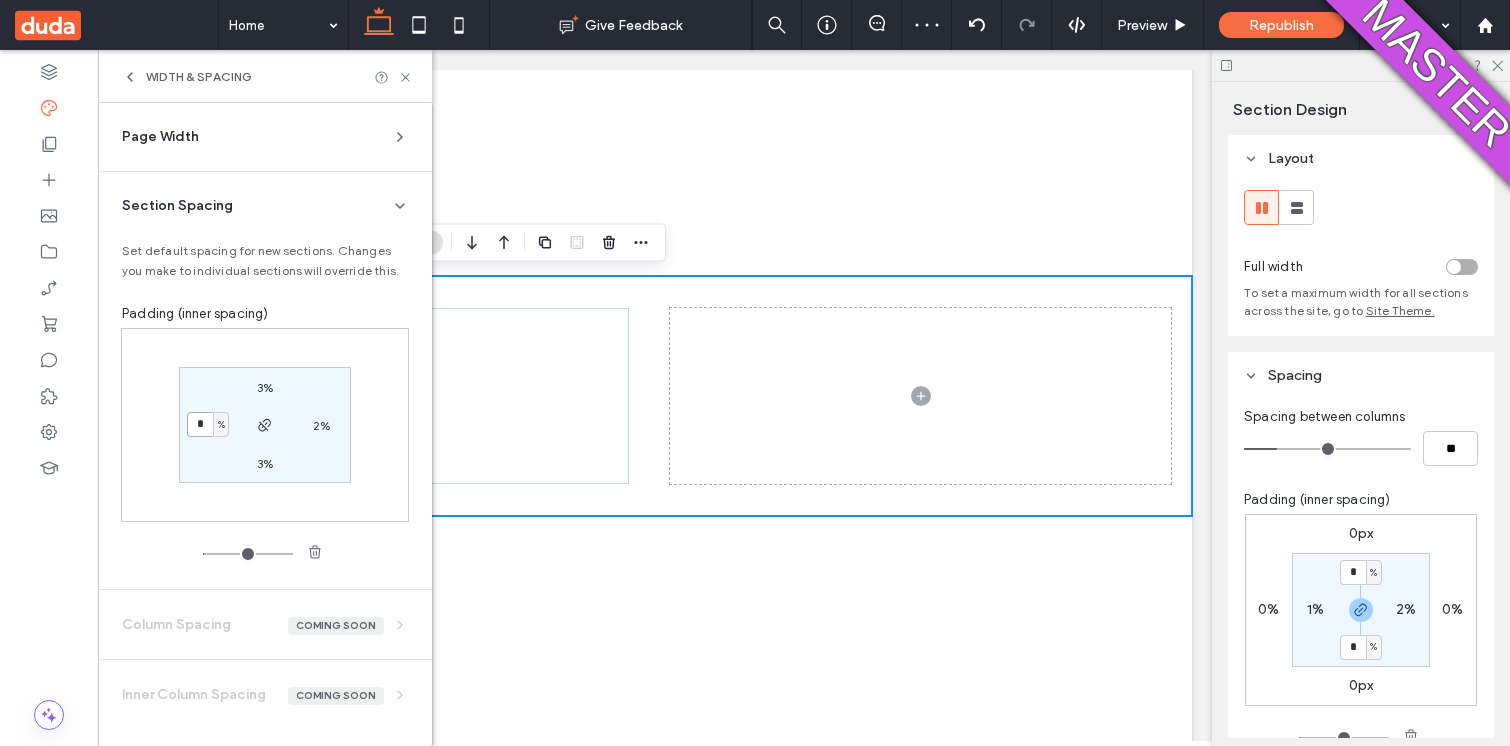 click on "*" at bounding box center [200, 424] 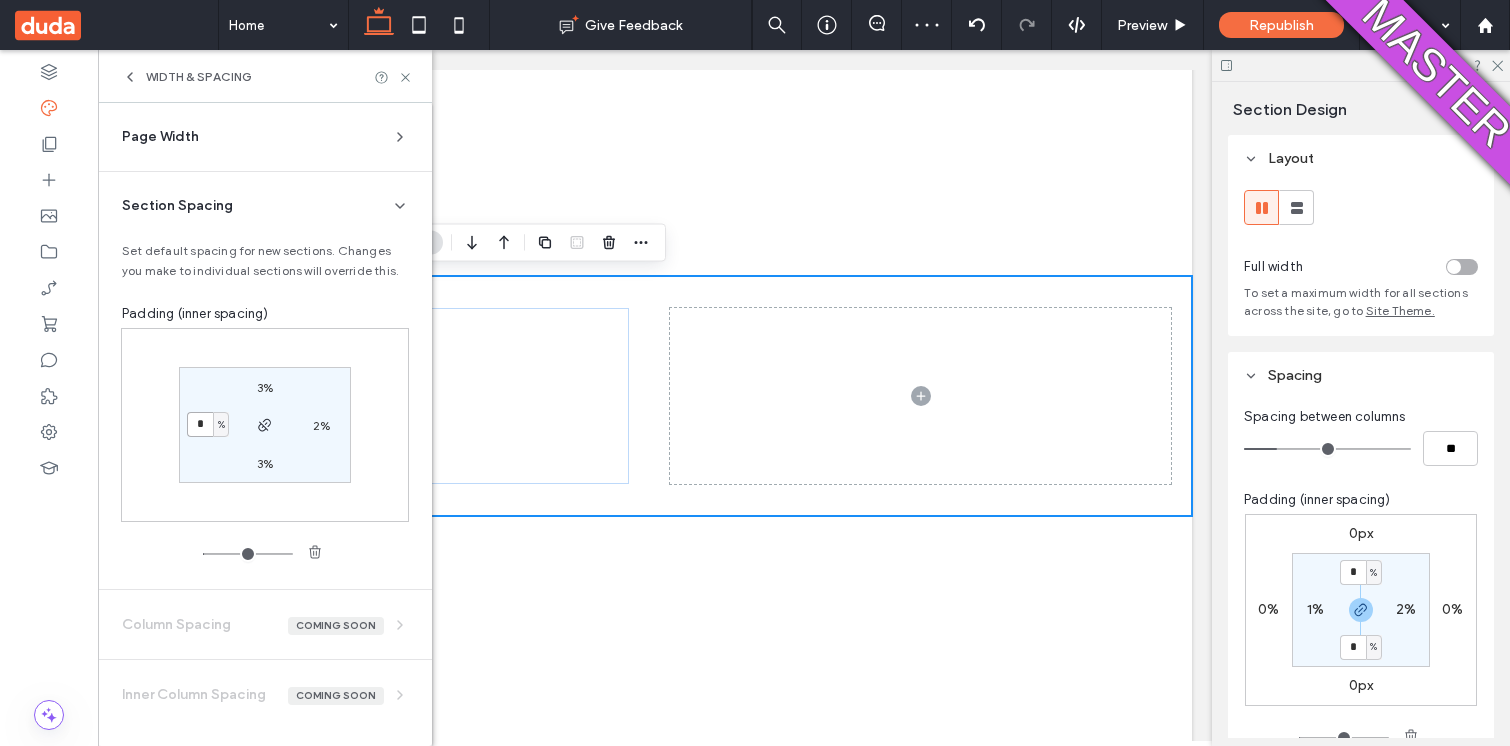 type on "*" 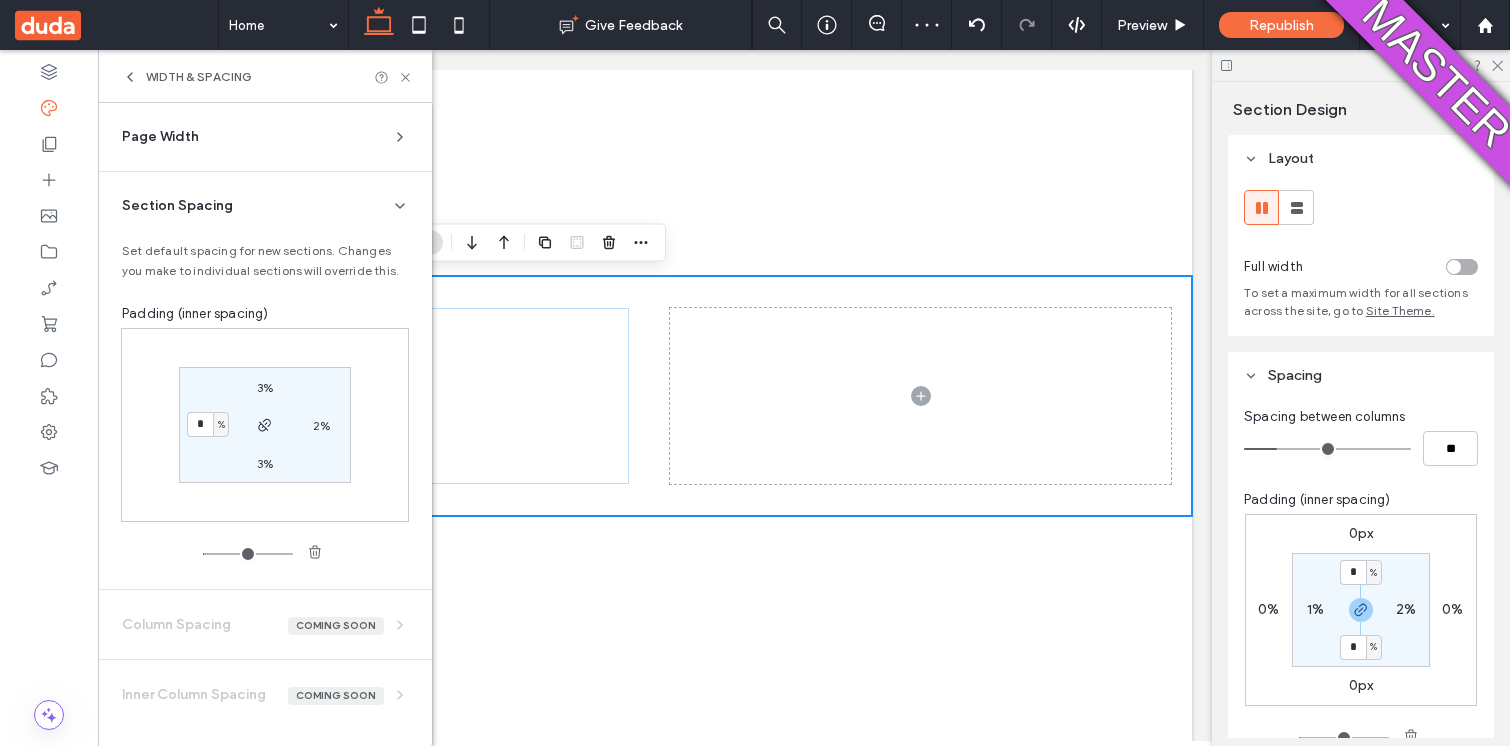 click on "2%" at bounding box center (321, 425) 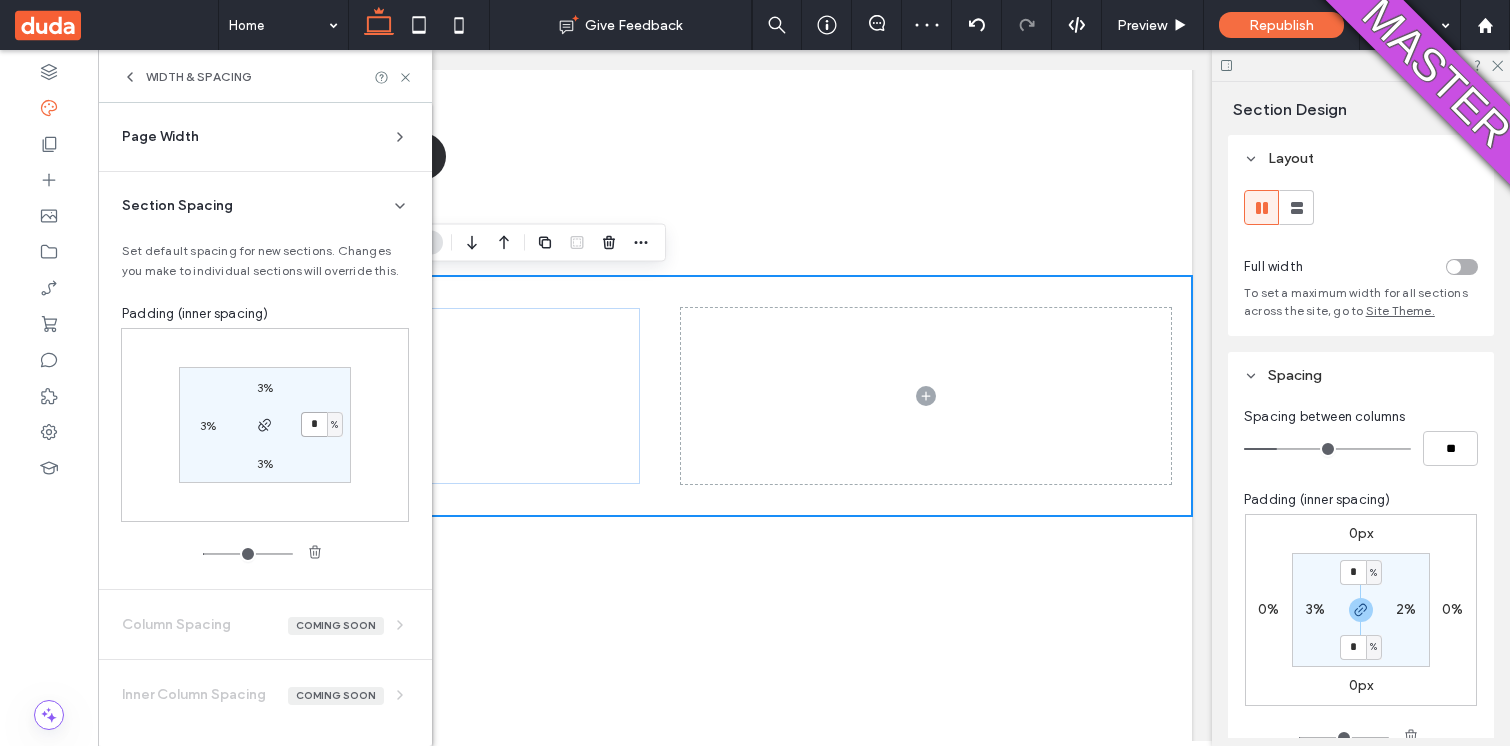 click on "*" at bounding box center [314, 424] 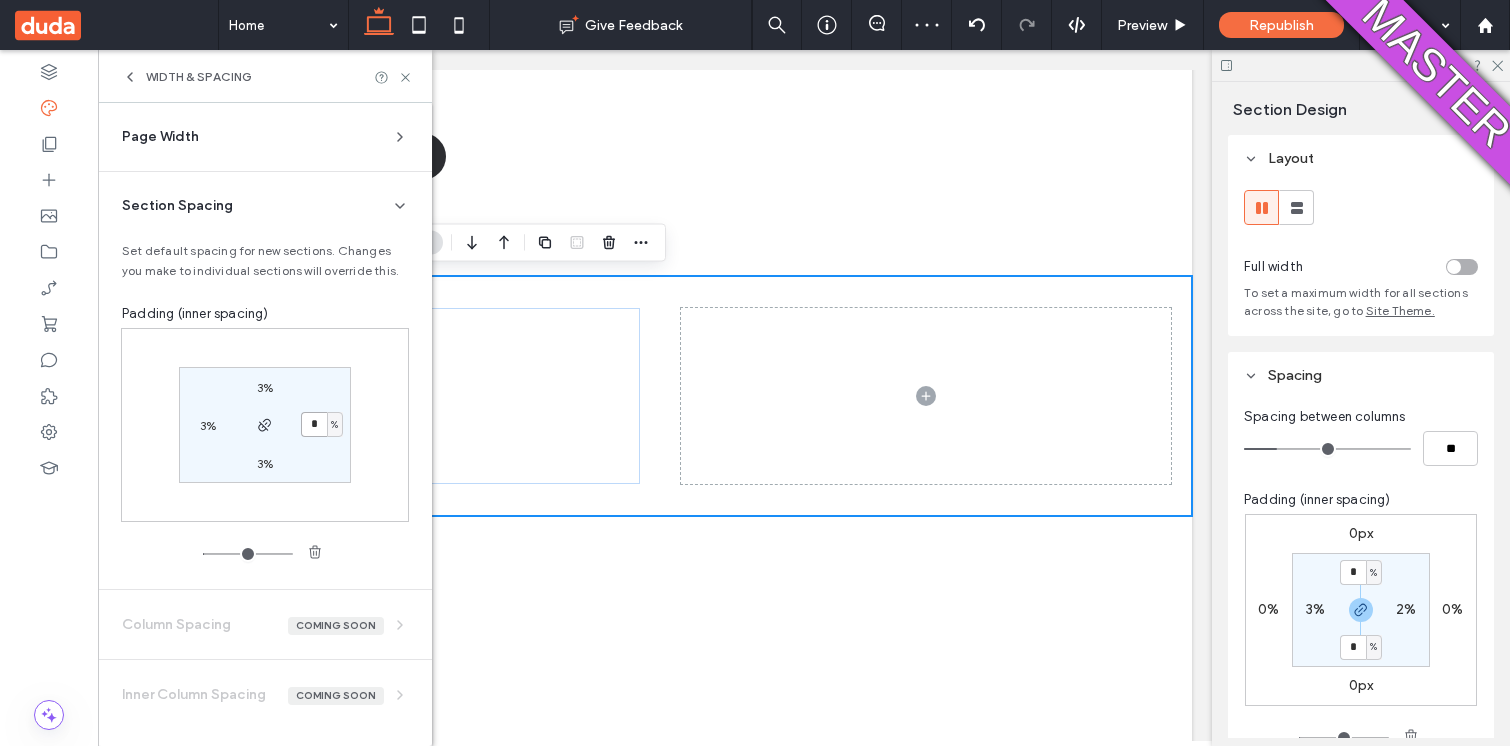 type on "*" 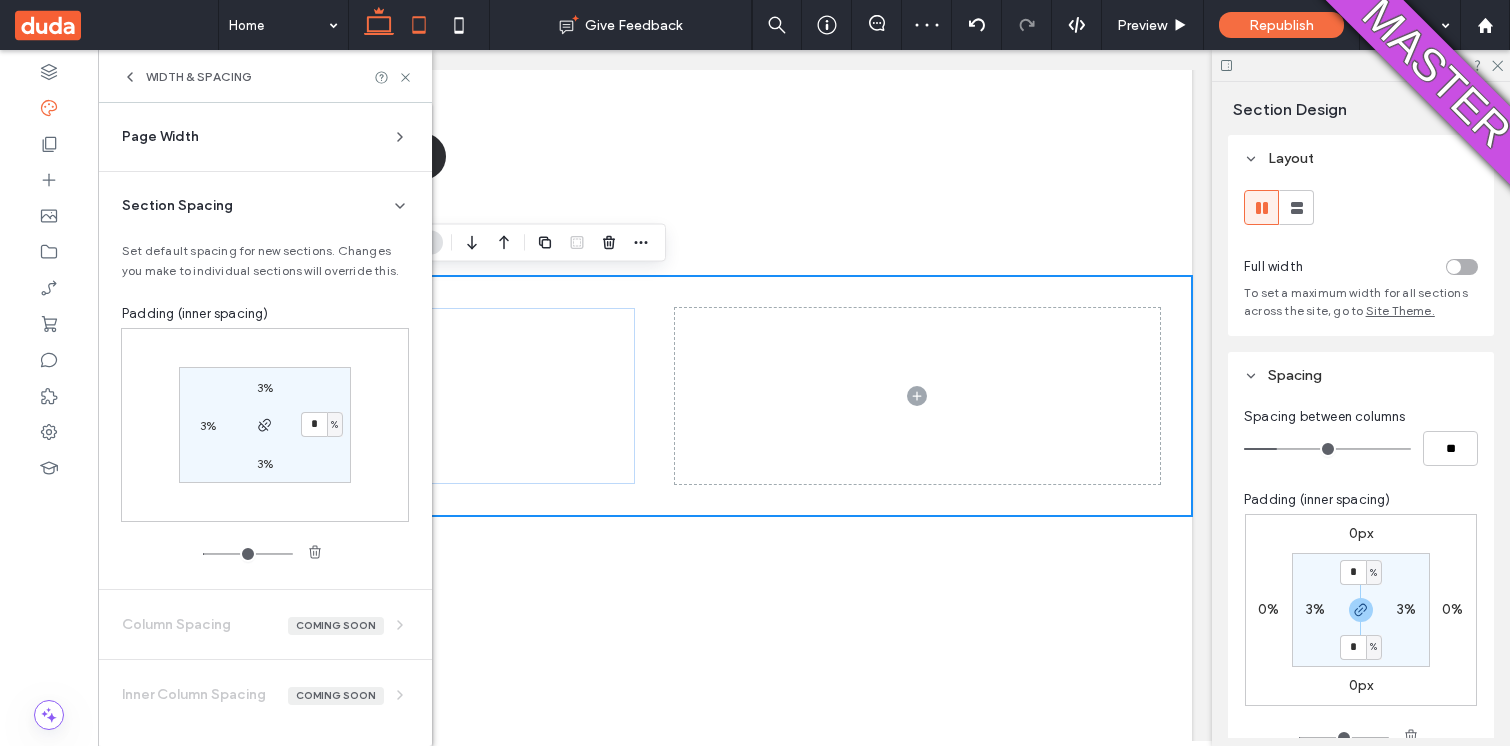 click 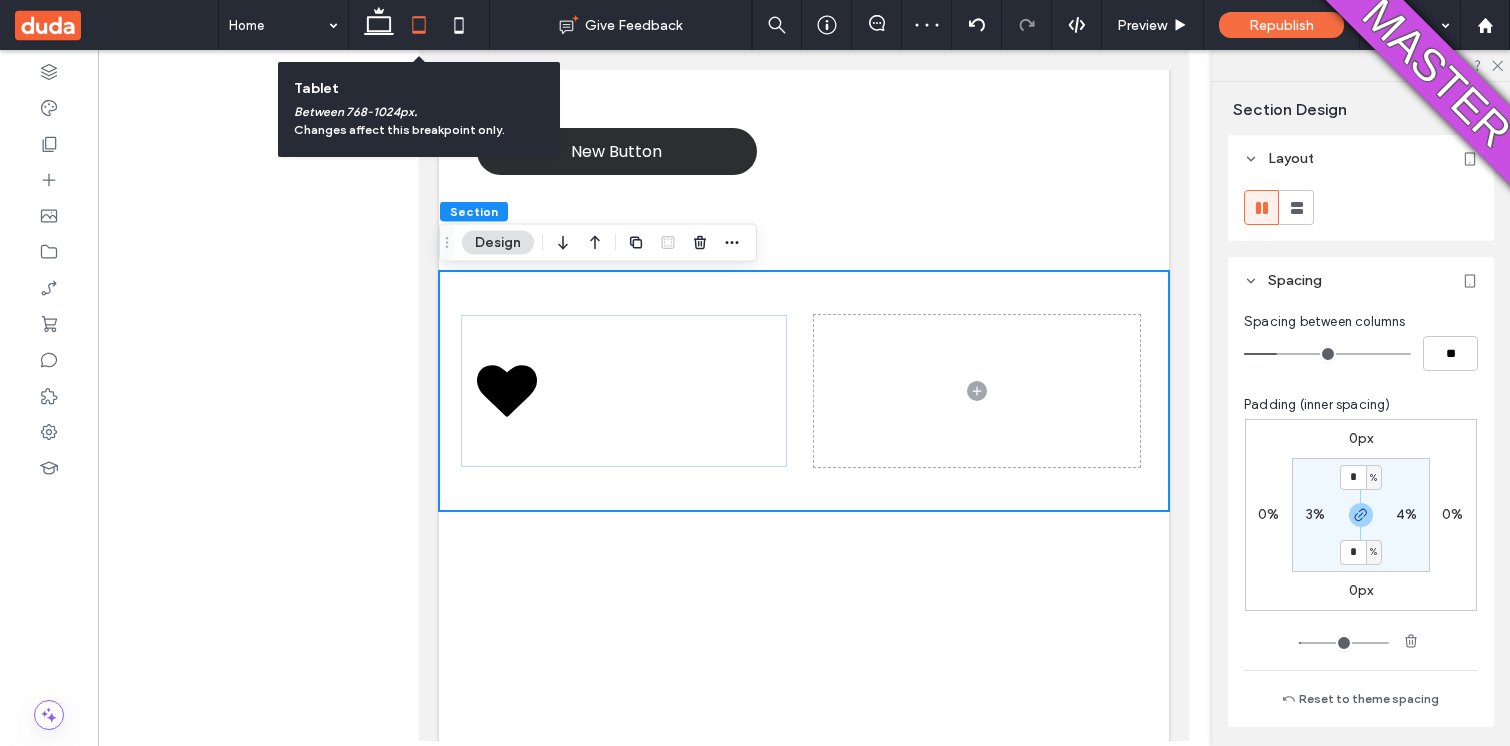 scroll, scrollTop: 688, scrollLeft: 0, axis: vertical 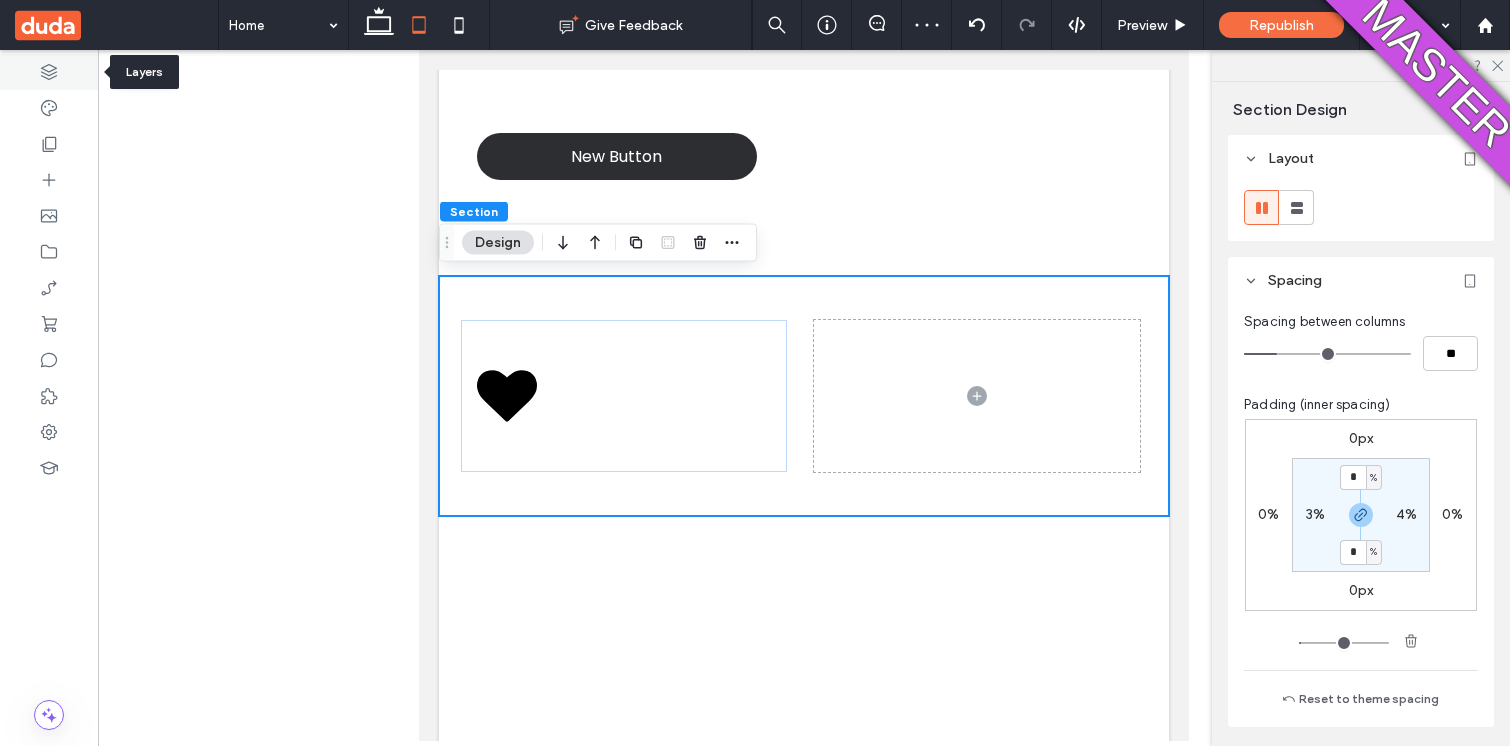 click 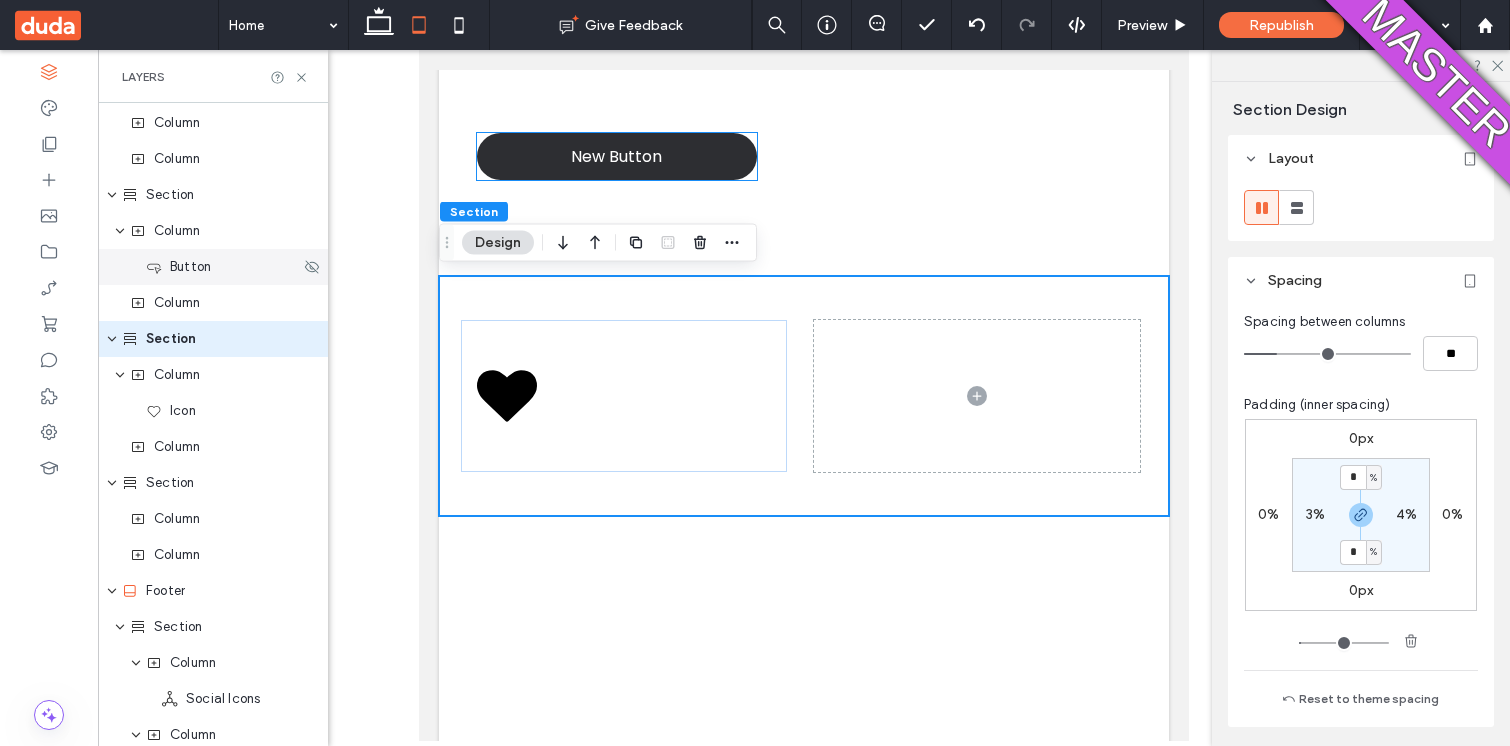 scroll, scrollTop: 530, scrollLeft: 0, axis: vertical 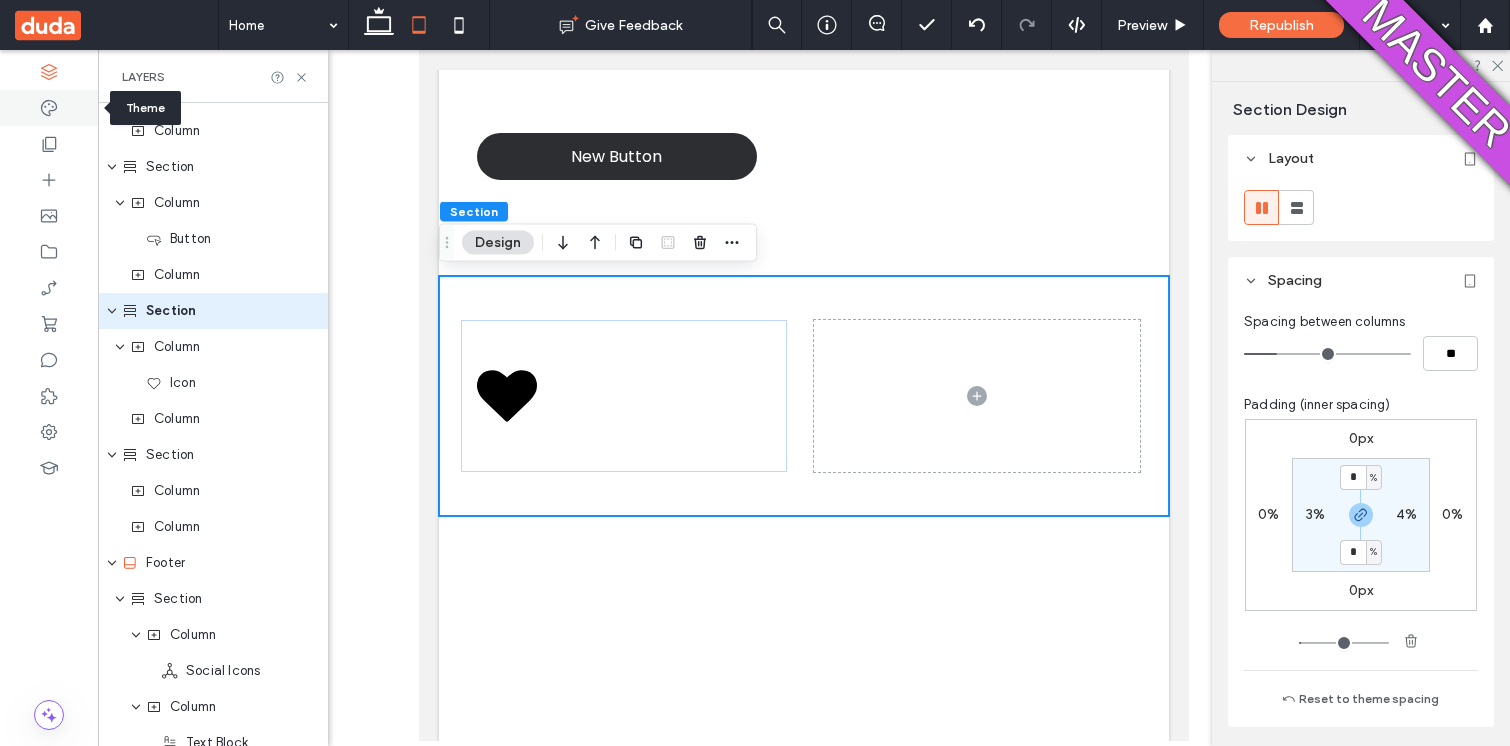 click at bounding box center [49, 108] 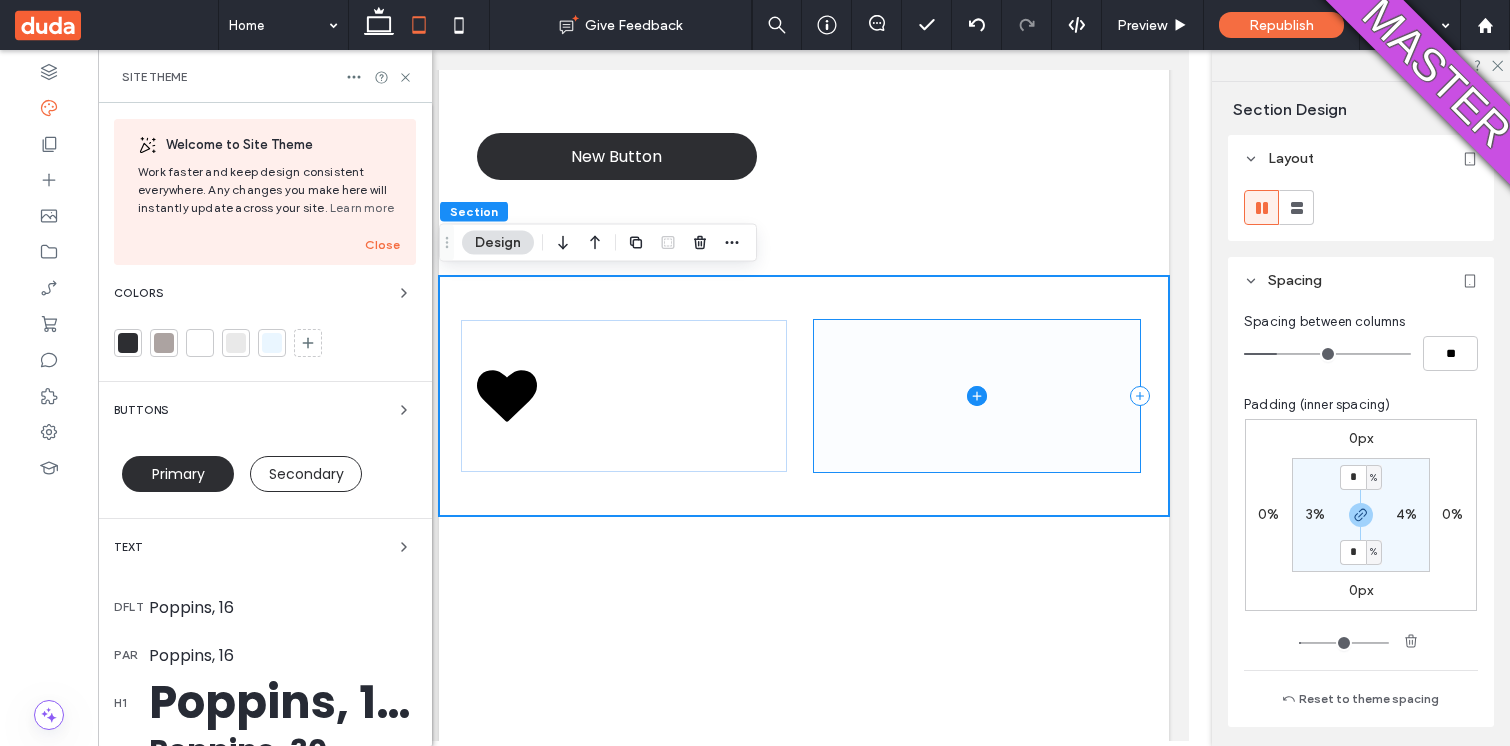 scroll, scrollTop: 0, scrollLeft: 0, axis: both 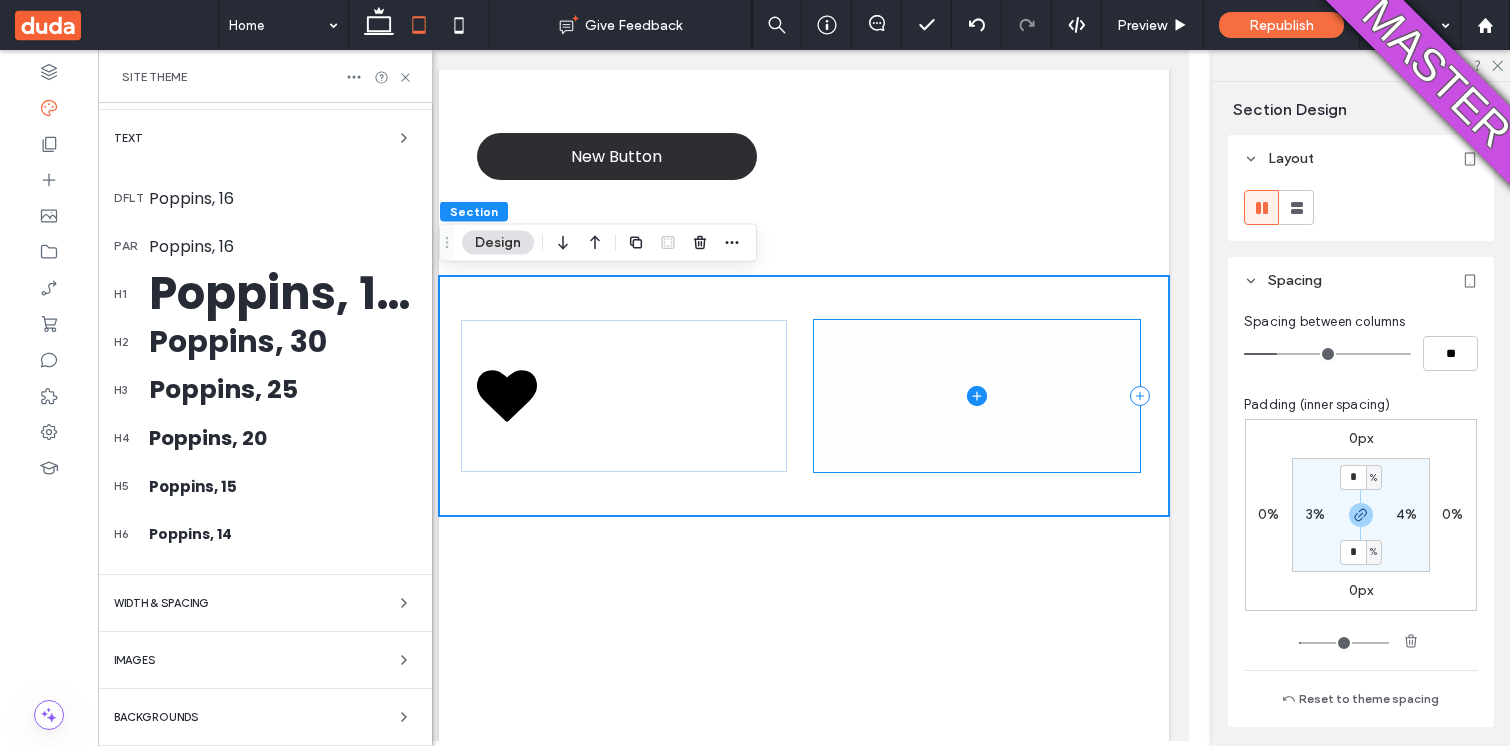 click on "WIDTH & SPACING" at bounding box center (161, 603) 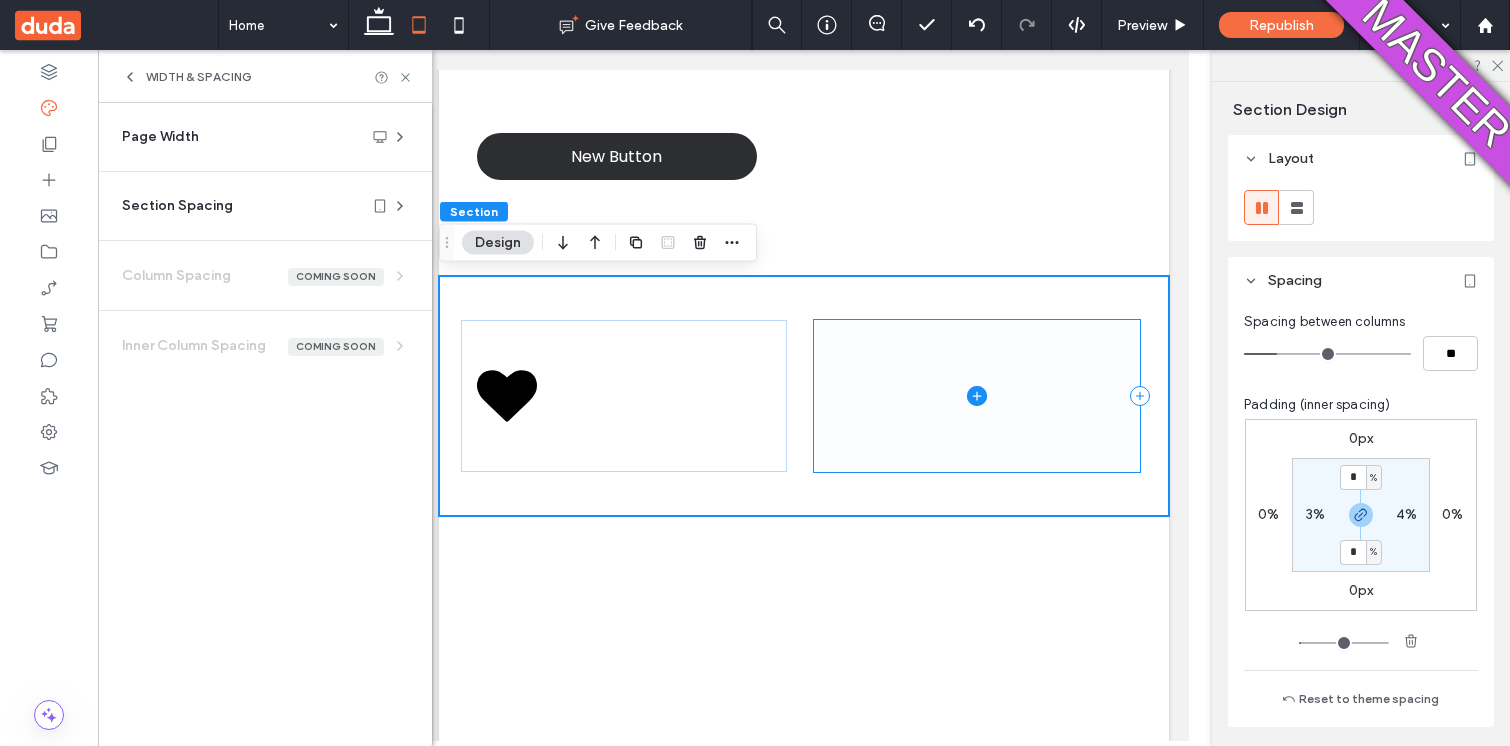 scroll, scrollTop: 0, scrollLeft: 0, axis: both 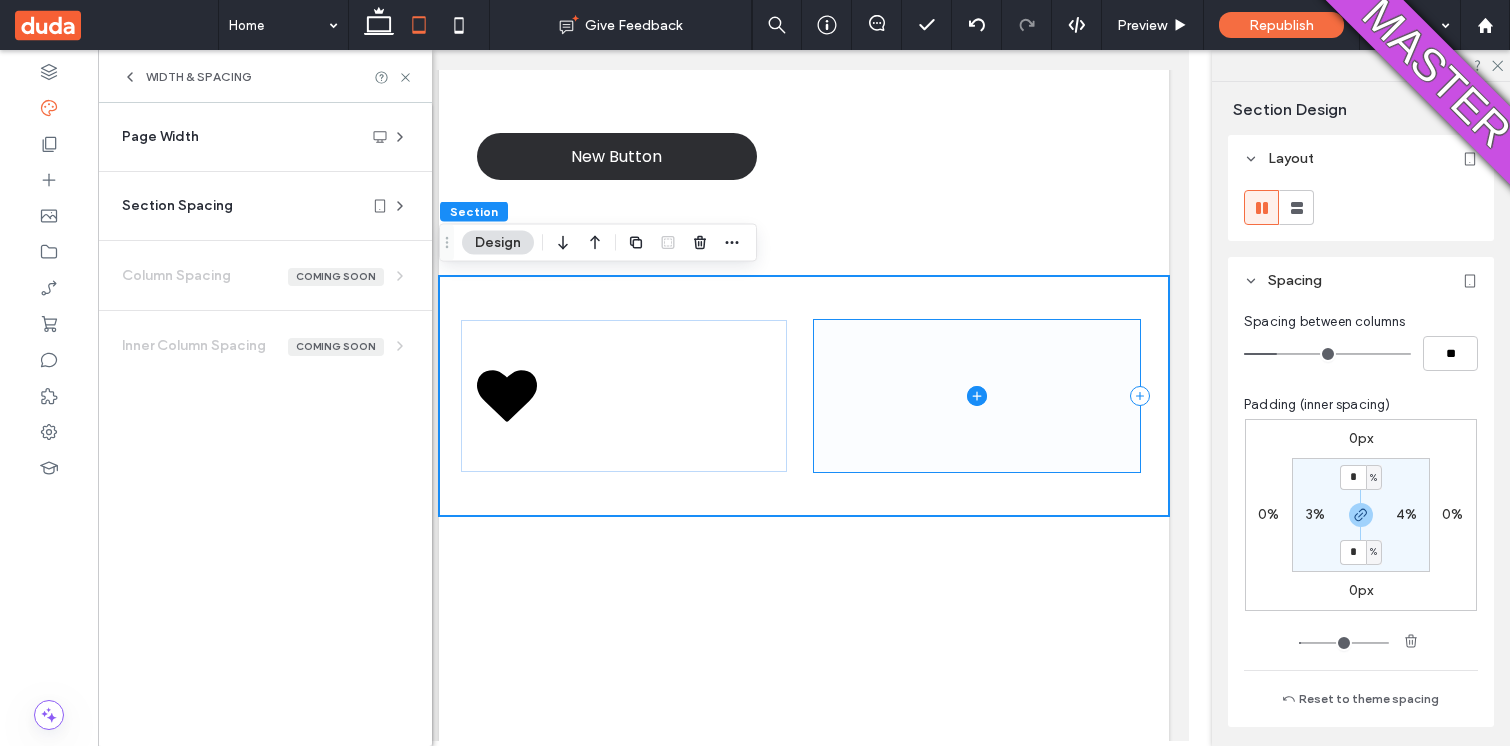 click on "Section Spacing Set default spacing for new sections. Changes you make to individual sections will override this. Padding (inner spacing) * % 4% * % 3%" at bounding box center (265, 206) 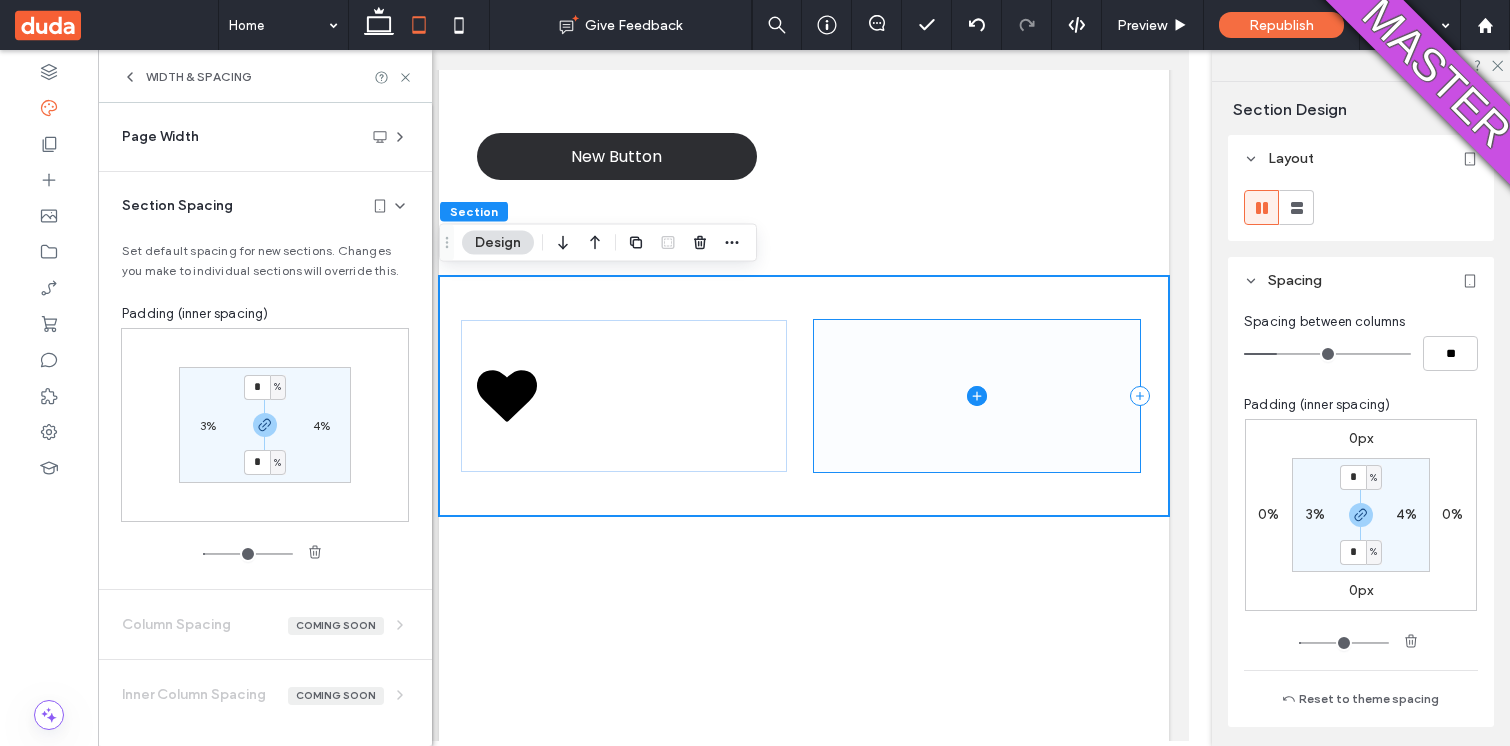 click on "3%" at bounding box center (208, 425) 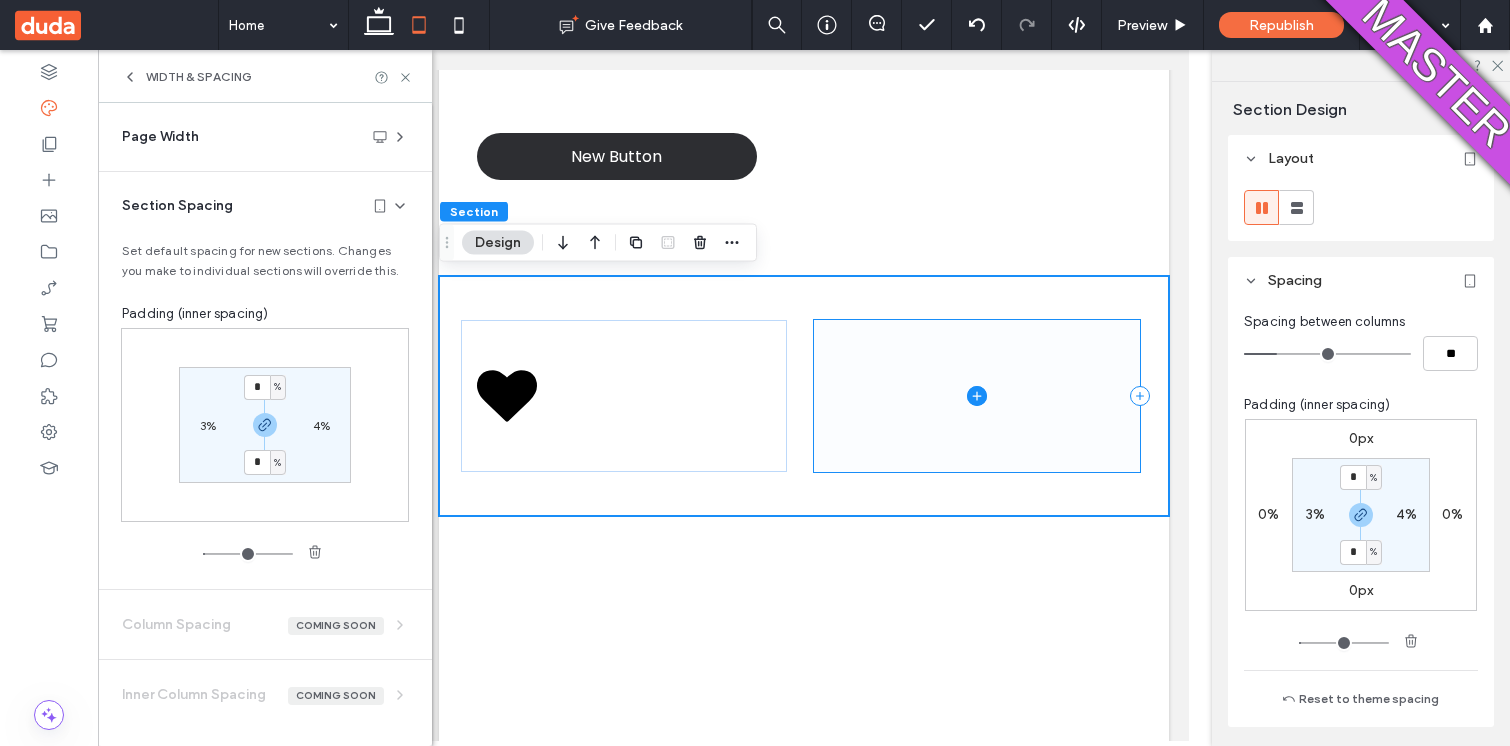 type on "*" 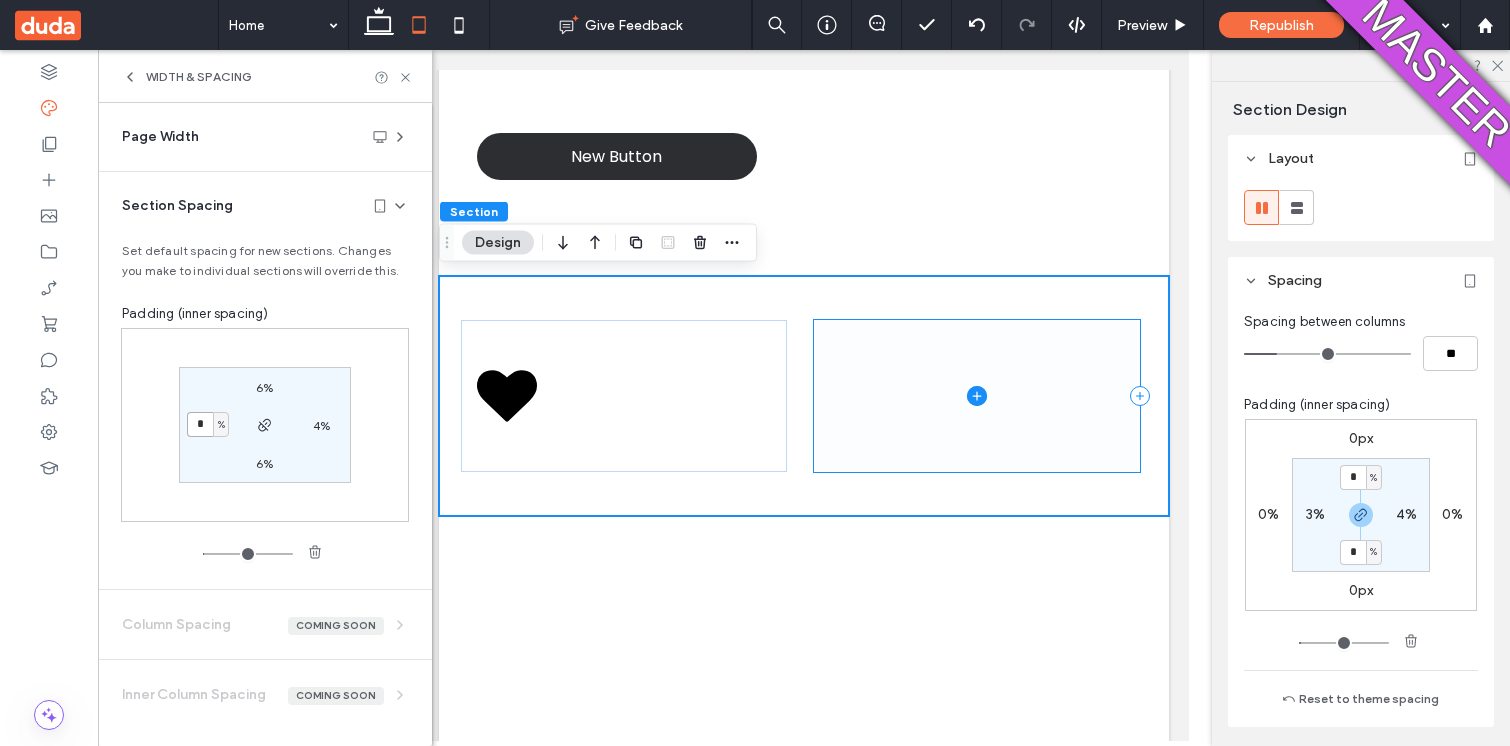 click on "*" at bounding box center [200, 424] 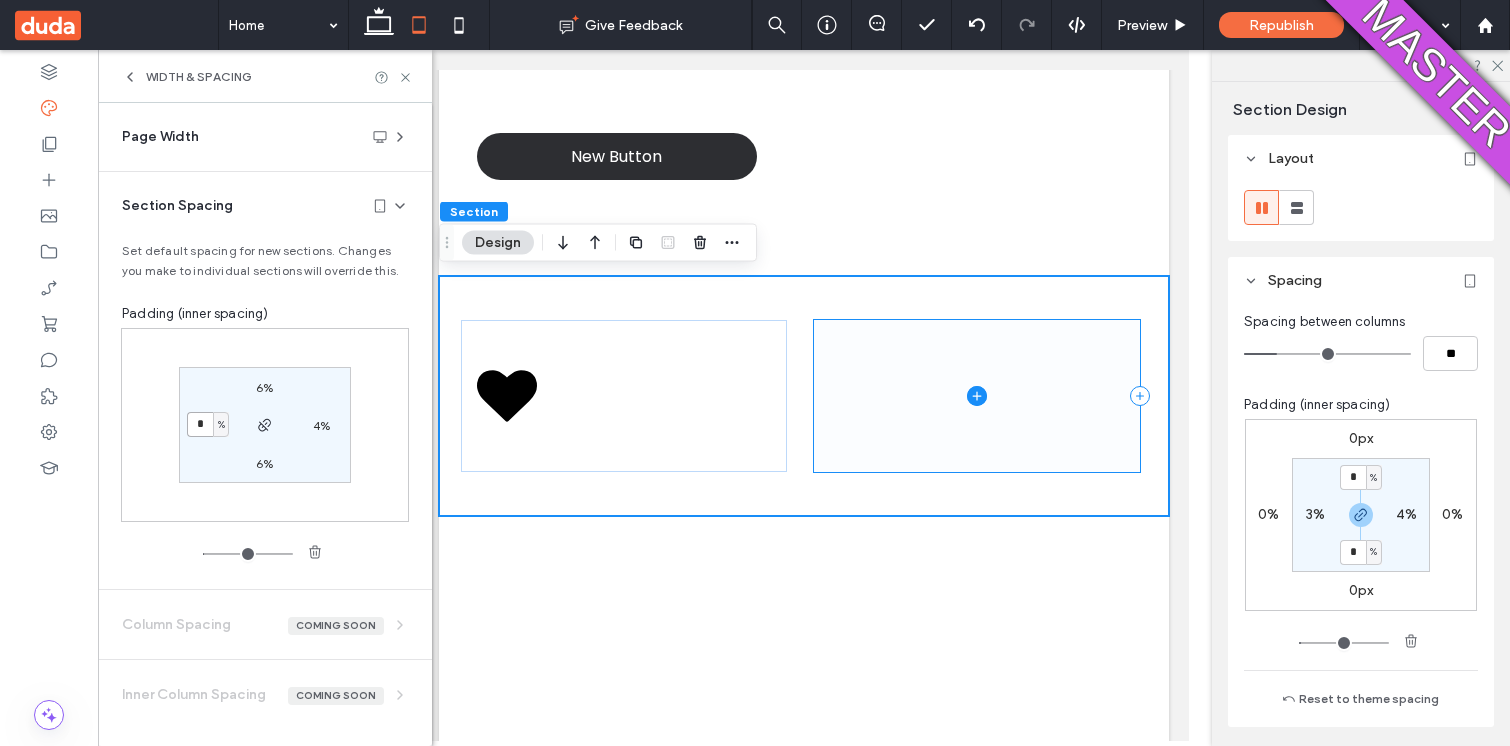 type on "*" 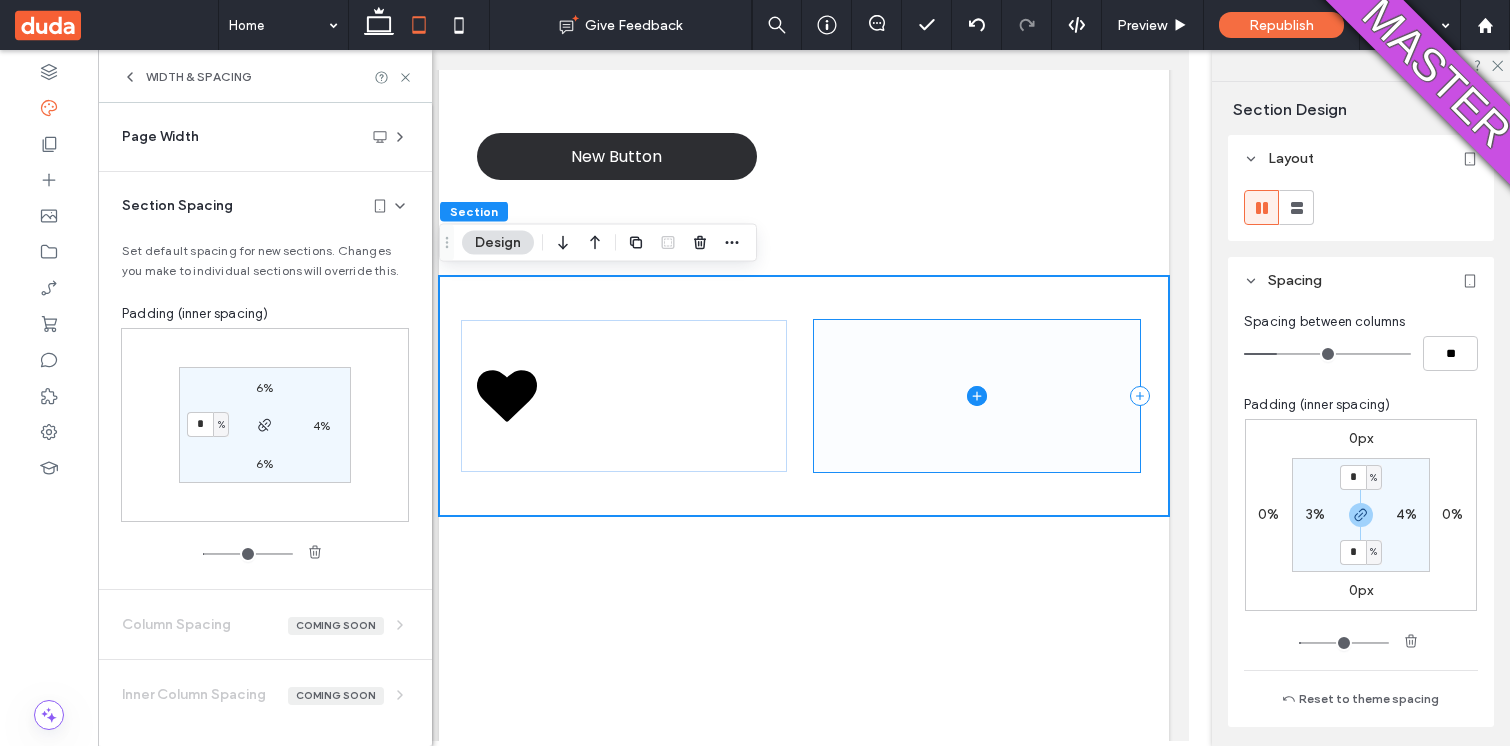 click on "6%" at bounding box center [264, 387] 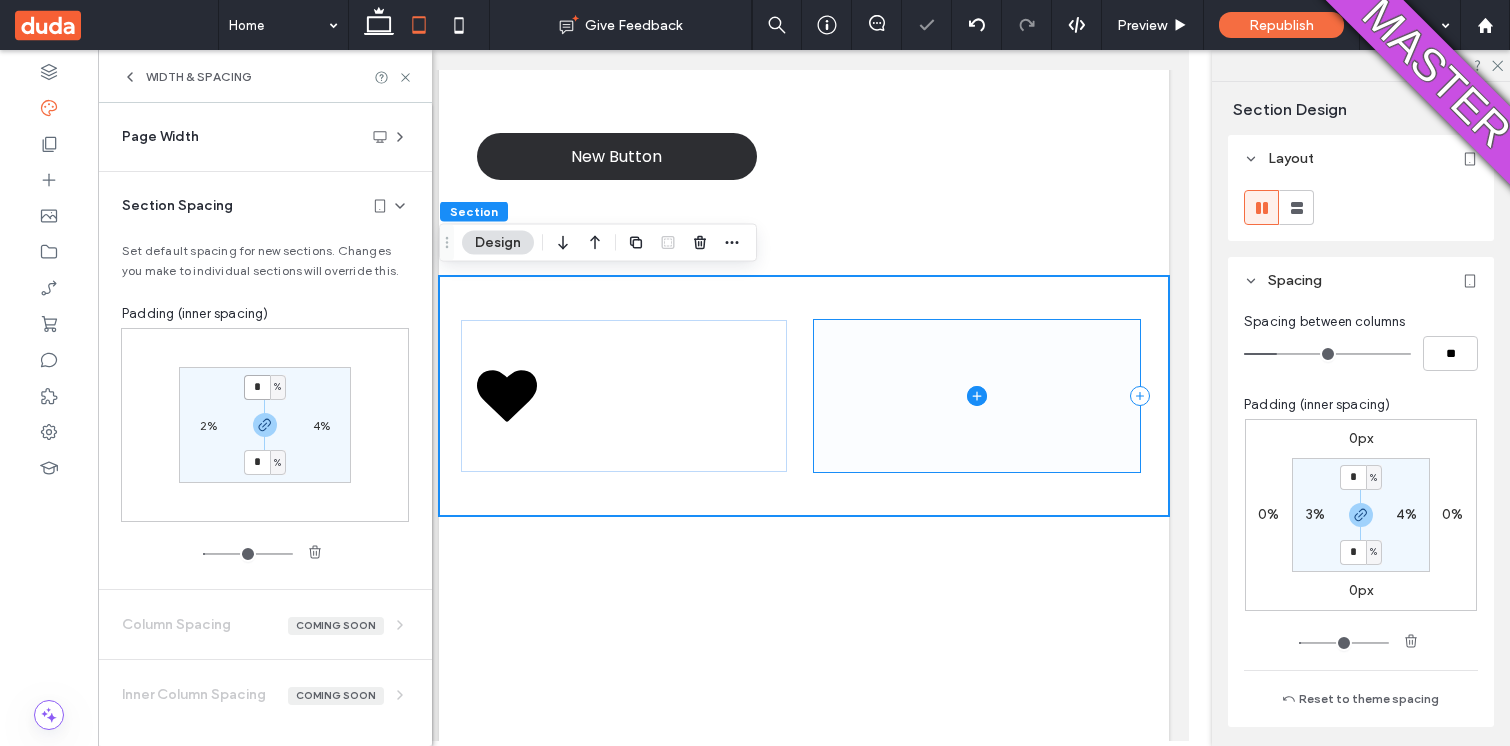 click on "*" at bounding box center (257, 387) 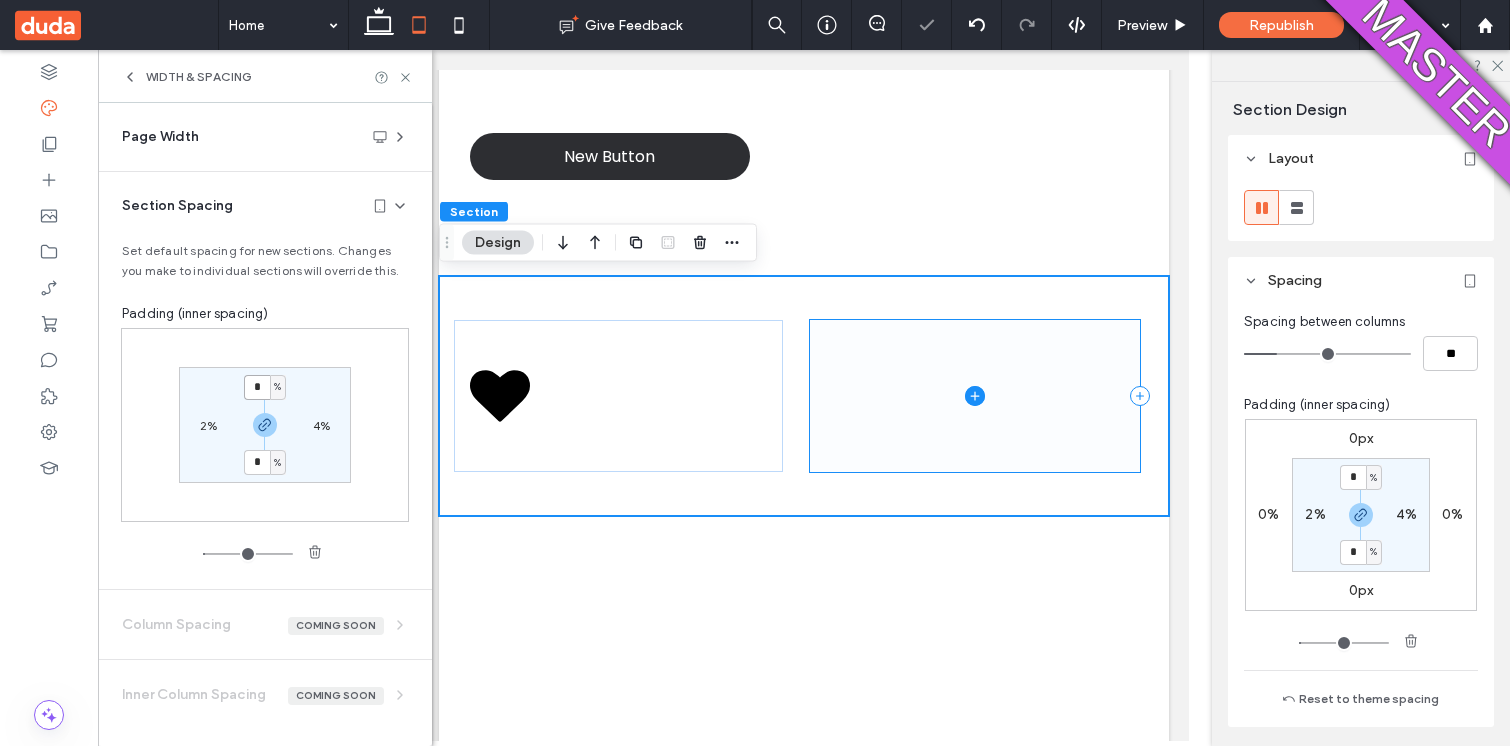 type on "*" 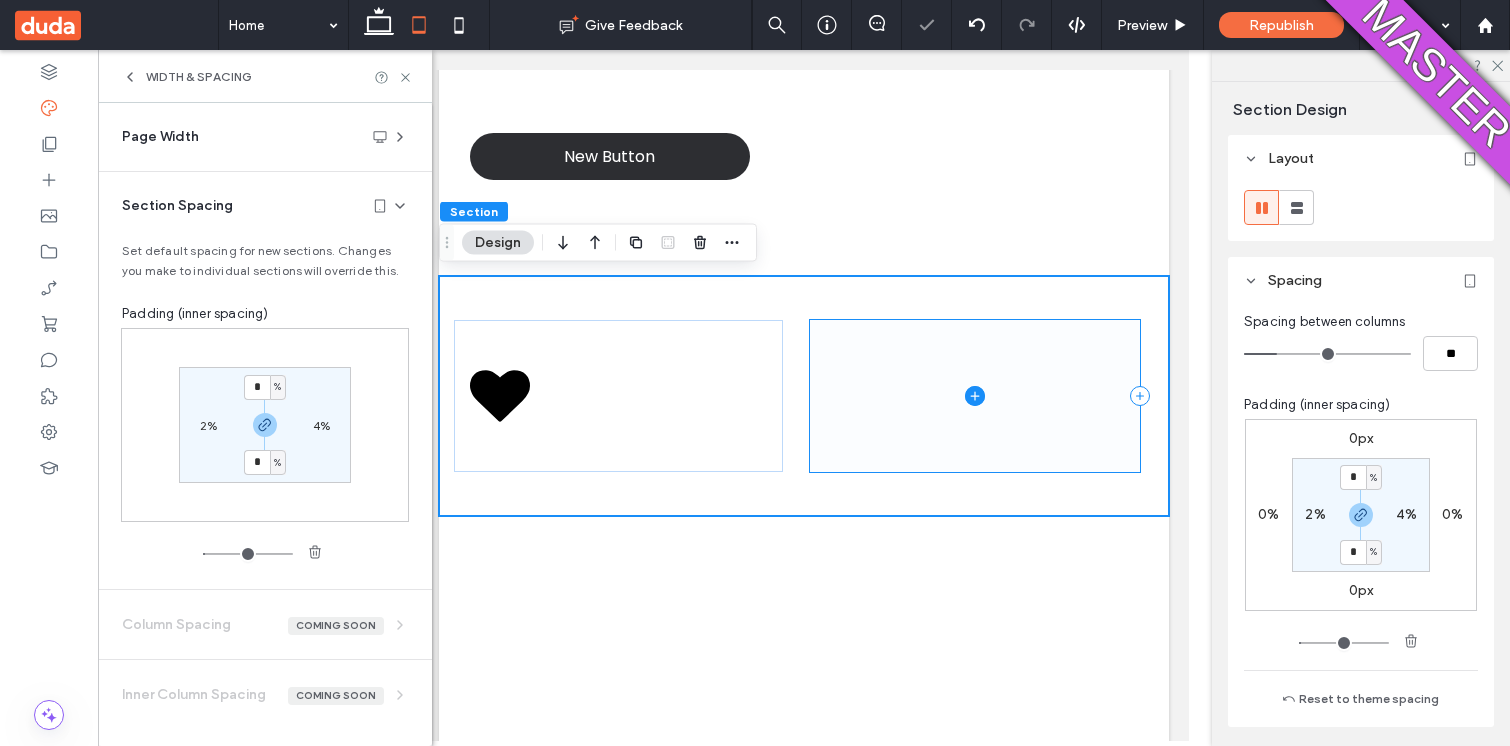 type on "*" 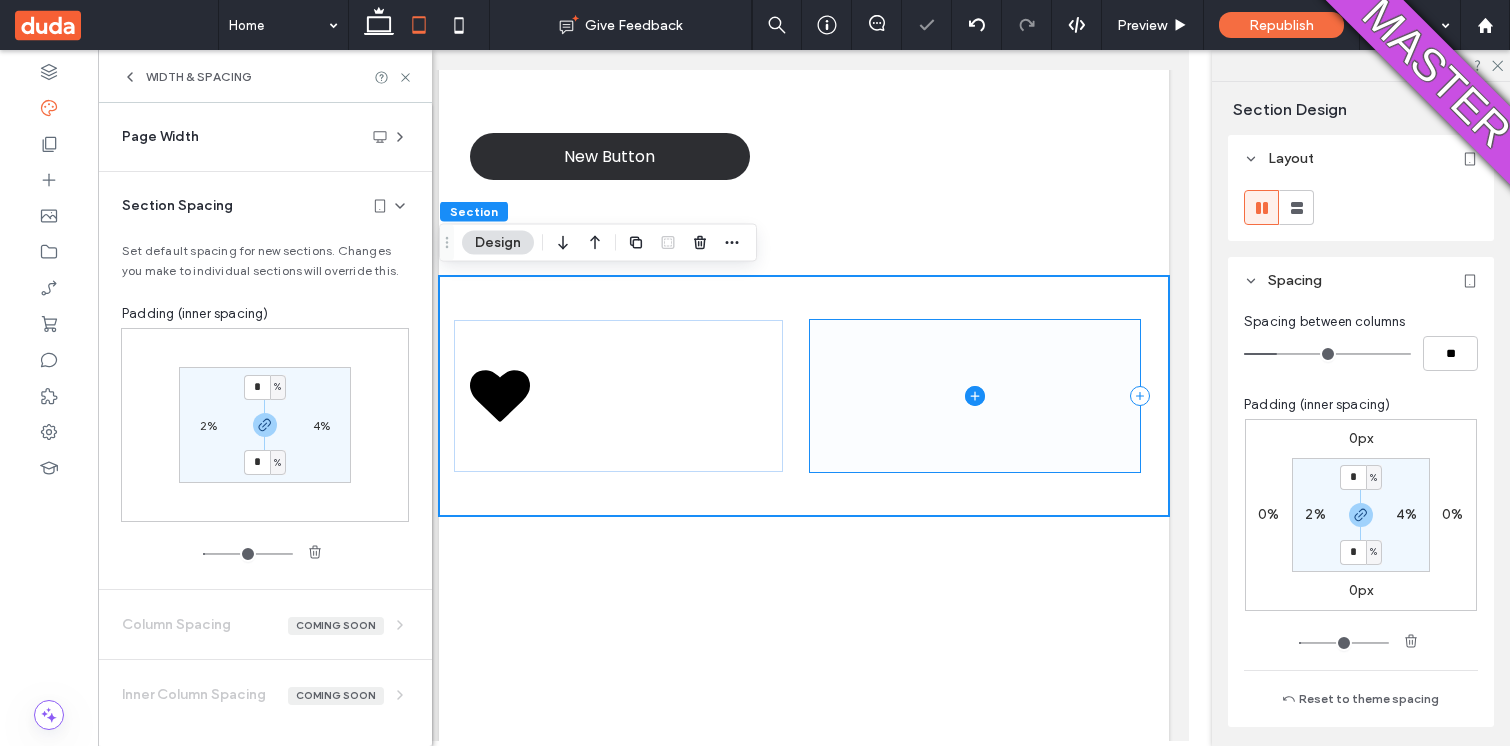 type on "*" 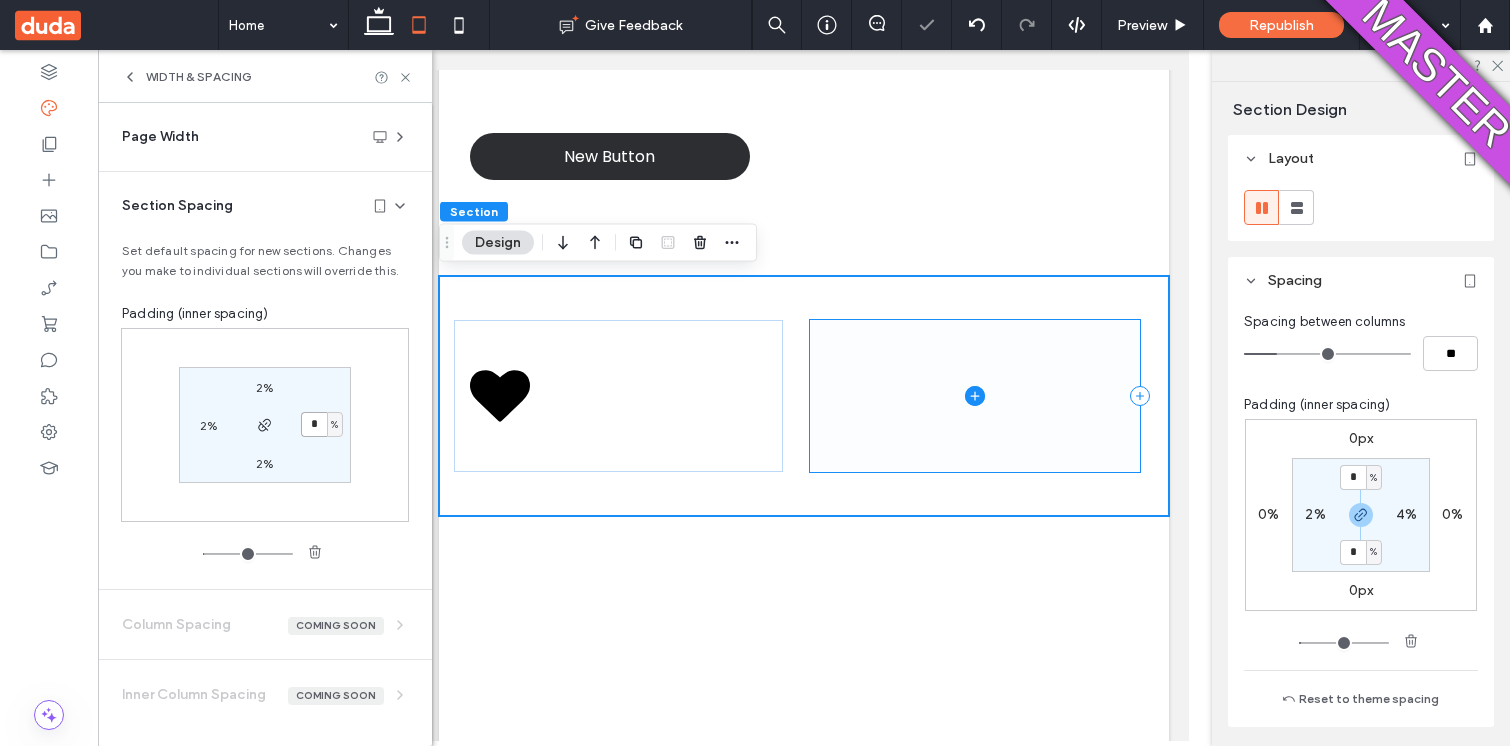 type on "*" 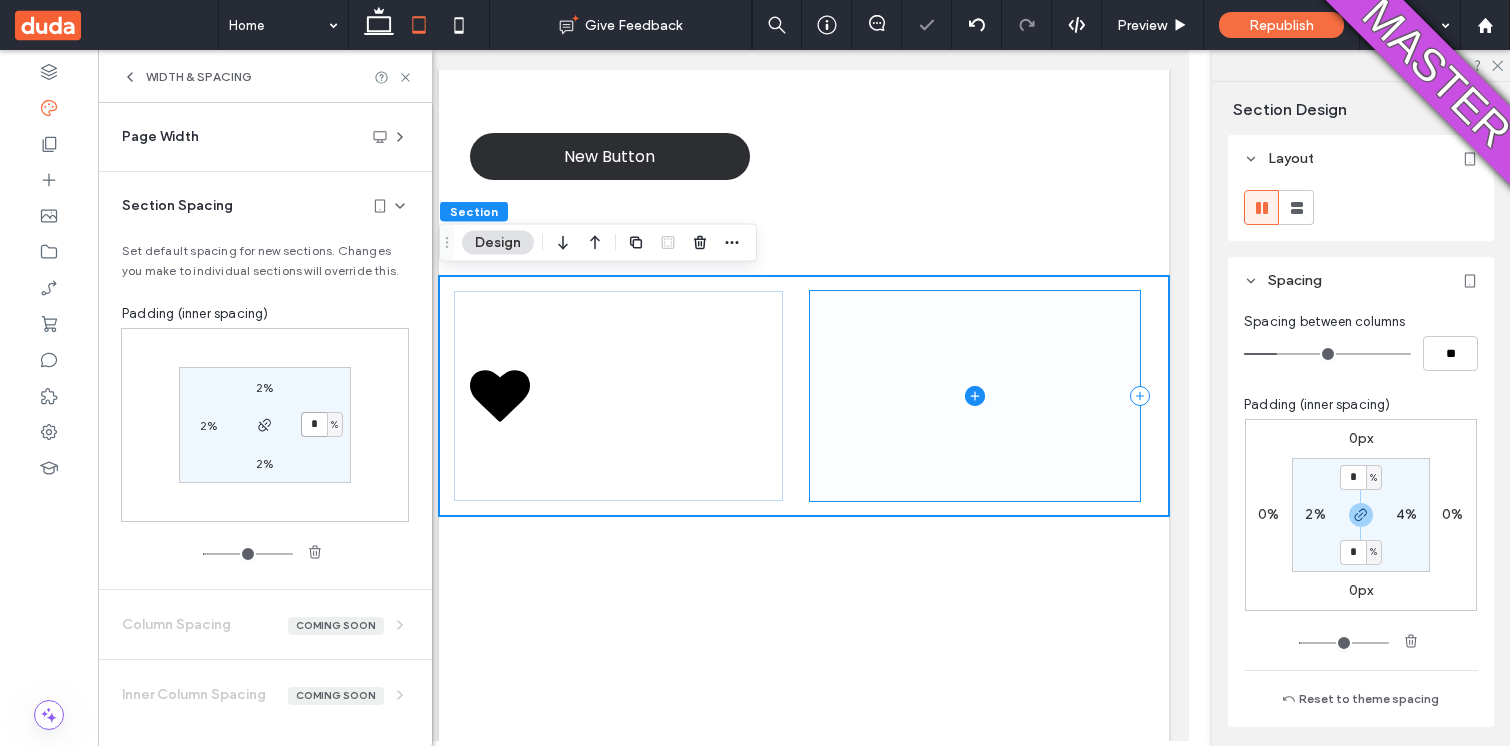 type on "*" 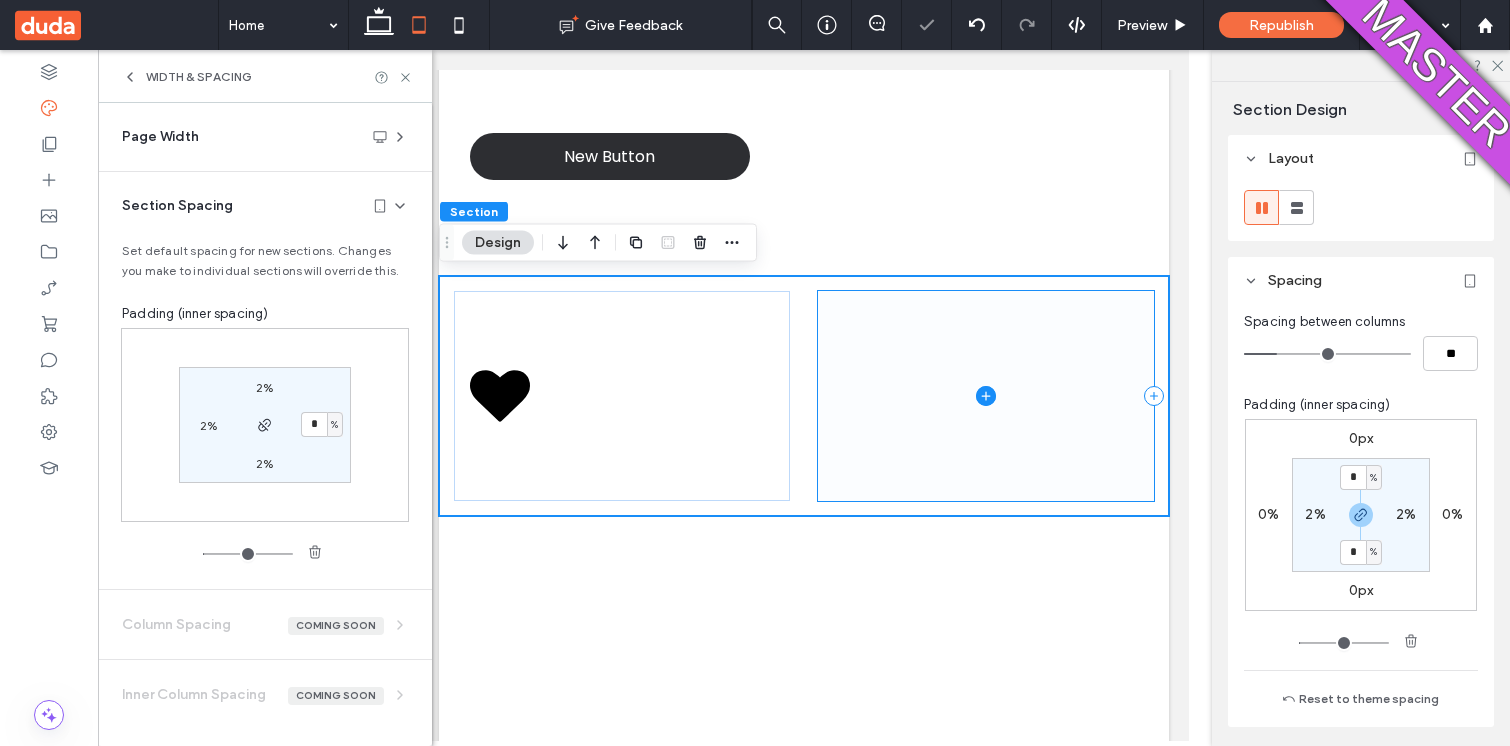 click on "2%" at bounding box center (264, 463) 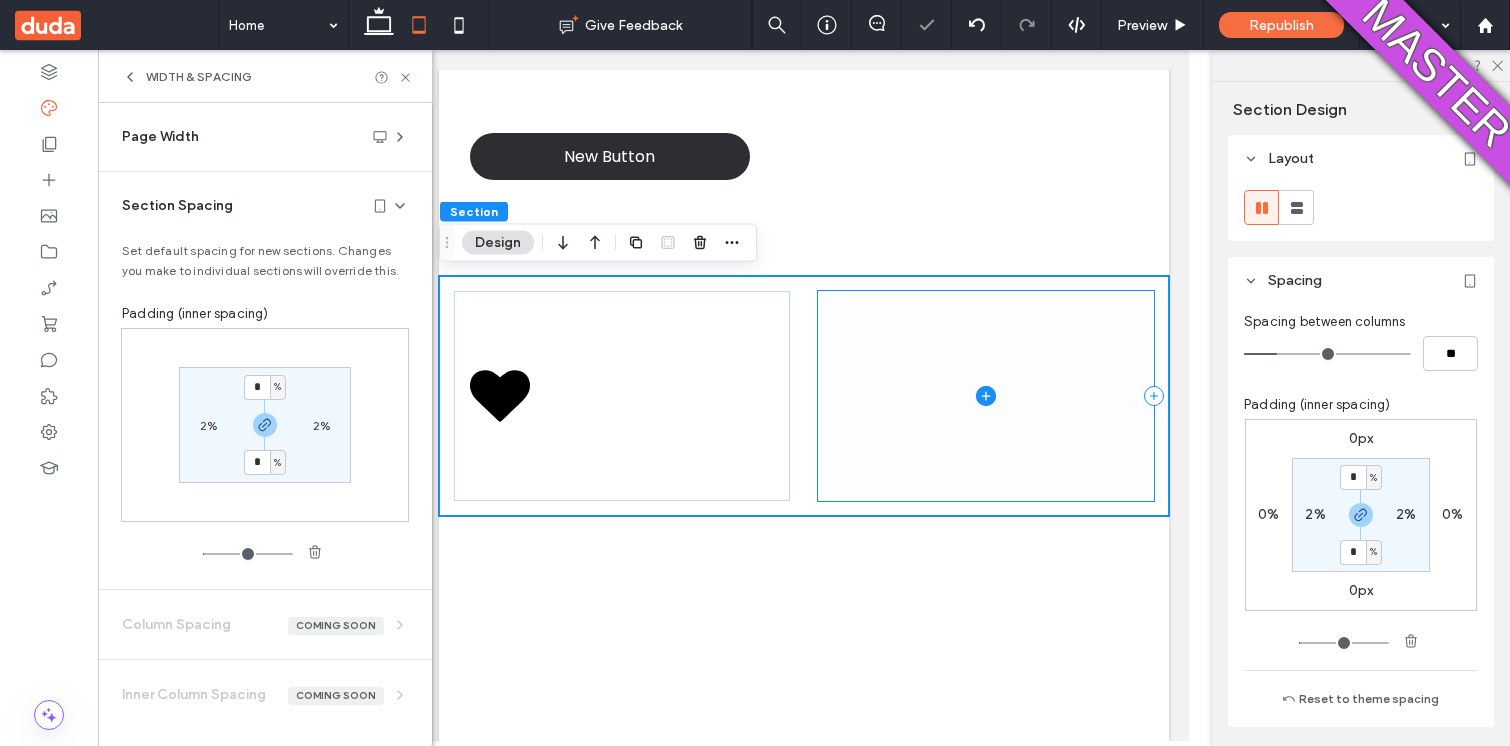 click on "* % 2% * % 2%" at bounding box center [265, 424] 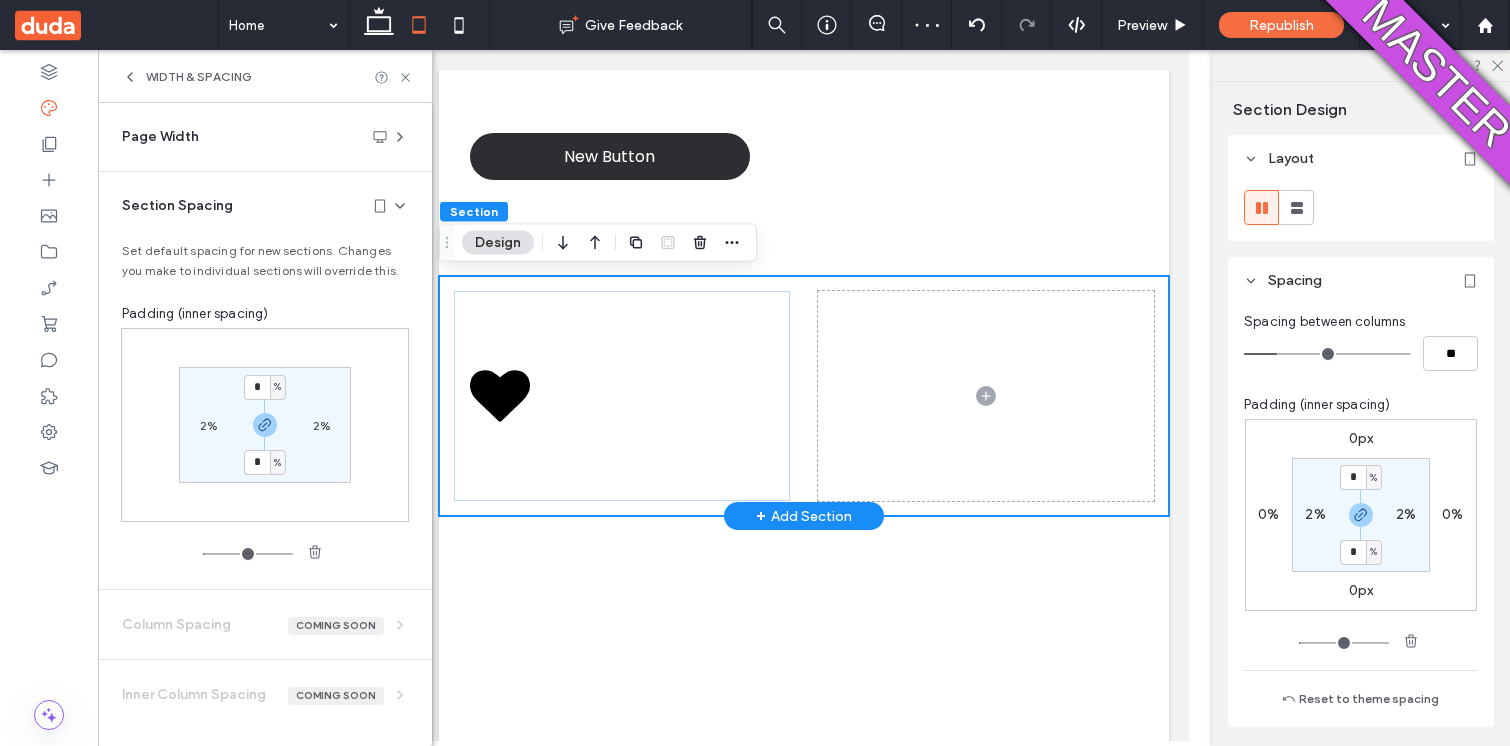 click at bounding box center (804, 396) 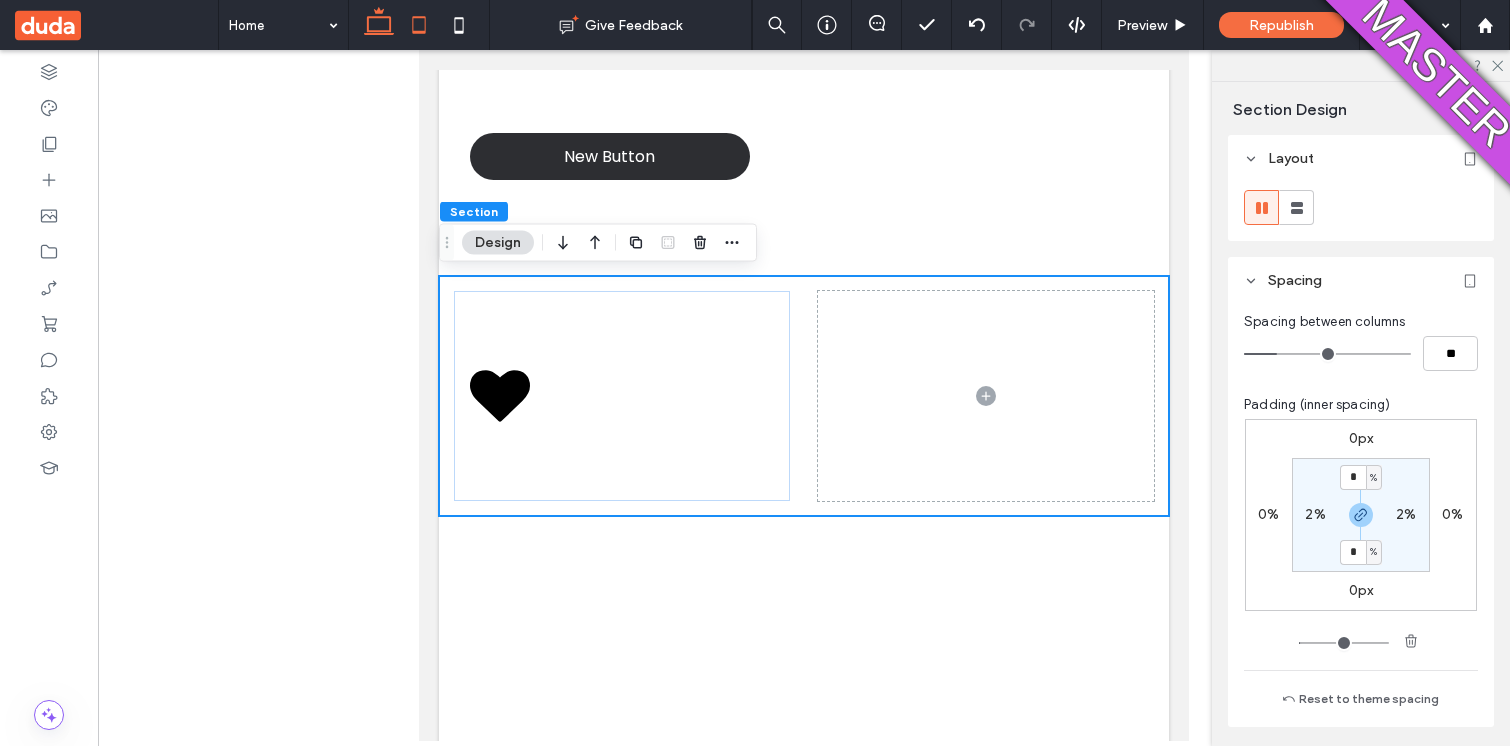 click 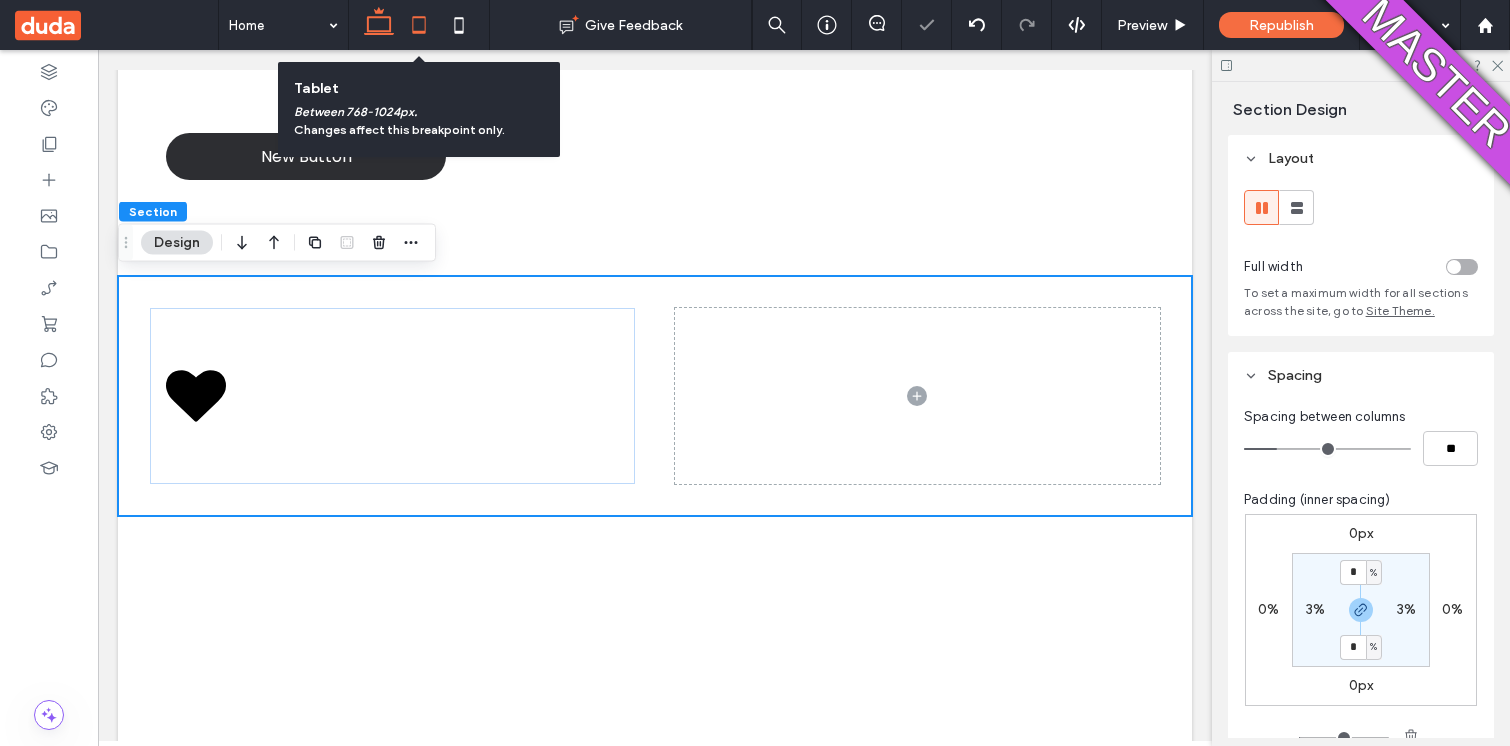 click 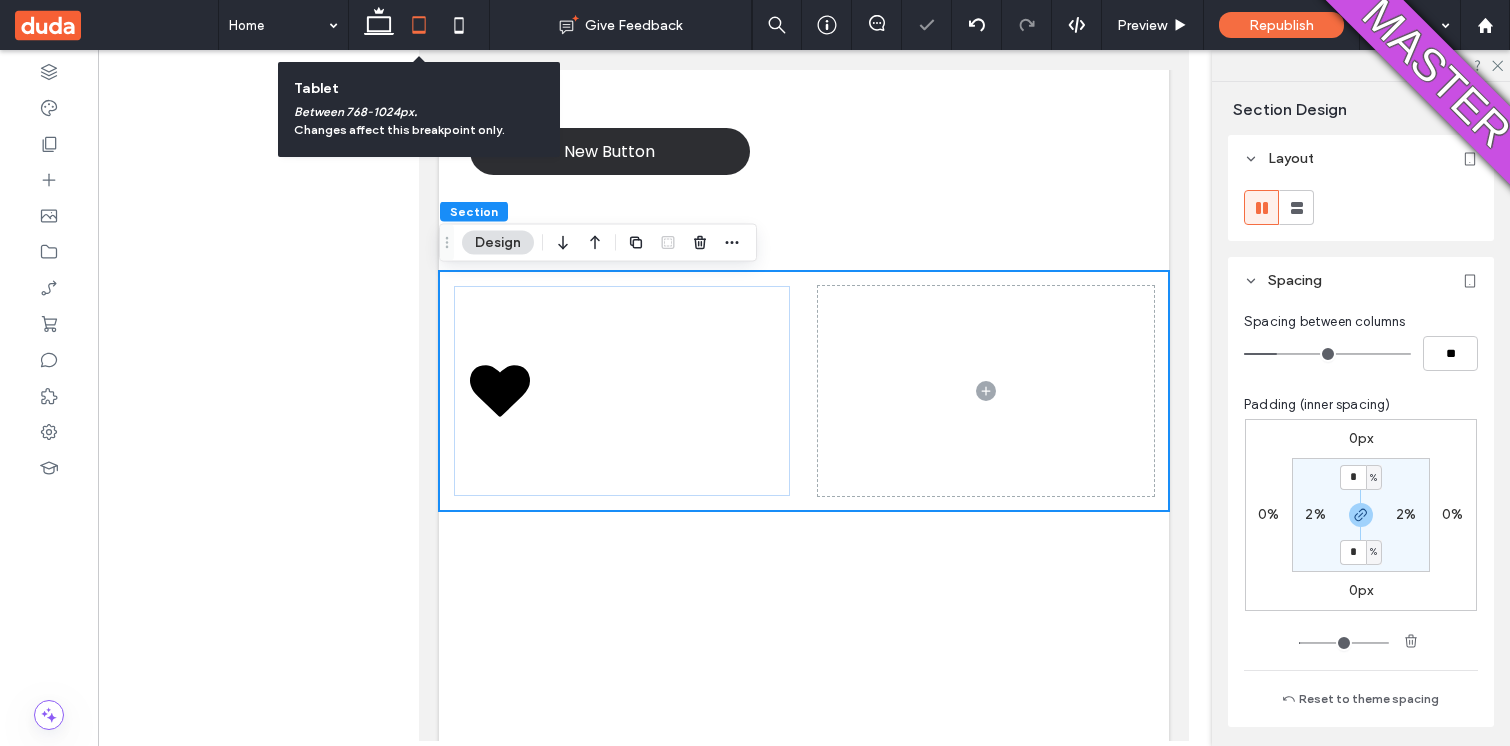 scroll, scrollTop: 688, scrollLeft: 0, axis: vertical 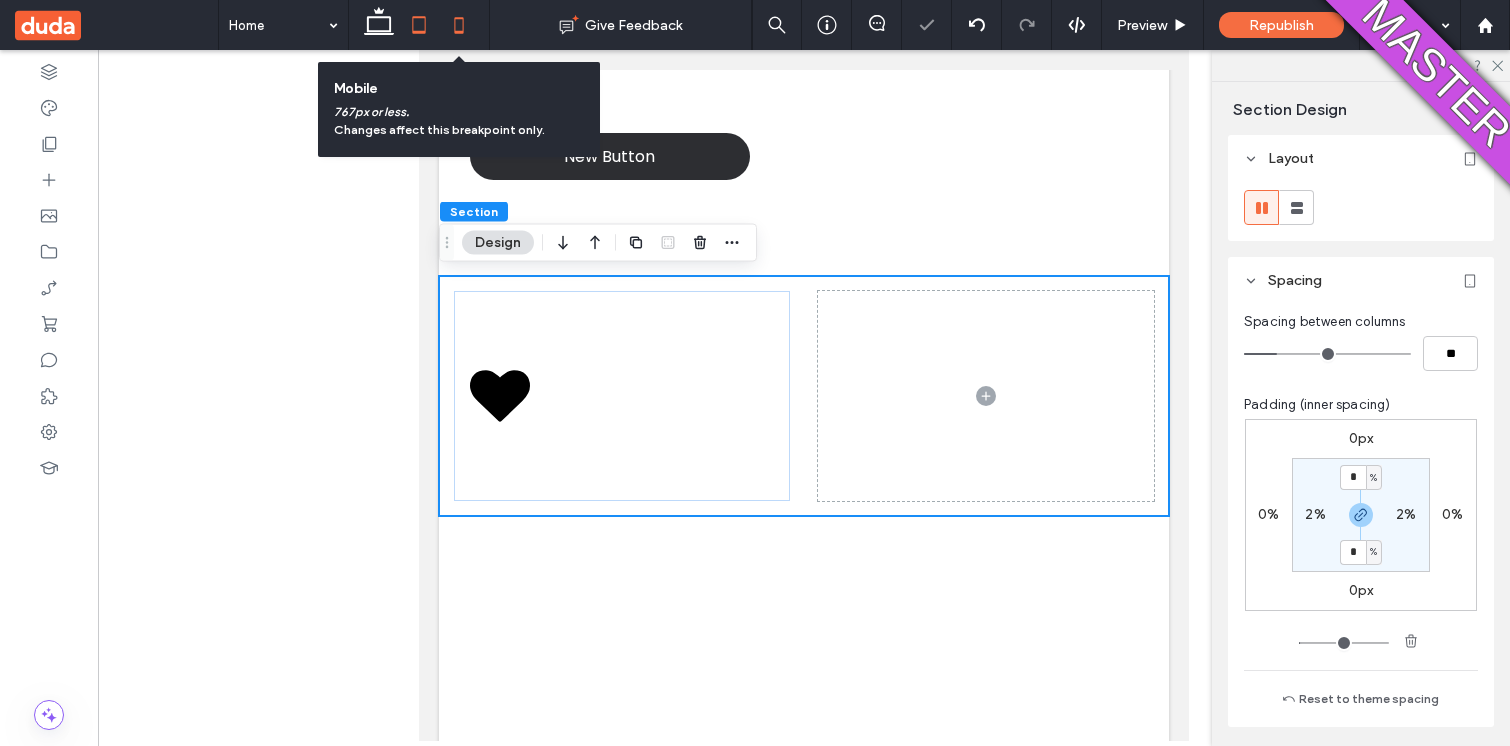click 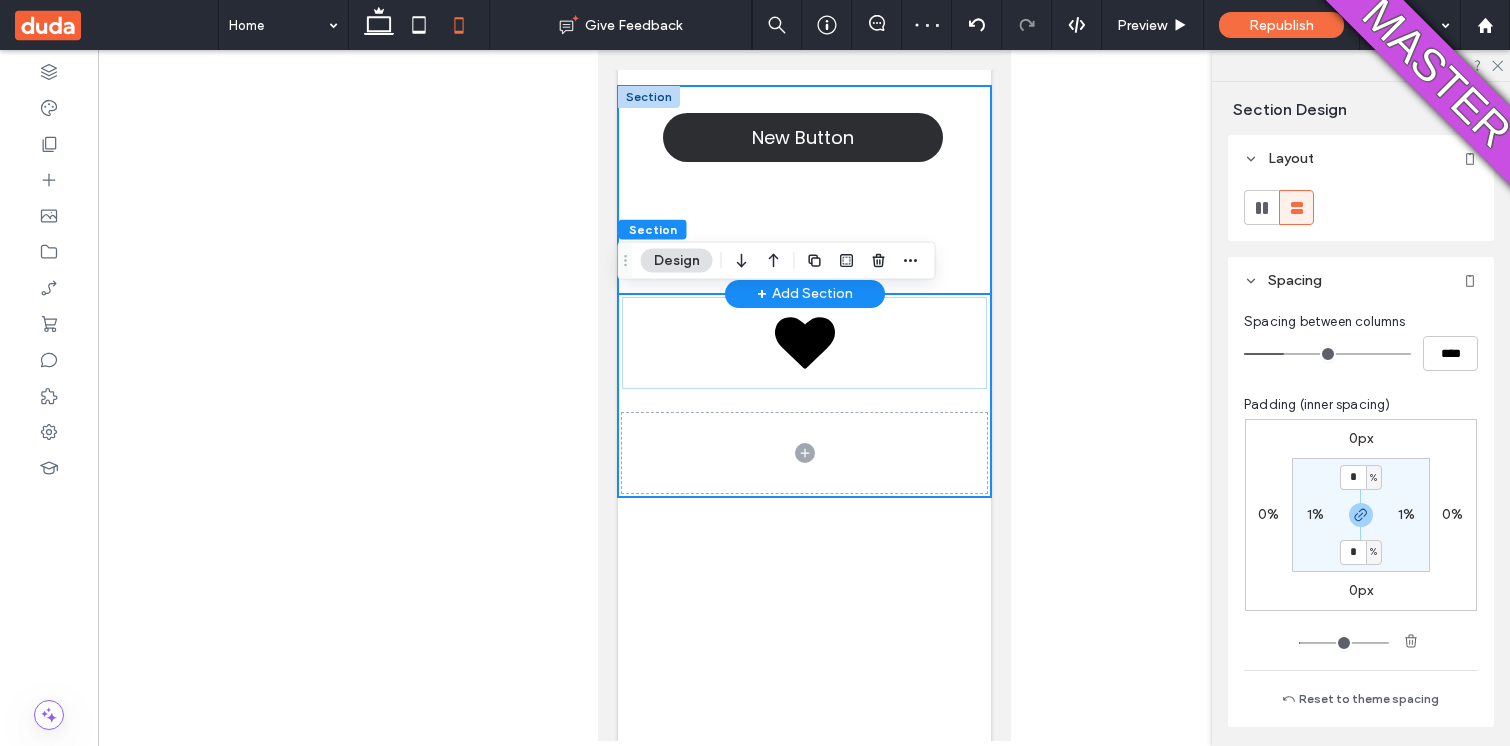 click on "New Button" at bounding box center [803, 189] 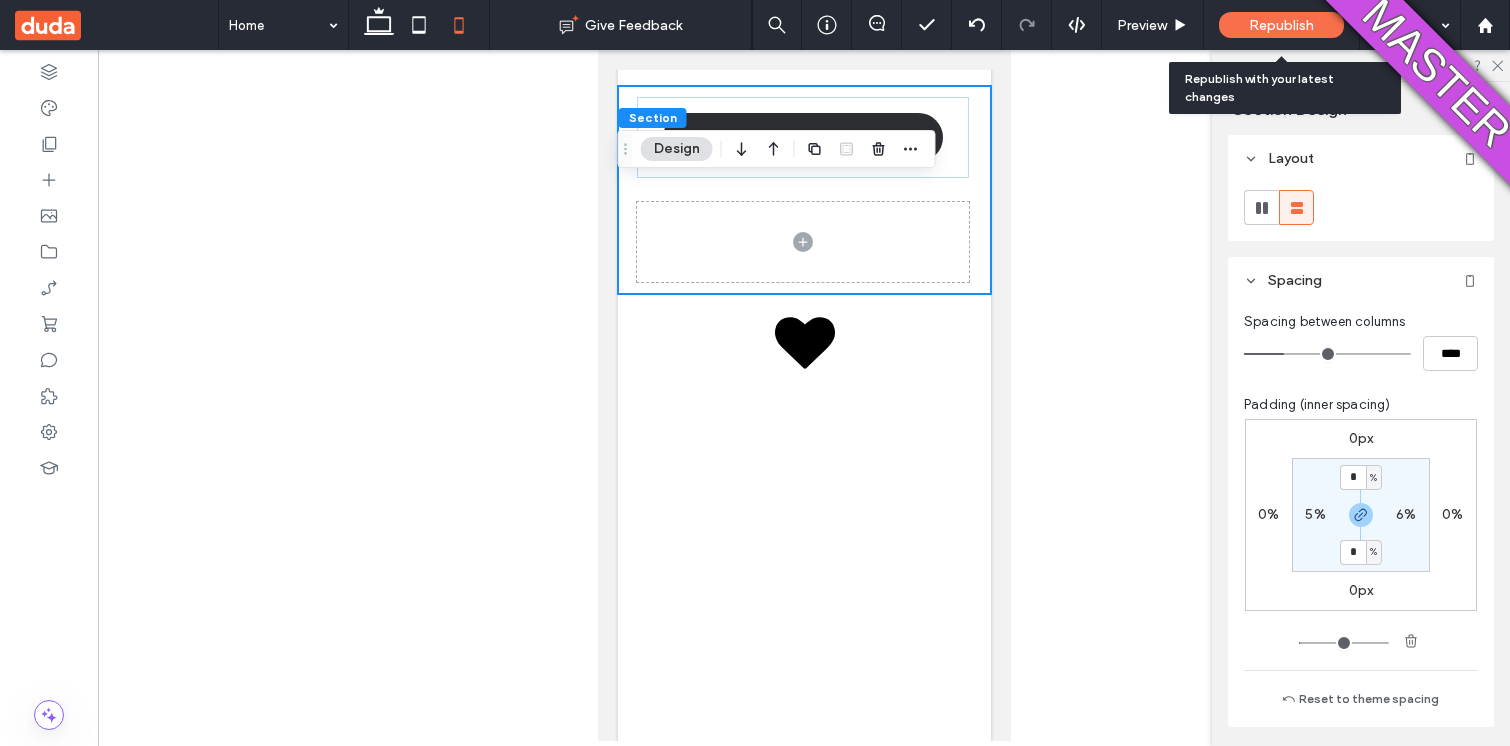 click on "Republish" at bounding box center (1281, 25) 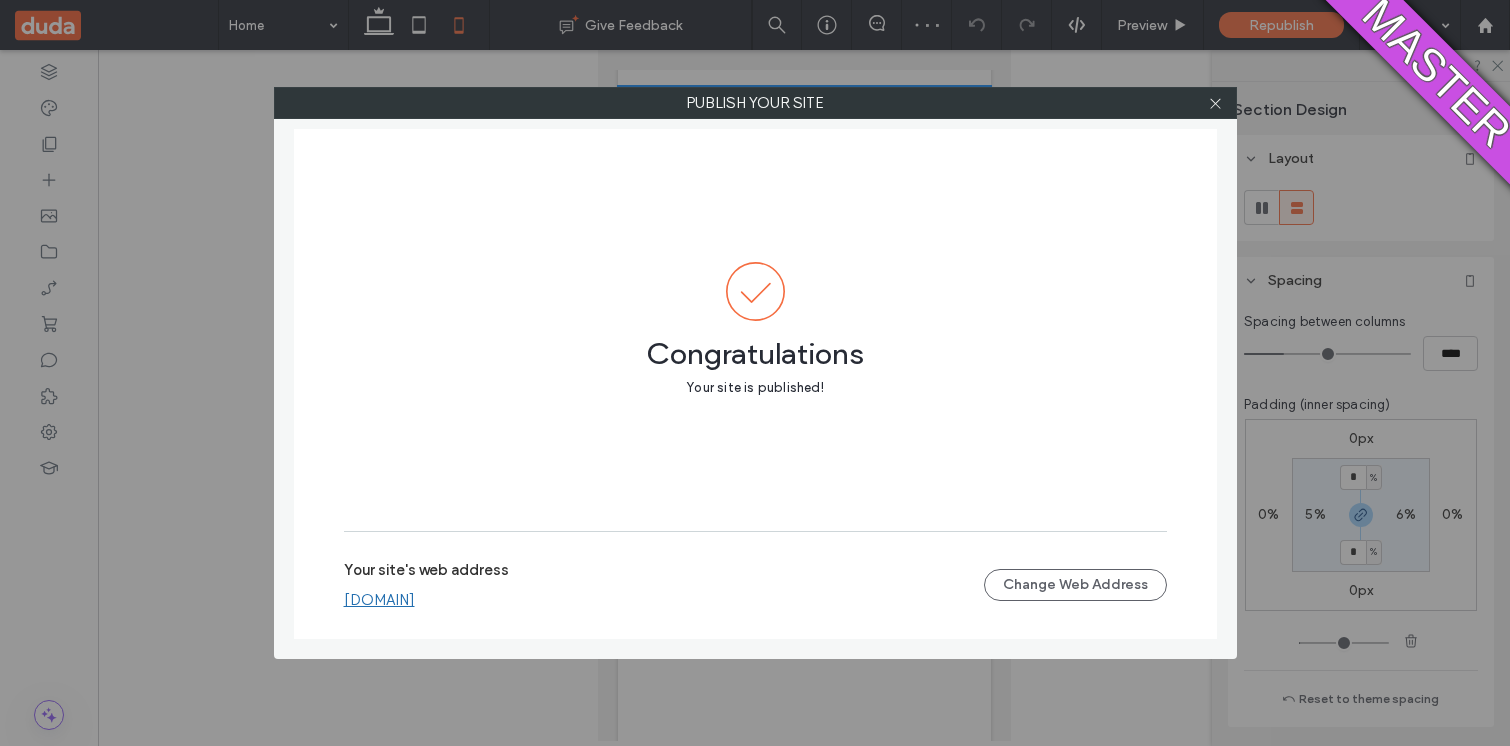 click on "zoharayefetf8ea48cb.multiscreen.d1test.biz" at bounding box center (379, 600) 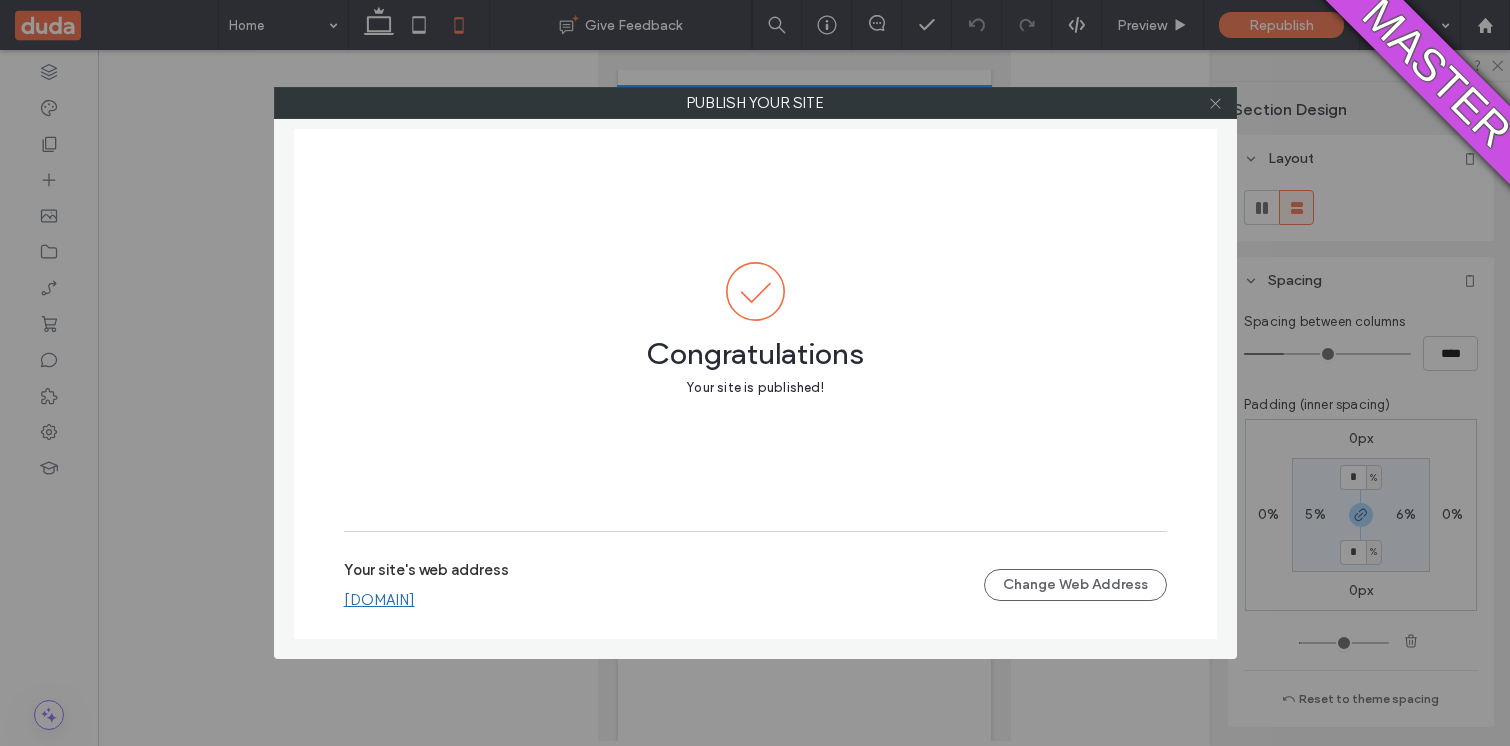 click 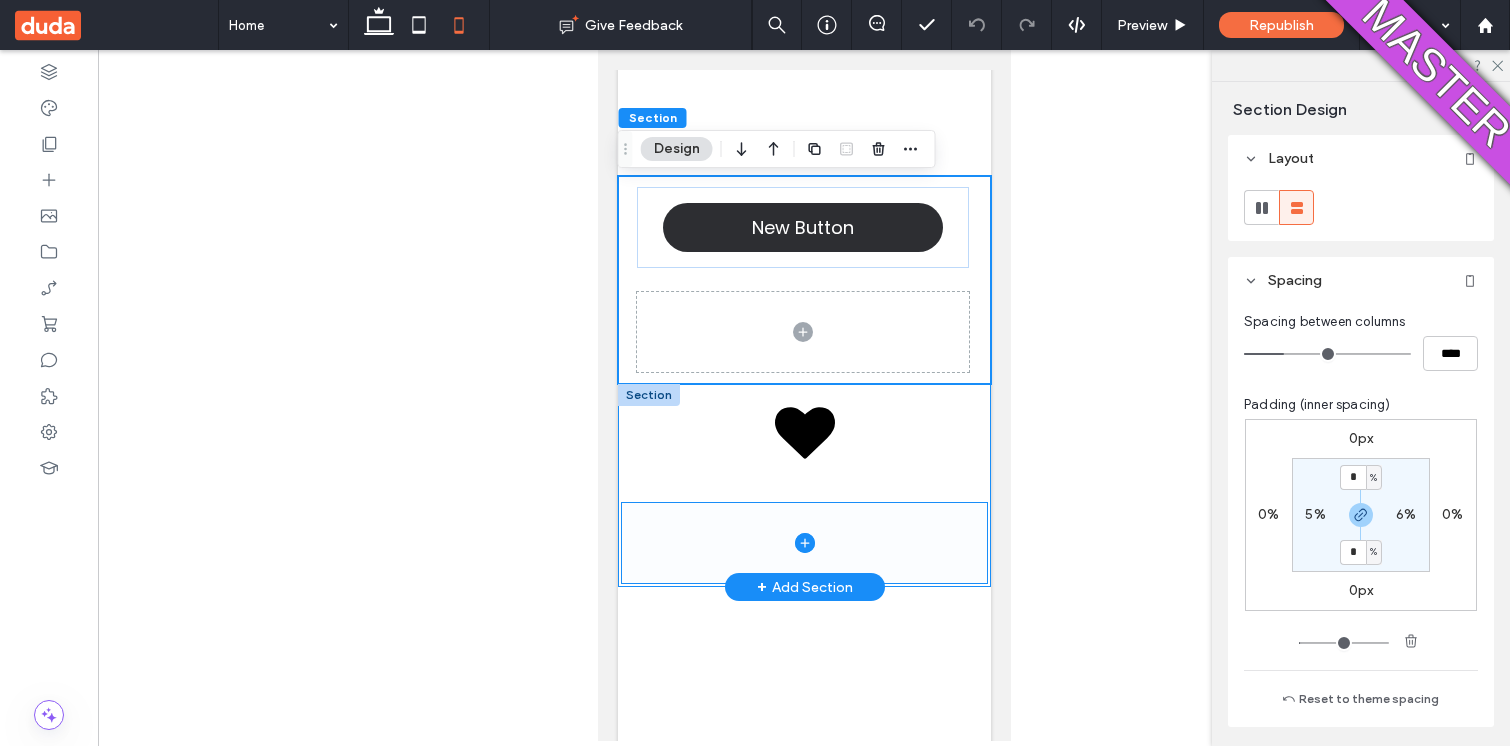 scroll, scrollTop: 277, scrollLeft: 0, axis: vertical 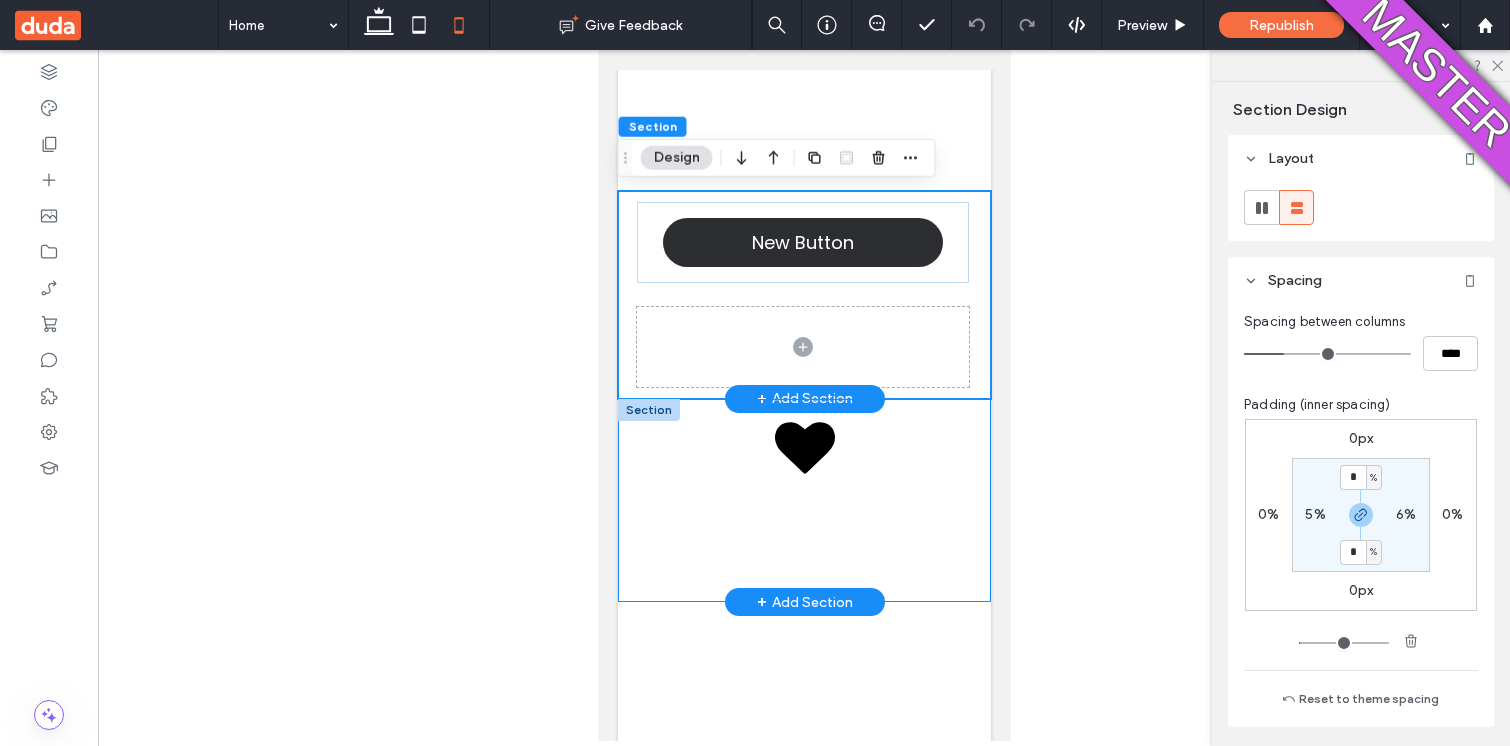 click on "New Button" at bounding box center [803, 294] 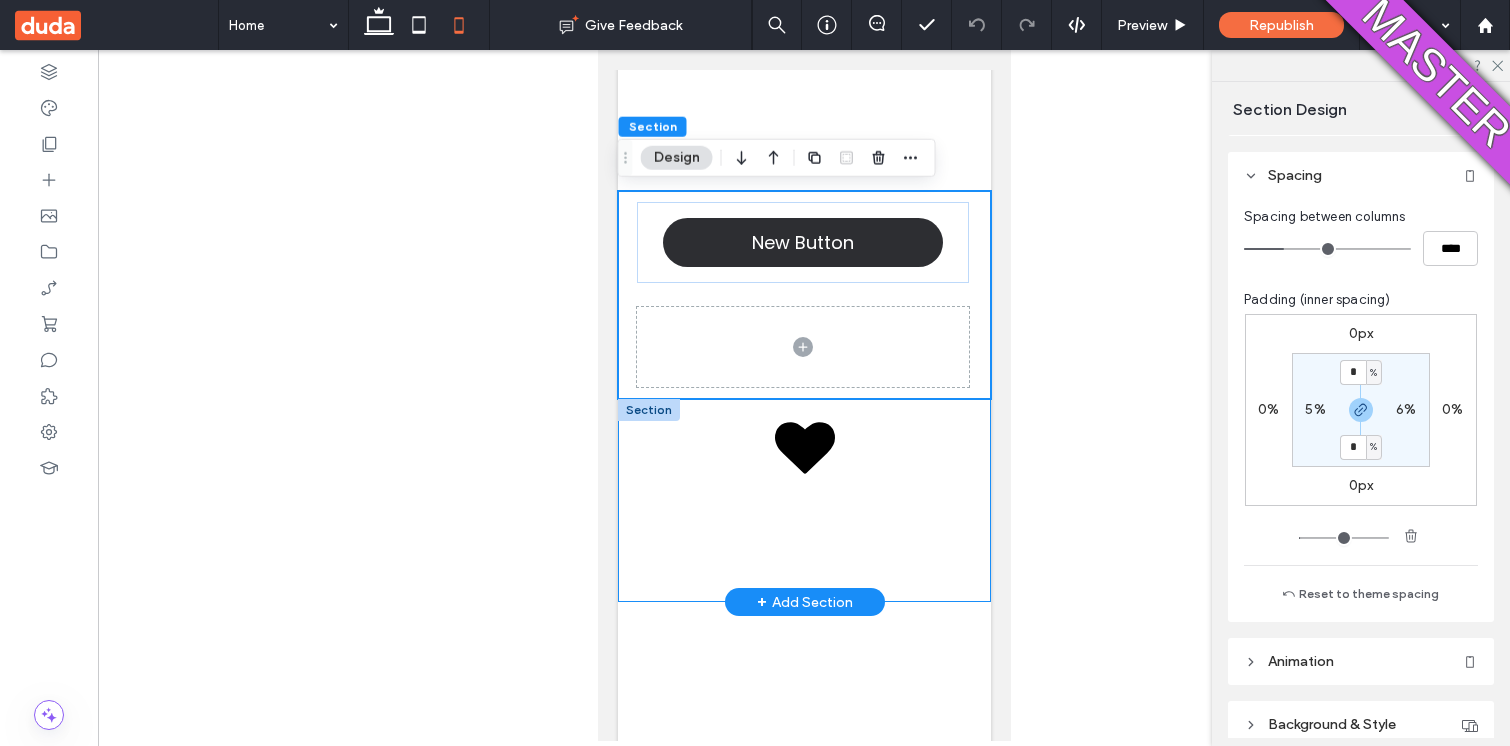 scroll, scrollTop: 195, scrollLeft: 0, axis: vertical 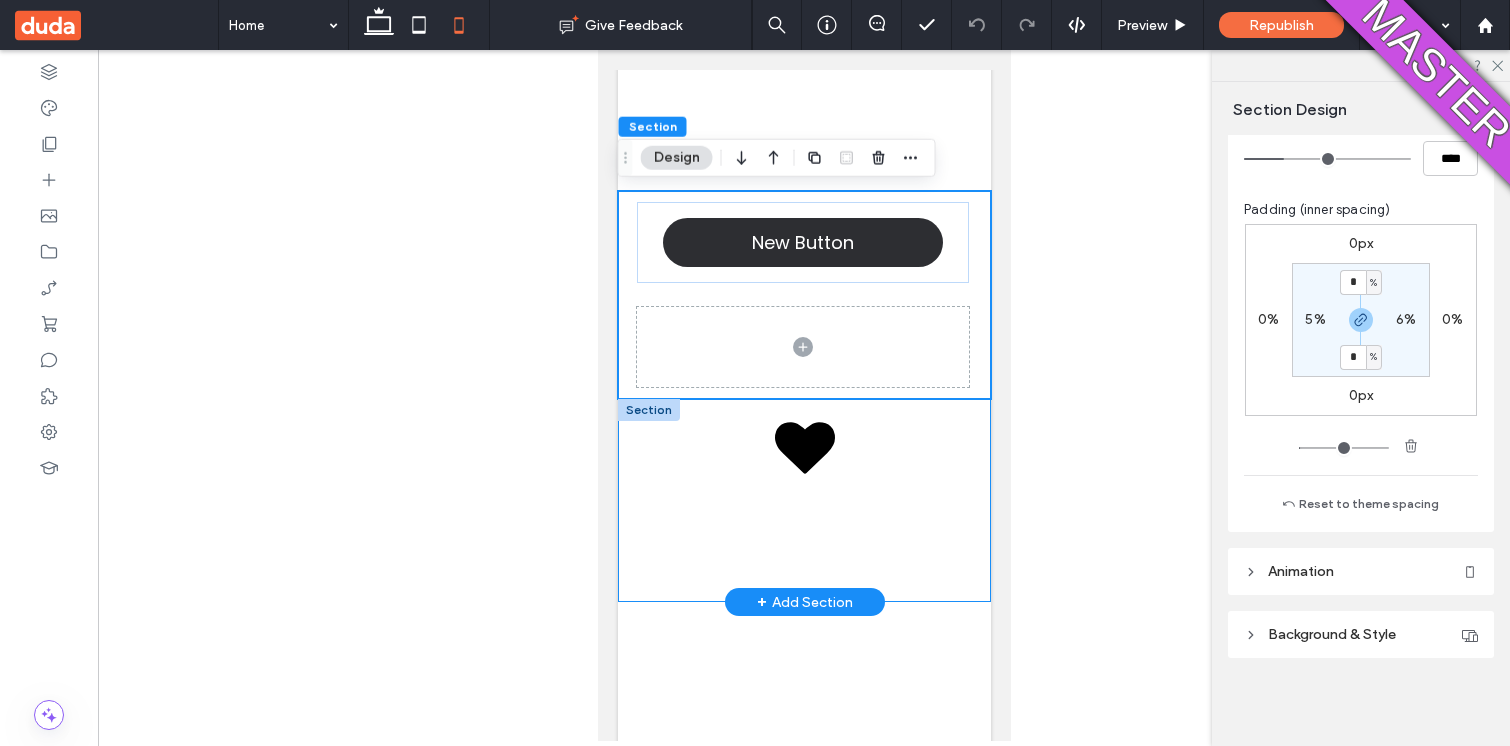 click on "Background & Style" at bounding box center [1332, 634] 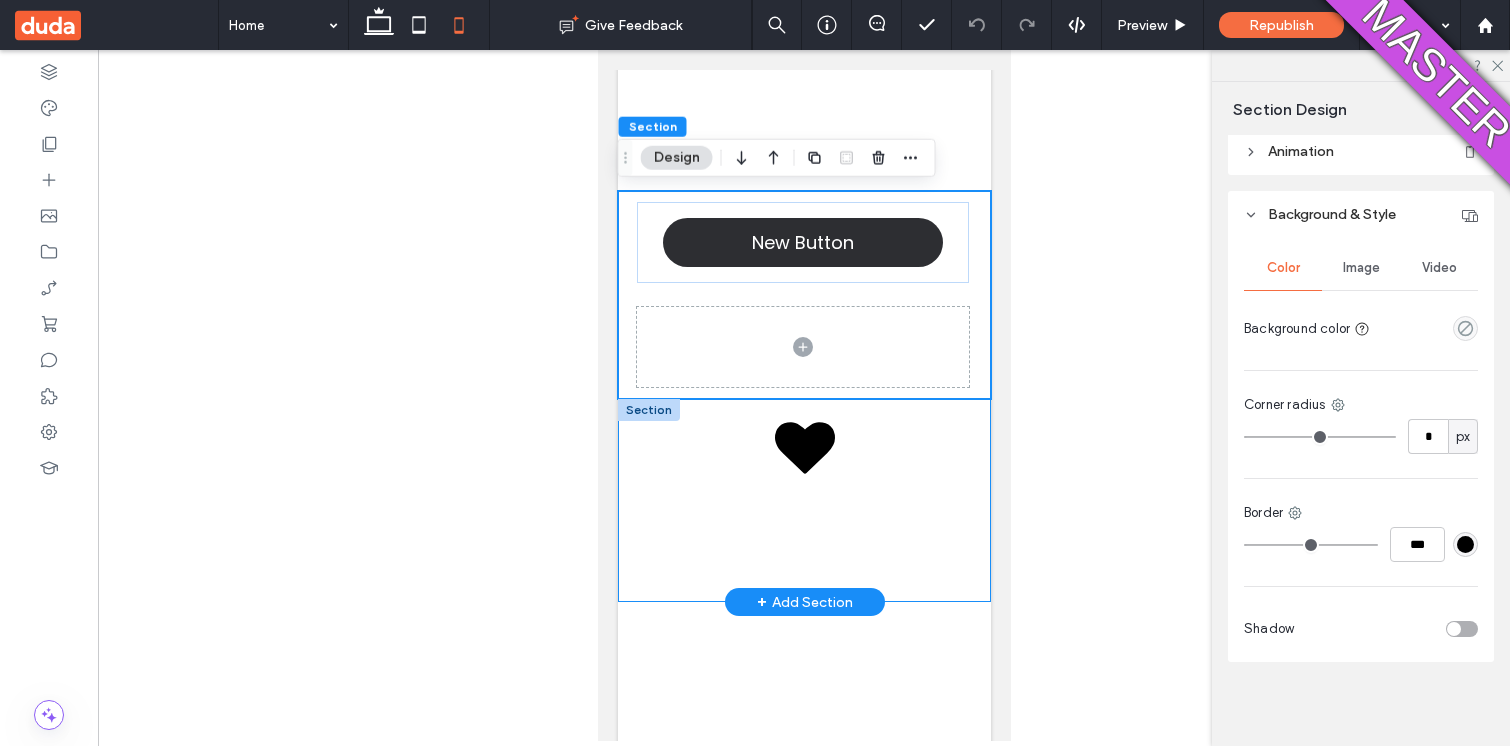 scroll, scrollTop: 619, scrollLeft: 0, axis: vertical 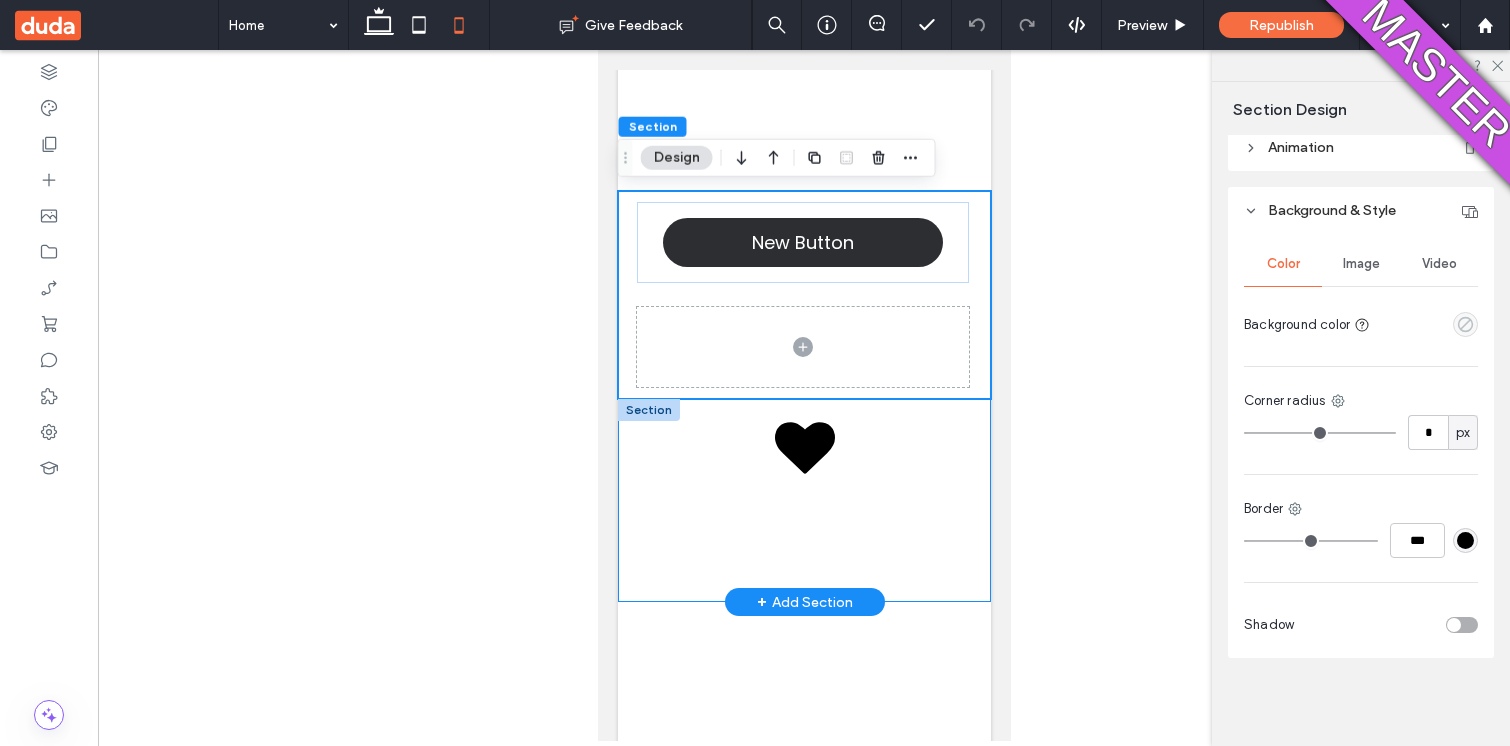click 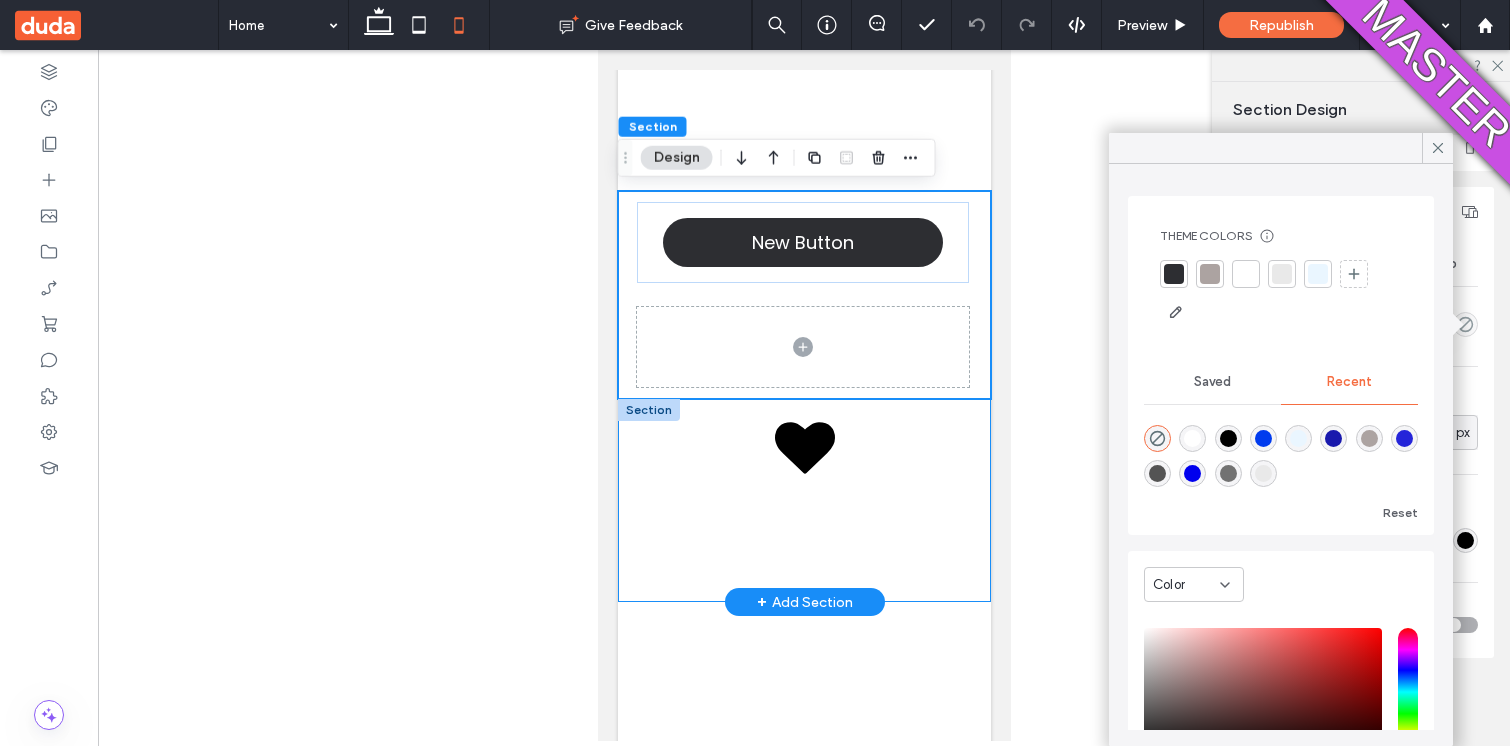 type on "*******" 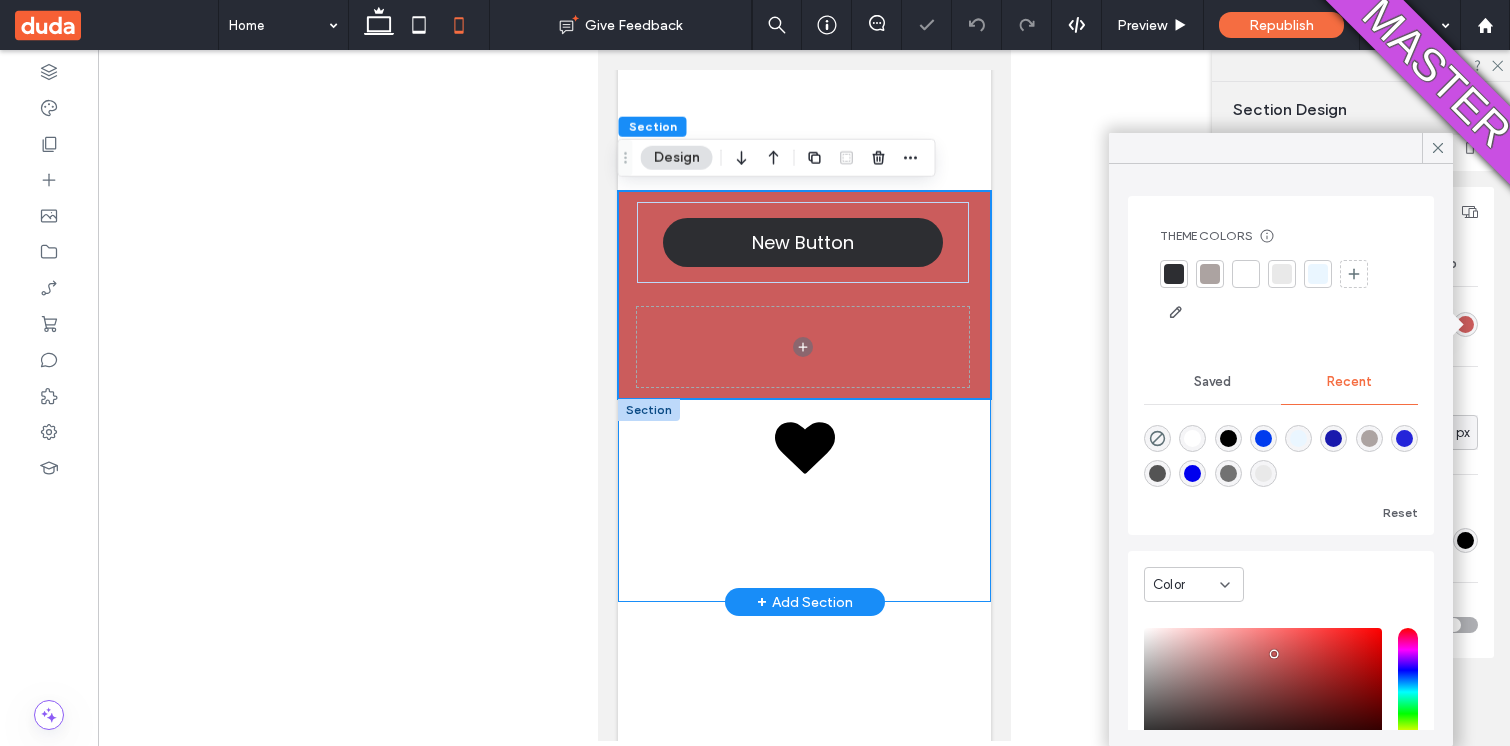 click at bounding box center [1263, 692] 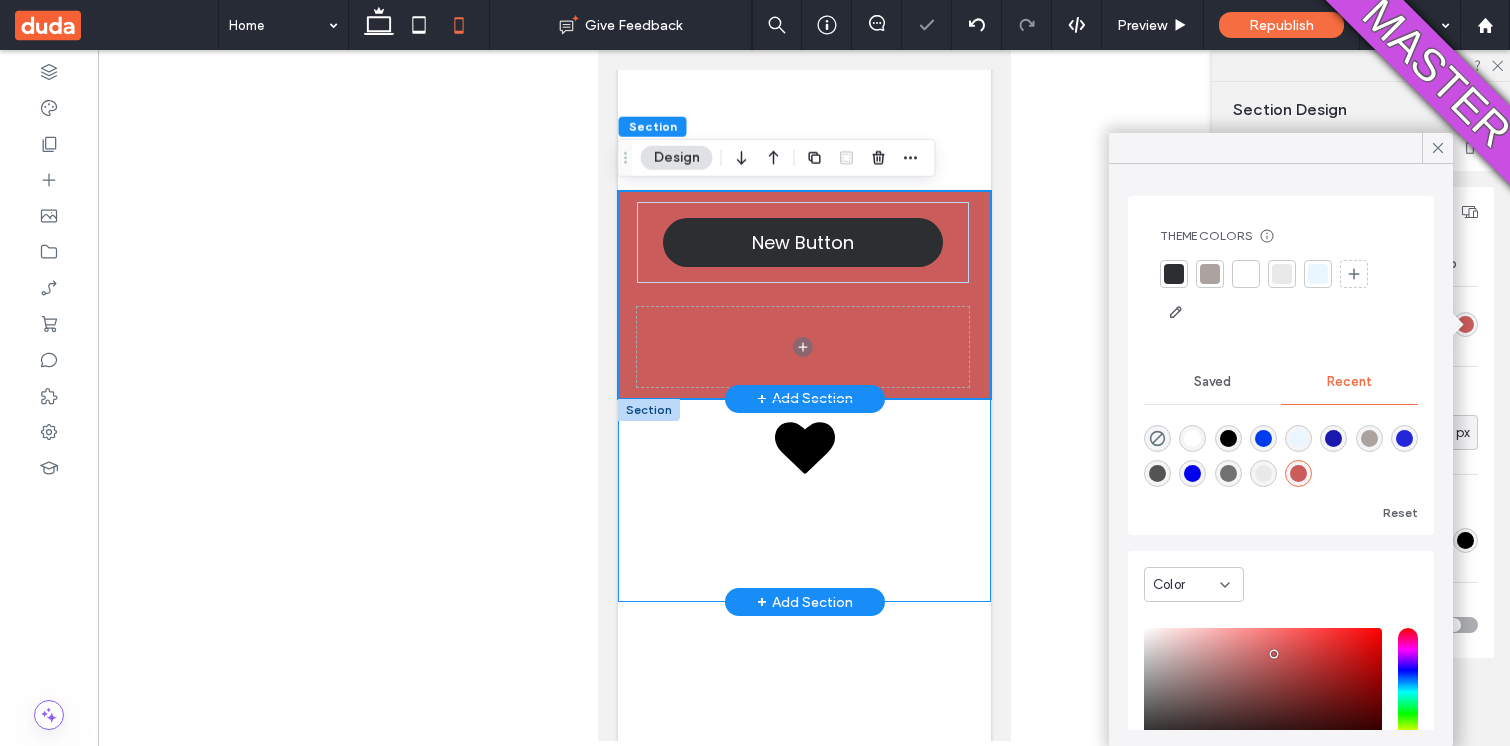 click on "New Button" at bounding box center [803, 294] 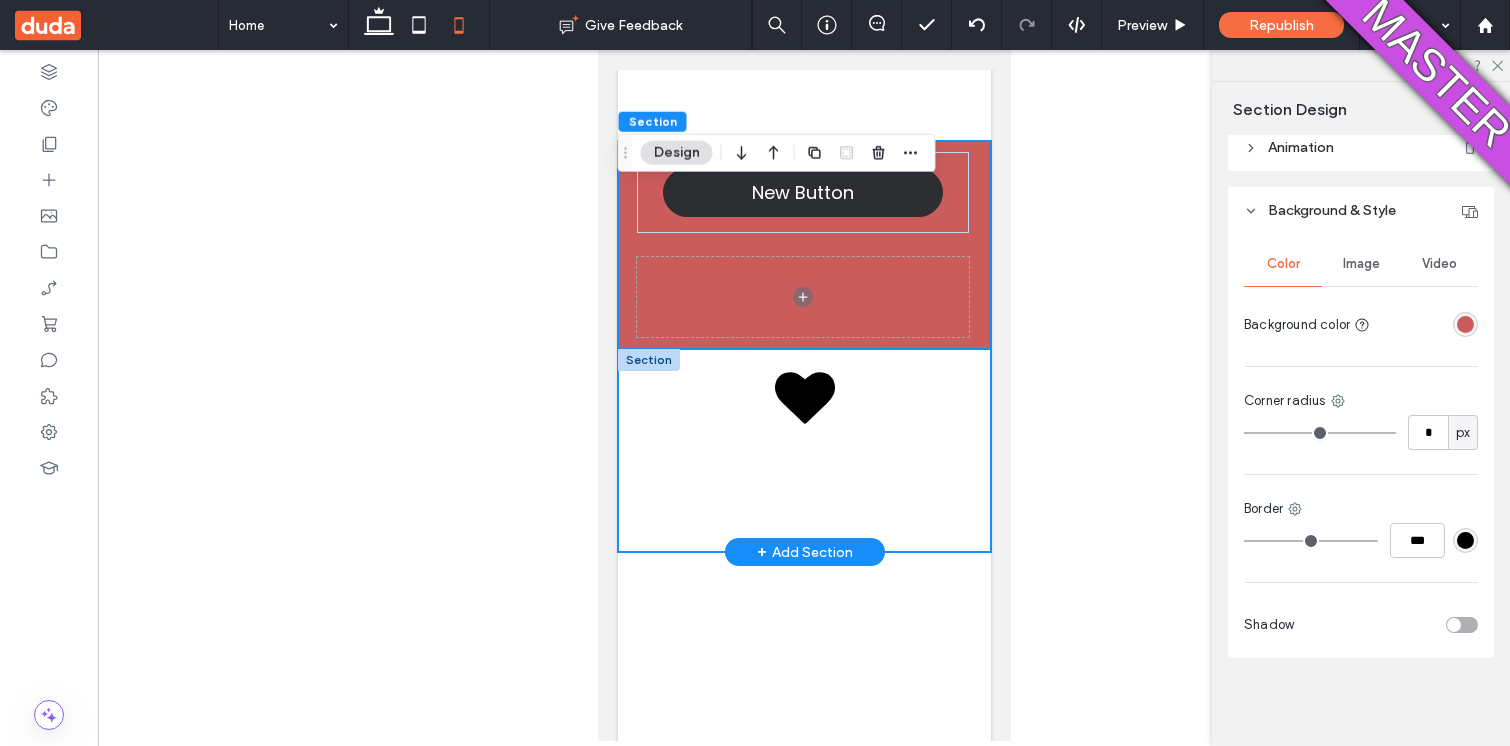 scroll, scrollTop: 329, scrollLeft: 0, axis: vertical 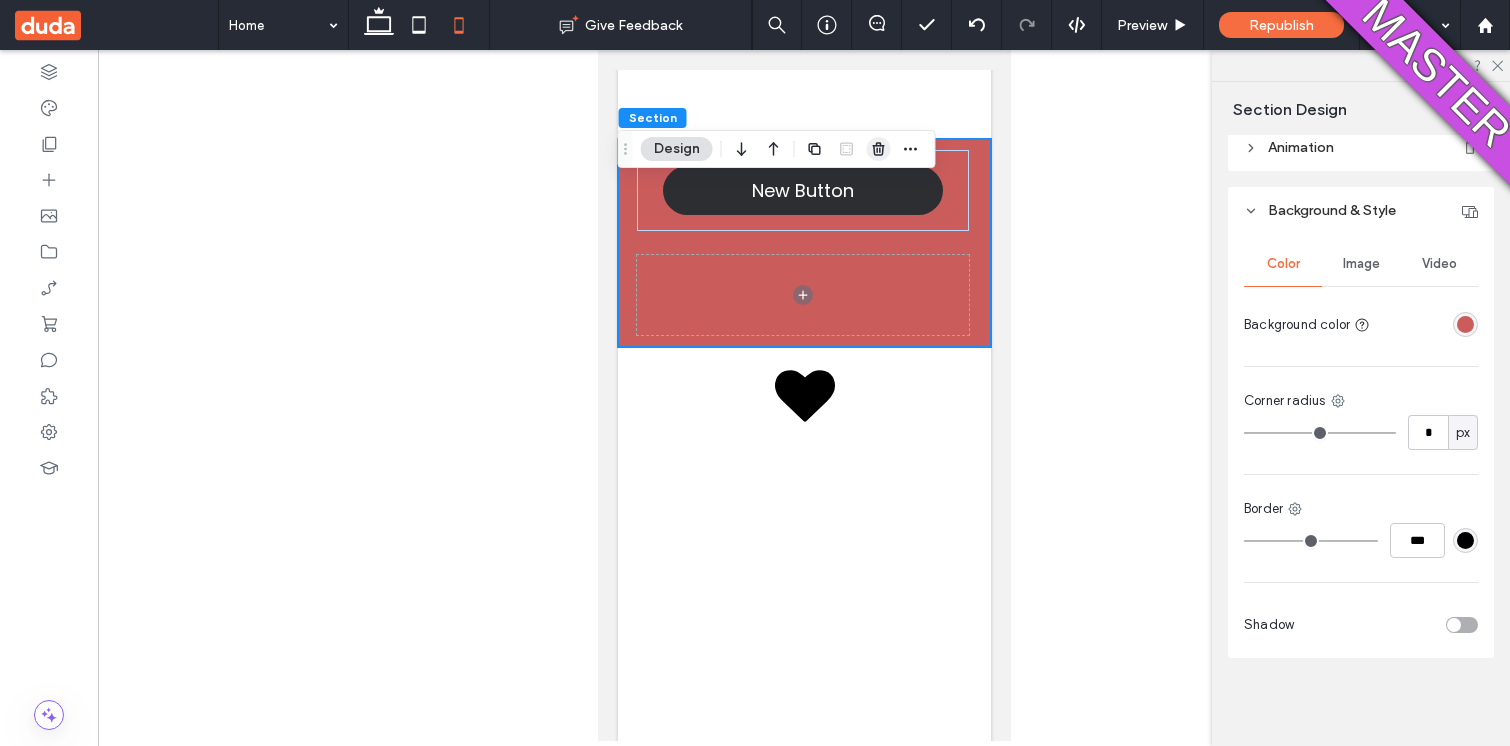 click at bounding box center [879, 149] 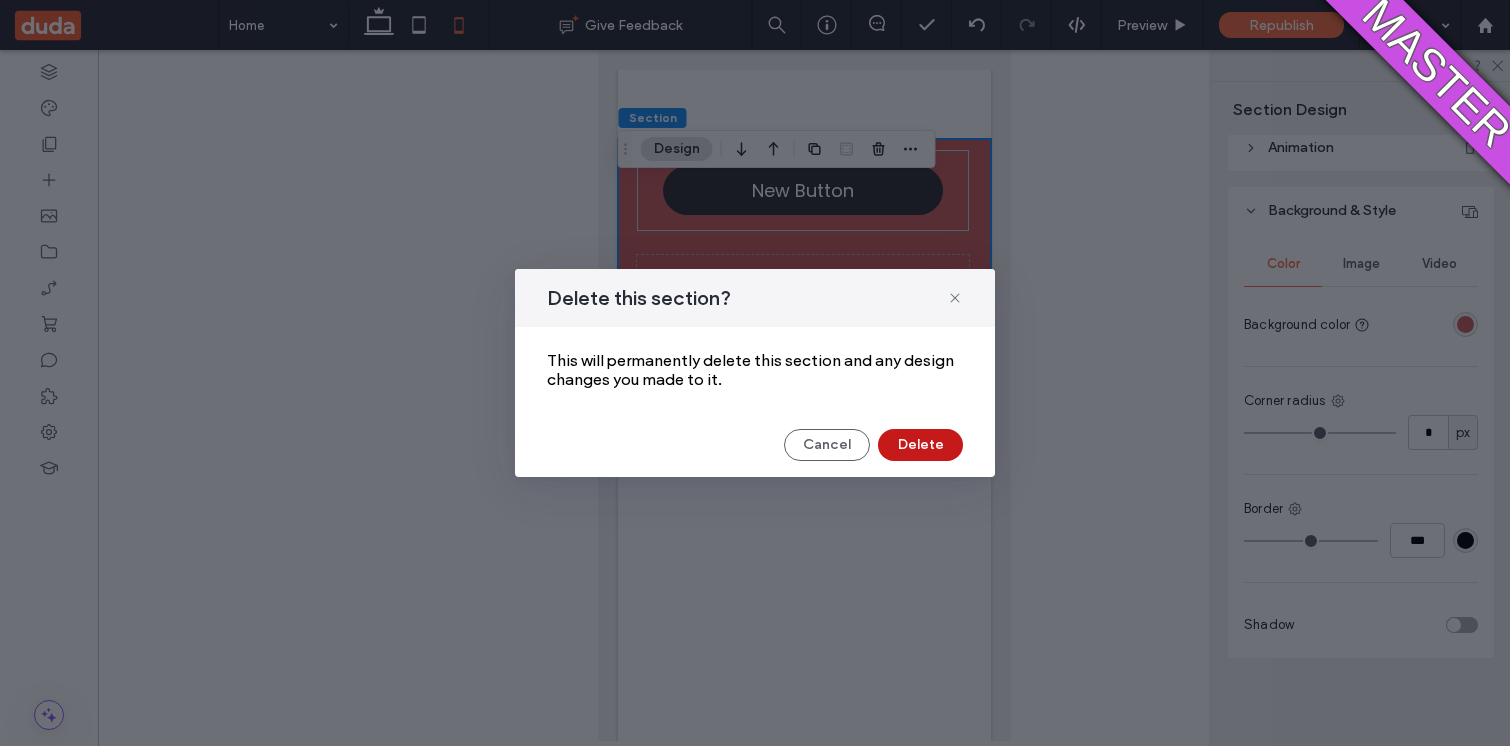 click on "Delete" at bounding box center (920, 445) 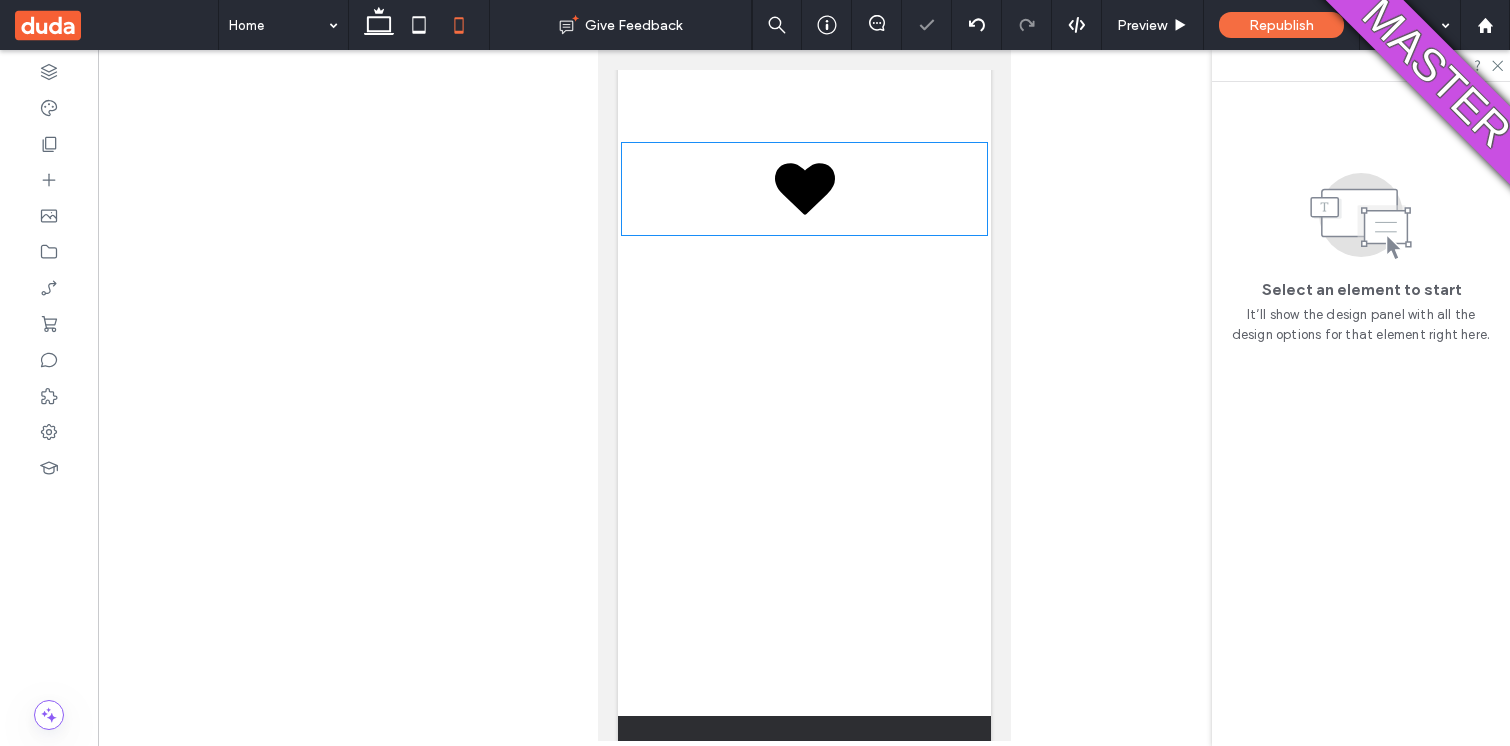 click at bounding box center (804, 189) 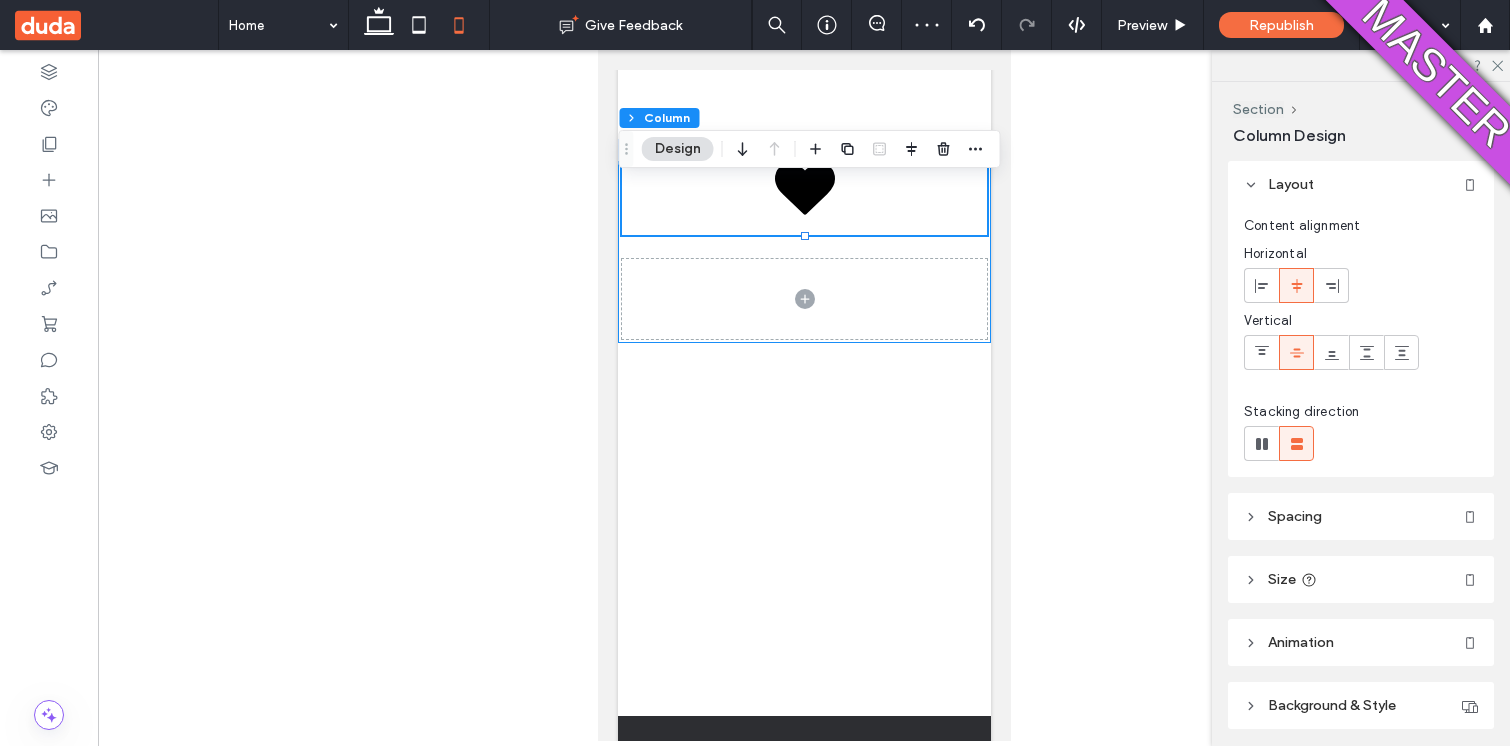 click at bounding box center [803, 240] 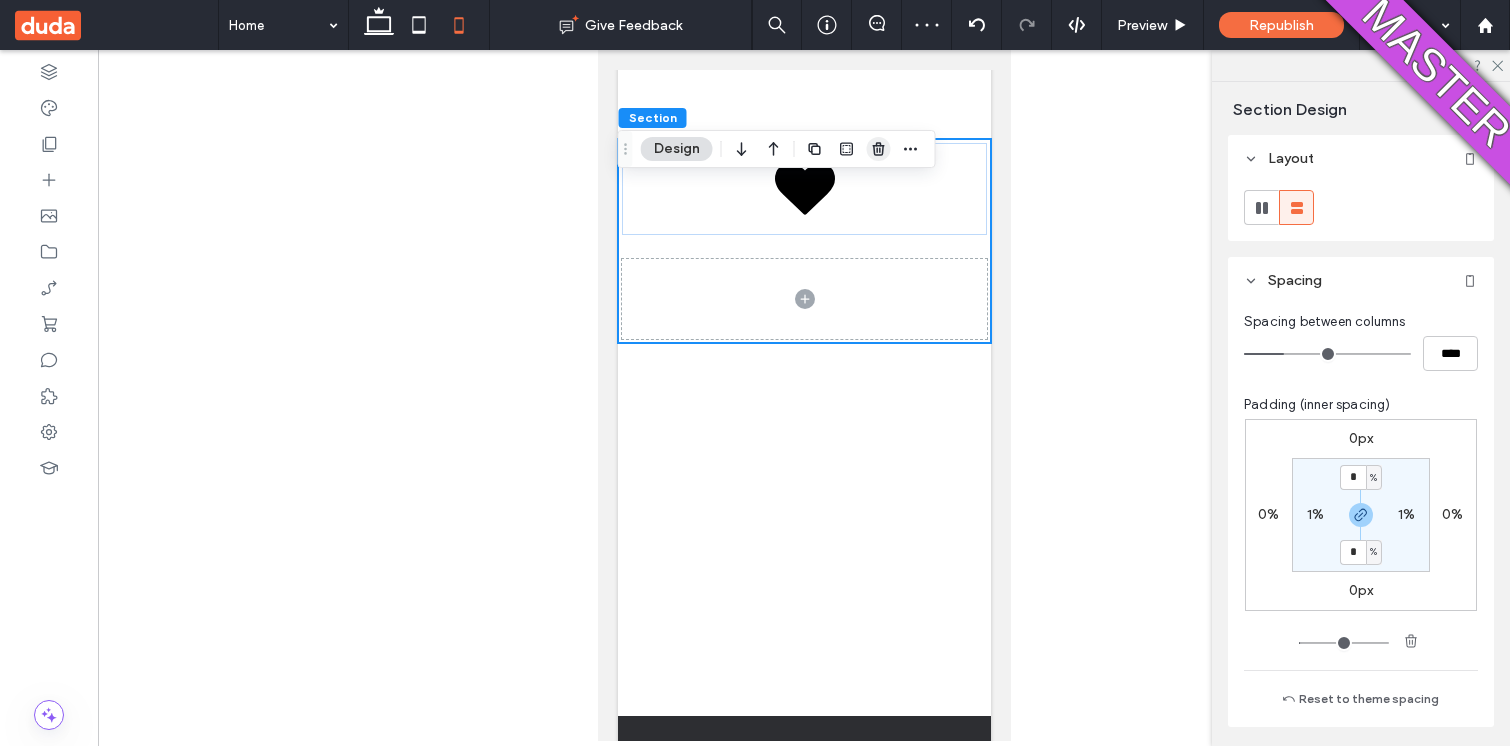 click 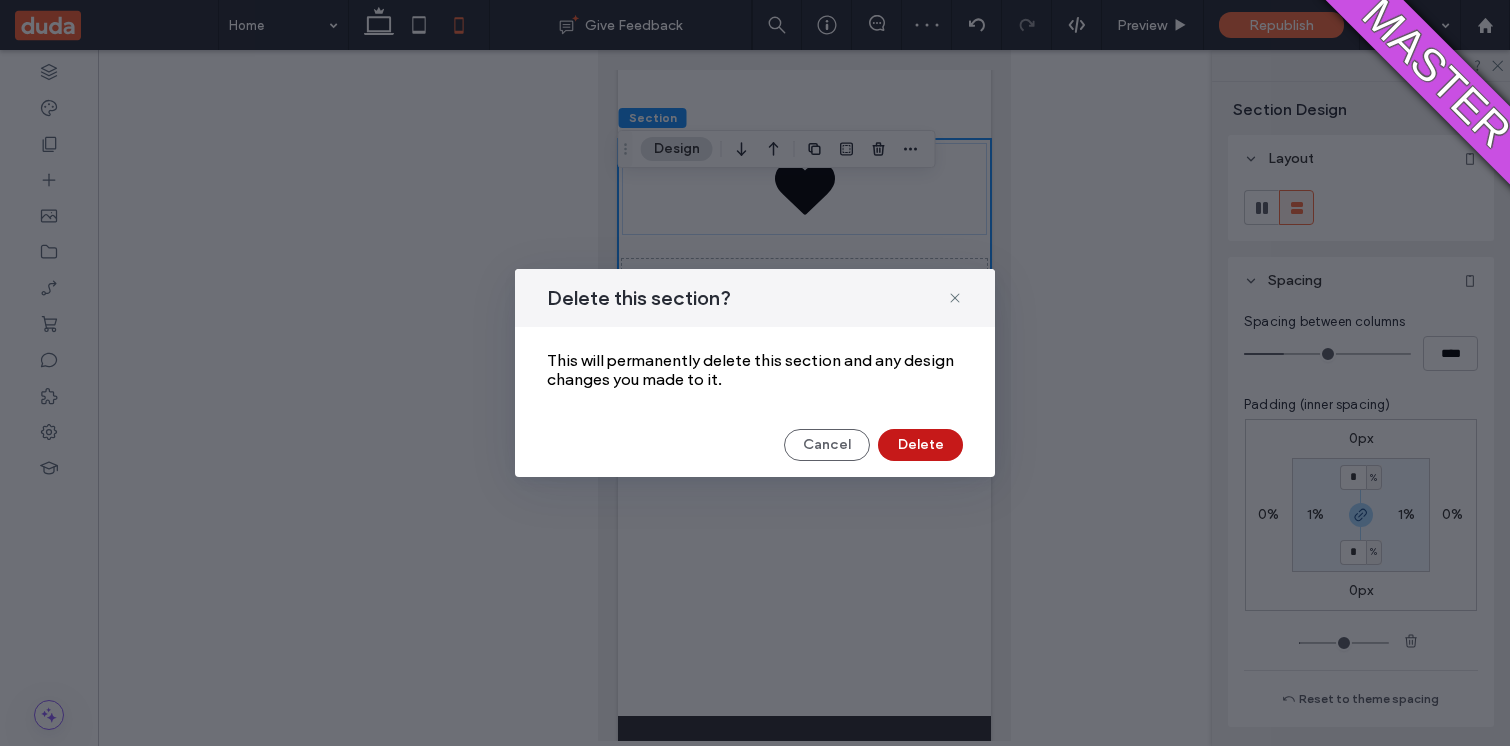 click on "Delete" at bounding box center (920, 445) 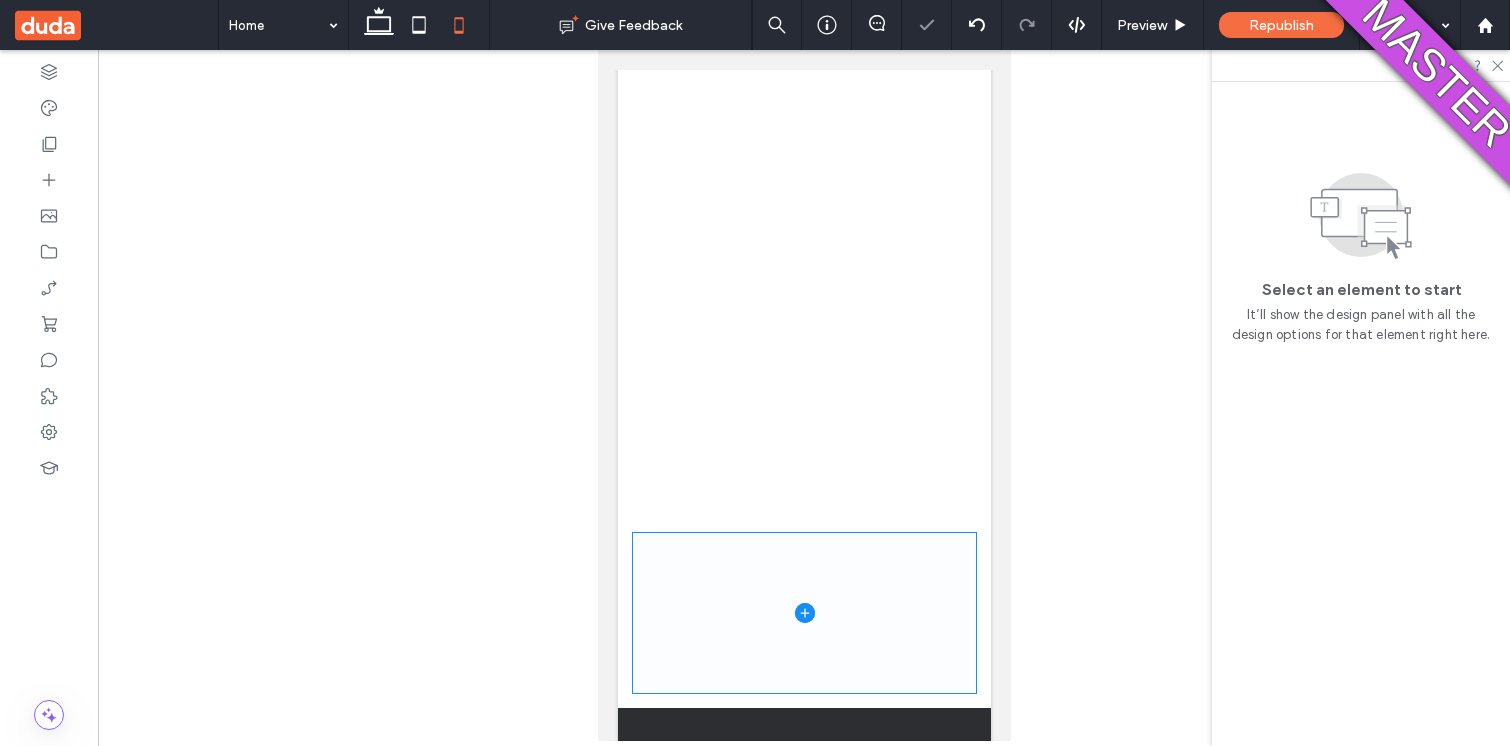 scroll, scrollTop: 0, scrollLeft: 0, axis: both 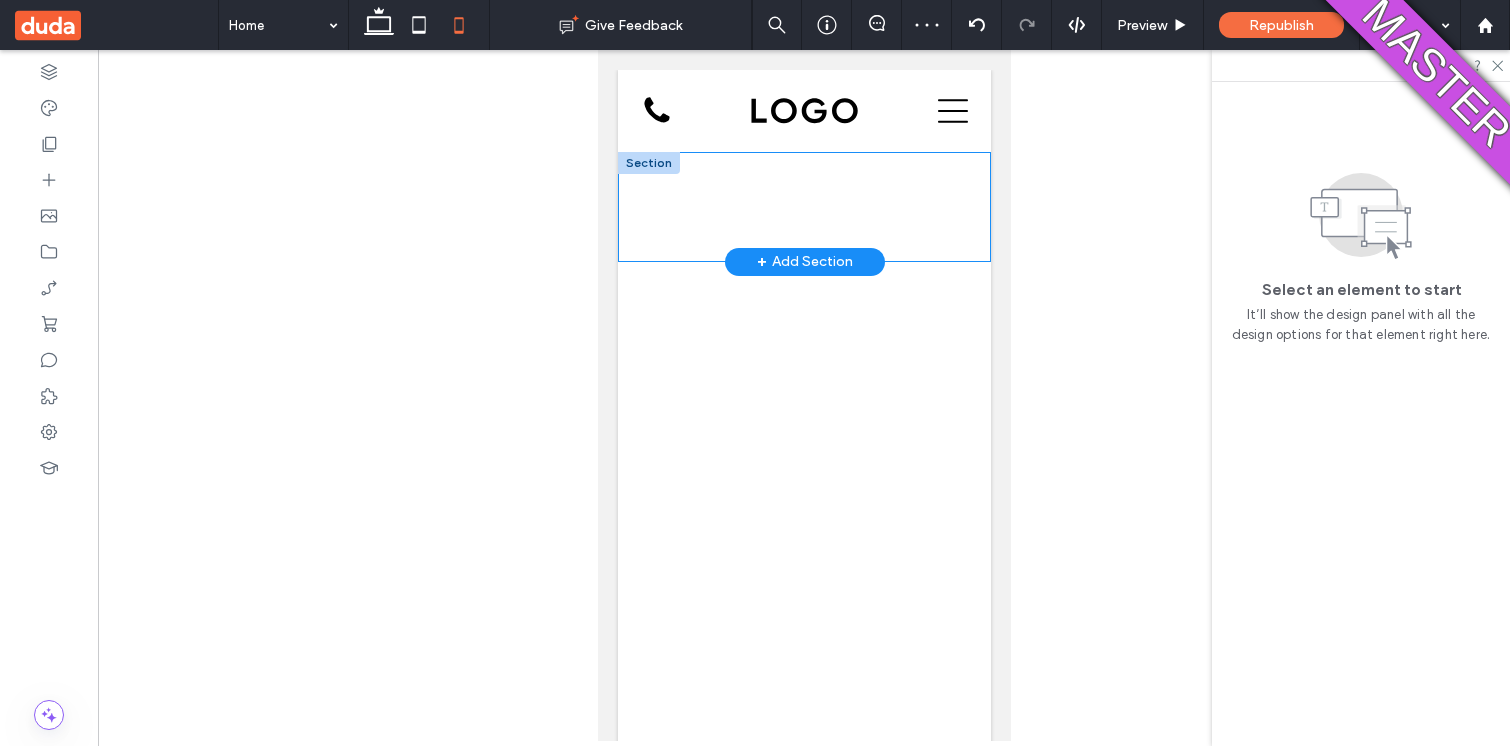 click on "+ Add Section" at bounding box center [804, 262] 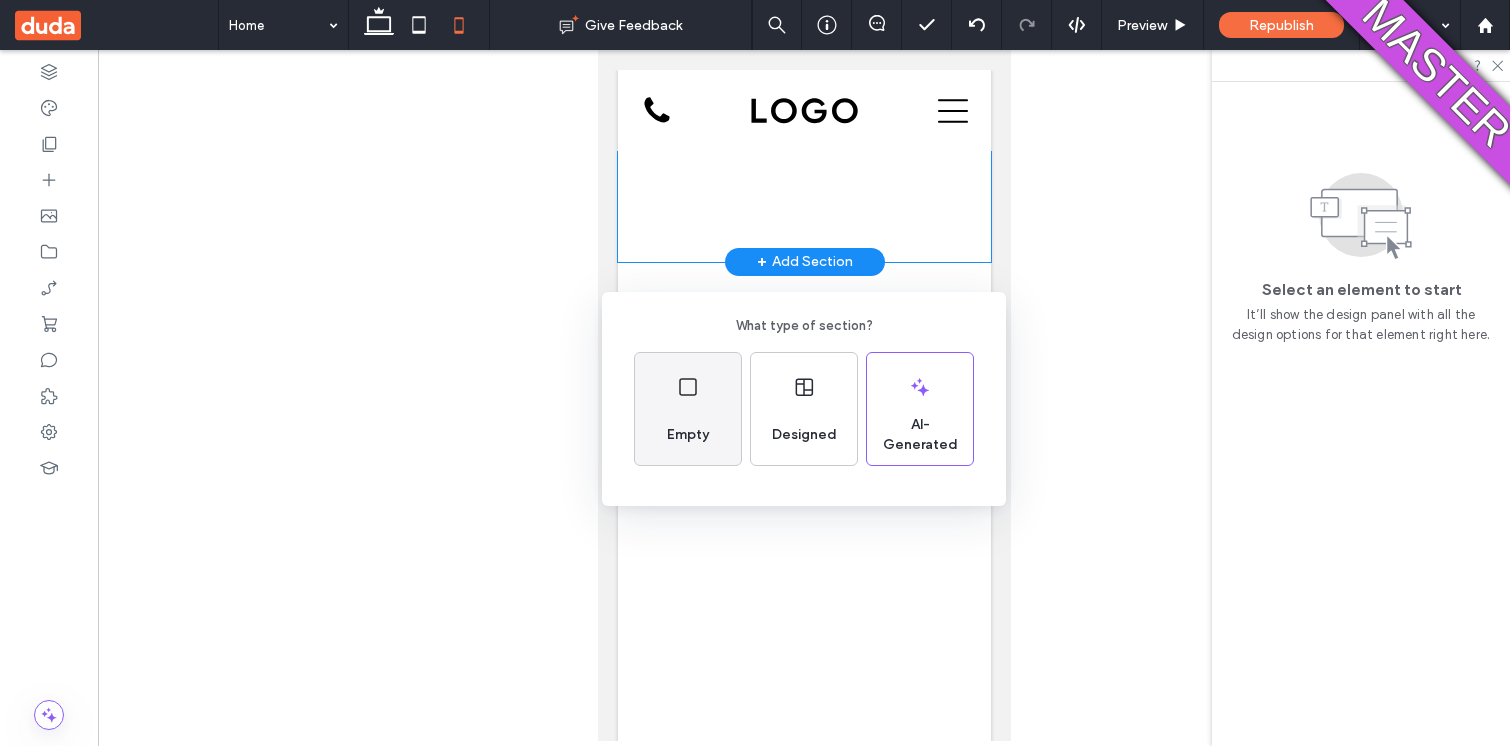click on "Empty" at bounding box center (688, 435) 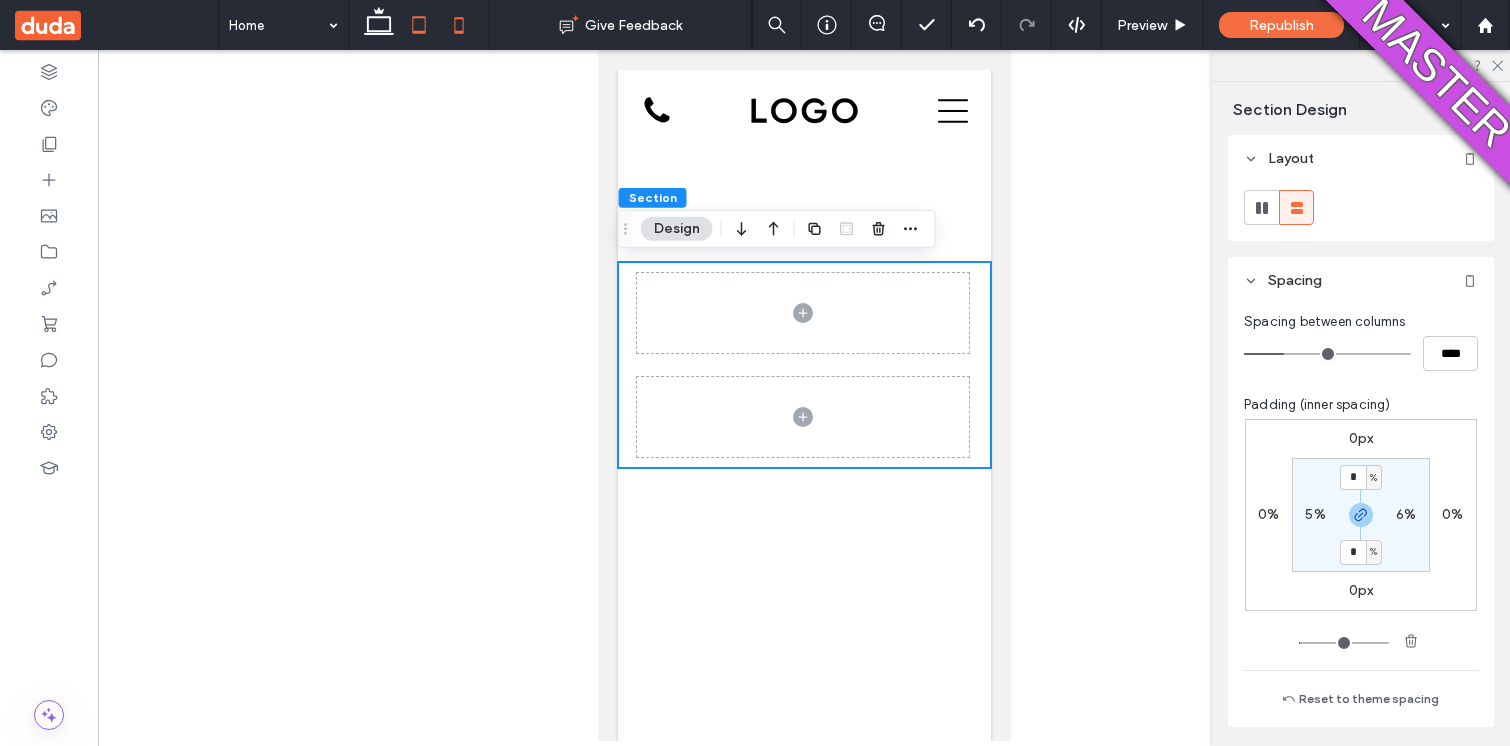 click 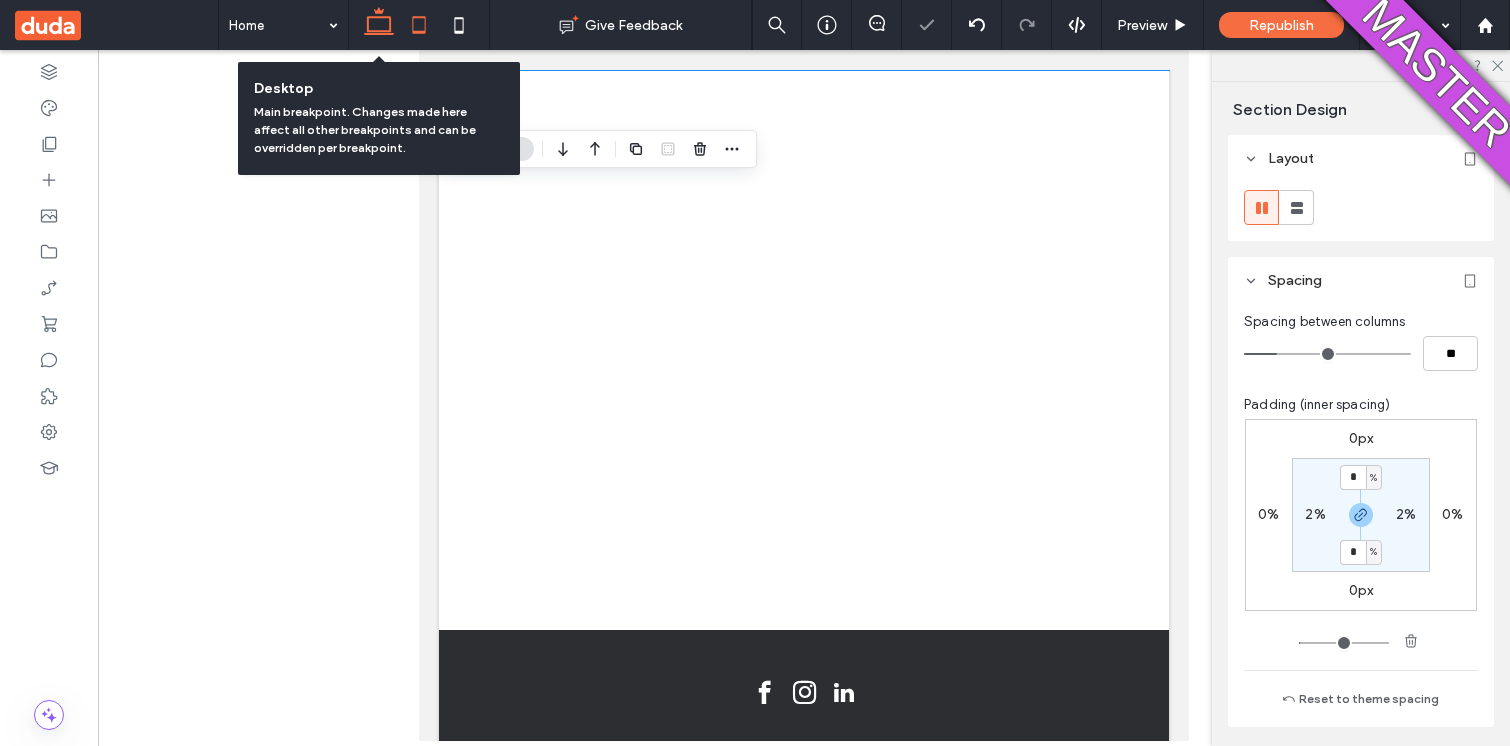 click 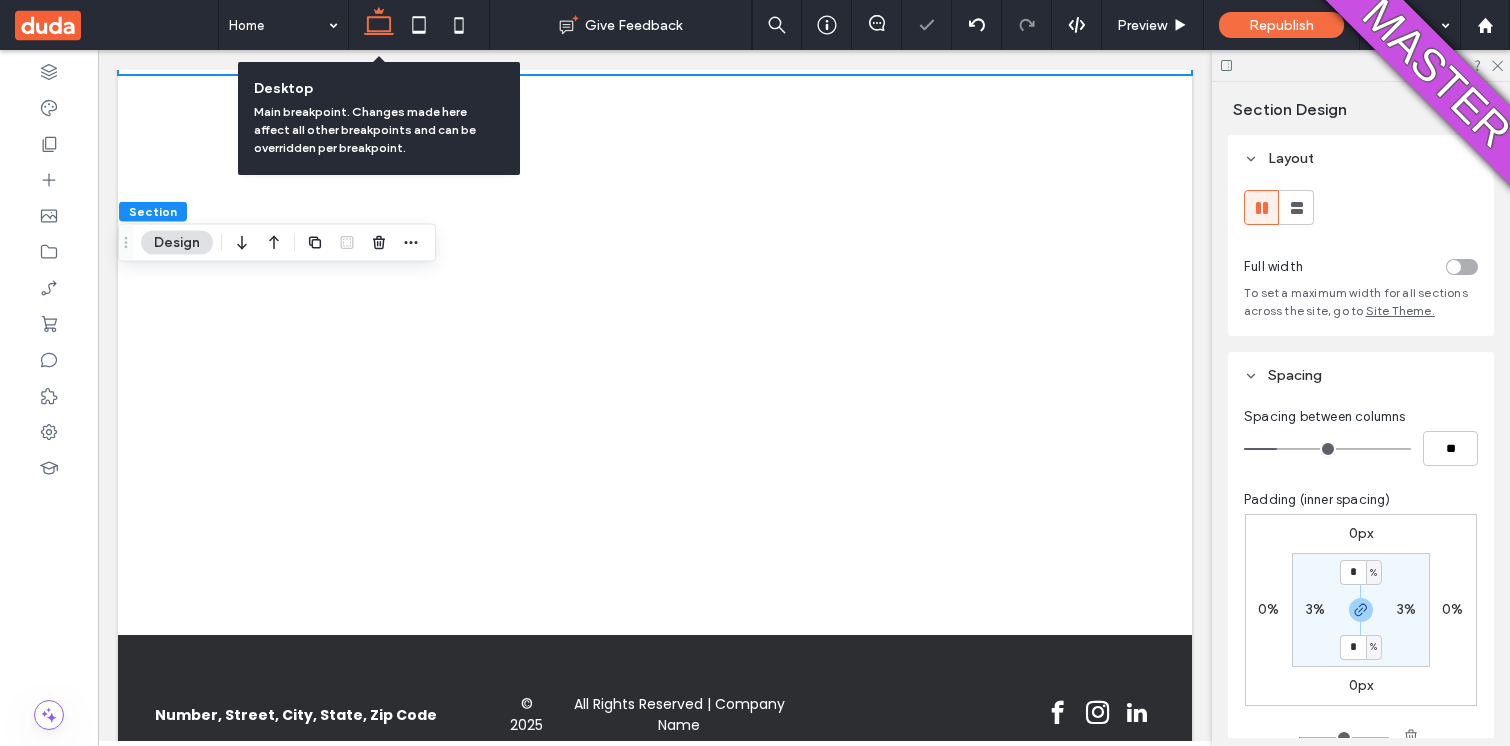 scroll, scrollTop: 213, scrollLeft: 0, axis: vertical 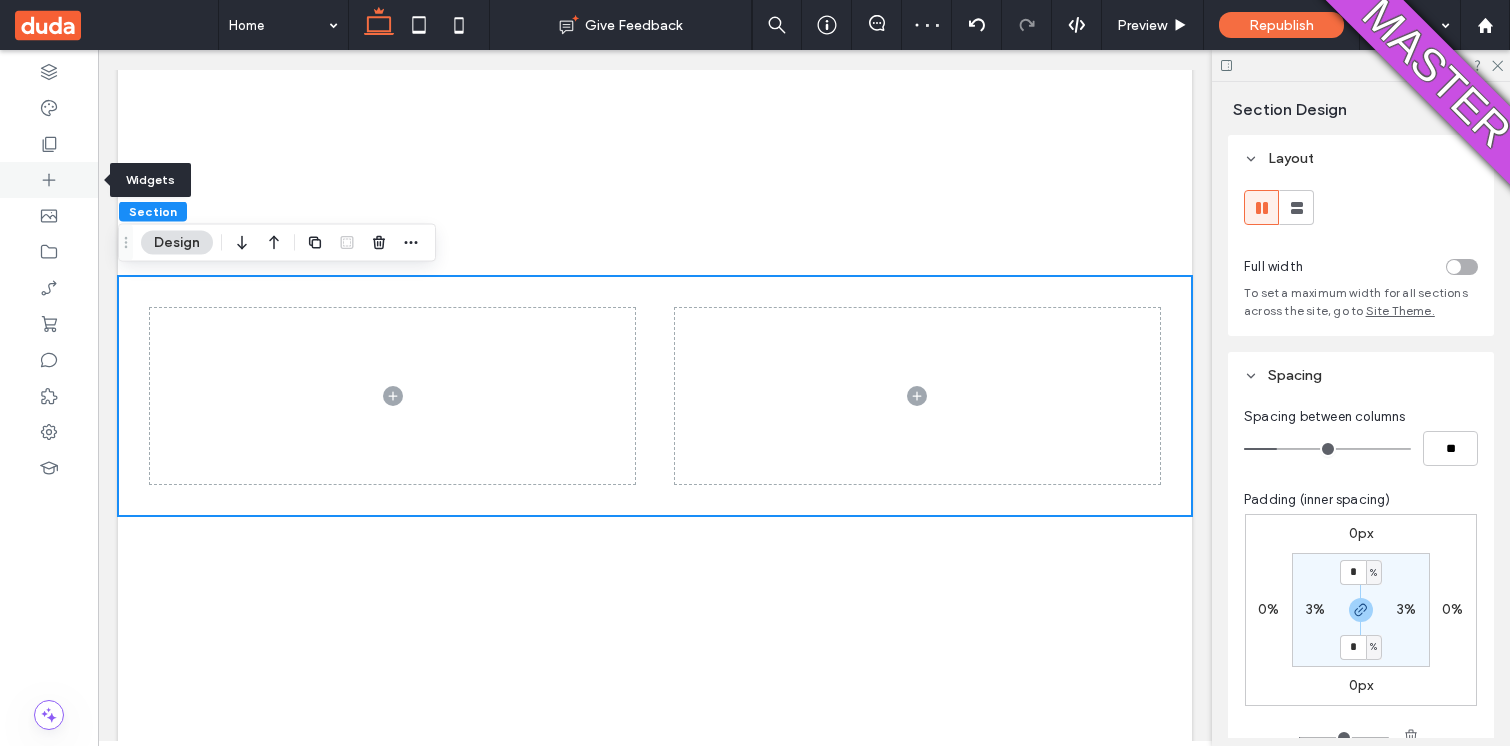click 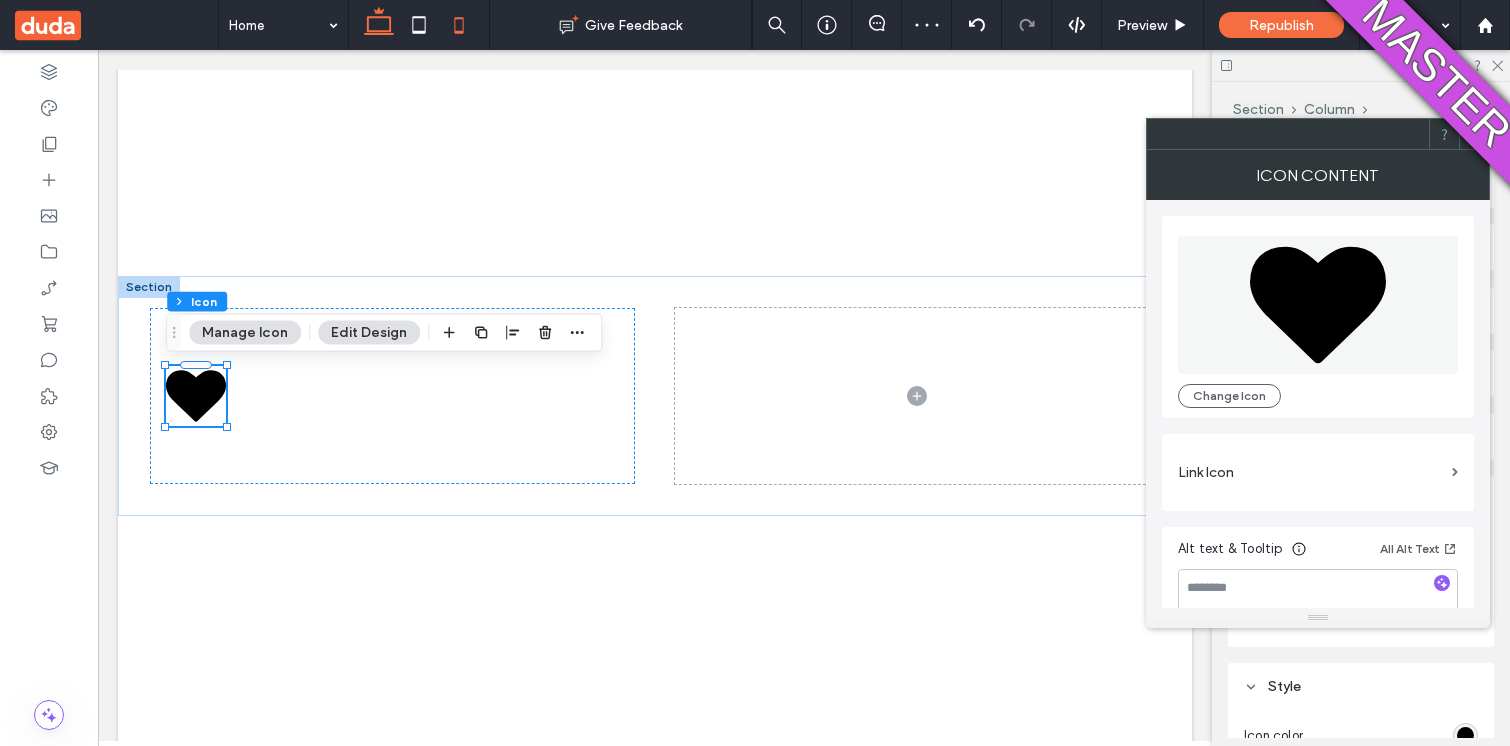 click 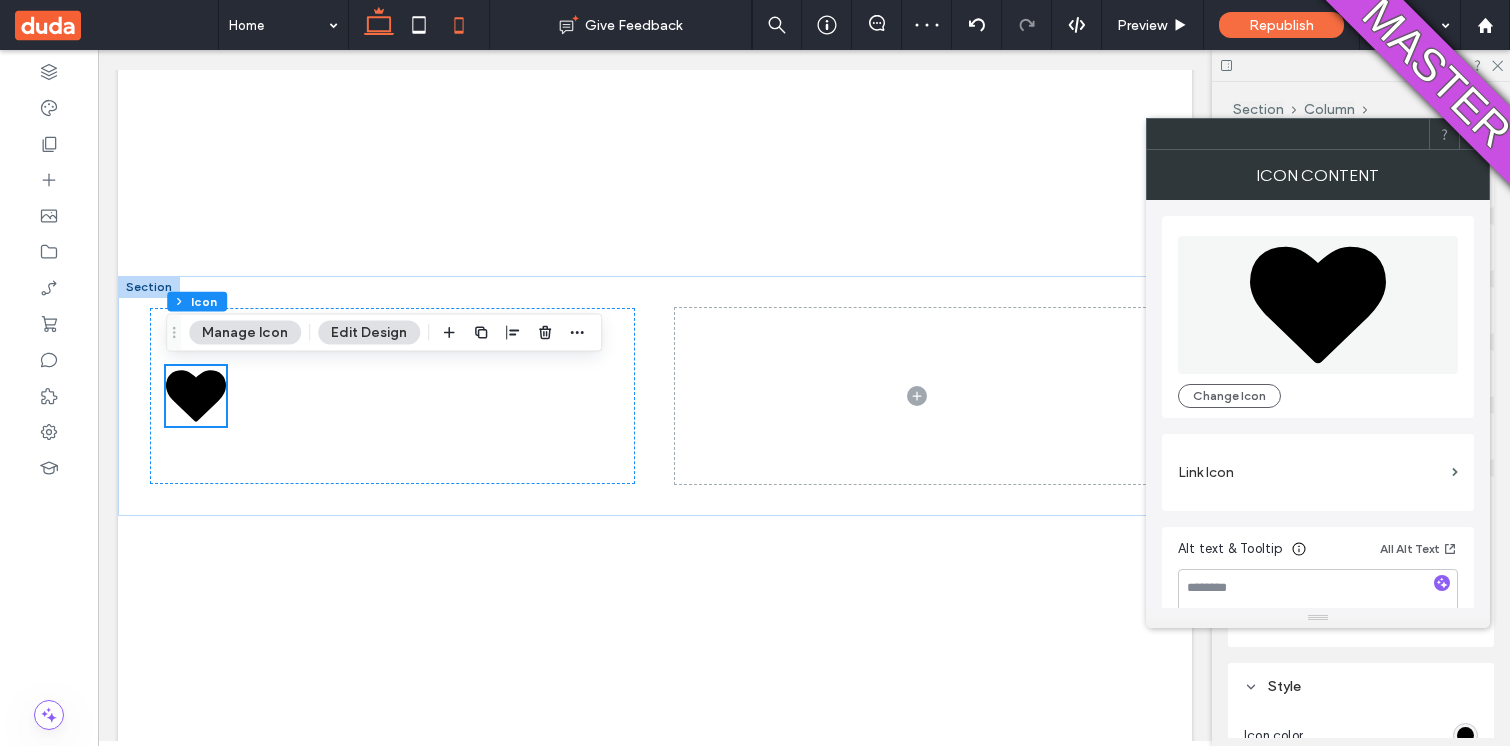 scroll, scrollTop: 0, scrollLeft: 0, axis: both 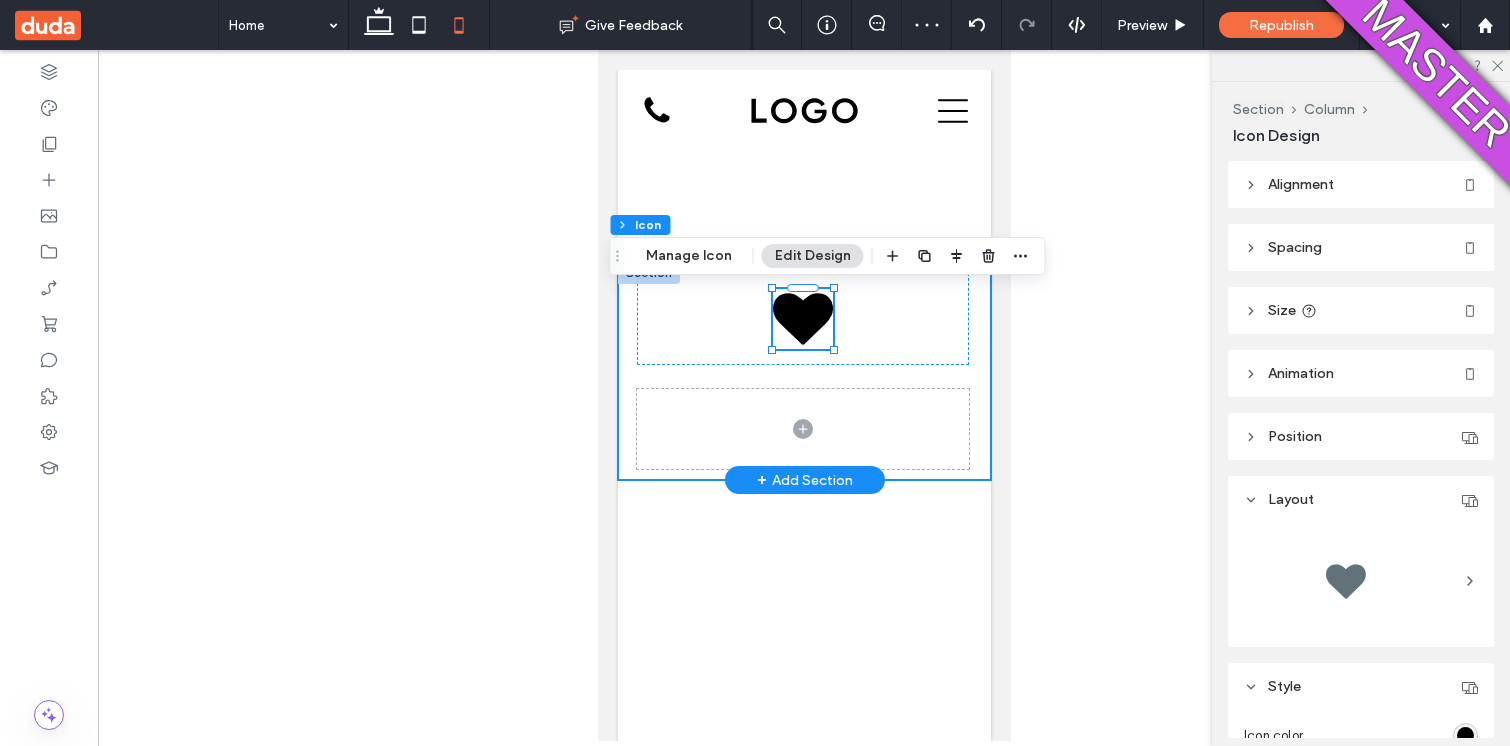 click at bounding box center (803, 371) 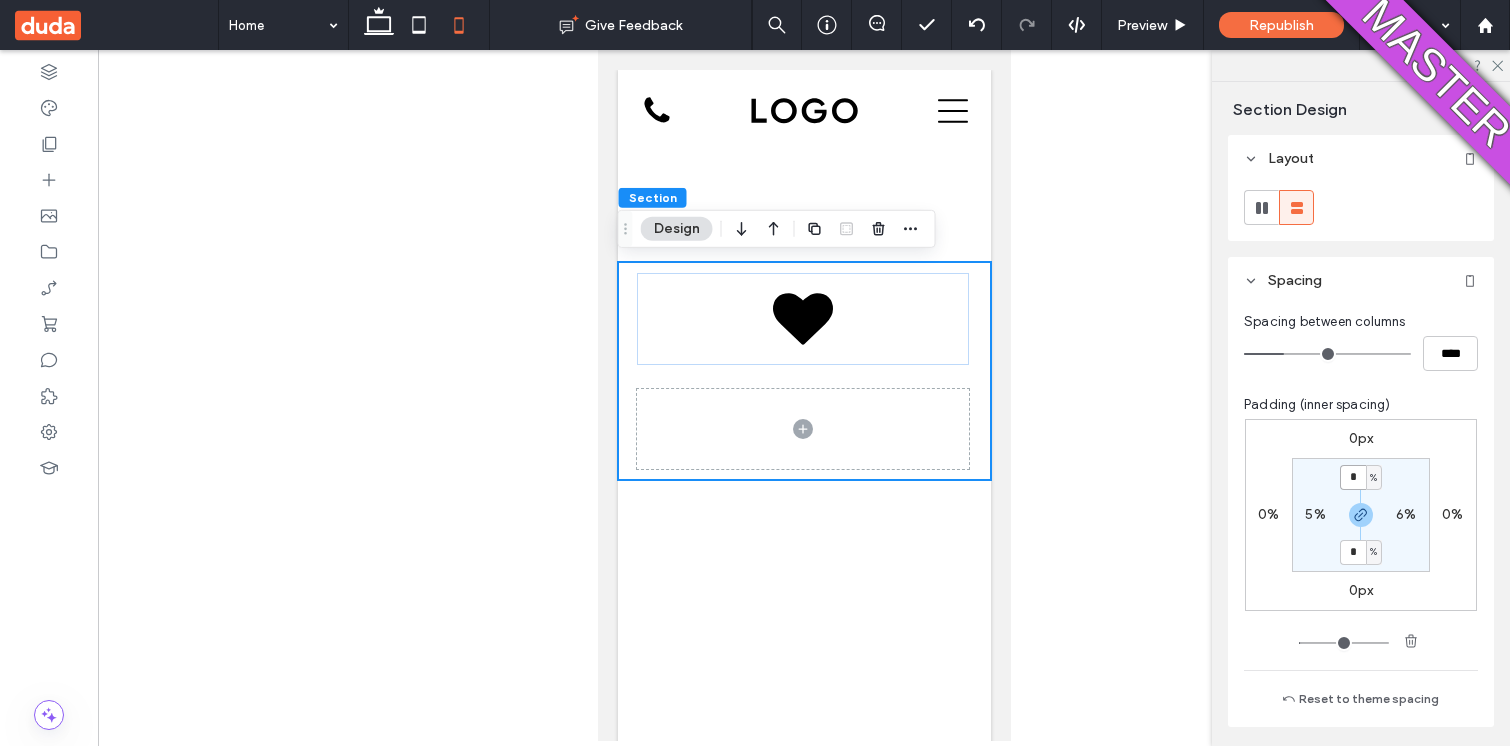 click on "*" at bounding box center [1353, 477] 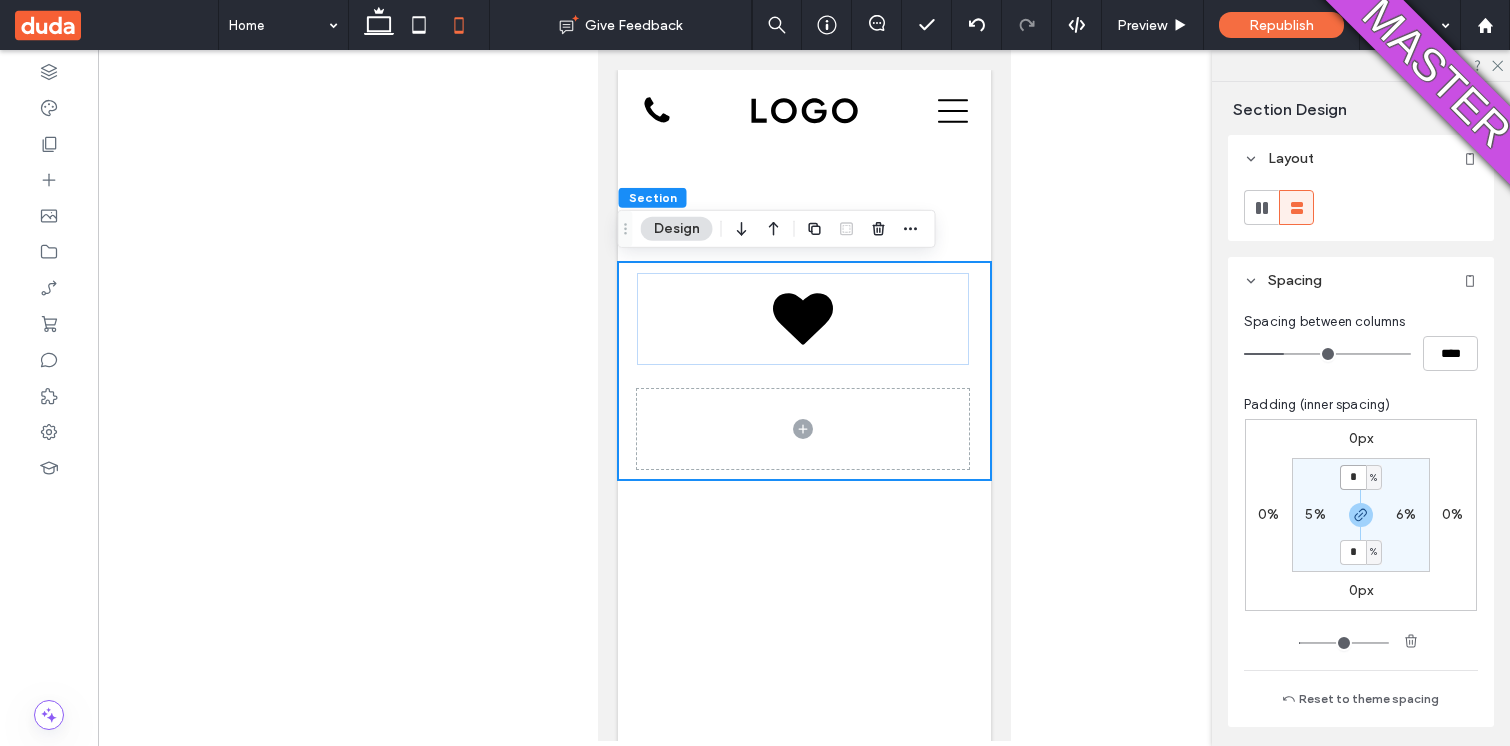 type on "*" 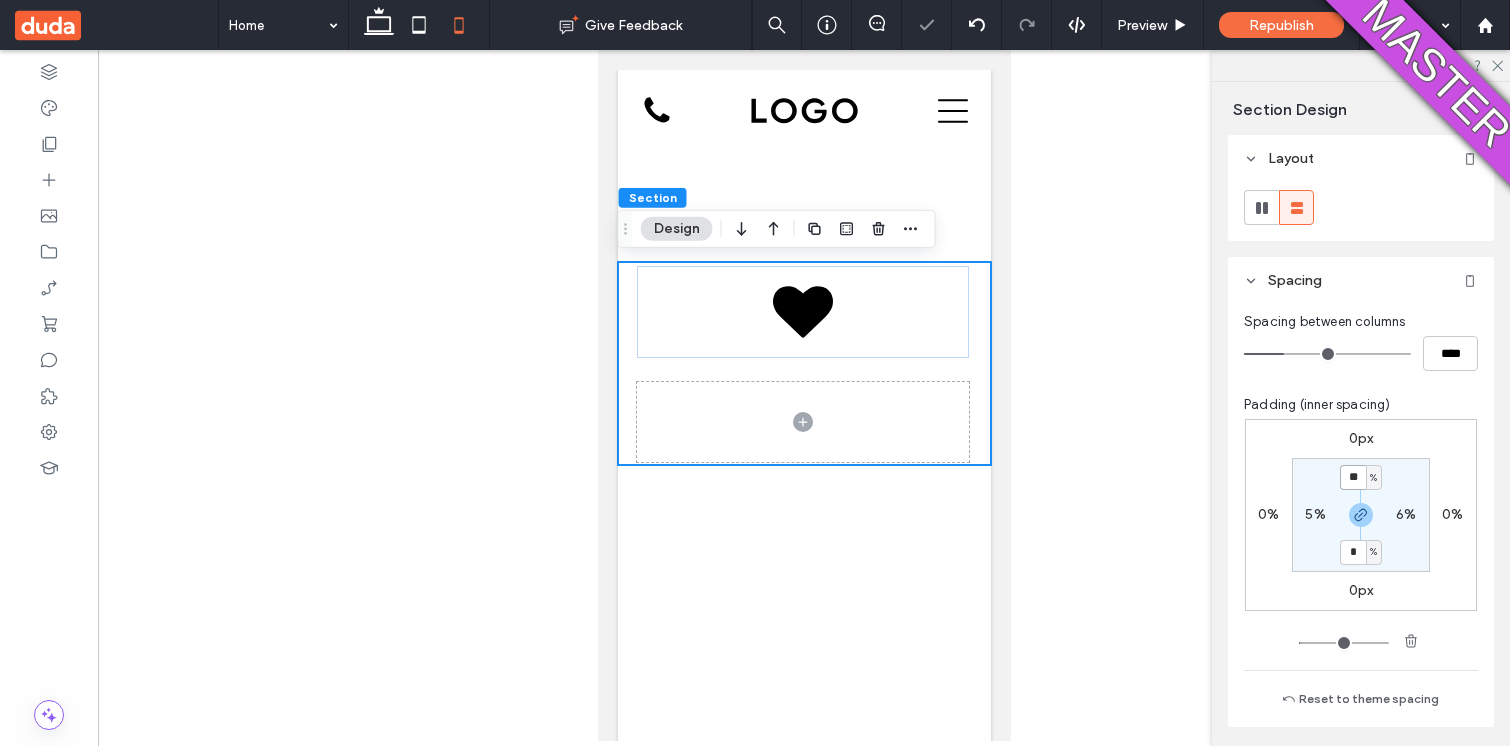 type on "*" 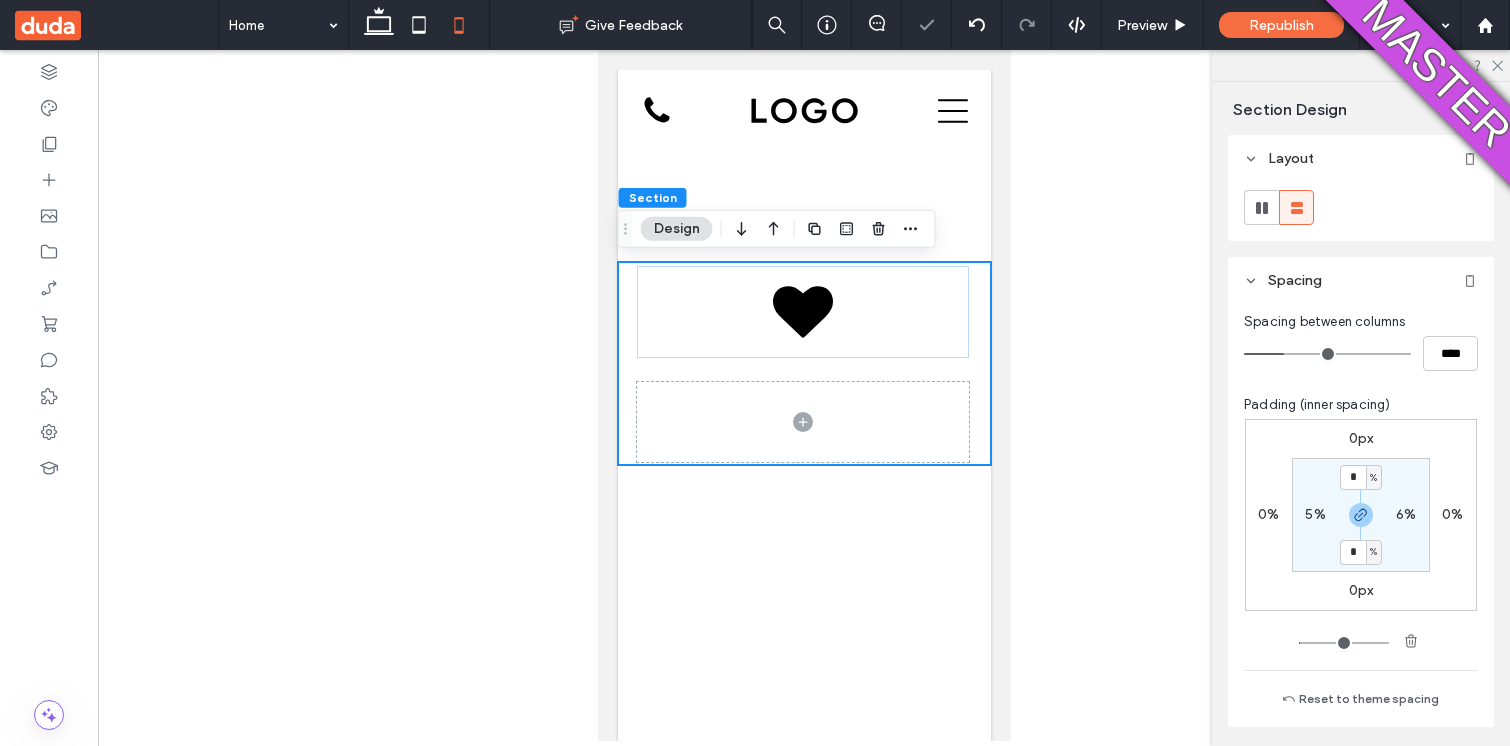 type on "*" 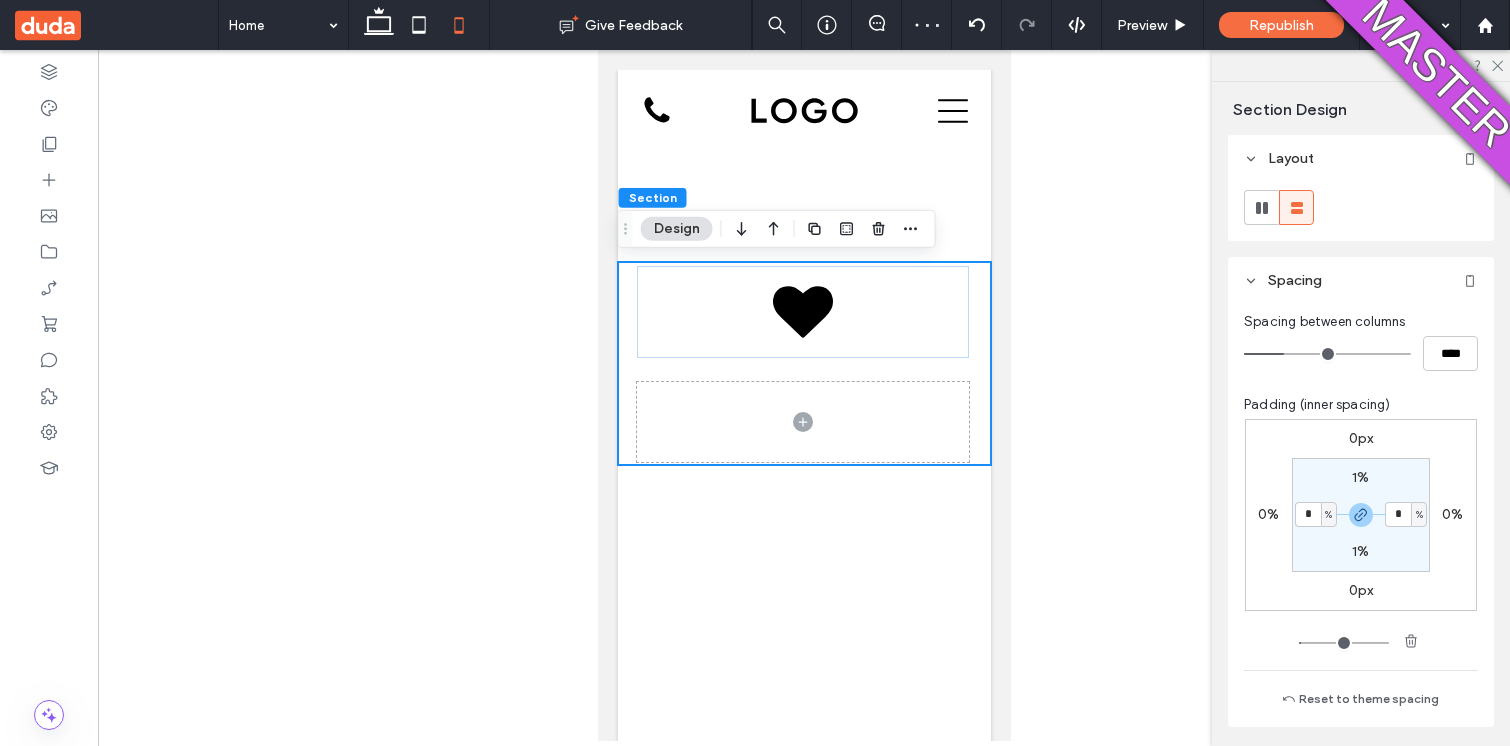 type on "*" 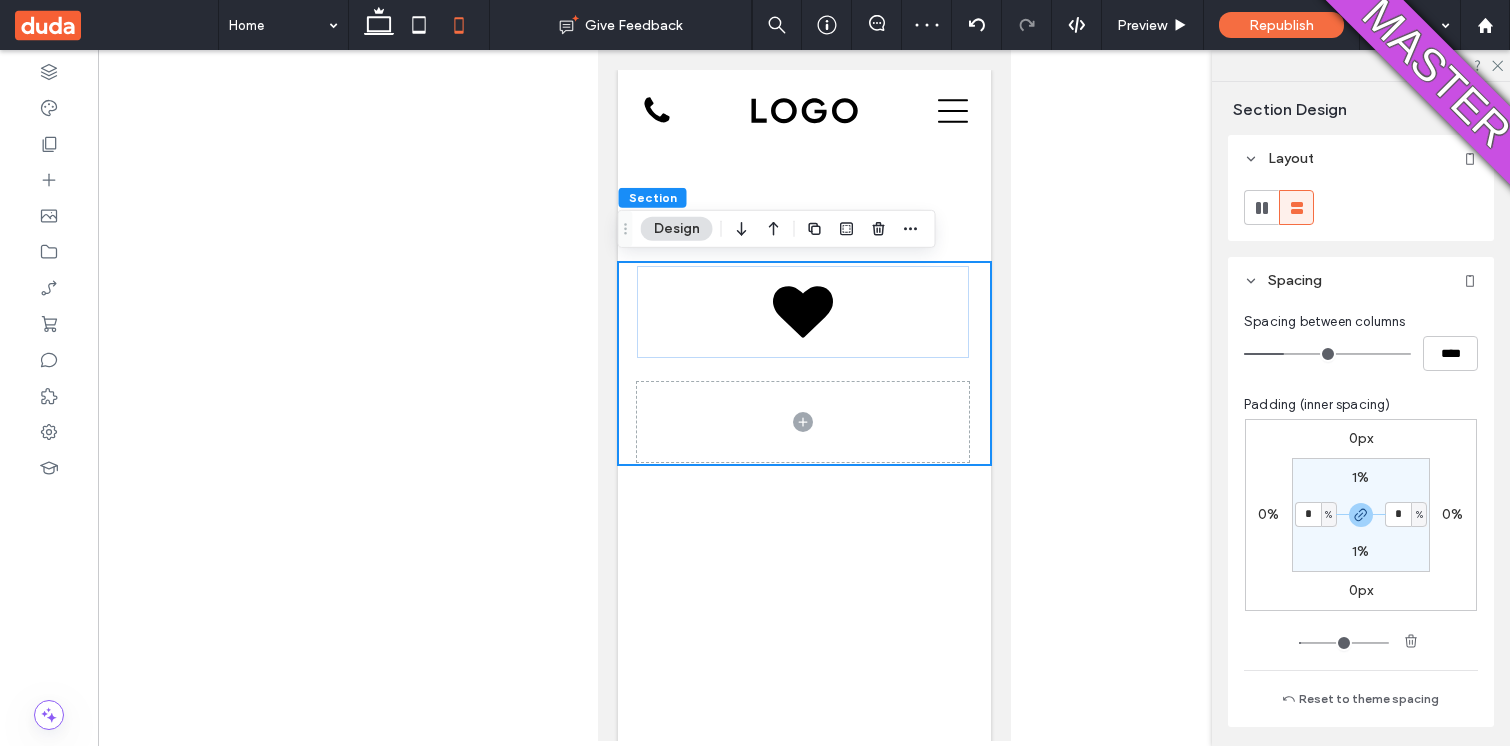 type on "*" 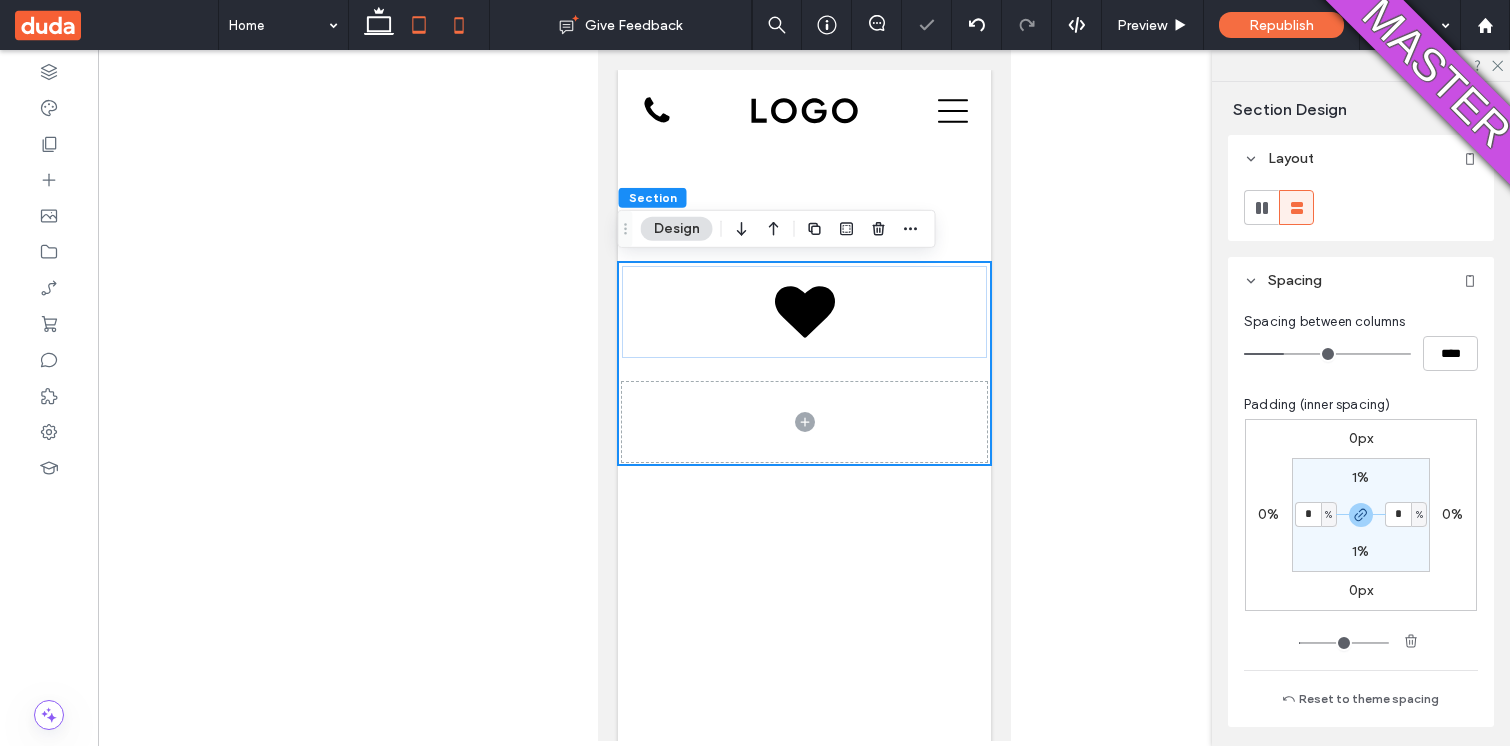 click 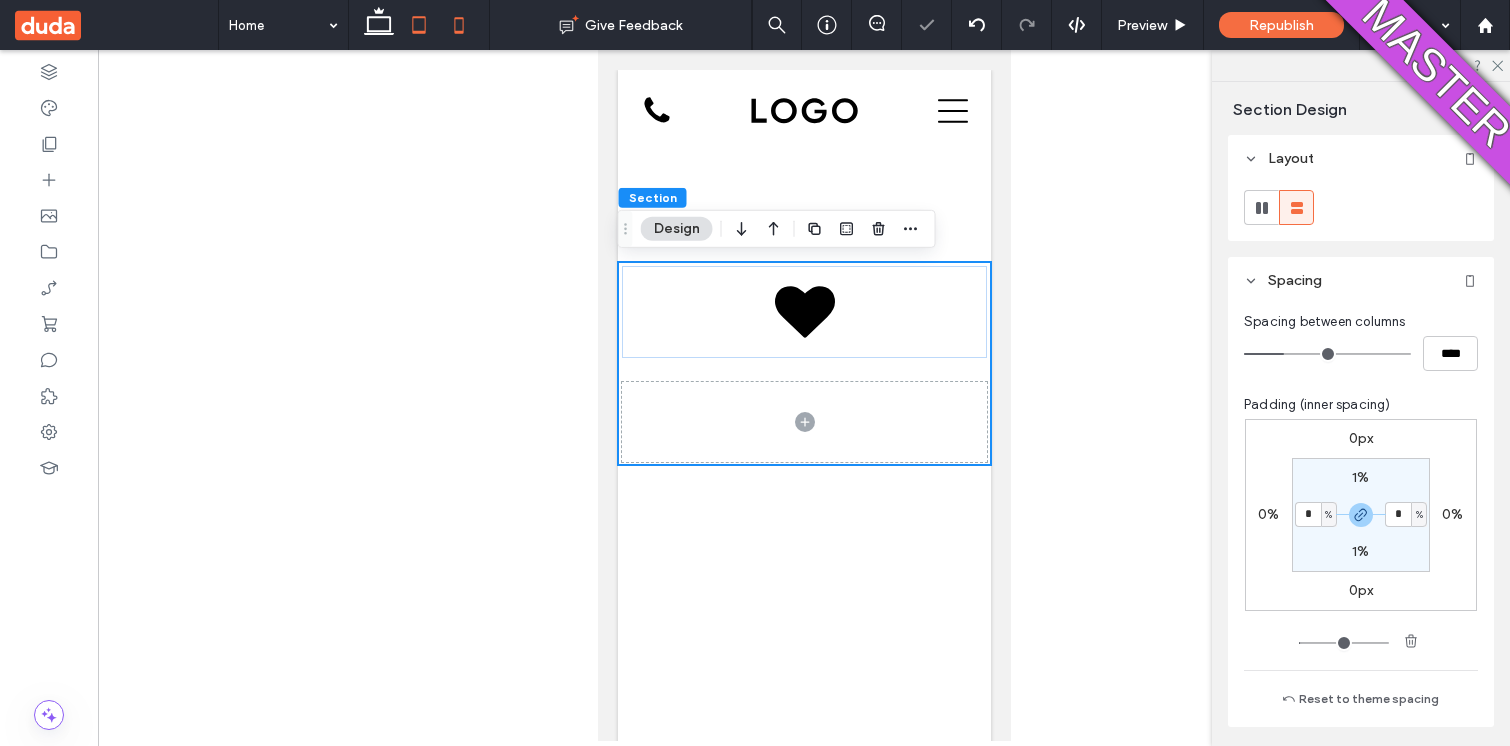 type on "*" 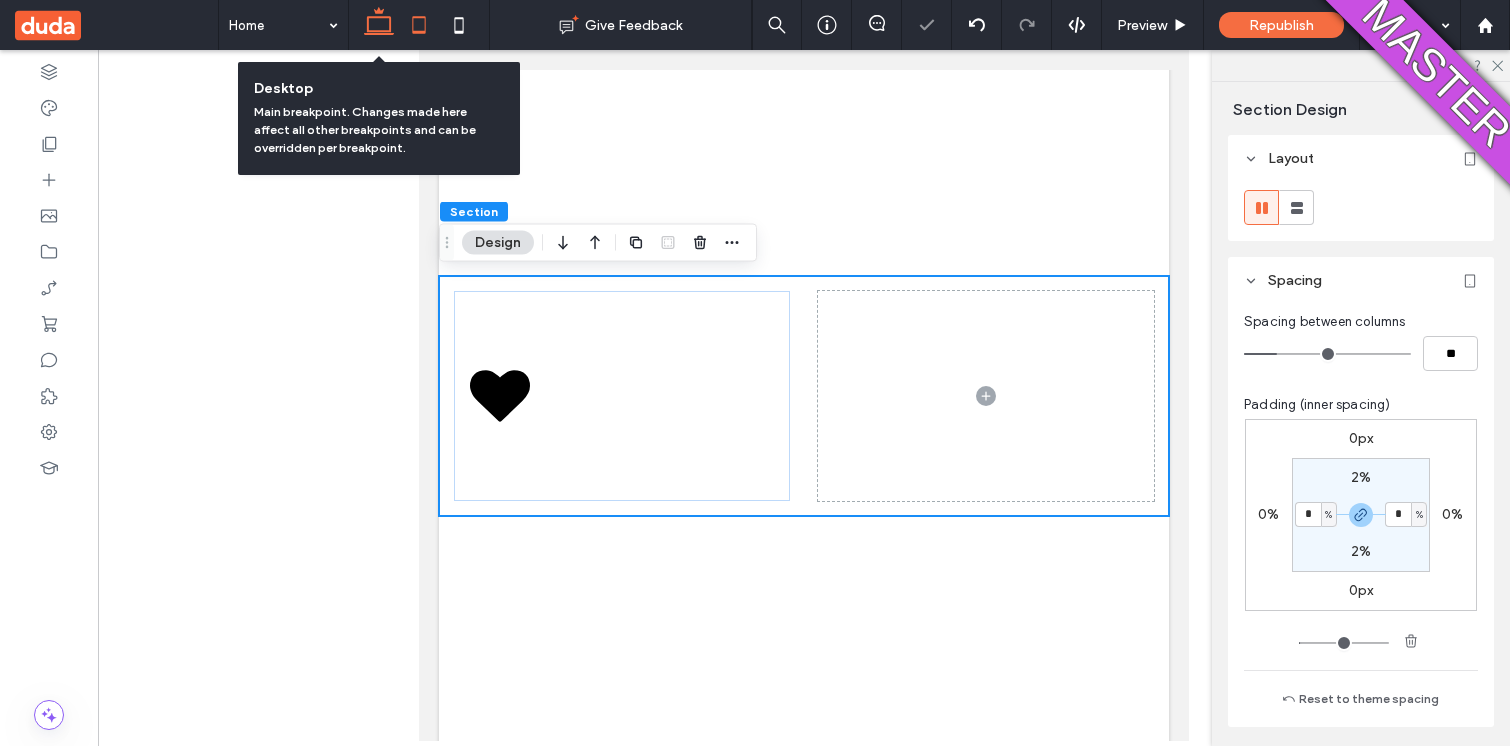 click 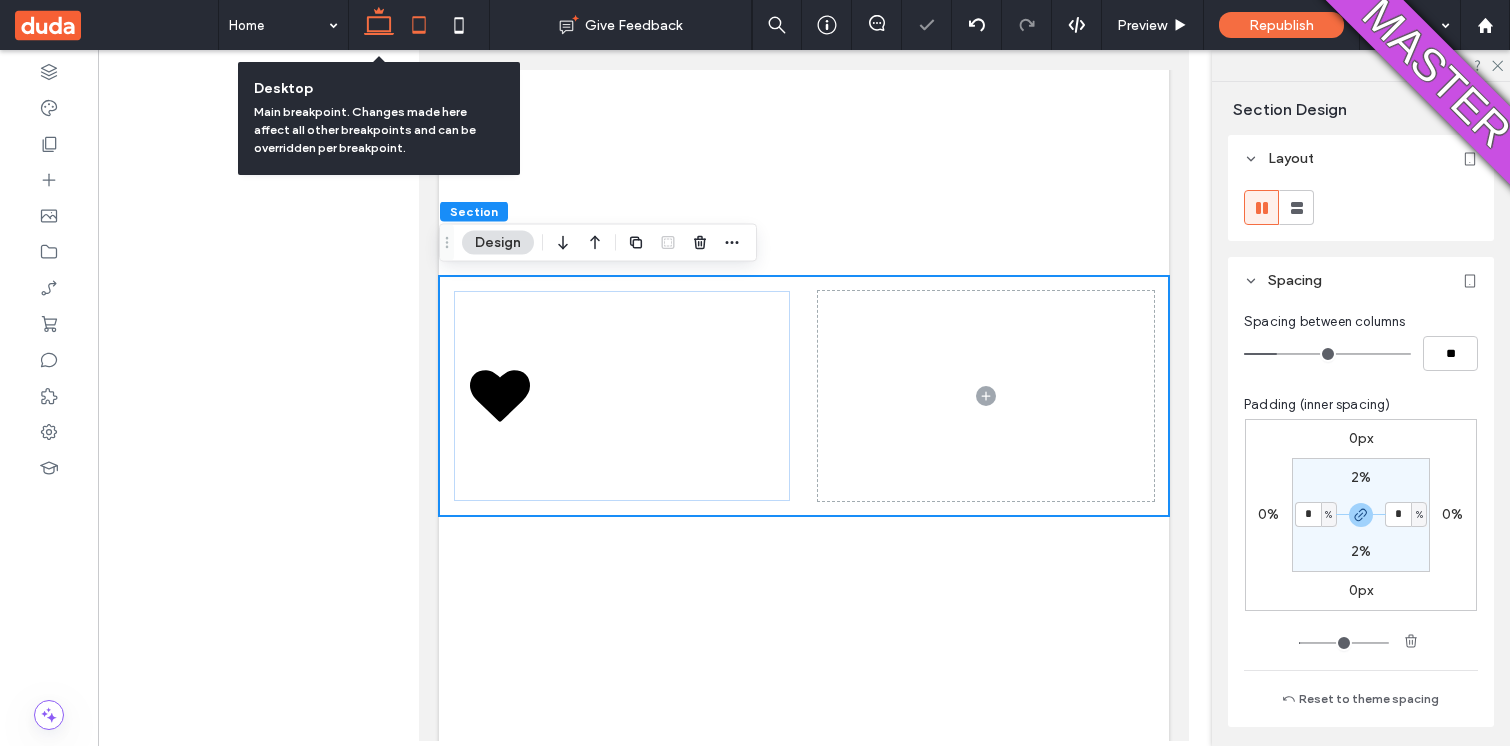 type on "*" 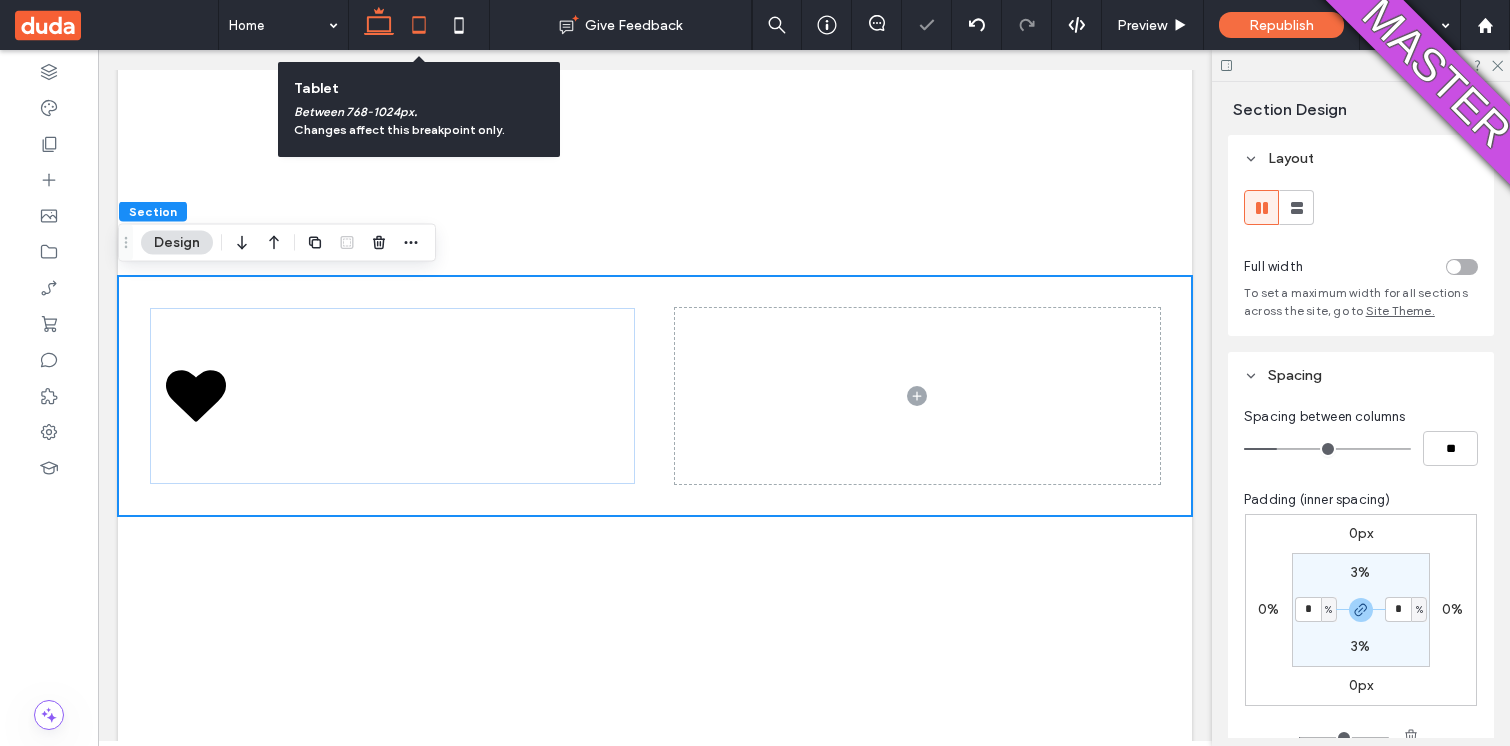 click 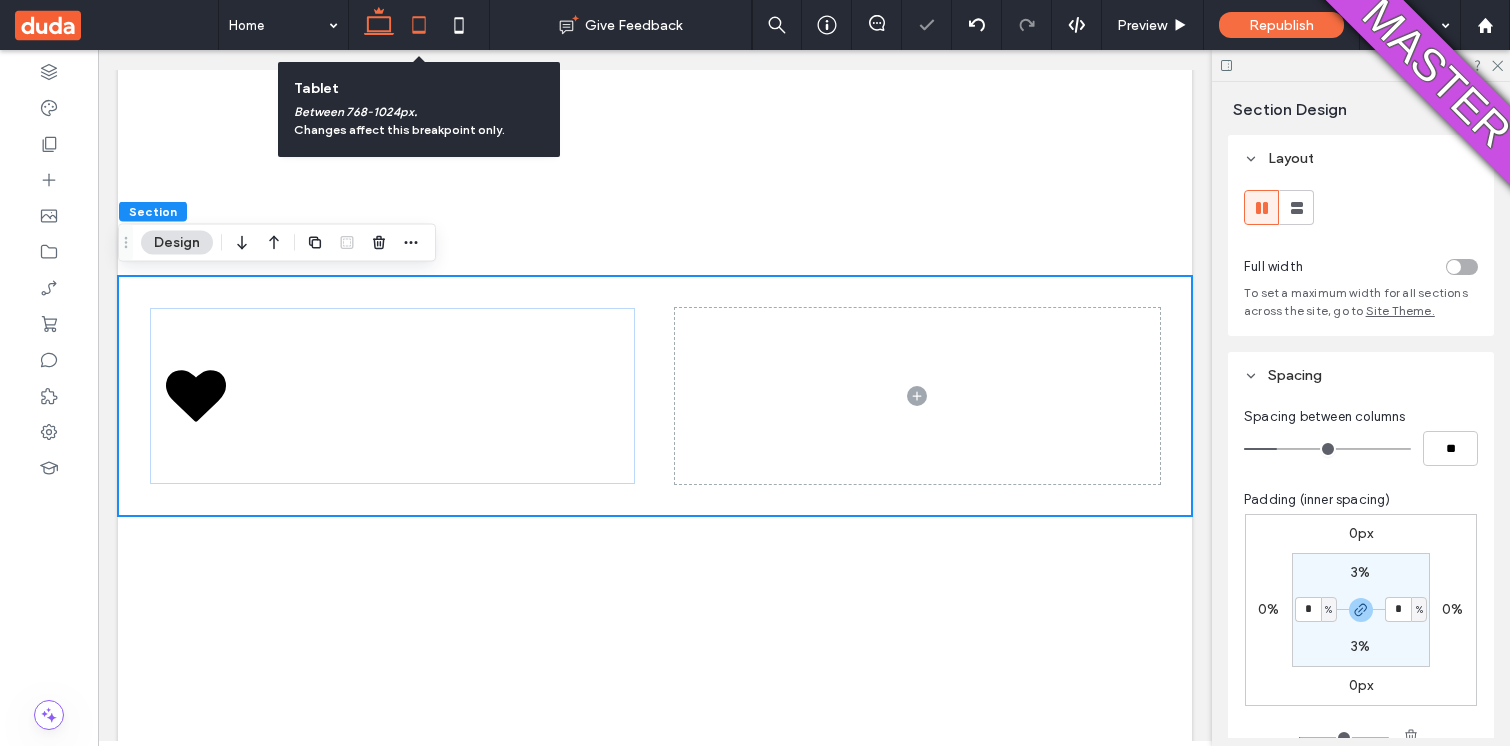 type on "*" 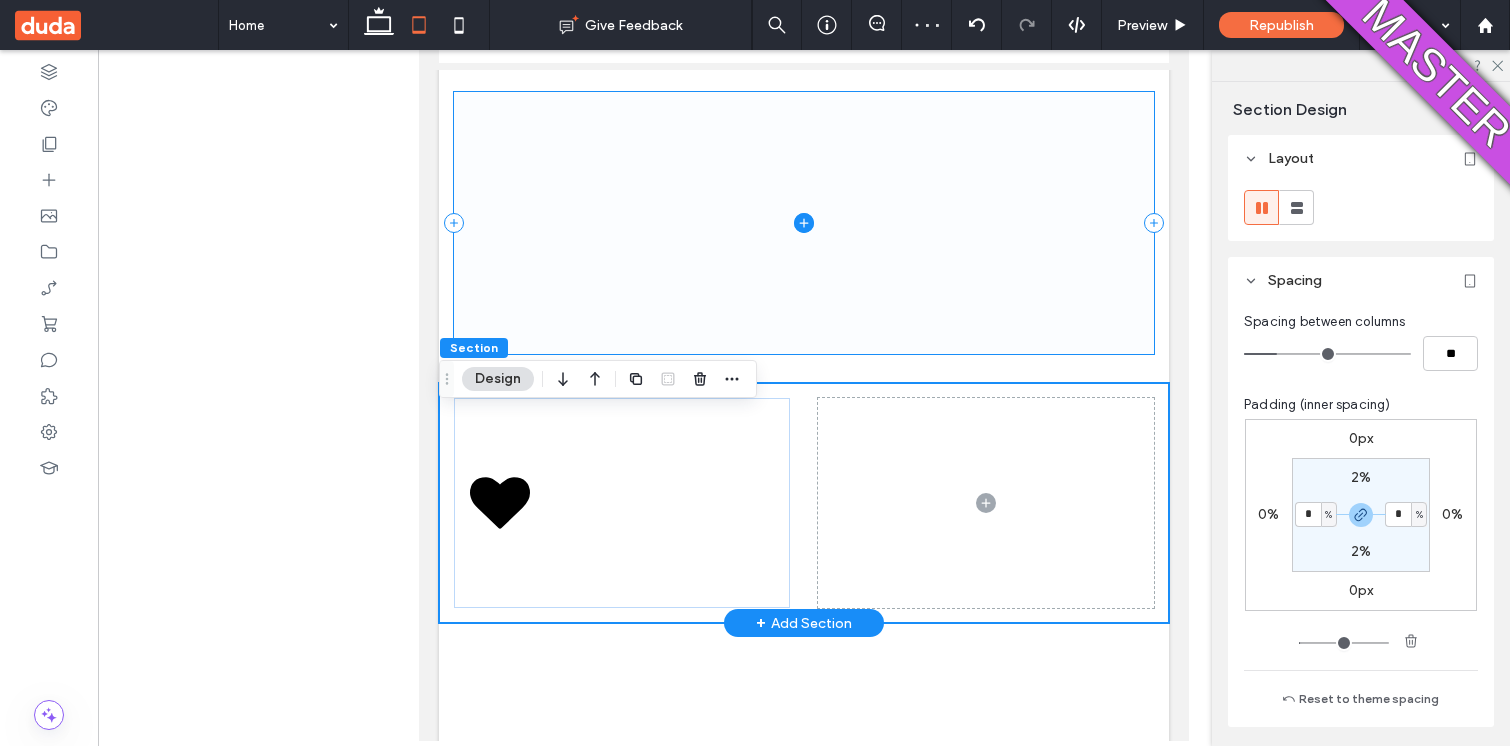 scroll, scrollTop: 104, scrollLeft: 0, axis: vertical 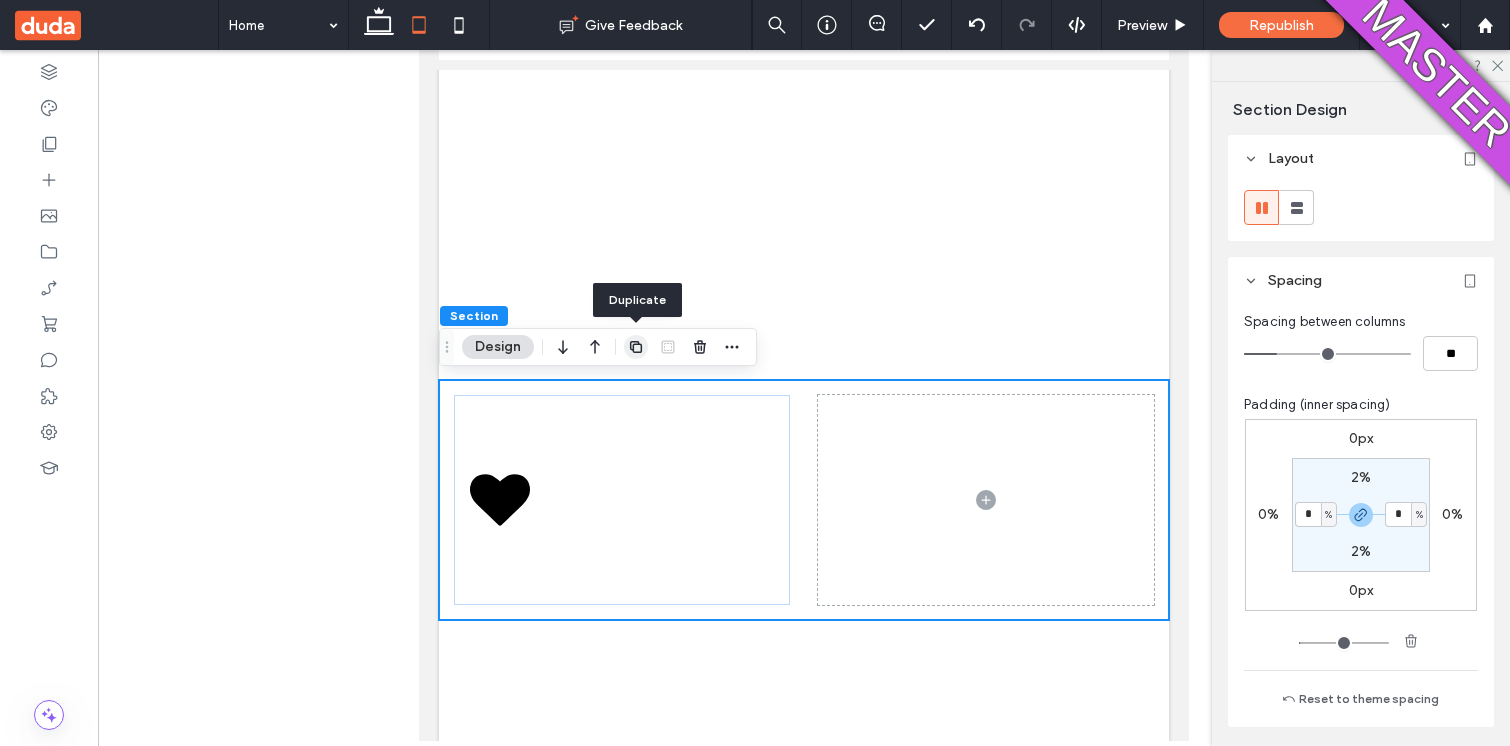 click 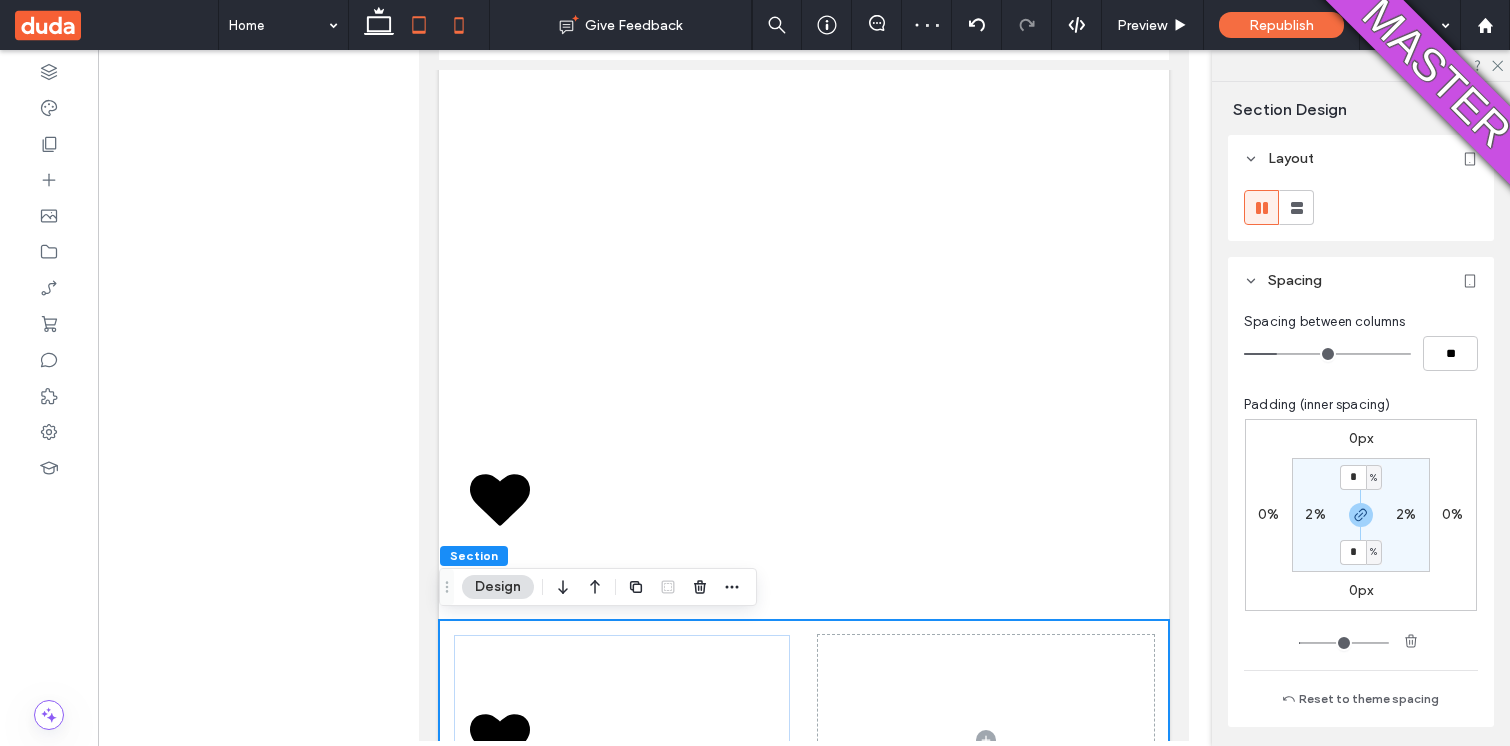 click 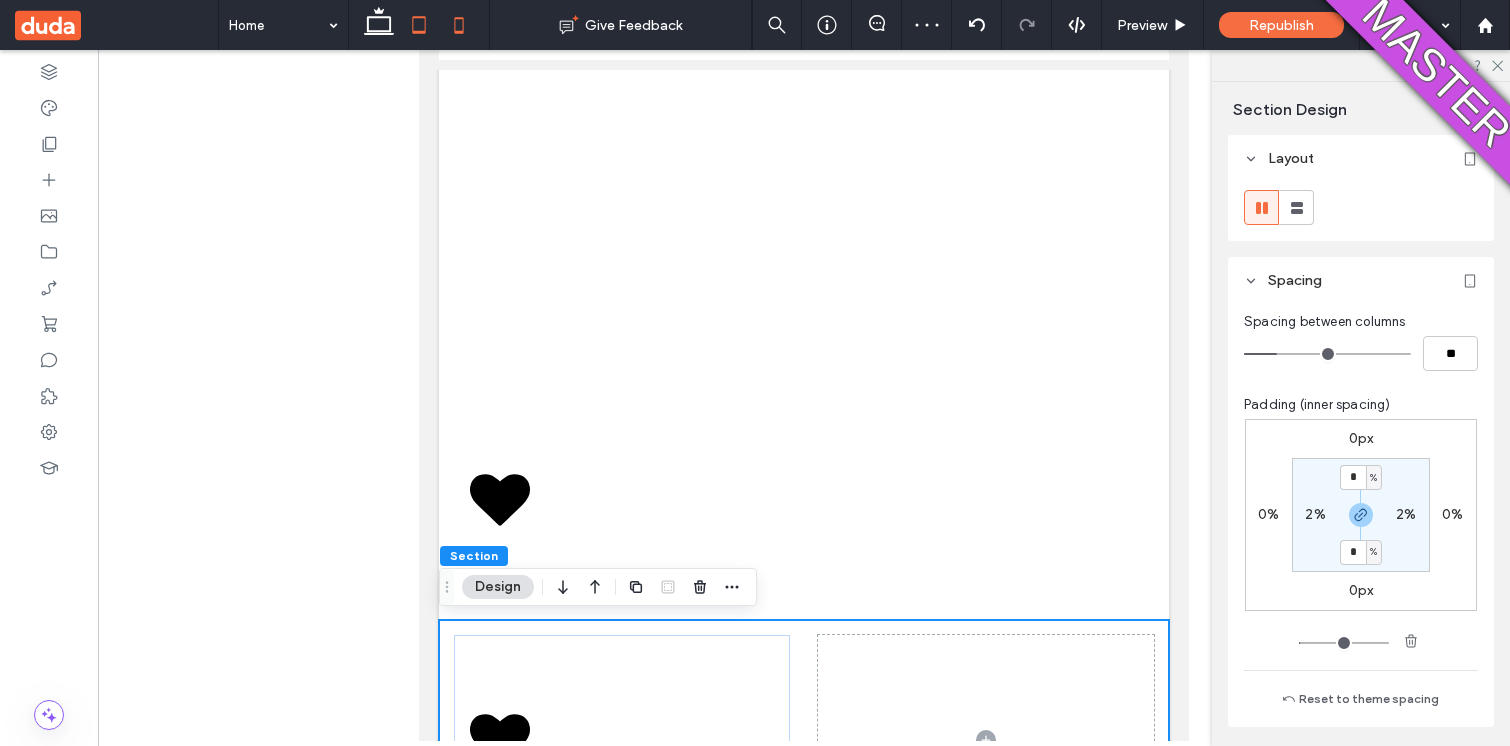 type on "*" 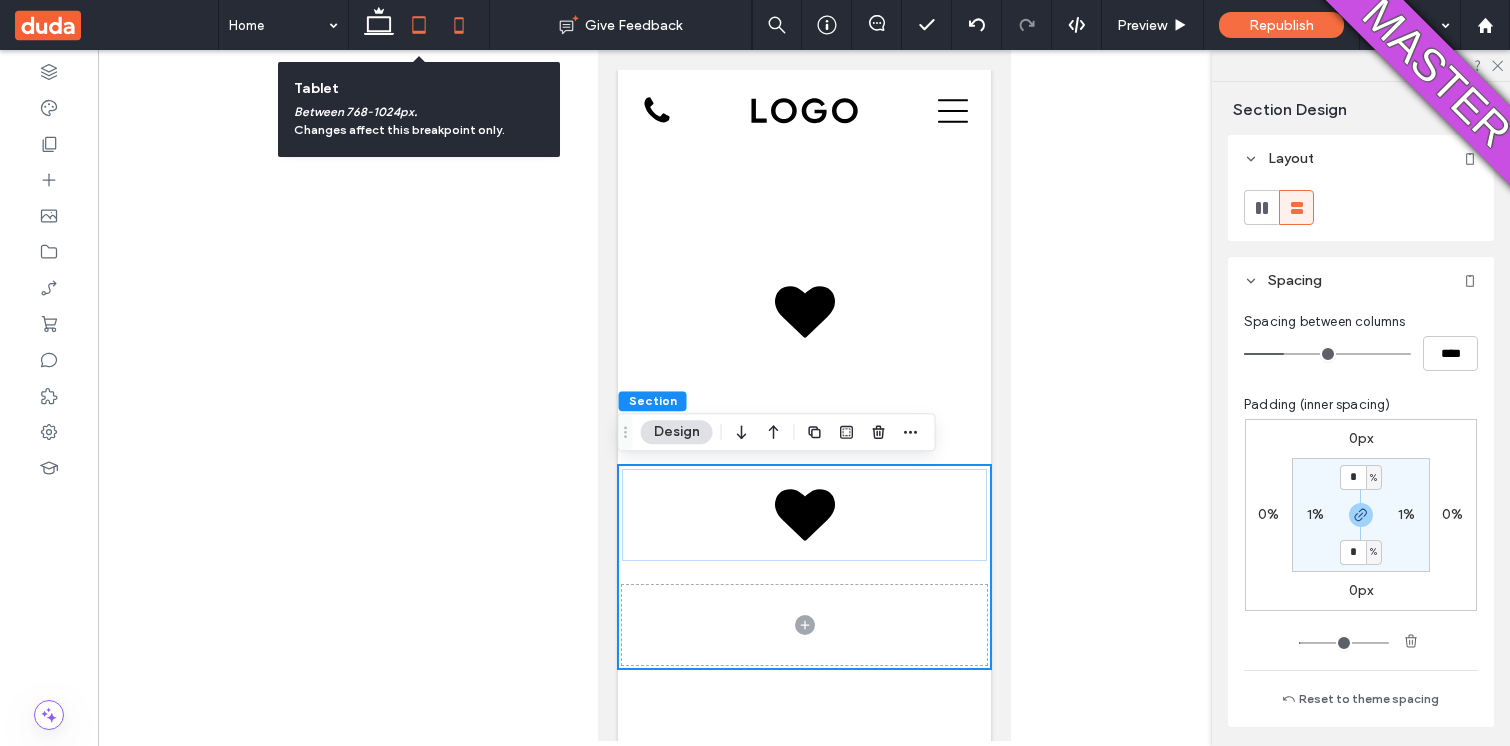 click 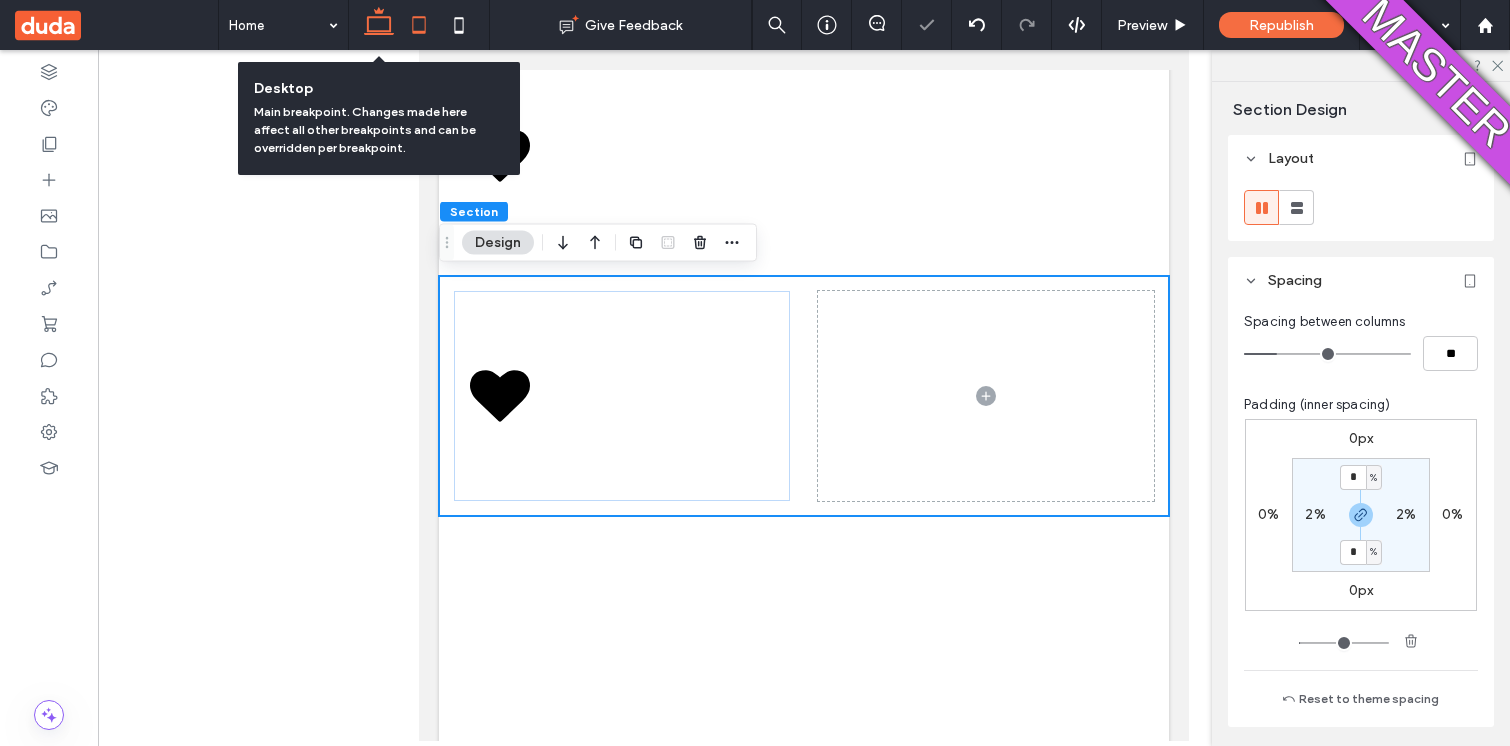 click 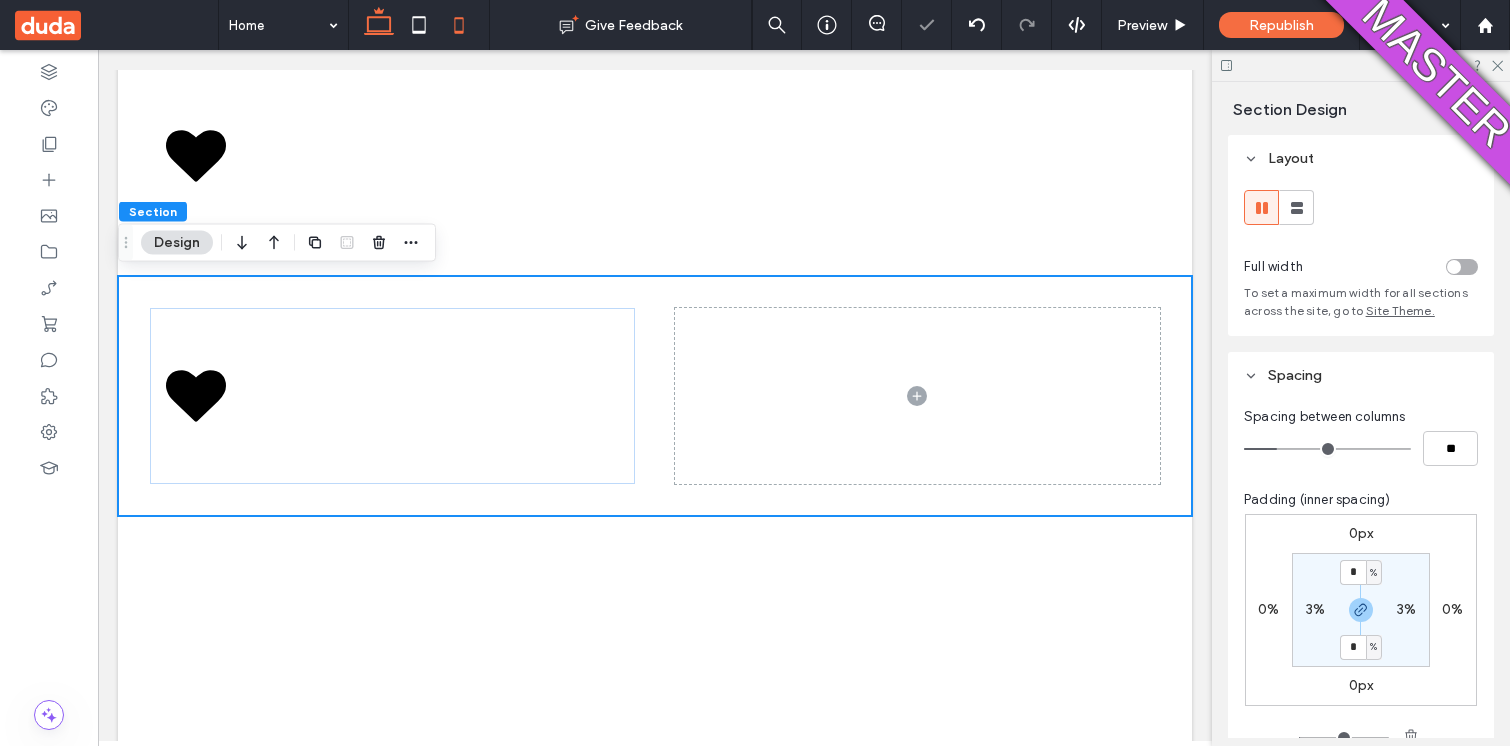 click 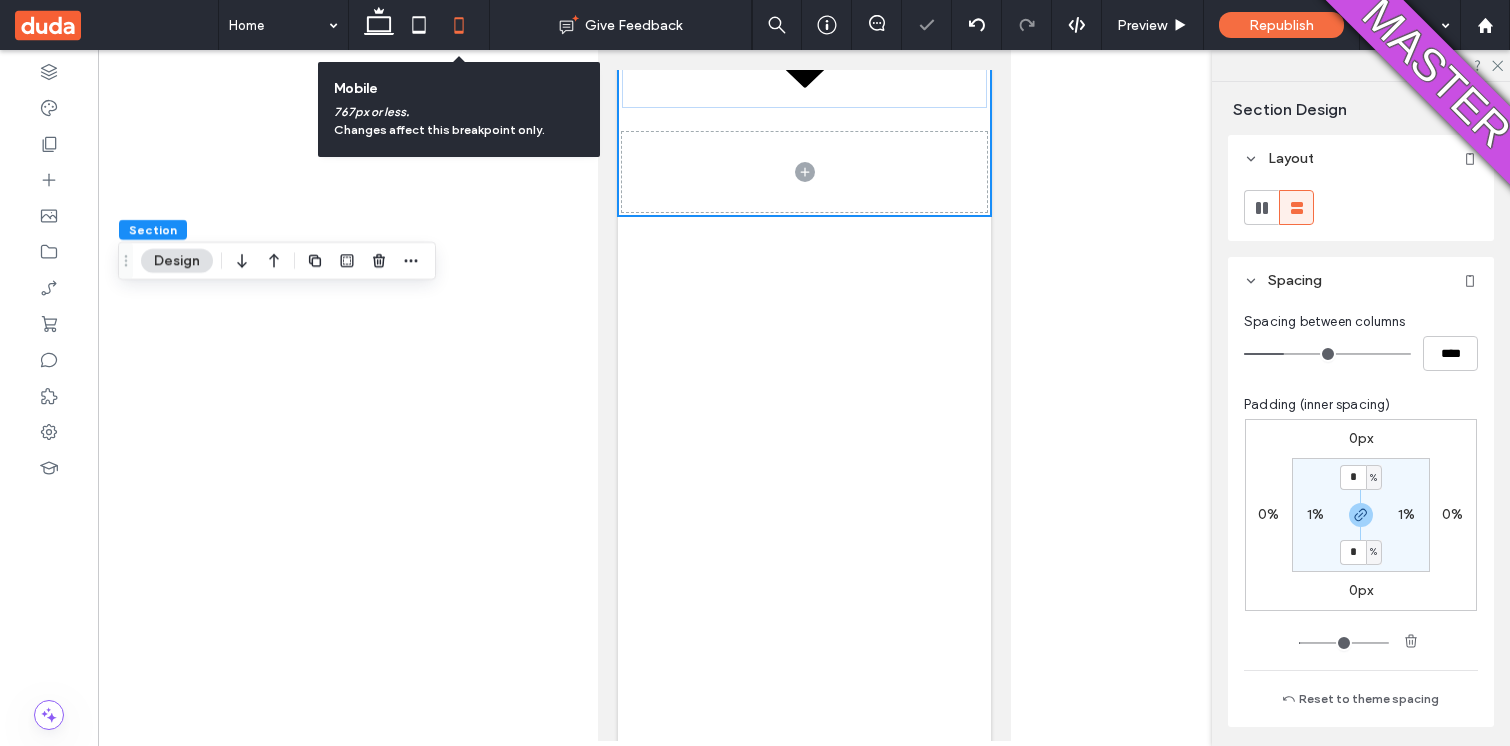 scroll, scrollTop: 171, scrollLeft: 0, axis: vertical 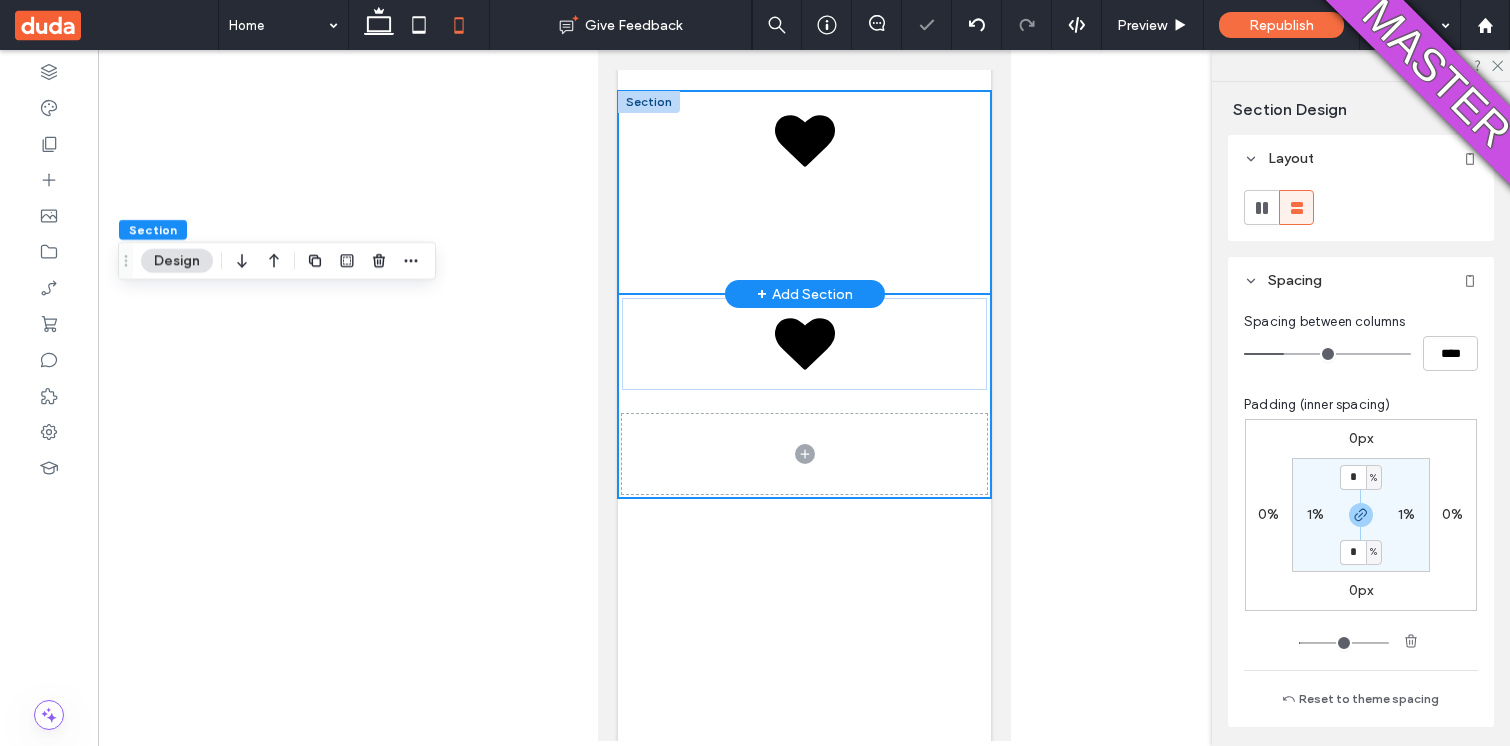 click at bounding box center [803, 192] 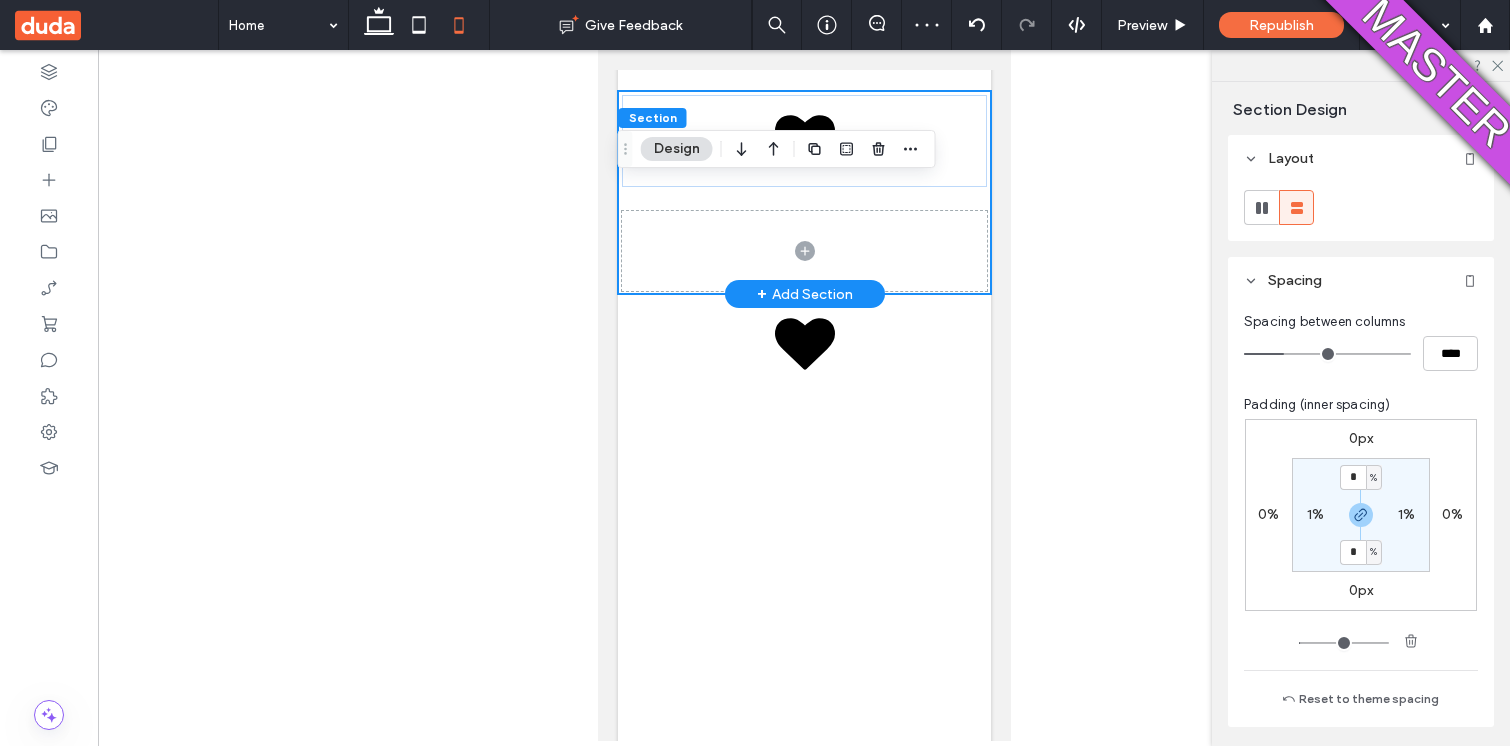 click at bounding box center (803, 192) 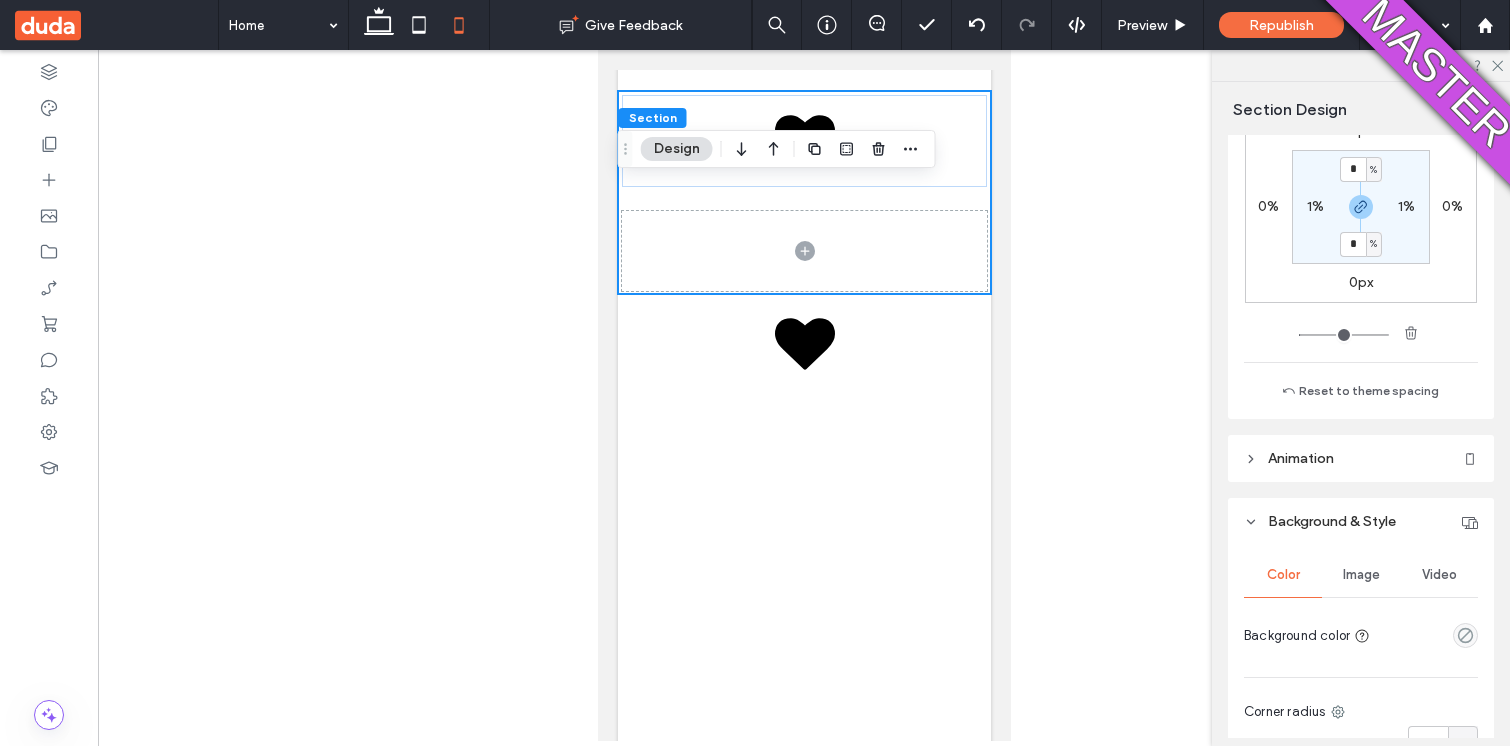 scroll, scrollTop: 328, scrollLeft: 0, axis: vertical 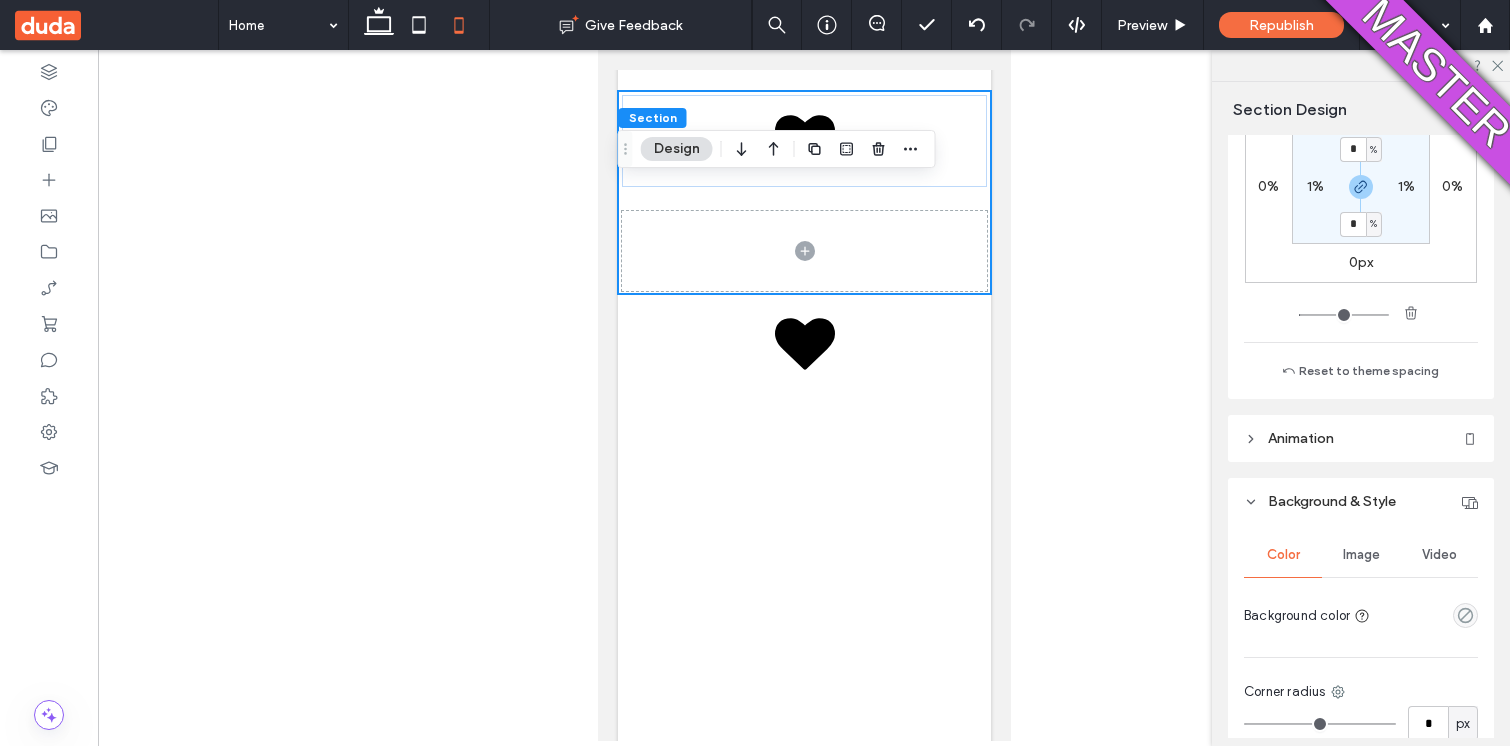 click on "Image" at bounding box center (1361, 555) 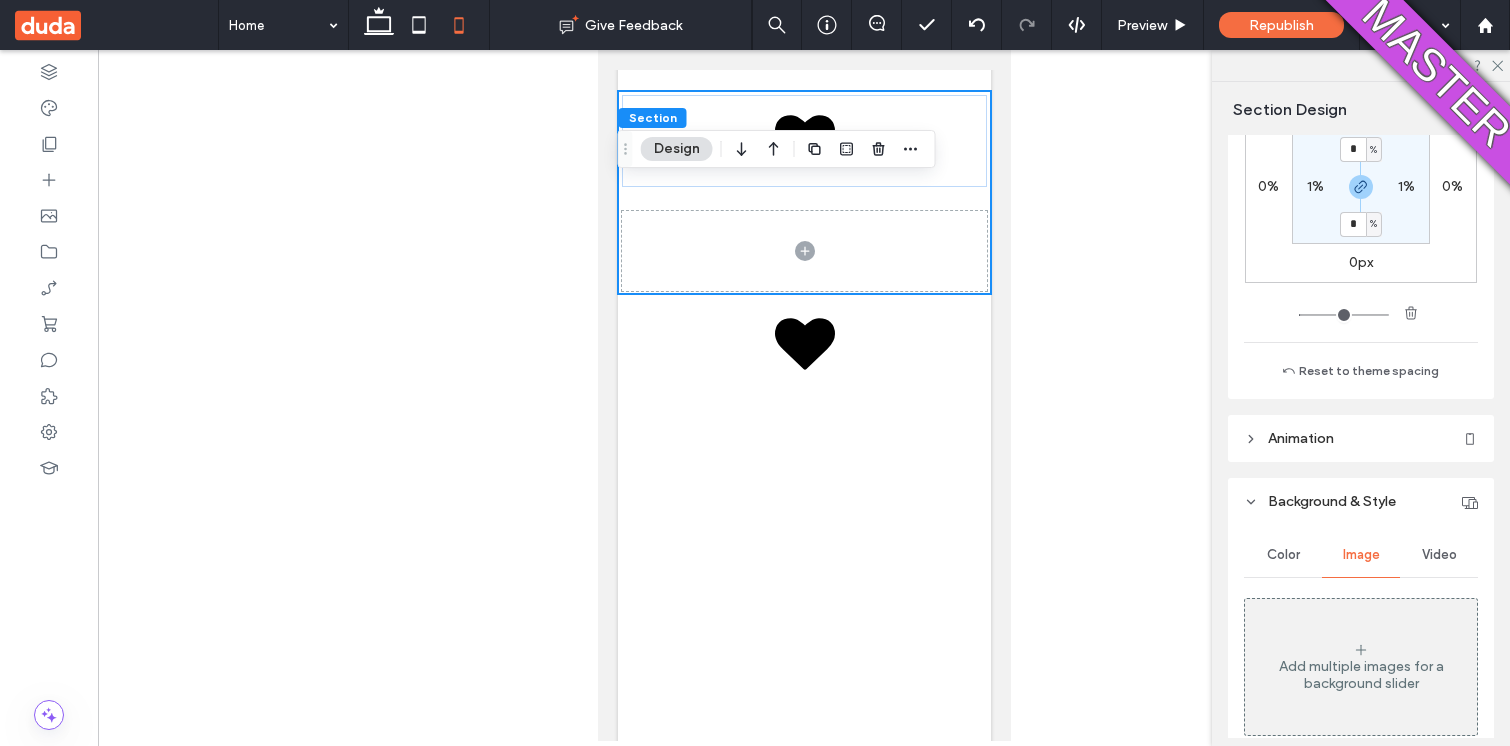 click on "Video" at bounding box center (1439, 555) 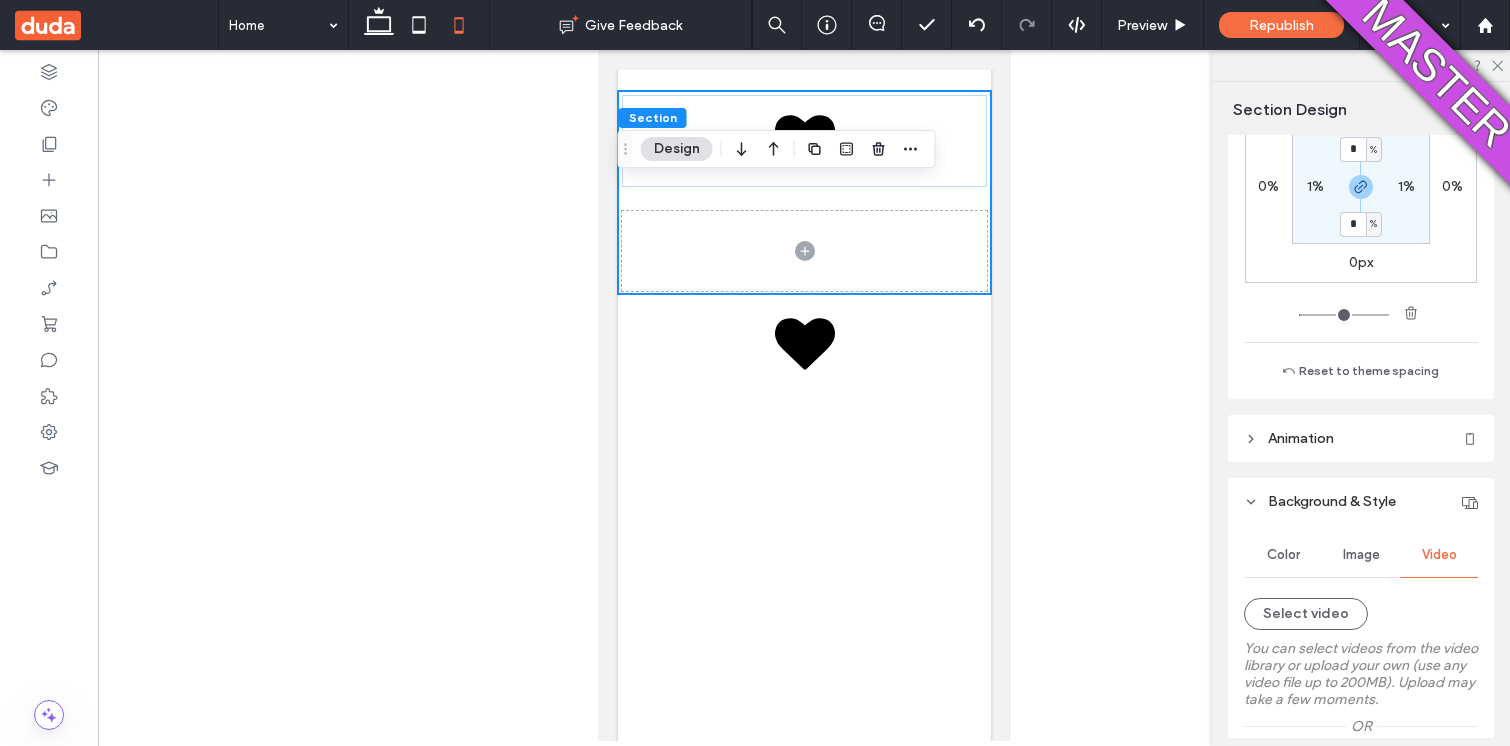 click on "Color" at bounding box center [1283, 555] 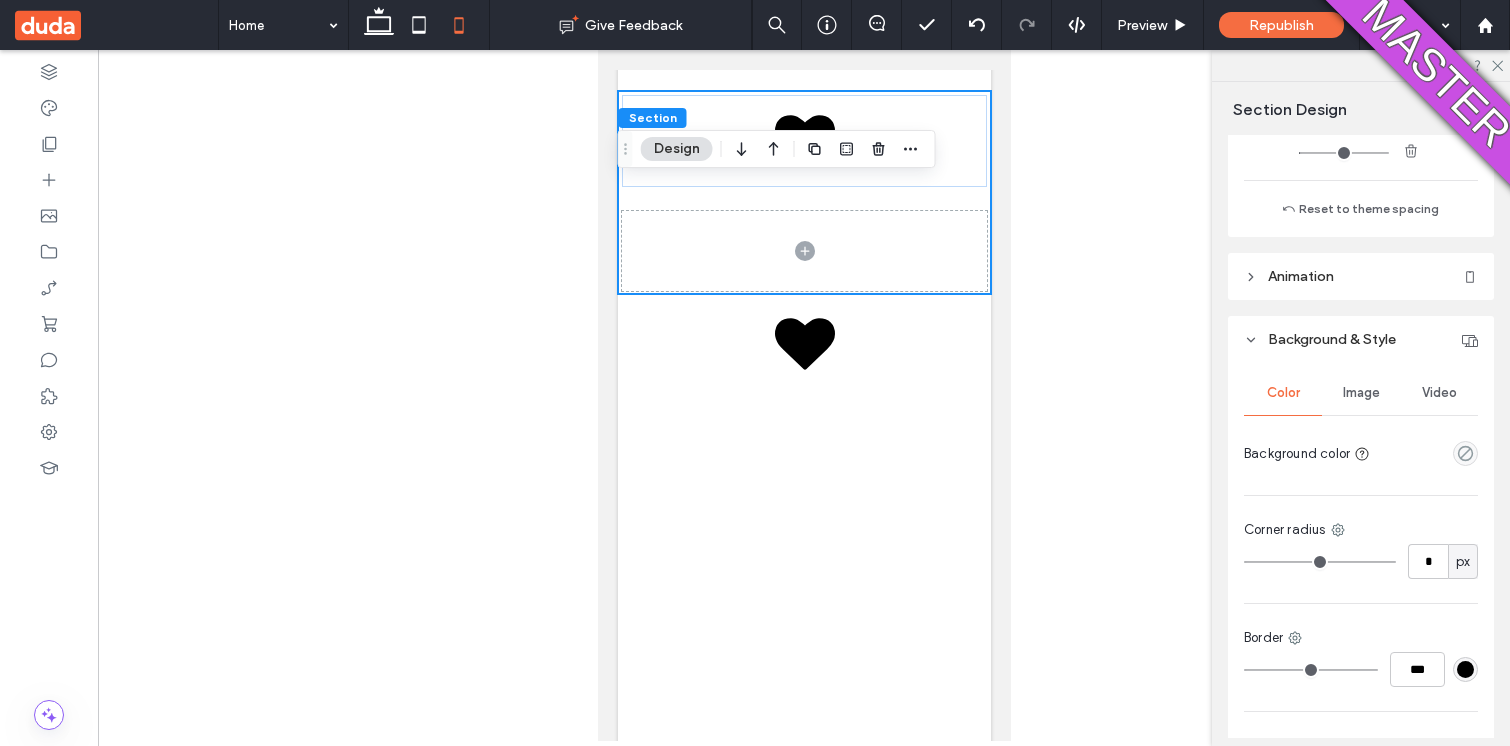 scroll, scrollTop: 554, scrollLeft: 0, axis: vertical 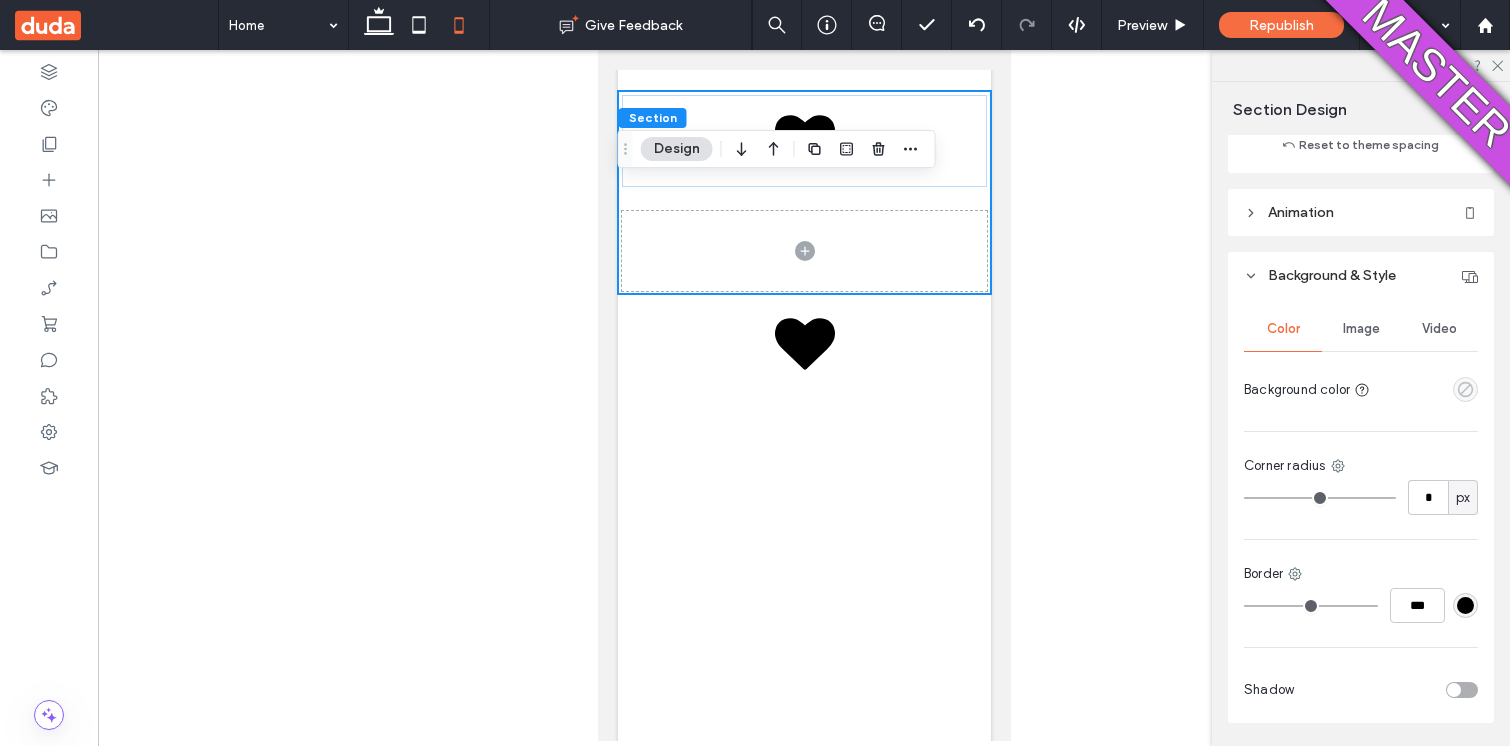 click 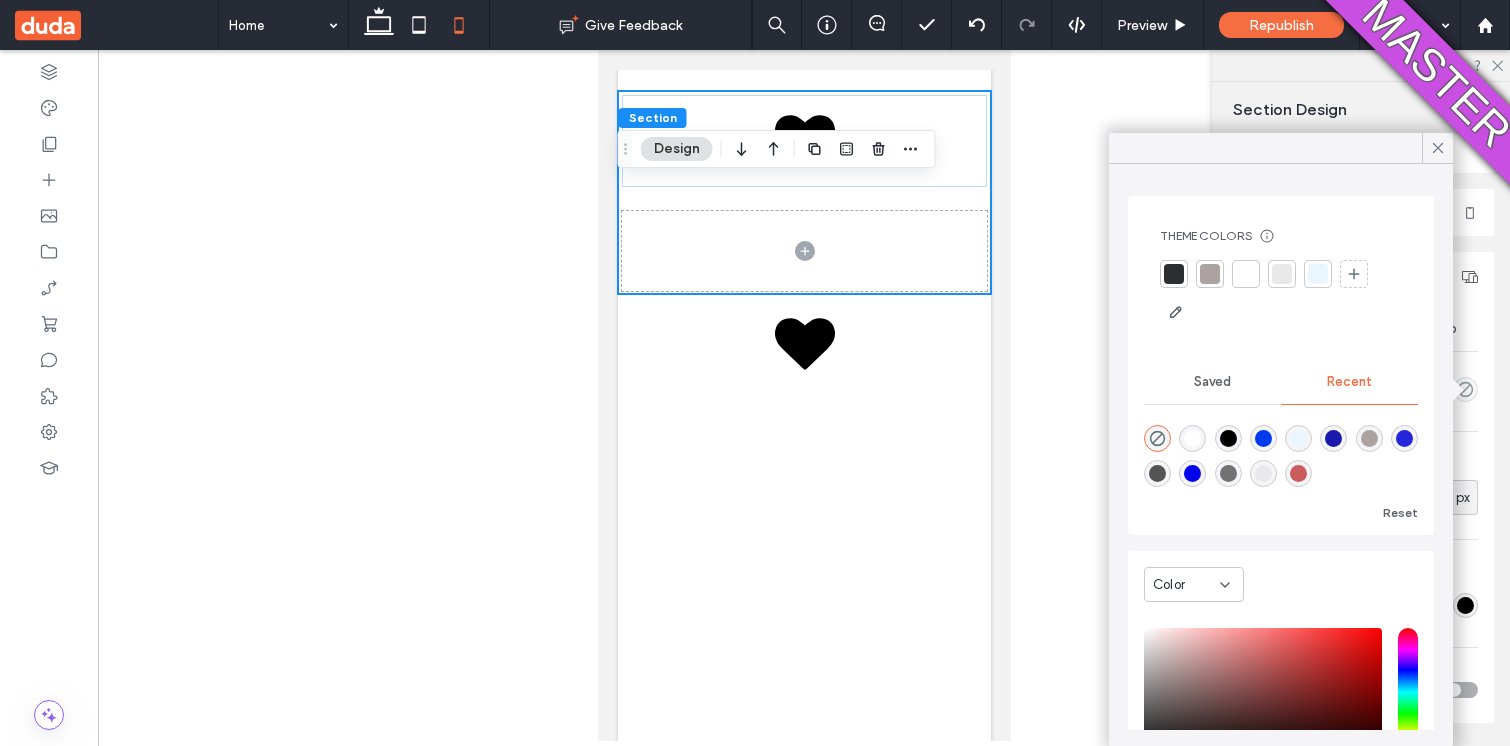 click at bounding box center [1298, 473] 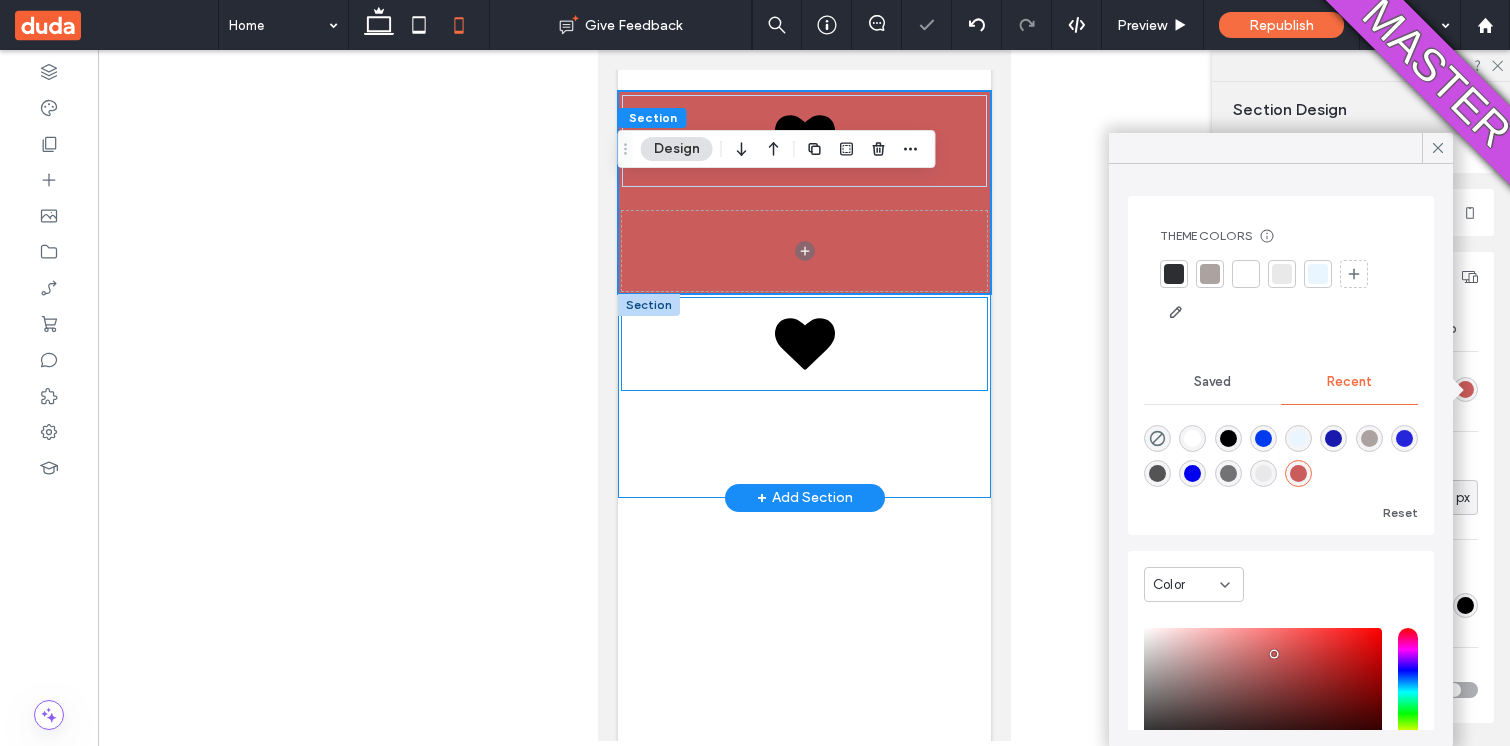 click at bounding box center [804, 344] 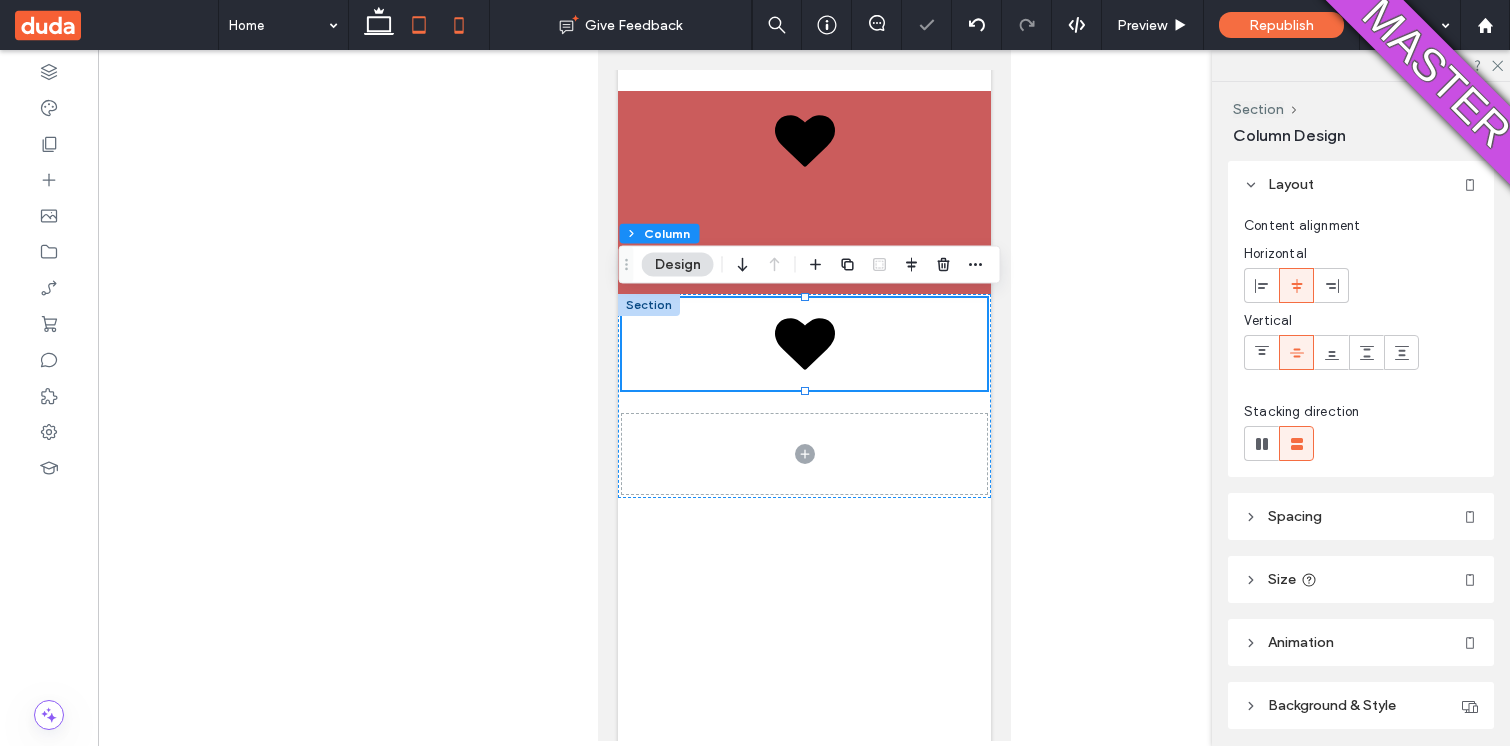 click 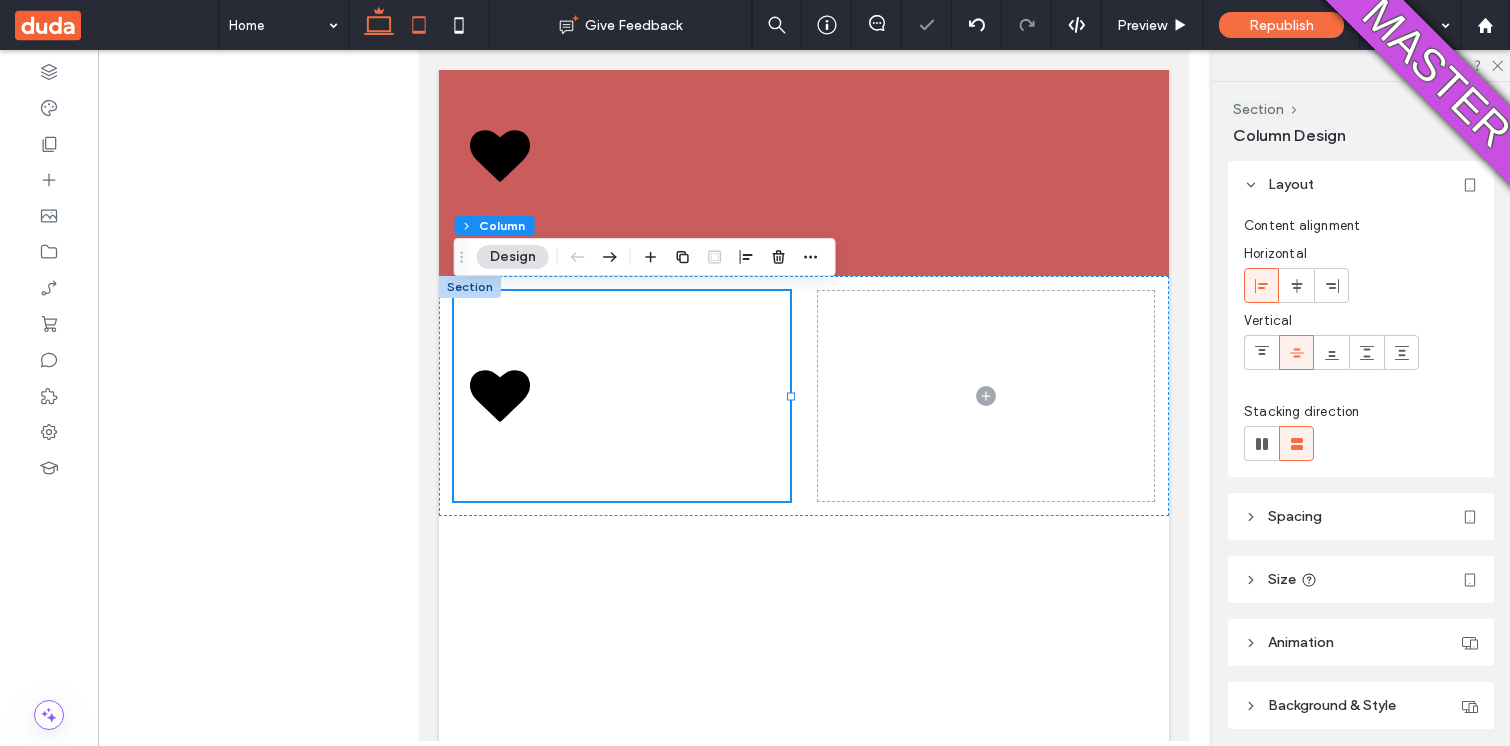click 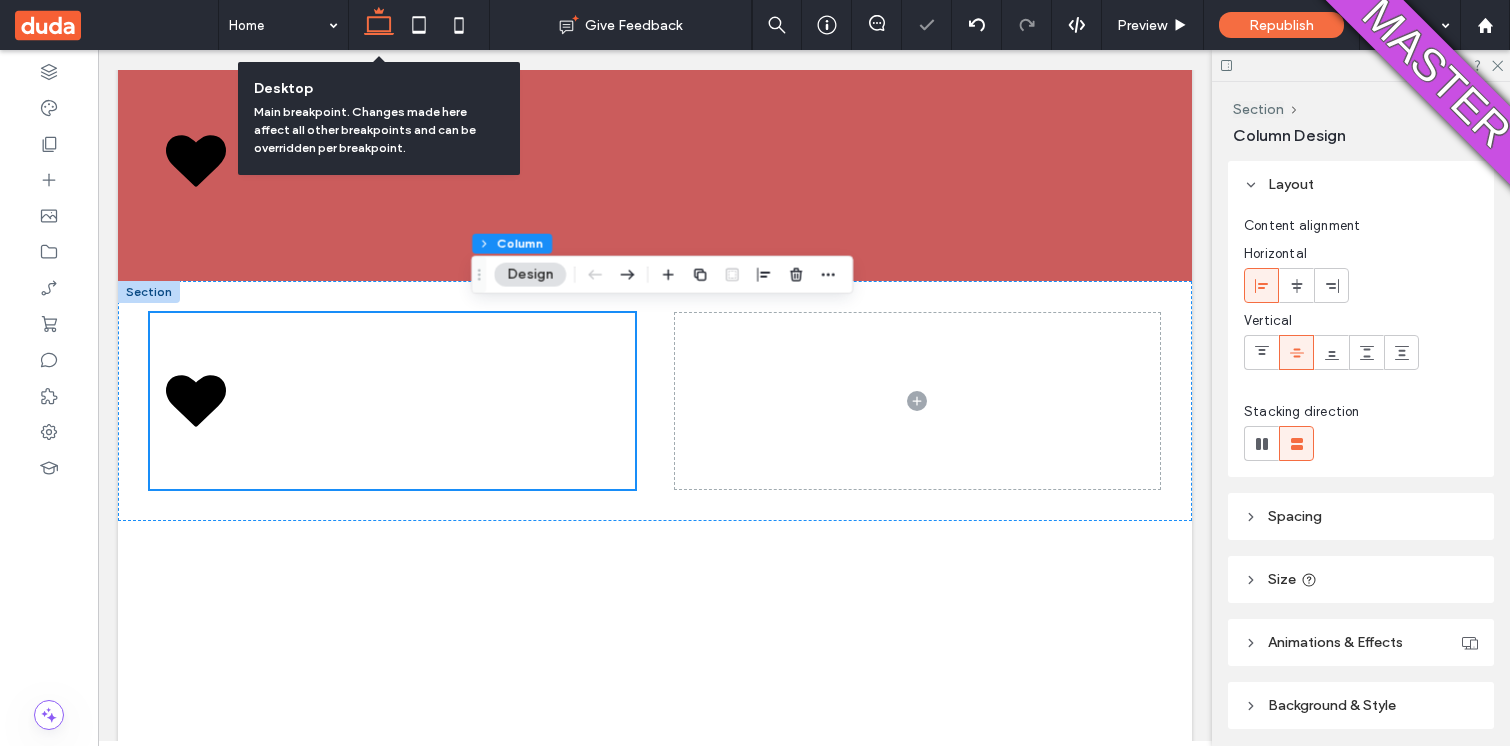 scroll, scrollTop: 453, scrollLeft: 0, axis: vertical 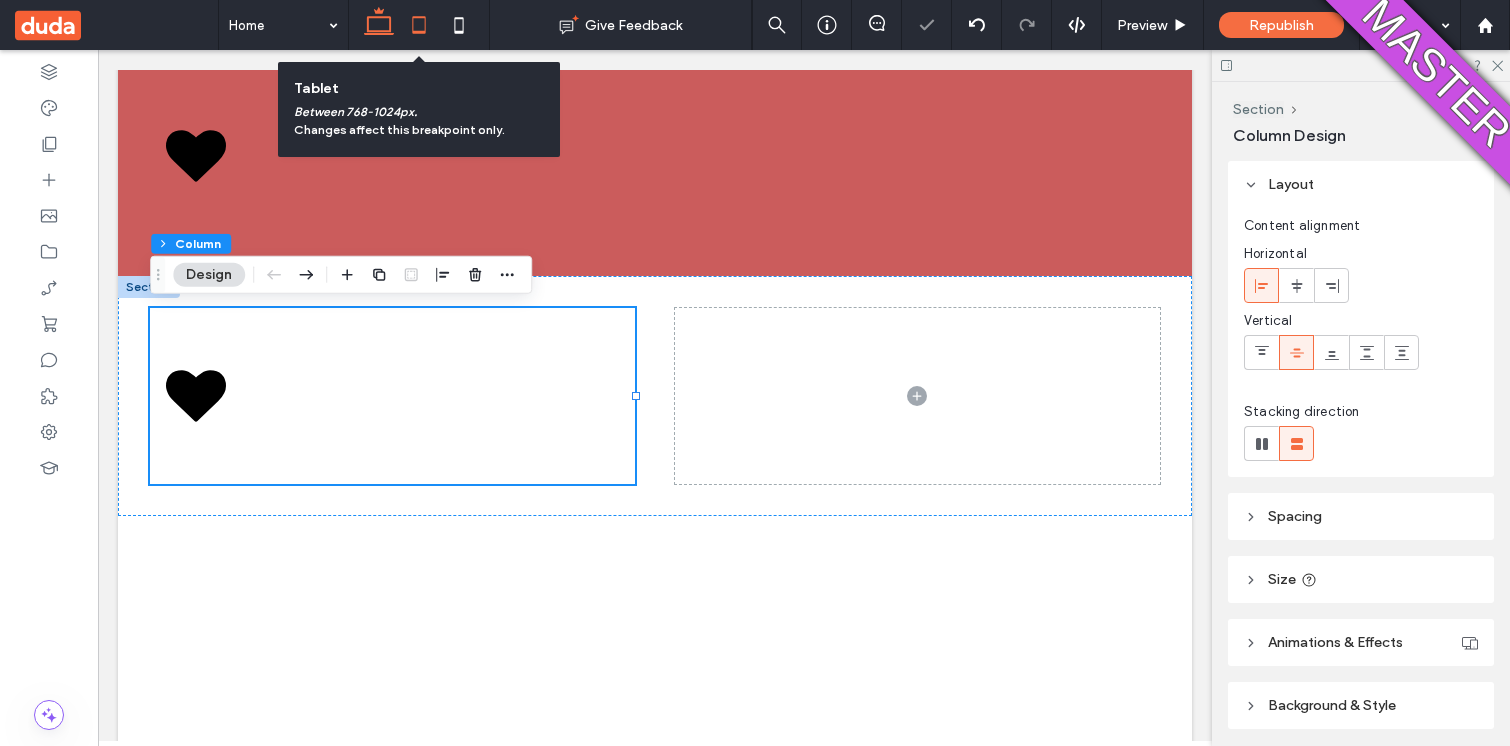 click 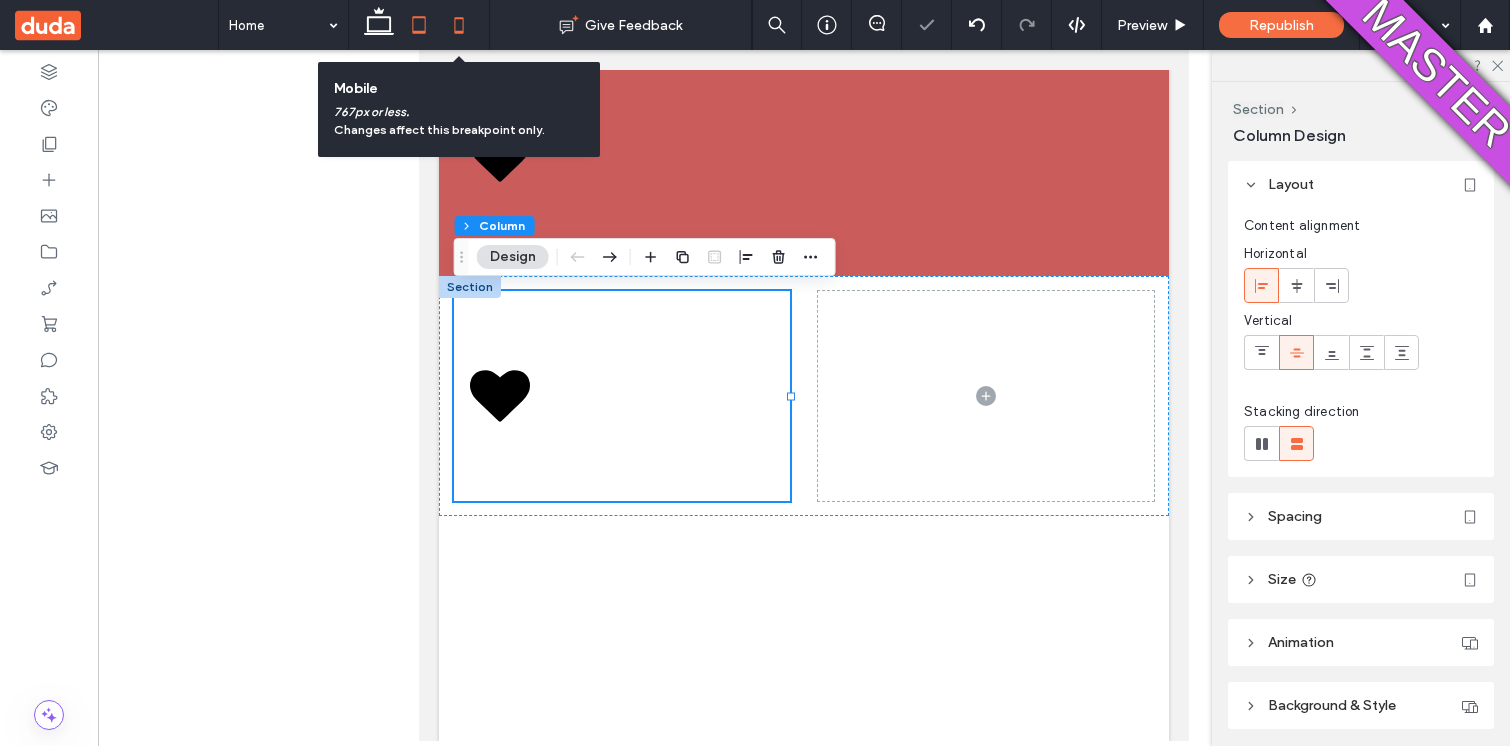 click 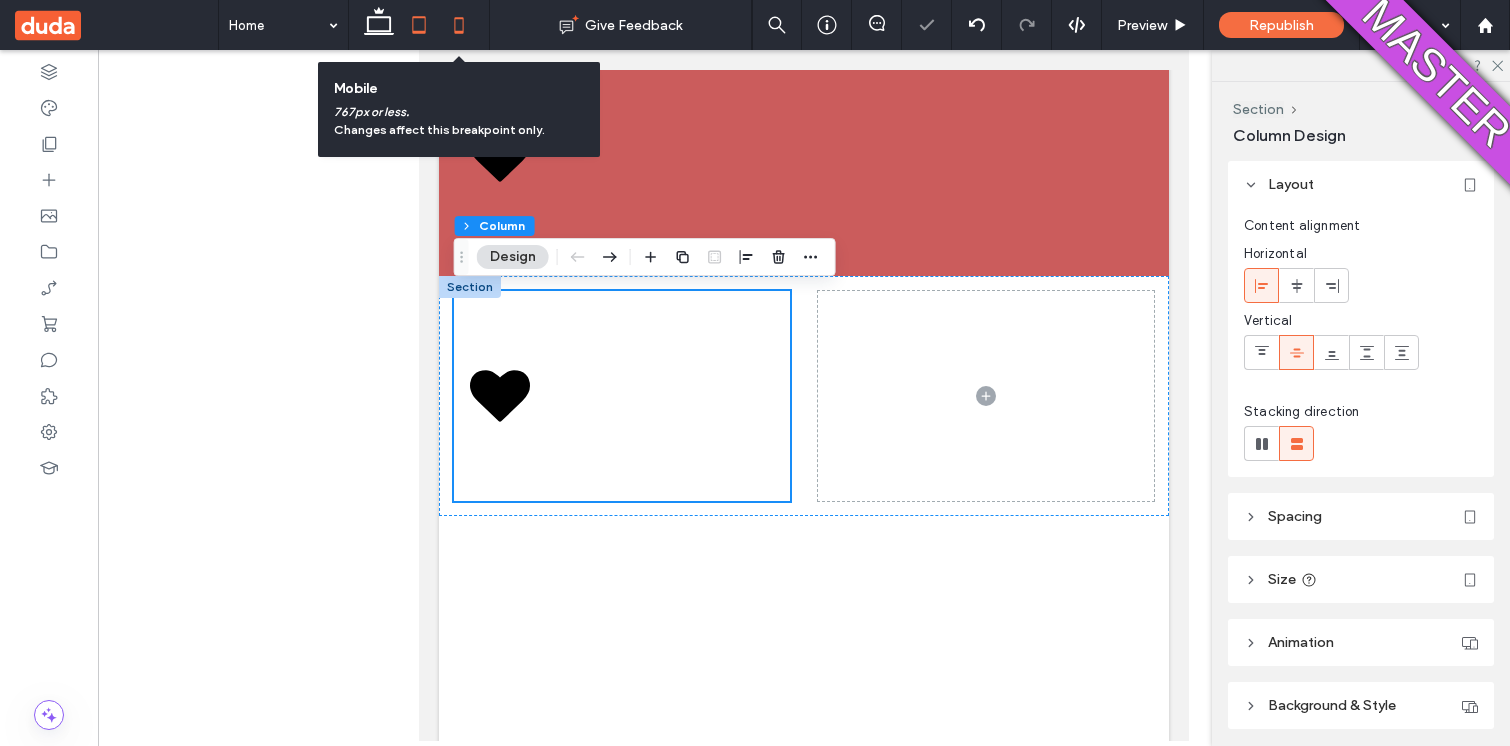 scroll, scrollTop: 119, scrollLeft: 0, axis: vertical 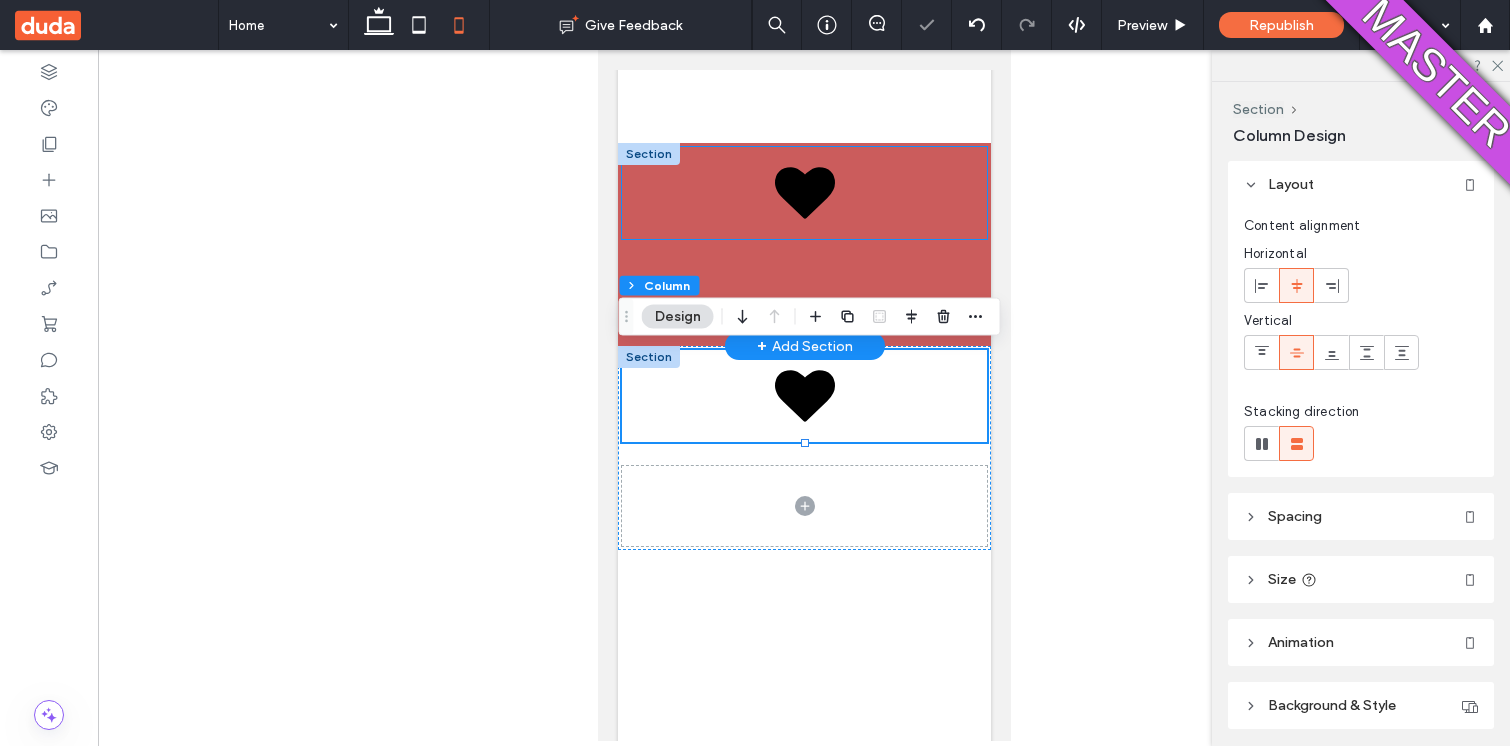 click at bounding box center (804, 193) 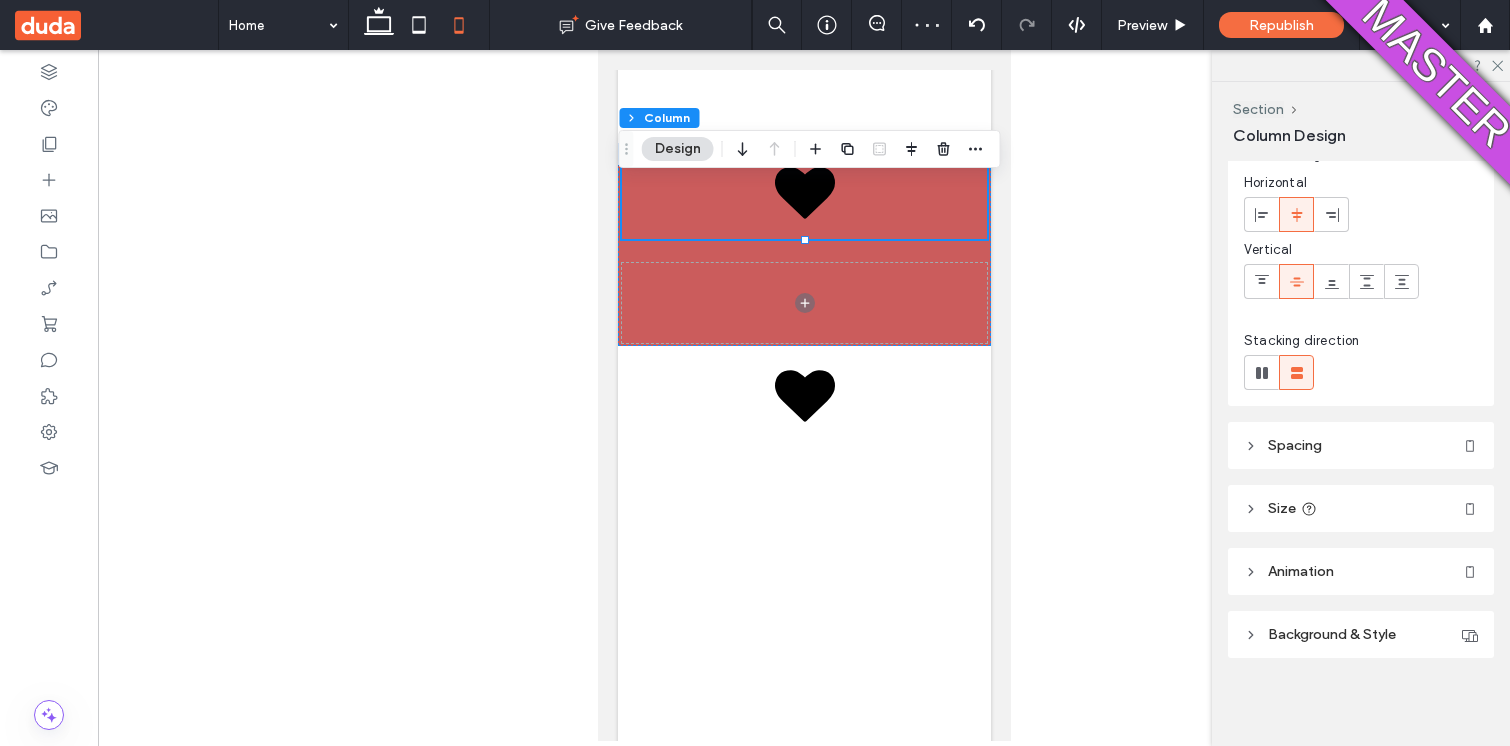 scroll, scrollTop: 71, scrollLeft: 0, axis: vertical 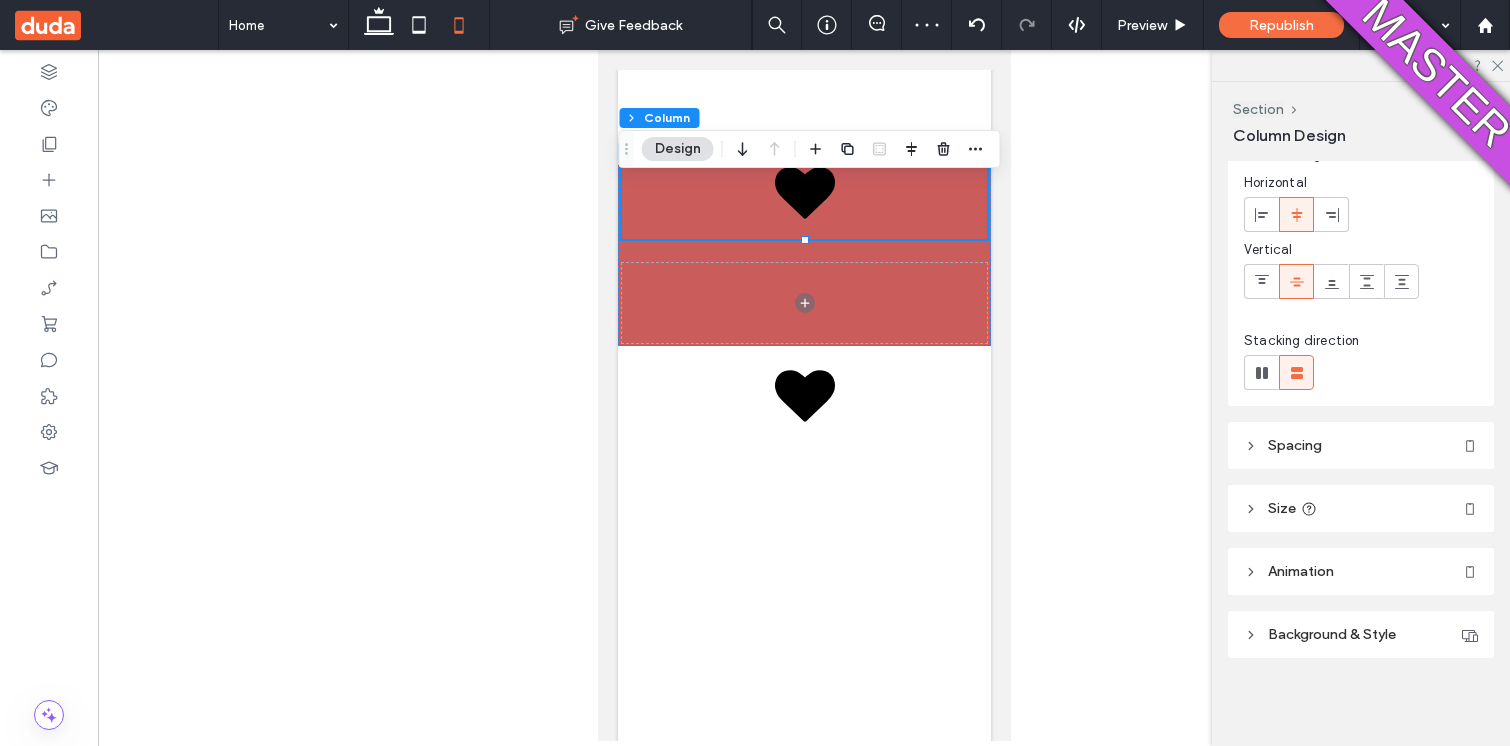 click on "Background & Style" at bounding box center (1361, 634) 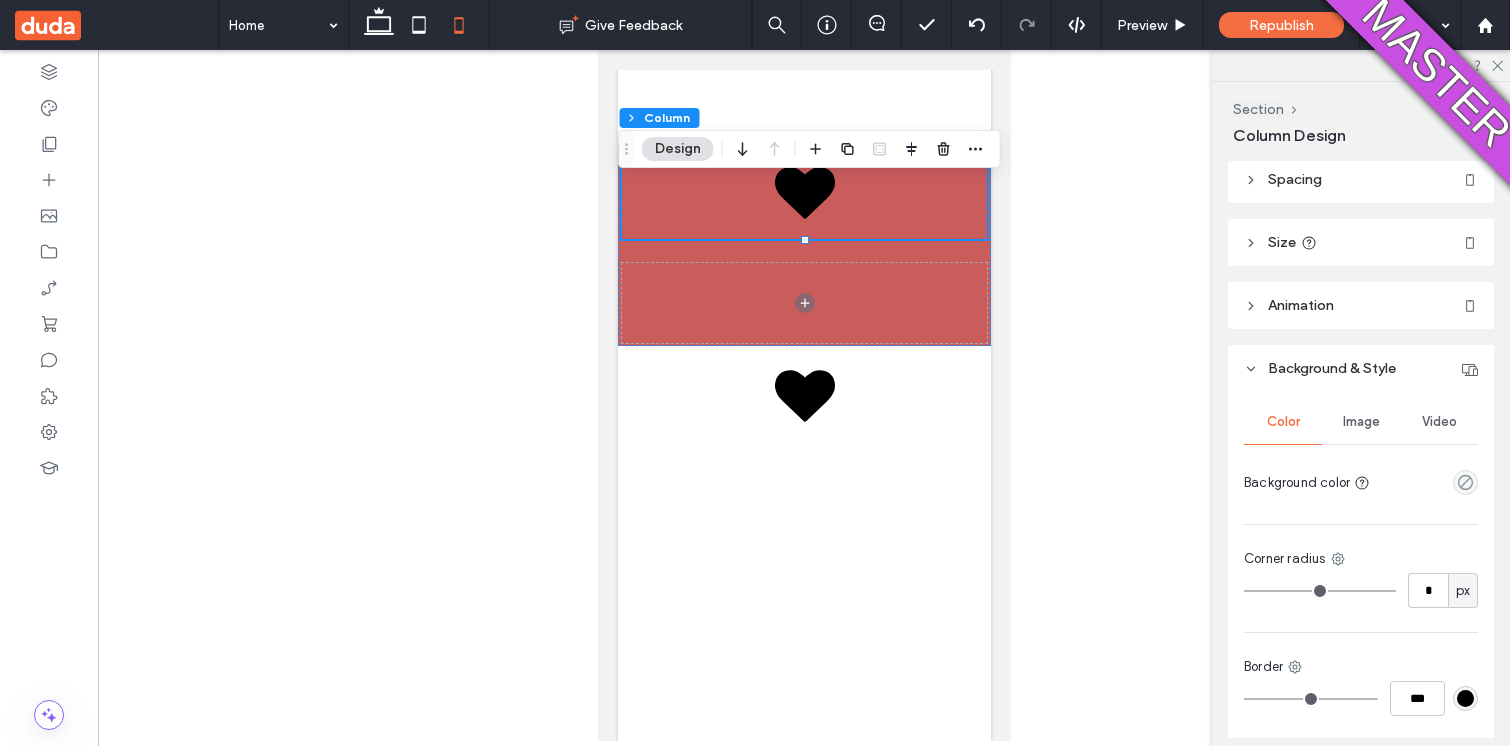scroll, scrollTop: 385, scrollLeft: 0, axis: vertical 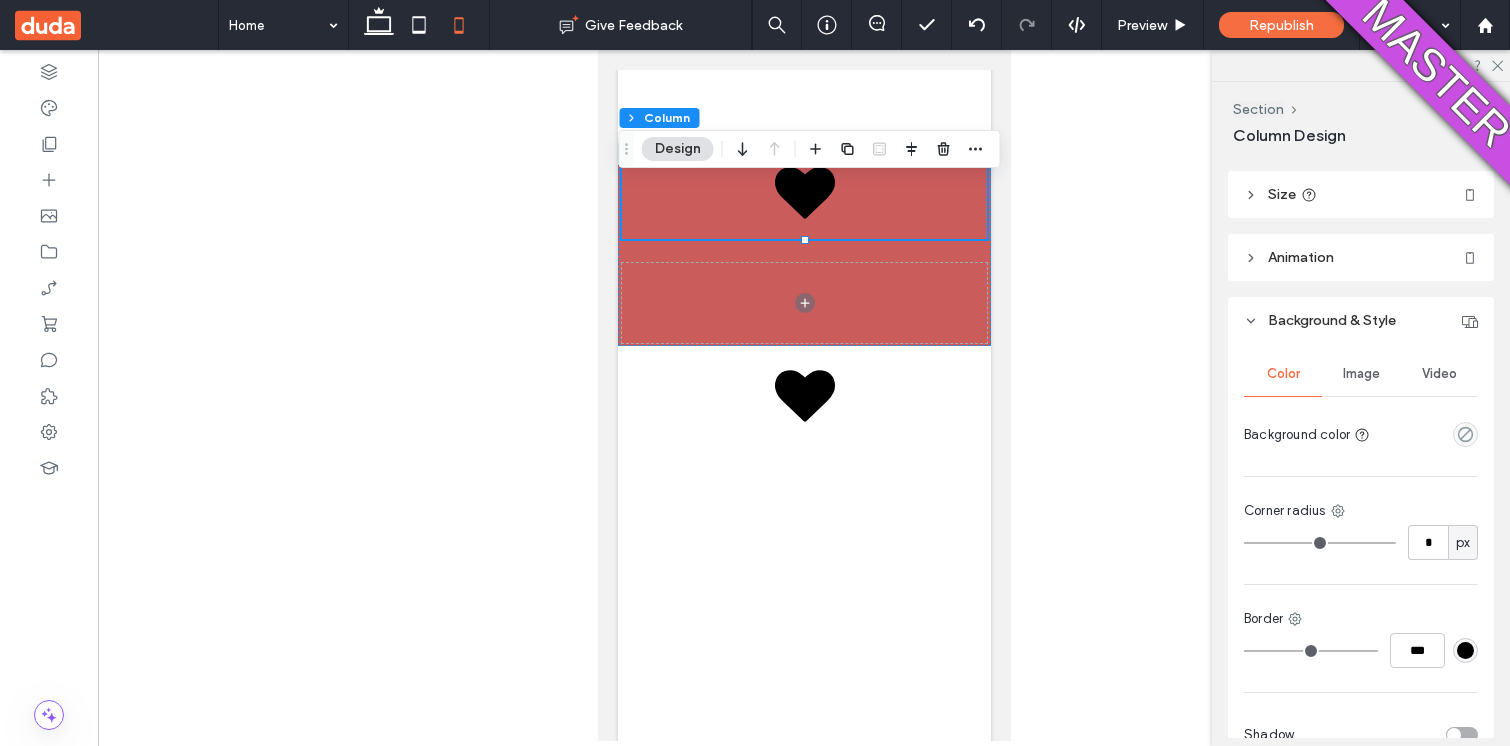 click on "Image" at bounding box center [1361, 374] 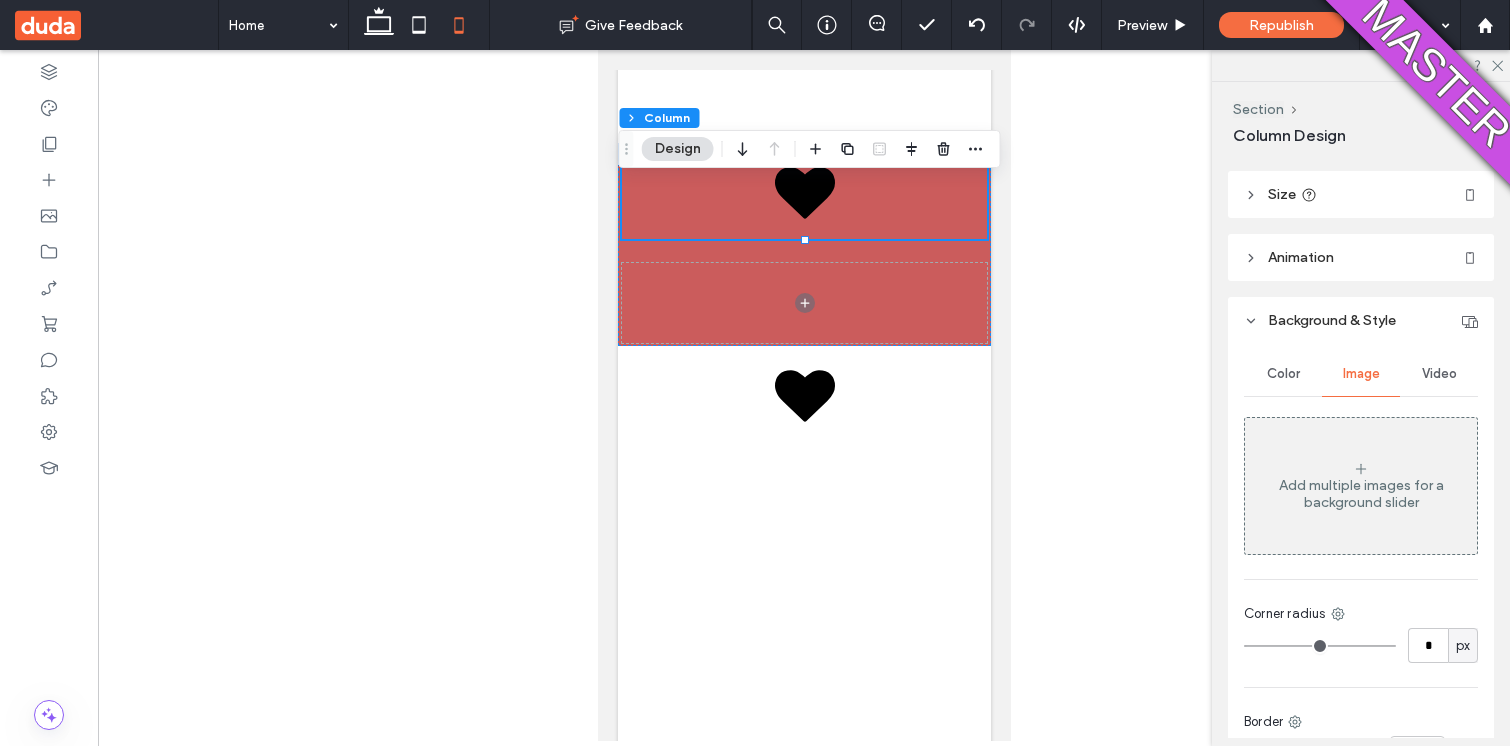 click on "Color Image Video Add multiple images for a background slider Corner radius * px Border *** Shadow" at bounding box center [1361, 607] 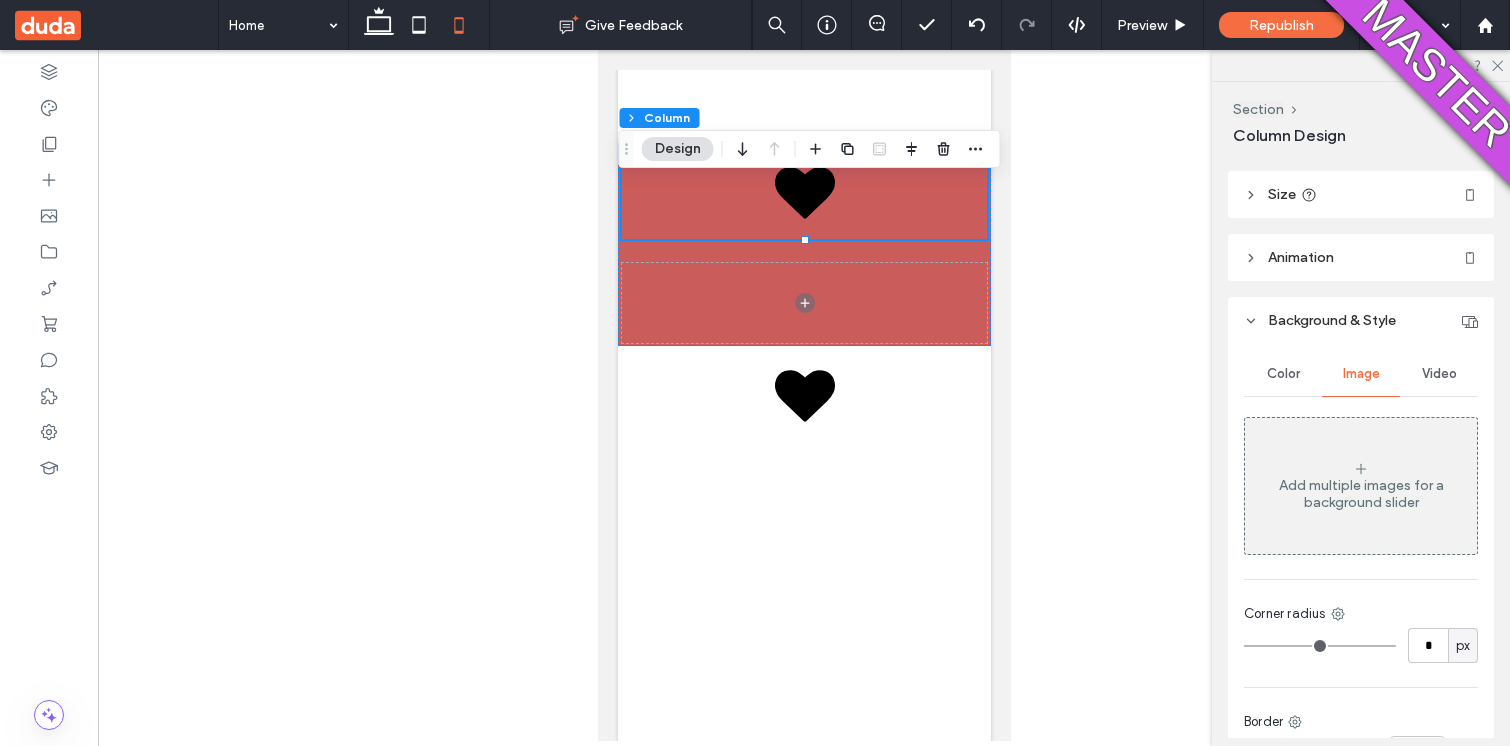 click on "Color" at bounding box center (1283, 374) 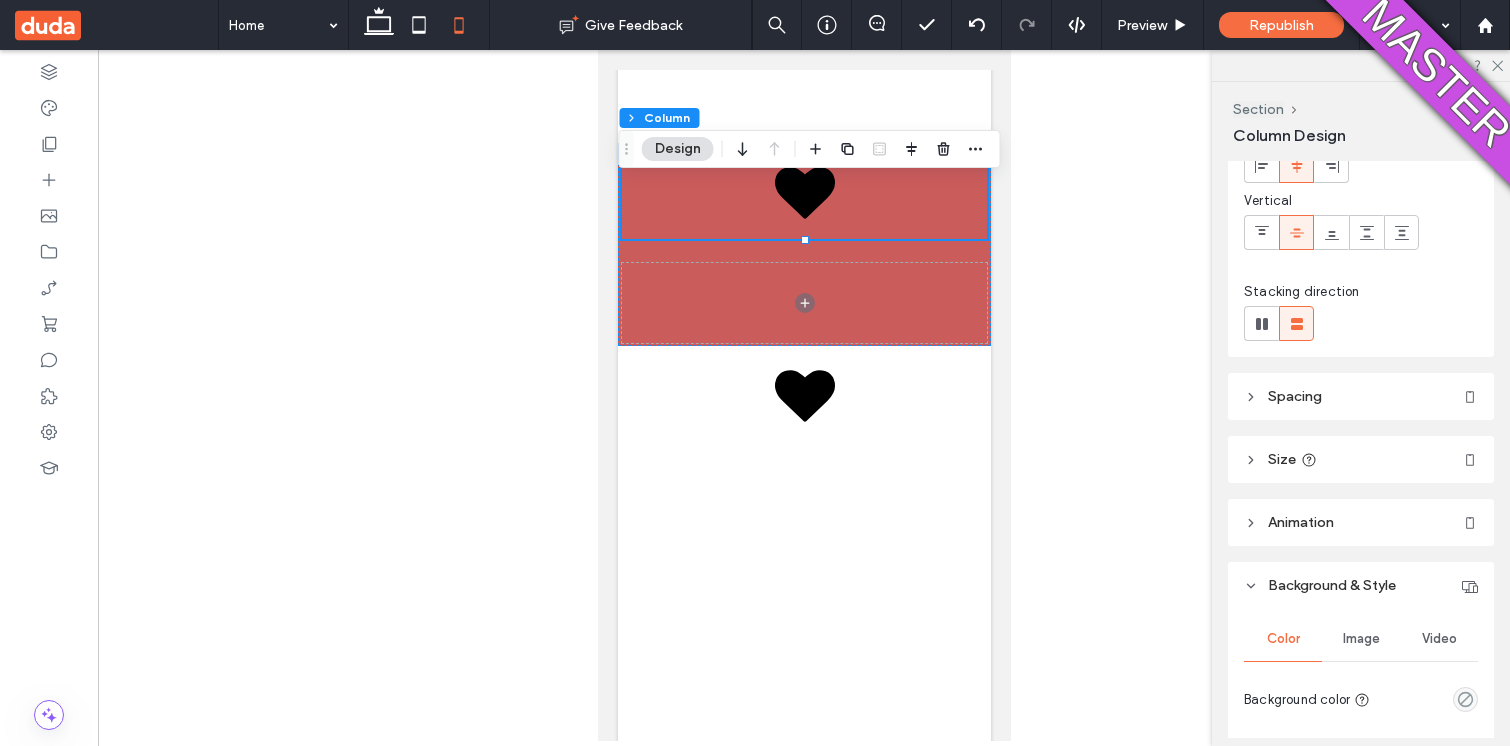 scroll, scrollTop: 109, scrollLeft: 0, axis: vertical 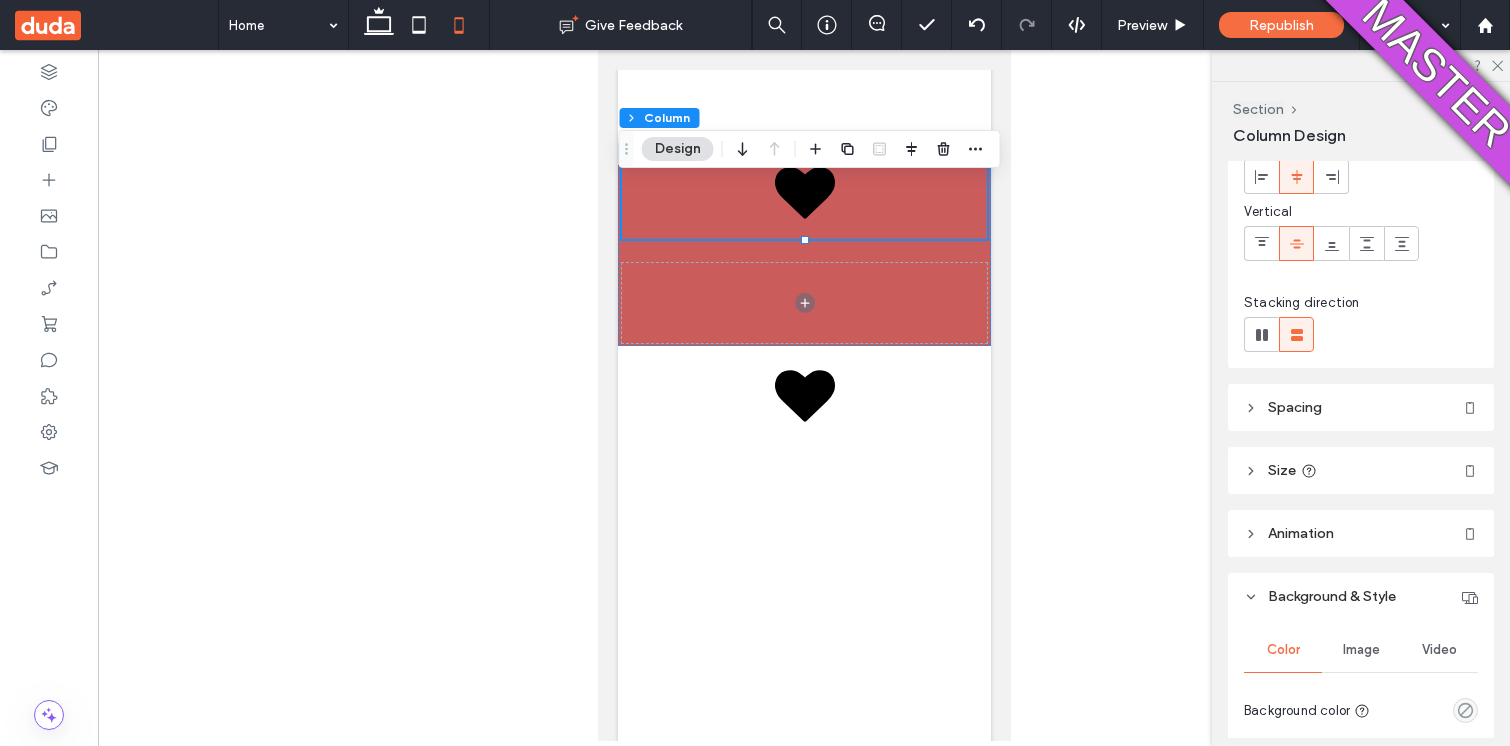 click on "Spacing" at bounding box center (1295, 407) 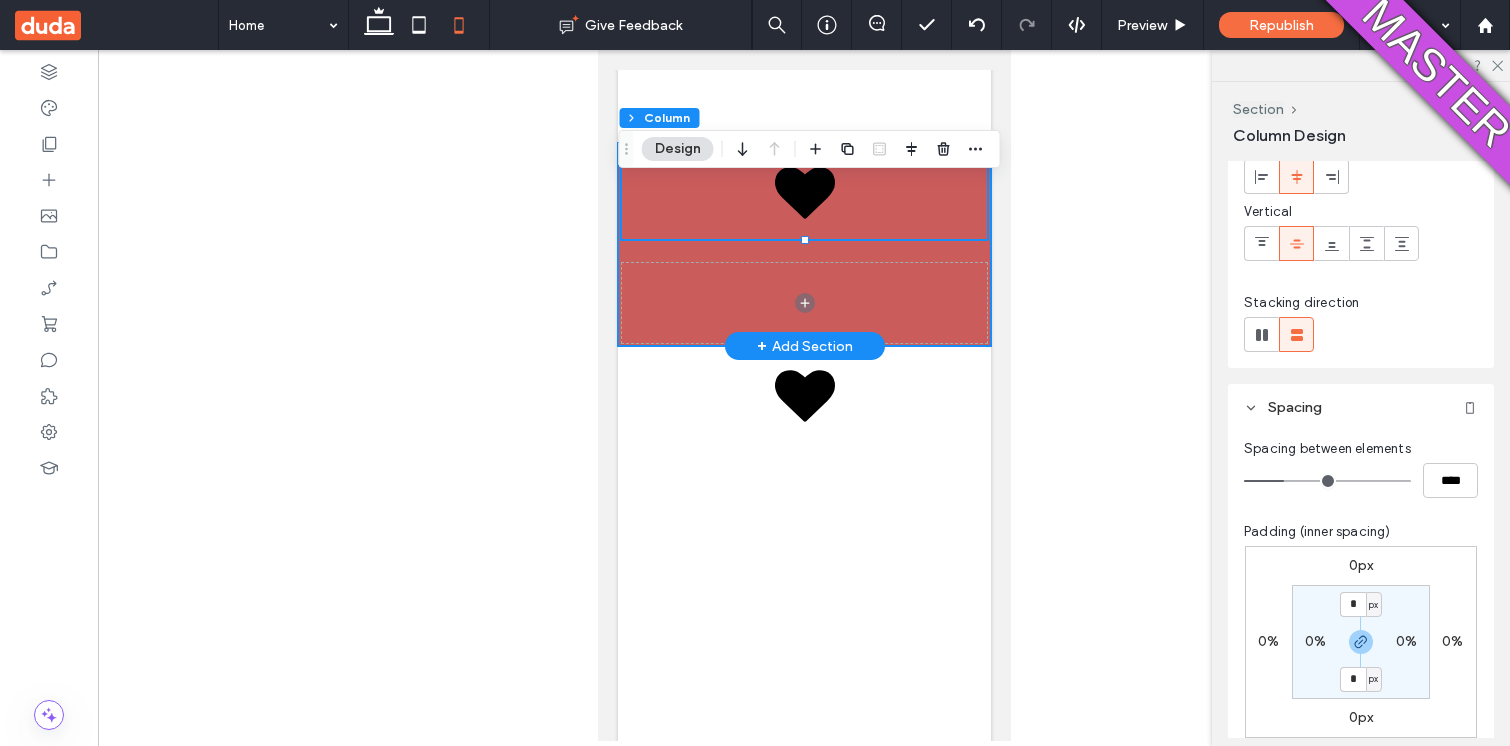 click at bounding box center (803, 244) 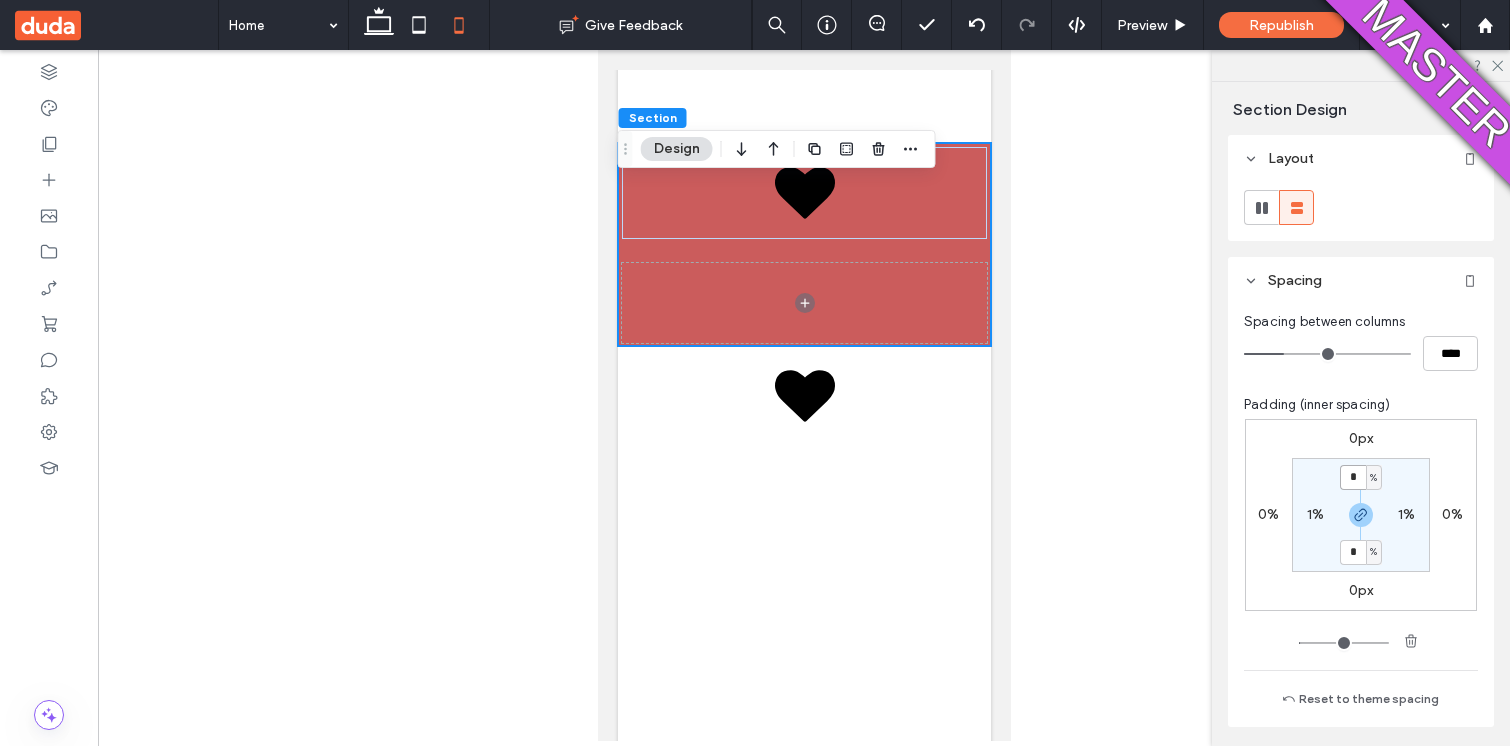 click on "*" at bounding box center (1353, 477) 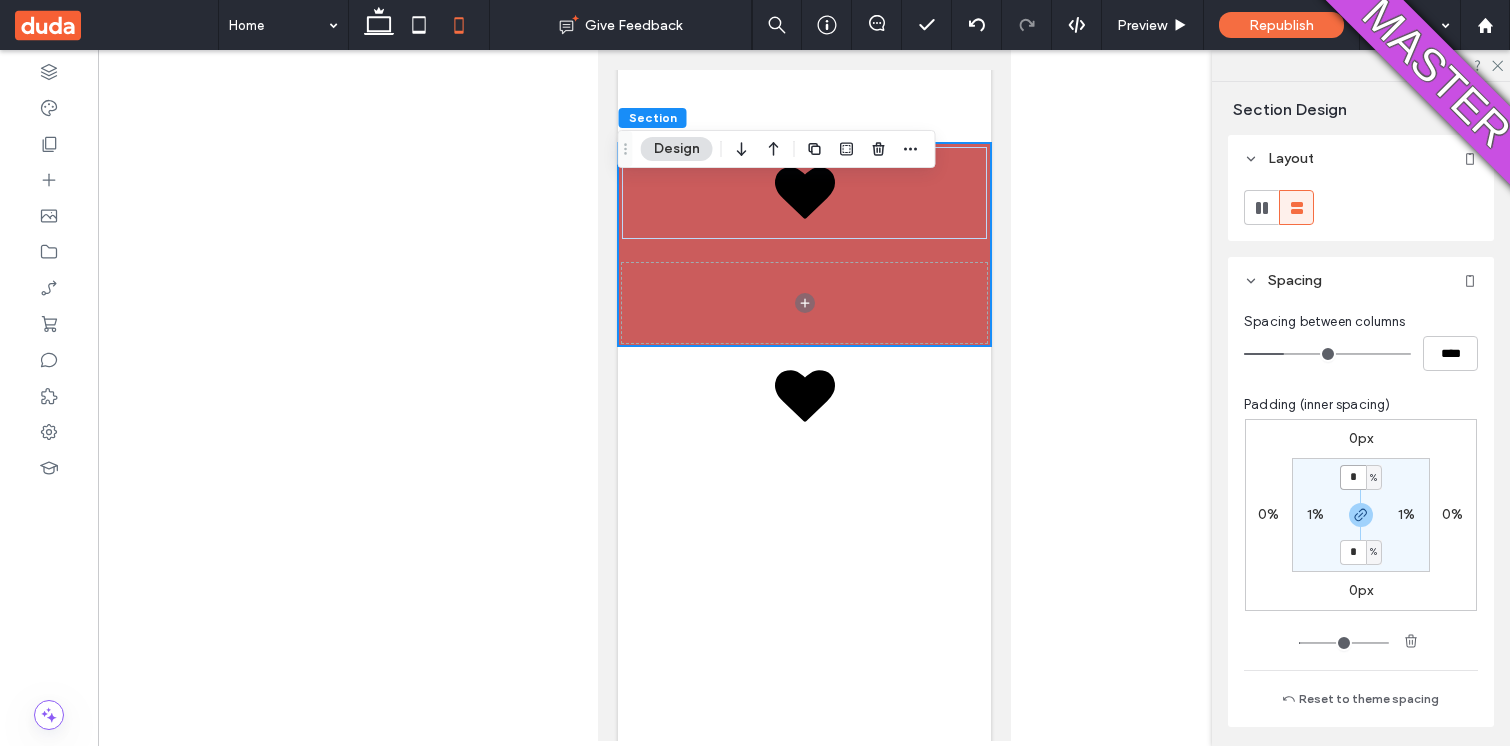 type on "*" 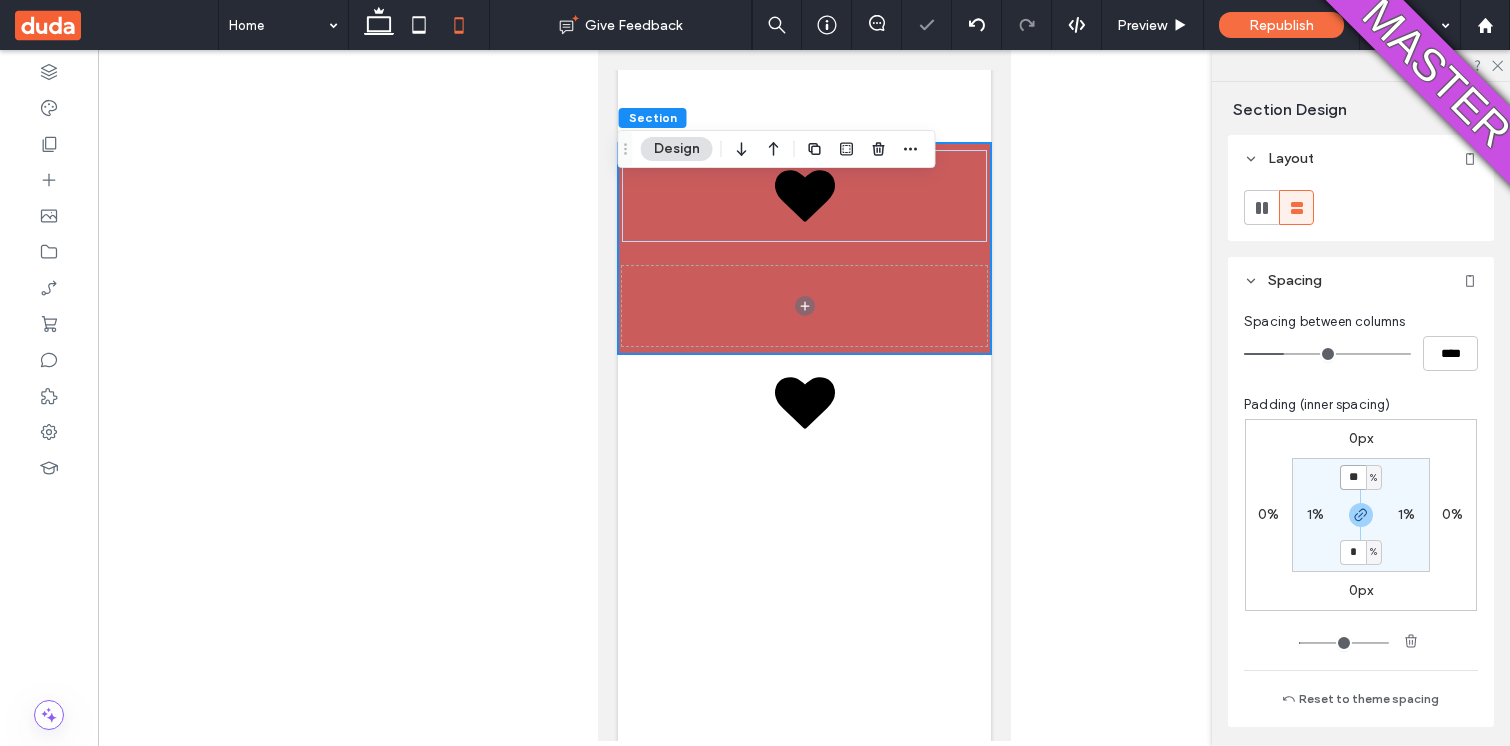 type on "**" 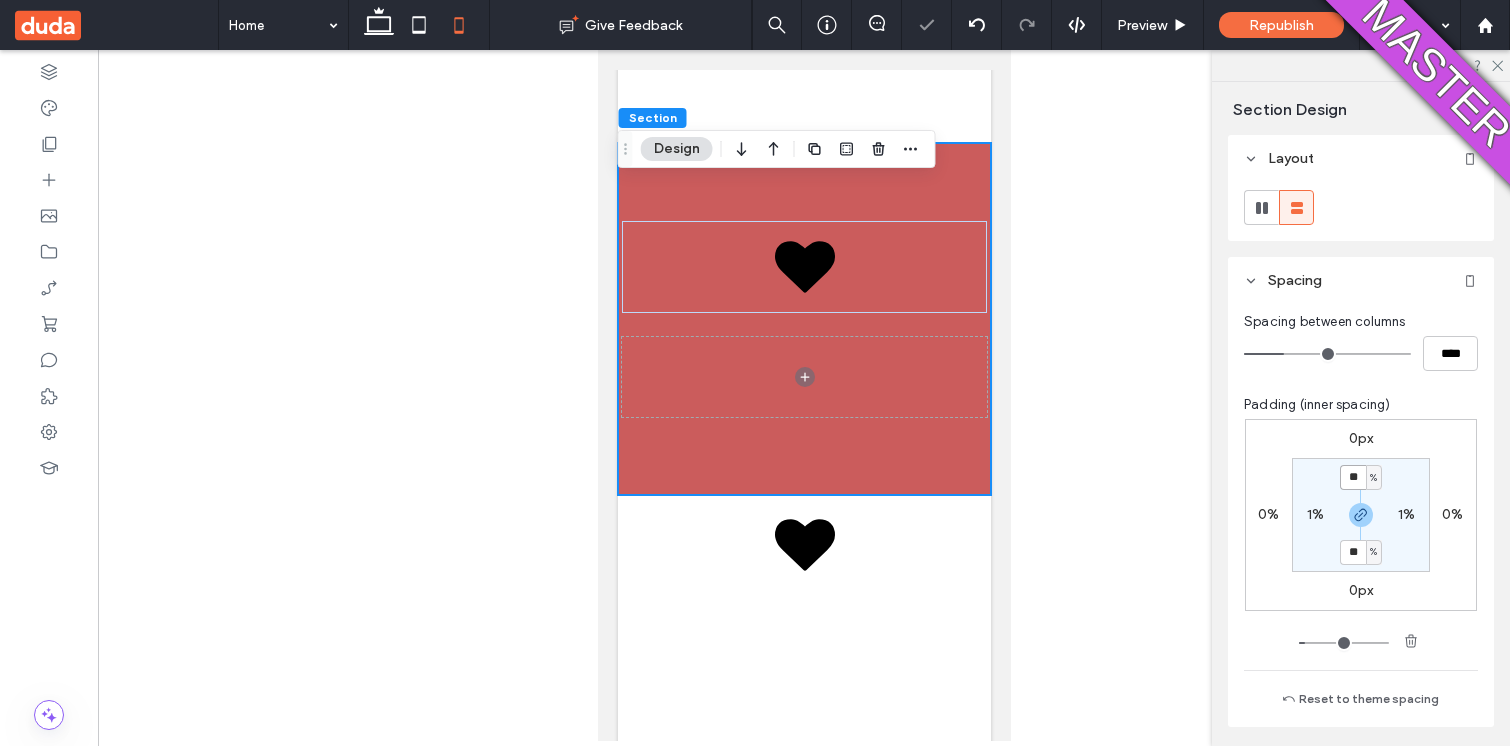 type on "*" 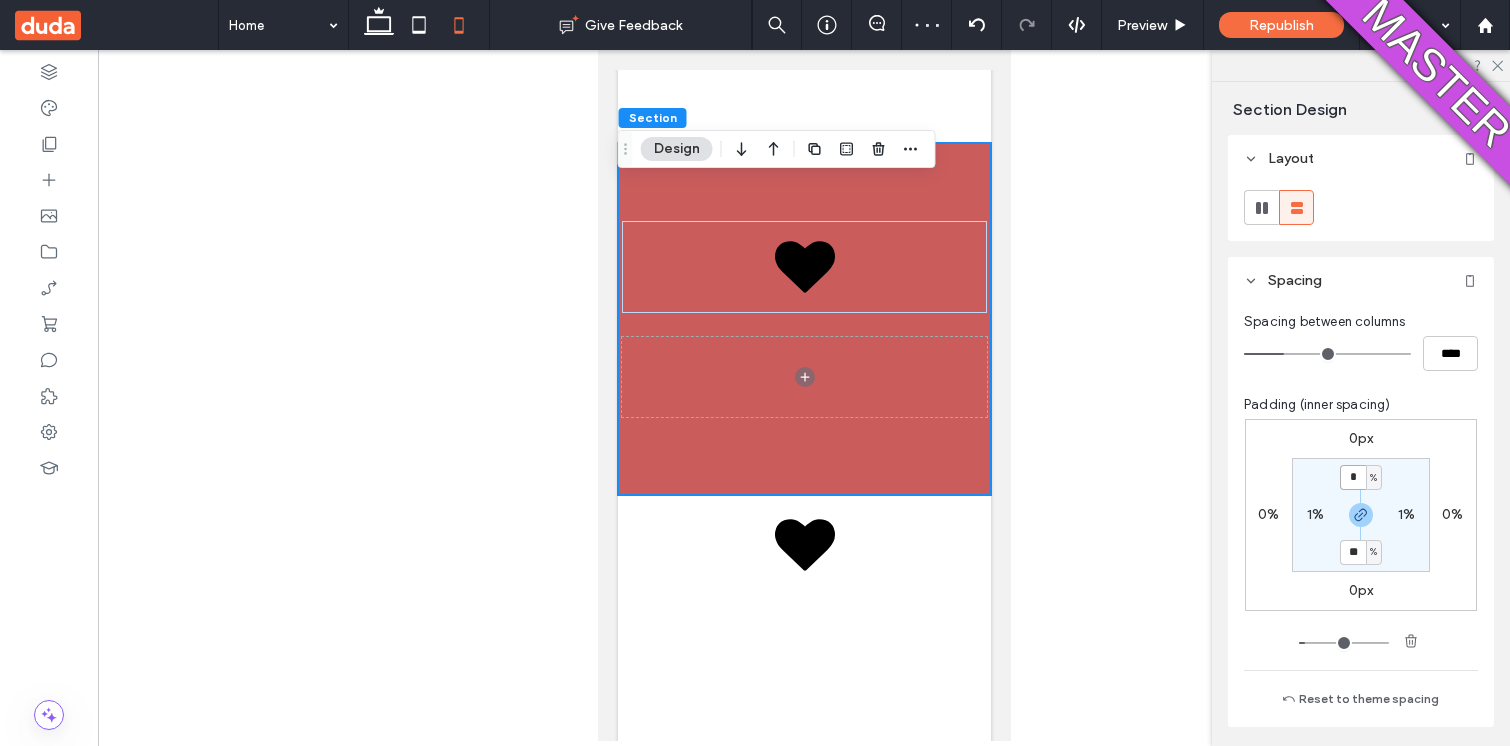 type on "*" 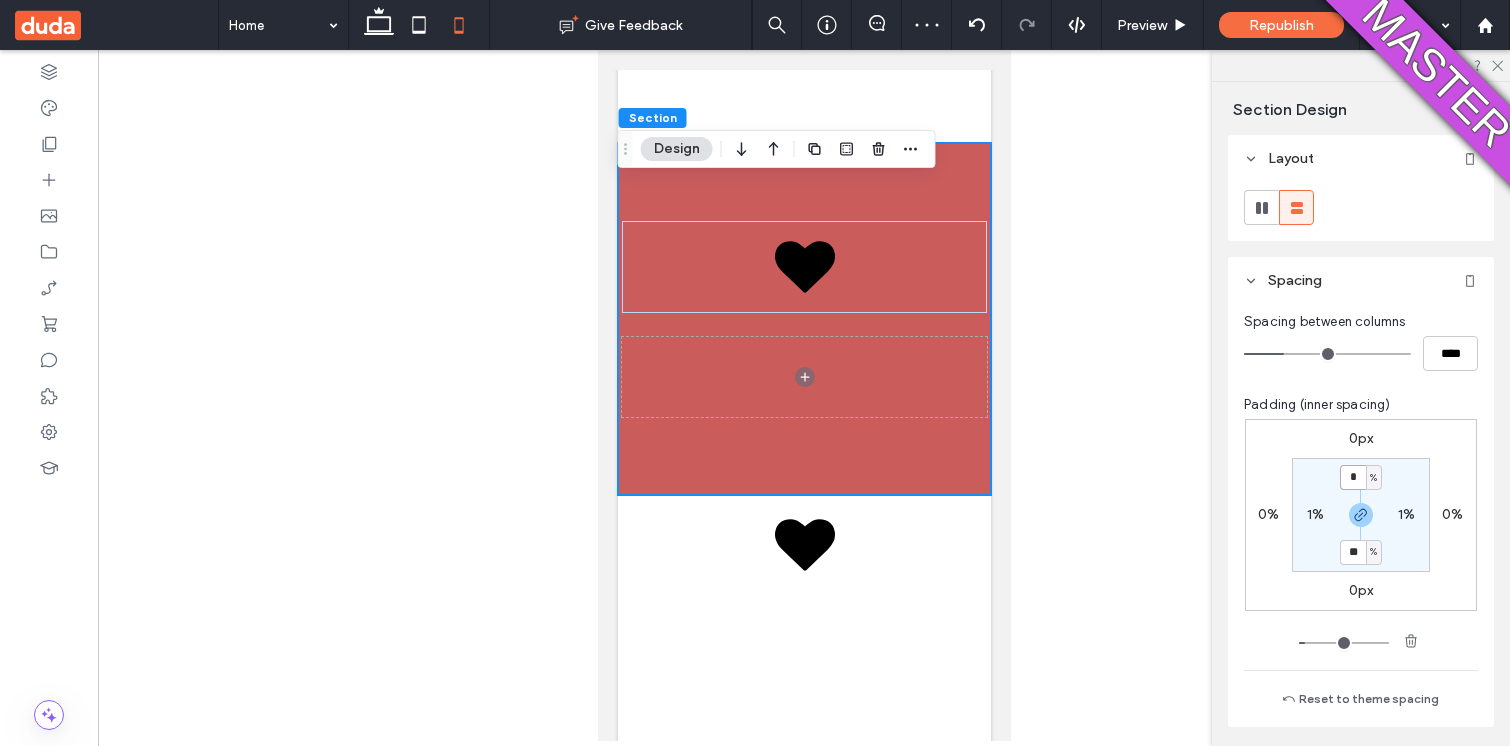 type on "*" 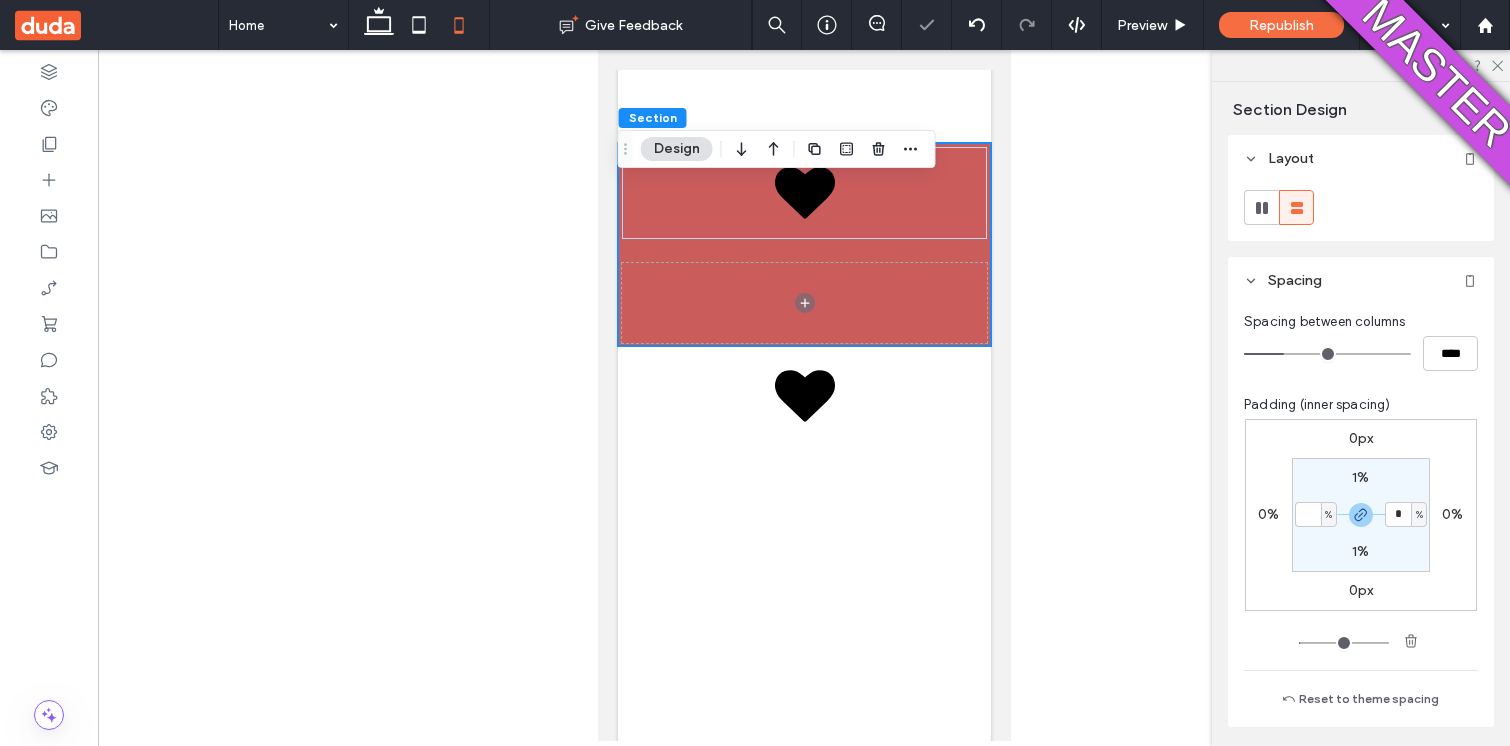 type on "*" 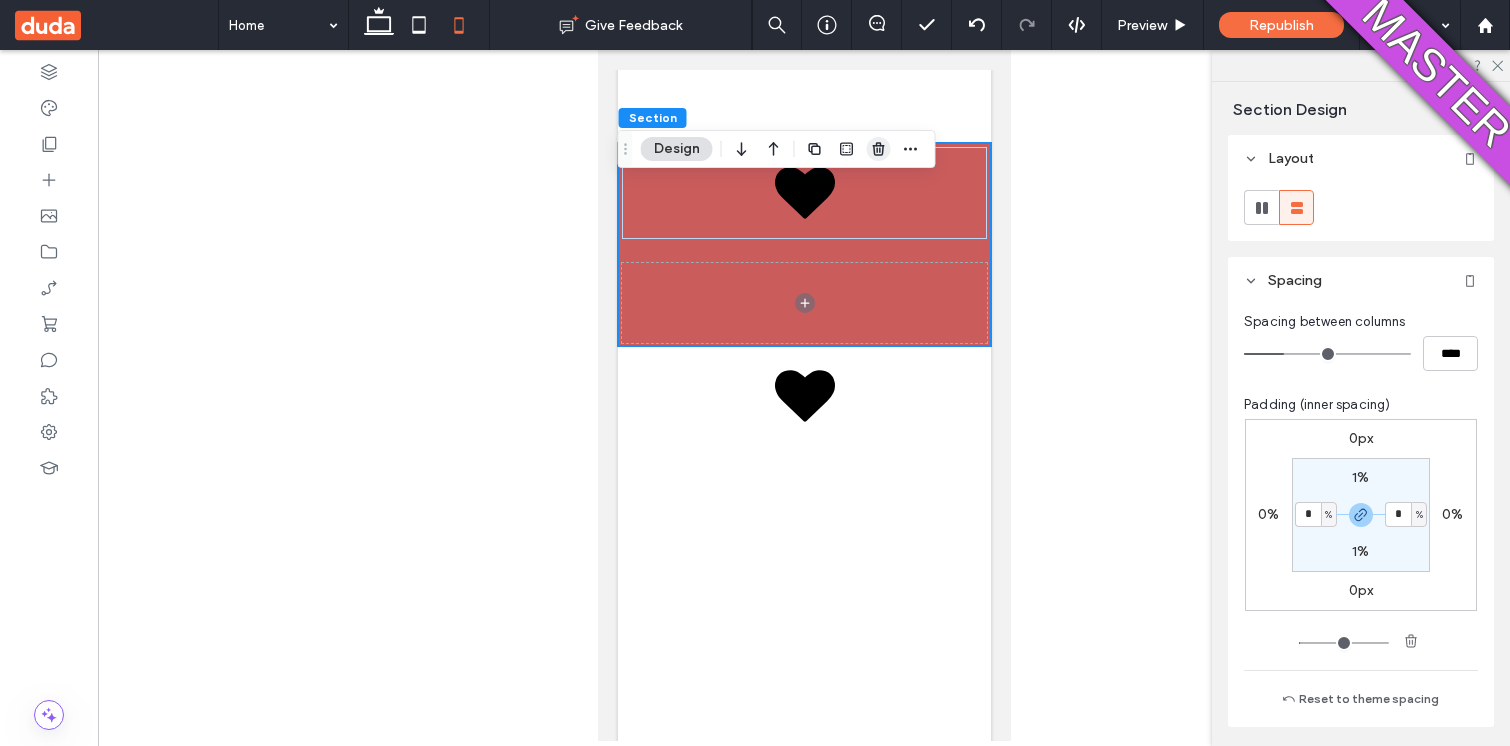 click 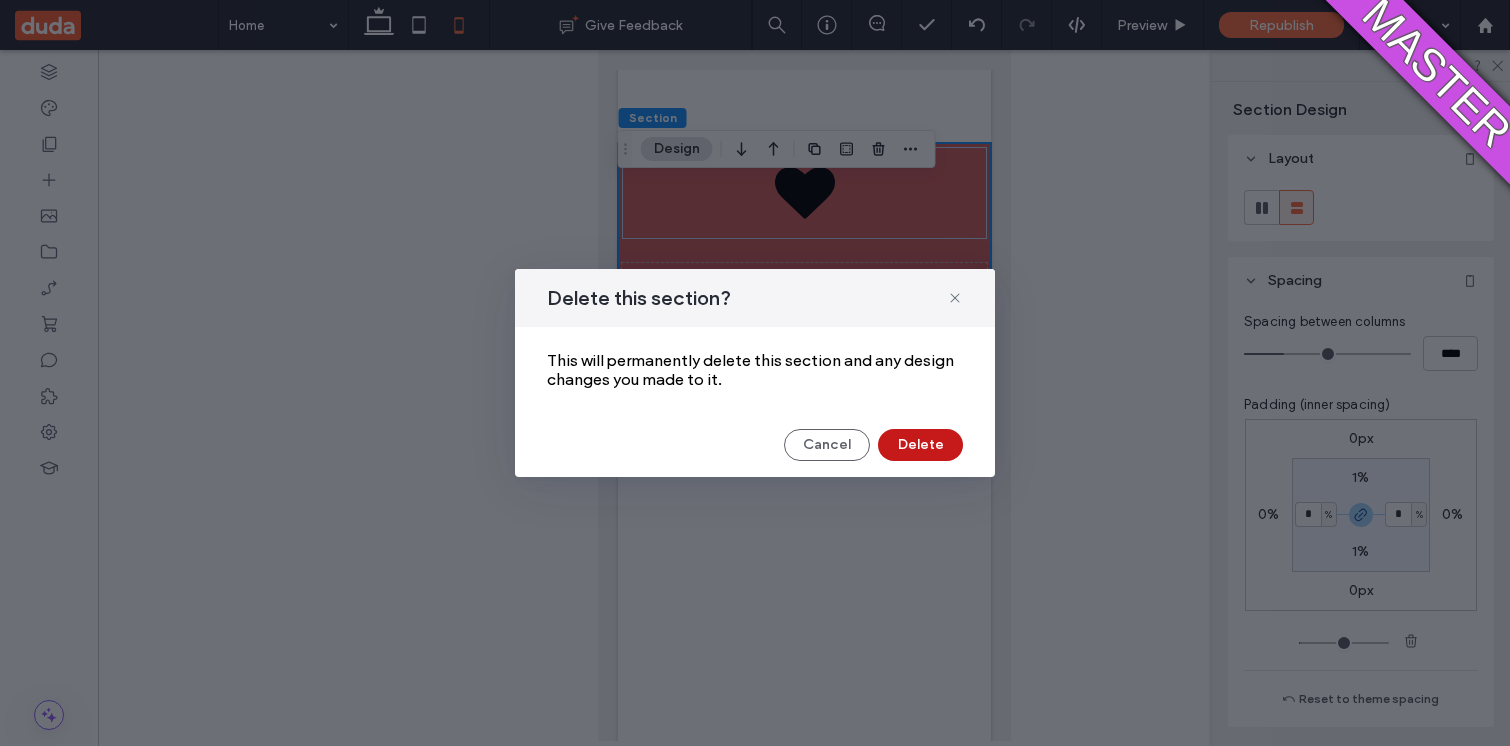 click on "Delete" at bounding box center [920, 445] 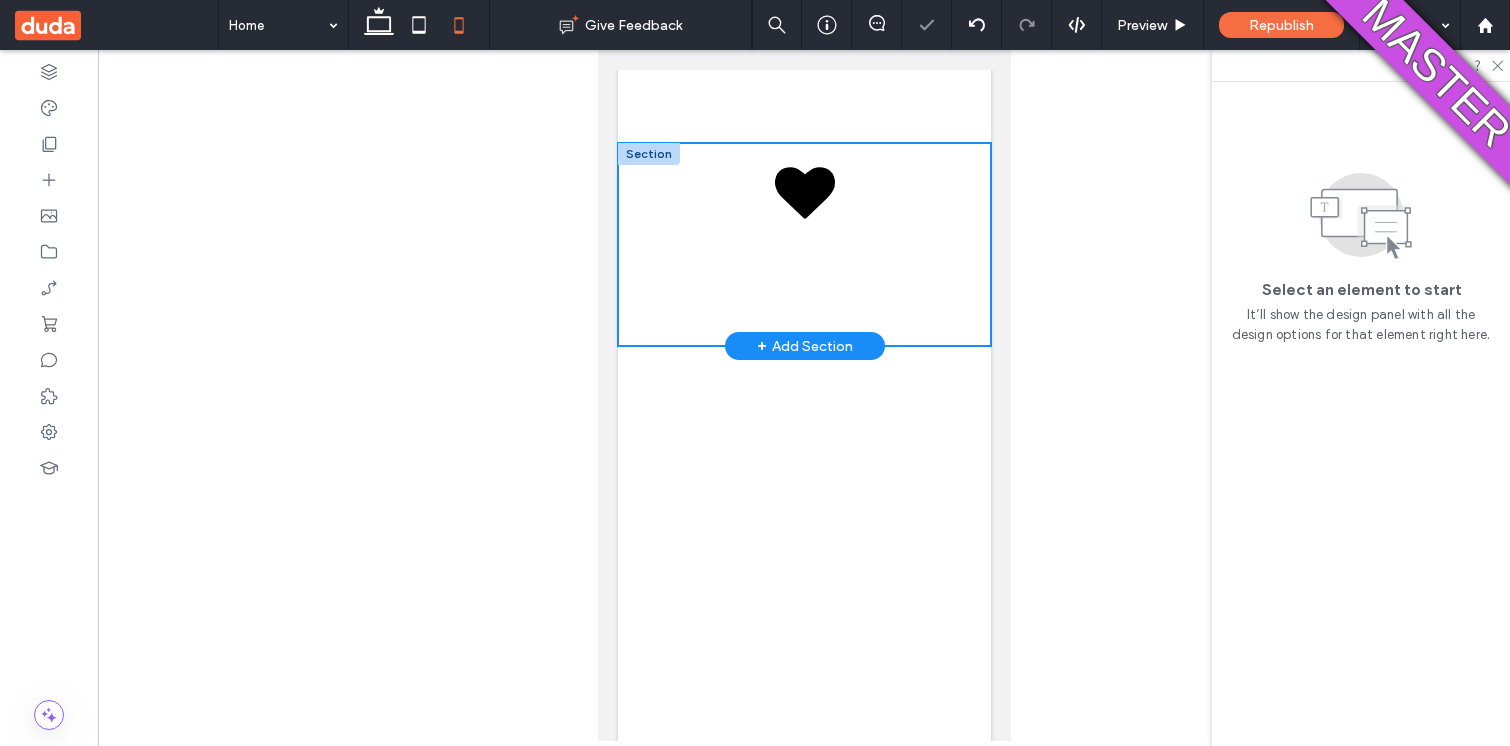 click at bounding box center (803, 244) 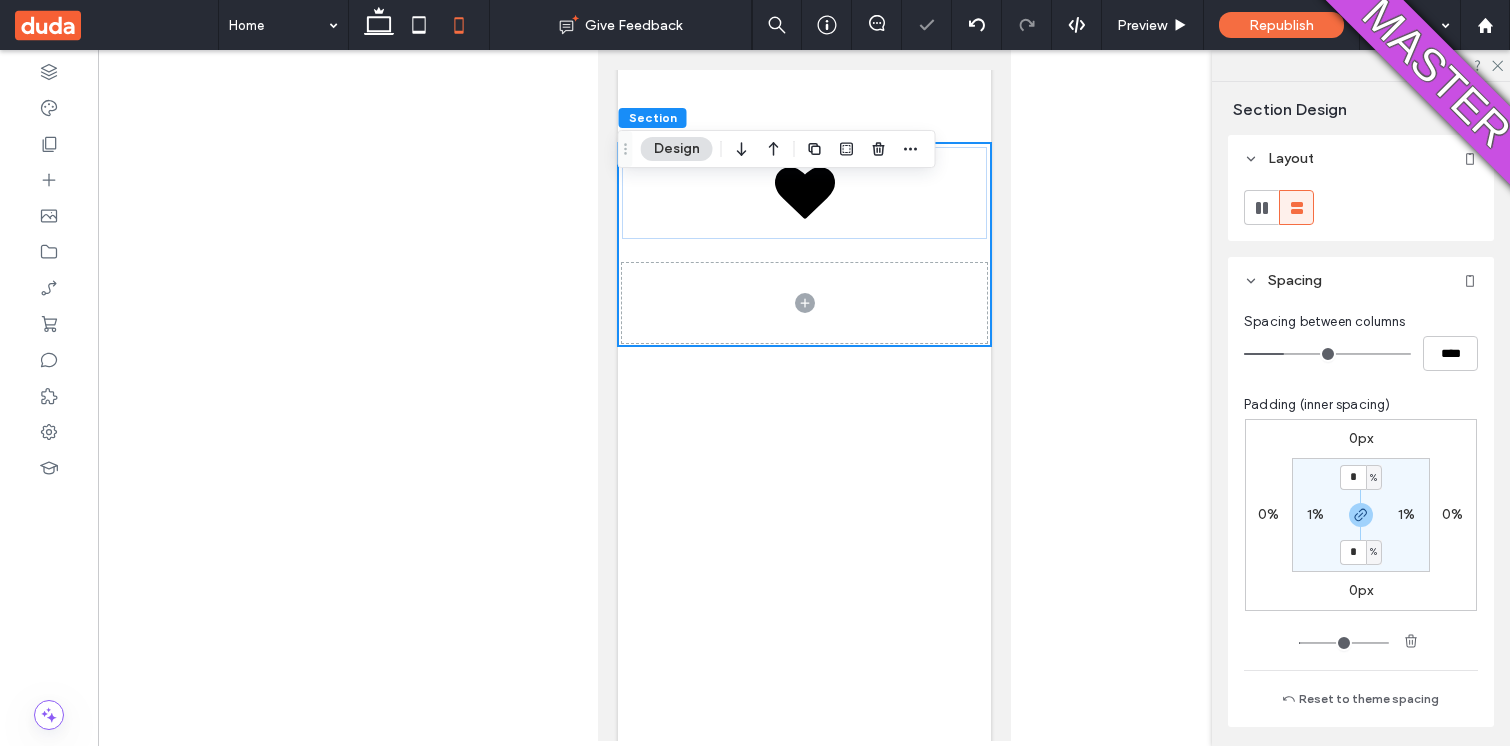 click at bounding box center [879, 149] 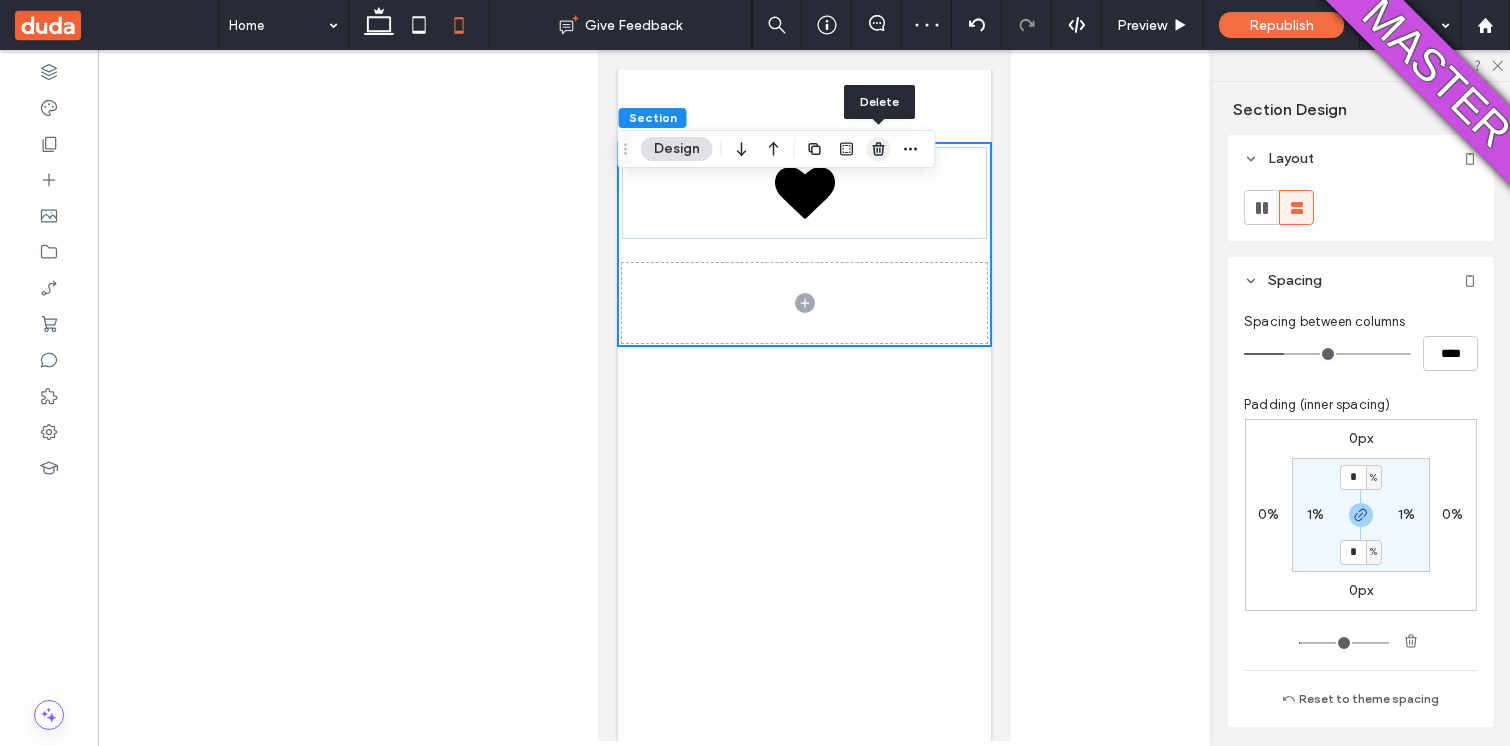 click 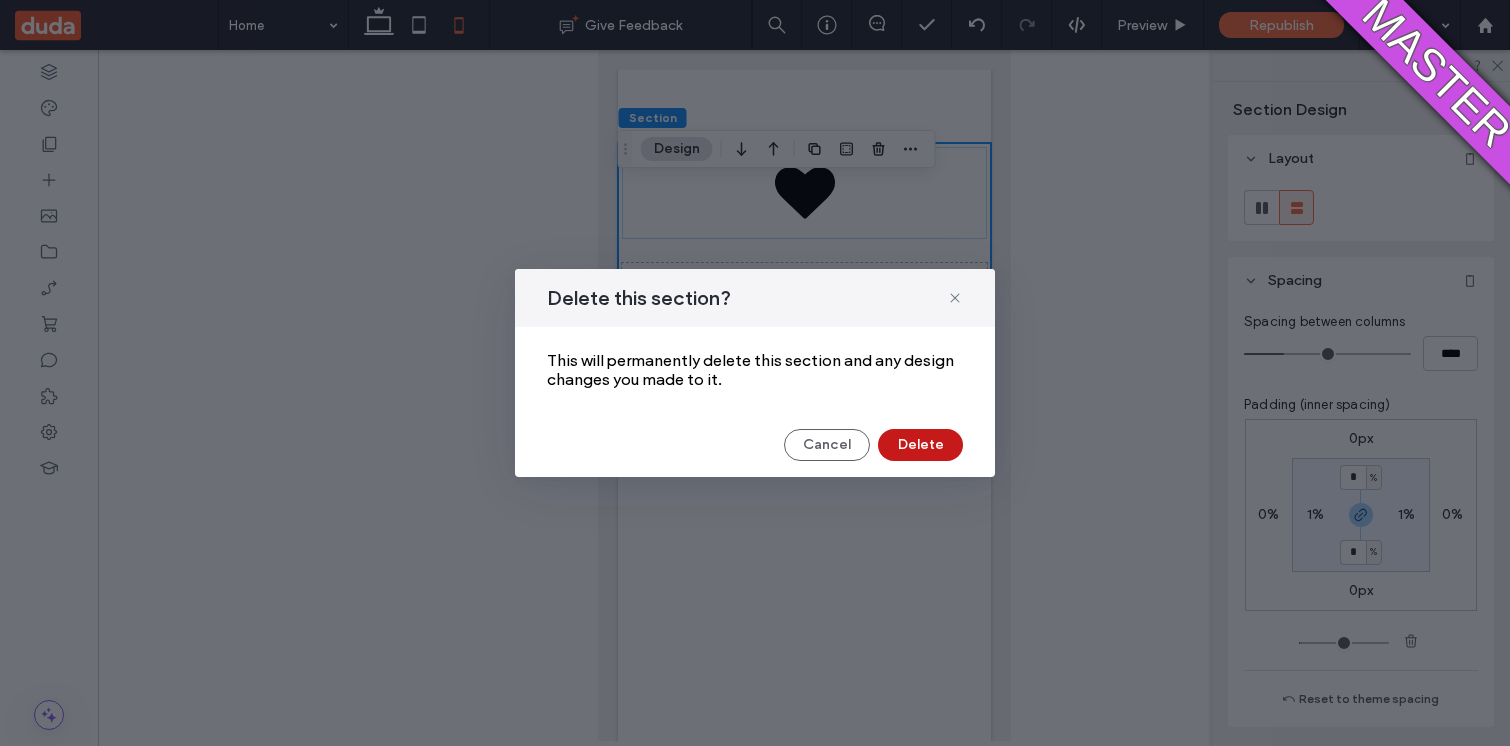 click on "Delete" at bounding box center [920, 445] 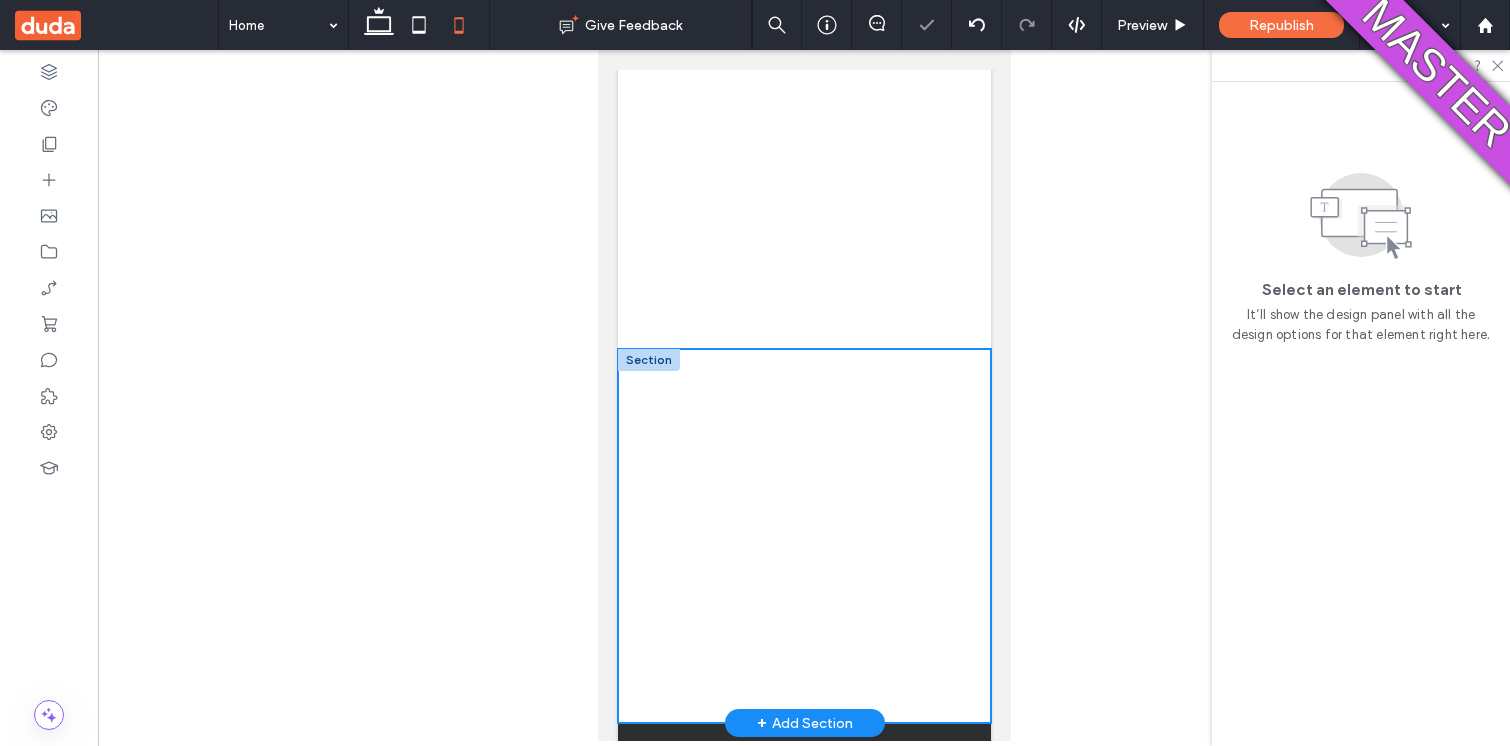 scroll, scrollTop: 0, scrollLeft: 0, axis: both 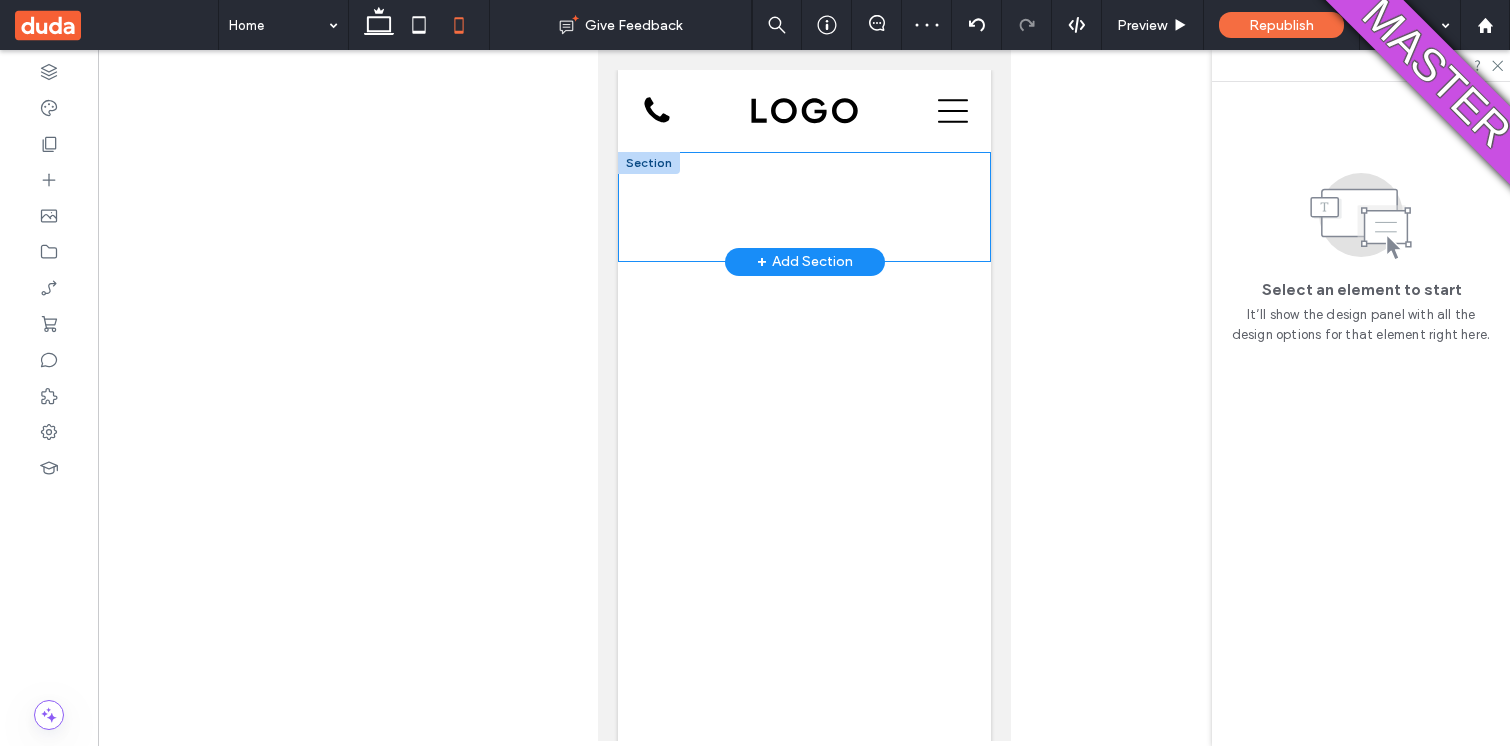 click on "+ Add Section" at bounding box center [804, 262] 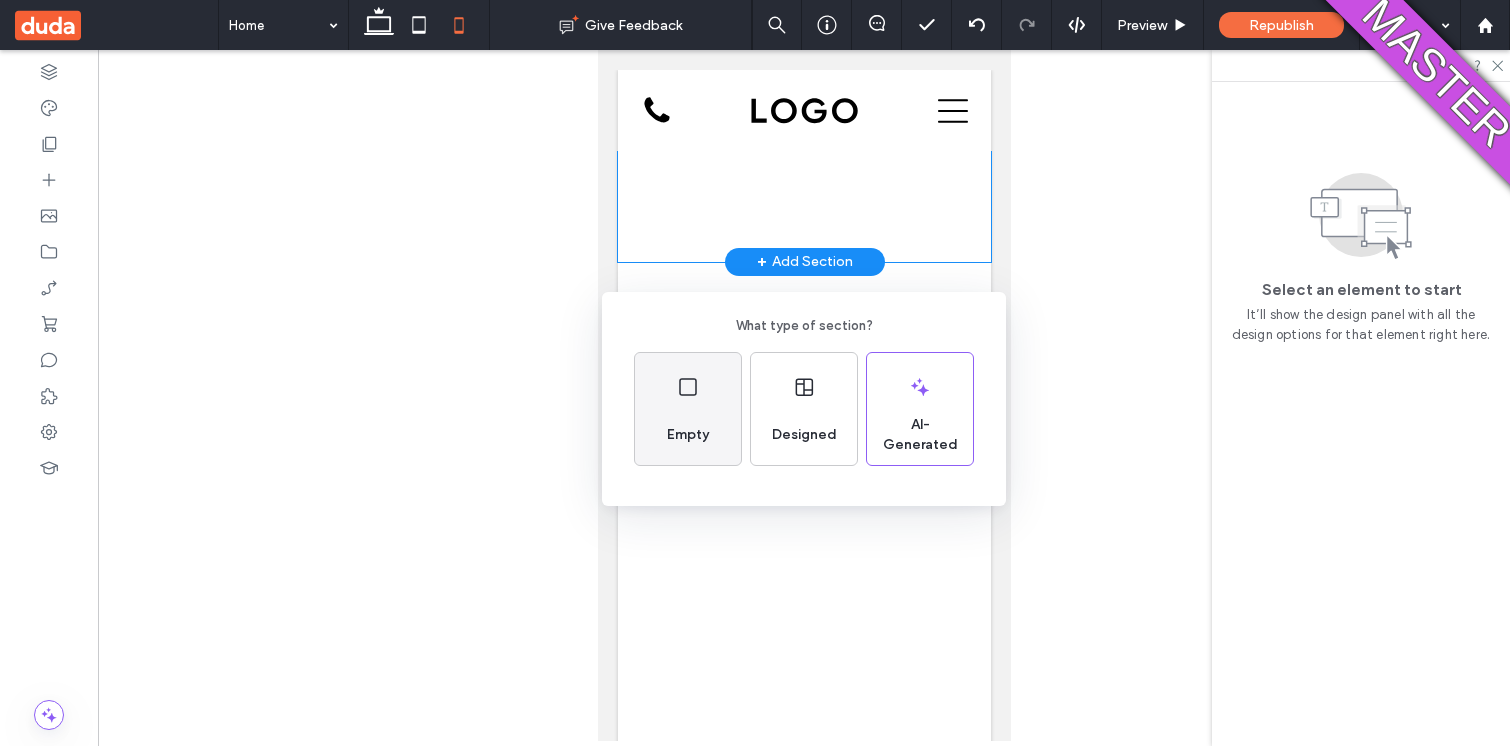 click on "Empty" at bounding box center [688, 409] 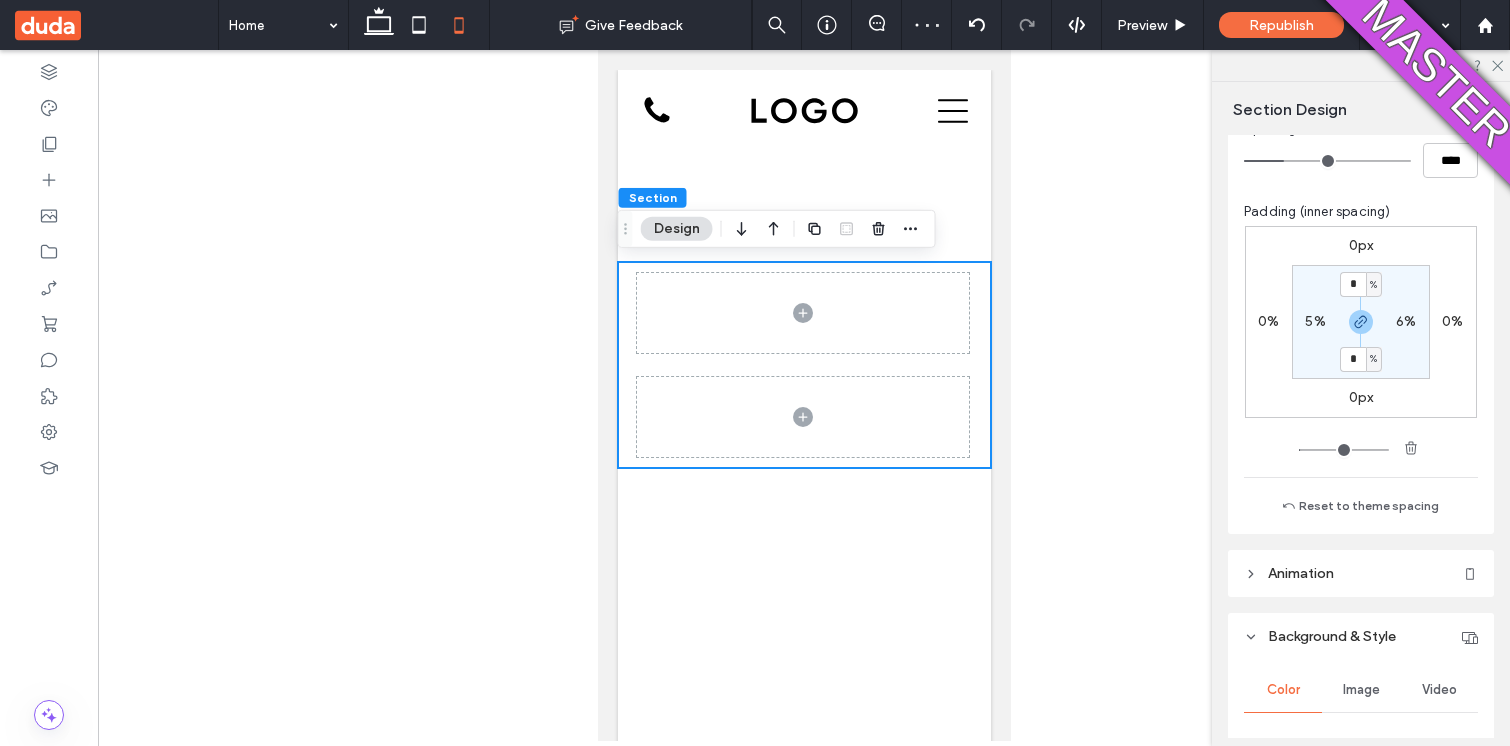 scroll, scrollTop: 209, scrollLeft: 0, axis: vertical 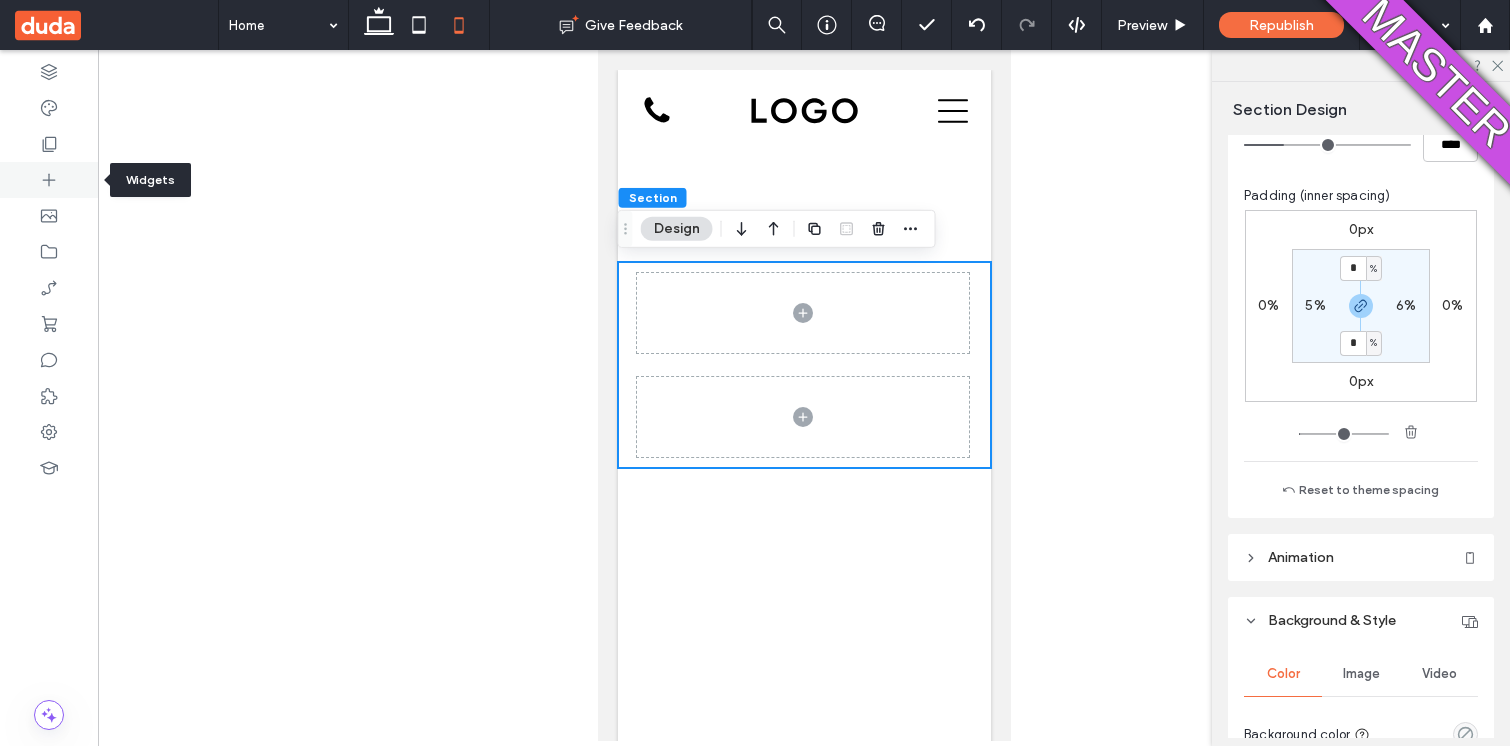 click 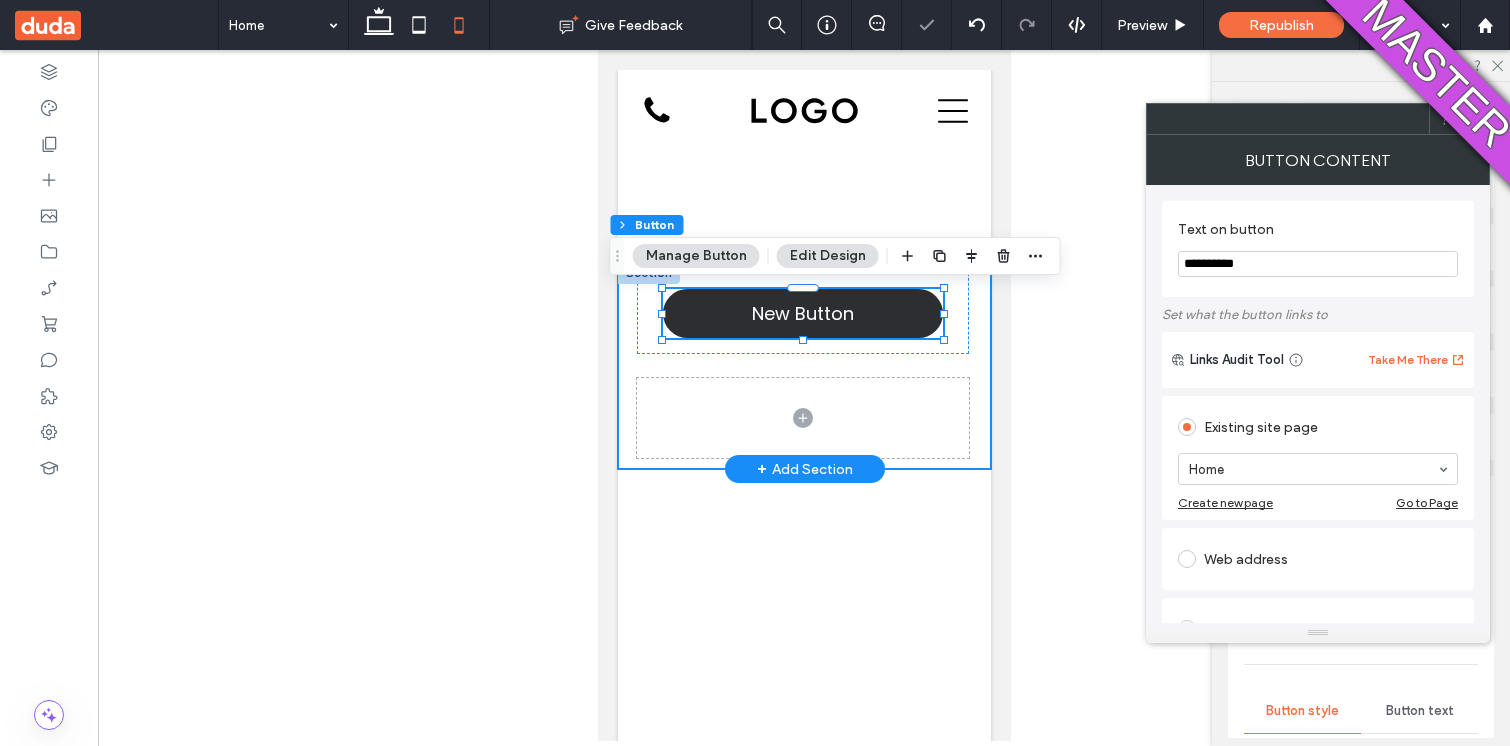 click on "New Button" at bounding box center [803, 365] 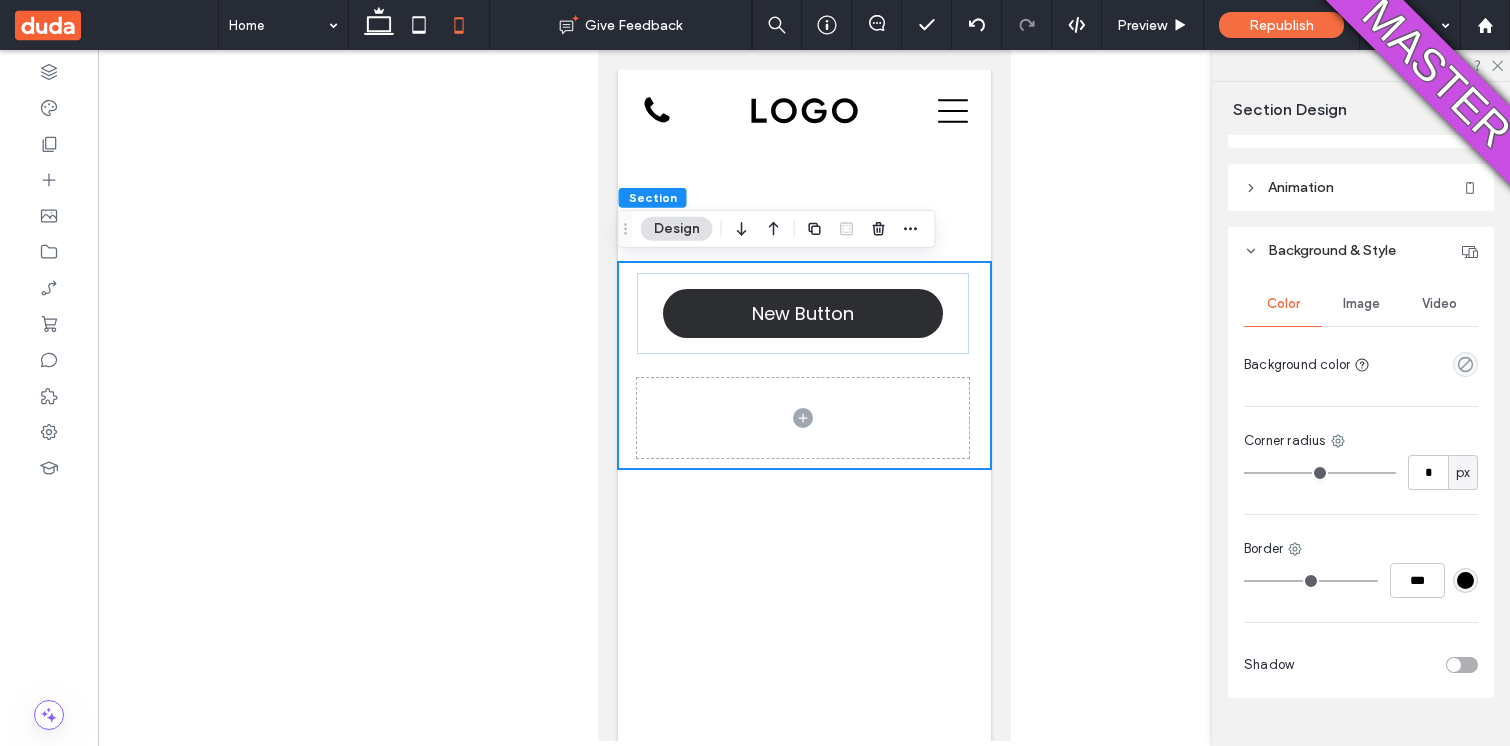 scroll, scrollTop: 573, scrollLeft: 0, axis: vertical 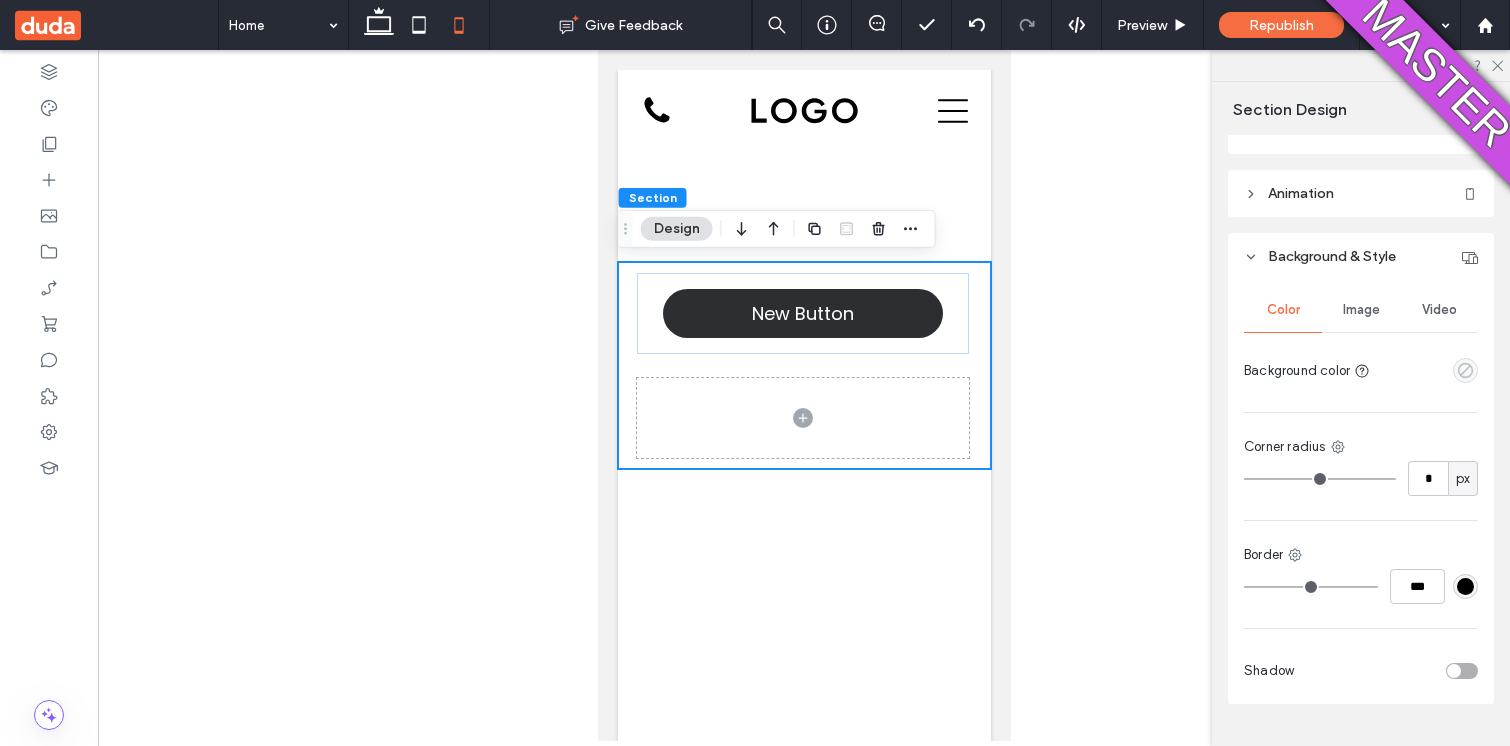click 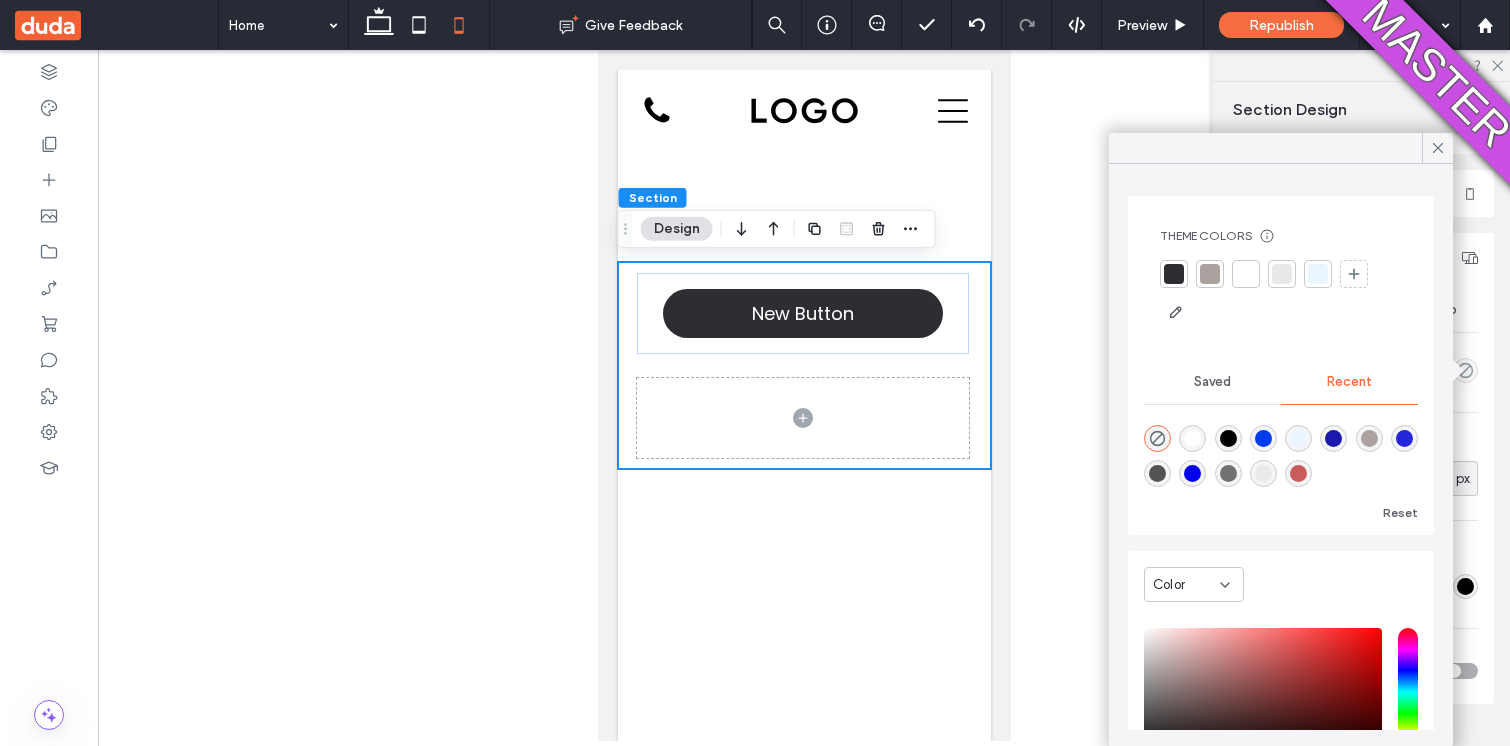 click at bounding box center (1298, 473) 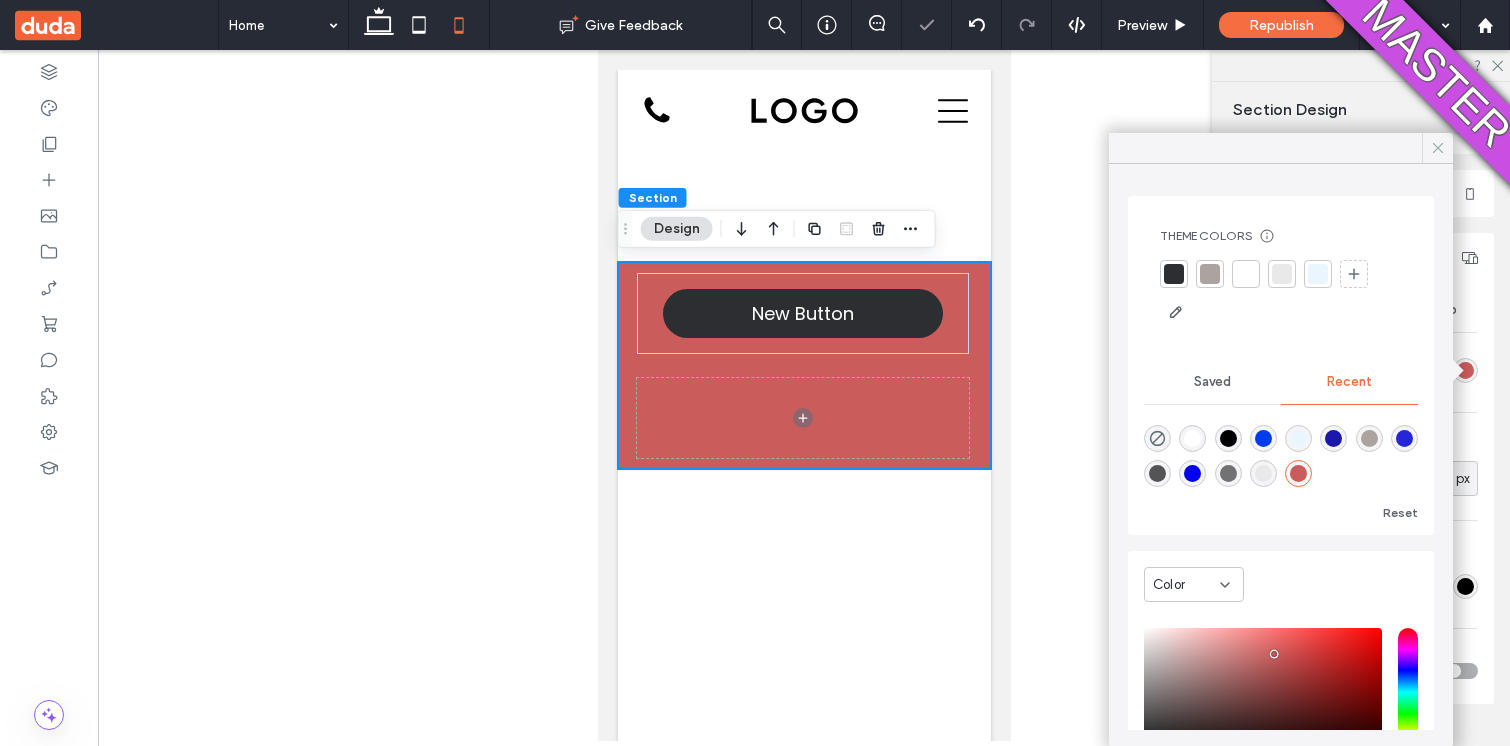 click 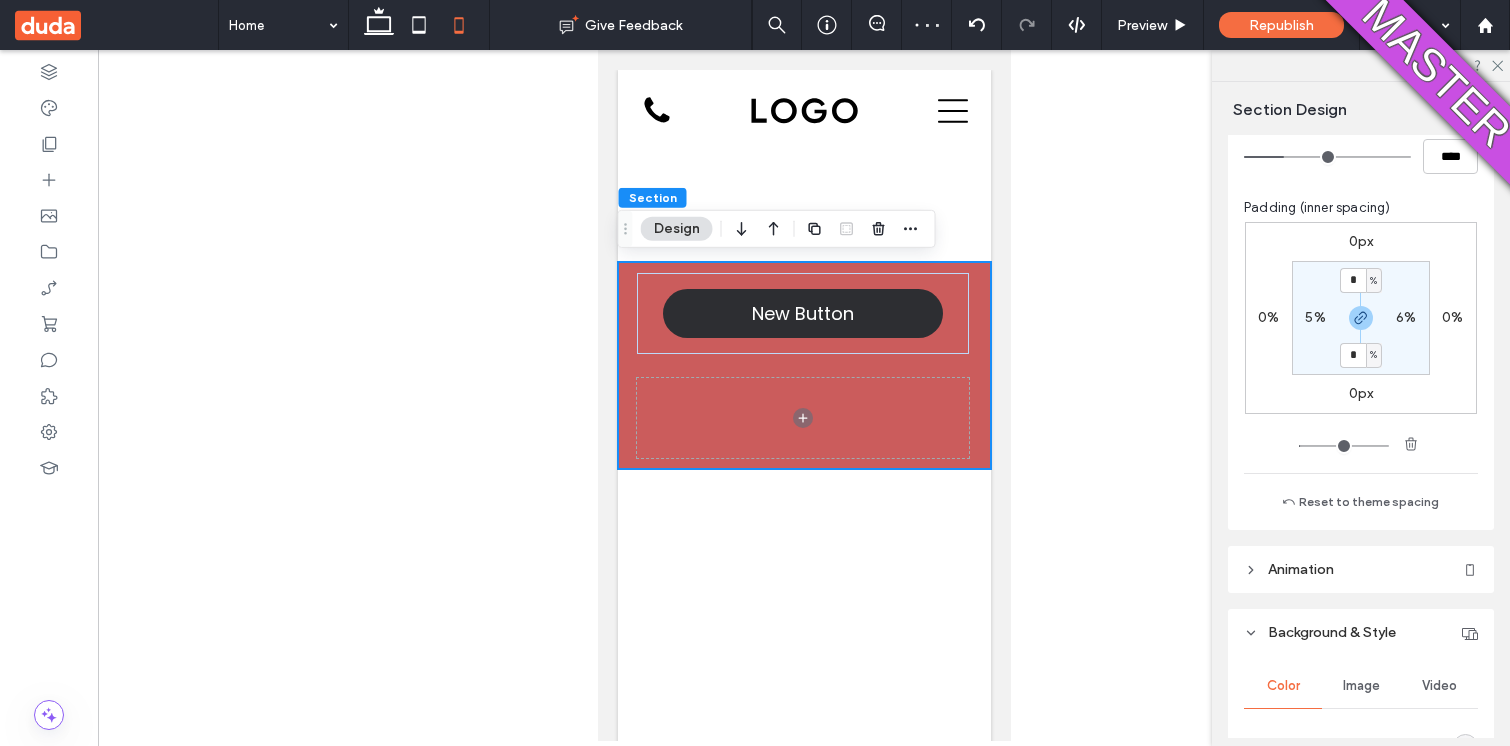 scroll, scrollTop: 192, scrollLeft: 0, axis: vertical 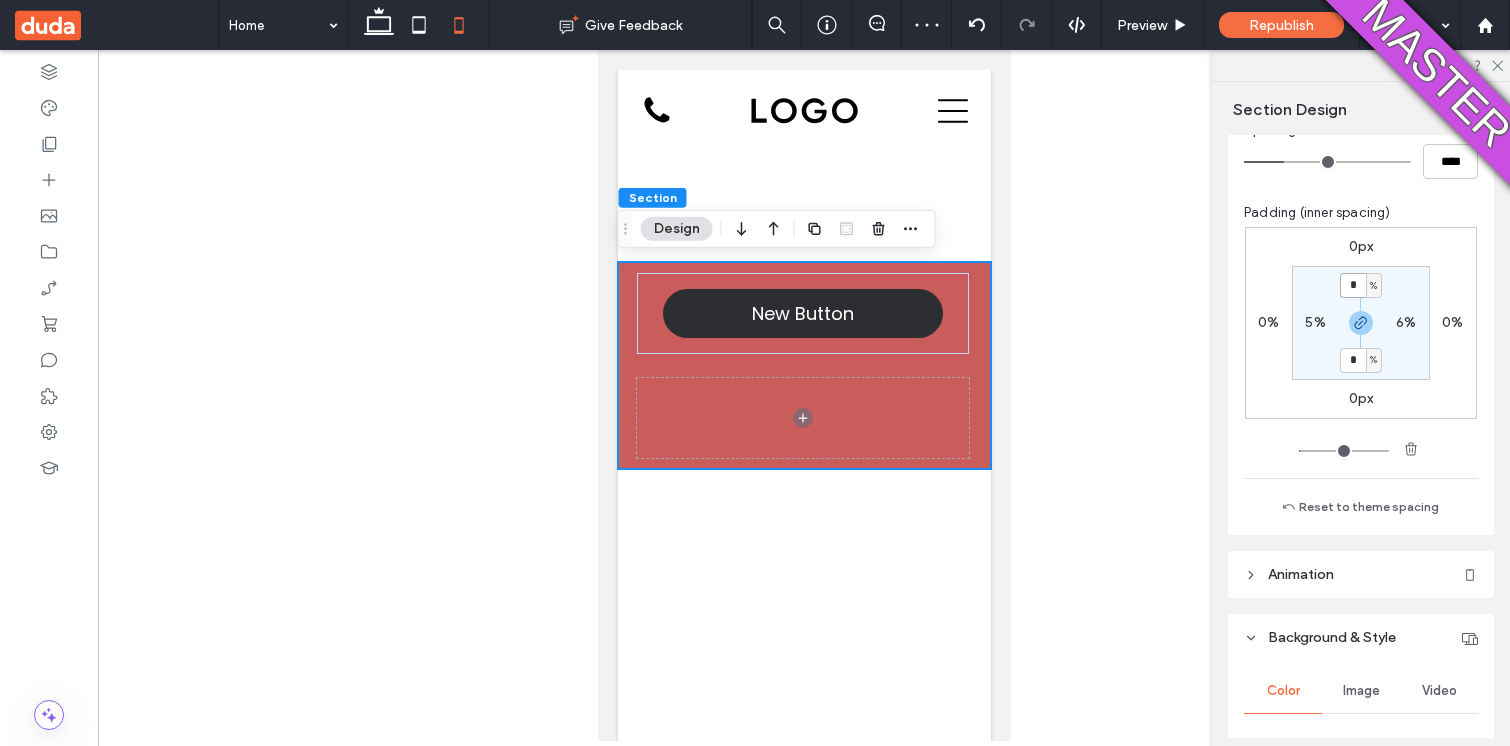 click on "*" at bounding box center [1353, 285] 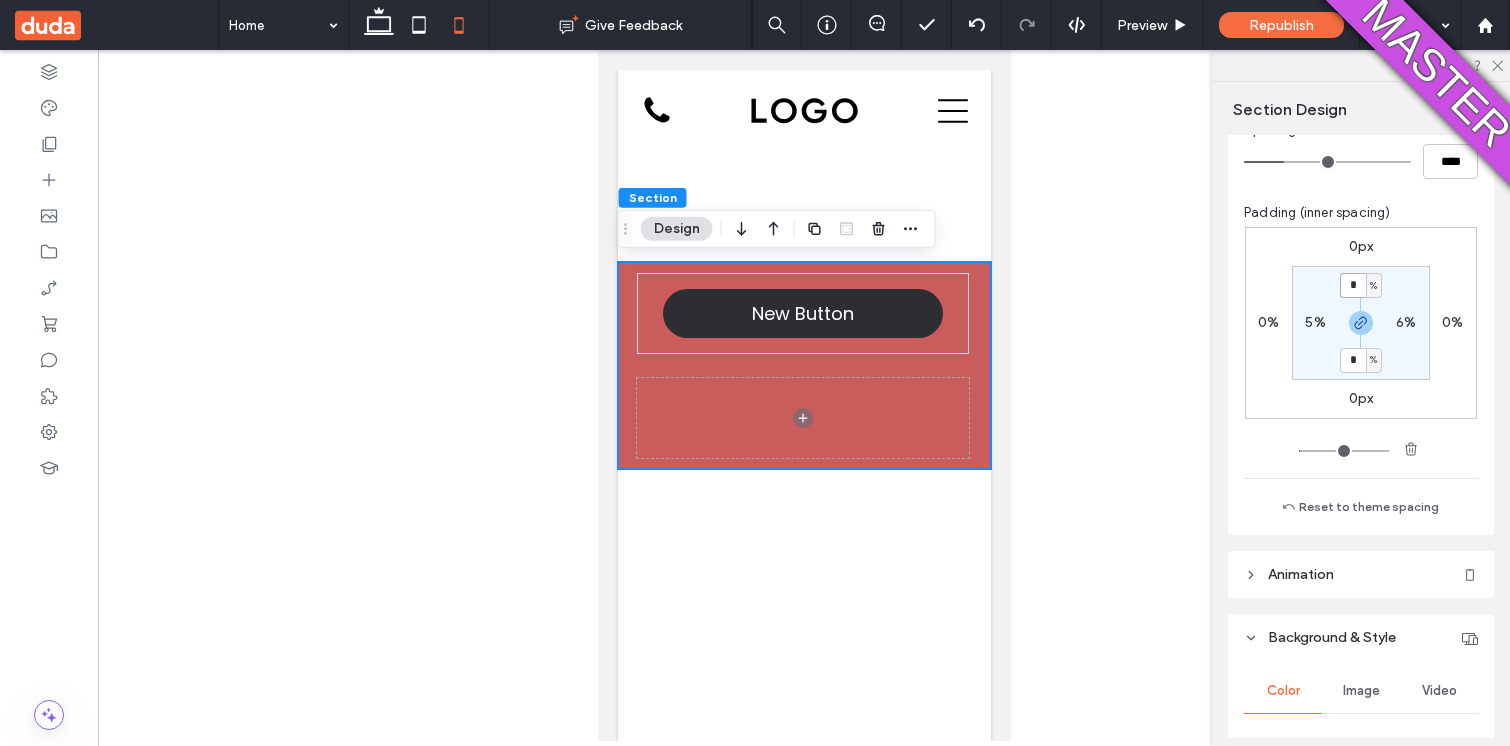 type on "*" 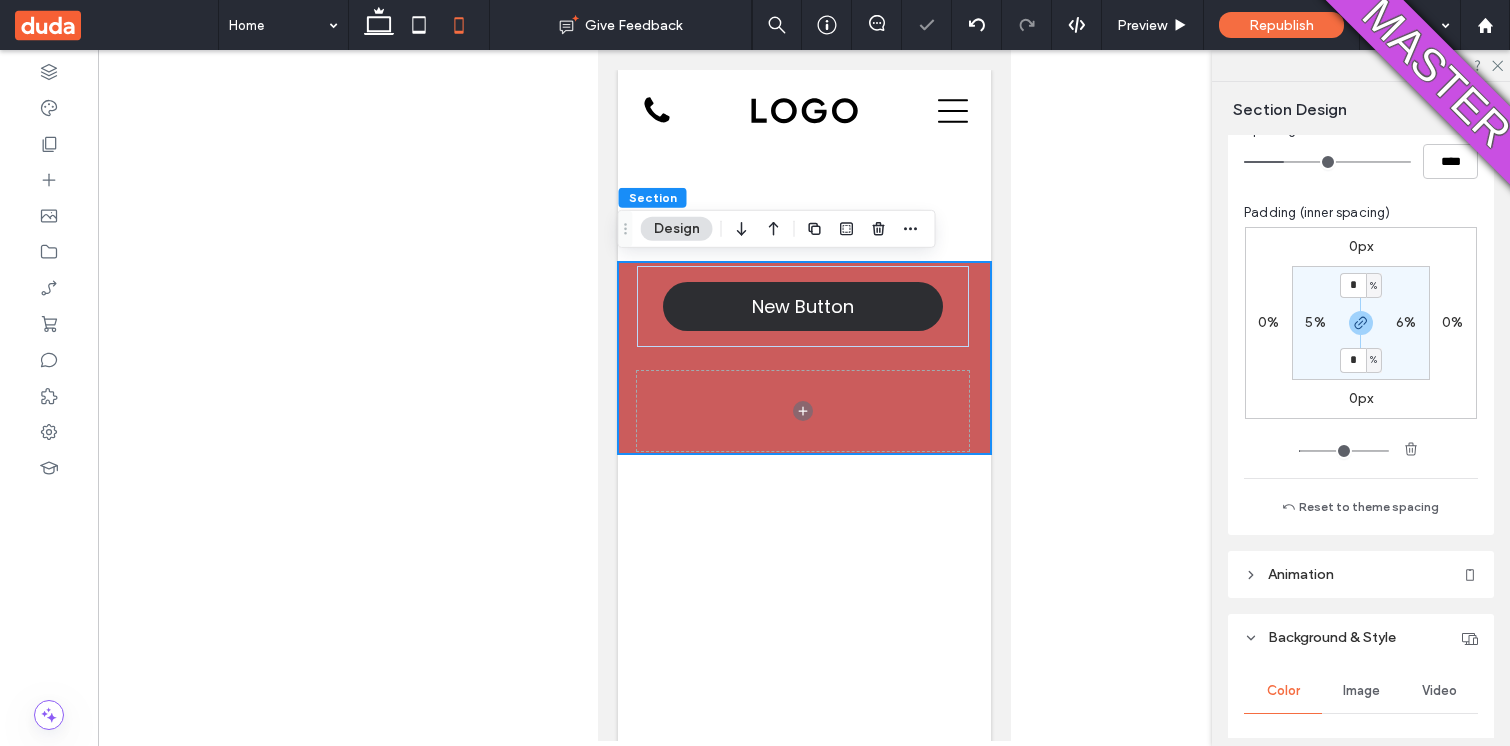 type on "*" 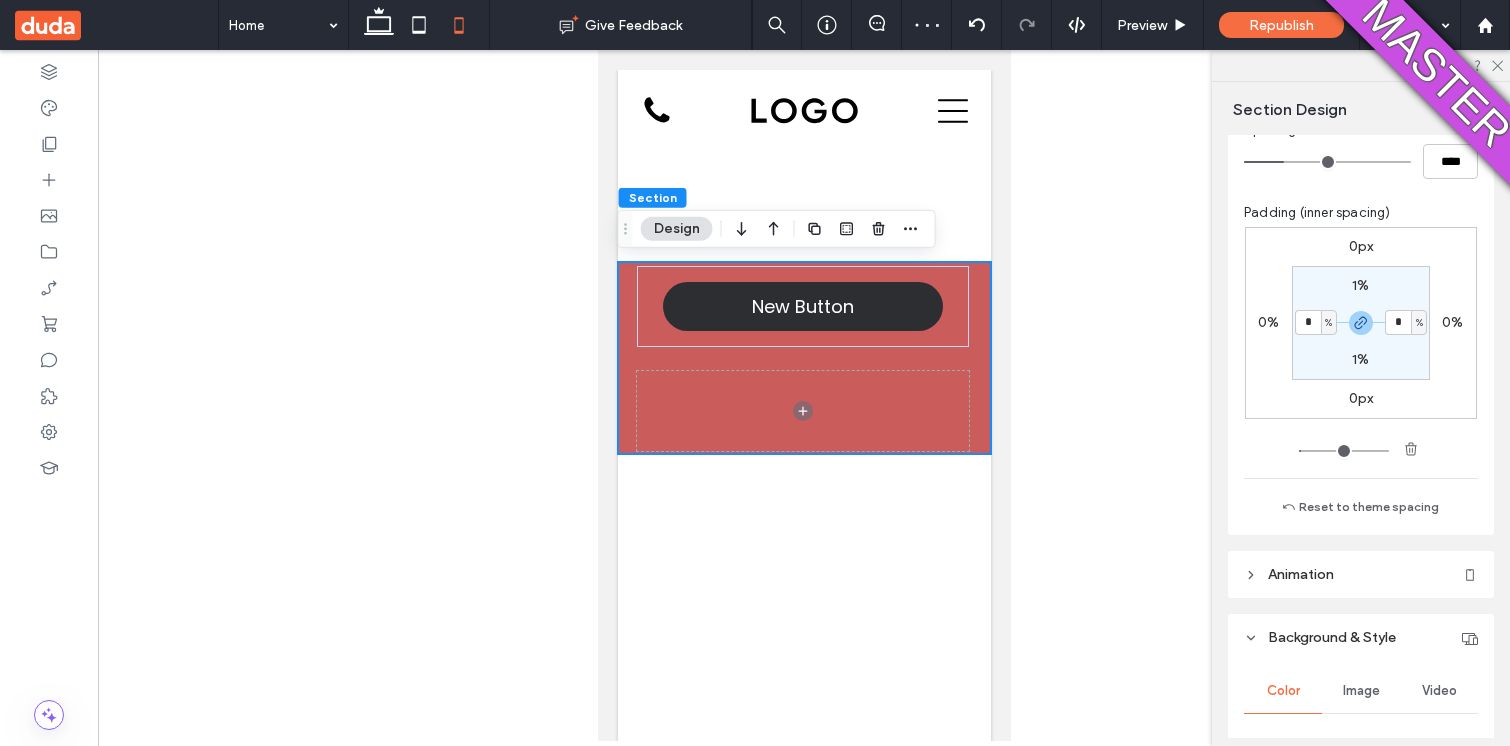 type on "*" 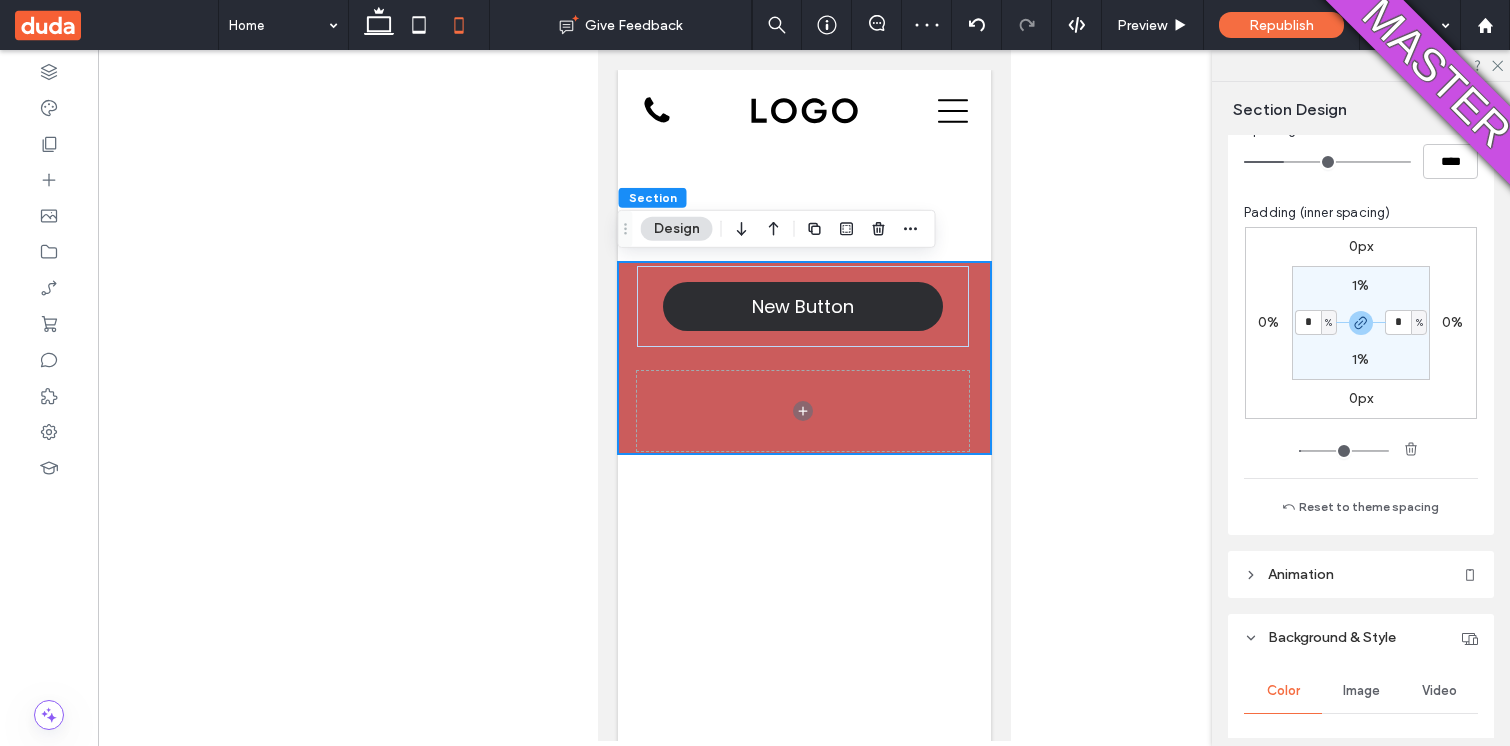 type on "*" 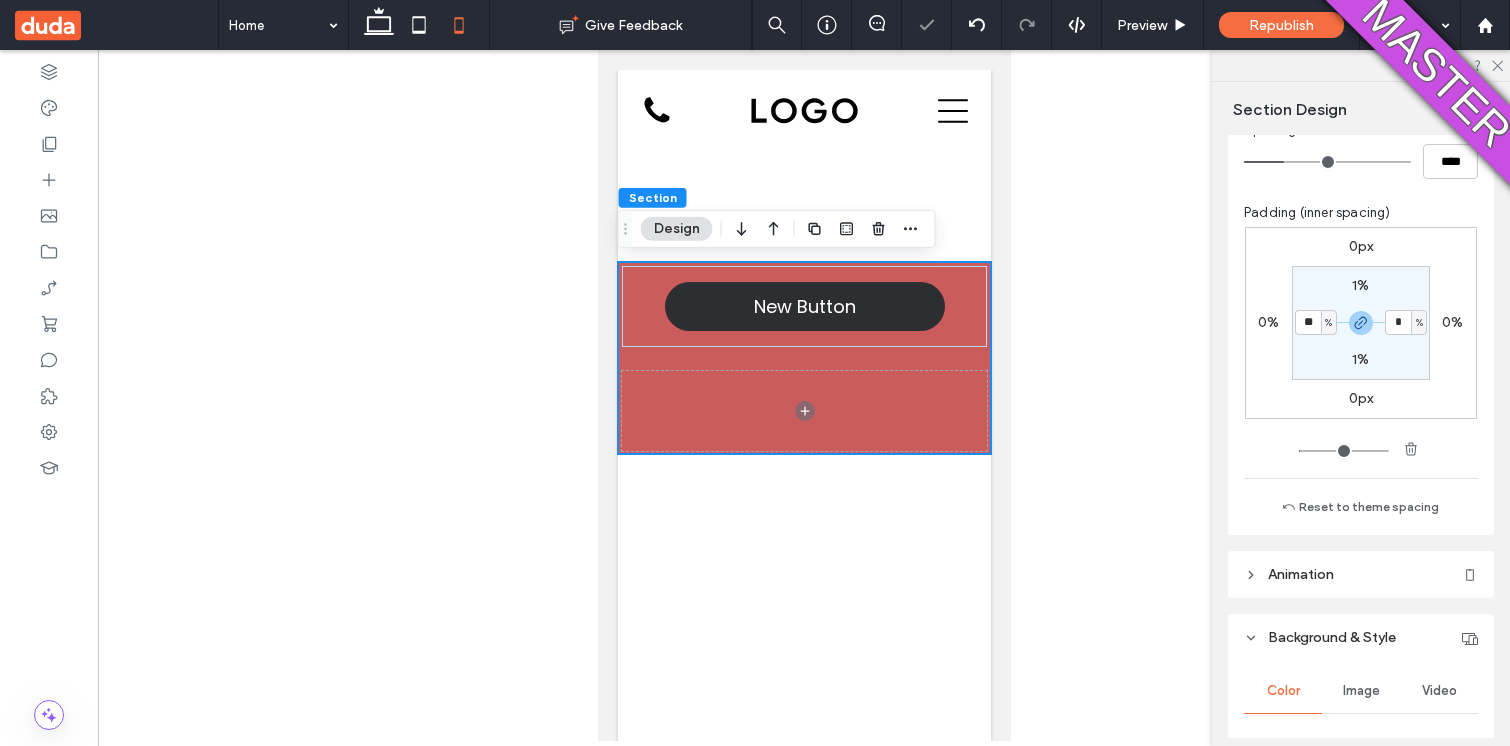 type on "**" 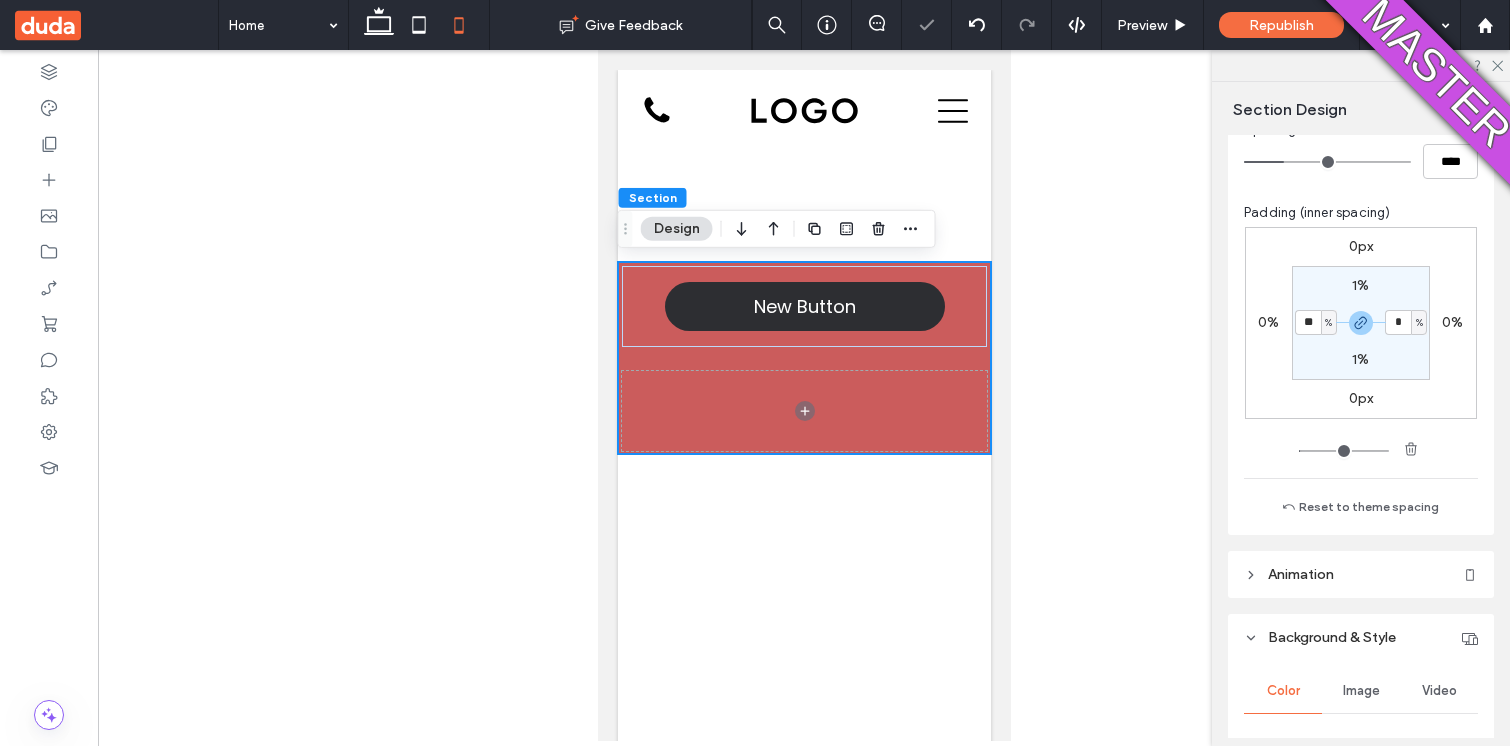 type on "**" 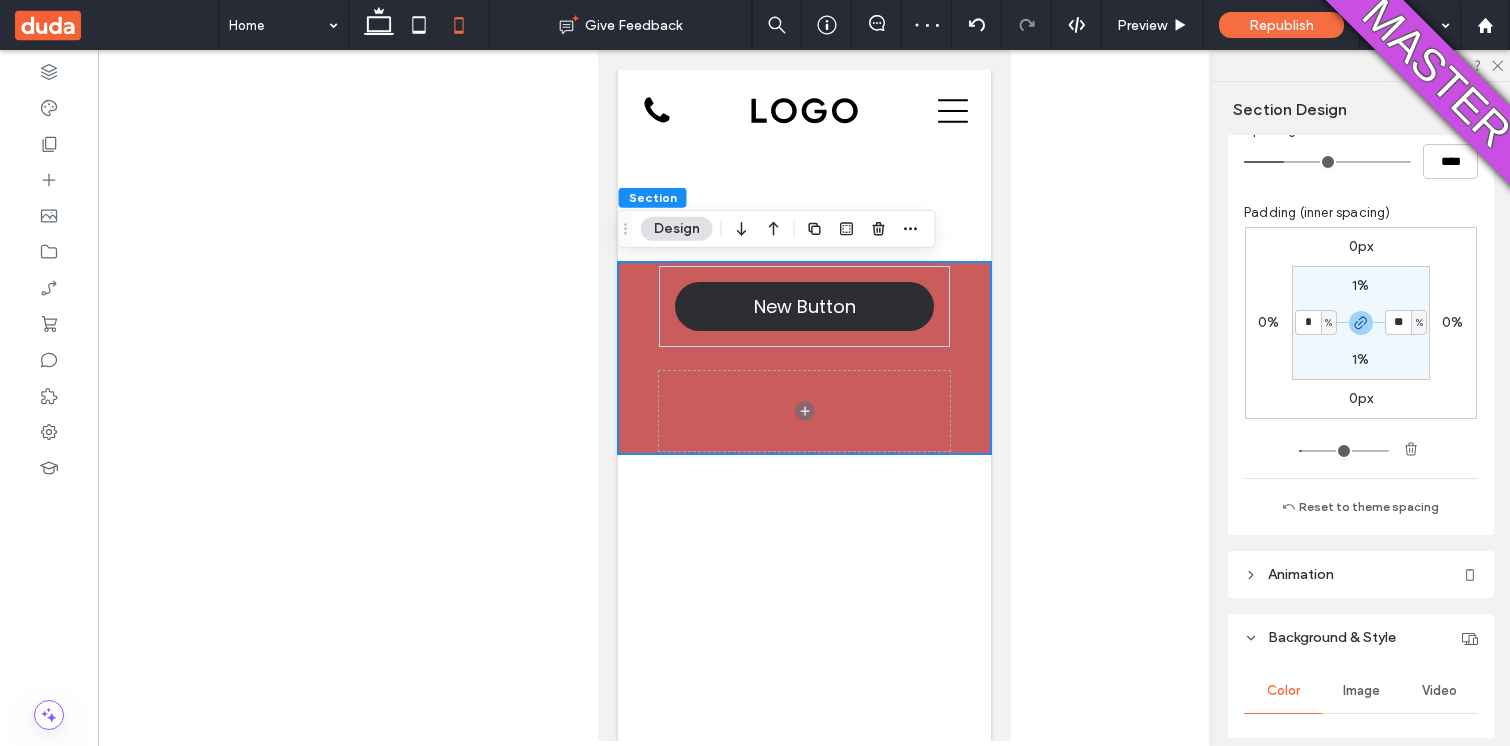type on "*" 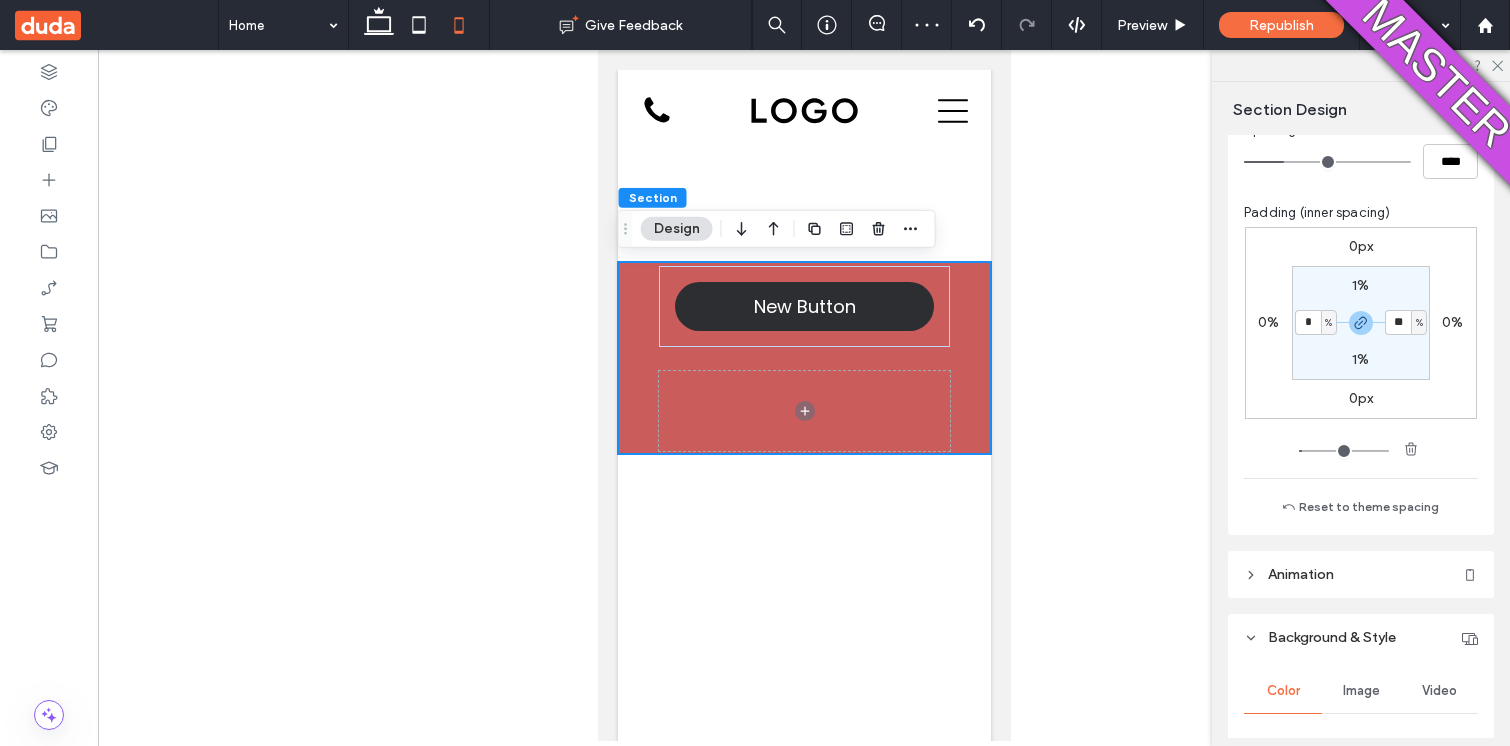 type on "*" 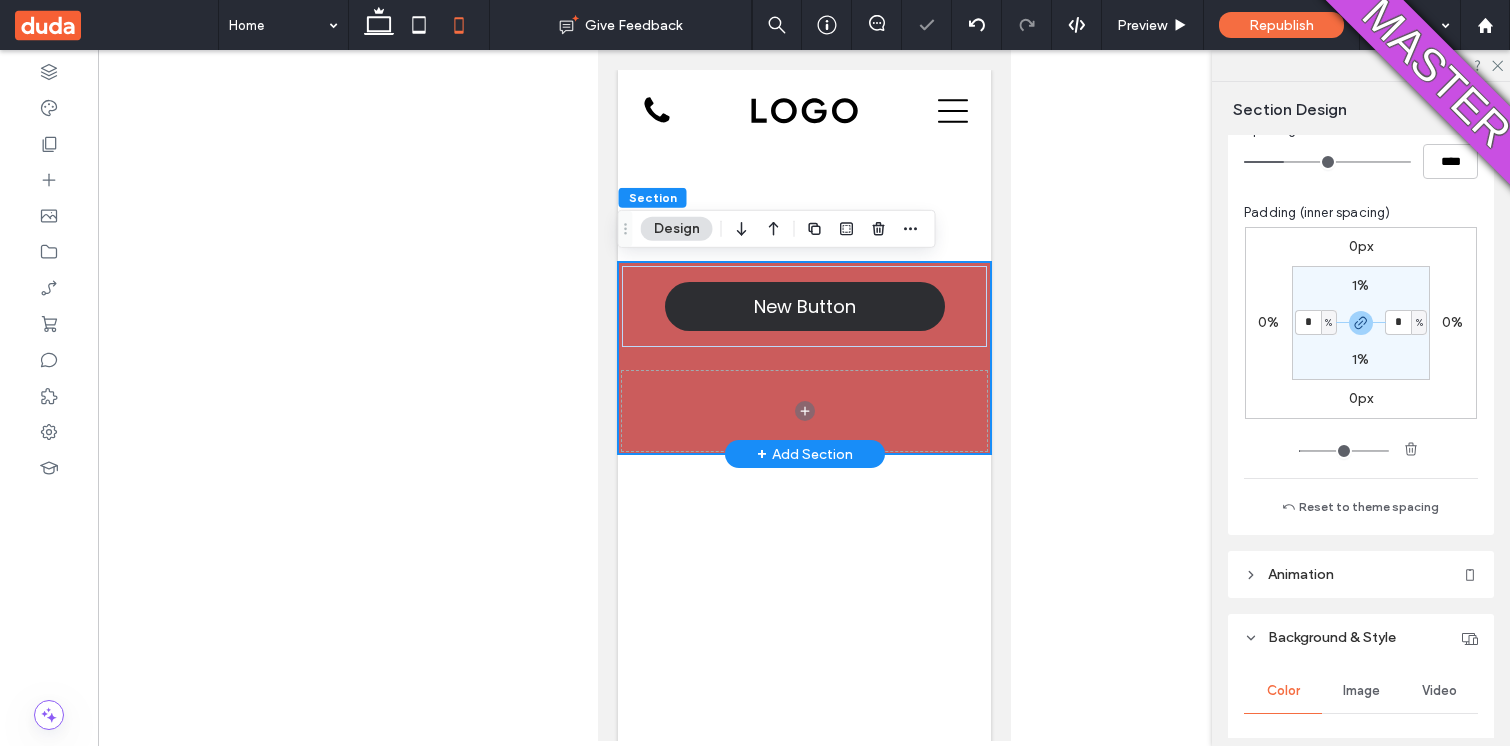 click on "New Button" at bounding box center (803, 358) 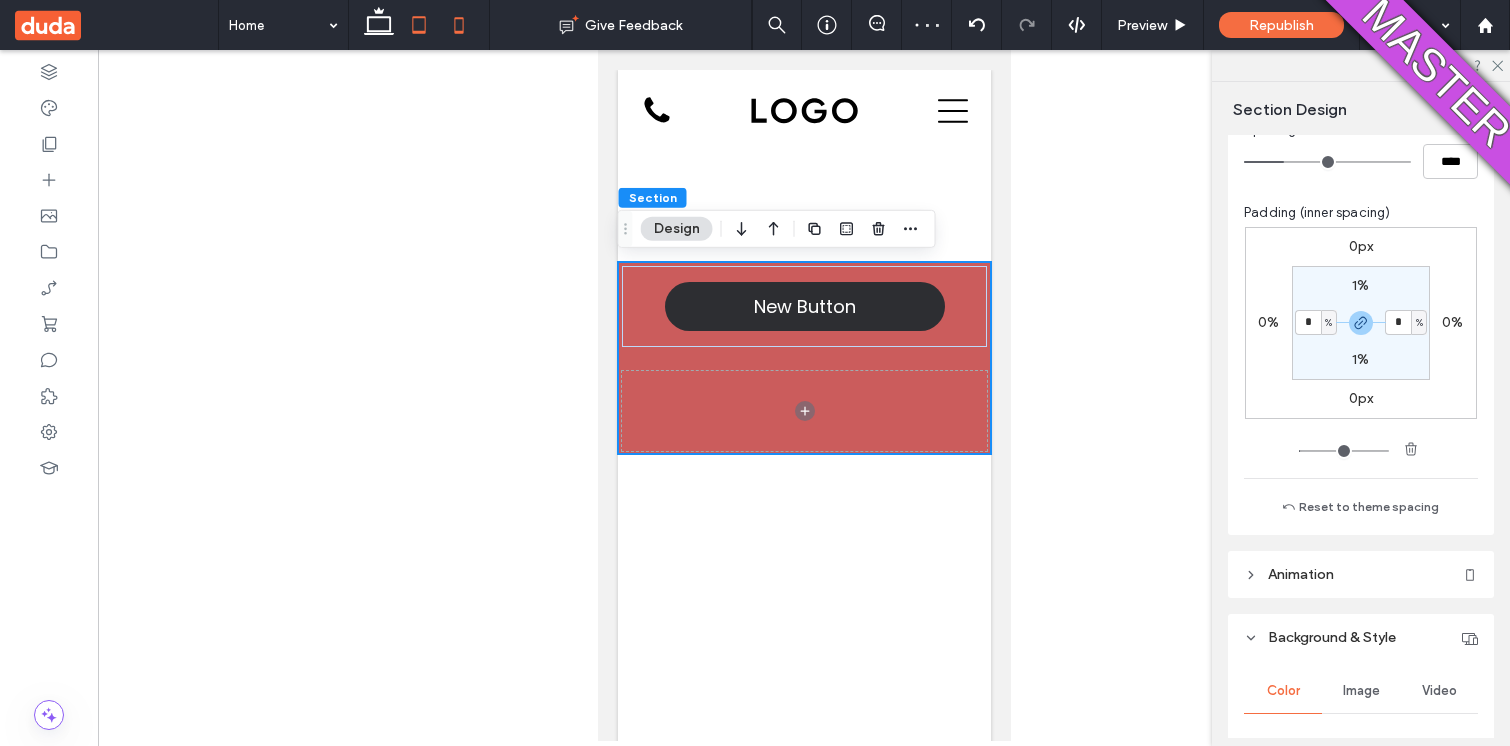 click 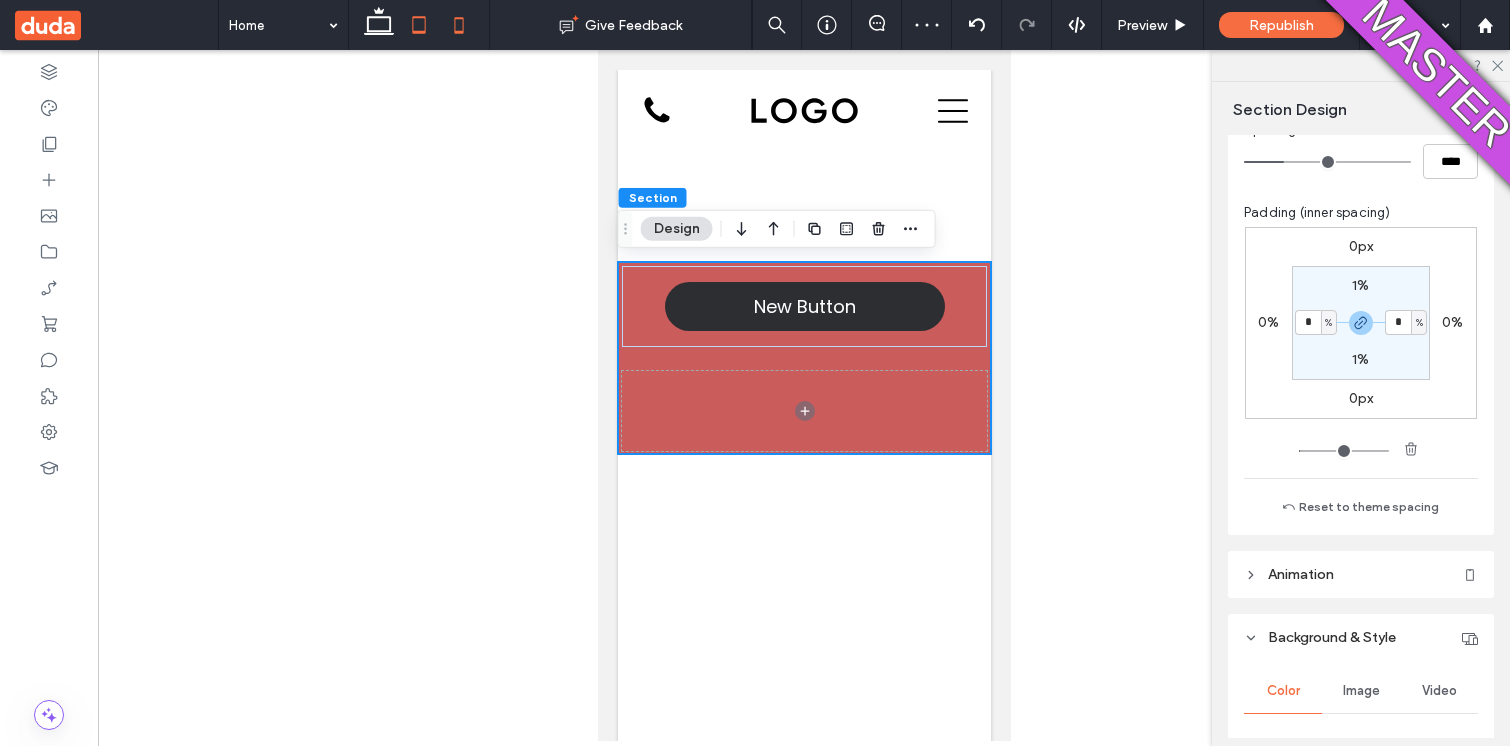 type on "*" 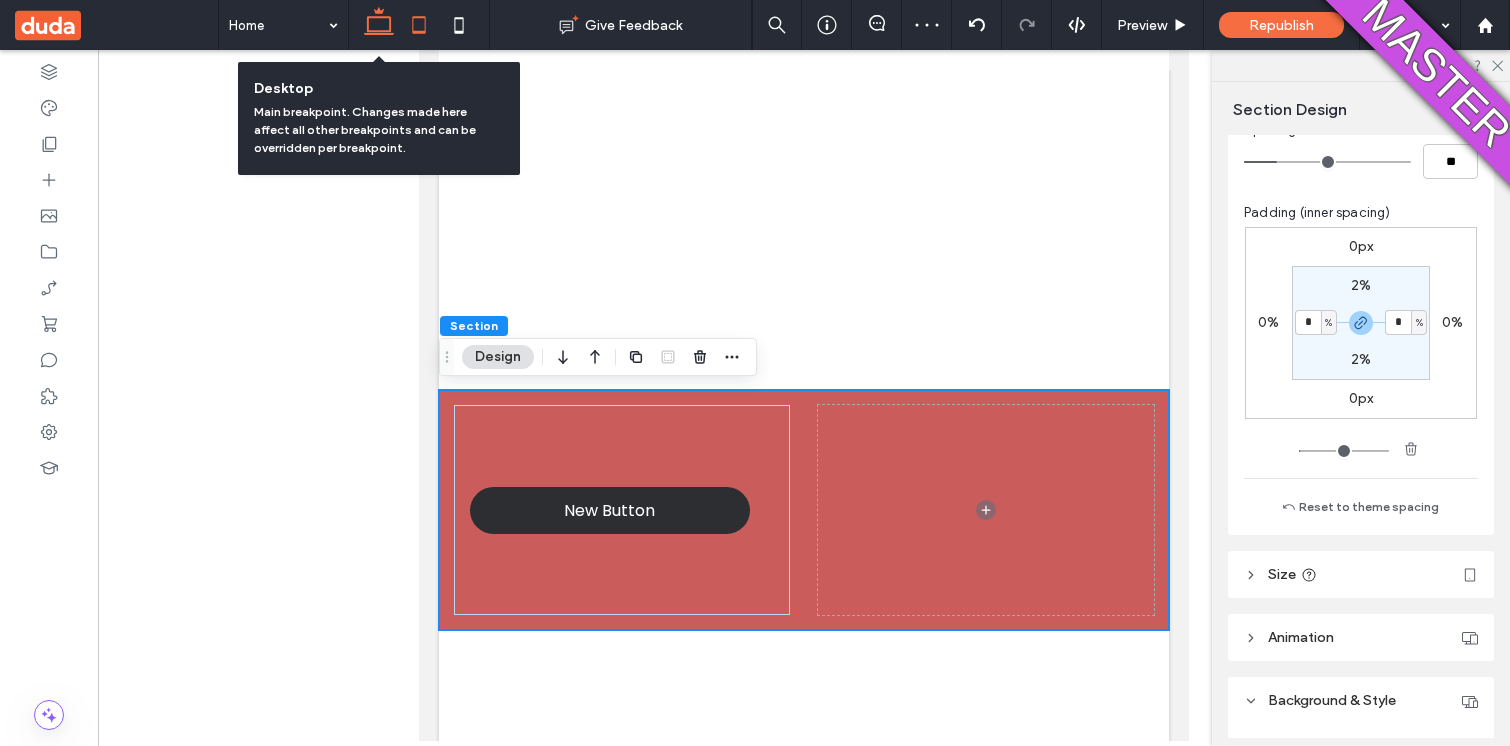click 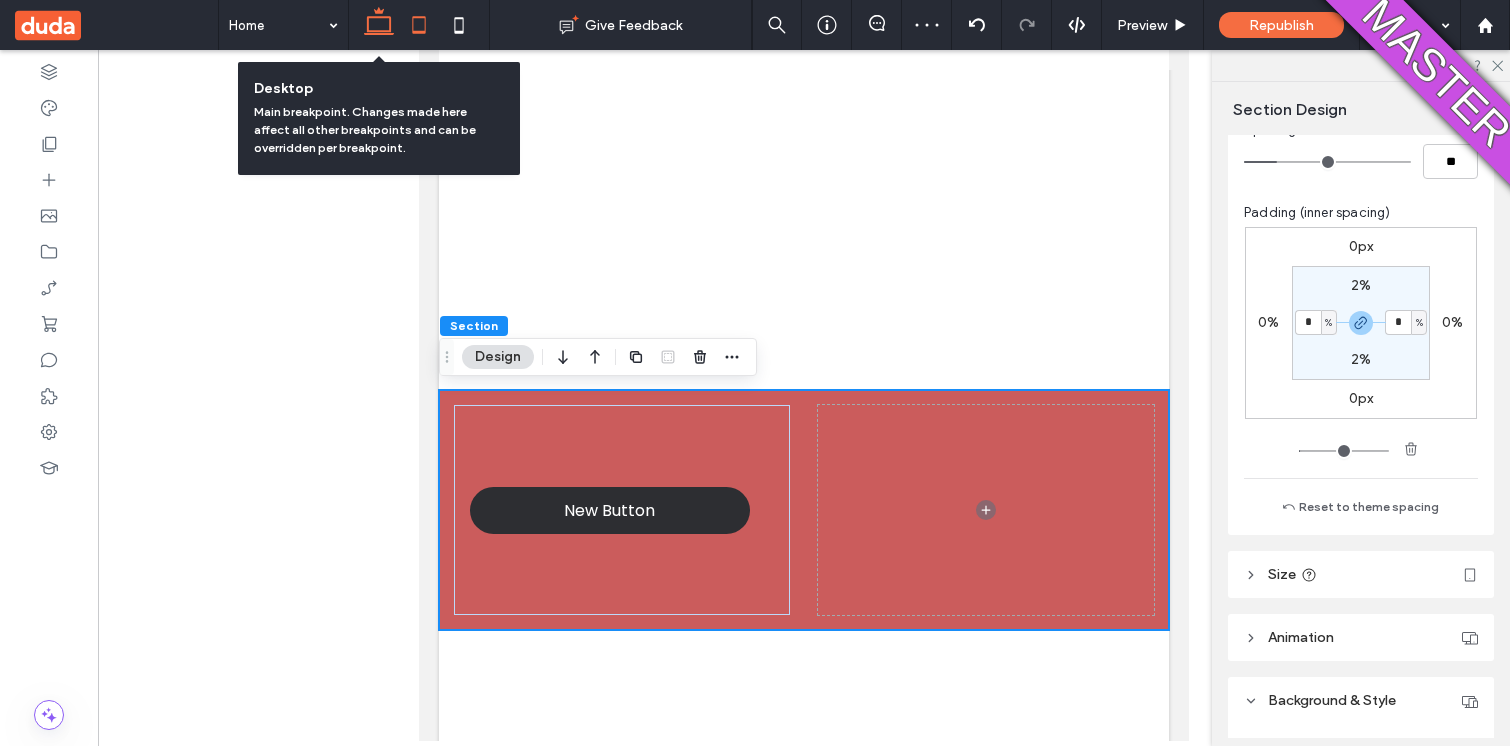 type on "*" 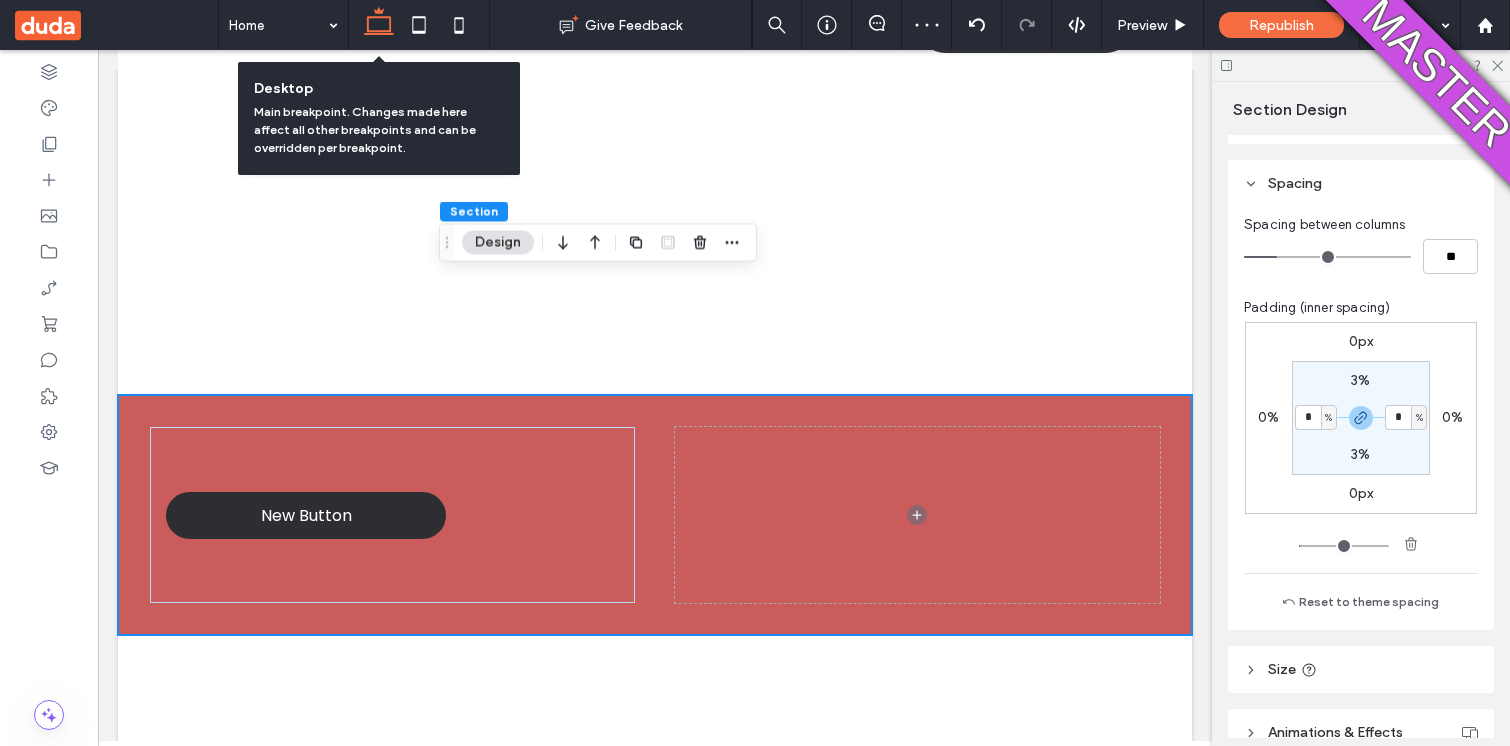scroll, scrollTop: 213, scrollLeft: 0, axis: vertical 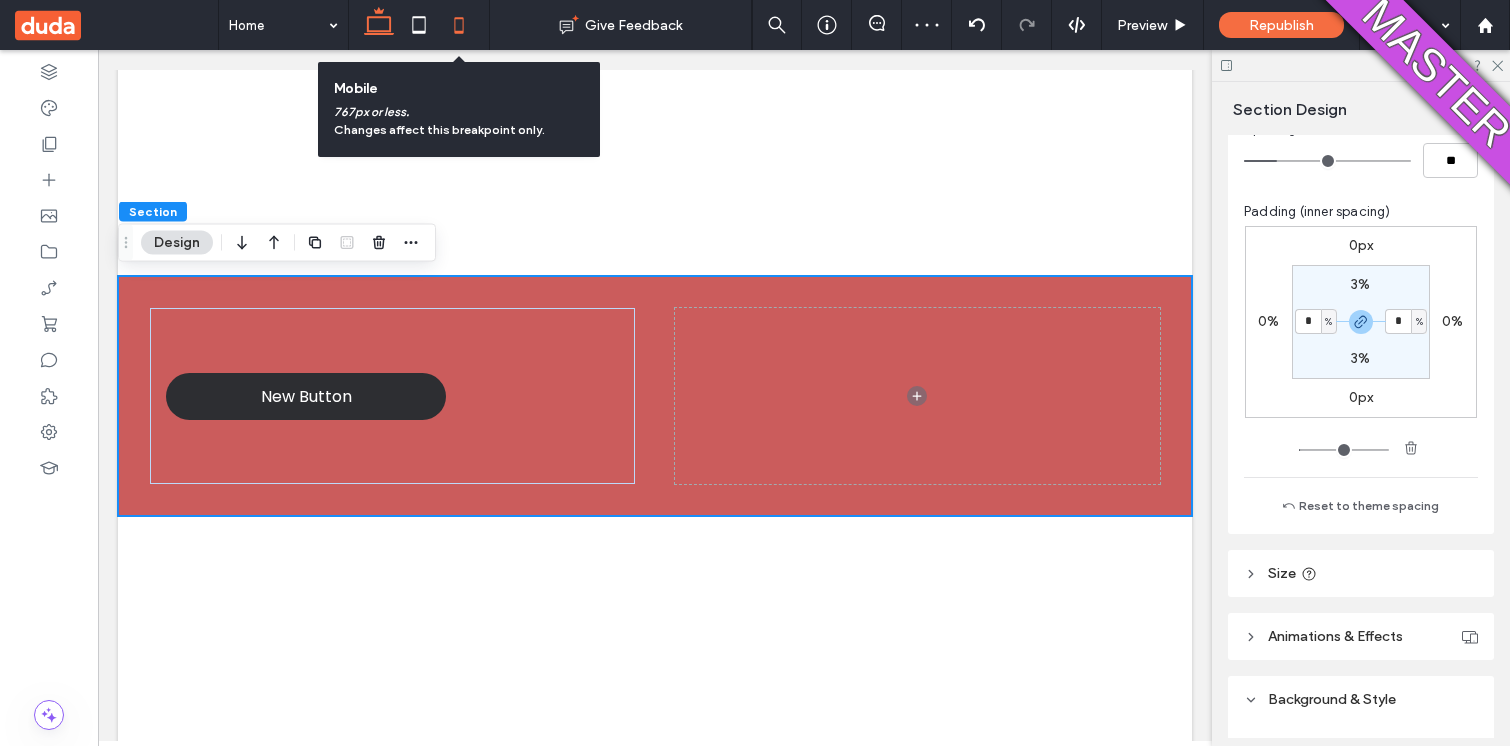 click 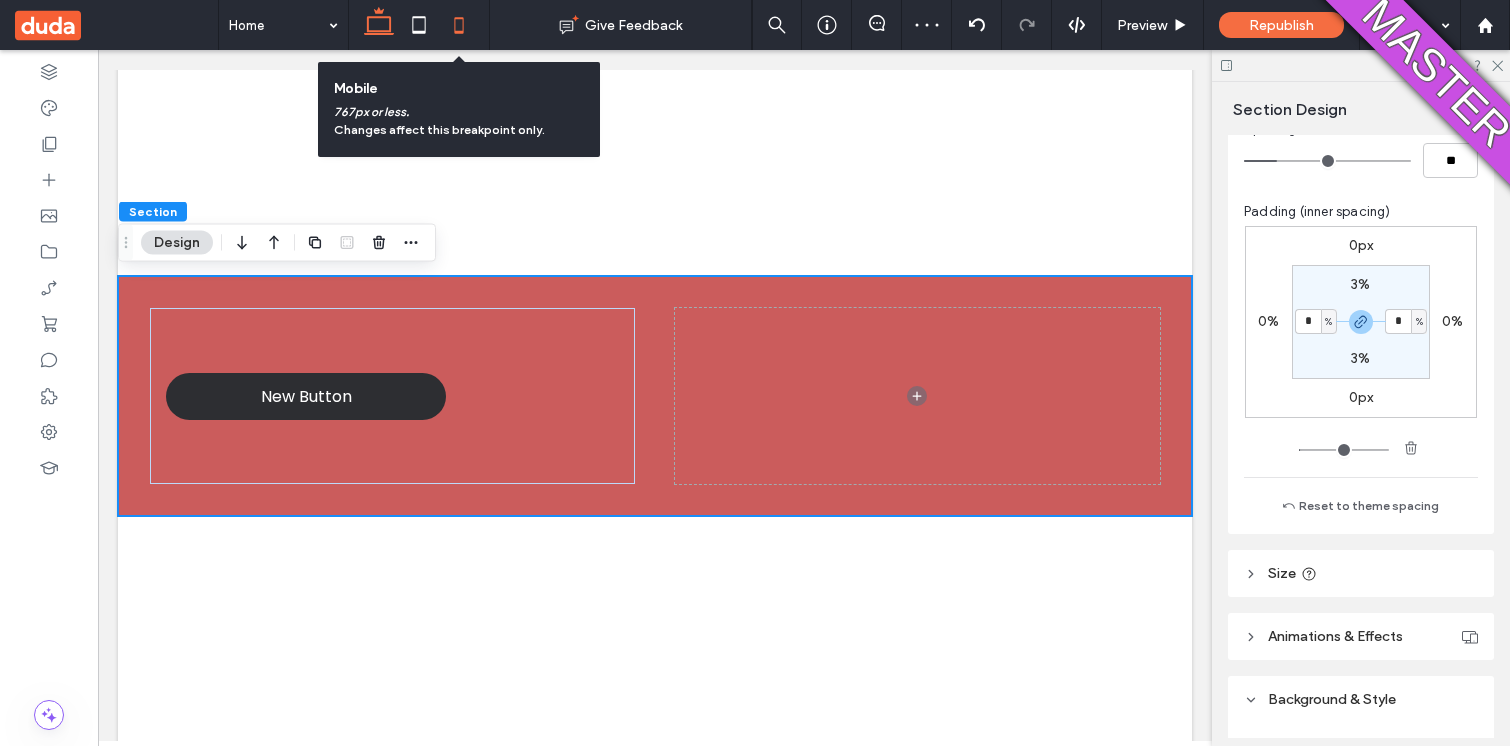 scroll, scrollTop: 0, scrollLeft: 0, axis: both 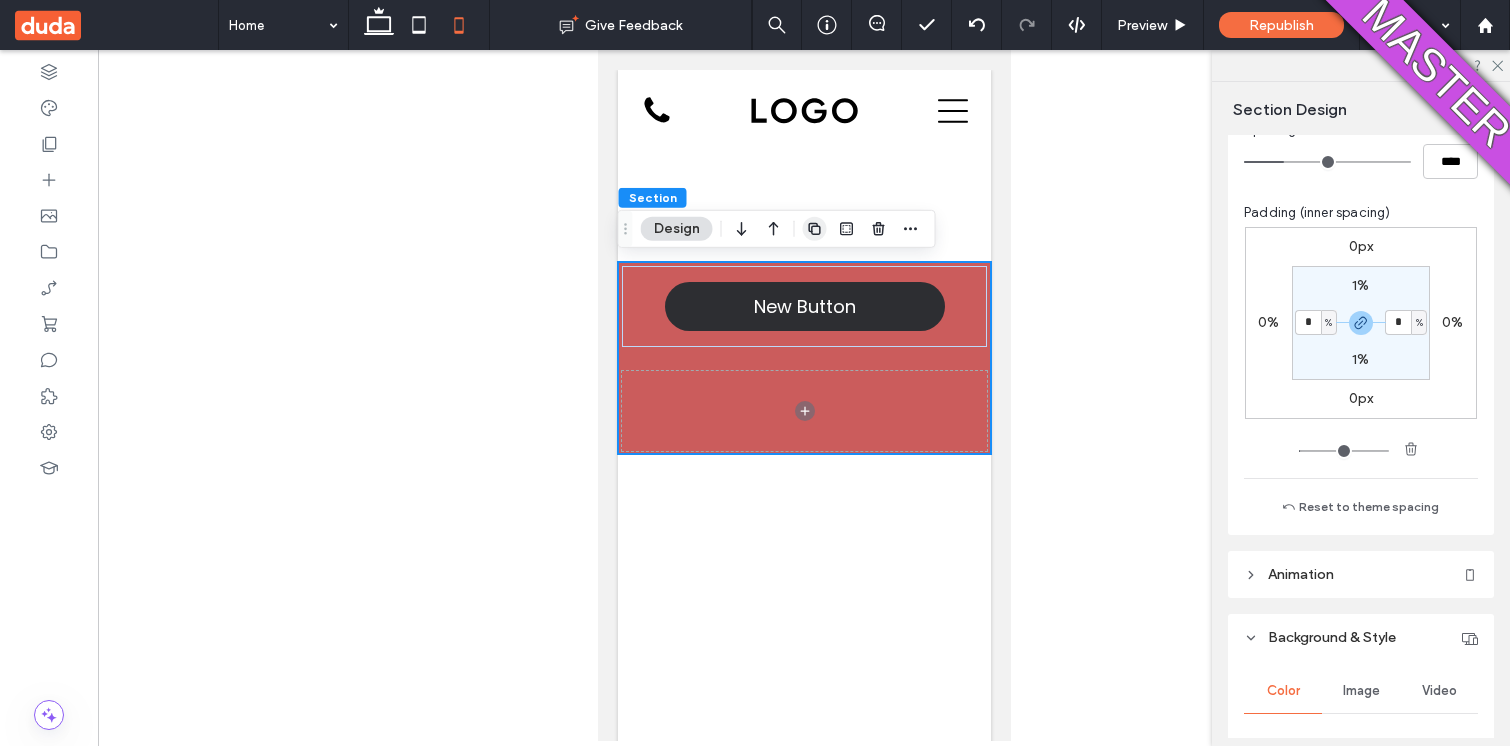 click 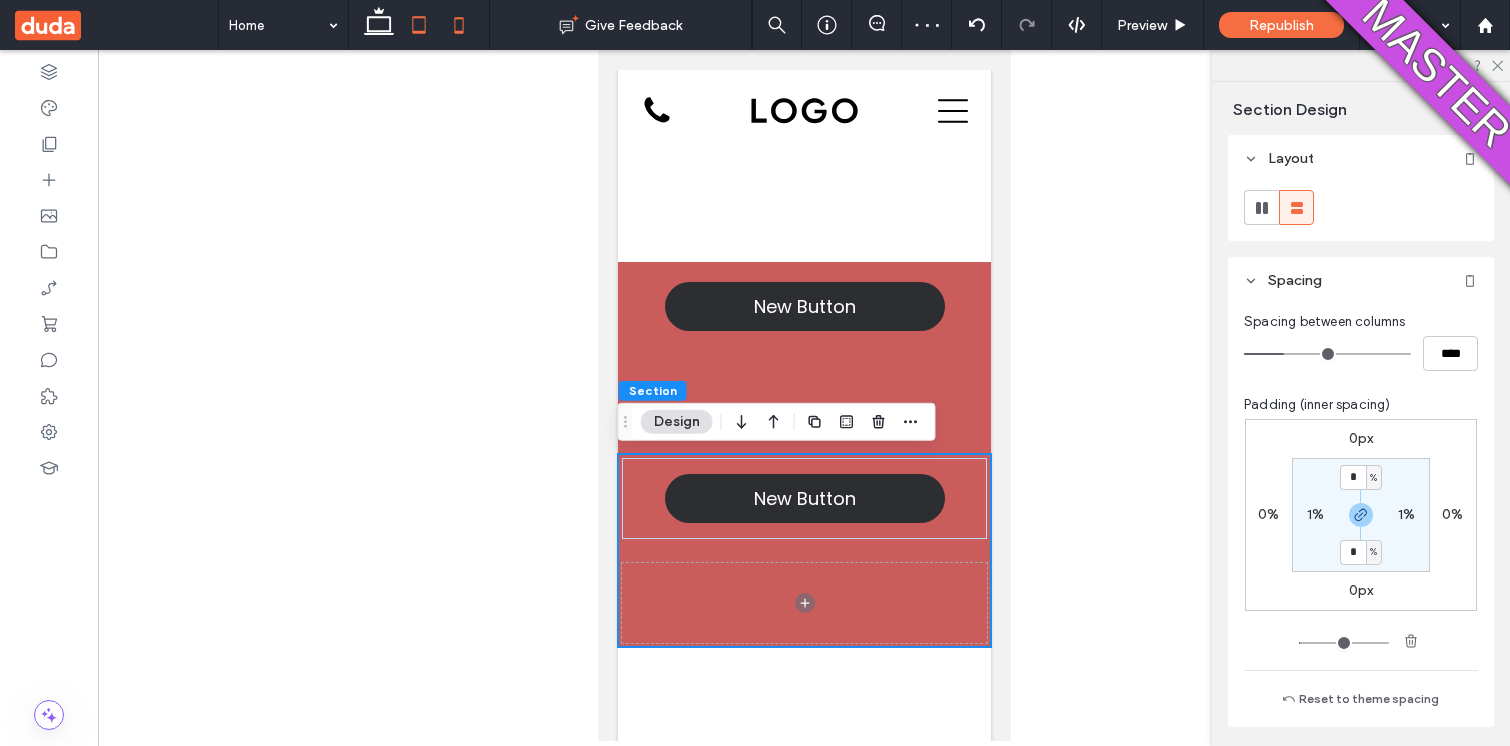click 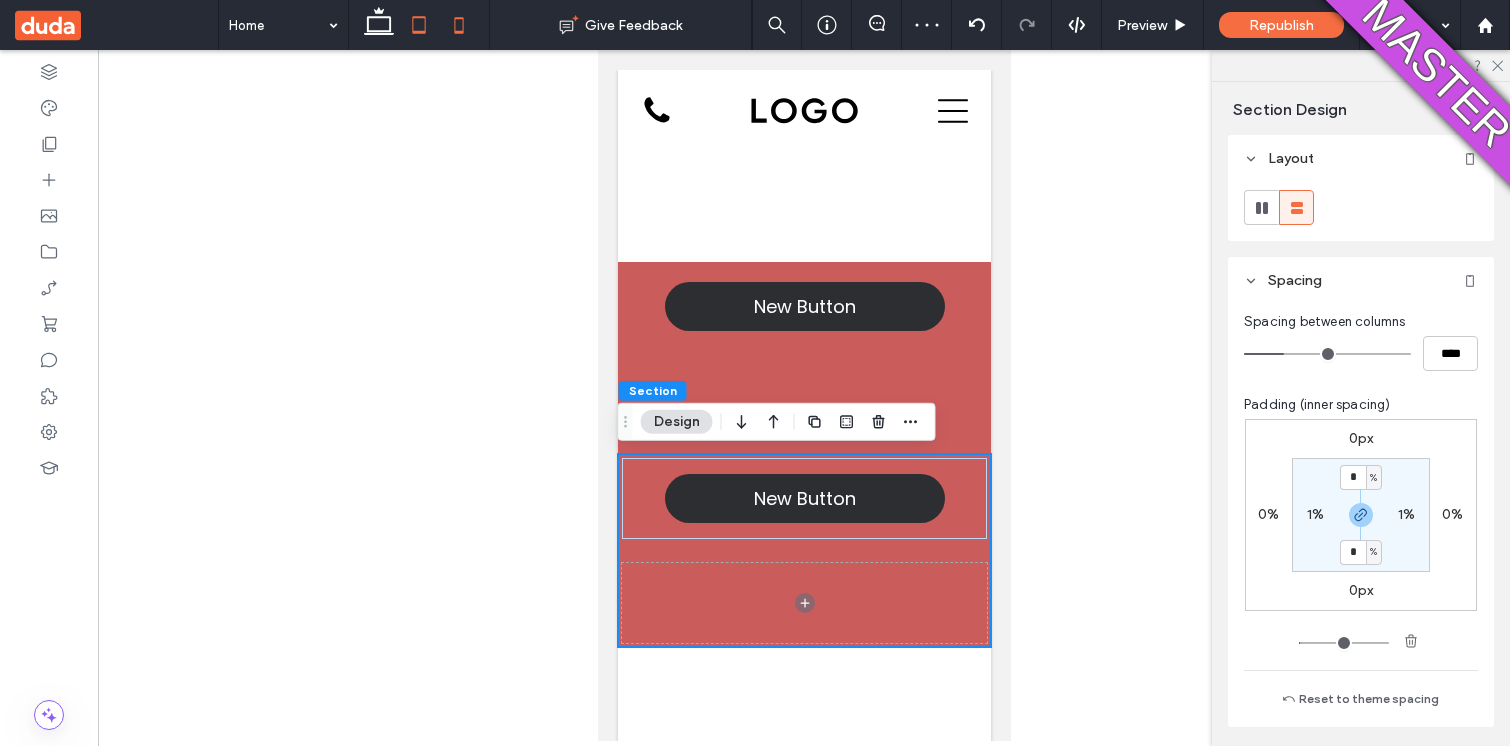 scroll, scrollTop: 208, scrollLeft: 0, axis: vertical 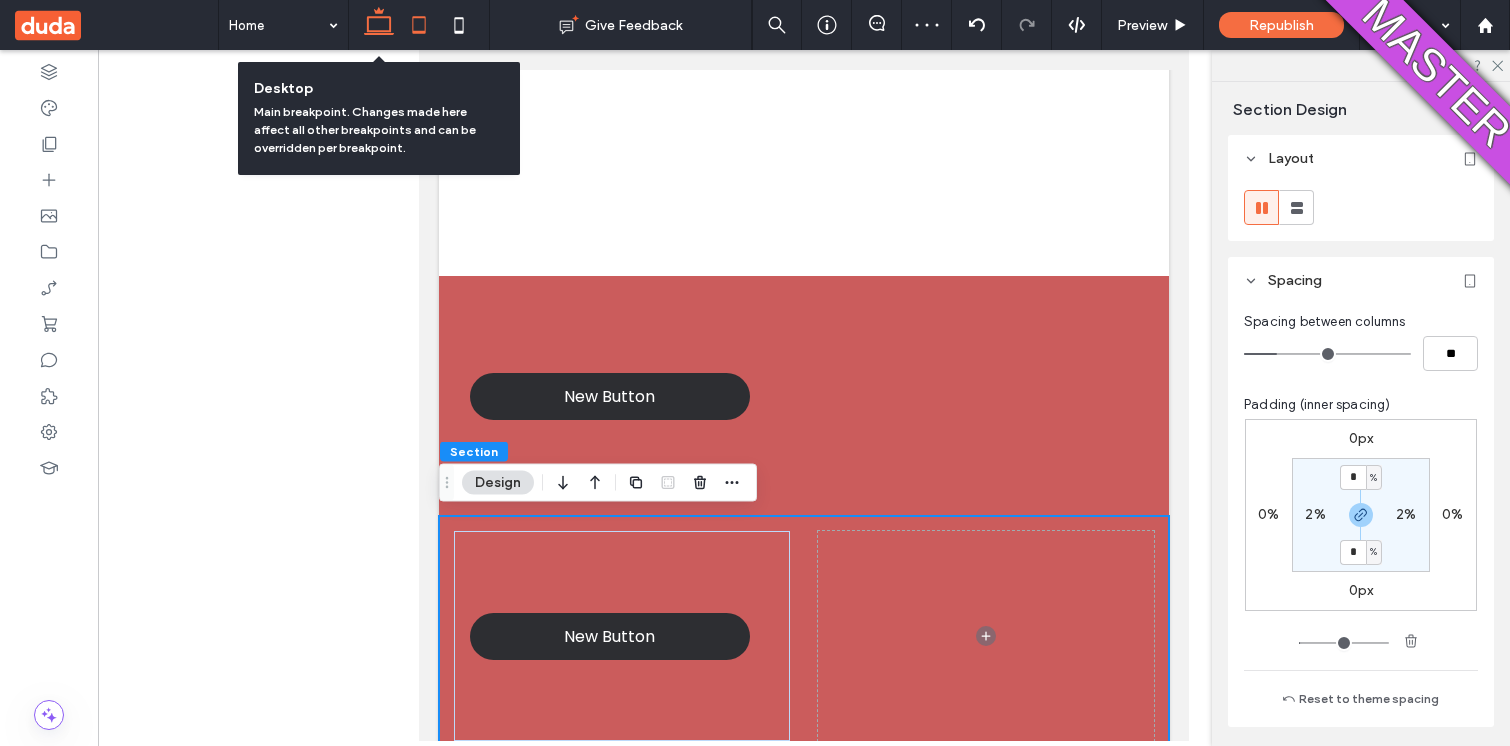 click 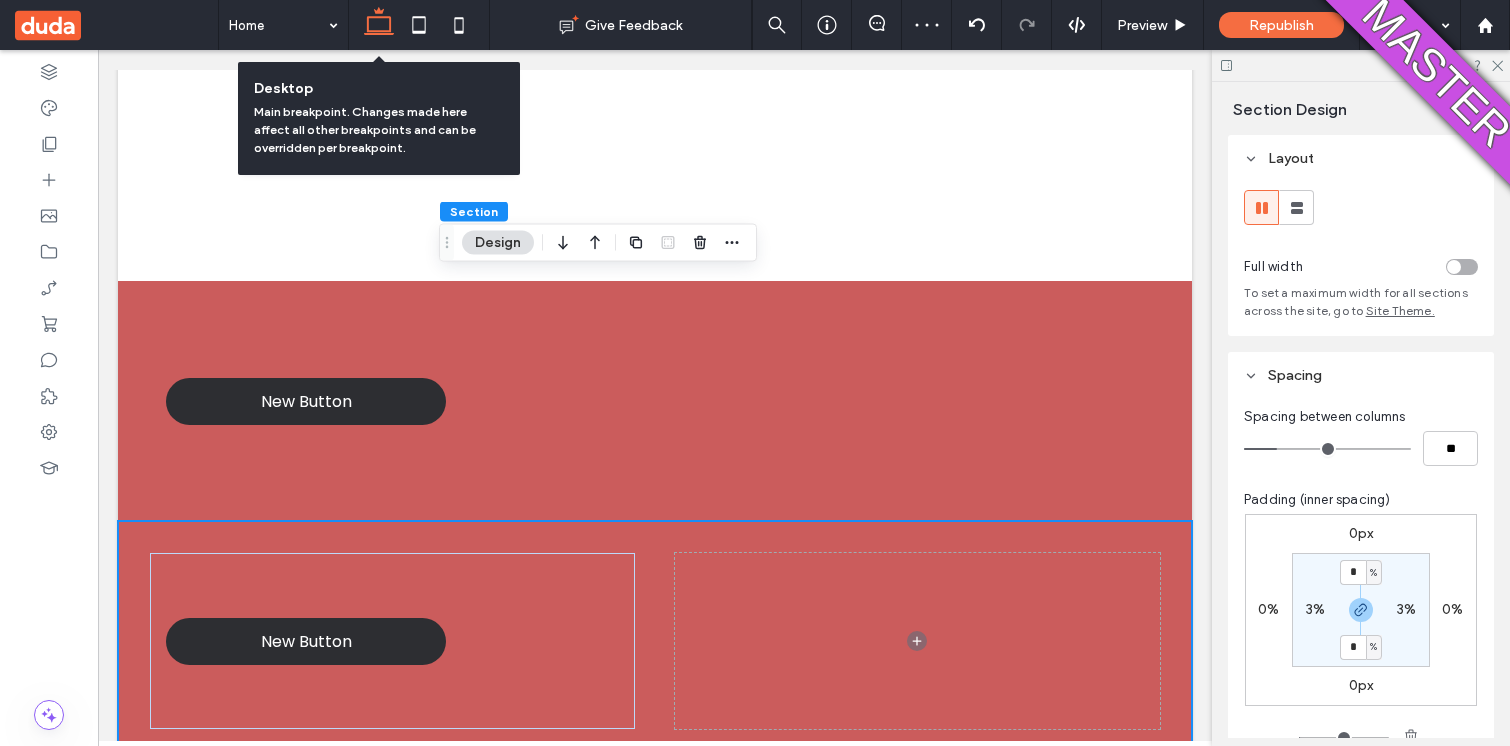 scroll, scrollTop: 453, scrollLeft: 0, axis: vertical 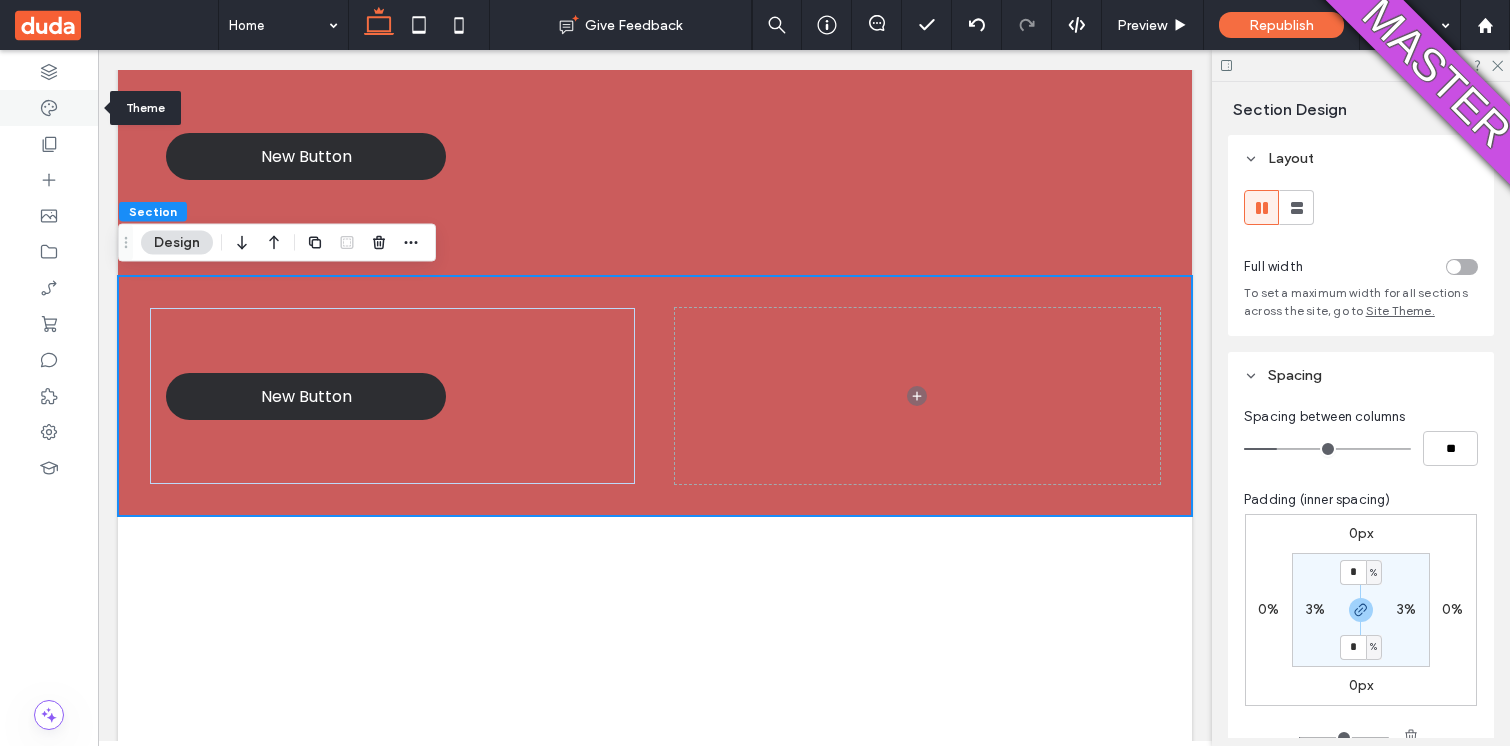 click 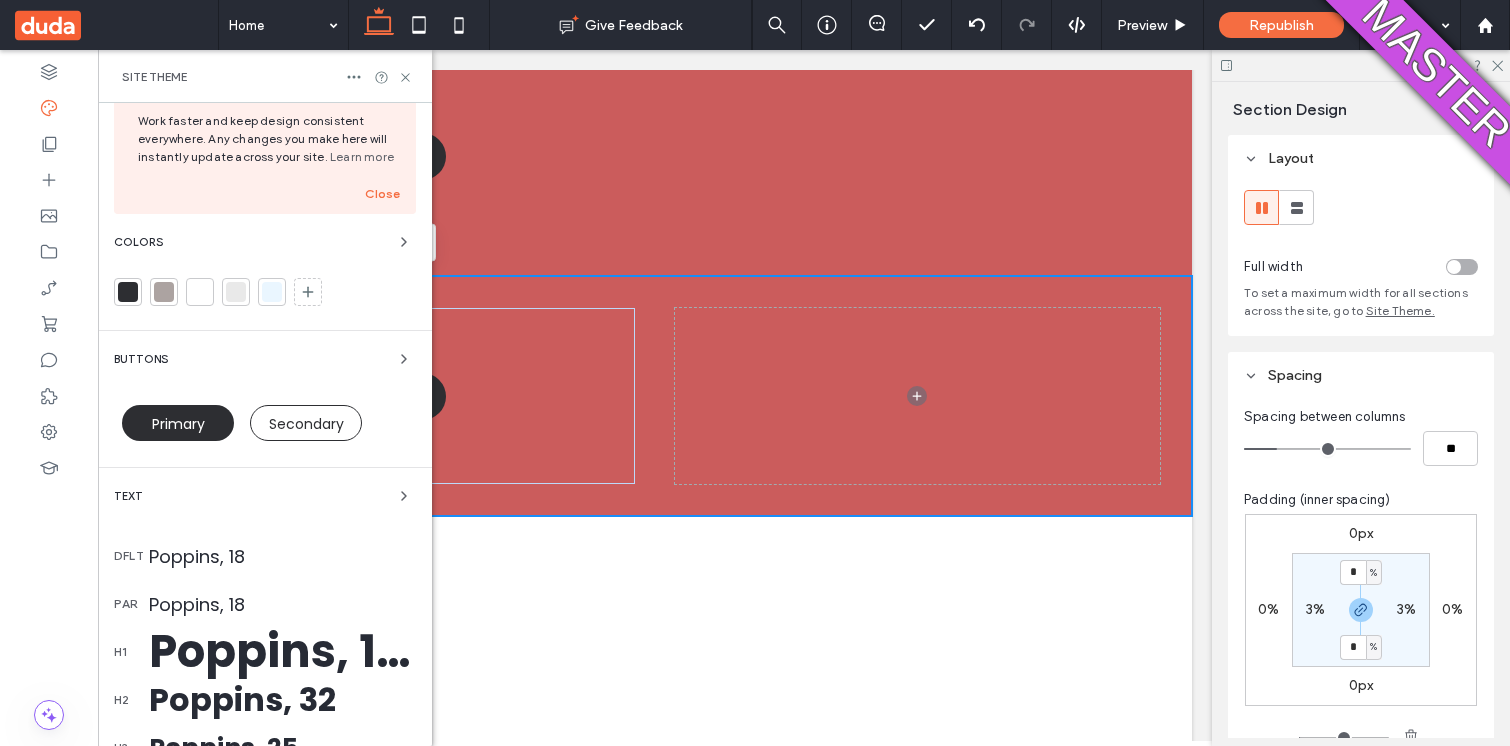 scroll, scrollTop: 409, scrollLeft: 0, axis: vertical 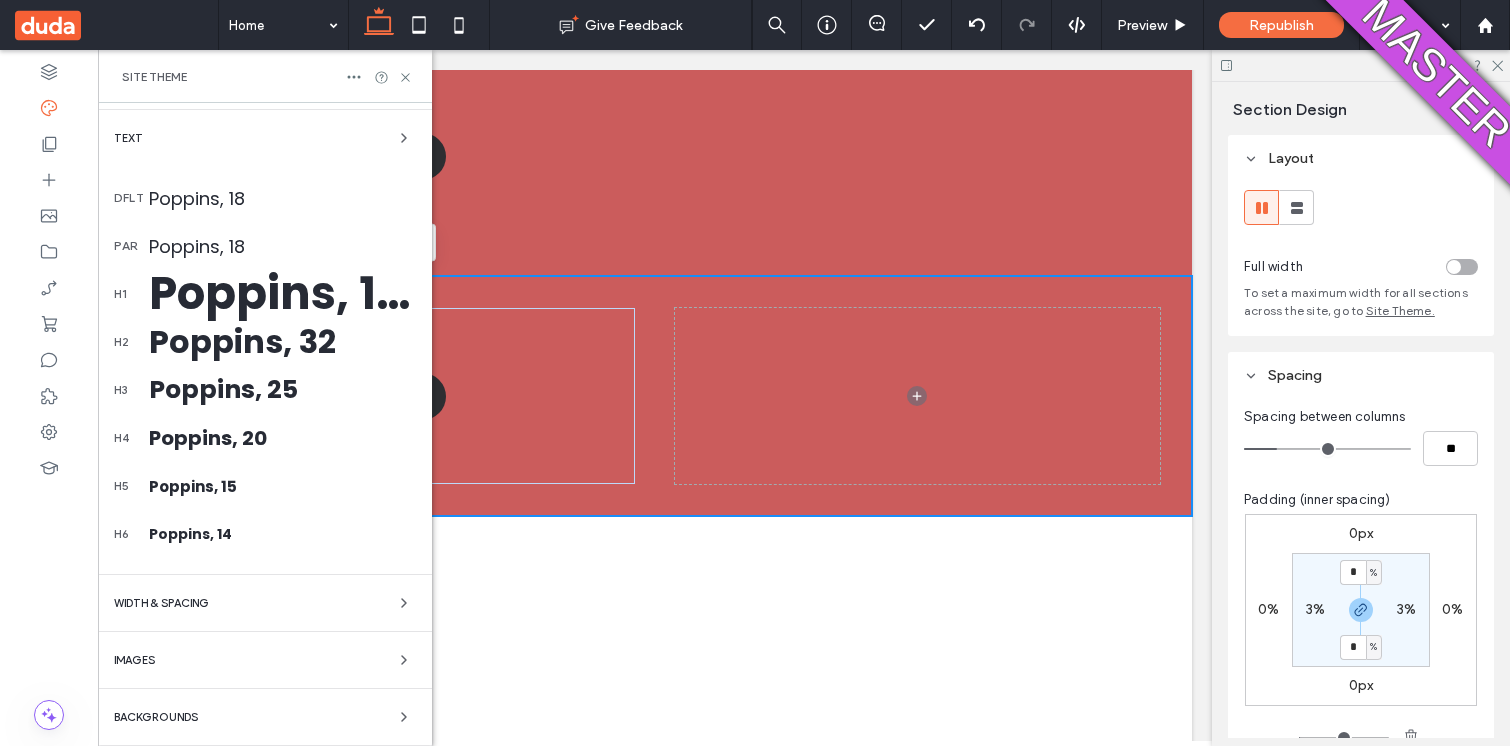 click on "WIDTH & SPACING" at bounding box center (161, 603) 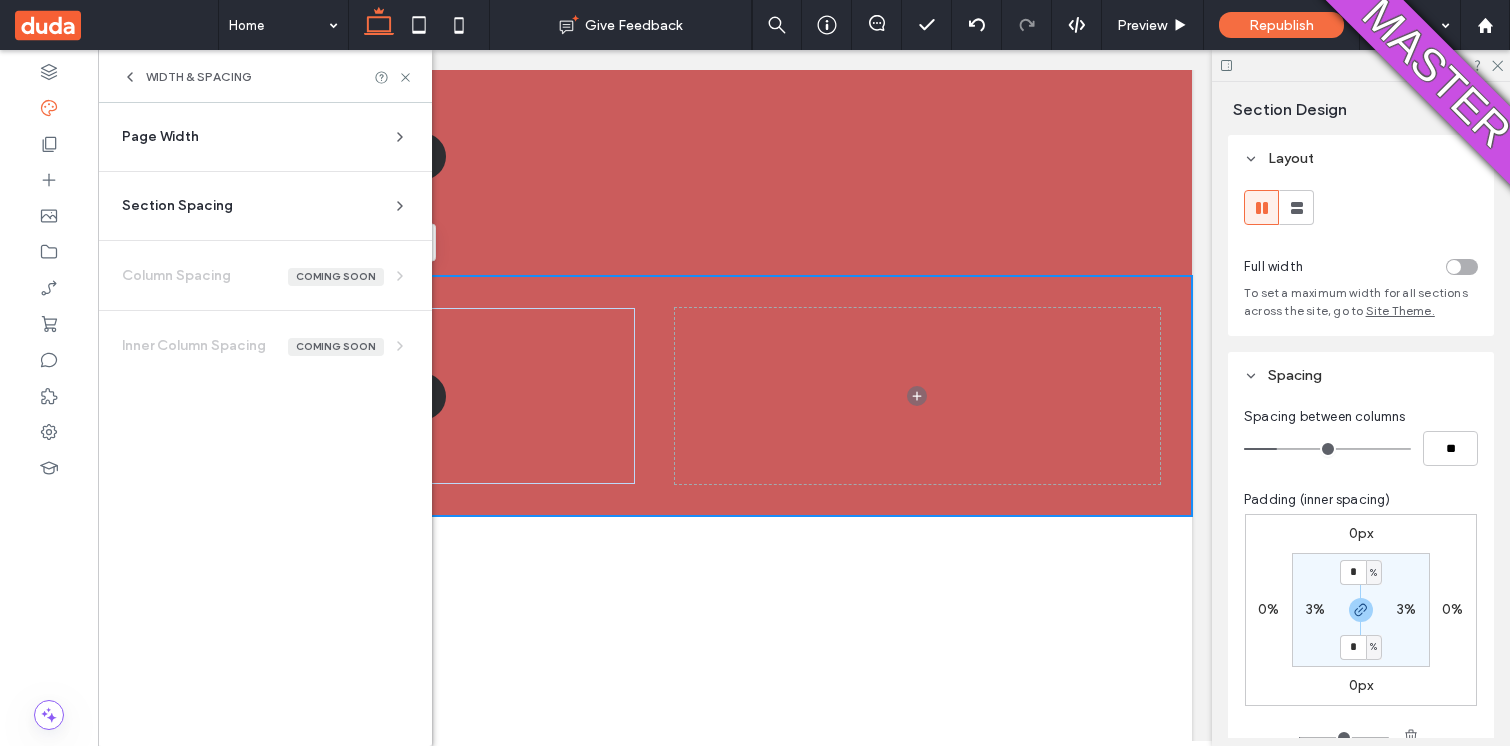 scroll, scrollTop: 0, scrollLeft: 0, axis: both 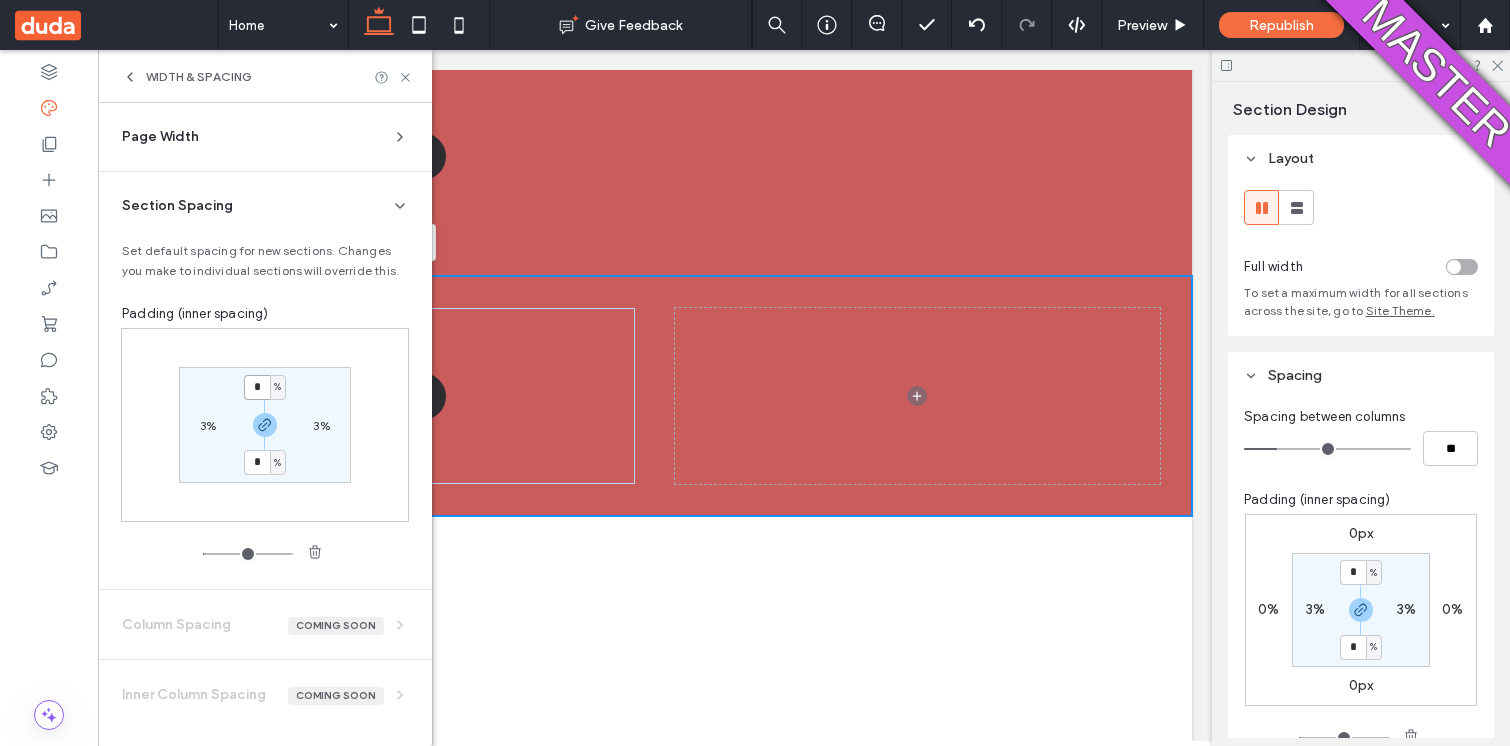 click on "*" at bounding box center [257, 387] 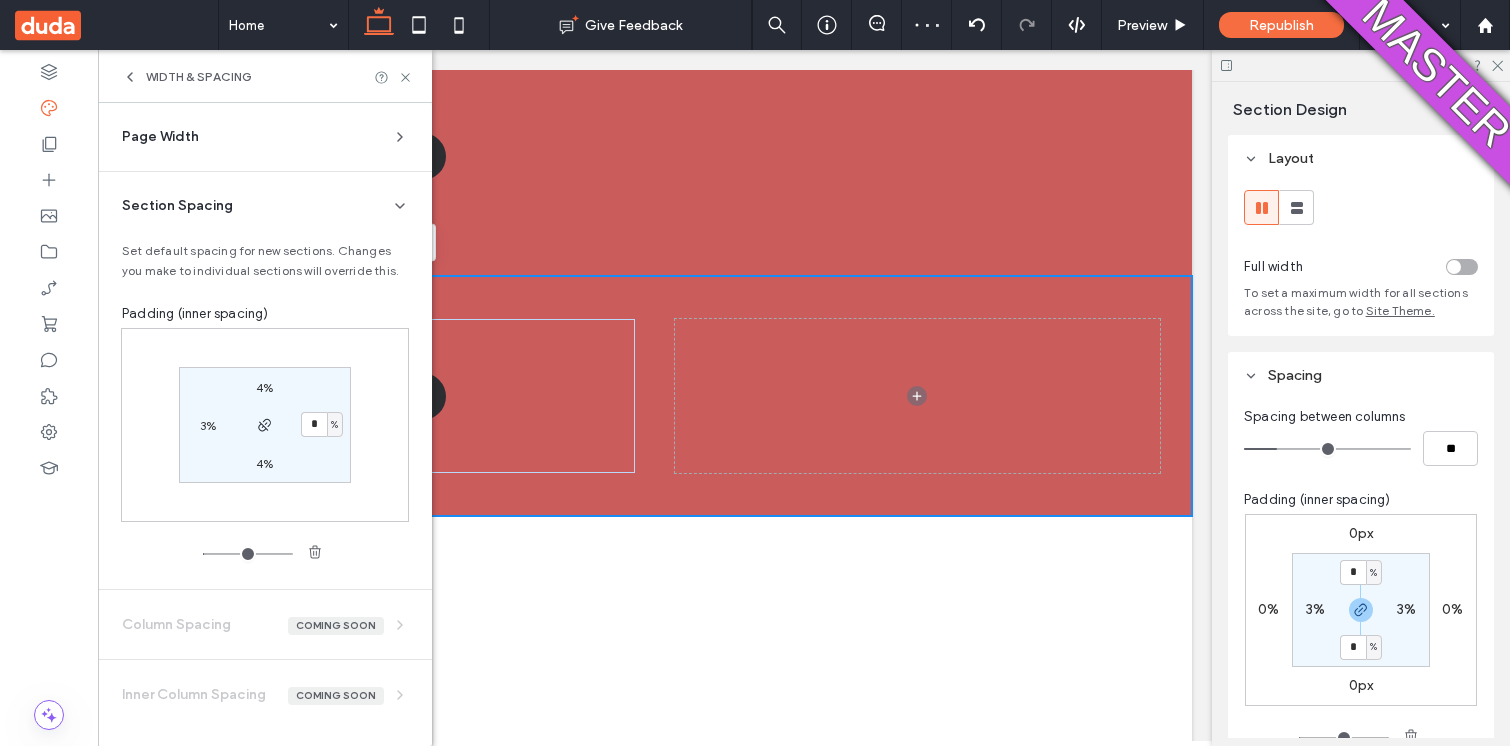 click on "3%" at bounding box center (208, 425) 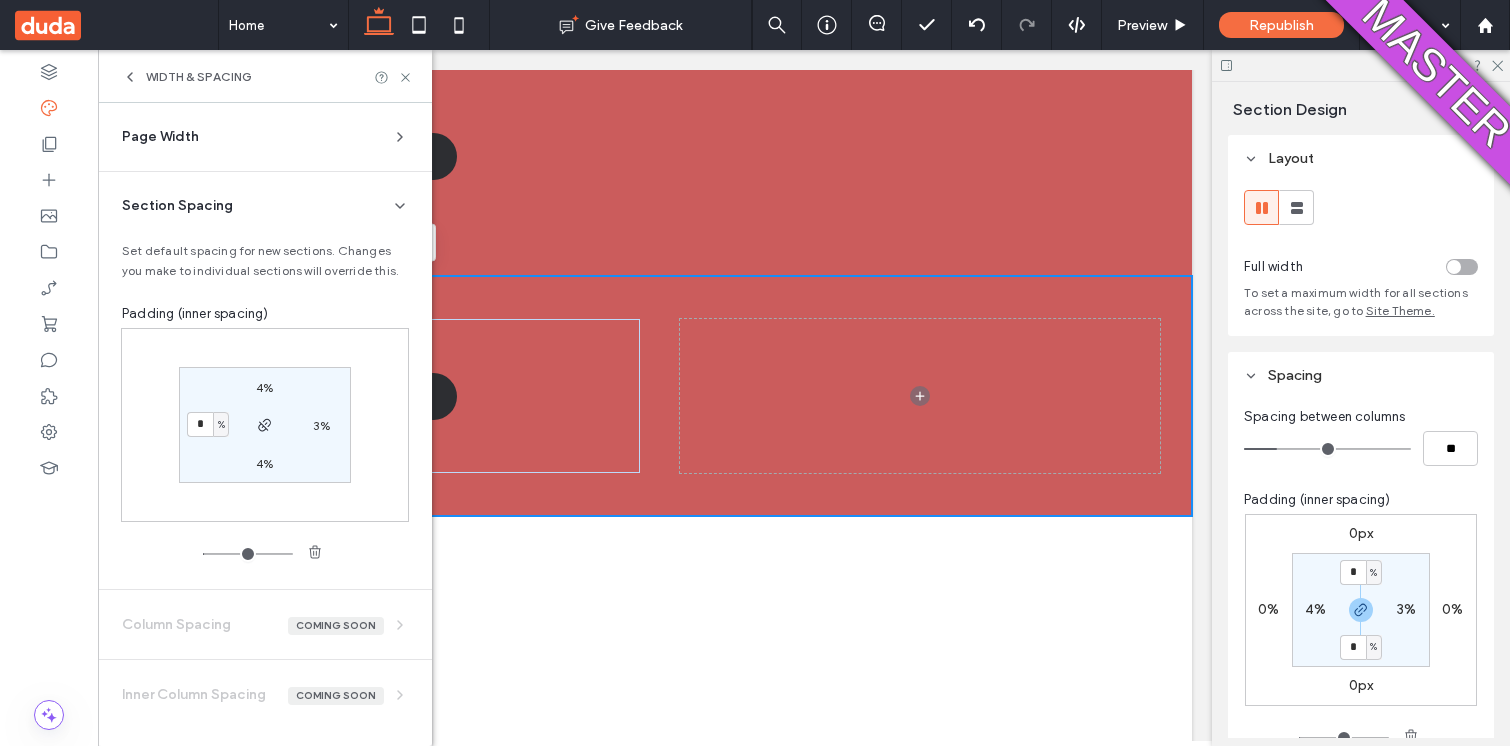 click on "3%" at bounding box center (321, 425) 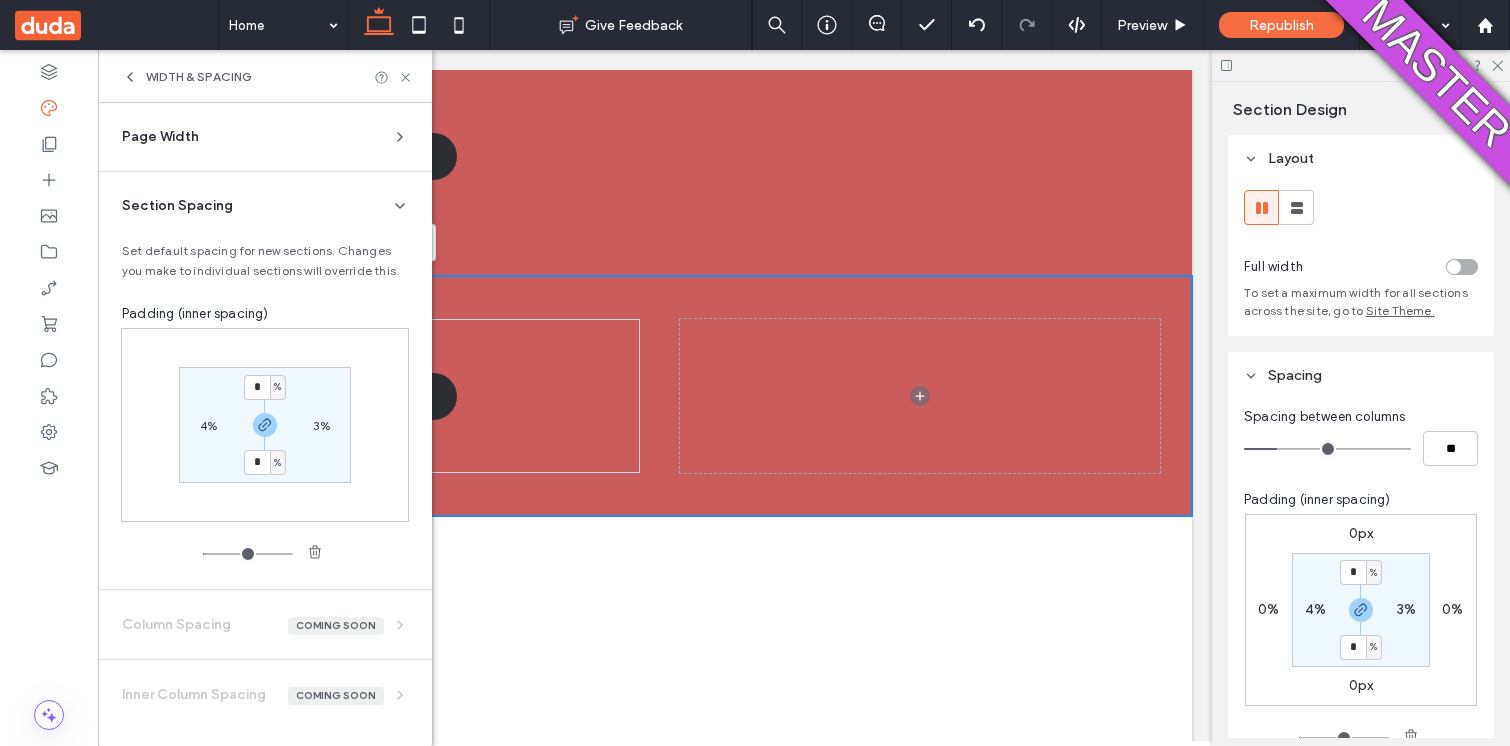 click on "3%" at bounding box center (321, 425) 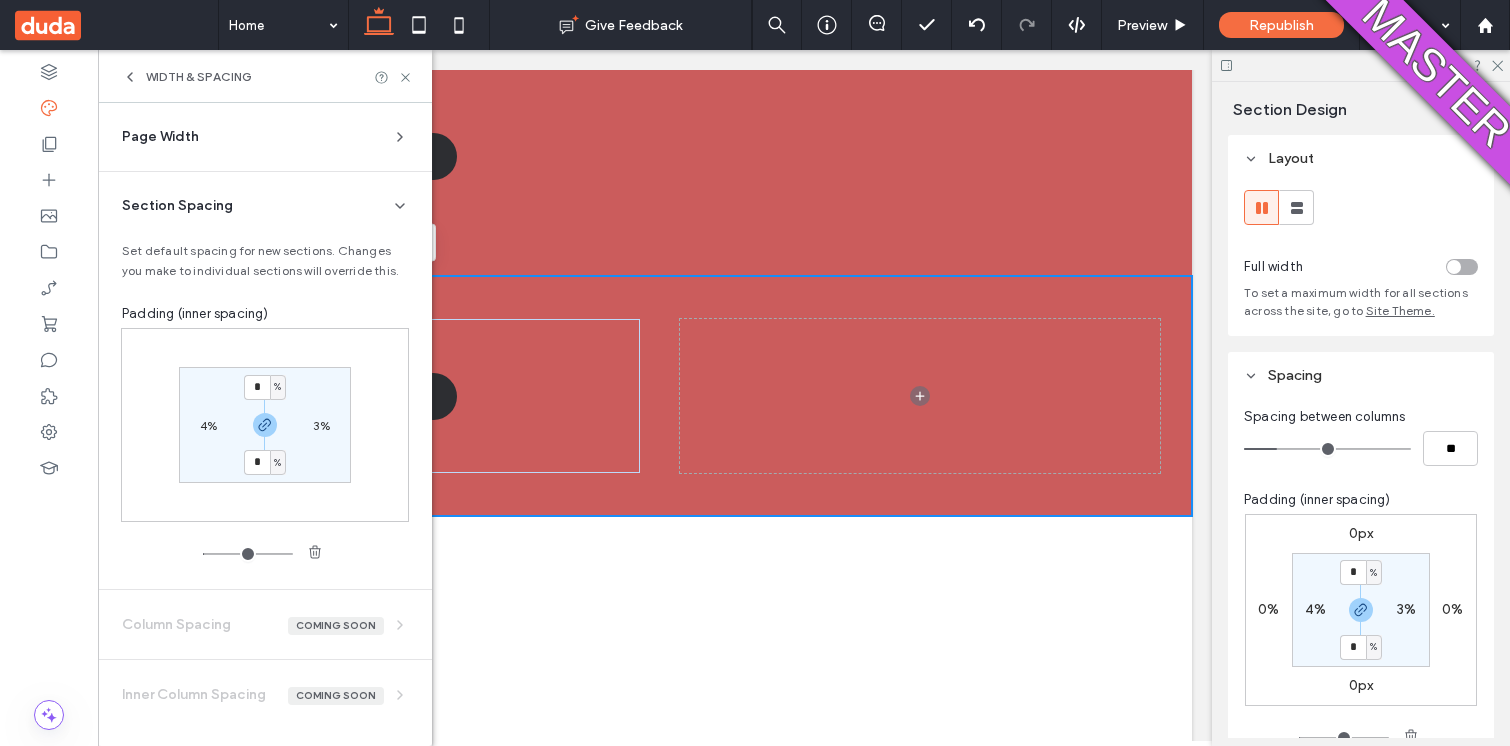 click on "3%" at bounding box center (321, 425) 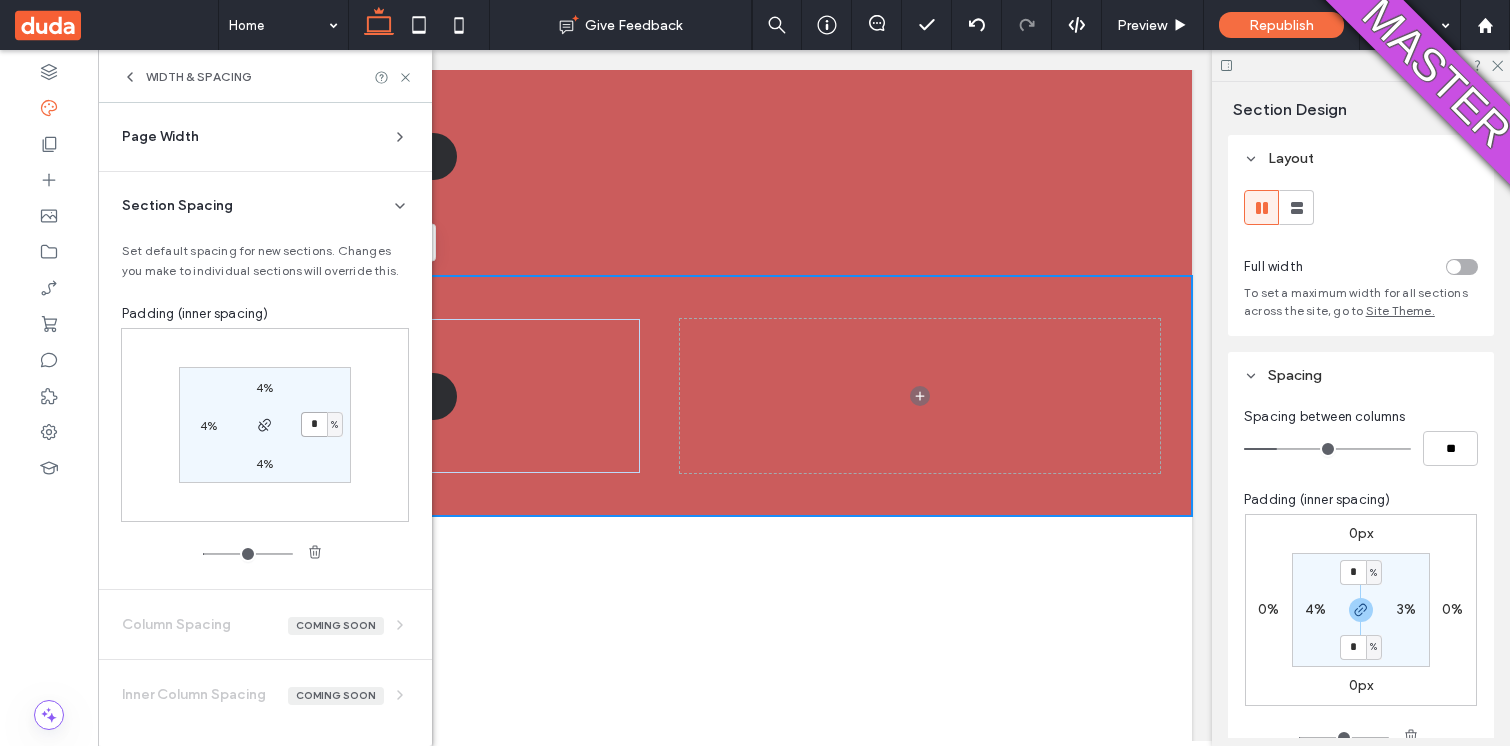 click on "*" at bounding box center (314, 424) 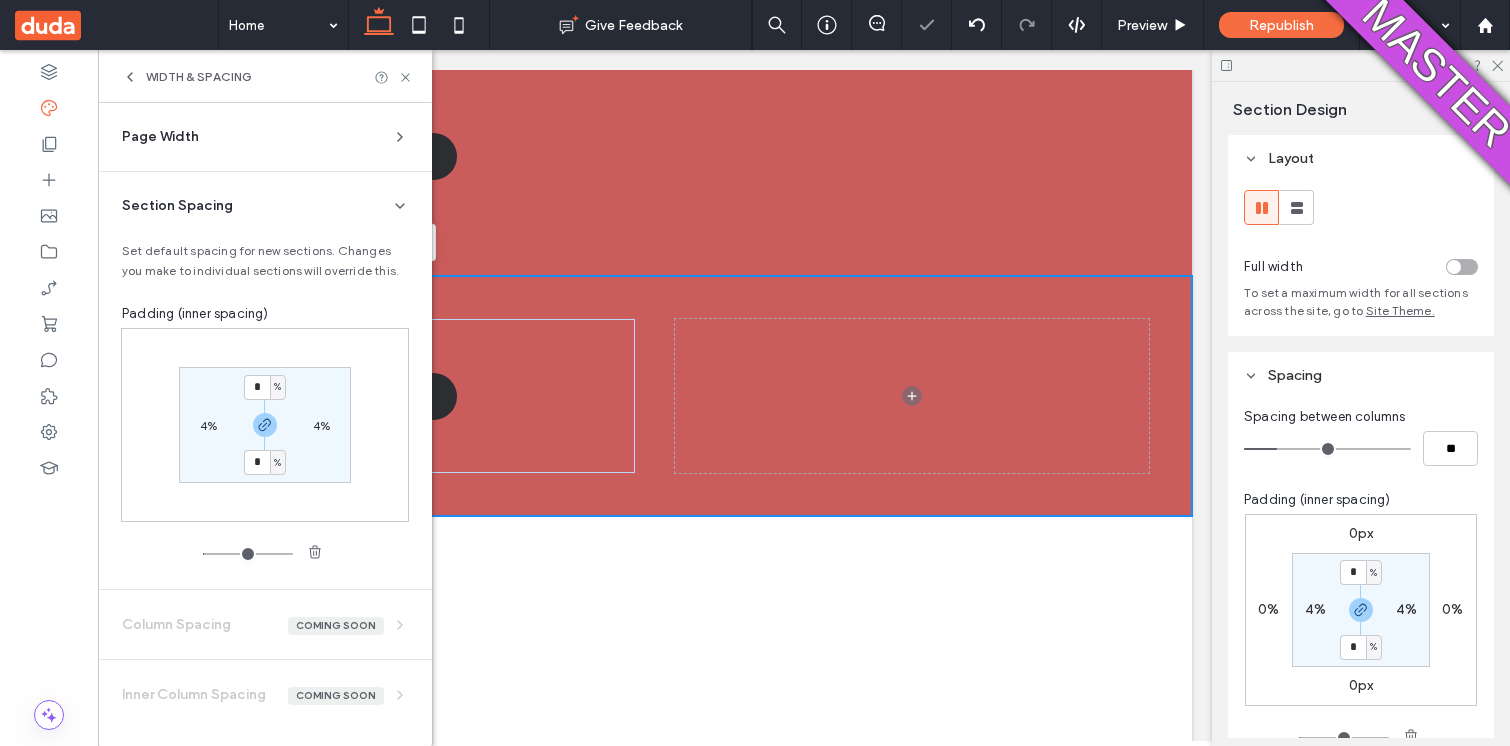 click on "* % 4% * % 4%" at bounding box center (265, 425) 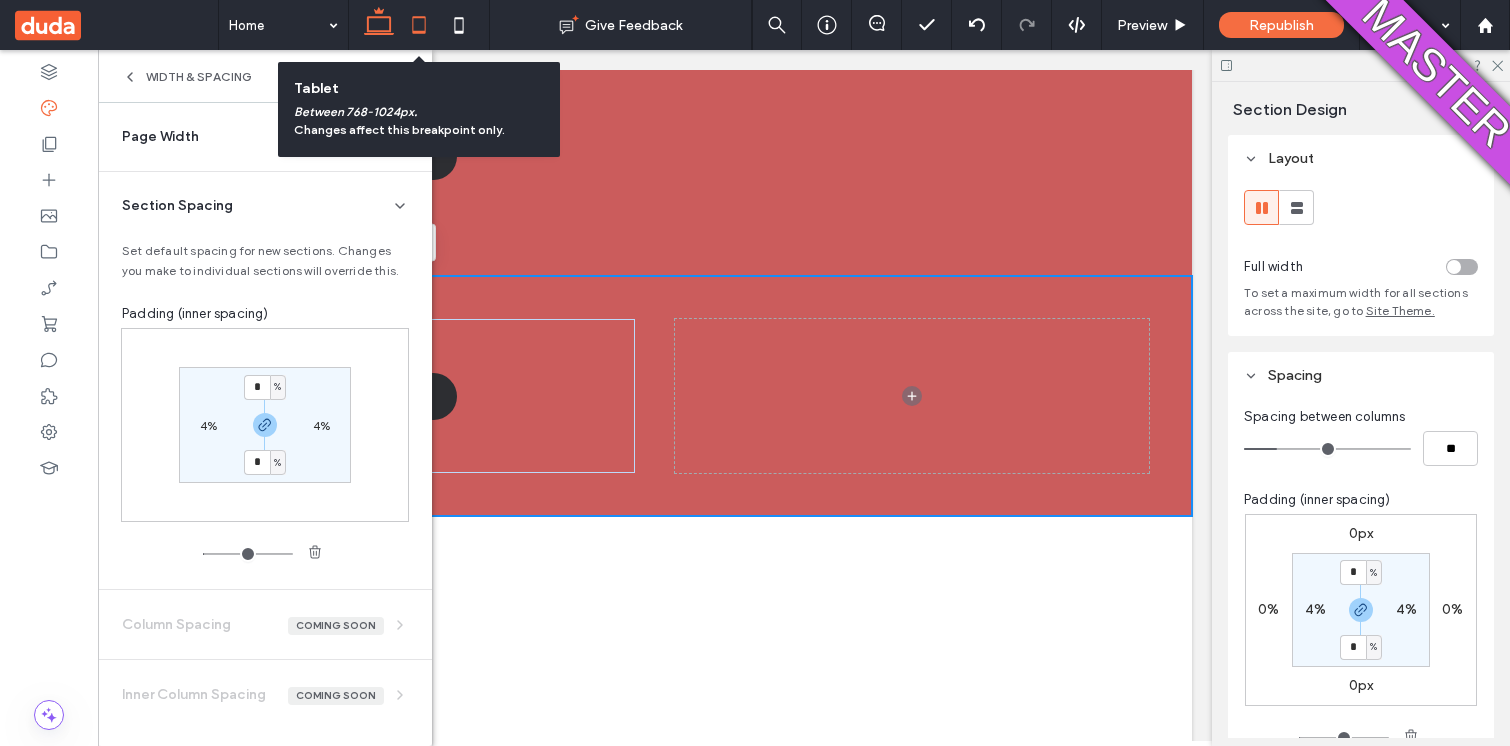 click 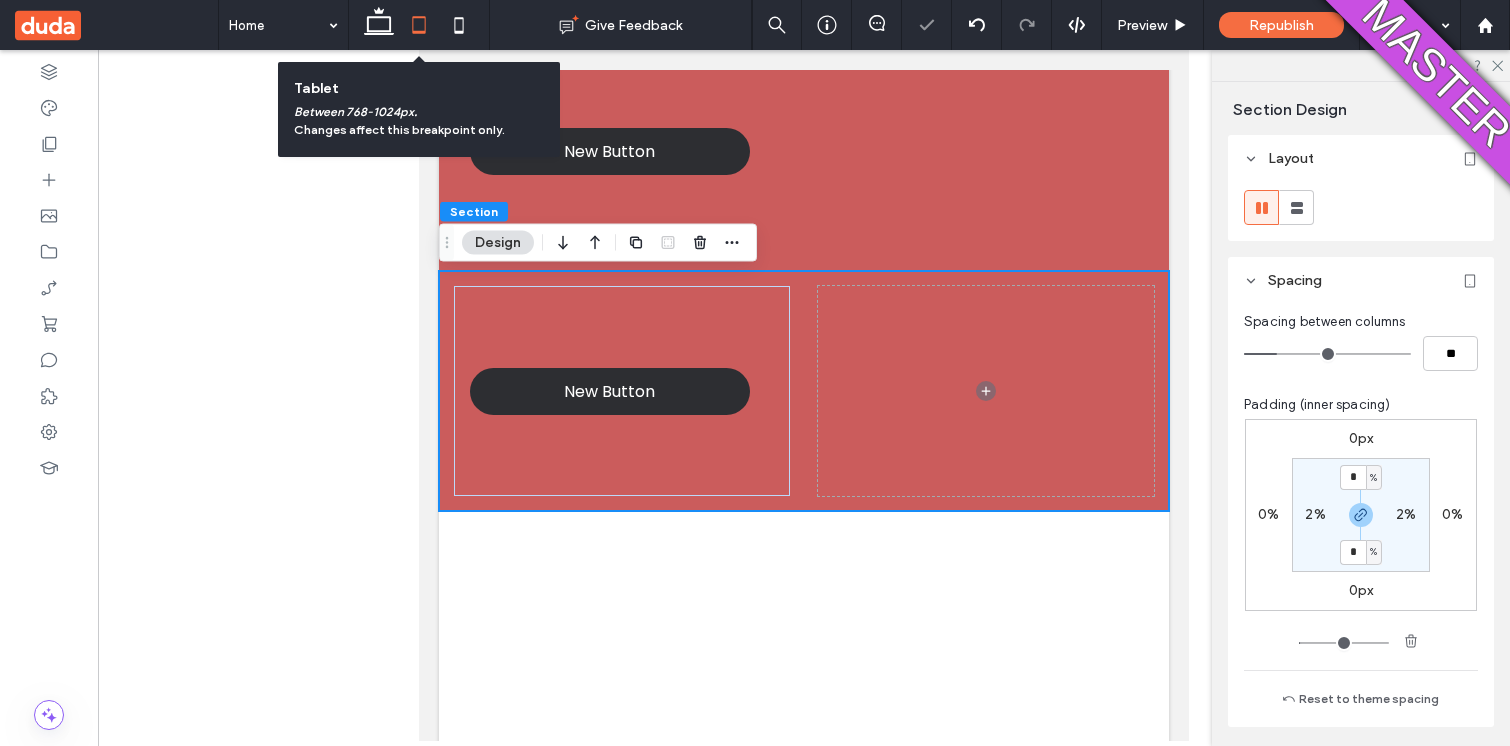 scroll, scrollTop: 448, scrollLeft: 0, axis: vertical 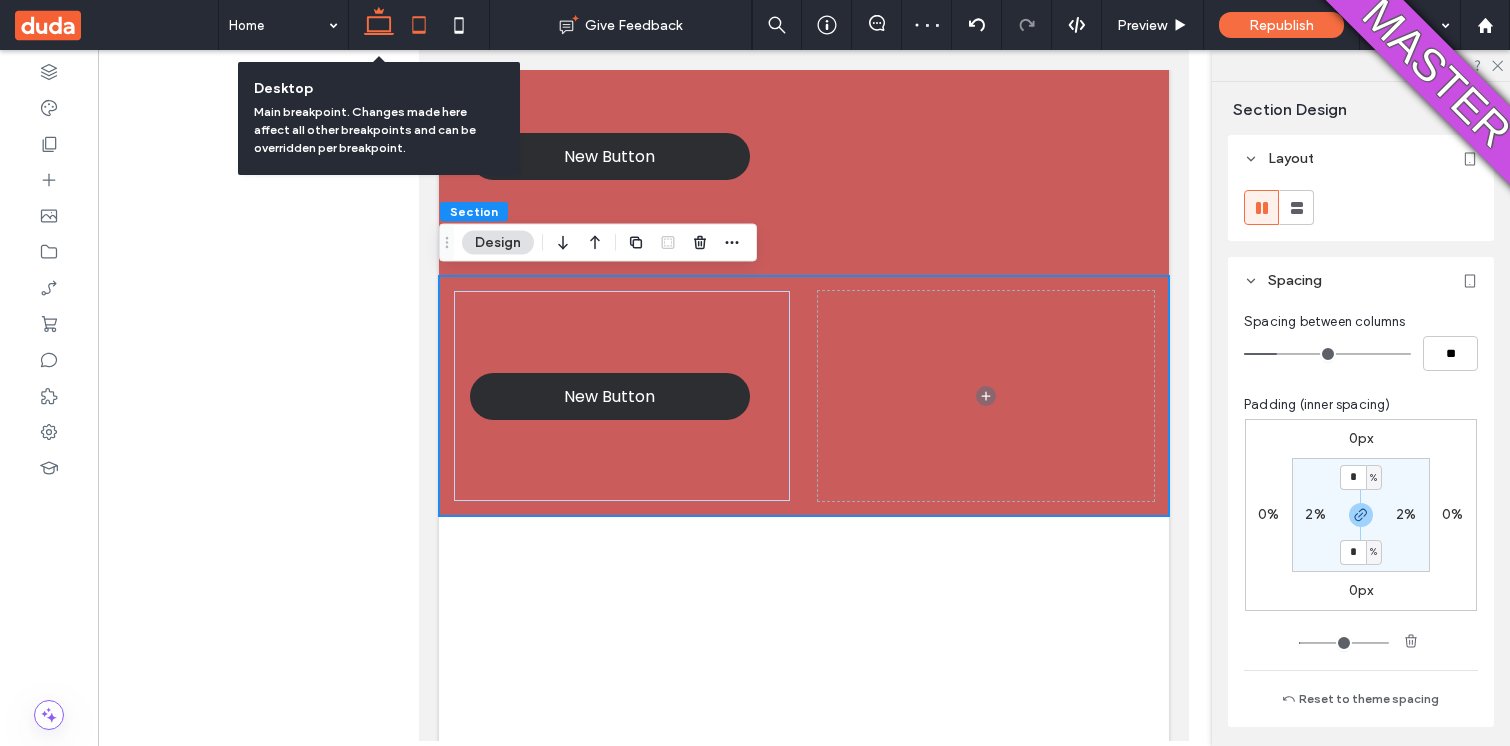 click 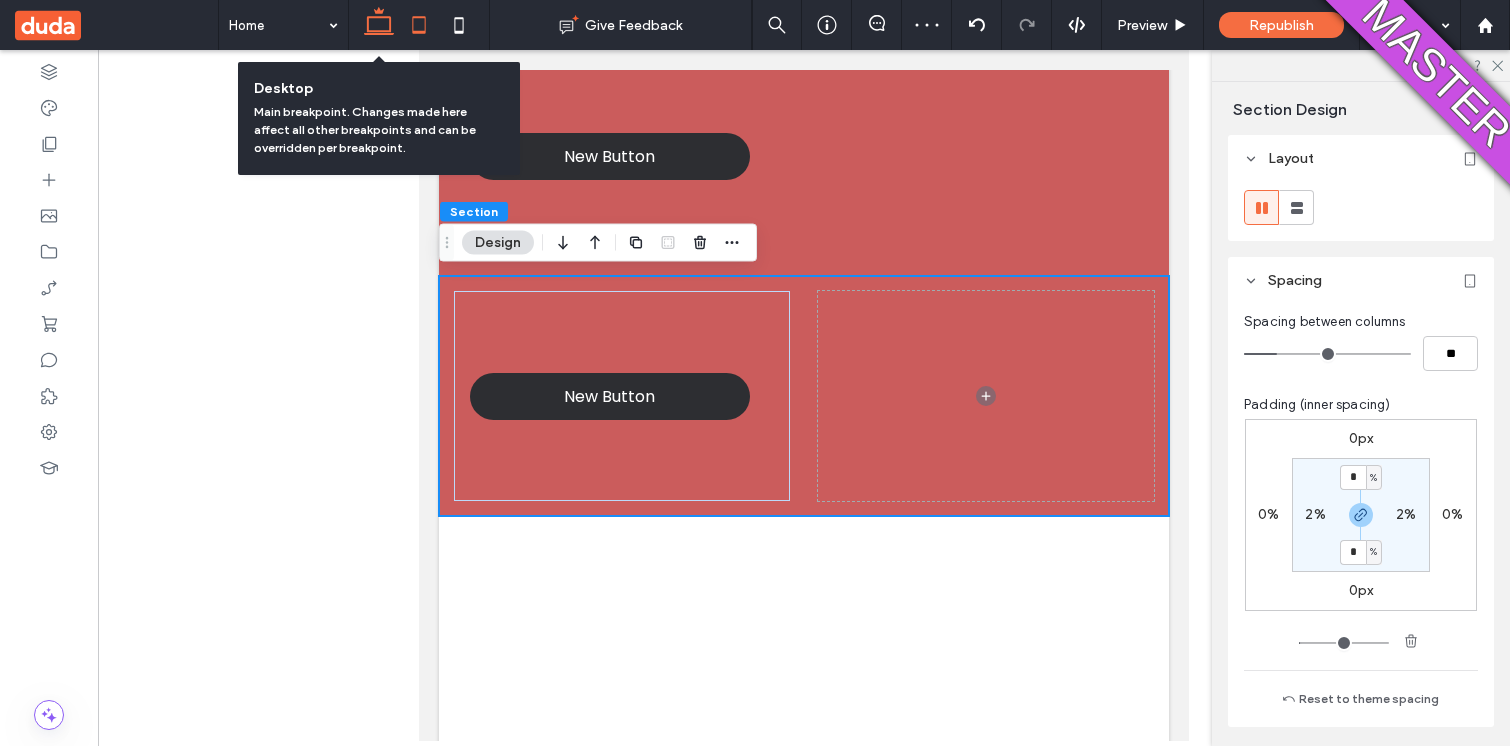 scroll, scrollTop: 453, scrollLeft: 0, axis: vertical 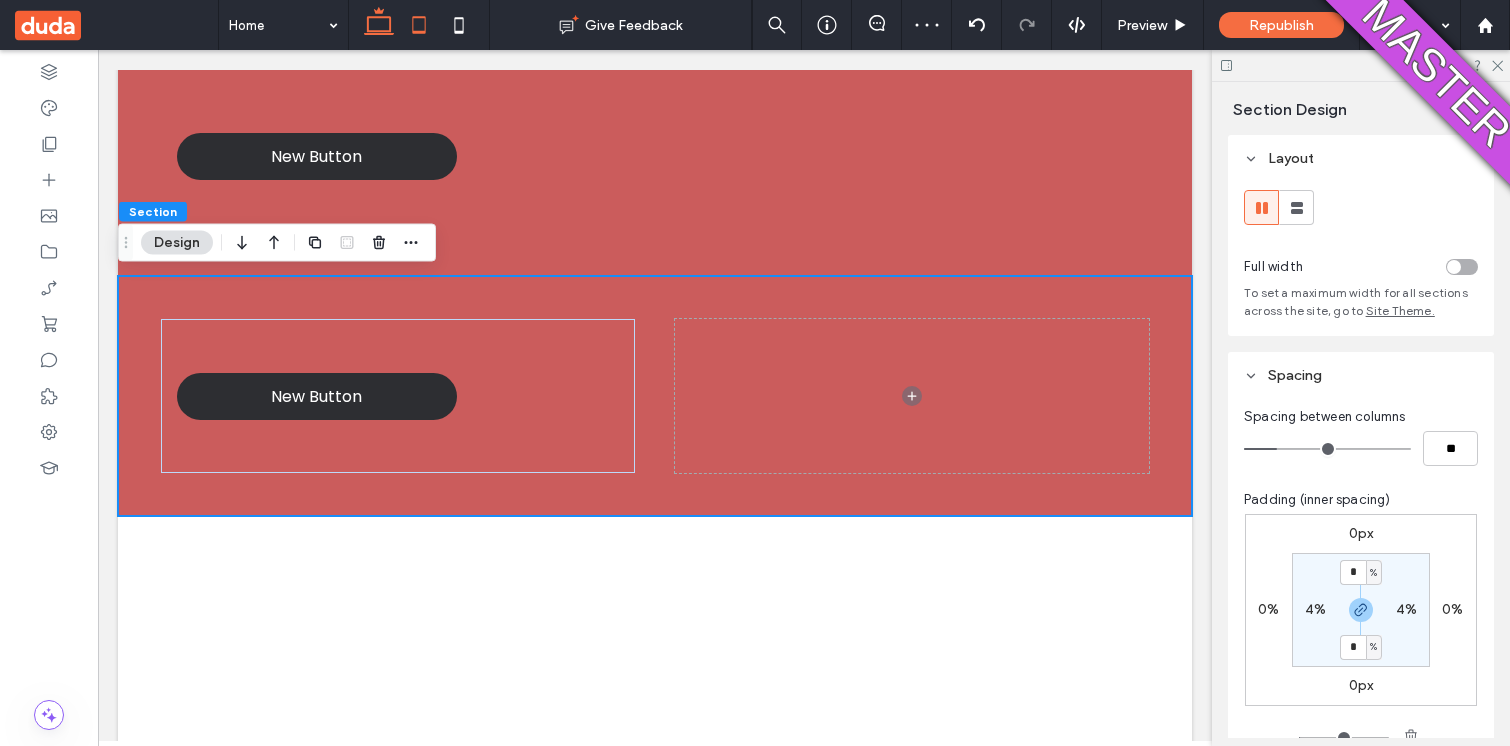 click 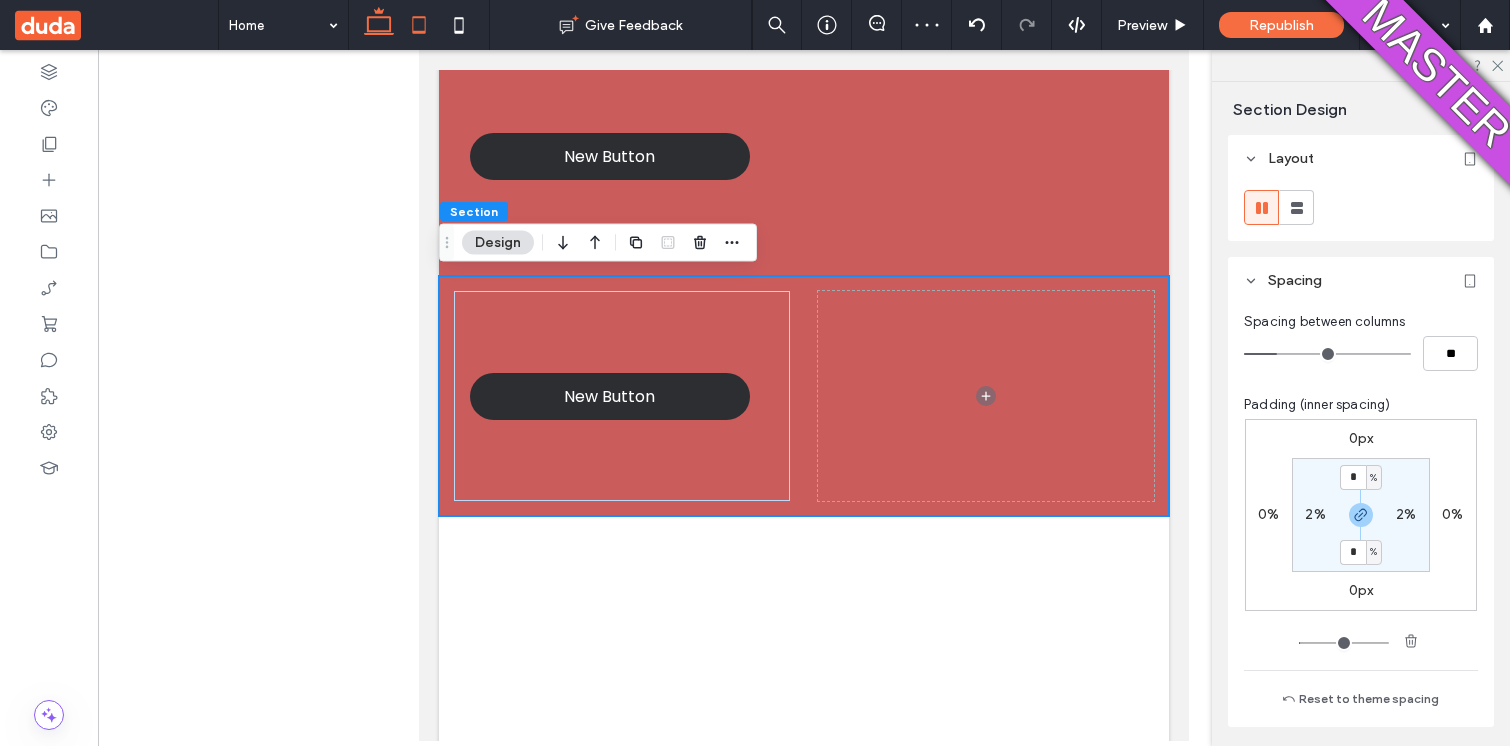 click 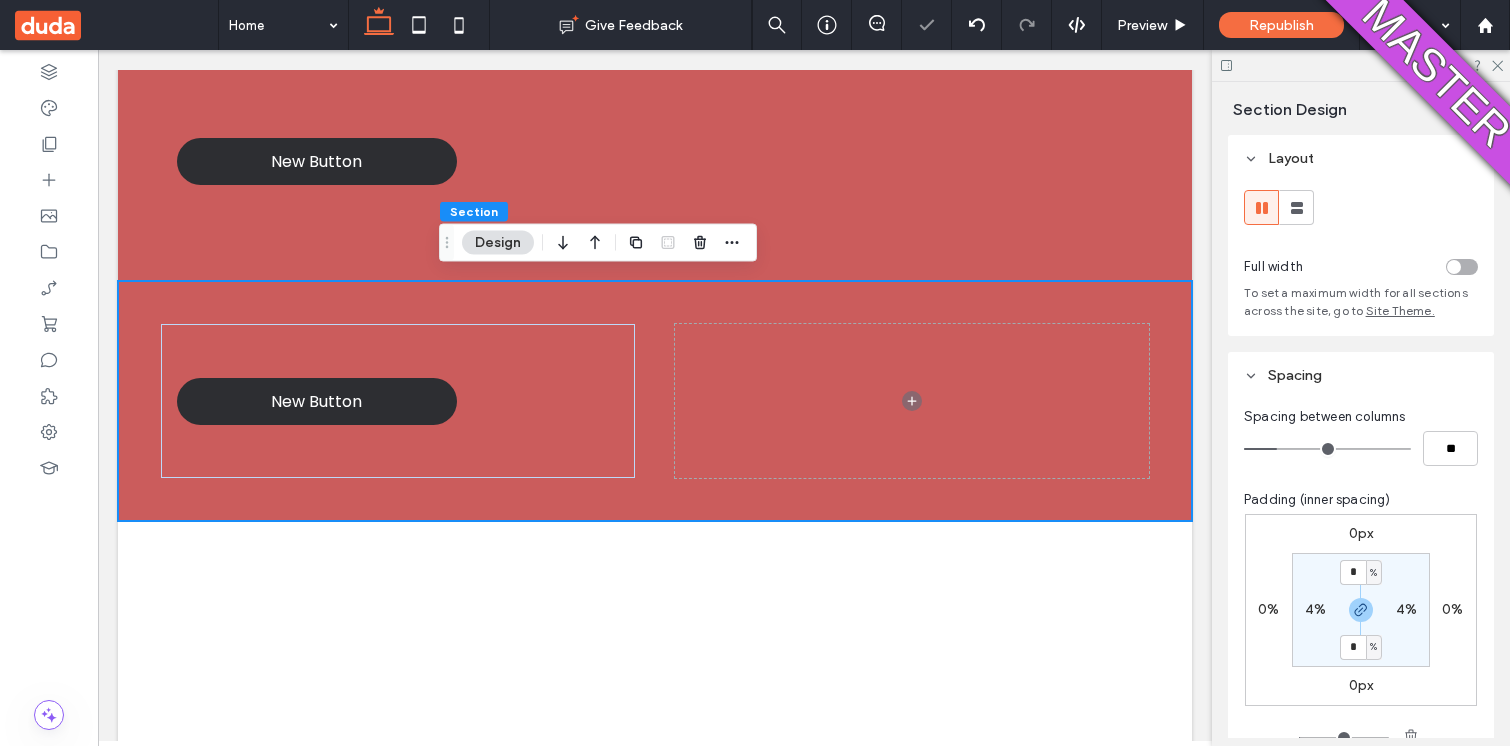 scroll, scrollTop: 453, scrollLeft: 0, axis: vertical 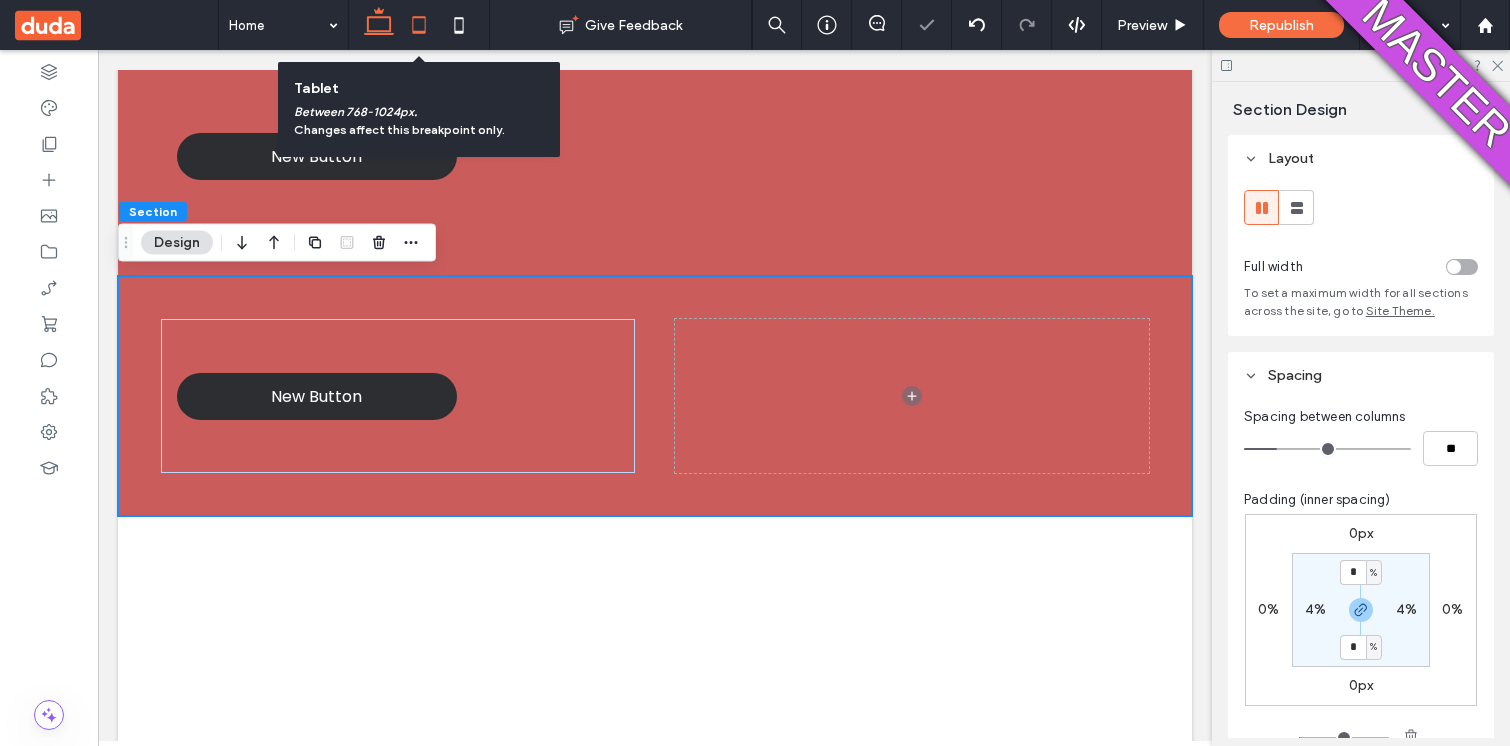 click 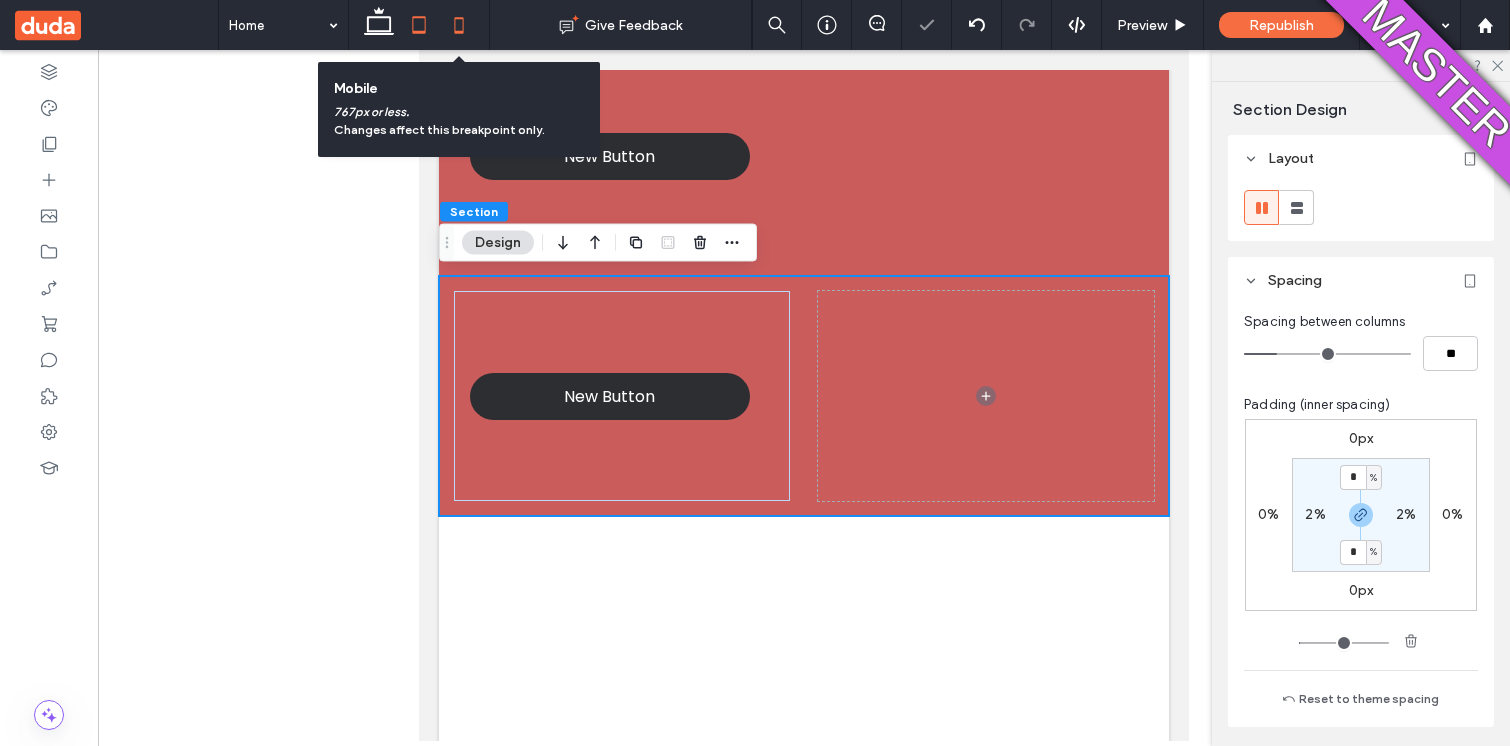 click 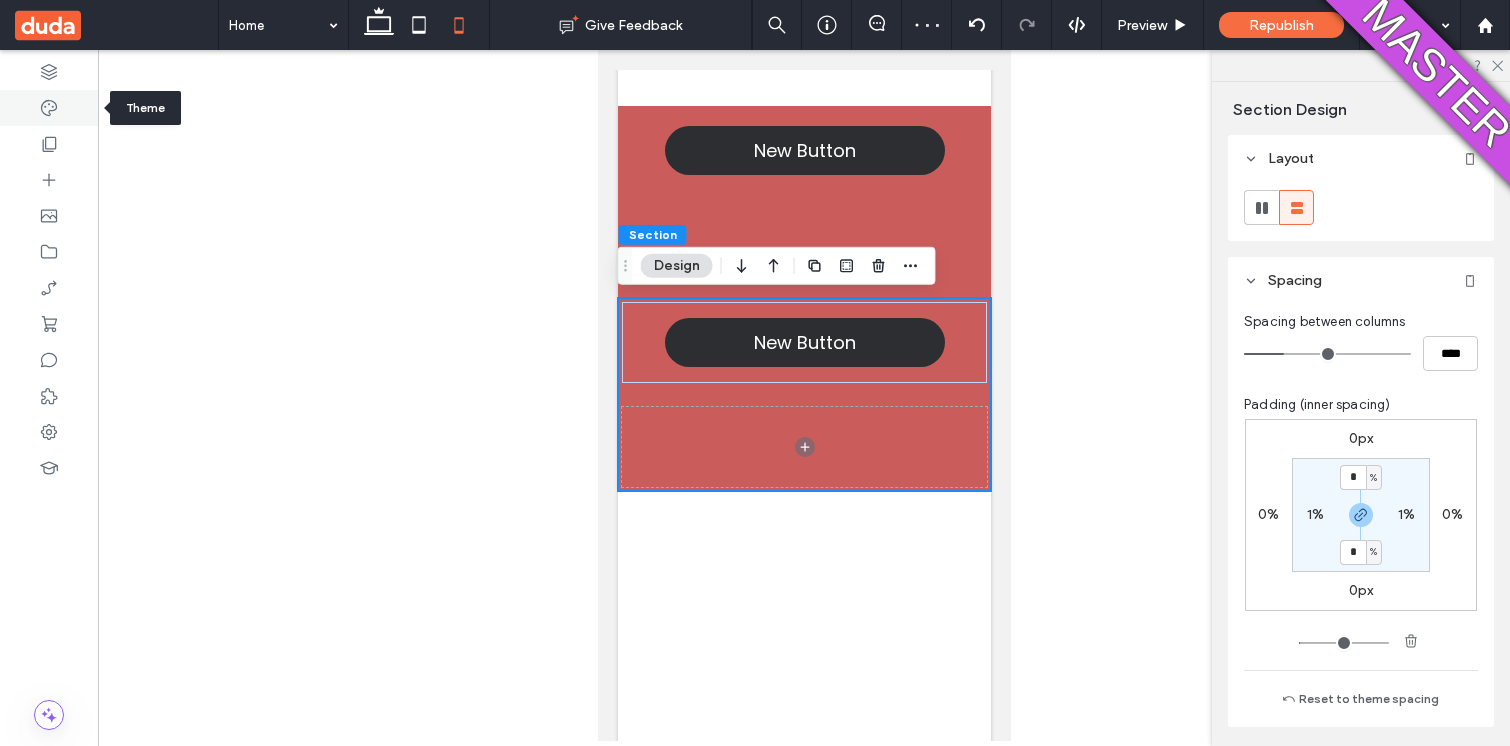 click 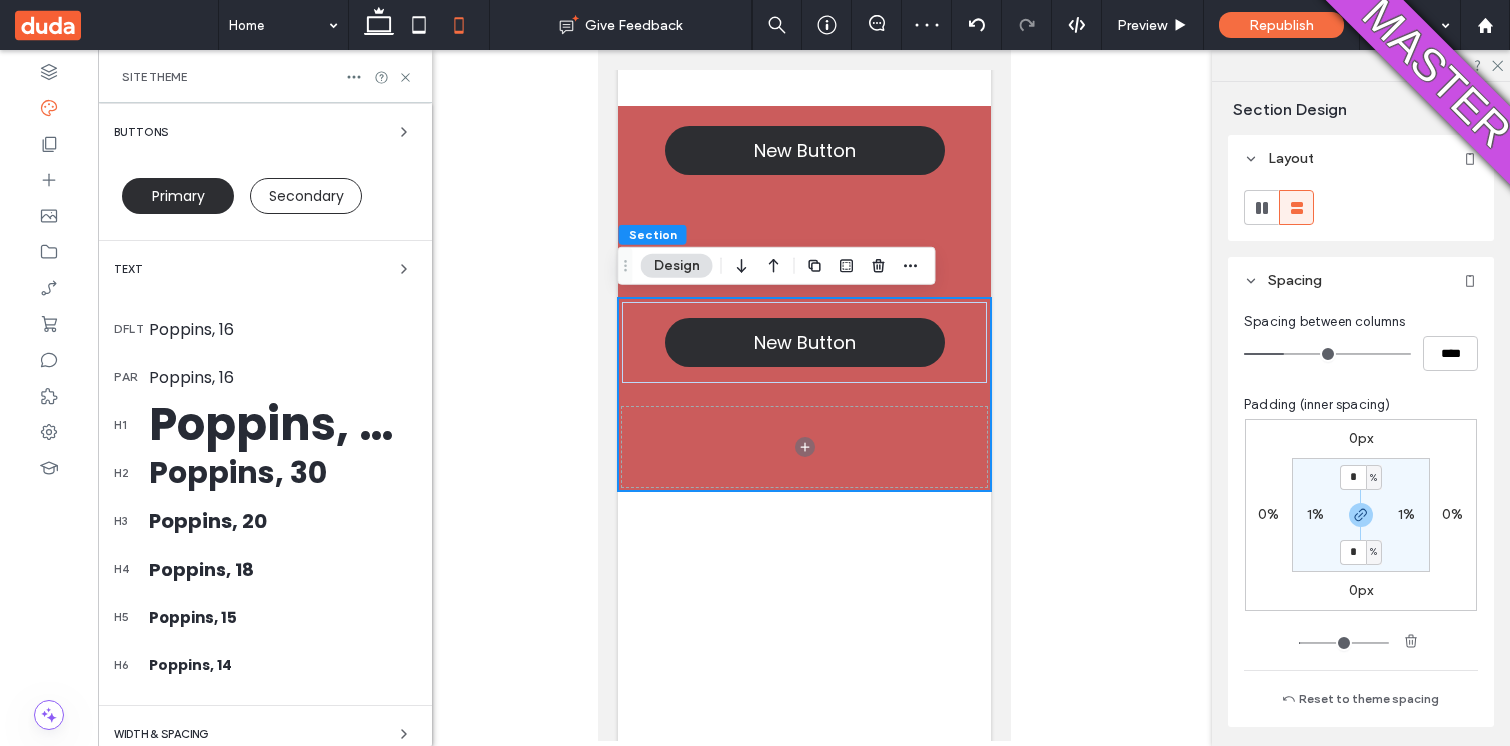 scroll, scrollTop: 409, scrollLeft: 0, axis: vertical 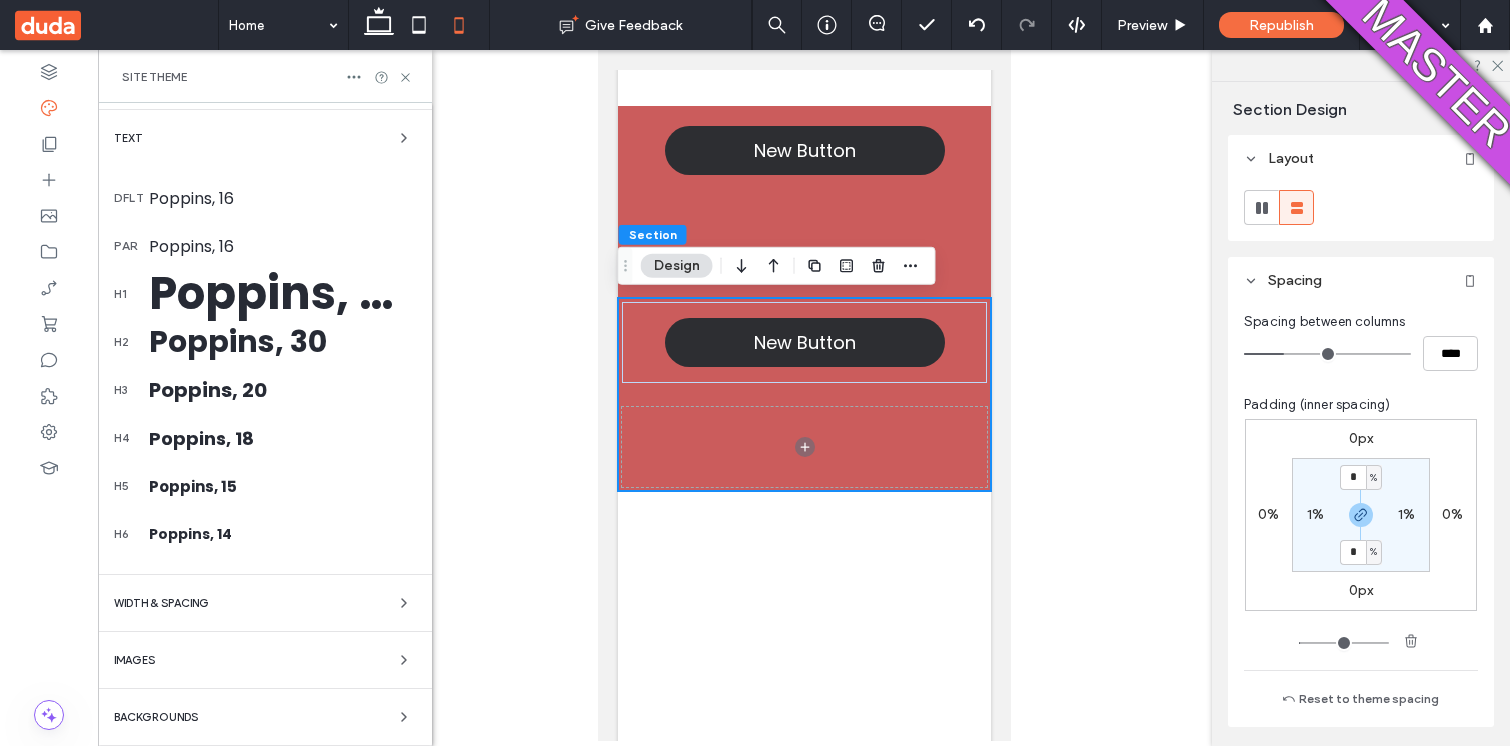 click on "WIDTH & SPACING" at bounding box center [265, 603] 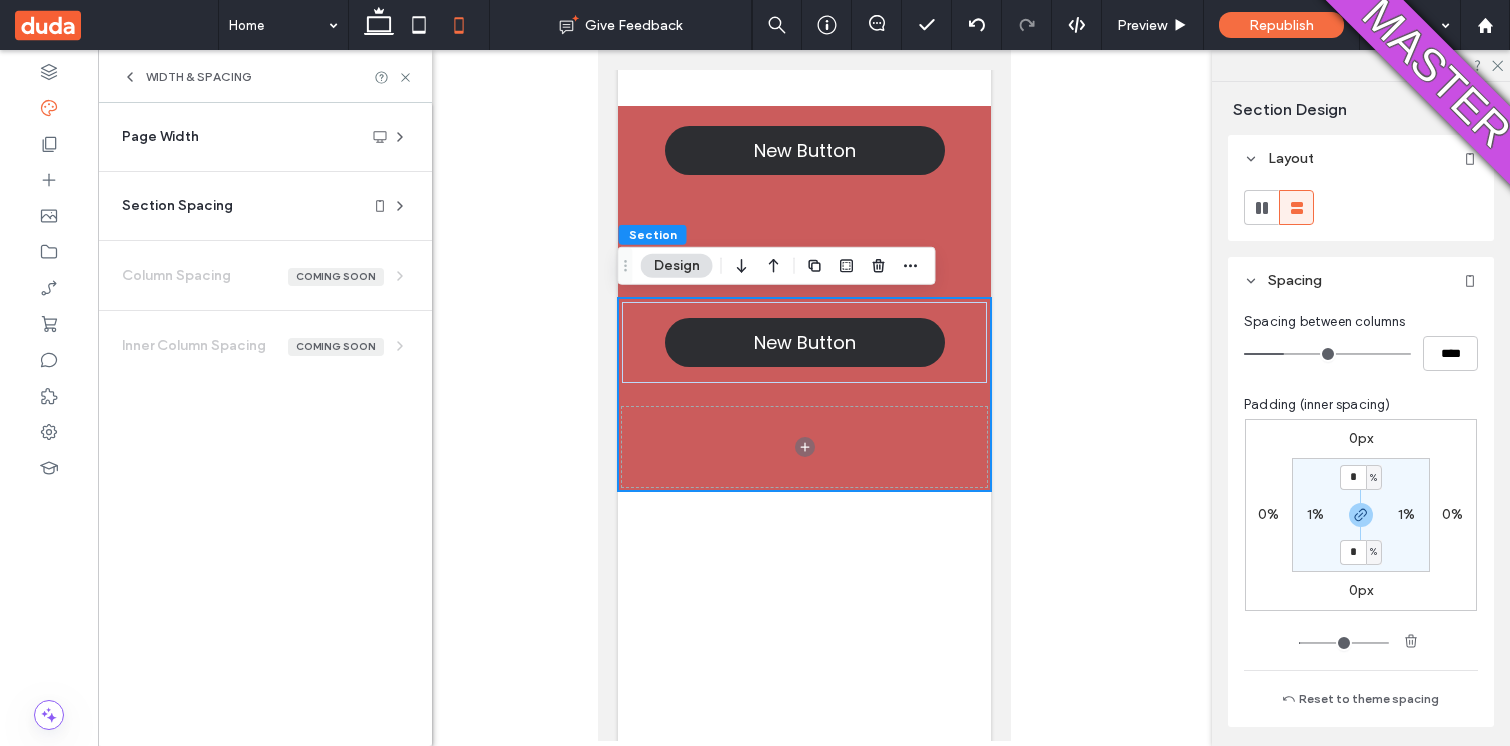 scroll, scrollTop: 0, scrollLeft: 0, axis: both 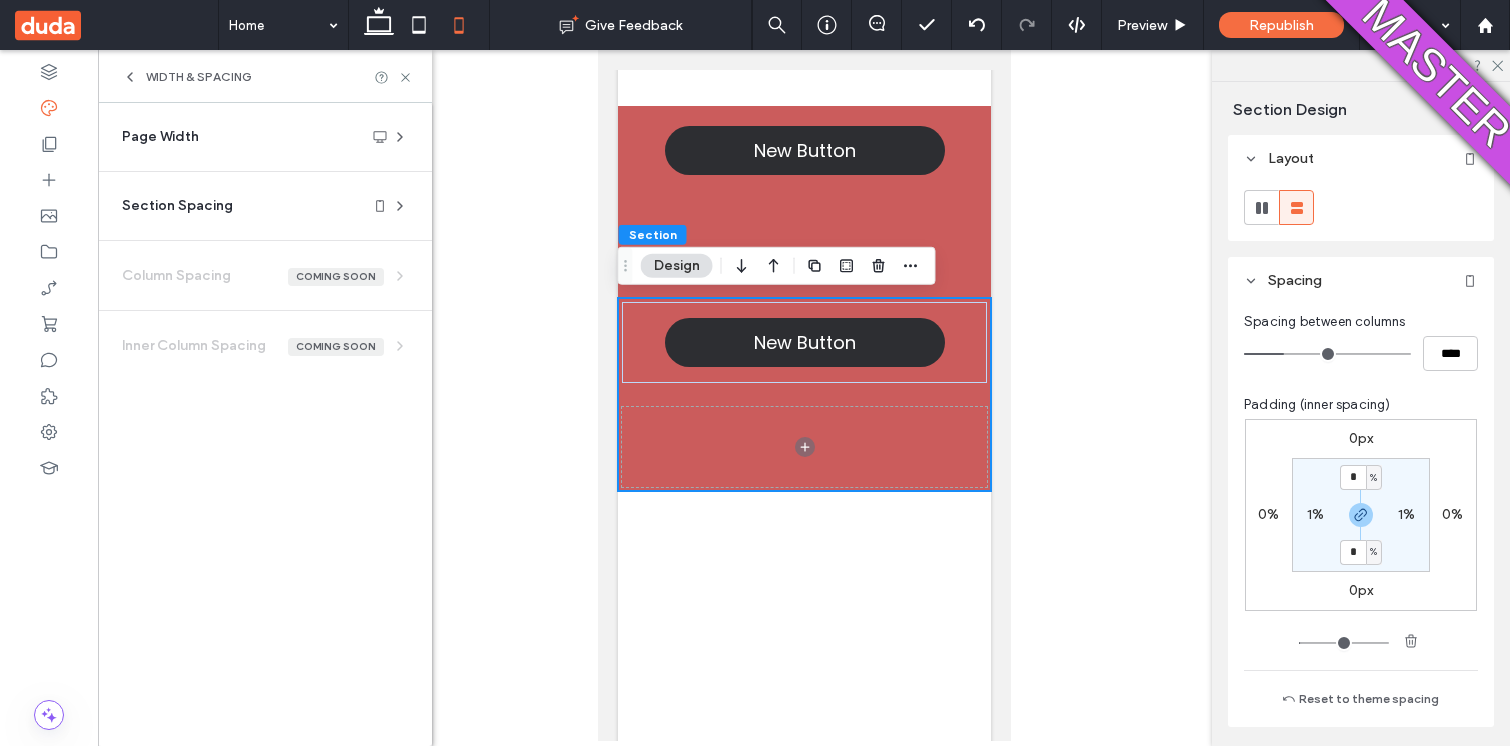 click on "Section Spacing Set default spacing for new sections. Changes you make to individual sections will override this. Padding (inner spacing) * % 6% * % 5%" at bounding box center [265, 206] 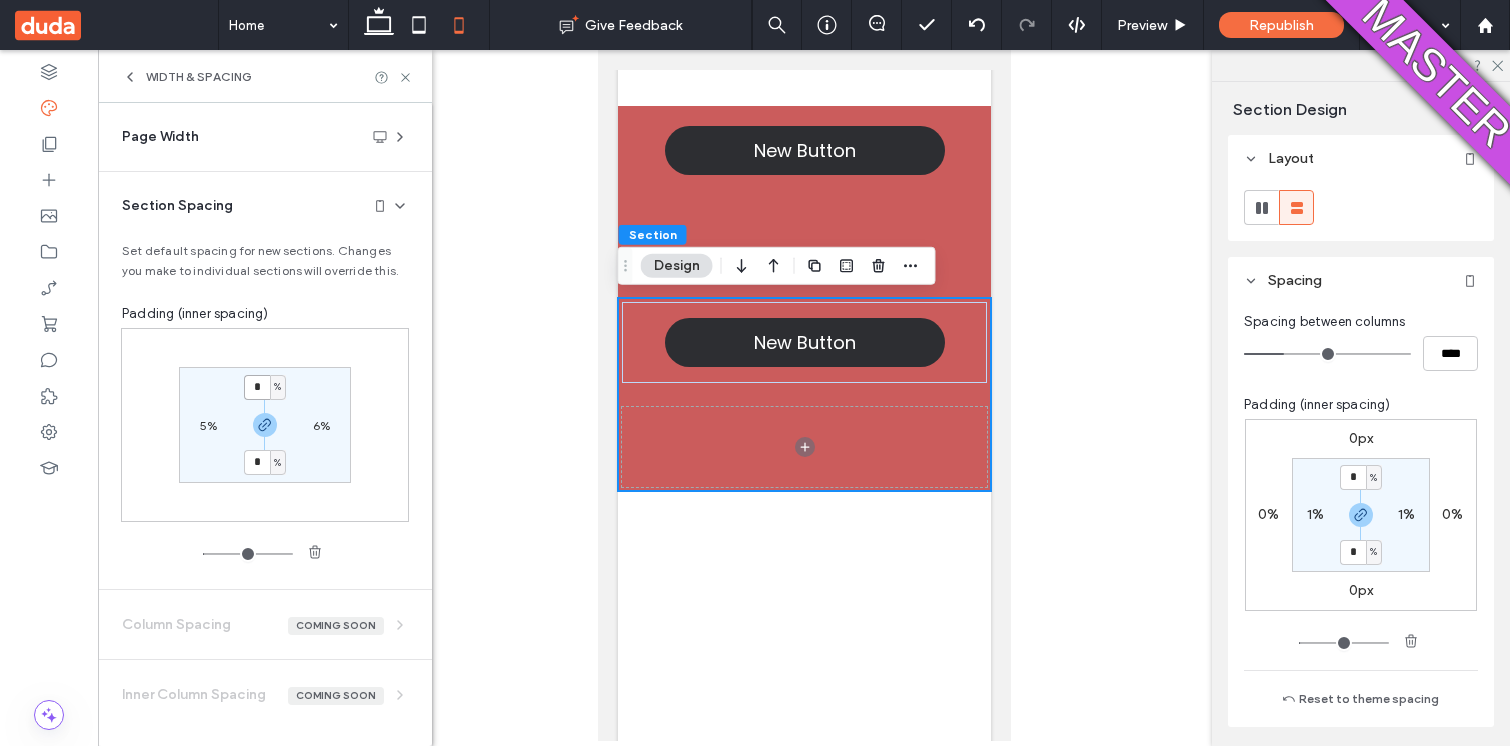 click on "*" at bounding box center [257, 387] 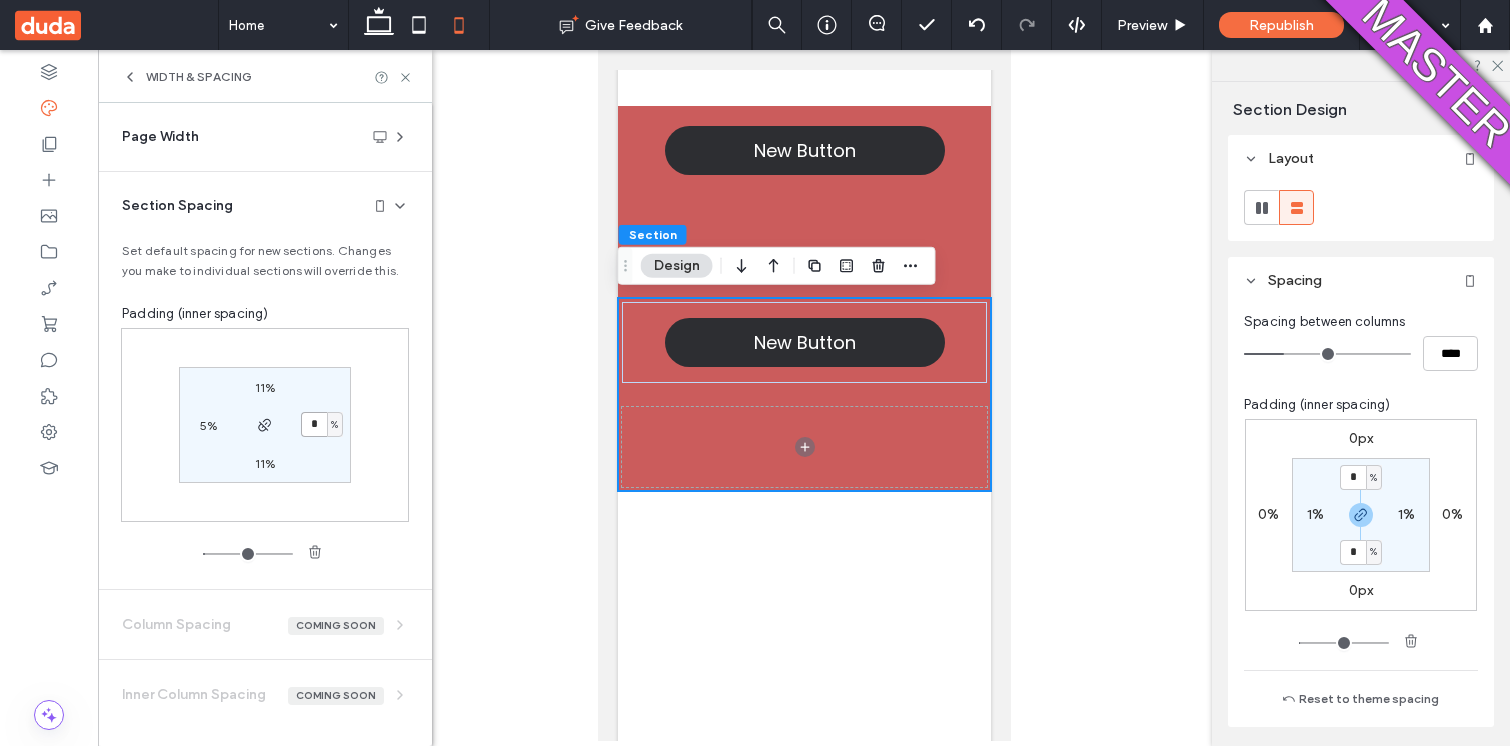 click on "*" at bounding box center (314, 424) 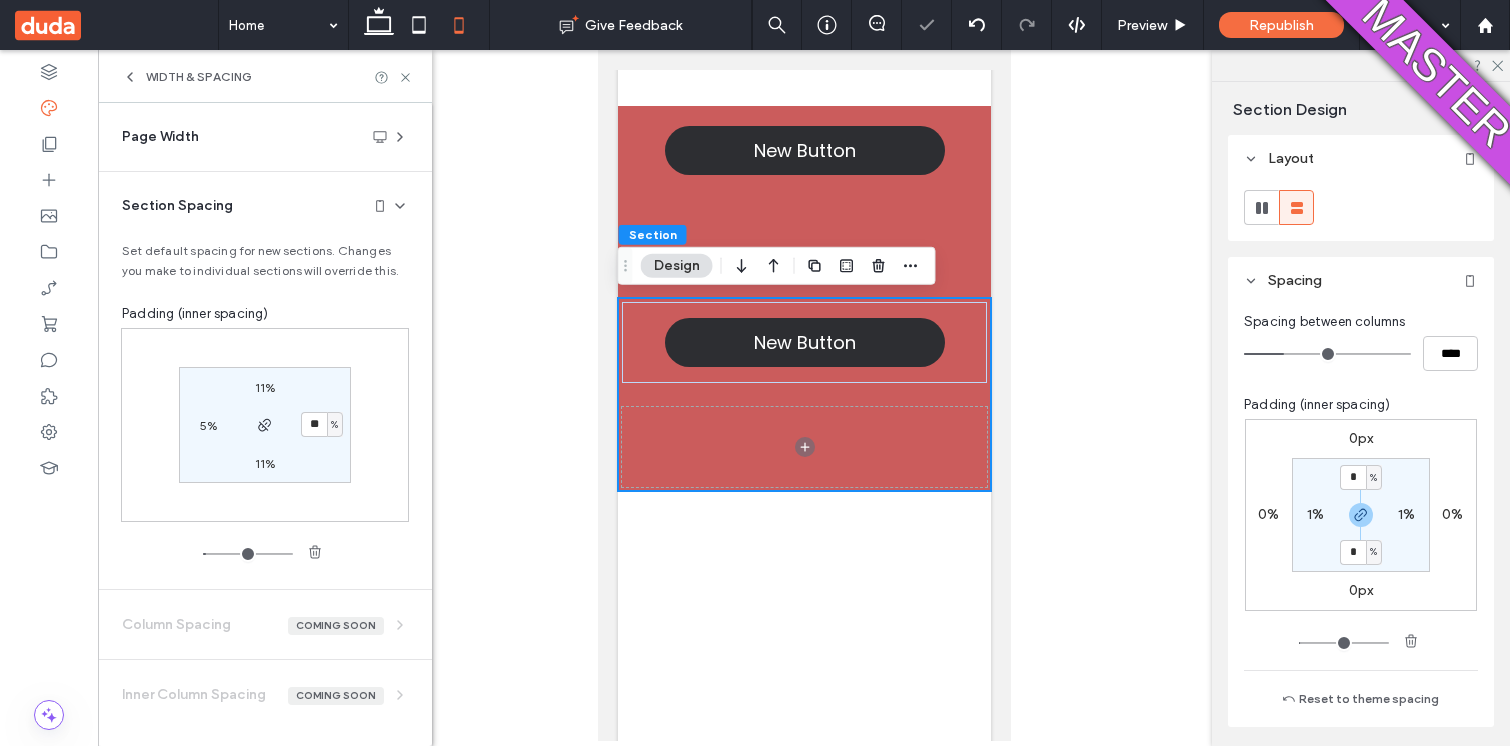 click on "5%" at bounding box center (208, 425) 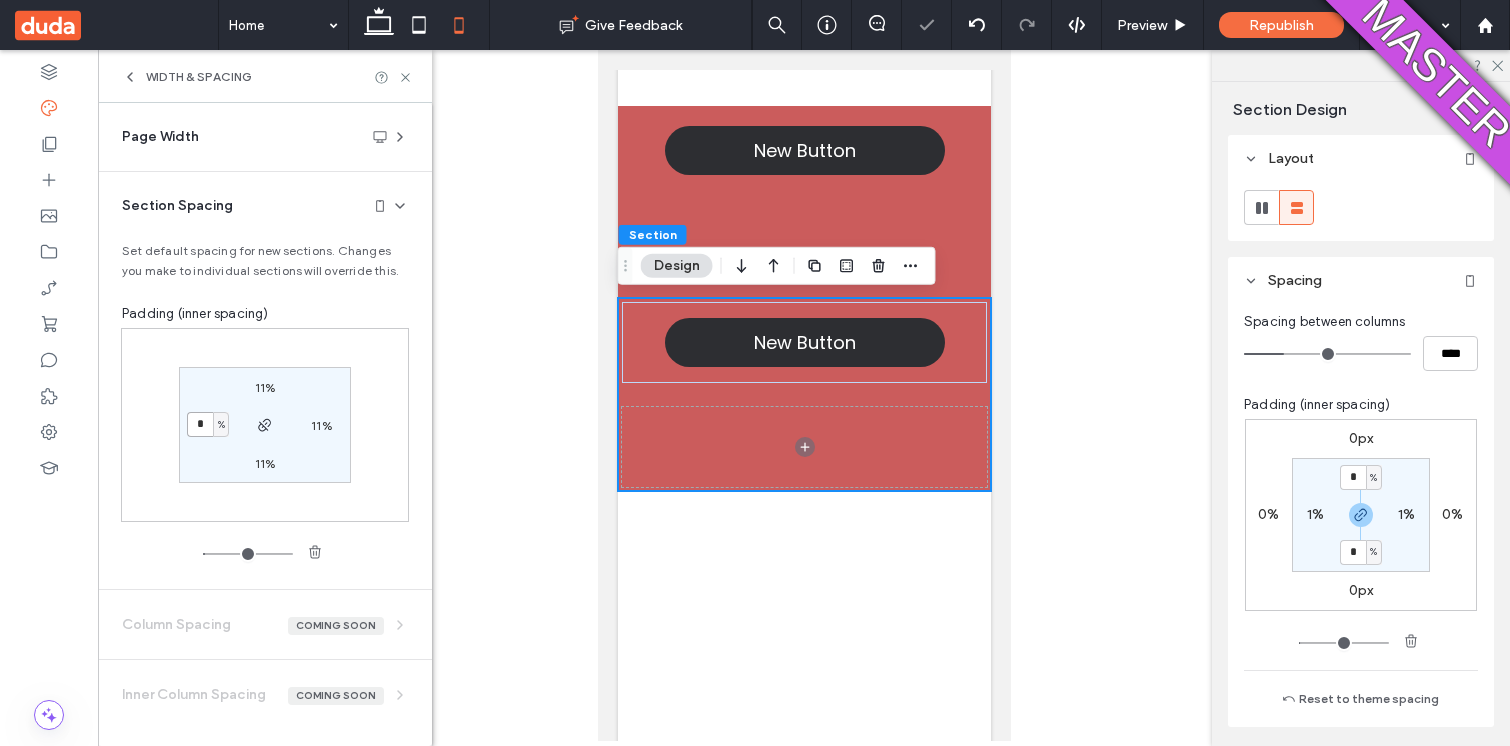 click on "*" at bounding box center (200, 424) 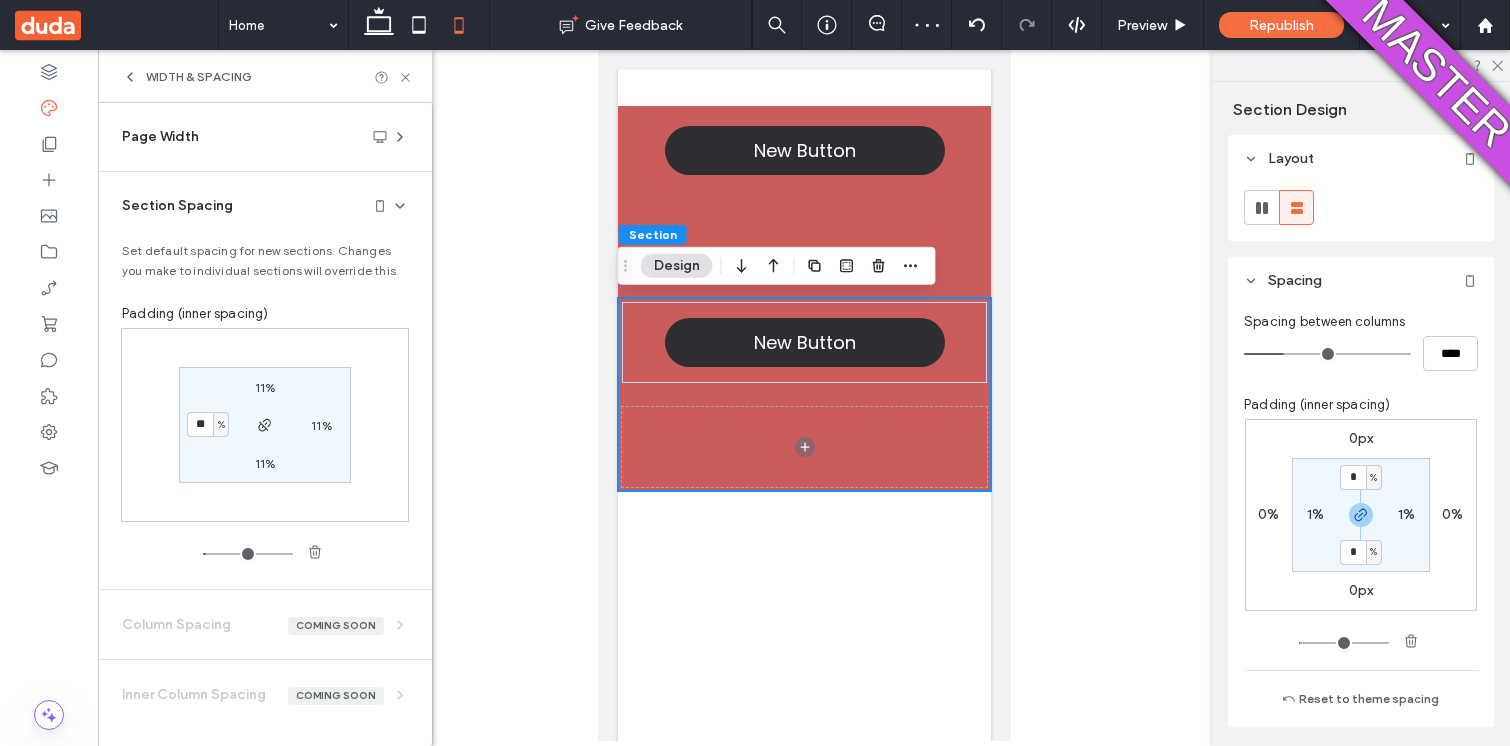 click at bounding box center (804, 395) 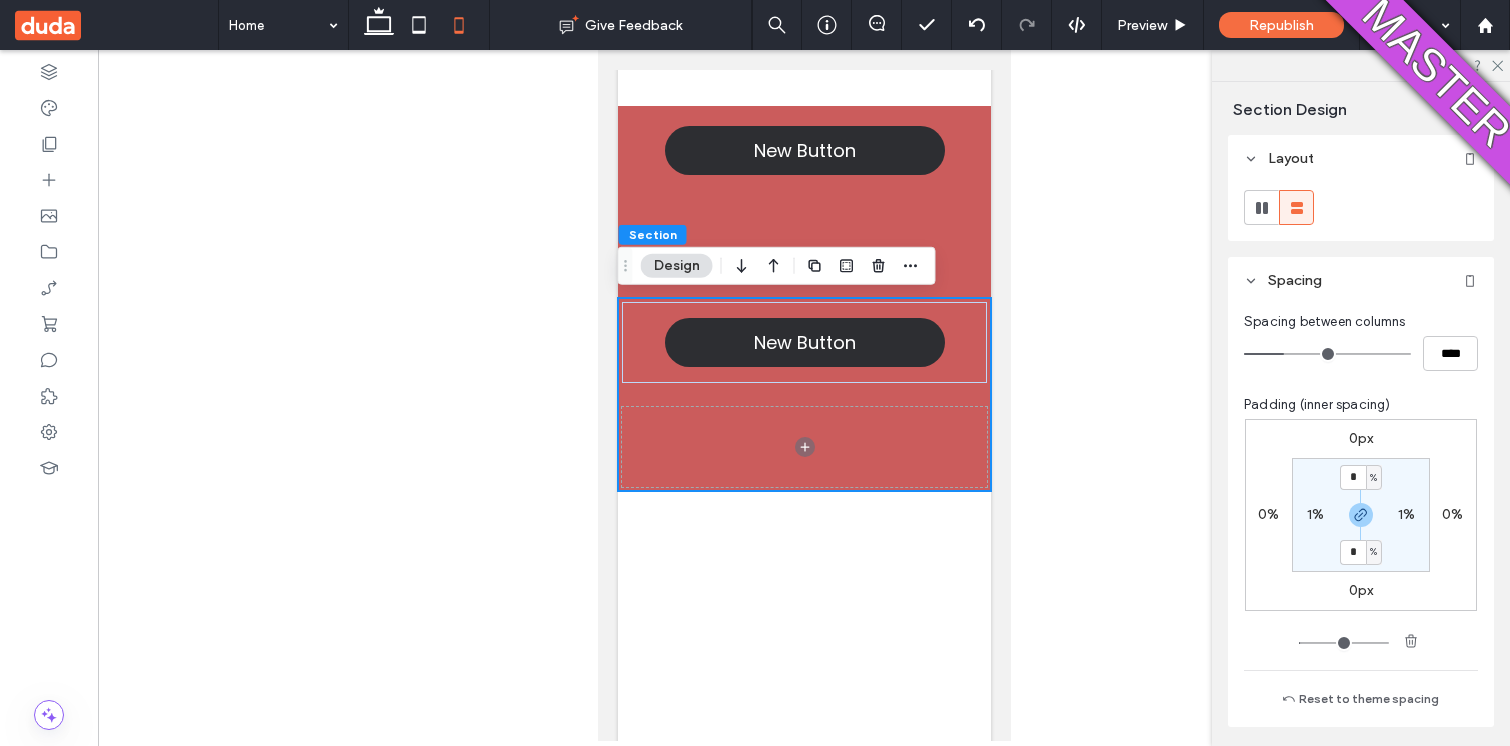 click on "Padding (inner spacing)" at bounding box center [1317, 405] 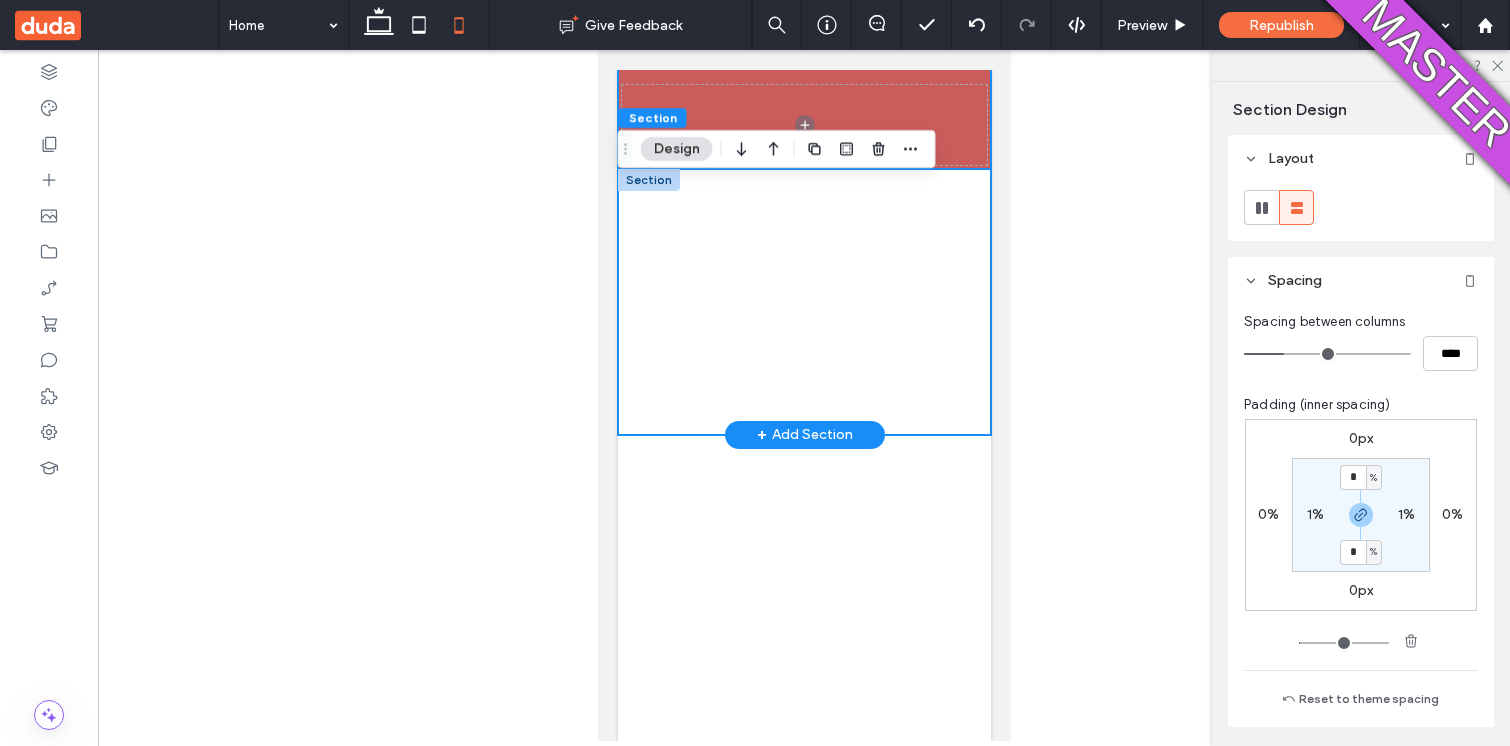 scroll, scrollTop: 580, scrollLeft: 0, axis: vertical 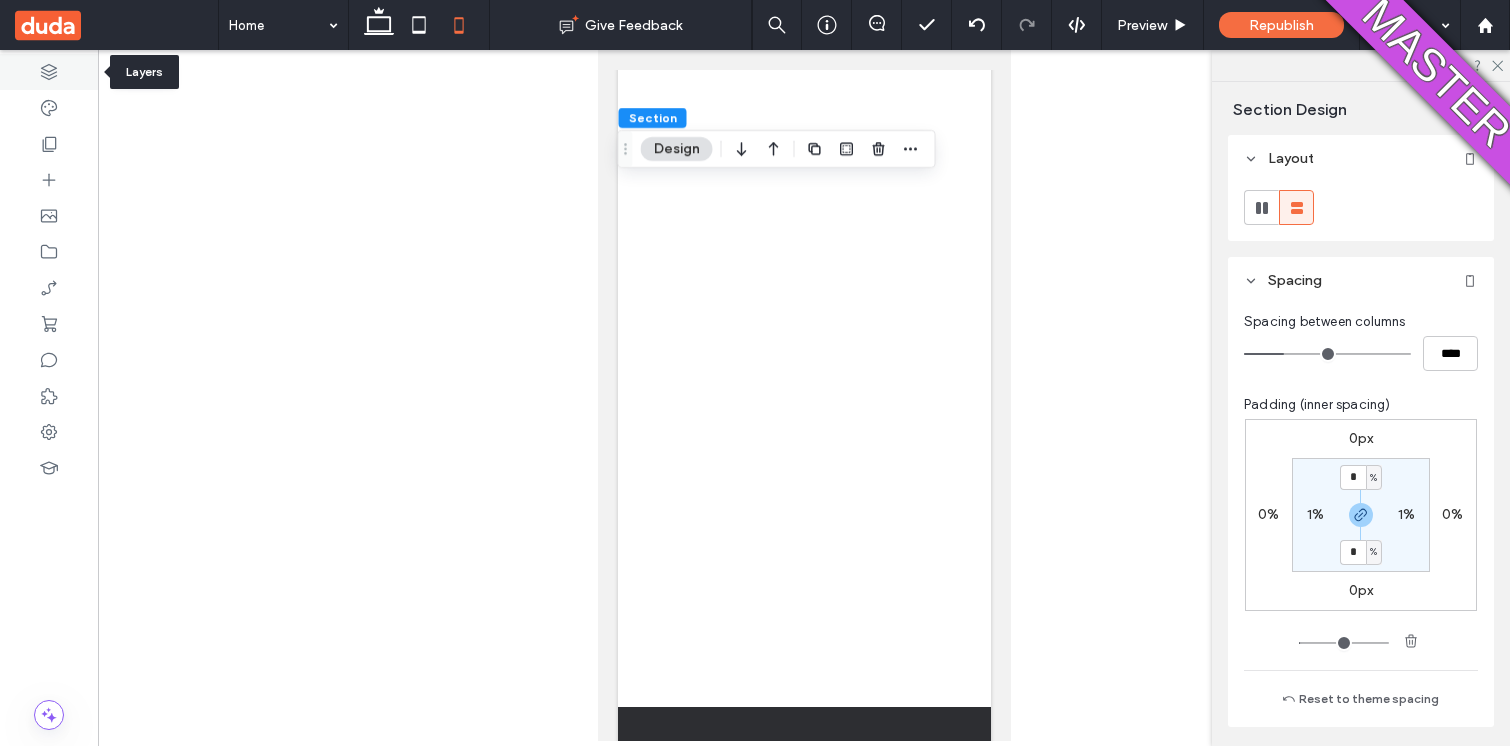 click at bounding box center [49, 72] 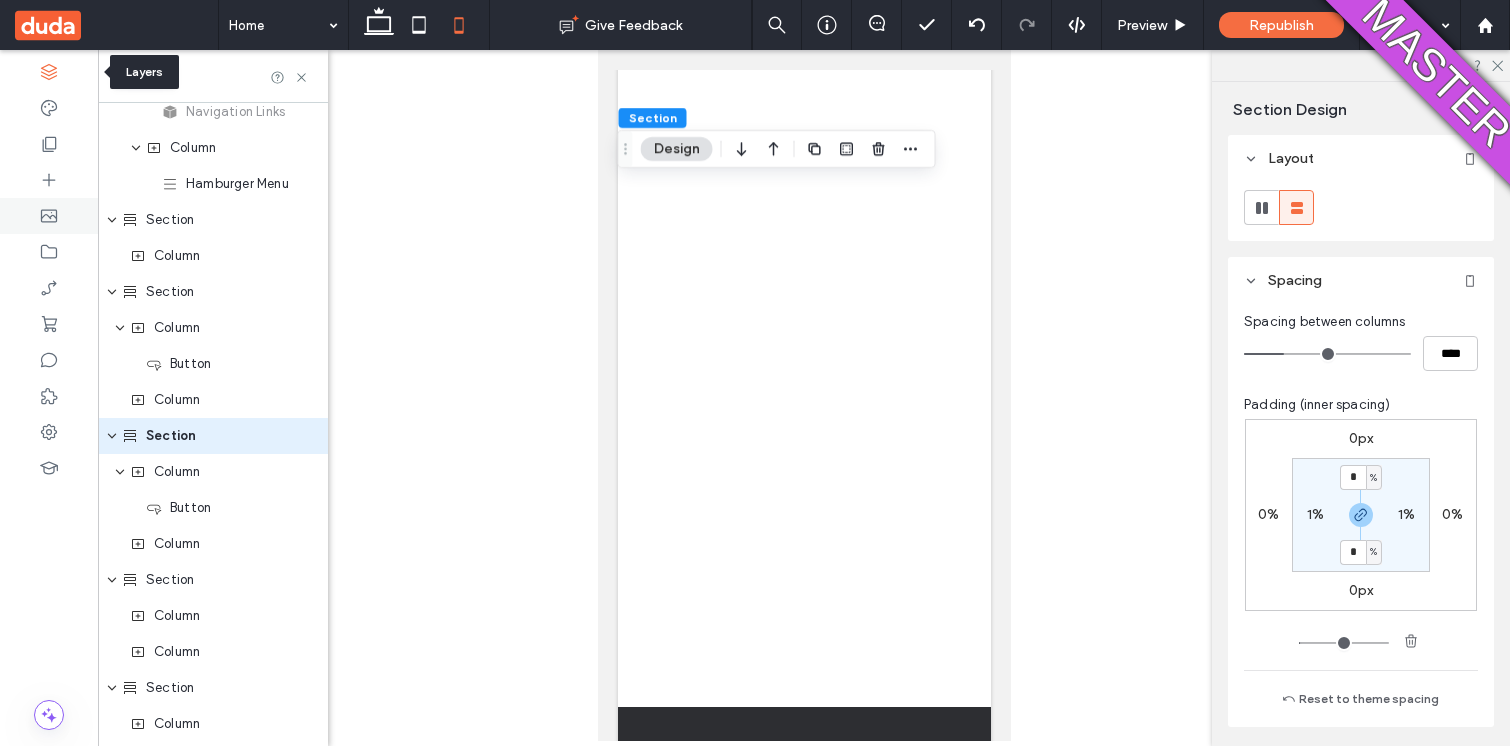 scroll, scrollTop: 308, scrollLeft: 0, axis: vertical 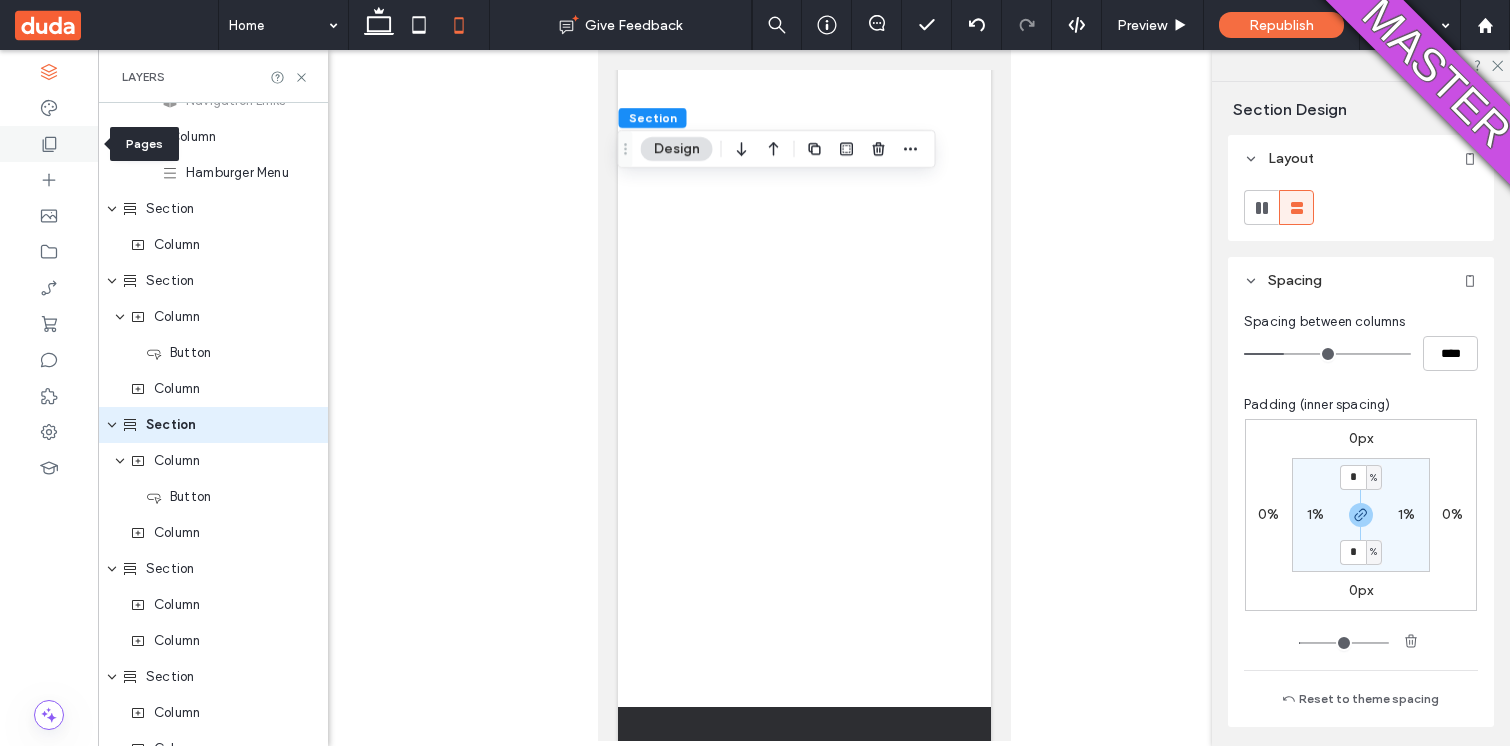 click at bounding box center (49, 144) 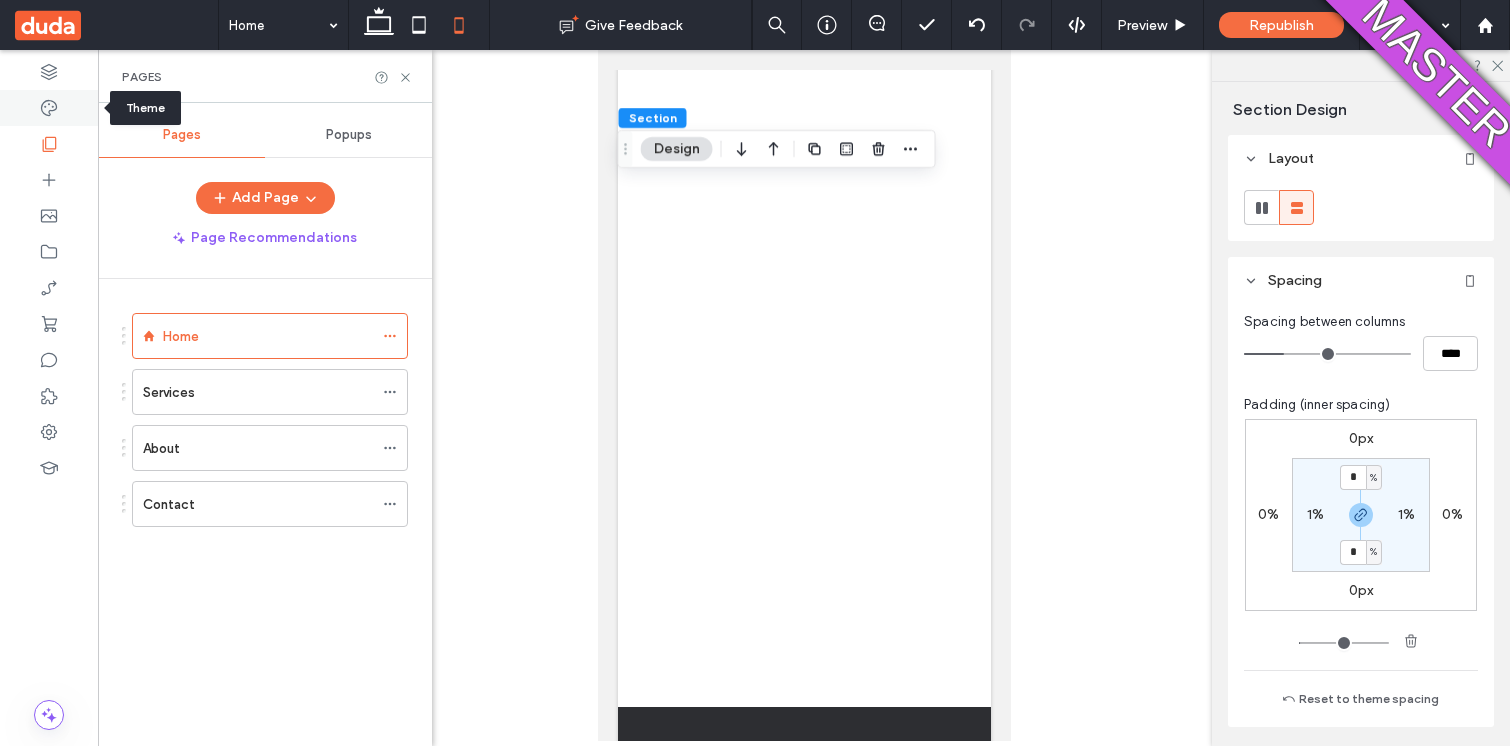 click at bounding box center (49, 108) 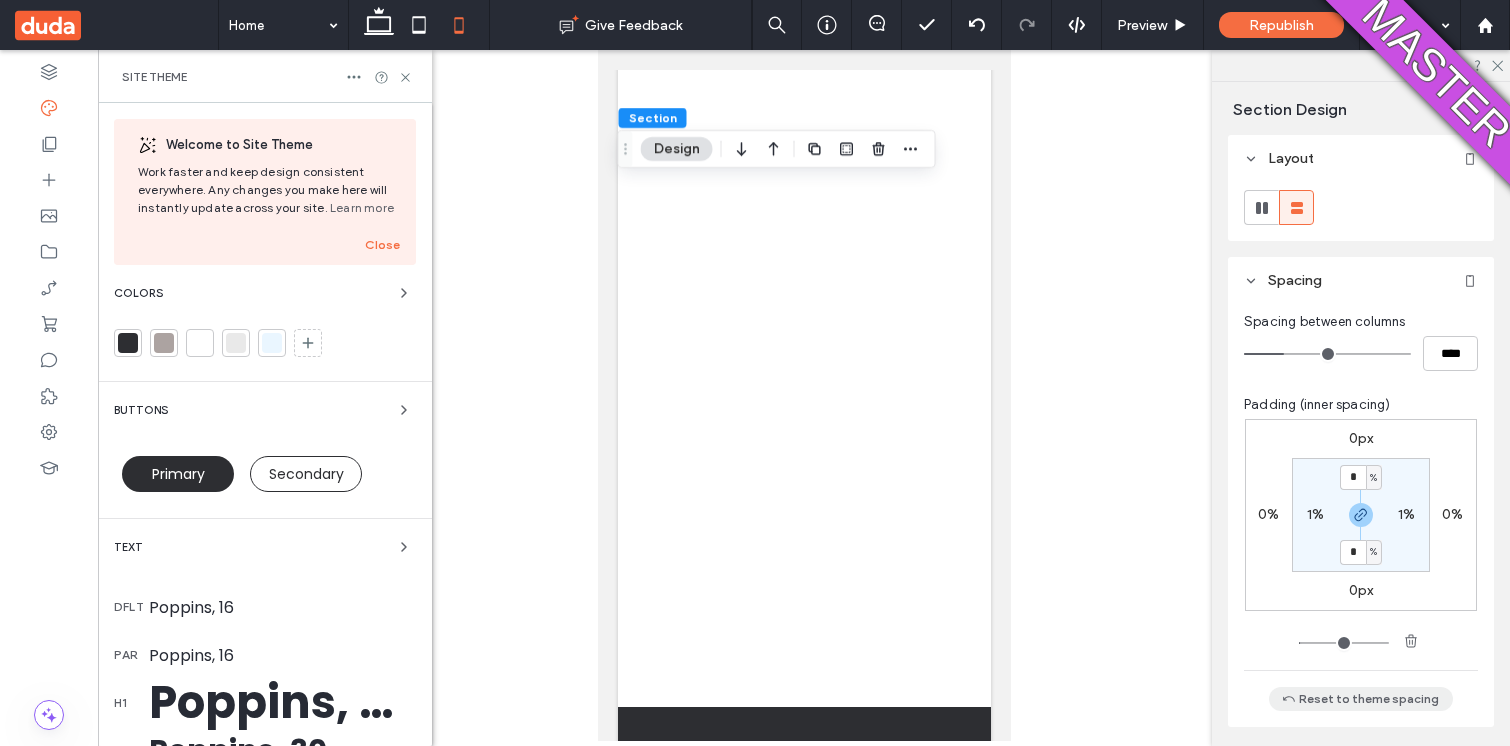 click on "Reset to theme spacing" at bounding box center [1361, 699] 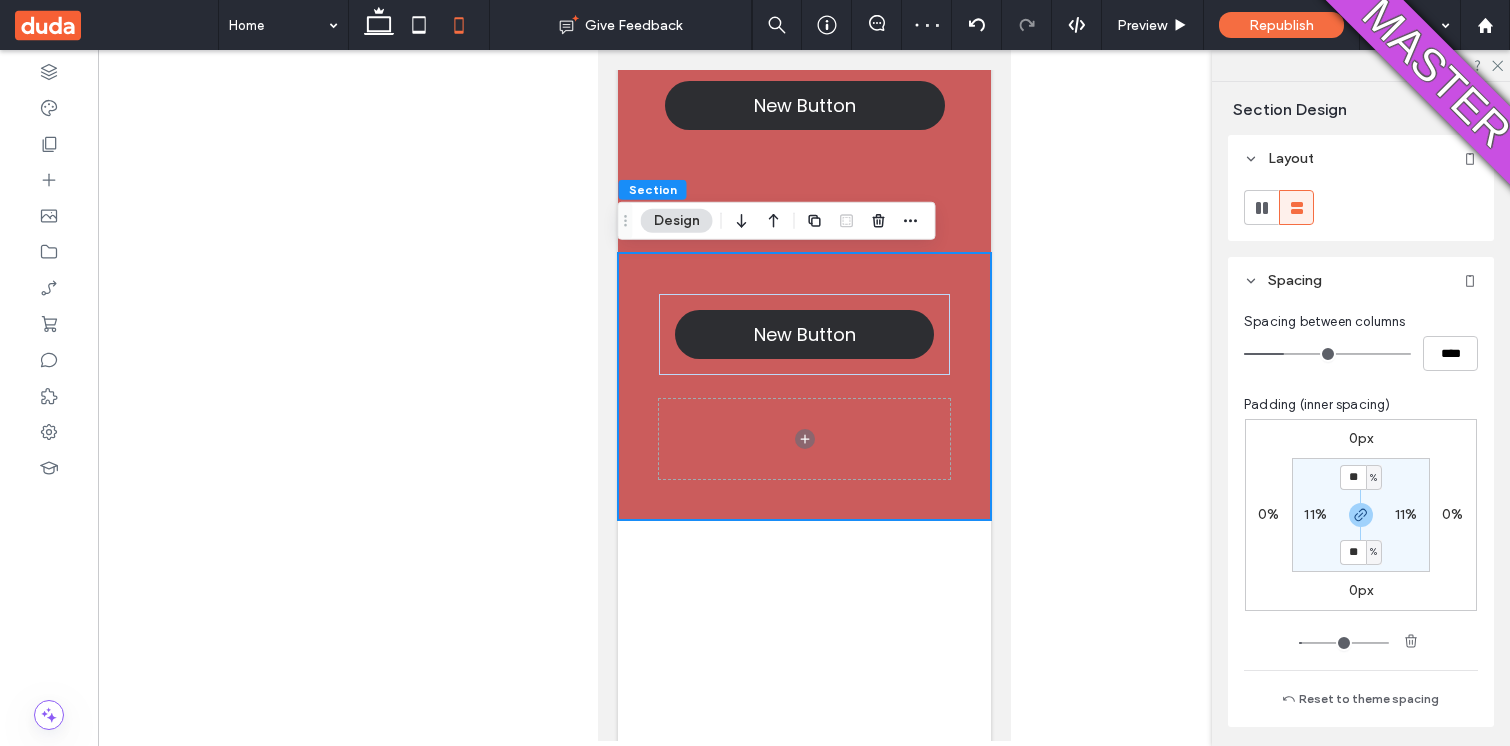 scroll, scrollTop: 211, scrollLeft: 0, axis: vertical 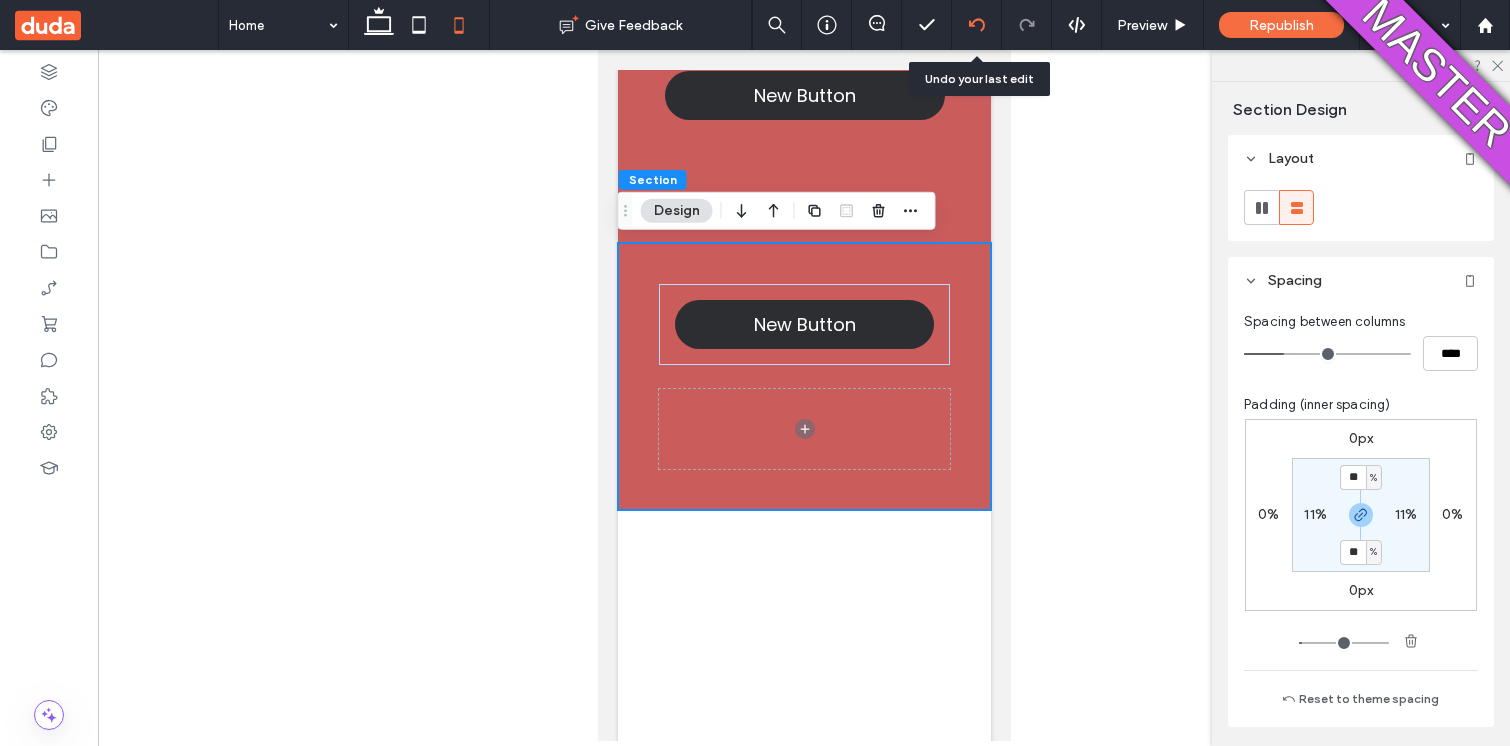 click 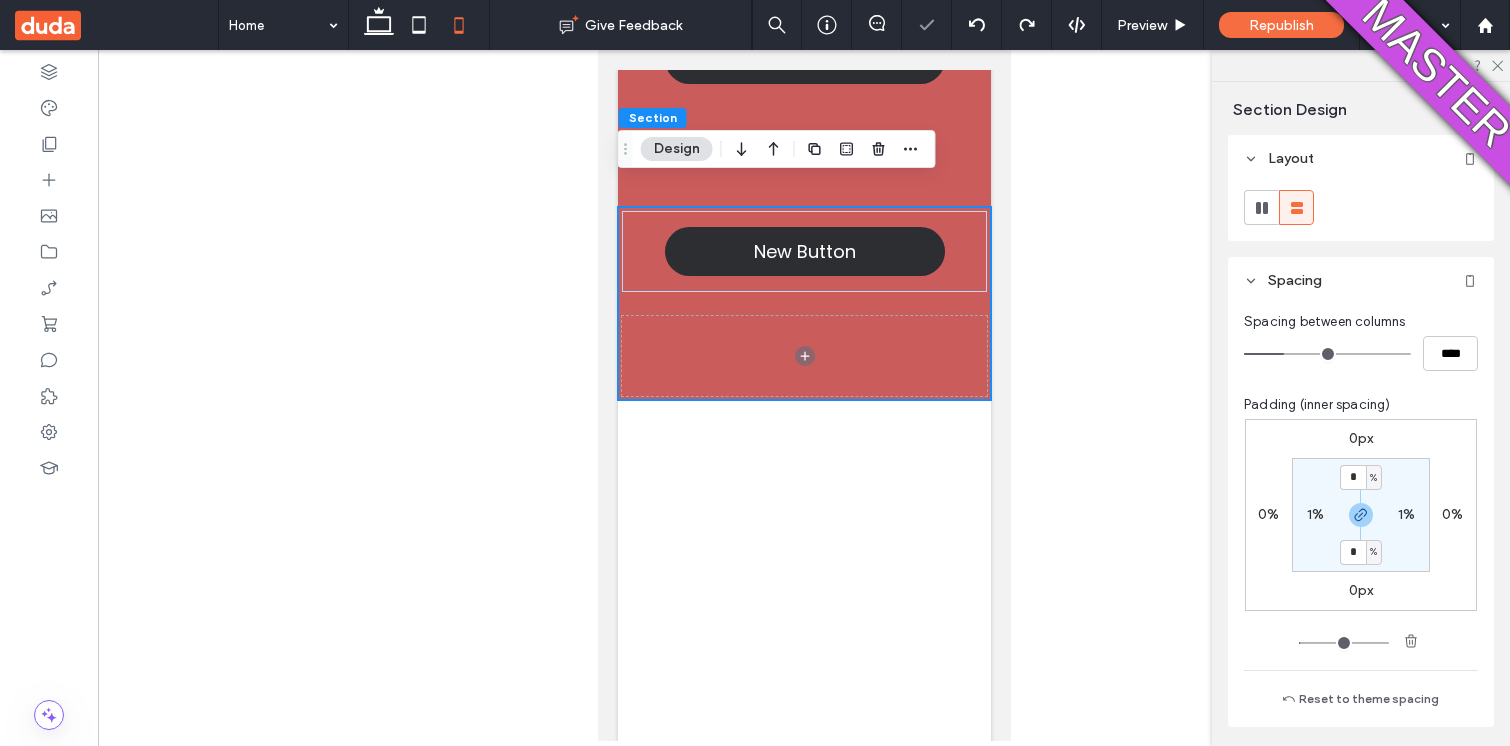 scroll, scrollTop: 320, scrollLeft: 0, axis: vertical 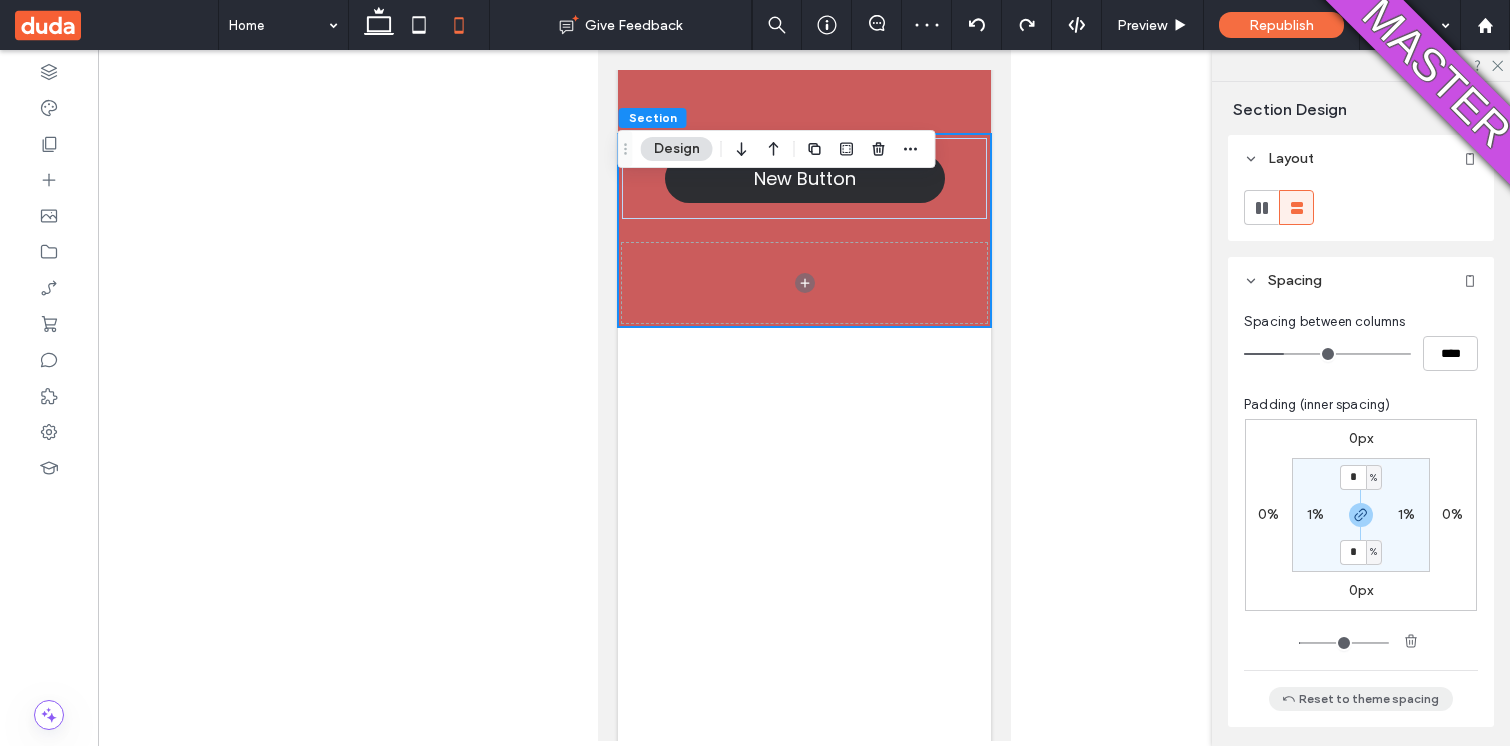 click on "Reset to theme spacing" at bounding box center (1361, 699) 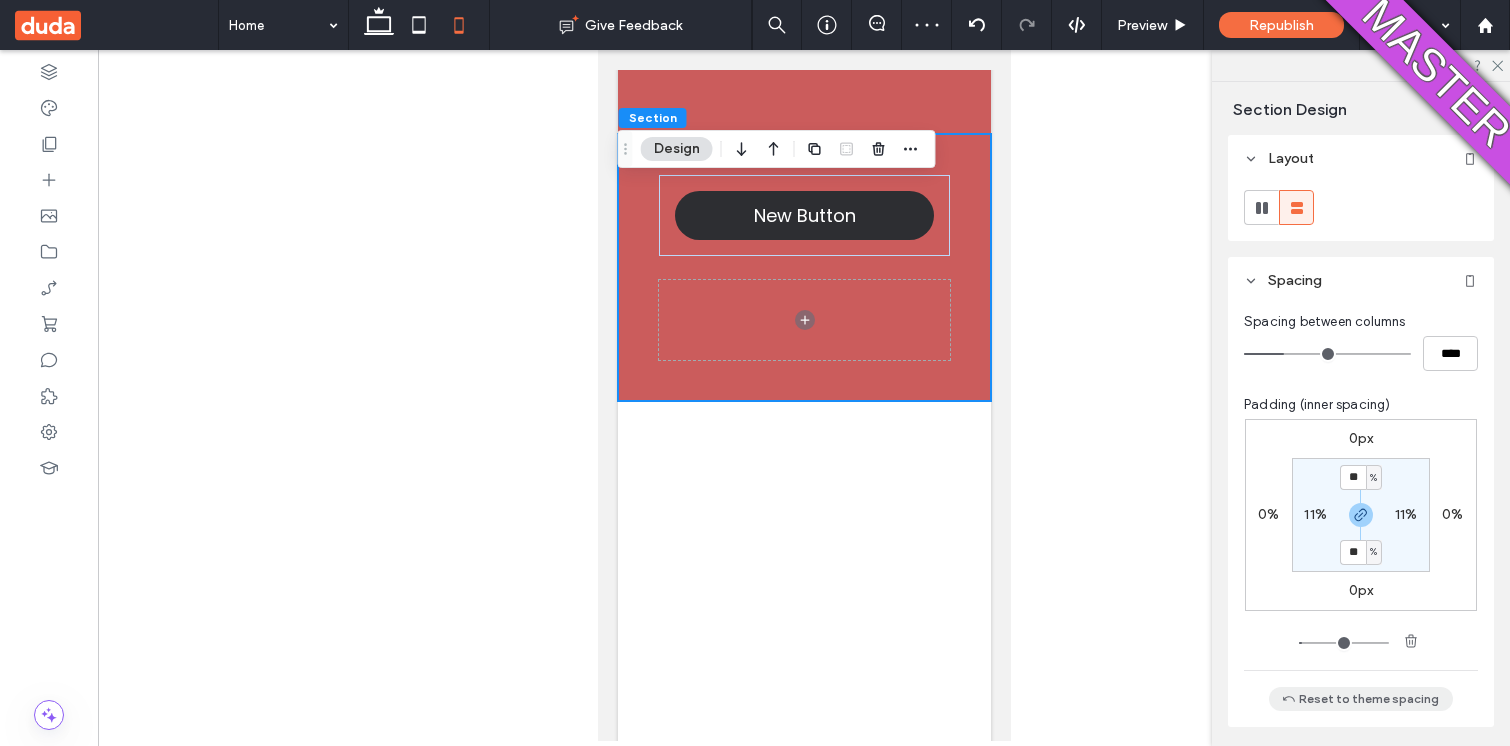 click on "Reset to theme spacing" at bounding box center [1361, 699] 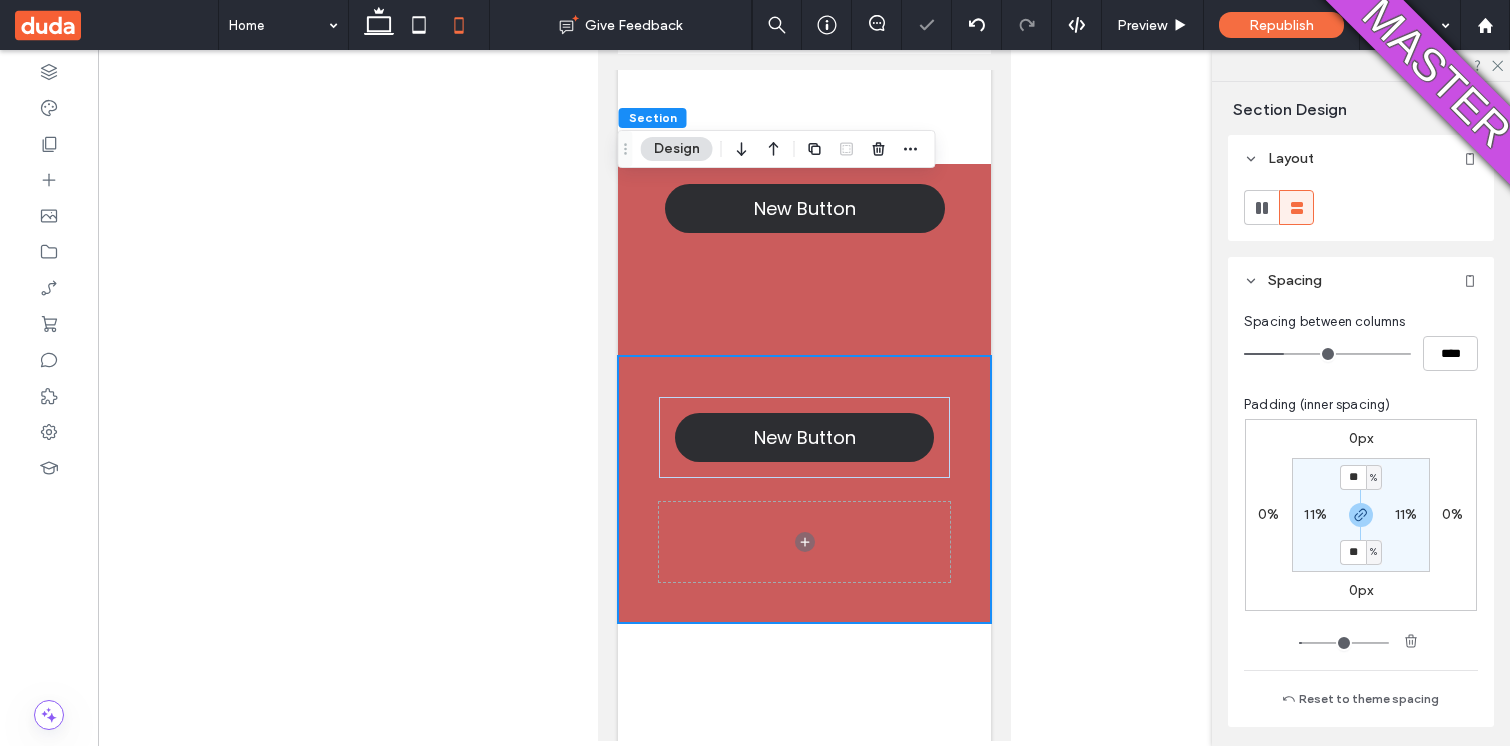 scroll, scrollTop: 0, scrollLeft: 0, axis: both 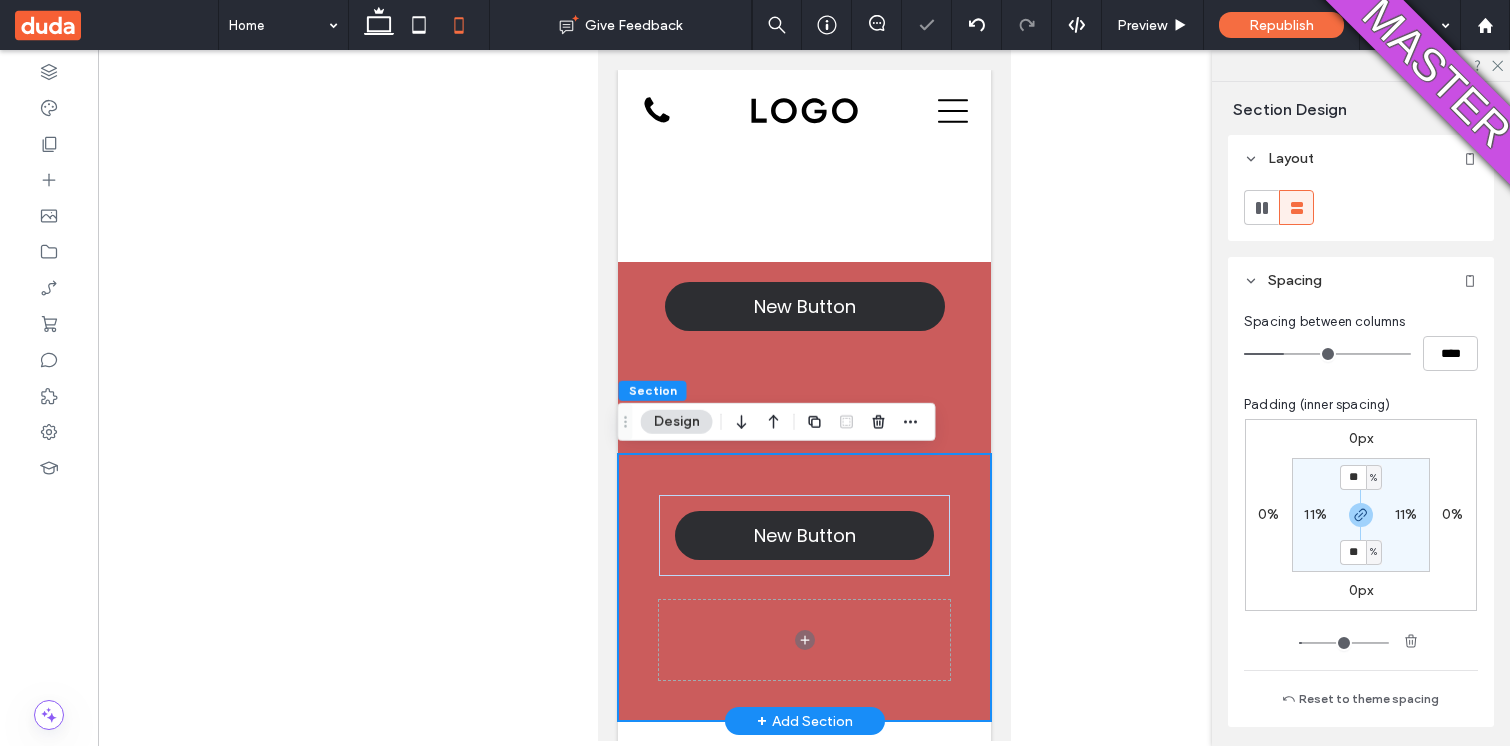 click on "New Button" at bounding box center [803, 587] 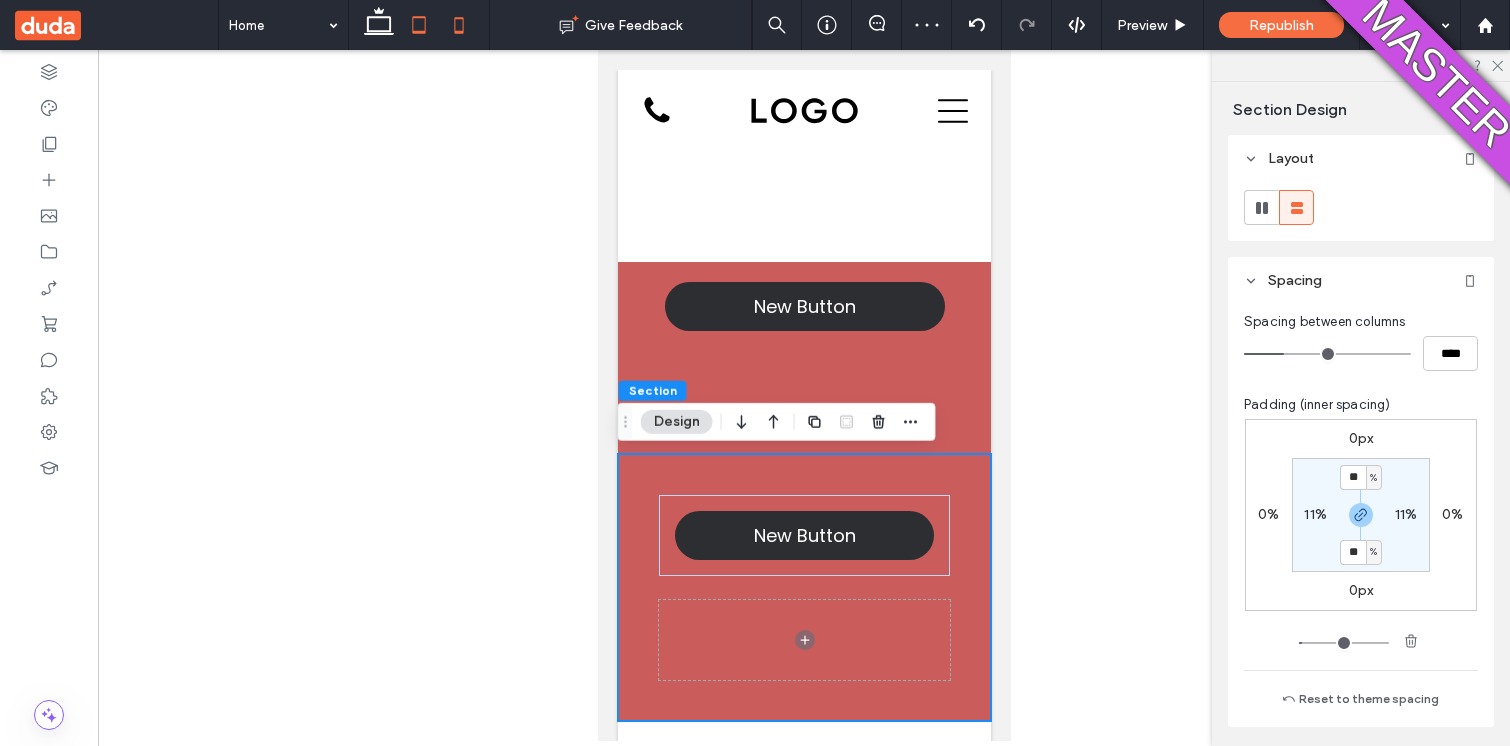 click 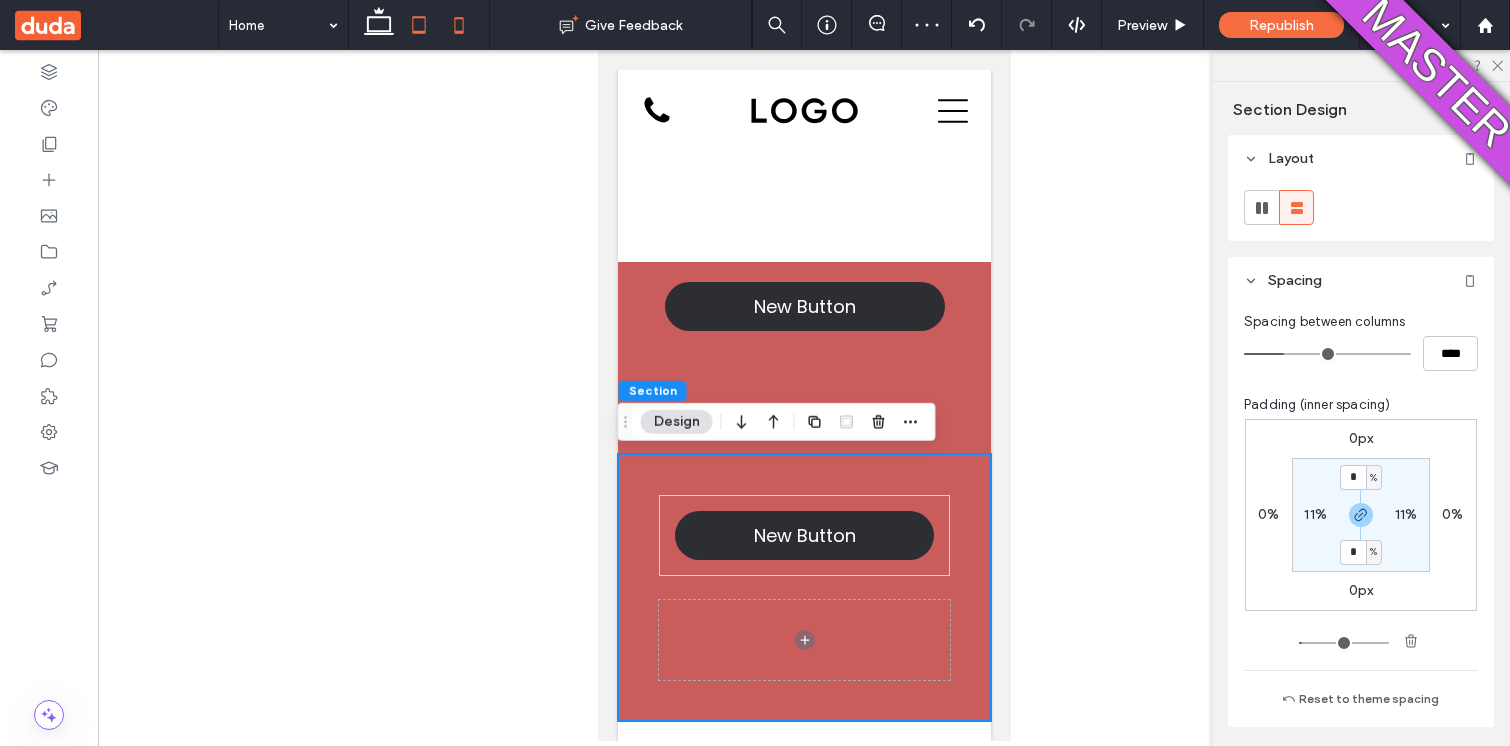 scroll, scrollTop: 448, scrollLeft: 0, axis: vertical 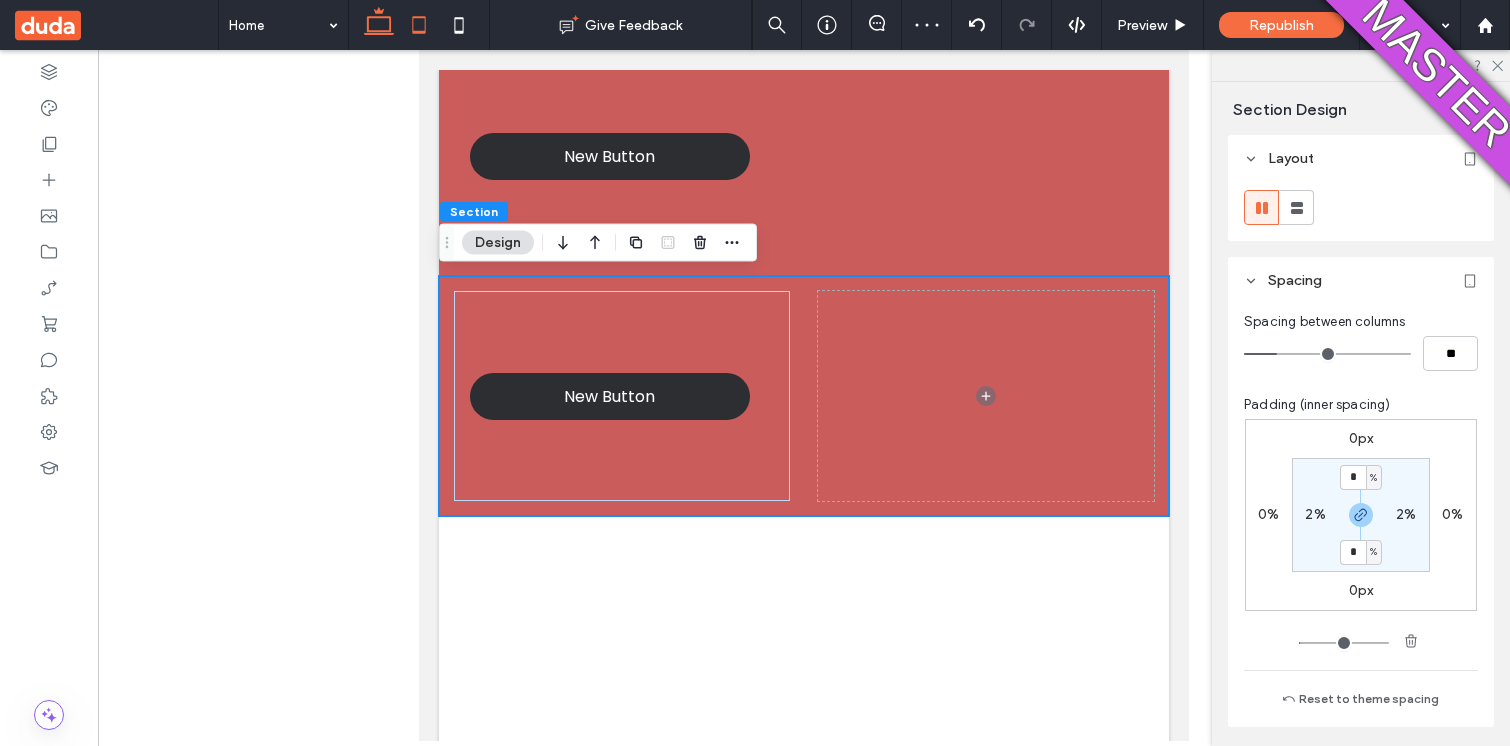 click 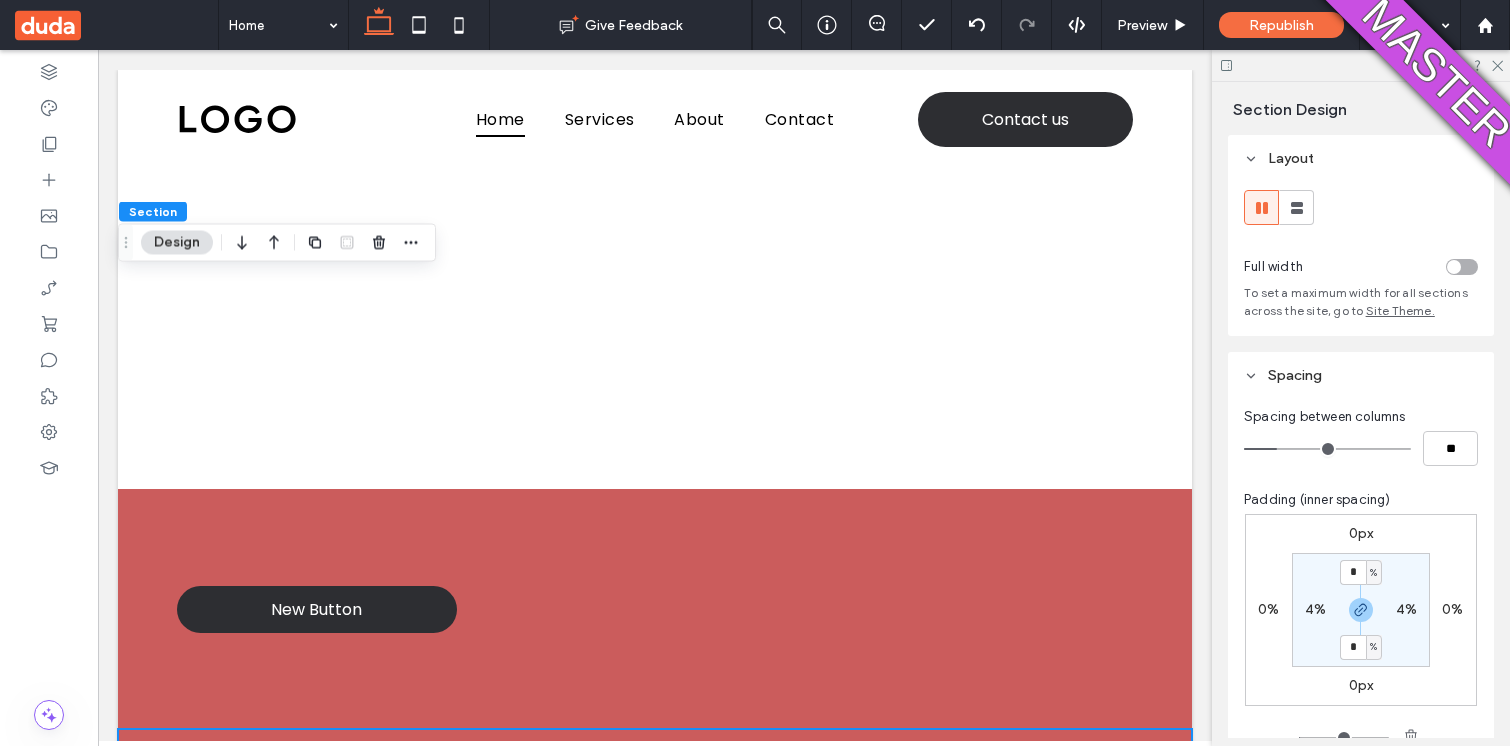 scroll, scrollTop: 453, scrollLeft: 0, axis: vertical 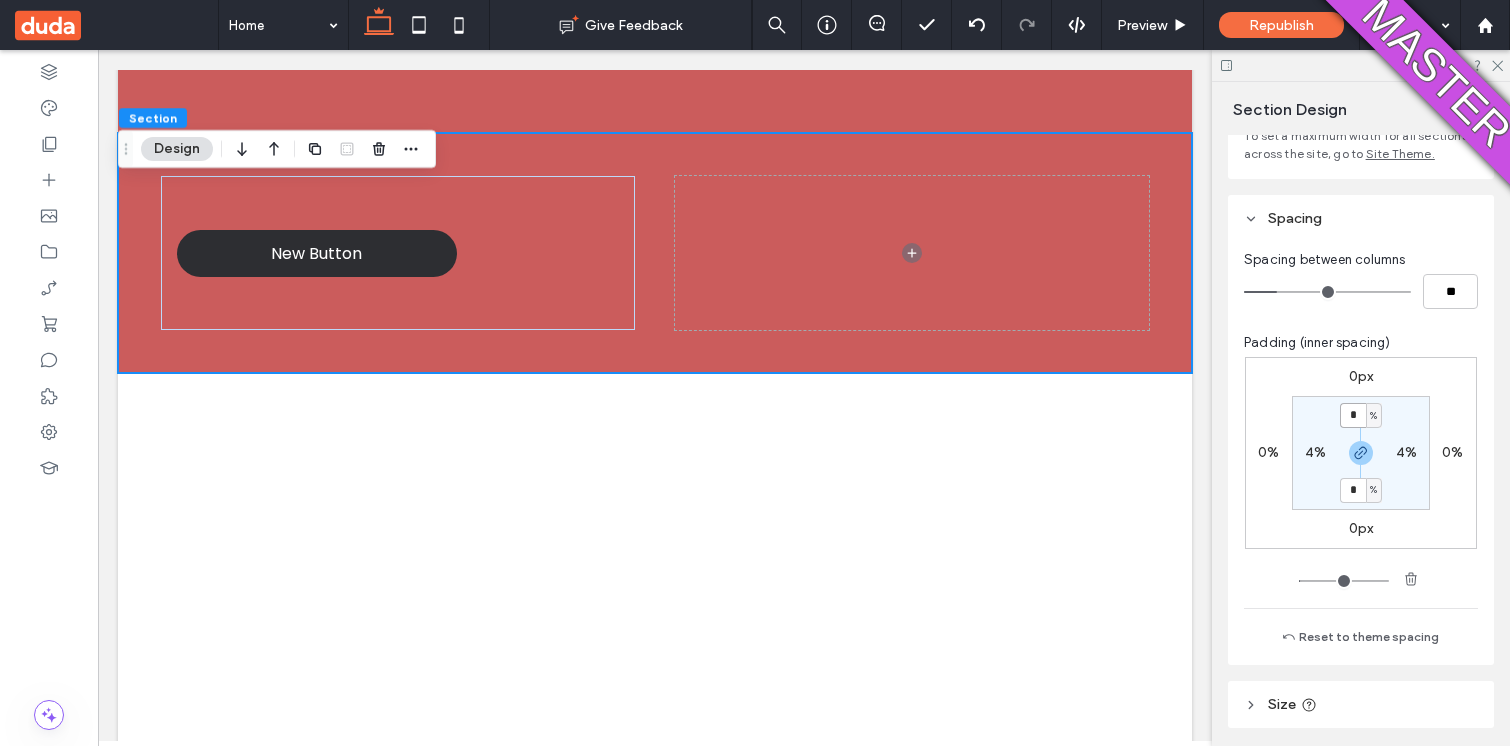click on "*" at bounding box center [1353, 415] 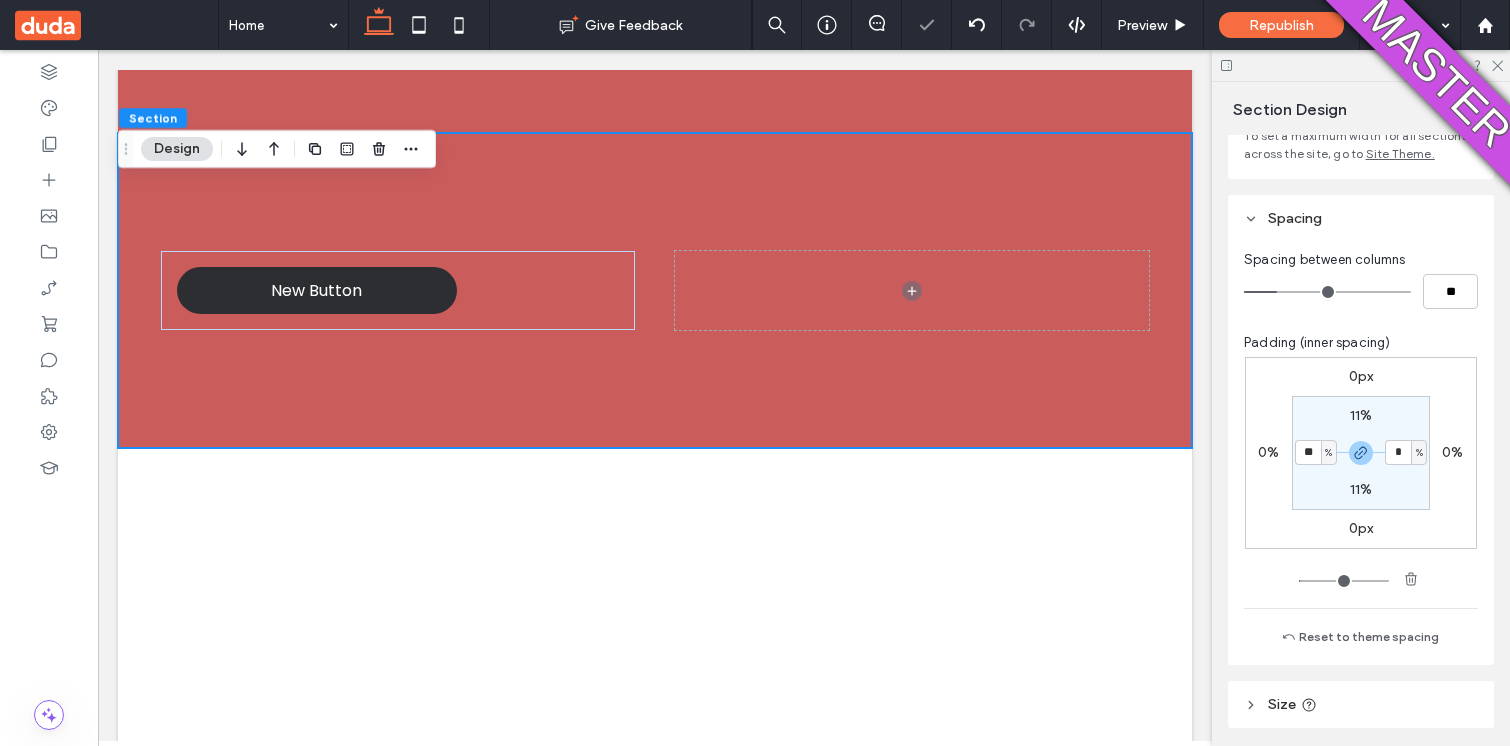 type on "**" 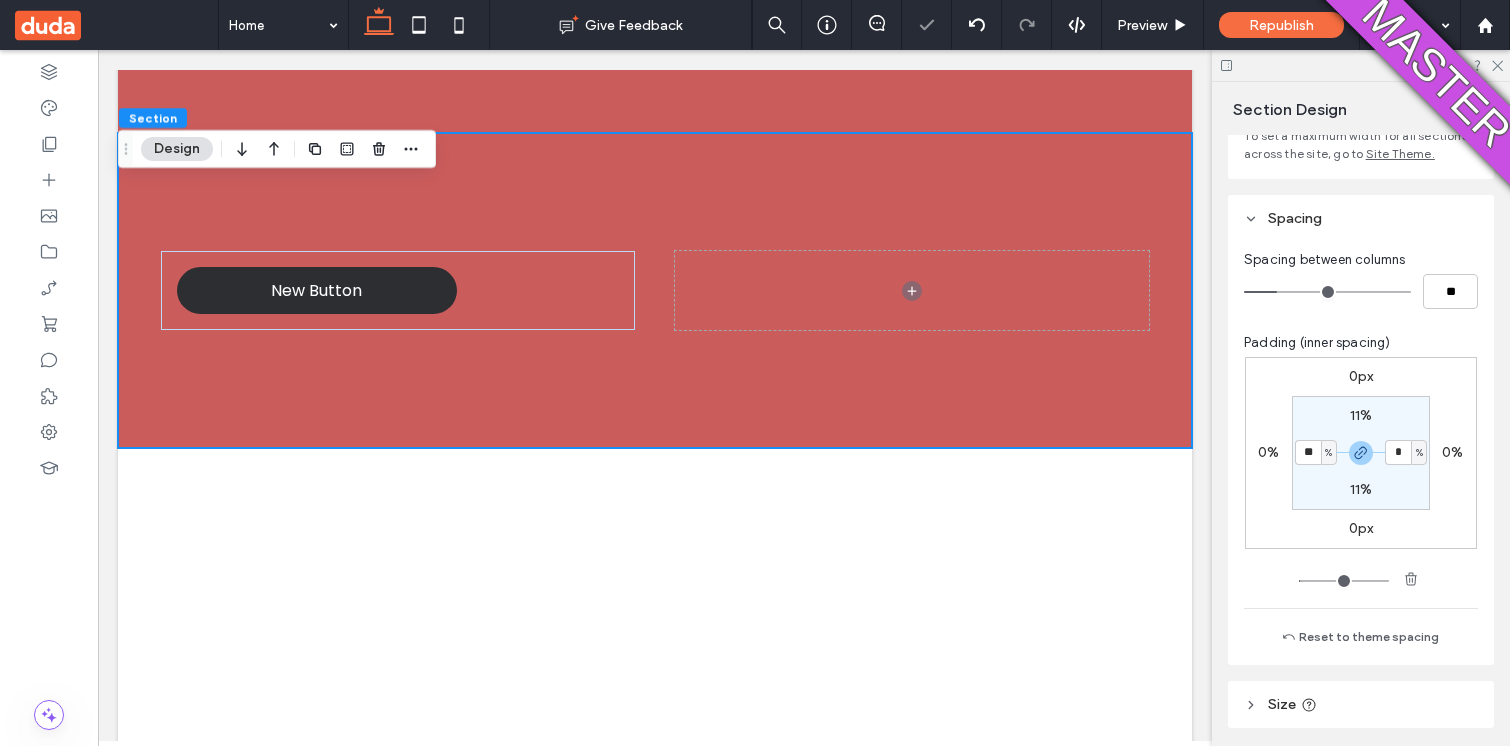type on "**" 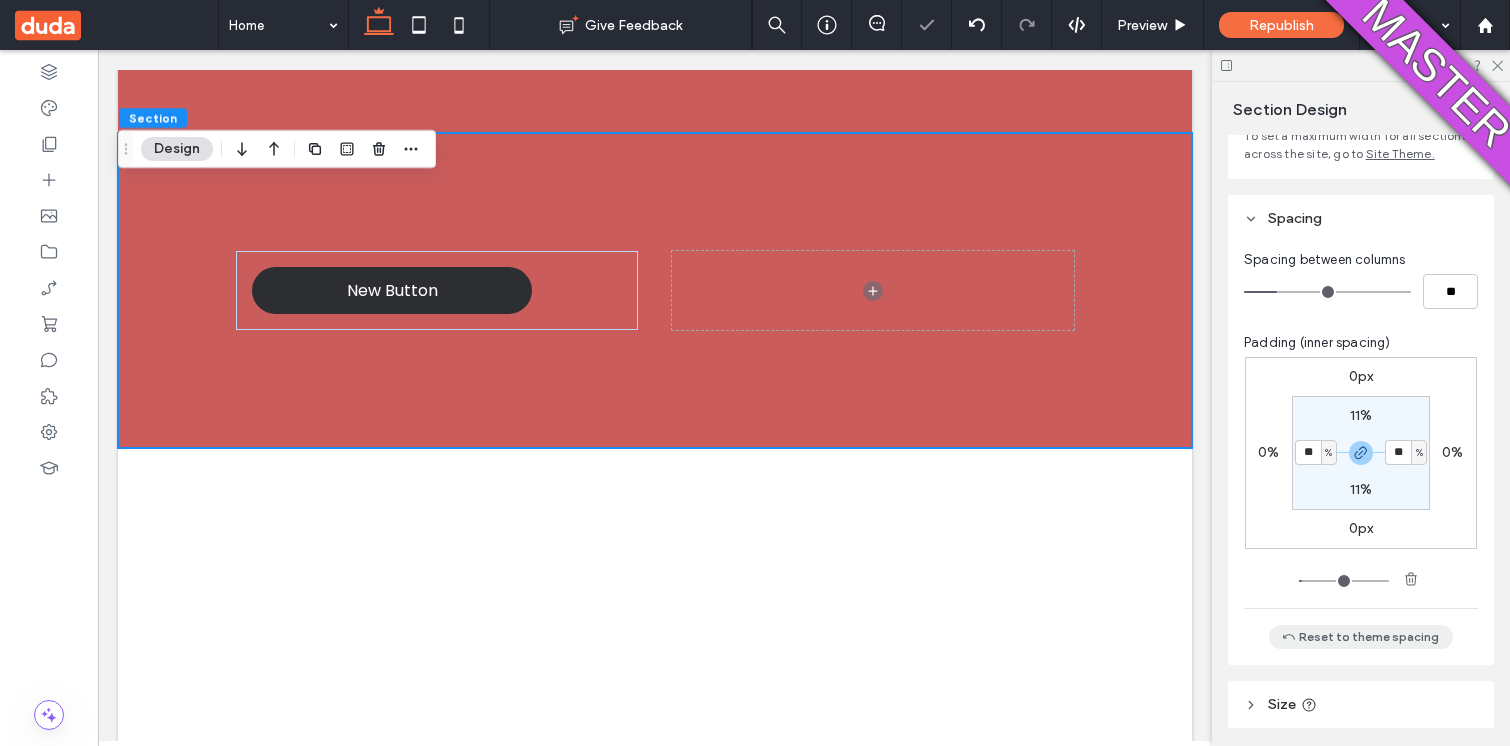 click on "Reset to theme spacing" at bounding box center (1361, 637) 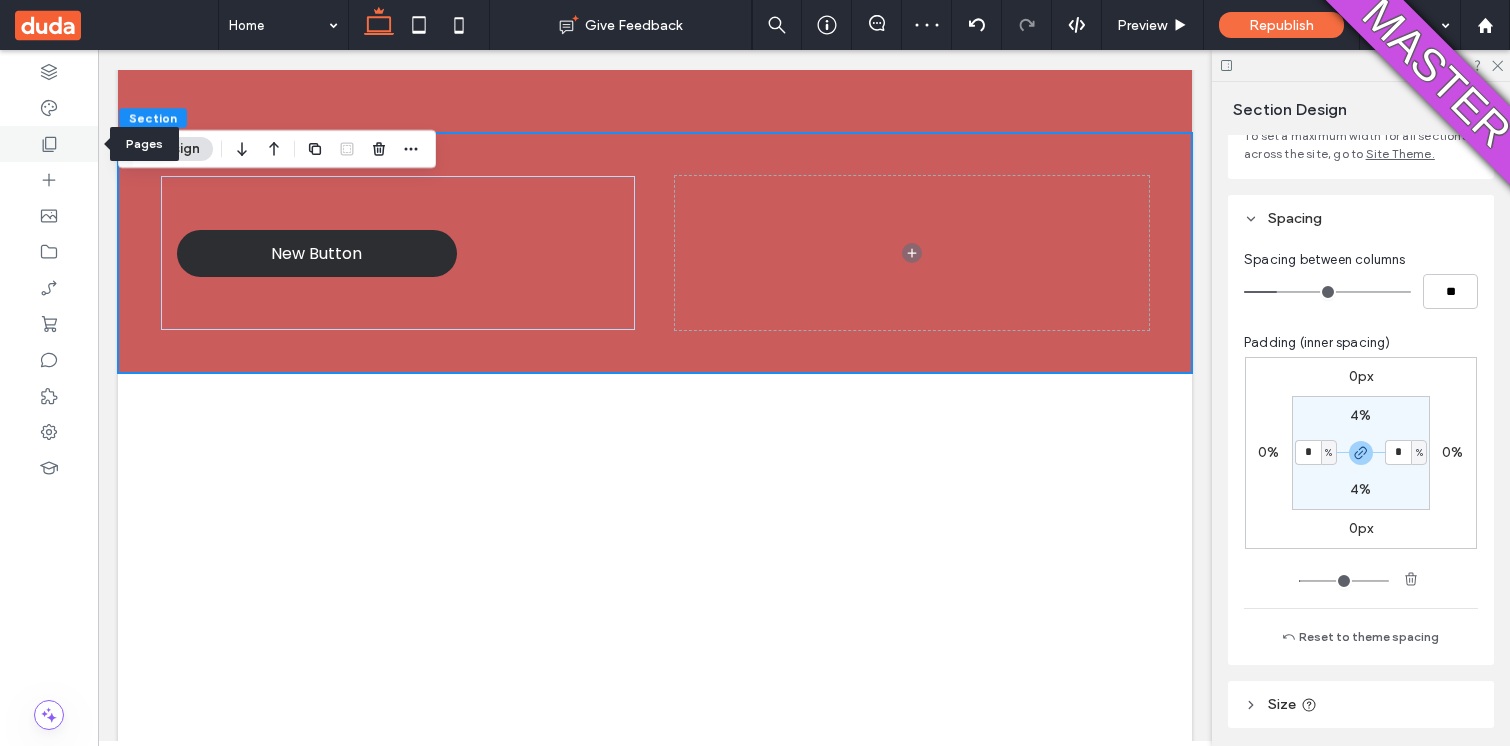 click at bounding box center (49, 144) 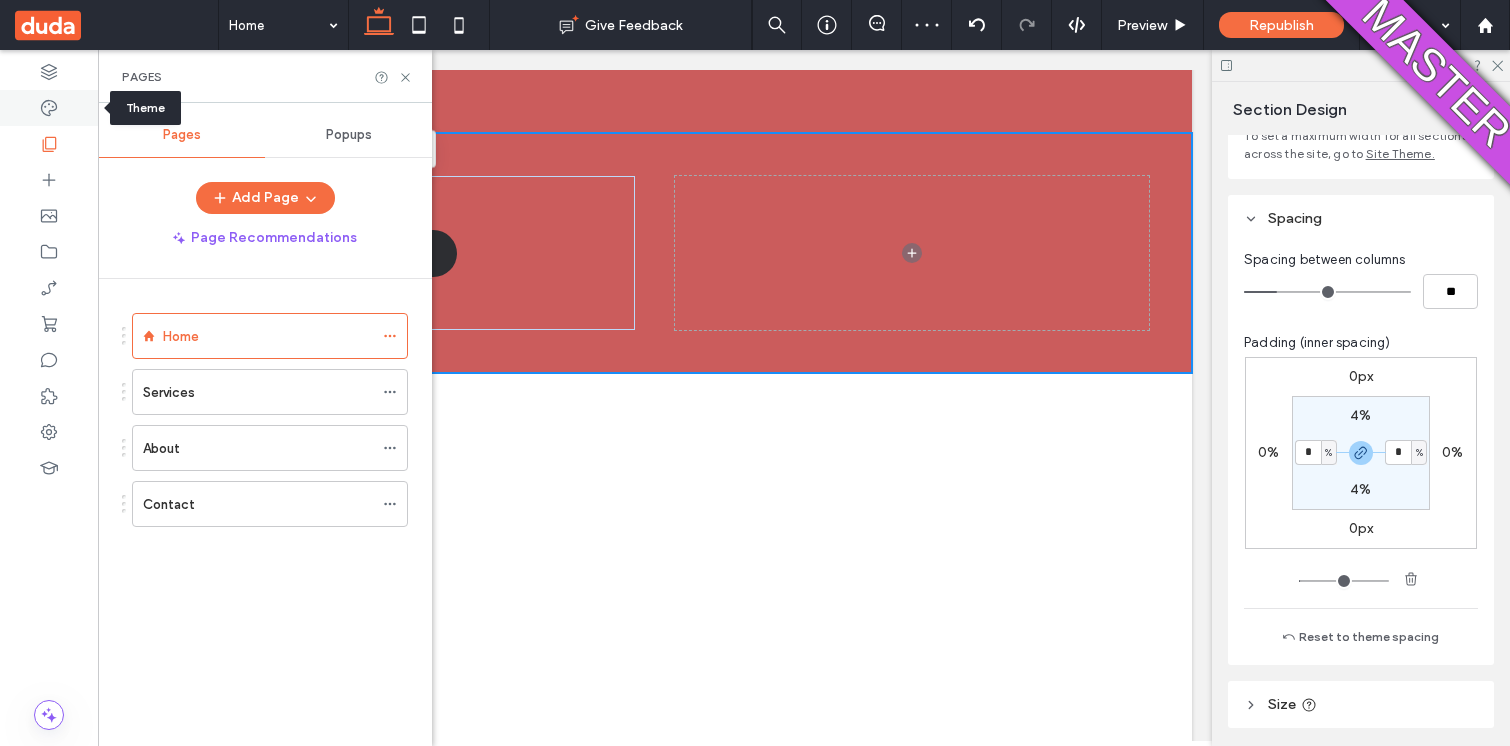 click 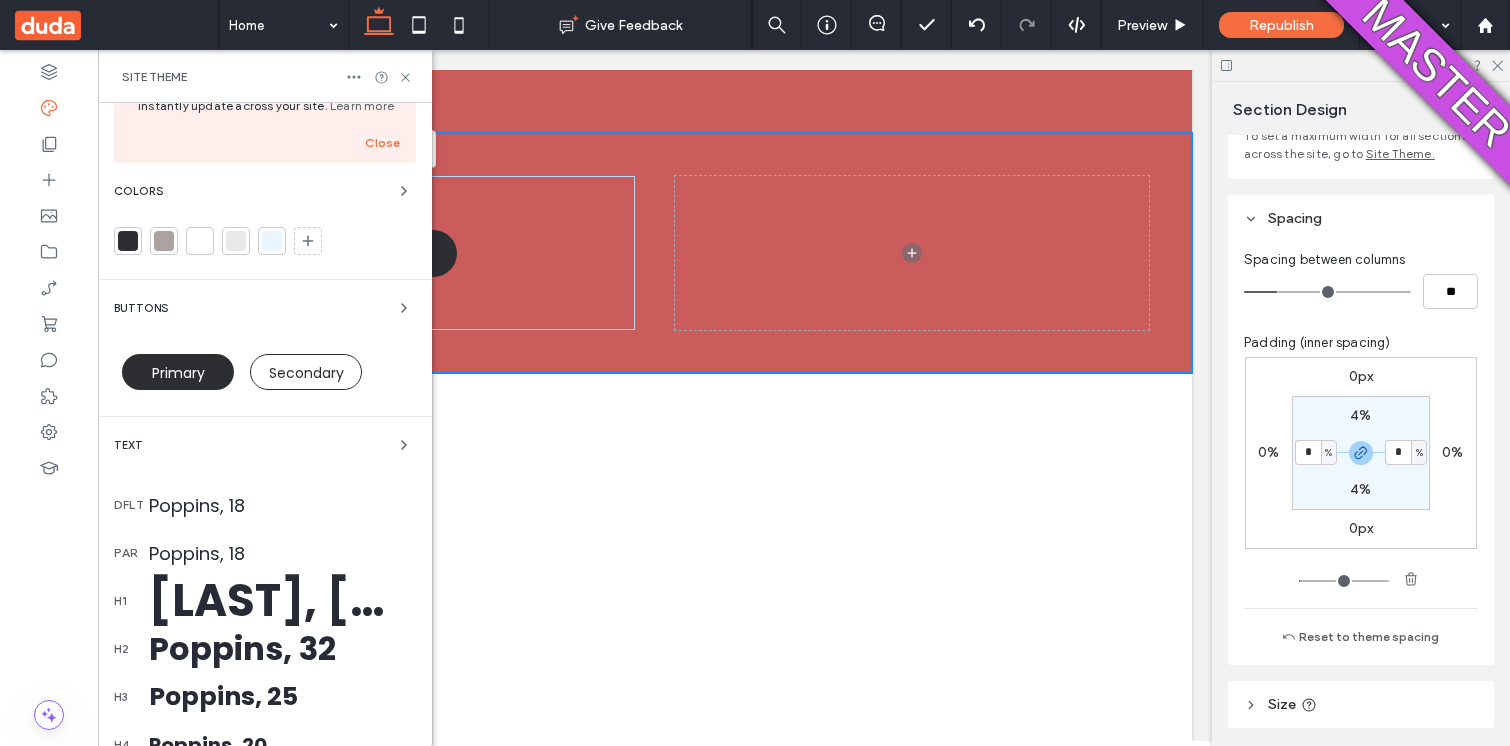 scroll, scrollTop: 409, scrollLeft: 0, axis: vertical 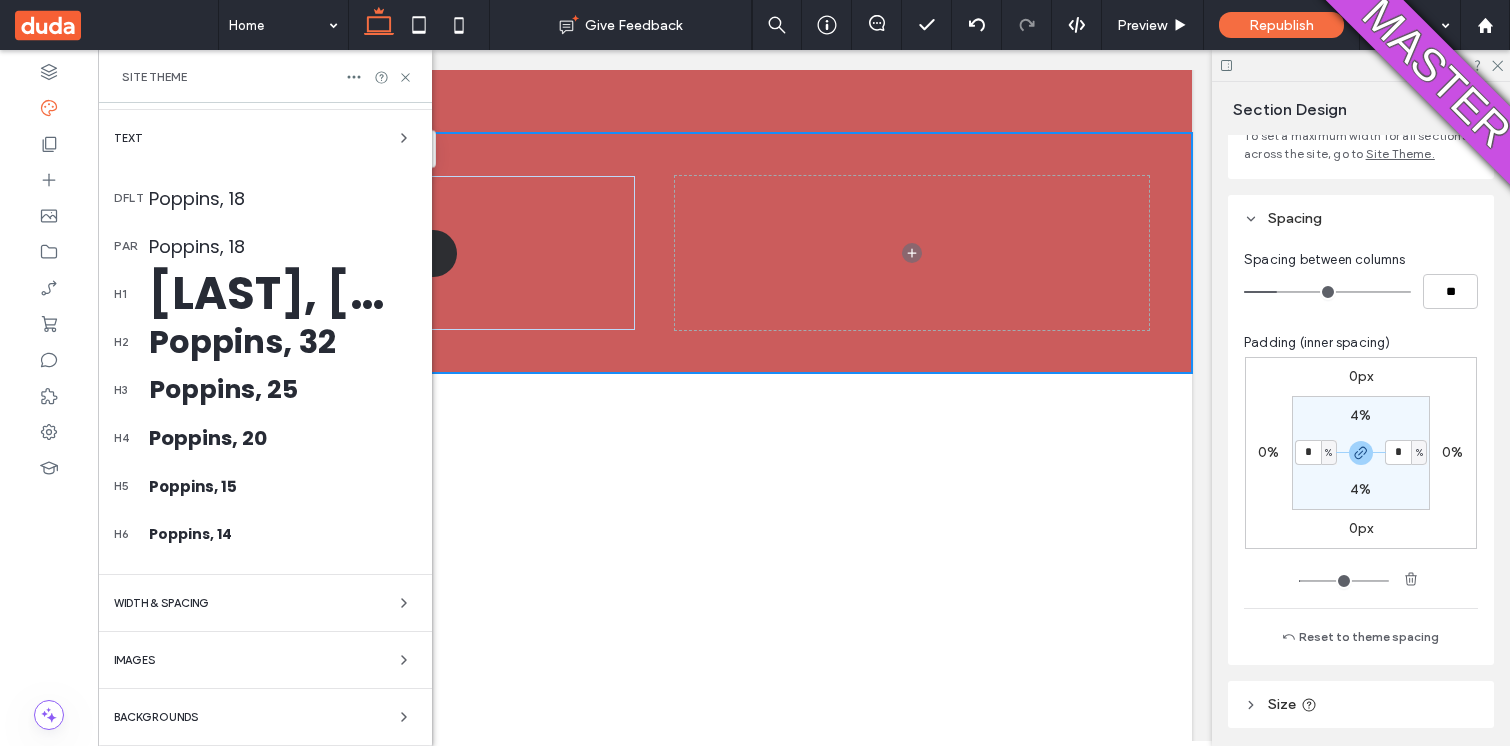 click on "WIDTH & SPACING" at bounding box center (265, 603) 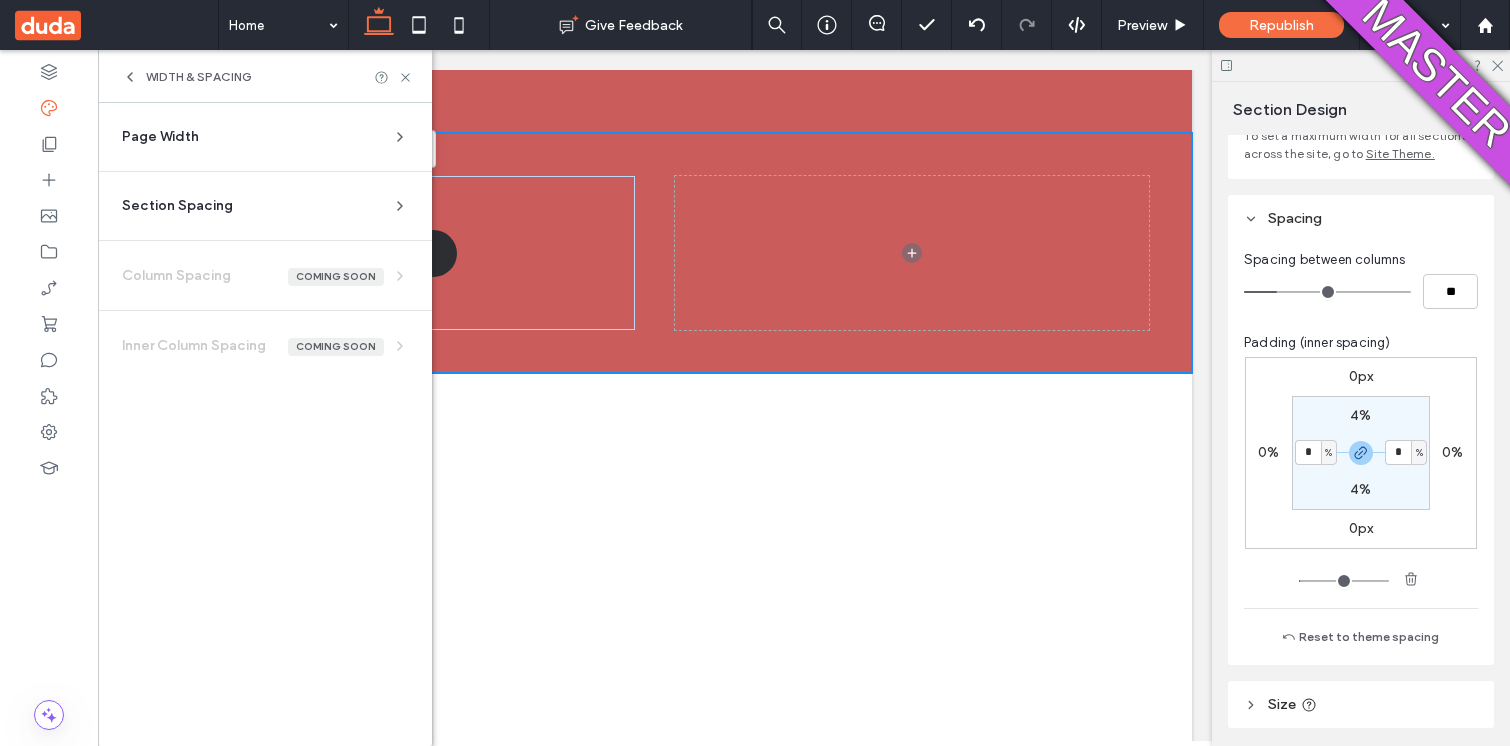 scroll, scrollTop: 0, scrollLeft: 0, axis: both 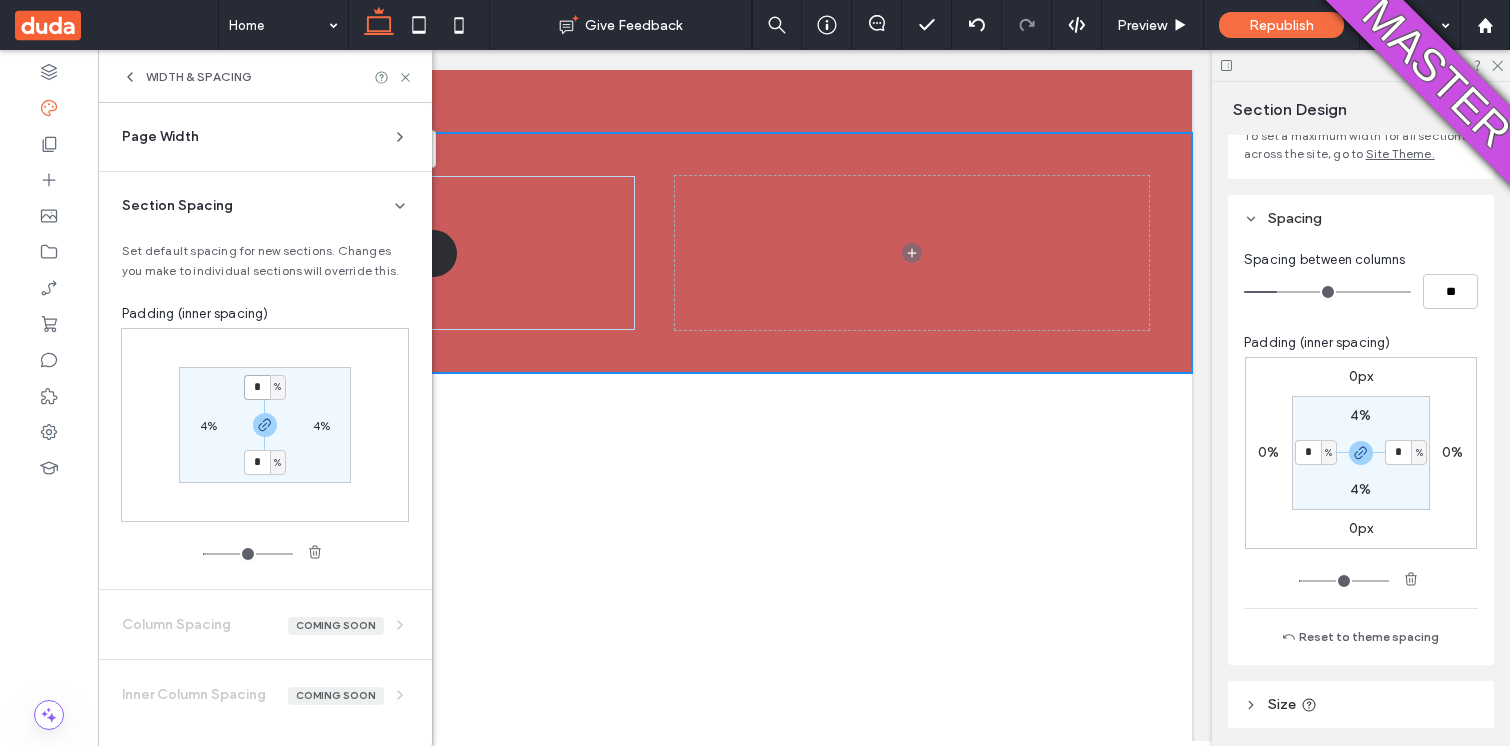 click on "*" at bounding box center [257, 387] 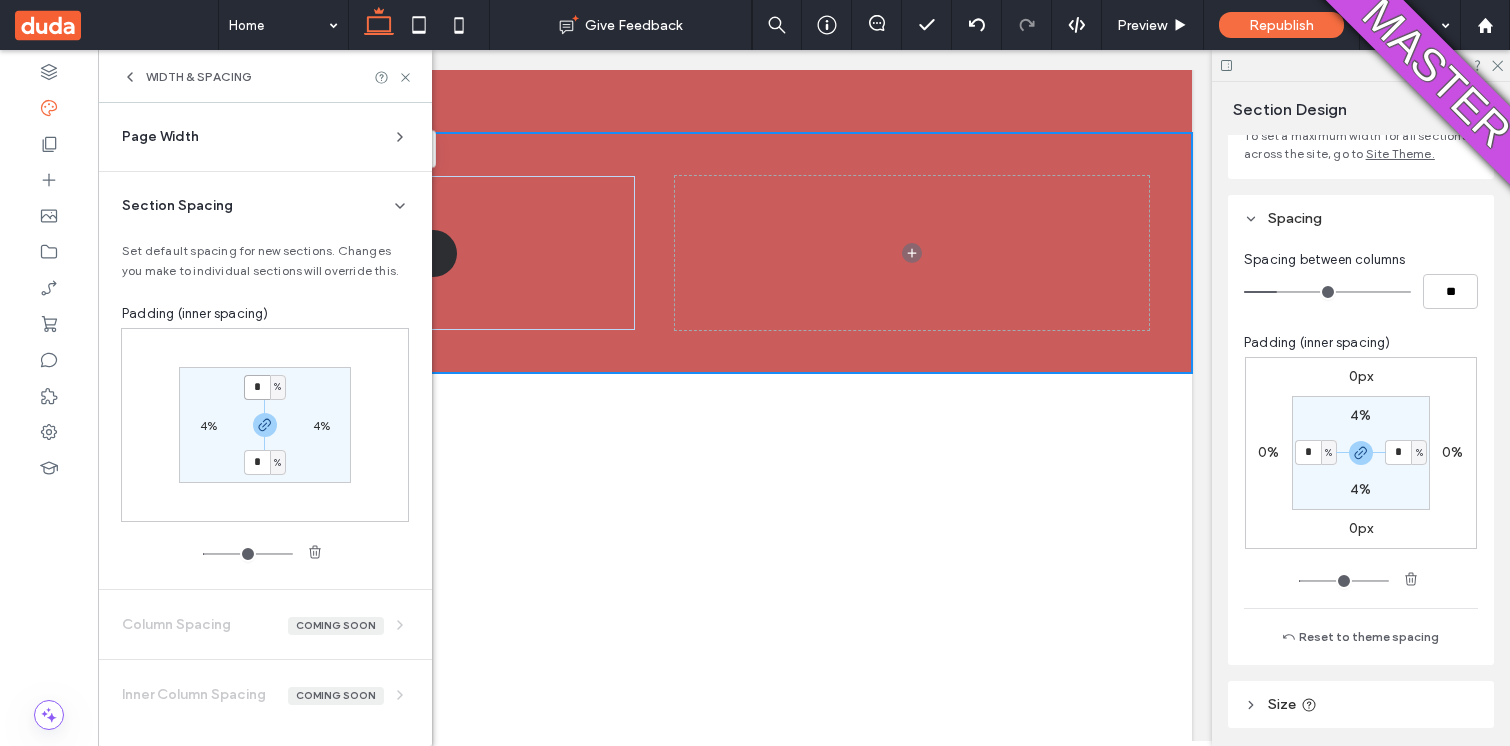 type on "*" 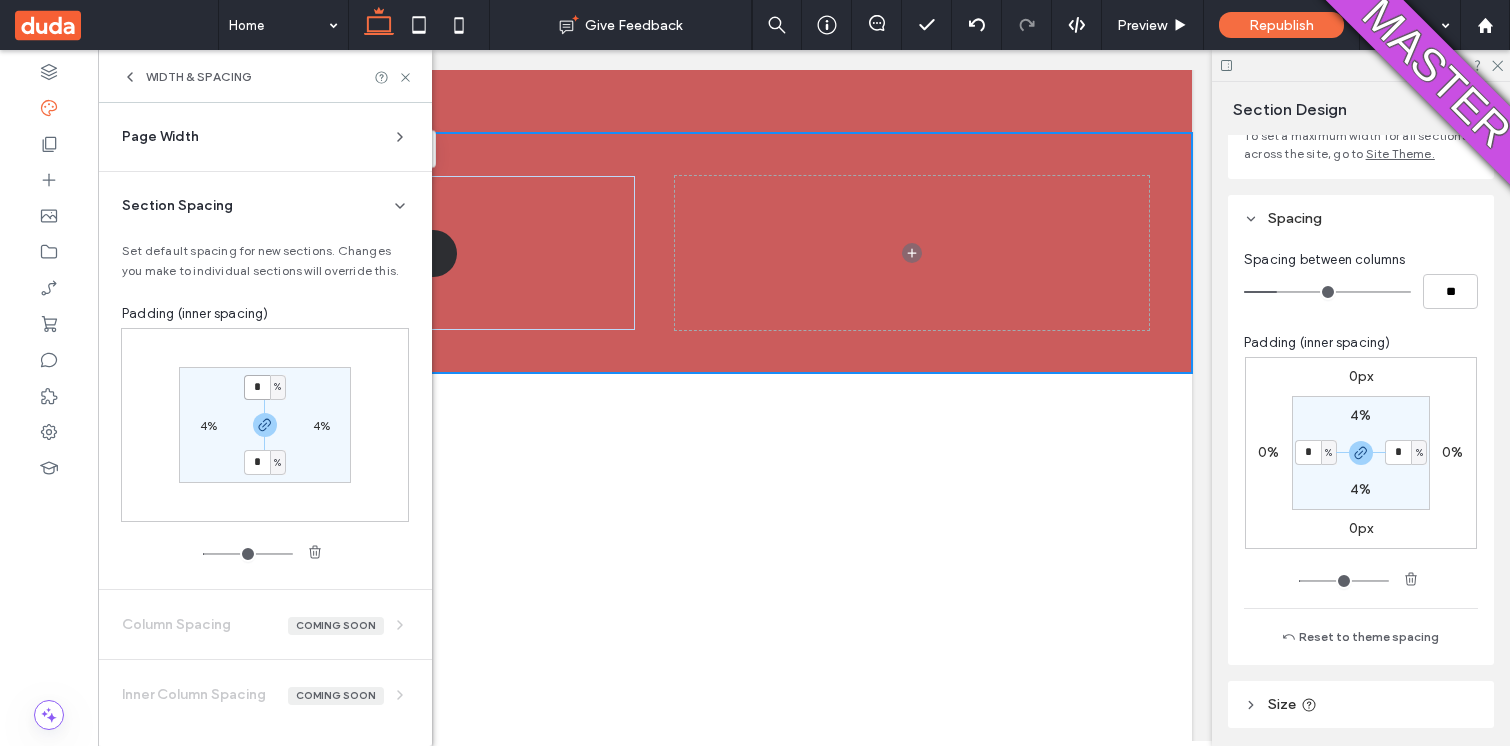 type on "*" 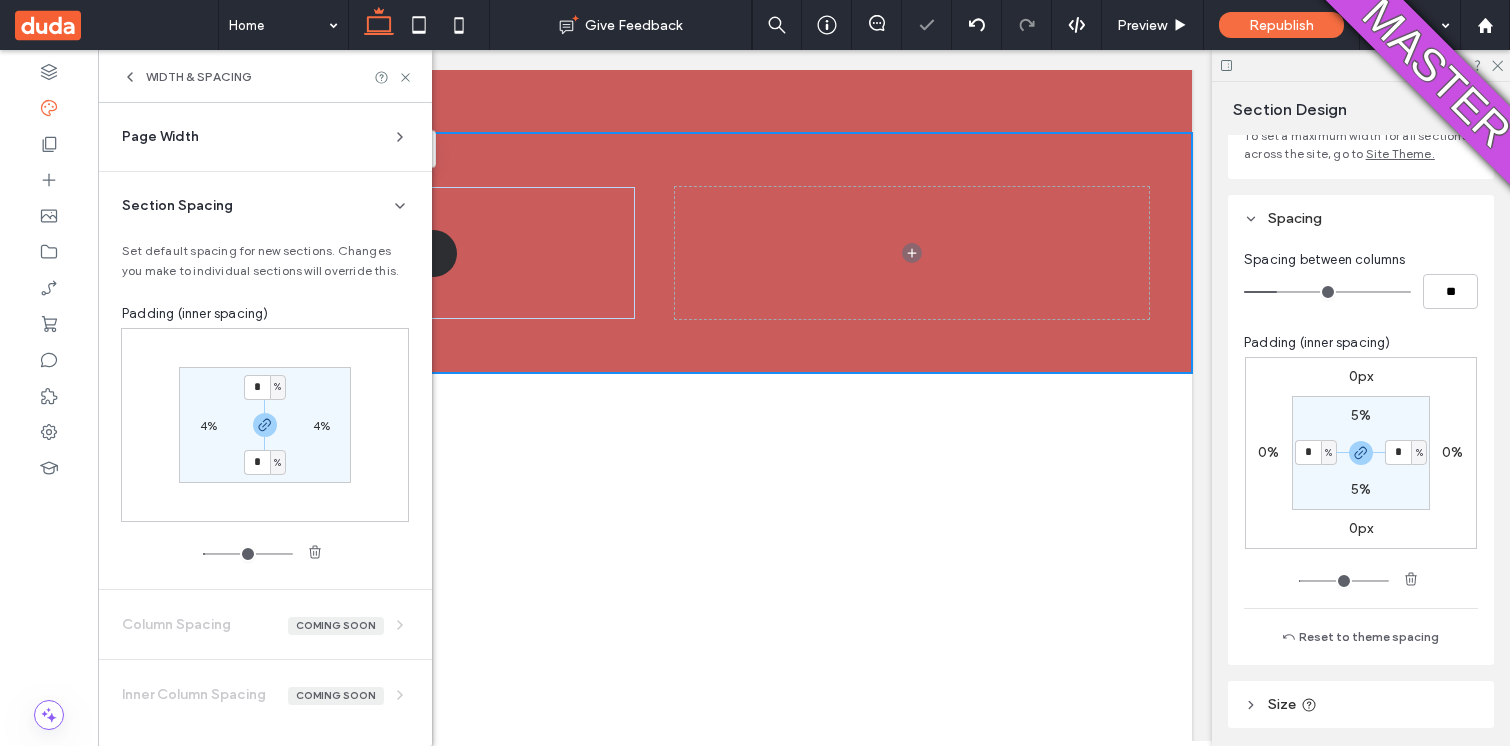 type on "*" 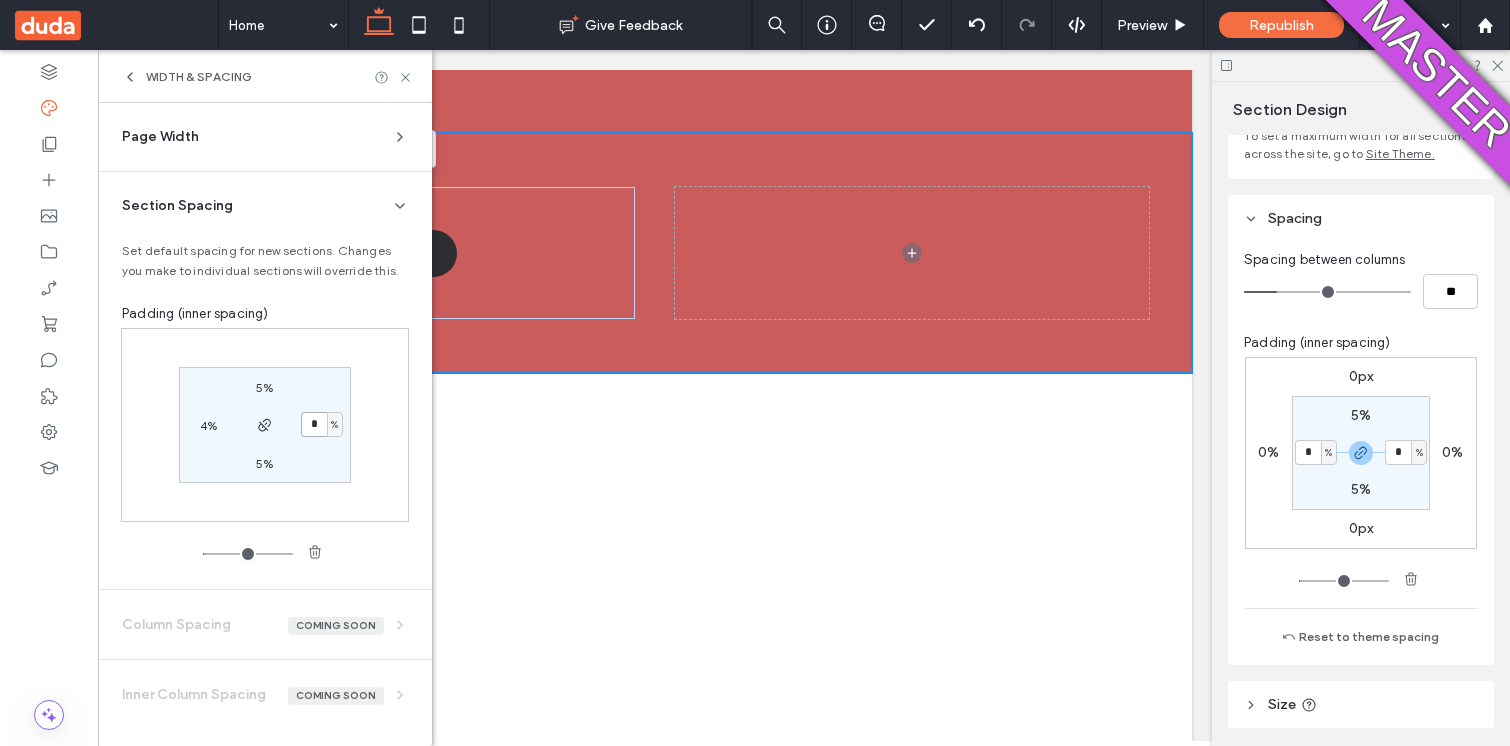 click on "*" at bounding box center (314, 424) 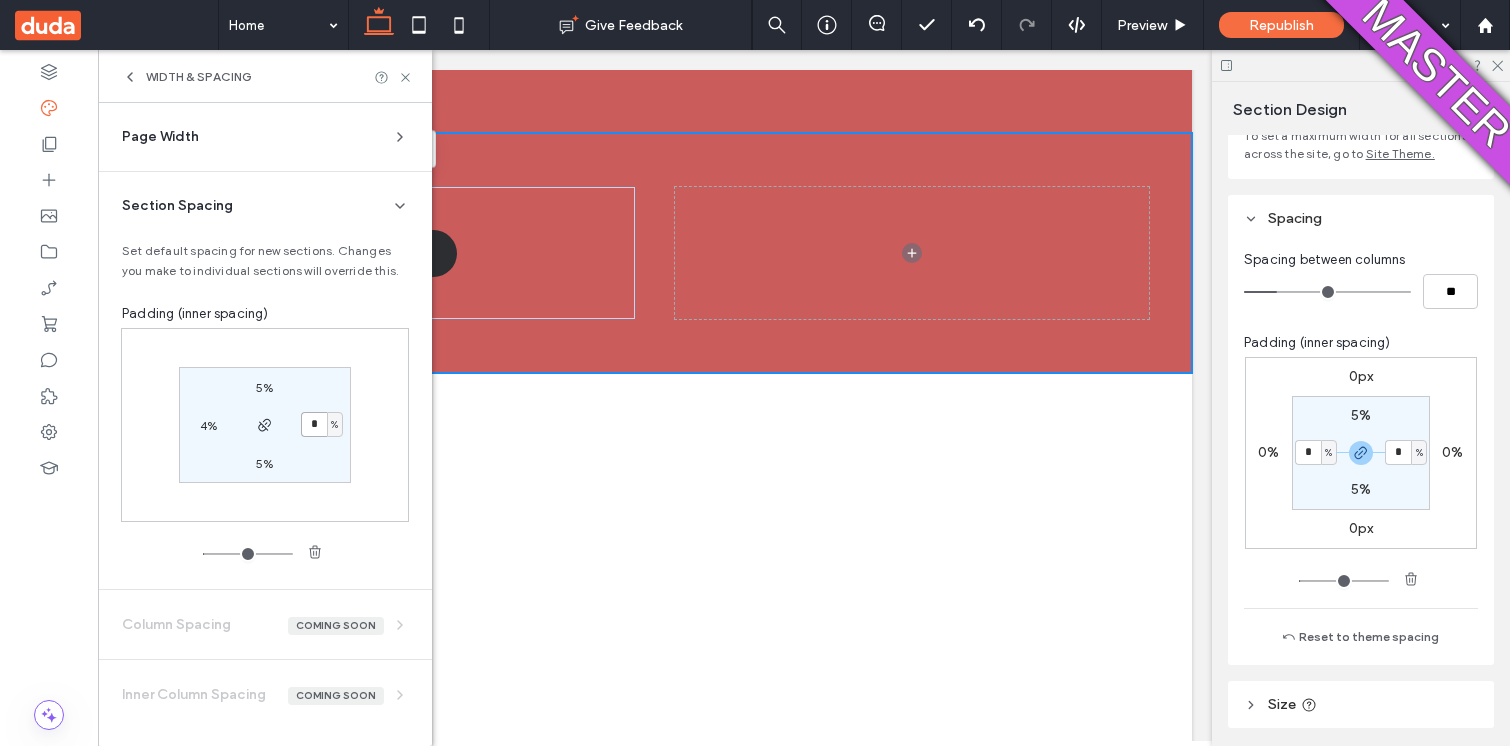 type on "*" 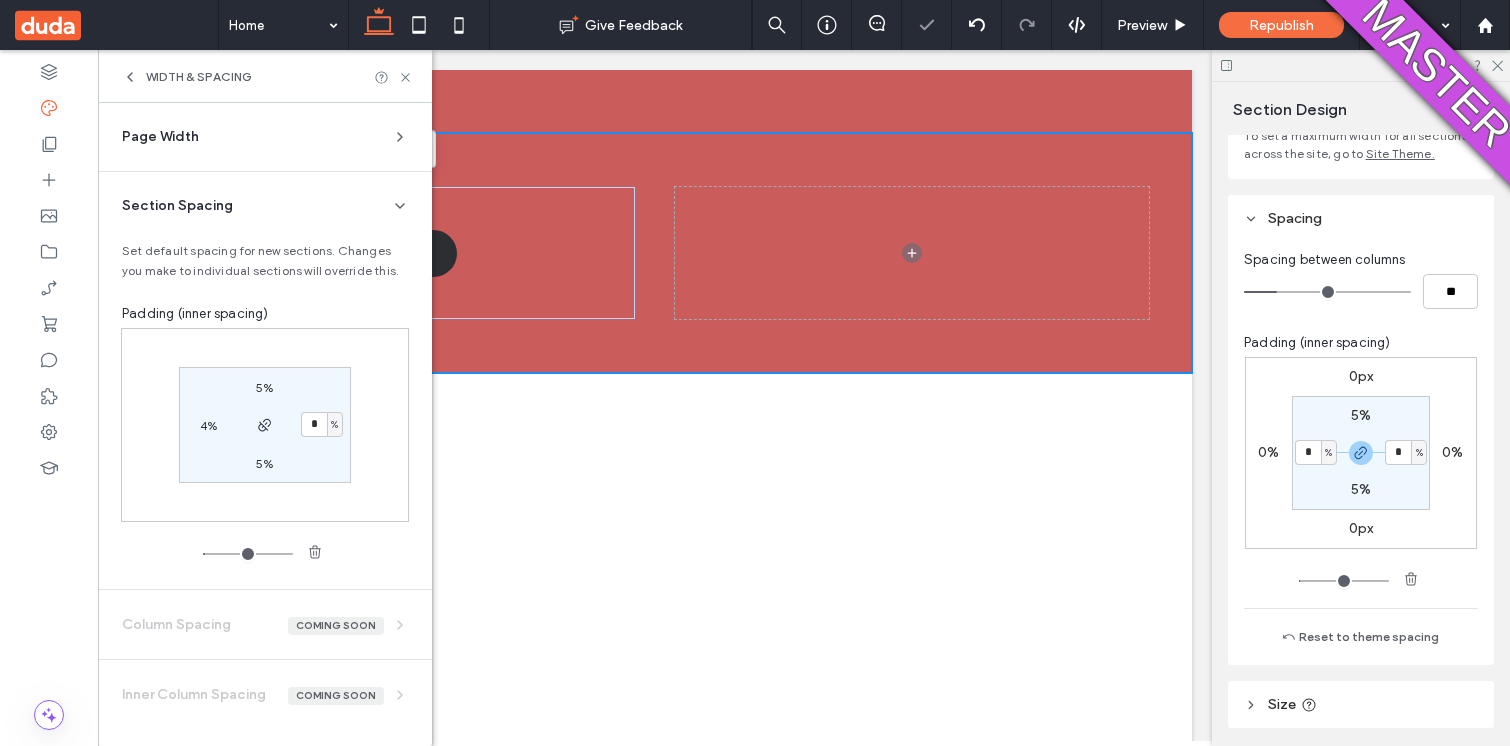 click on "4%" at bounding box center (208, 425) 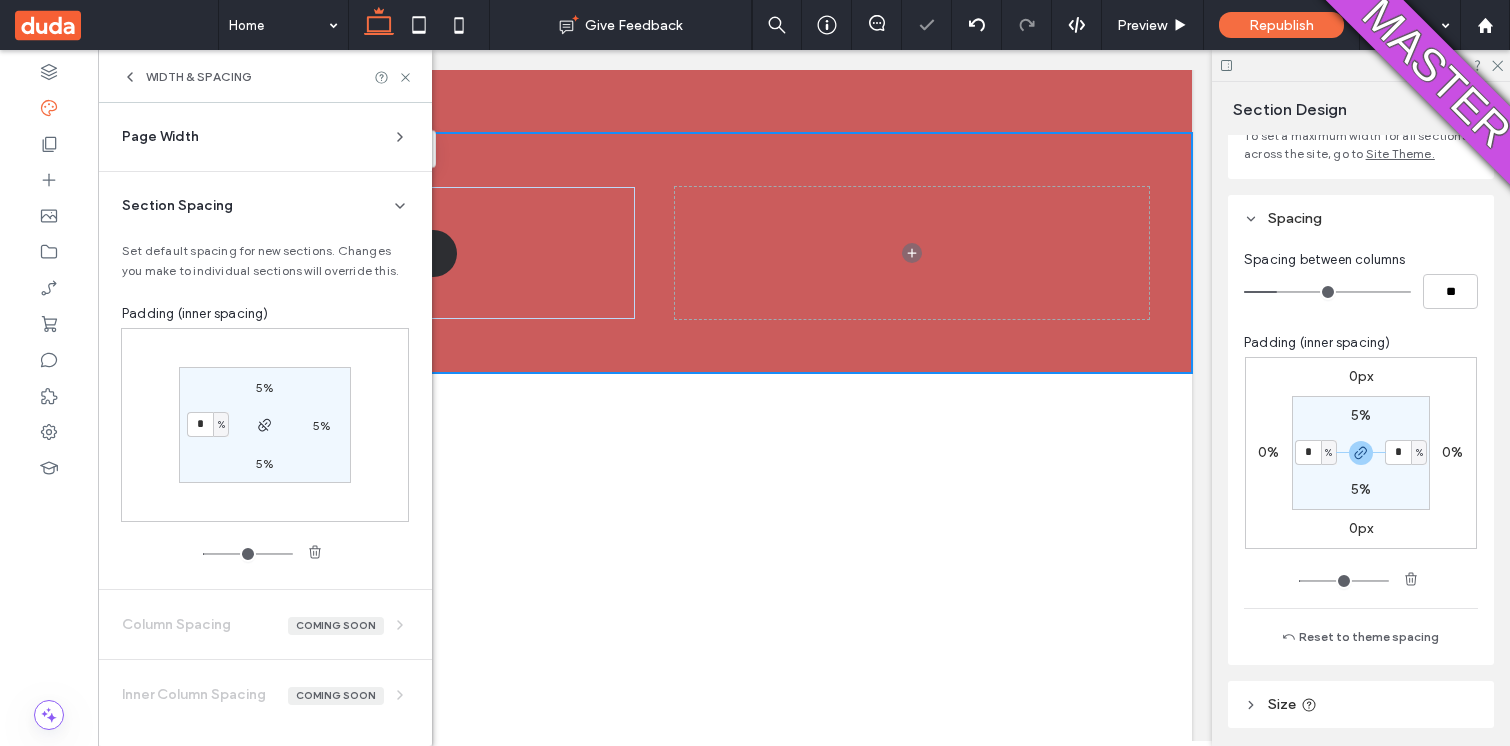 type on "*" 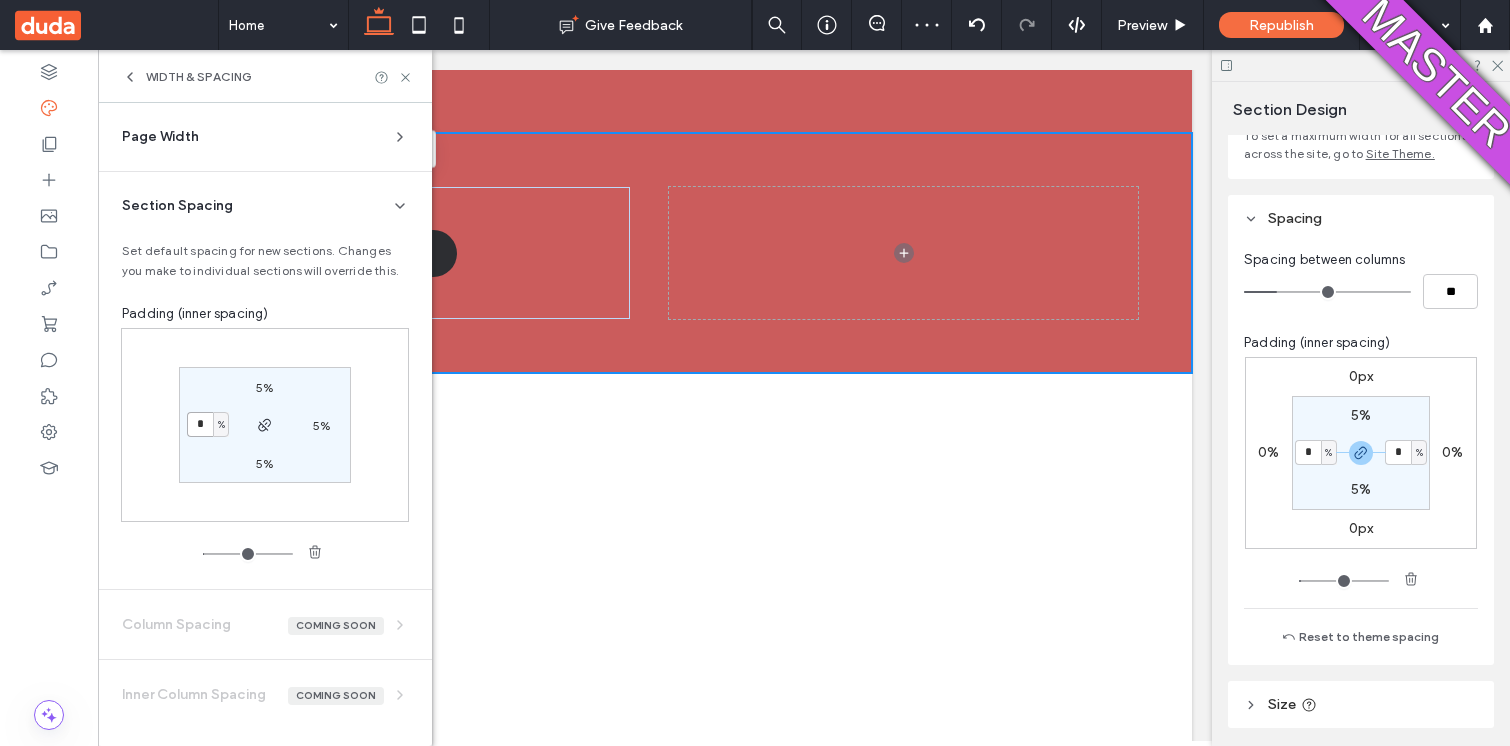 click on "*" at bounding box center (200, 424) 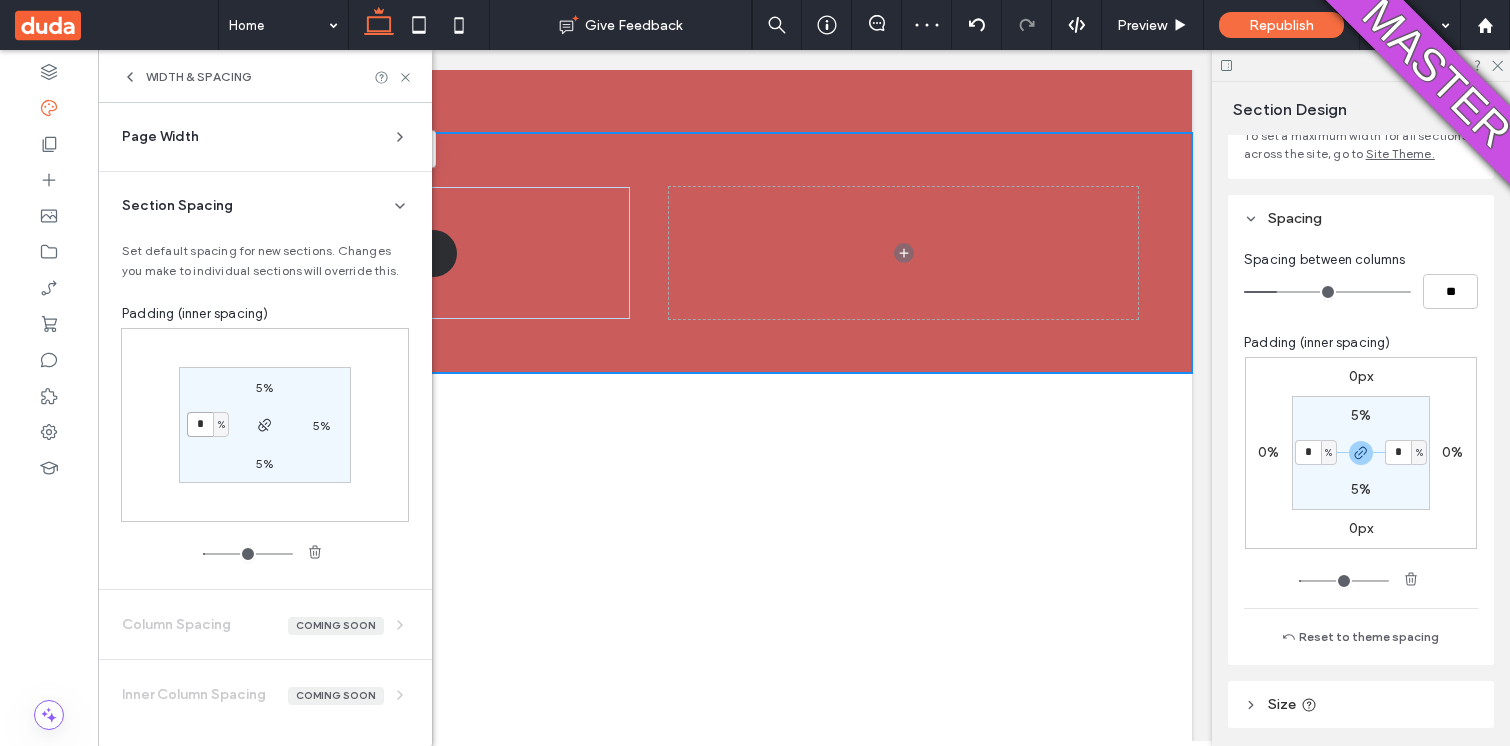 type on "*" 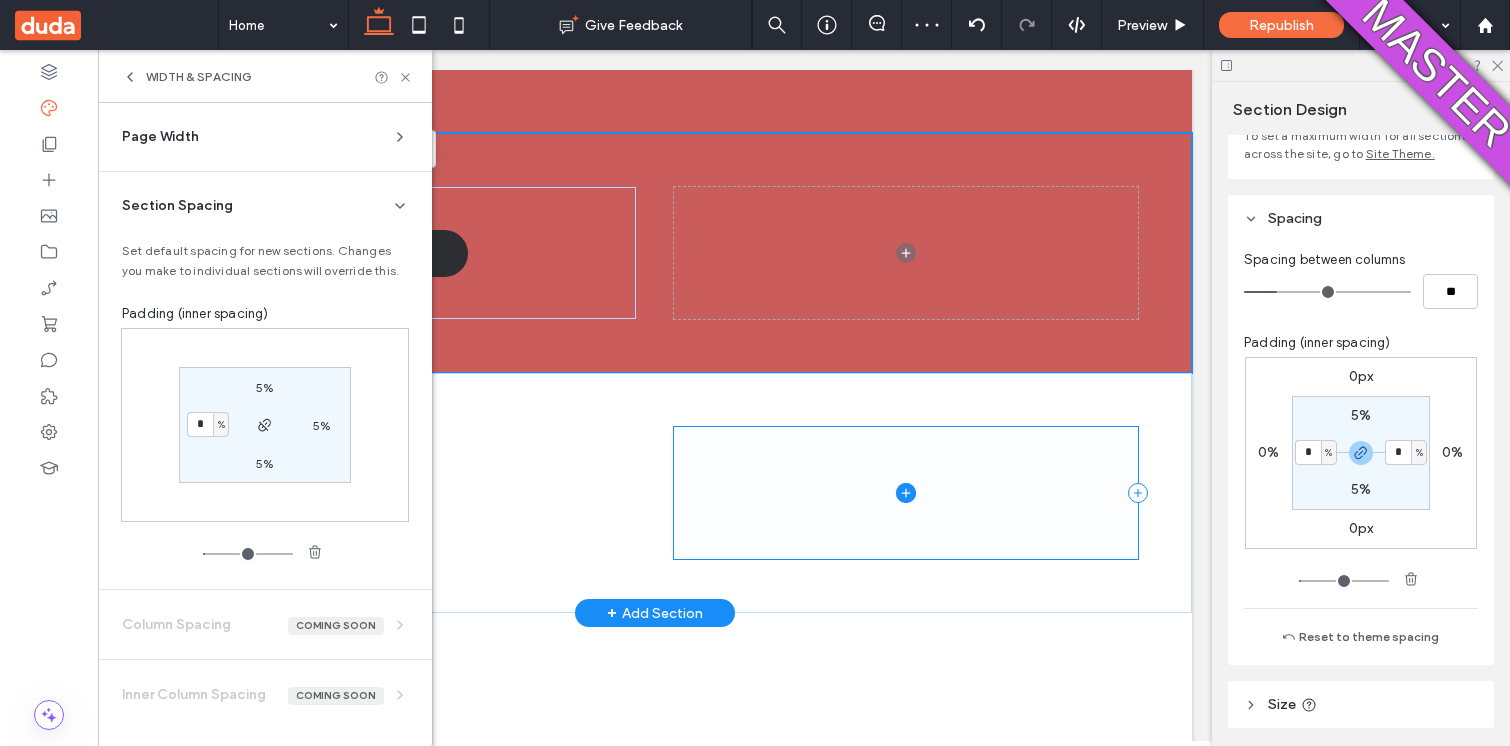 click at bounding box center [906, 493] 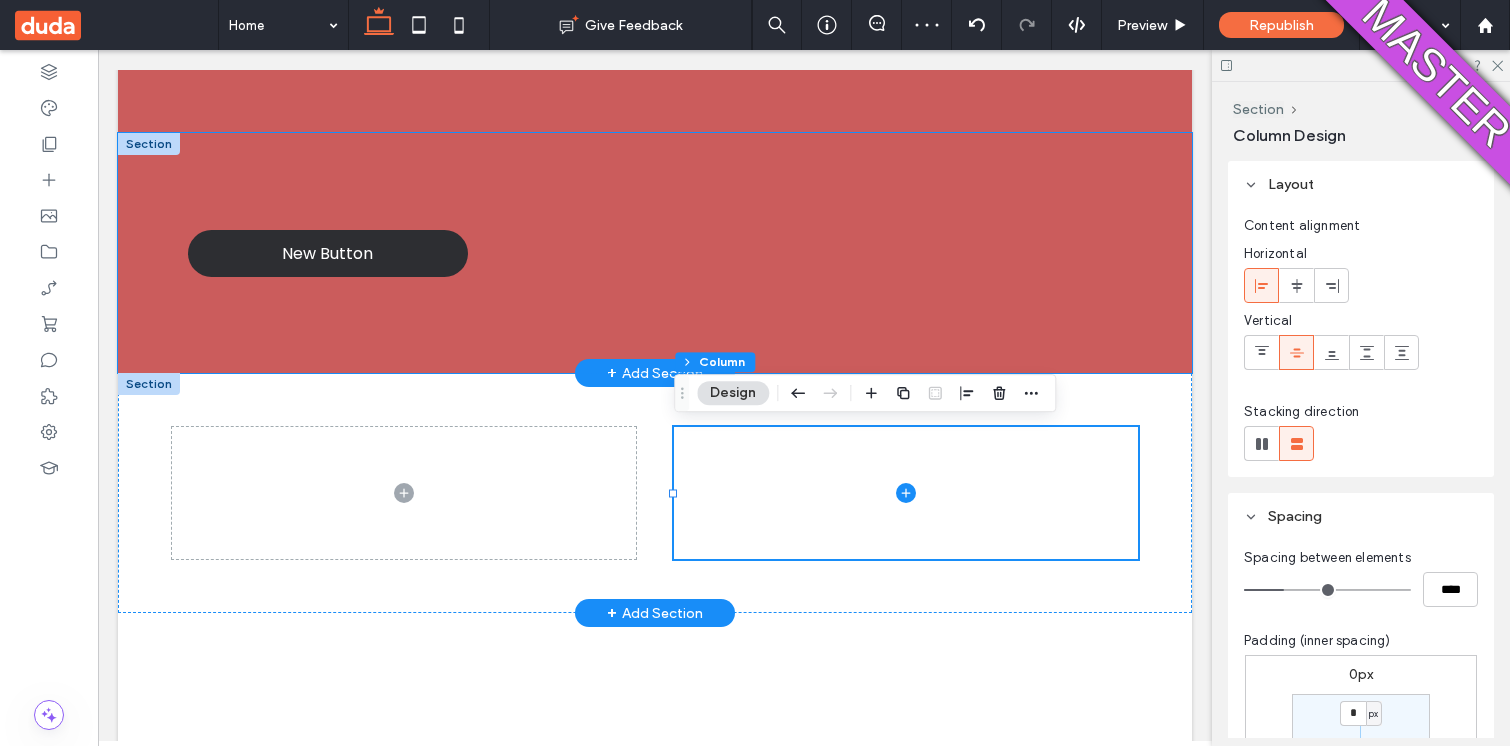 click on "New Button" at bounding box center [655, 253] 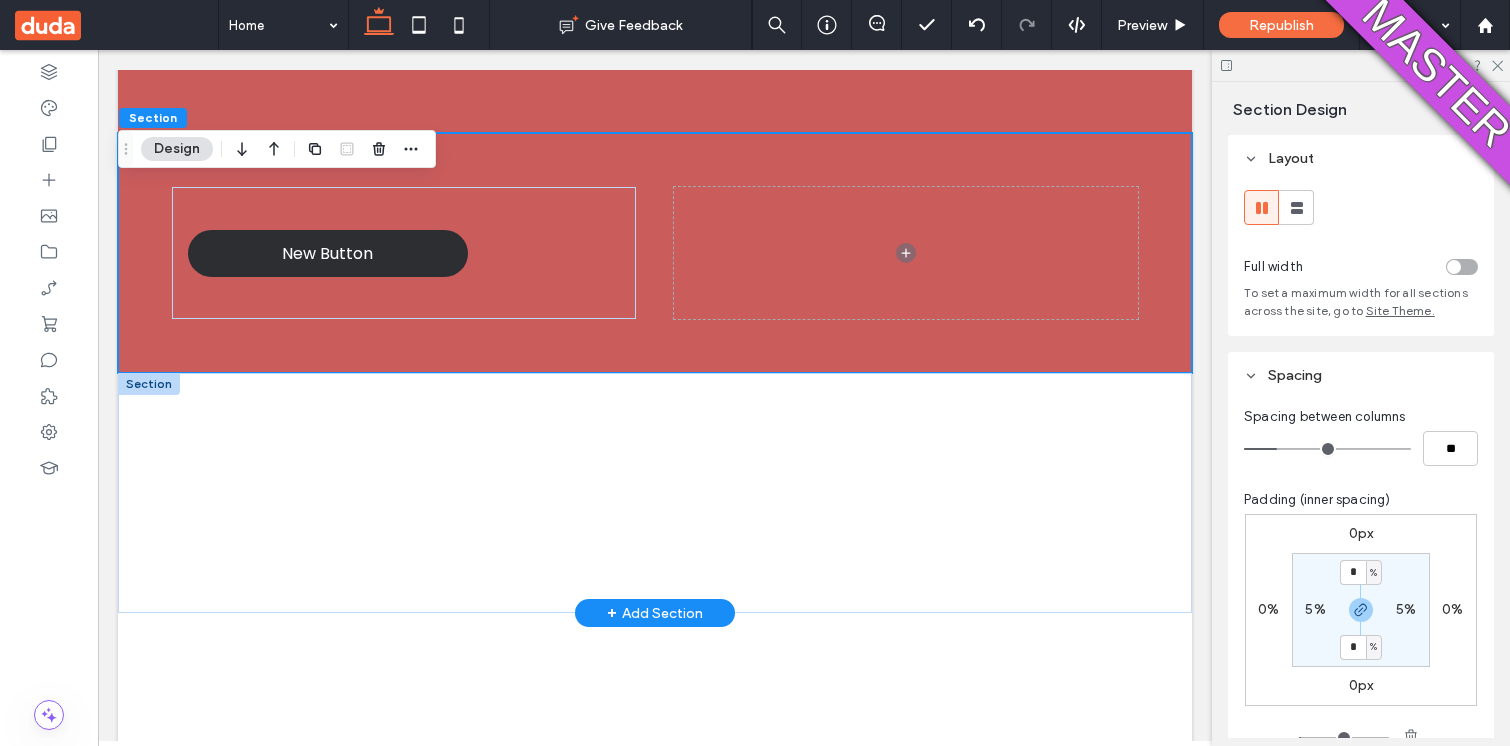 click on "5%" at bounding box center [1315, 609] 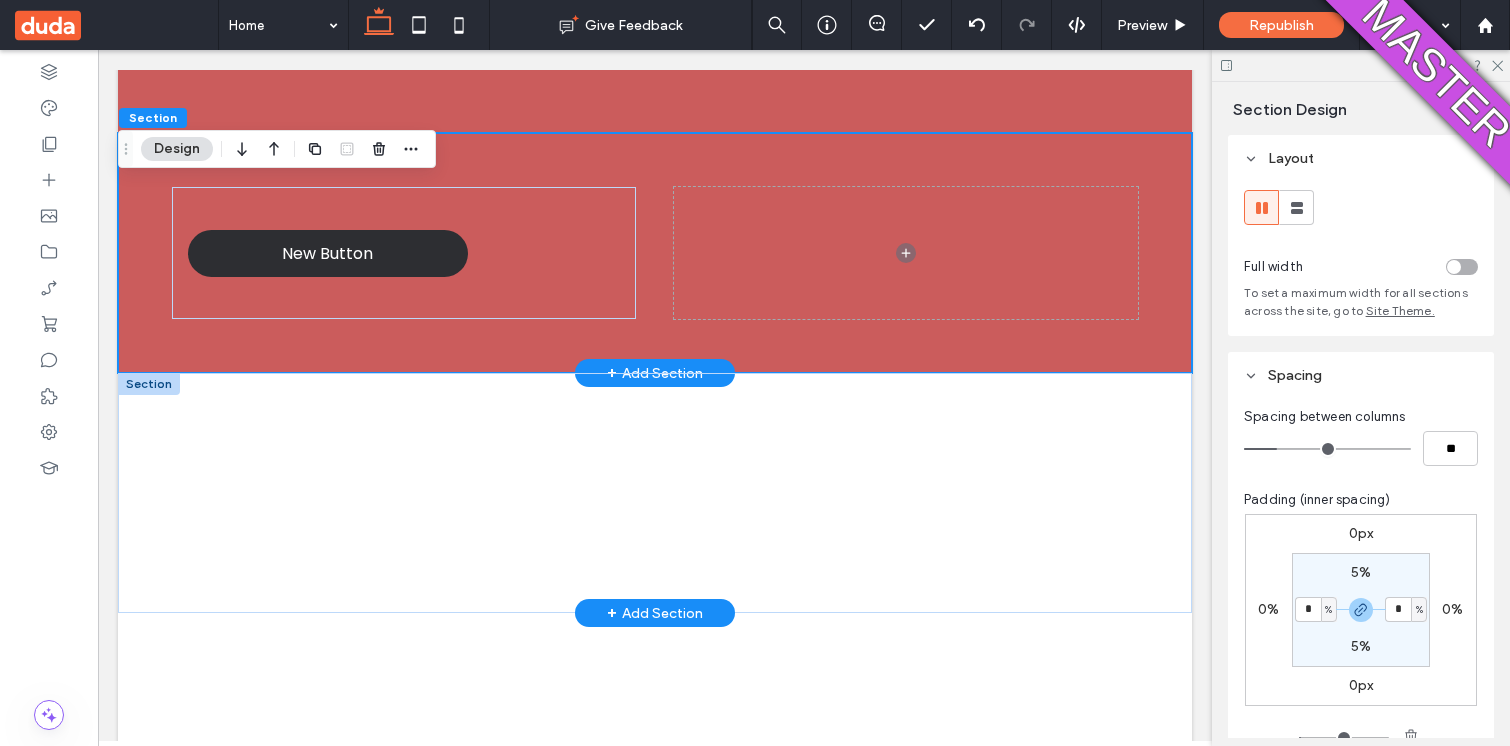 click on "New Button" at bounding box center [655, 253] 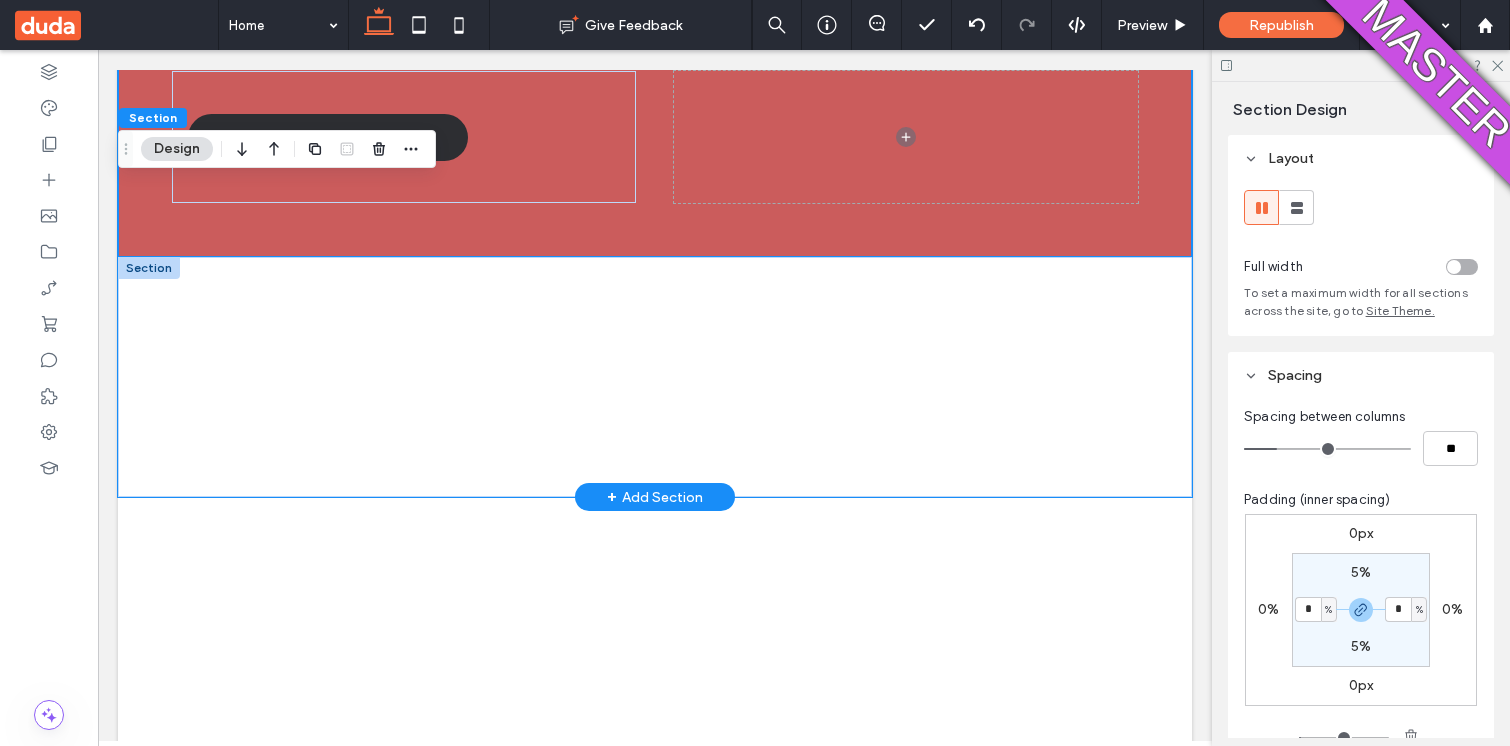 scroll, scrollTop: 776, scrollLeft: 0, axis: vertical 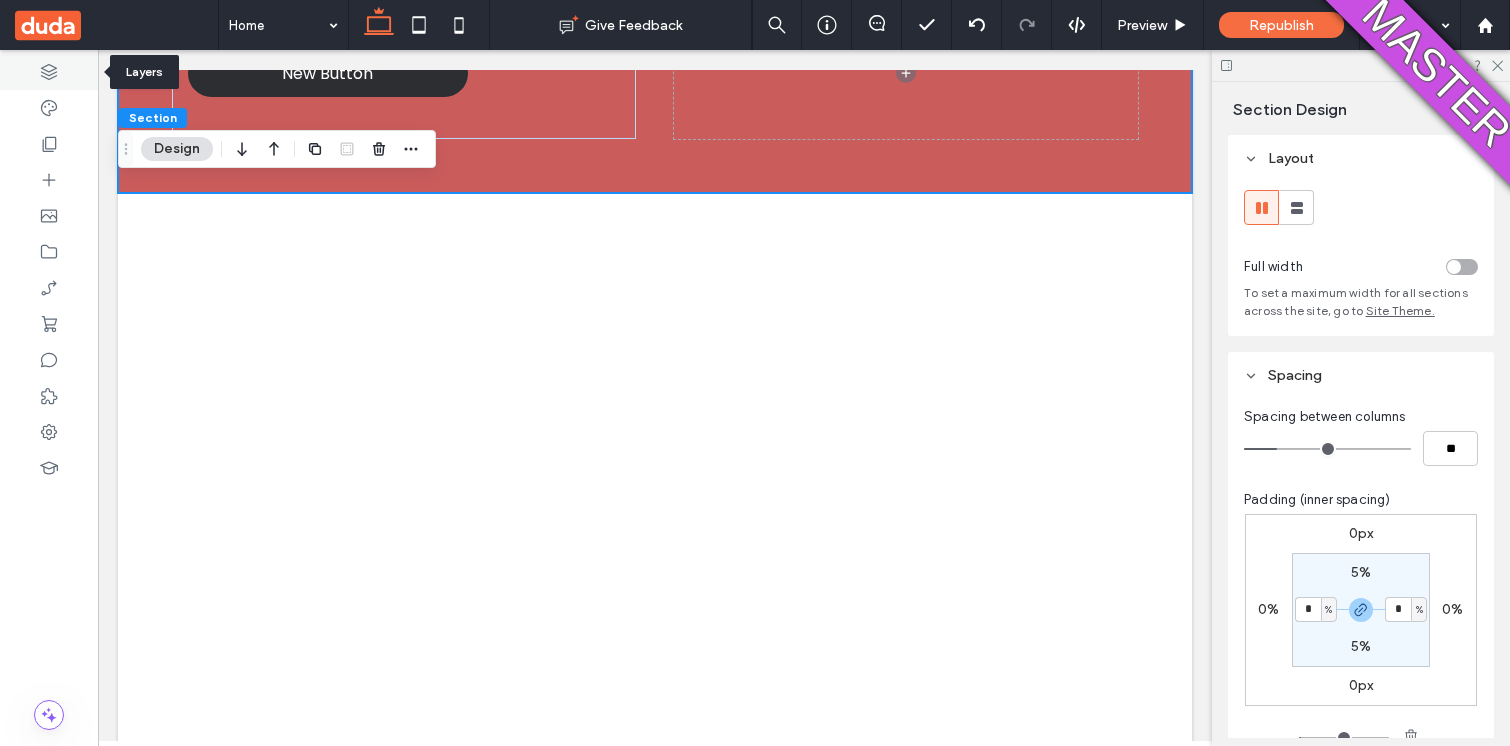 click 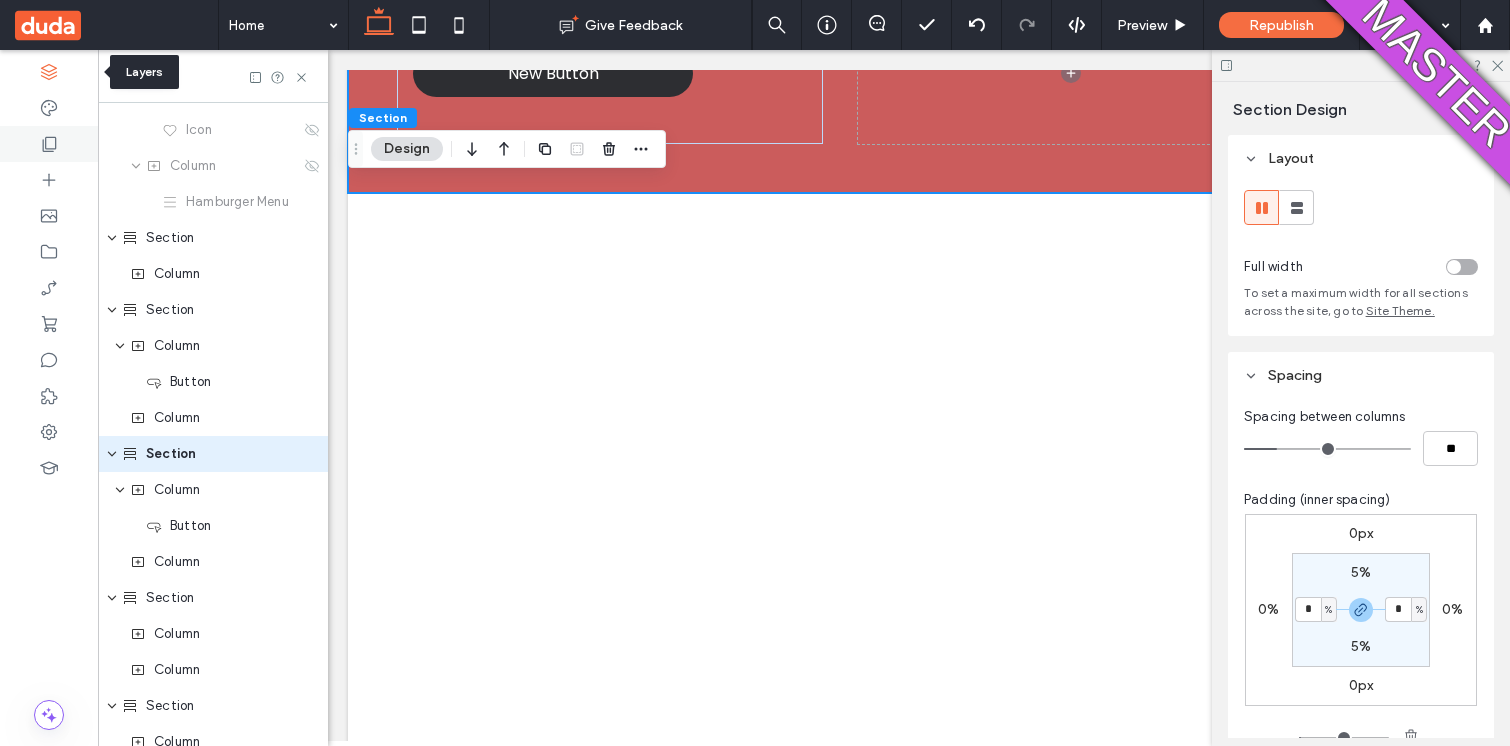 scroll, scrollTop: 308, scrollLeft: 0, axis: vertical 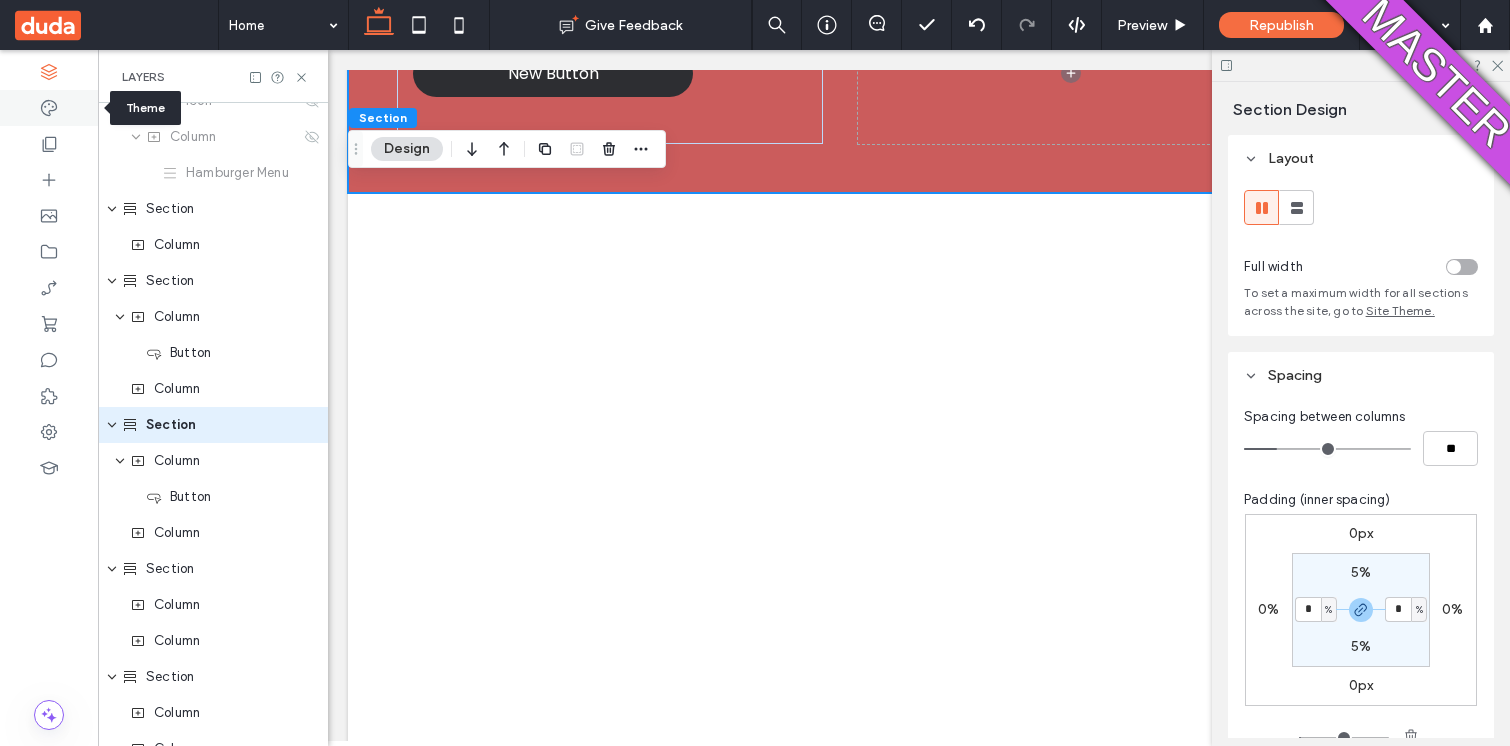 click at bounding box center [49, 108] 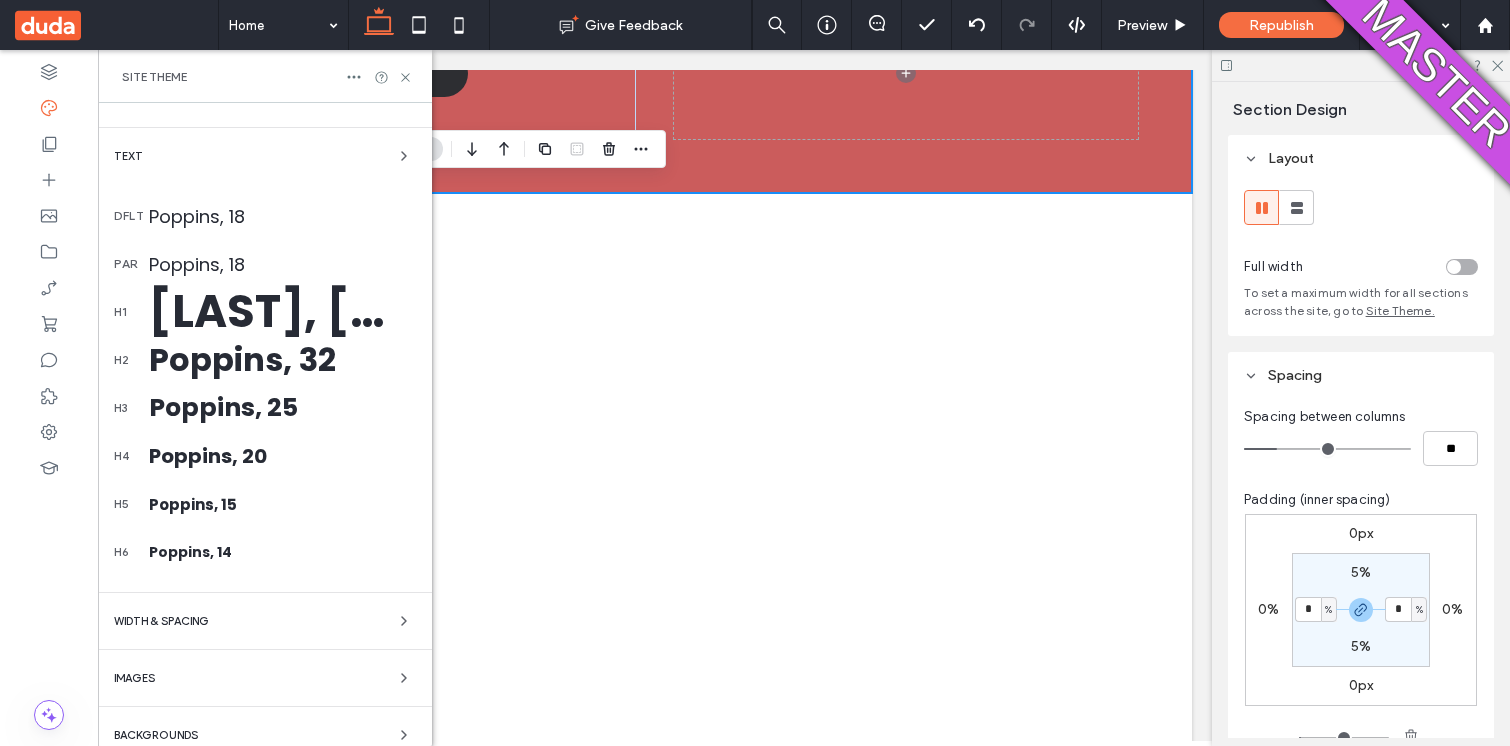scroll, scrollTop: 409, scrollLeft: 0, axis: vertical 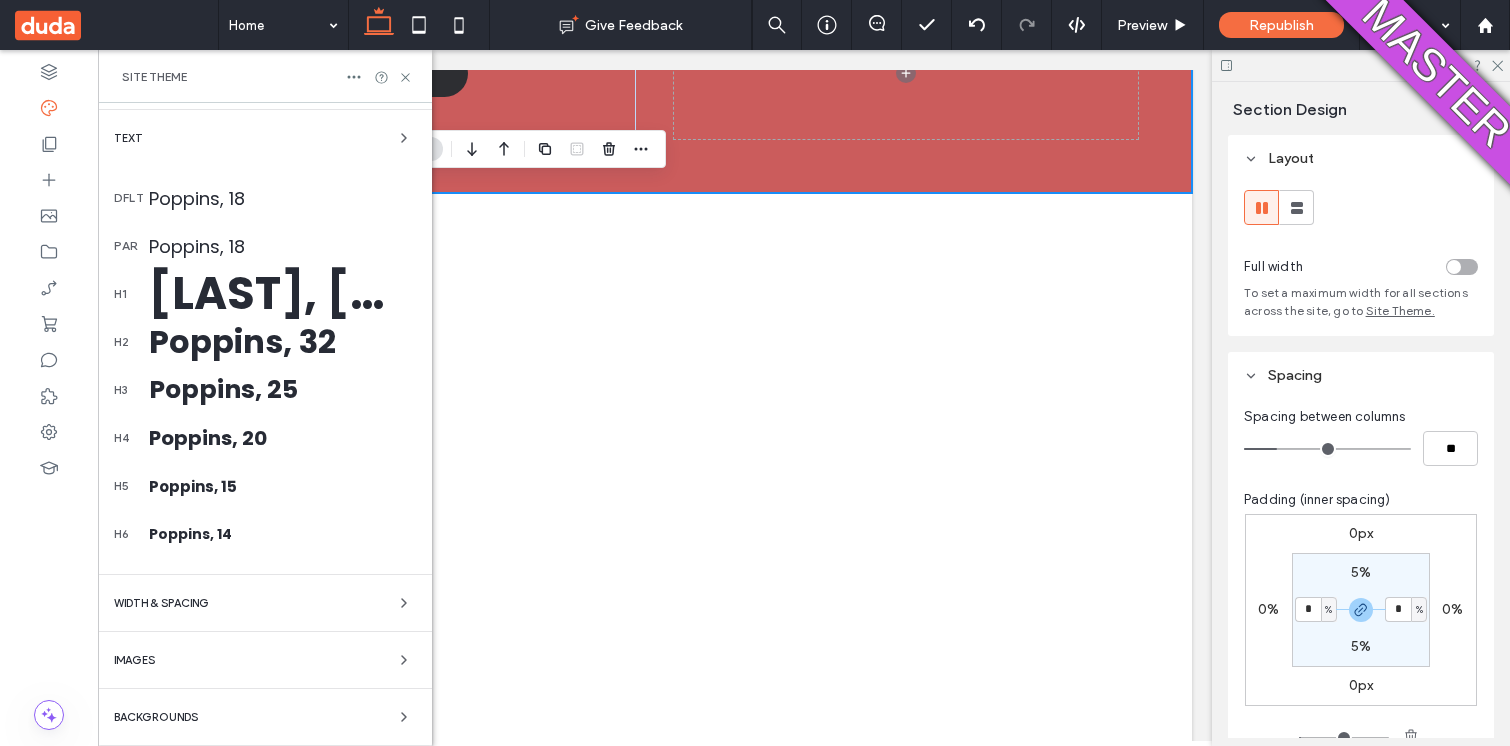 click on "WIDTH & SPACING" at bounding box center [265, 603] 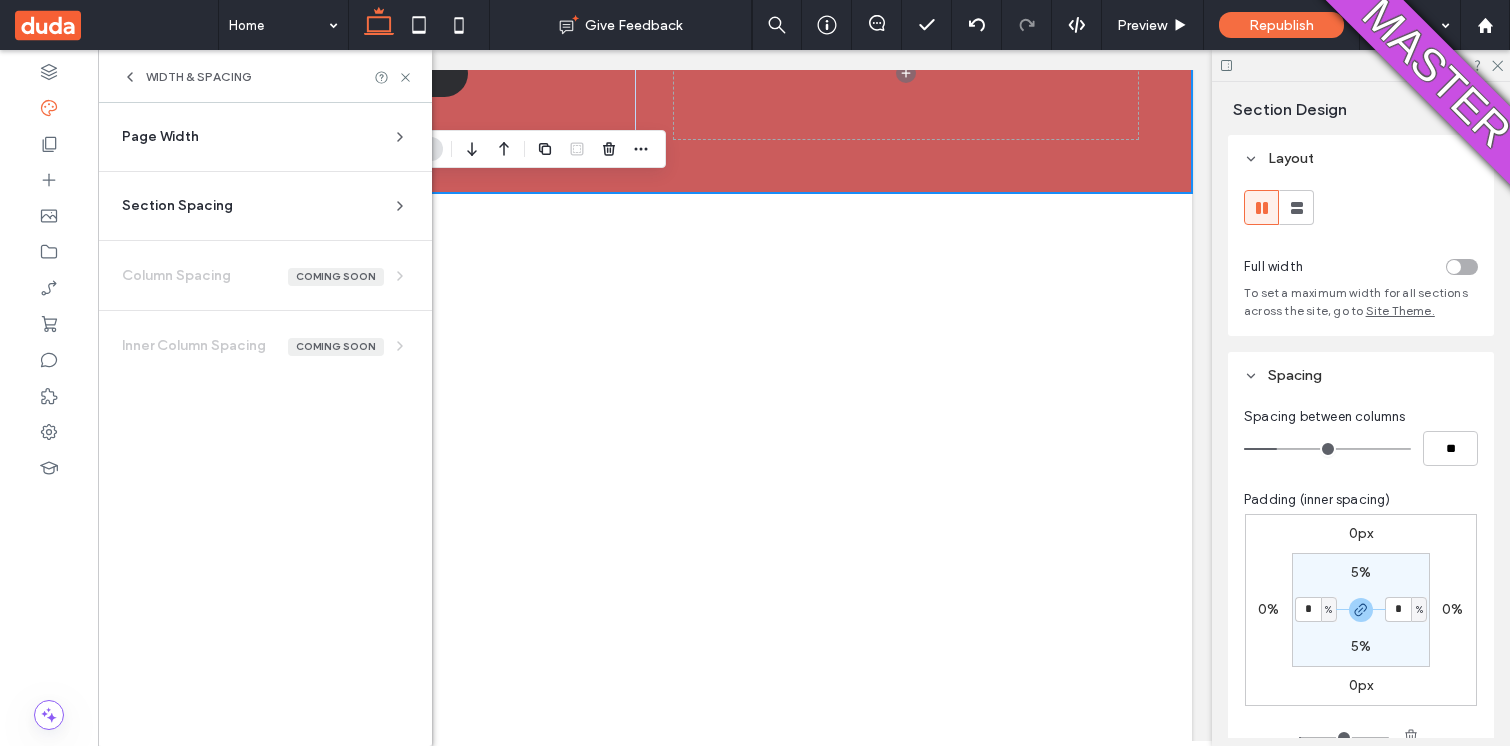scroll, scrollTop: 0, scrollLeft: 0, axis: both 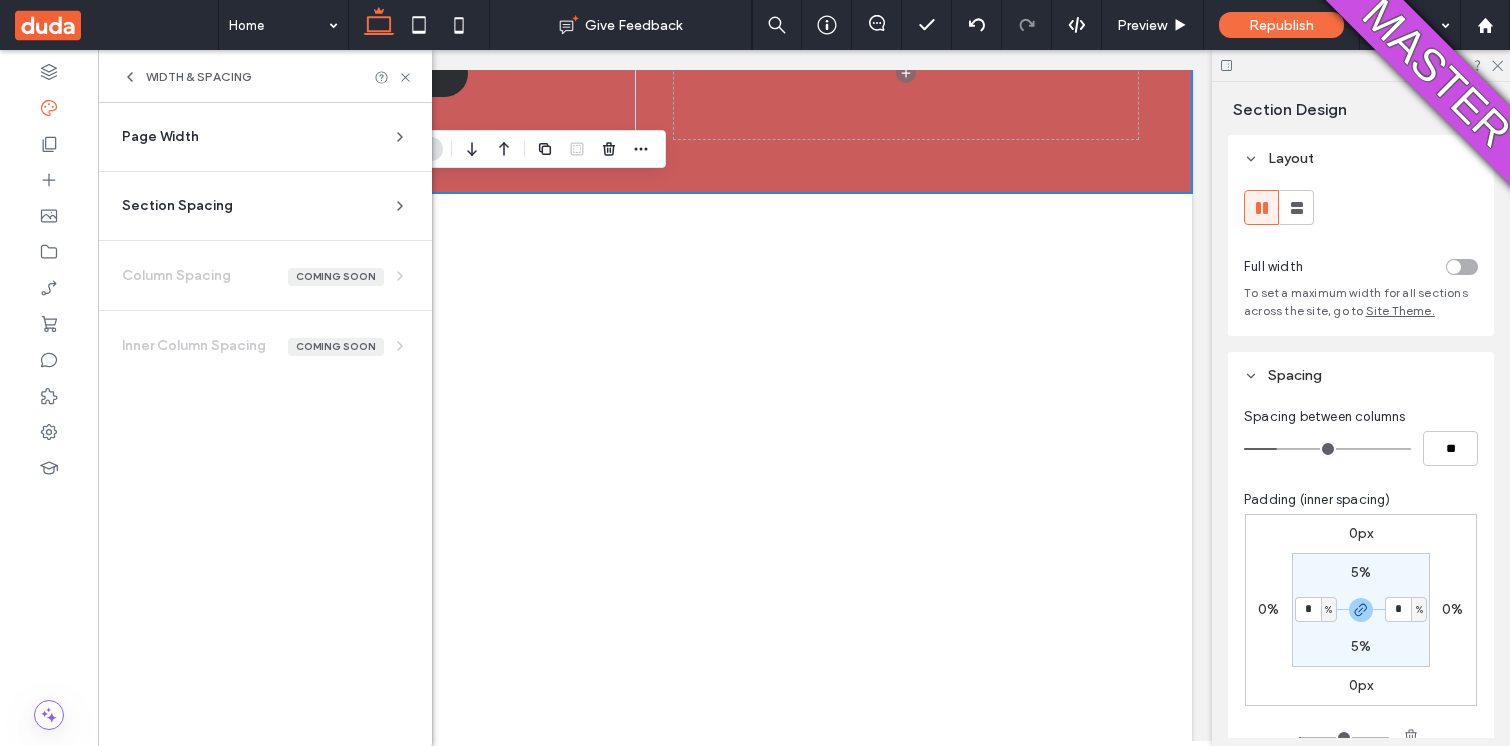 click on "Section Spacing" at bounding box center [177, 206] 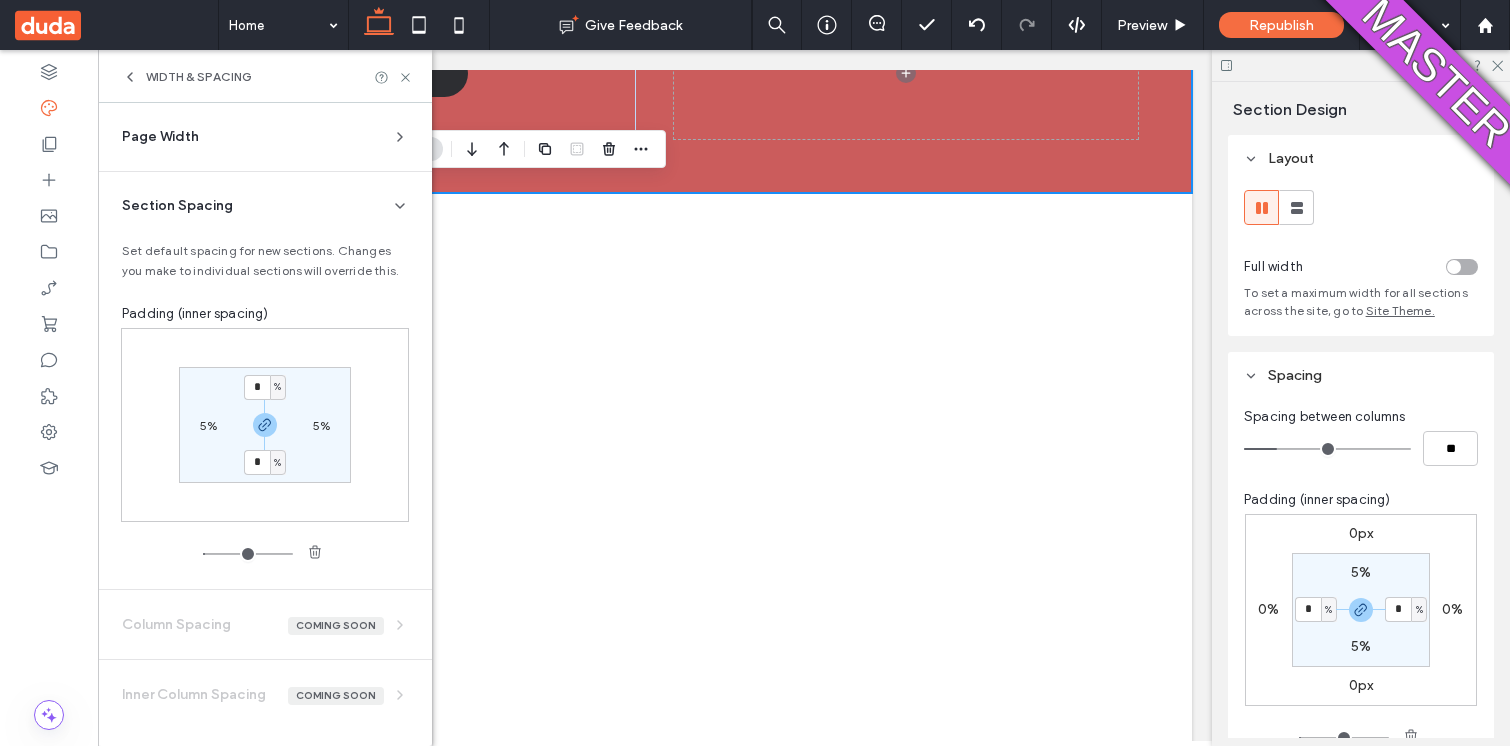 click at bounding box center [265, 425] 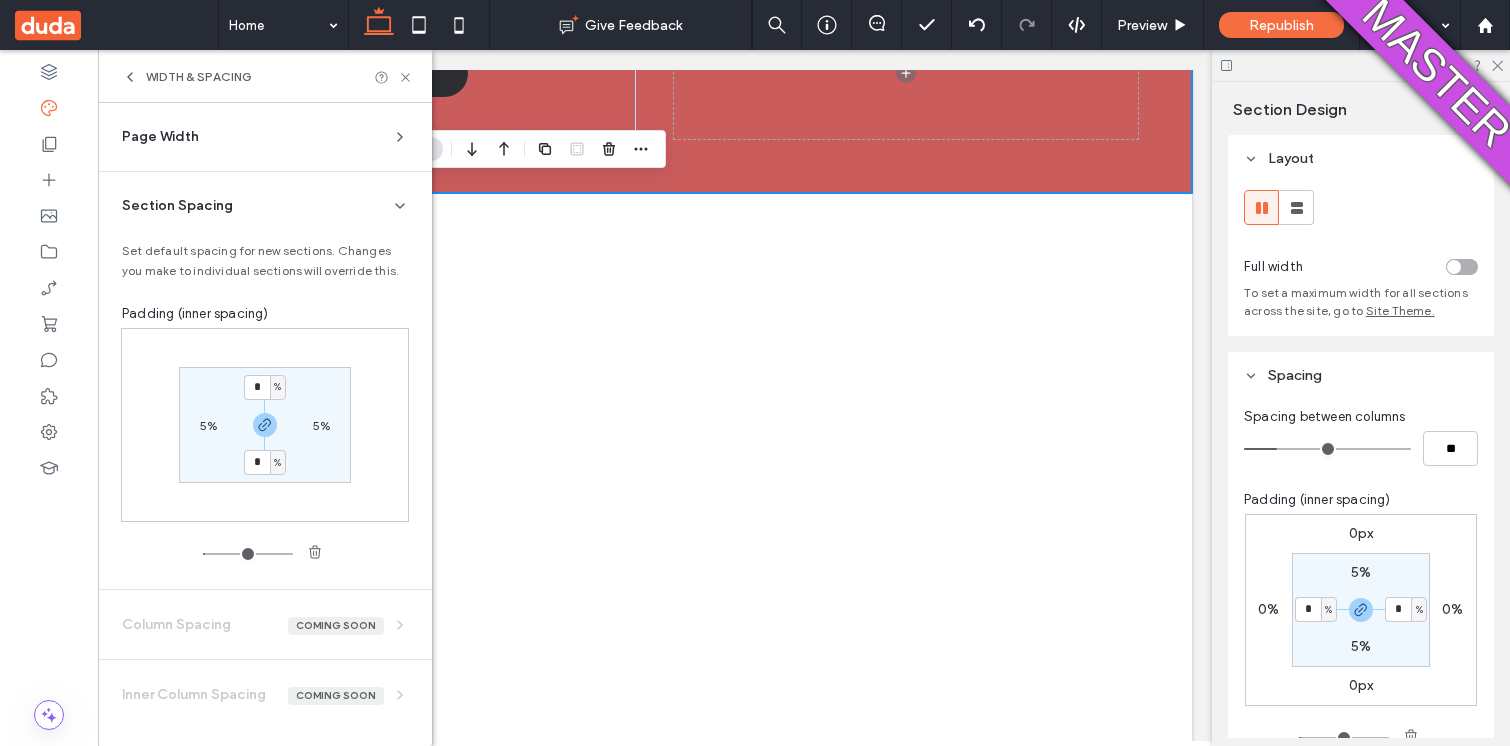 click on "5%" at bounding box center (321, 425) 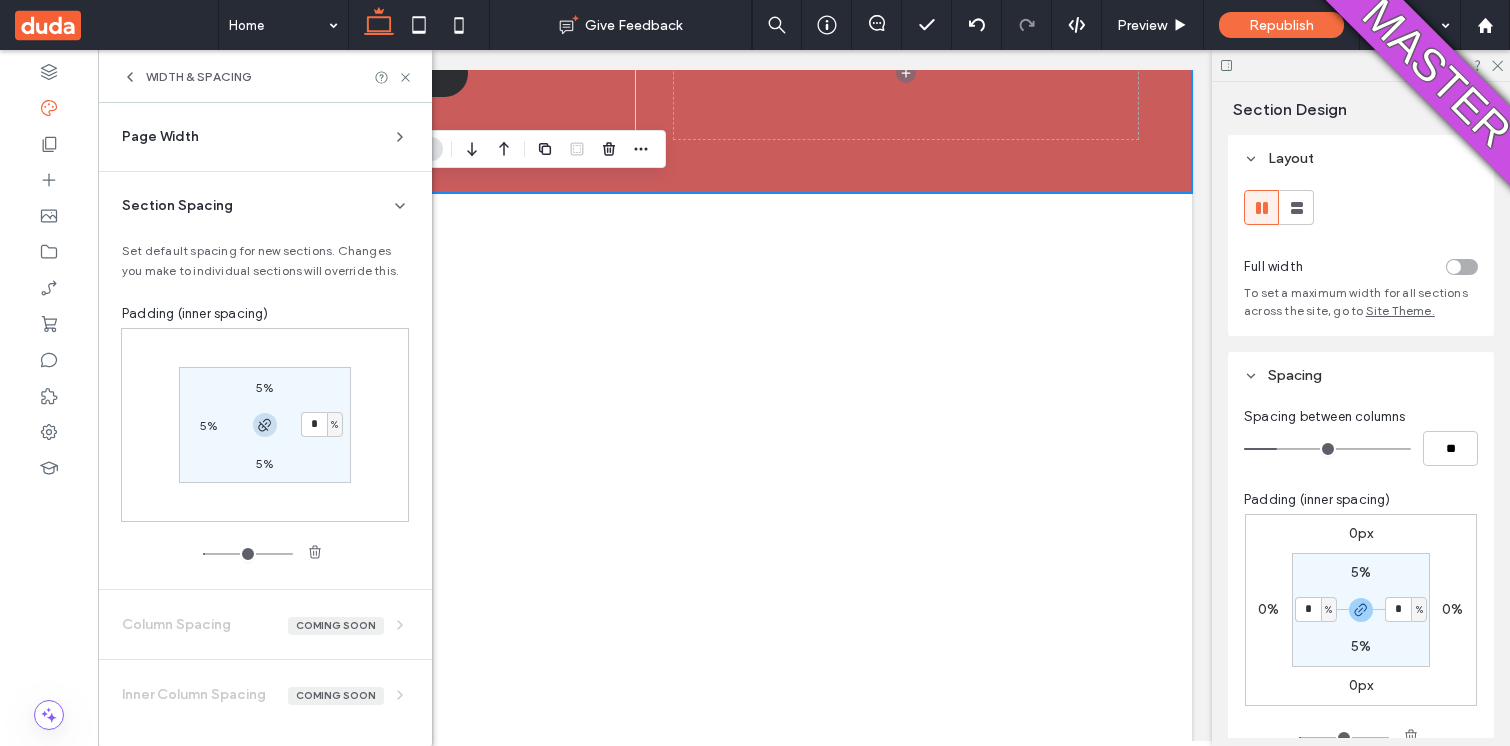 click 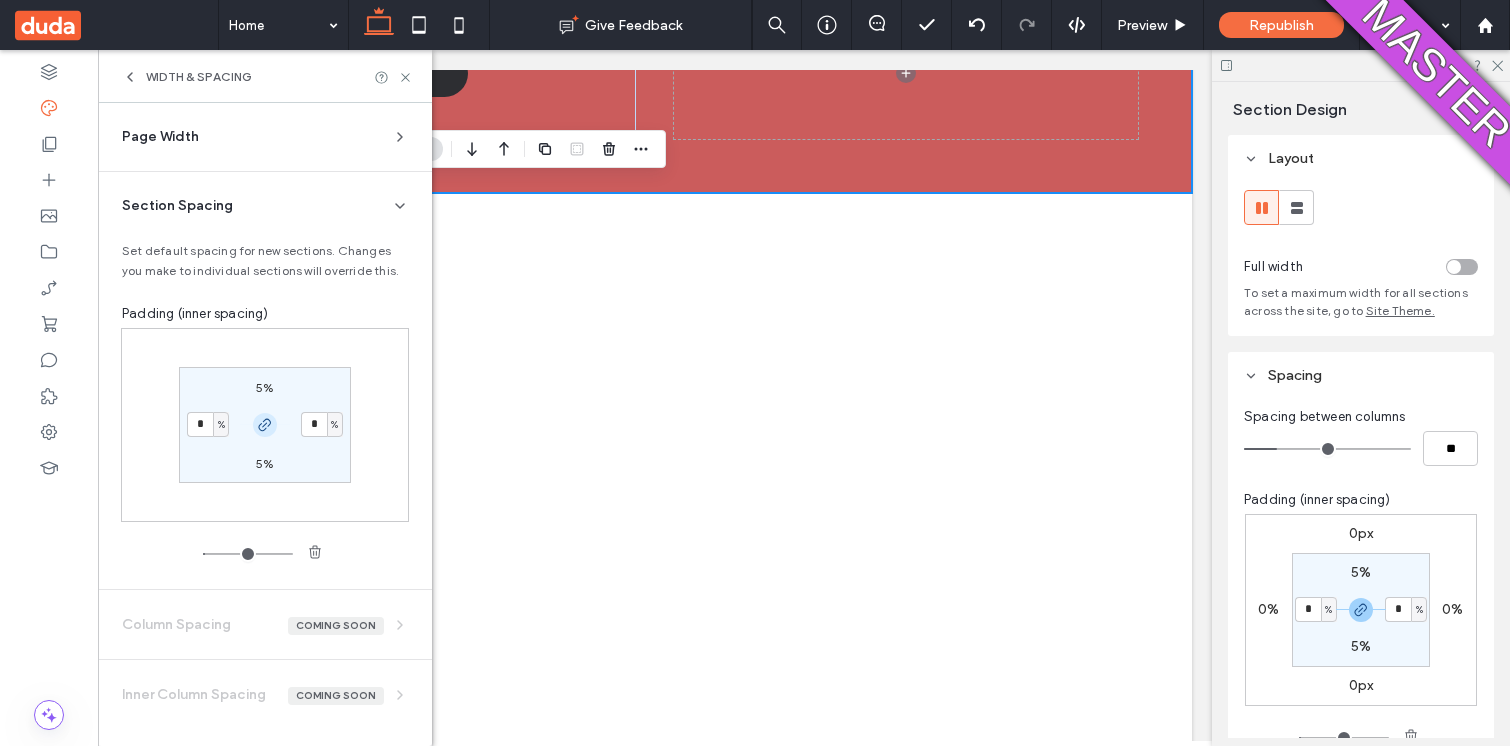 click 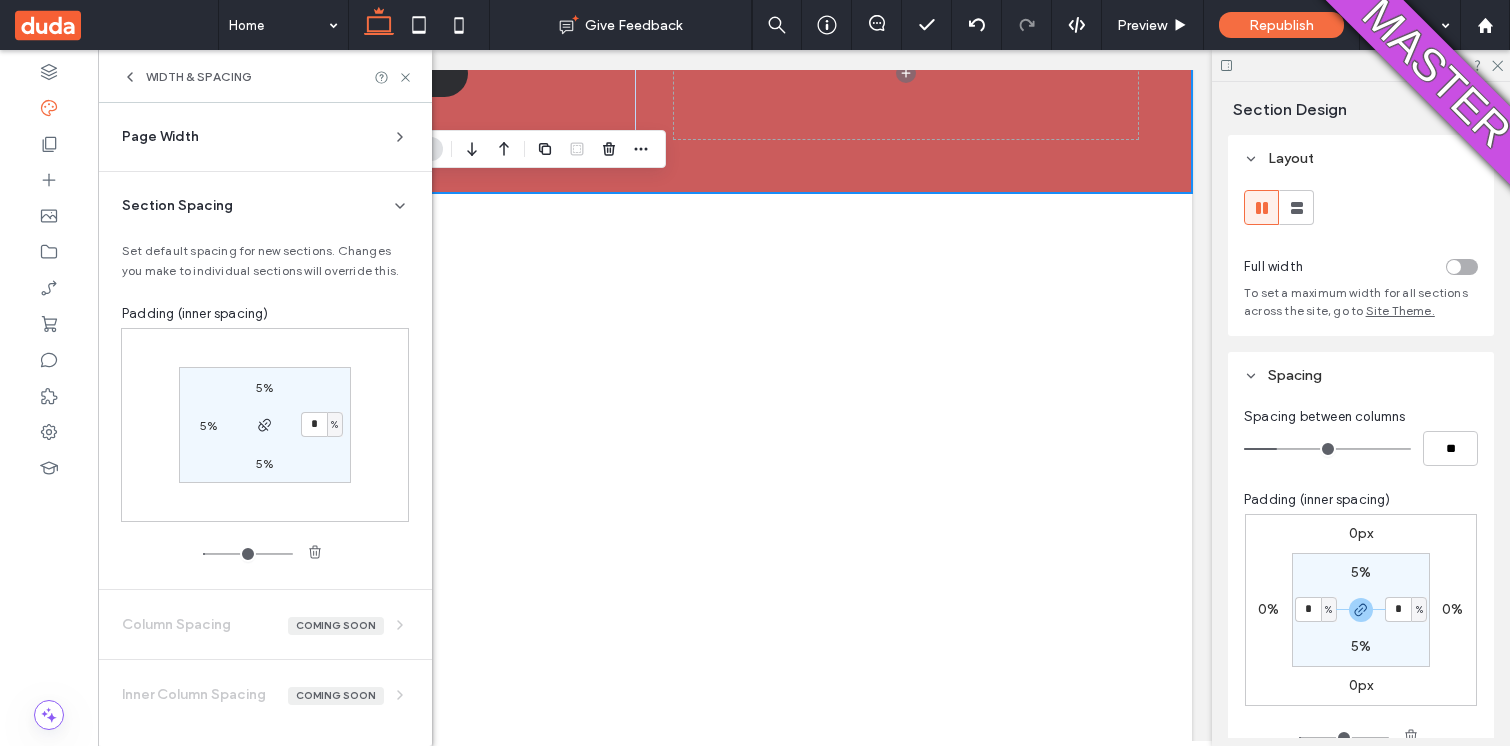 click on "5%" at bounding box center (264, 387) 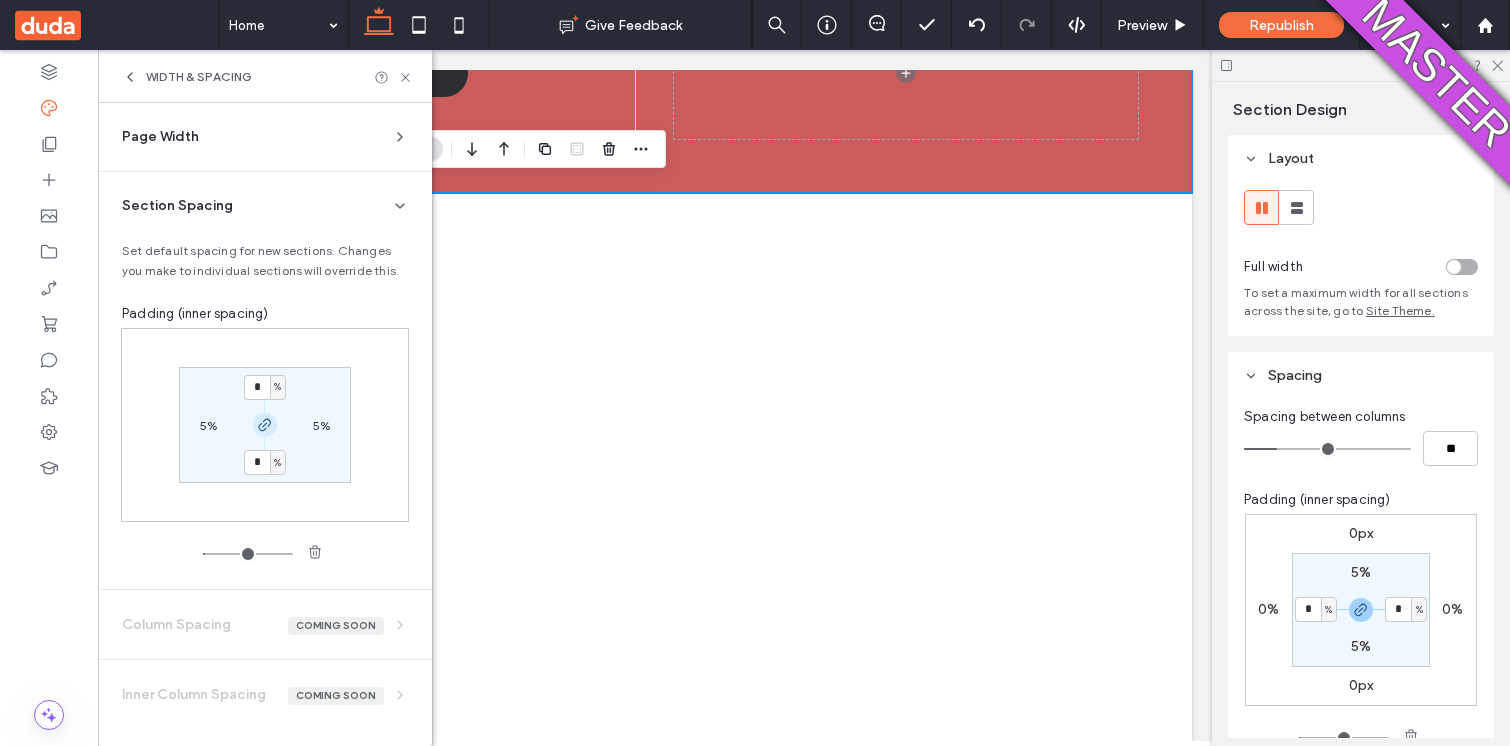 click 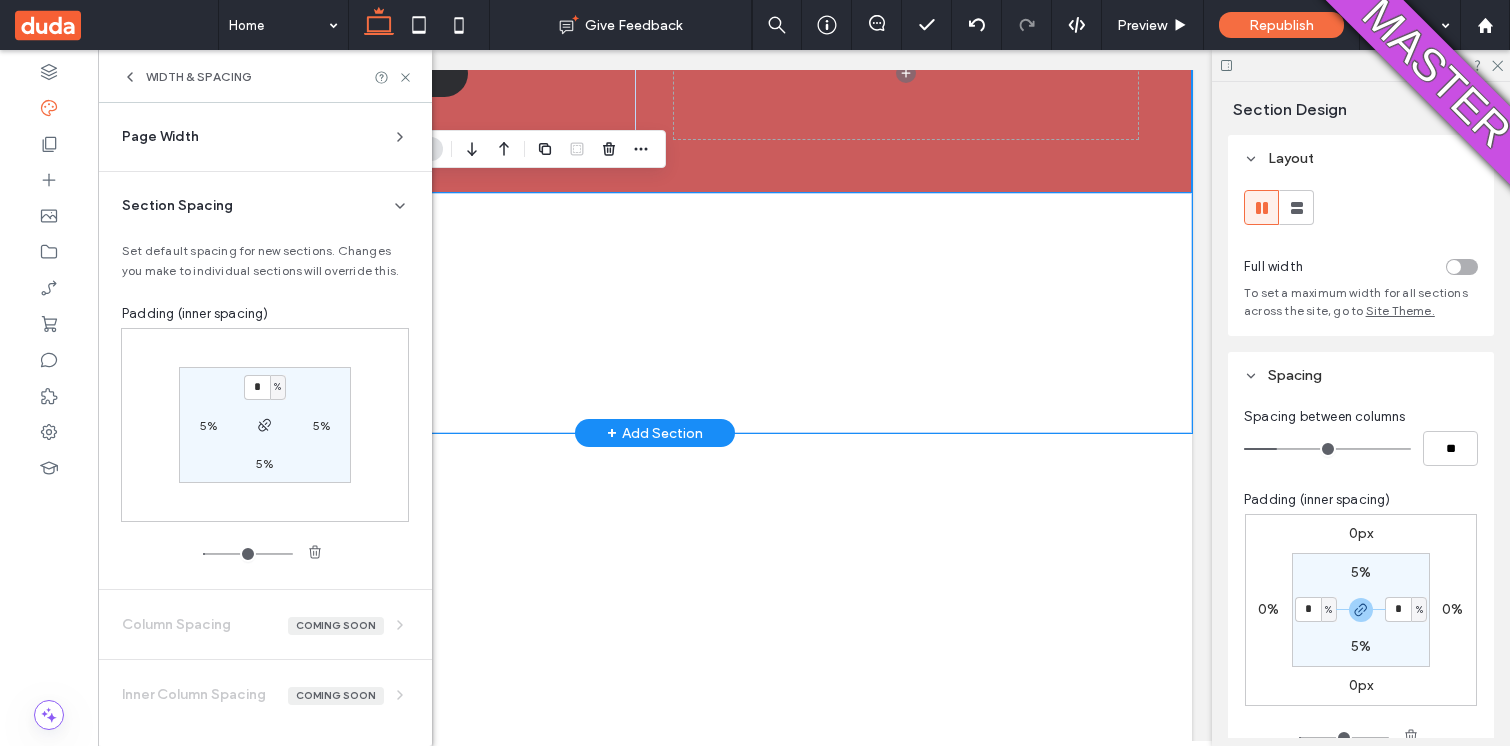 click at bounding box center [655, 313] 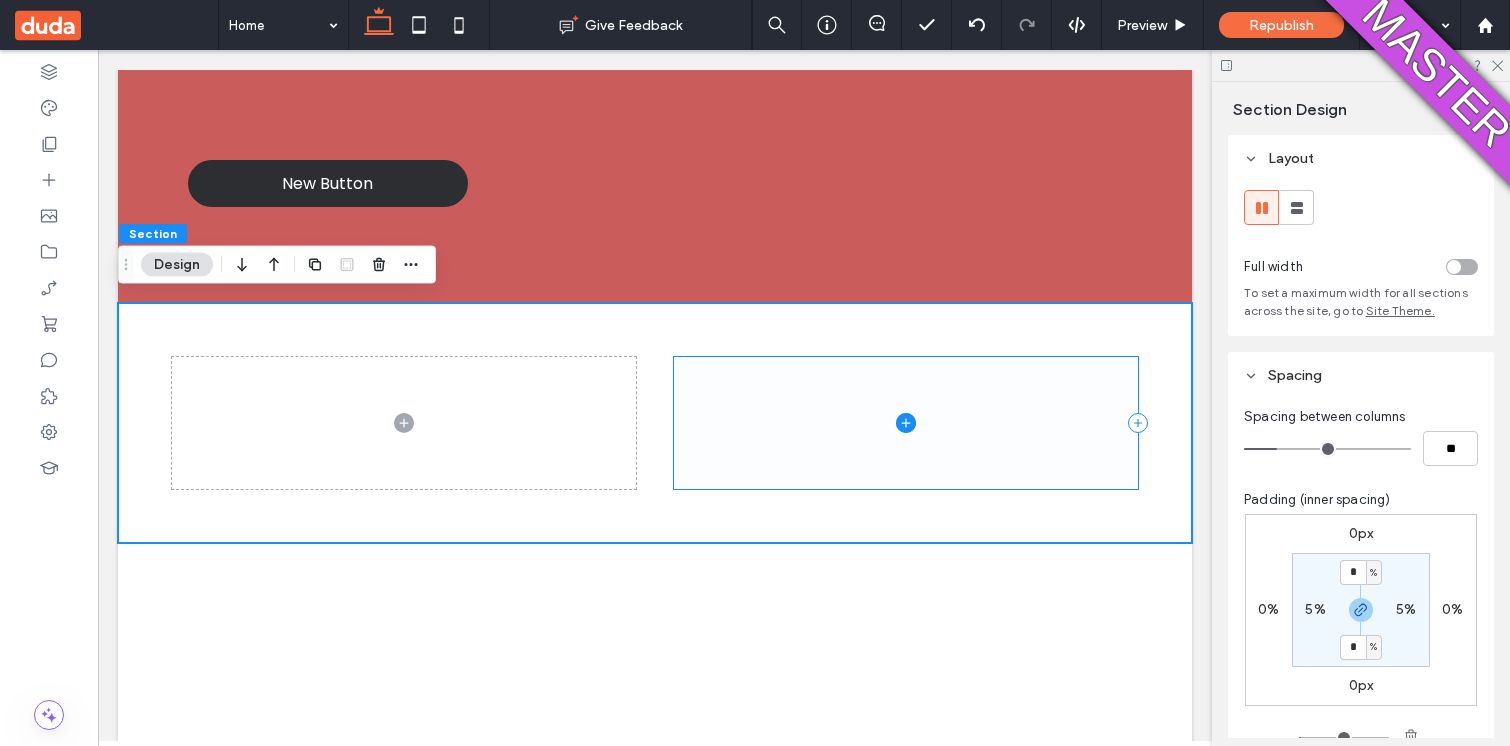 scroll, scrollTop: 677, scrollLeft: 0, axis: vertical 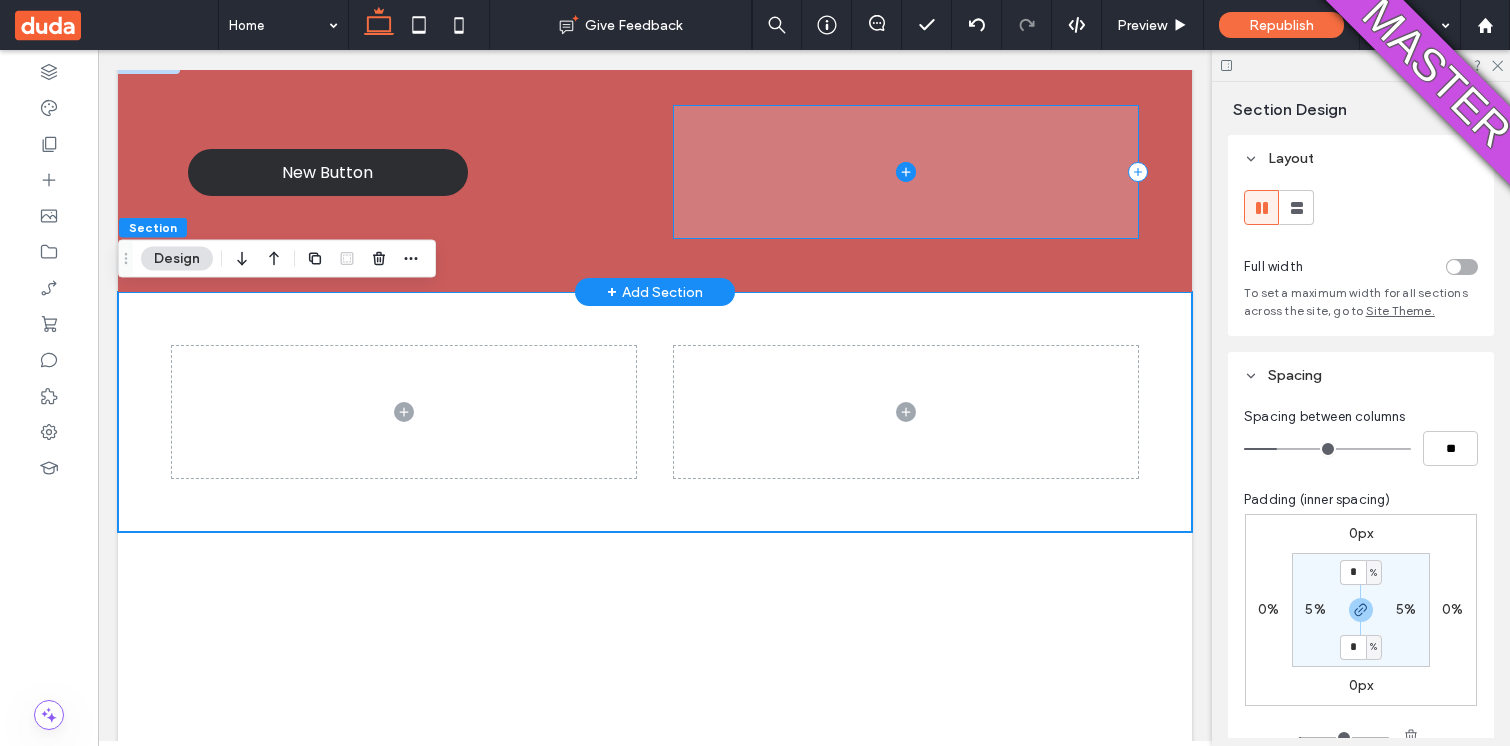 click at bounding box center (906, 172) 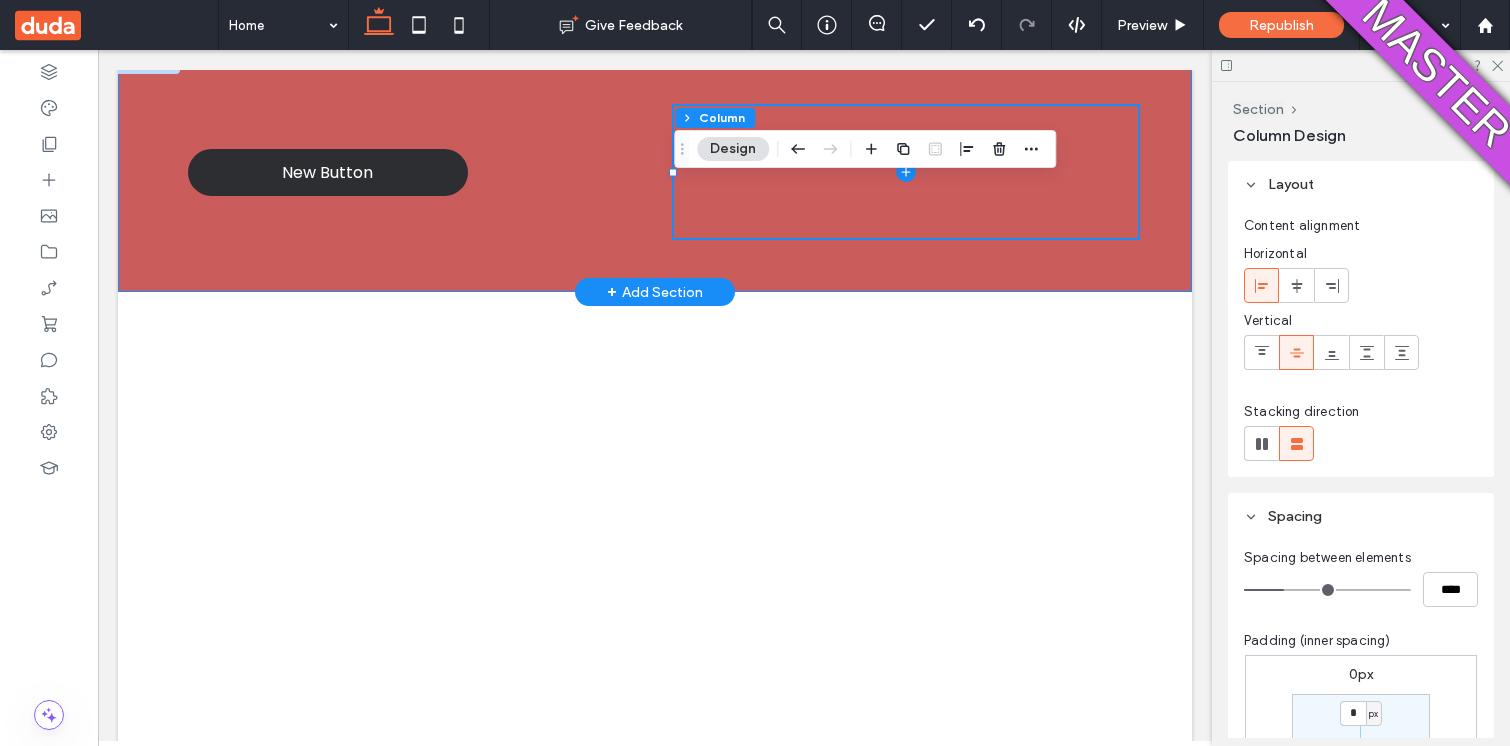 click on "New Button" at bounding box center (655, 172) 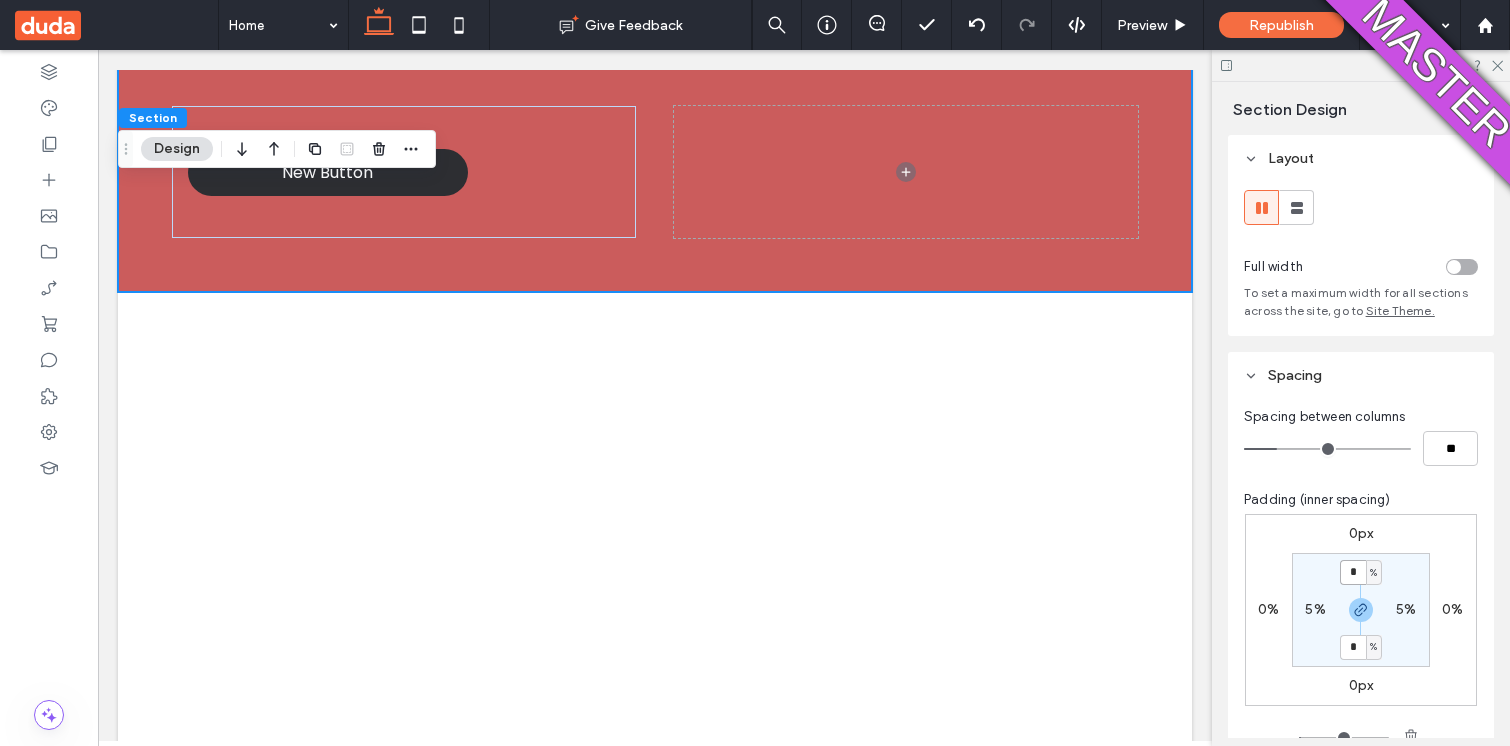 click on "*" at bounding box center (1353, 572) 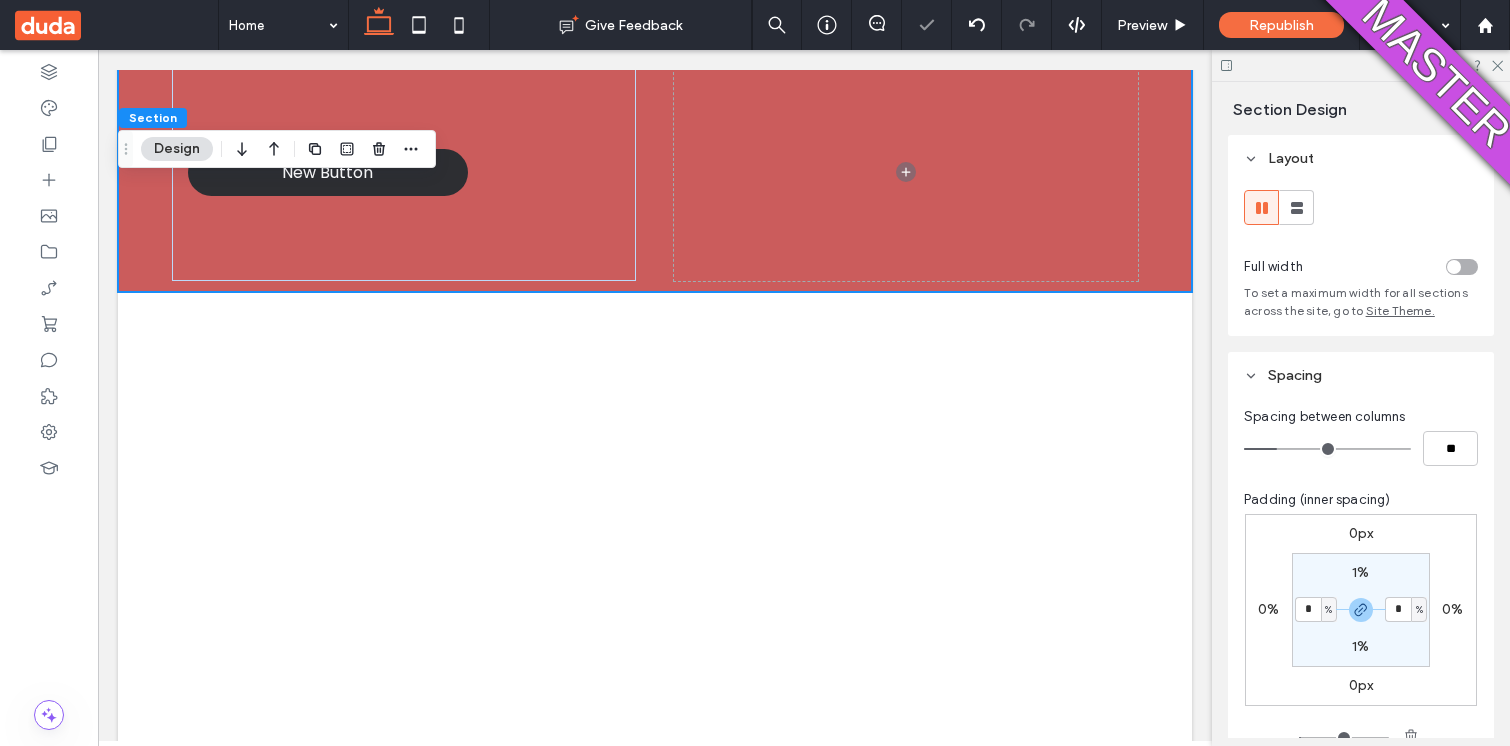 type on "*" 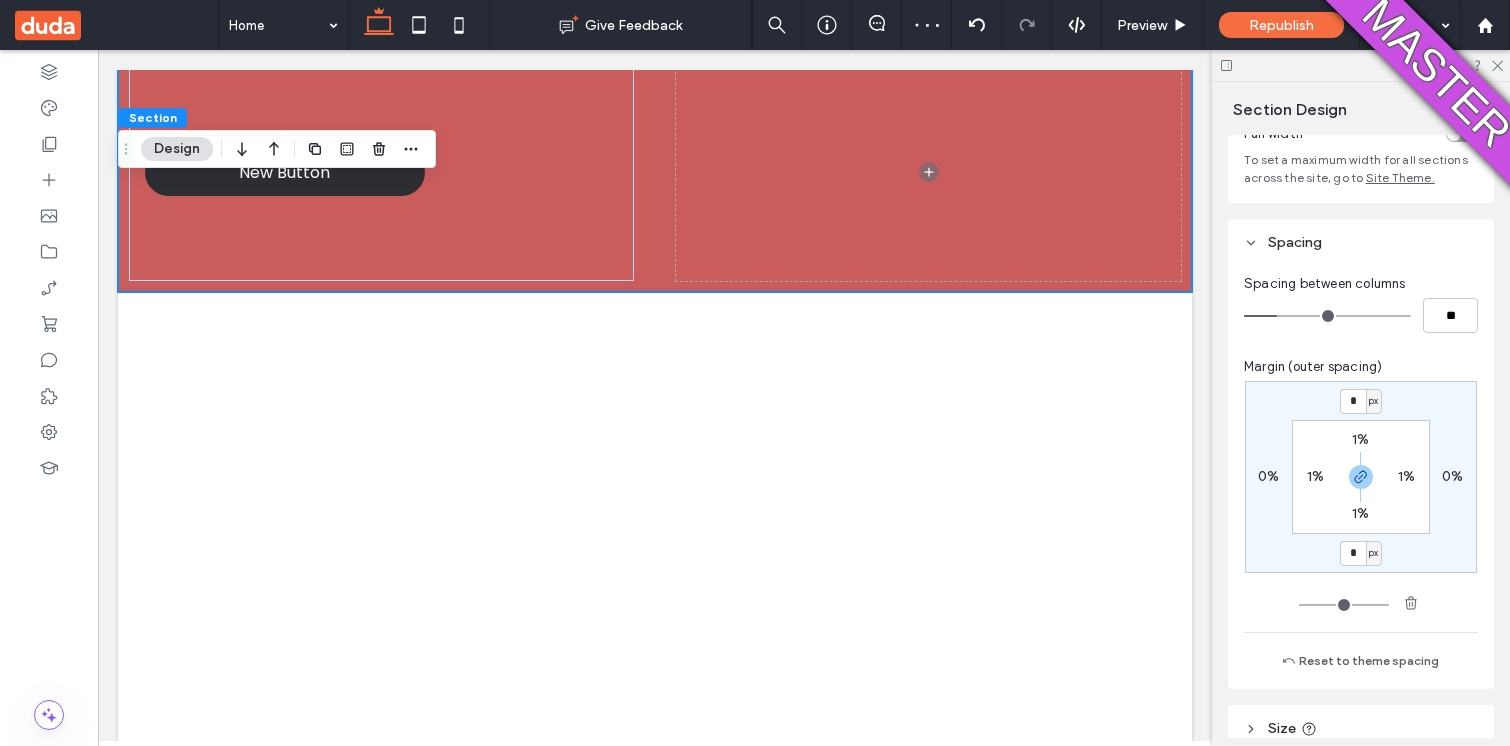 scroll, scrollTop: 145, scrollLeft: 0, axis: vertical 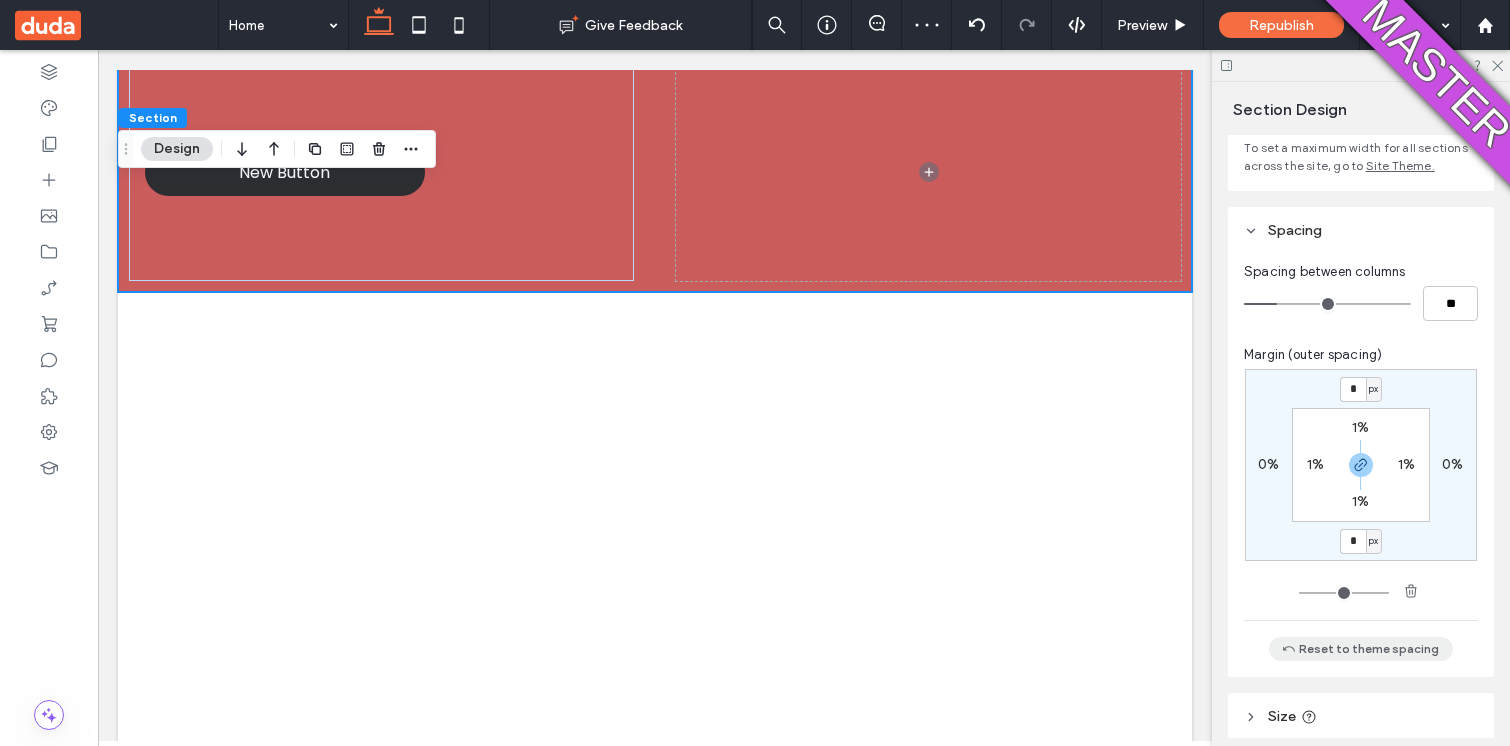 click on "Reset to theme spacing" at bounding box center (1361, 649) 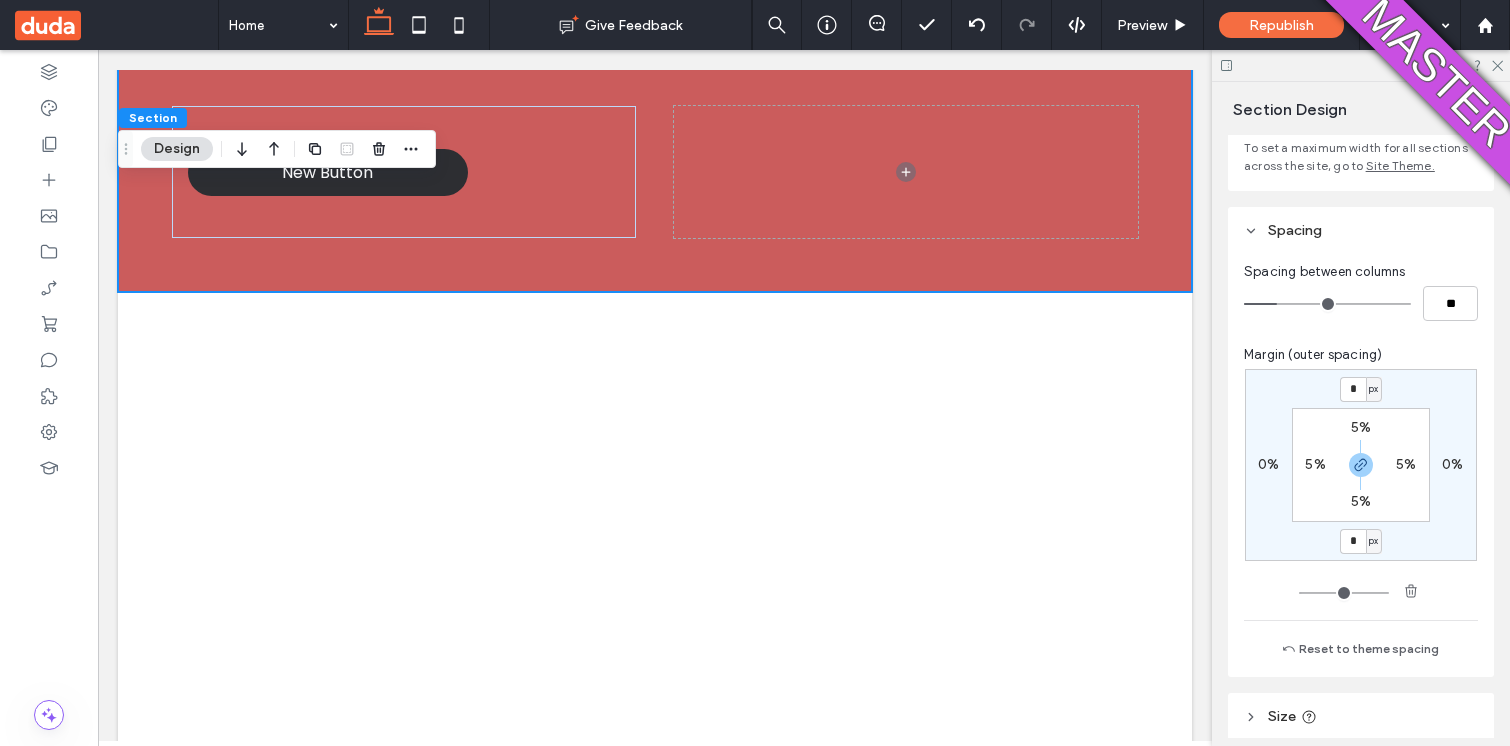 click on "5%" at bounding box center (1361, 501) 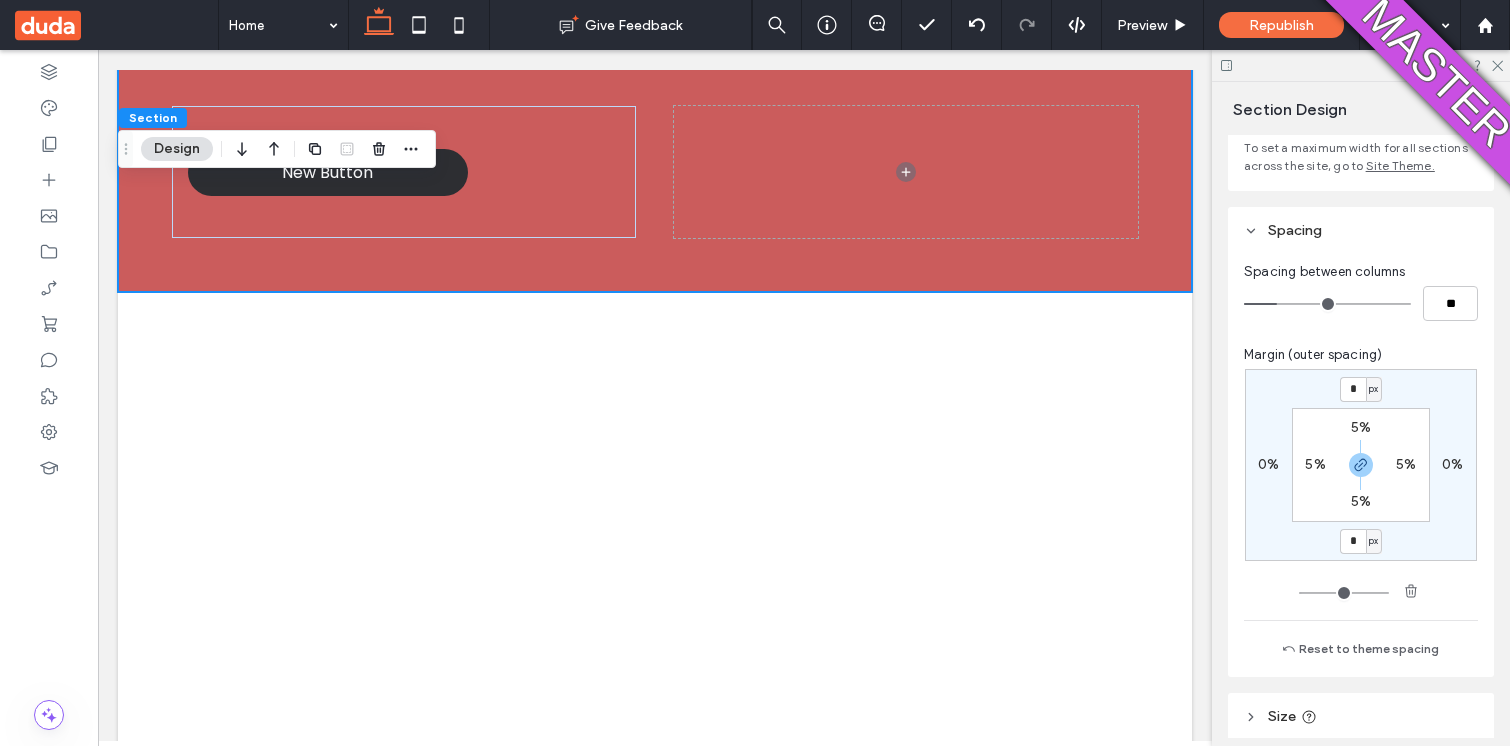 type on "*" 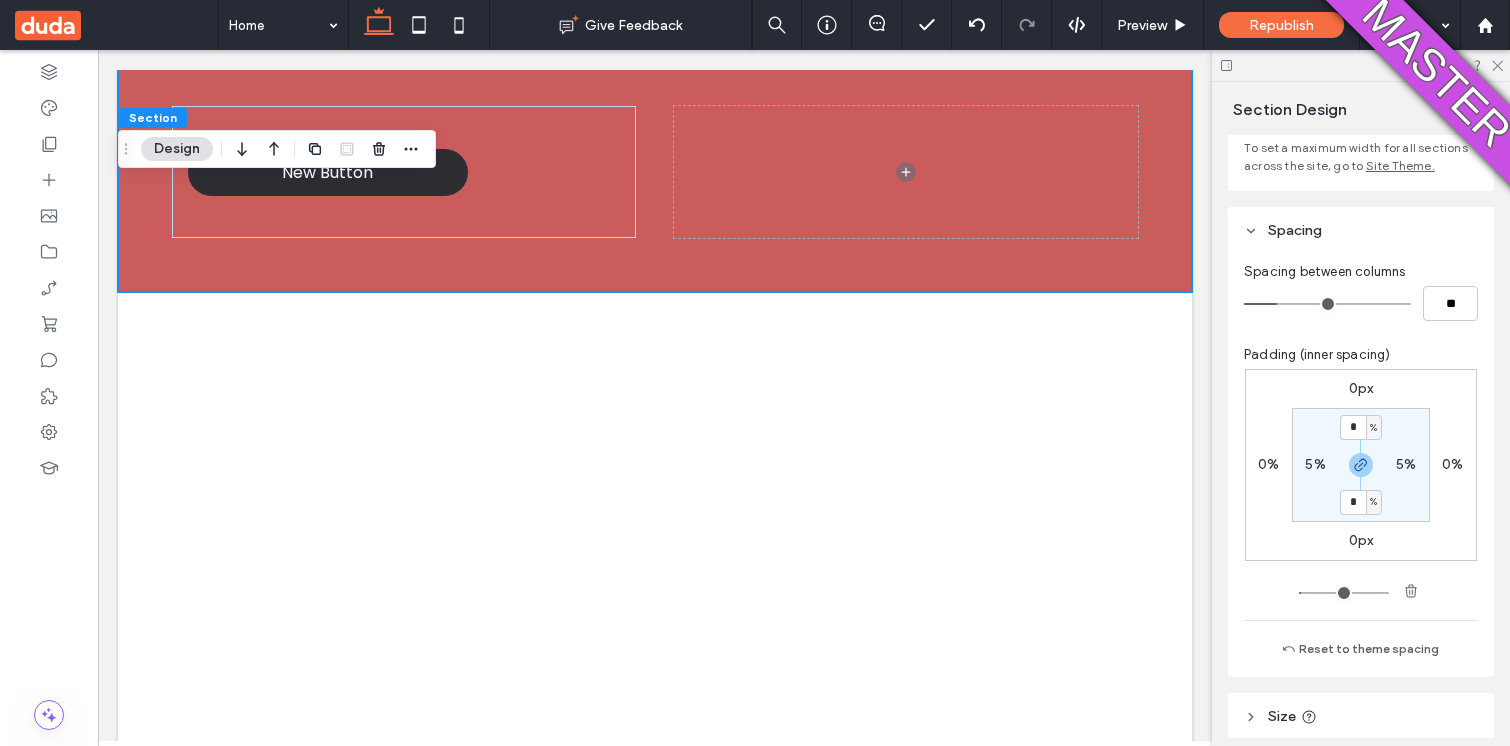 type on "*" 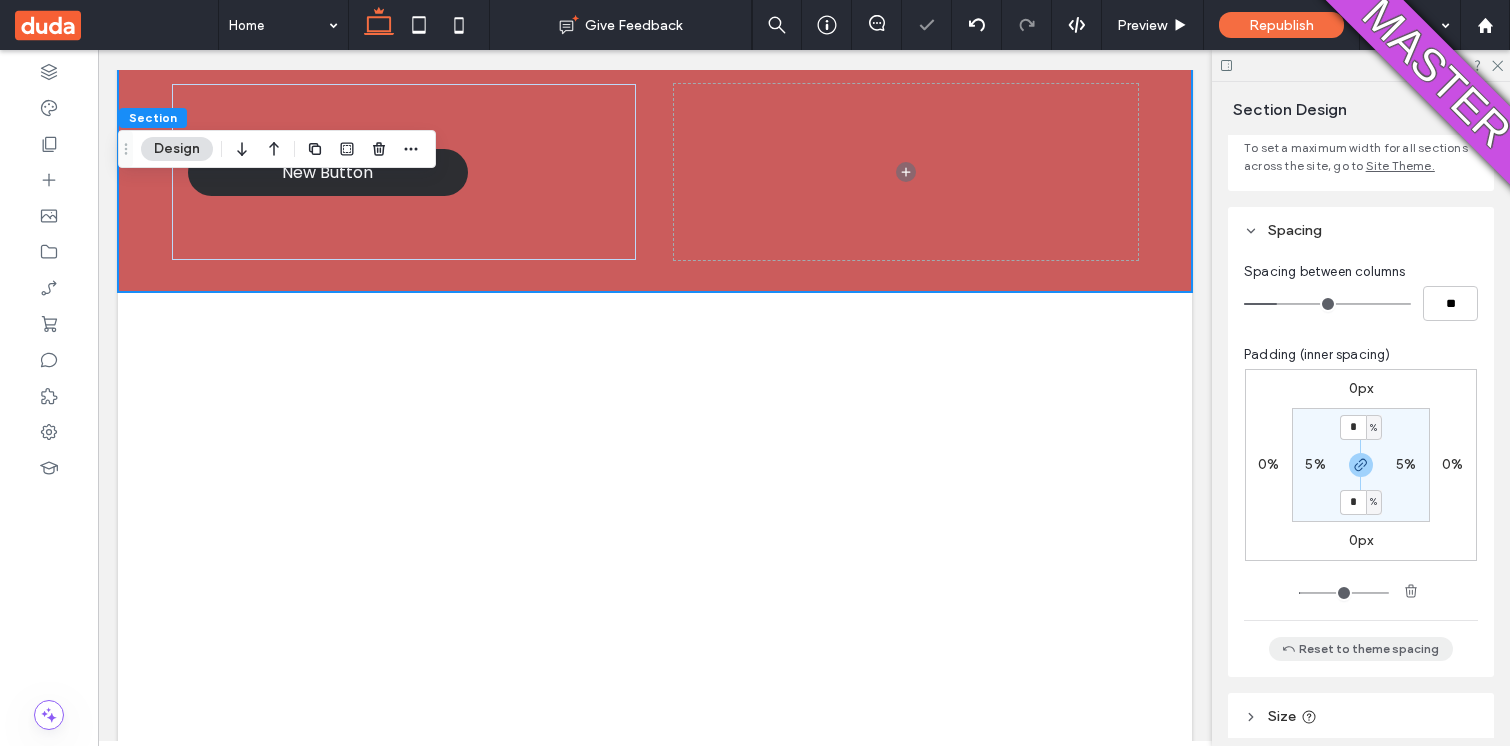 click on "Reset to theme spacing" at bounding box center [1361, 649] 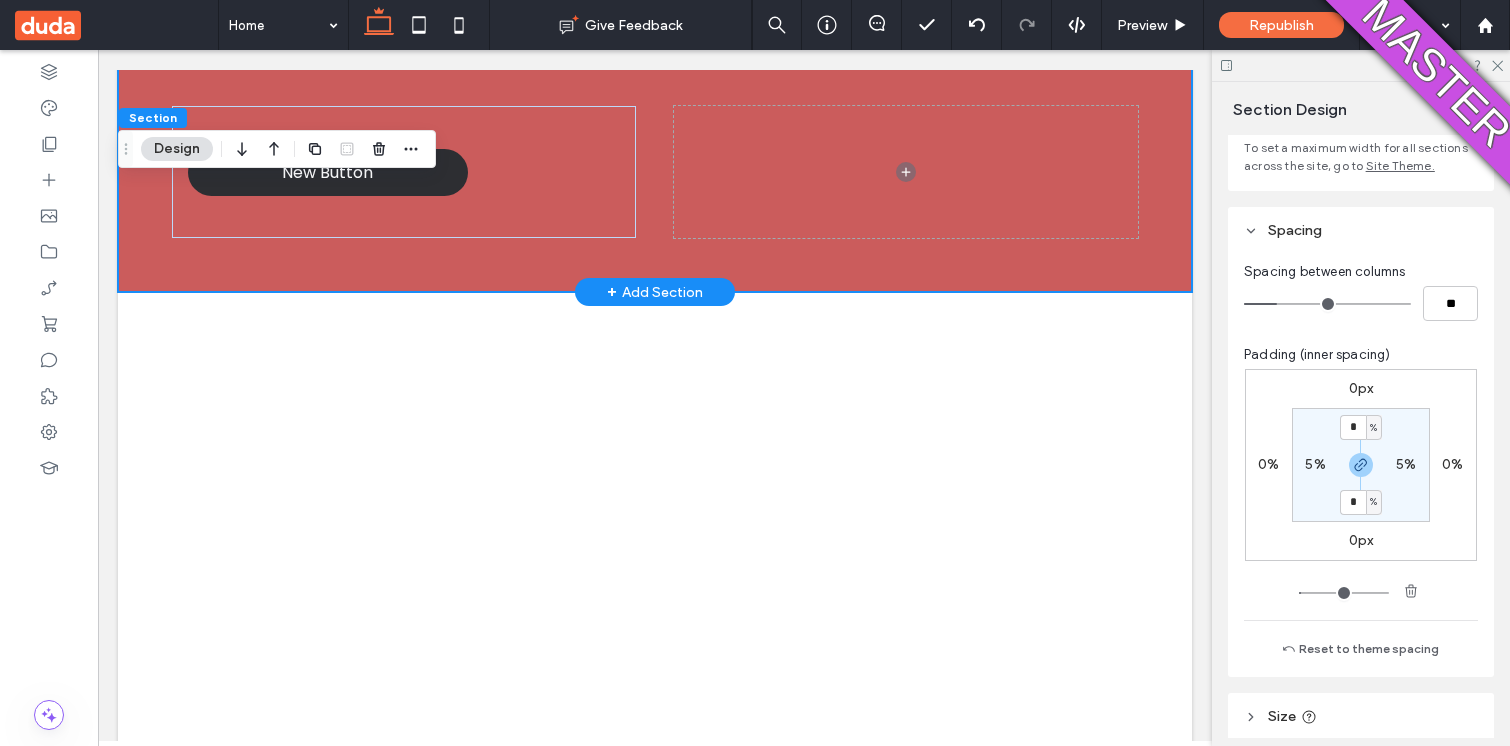 click on "New Button" at bounding box center (655, 172) 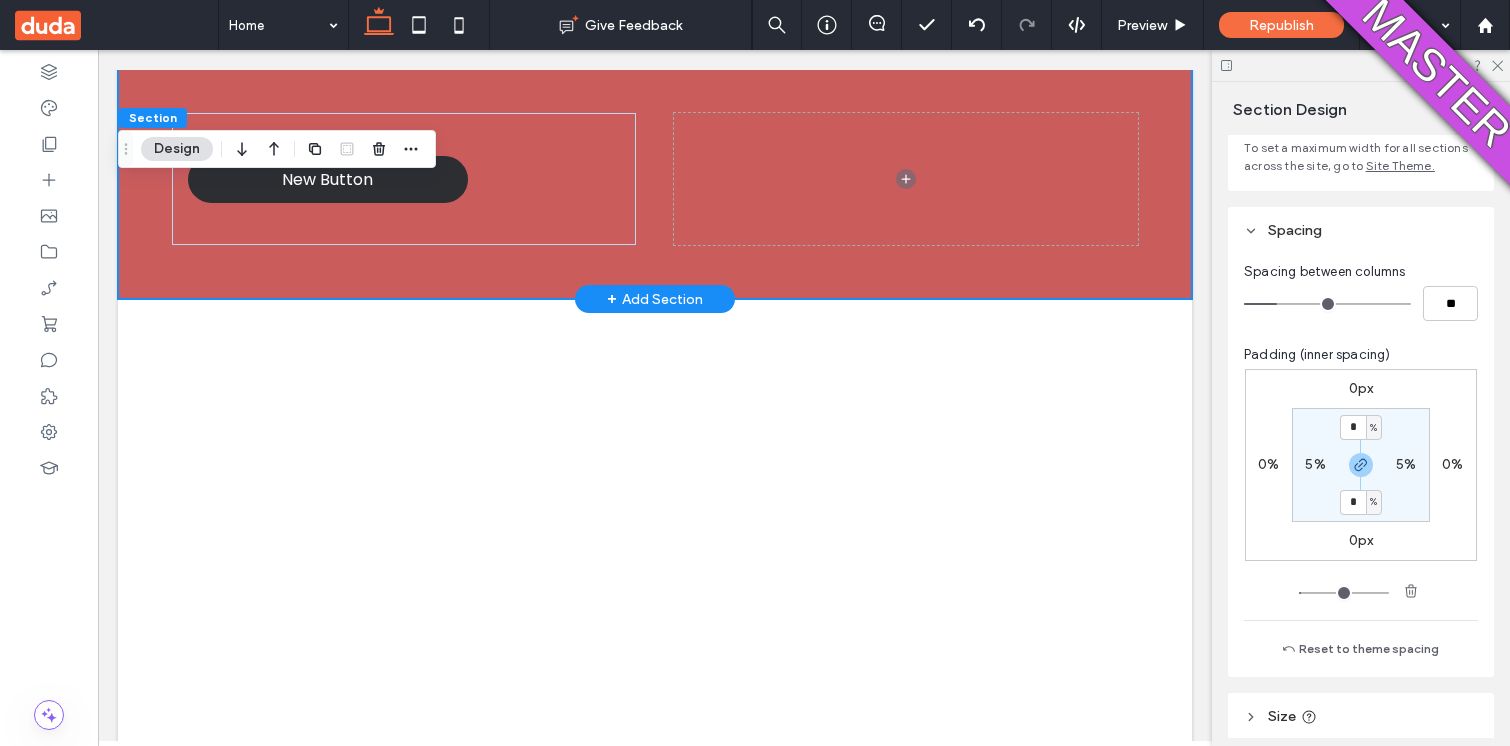 scroll, scrollTop: 639, scrollLeft: 0, axis: vertical 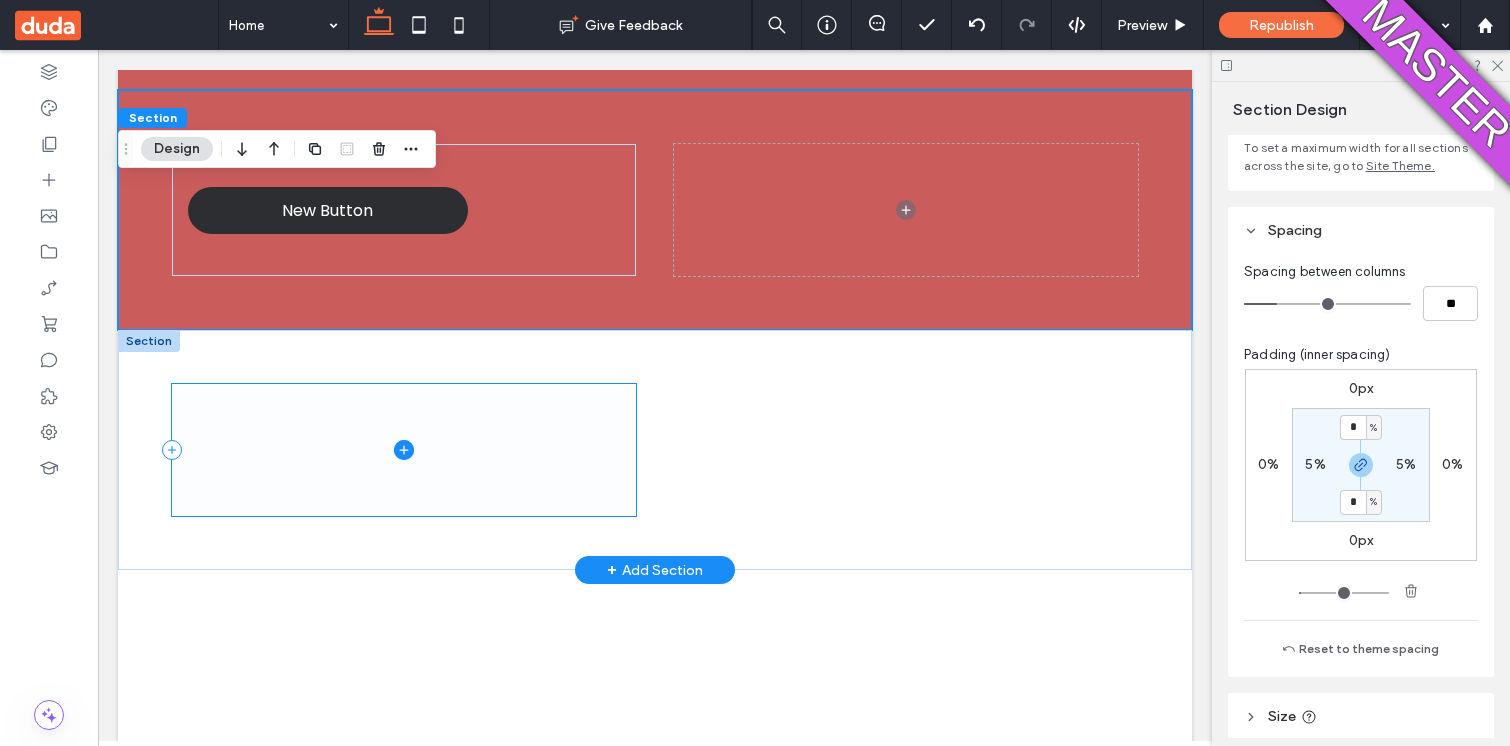 click at bounding box center (404, 450) 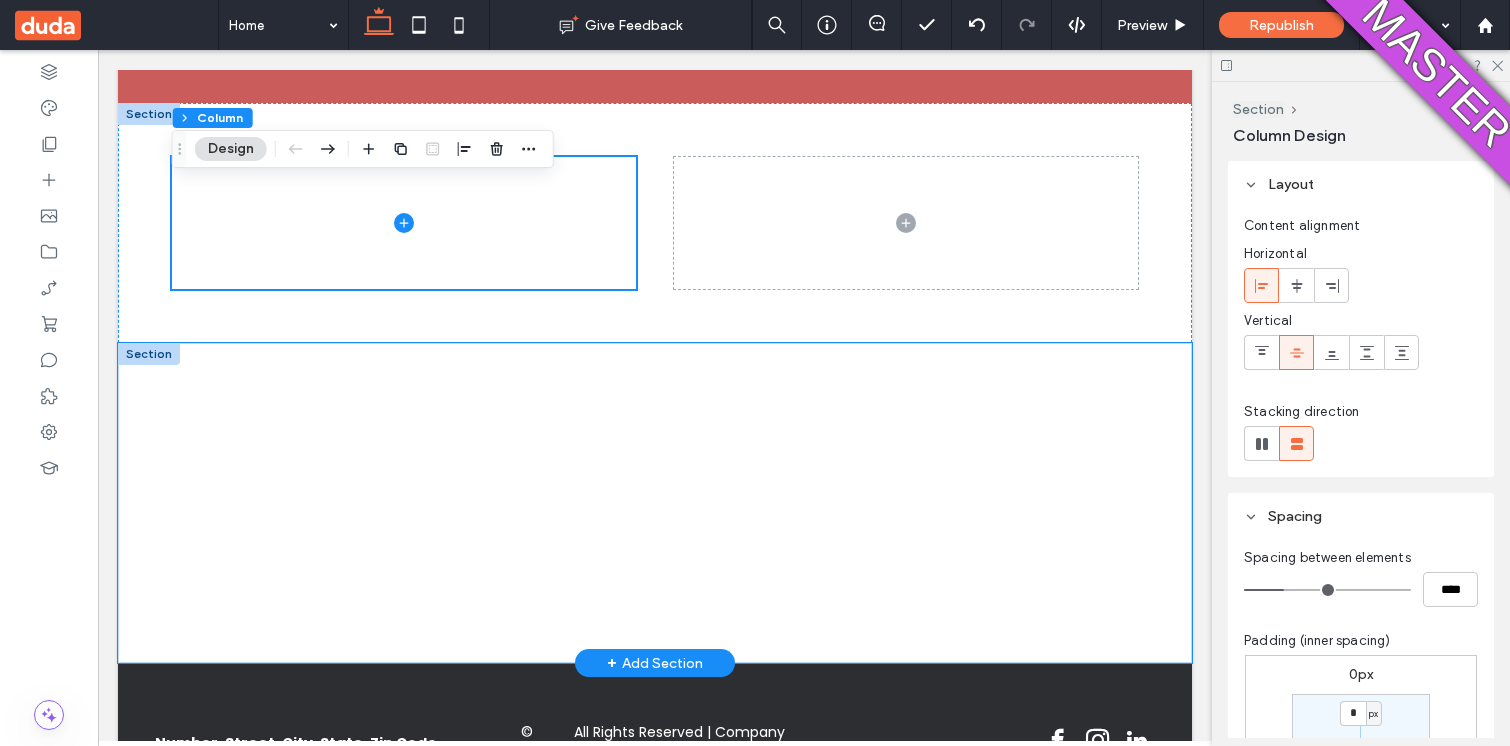 scroll, scrollTop: 898, scrollLeft: 0, axis: vertical 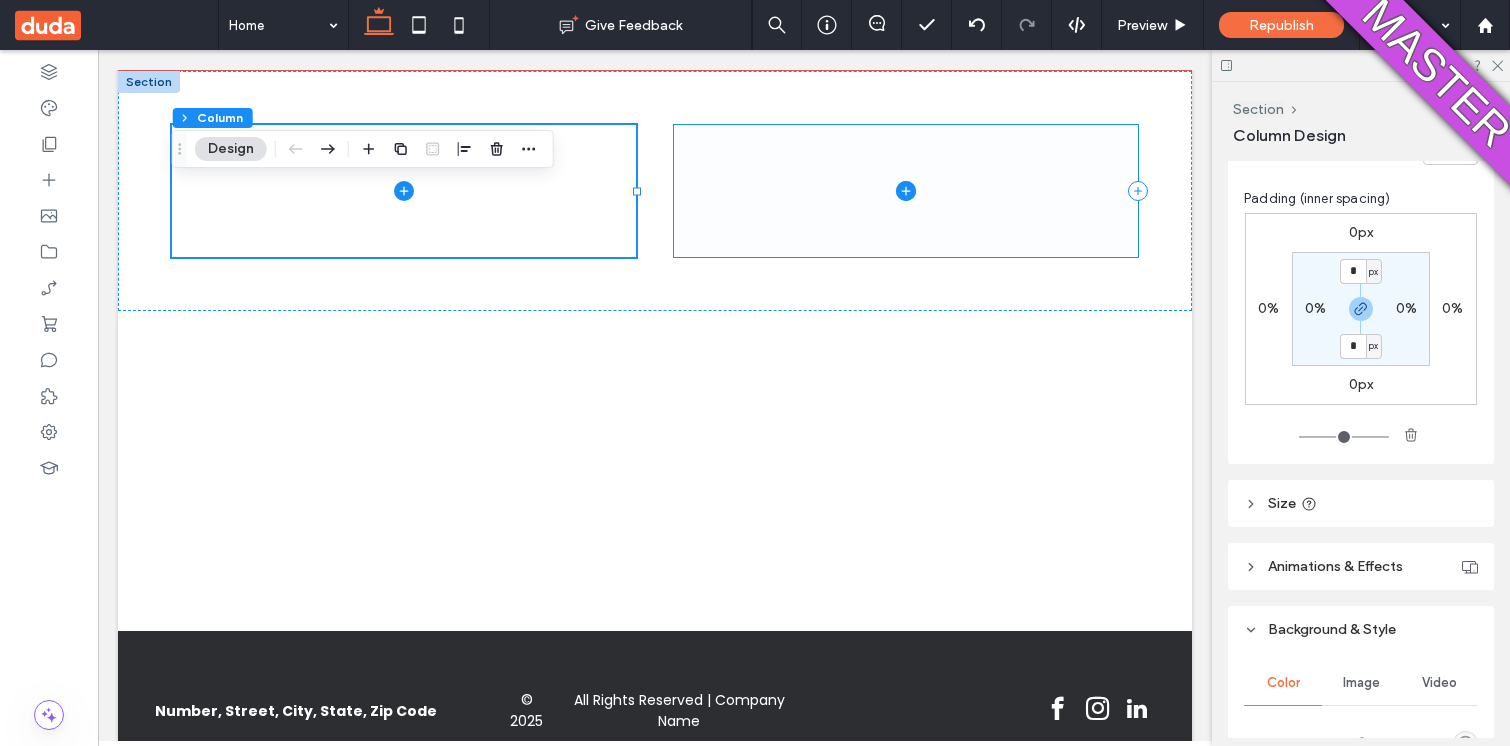 click at bounding box center [906, 191] 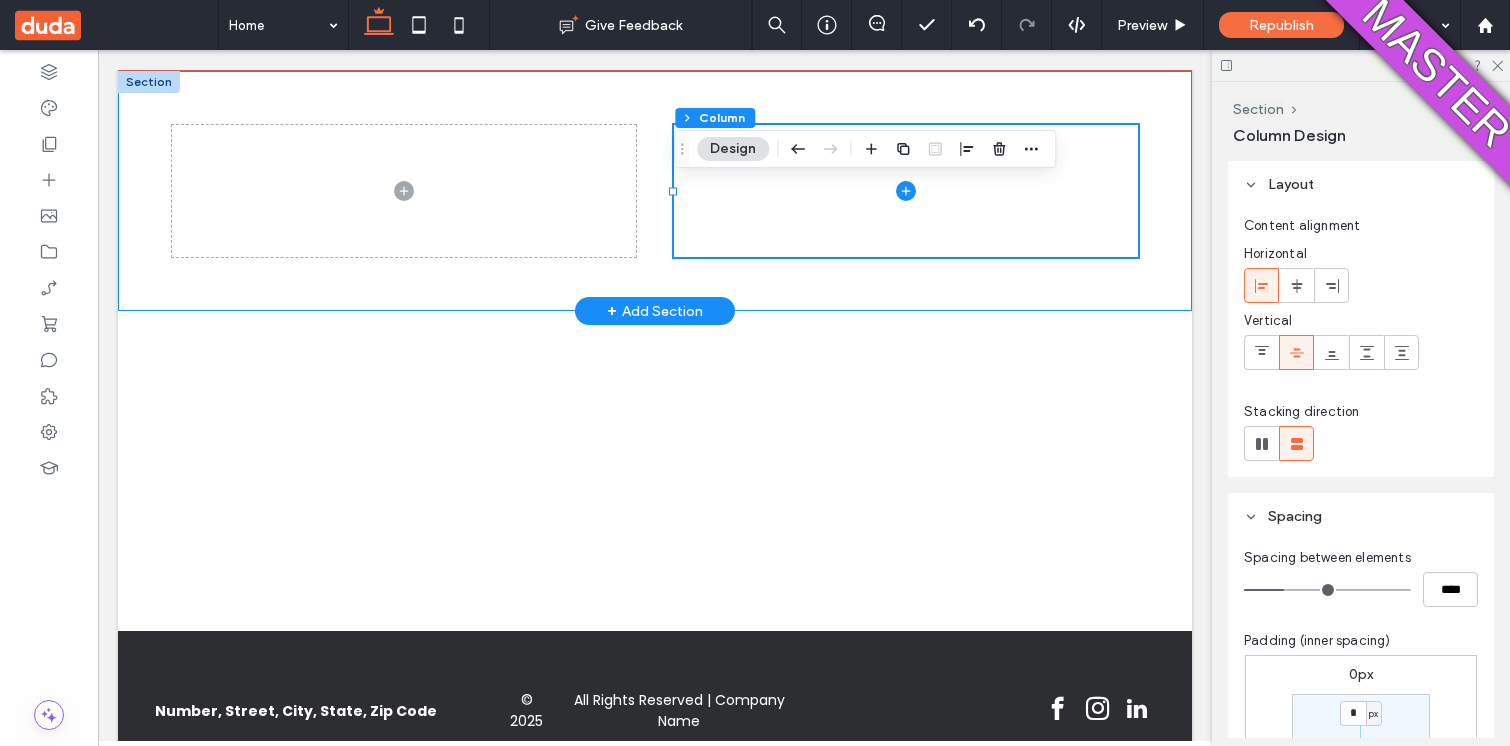 click at bounding box center (655, 191) 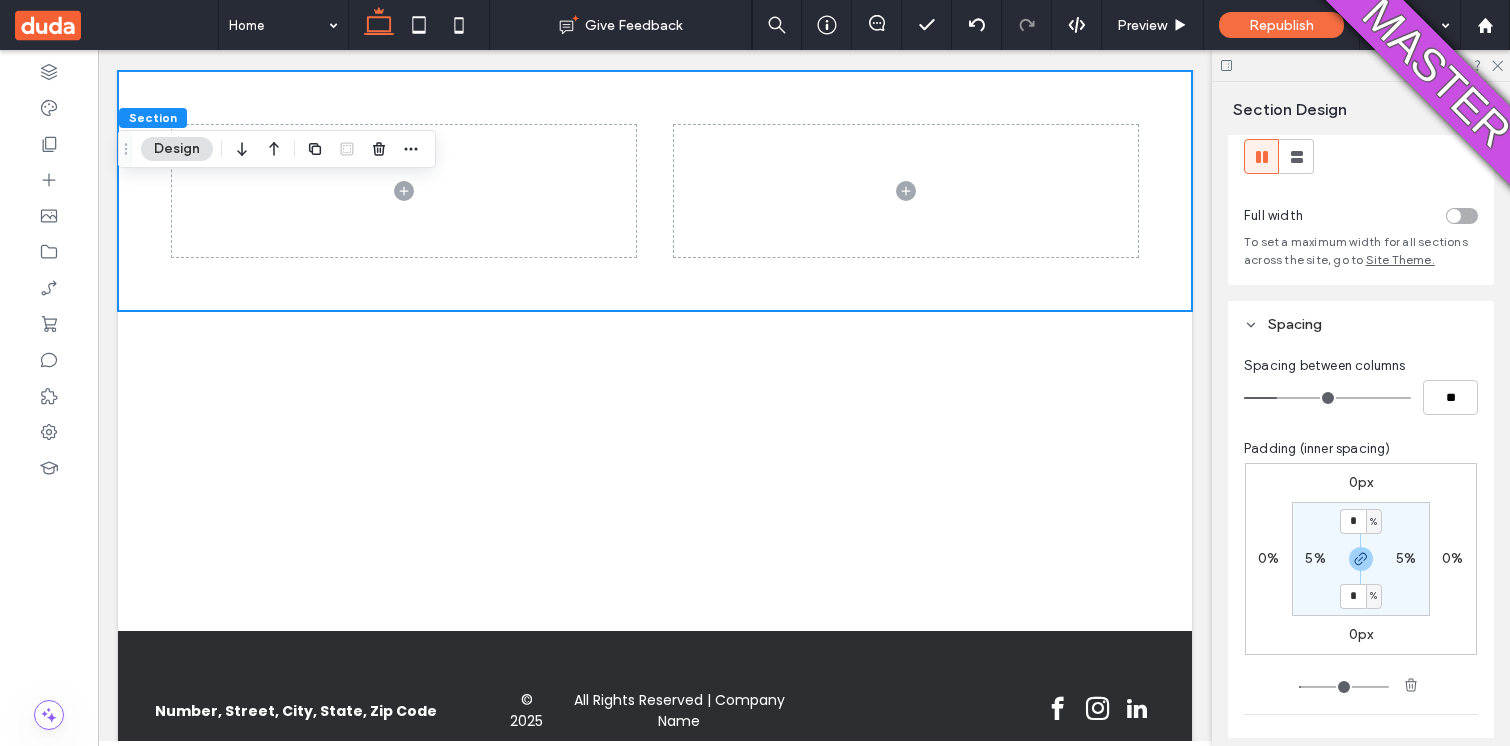 scroll, scrollTop: 59, scrollLeft: 0, axis: vertical 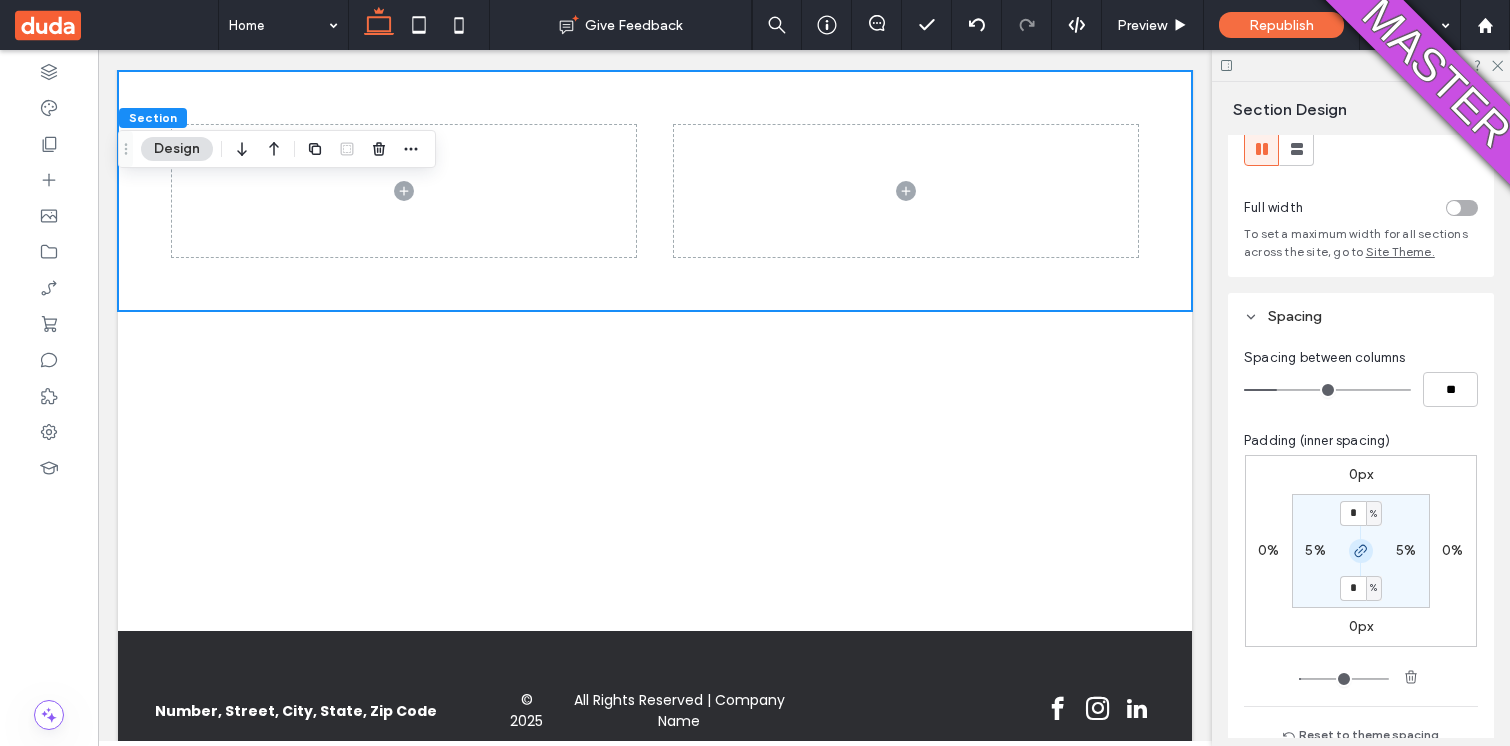 click 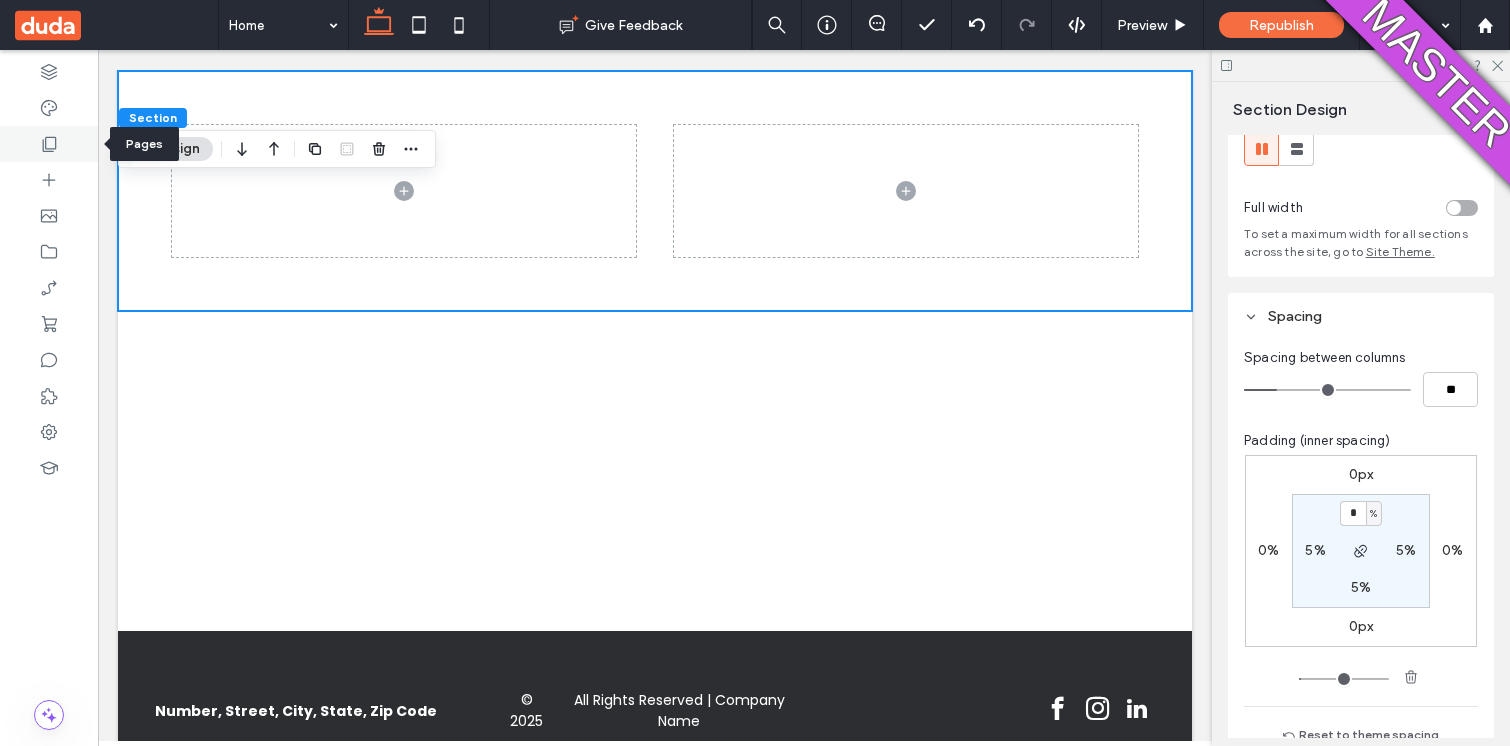 click 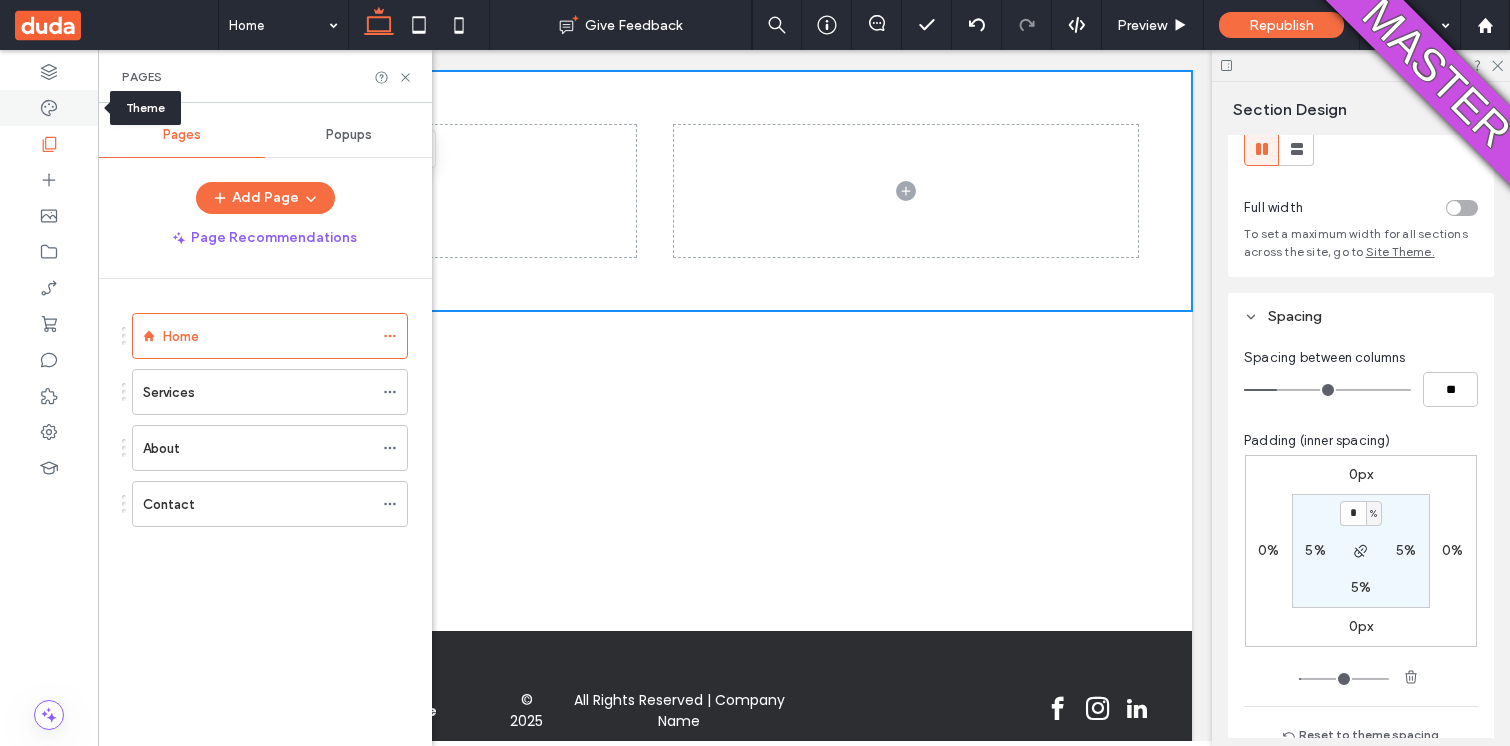 click at bounding box center [49, 108] 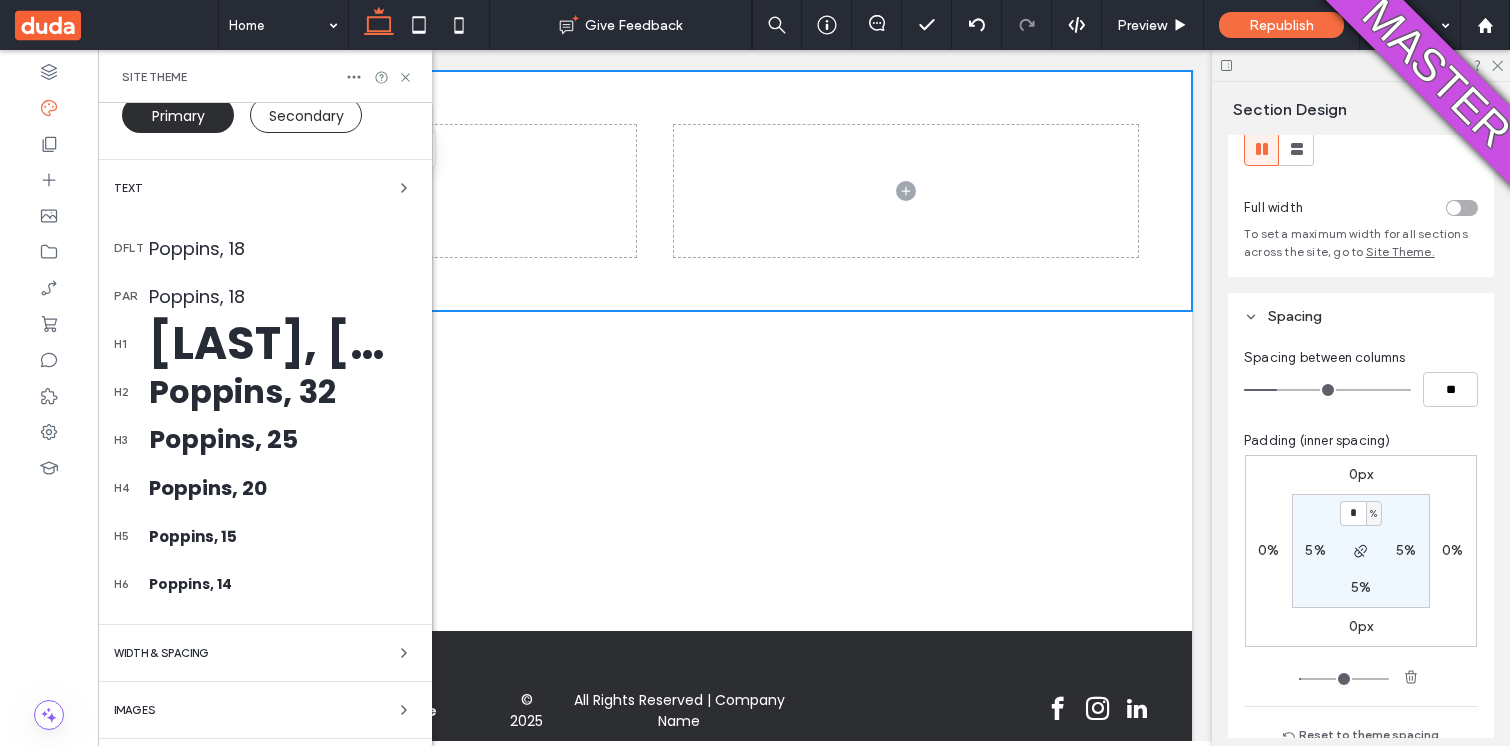 scroll, scrollTop: 409, scrollLeft: 0, axis: vertical 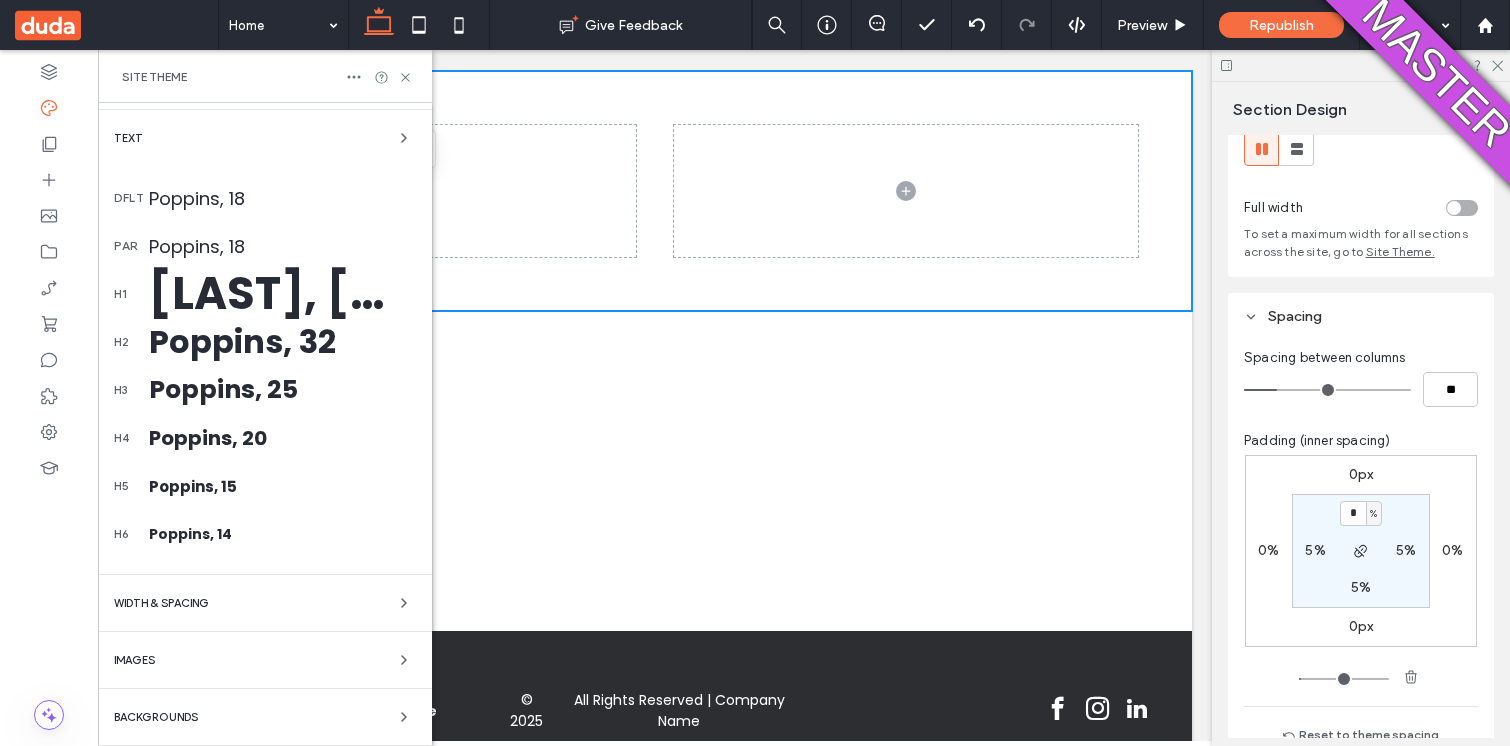 click on "WIDTH & SPACING" at bounding box center (265, 603) 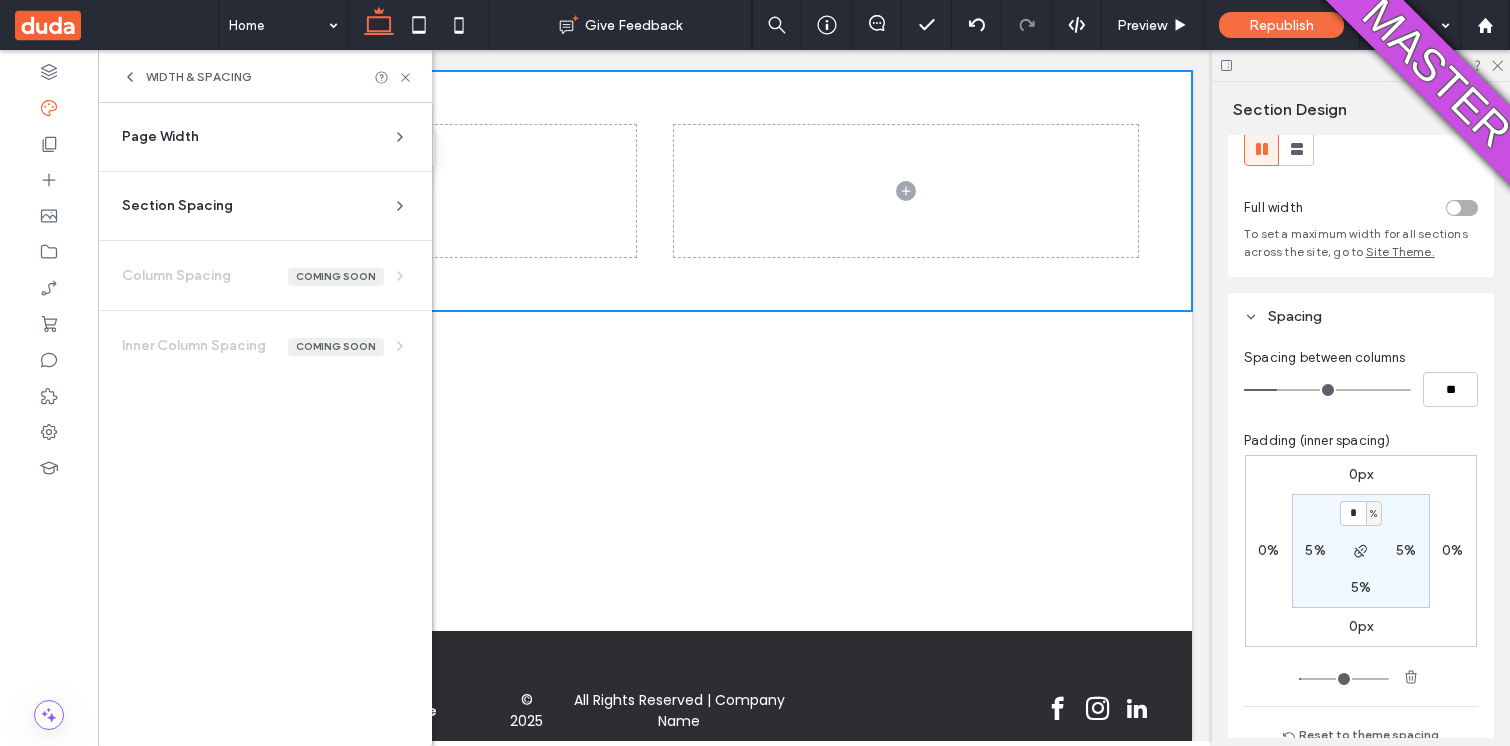 scroll, scrollTop: 0, scrollLeft: 0, axis: both 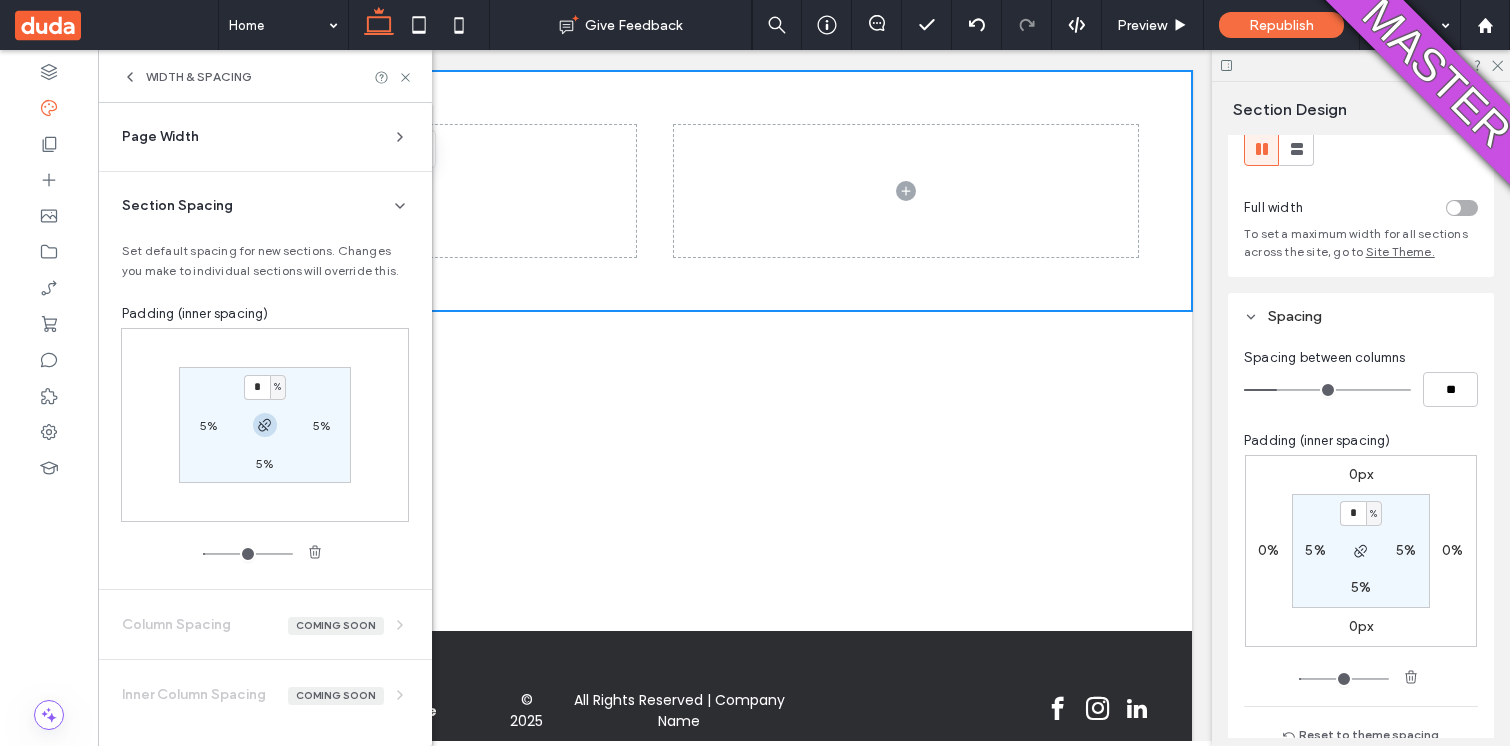 click 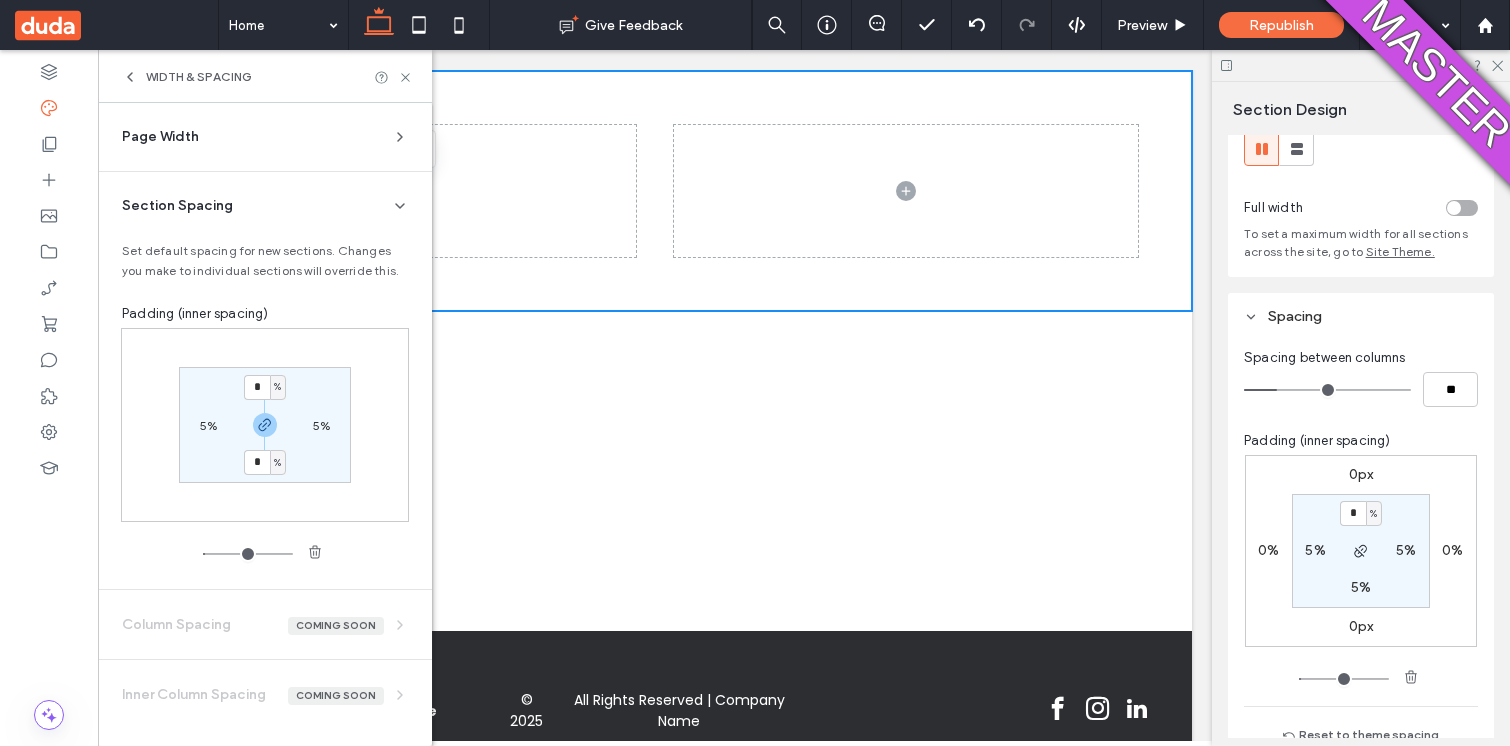 click on "5%" at bounding box center [321, 425] 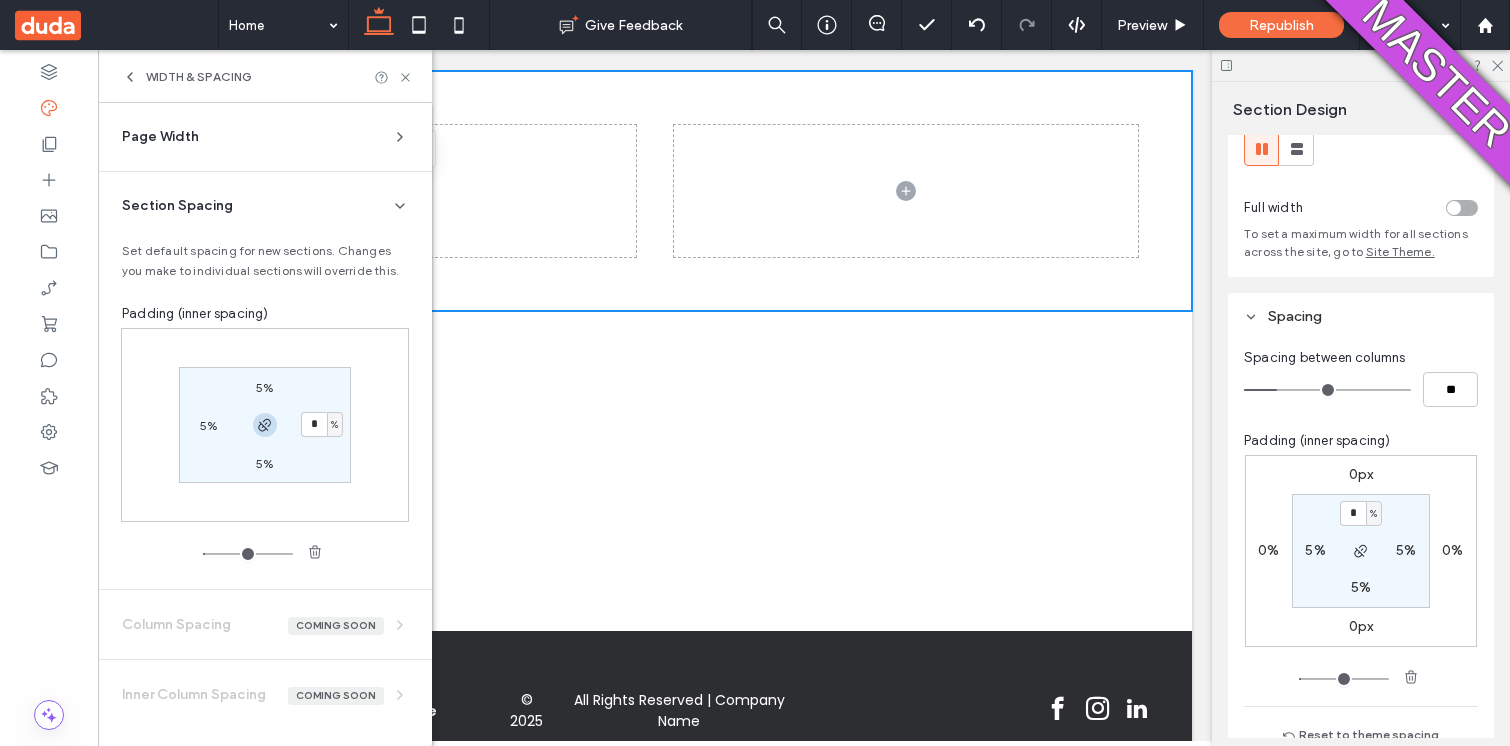click 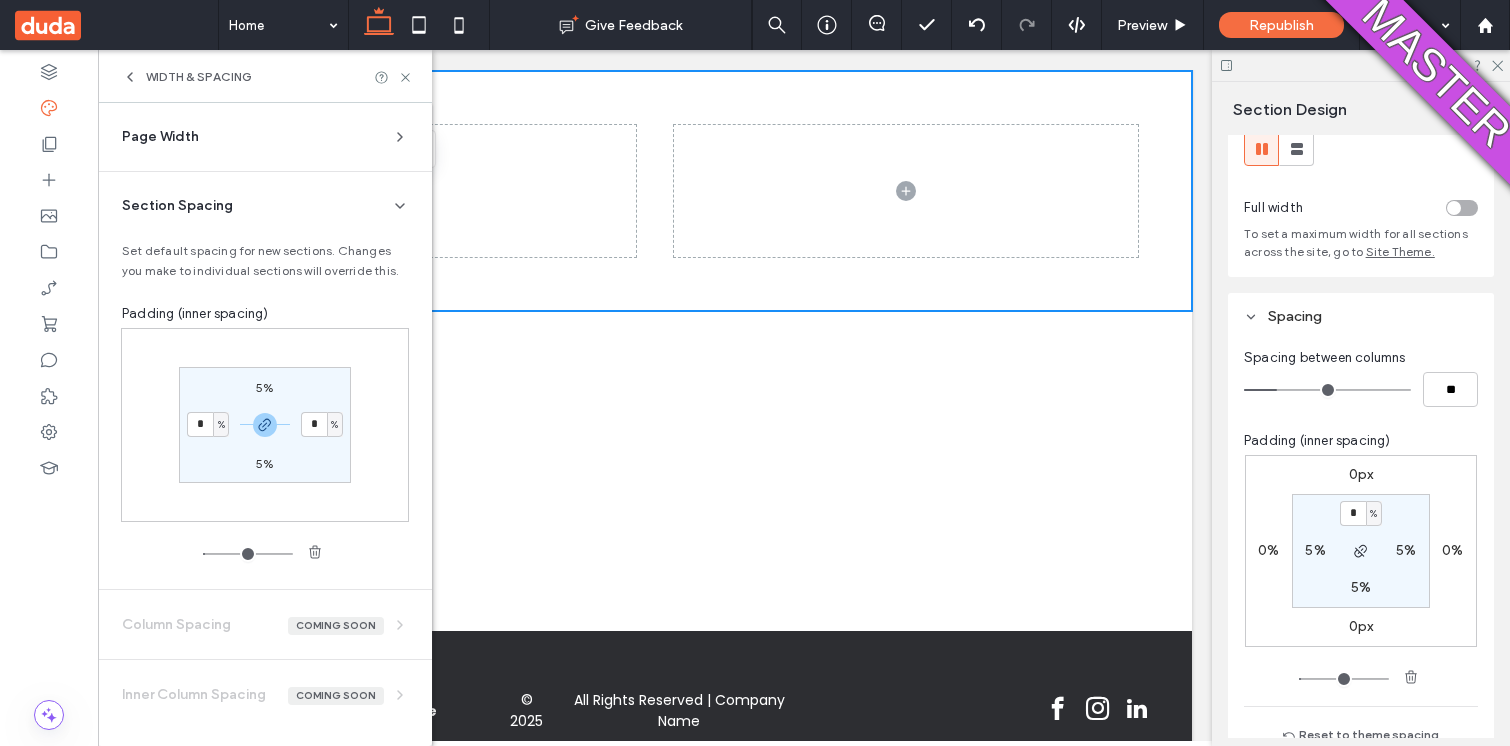 click on "5%" at bounding box center [264, 387] 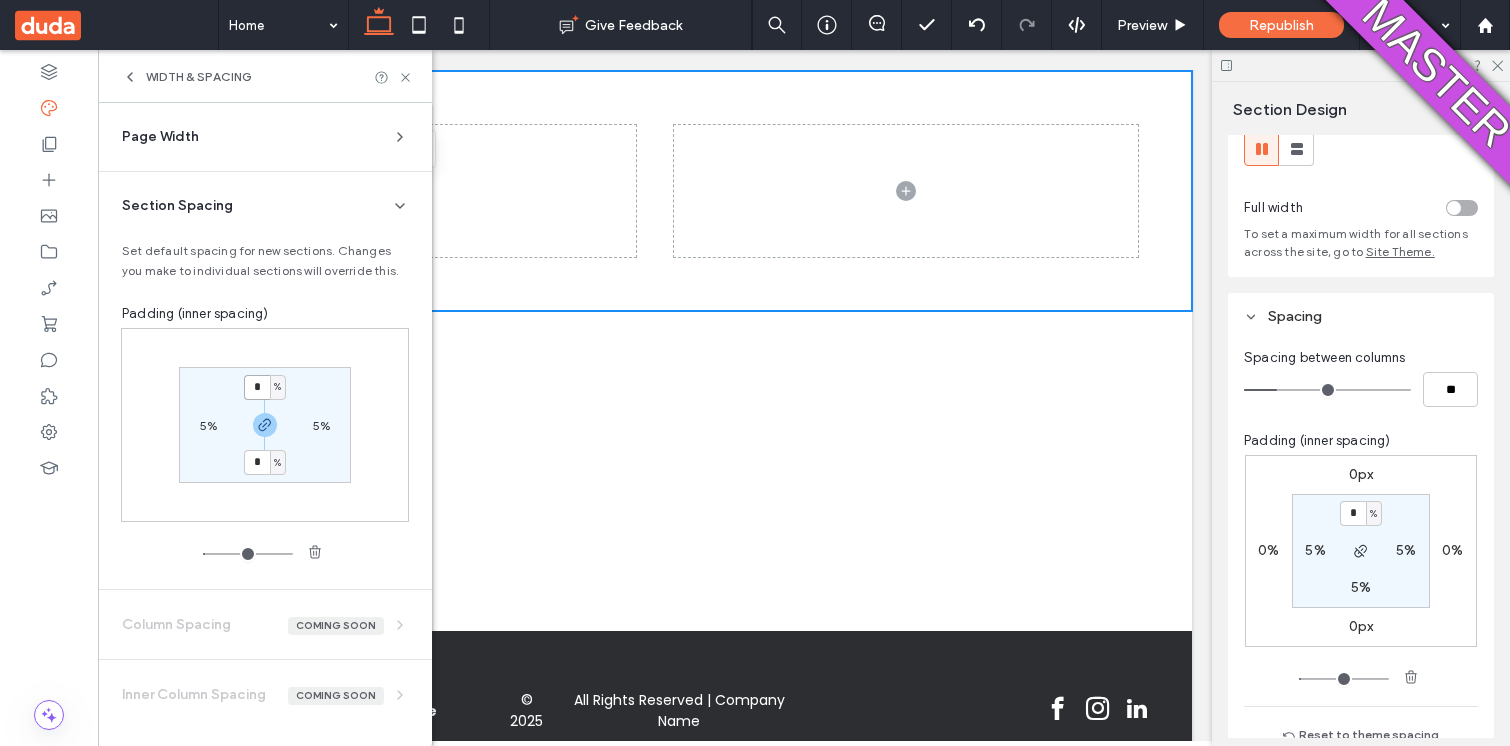 click on "*" at bounding box center (257, 387) 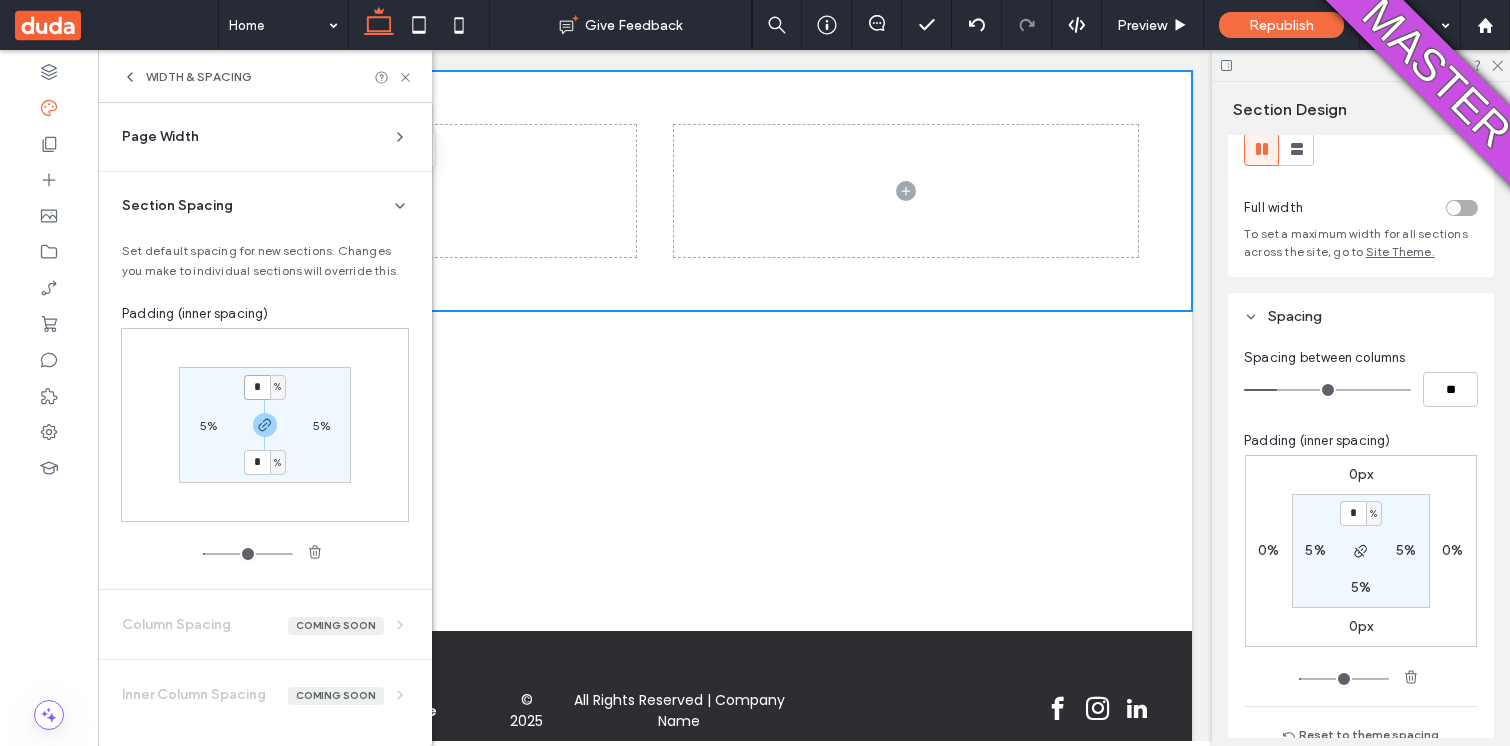 type on "*" 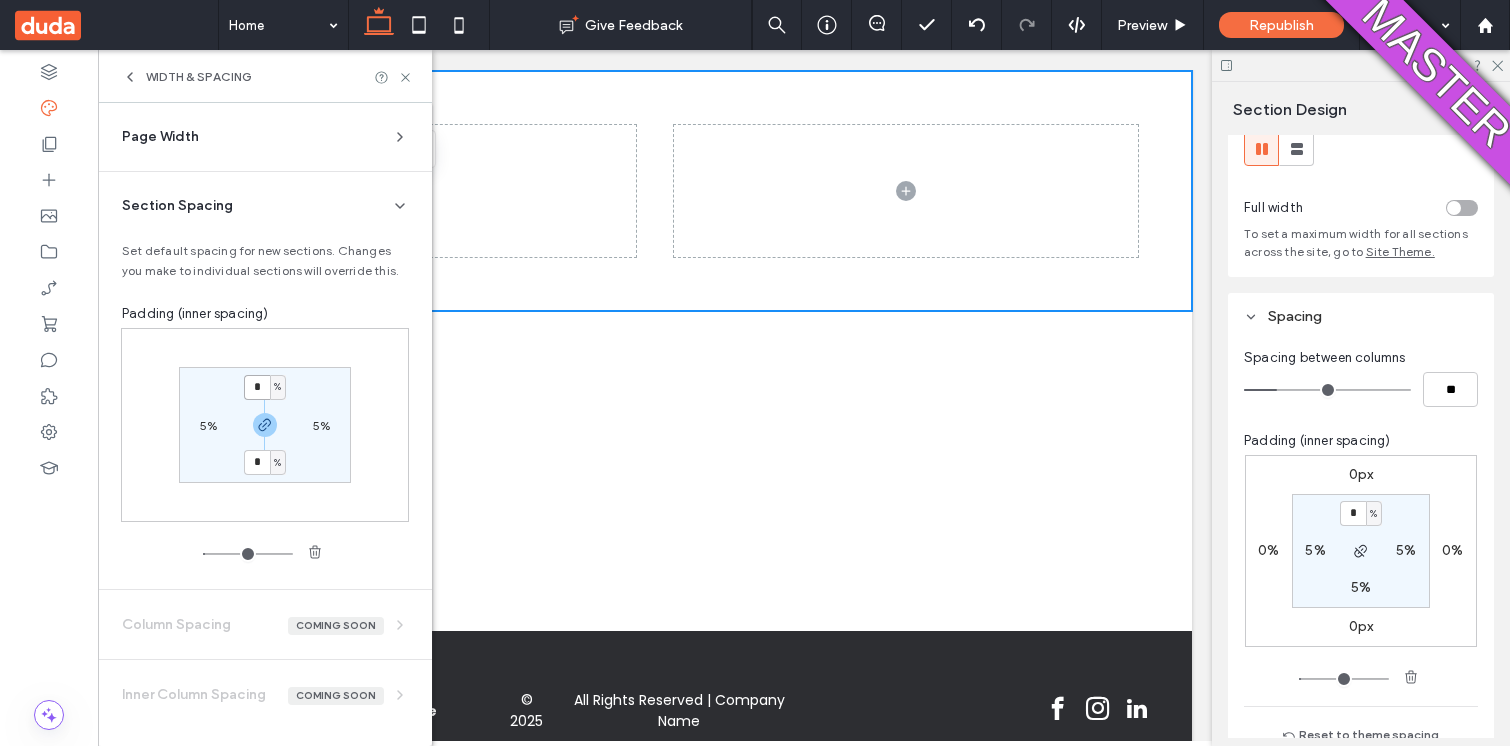 type on "*" 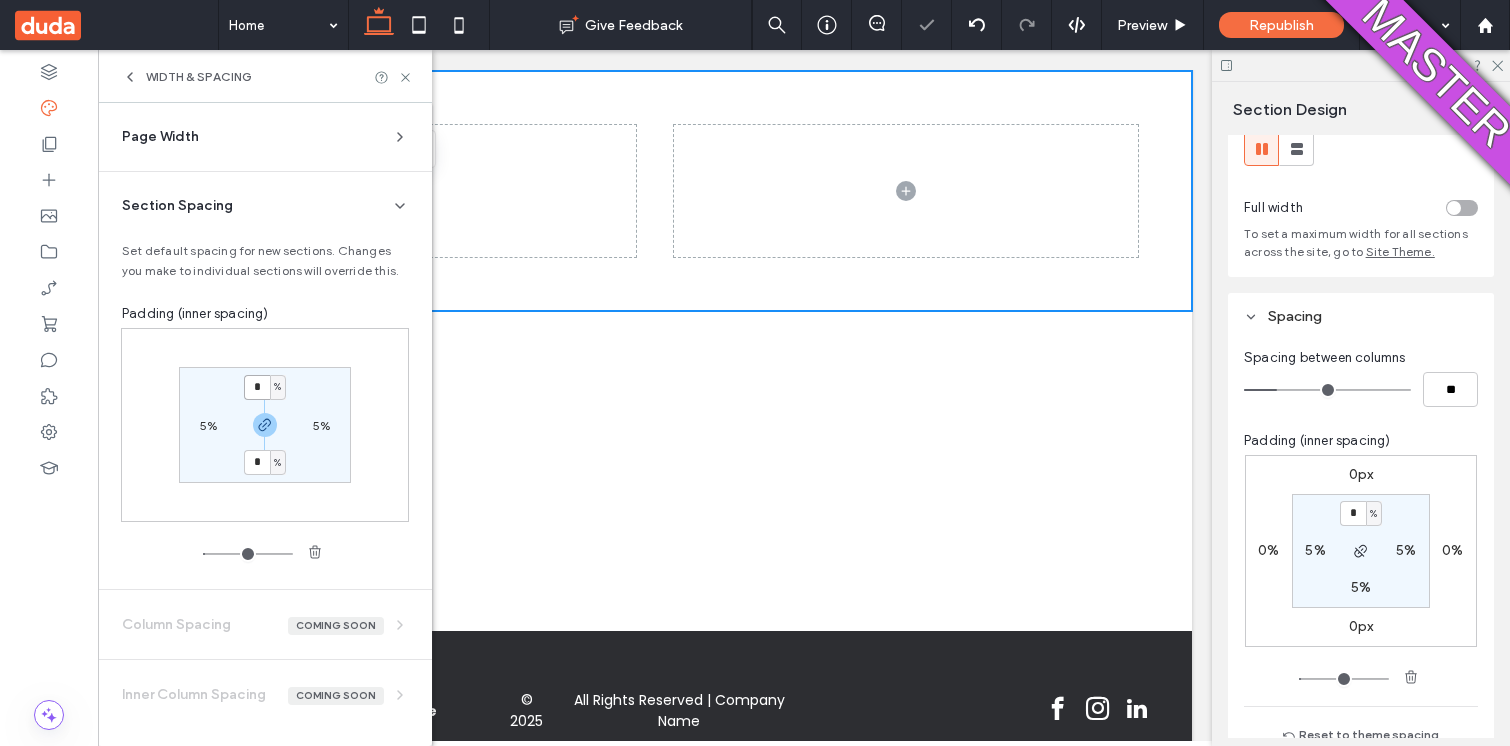 type on "*" 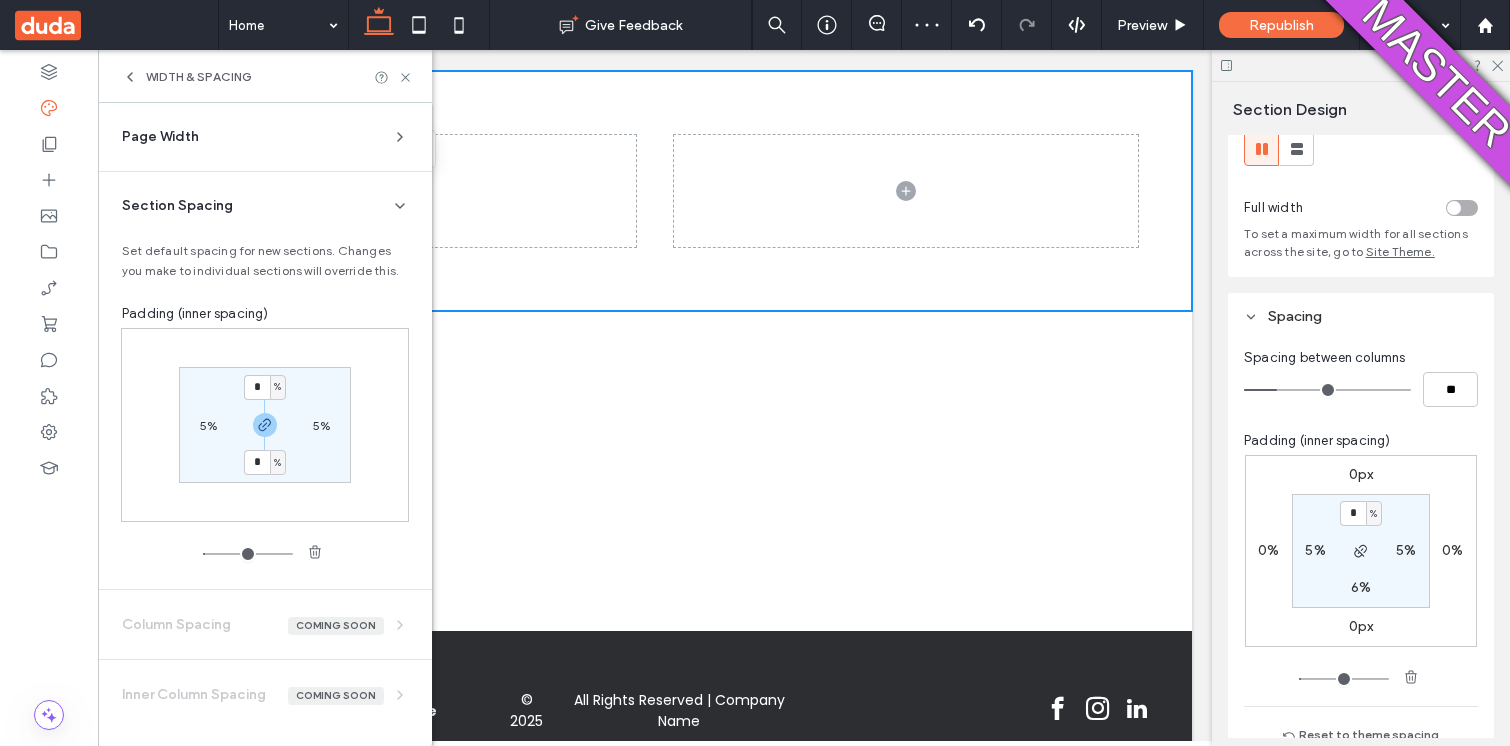 click on "5%" at bounding box center (321, 425) 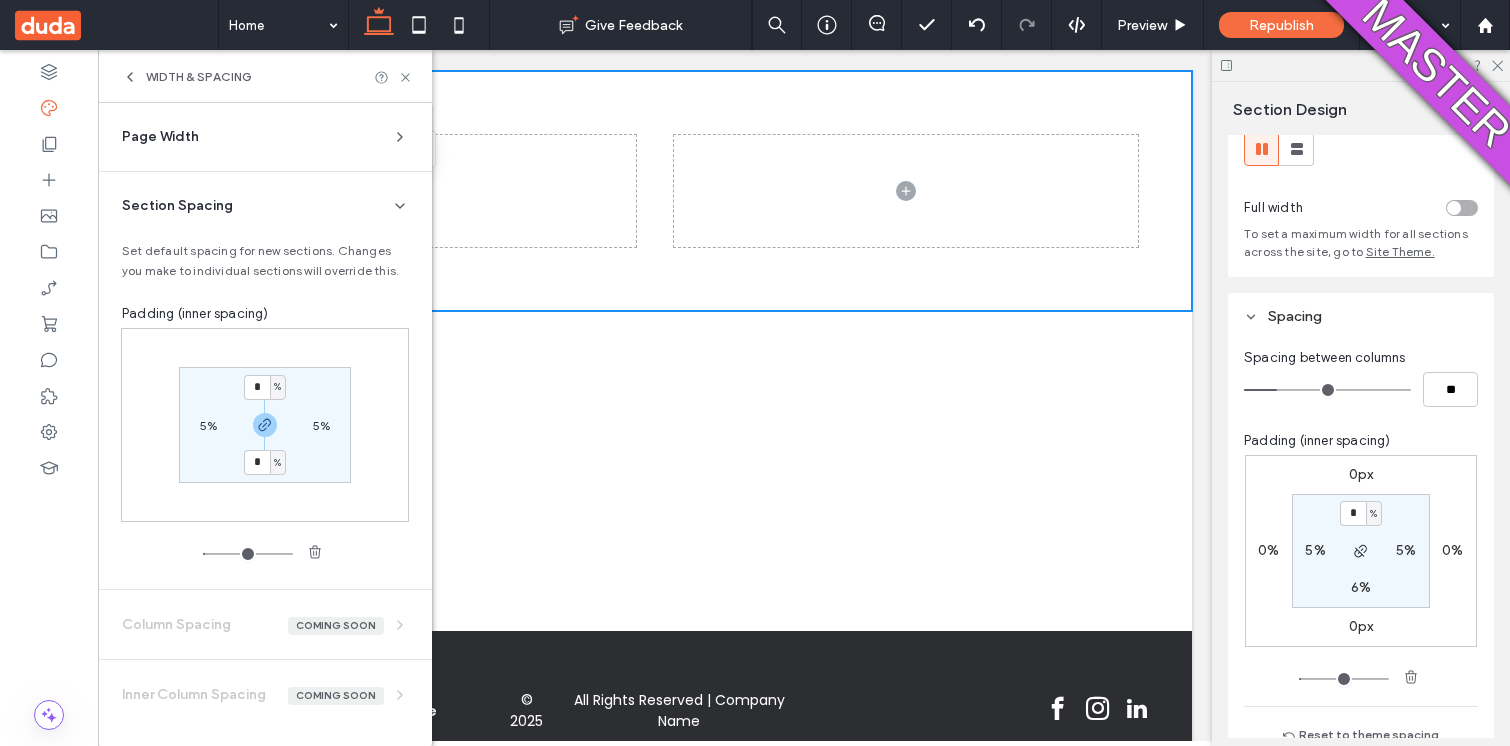 click on "5%" at bounding box center (321, 425) 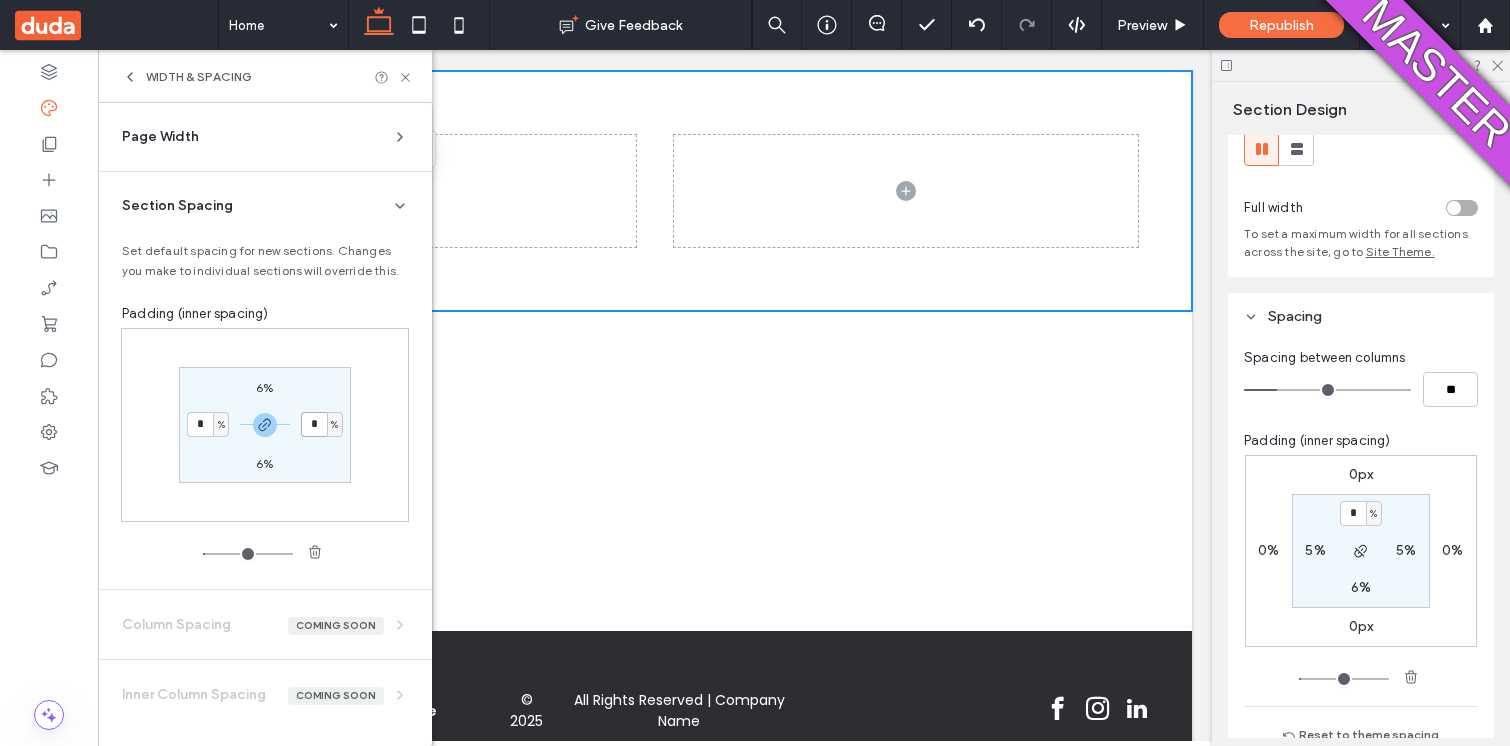 click on "*" at bounding box center [314, 424] 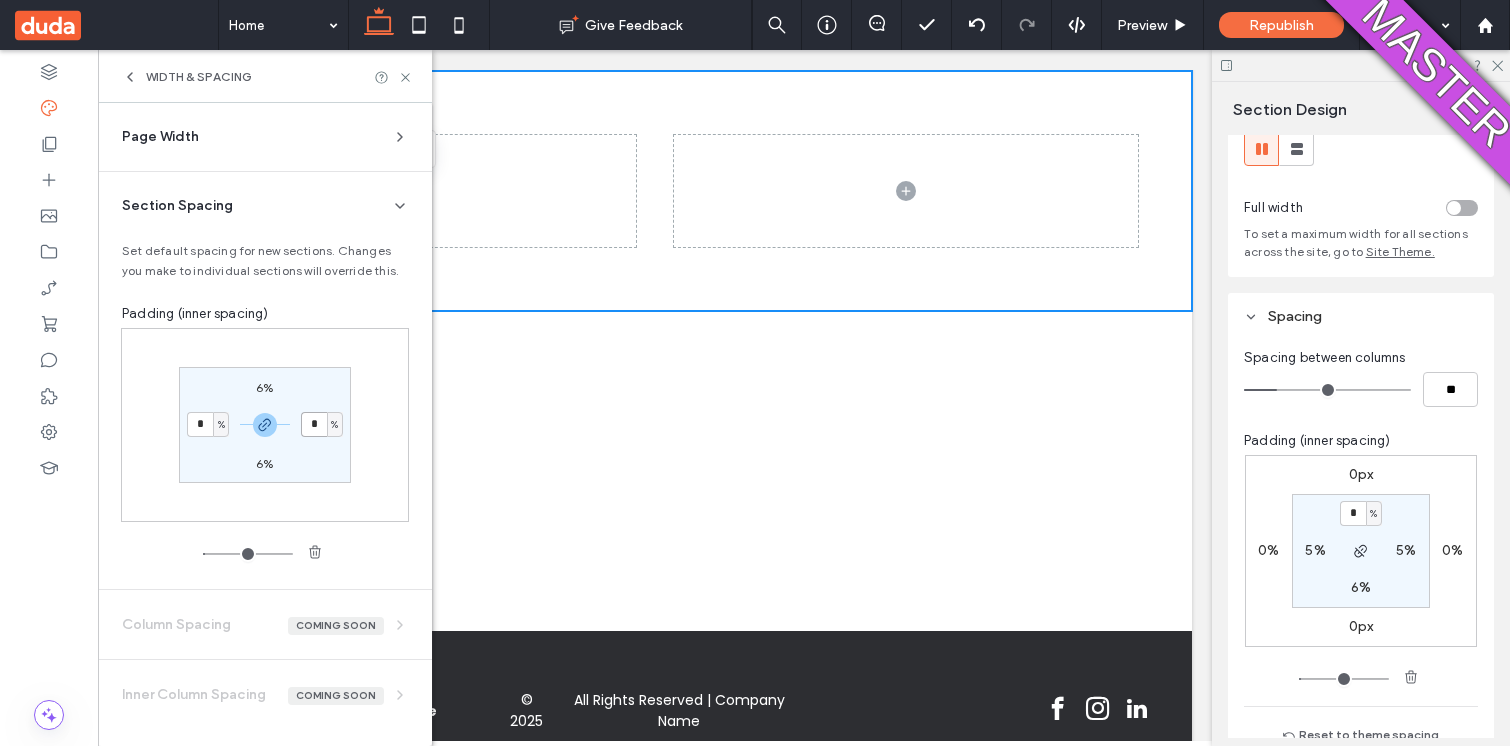 type on "*" 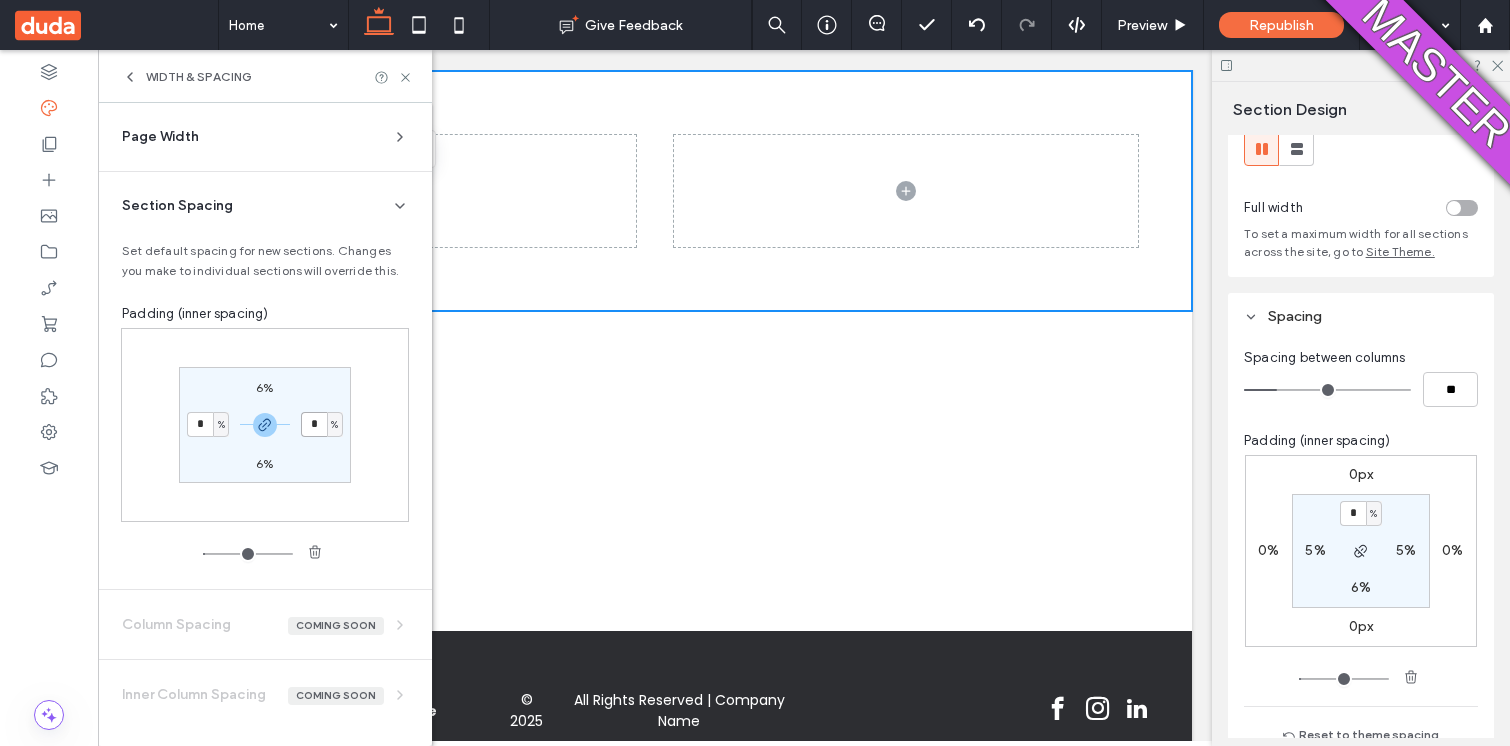 type on "*" 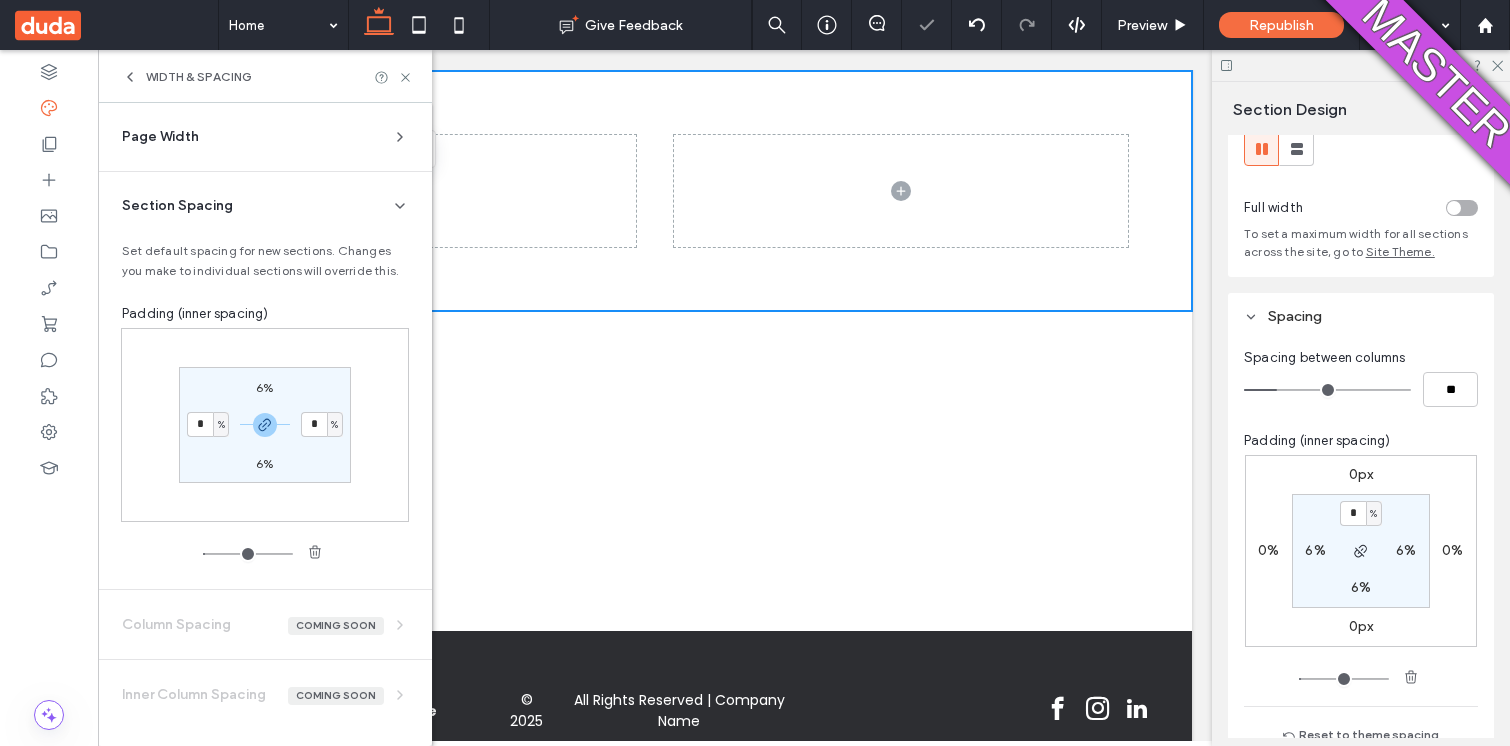 click on "6%" at bounding box center (265, 387) 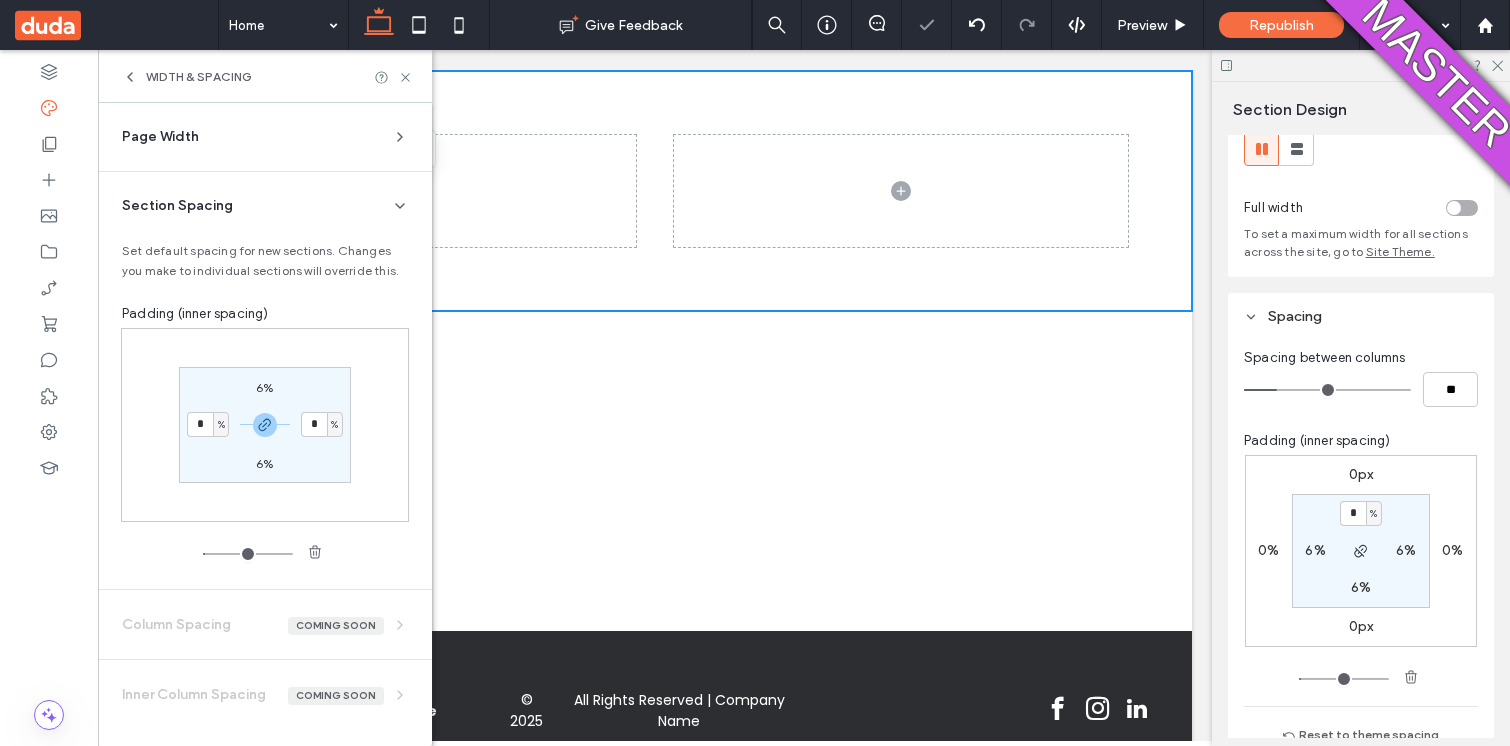 click on "6%" at bounding box center (264, 387) 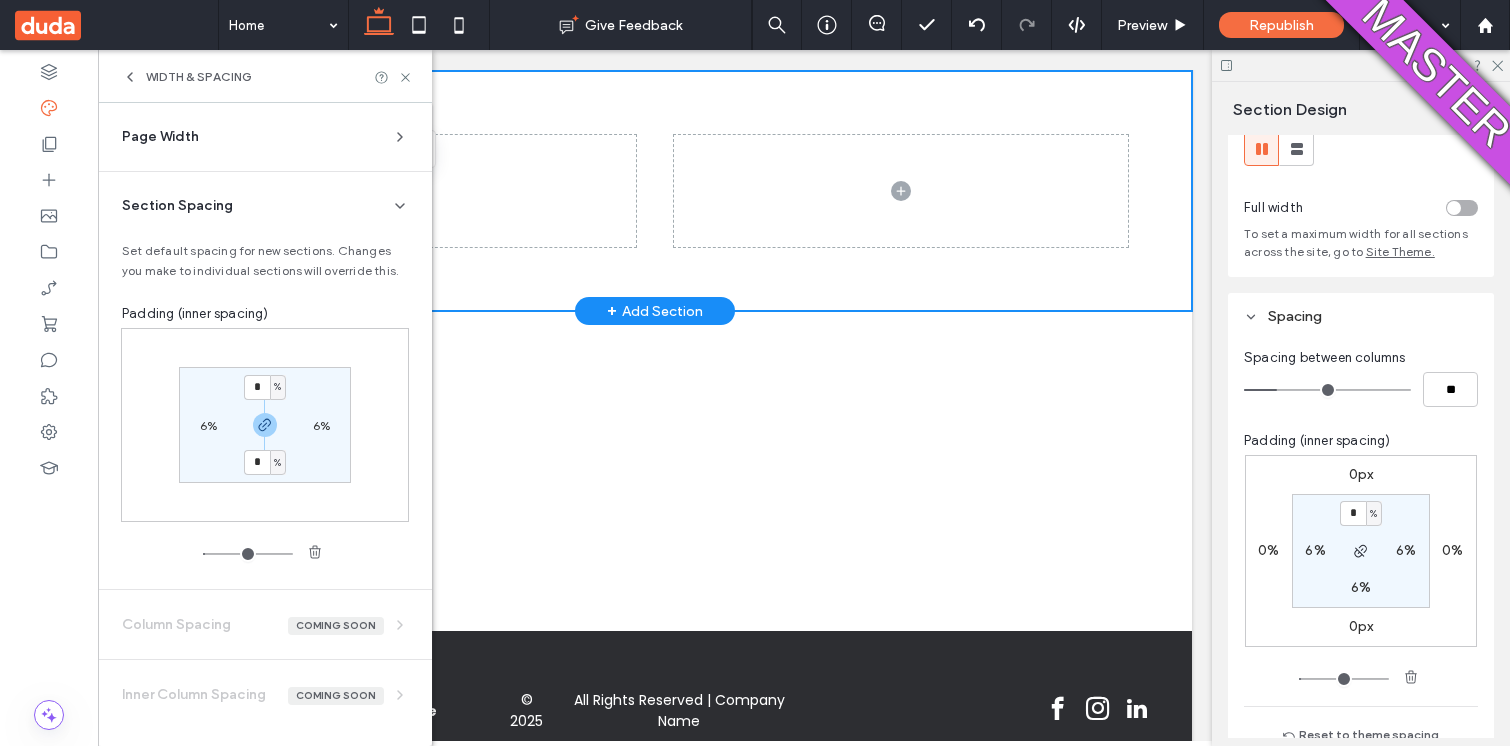 click at bounding box center [655, 191] 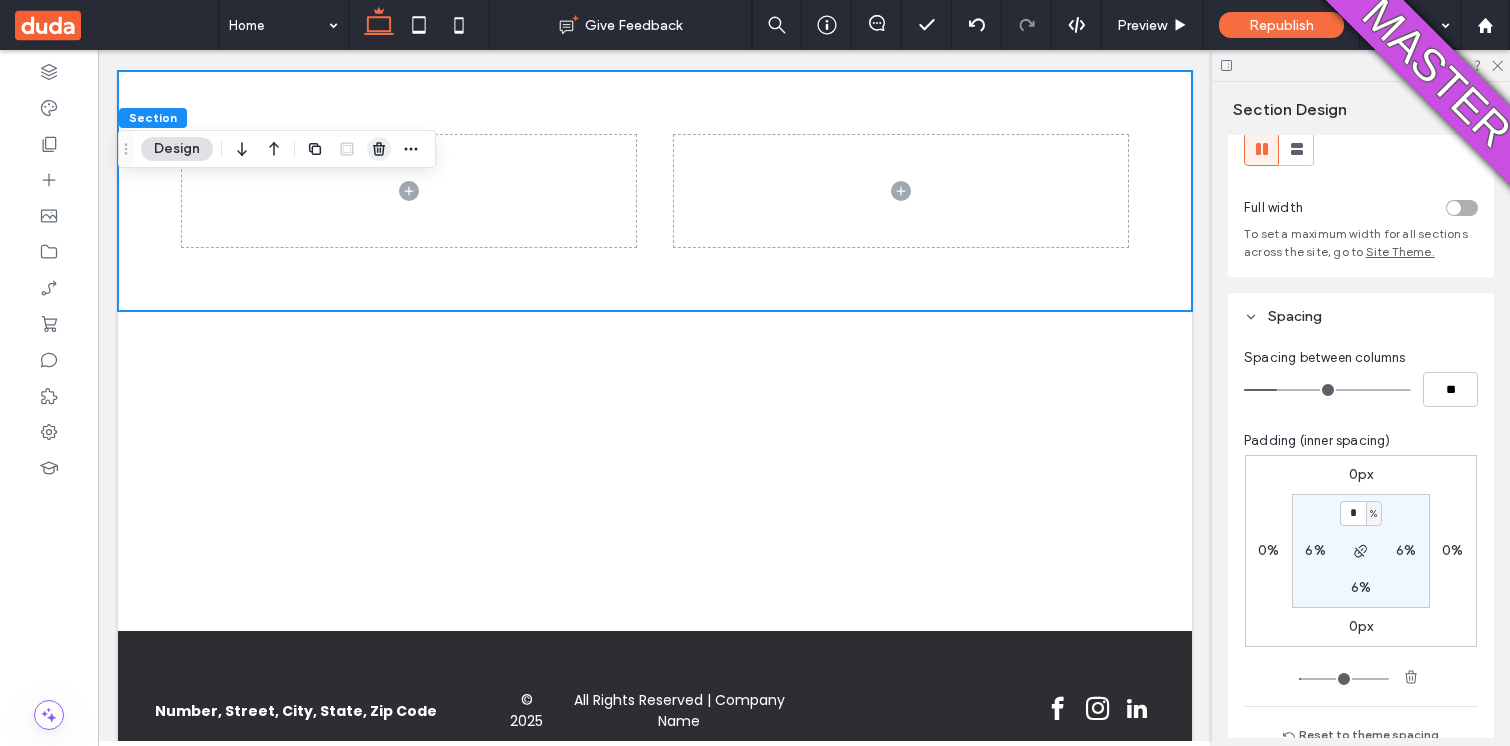 click at bounding box center [379, 149] 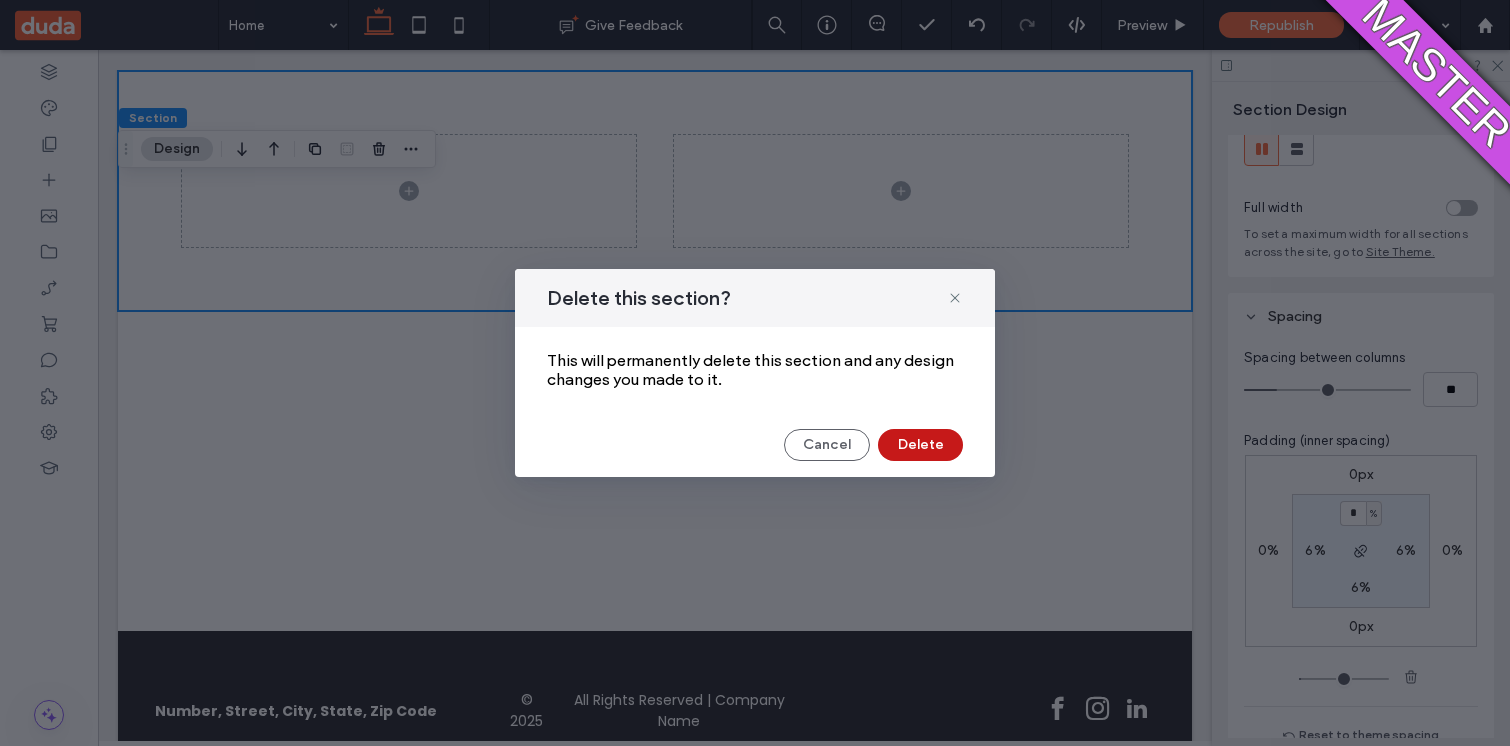 click on "Delete" at bounding box center [920, 445] 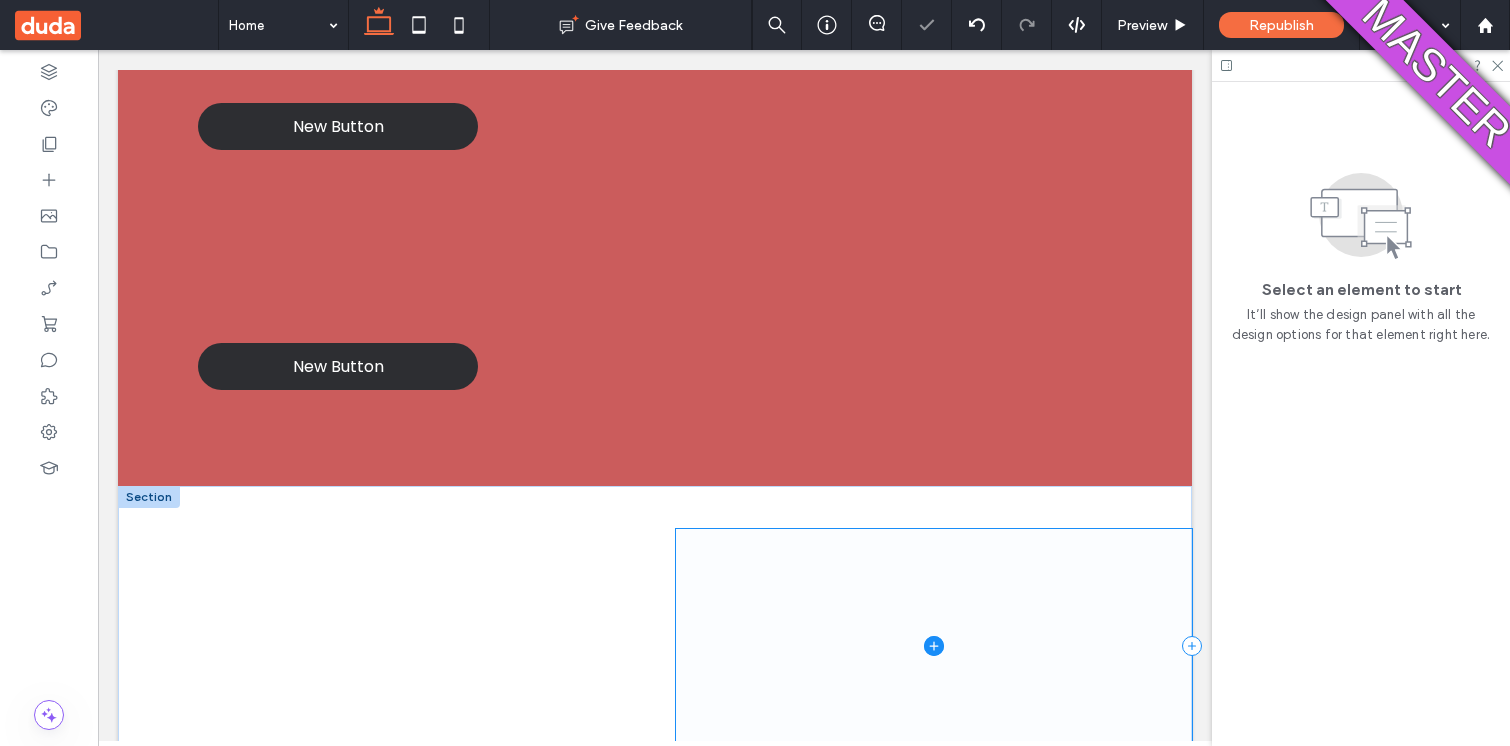 scroll, scrollTop: 424, scrollLeft: 0, axis: vertical 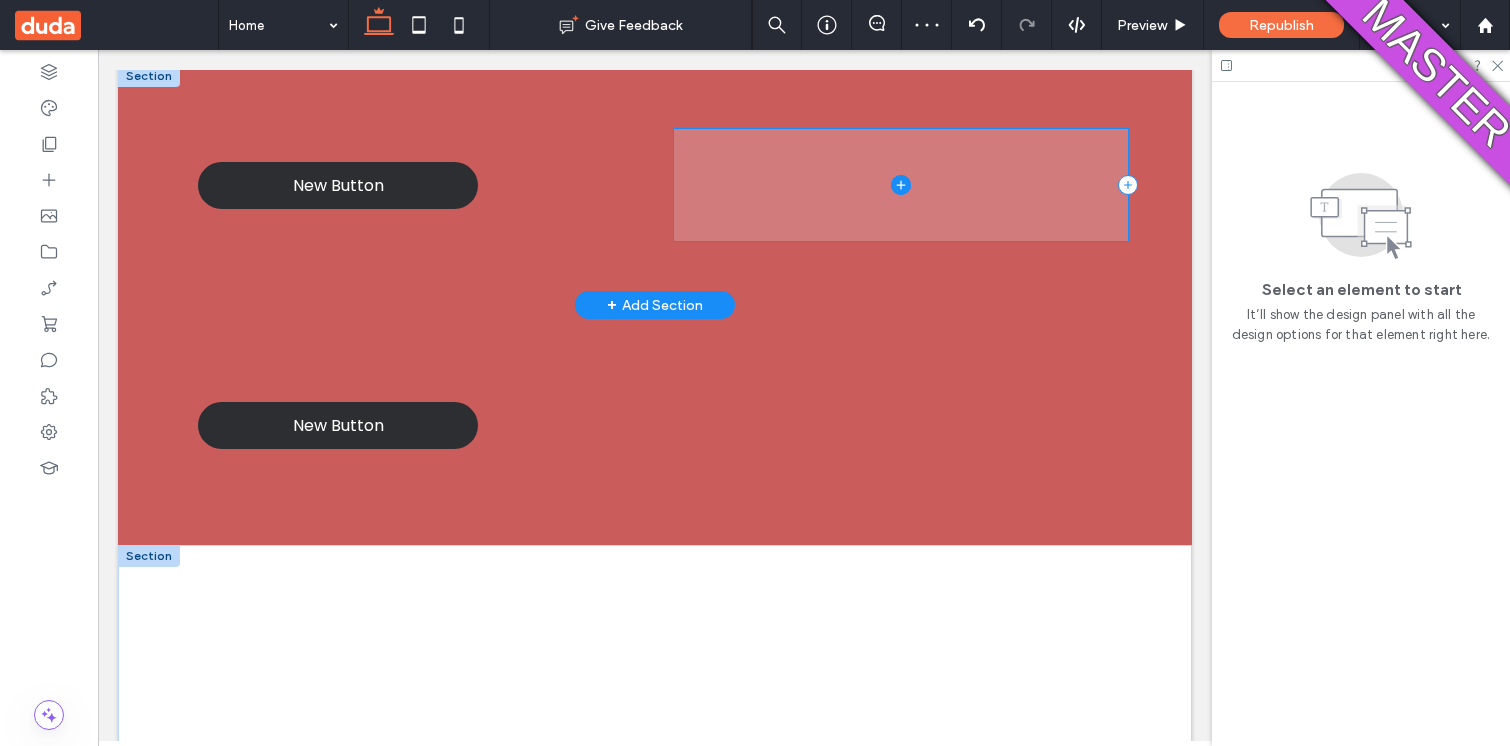 click at bounding box center [901, 184] 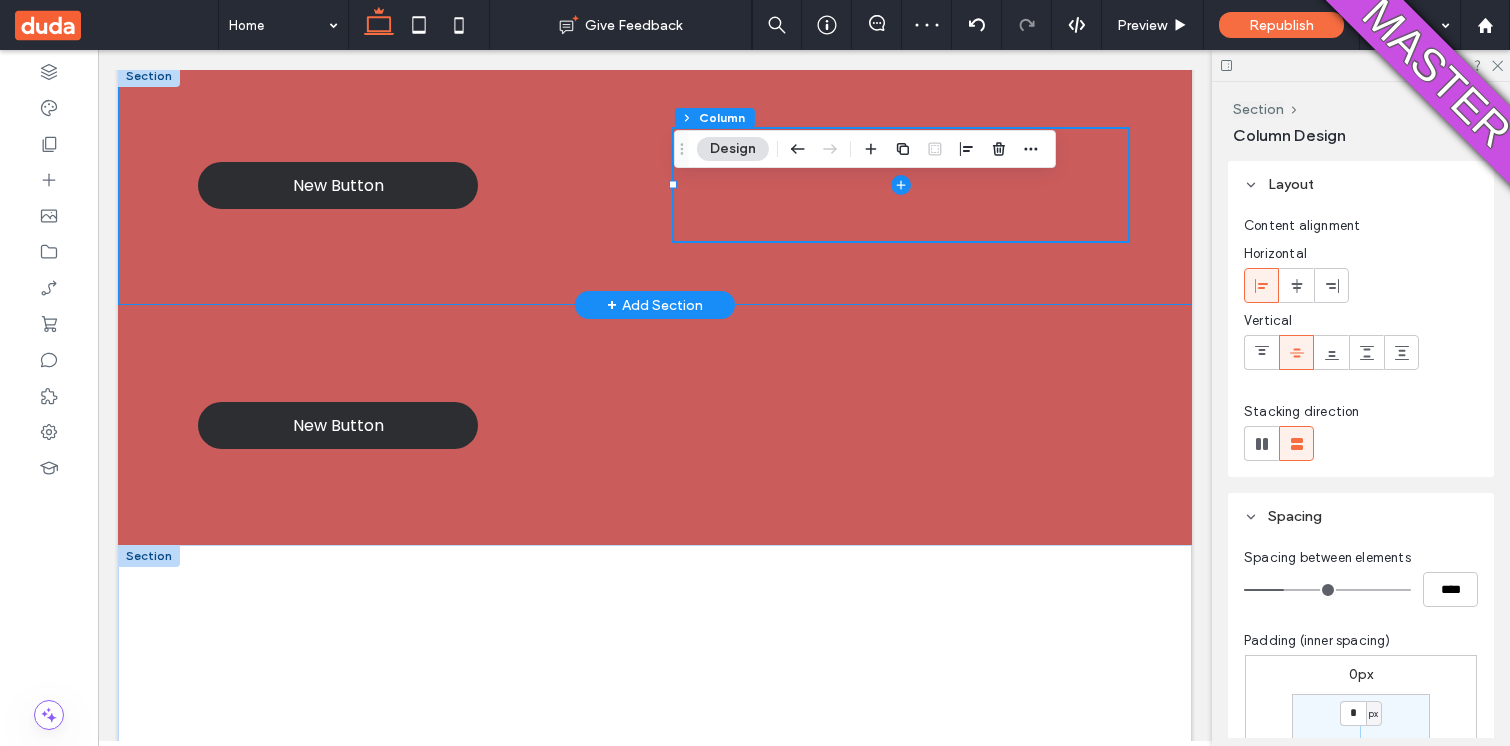 click on "New Button" at bounding box center (655, 185) 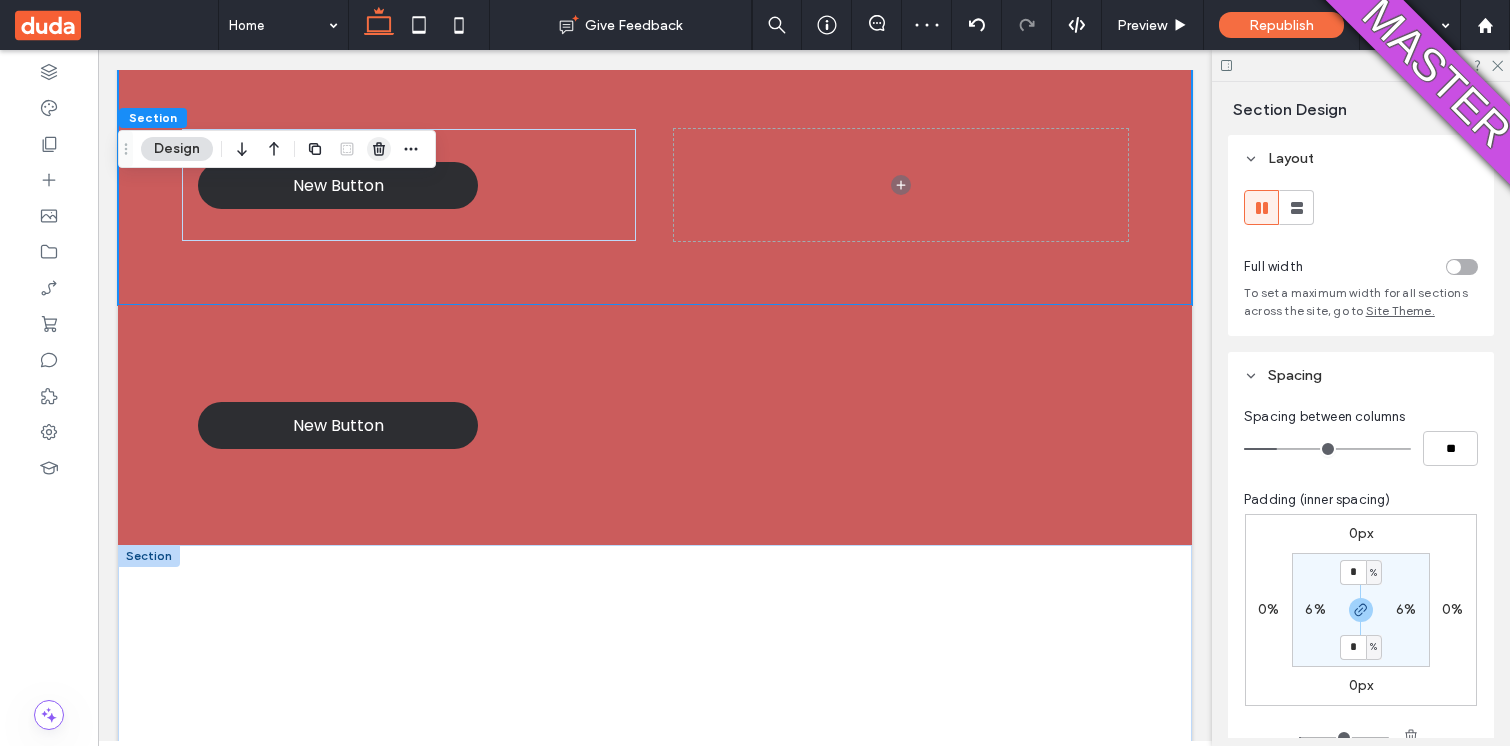click 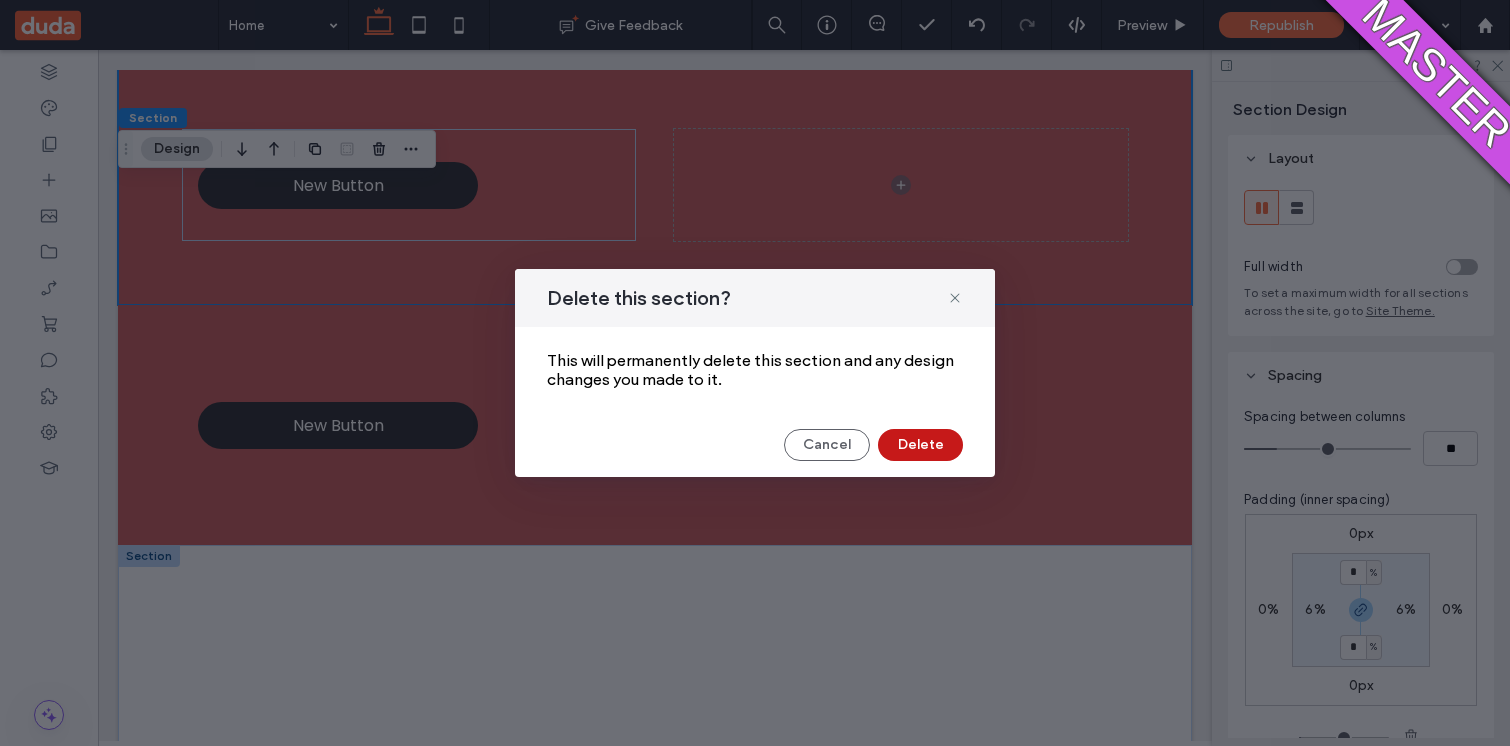 click on "Delete" at bounding box center [920, 445] 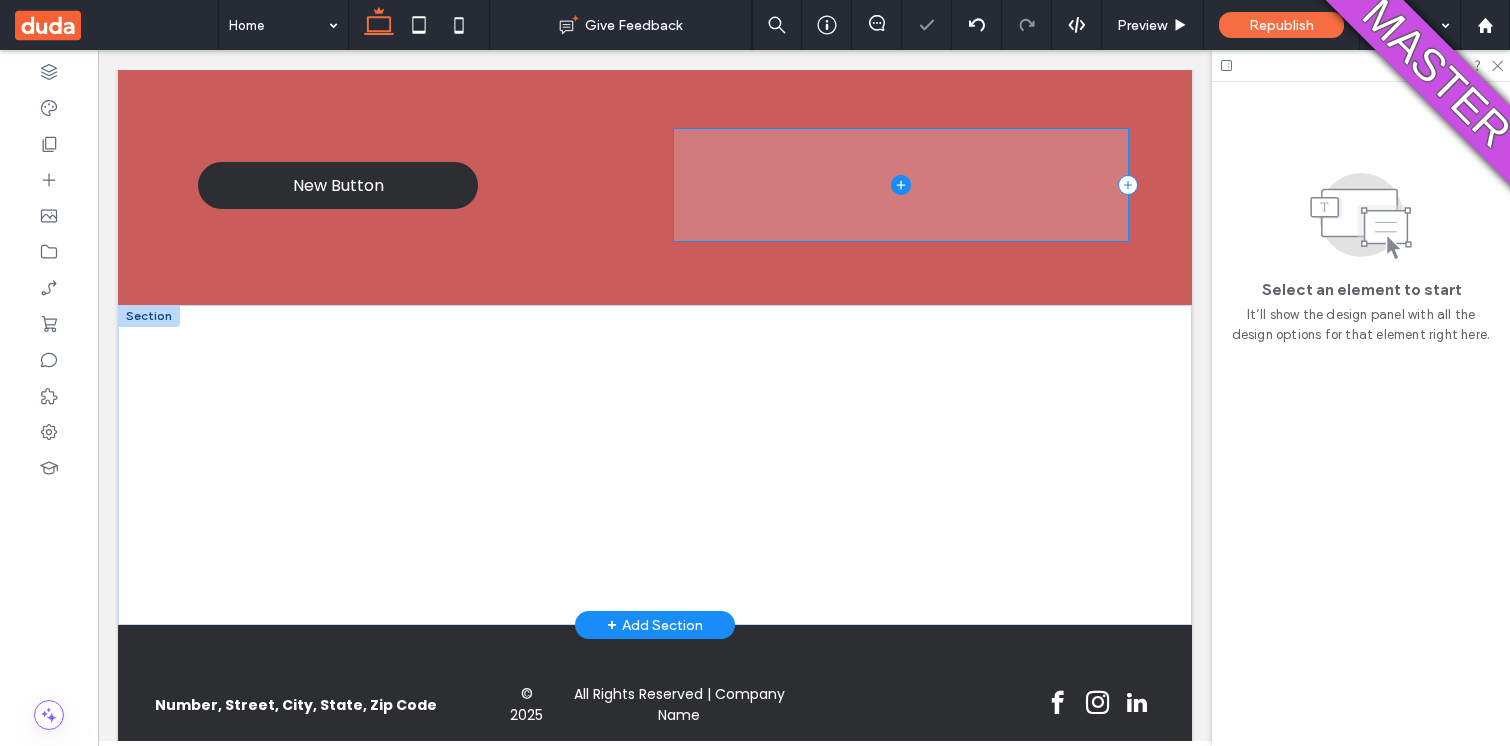 click at bounding box center [901, 184] 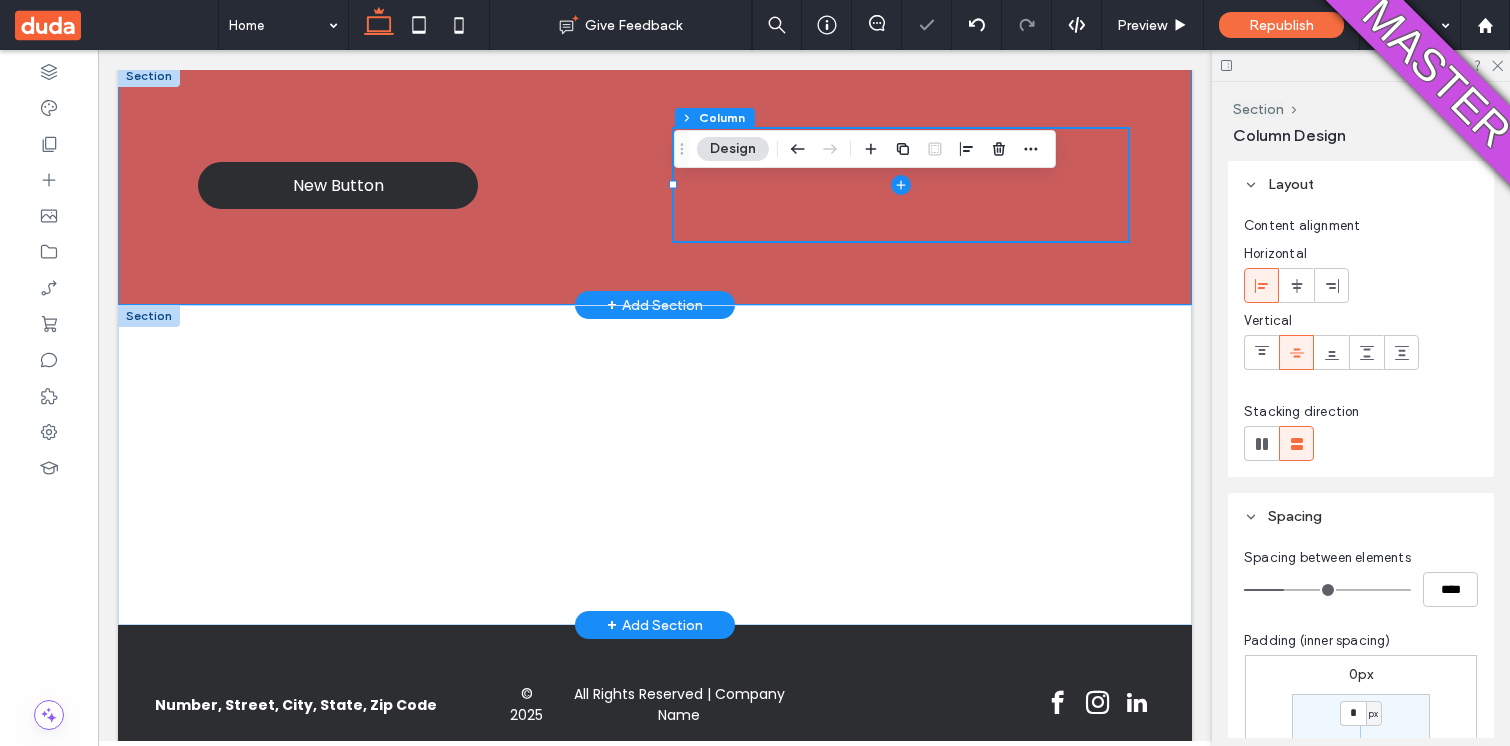 click on "New Button" at bounding box center (655, 185) 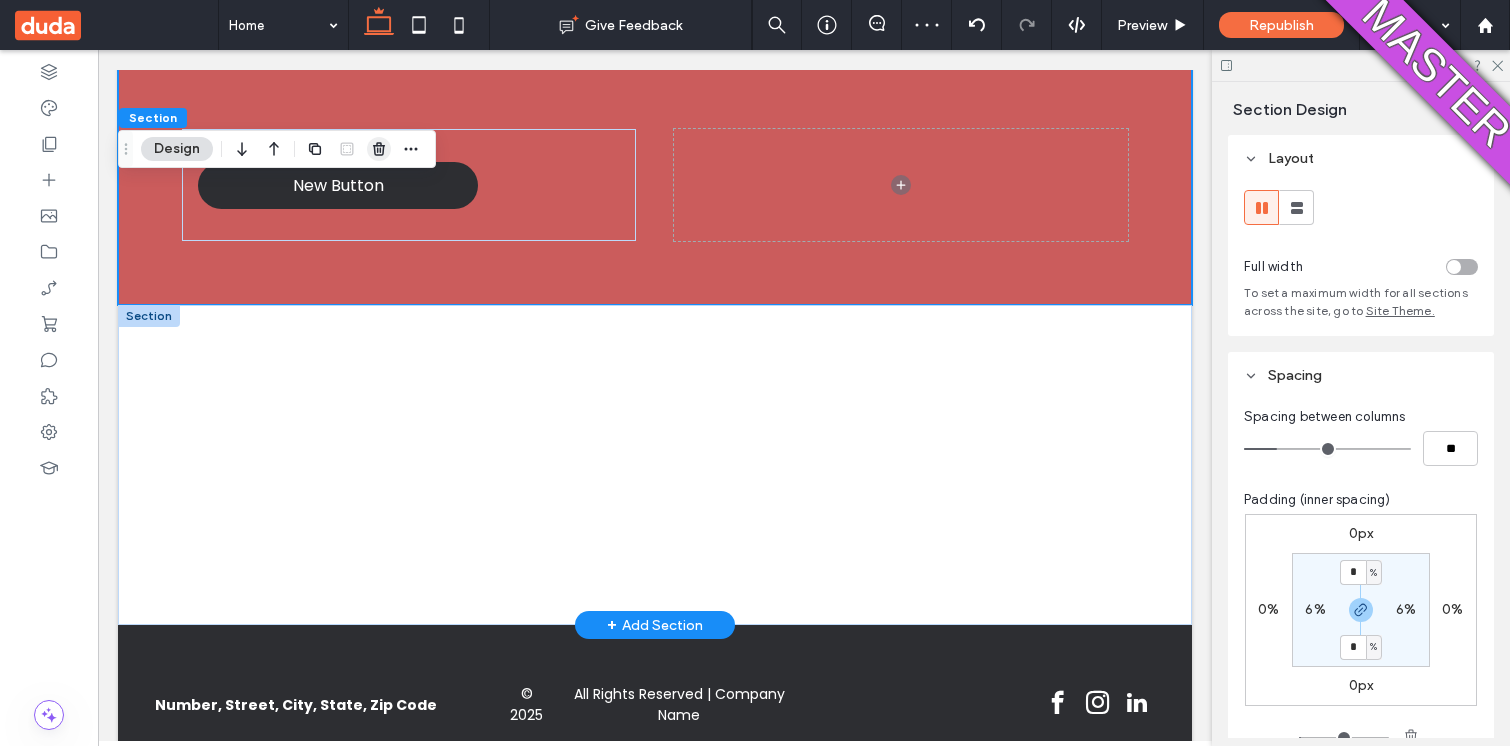 click 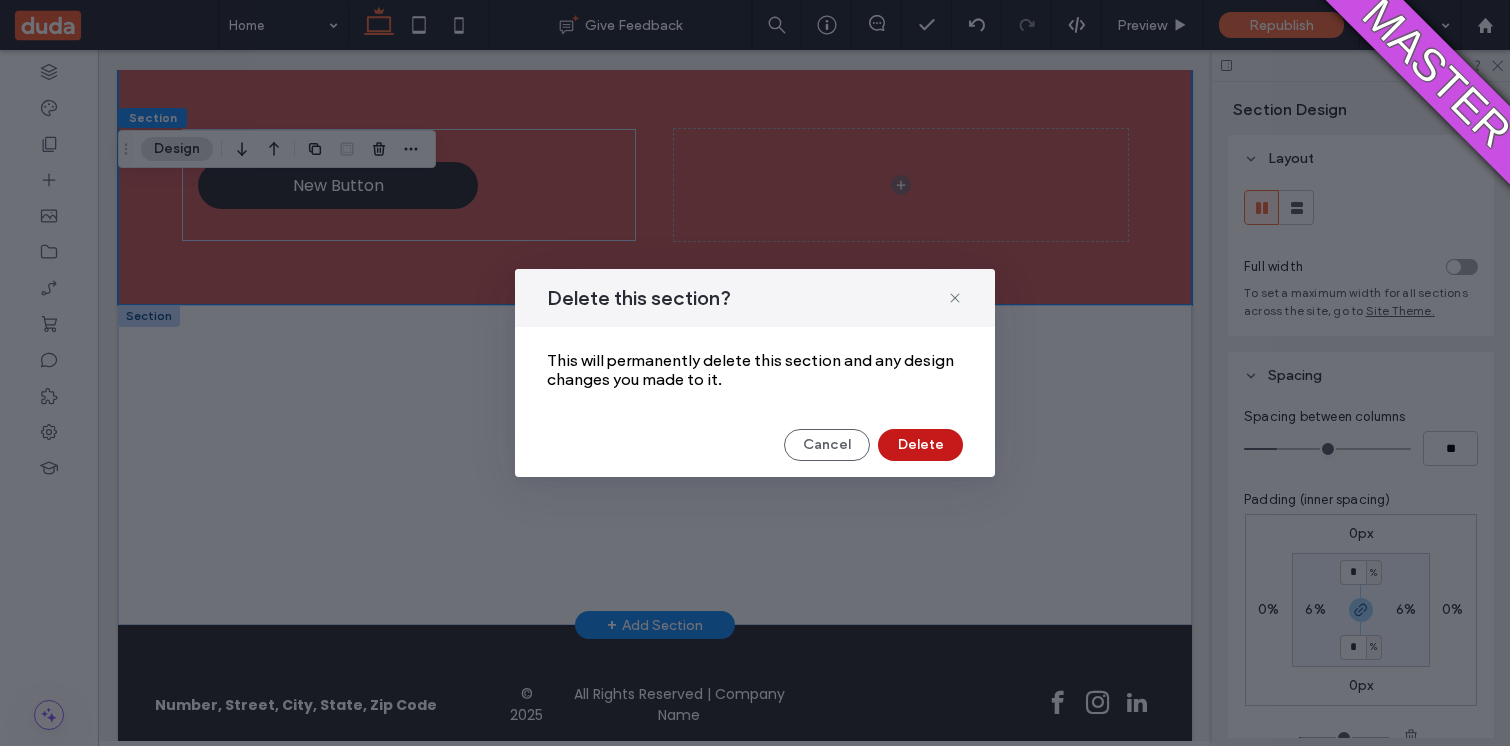 click on "Delete" at bounding box center [920, 445] 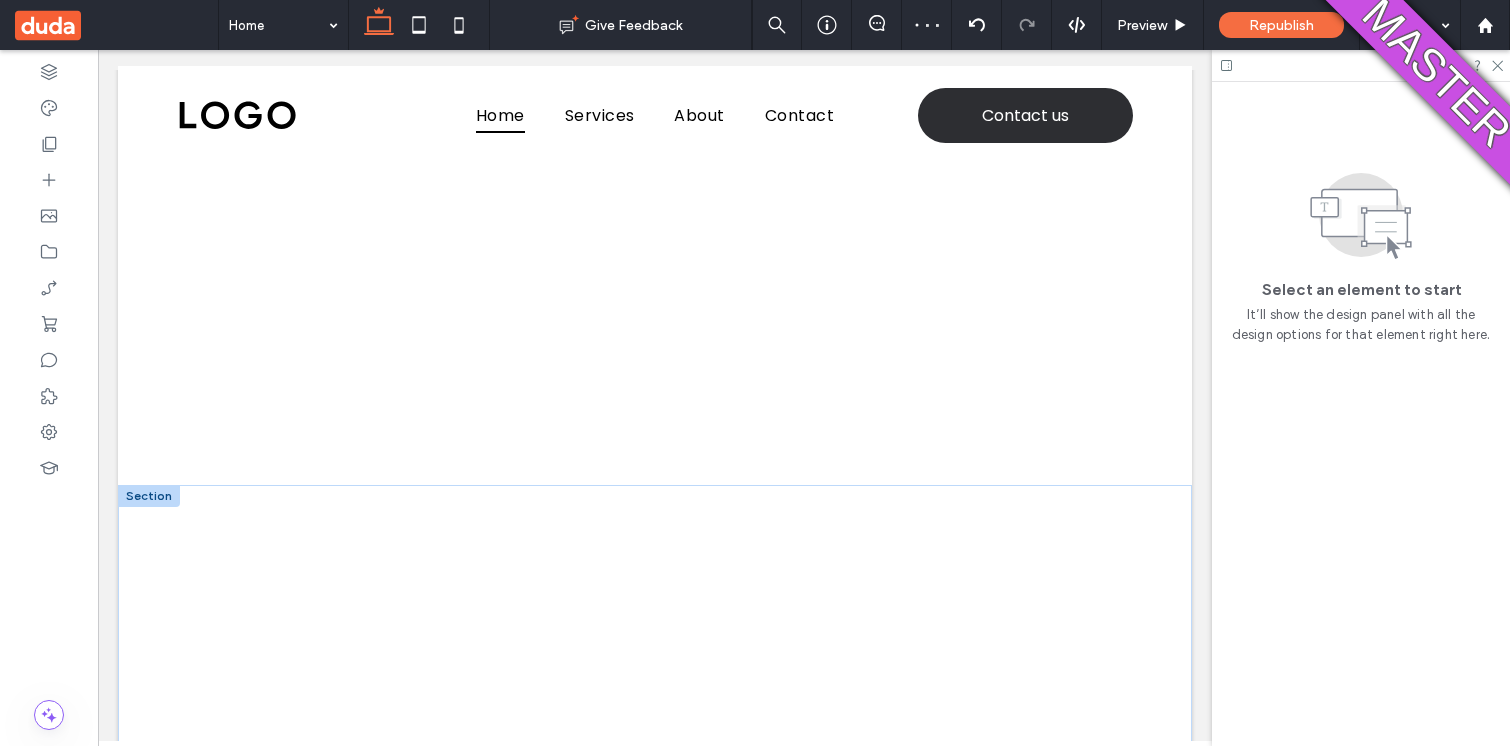 scroll, scrollTop: 0, scrollLeft: 0, axis: both 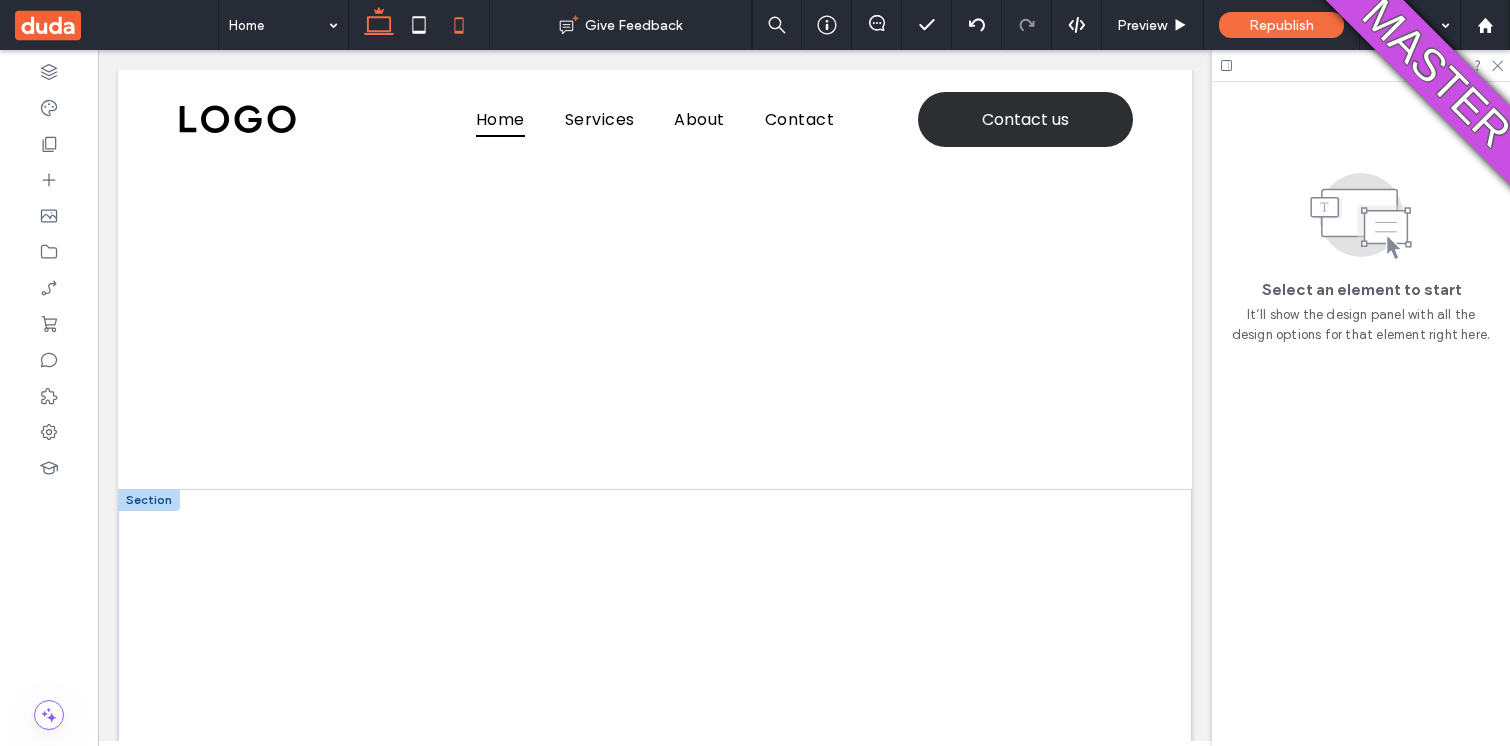 click 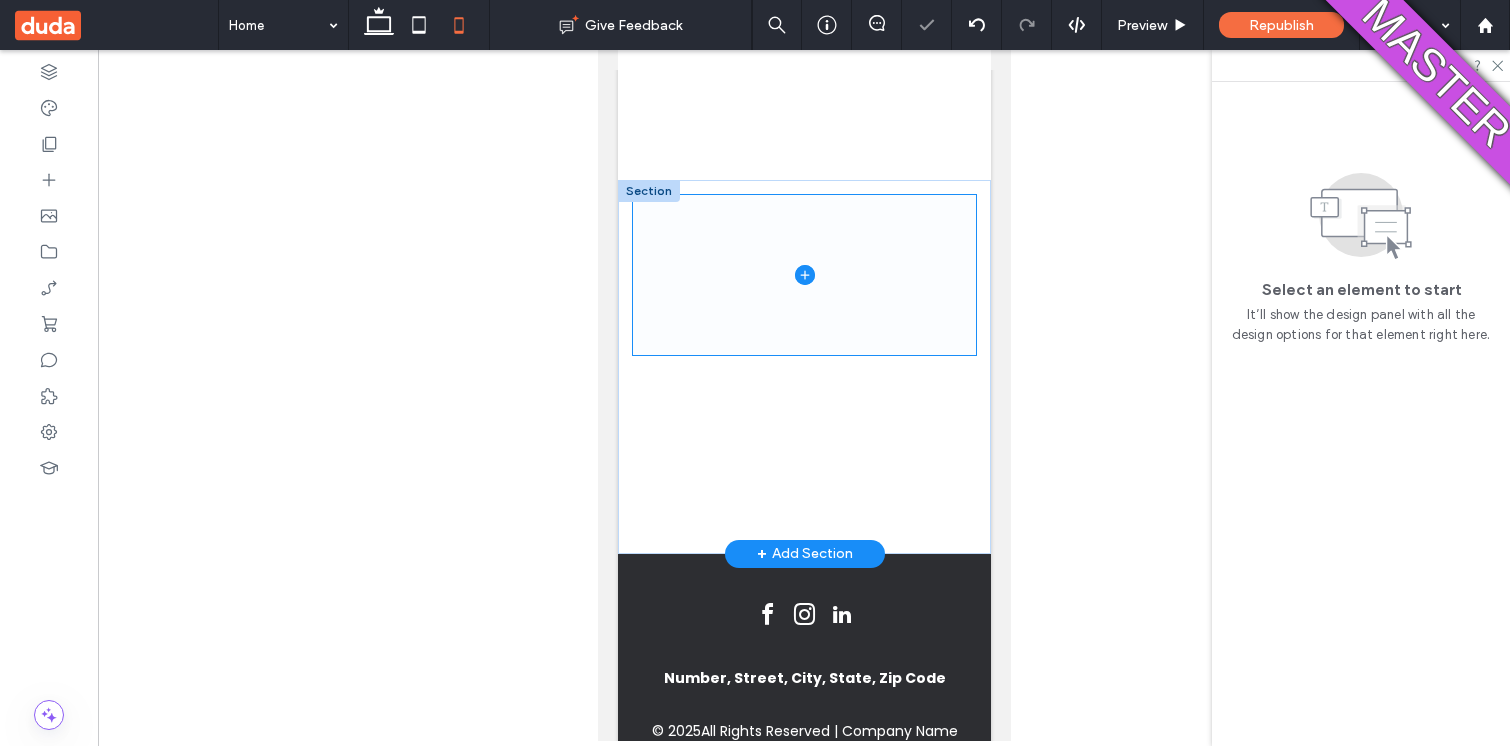 scroll, scrollTop: 0, scrollLeft: 0, axis: both 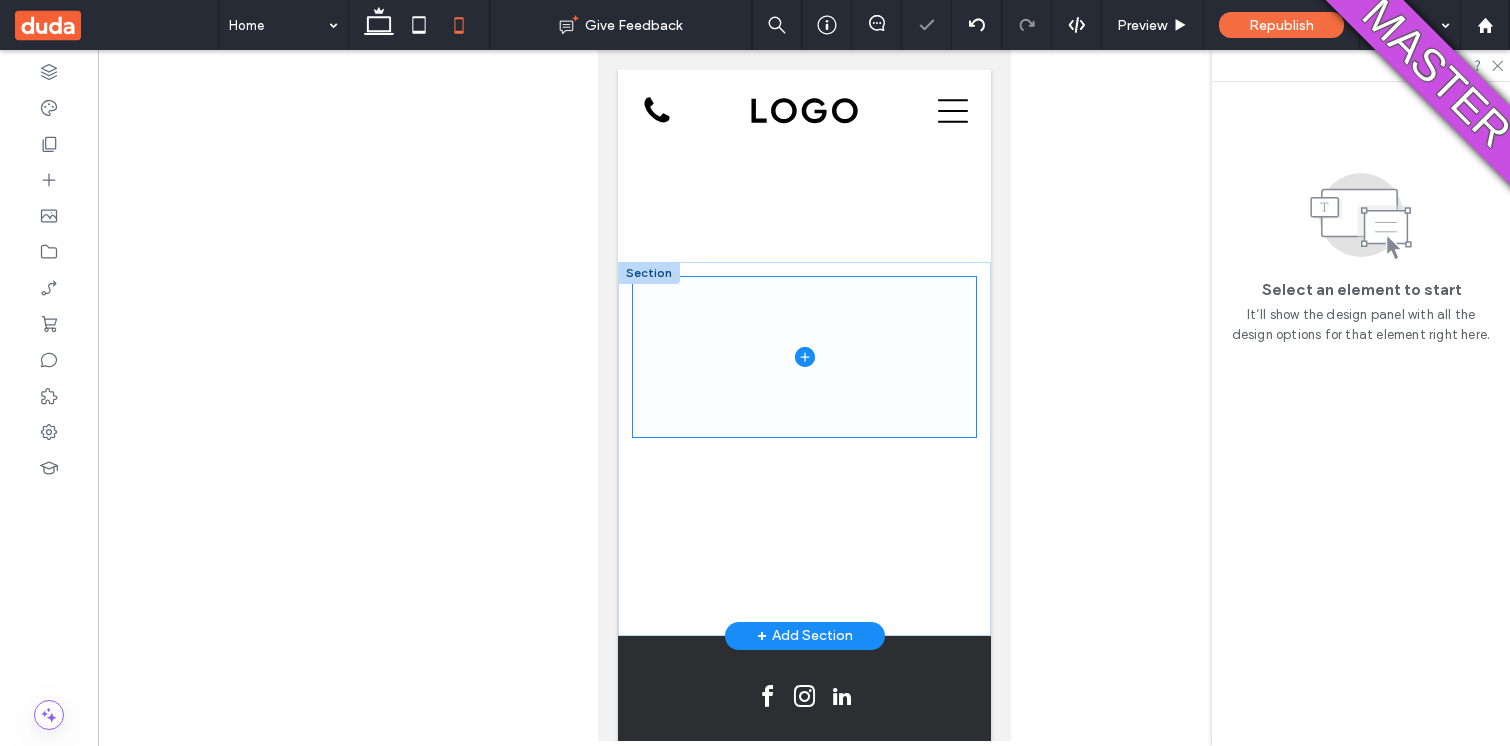 click at bounding box center [803, 357] 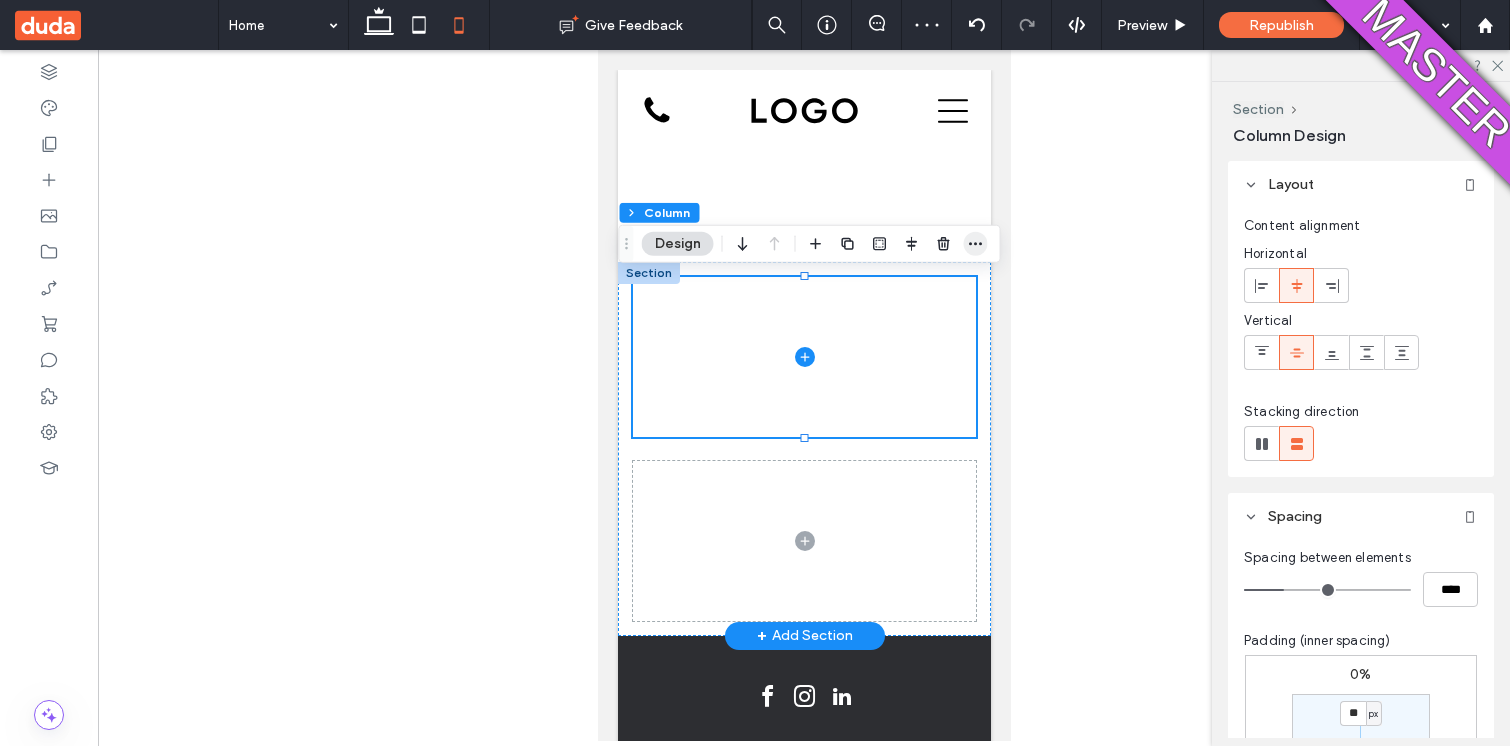 click 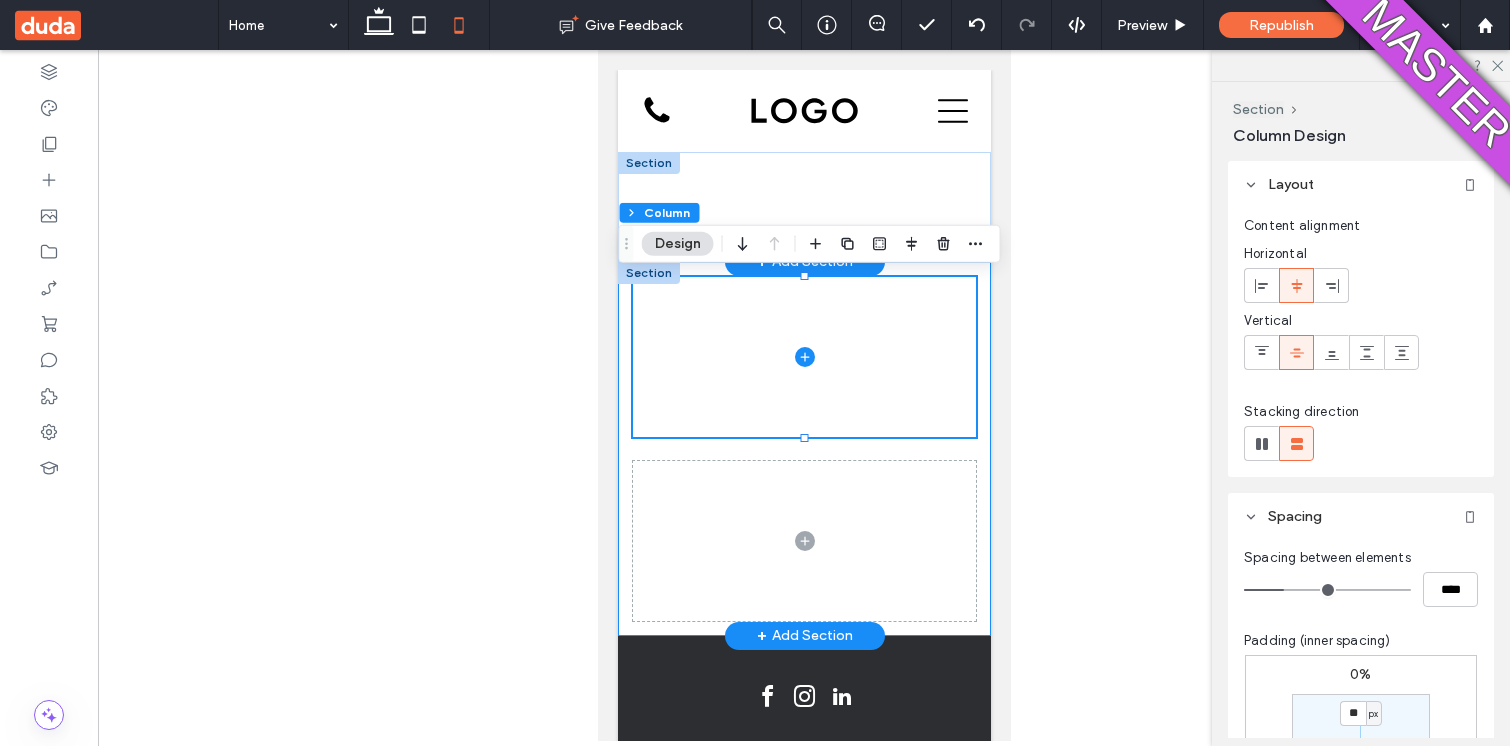 click on "Section" at bounding box center (0, 0) 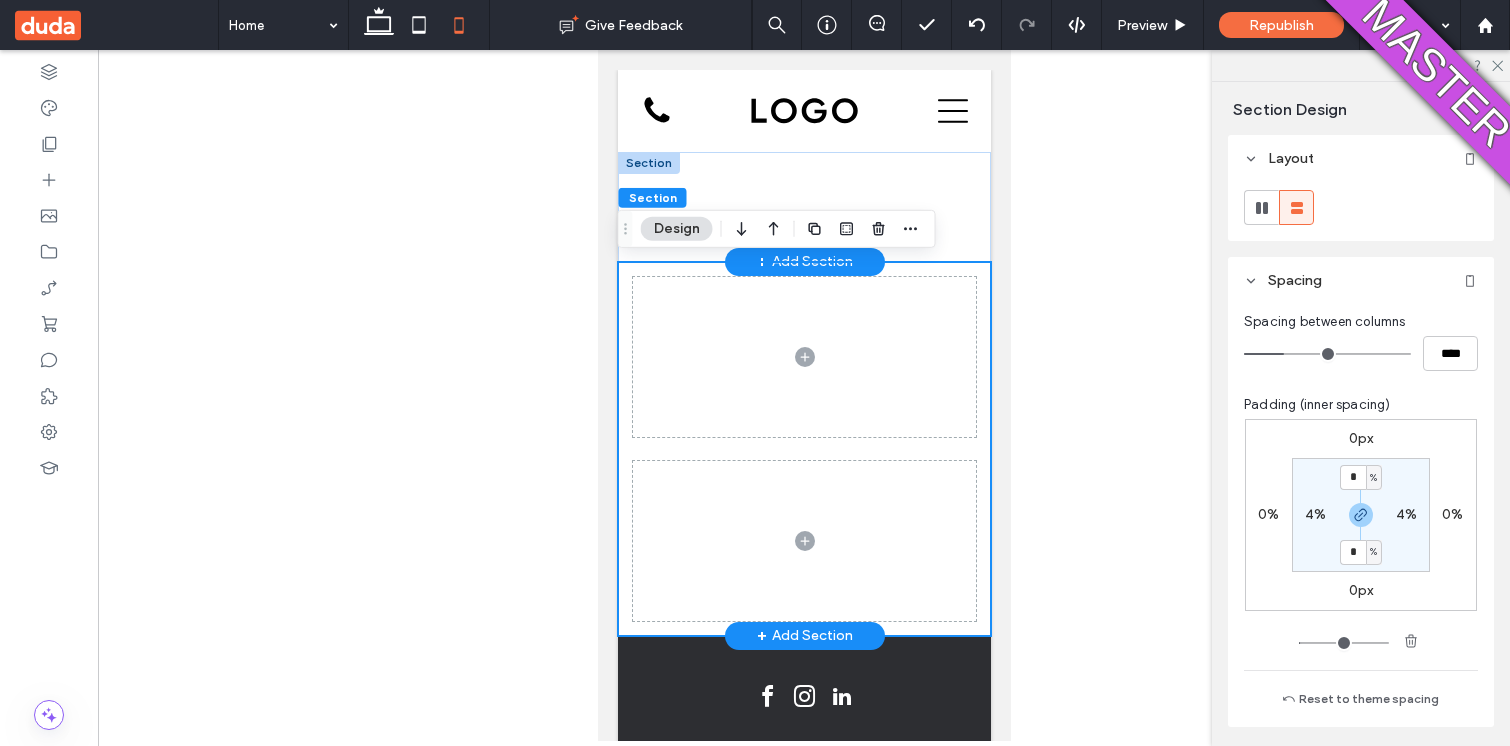 click on "+" at bounding box center [761, 262] 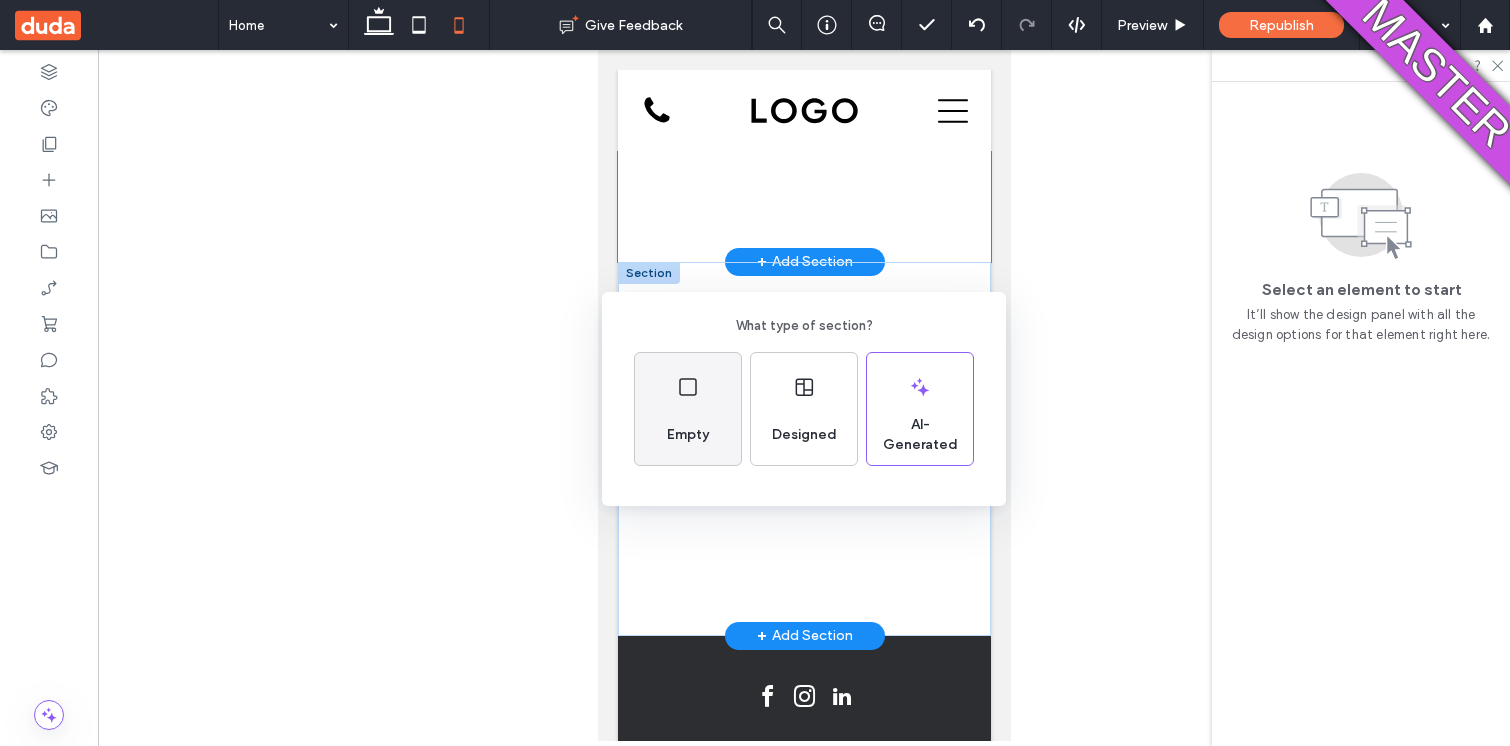 click on "Empty" at bounding box center (688, 435) 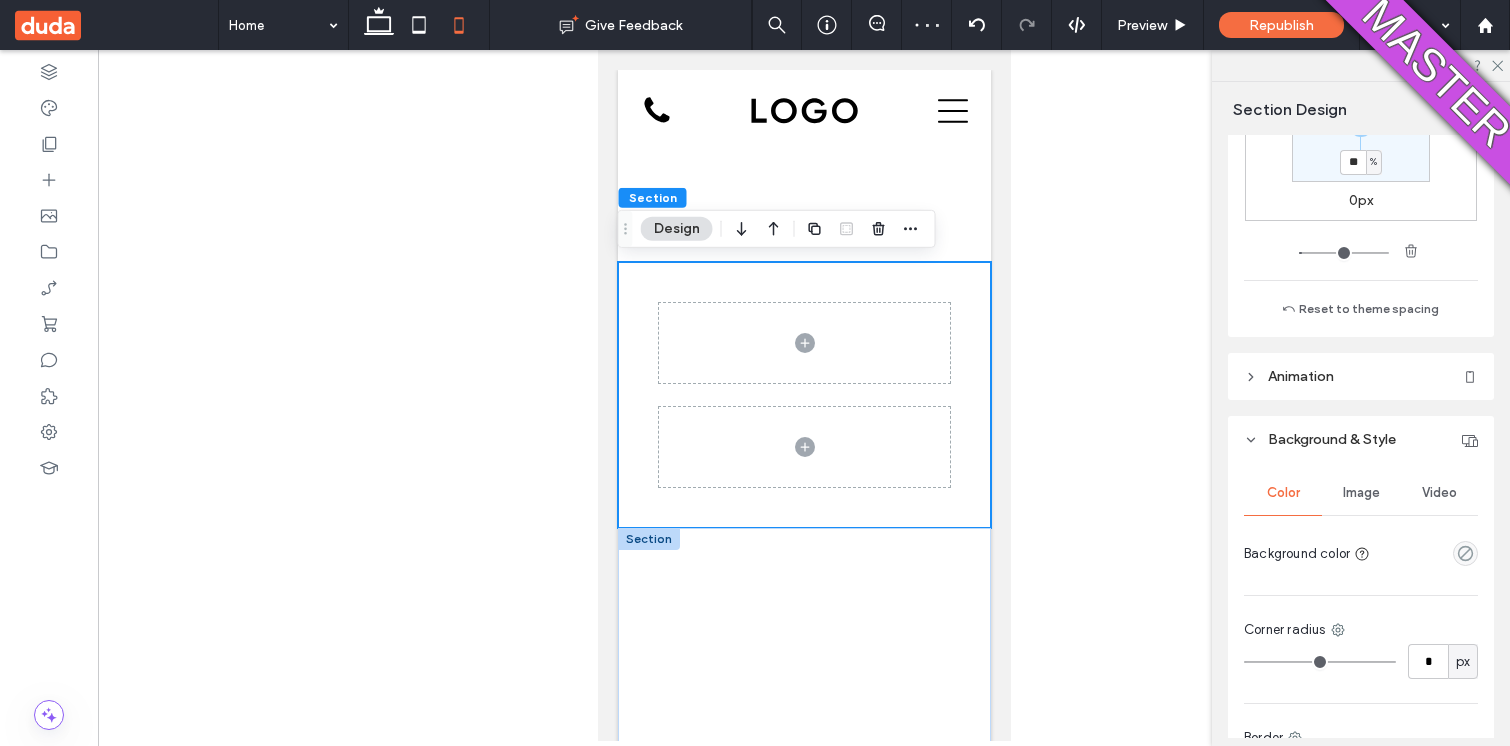 scroll, scrollTop: 619, scrollLeft: 0, axis: vertical 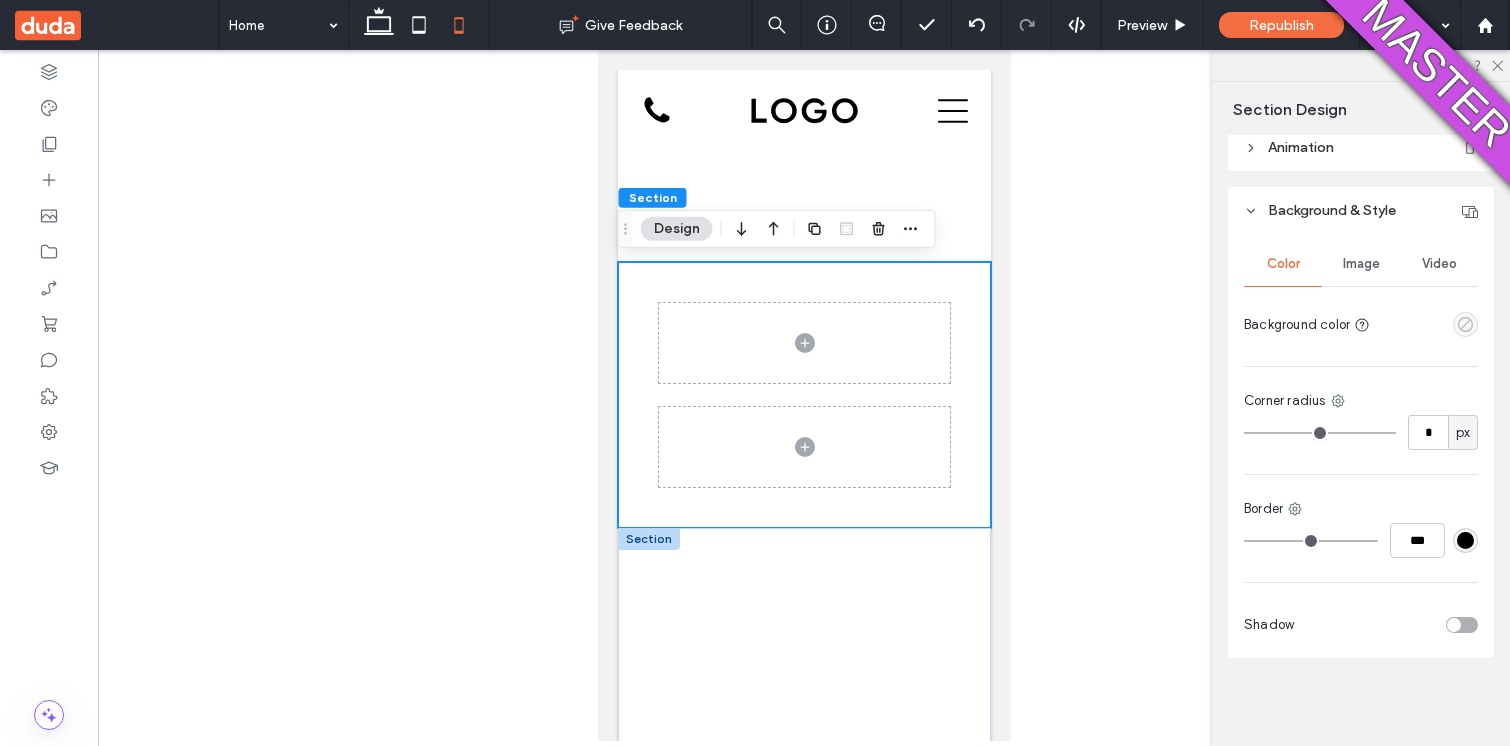 click 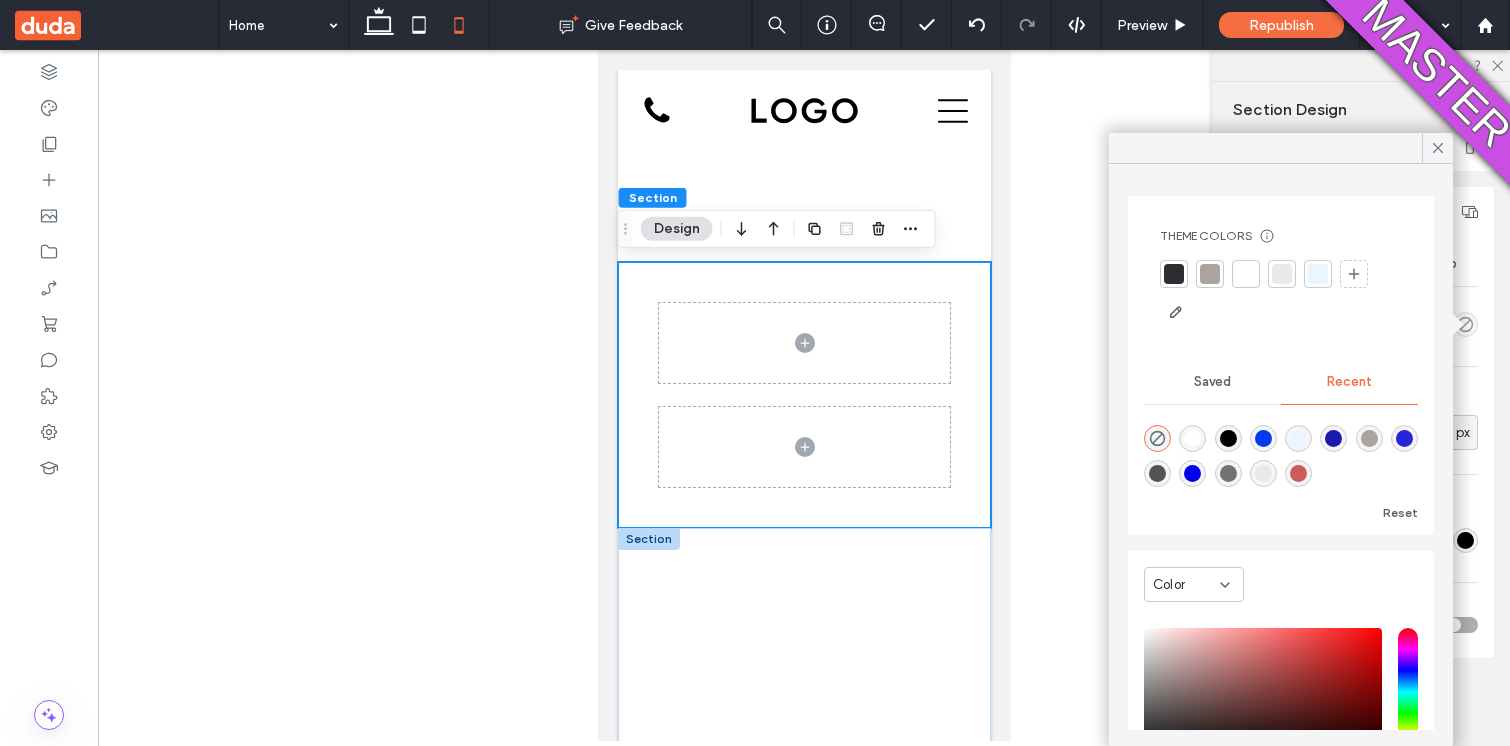click at bounding box center (1298, 473) 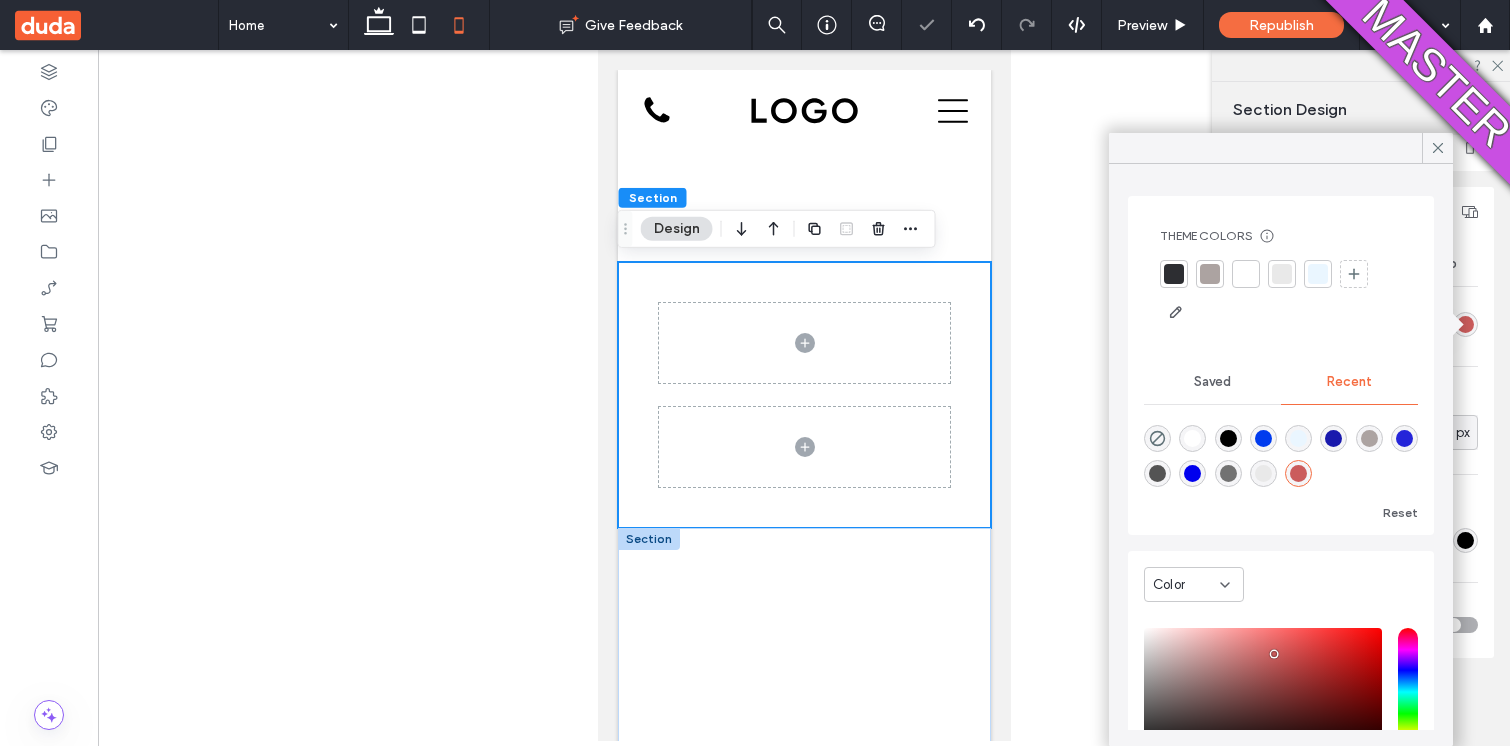 type on "*******" 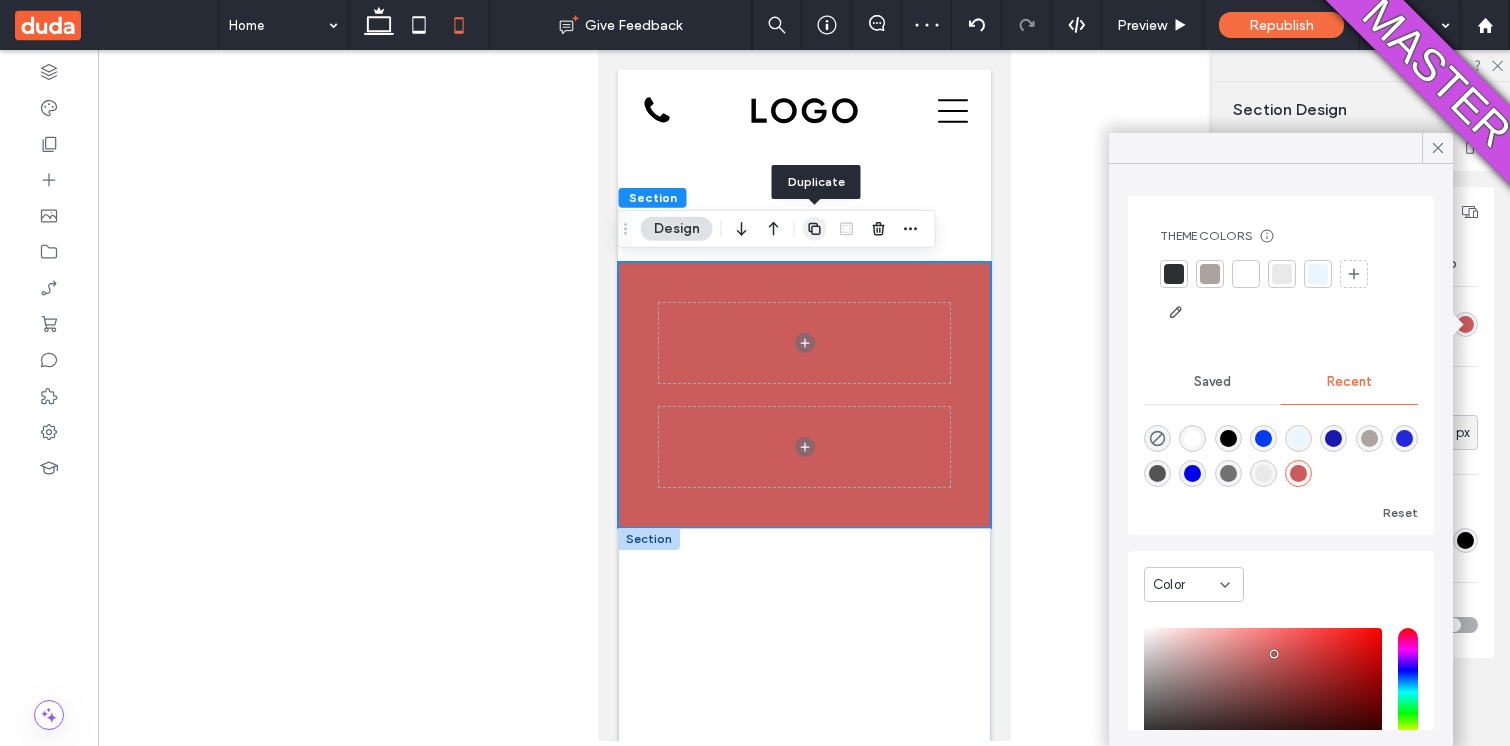 click at bounding box center [815, 229] 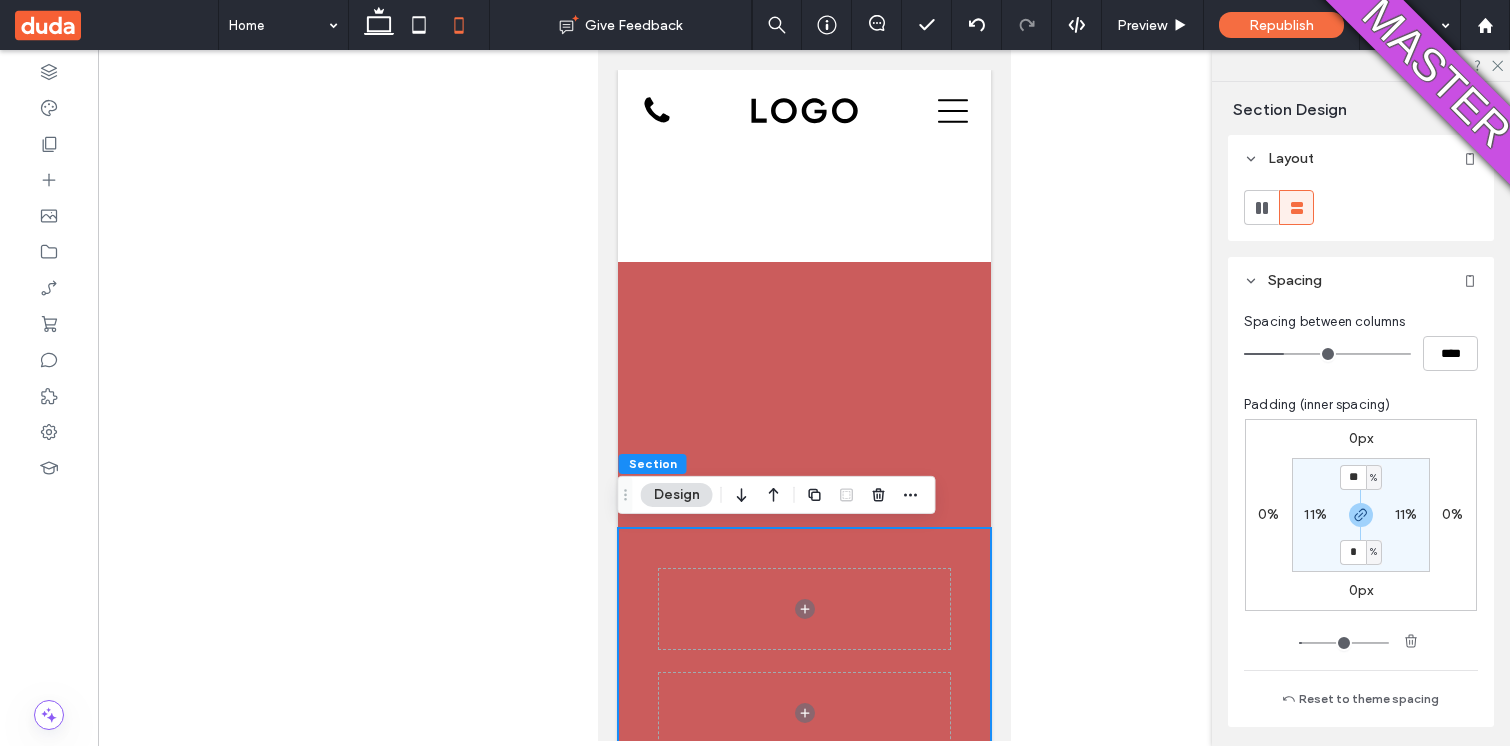 type on "*" 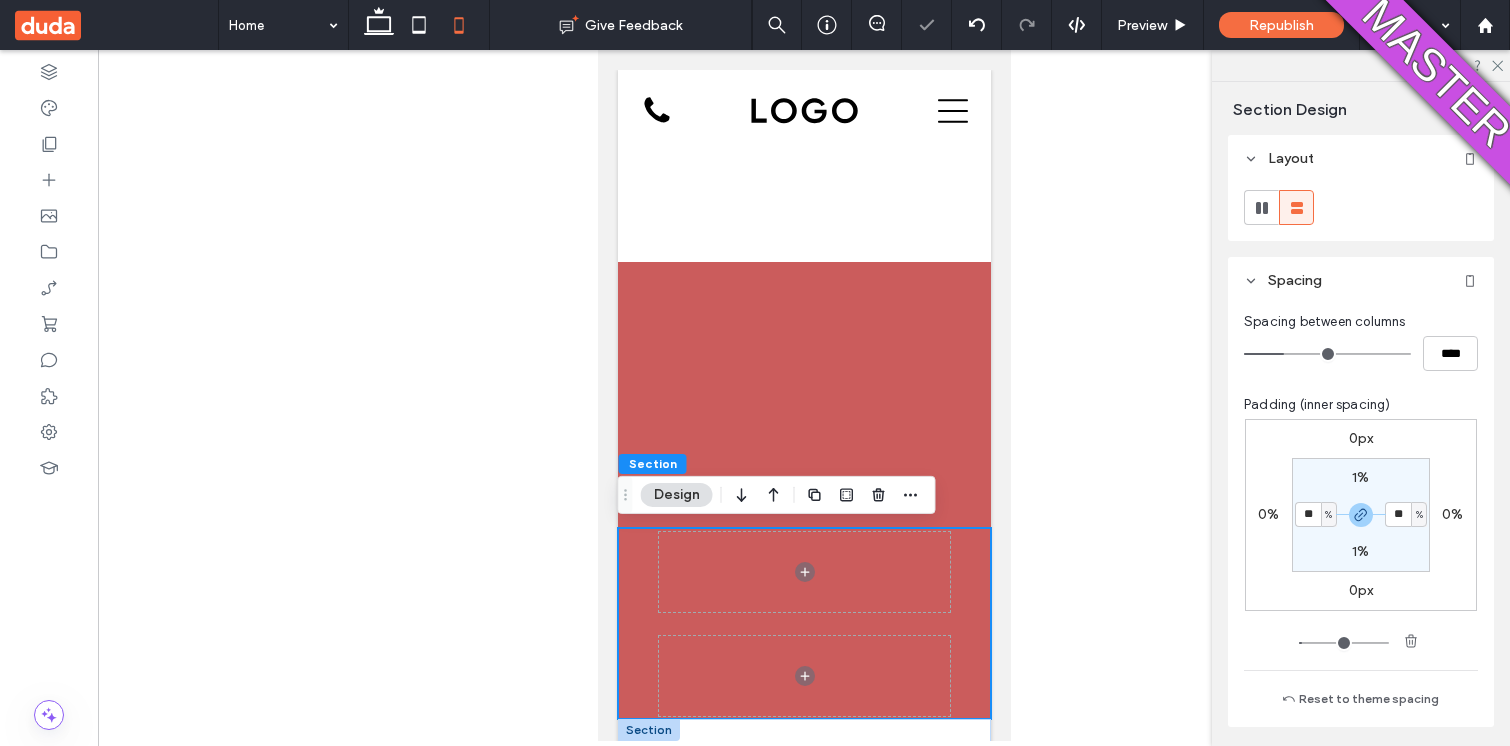 type on "**" 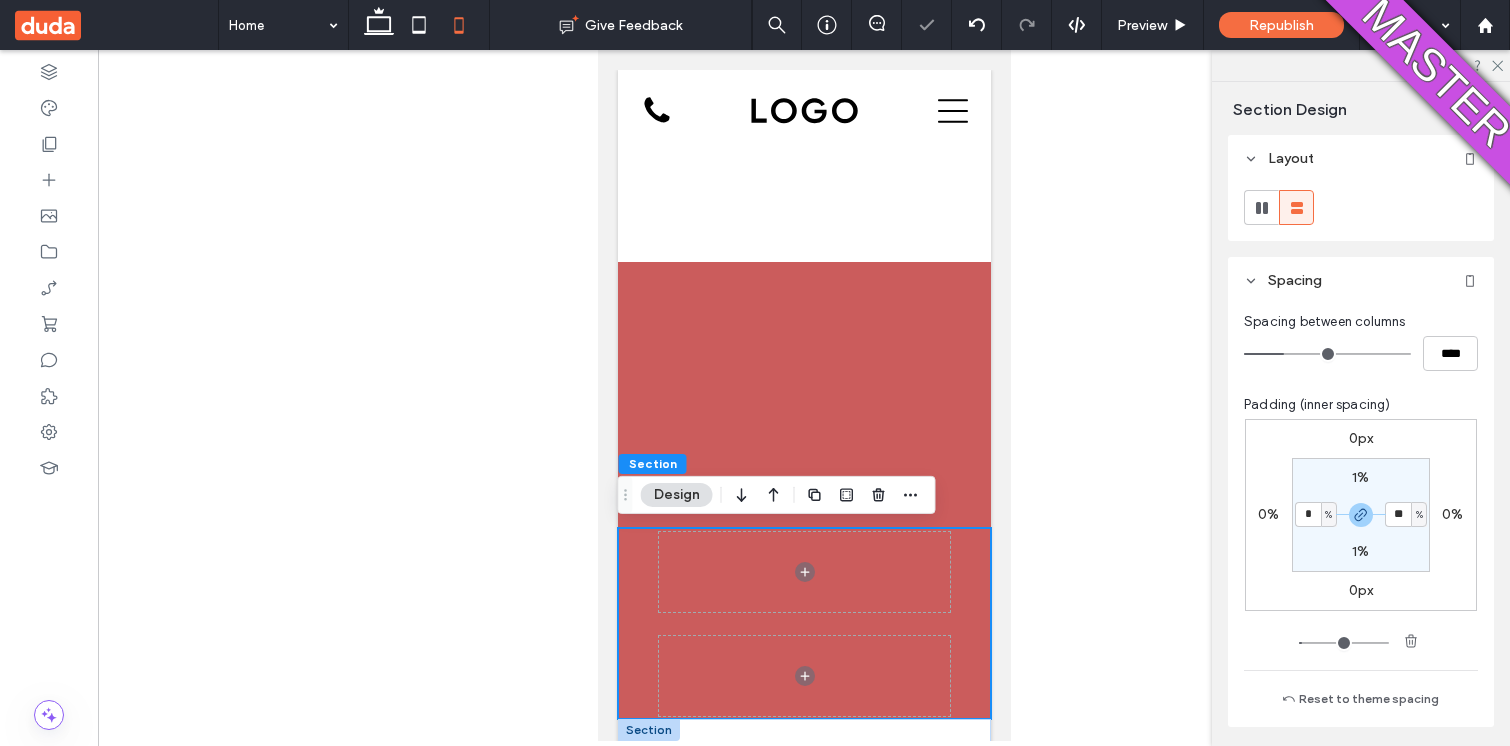 type on "*" 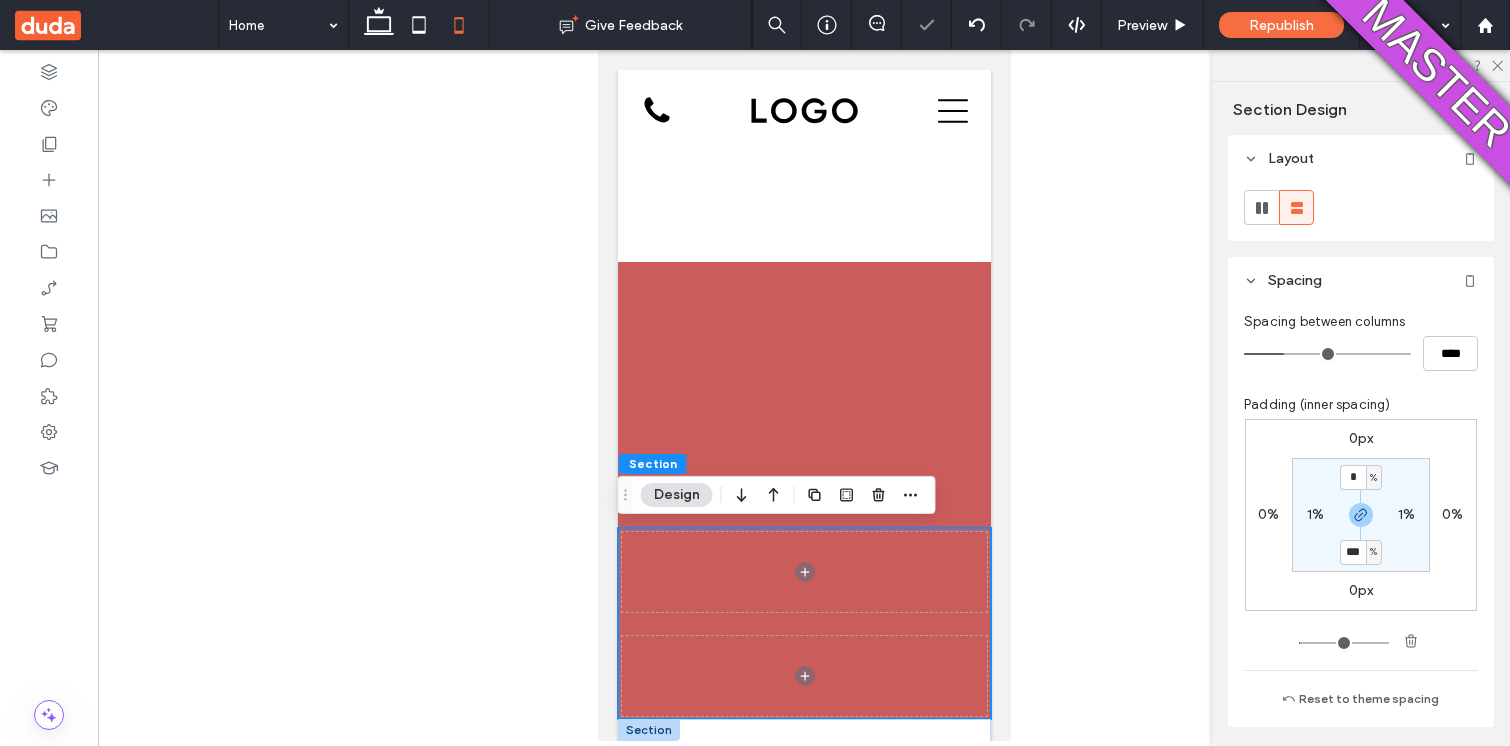 type on "***" 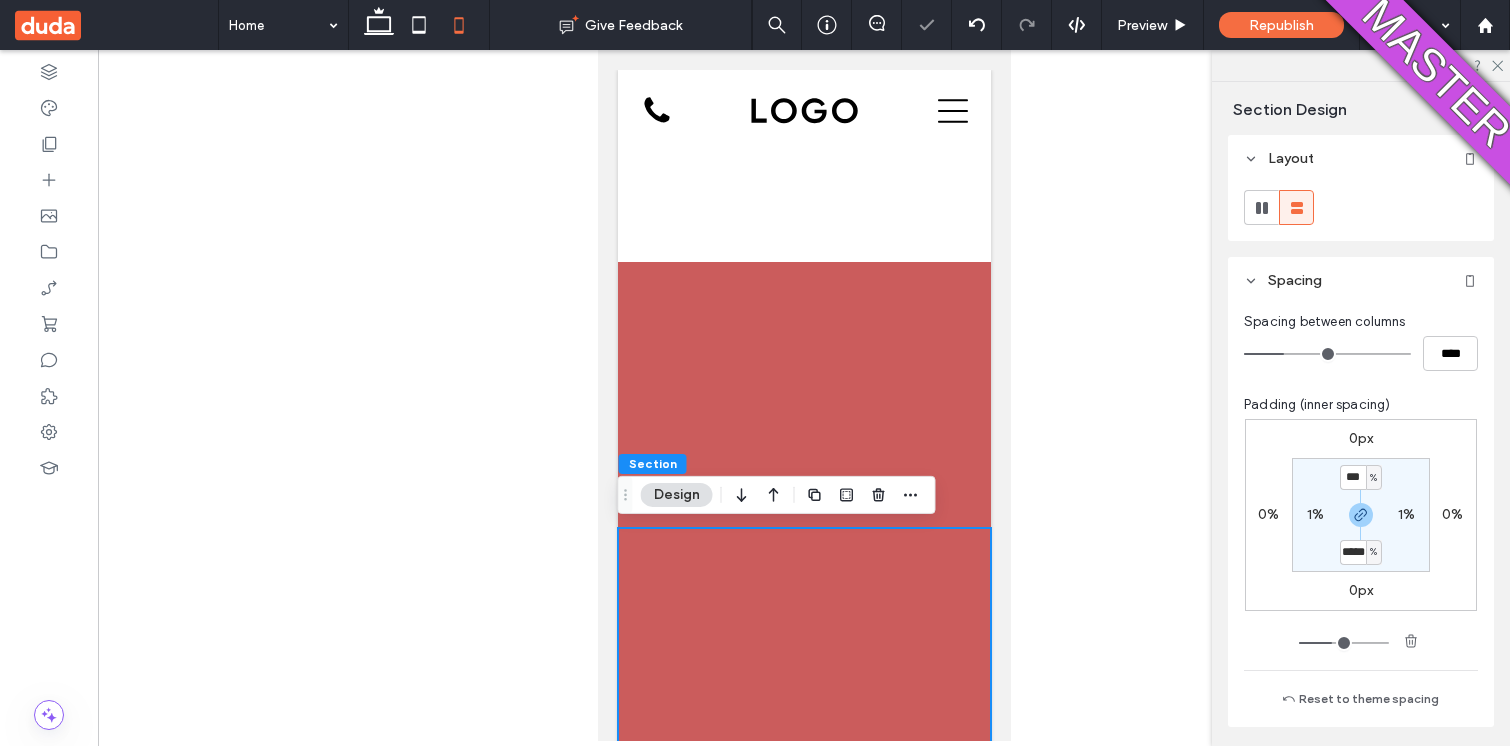 scroll, scrollTop: 0, scrollLeft: 0, axis: both 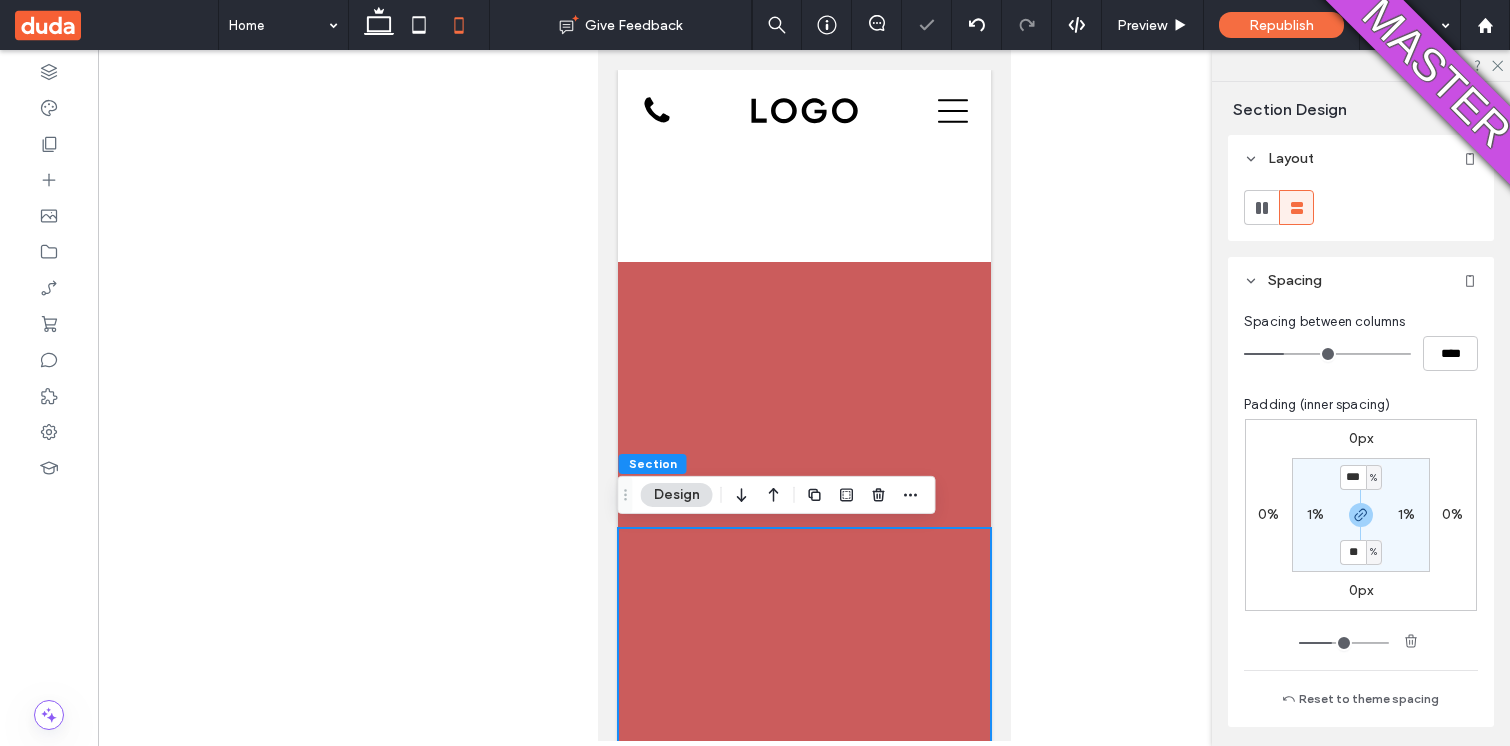 type on "*" 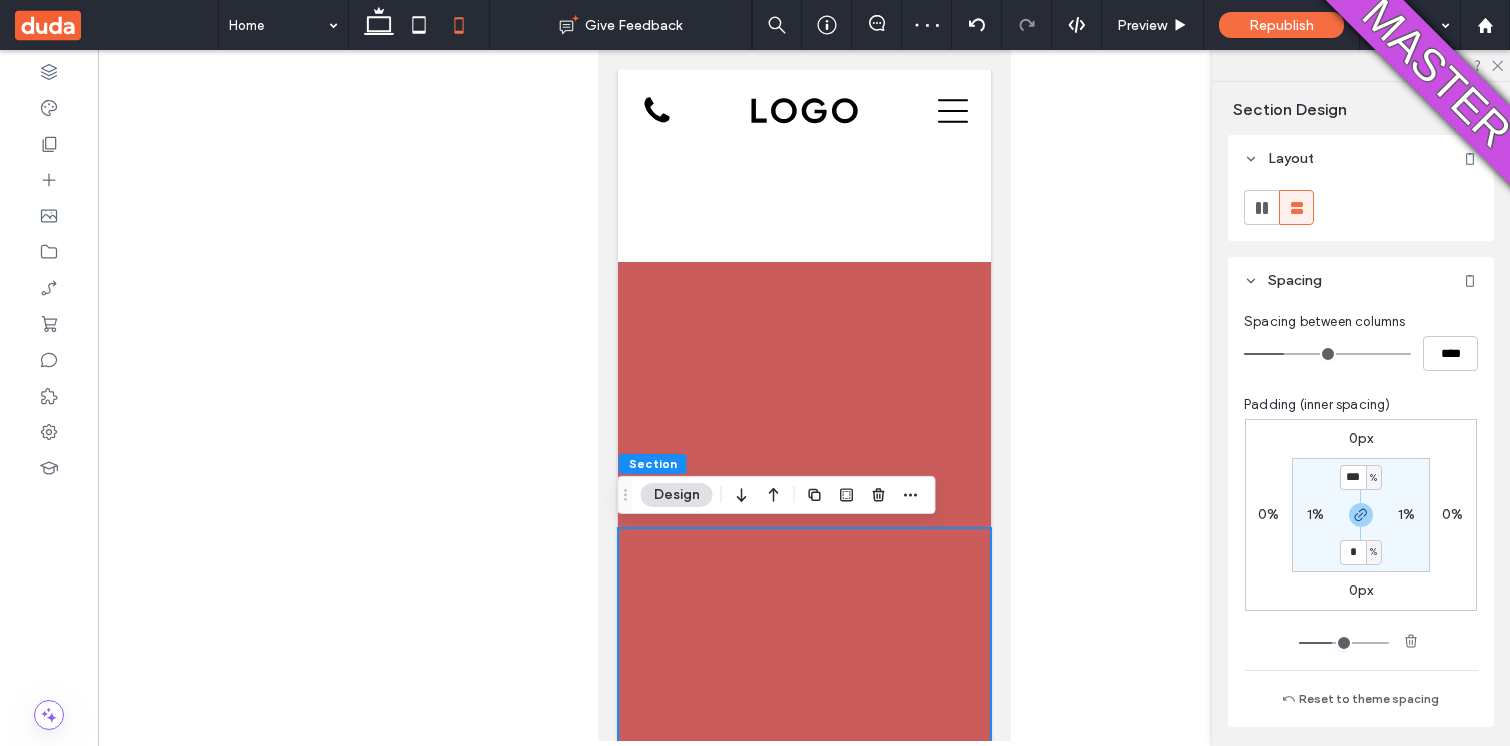 type on "*" 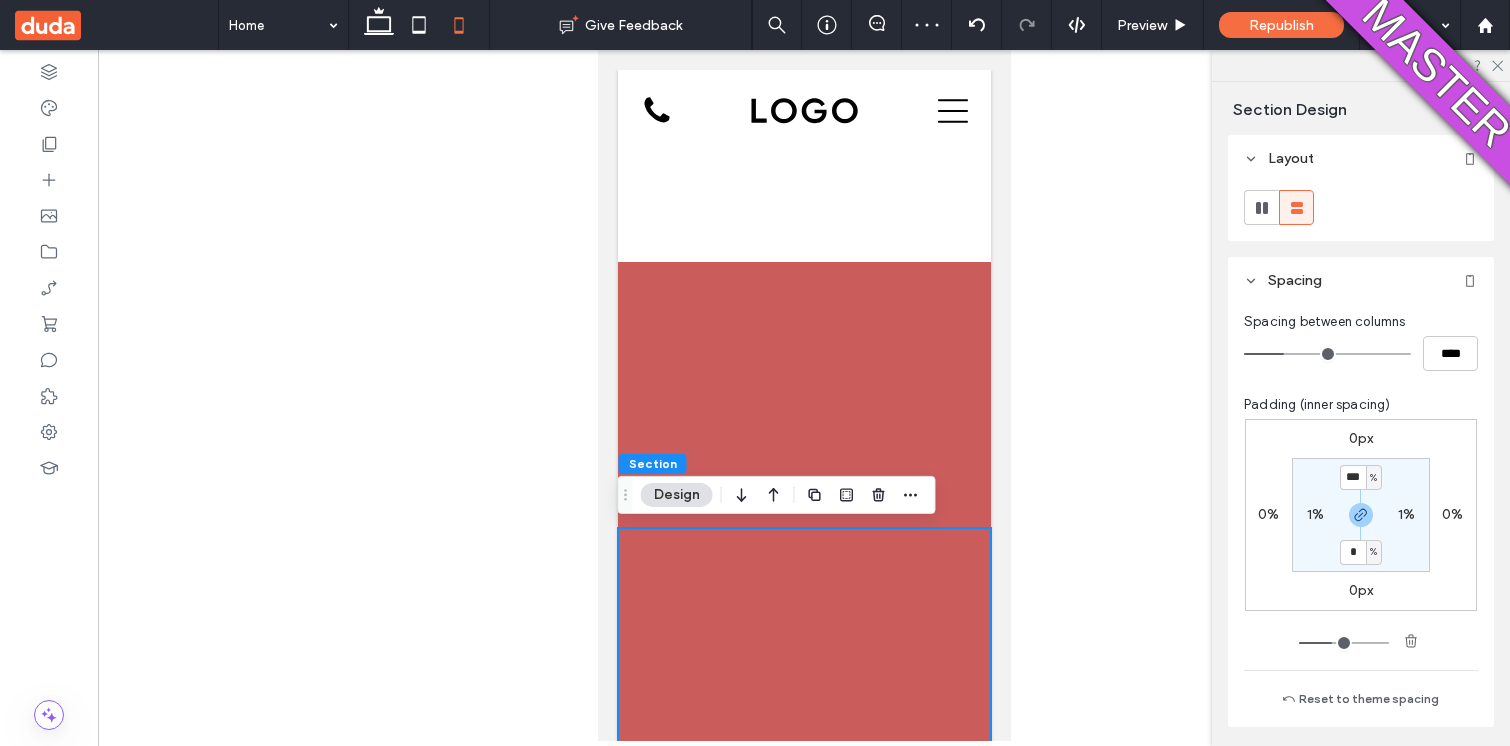 type on "*" 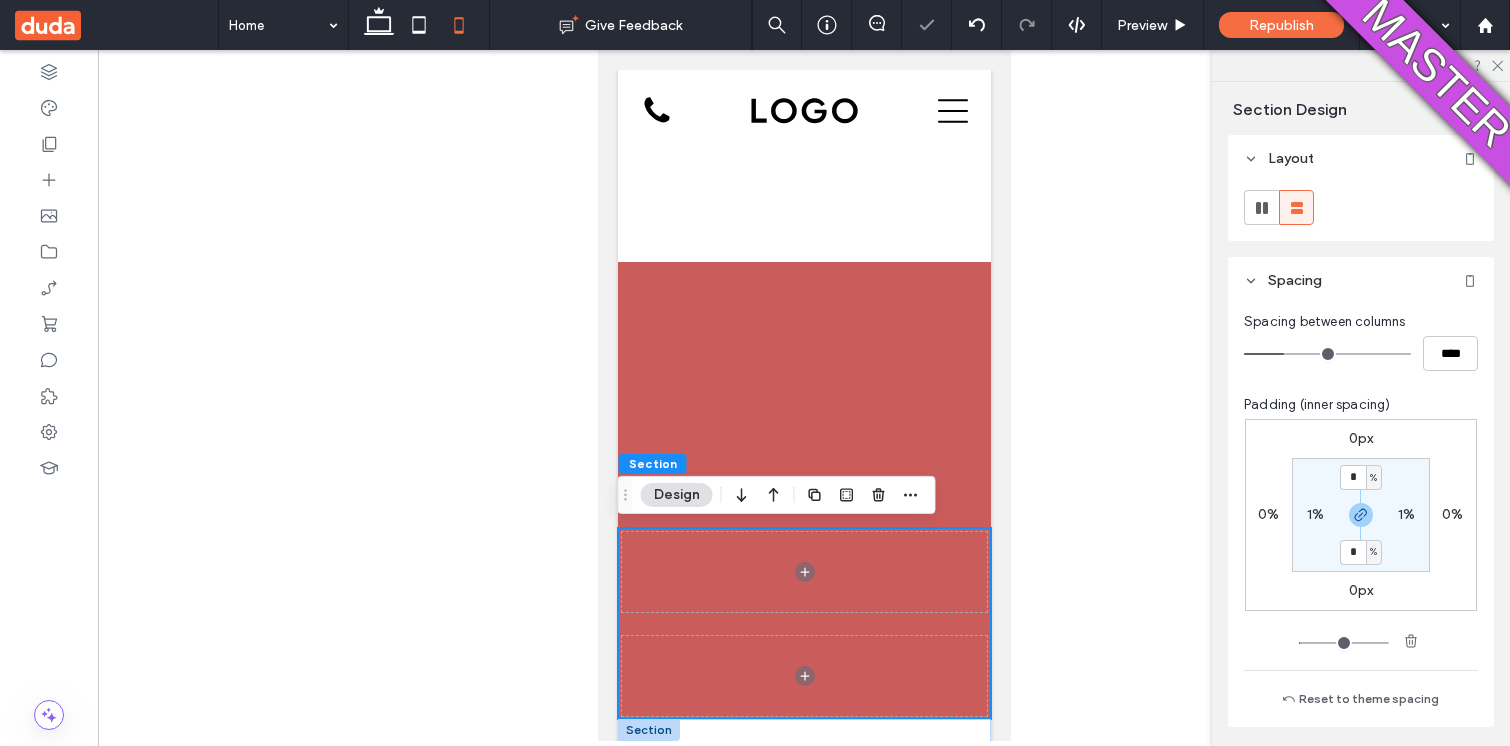 type 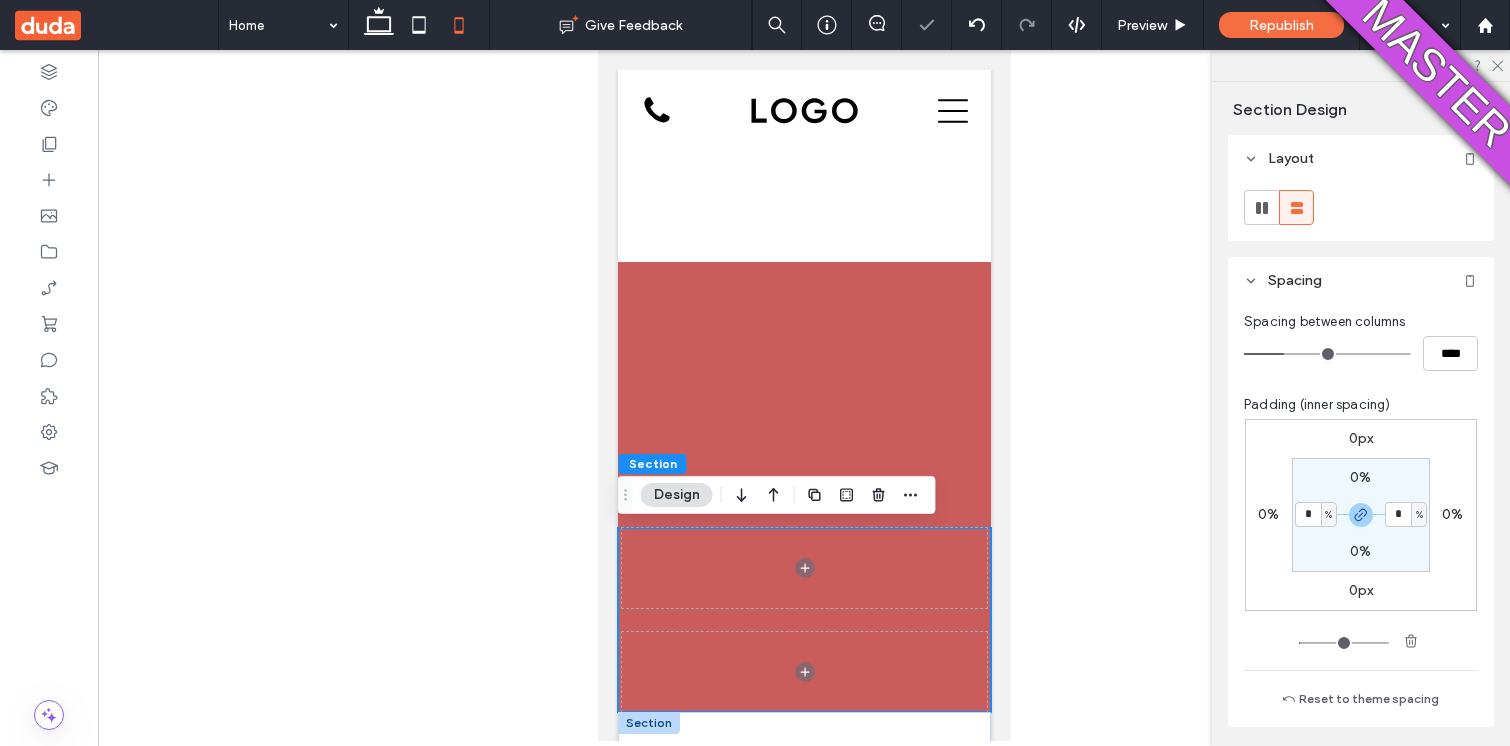 type 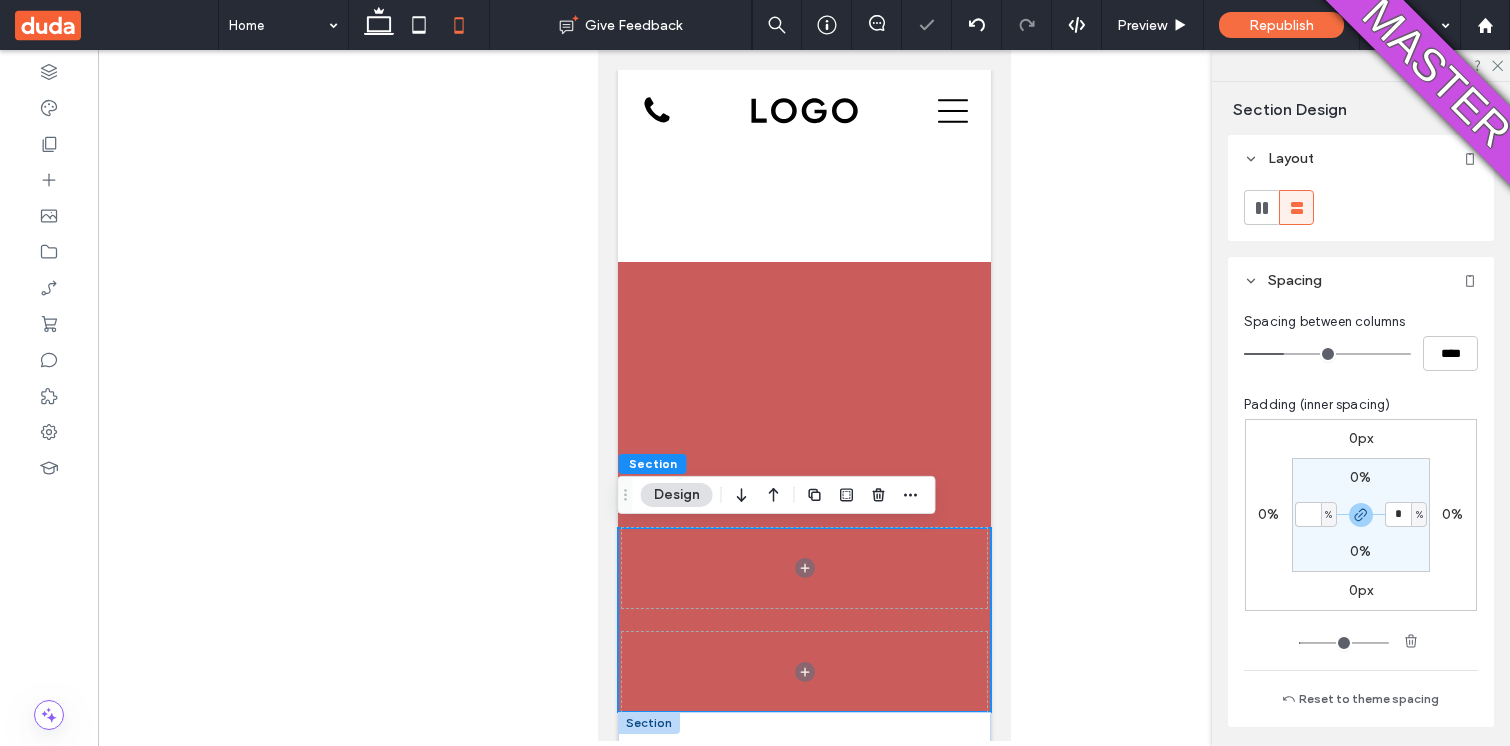 type on "*" 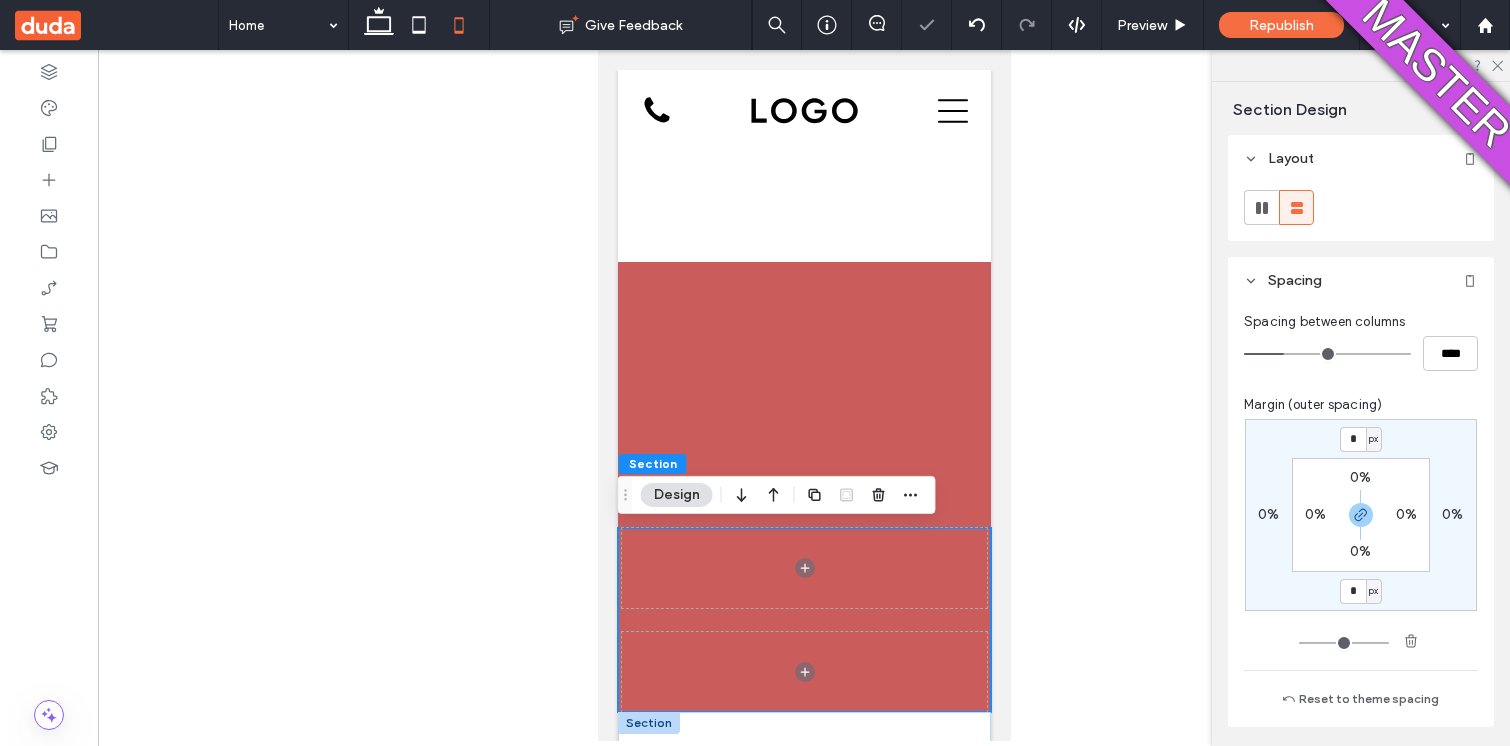 type 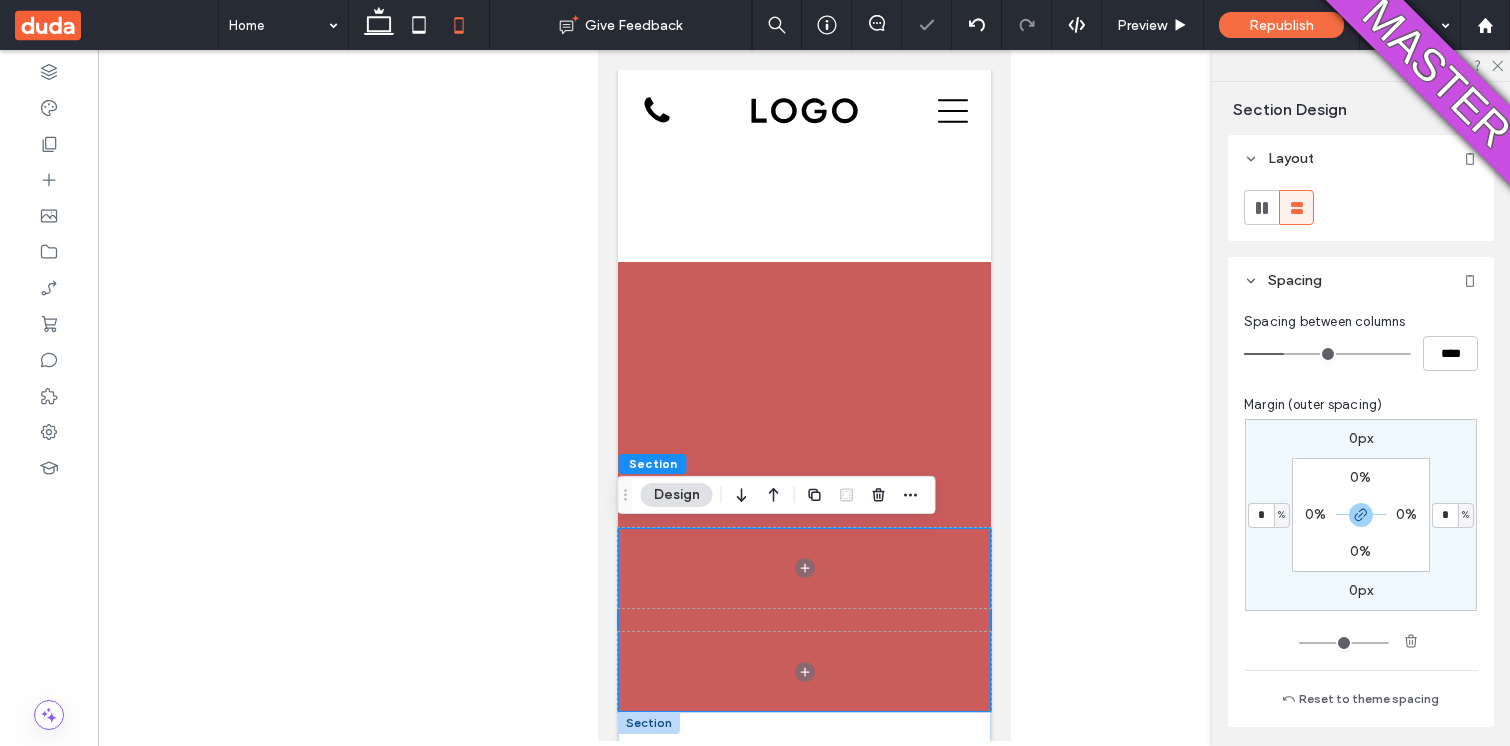 type 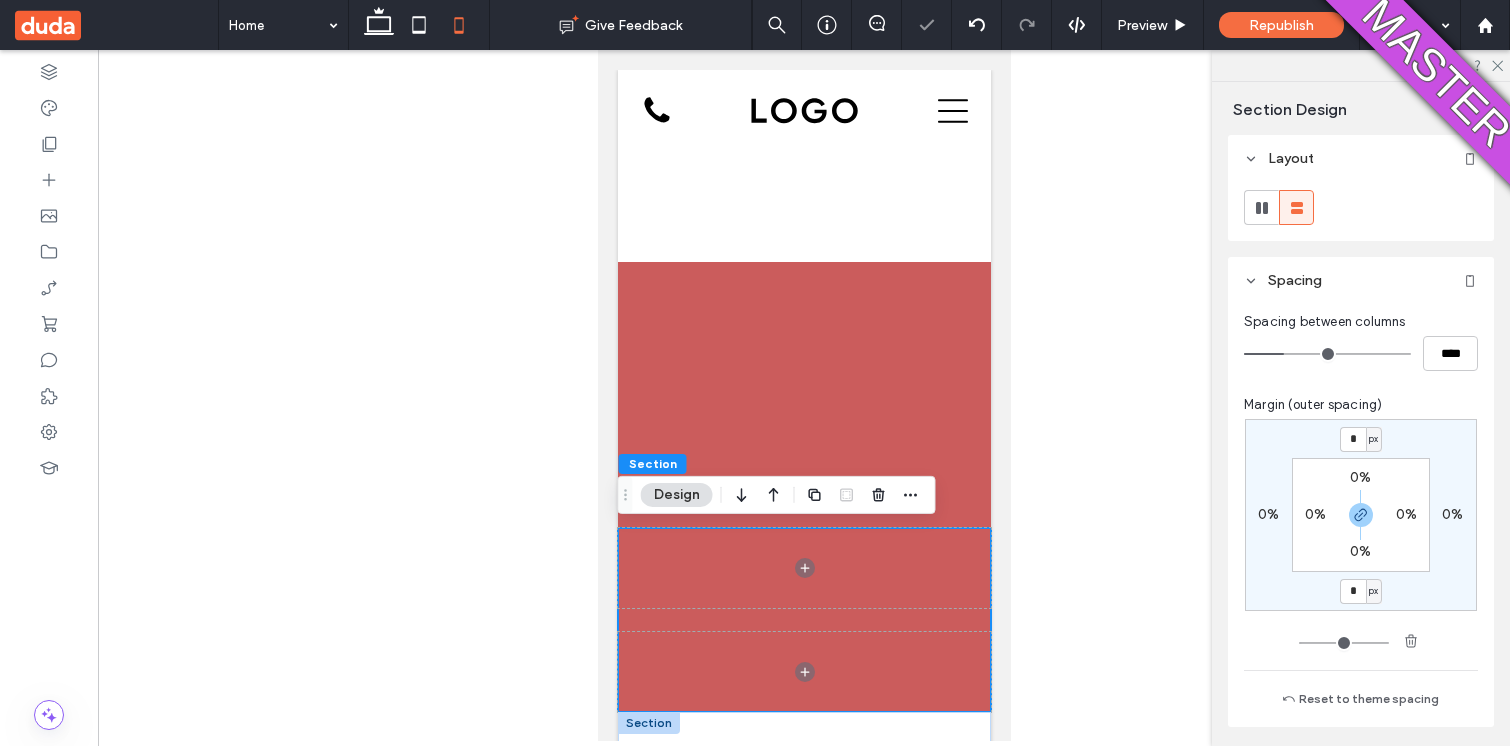 type 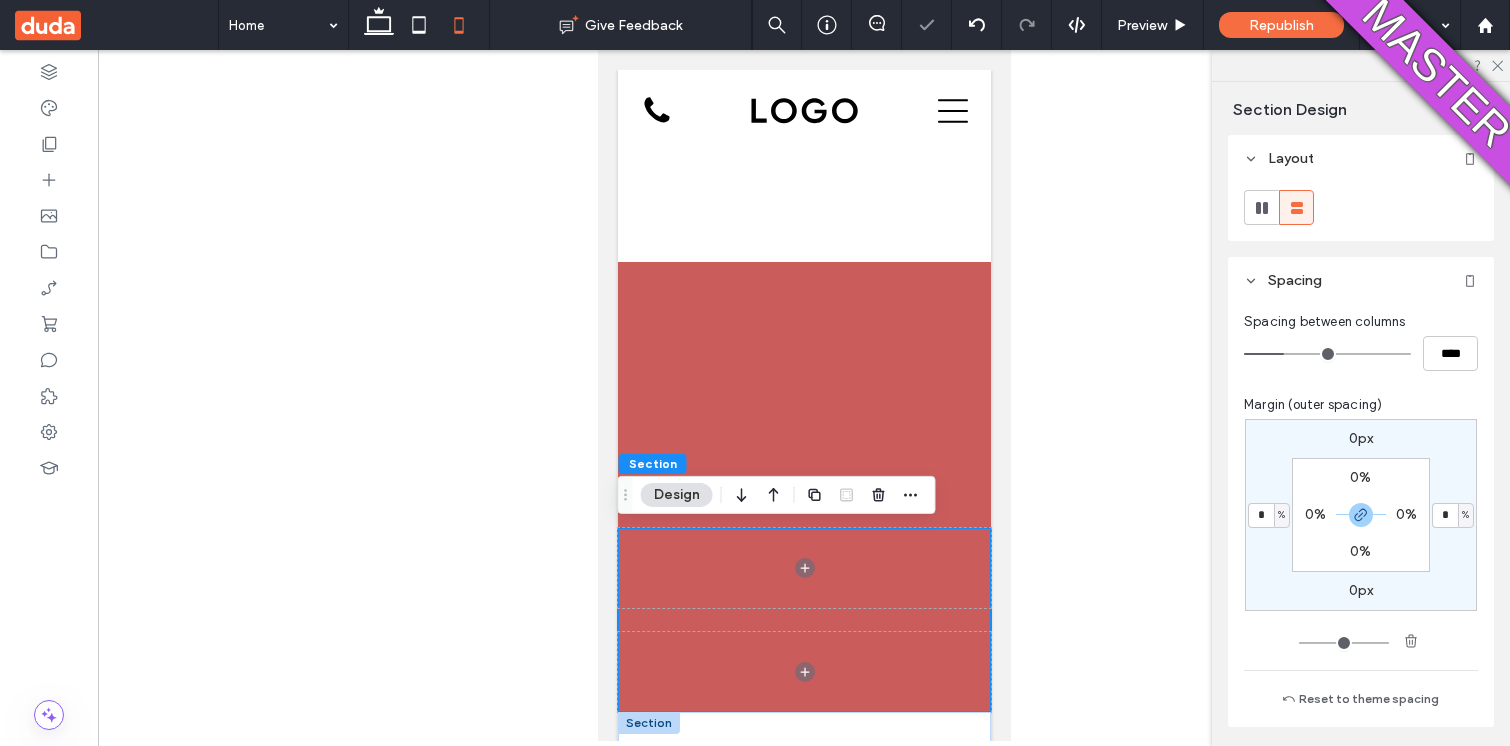 type 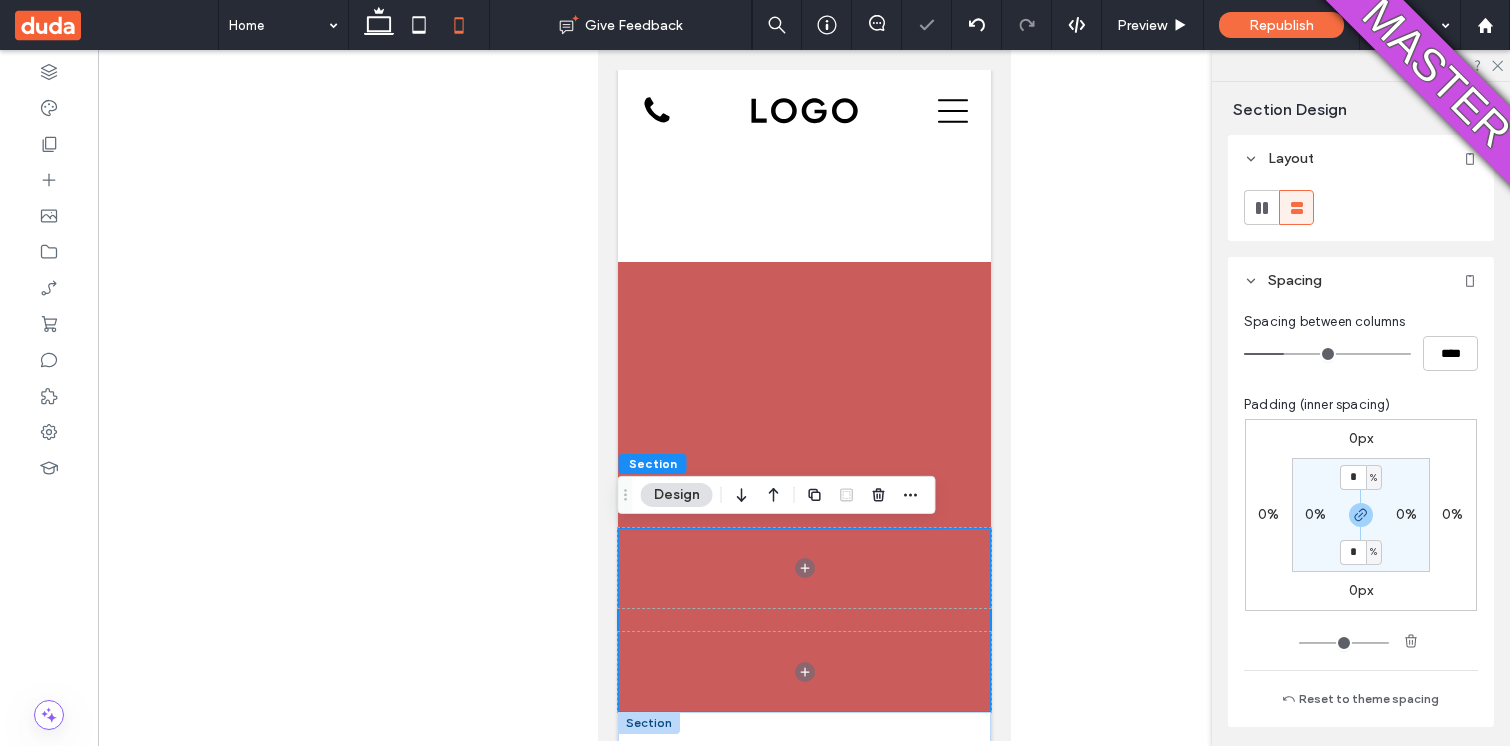 type 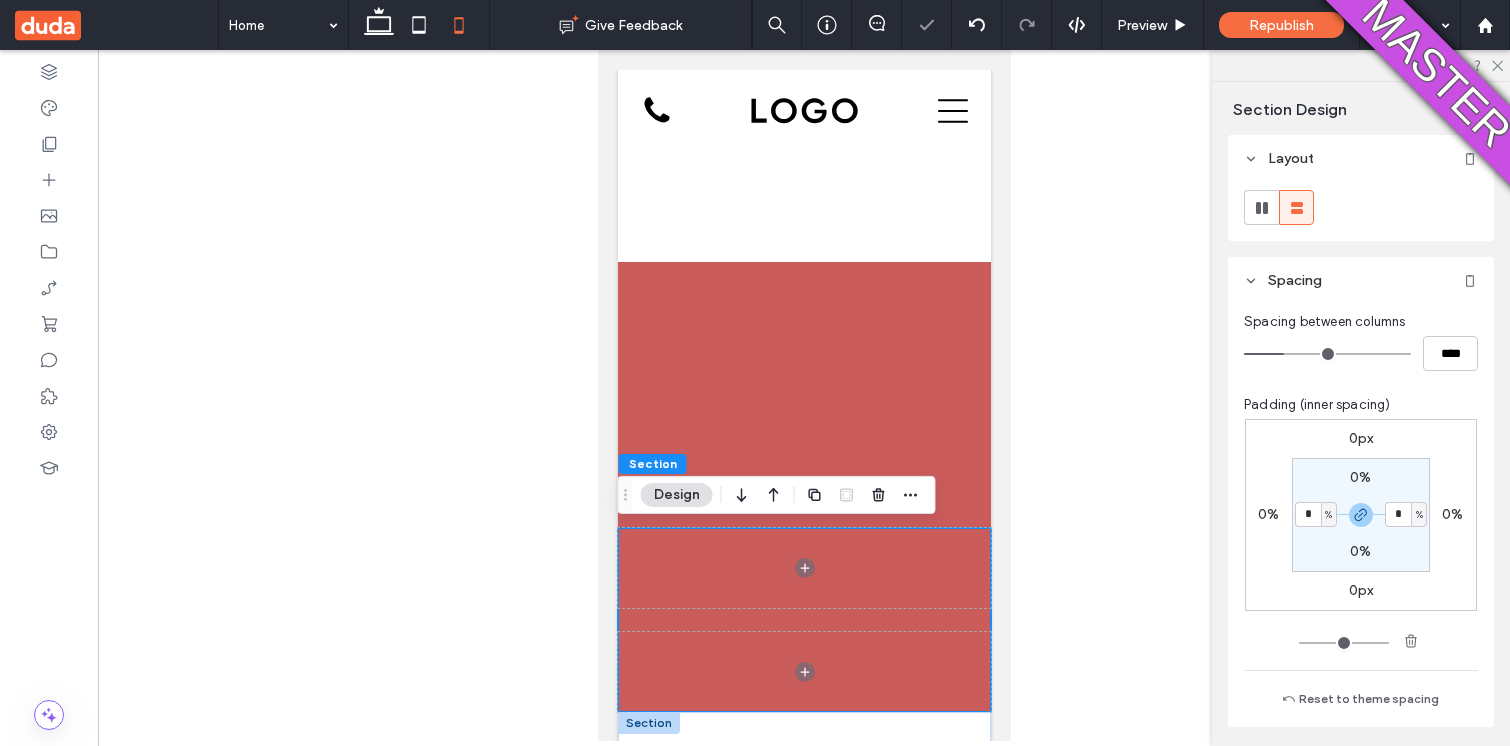 type 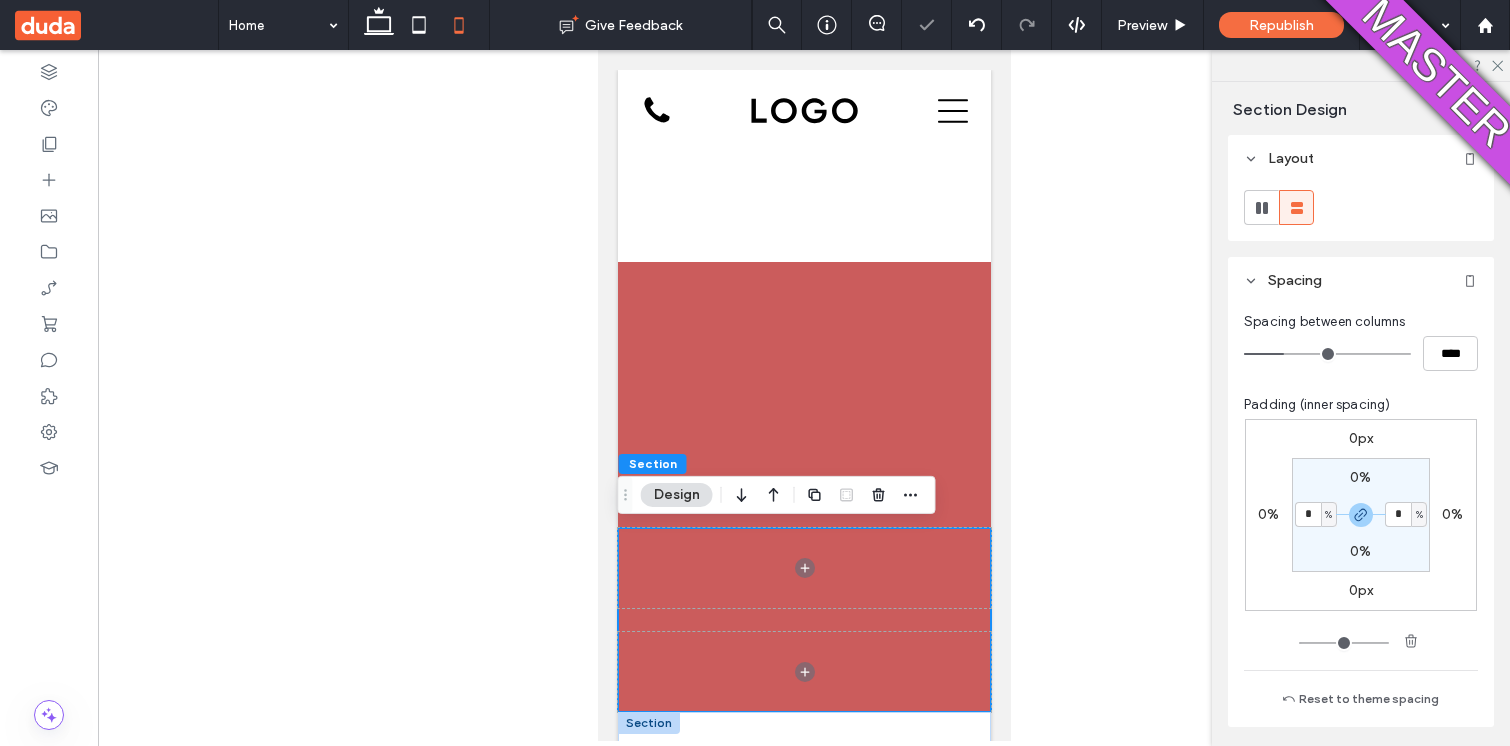 type 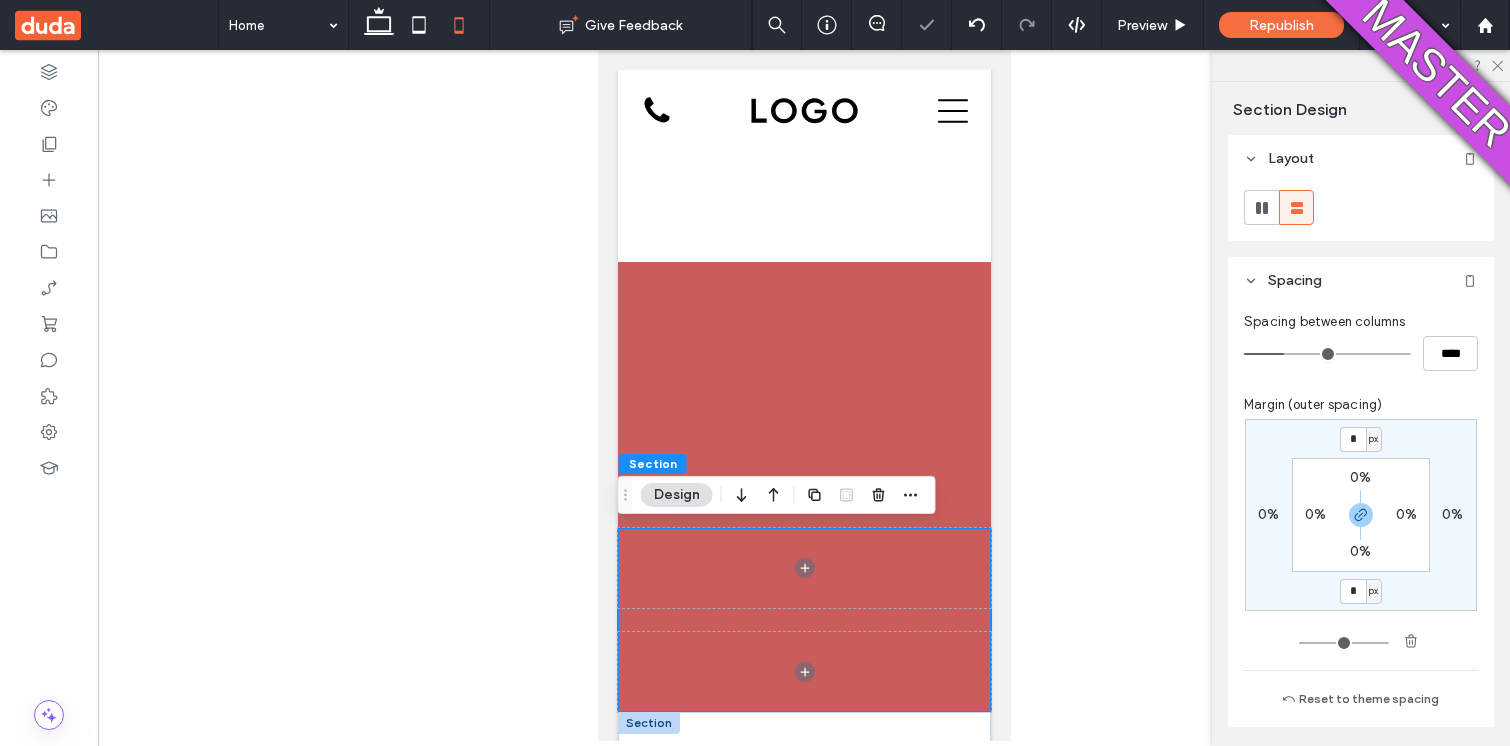 type 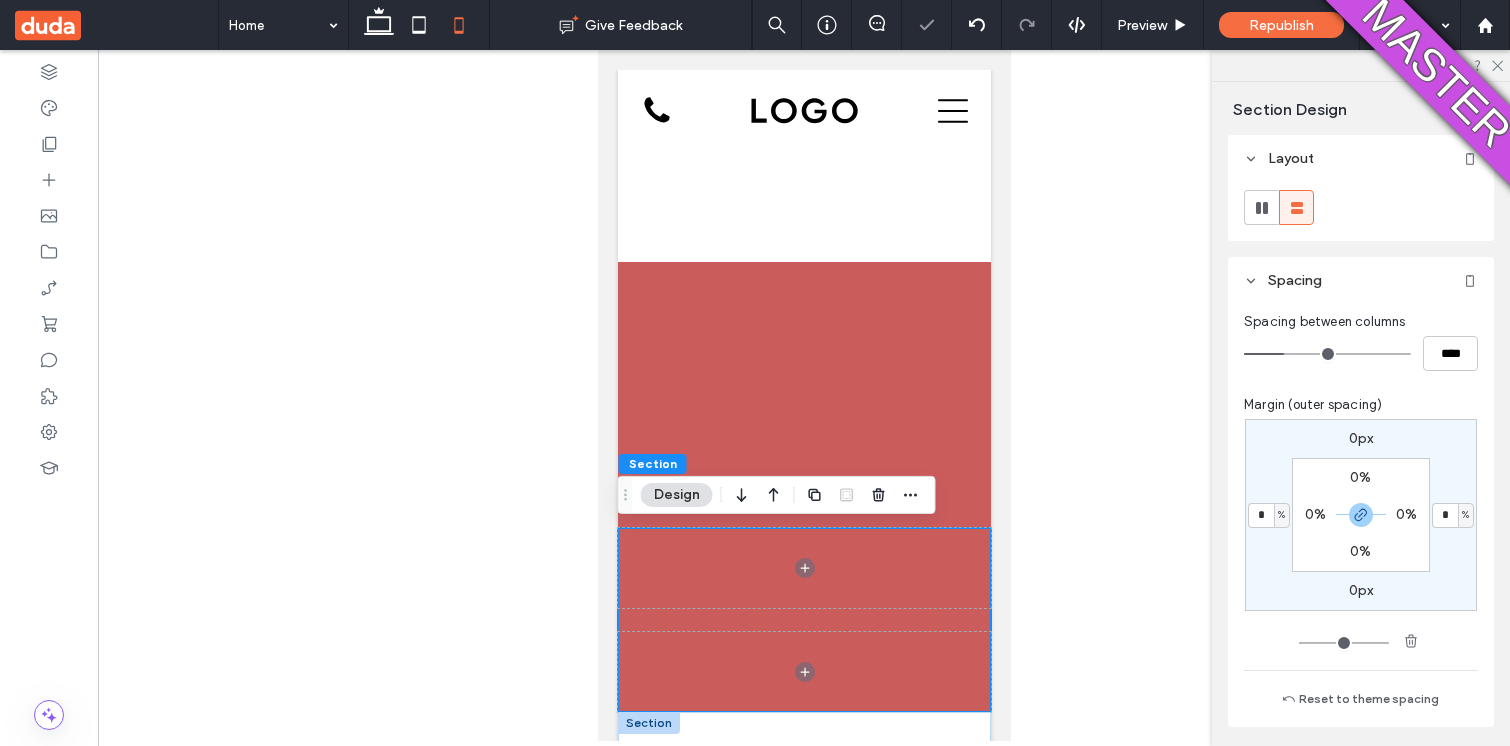 type 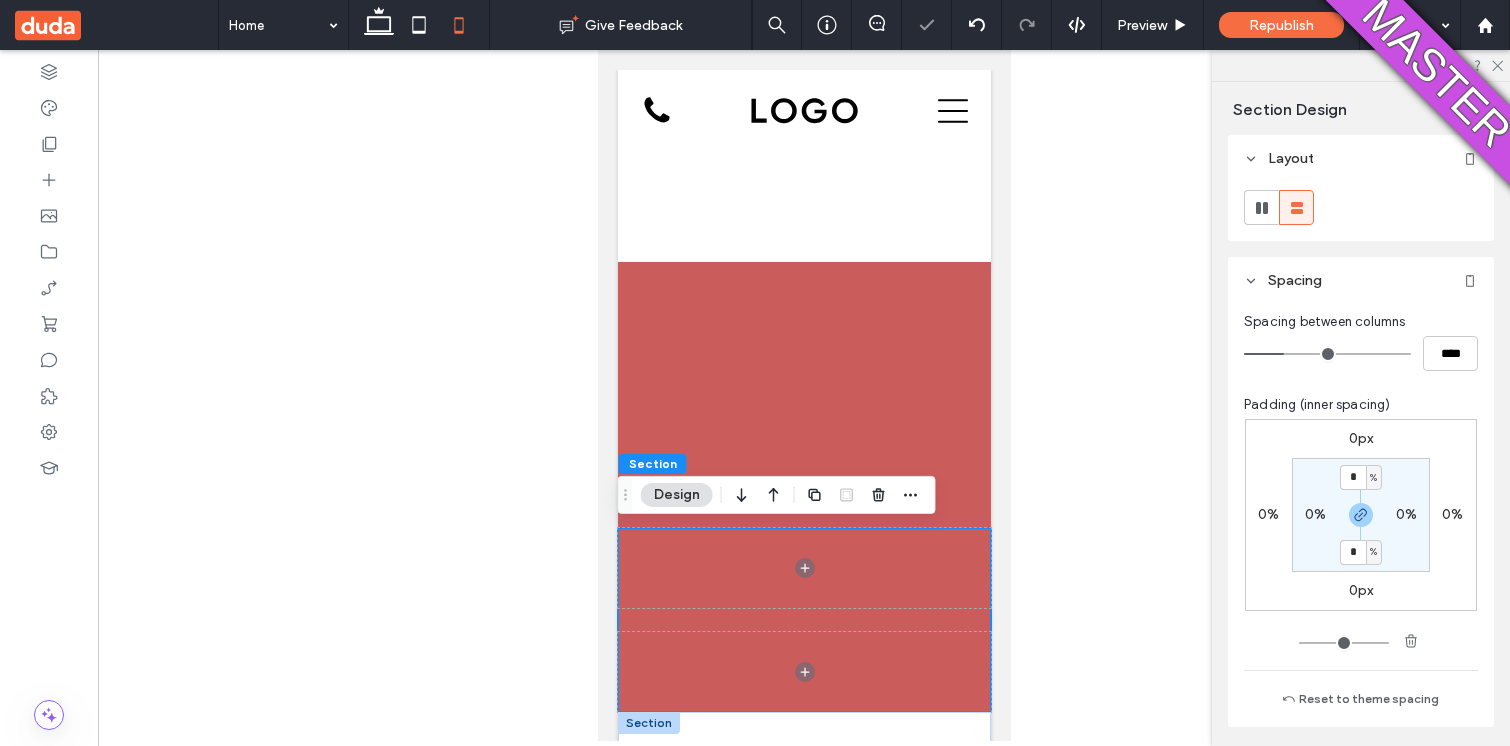 type 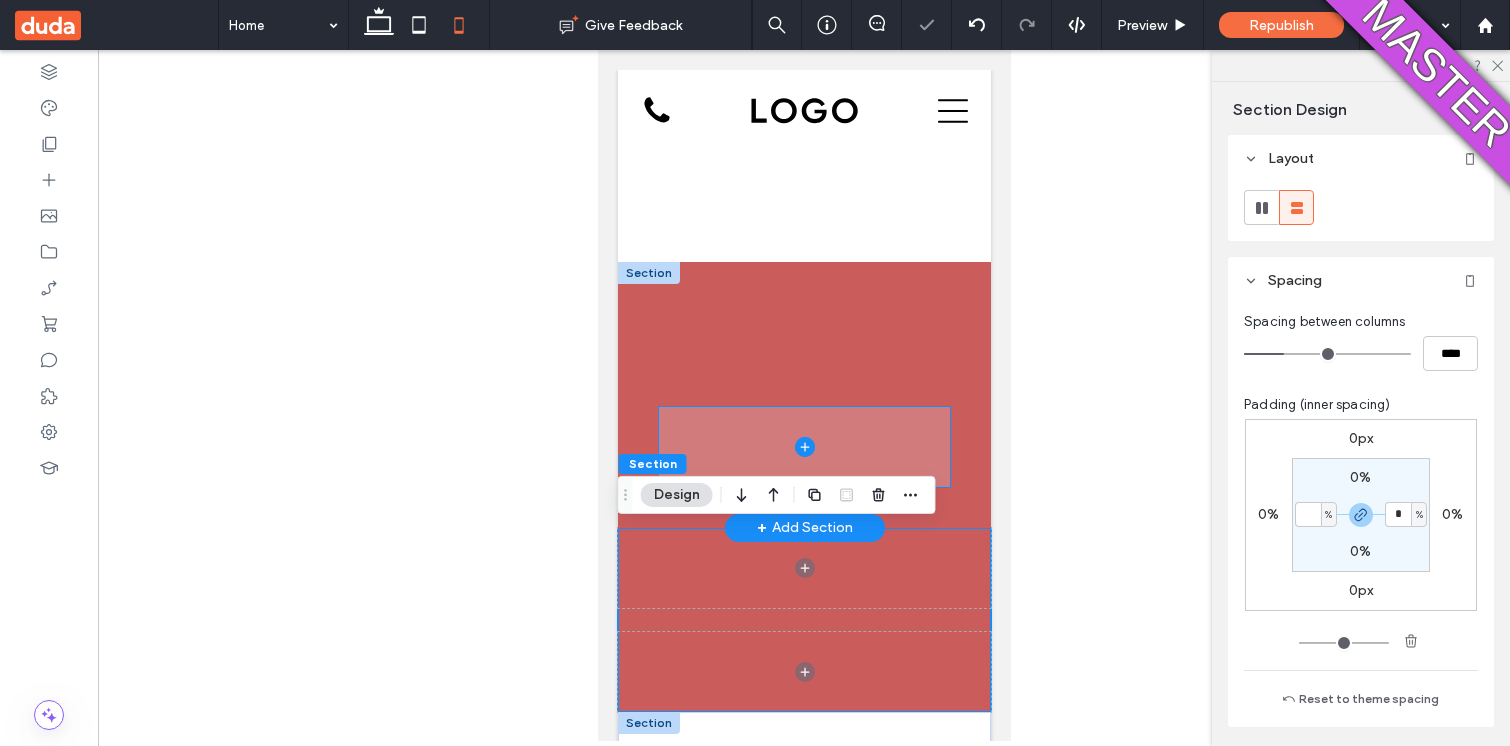type 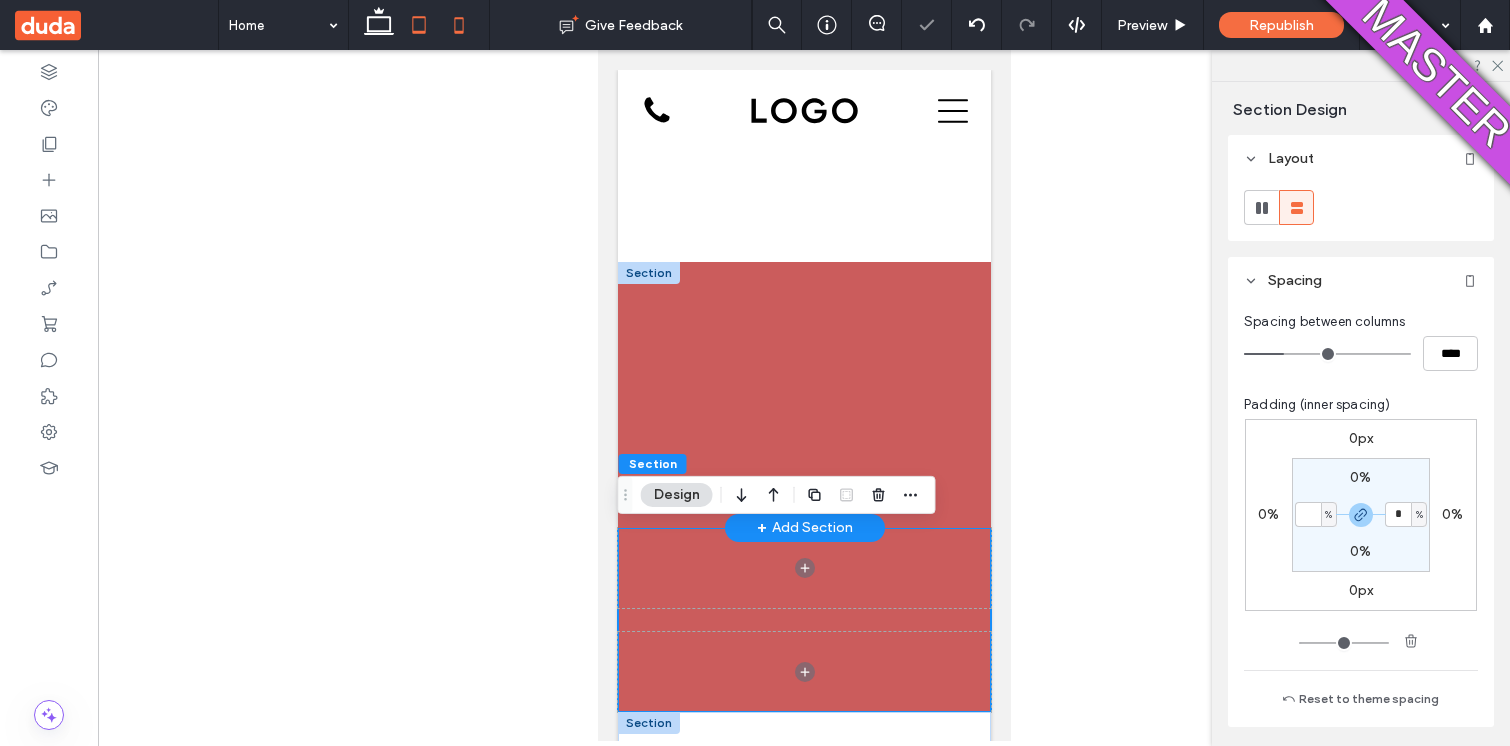click 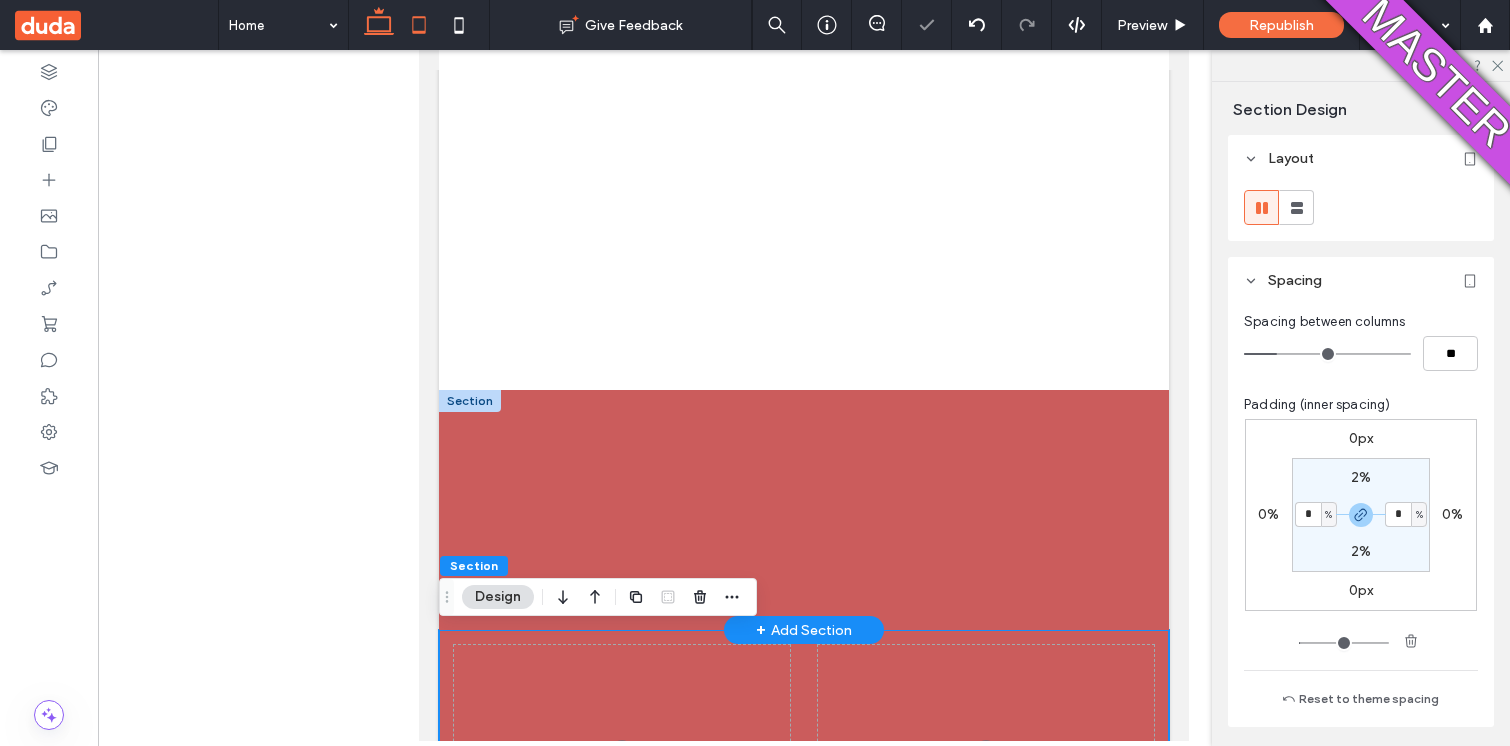 click 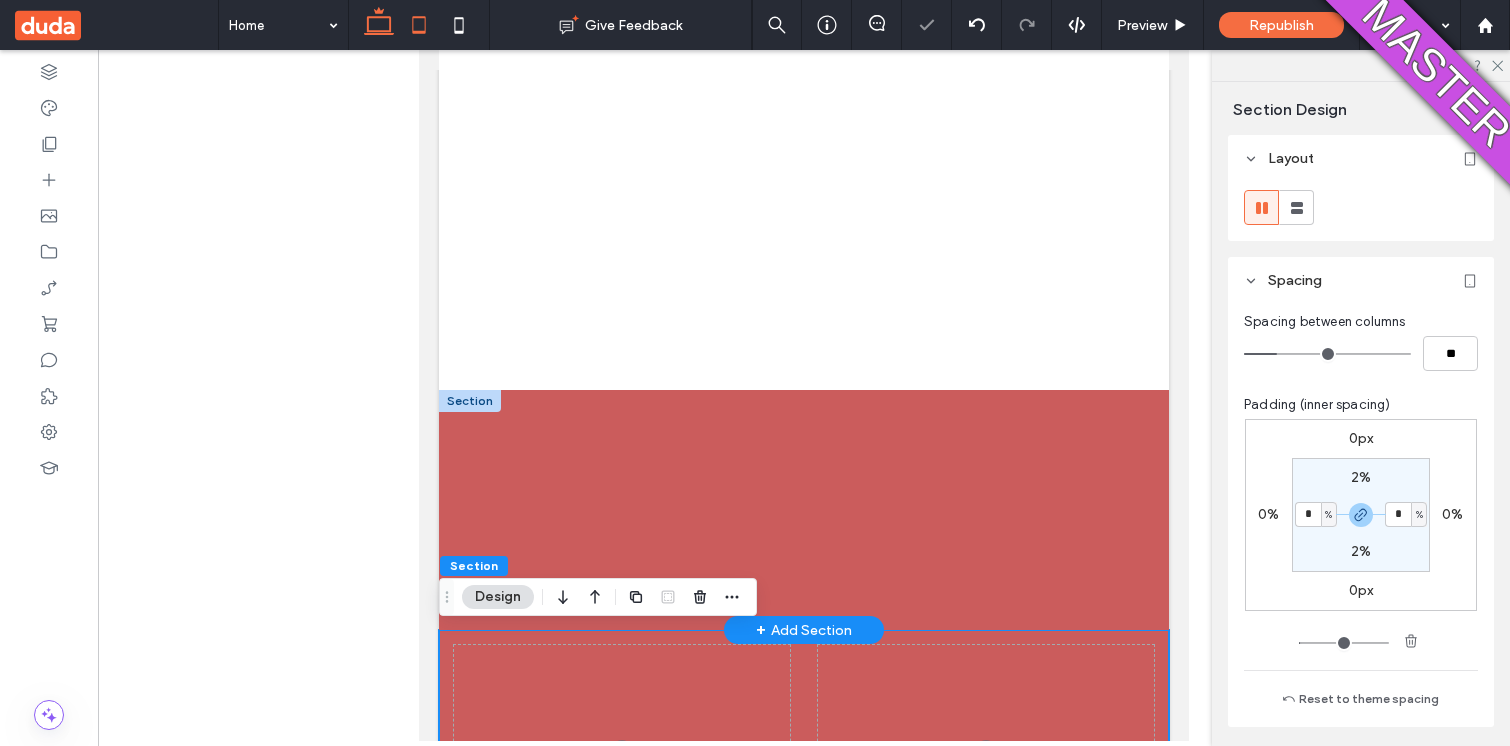 type on "*" 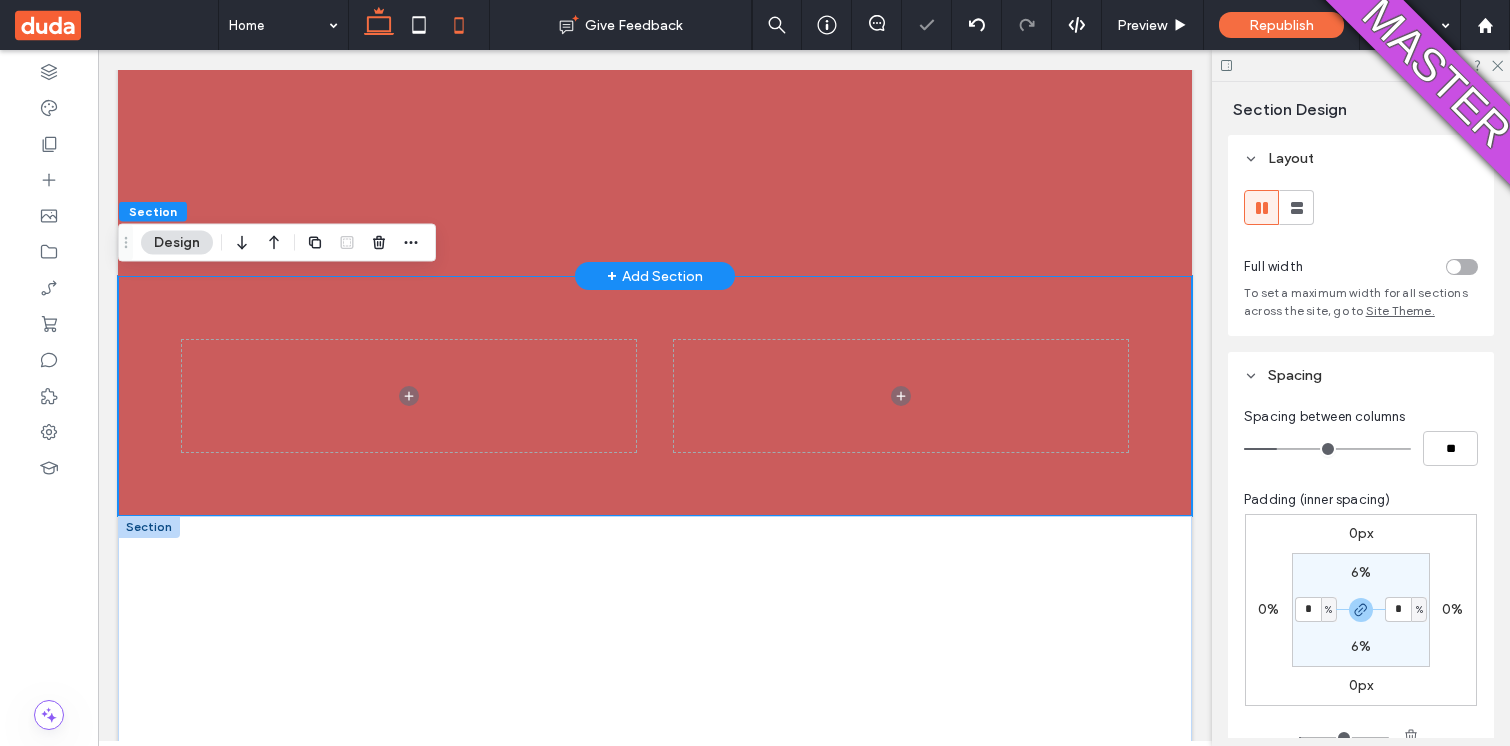 click 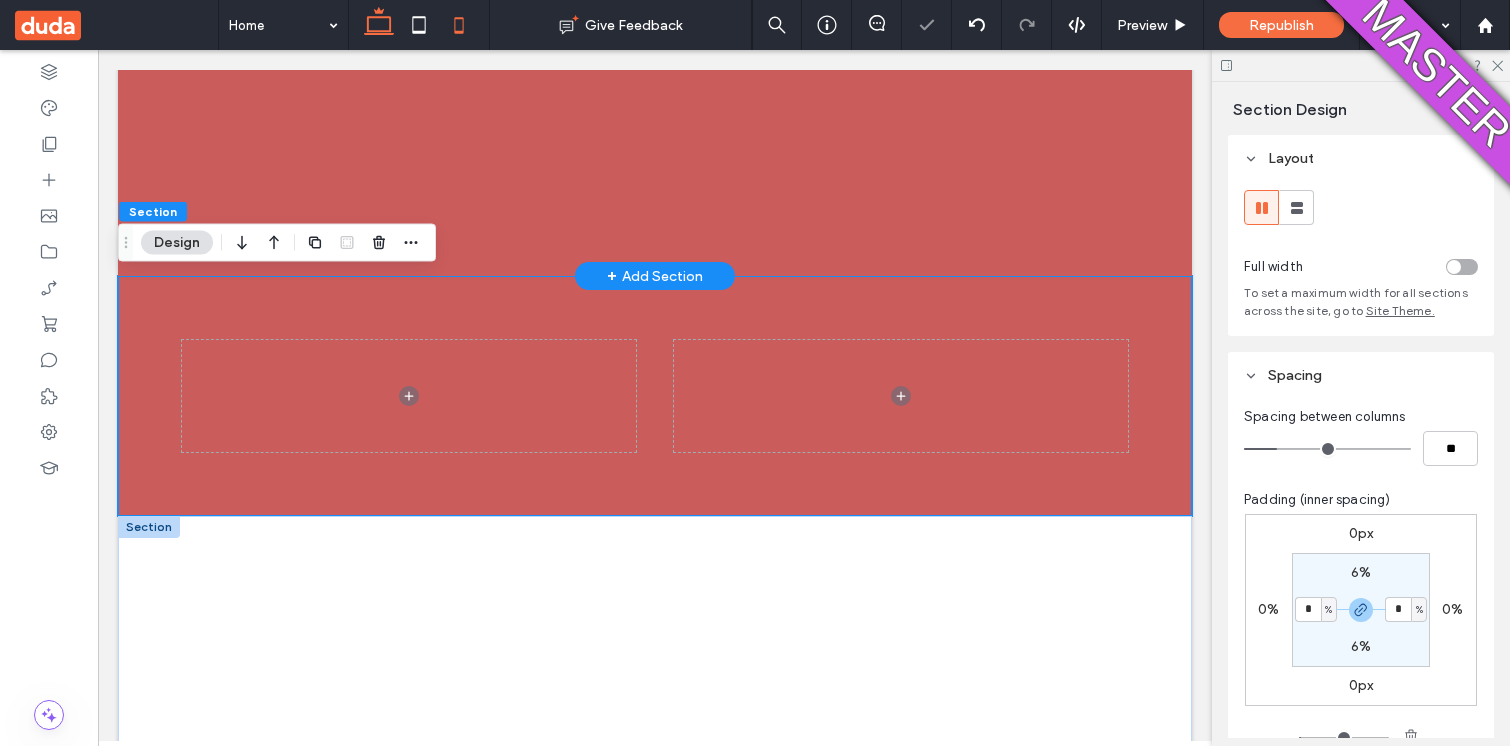 type on "*" 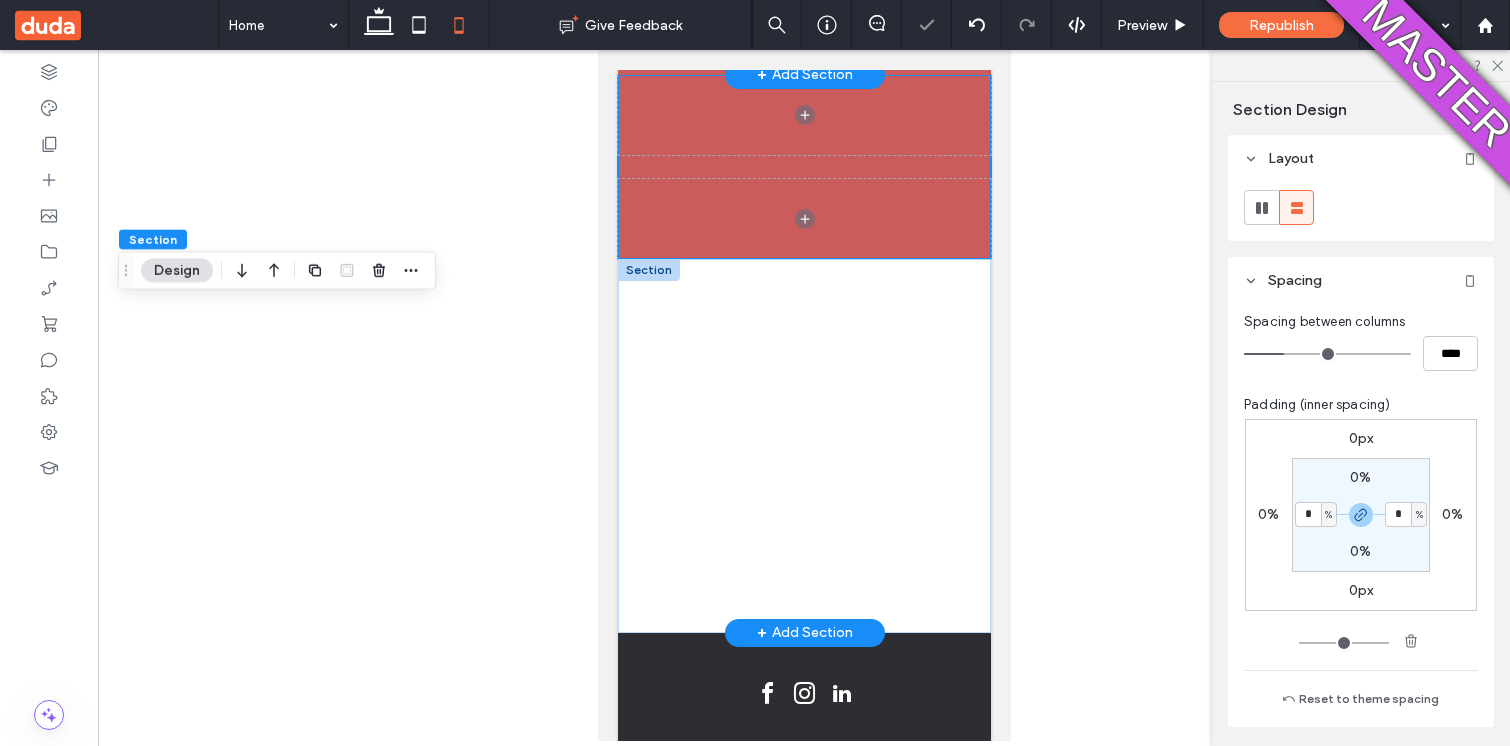scroll, scrollTop: 224, scrollLeft: 0, axis: vertical 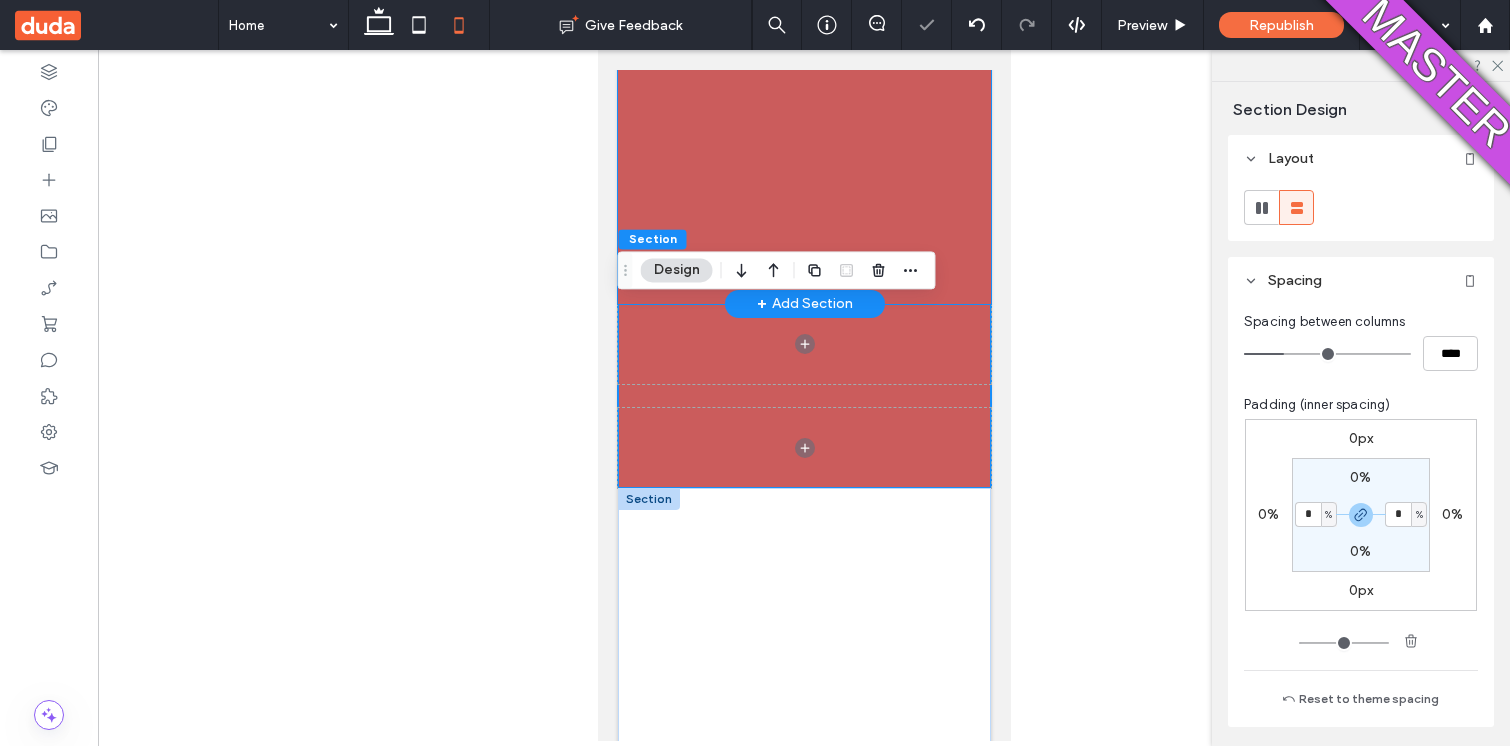 click at bounding box center (803, 171) 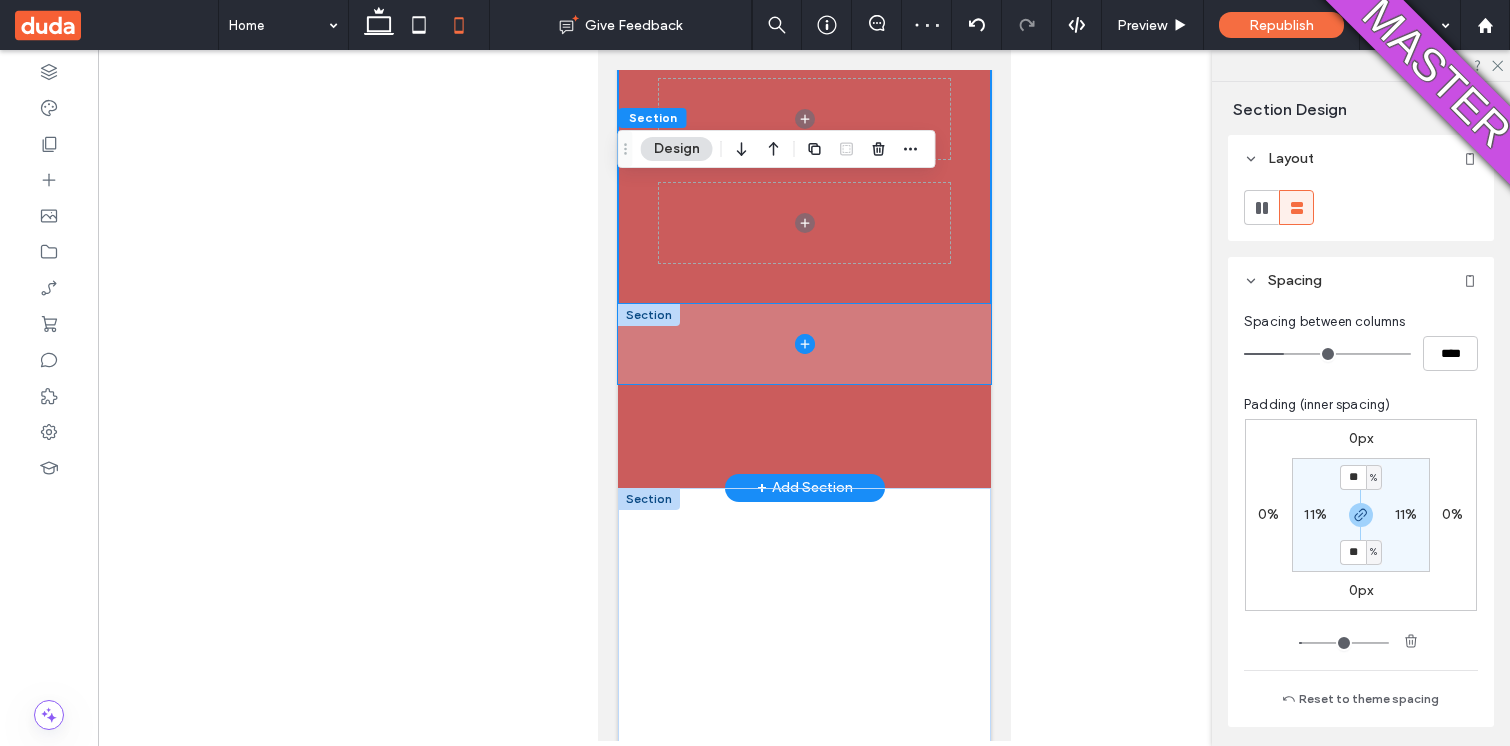 click at bounding box center (803, 344) 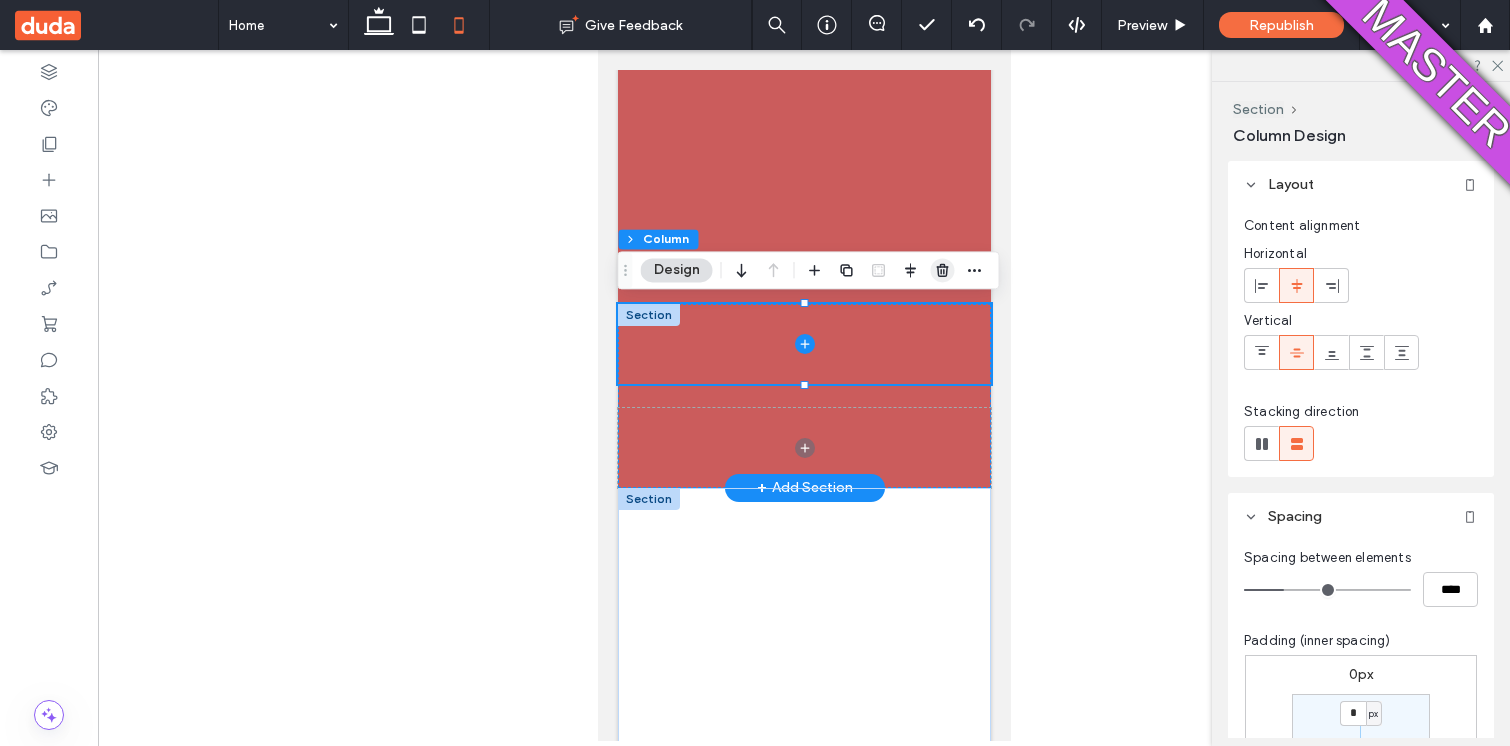 click 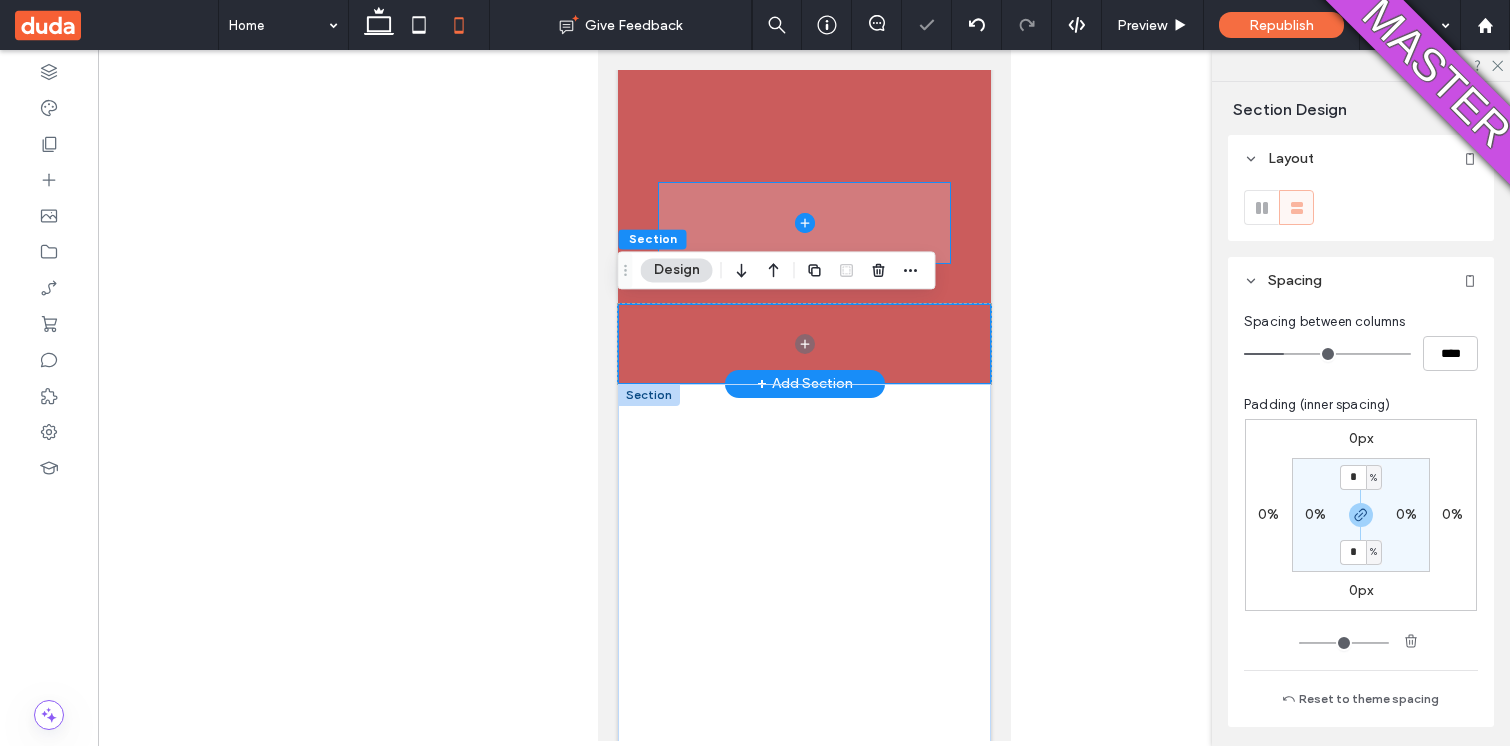 click at bounding box center [803, 223] 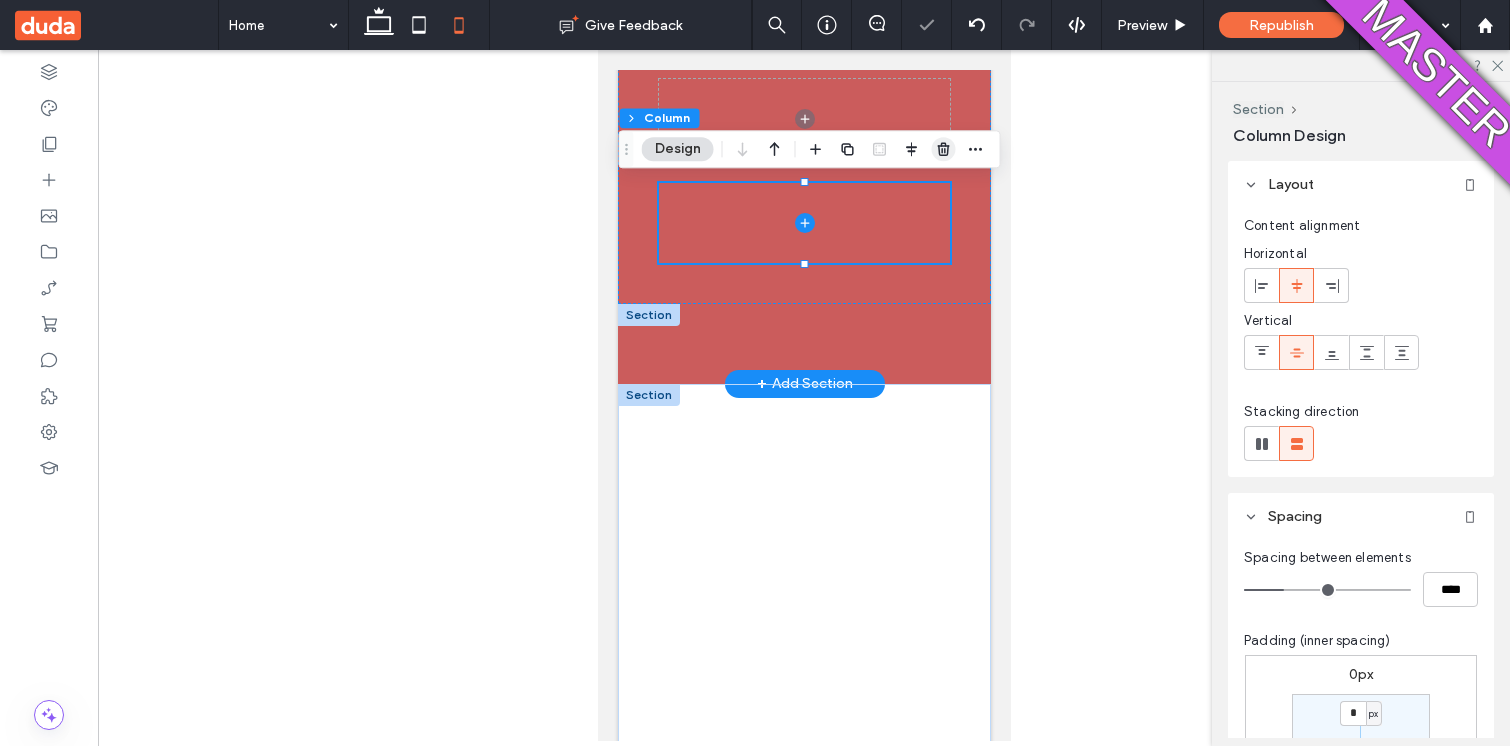 click at bounding box center (944, 149) 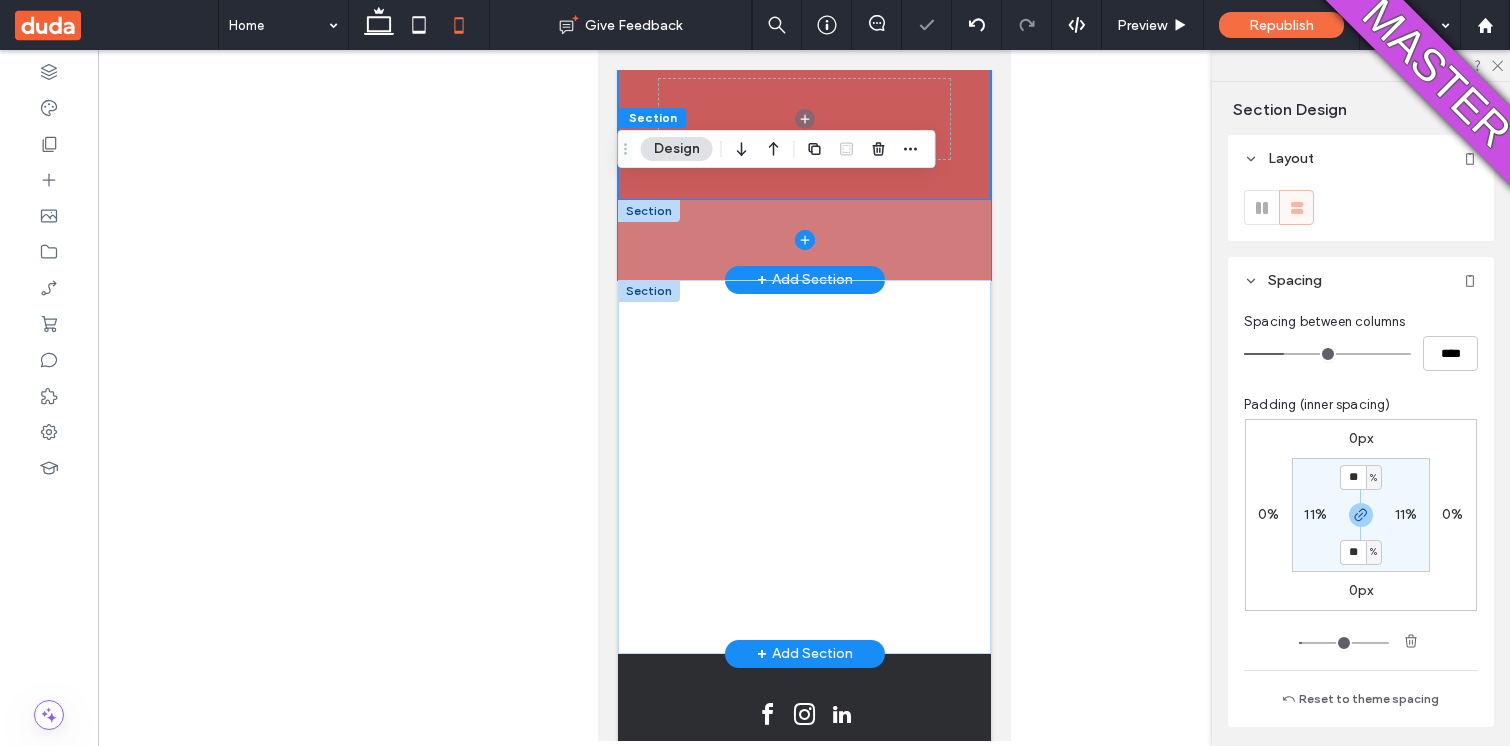 click at bounding box center (803, 240) 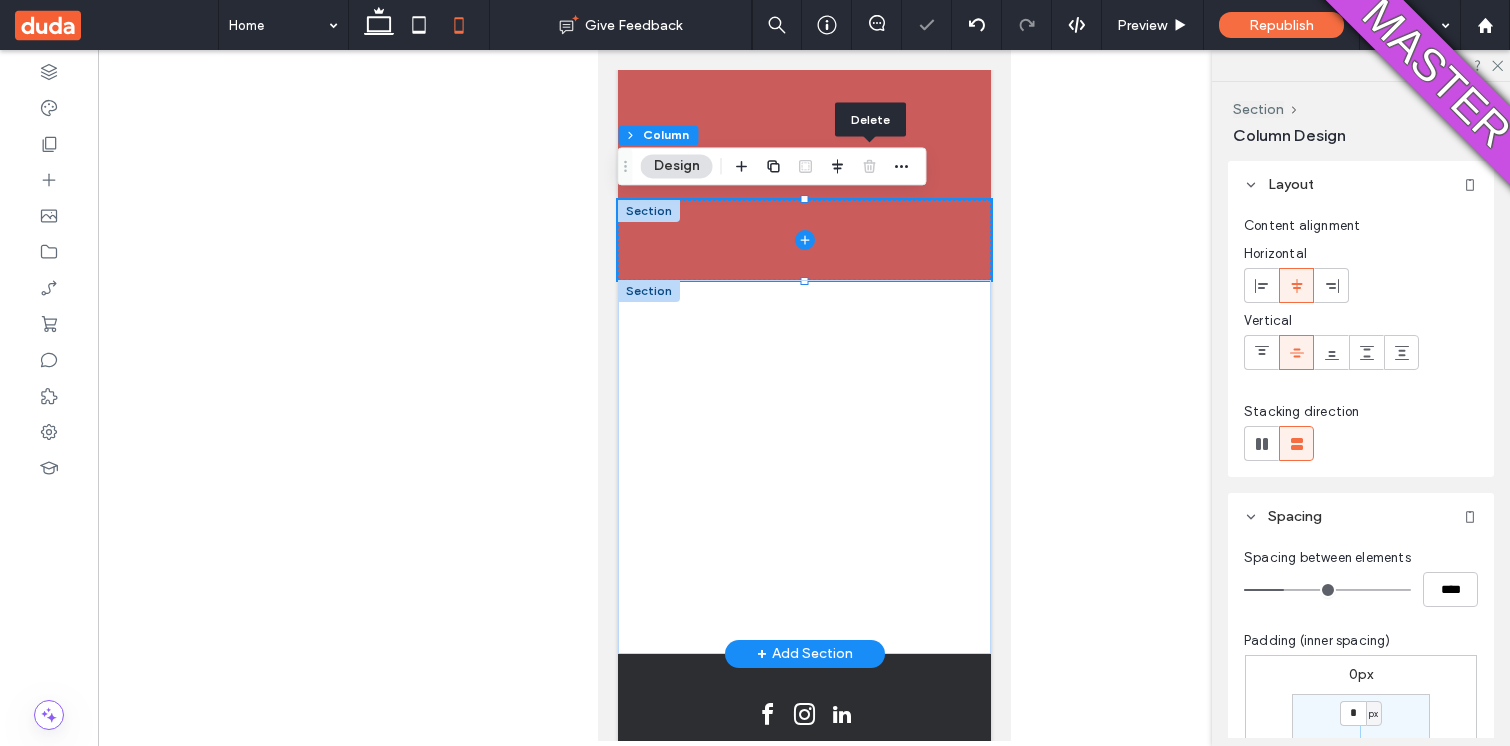 click at bounding box center [870, 166] 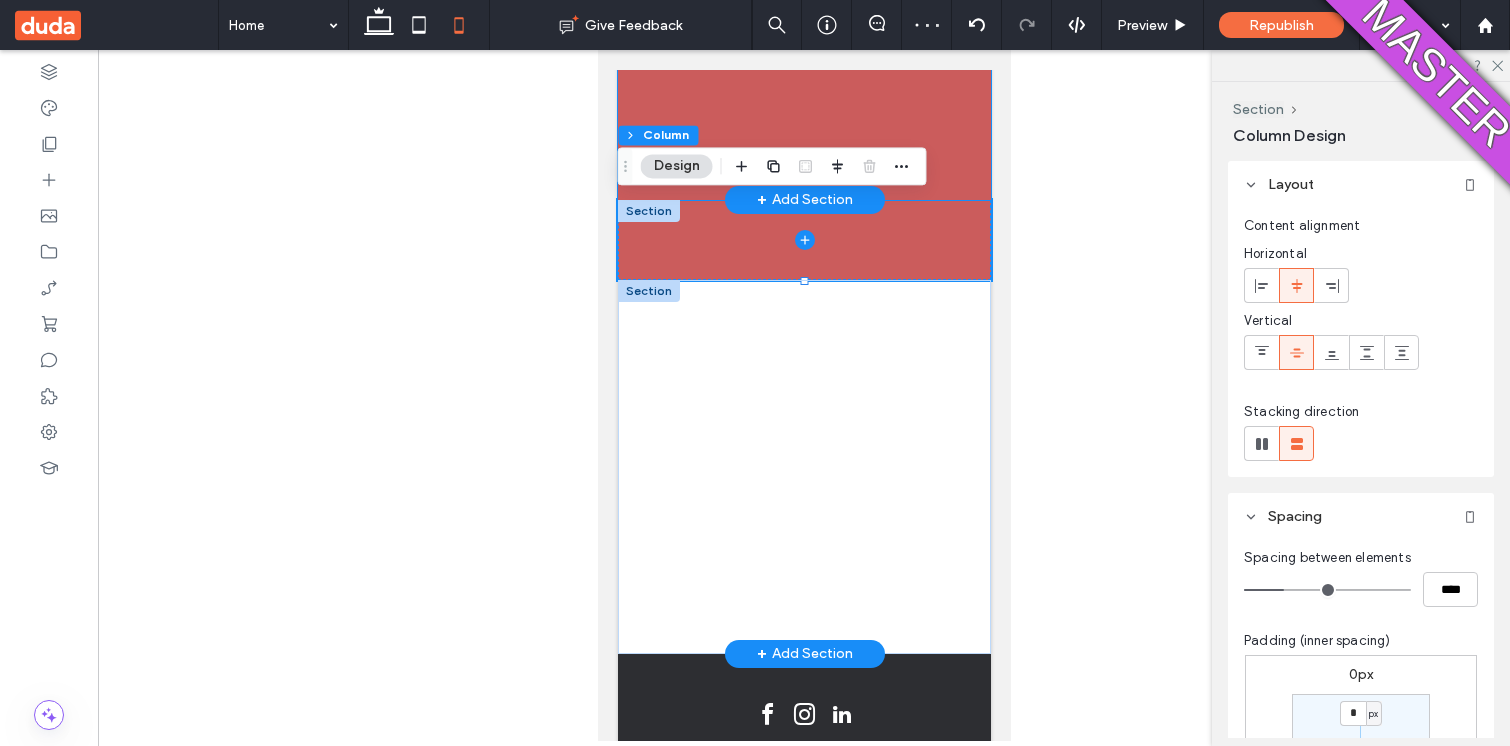 click at bounding box center [803, 119] 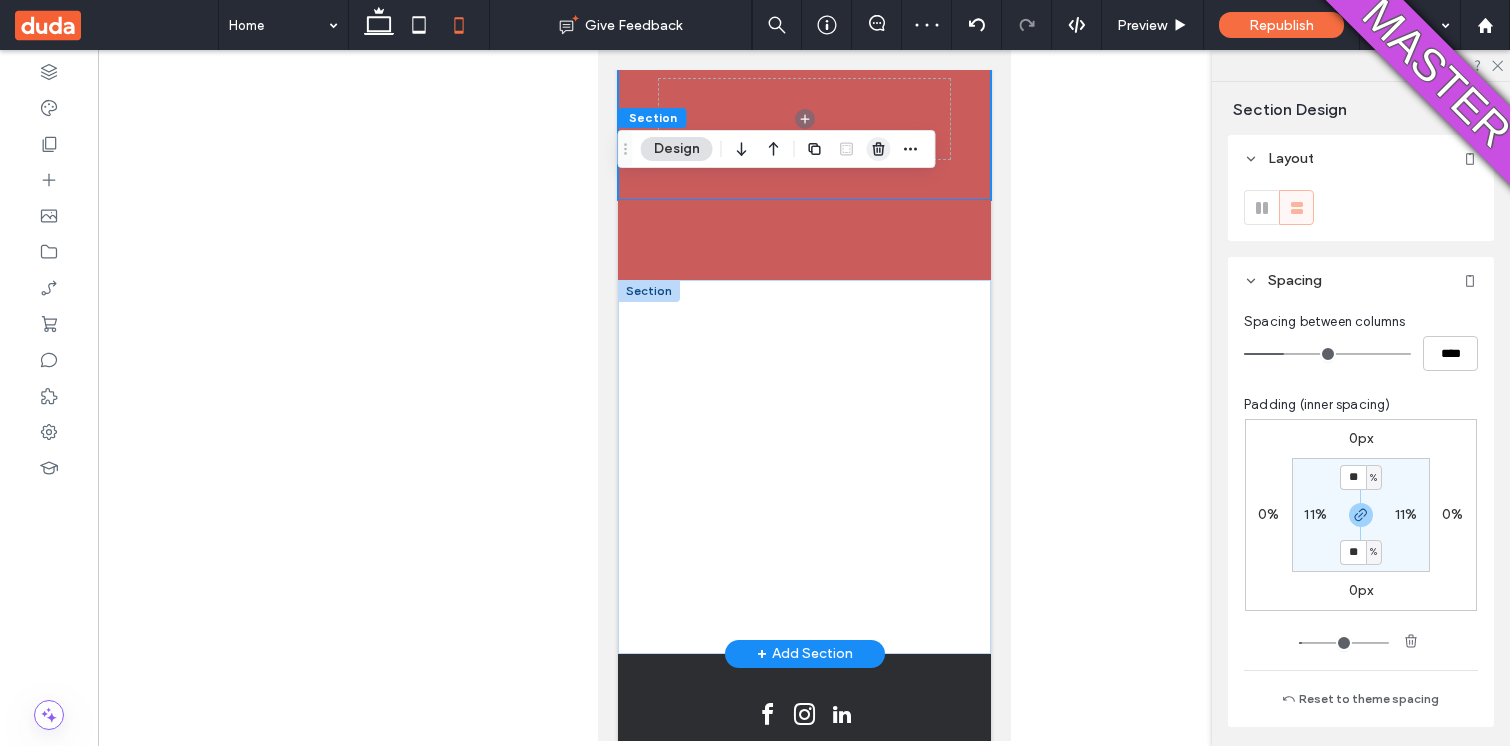 click 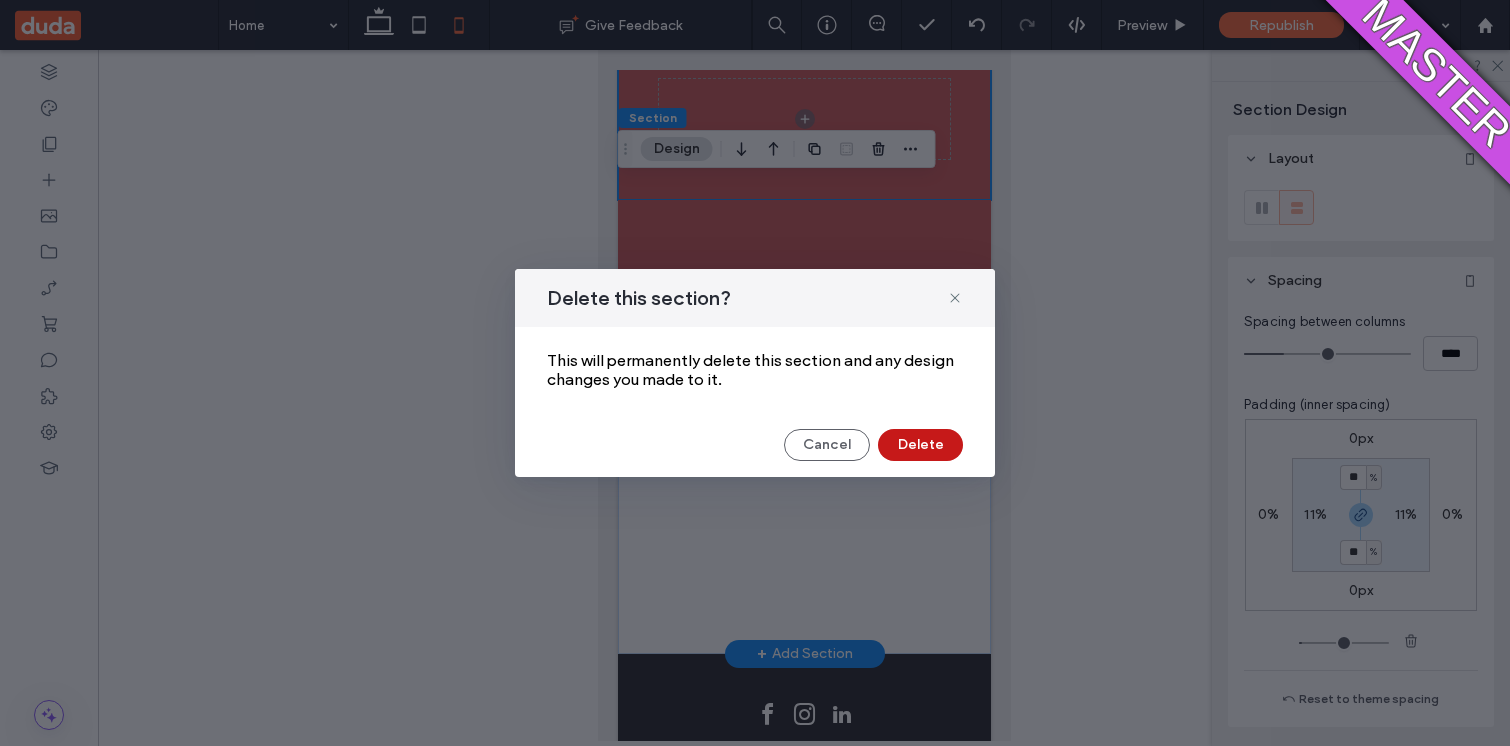 click on "Delete" at bounding box center [920, 445] 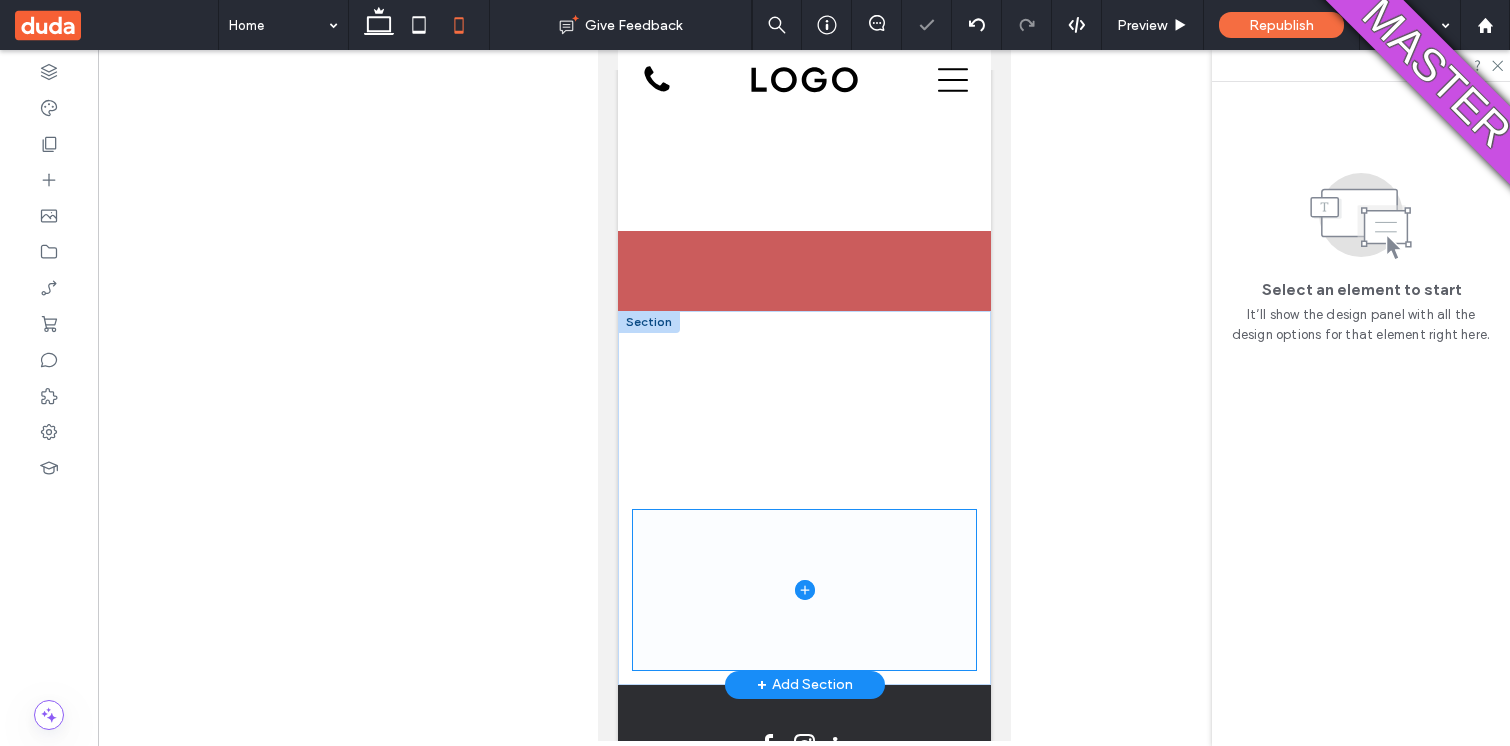 scroll, scrollTop: 0, scrollLeft: 0, axis: both 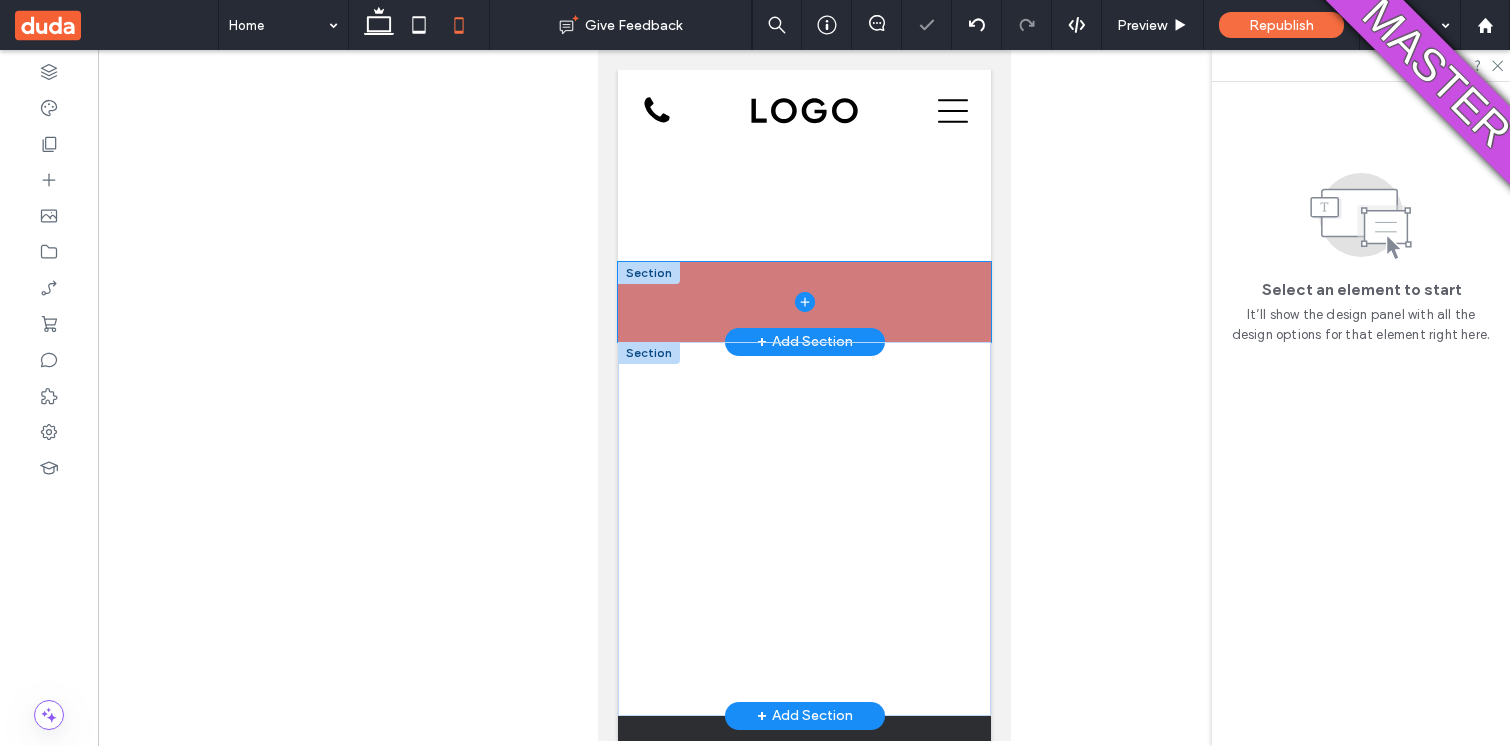 click at bounding box center (803, 302) 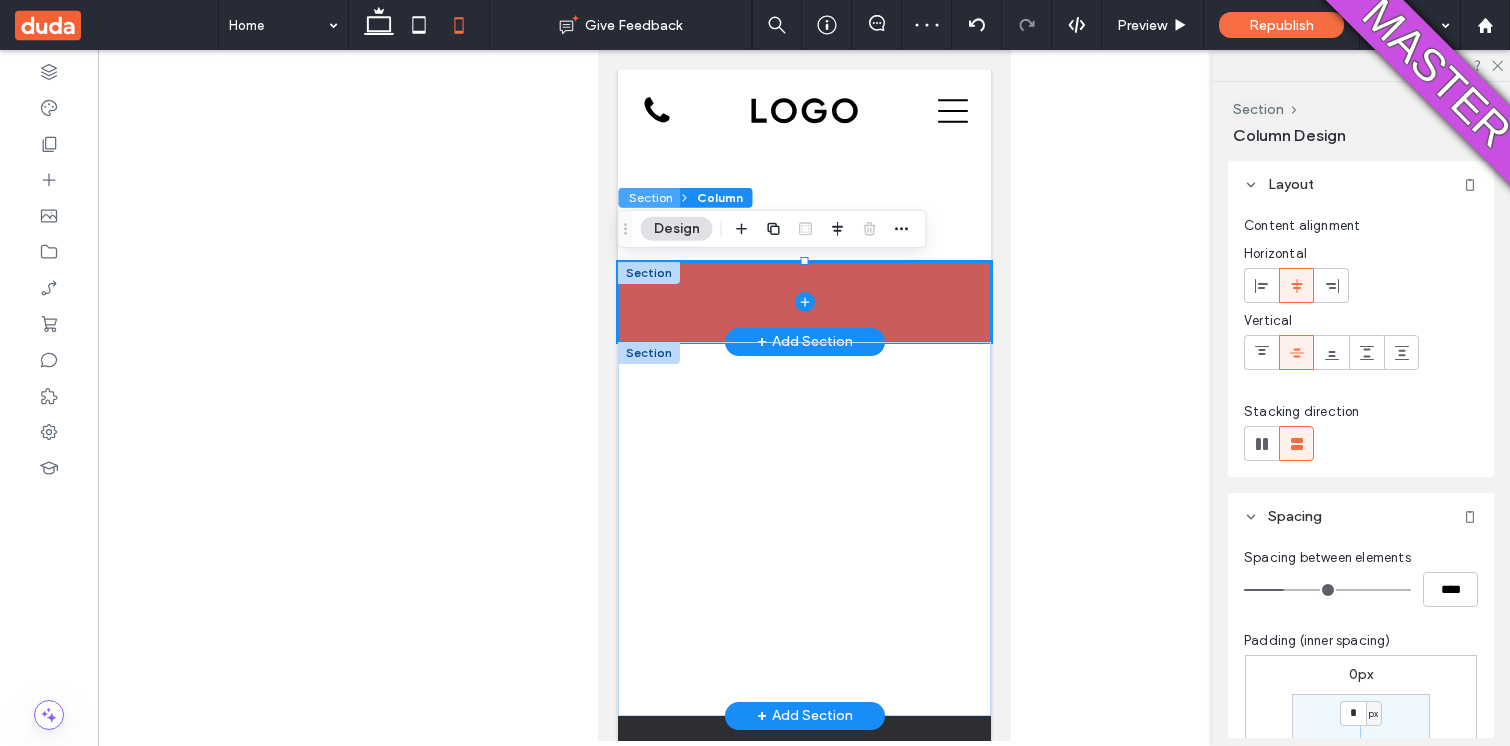 click on "Section" at bounding box center [650, 198] 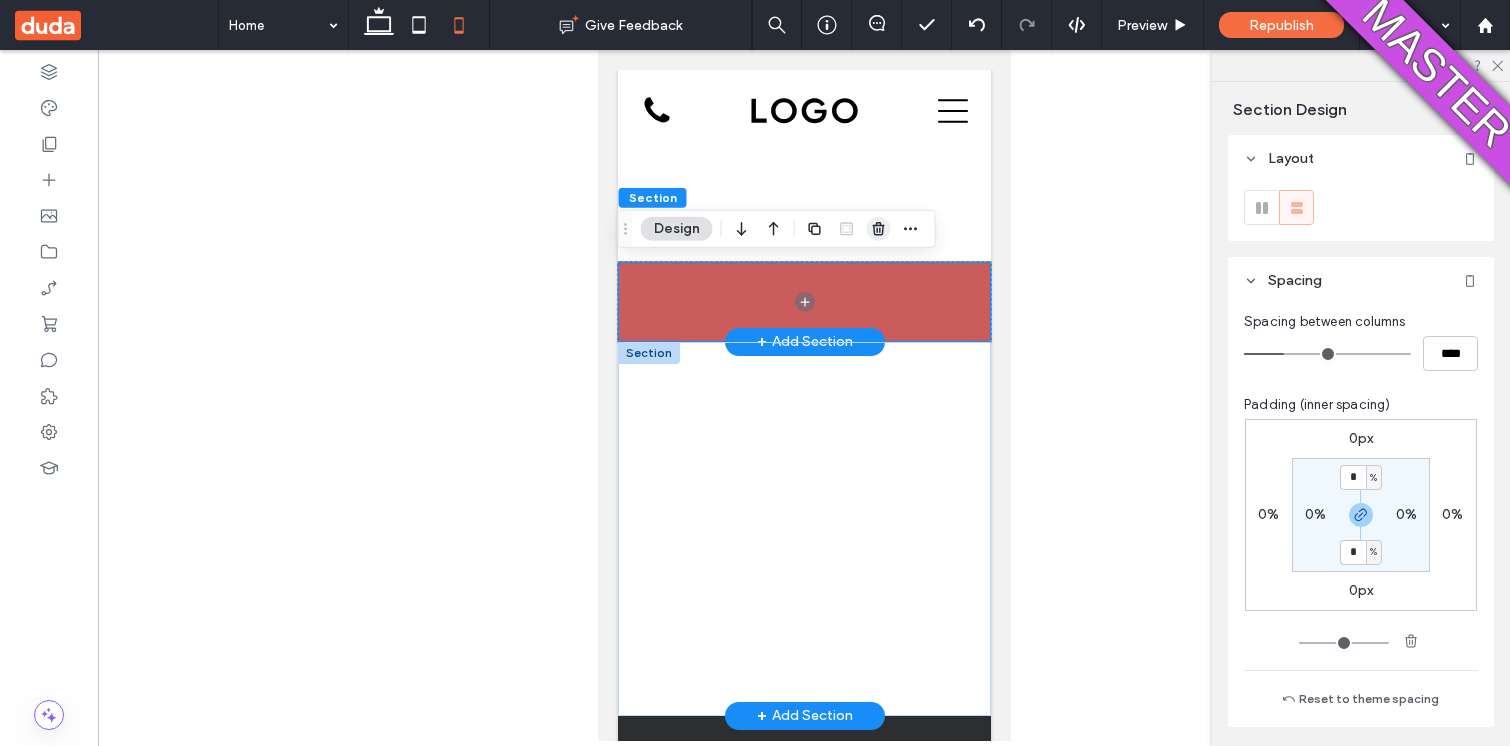 click 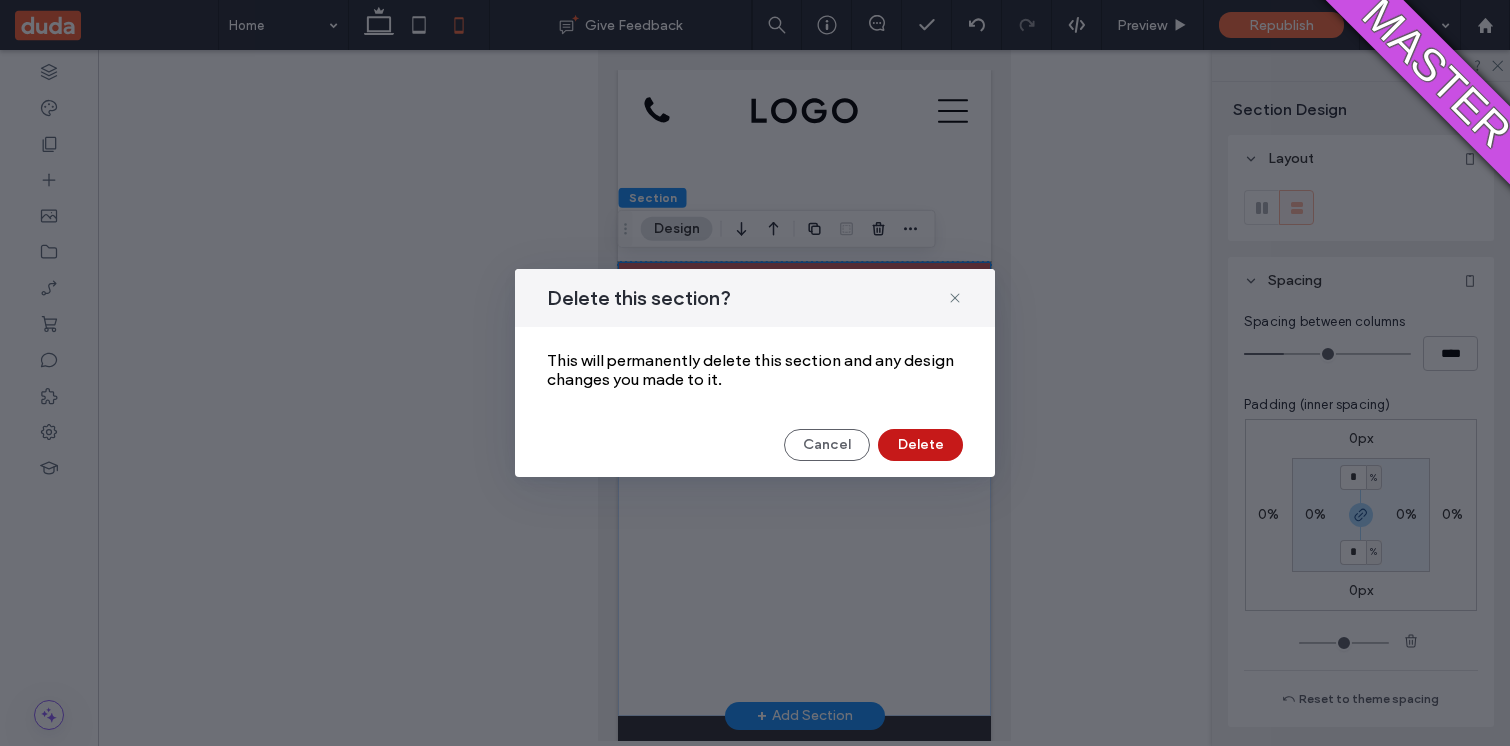click on "Delete" at bounding box center [920, 445] 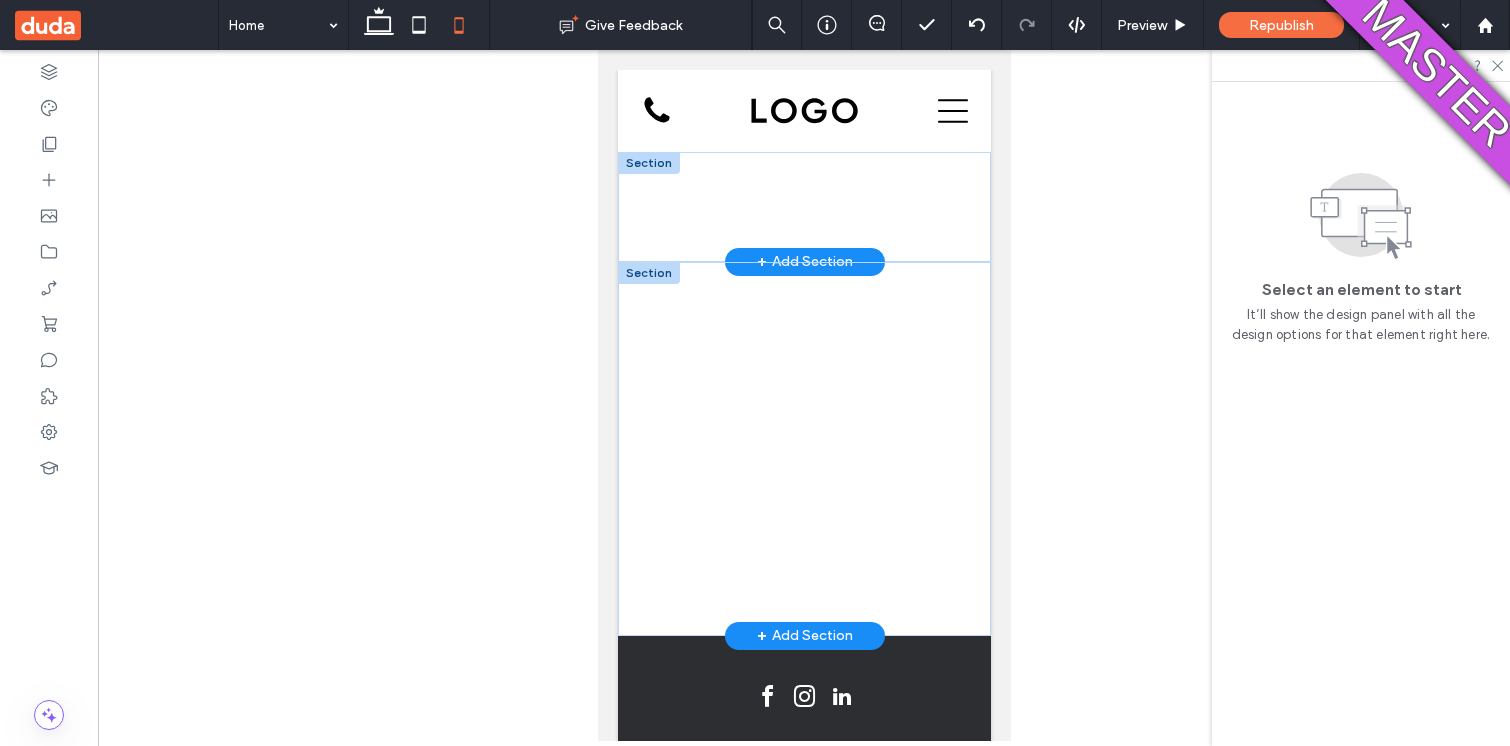 click on "+ Add Section" at bounding box center (804, 262) 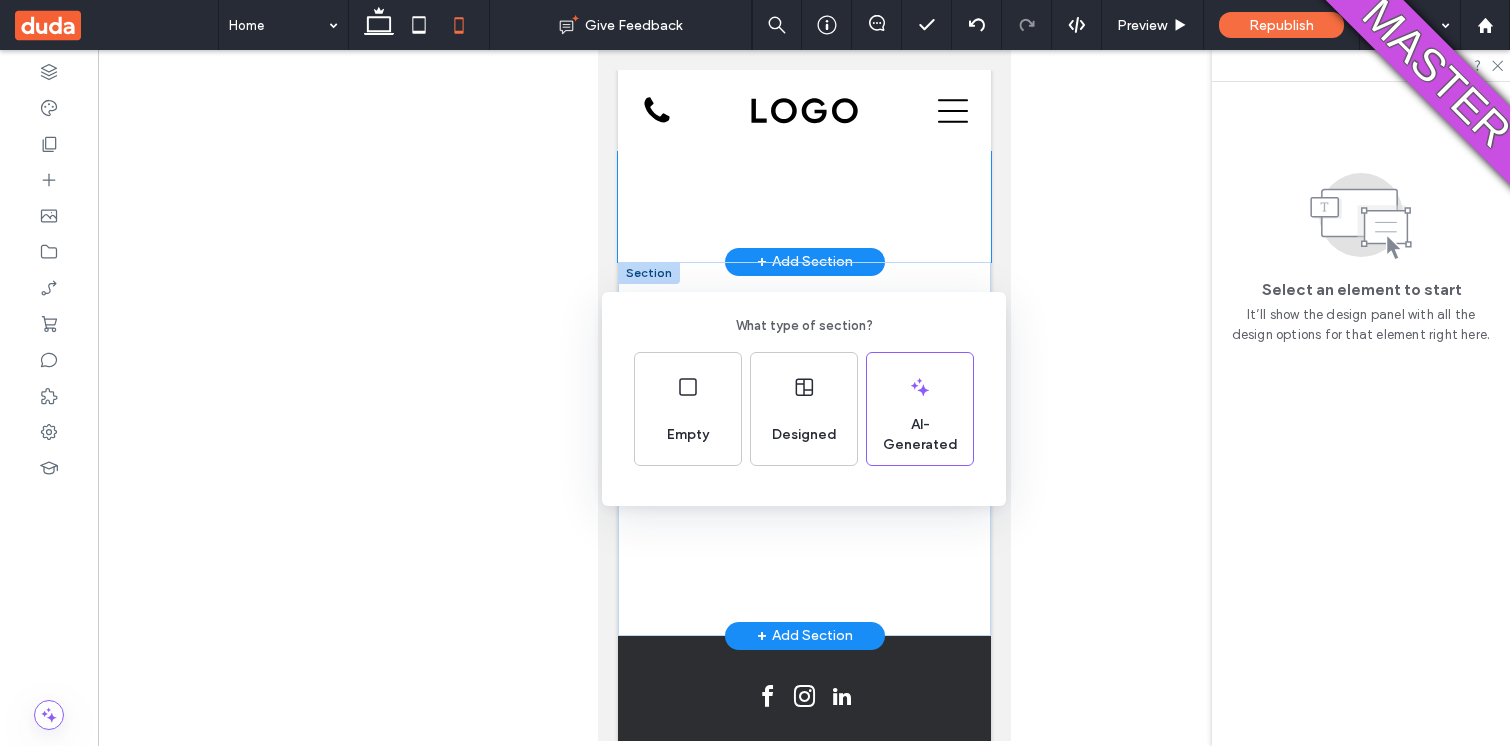 click on "What type of section? Empty Designed AI-Generated" at bounding box center [755, 422] 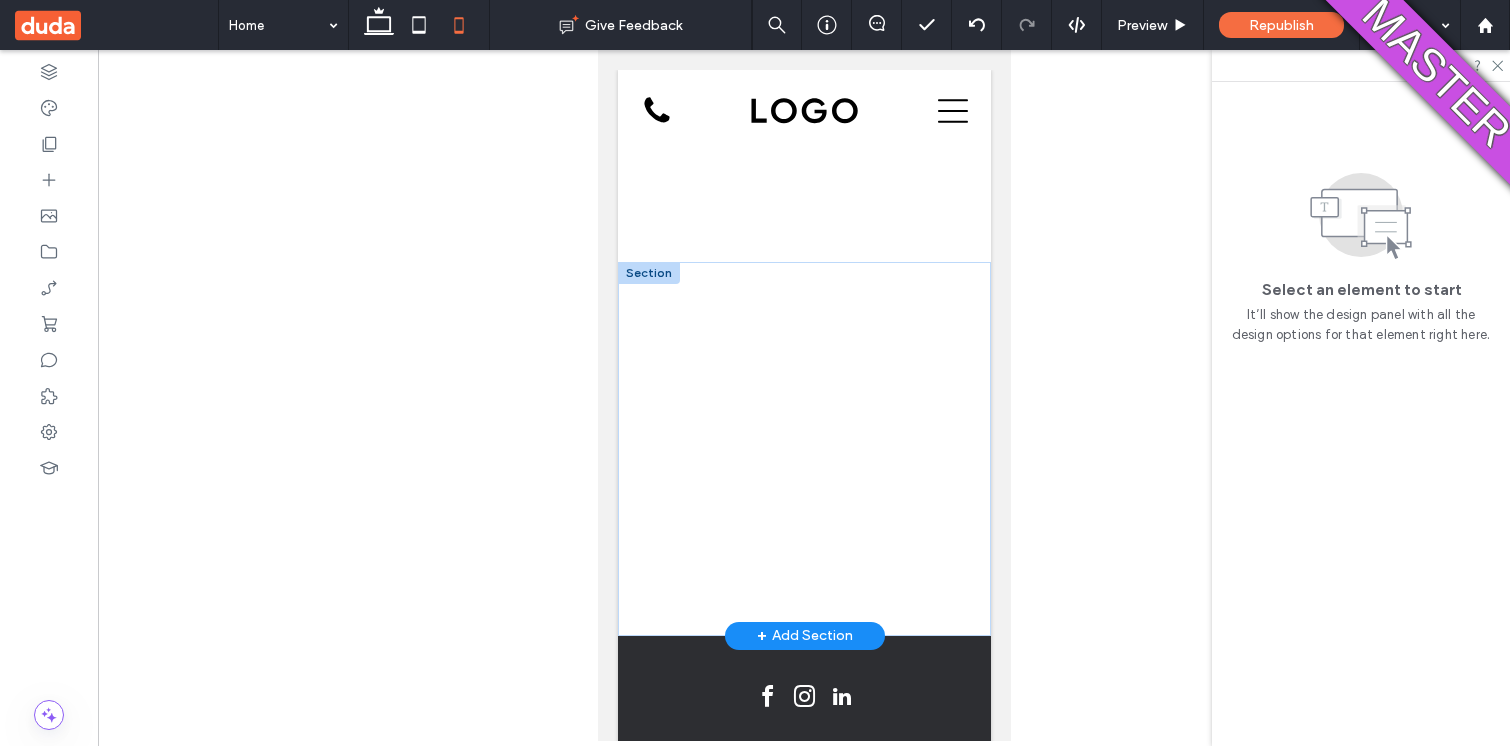 click at bounding box center (648, 273) 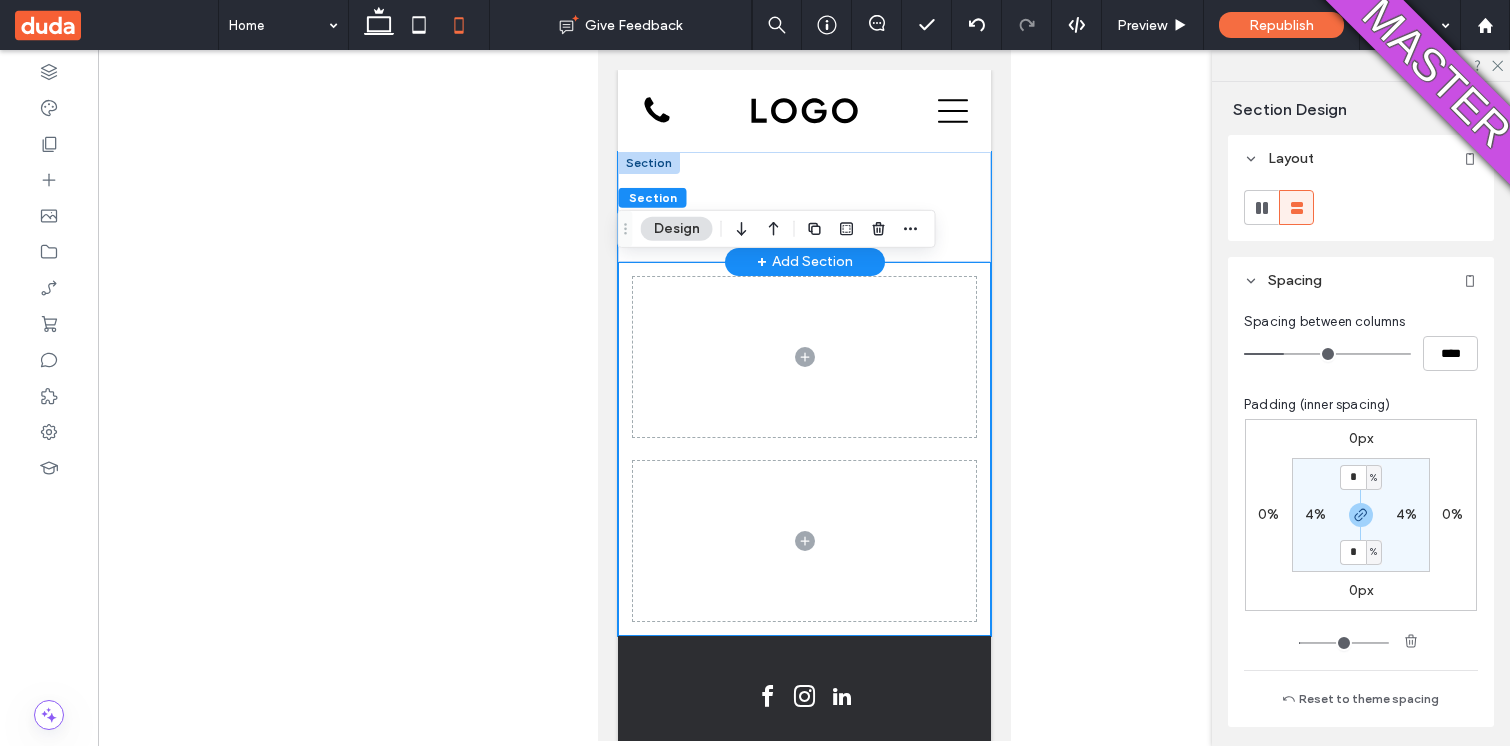 click at bounding box center (803, 207) 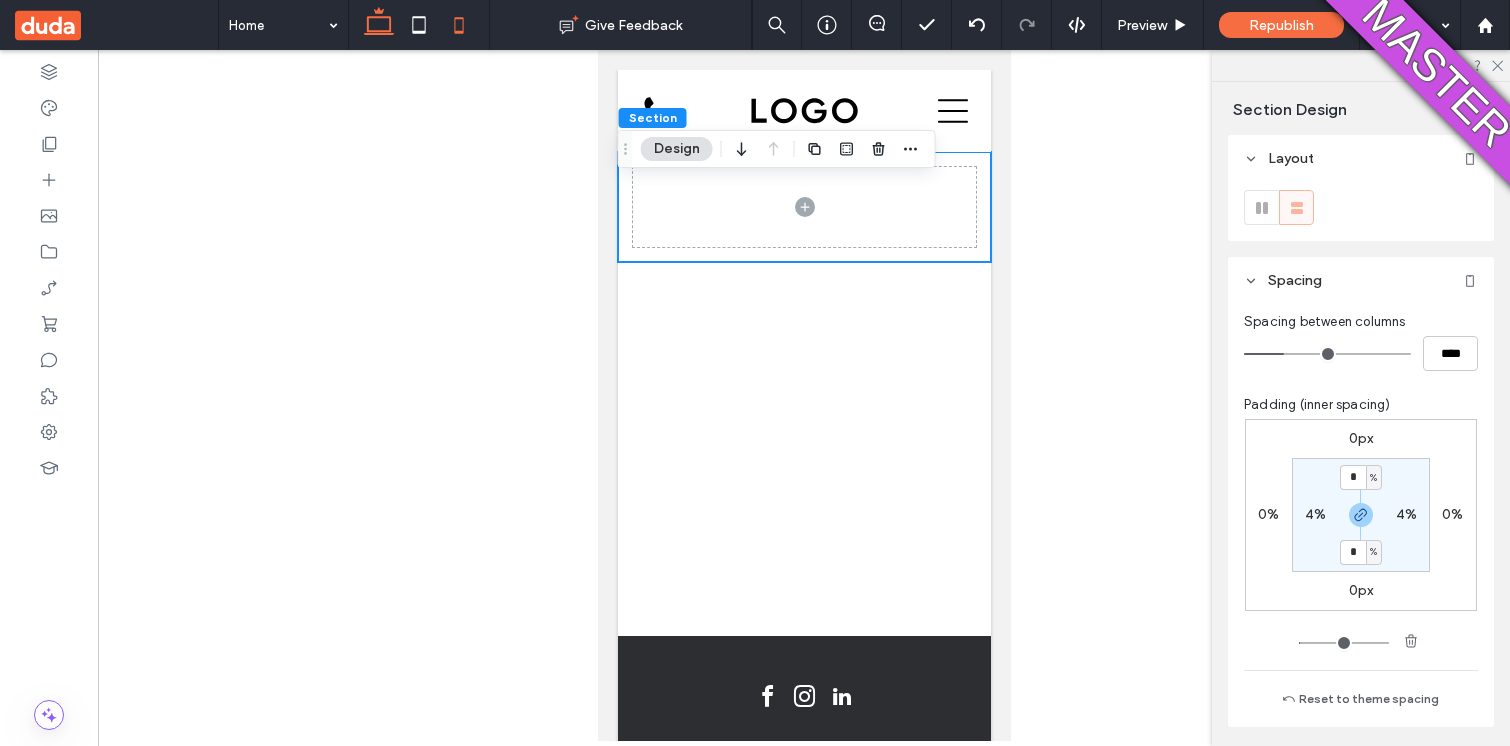 click 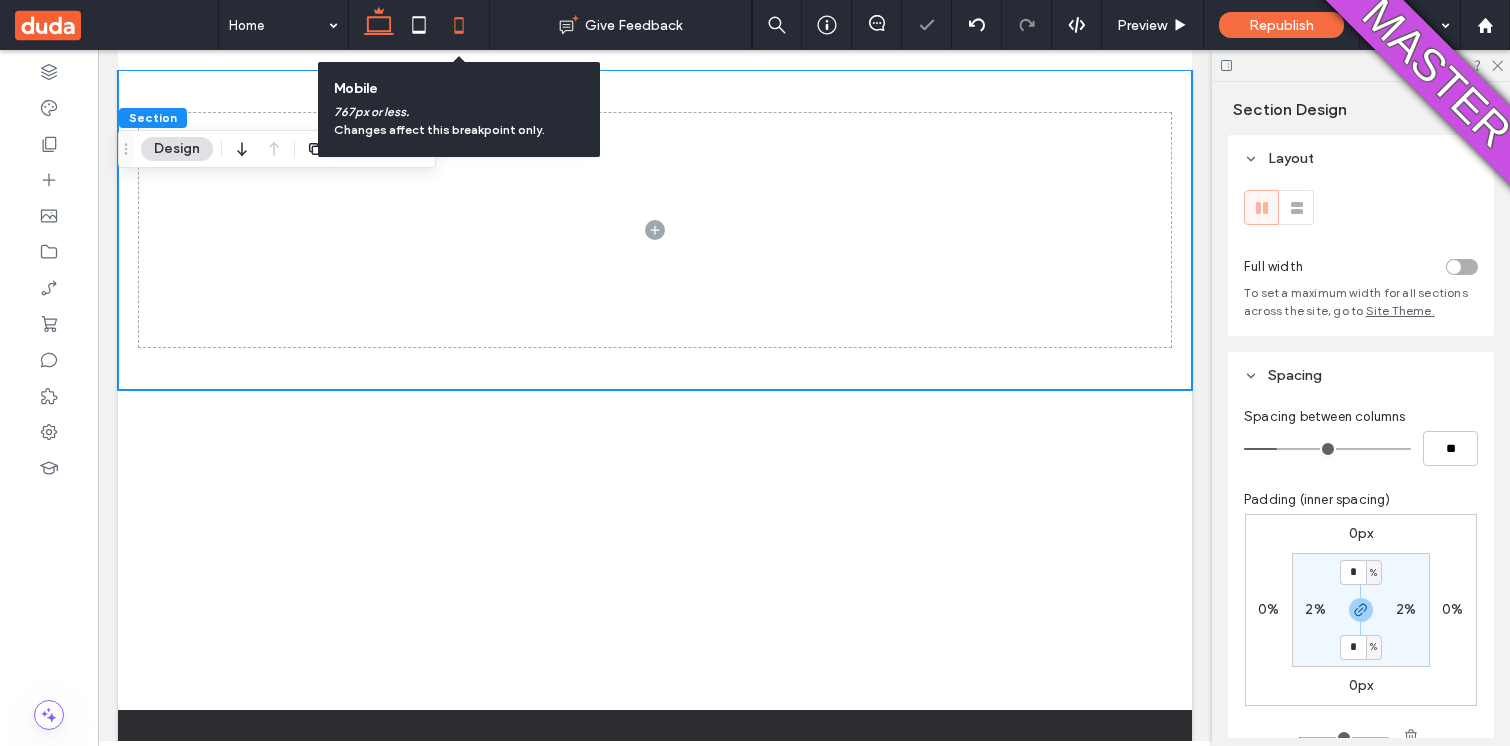 click 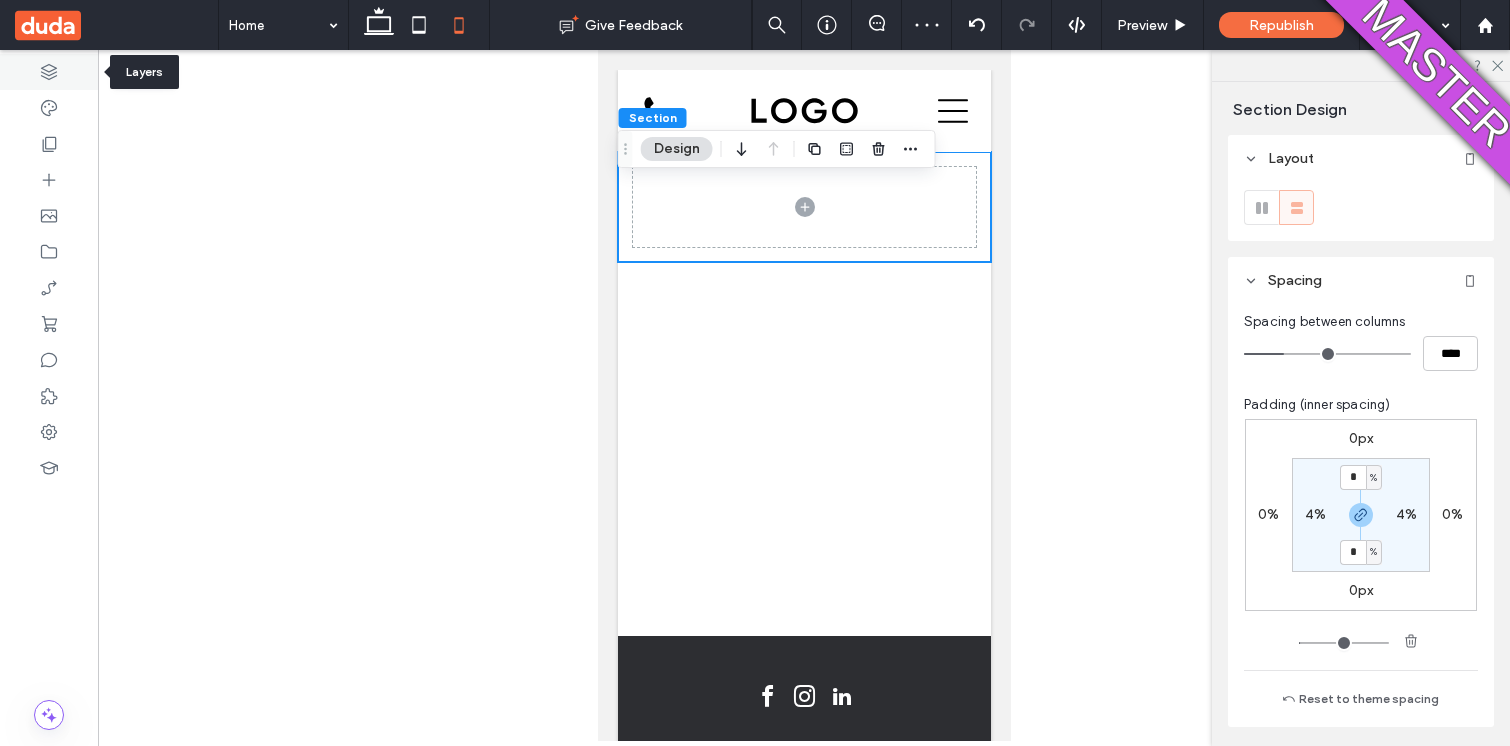 click 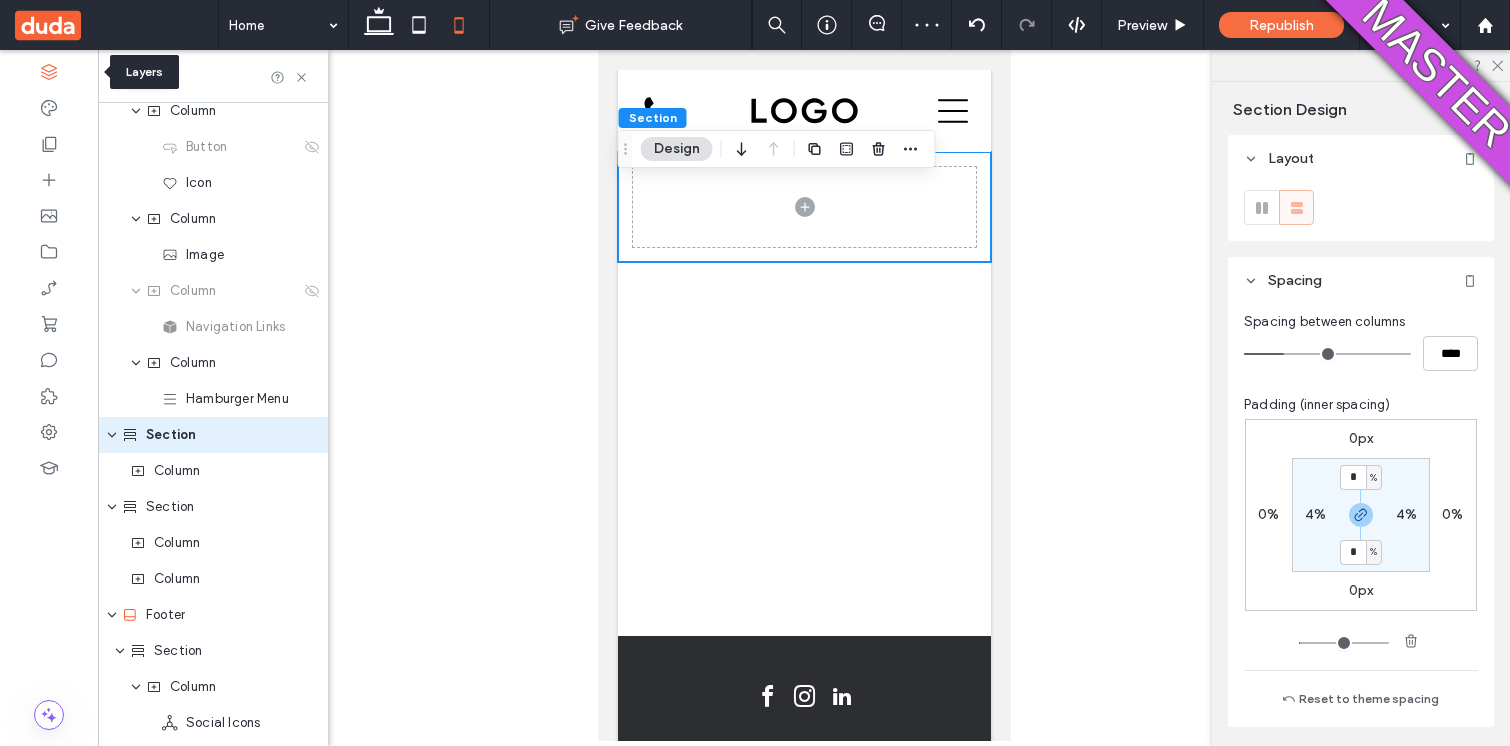 scroll, scrollTop: 92, scrollLeft: 0, axis: vertical 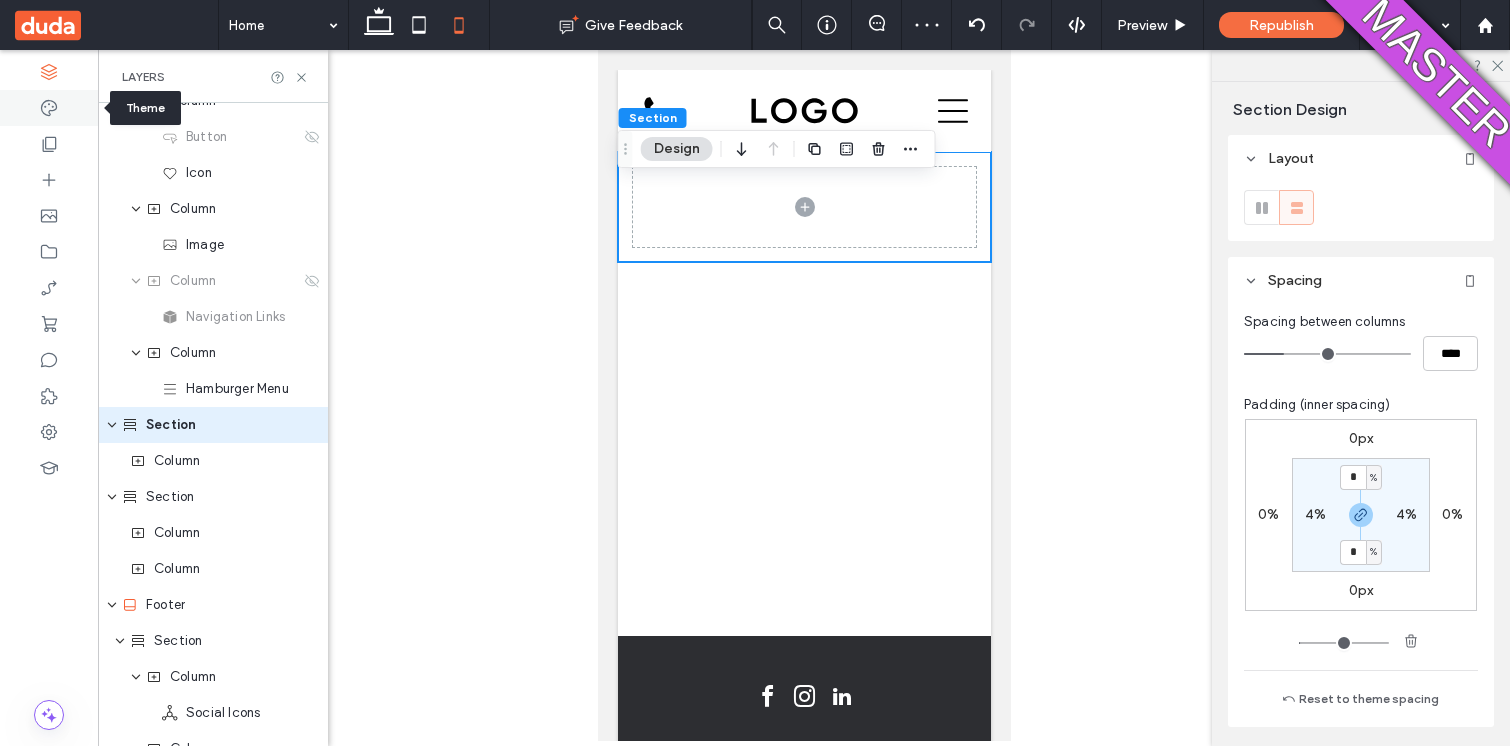 click at bounding box center [49, 108] 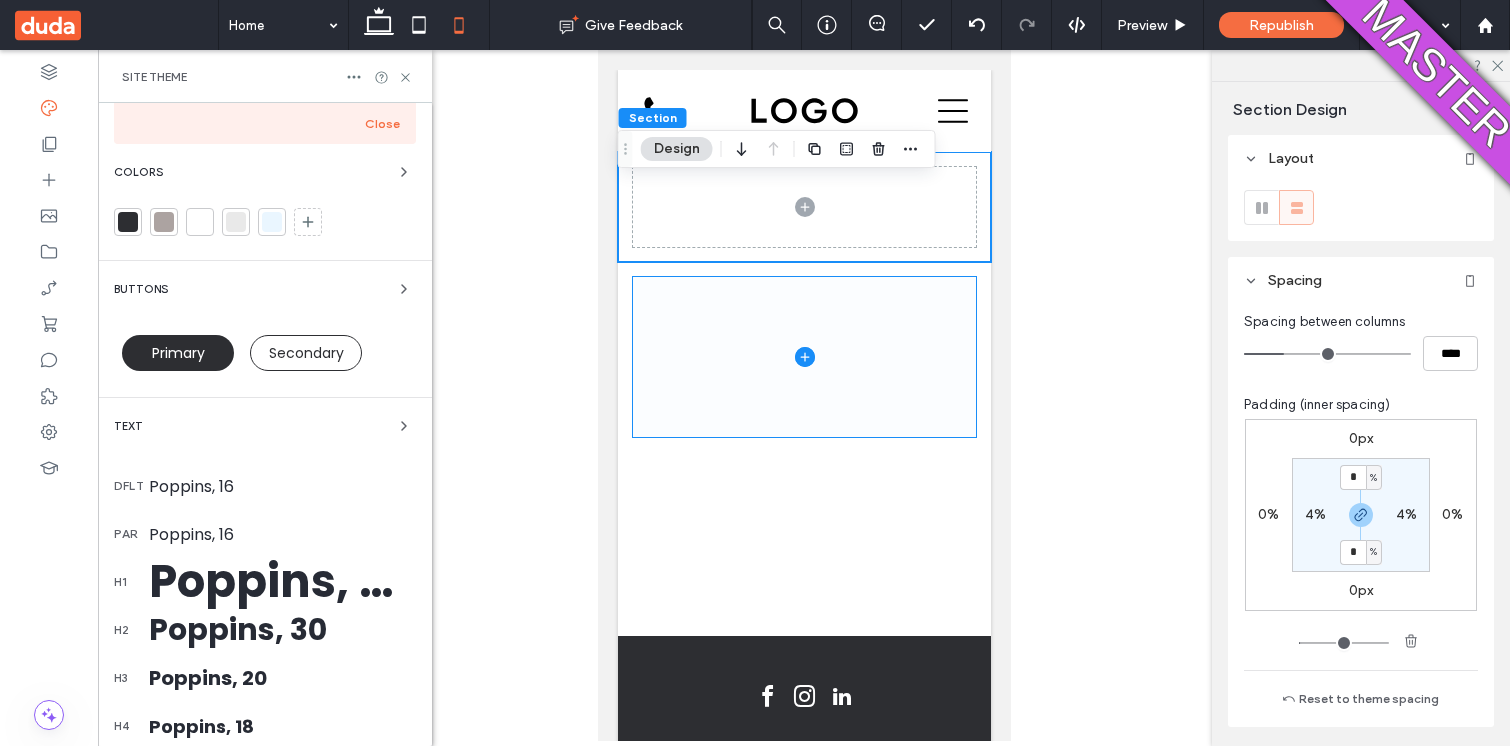 scroll, scrollTop: 409, scrollLeft: 0, axis: vertical 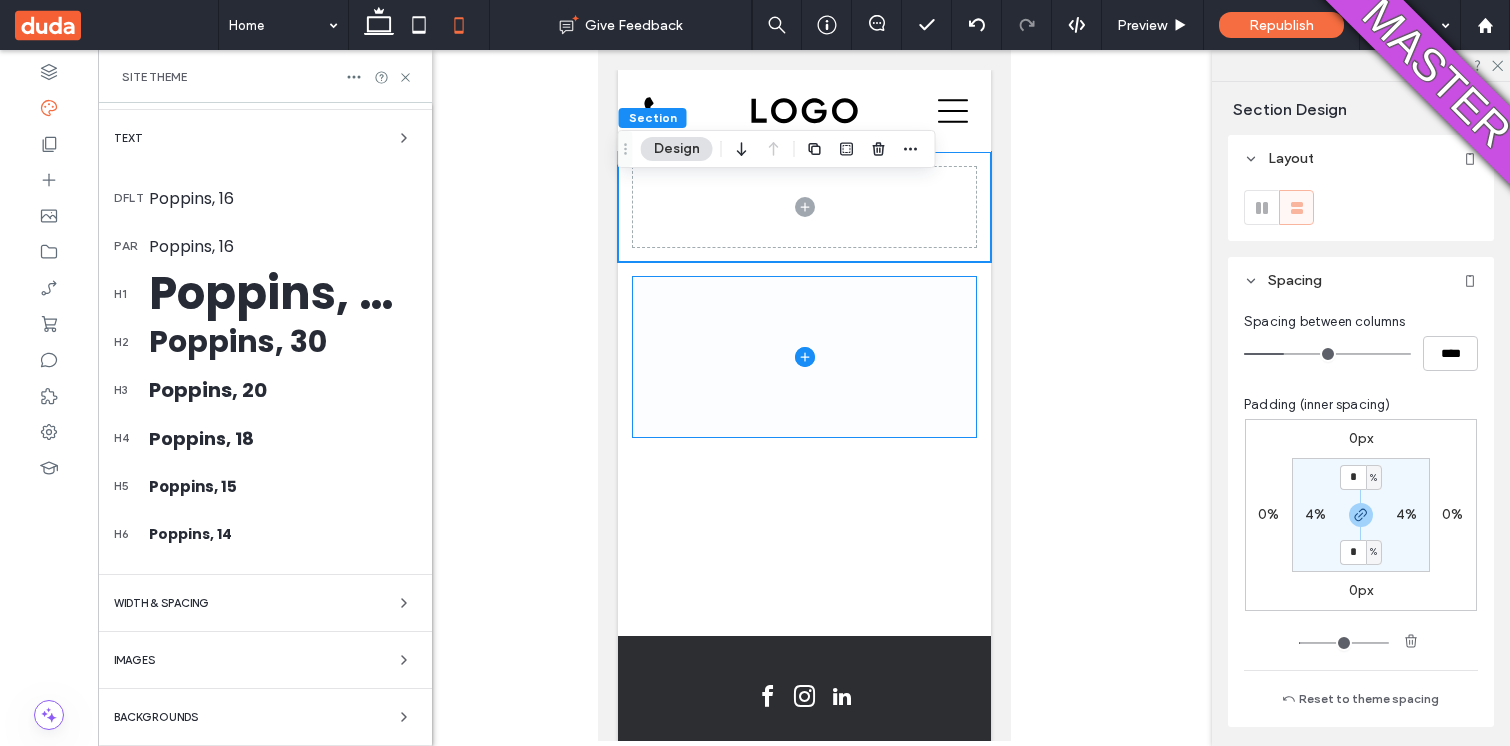 click on "WIDTH & SPACING" at bounding box center (265, 603) 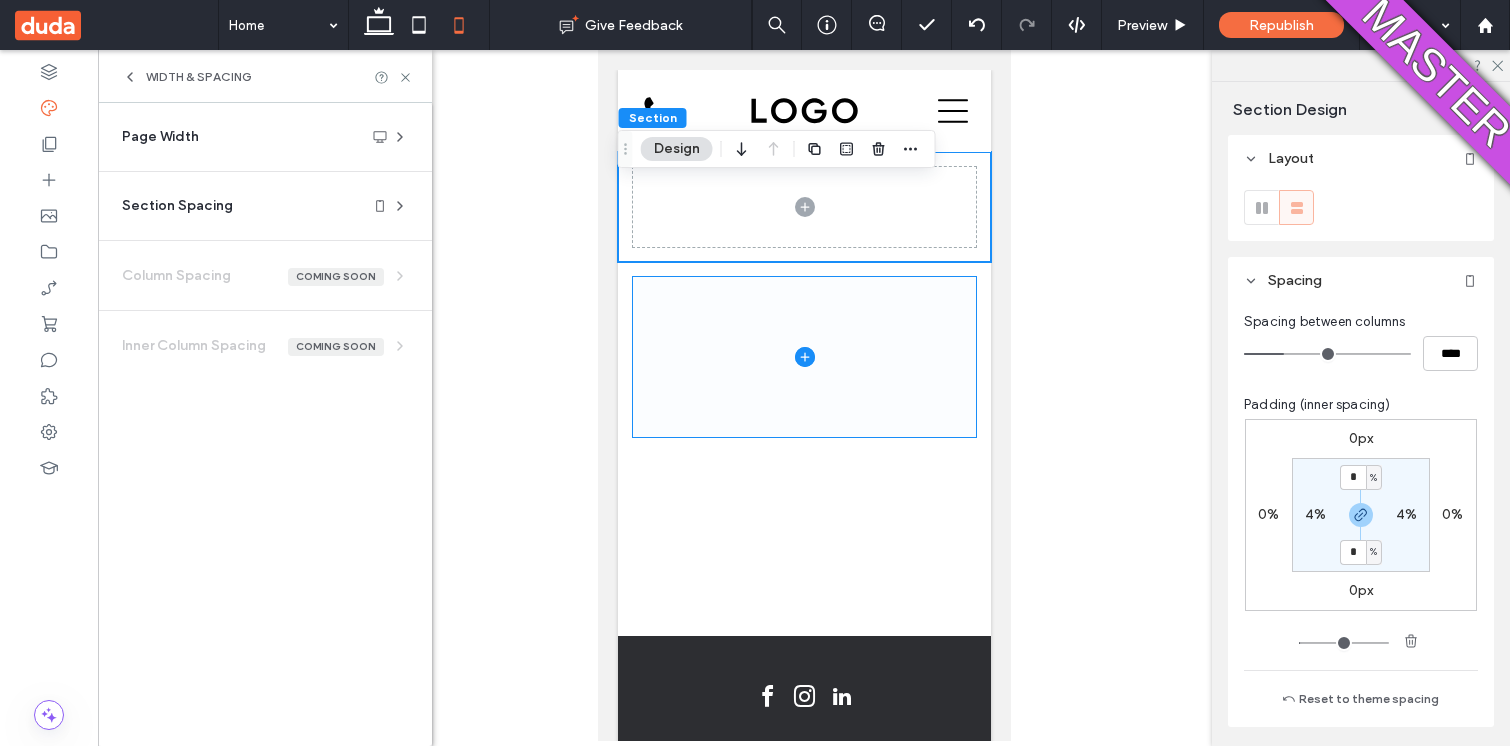 scroll, scrollTop: 0, scrollLeft: 0, axis: both 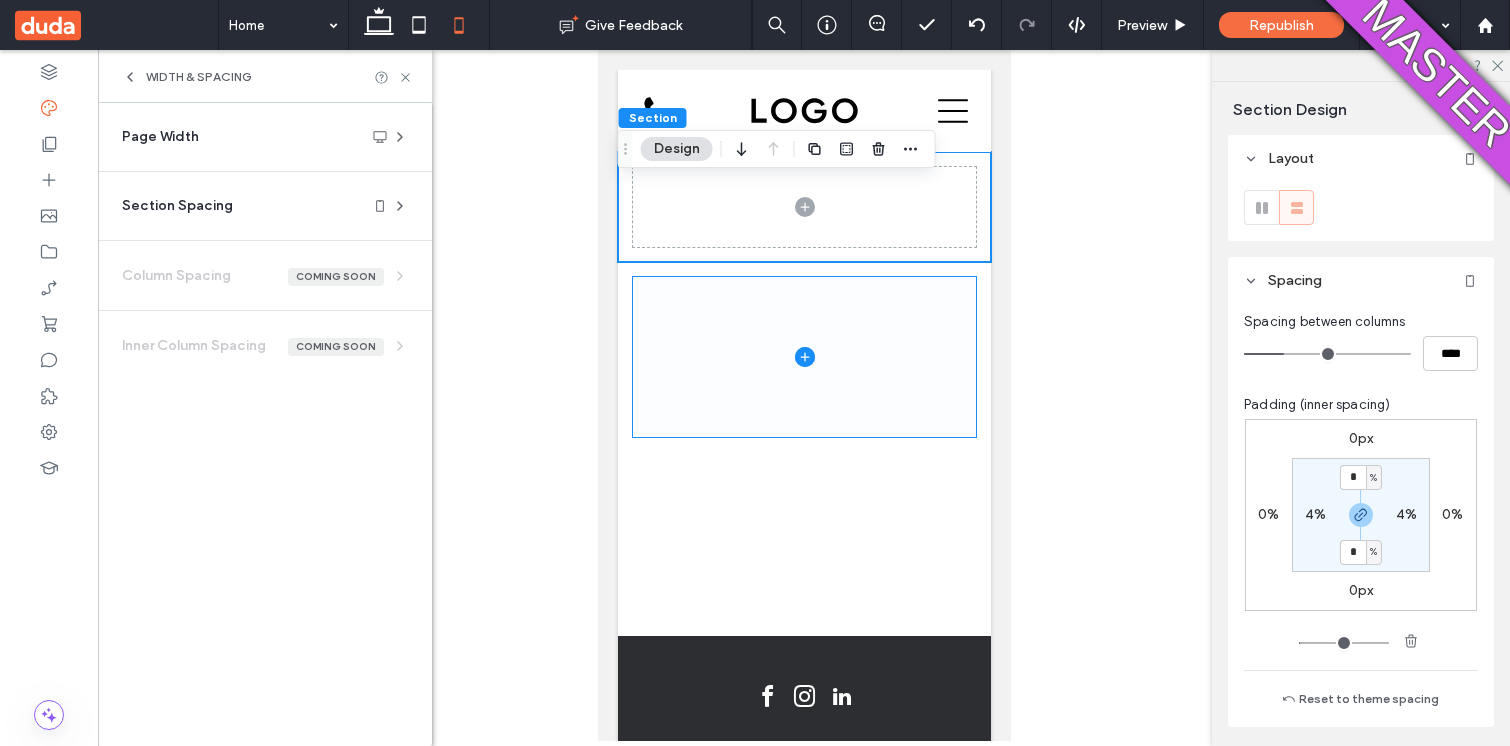 click on "Section Spacing" at bounding box center (177, 206) 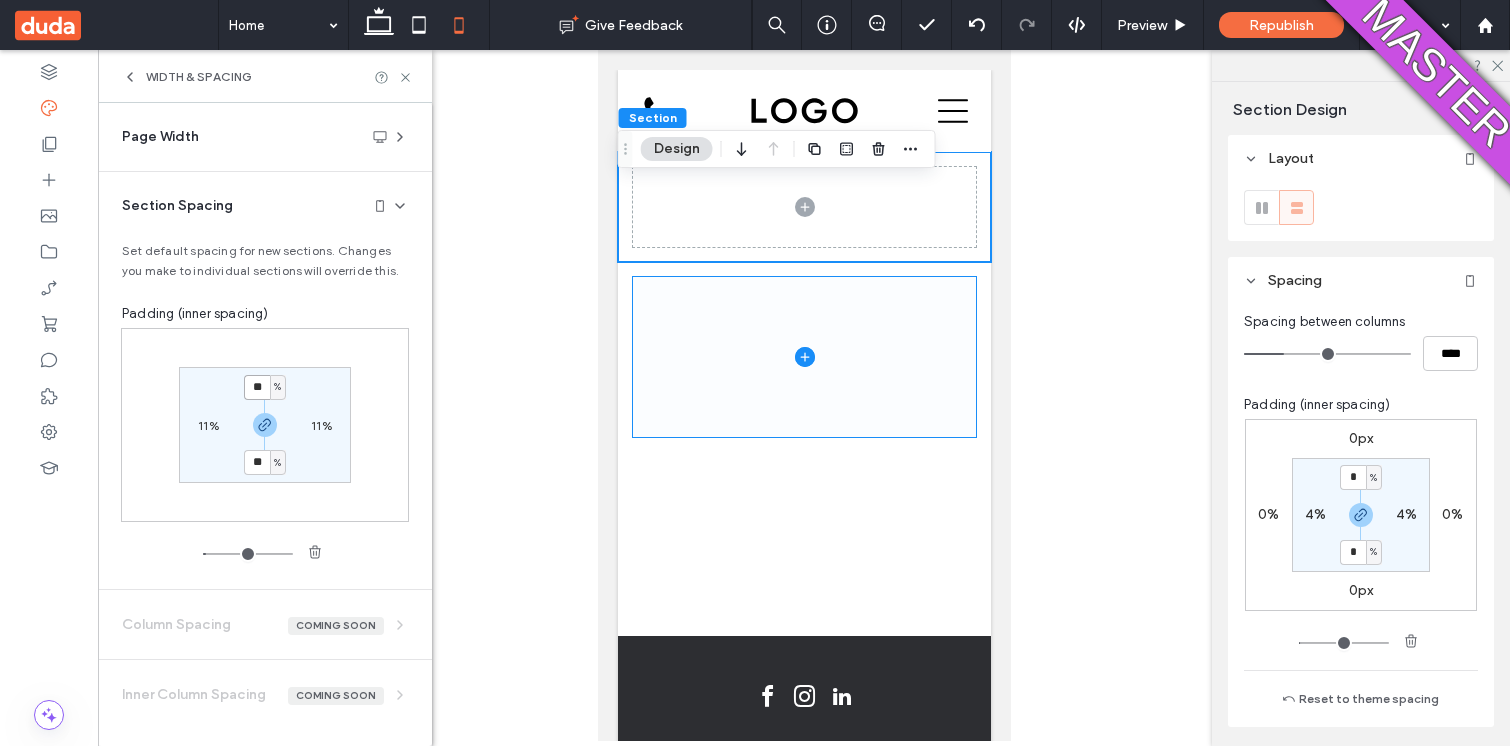 click on "**" at bounding box center [257, 387] 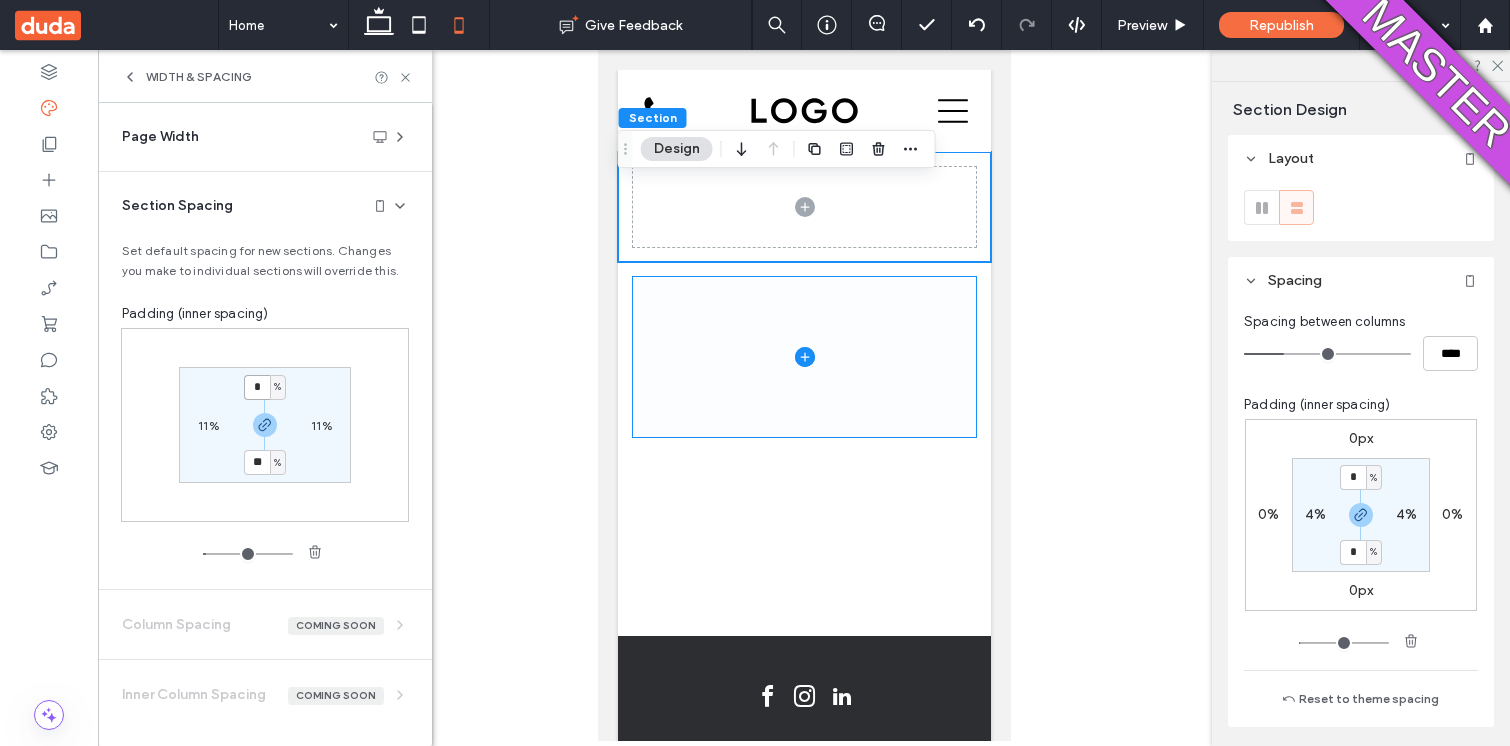 type on "*" 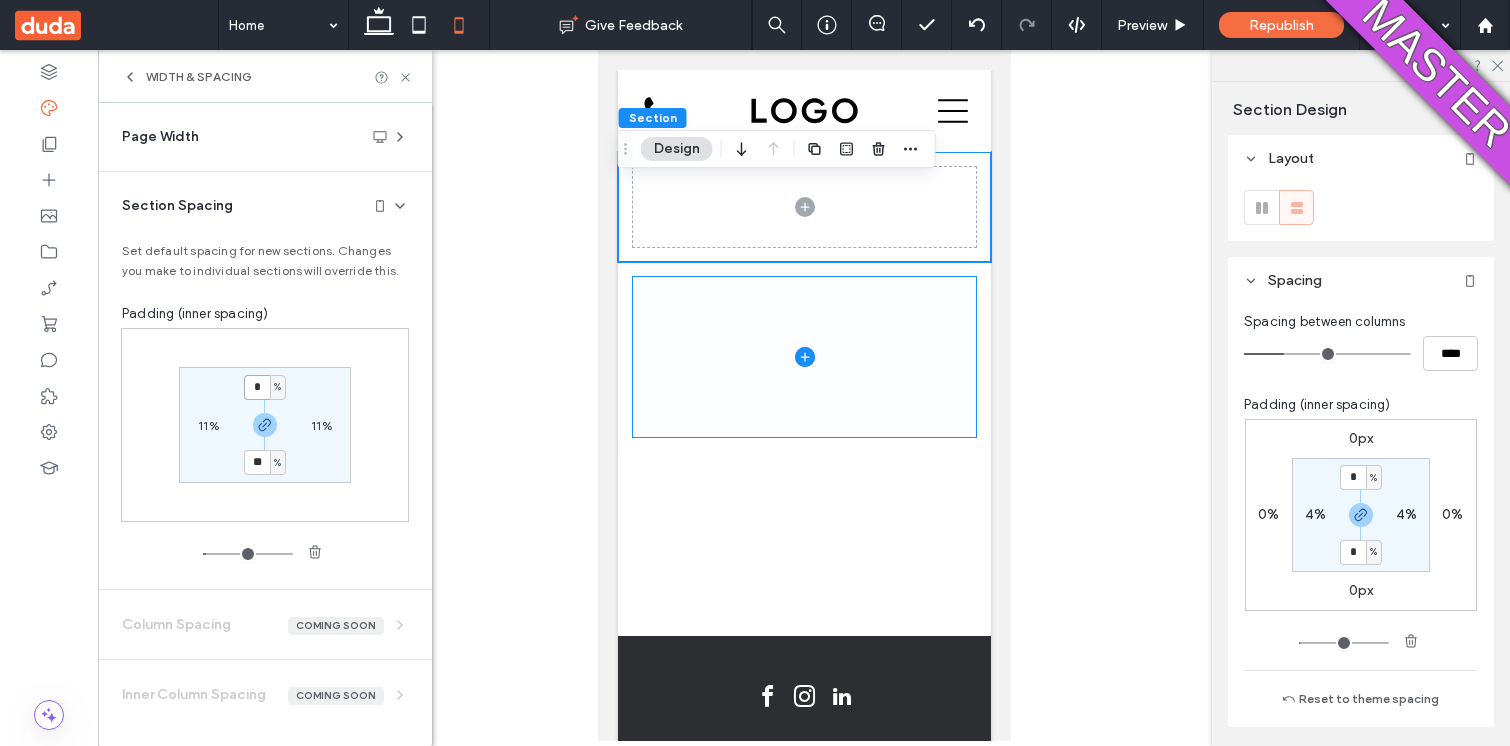 type on "*" 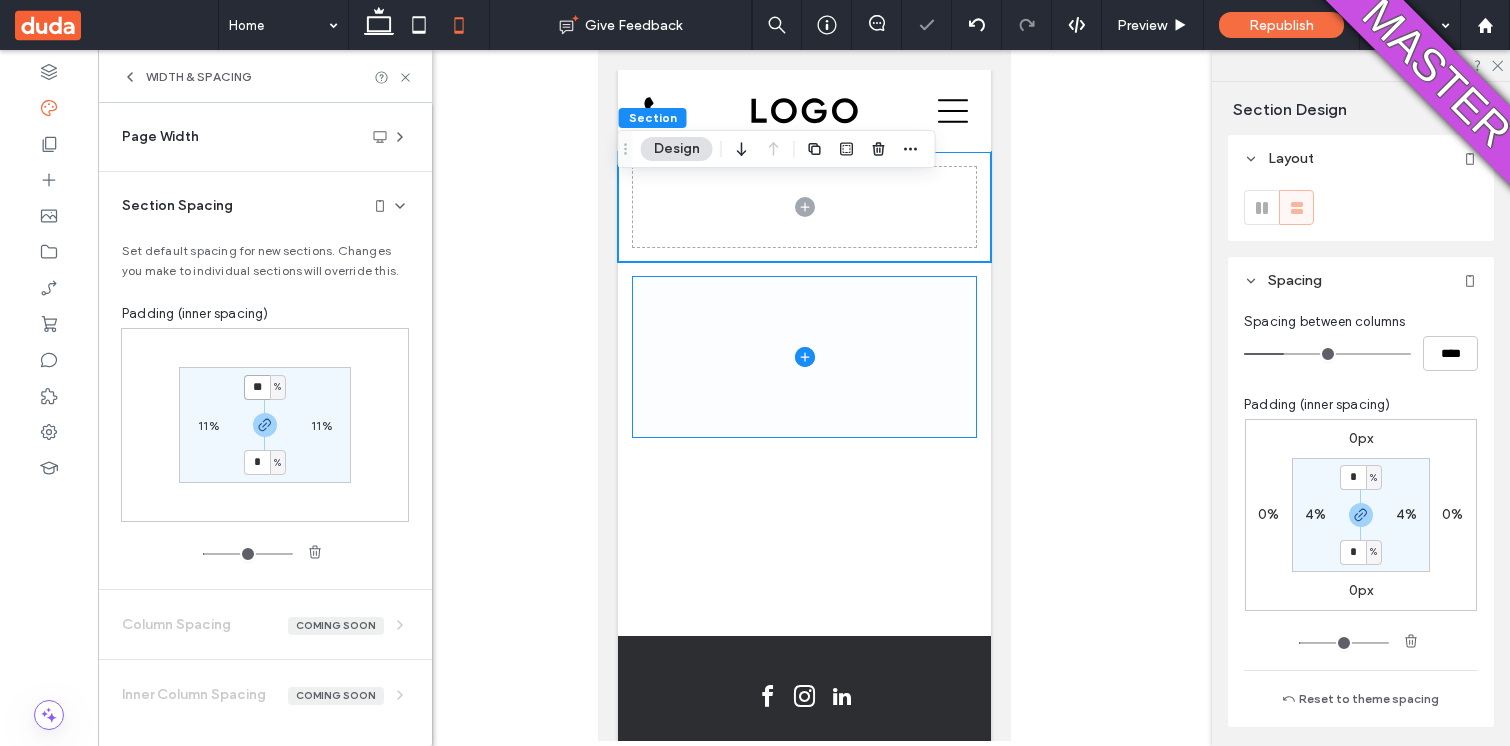 type on "*" 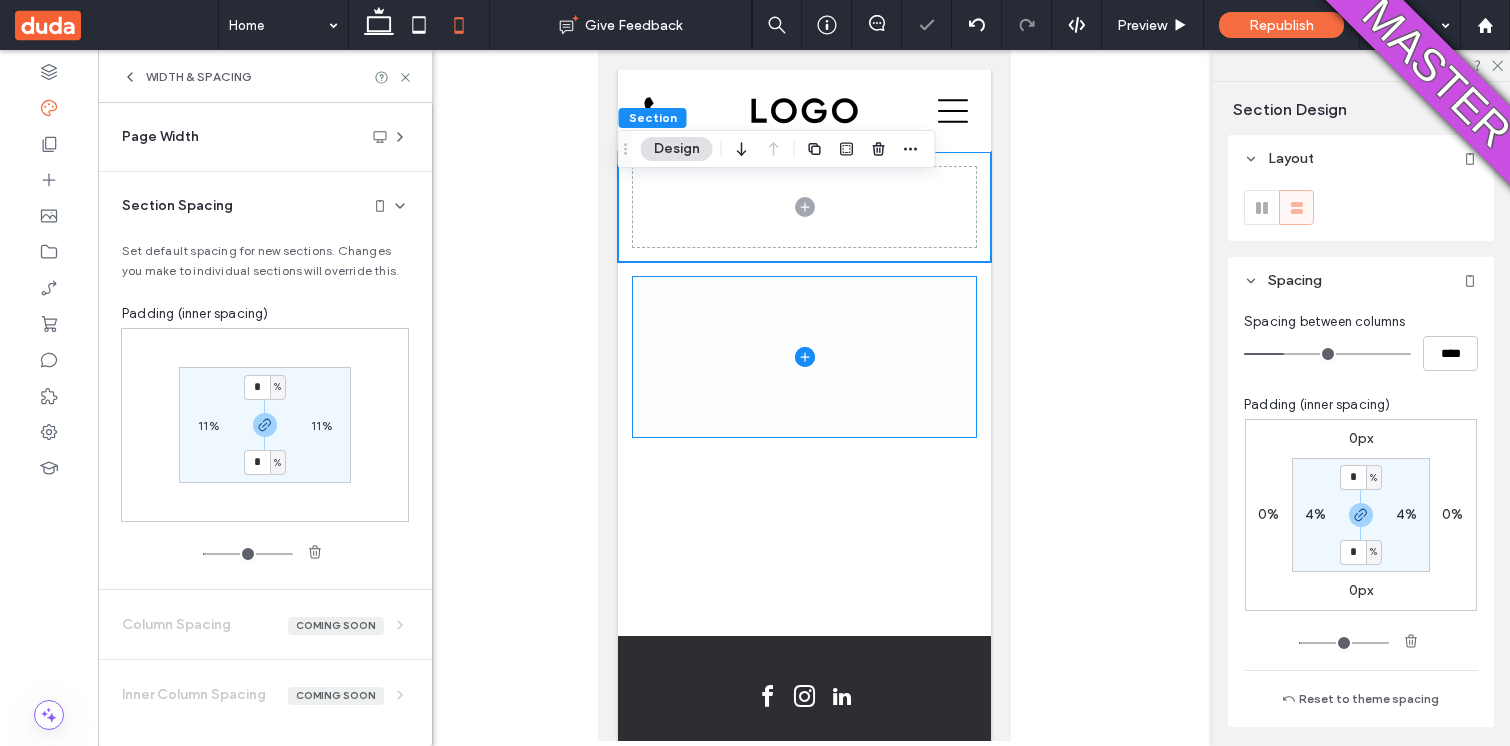 type on "**" 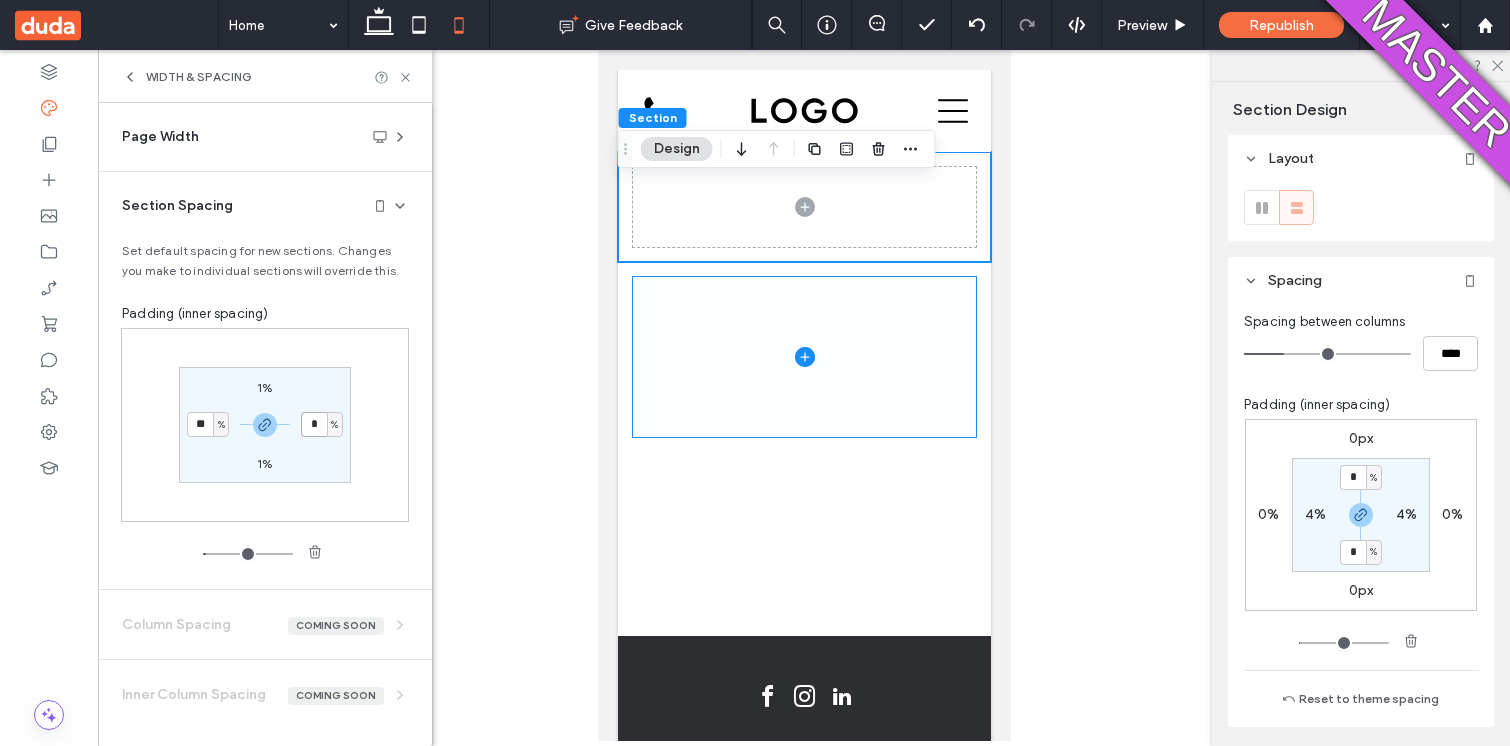 type on "*" 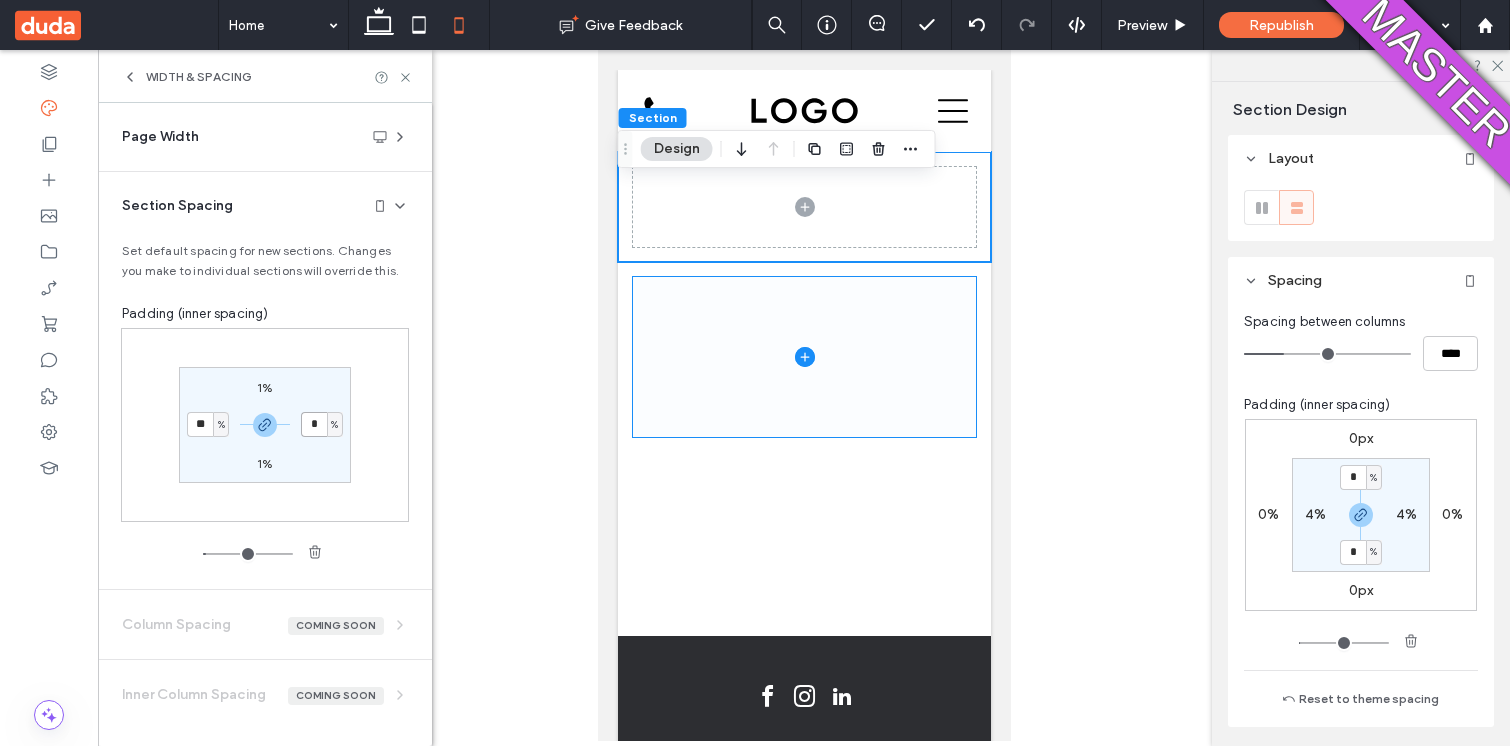 type on "*" 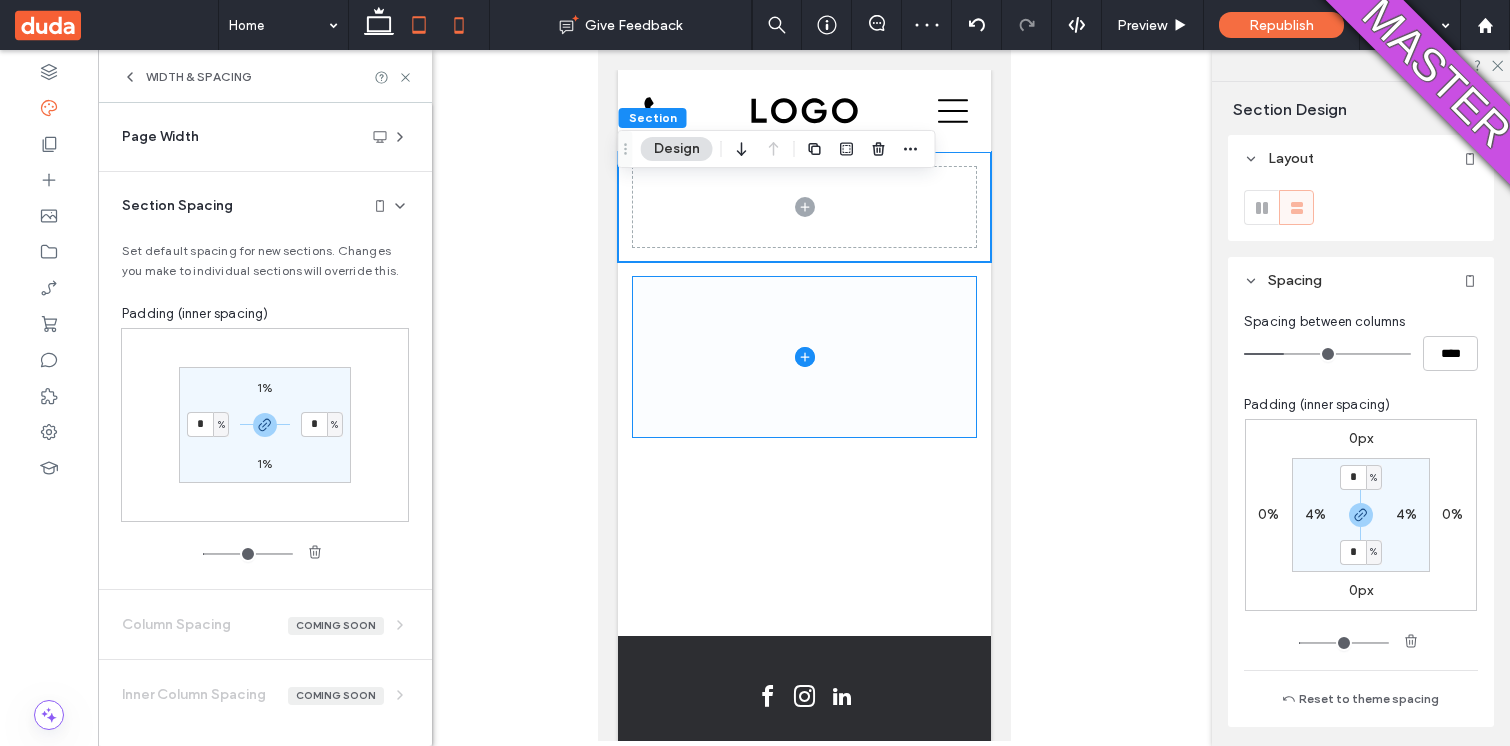 click 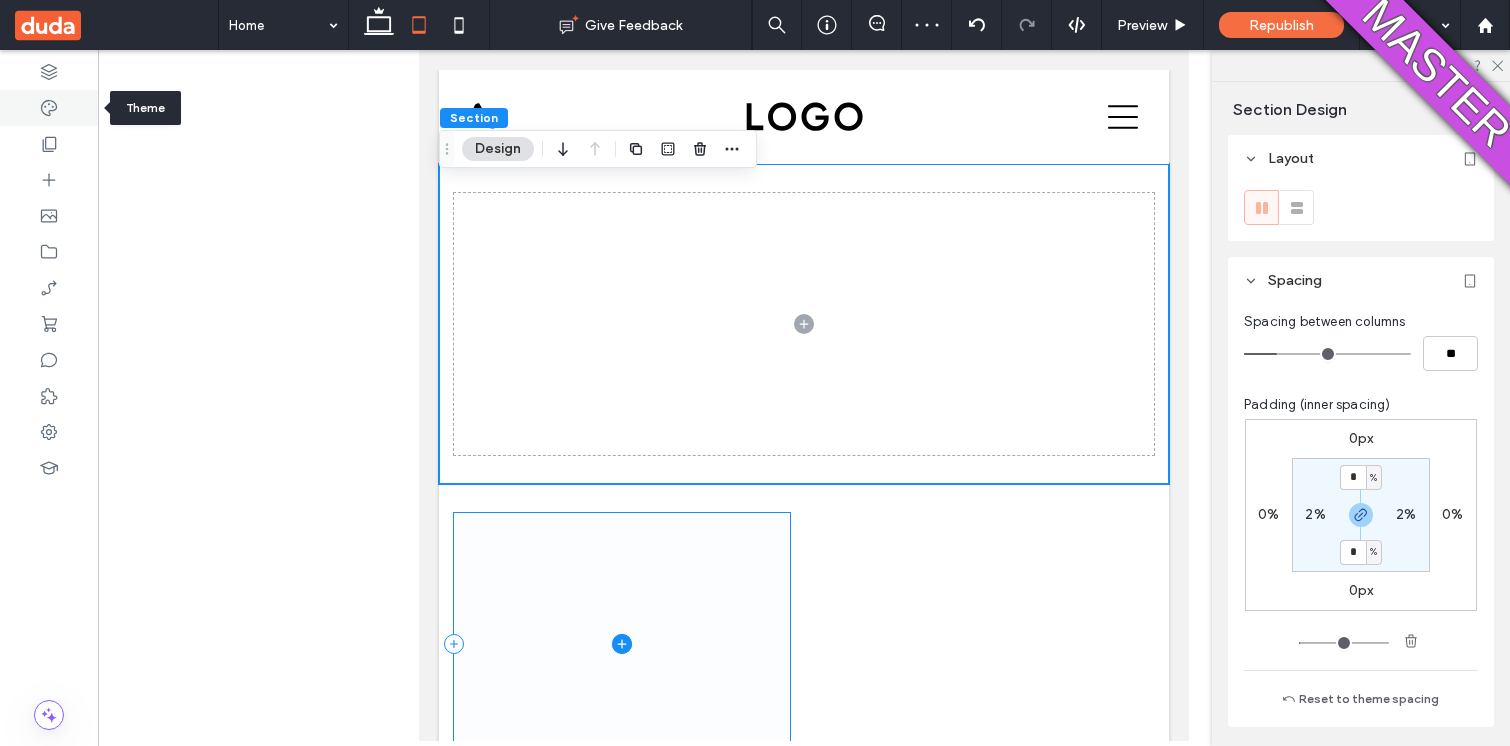 click at bounding box center (49, 108) 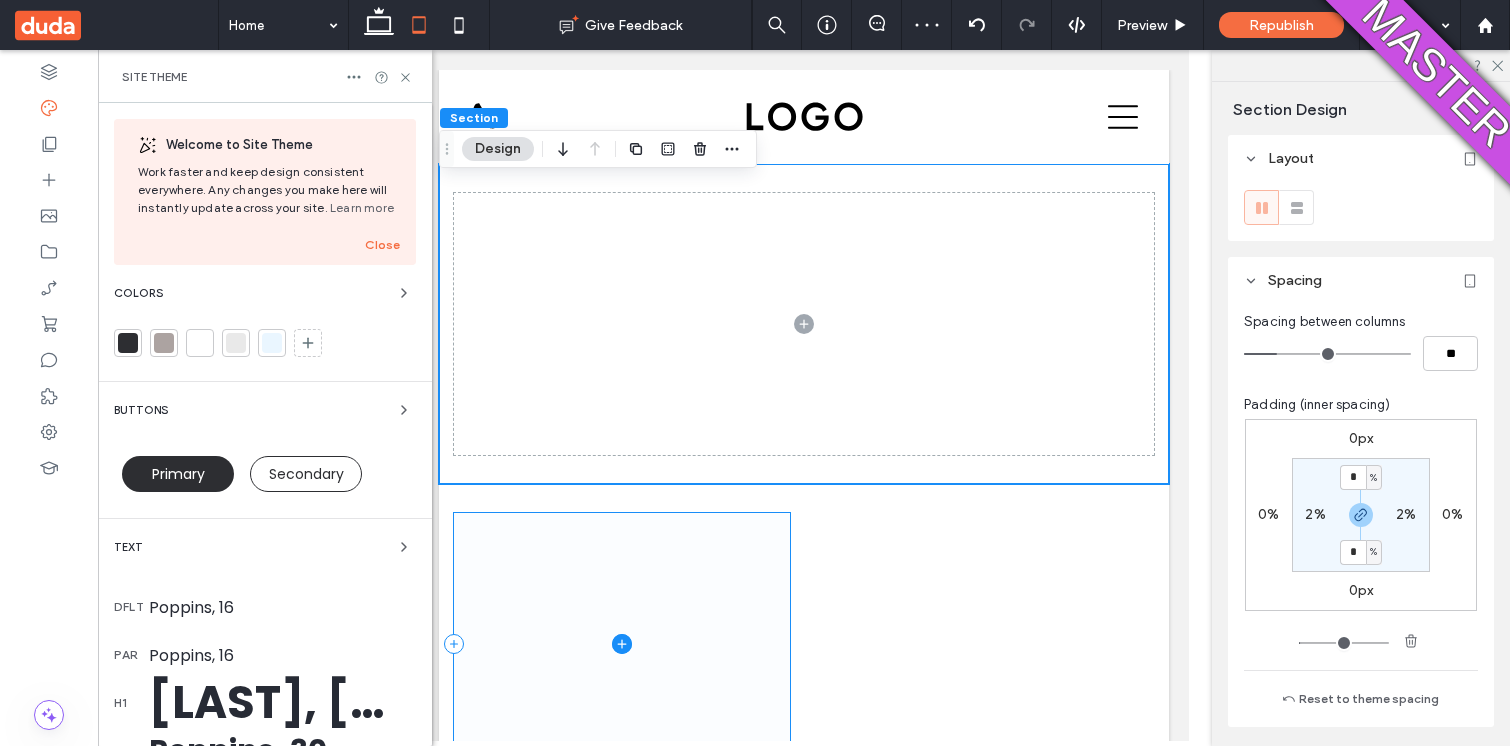 scroll, scrollTop: 409, scrollLeft: 0, axis: vertical 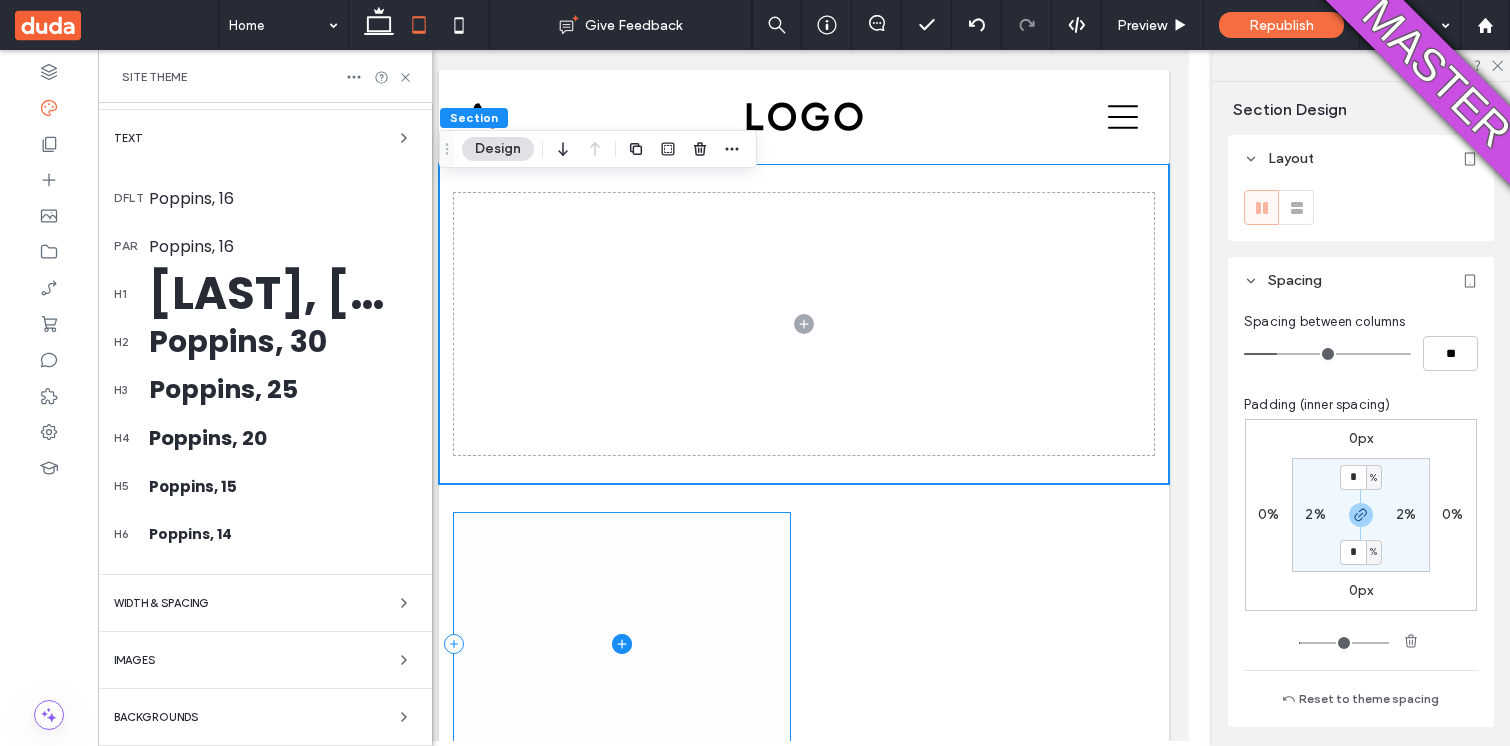 click on "WIDTH & SPACING" at bounding box center [161, 603] 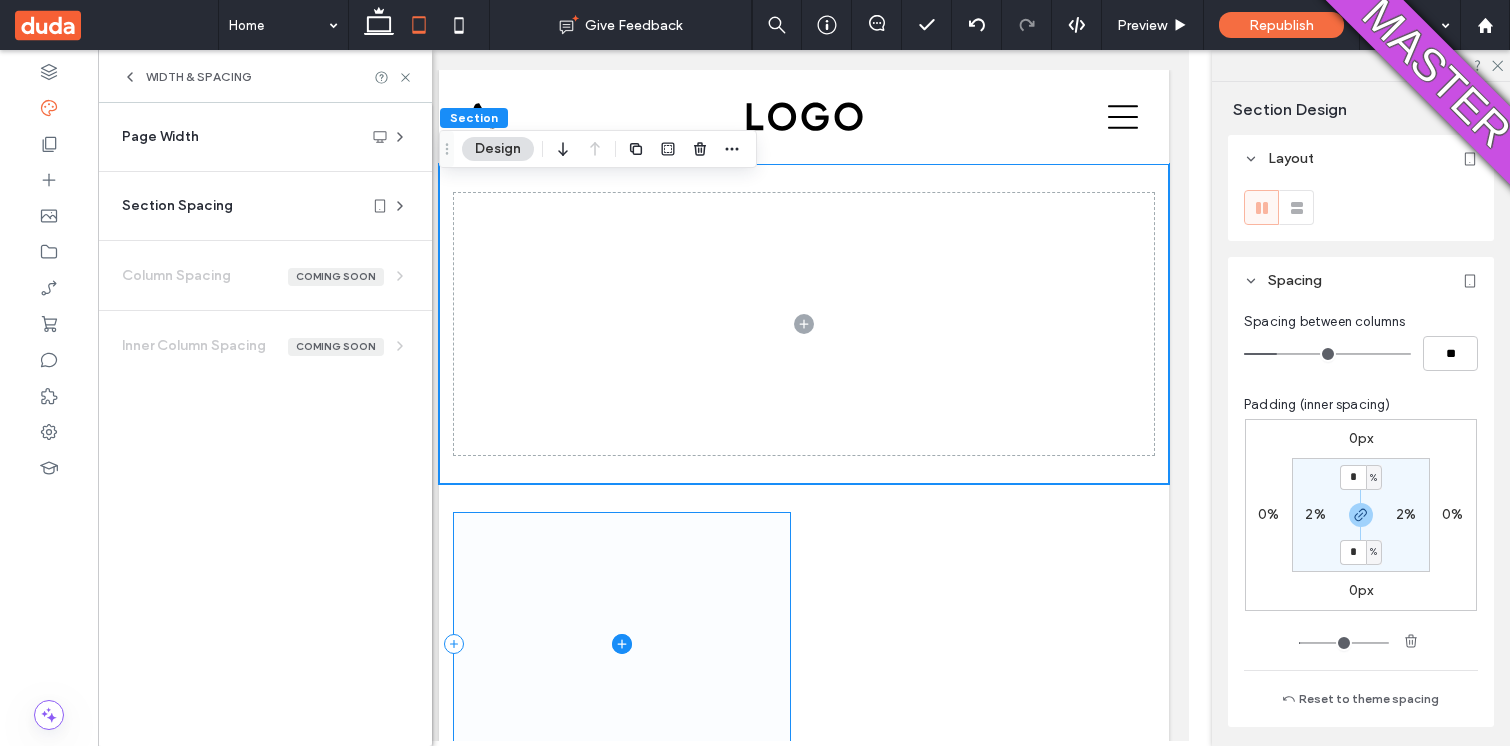 scroll, scrollTop: 0, scrollLeft: 0, axis: both 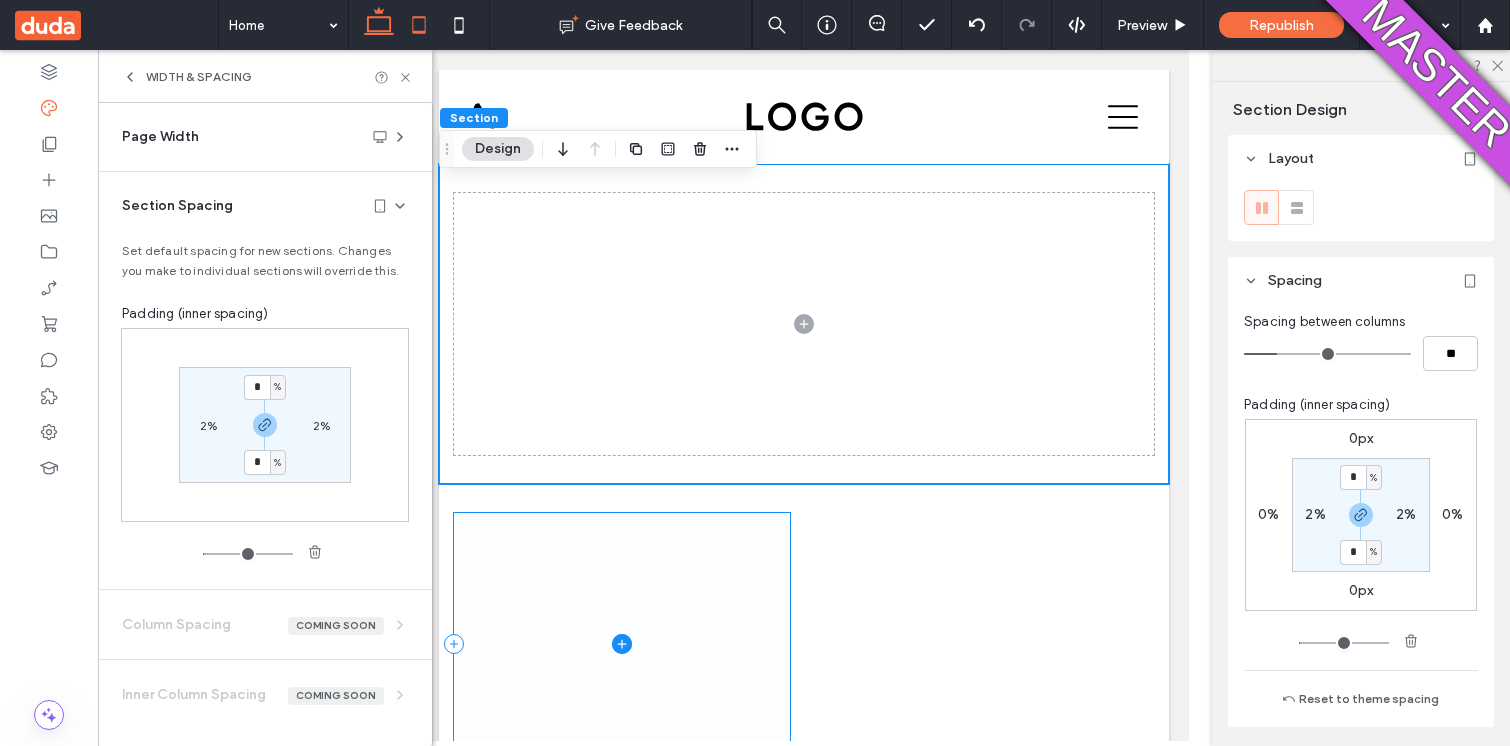 click 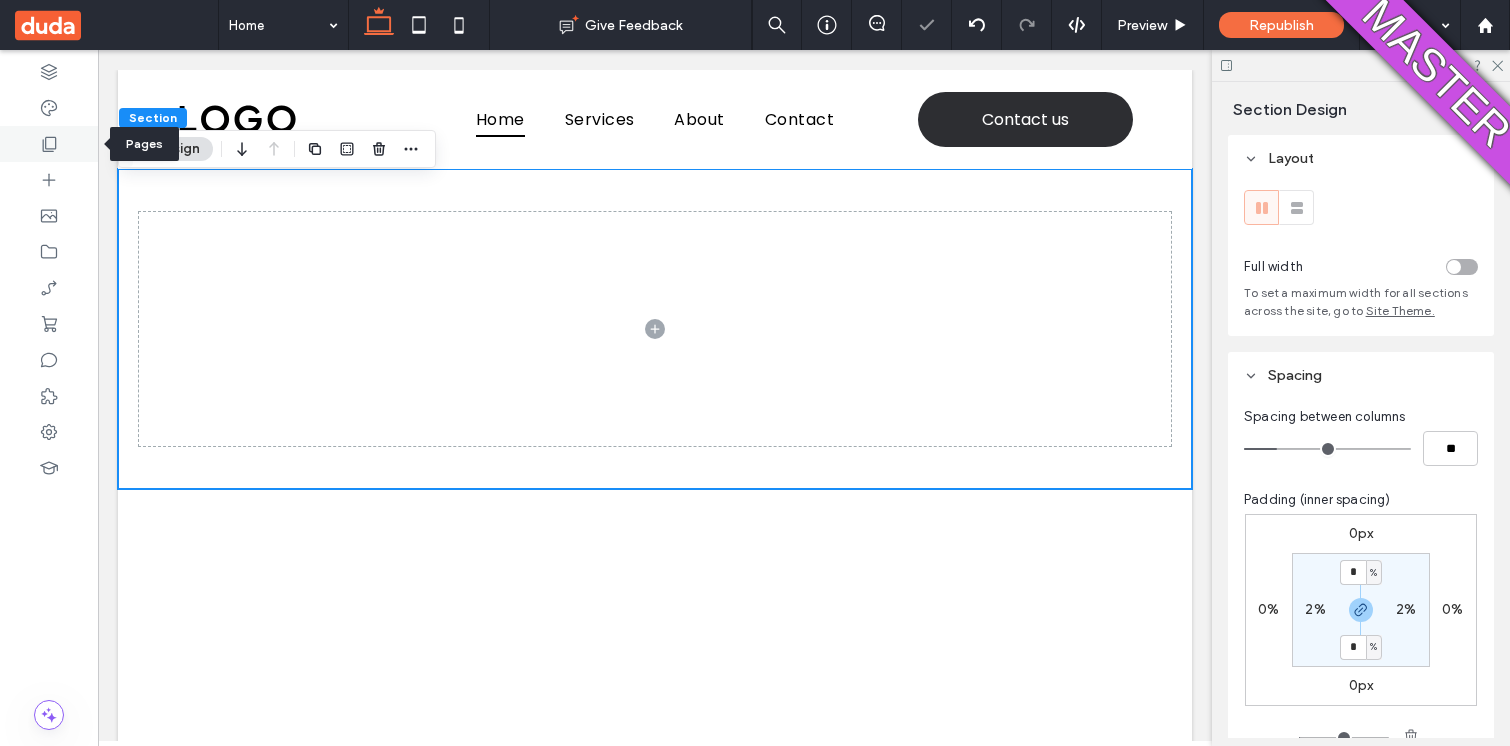 click at bounding box center (49, 144) 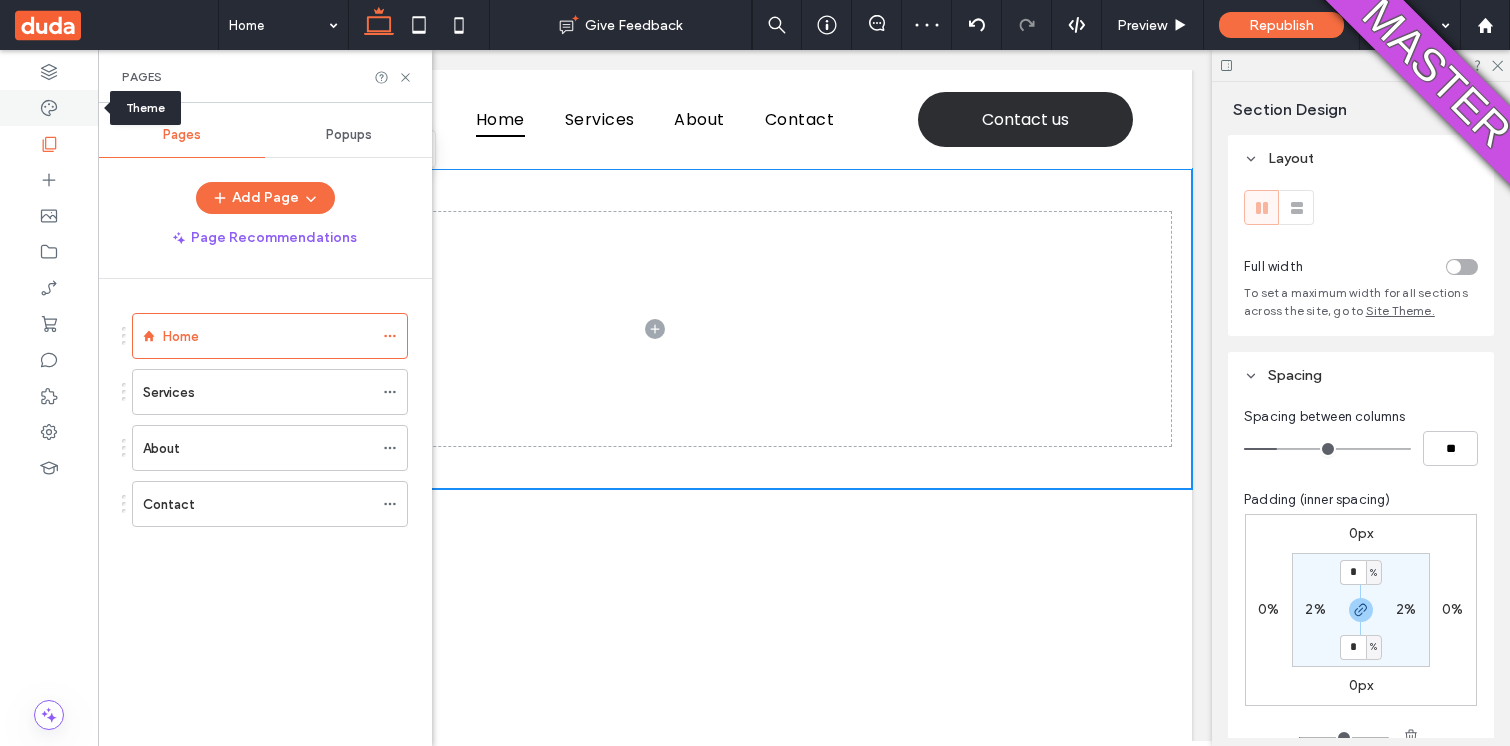 click 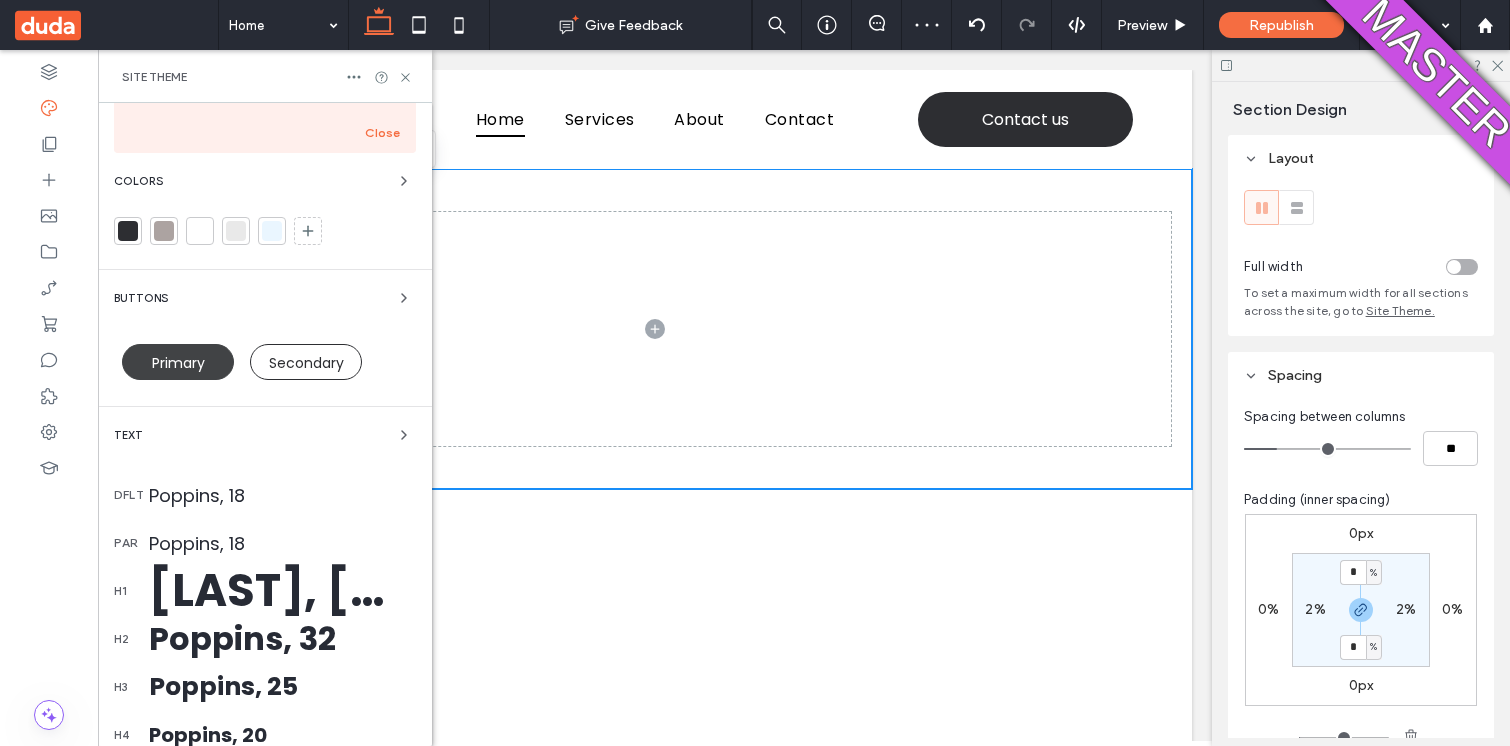 scroll, scrollTop: 409, scrollLeft: 0, axis: vertical 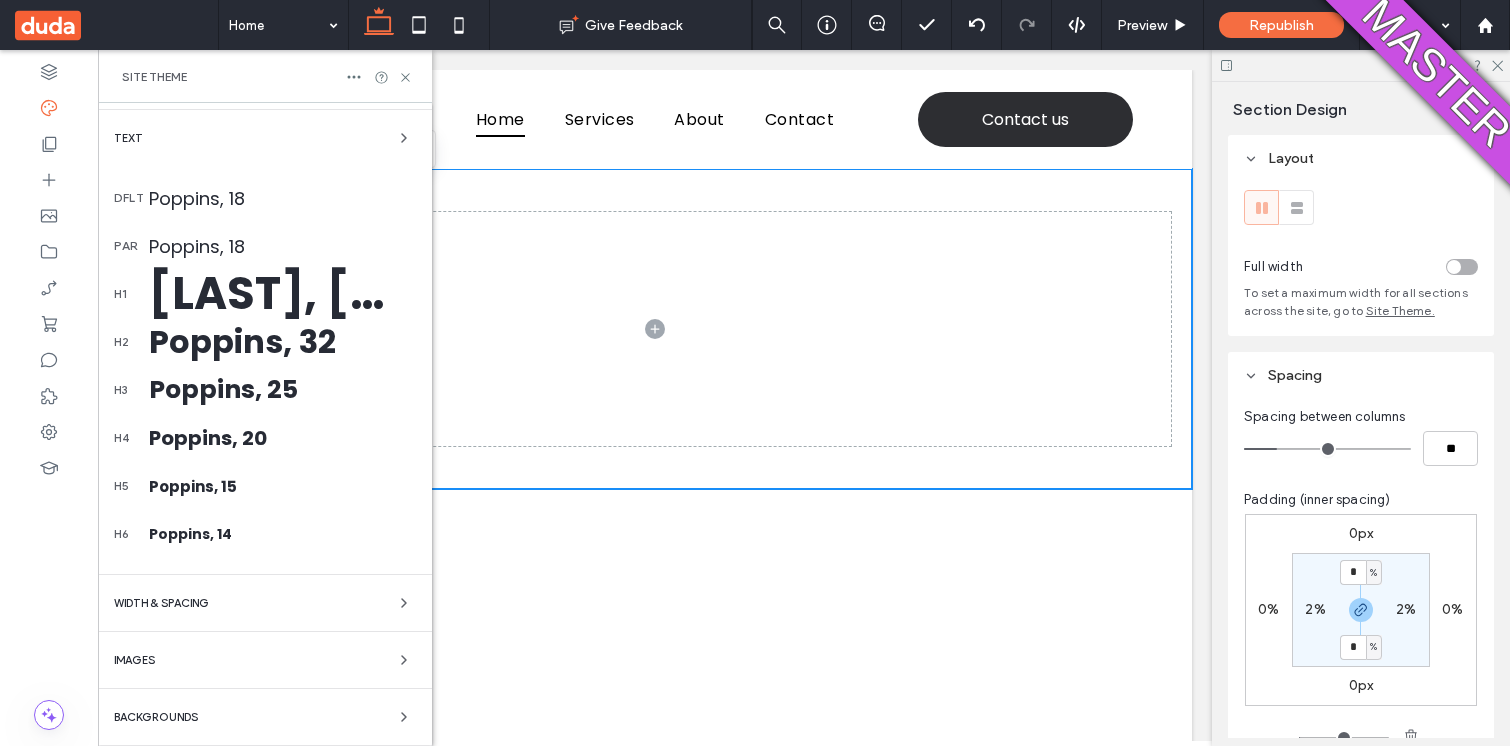 click on "Images" at bounding box center [265, 660] 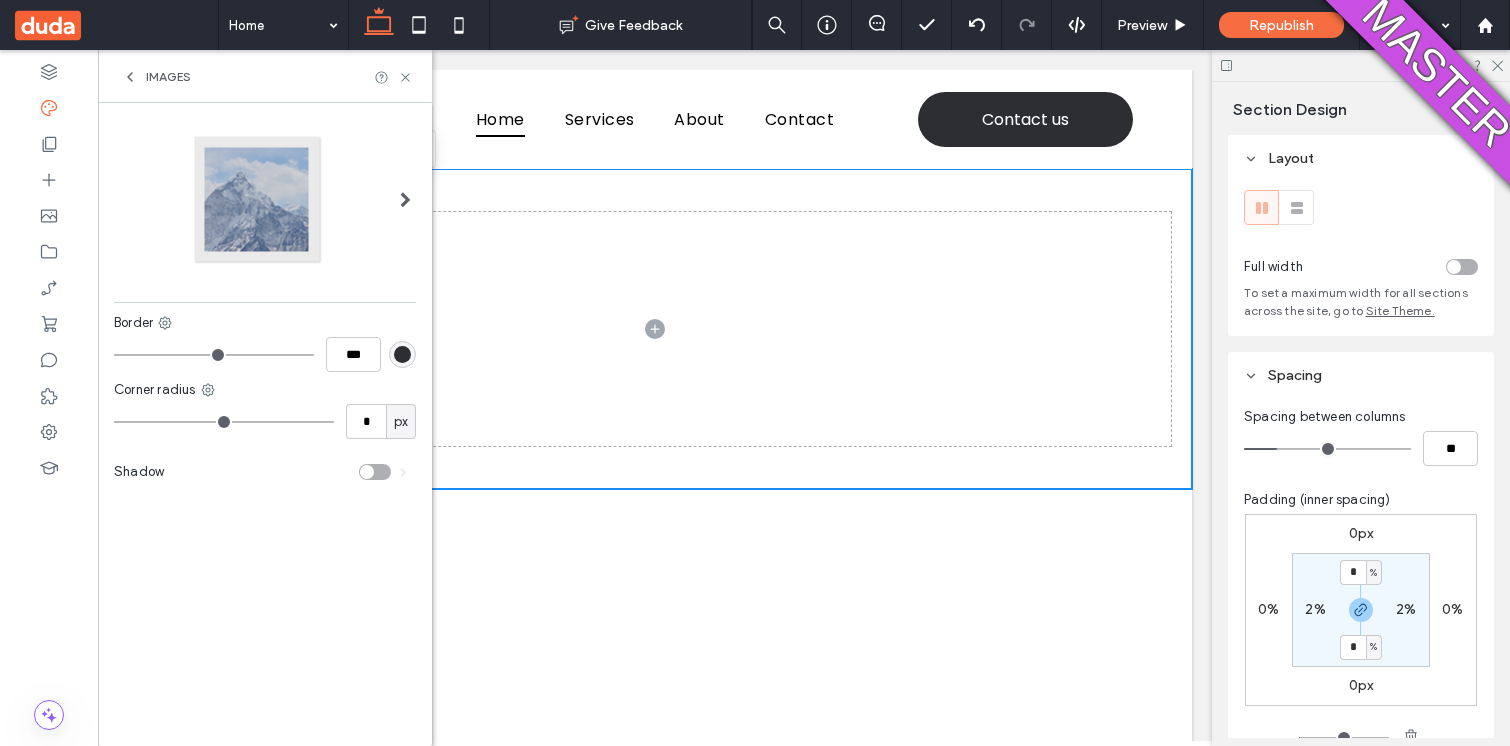 scroll, scrollTop: 0, scrollLeft: 0, axis: both 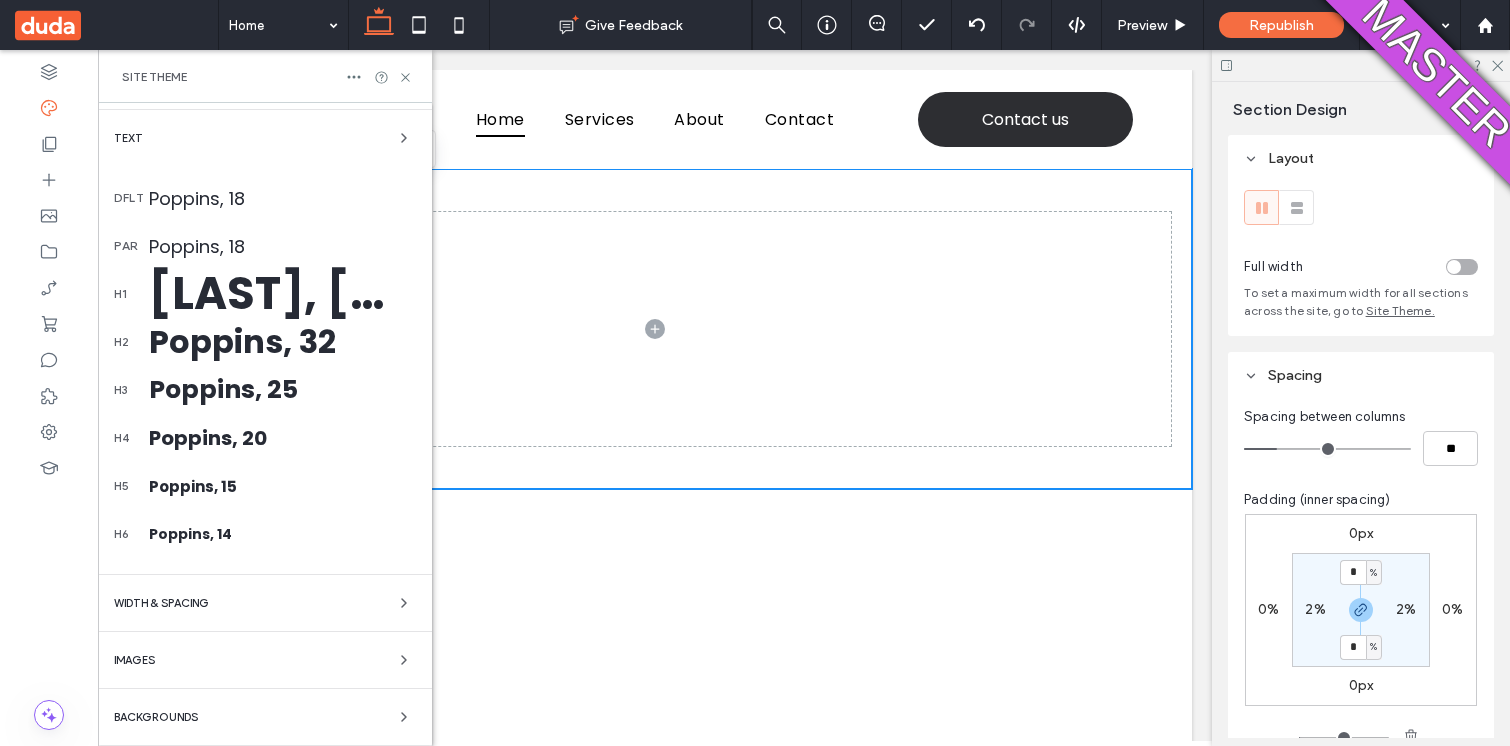 click on "WIDTH & SPACING" at bounding box center (265, 603) 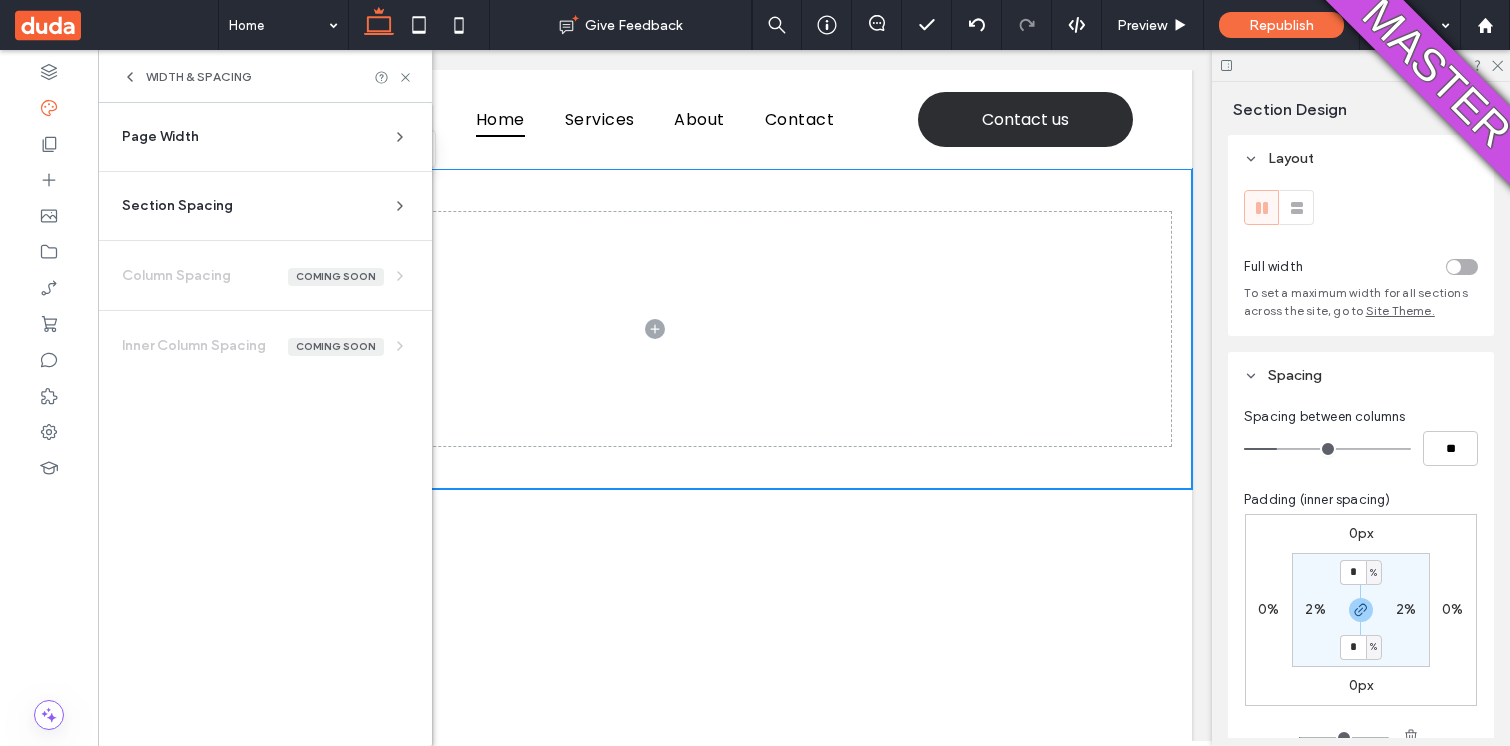 scroll, scrollTop: 0, scrollLeft: 0, axis: both 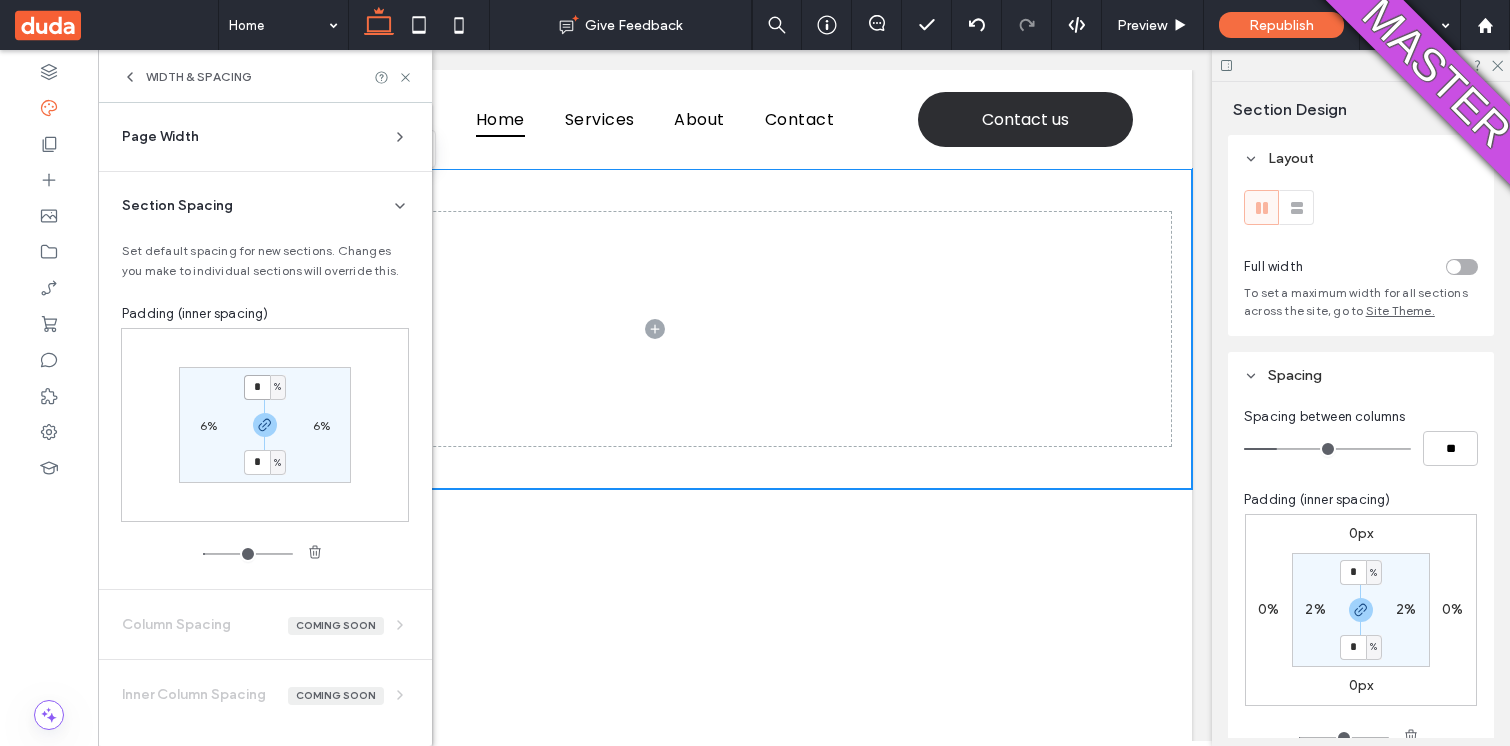 click on "*" at bounding box center (257, 387) 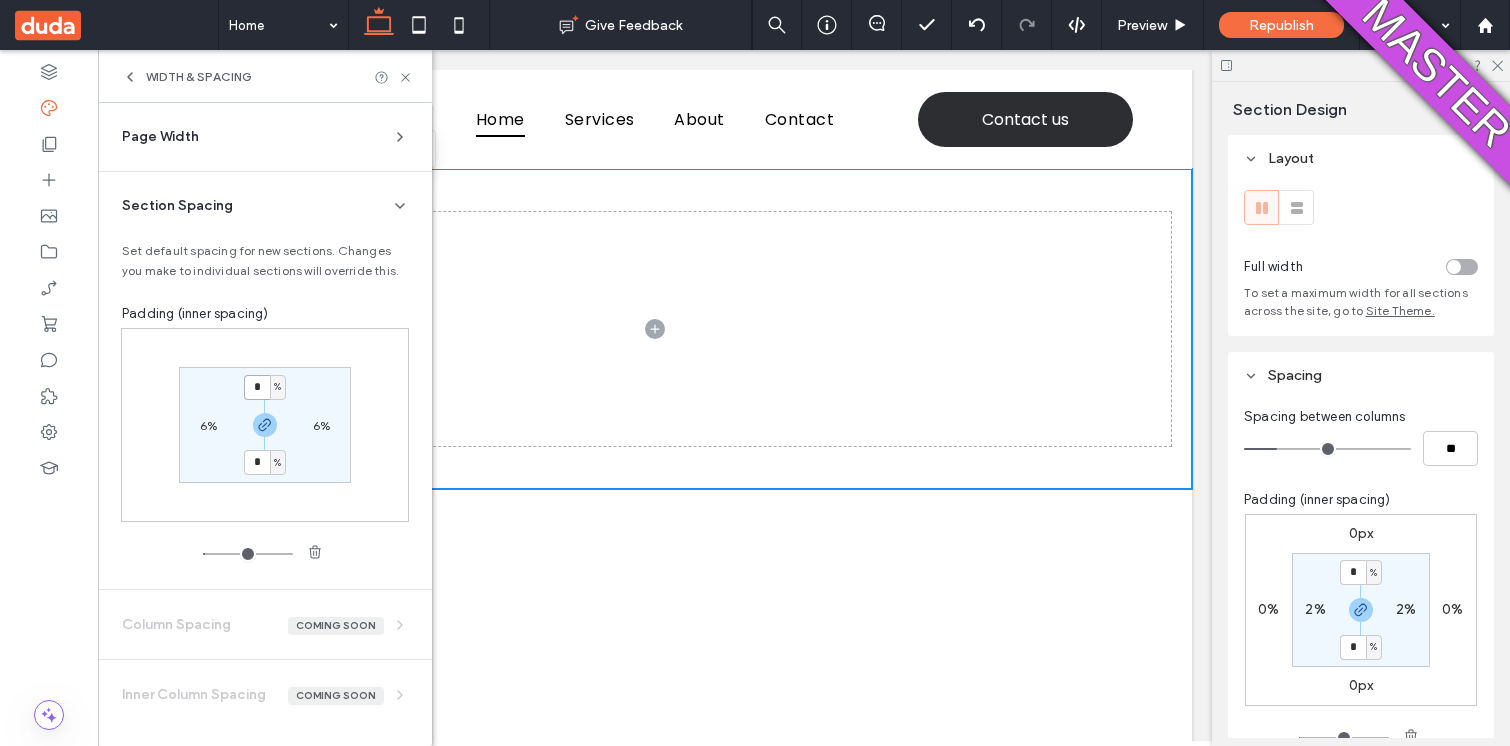 type on "*" 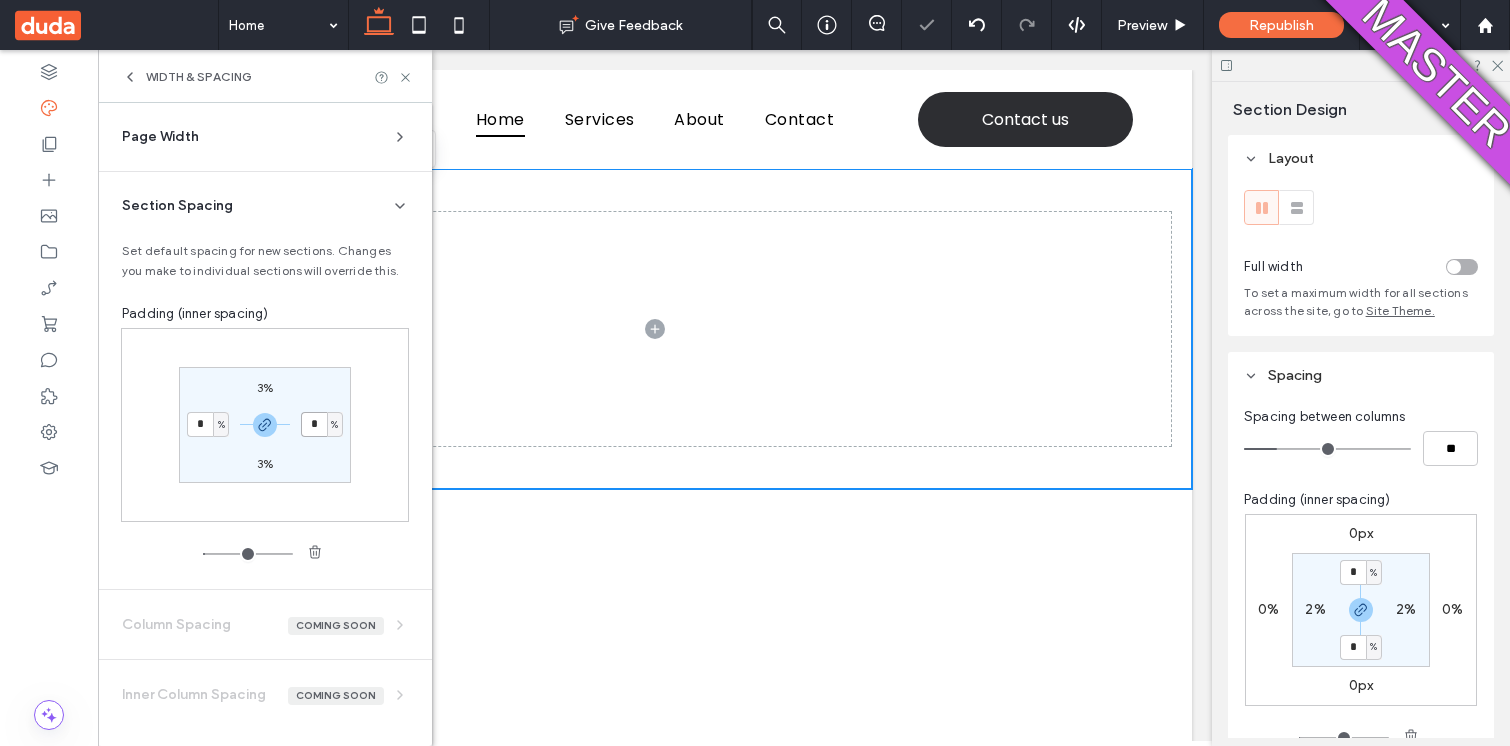 type on "*" 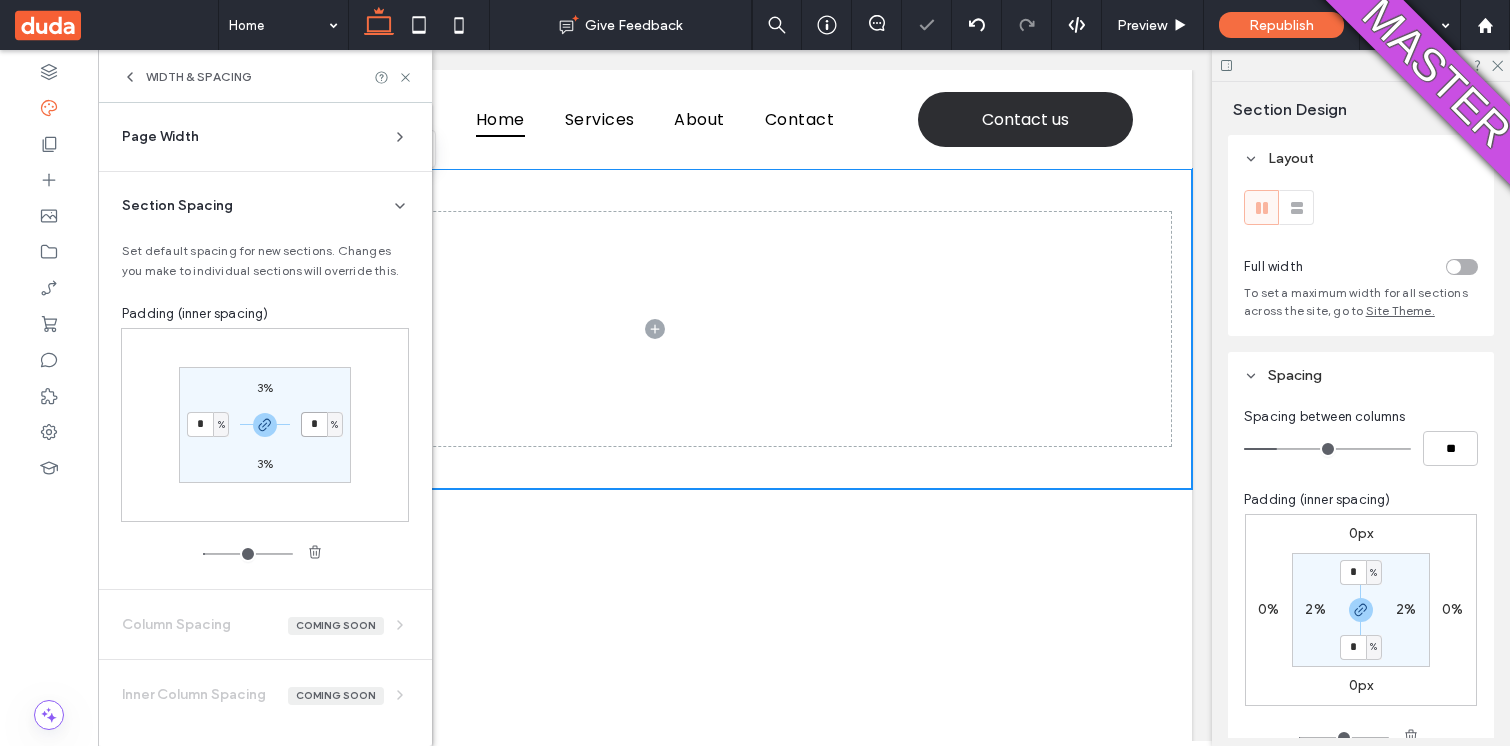 type on "*" 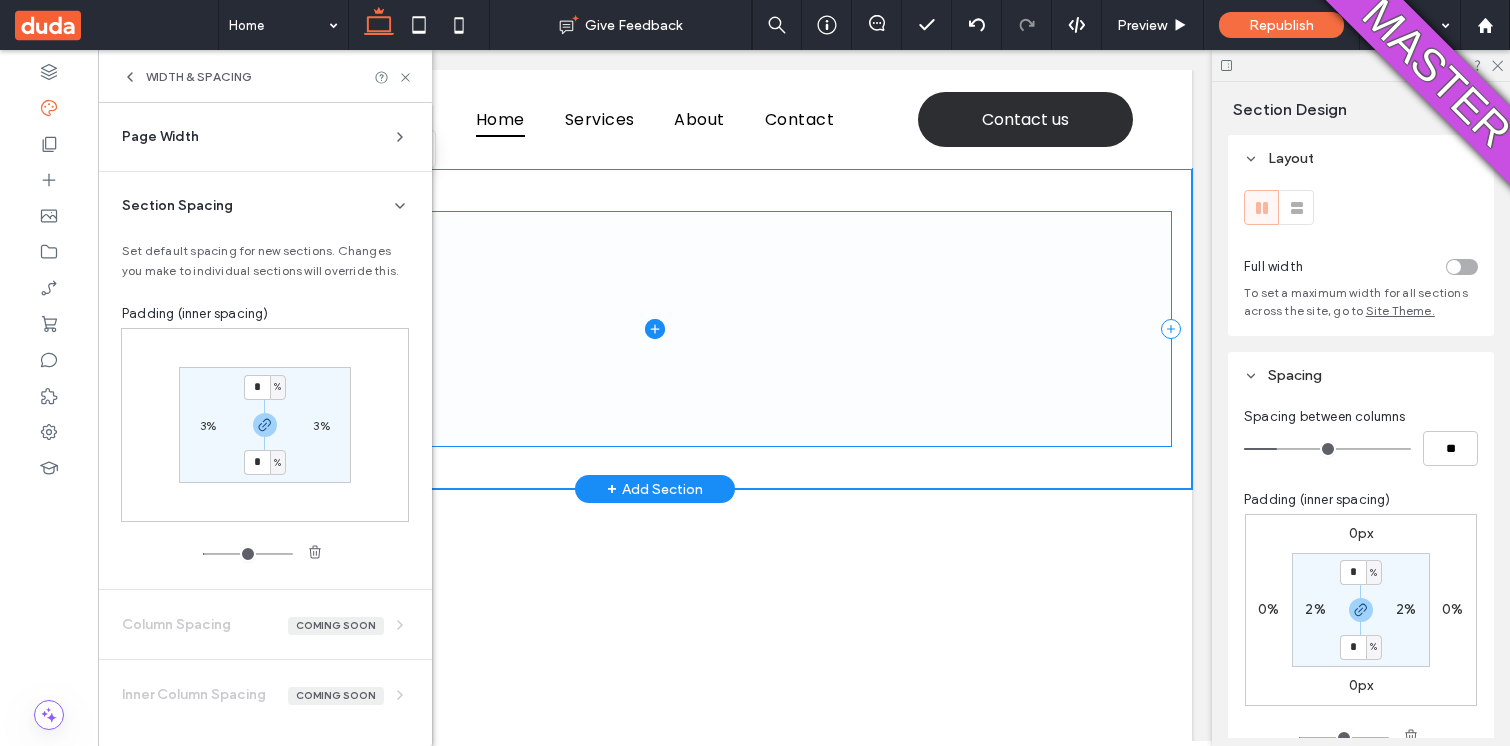 click at bounding box center [654, 329] 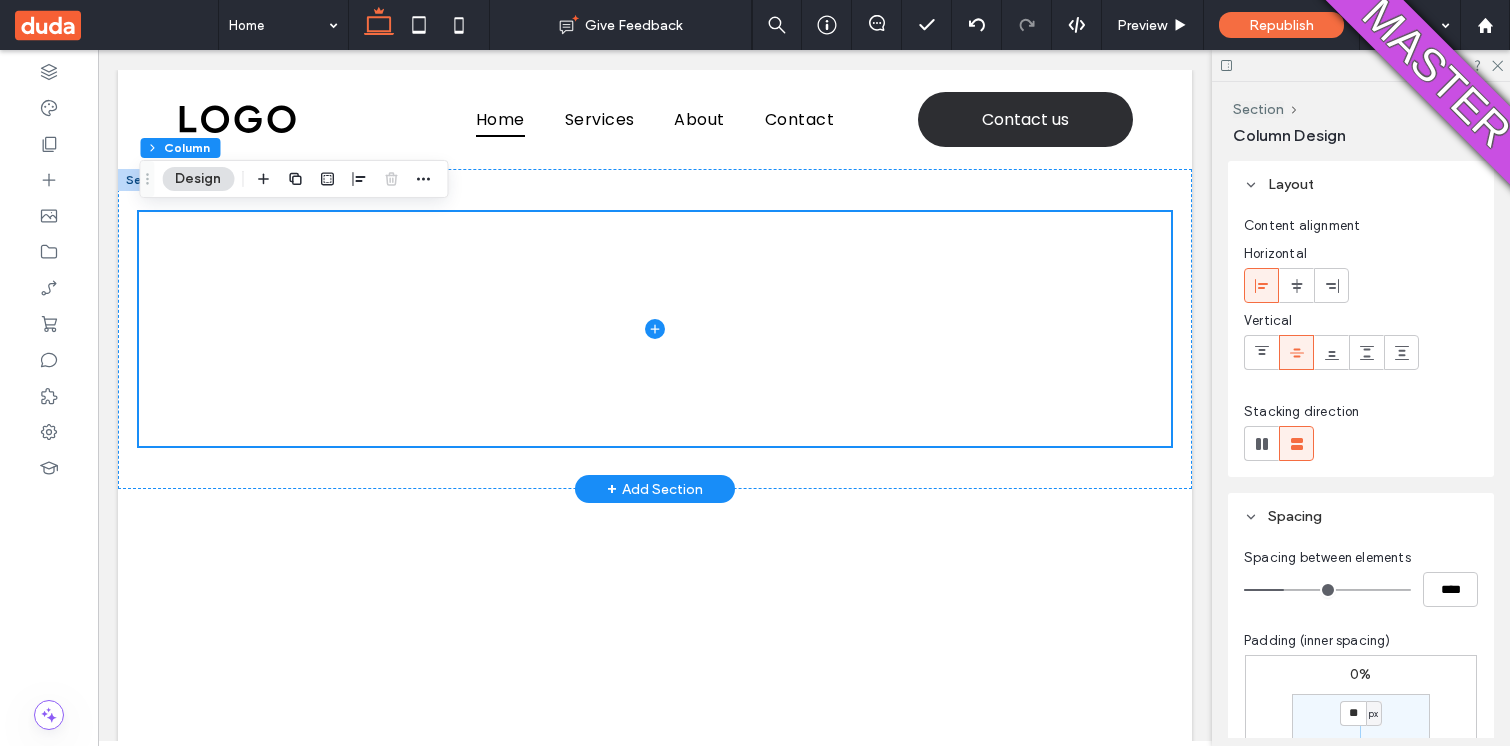 click on "+ Add Section" at bounding box center (655, 489) 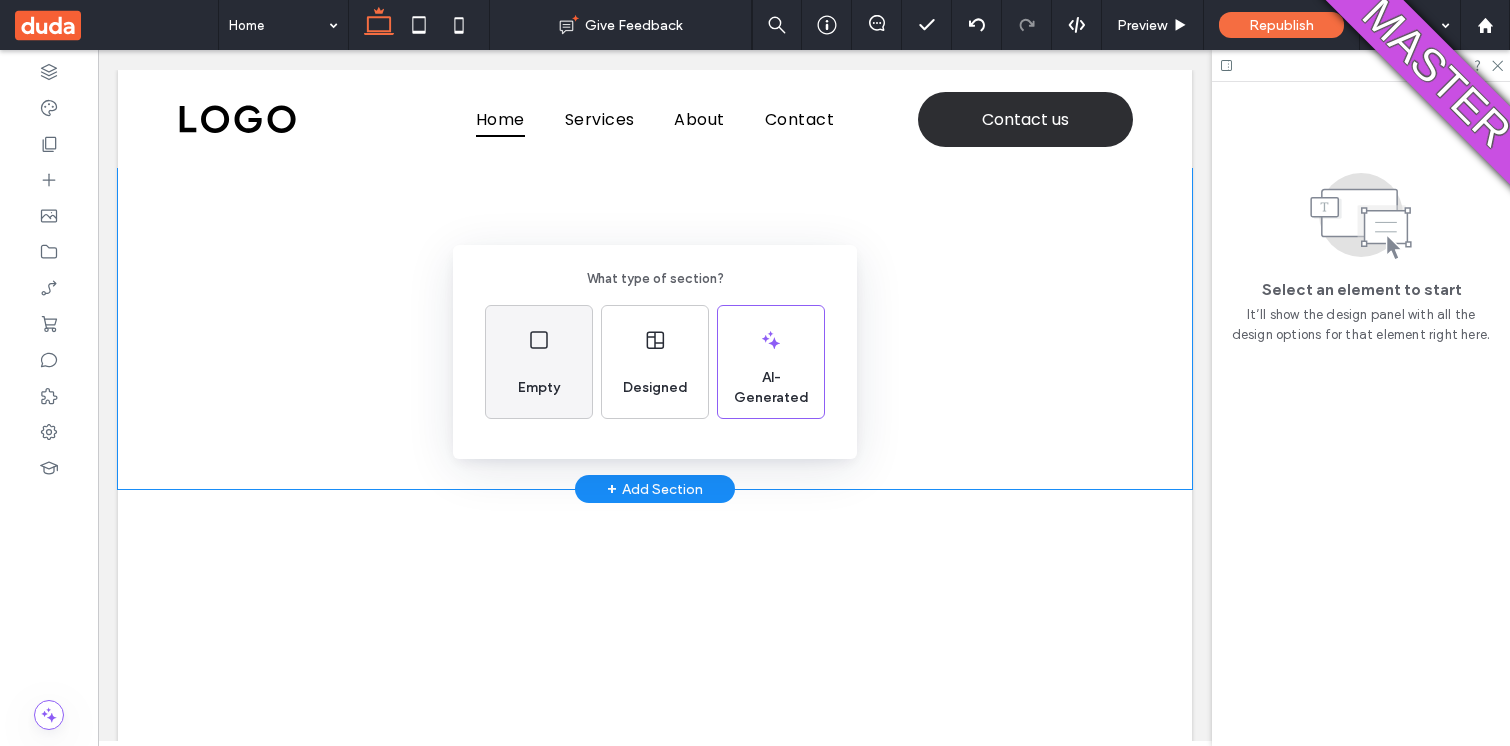 click on "Empty" at bounding box center (539, 362) 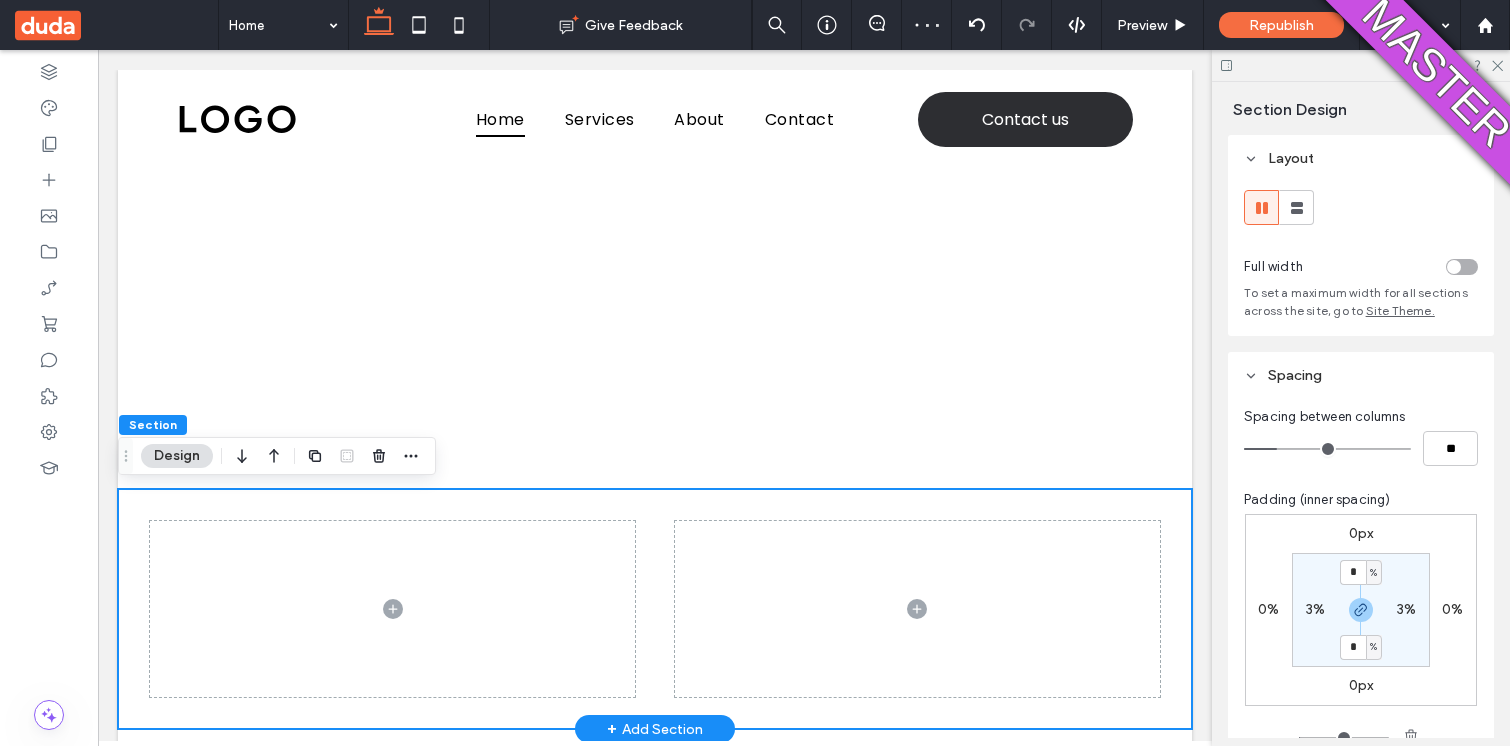 click at bounding box center (655, 609) 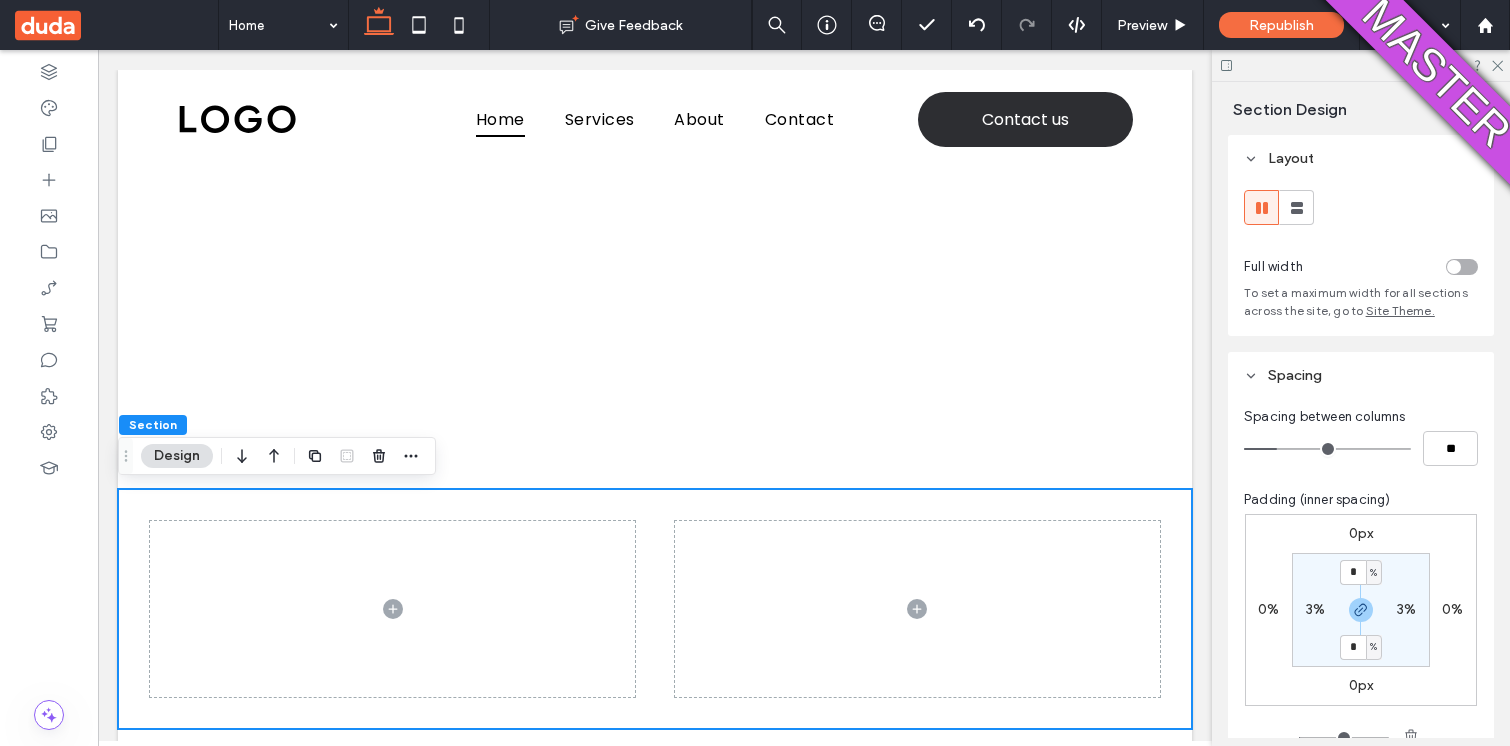 click on "3%" at bounding box center [1315, 609] 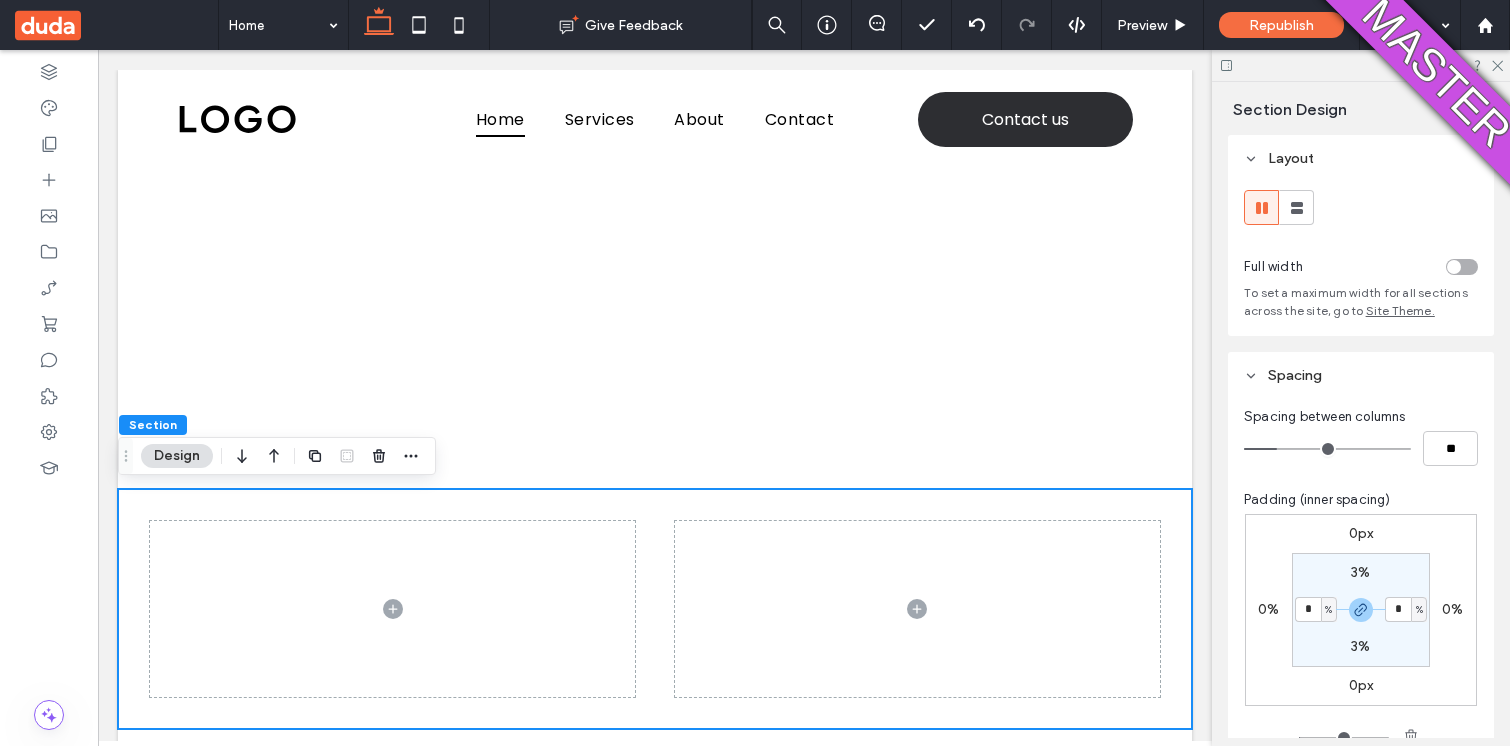 type on "*" 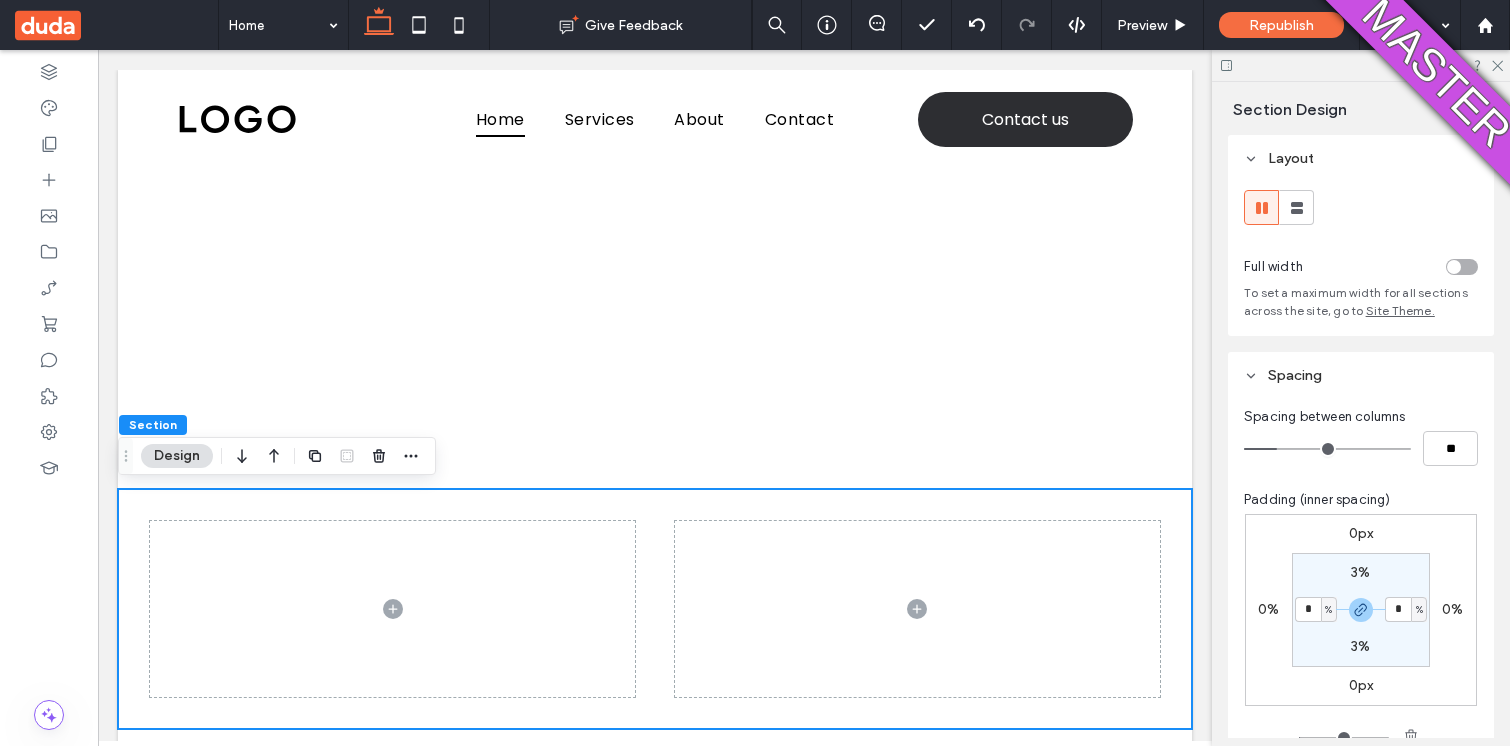type on "*" 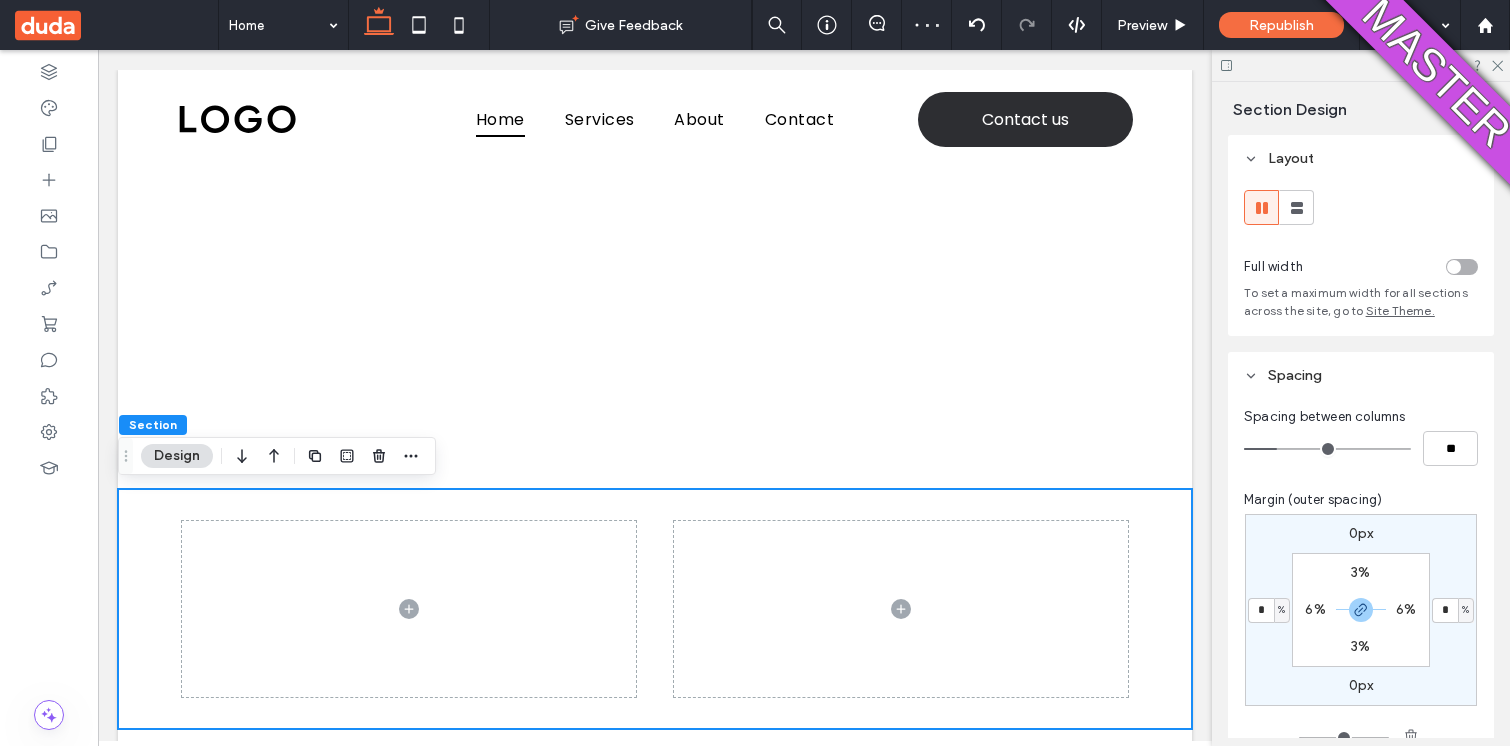 type on "*" 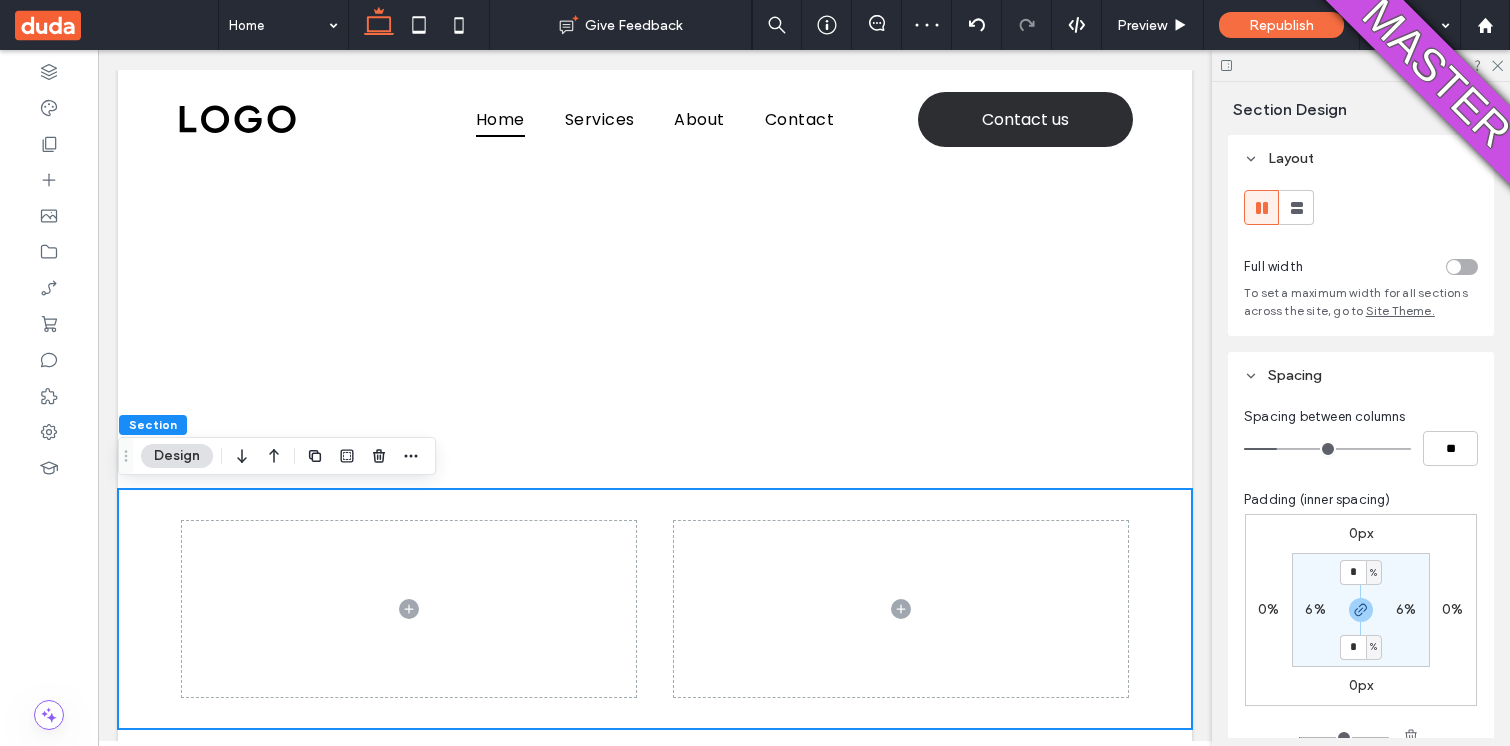 type on "*" 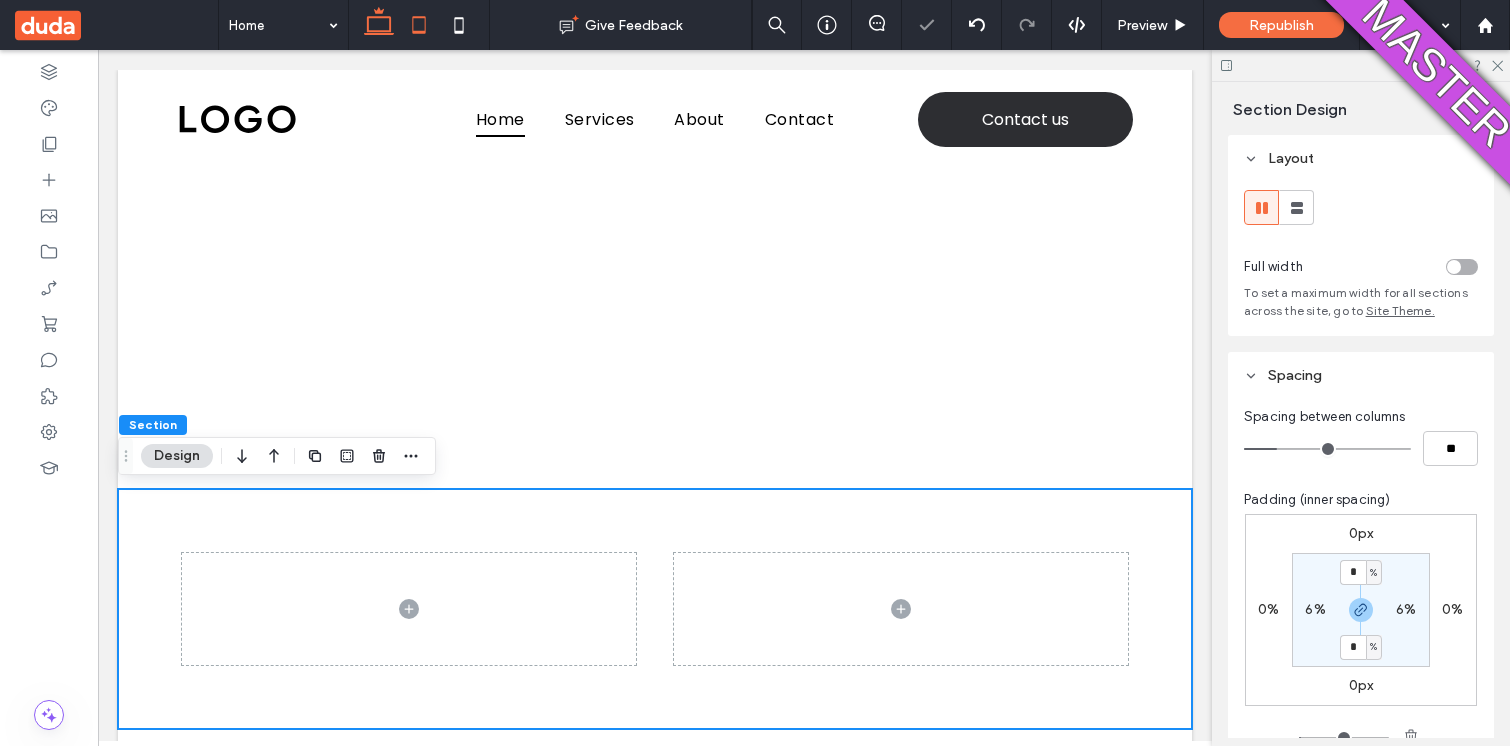 click 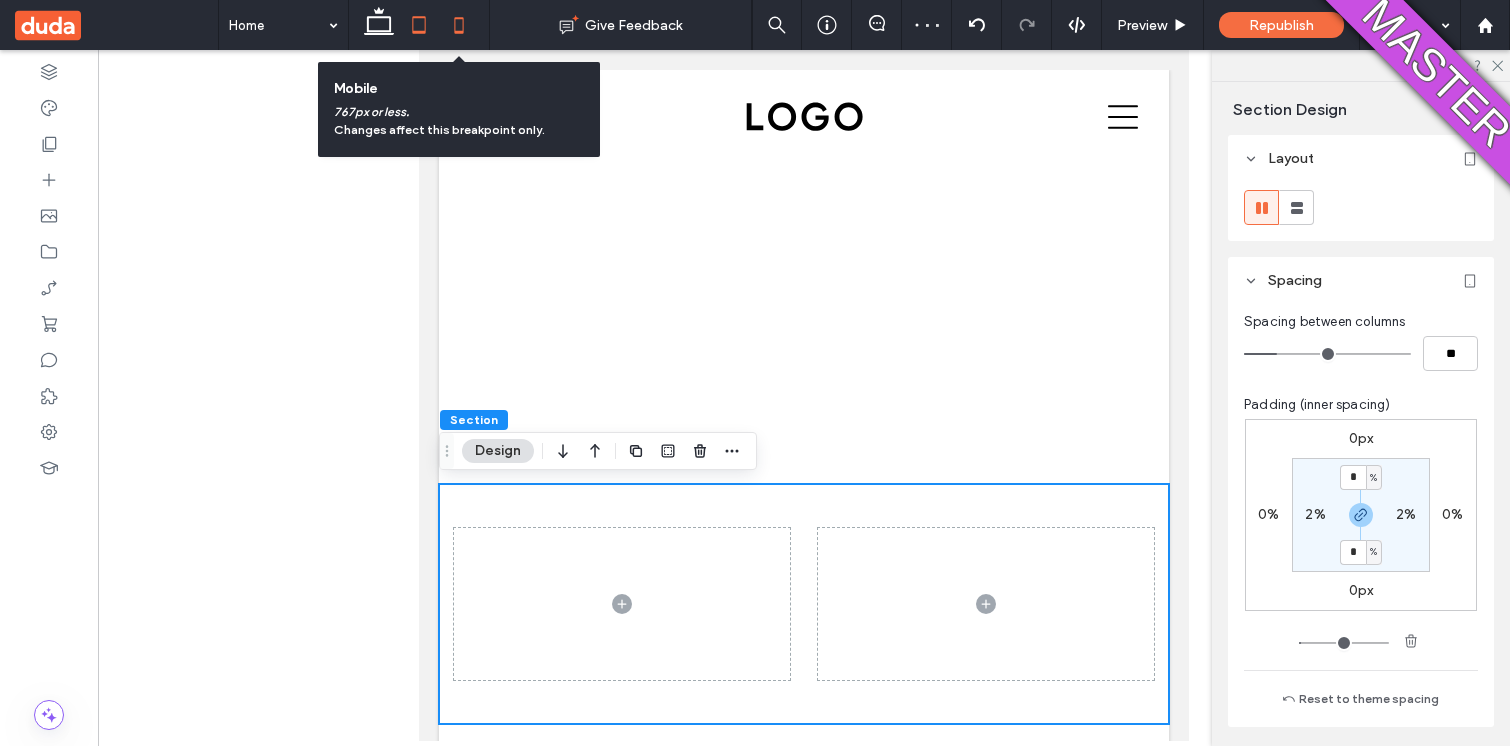 click 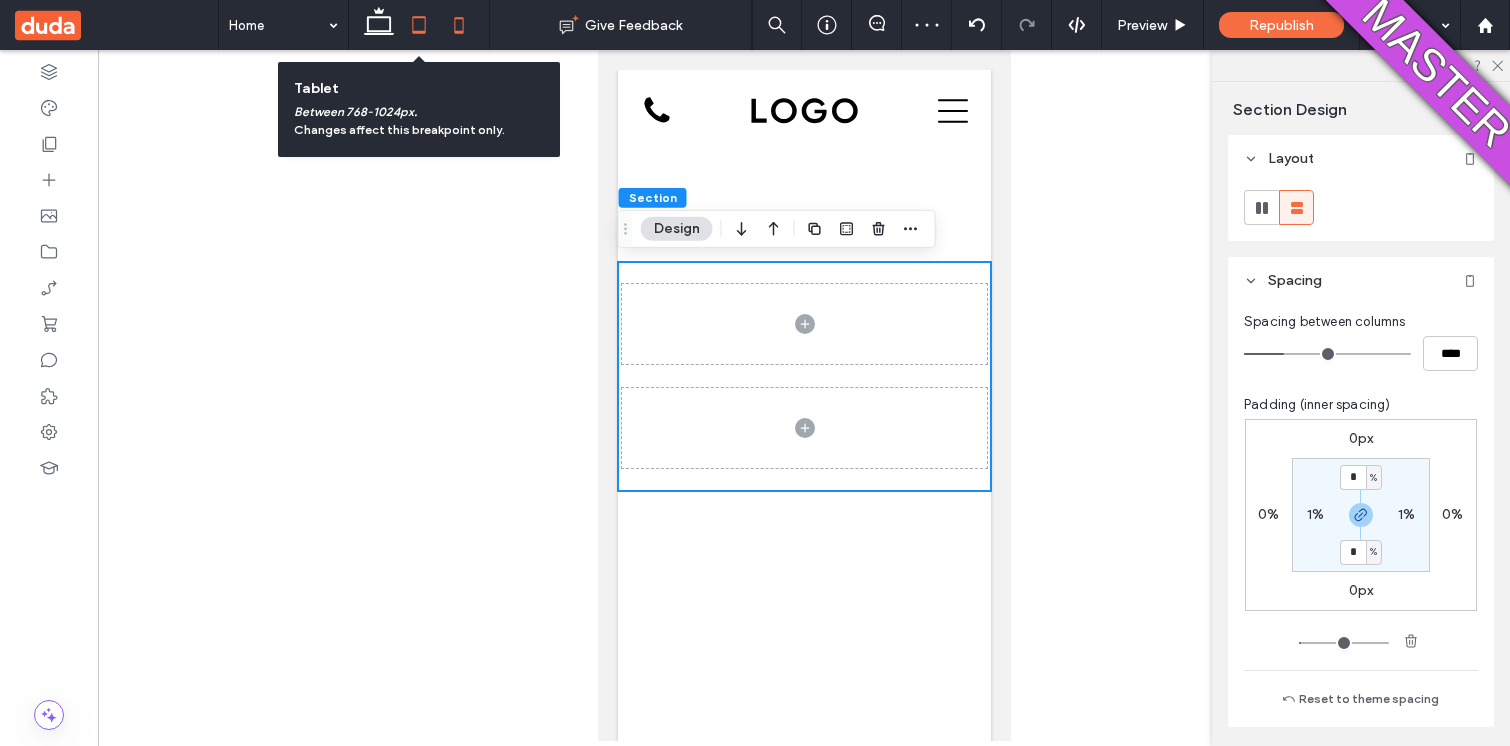 click 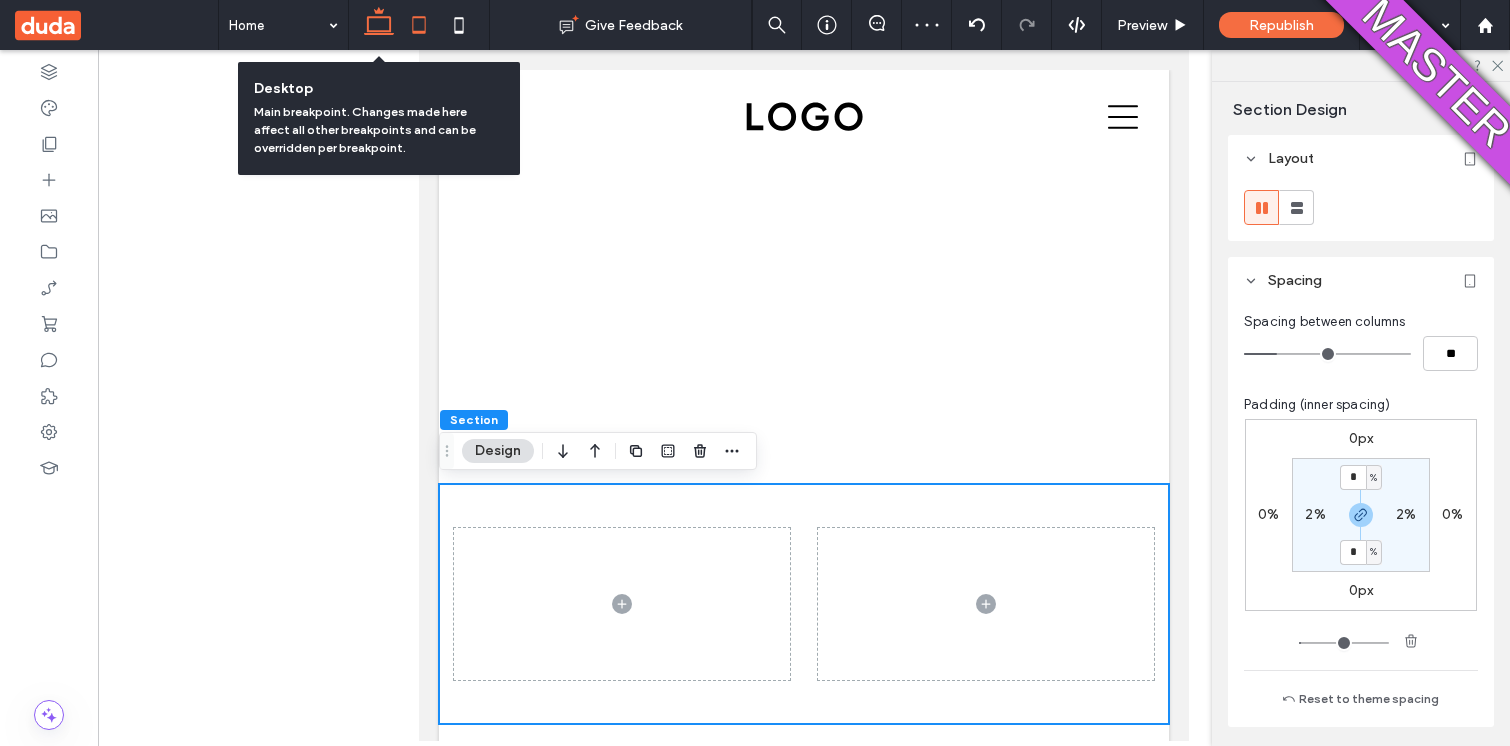click 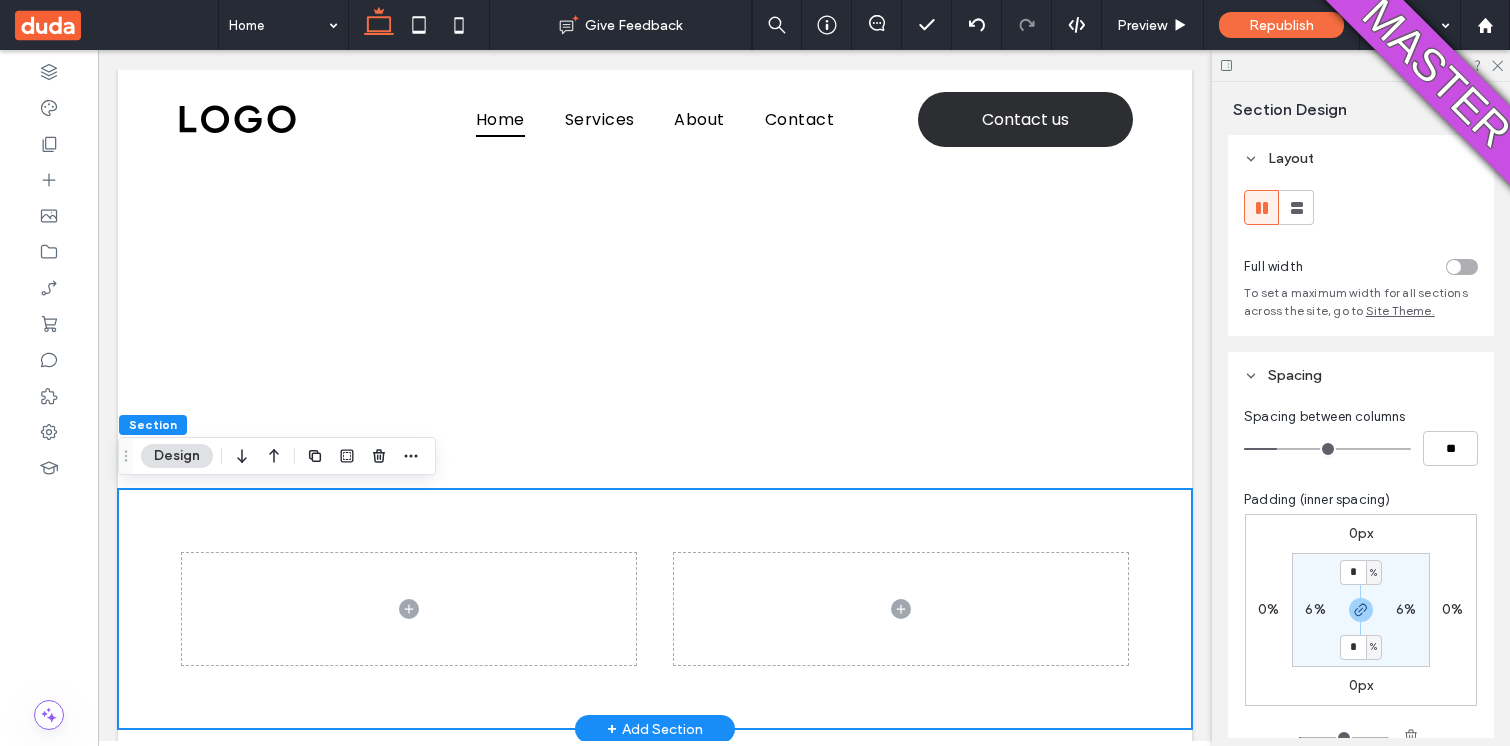 click at bounding box center (655, 609) 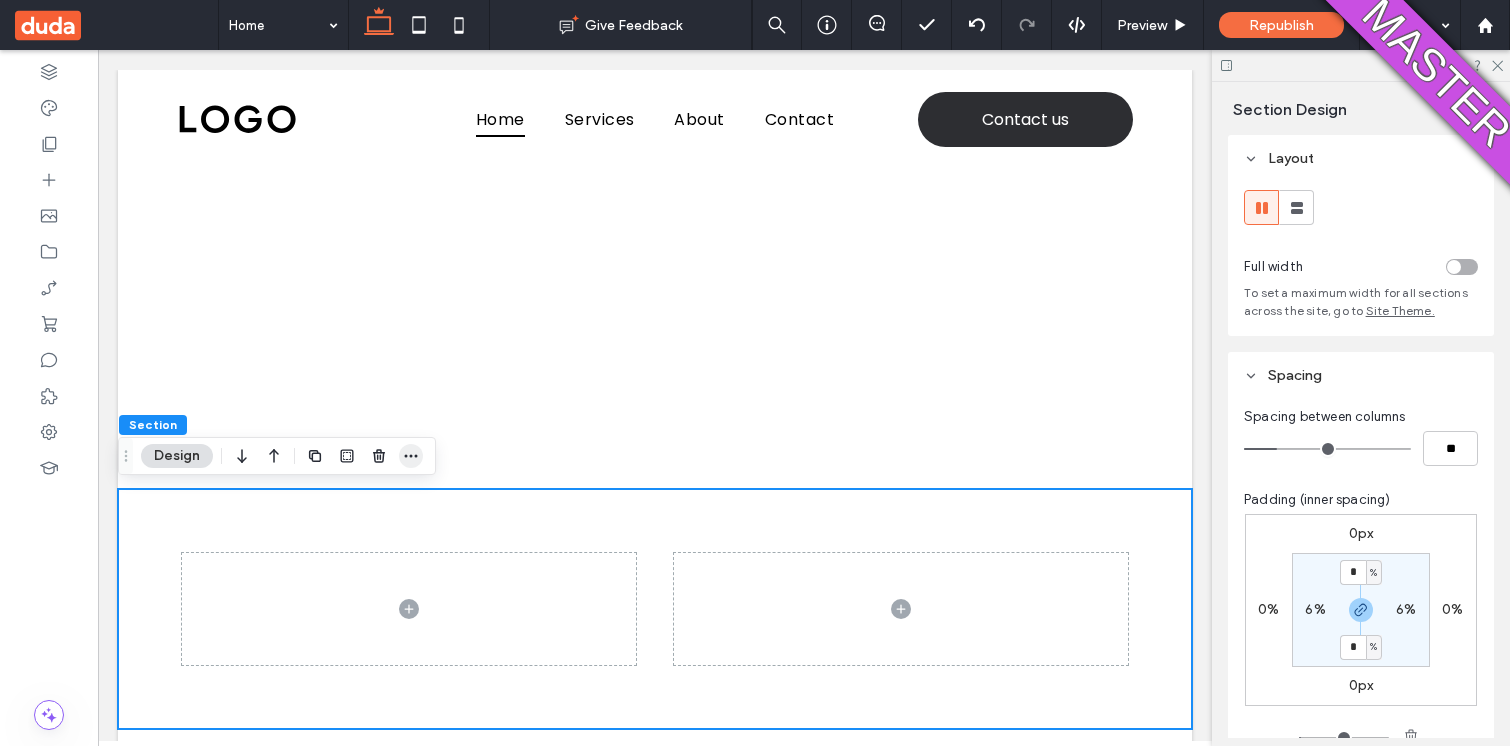 click 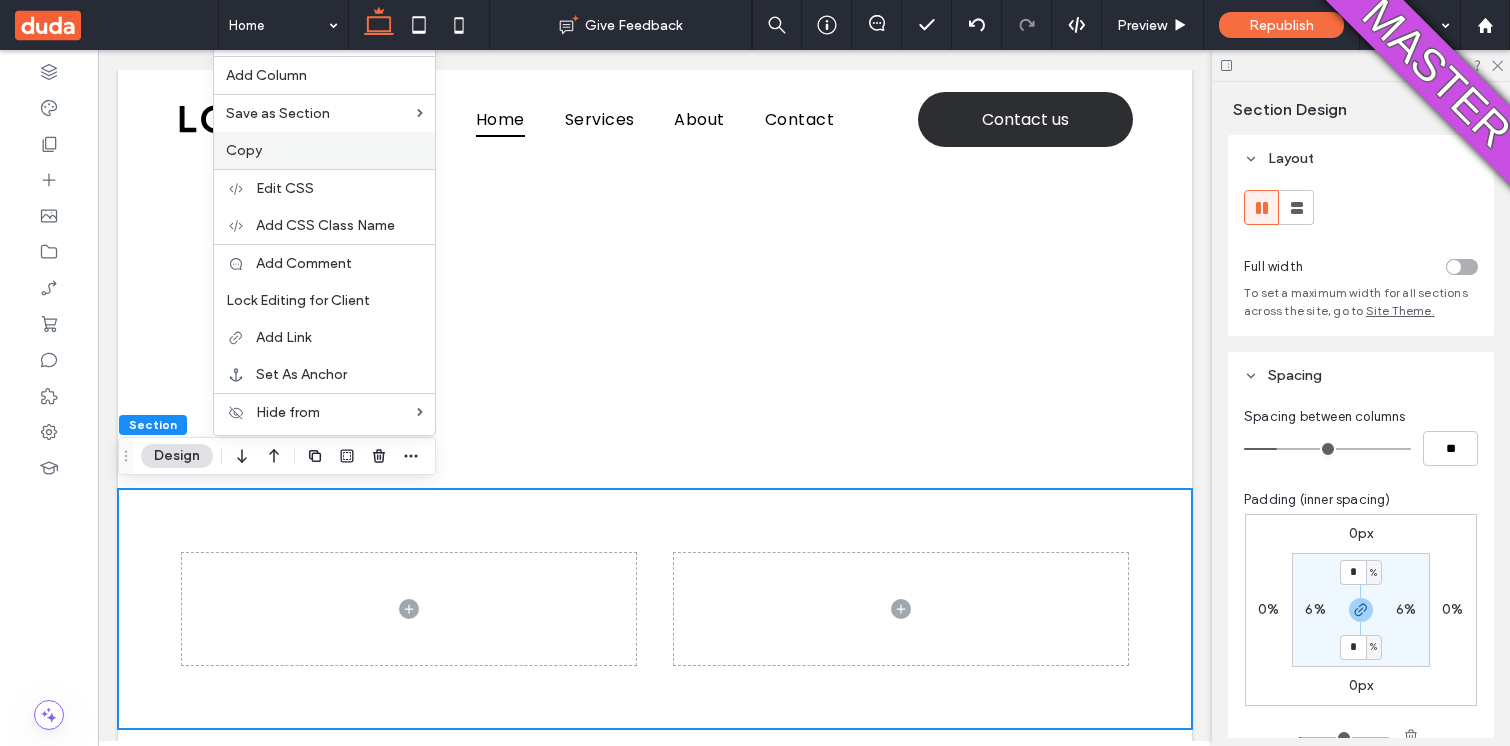click on "Copy" at bounding box center [324, 150] 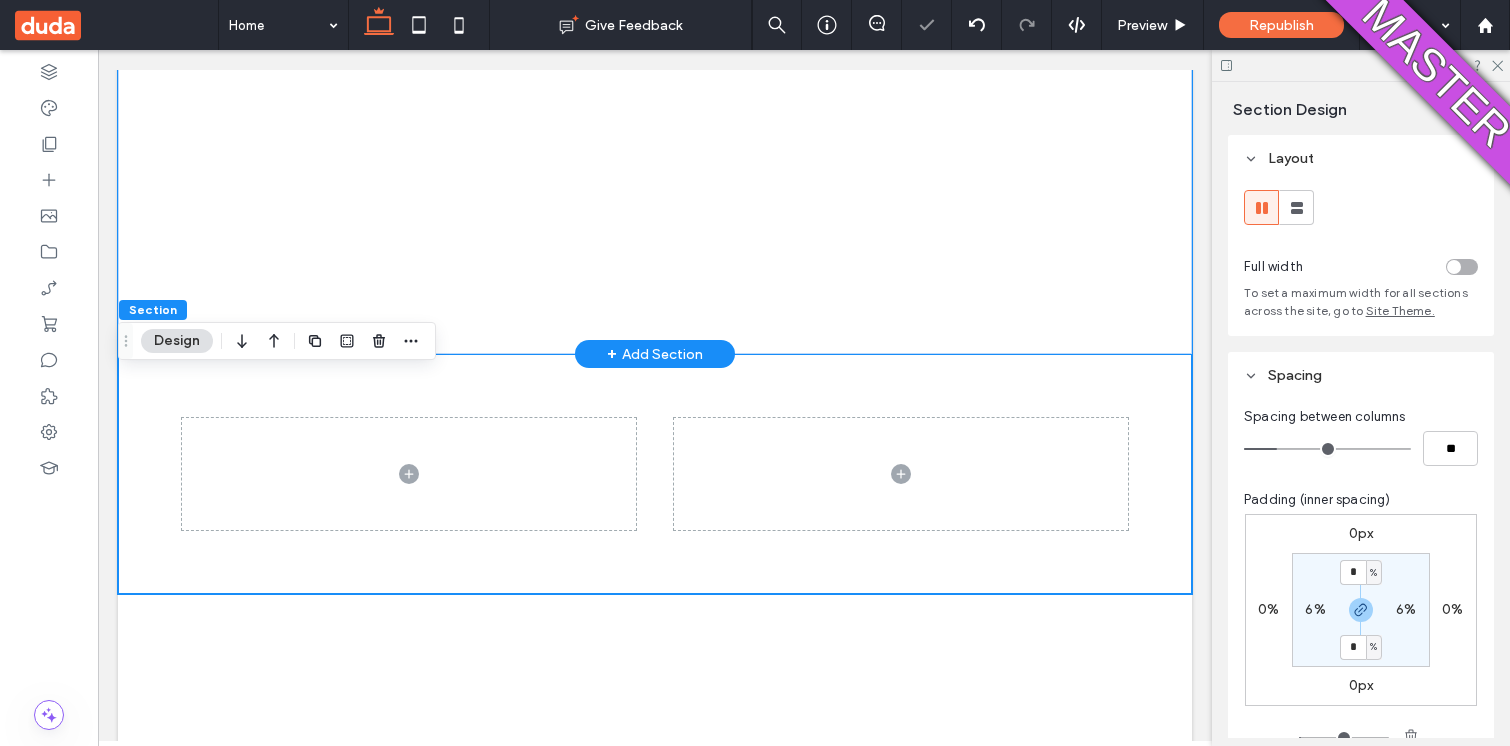 scroll, scrollTop: 176, scrollLeft: 0, axis: vertical 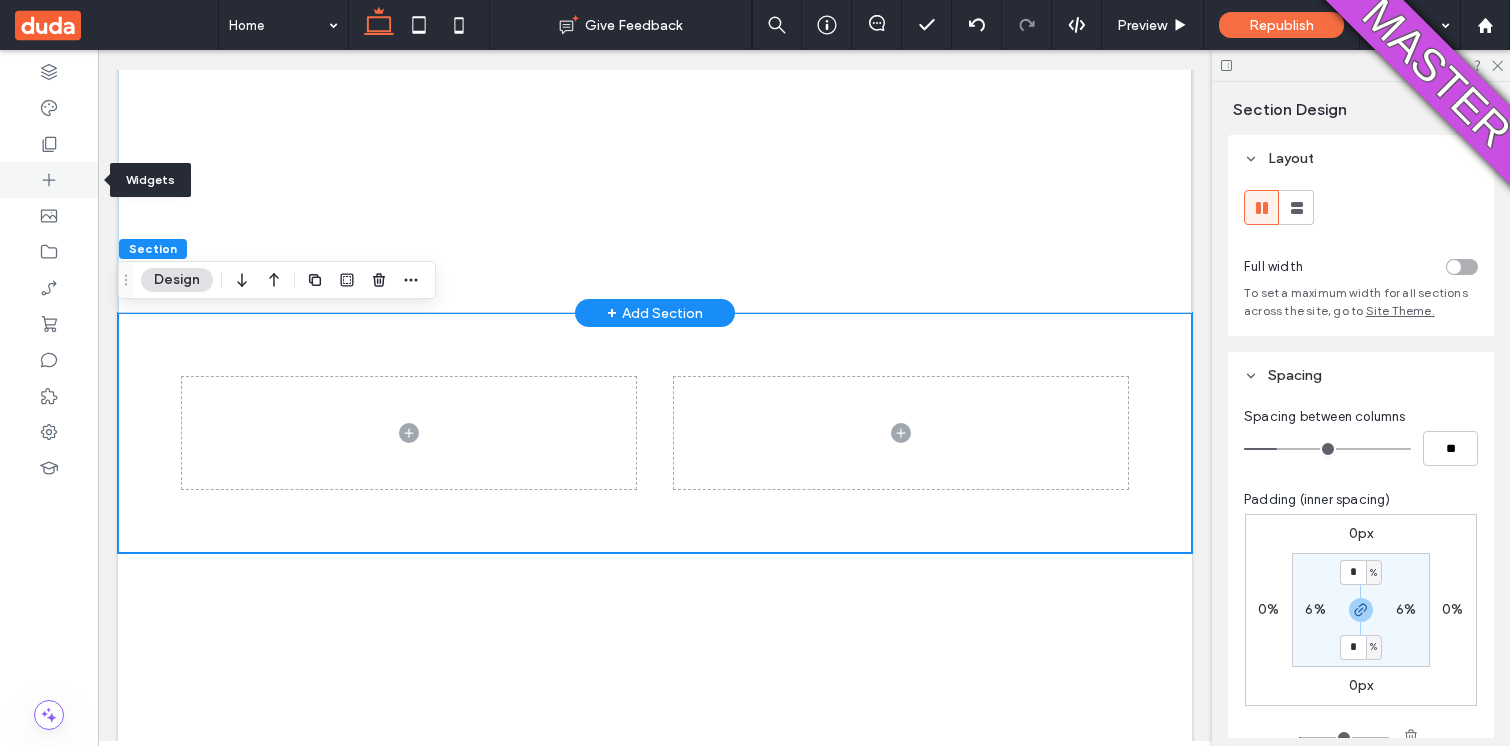 click at bounding box center (49, 180) 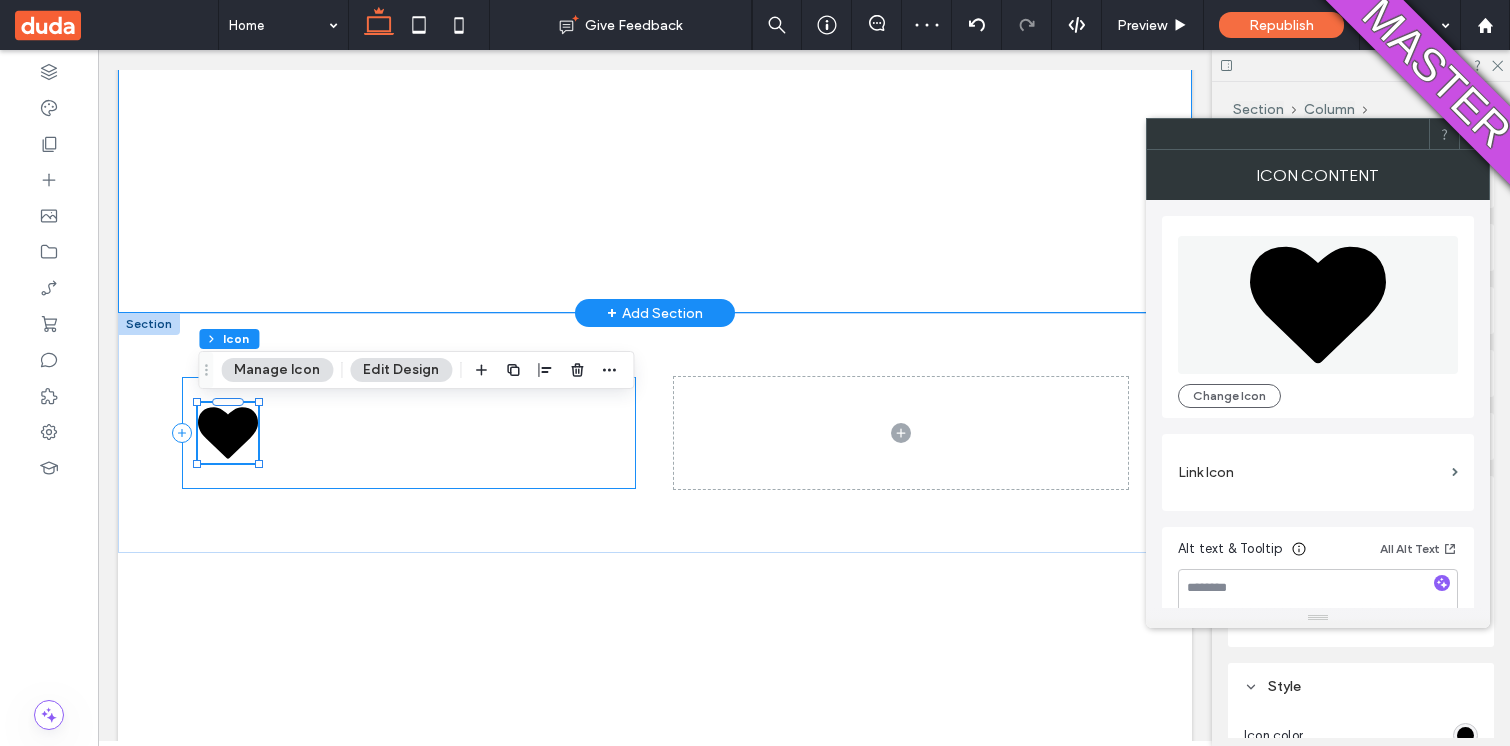 click at bounding box center (1474, 134) 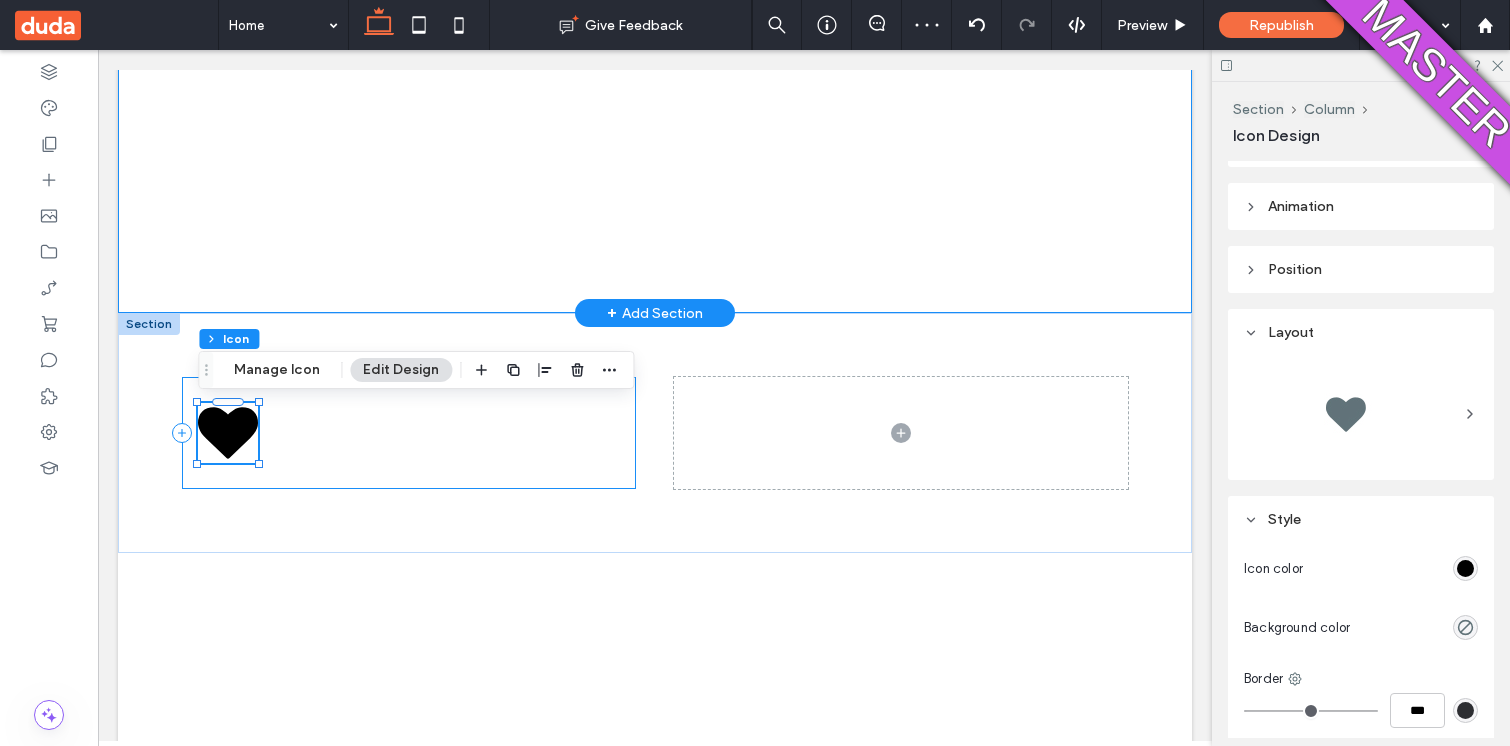 scroll, scrollTop: 571, scrollLeft: 0, axis: vertical 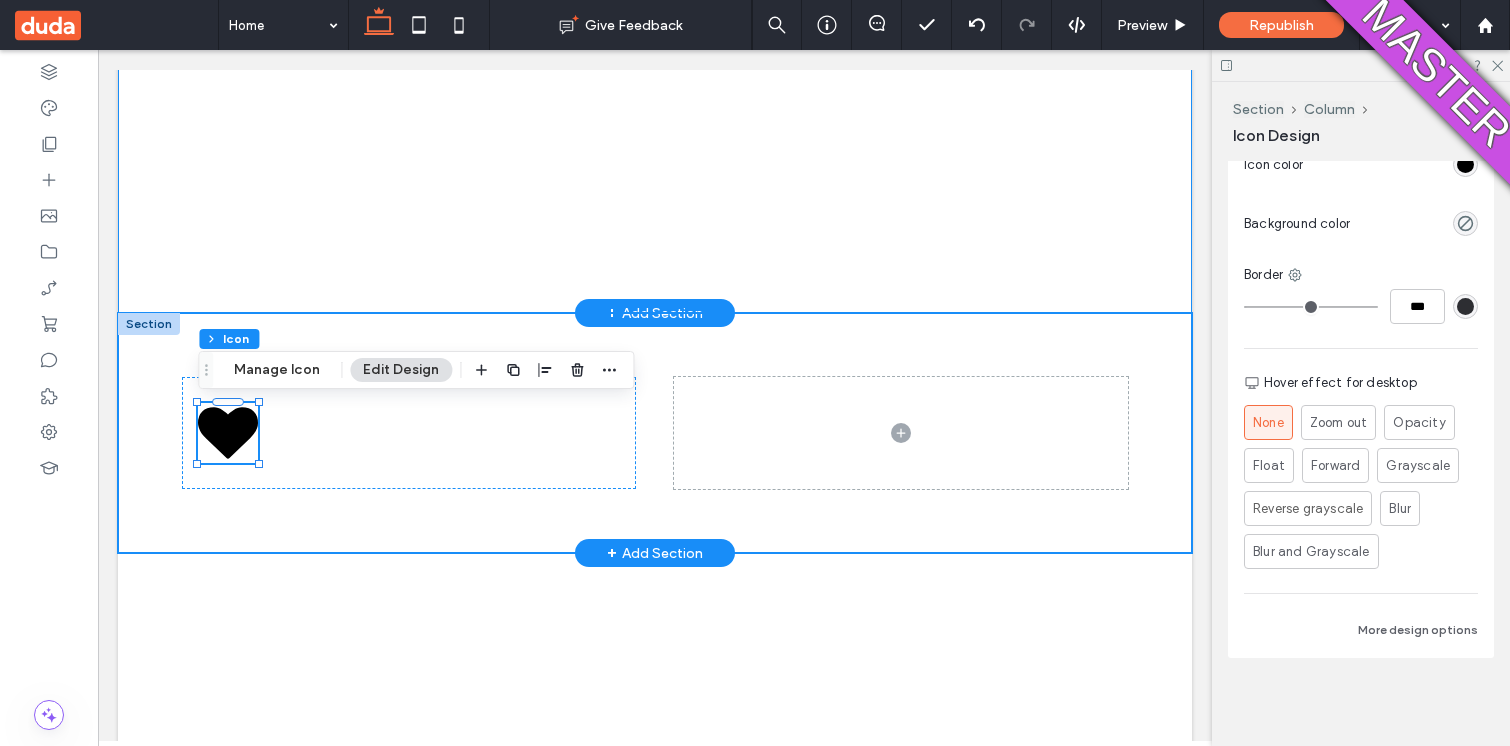 click at bounding box center [655, 433] 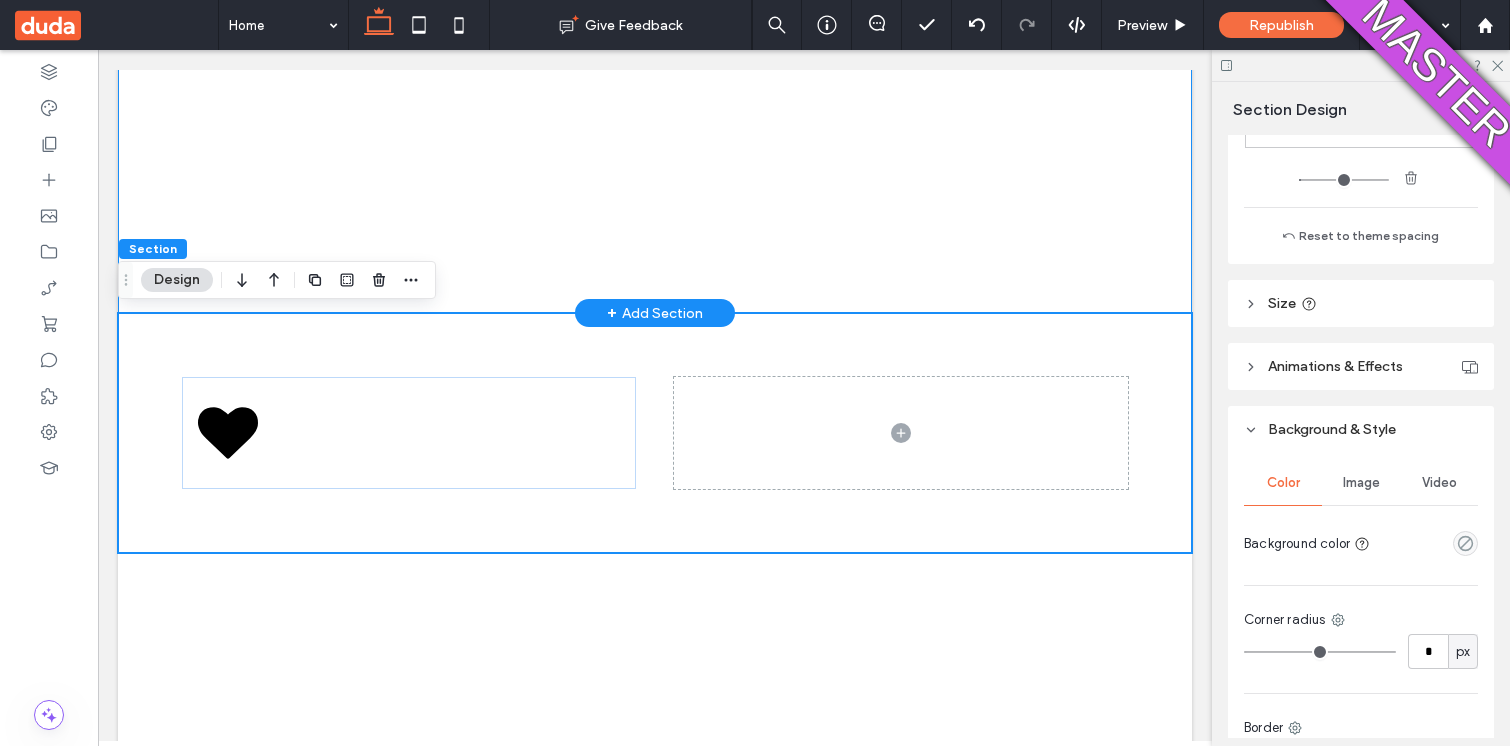 scroll, scrollTop: 582, scrollLeft: 0, axis: vertical 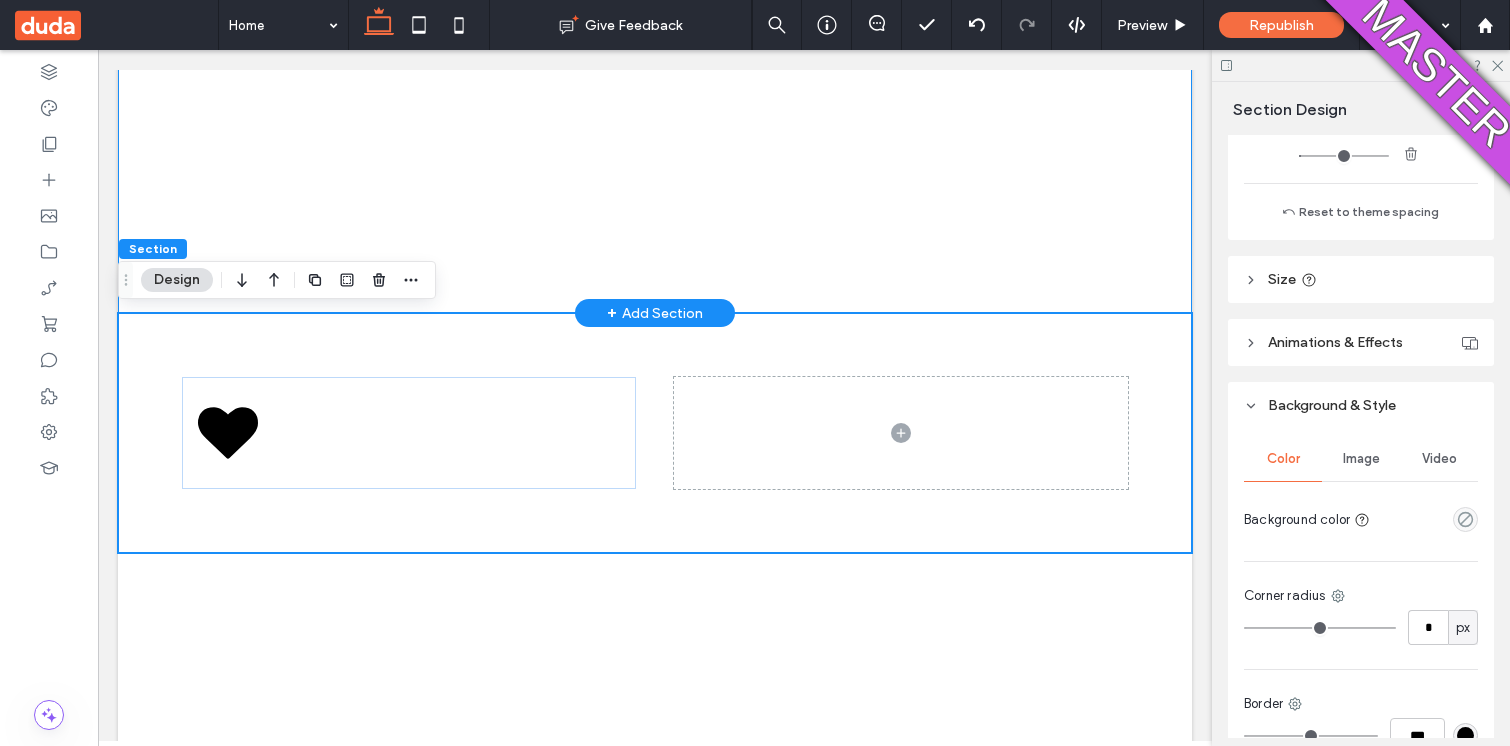 click at bounding box center (1465, 519) 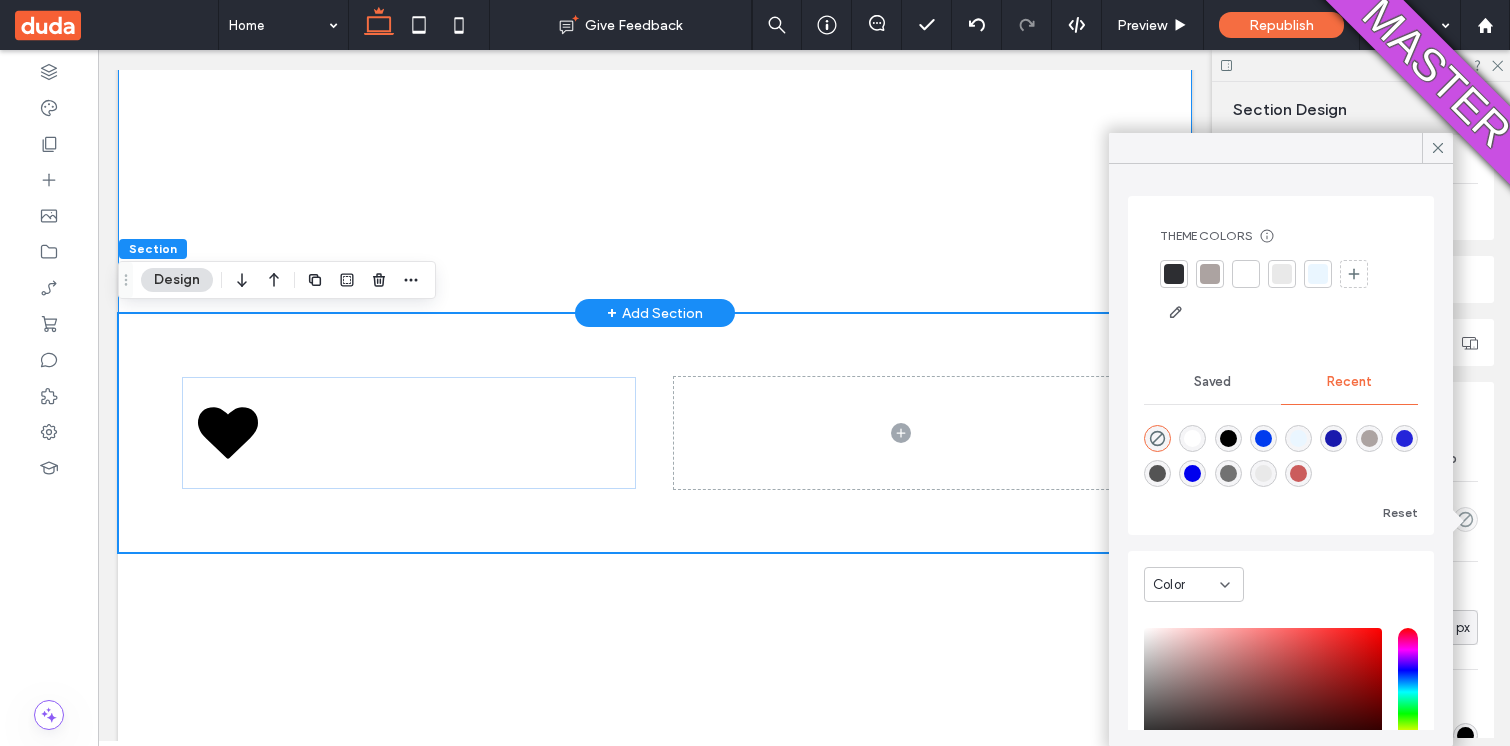 click at bounding box center (1298, 473) 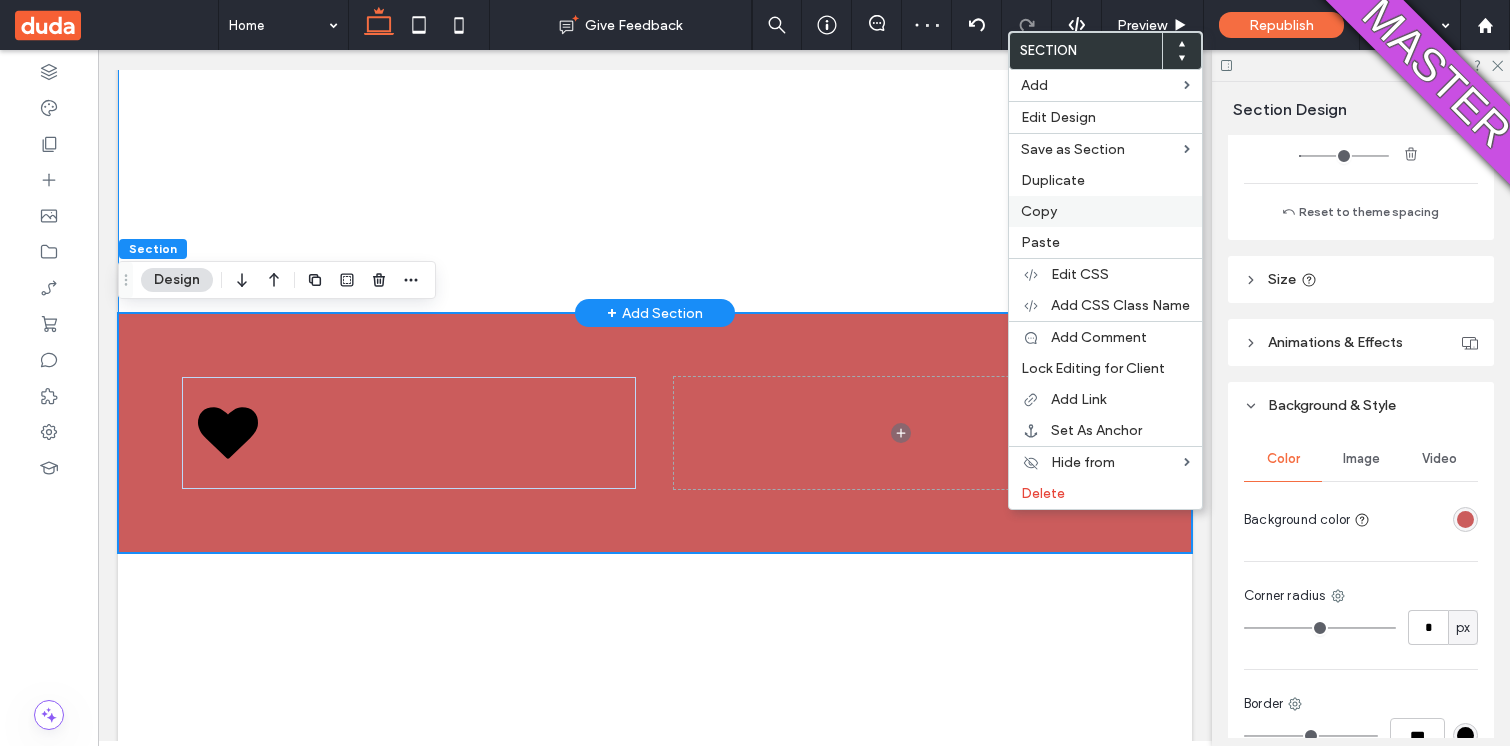 click on "Copy" at bounding box center [1039, 211] 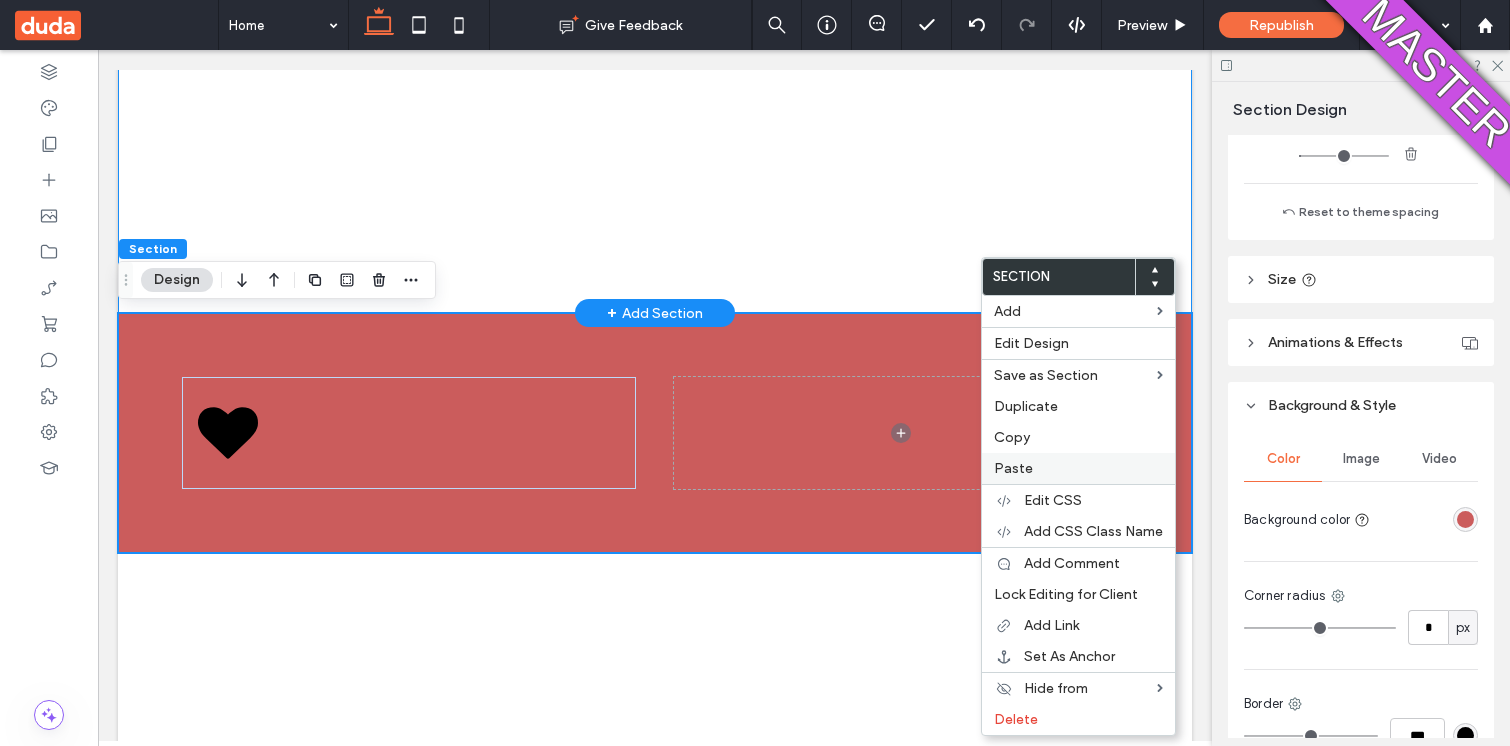 click on "Paste" at bounding box center [1013, 468] 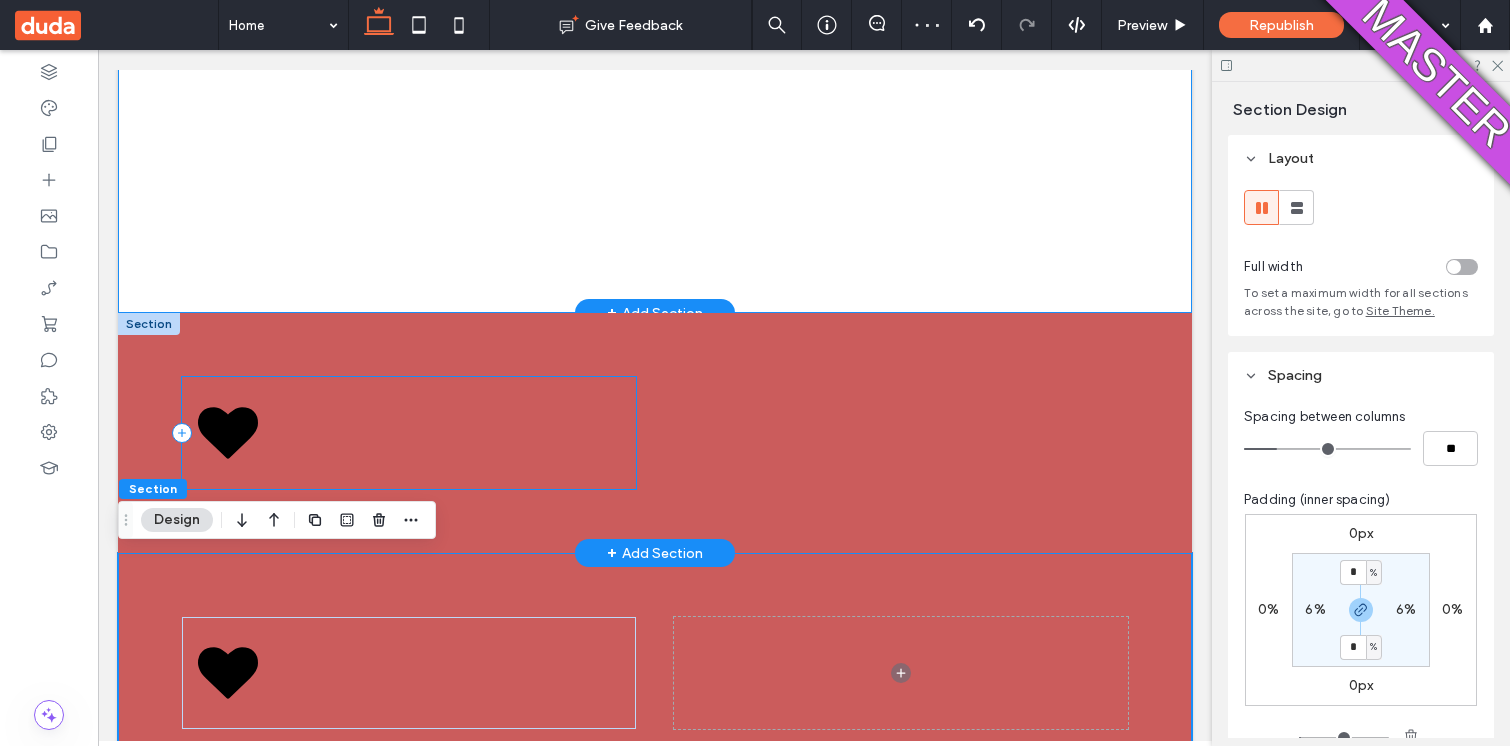 click at bounding box center (409, 432) 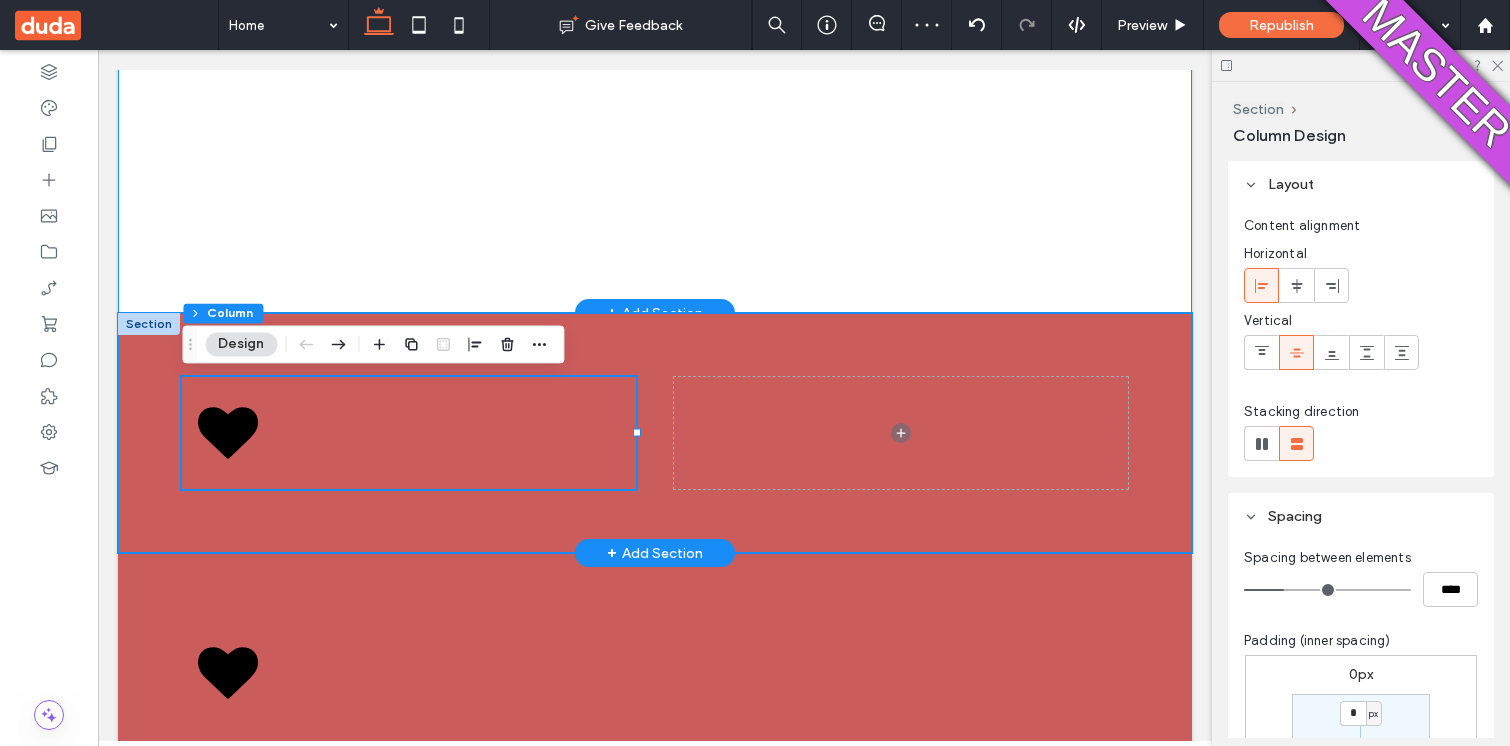 click at bounding box center [655, 433] 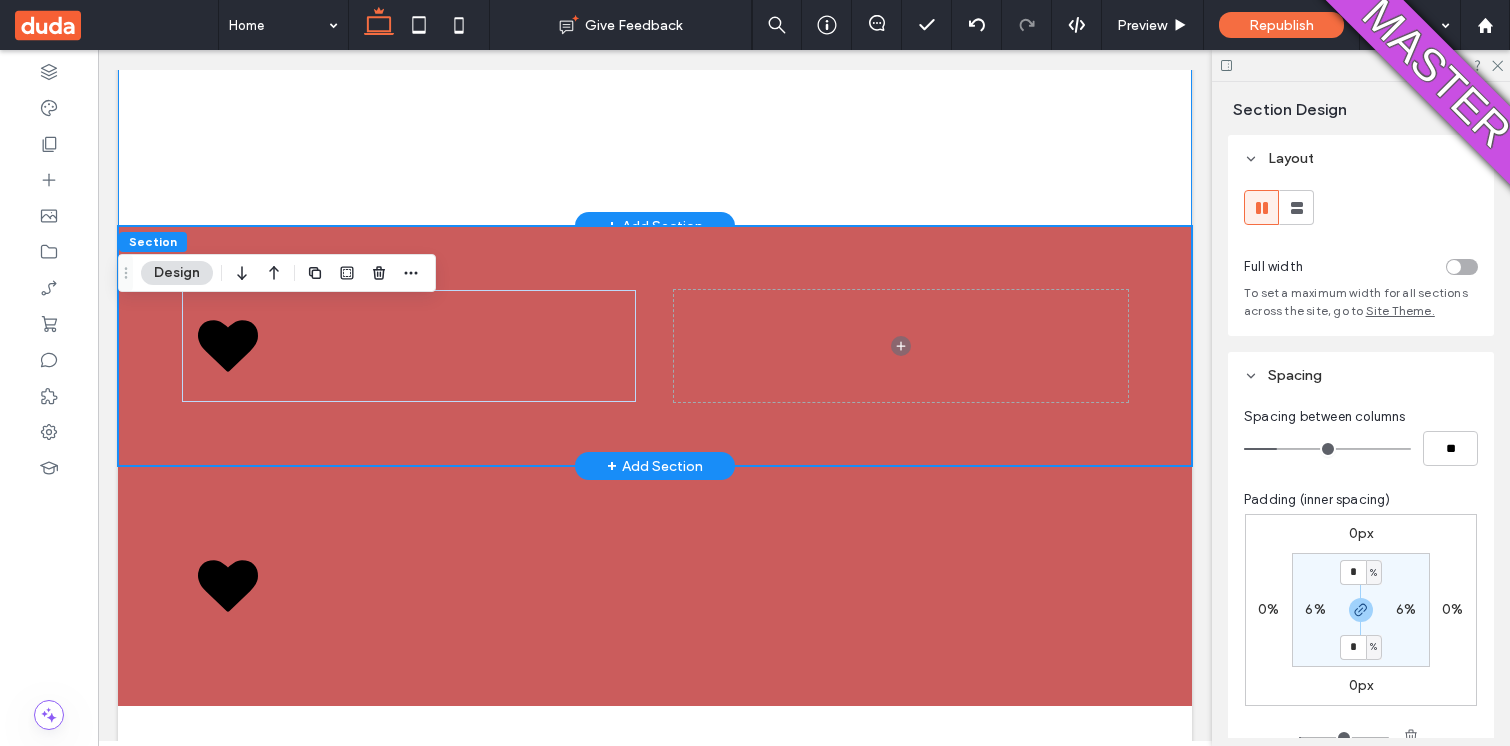 scroll, scrollTop: 301, scrollLeft: 0, axis: vertical 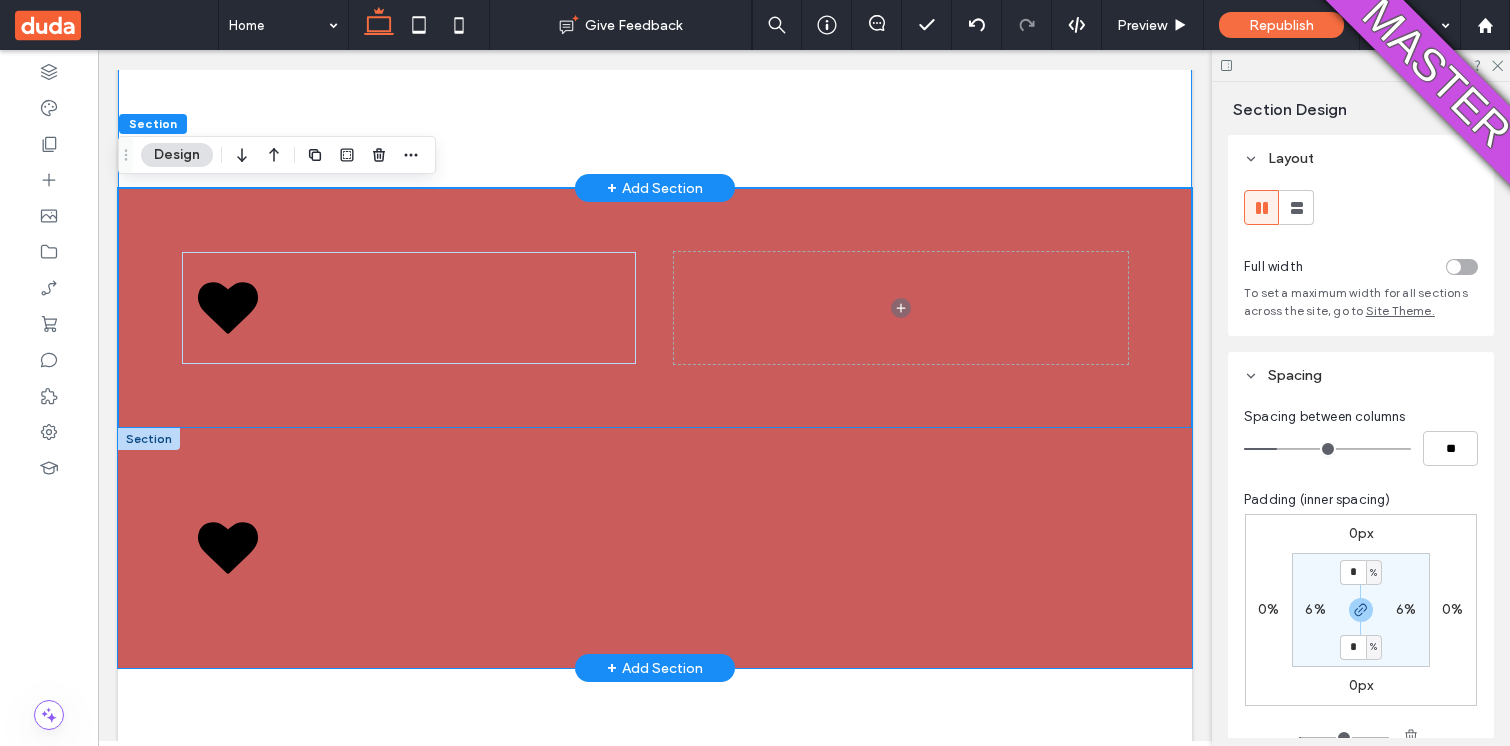 click at bounding box center (655, 548) 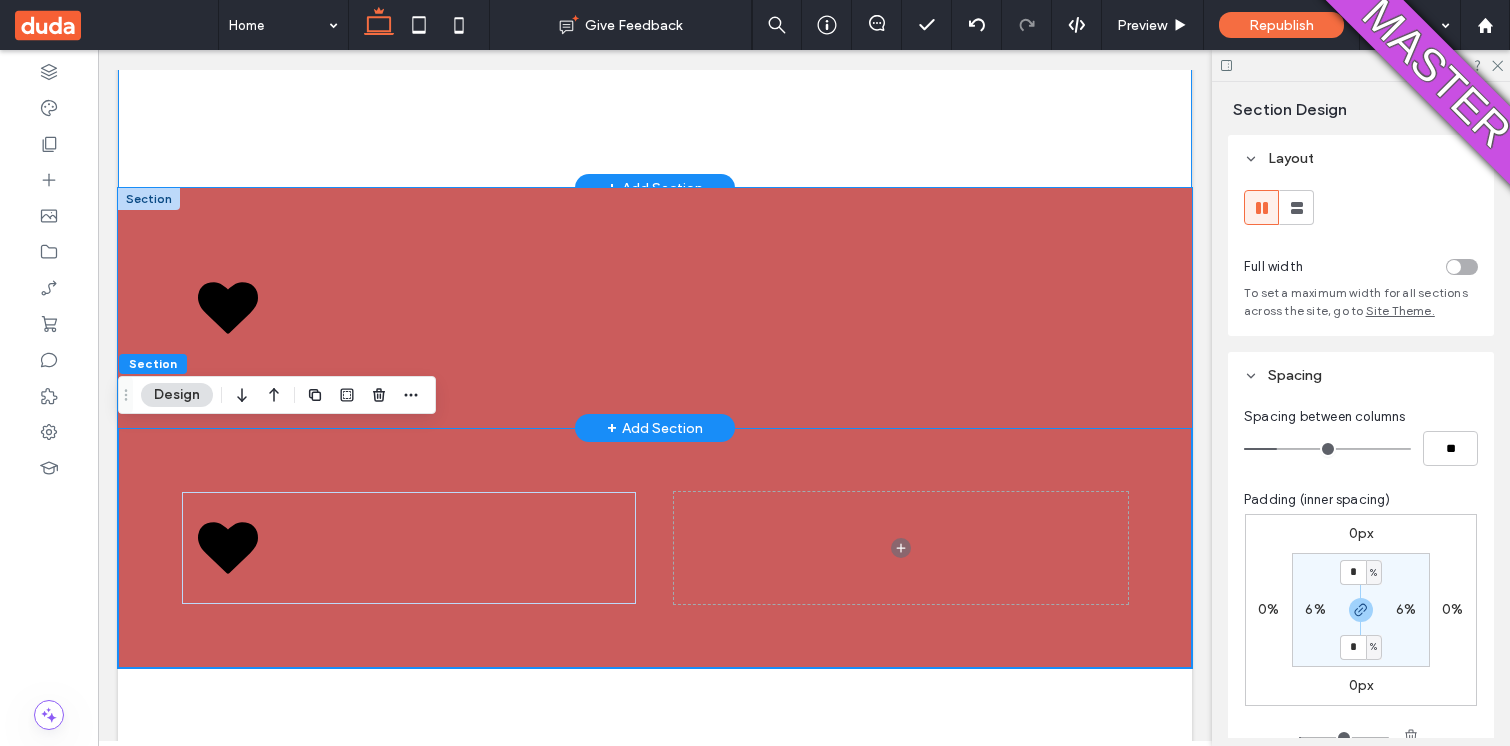 click at bounding box center (655, 308) 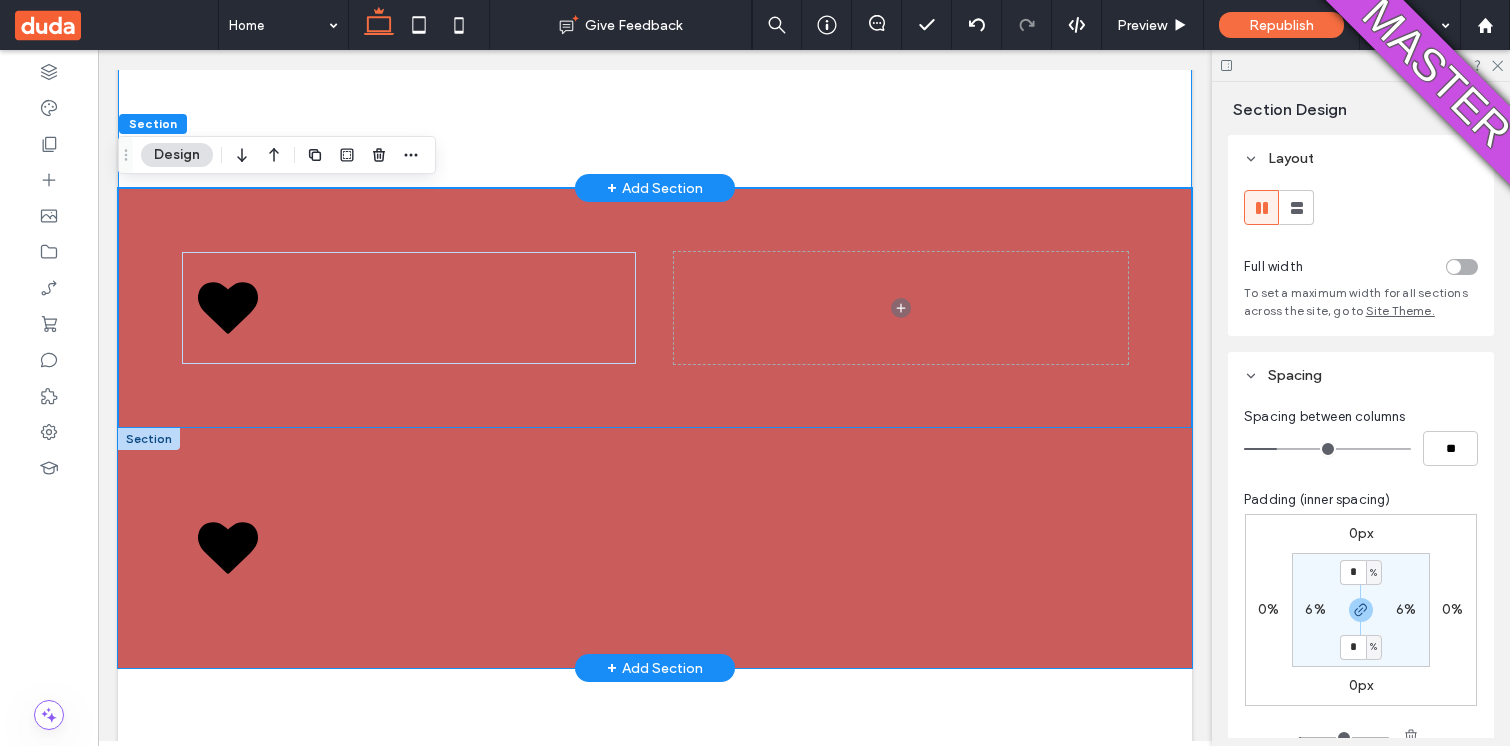 click at bounding box center [655, 548] 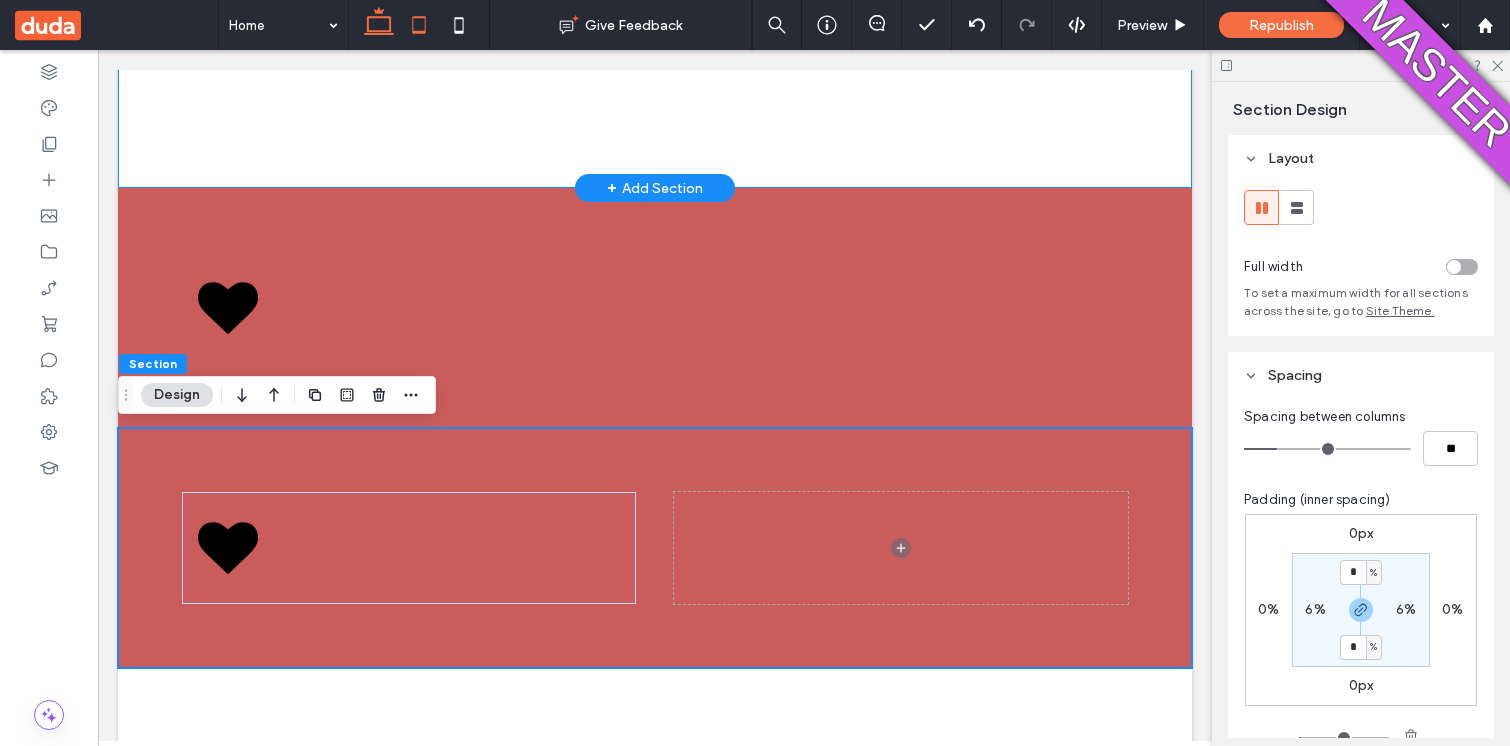 click 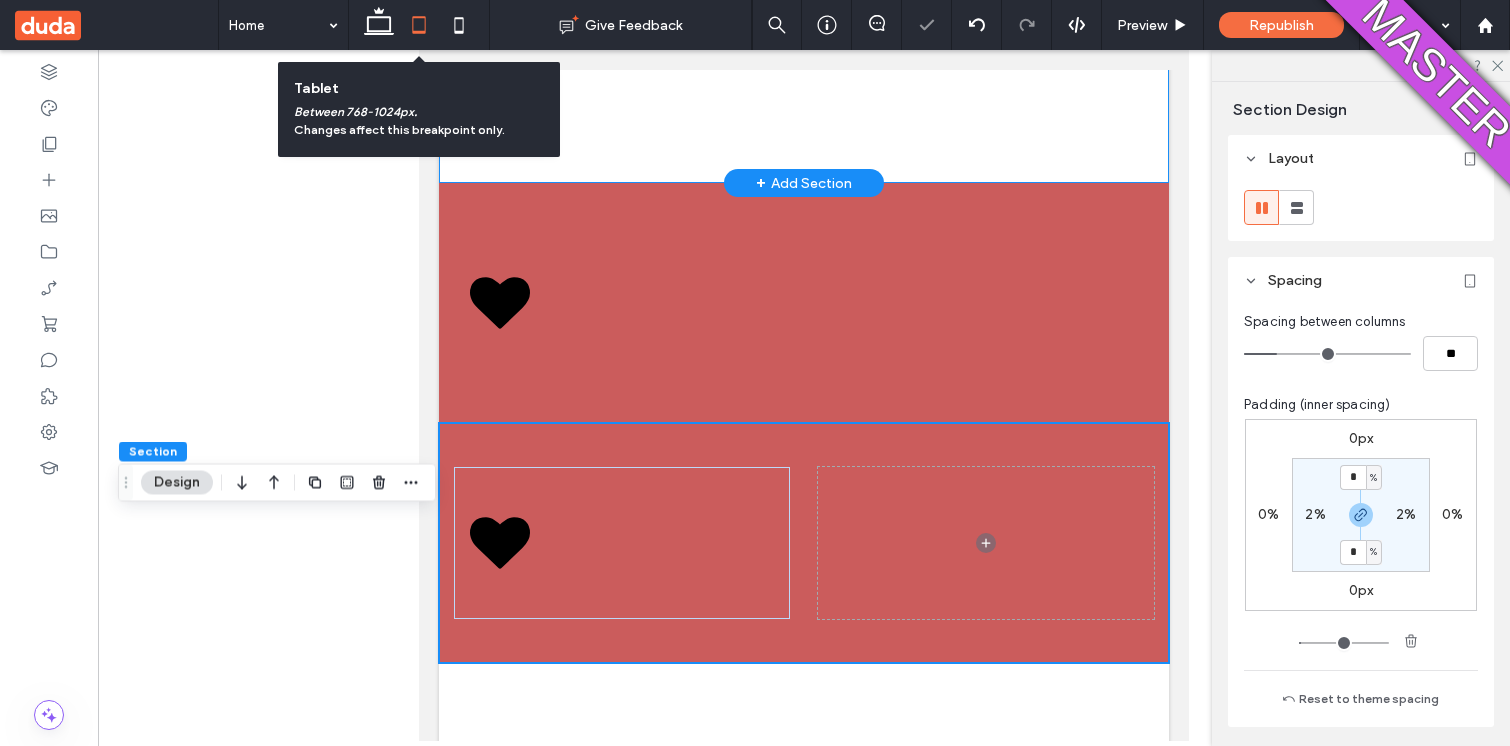 scroll, scrollTop: 208, scrollLeft: 0, axis: vertical 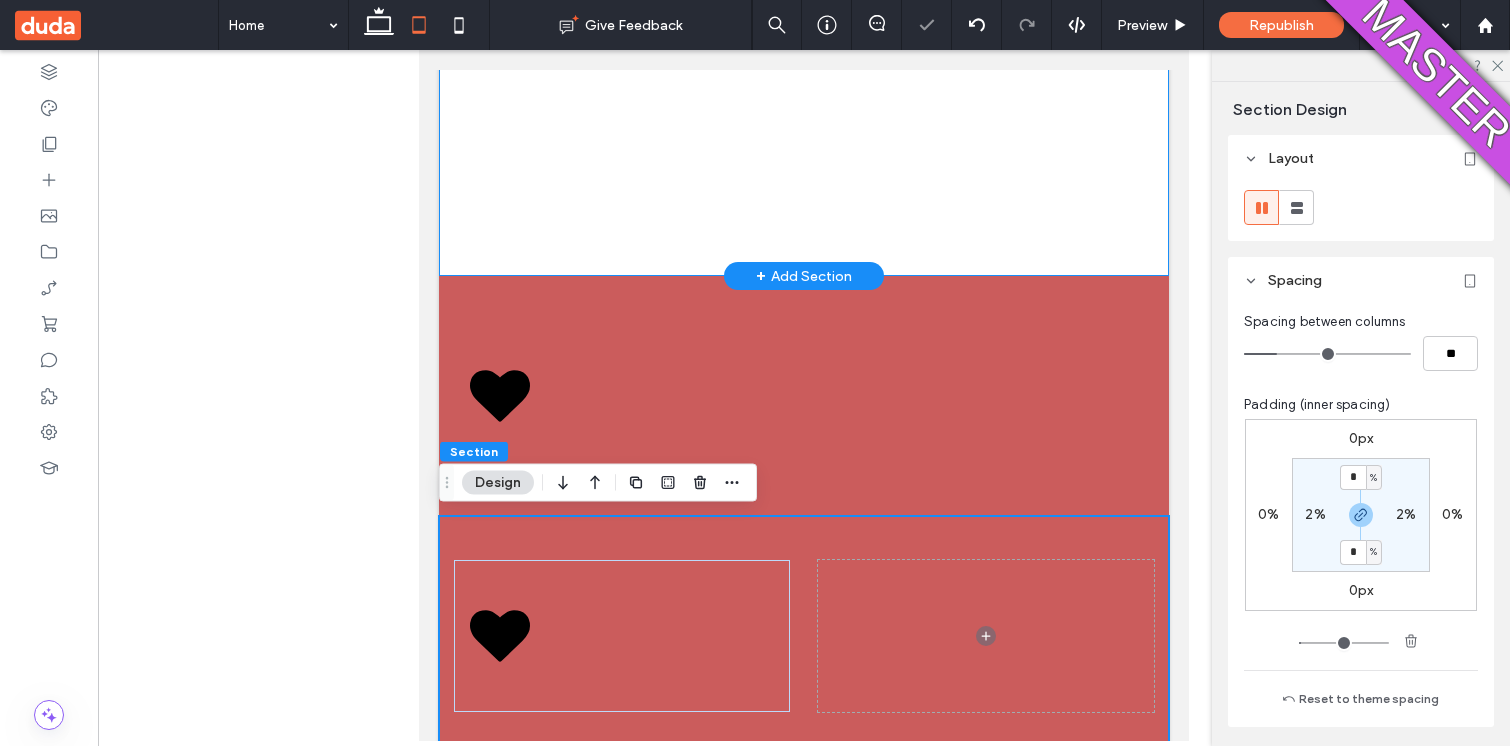 click at bounding box center [804, 636] 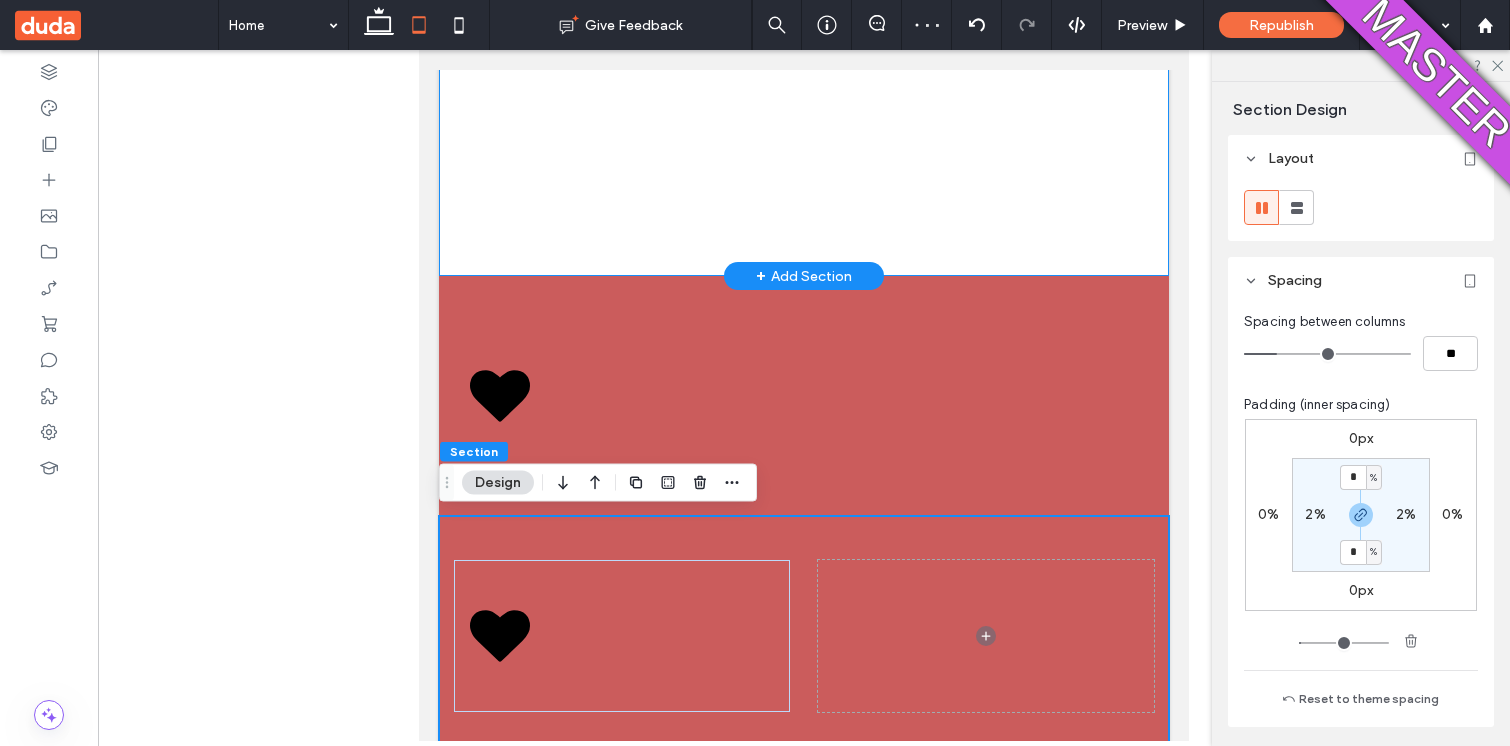 click at bounding box center [804, 636] 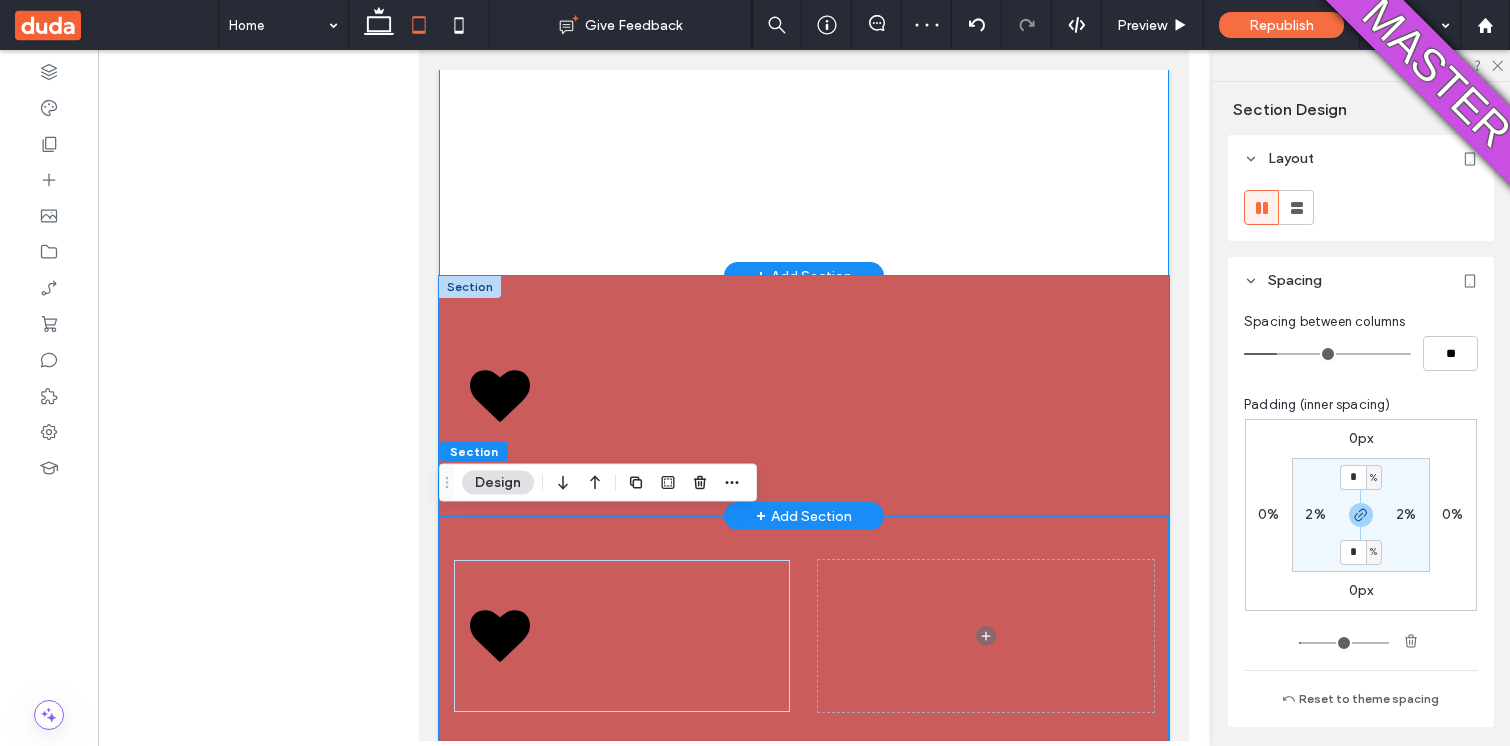 click at bounding box center [804, 396] 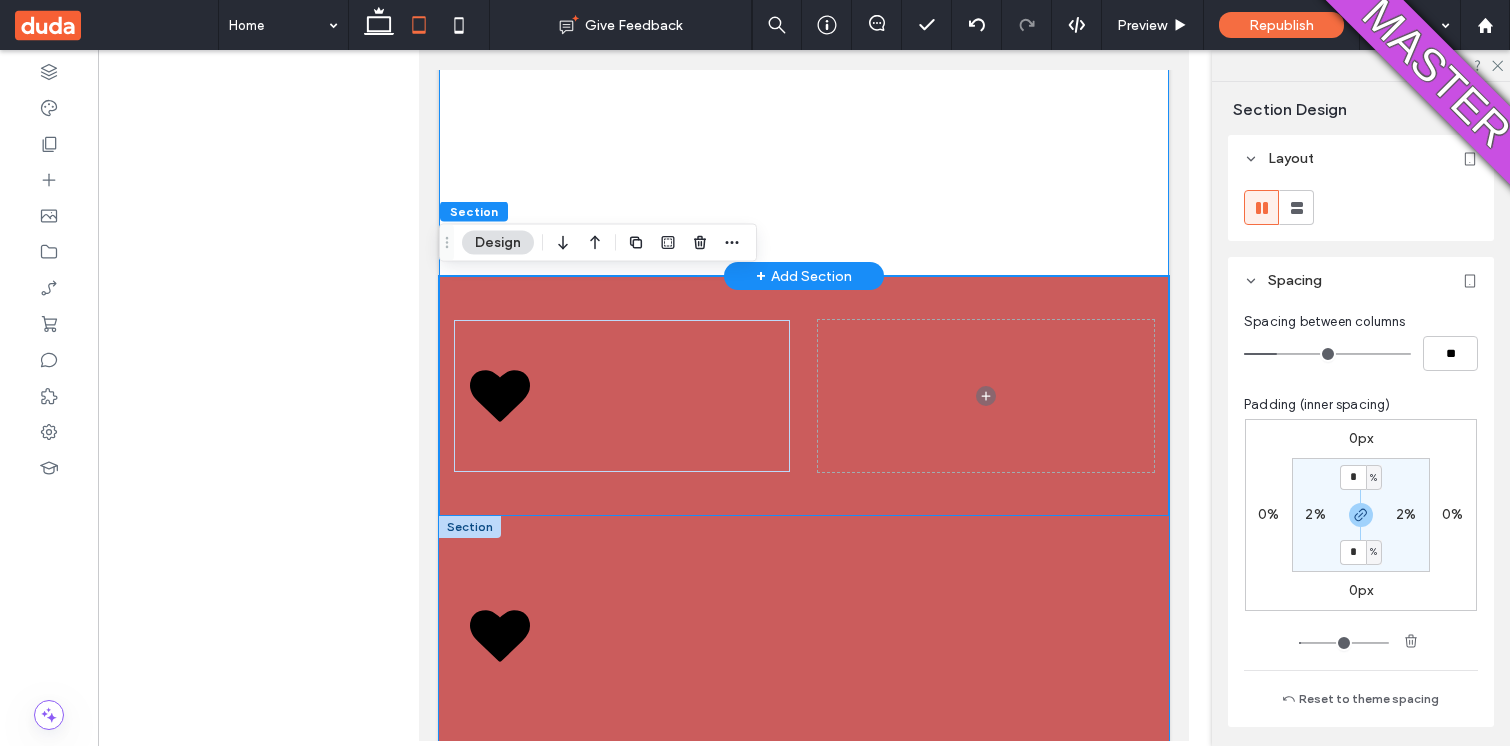 click at bounding box center [804, 636] 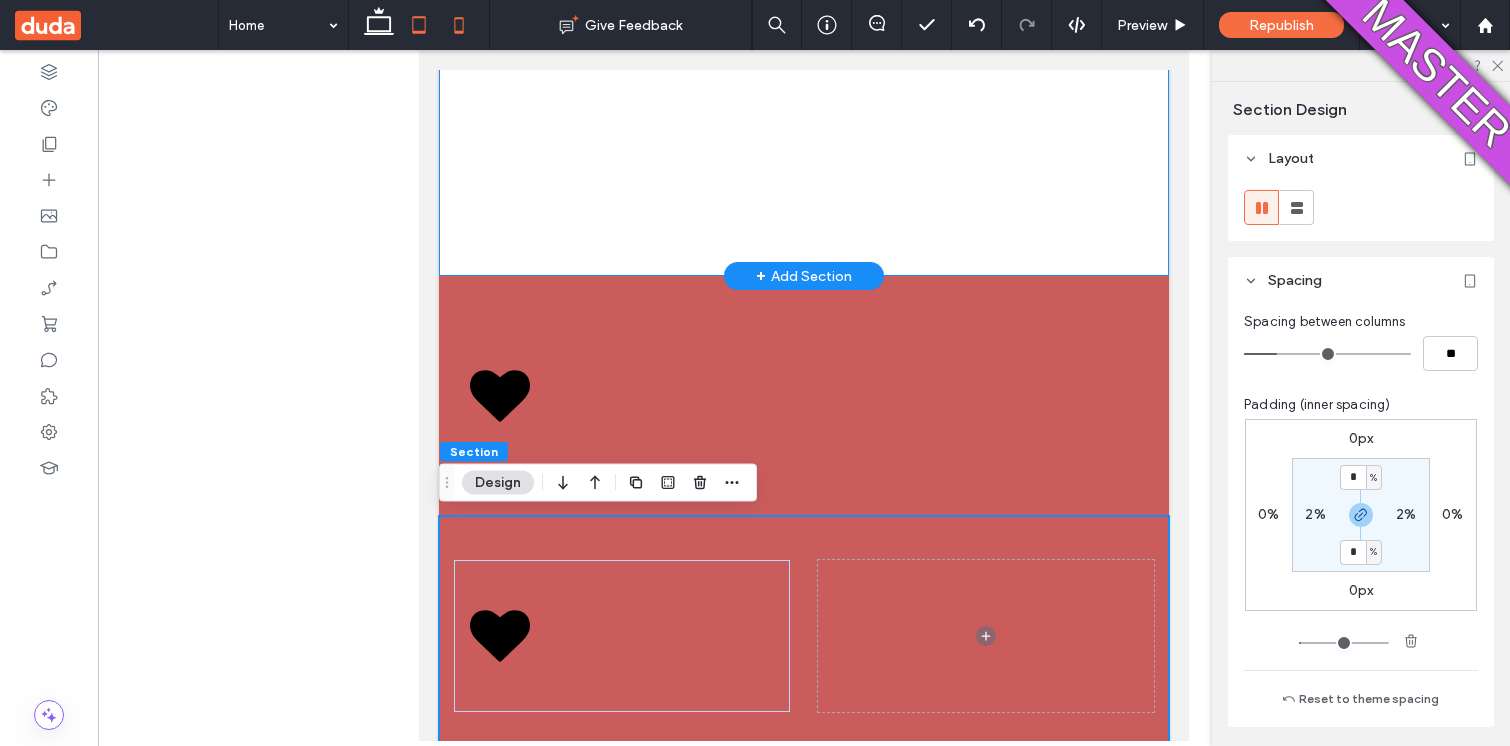 click 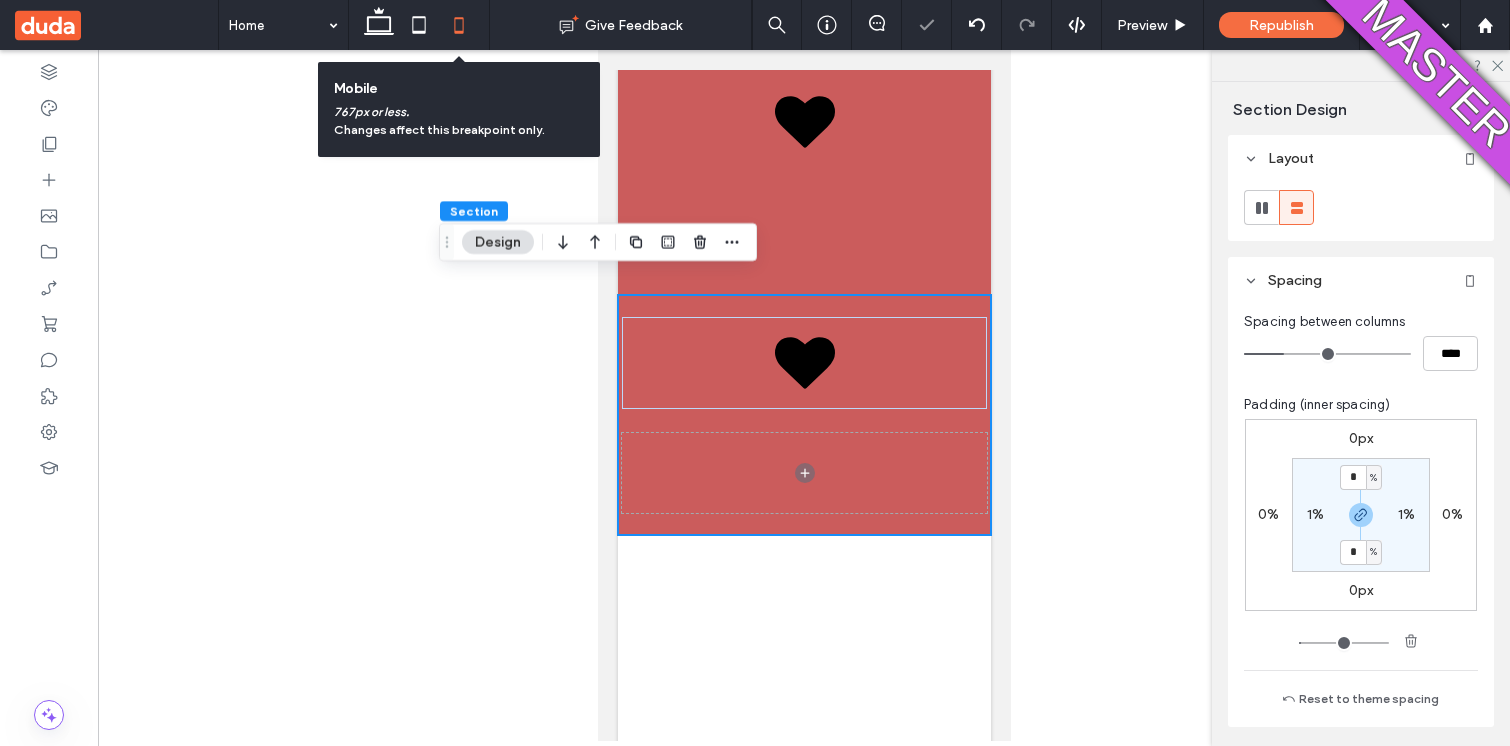 scroll, scrollTop: 227, scrollLeft: 0, axis: vertical 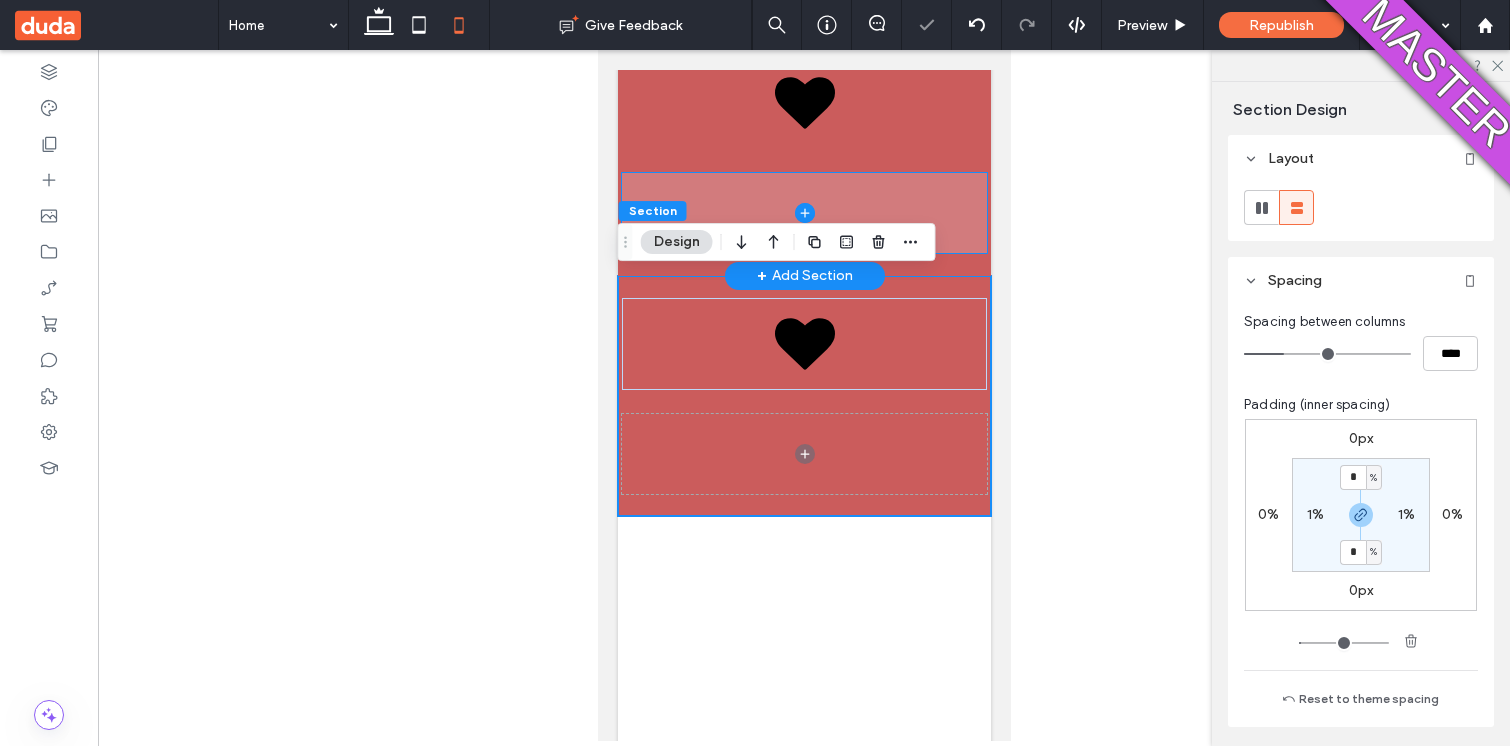 click at bounding box center [804, 213] 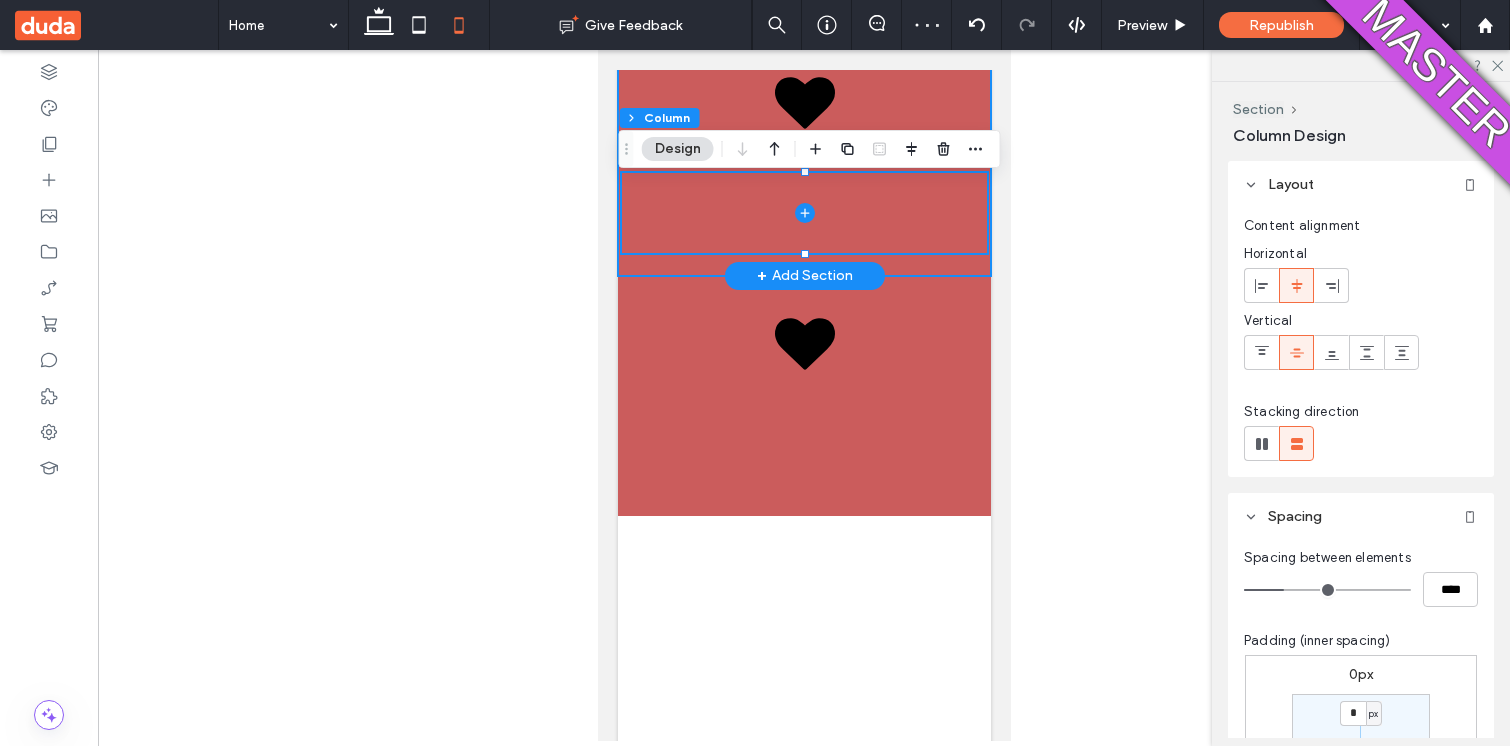 click at bounding box center [803, 155] 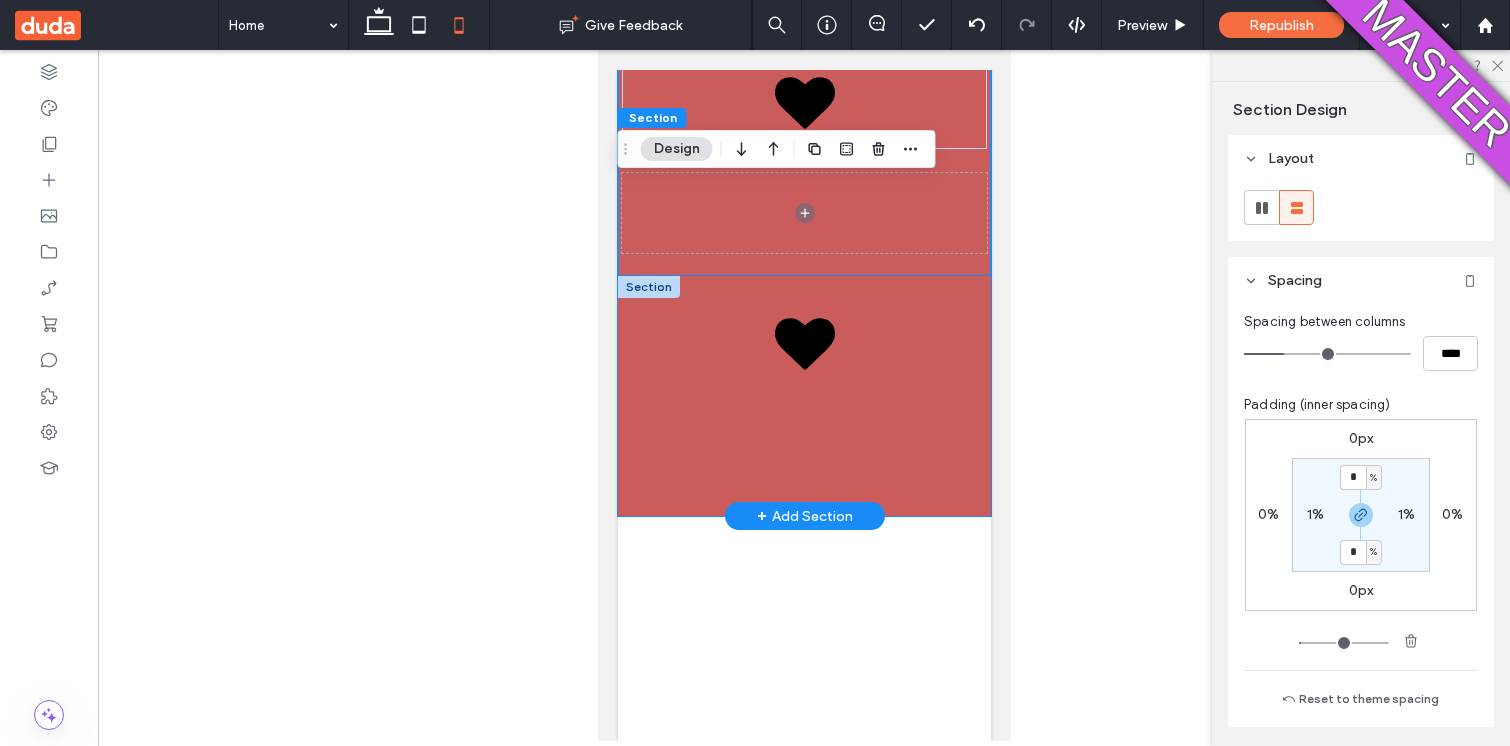 click at bounding box center [803, 396] 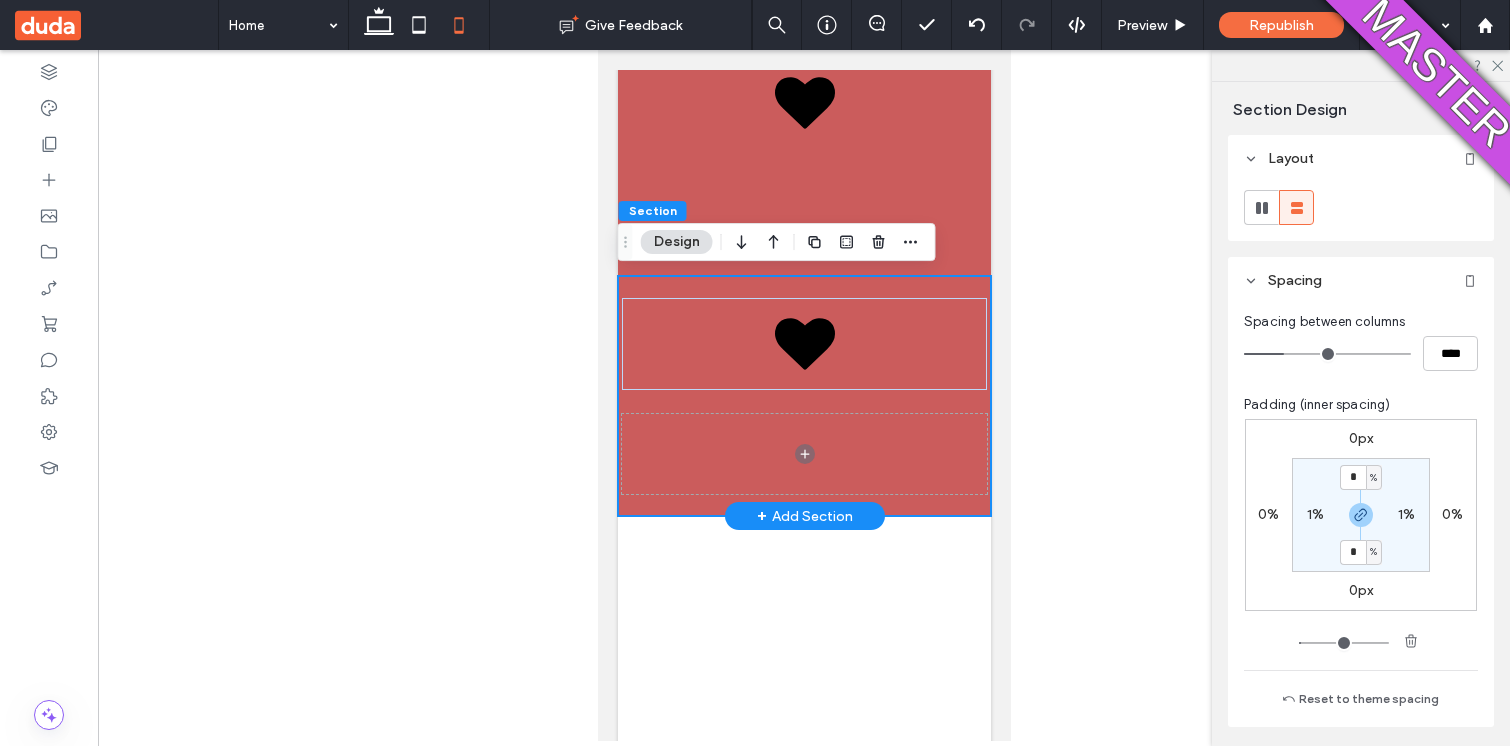 click at bounding box center [803, 396] 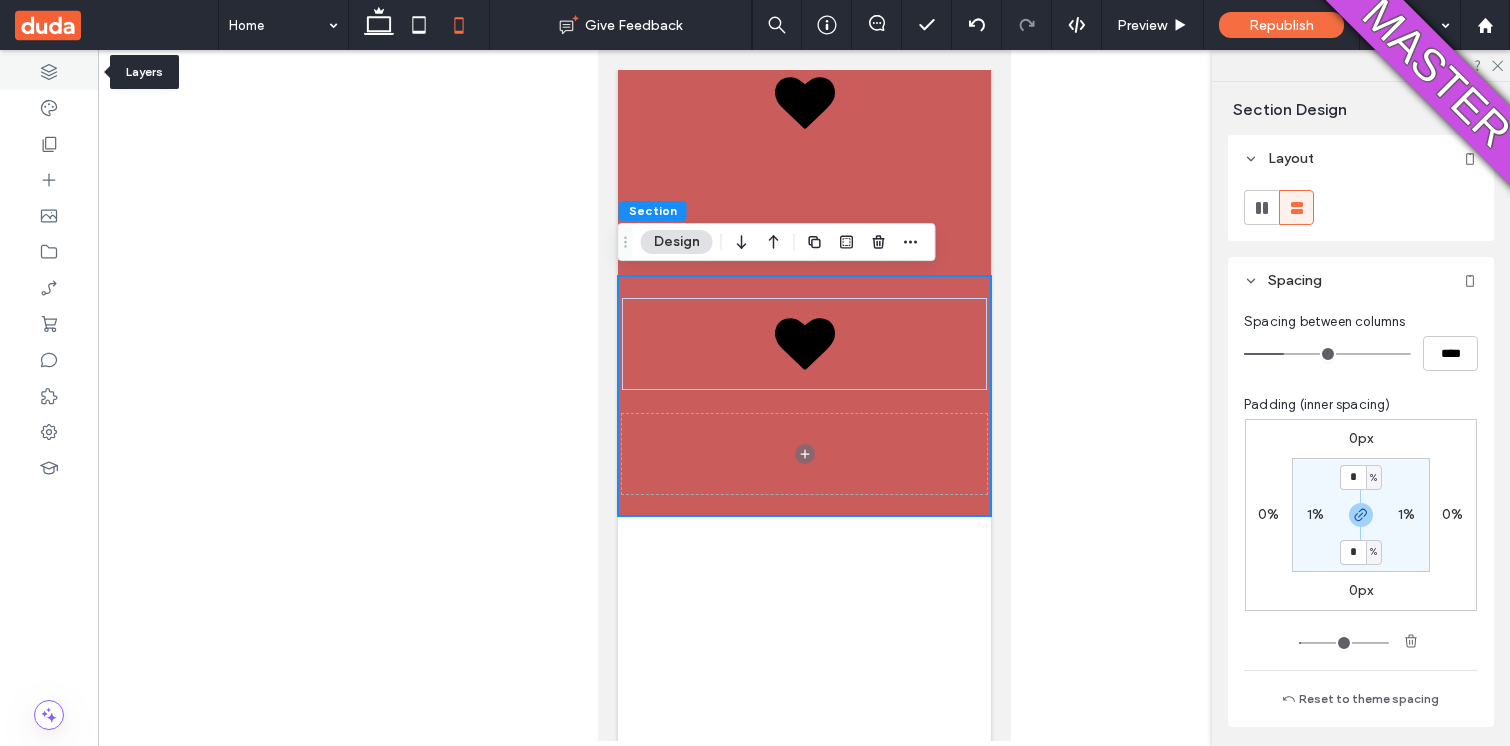 click at bounding box center [49, 72] 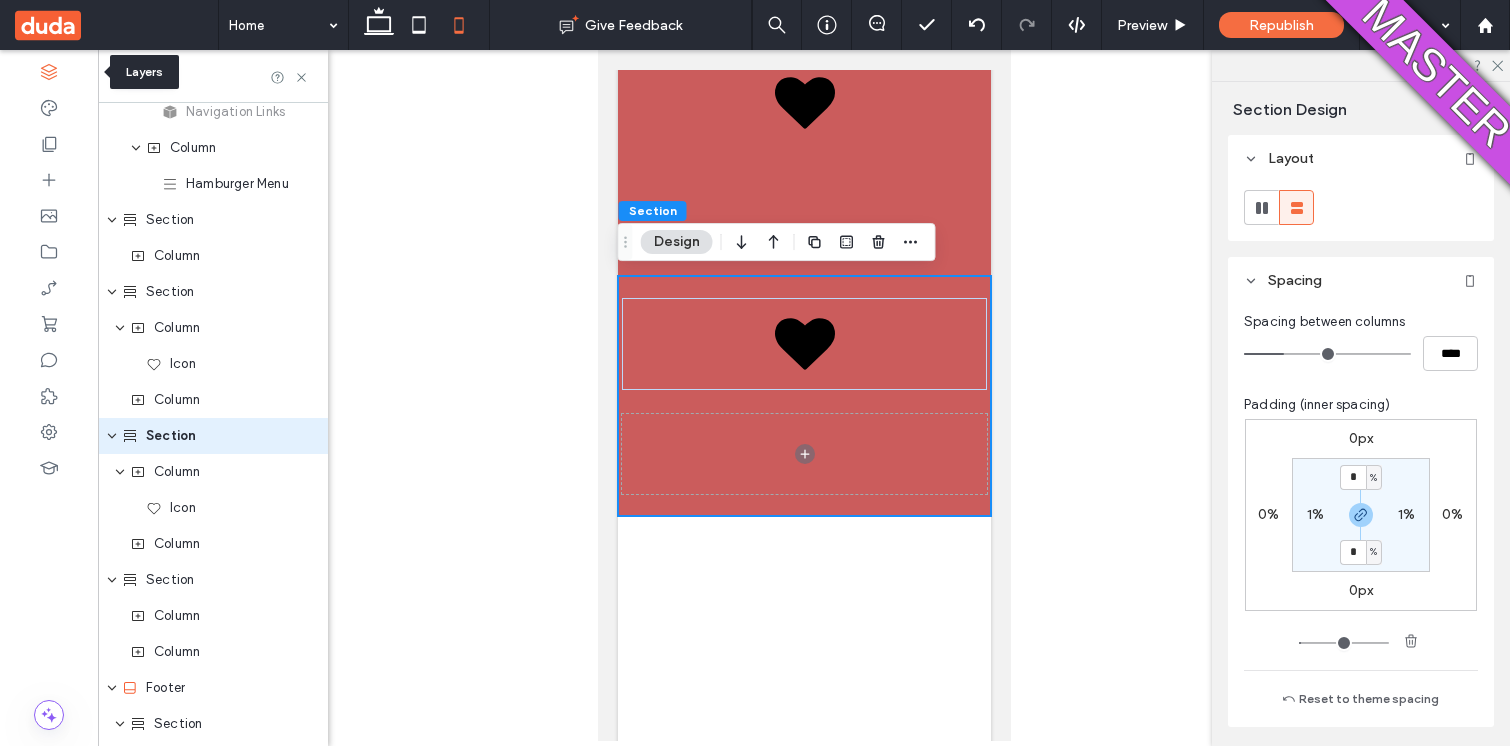scroll, scrollTop: 308, scrollLeft: 0, axis: vertical 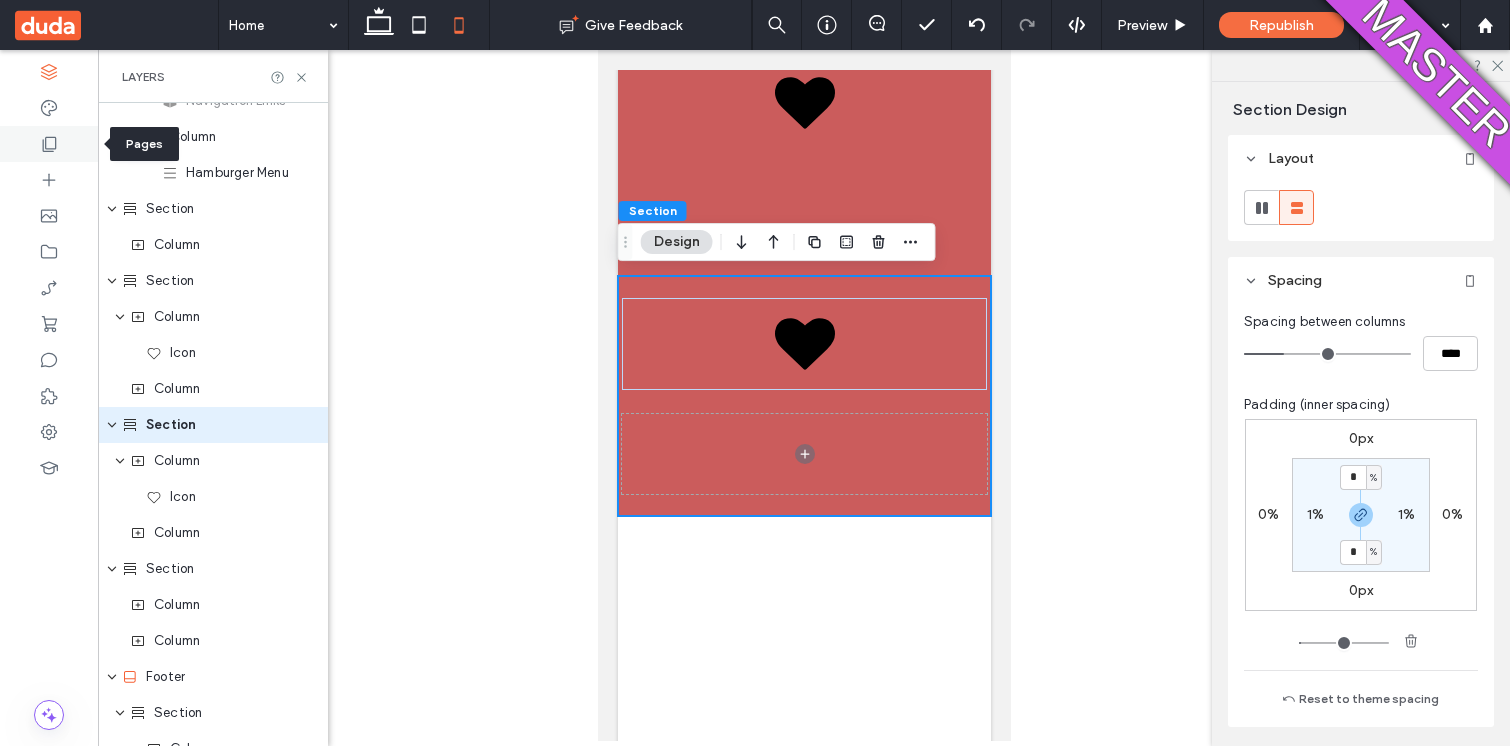 click 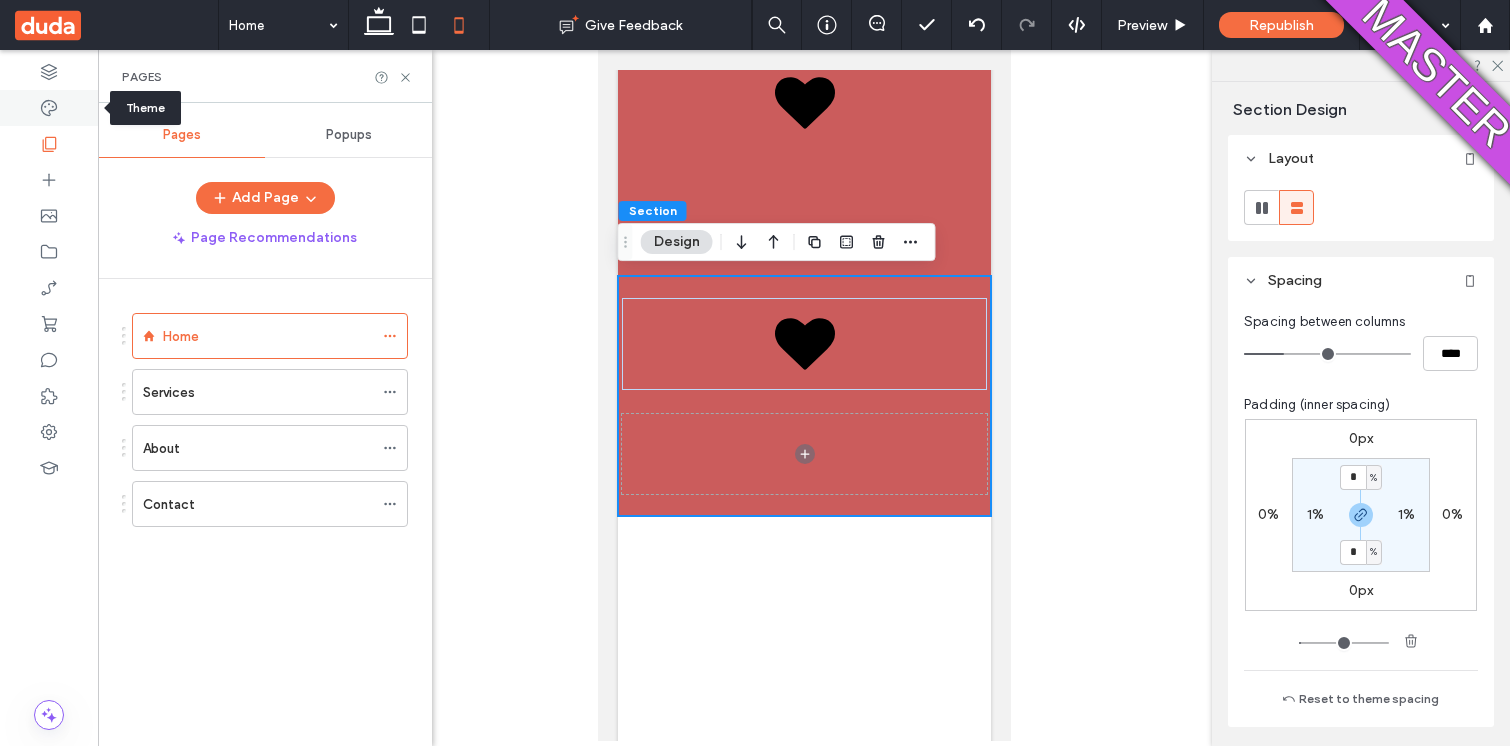 click 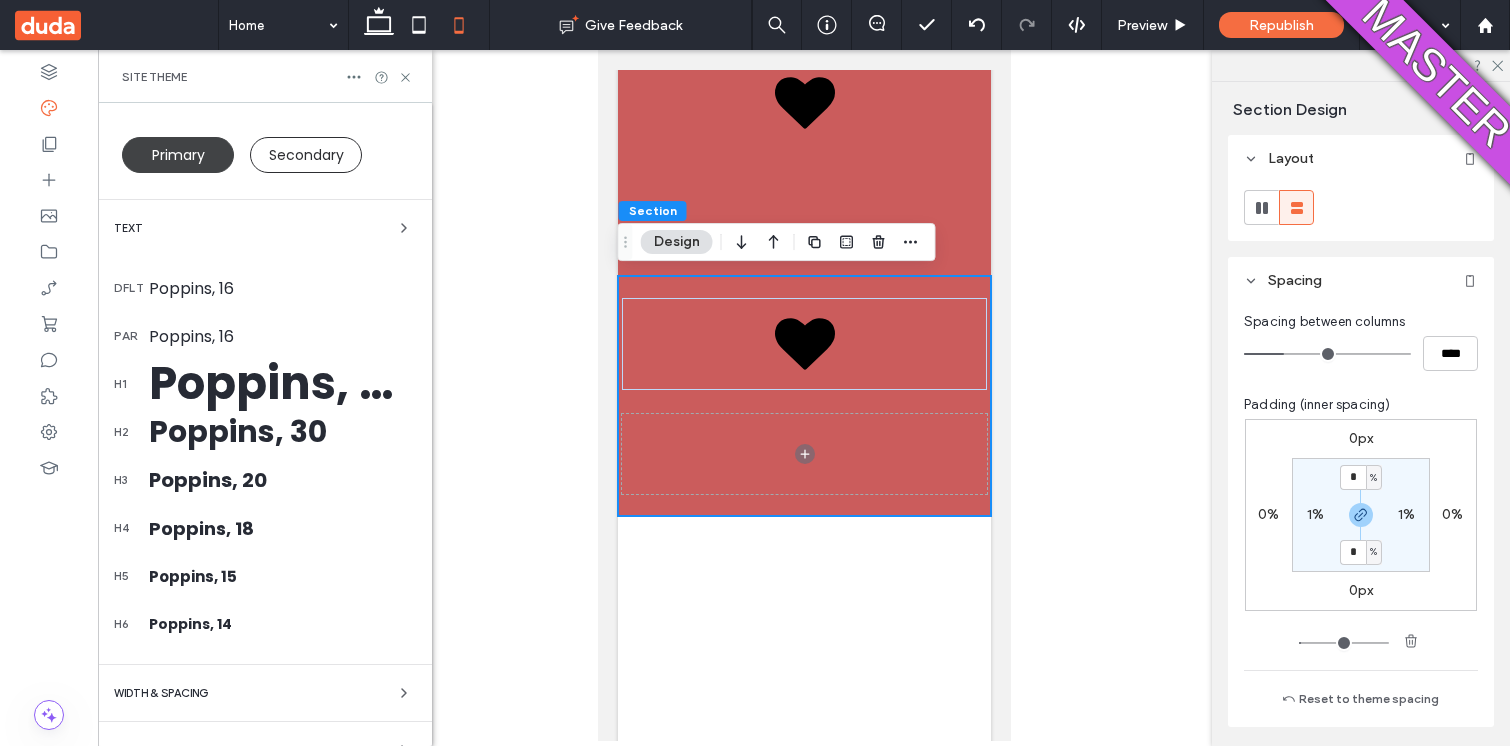 scroll, scrollTop: 409, scrollLeft: 0, axis: vertical 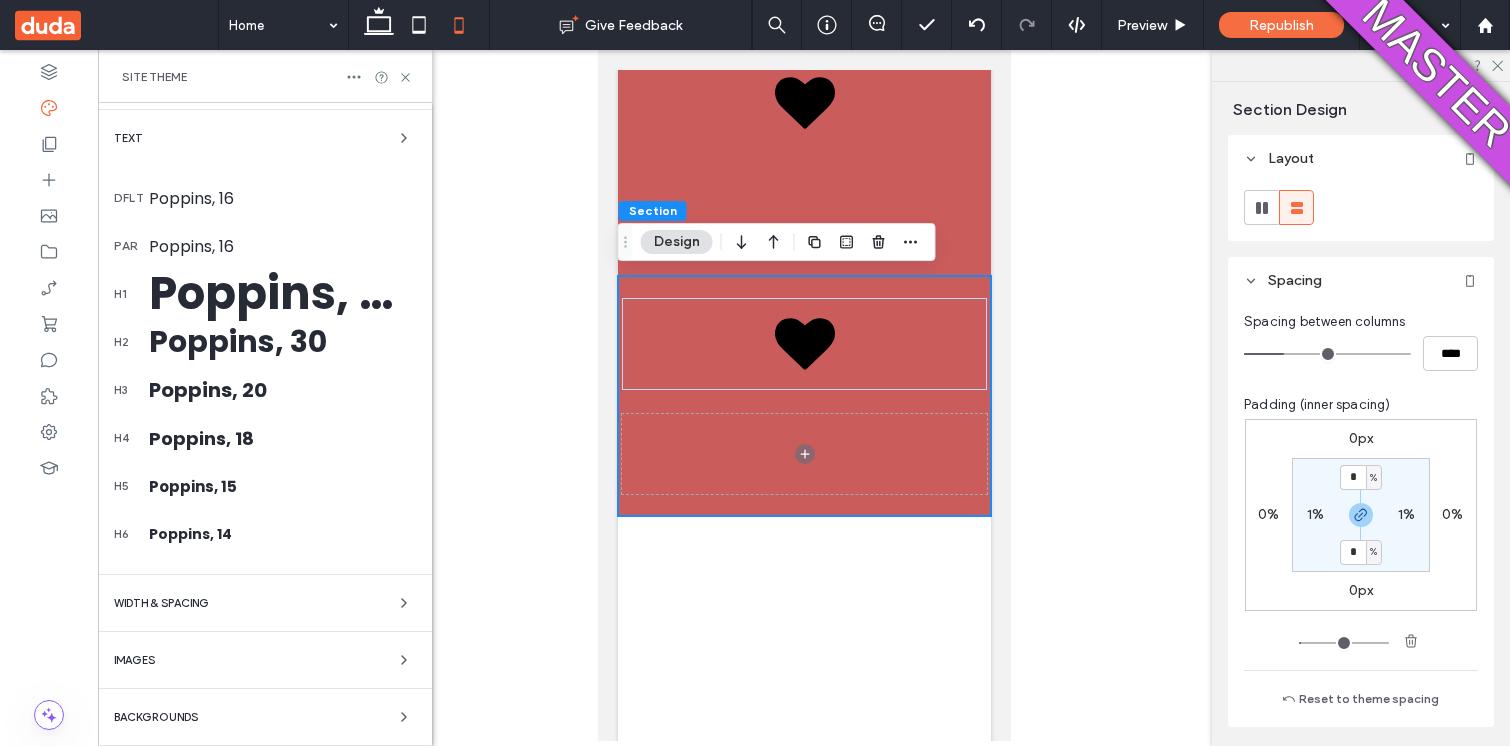 click on "WIDTH & SPACING" at bounding box center (161, 603) 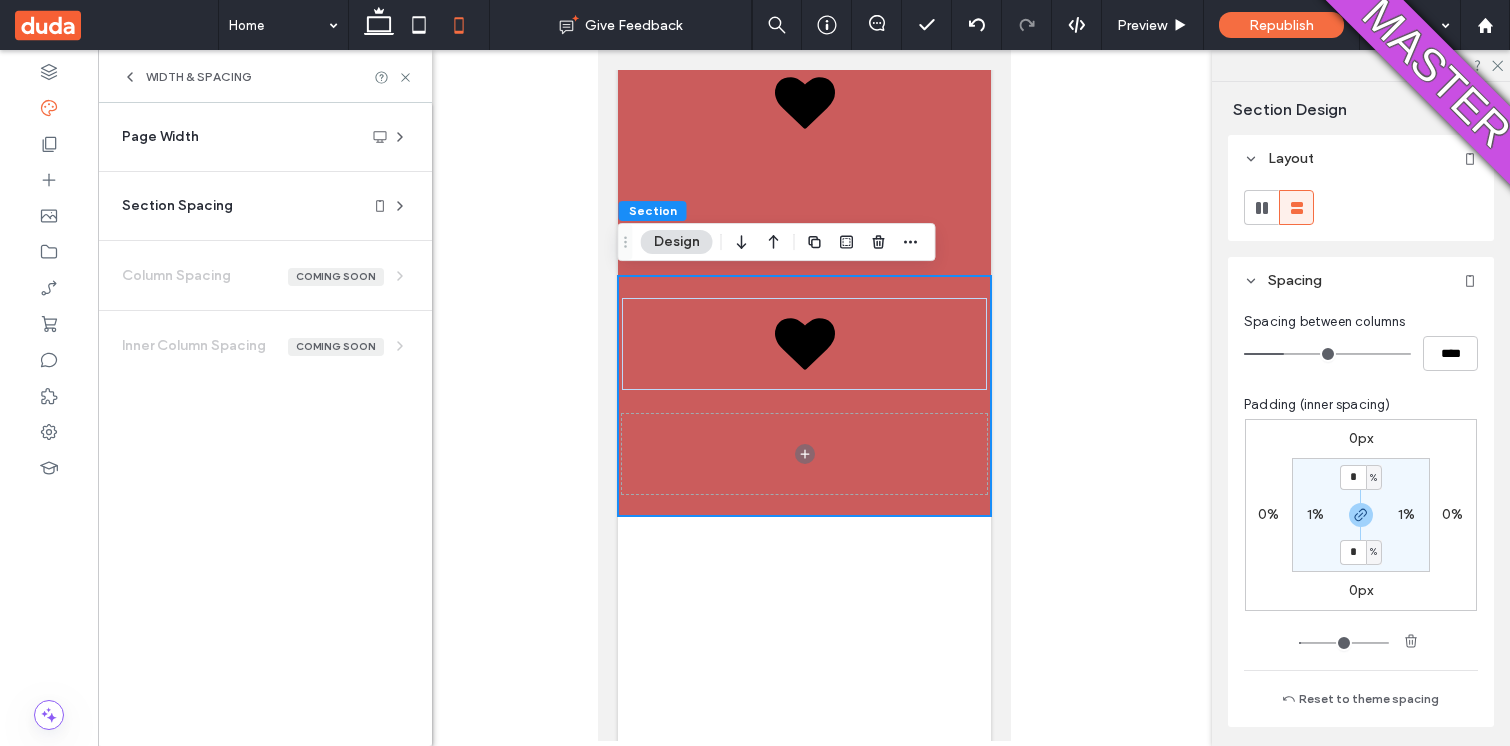 scroll, scrollTop: 0, scrollLeft: 0, axis: both 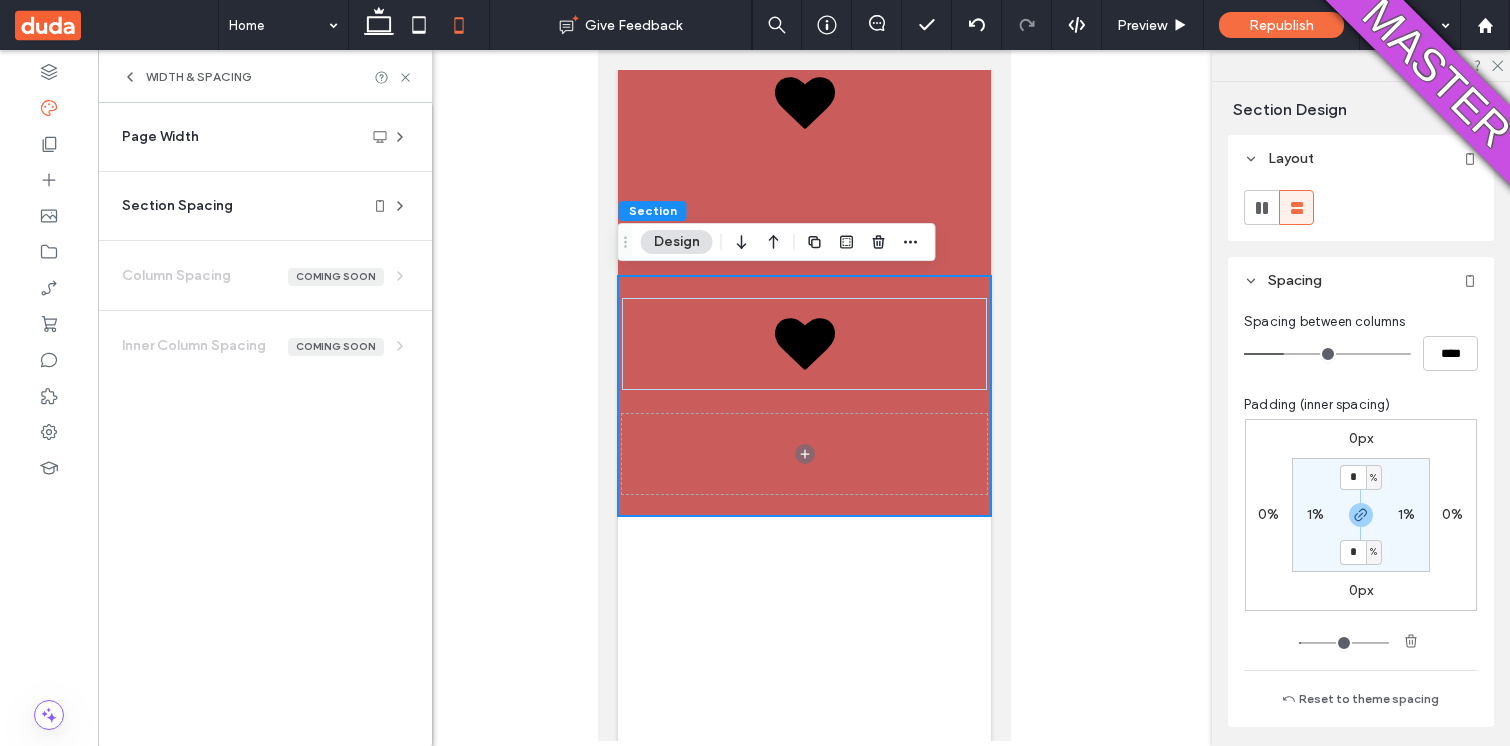 click on "Section Spacing" at bounding box center (177, 206) 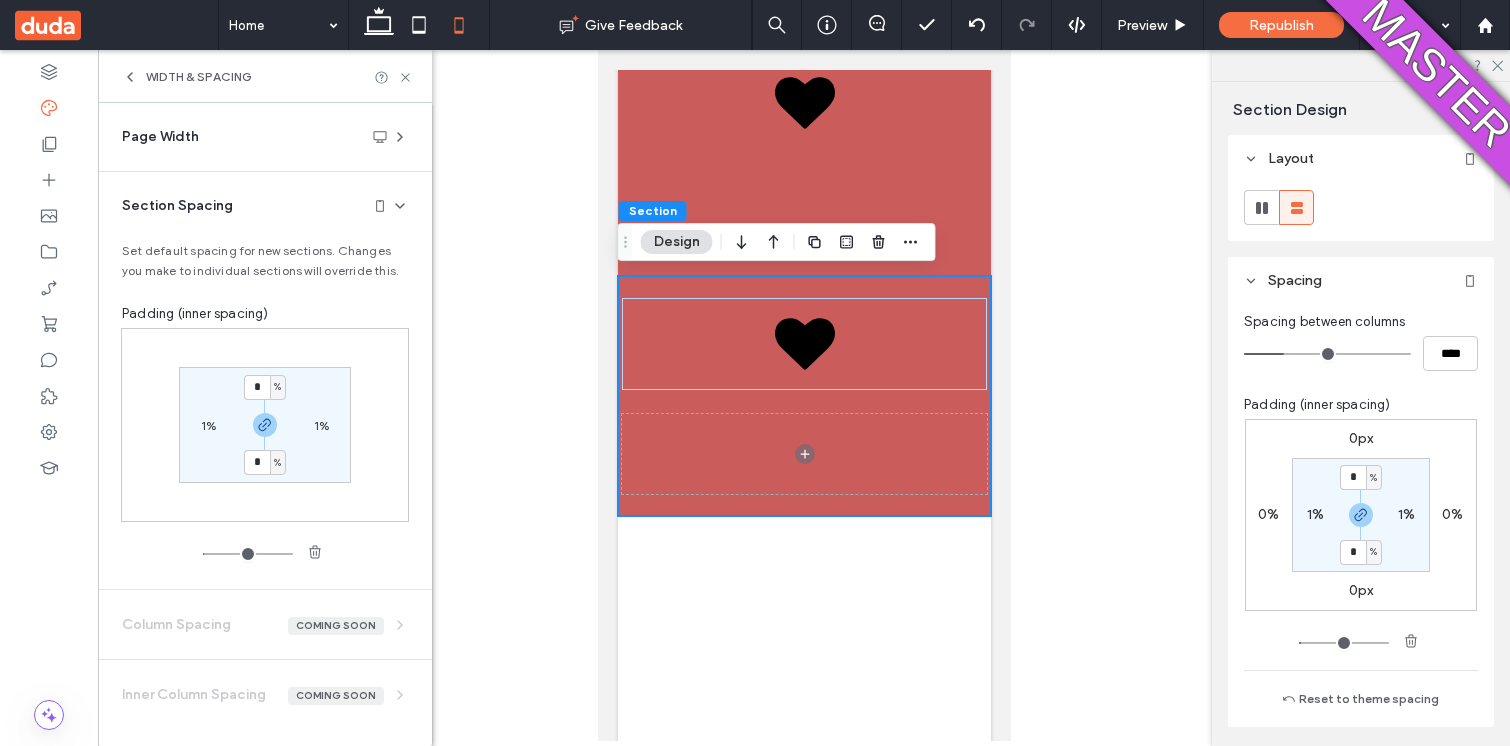 click on "1%" at bounding box center [208, 425] 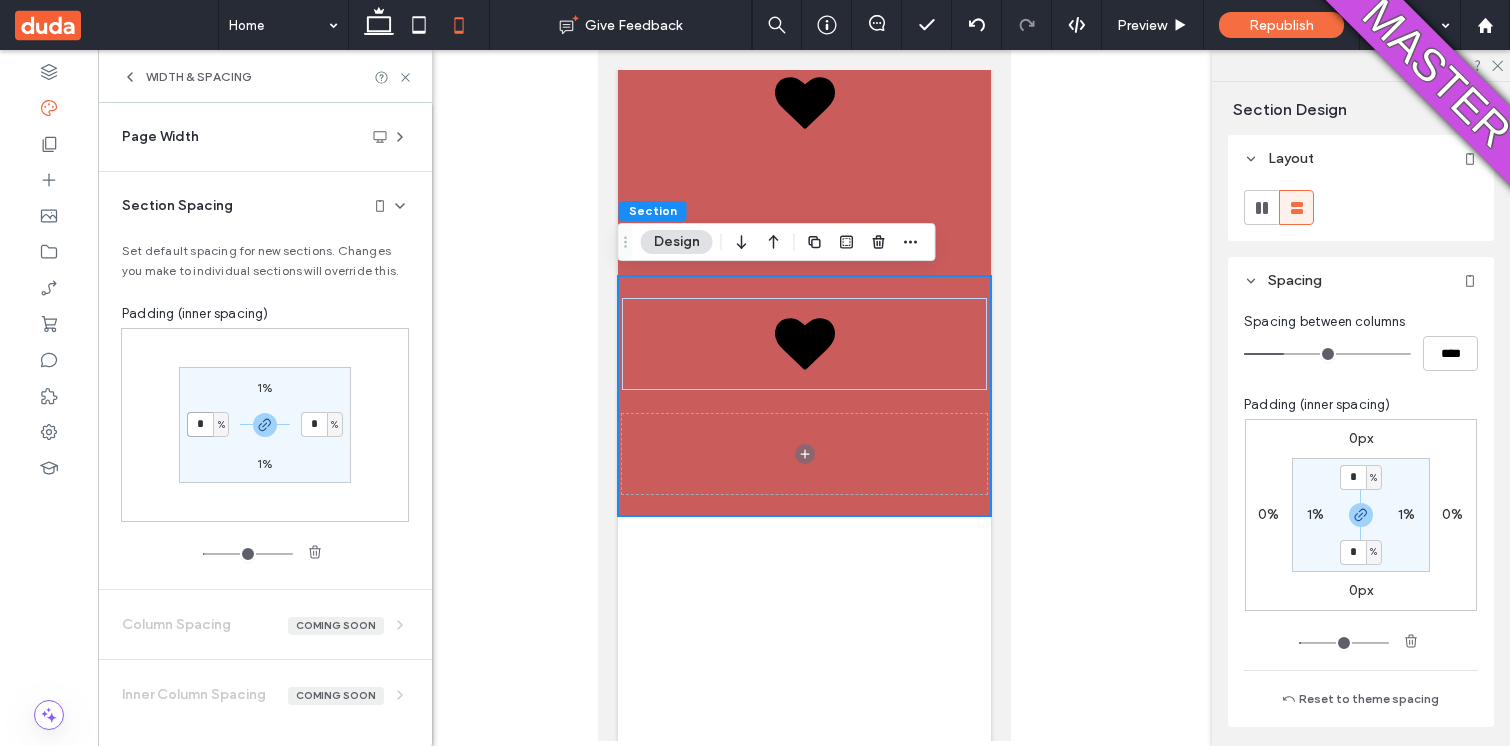 click on "*" at bounding box center (200, 424) 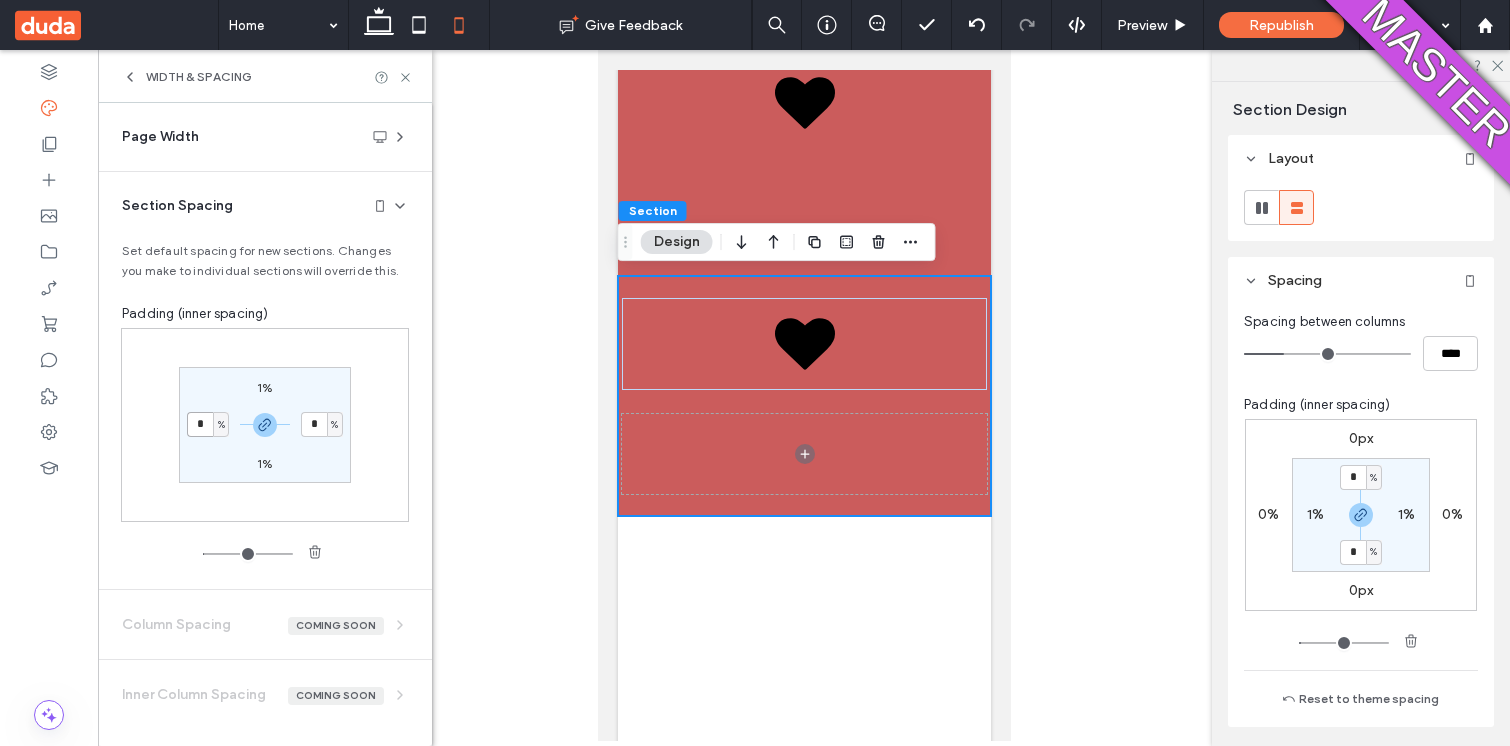 click on "*" at bounding box center [200, 424] 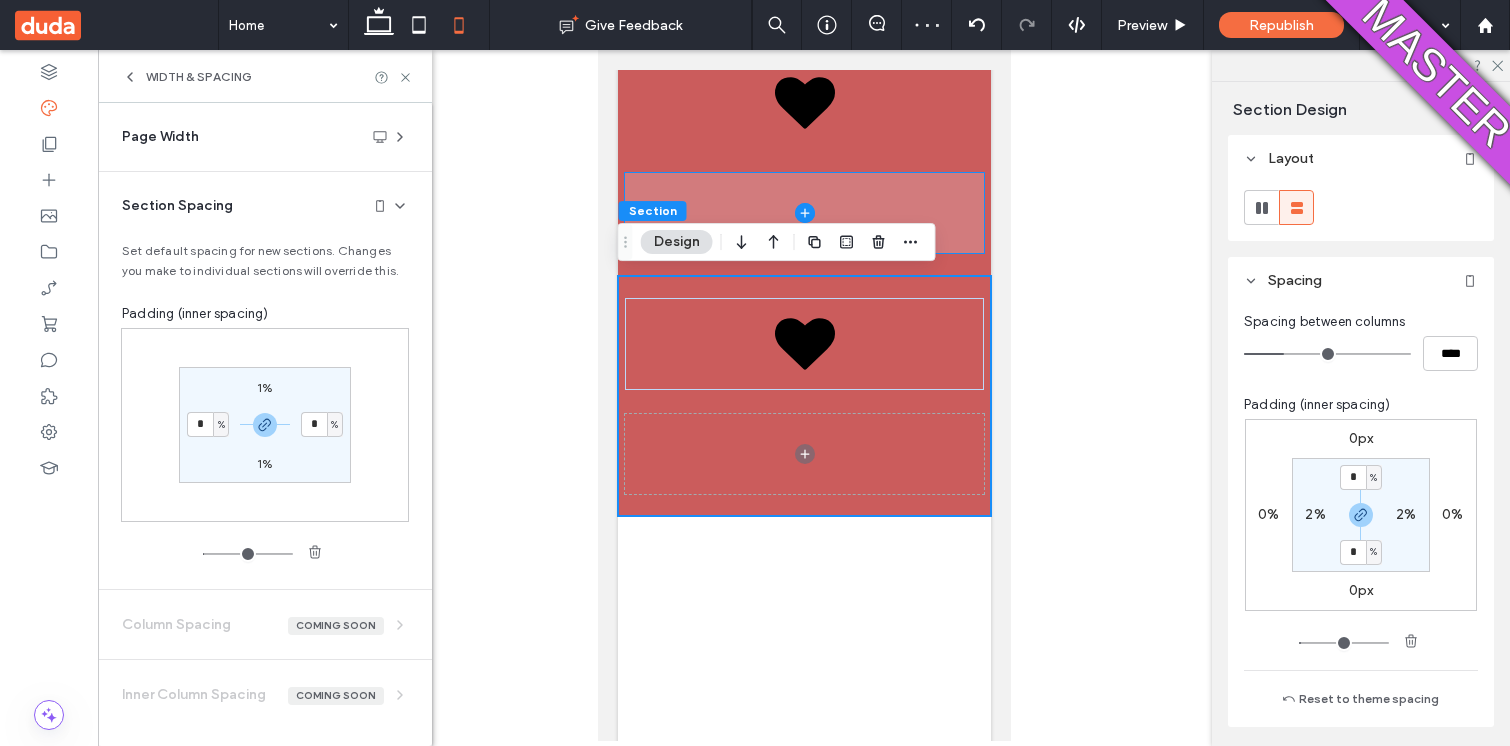 click at bounding box center (803, 213) 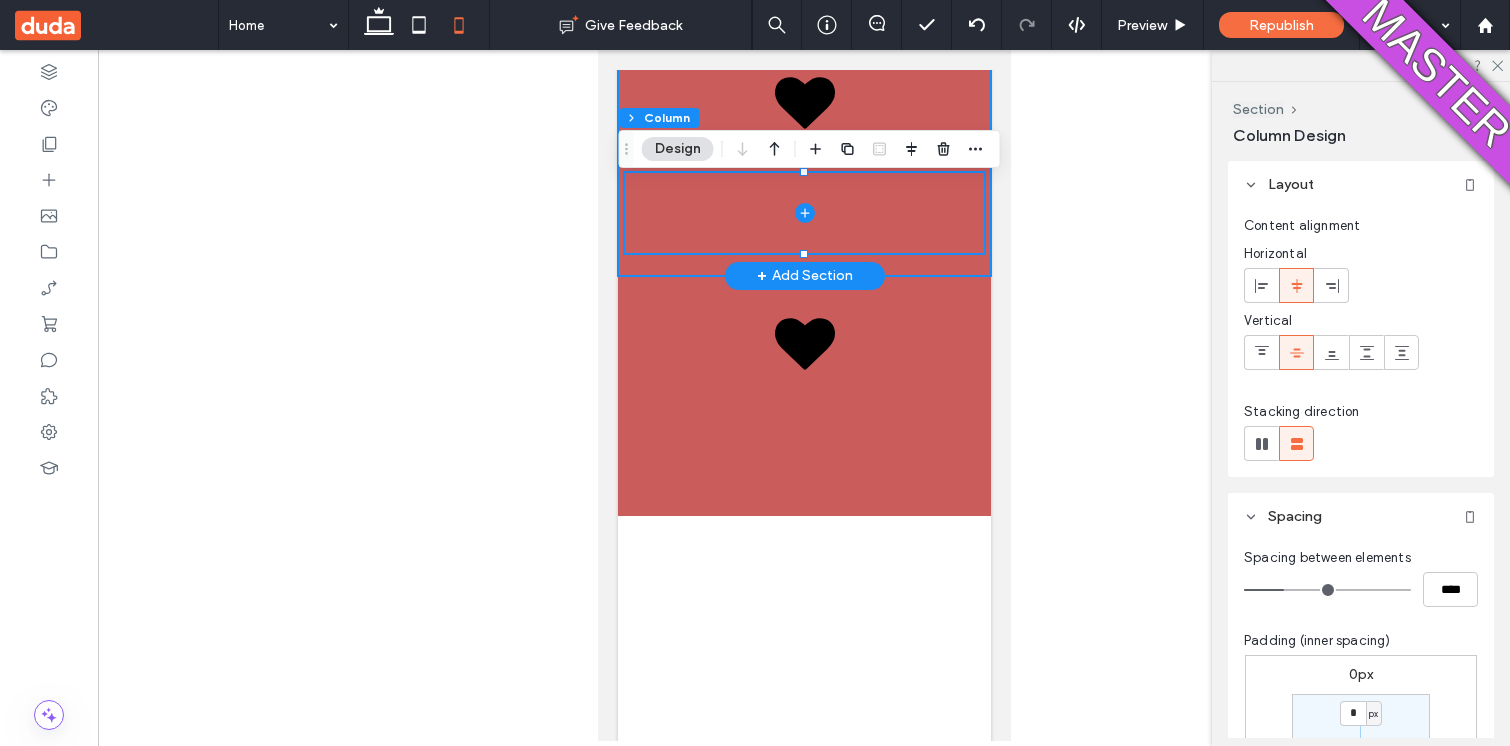 click at bounding box center [803, 155] 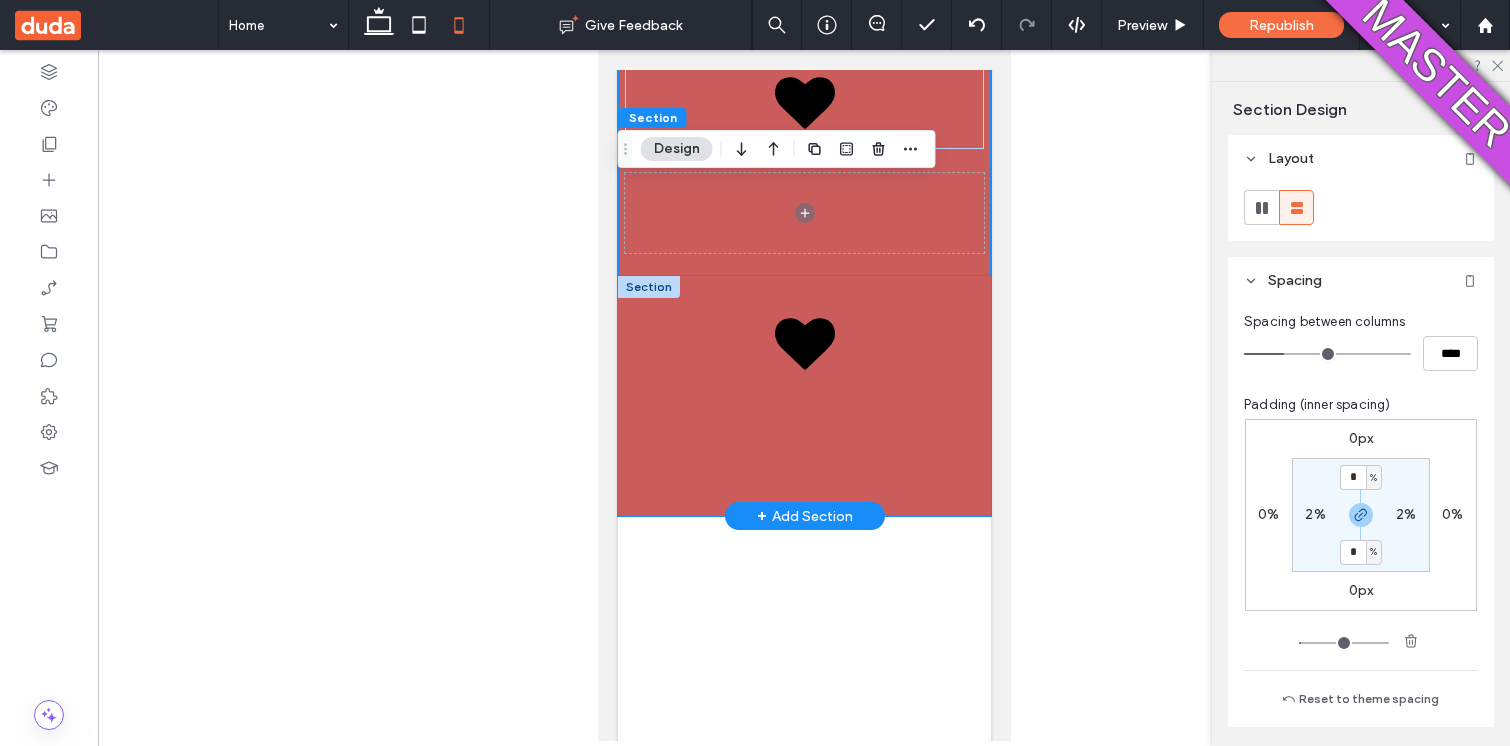 click at bounding box center (803, 396) 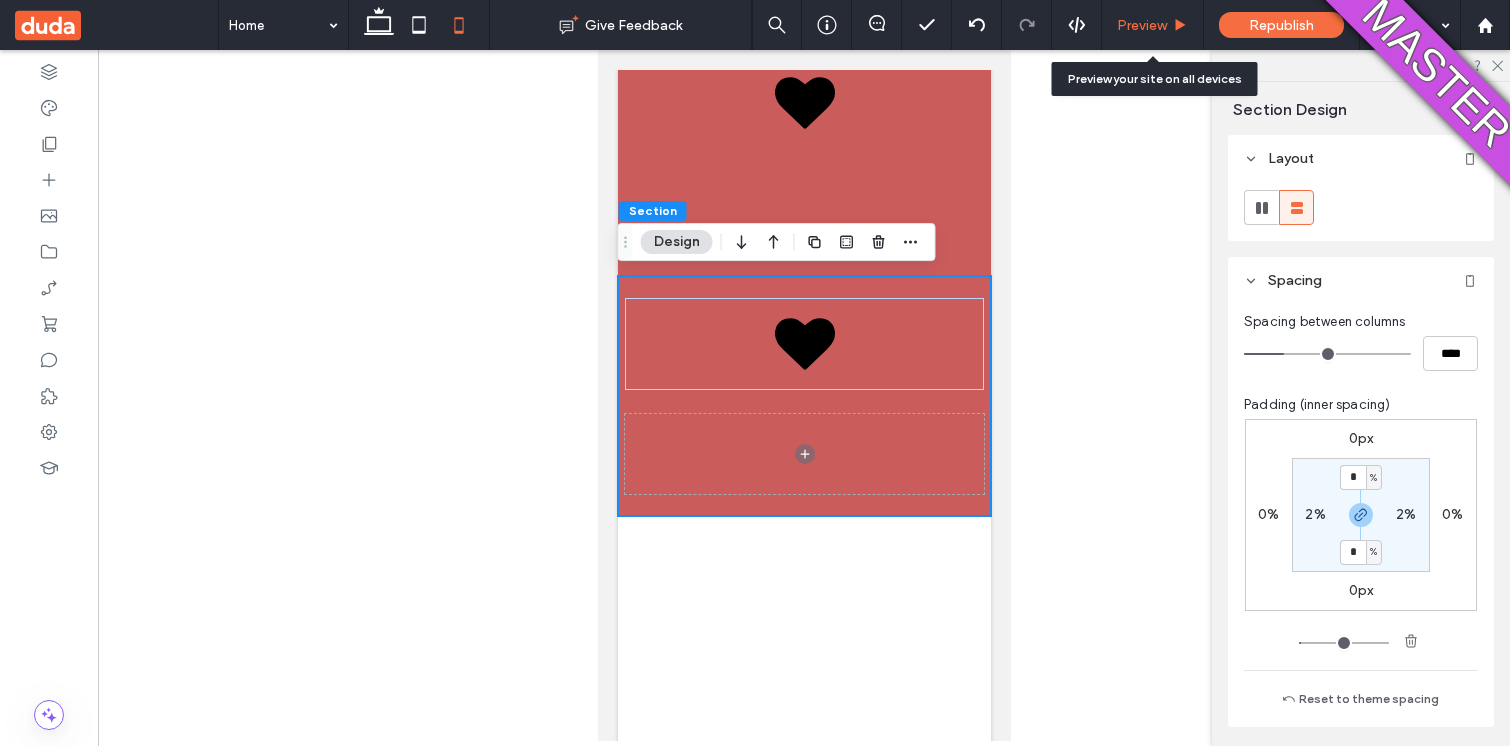 click on "Preview" at bounding box center (1153, 25) 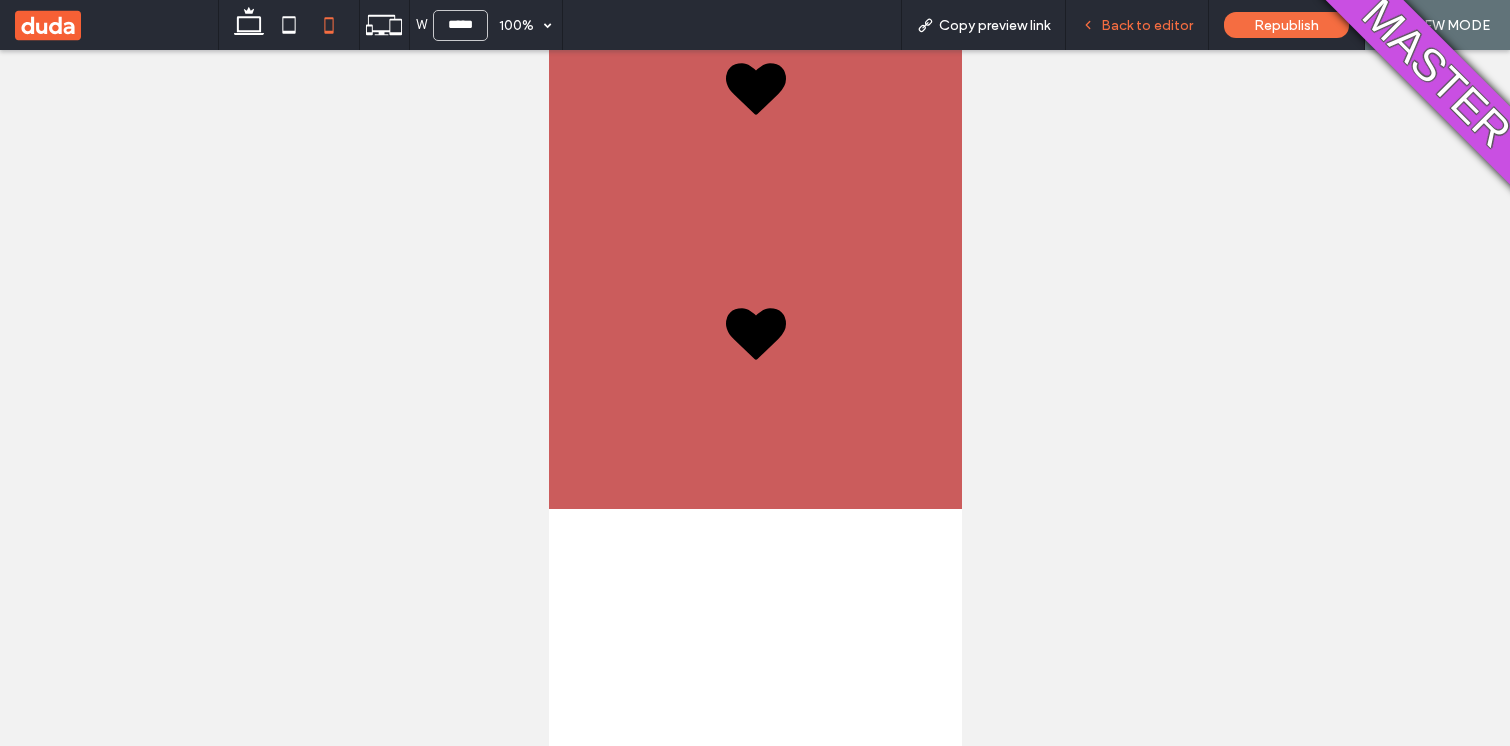 click on "Back to editor" at bounding box center [1147, 25] 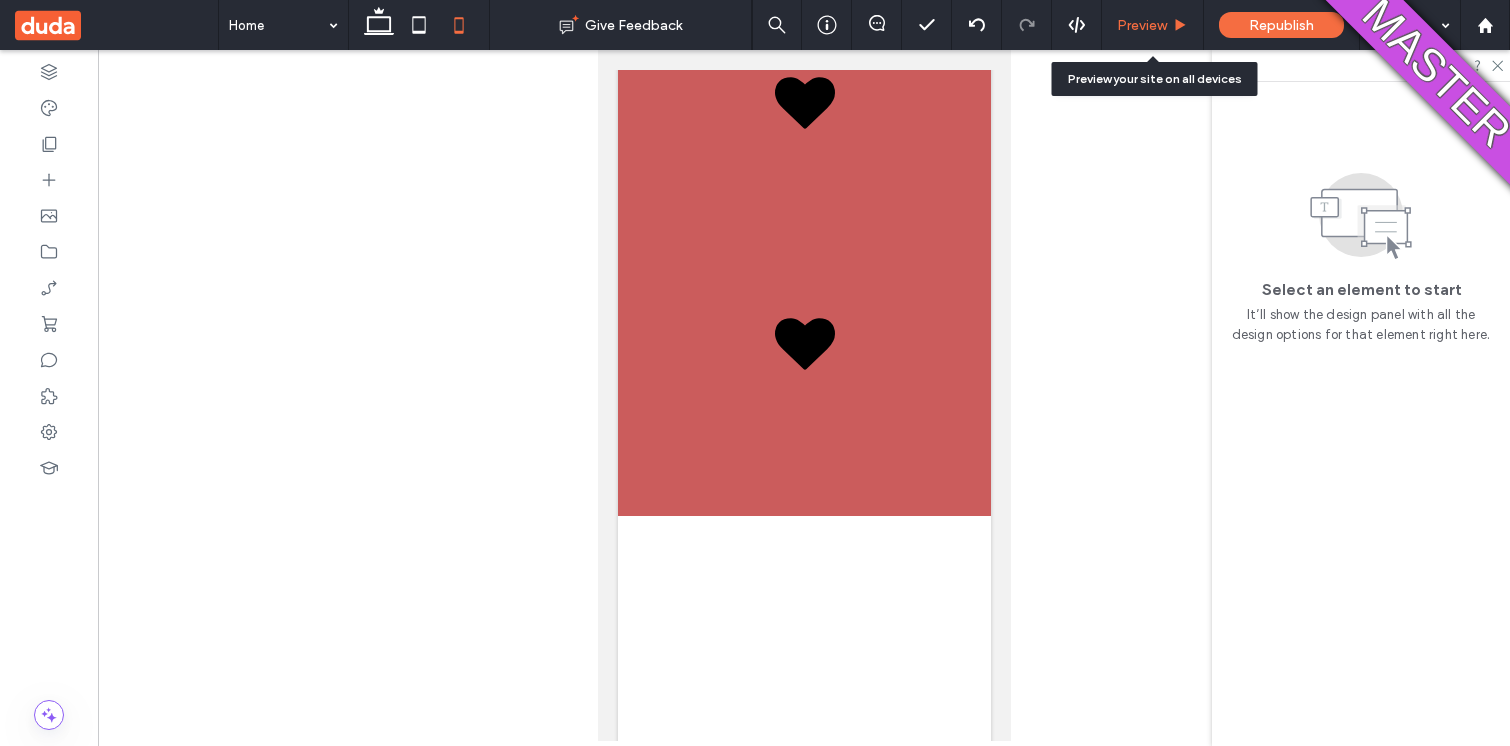 click on "Preview" at bounding box center [1142, 25] 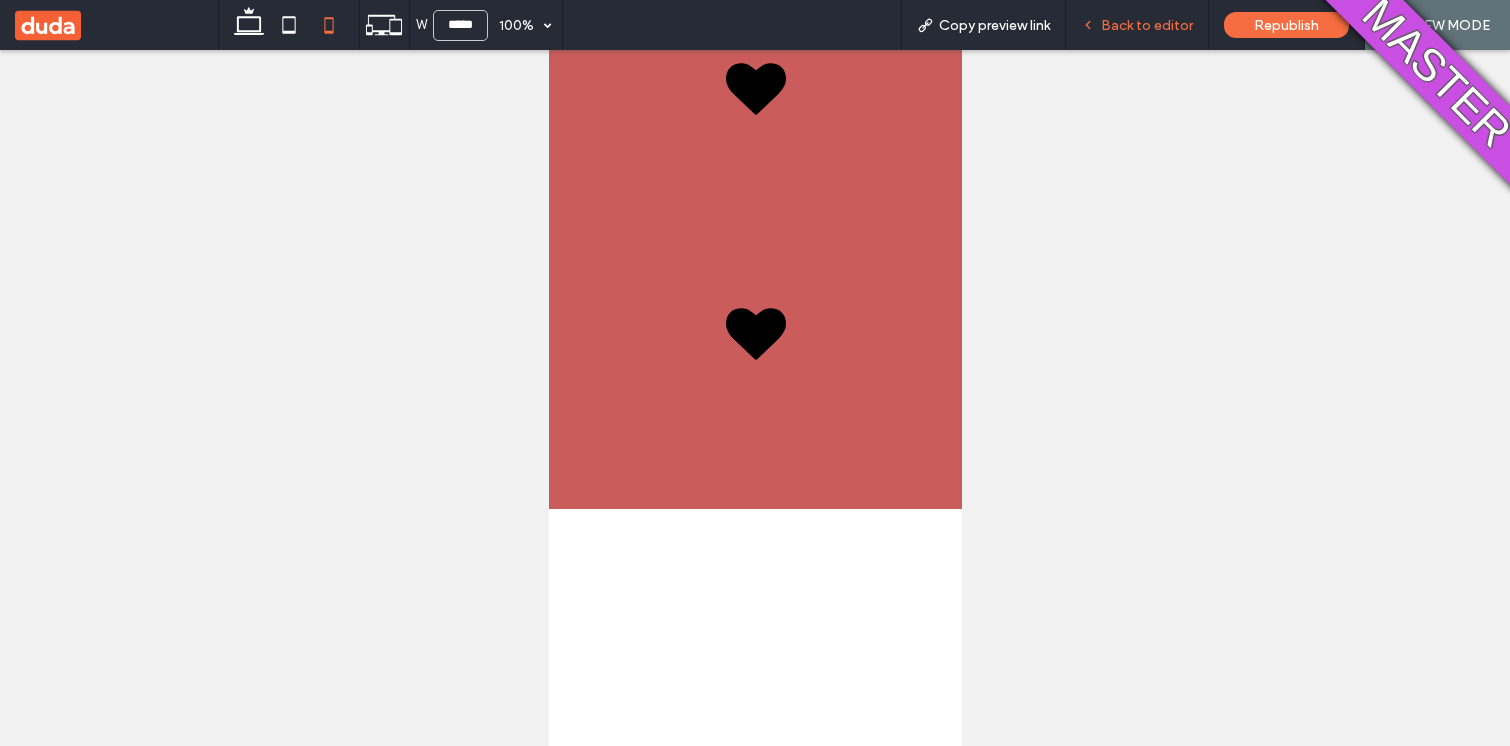 click on "Back to editor" at bounding box center [1147, 25] 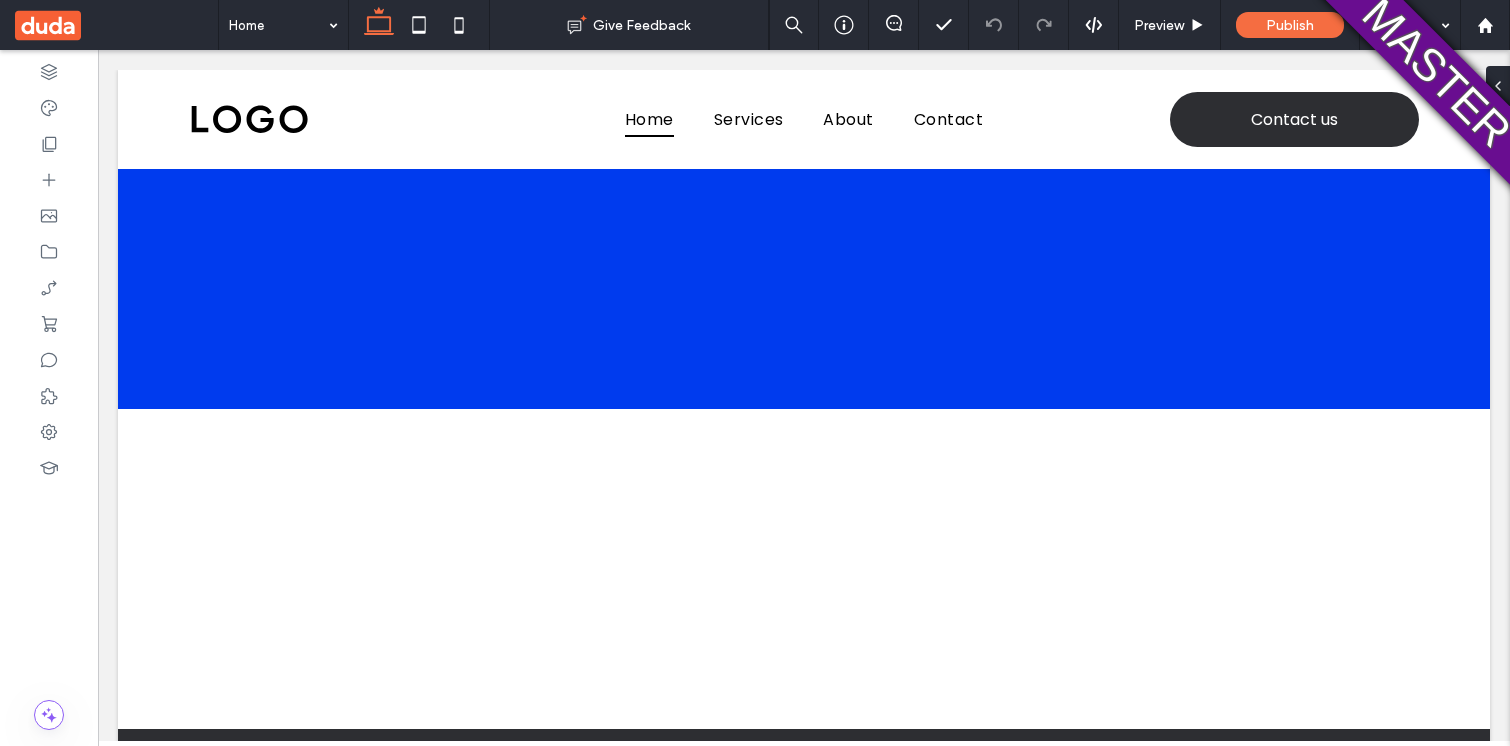 scroll, scrollTop: 0, scrollLeft: 0, axis: both 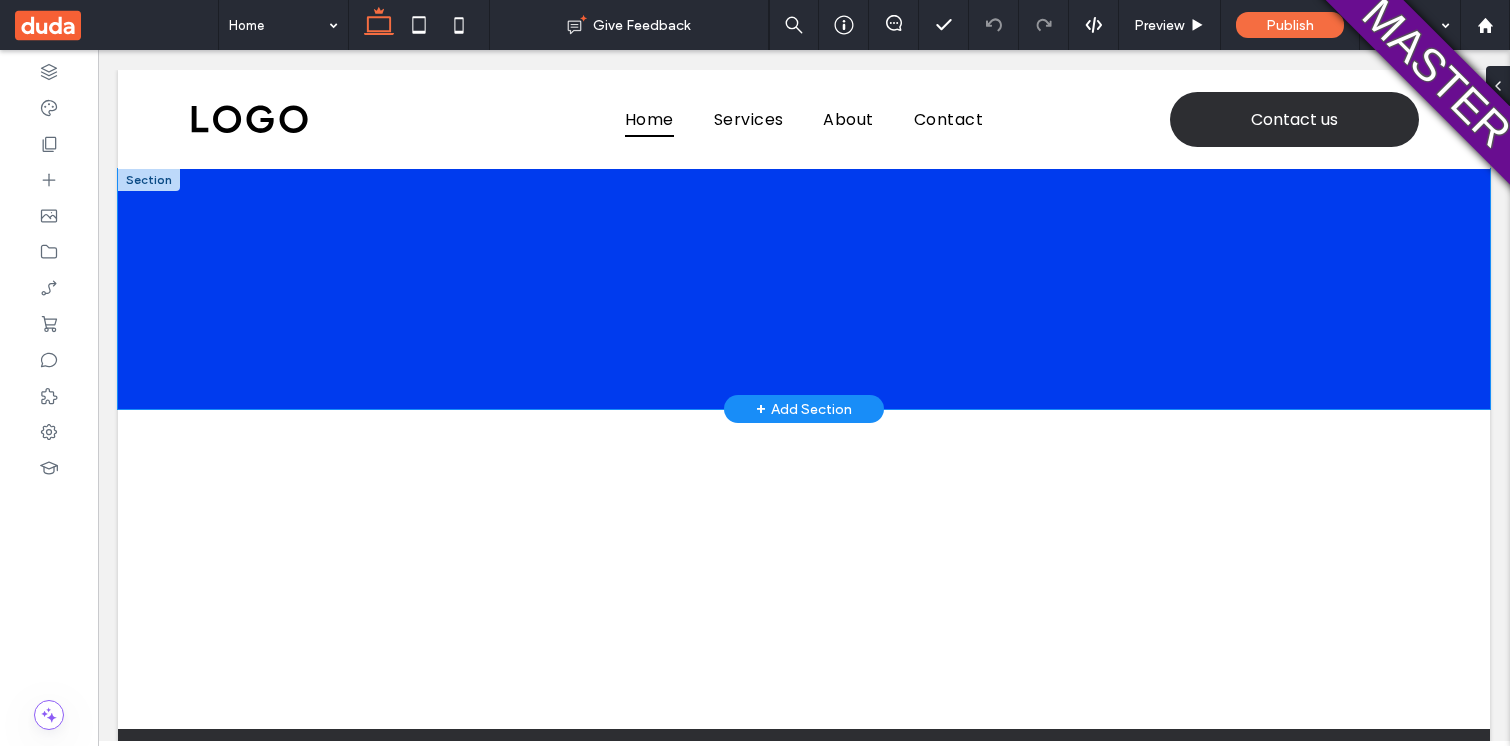 click at bounding box center [804, 289] 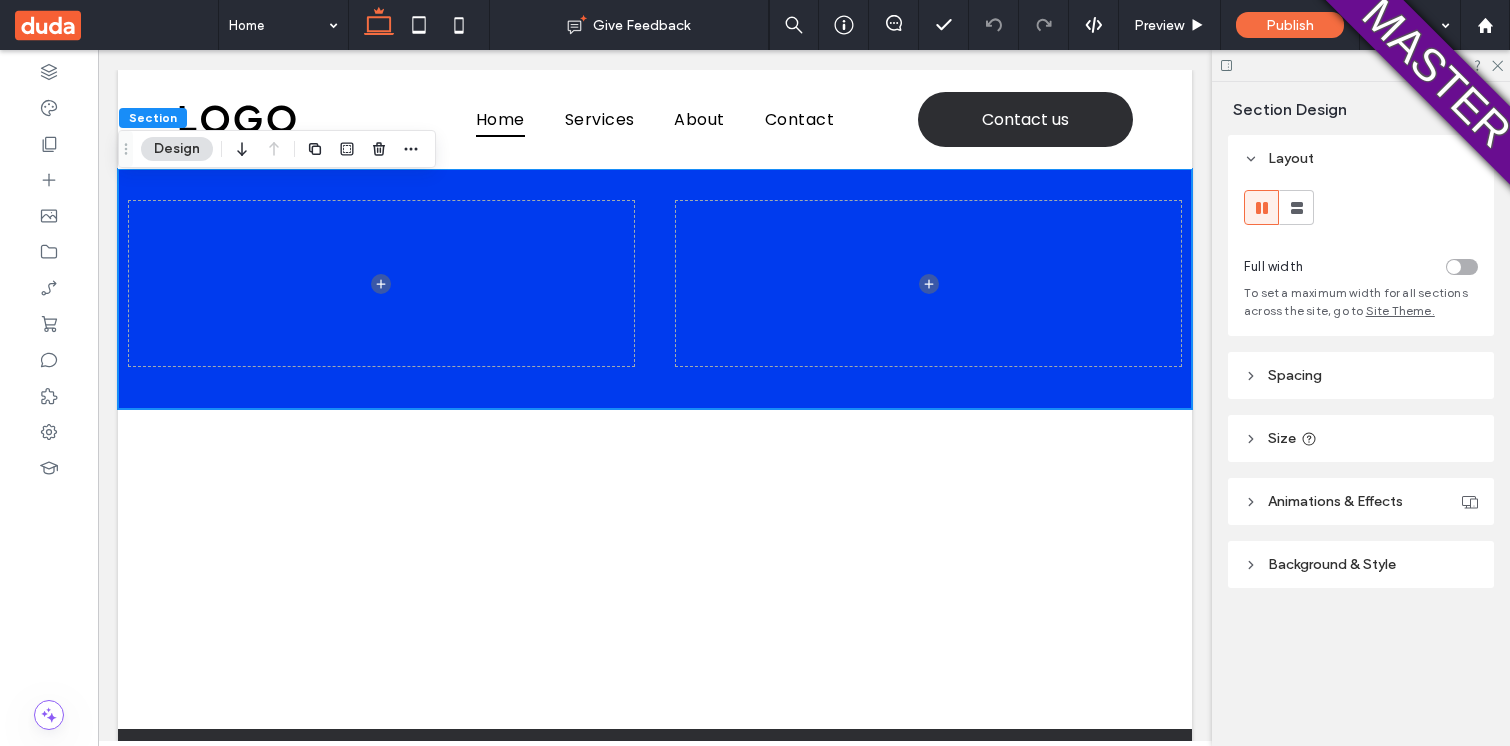 click 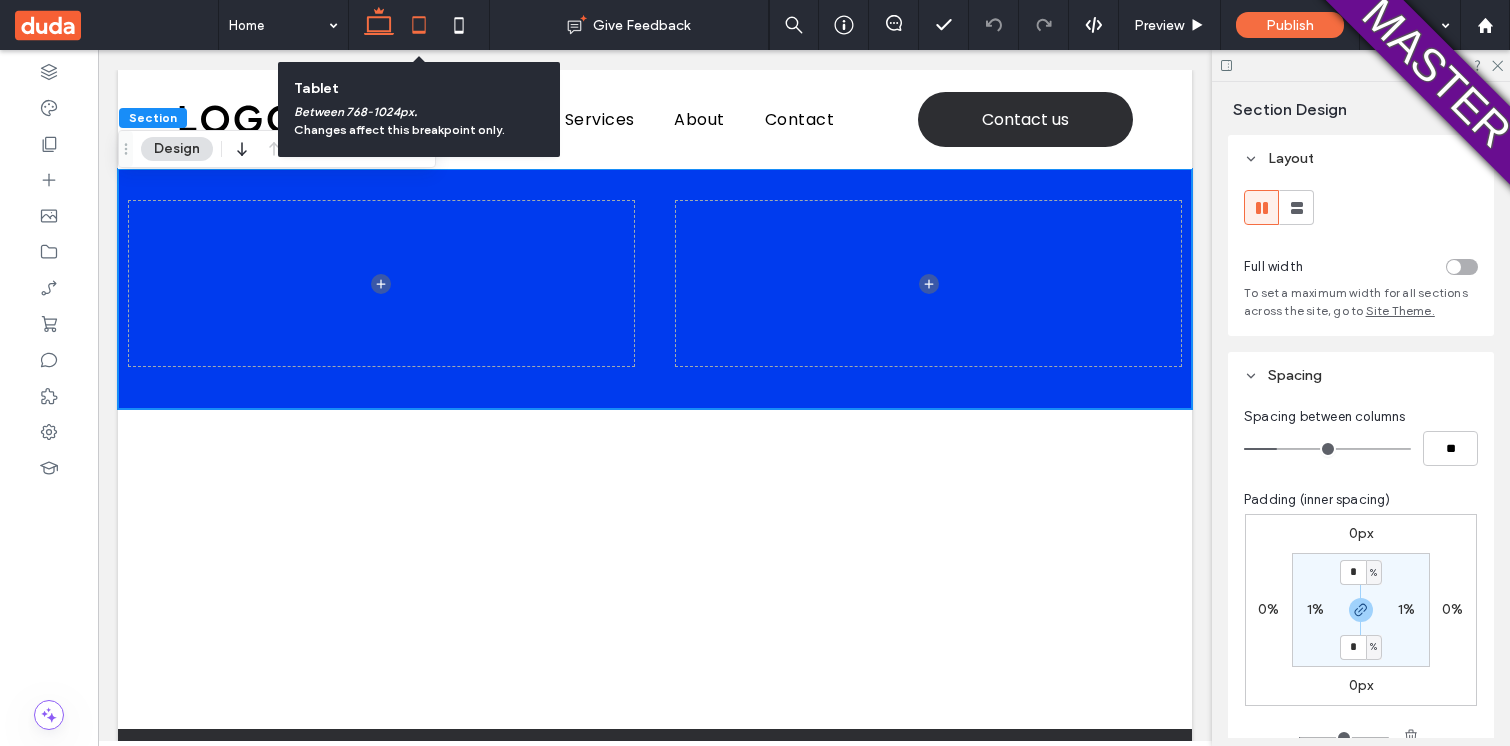 click 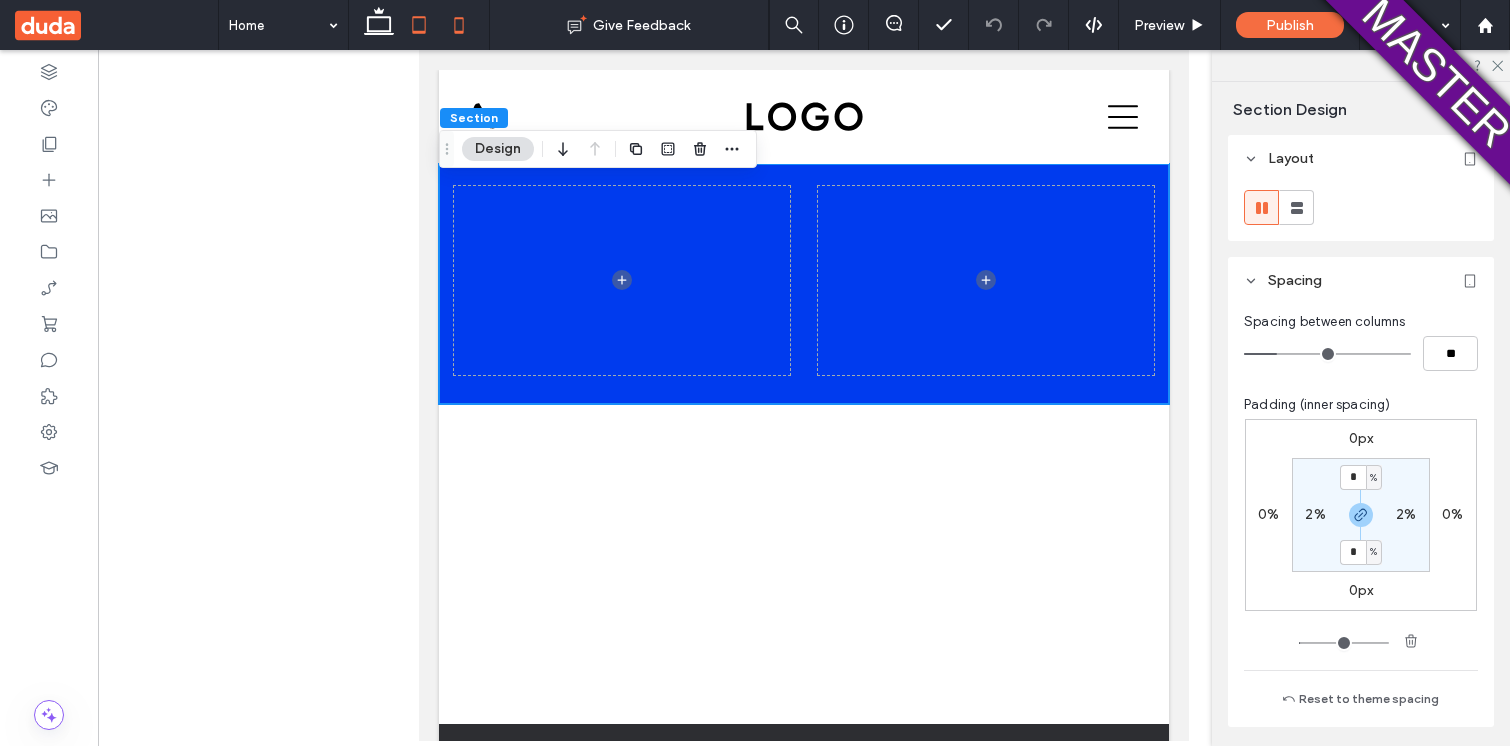 click 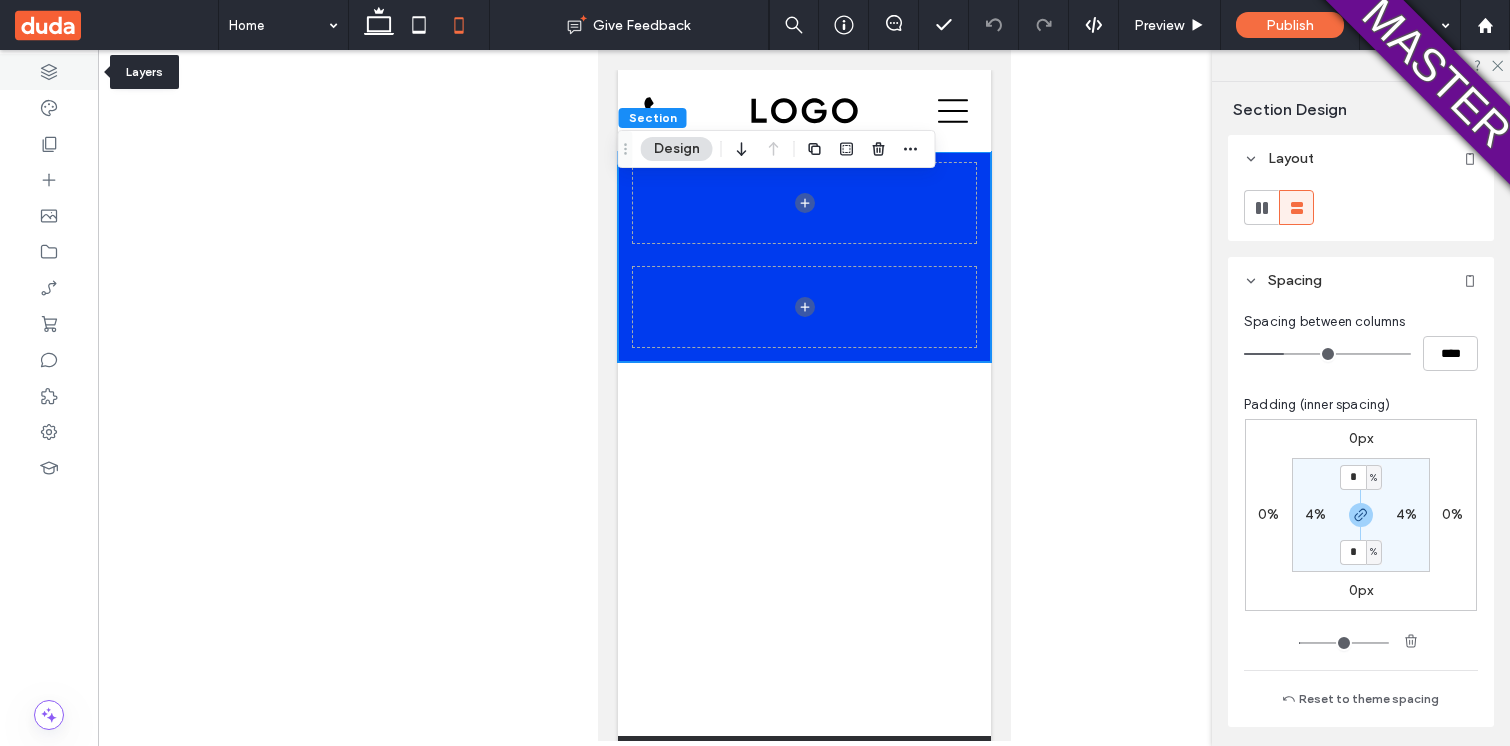 click 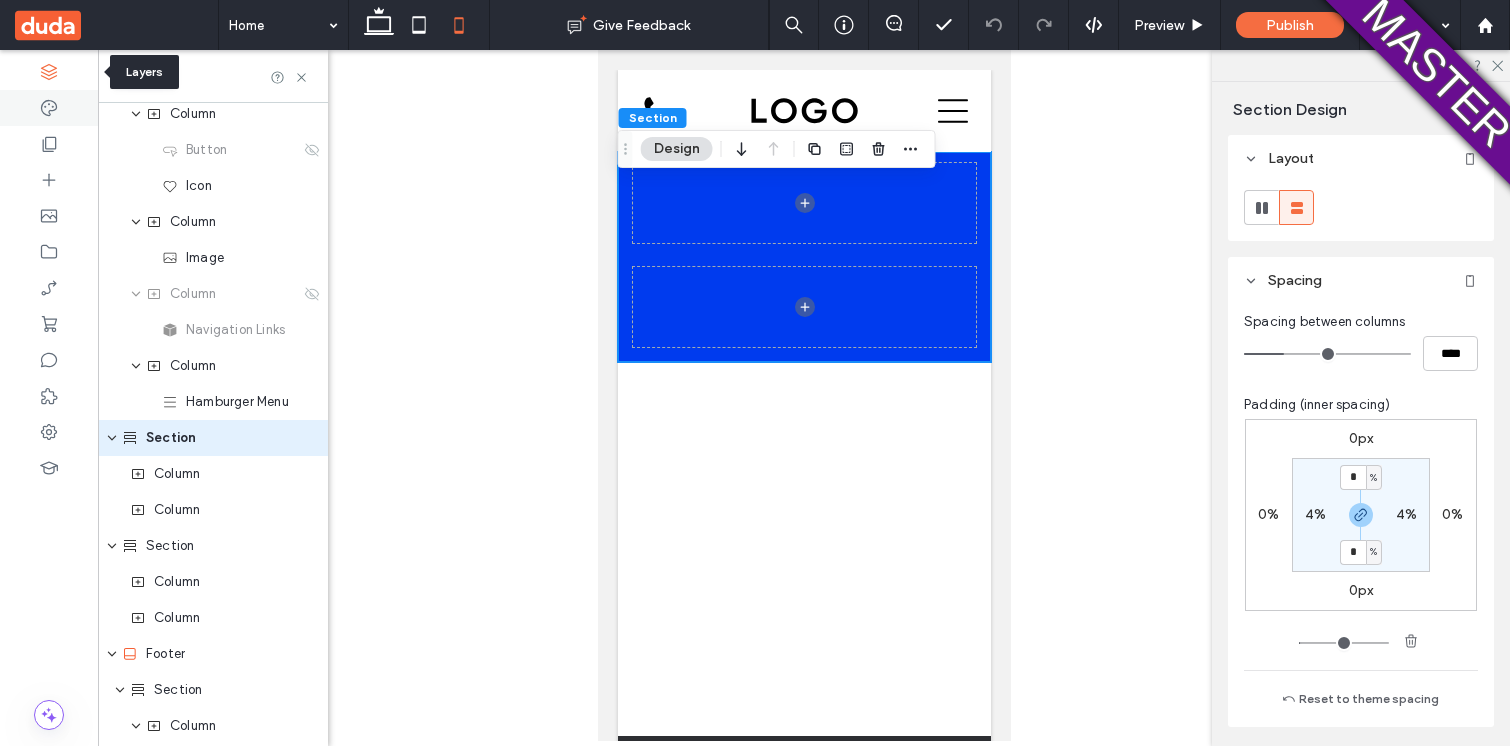scroll, scrollTop: 92, scrollLeft: 0, axis: vertical 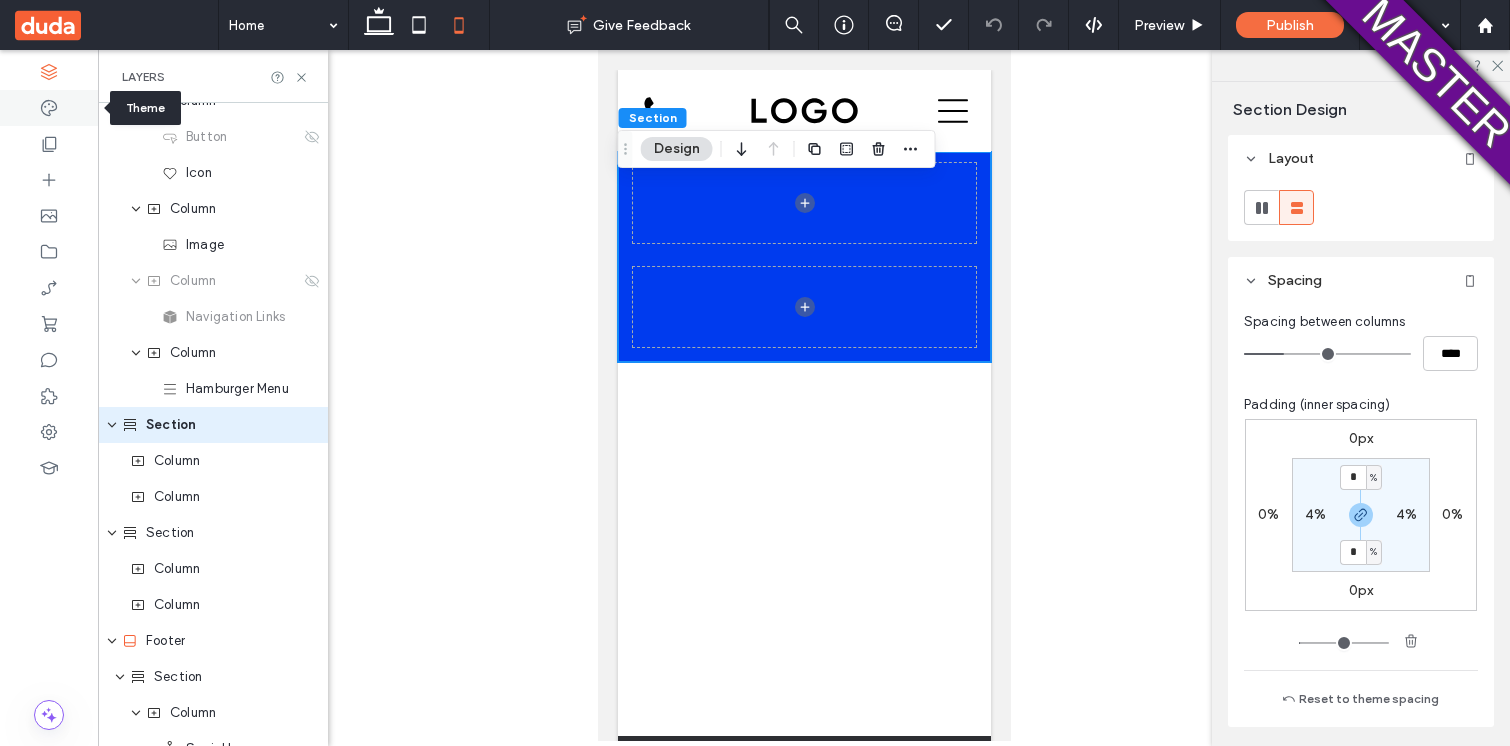click 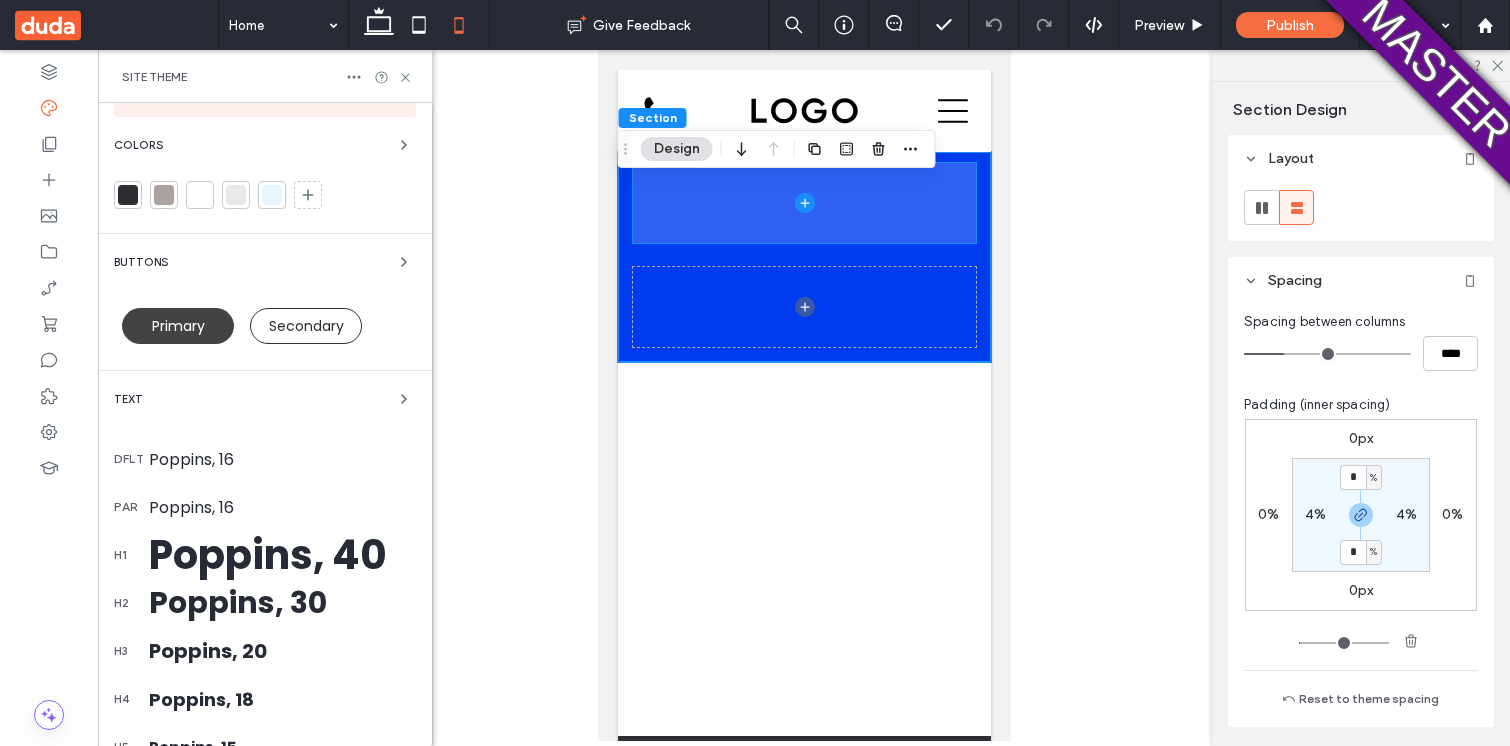 scroll, scrollTop: 409, scrollLeft: 0, axis: vertical 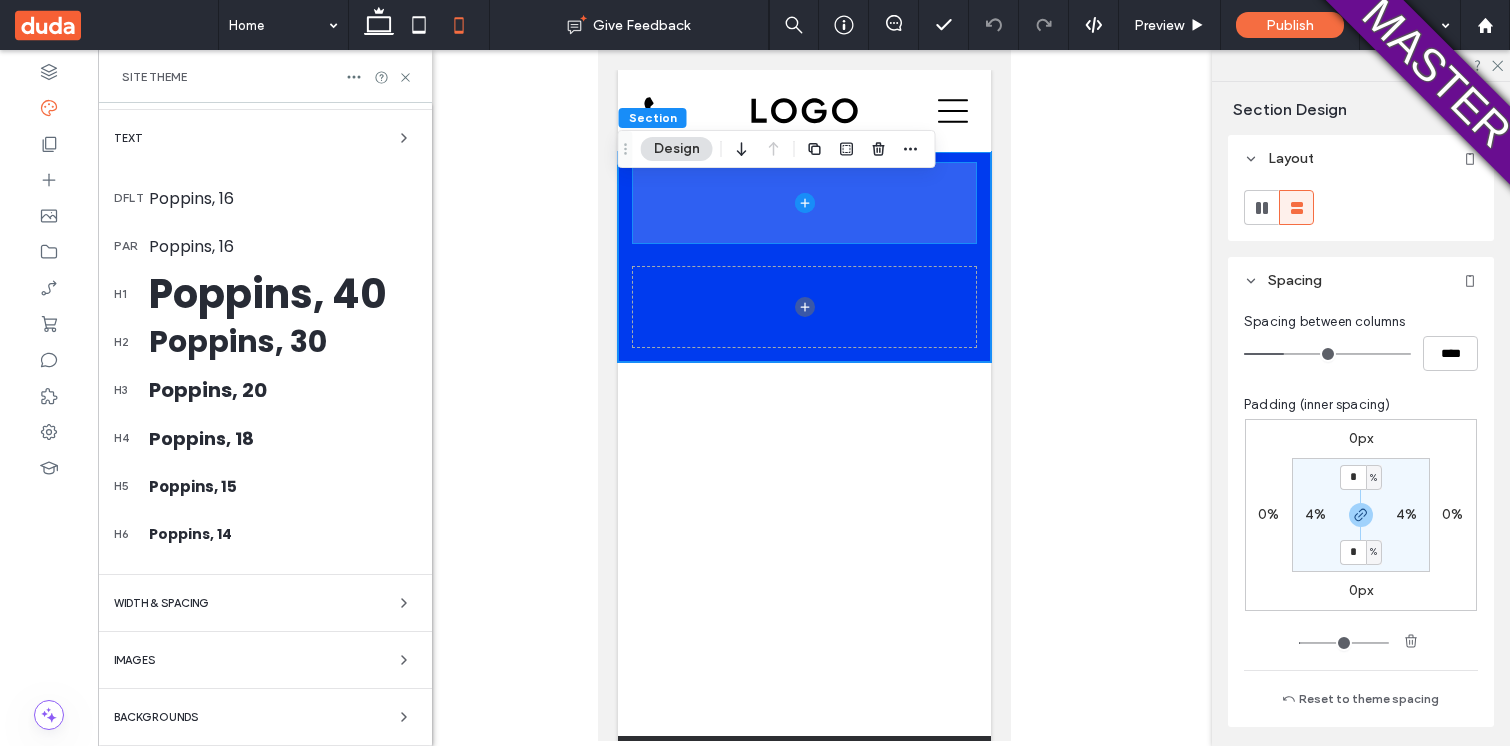 click on "WIDTH & SPACING" at bounding box center [265, 603] 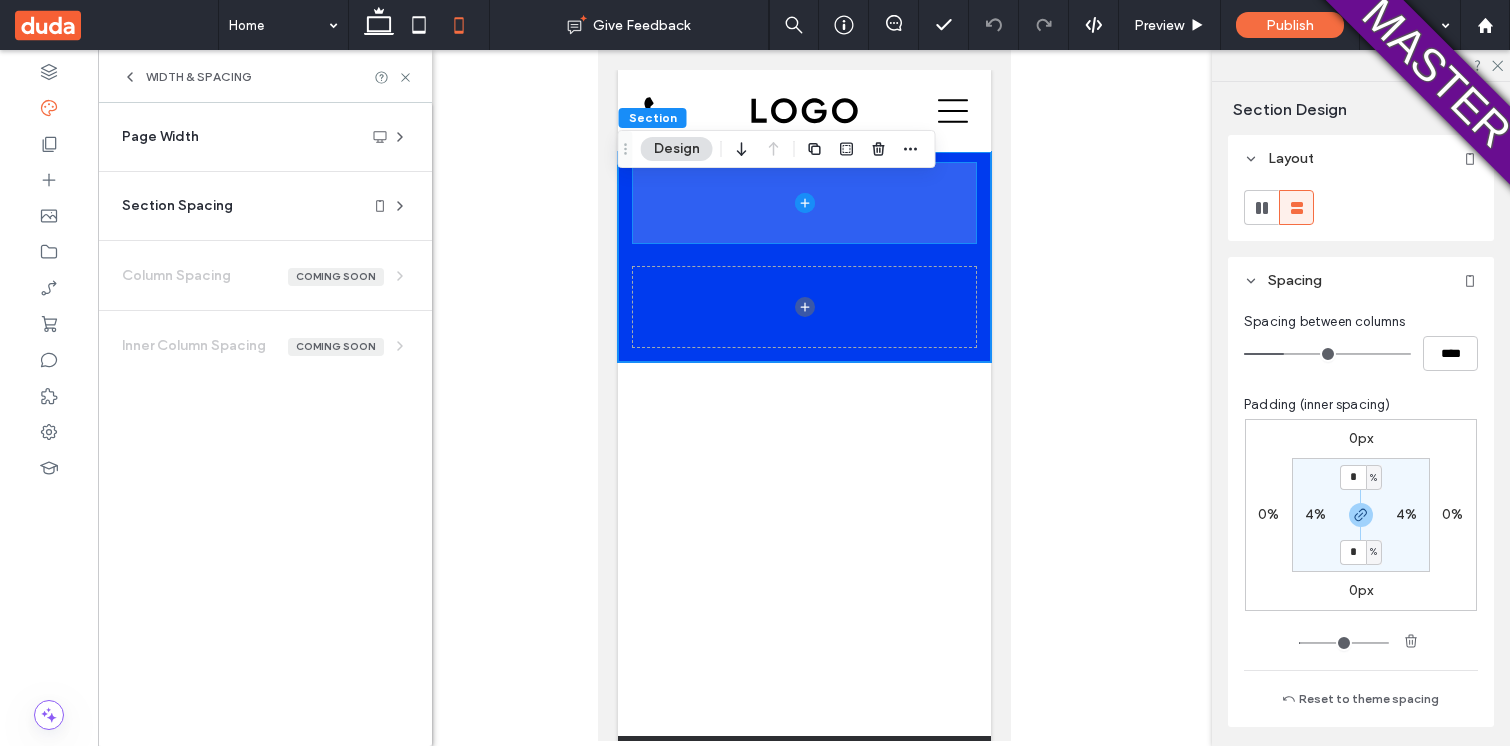 scroll, scrollTop: 0, scrollLeft: 0, axis: both 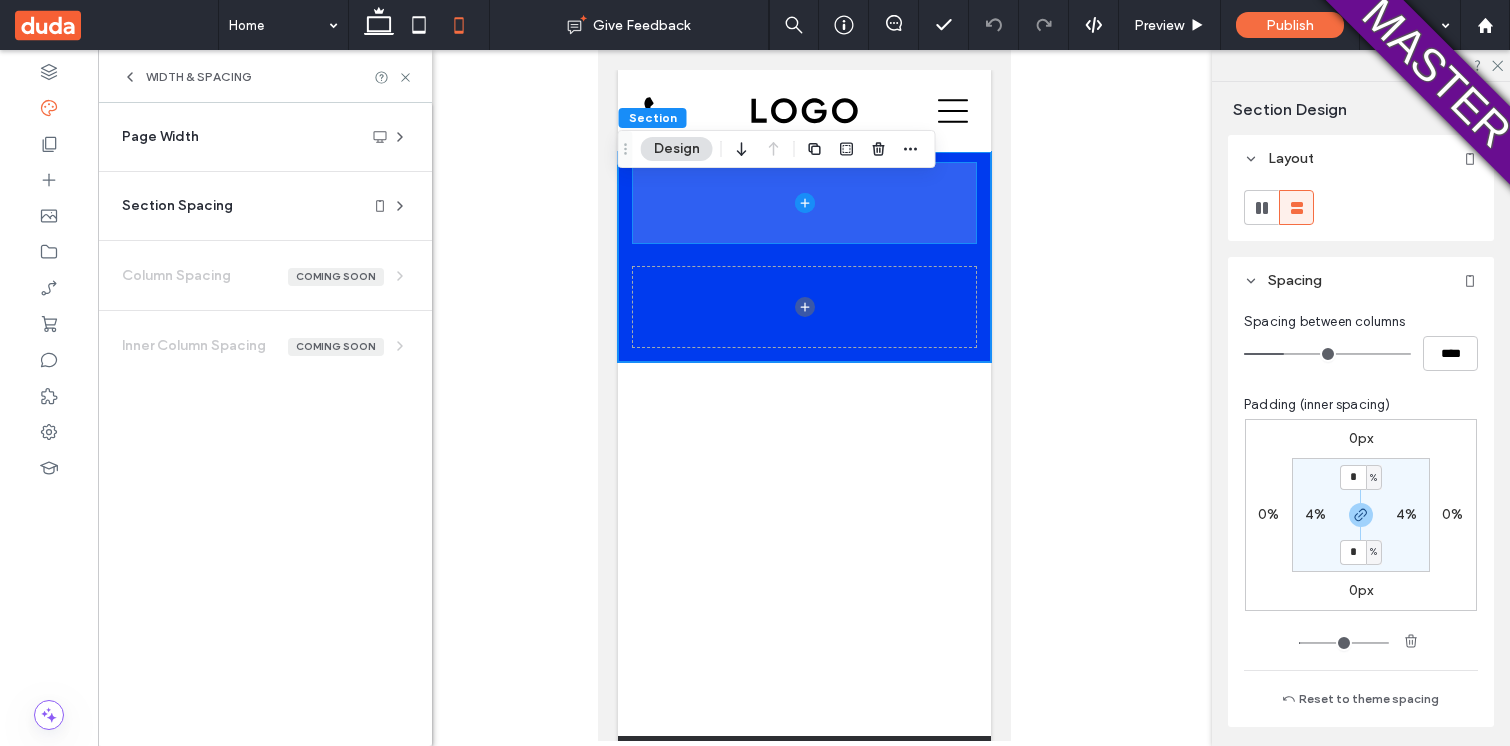 click on "Section Spacing" at bounding box center (257, 206) 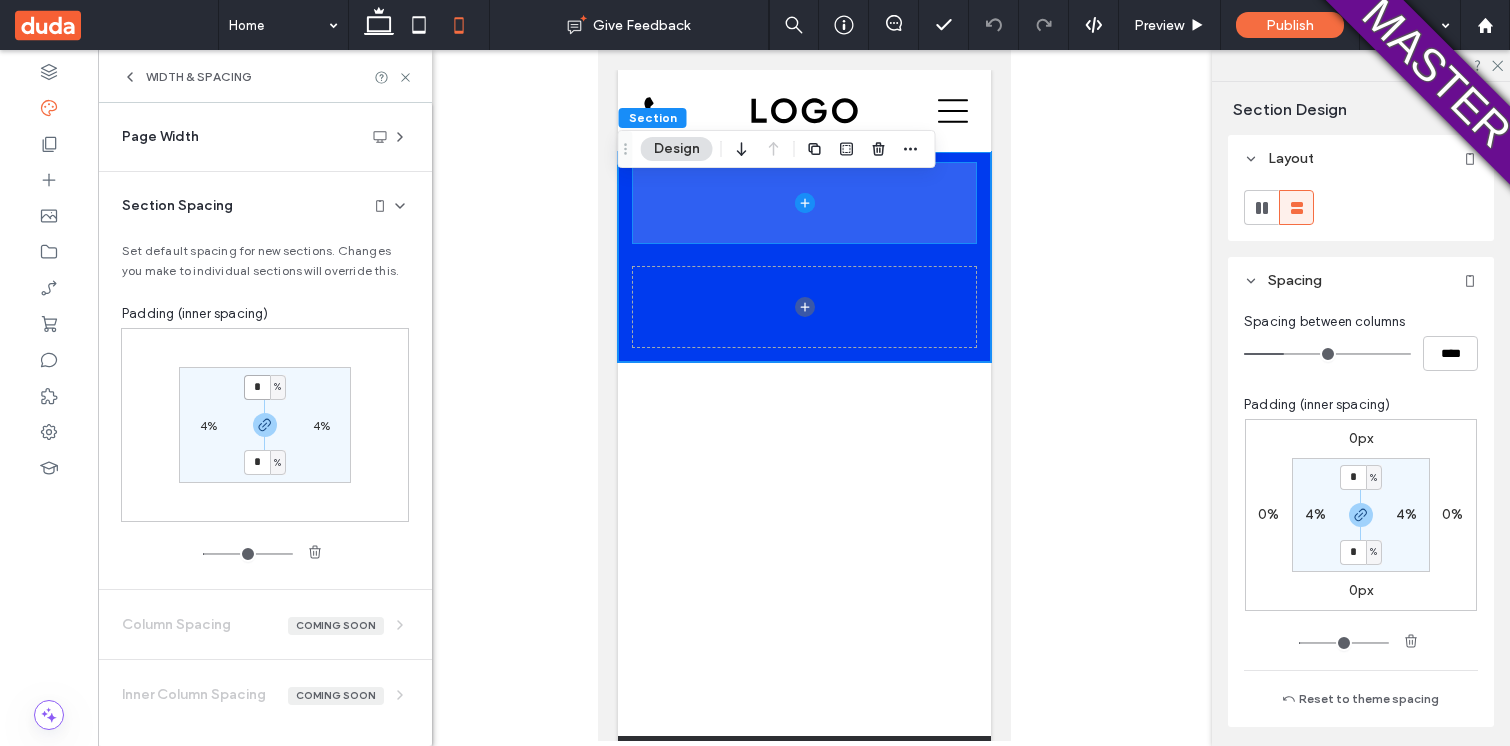 click on "*" at bounding box center (257, 387) 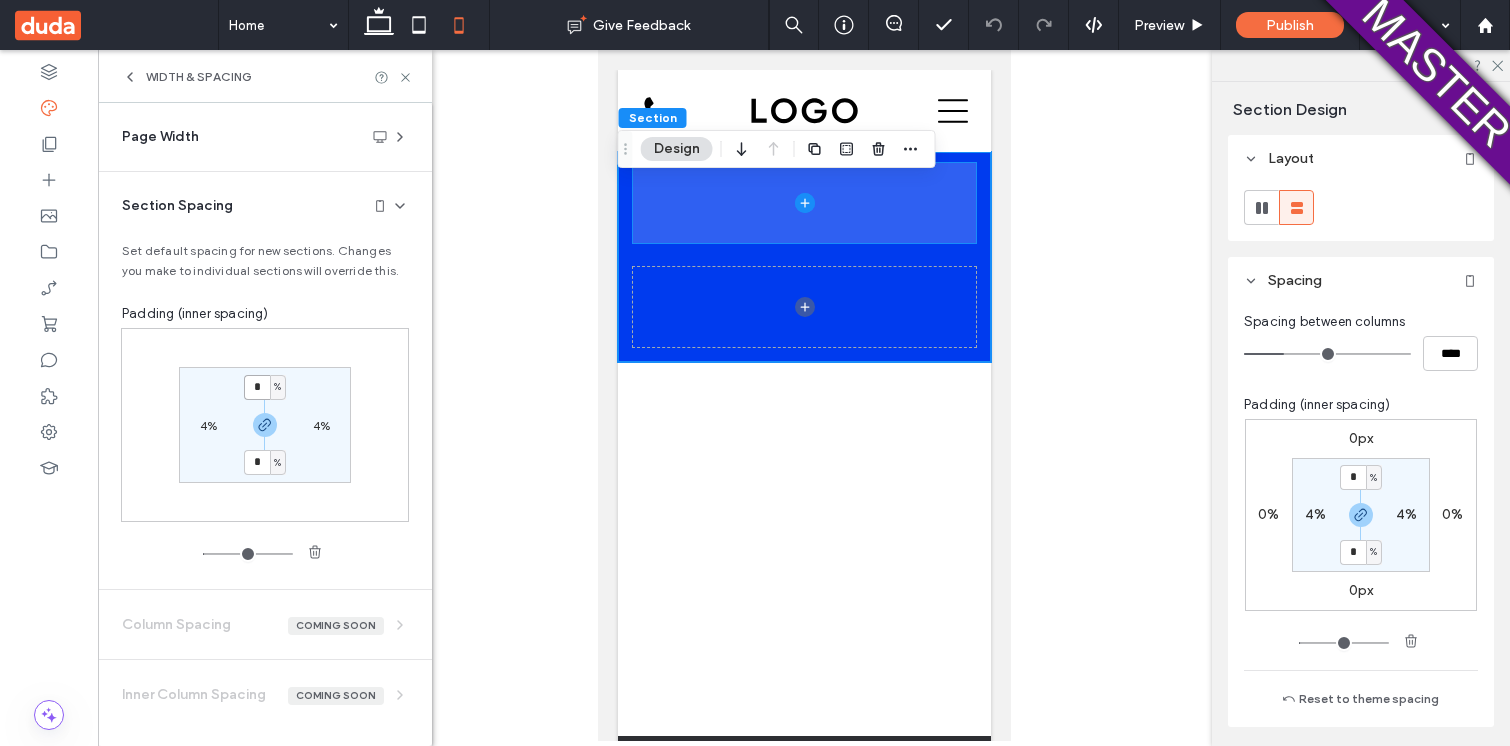 type on "*" 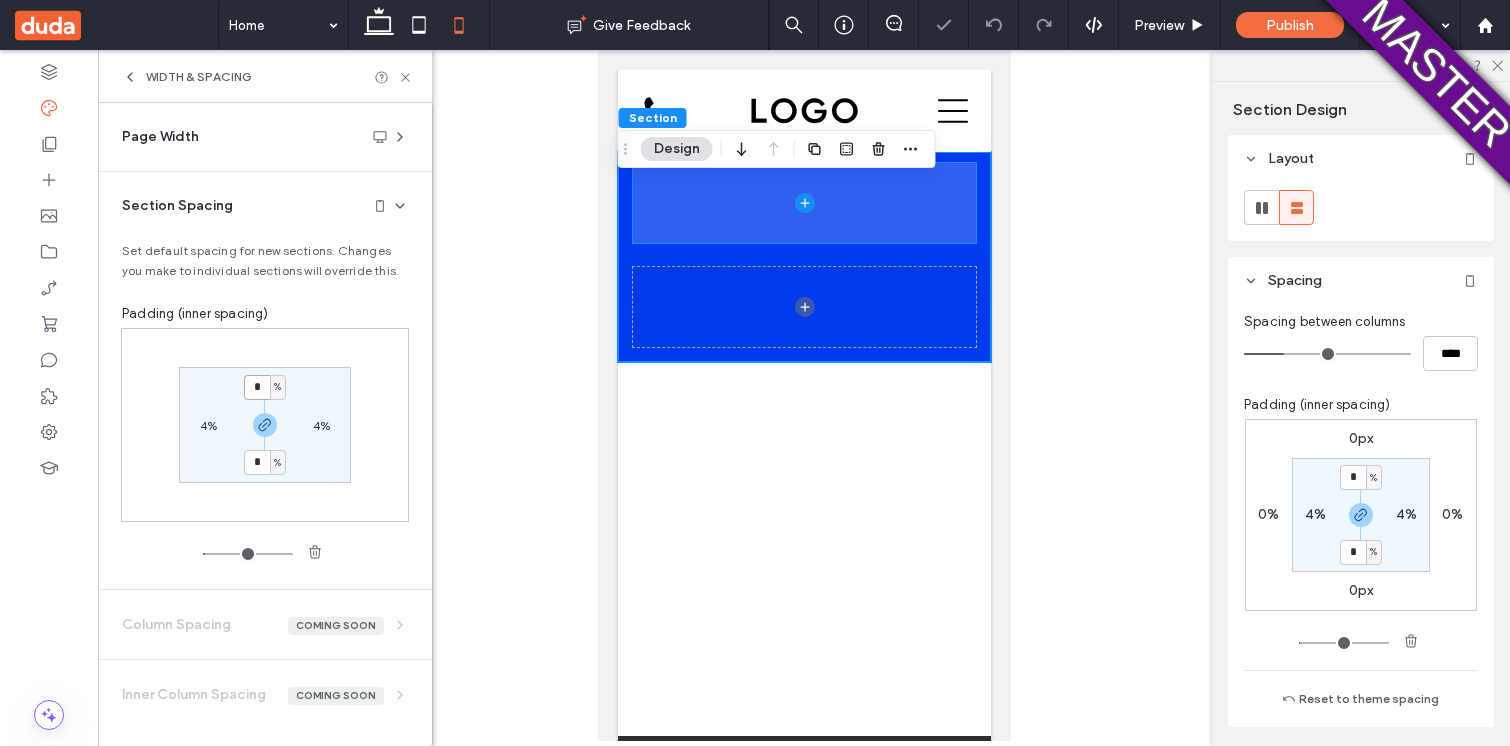 type on "*" 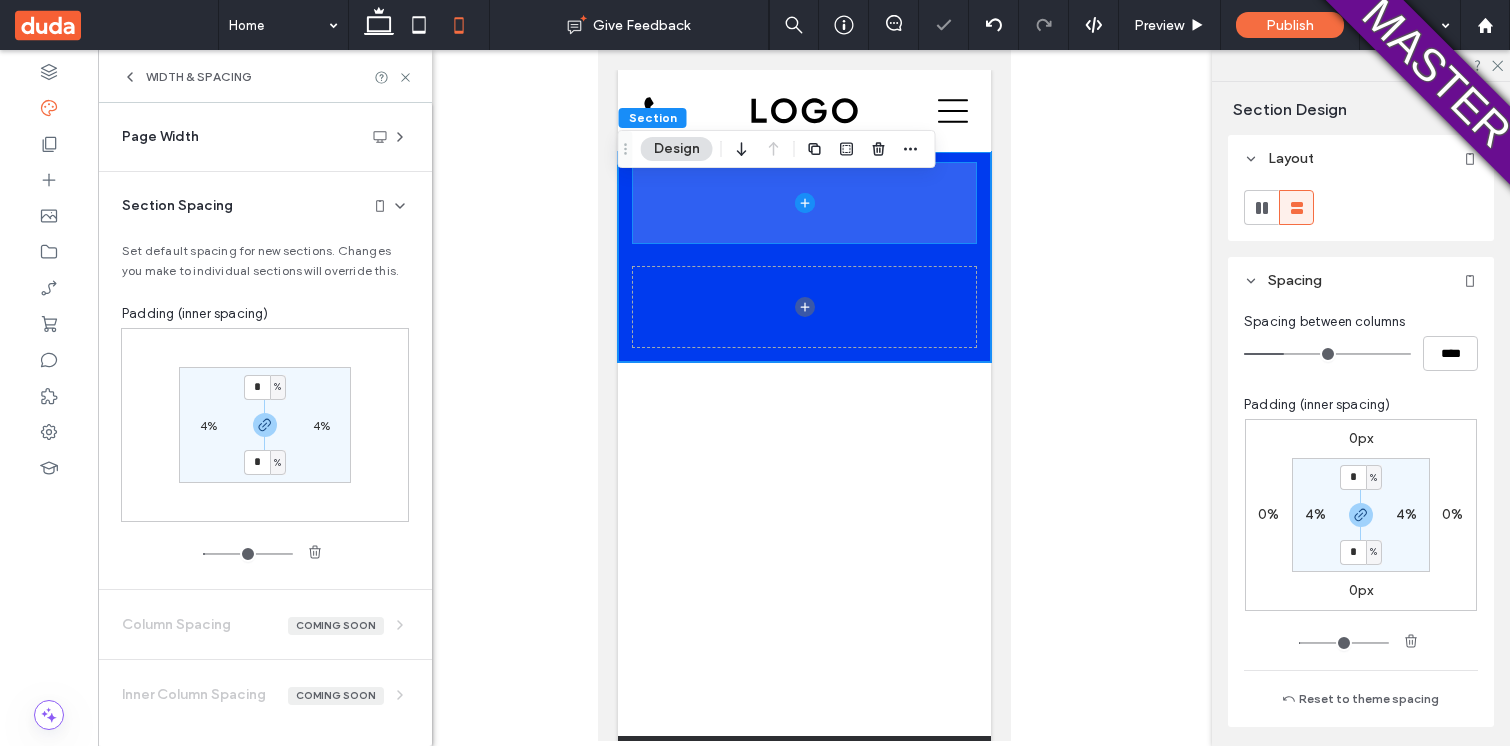 type on "*" 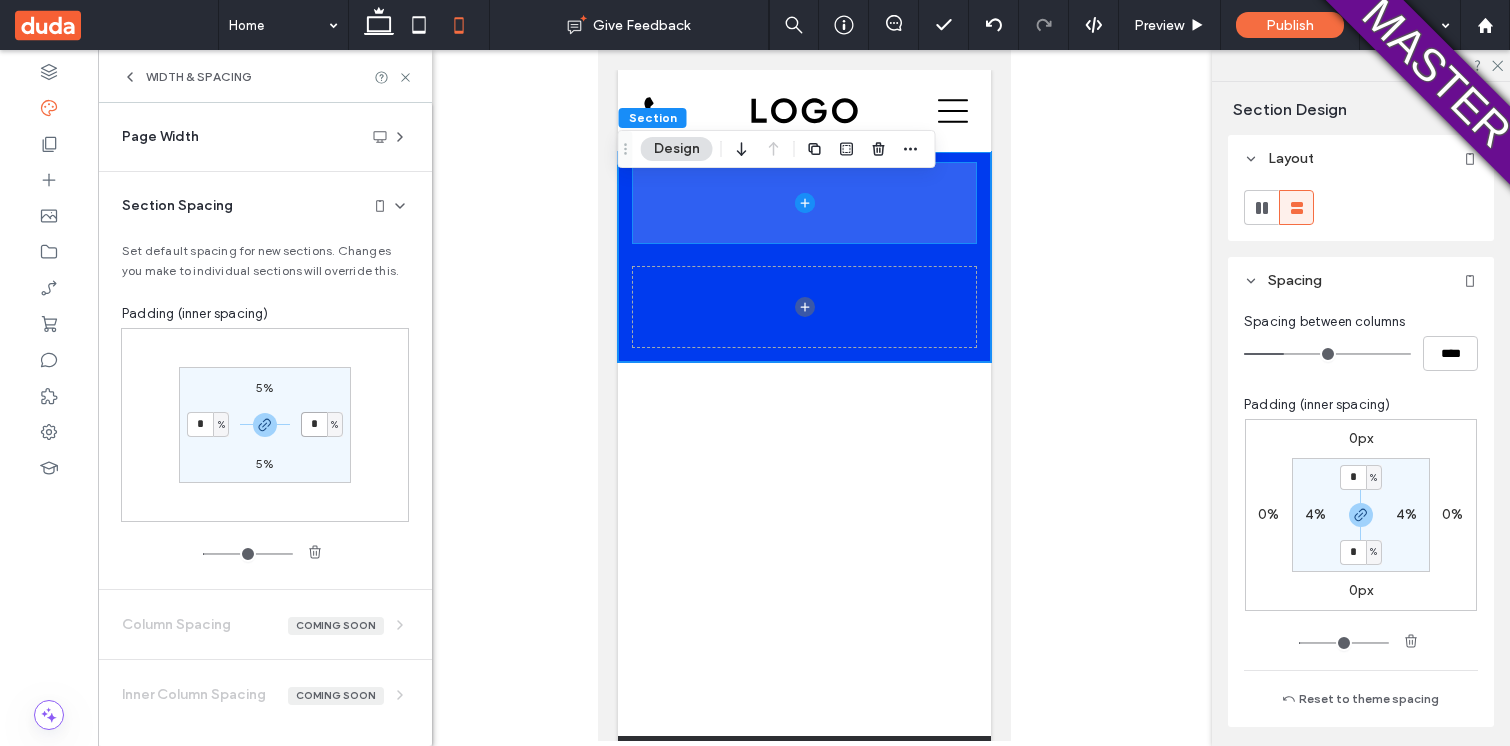 type on "*" 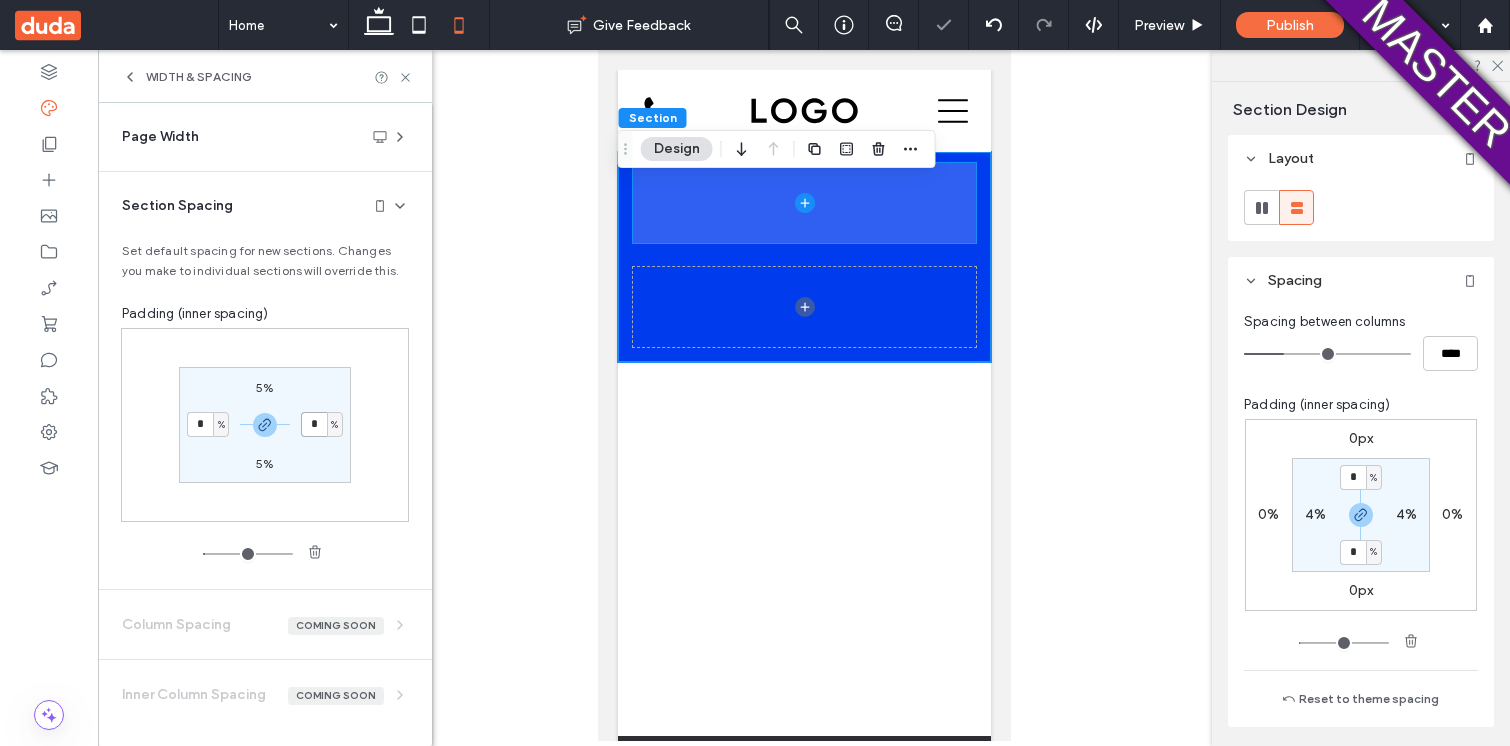 type on "*" 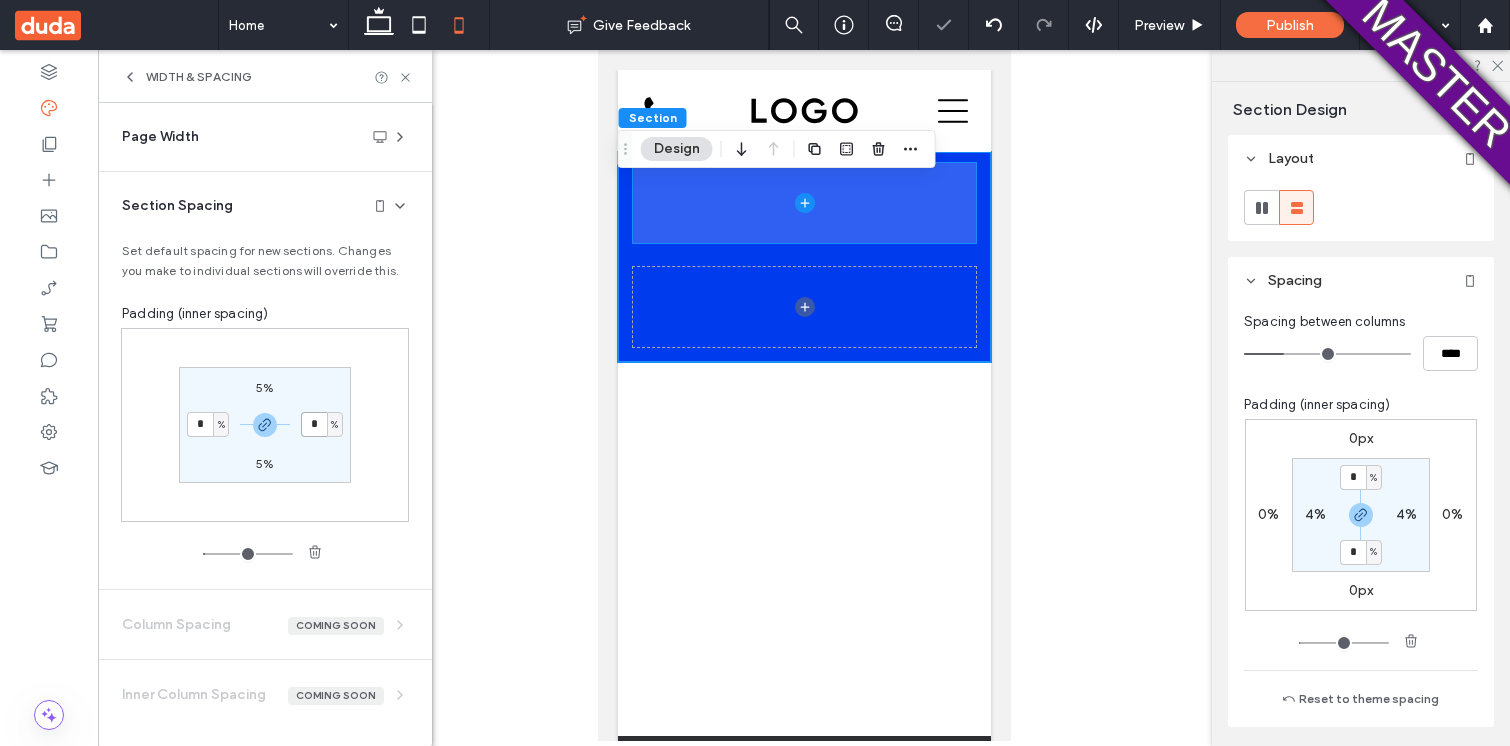 type on "*" 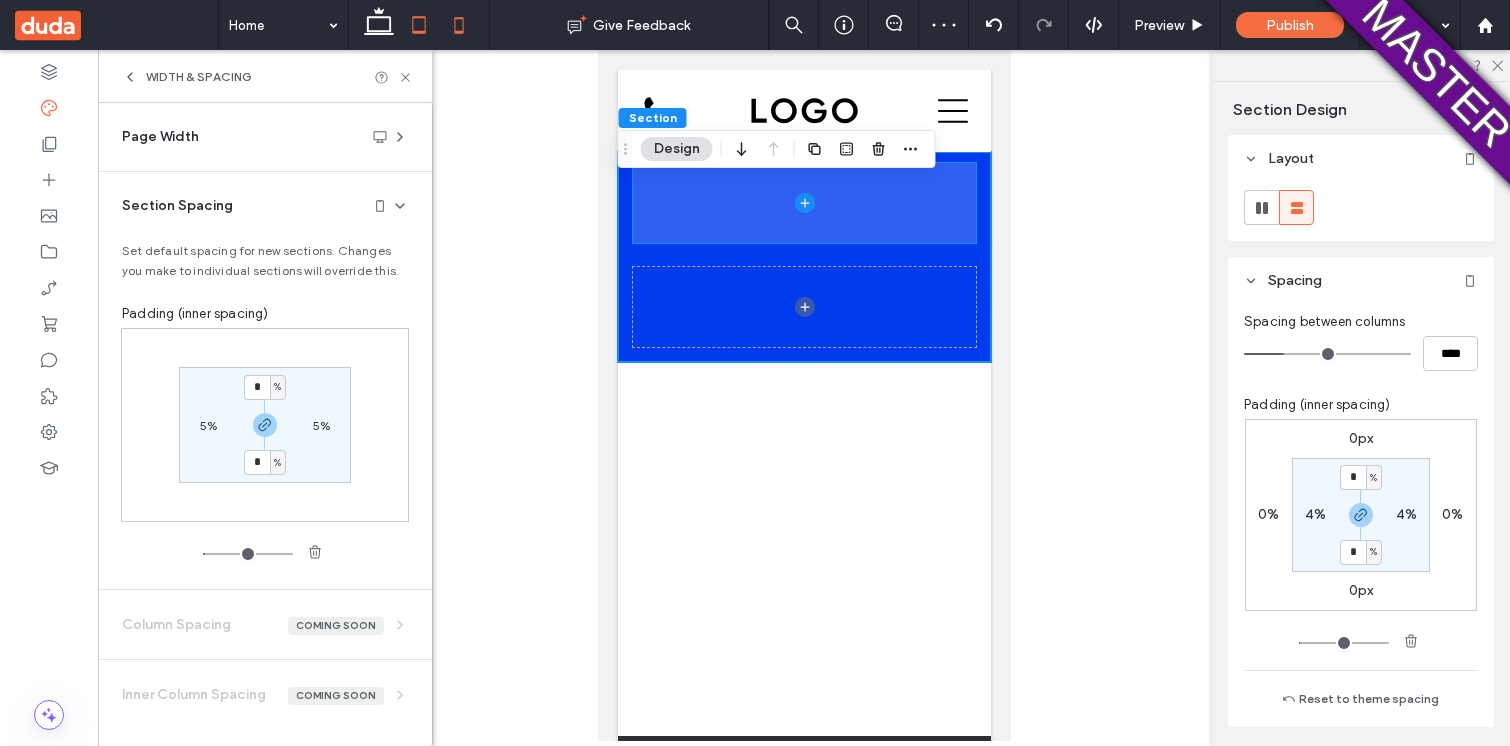 click 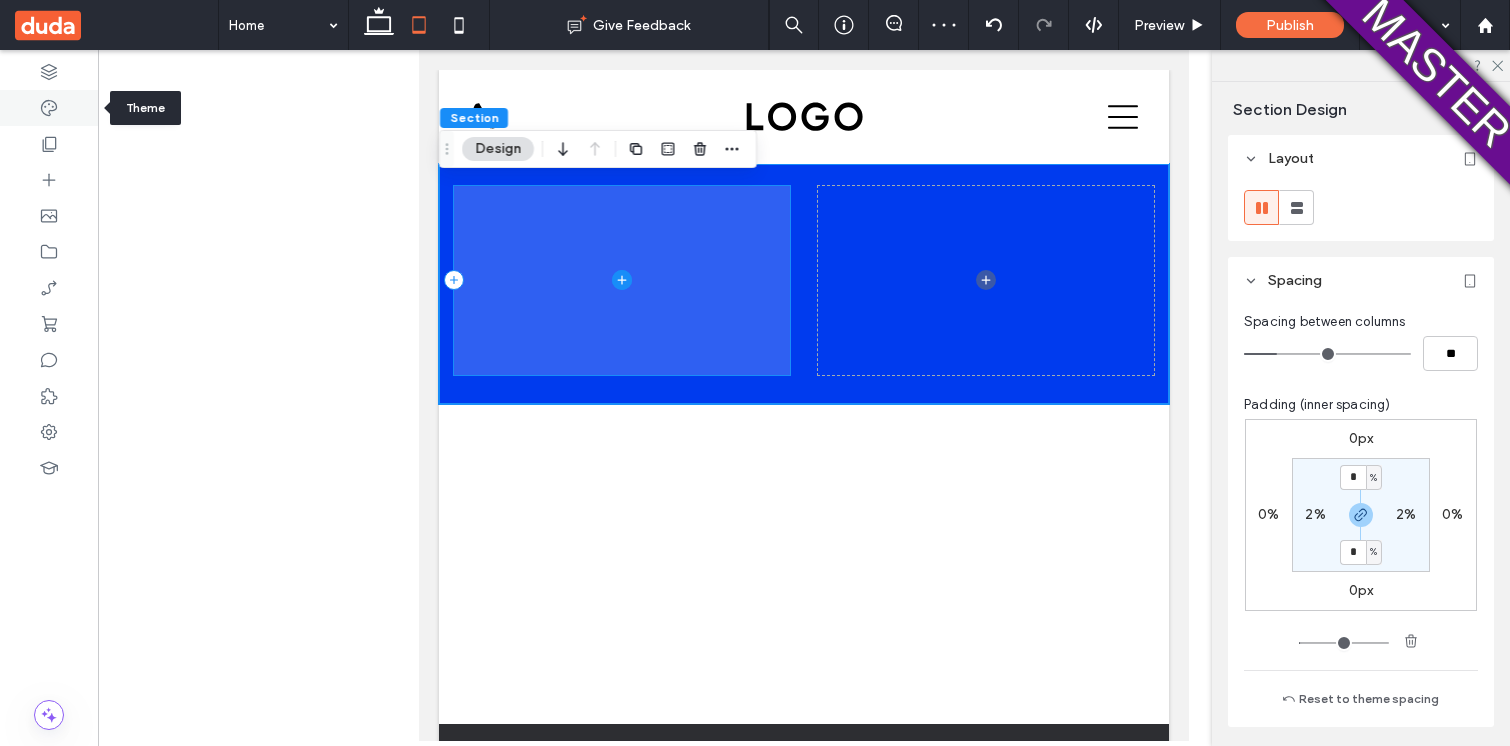click 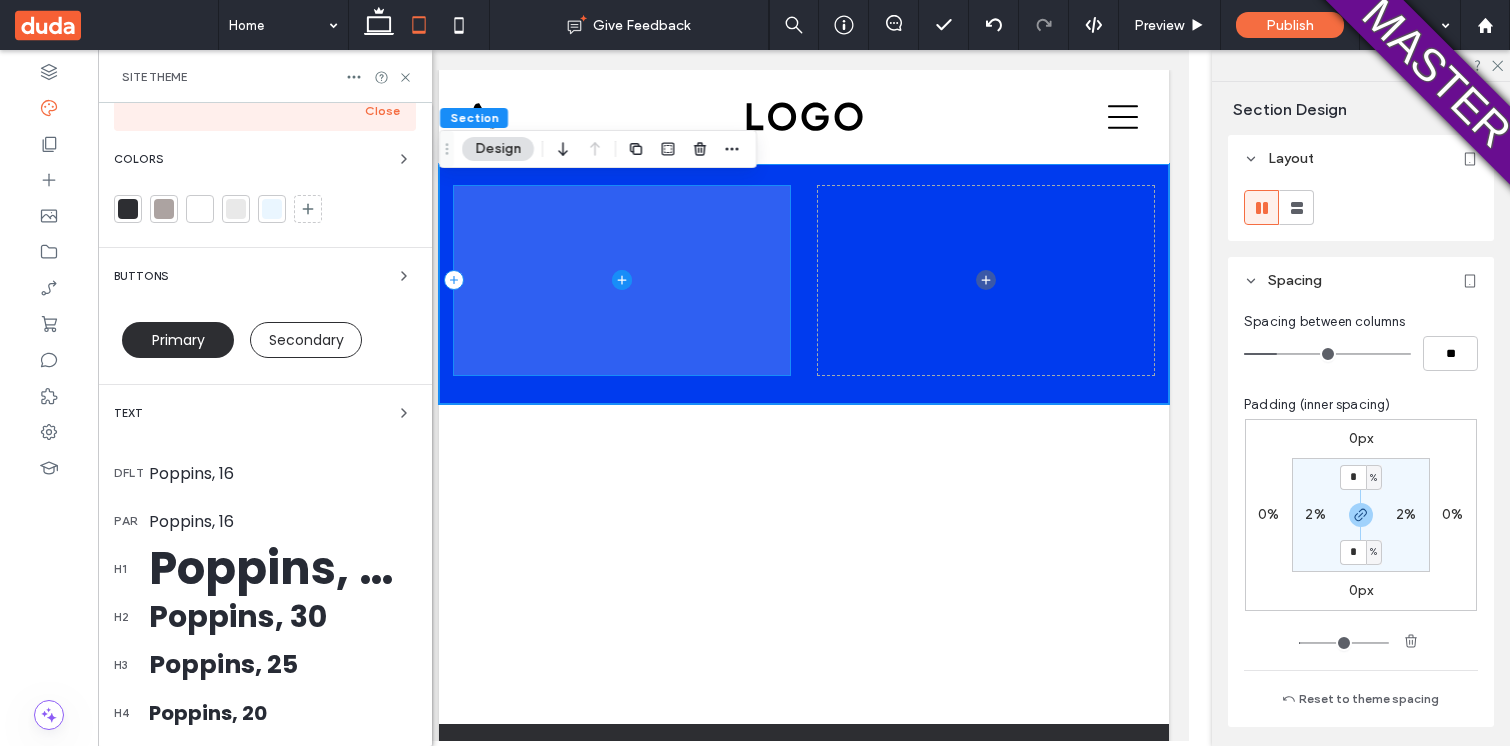 scroll, scrollTop: 409, scrollLeft: 0, axis: vertical 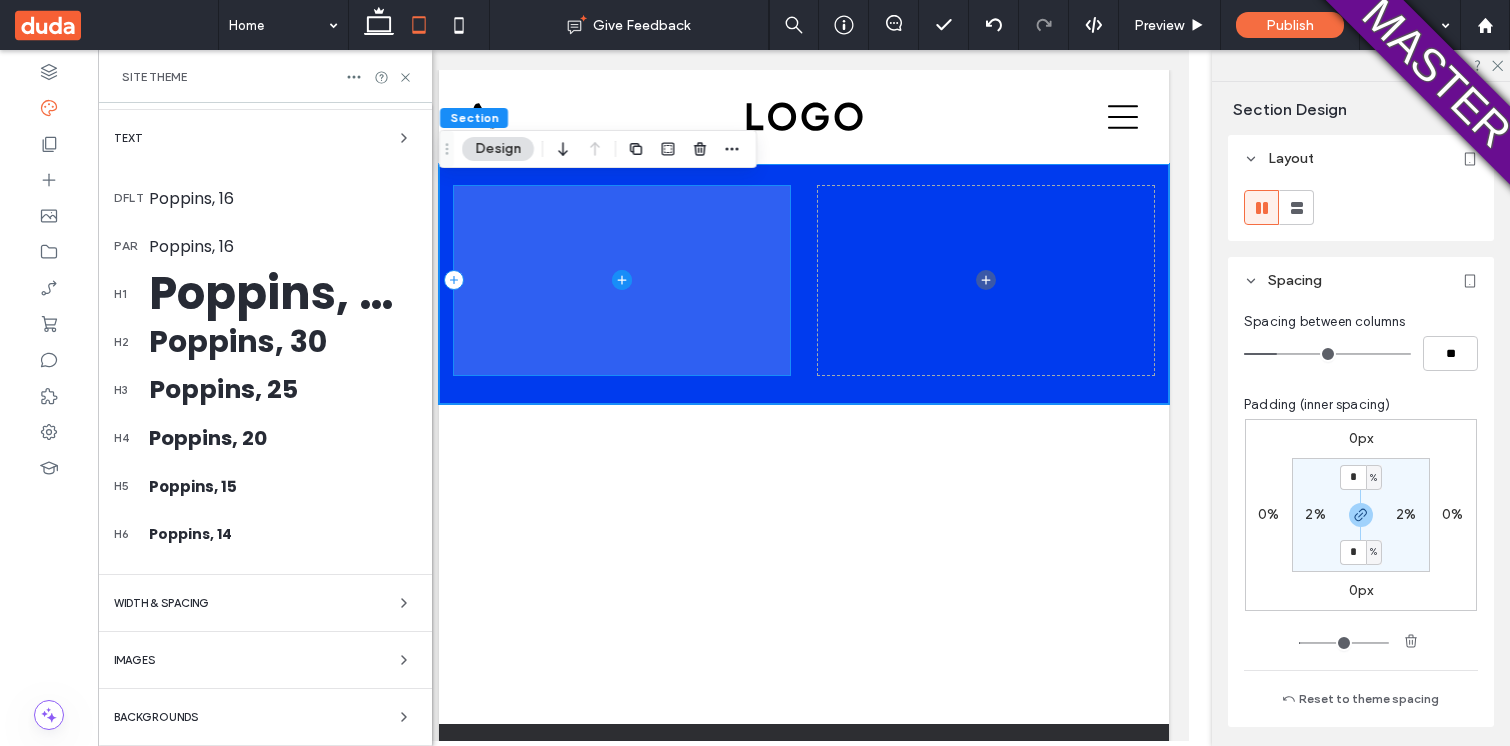 click on "WIDTH & SPACING" at bounding box center [265, 603] 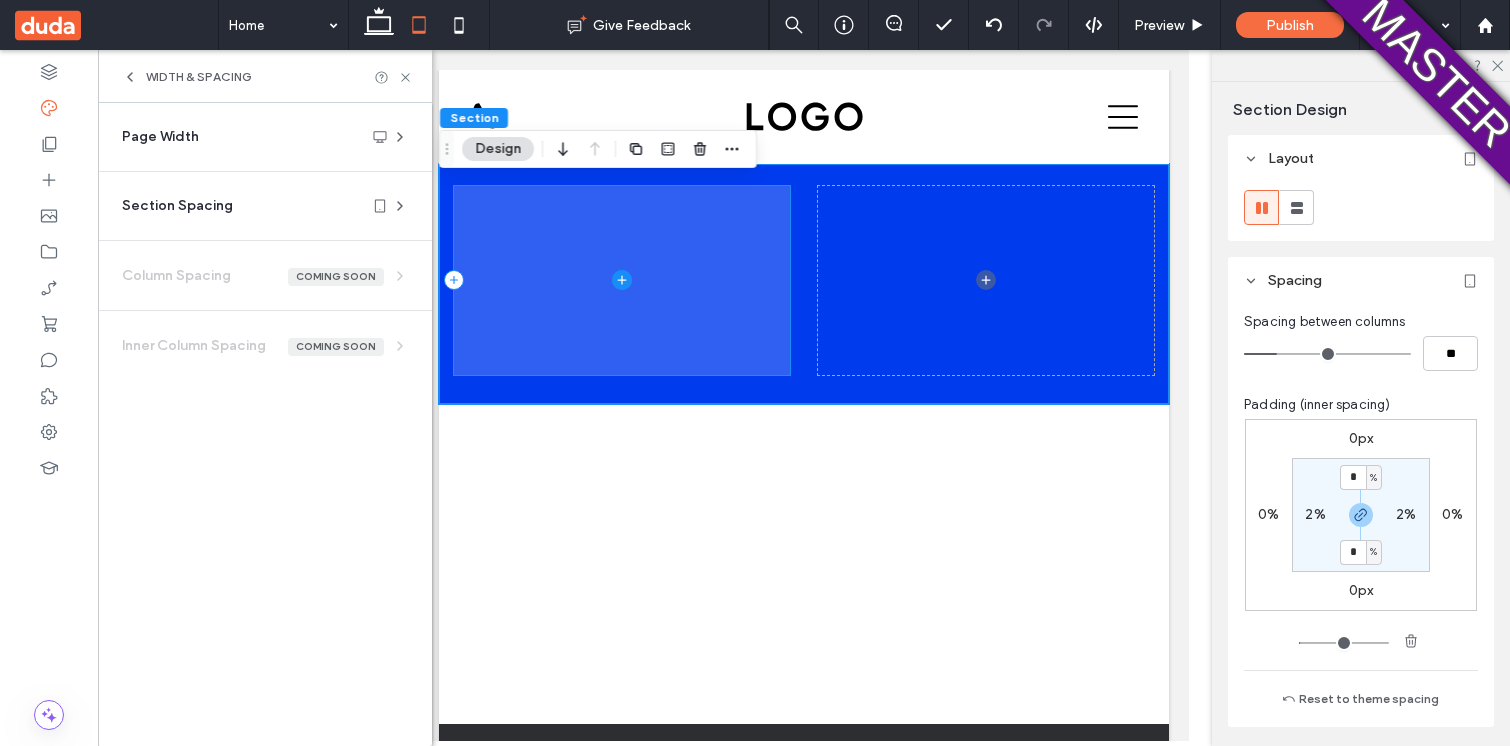 scroll, scrollTop: 0, scrollLeft: 0, axis: both 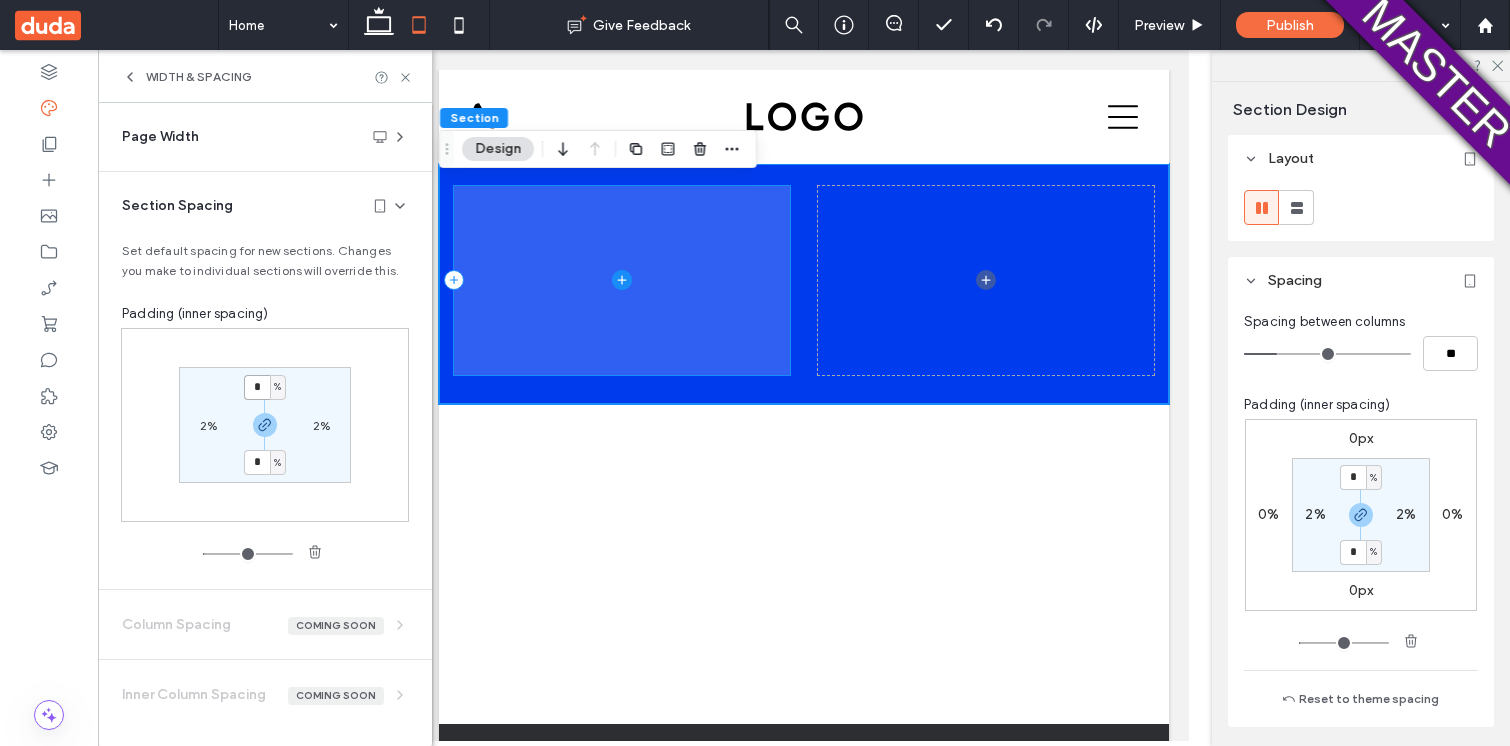 click on "*" at bounding box center (257, 387) 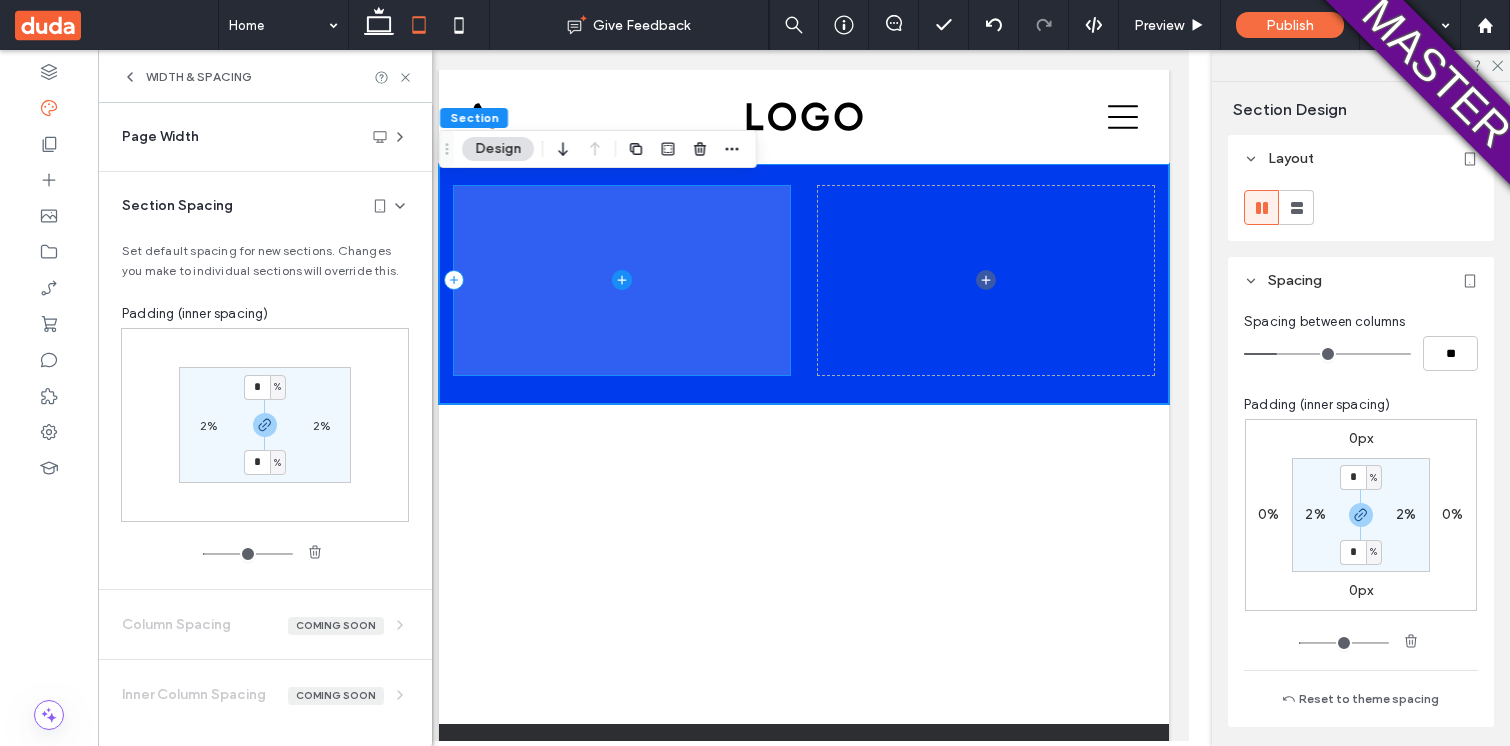 type on "*" 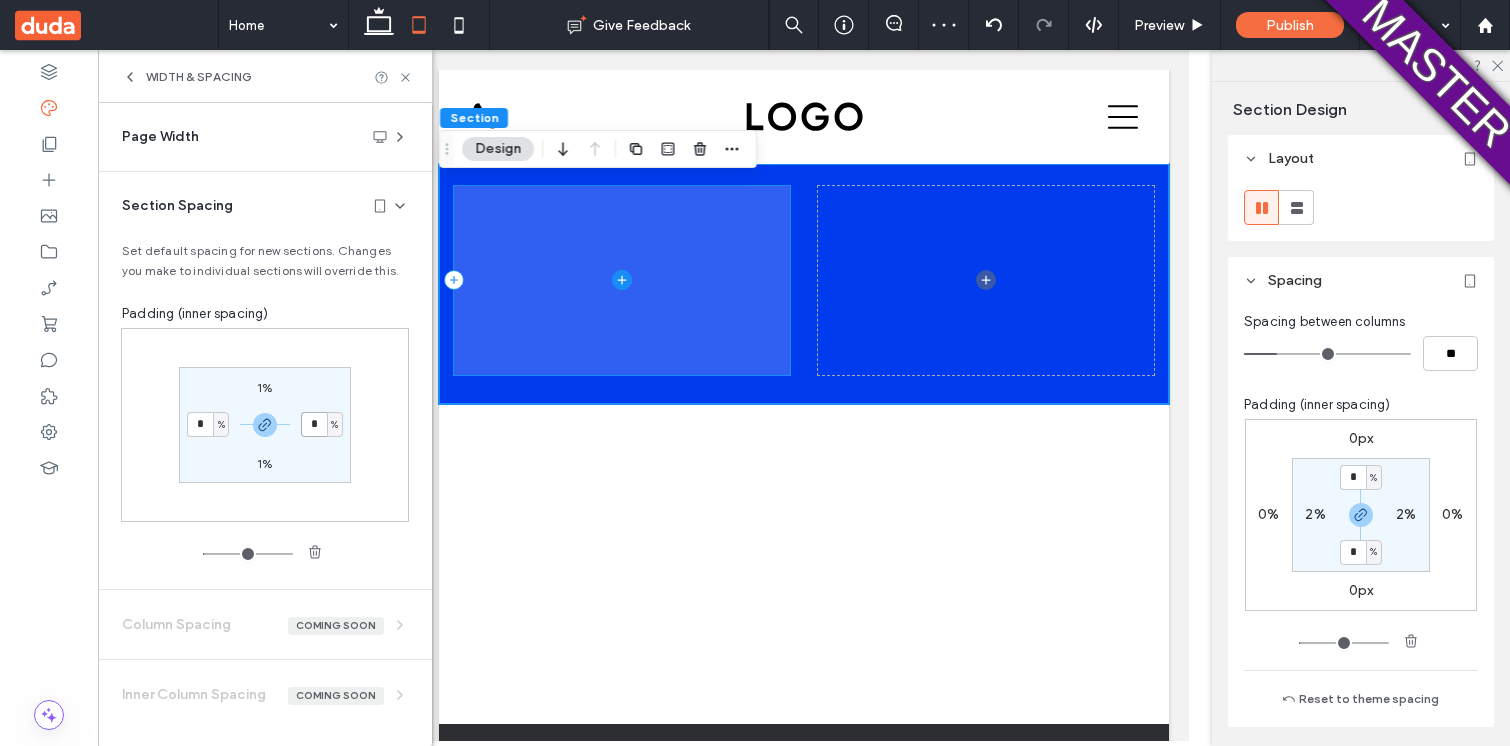 type on "*" 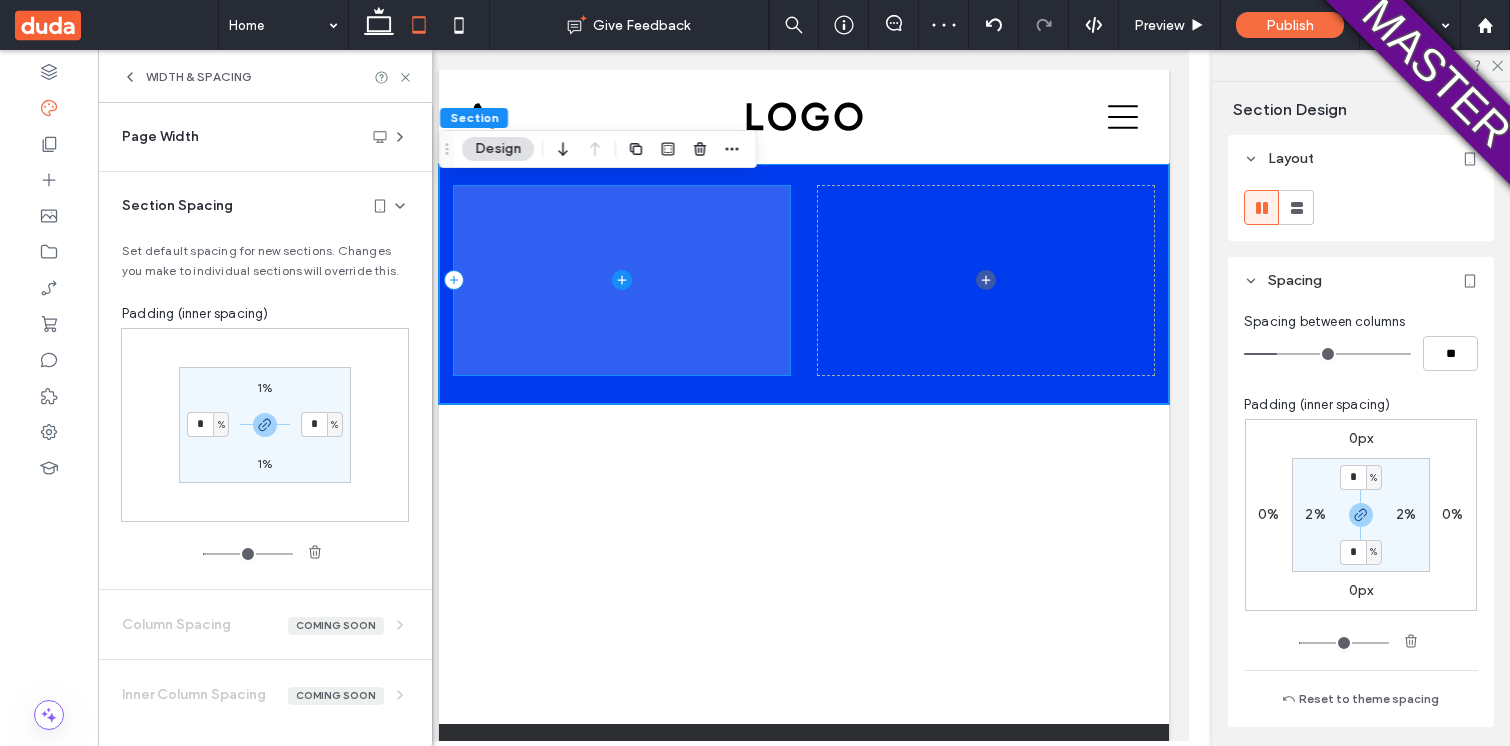 type on "*" 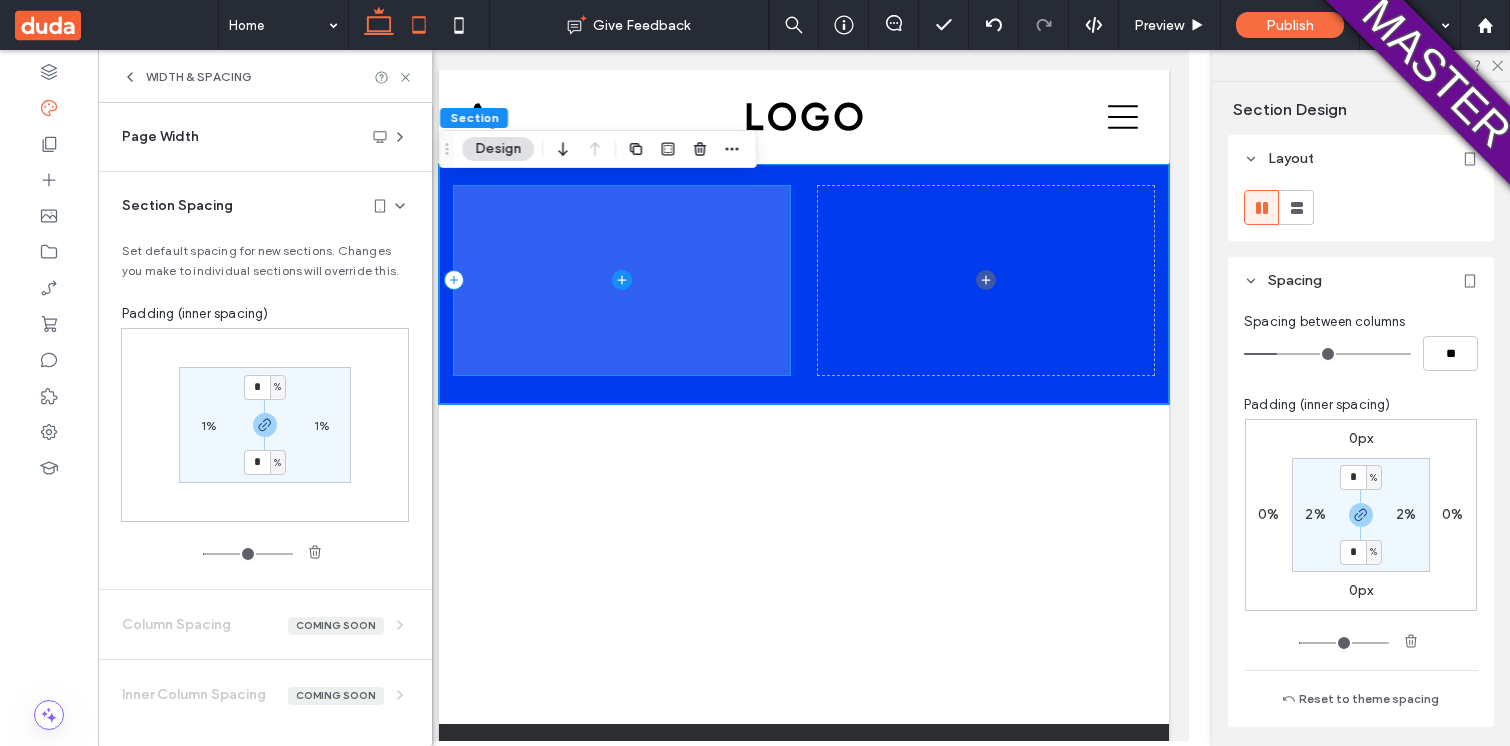 click 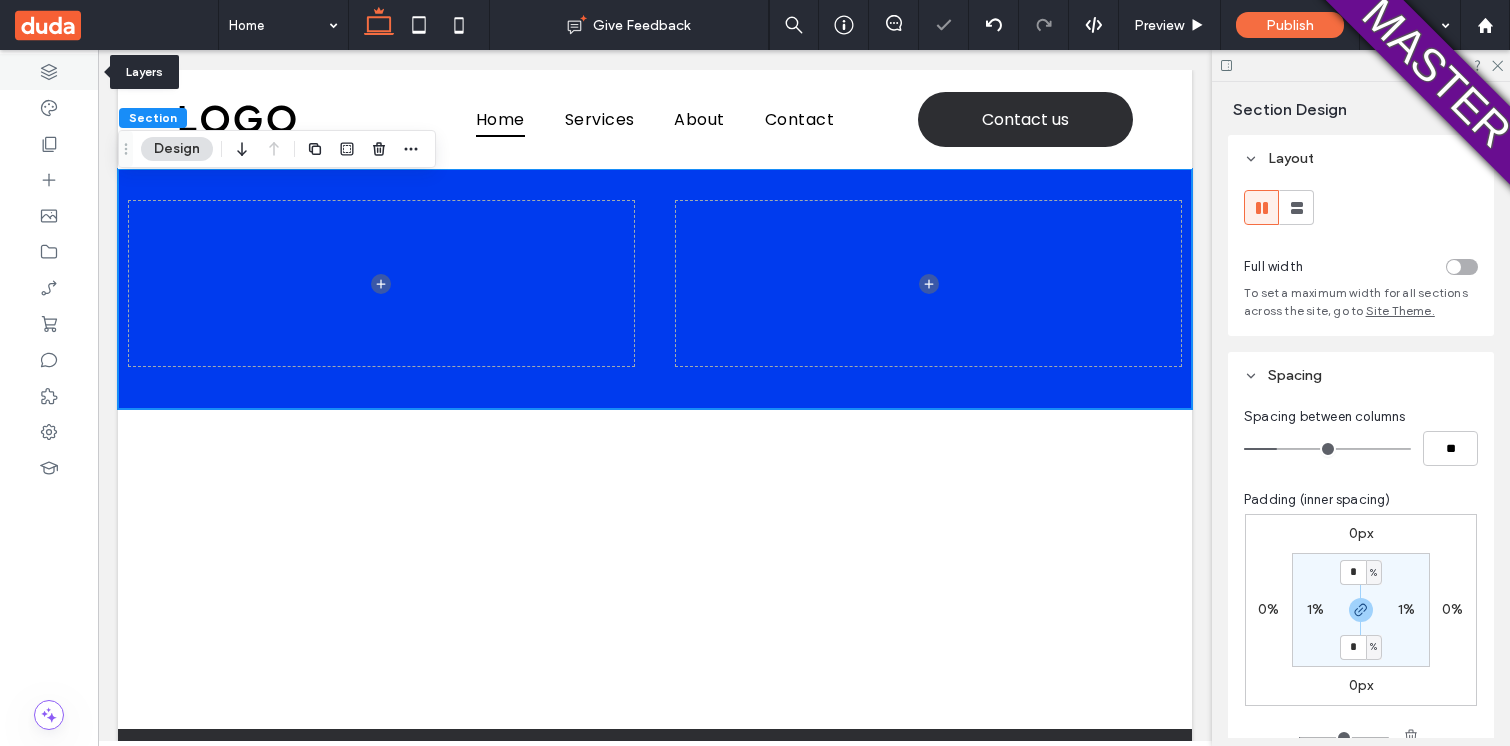click at bounding box center (49, 72) 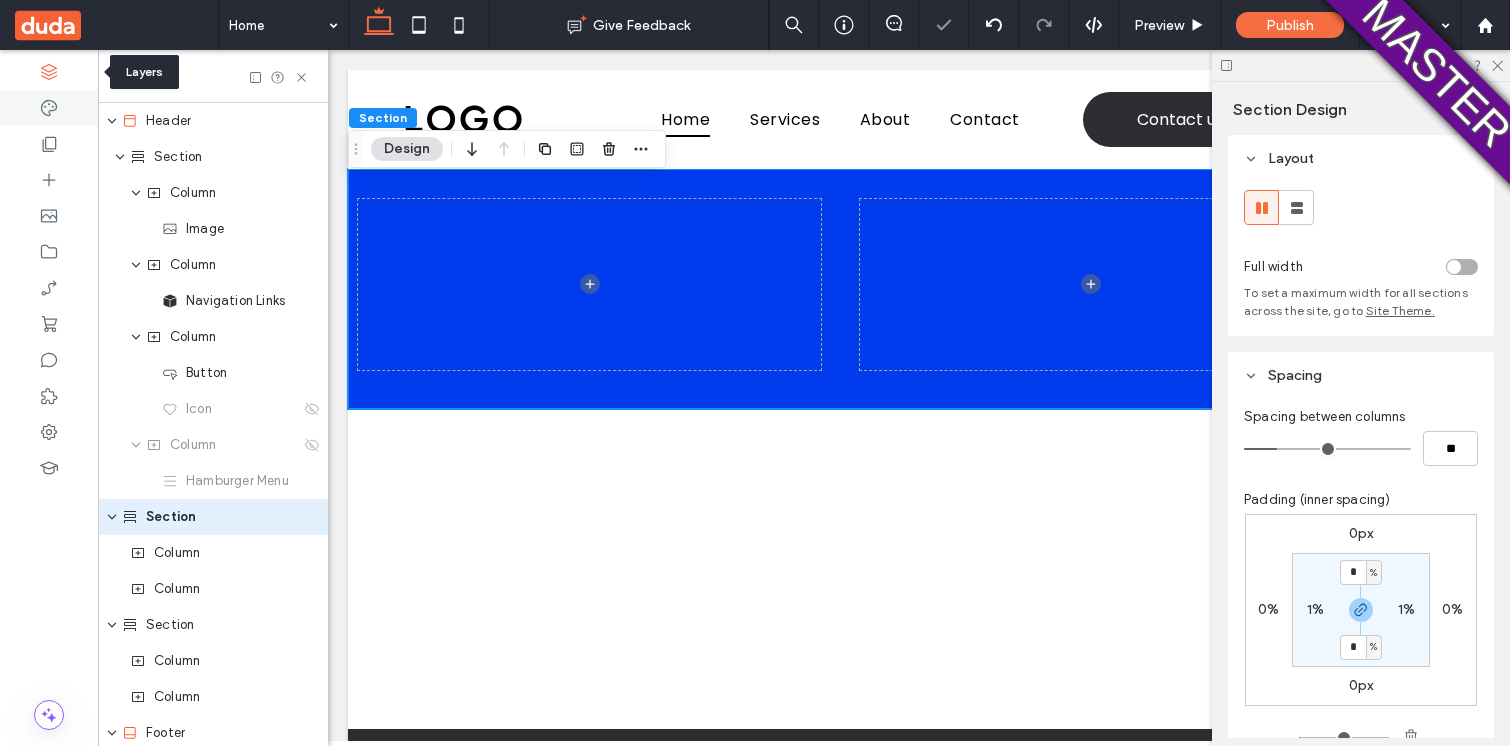 scroll, scrollTop: 92, scrollLeft: 0, axis: vertical 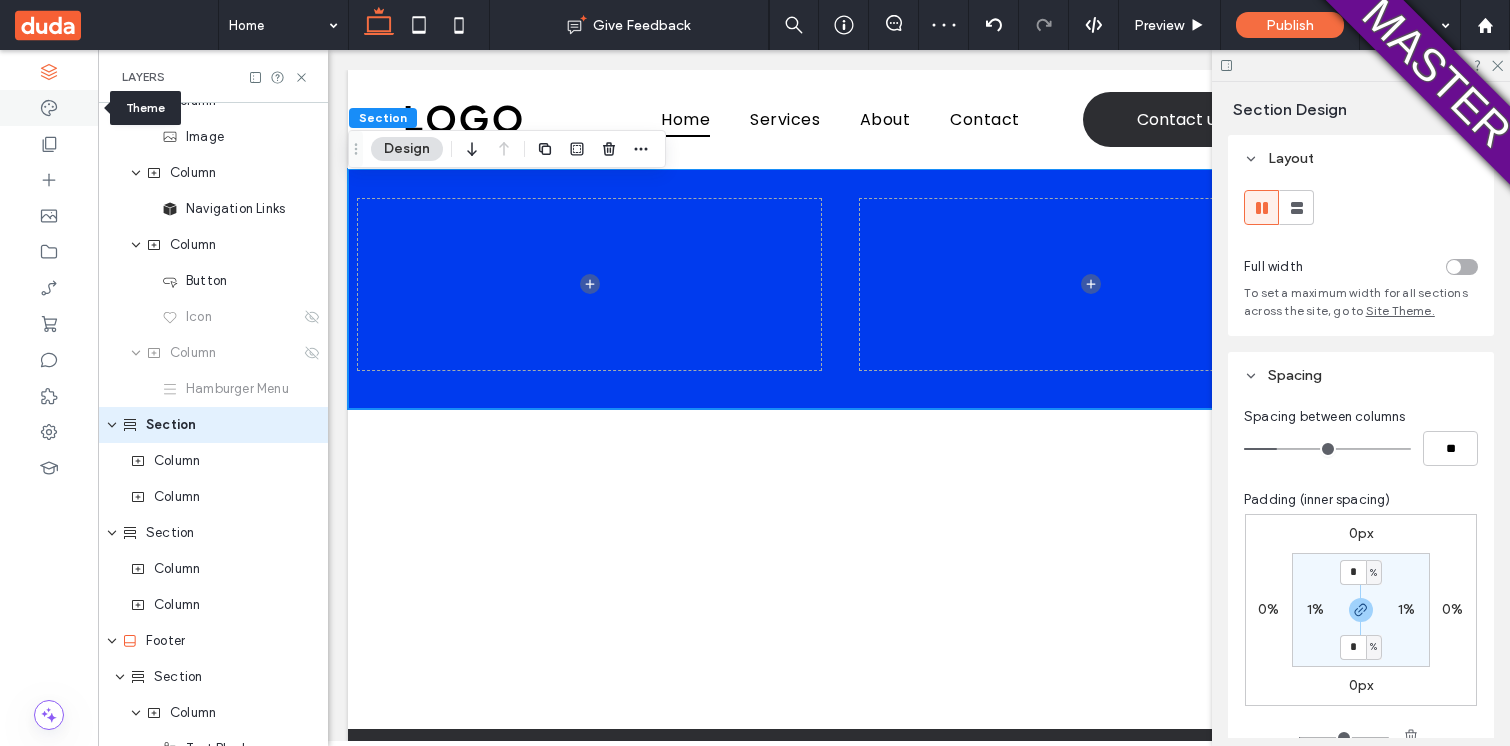 click at bounding box center [49, 108] 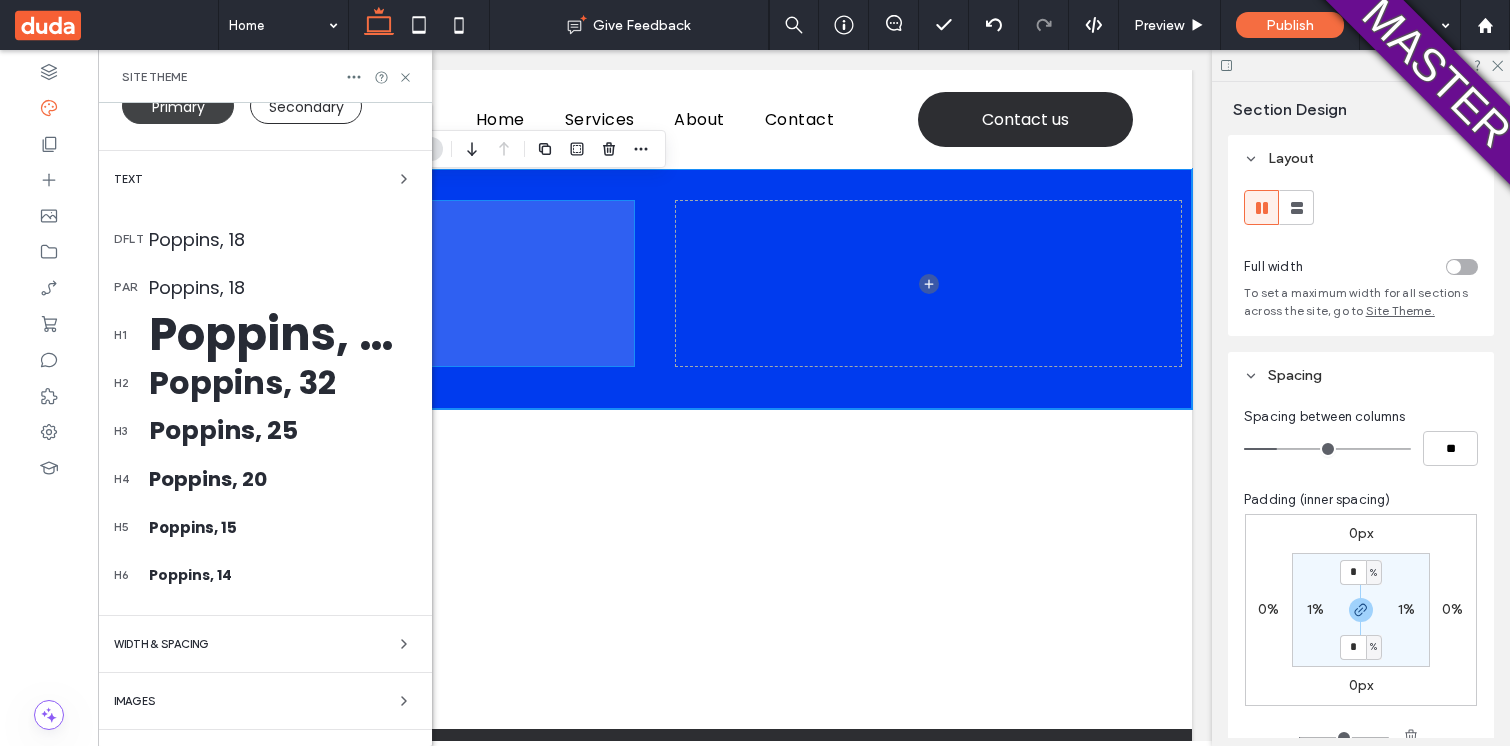 scroll, scrollTop: 409, scrollLeft: 0, axis: vertical 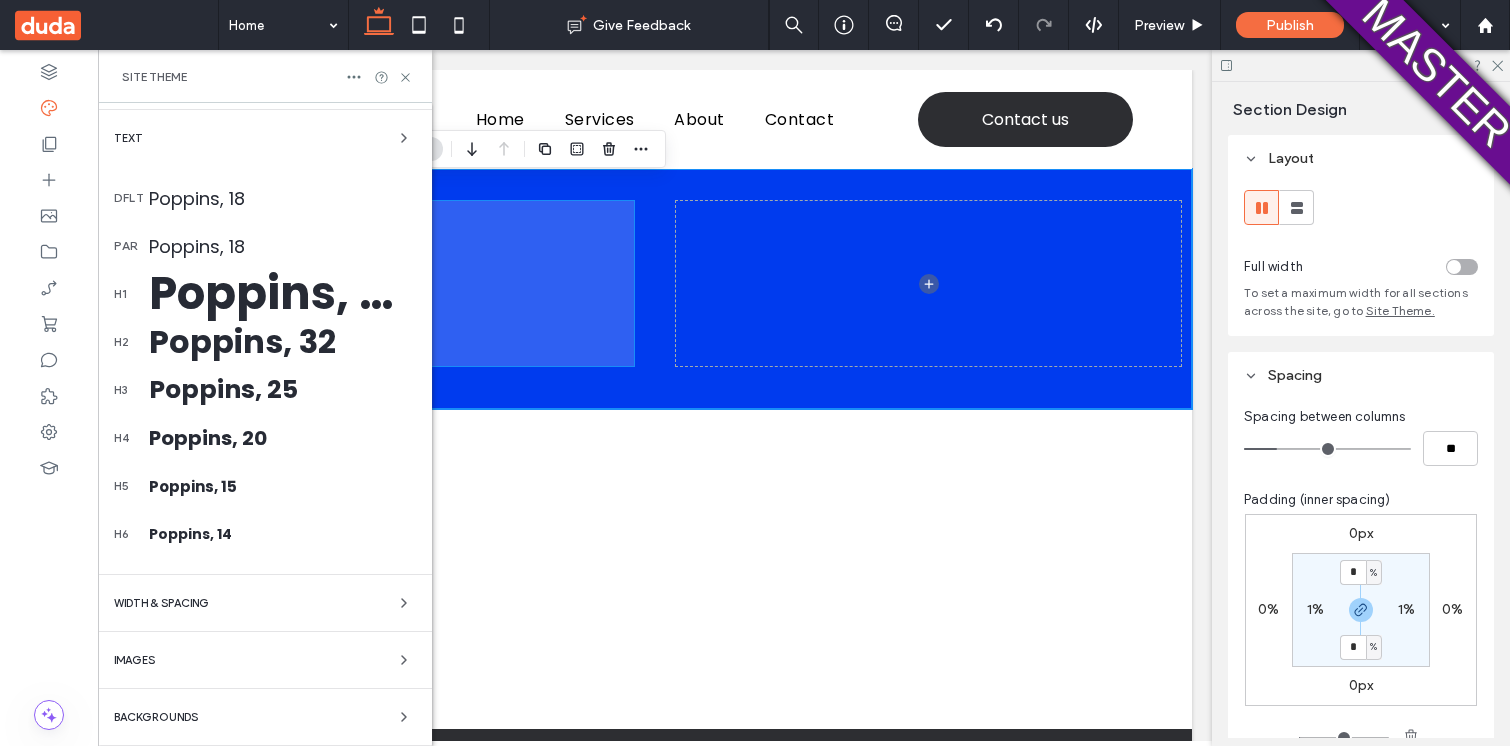 click on "WIDTH & SPACING" at bounding box center [265, 603] 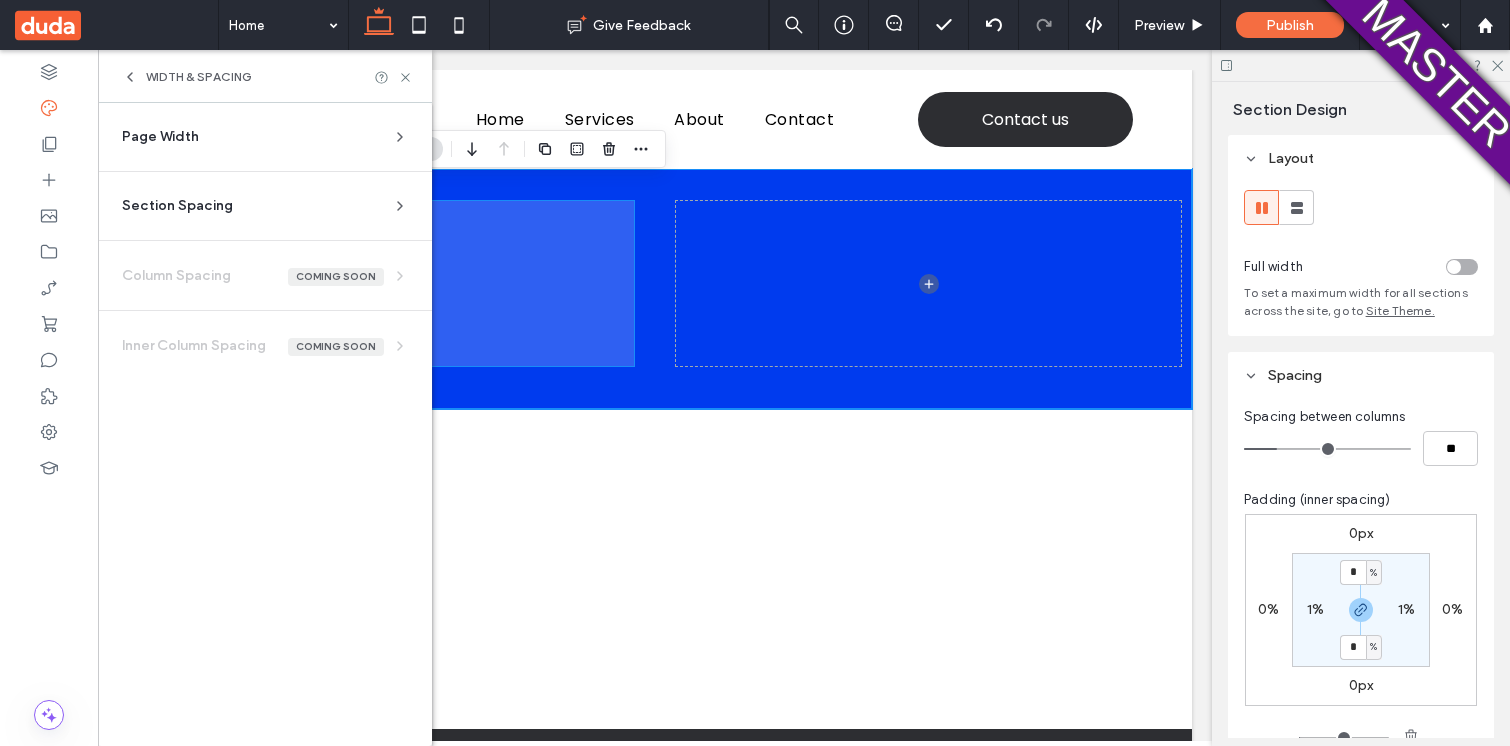scroll, scrollTop: 0, scrollLeft: 0, axis: both 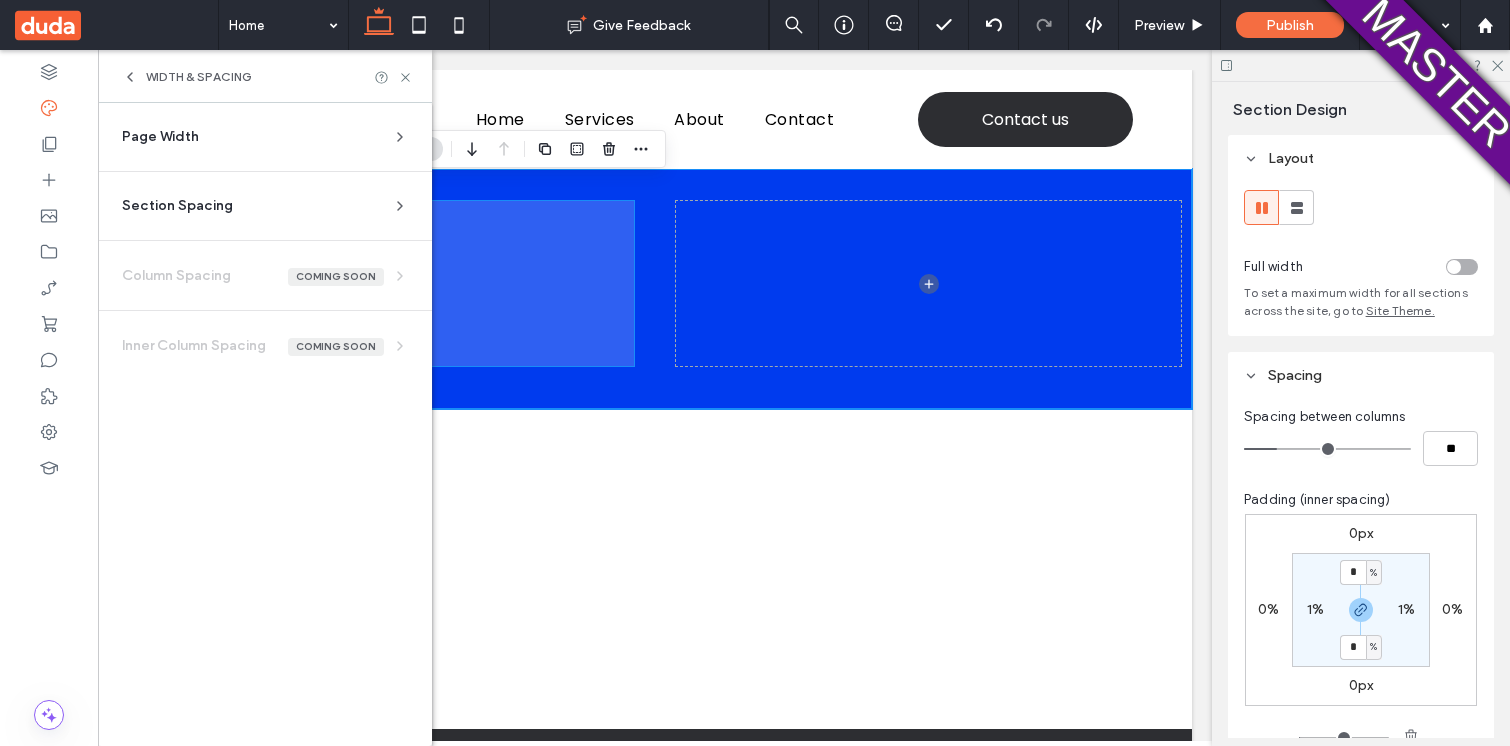 click on "Section Spacing" at bounding box center (257, 206) 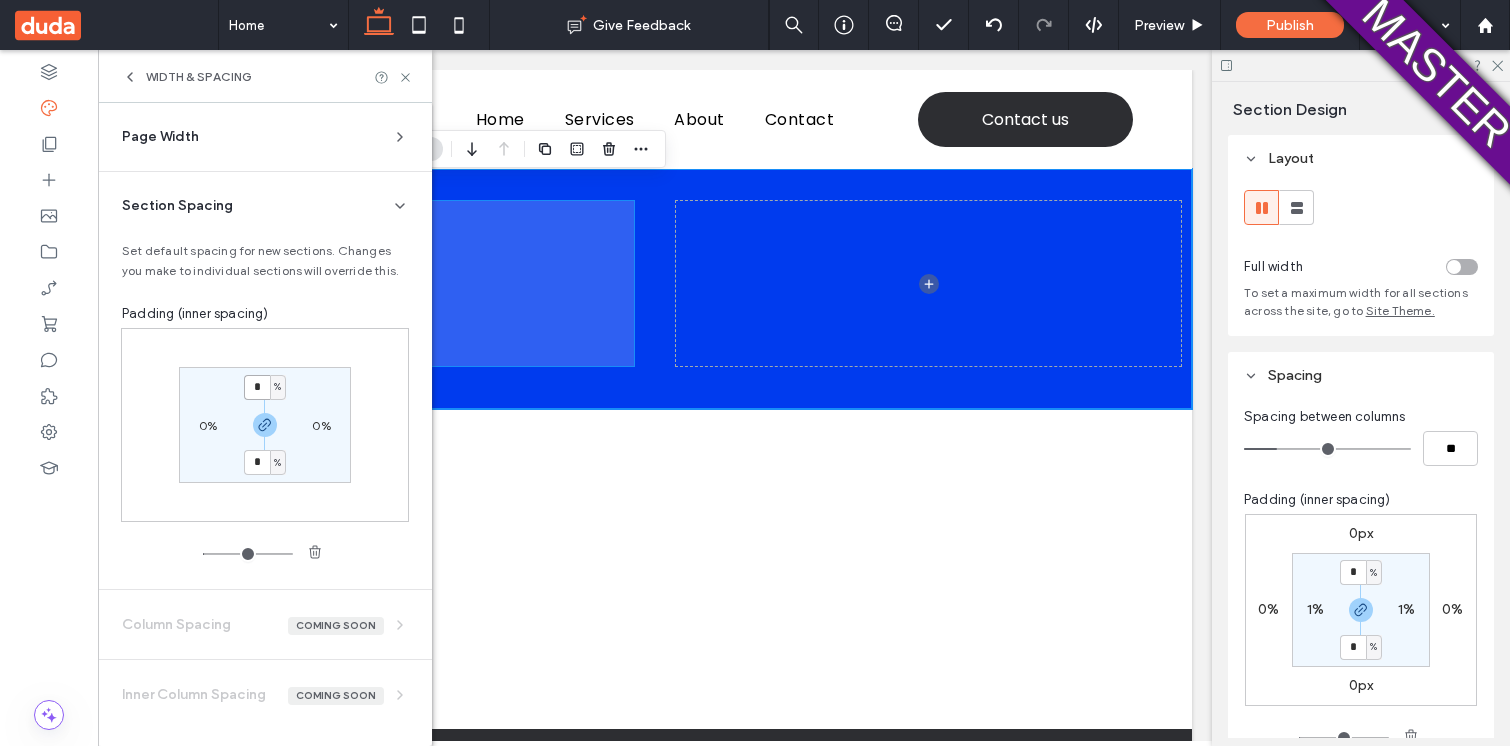 click on "*" at bounding box center [257, 387] 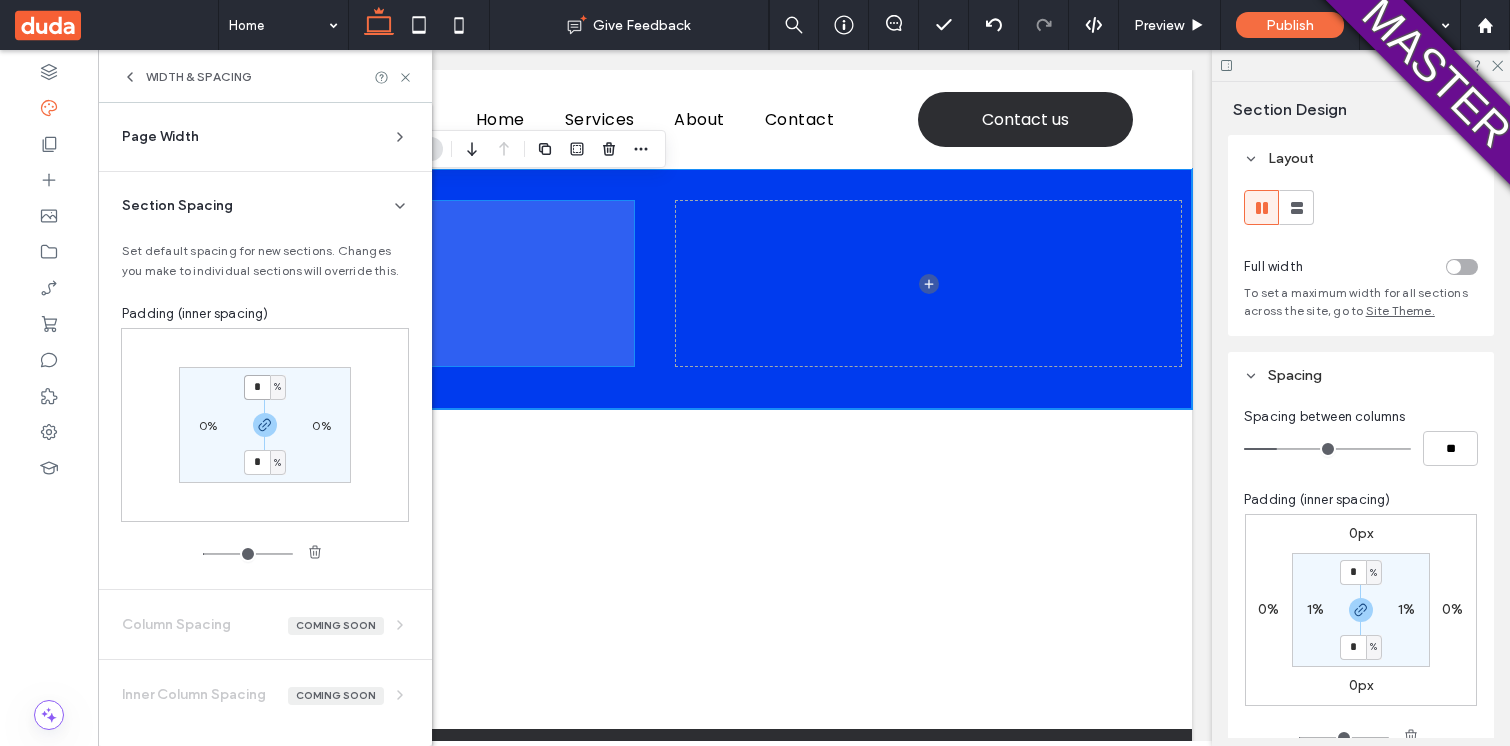 type on "*" 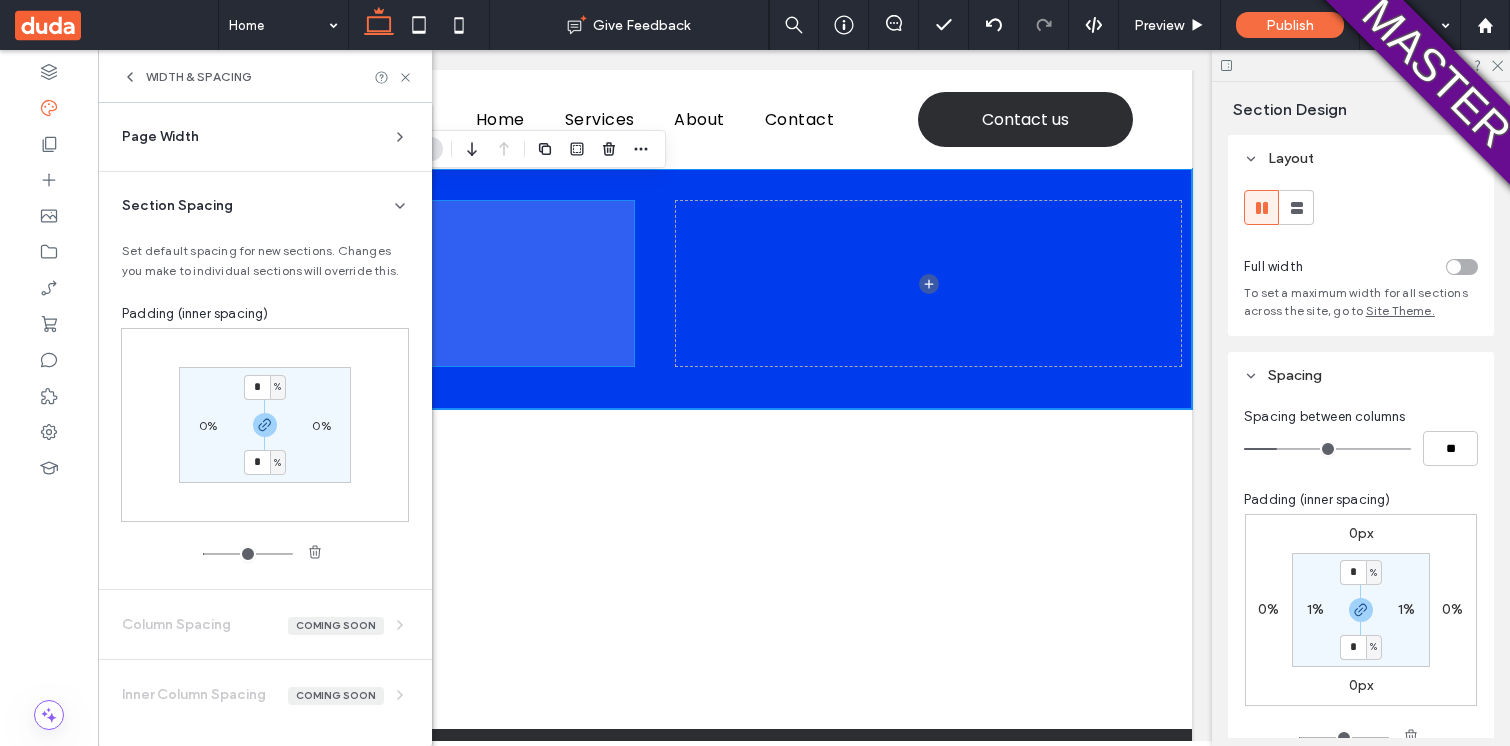 type on "*" 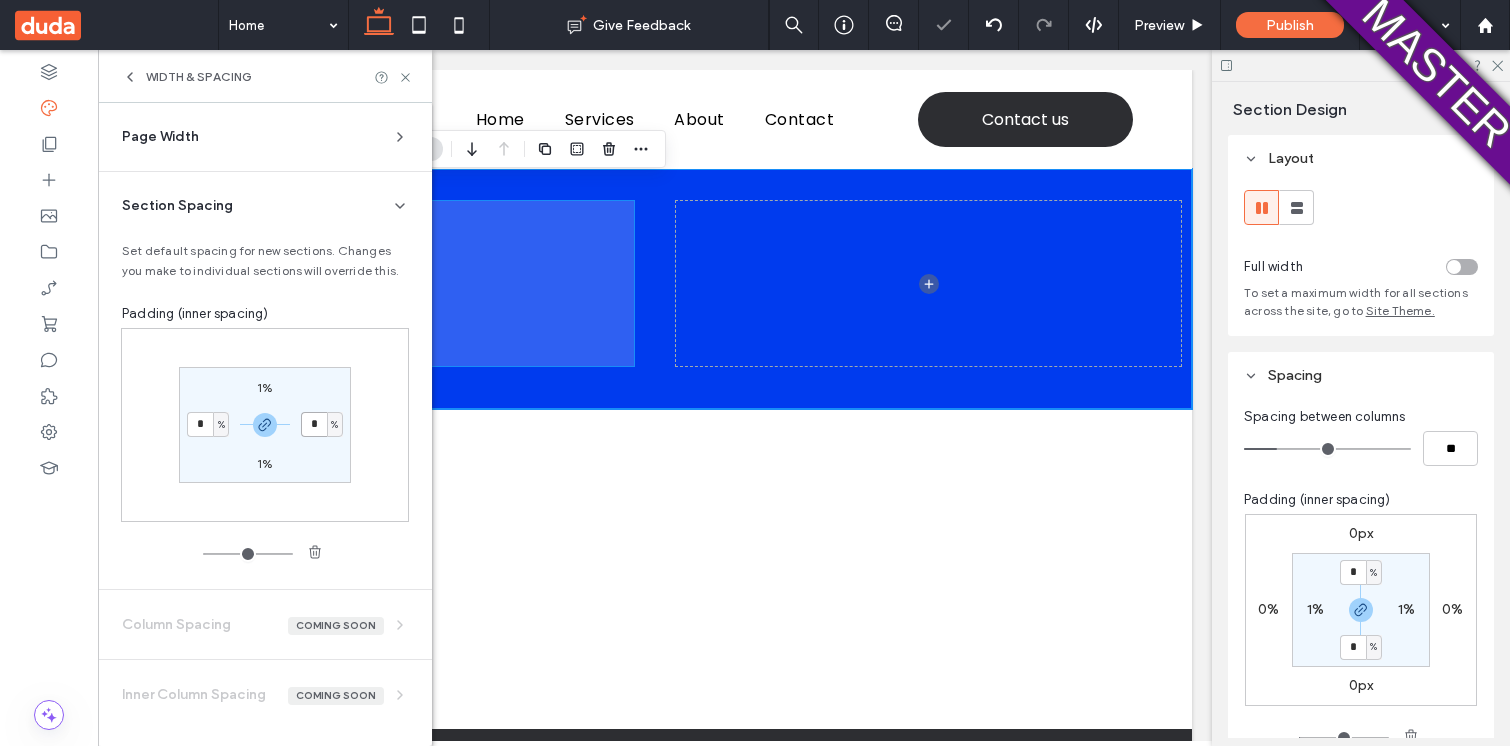 type on "*" 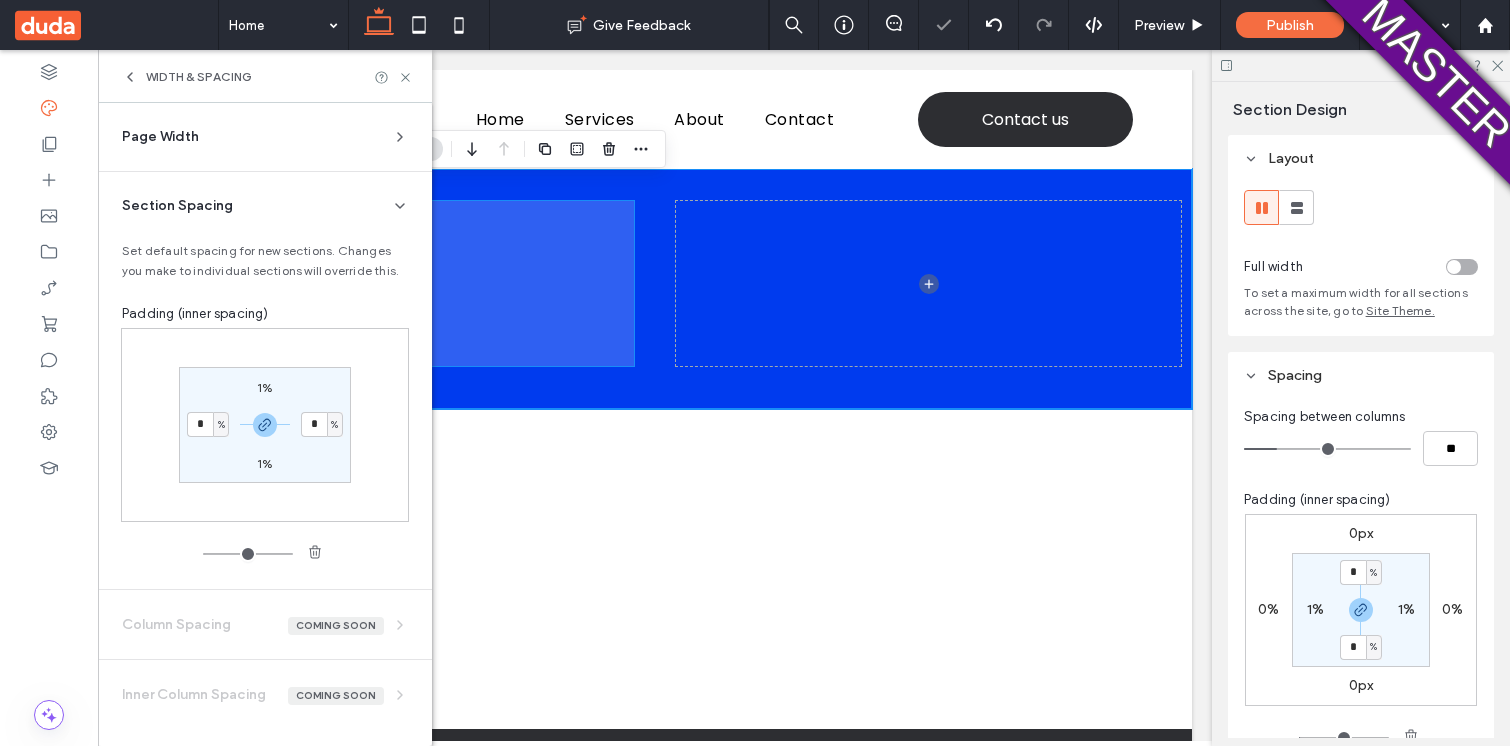 type on "*" 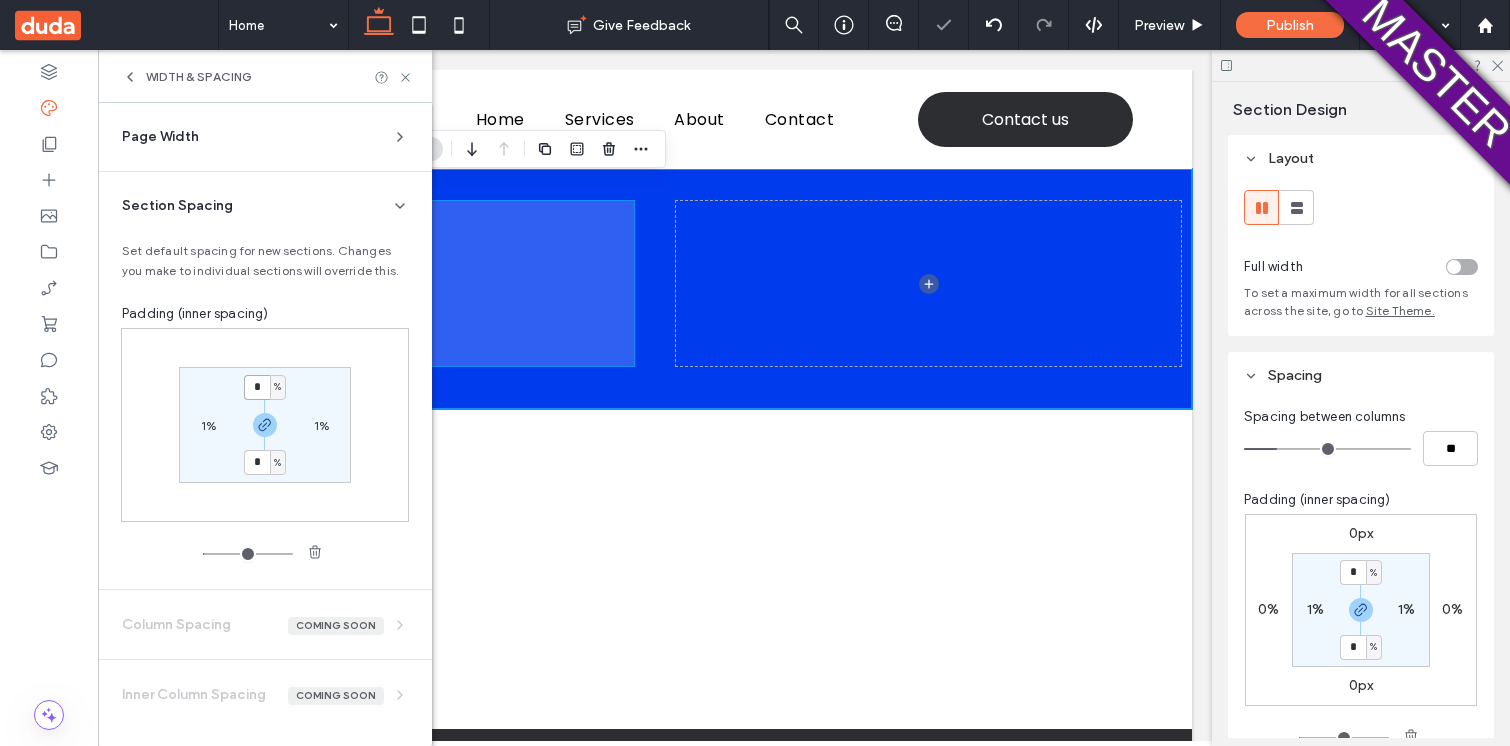 click on "*" at bounding box center [257, 387] 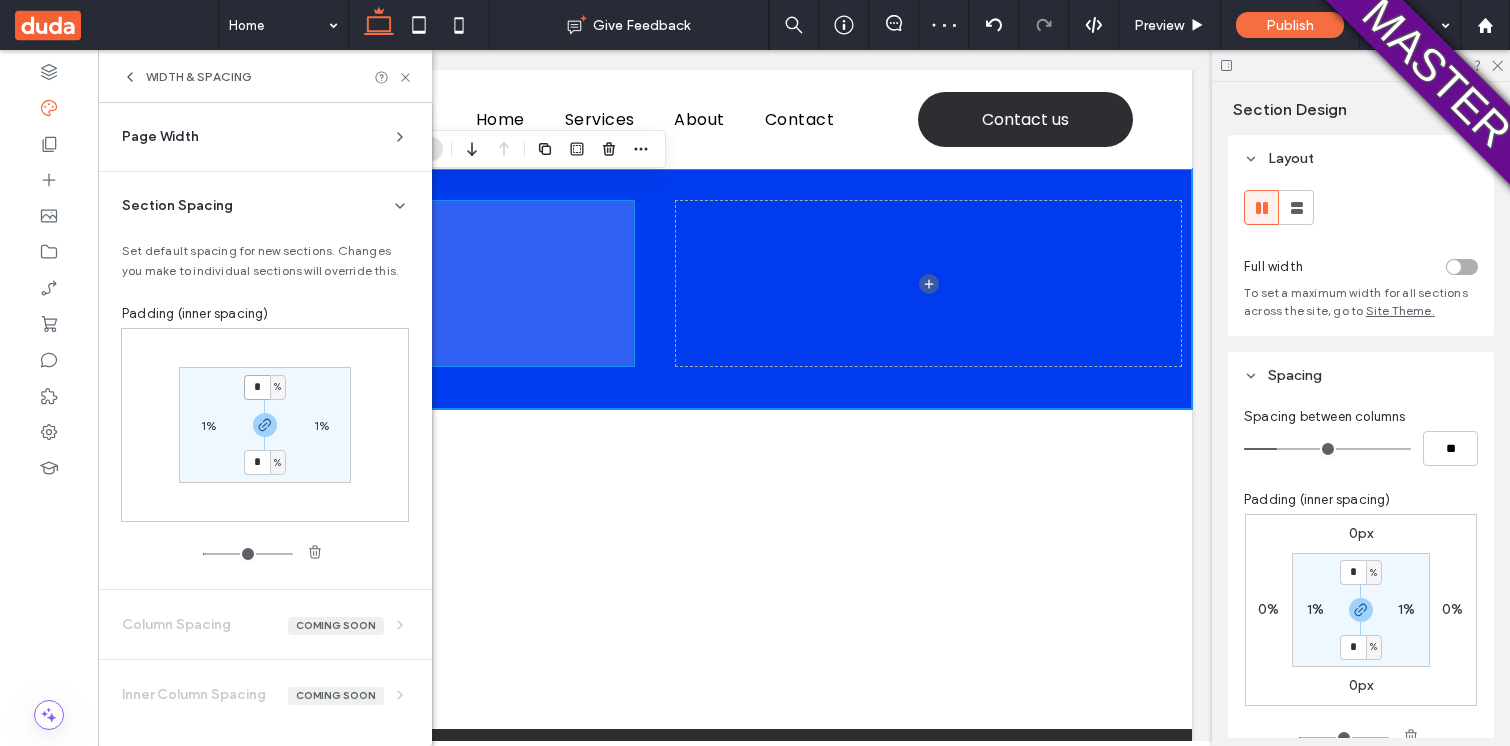 type on "*" 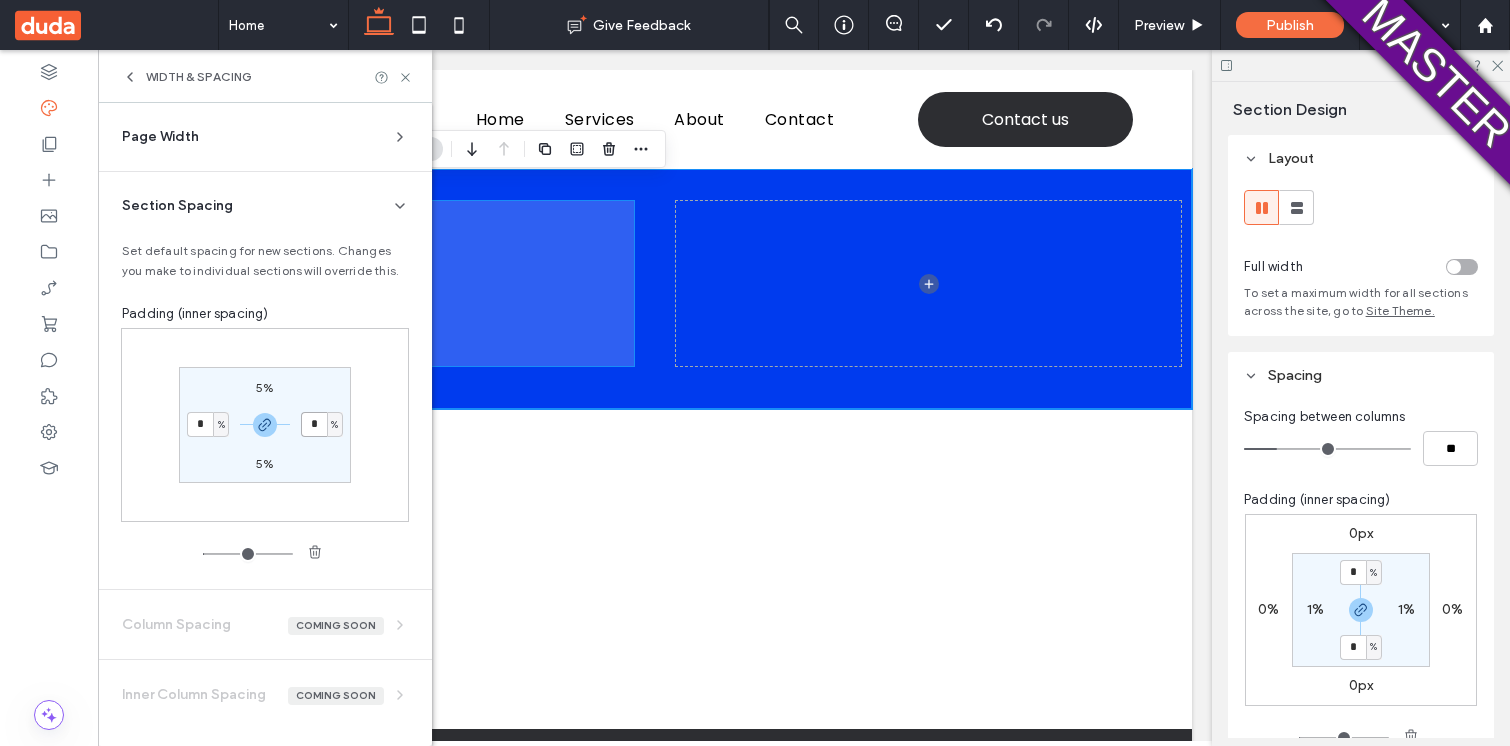 type on "*" 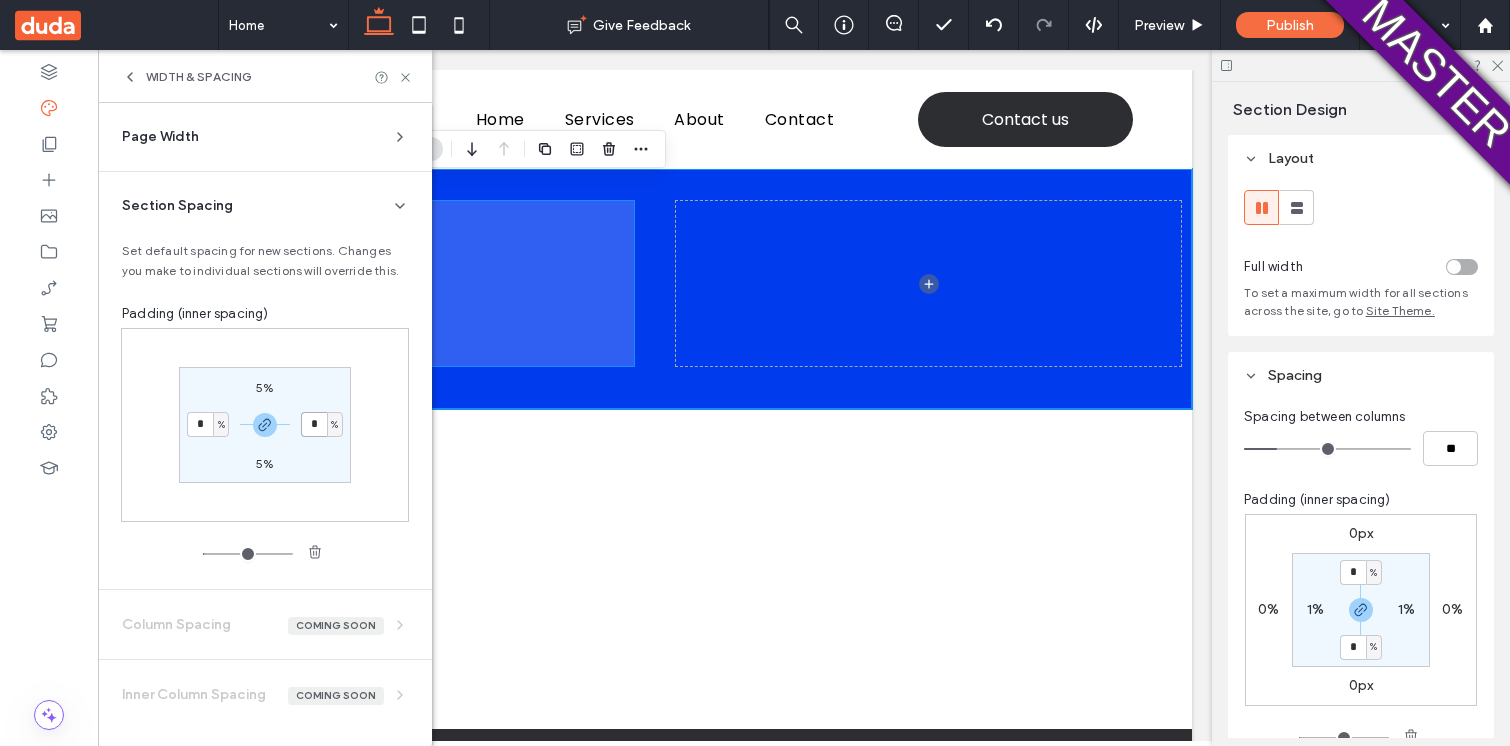 type on "*" 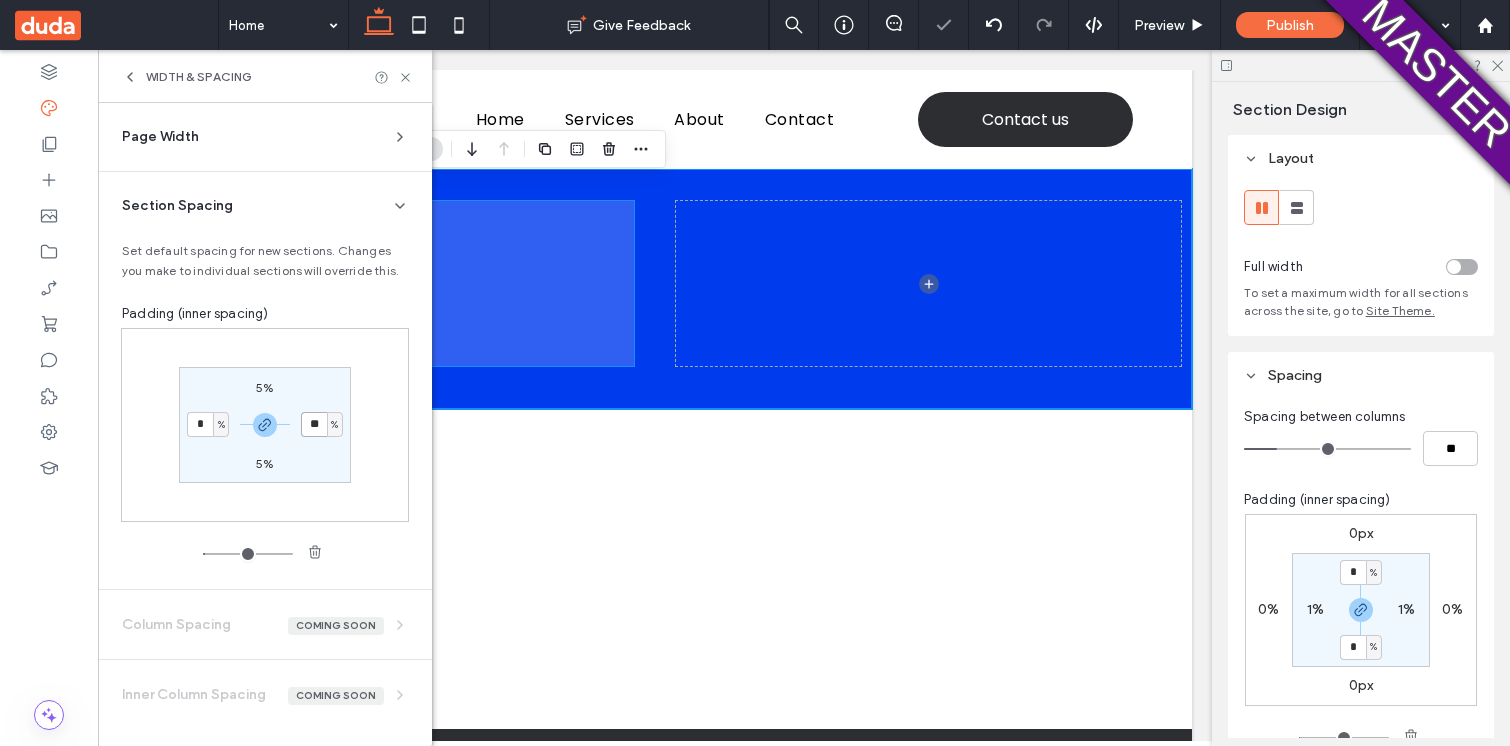 type on "*" 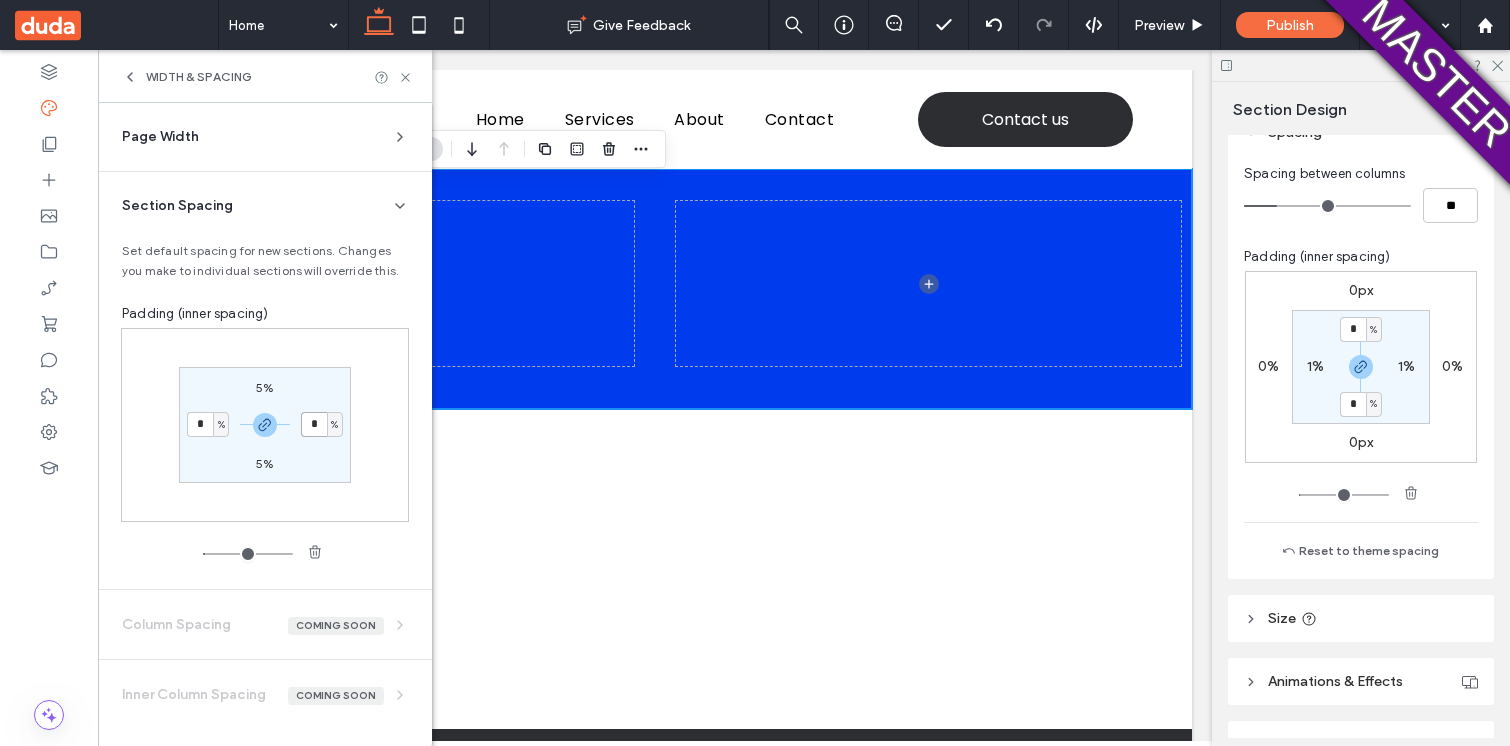 scroll, scrollTop: 354, scrollLeft: 0, axis: vertical 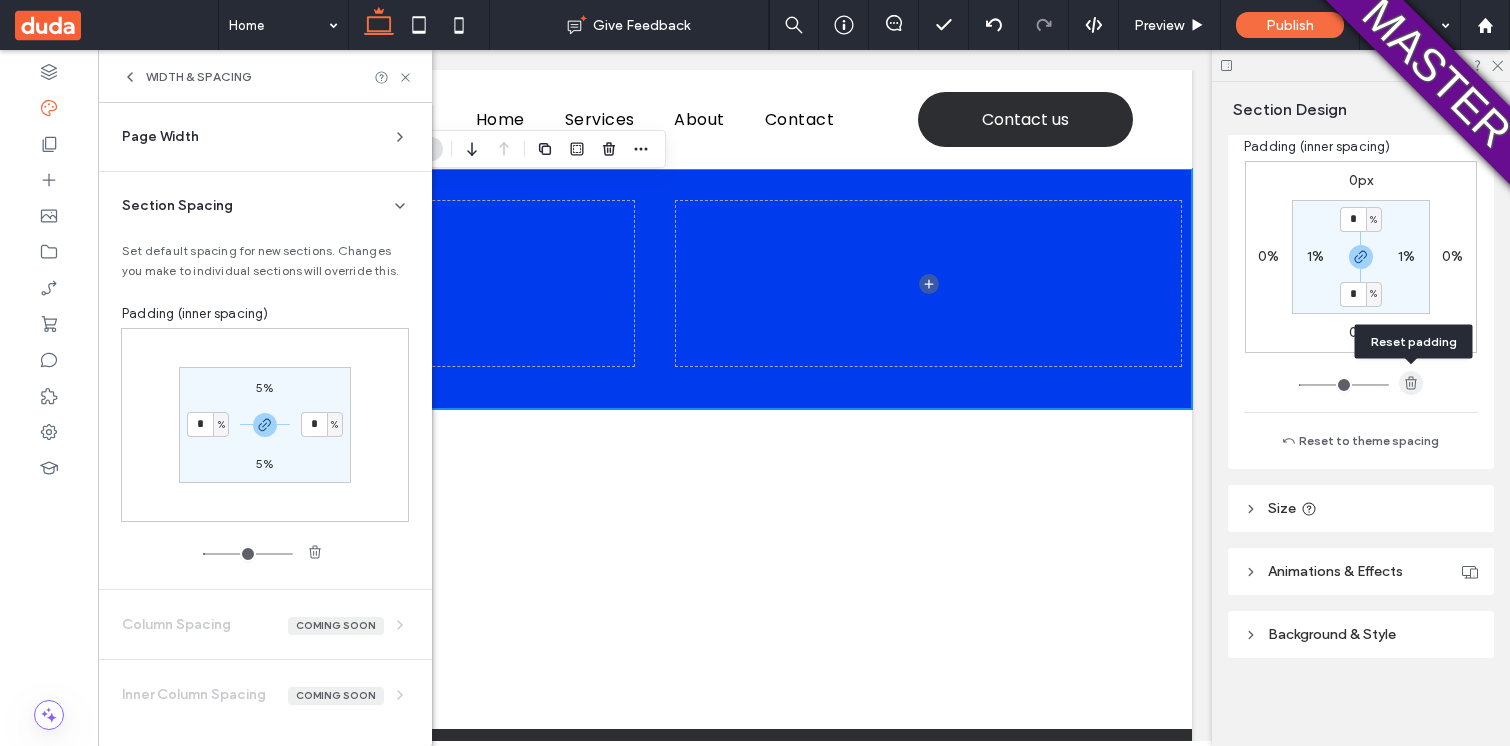 click 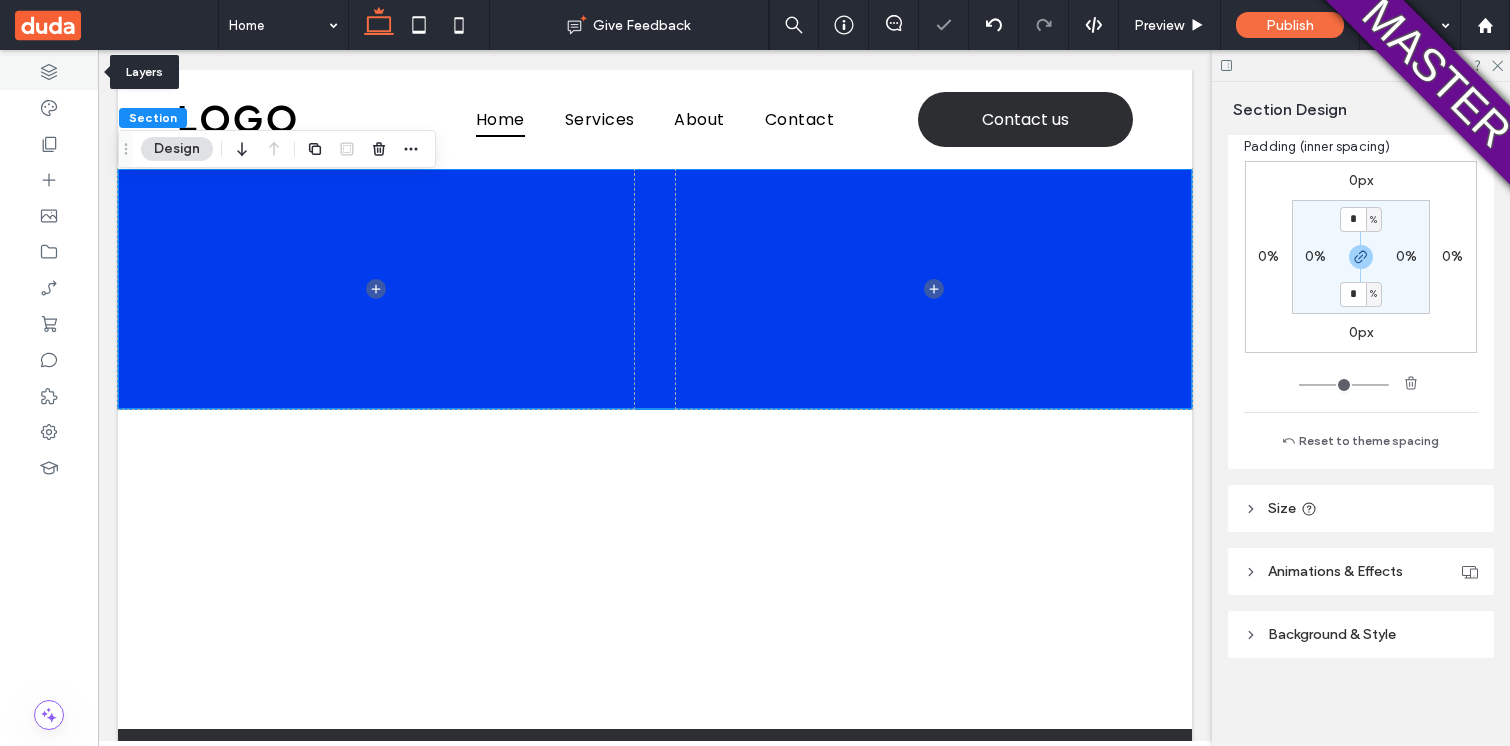 click 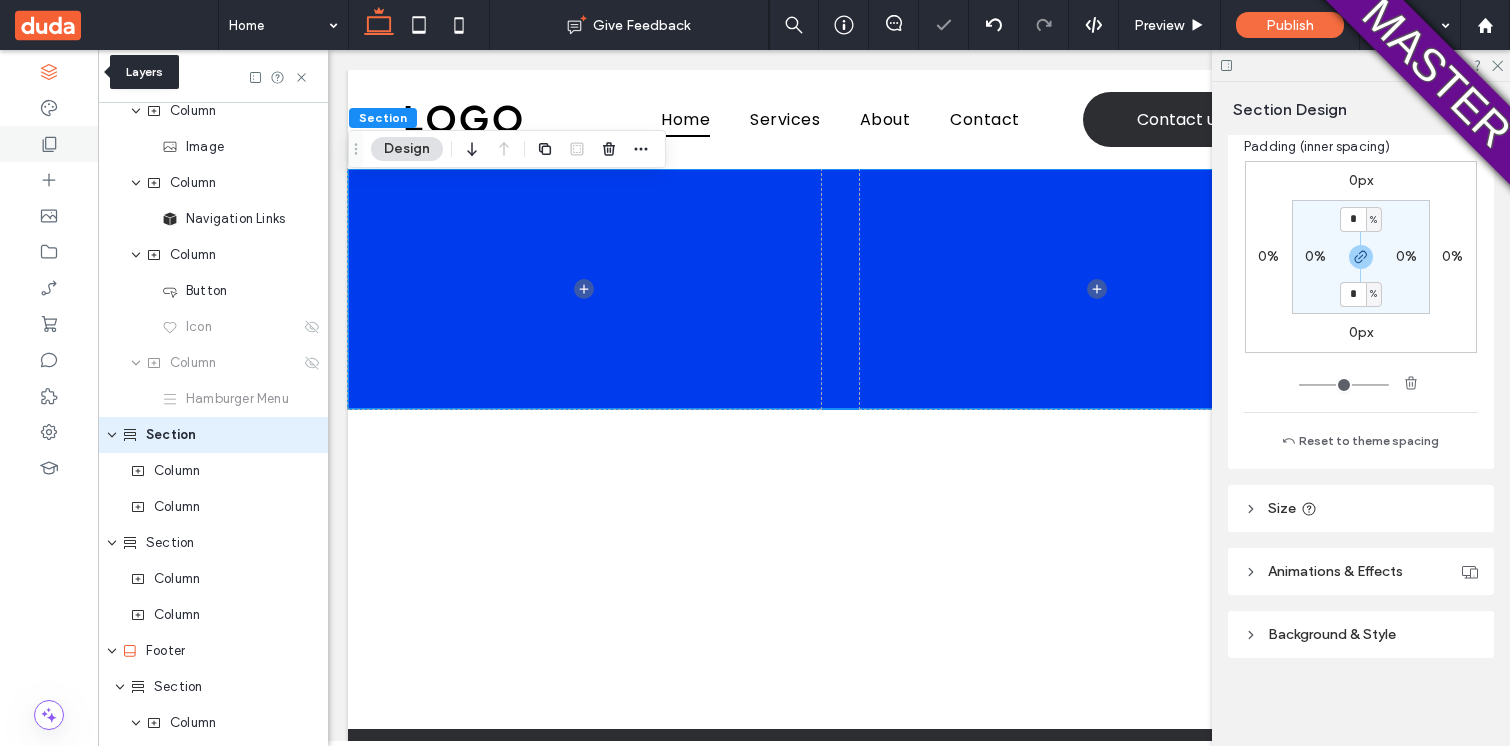 scroll, scrollTop: 92, scrollLeft: 0, axis: vertical 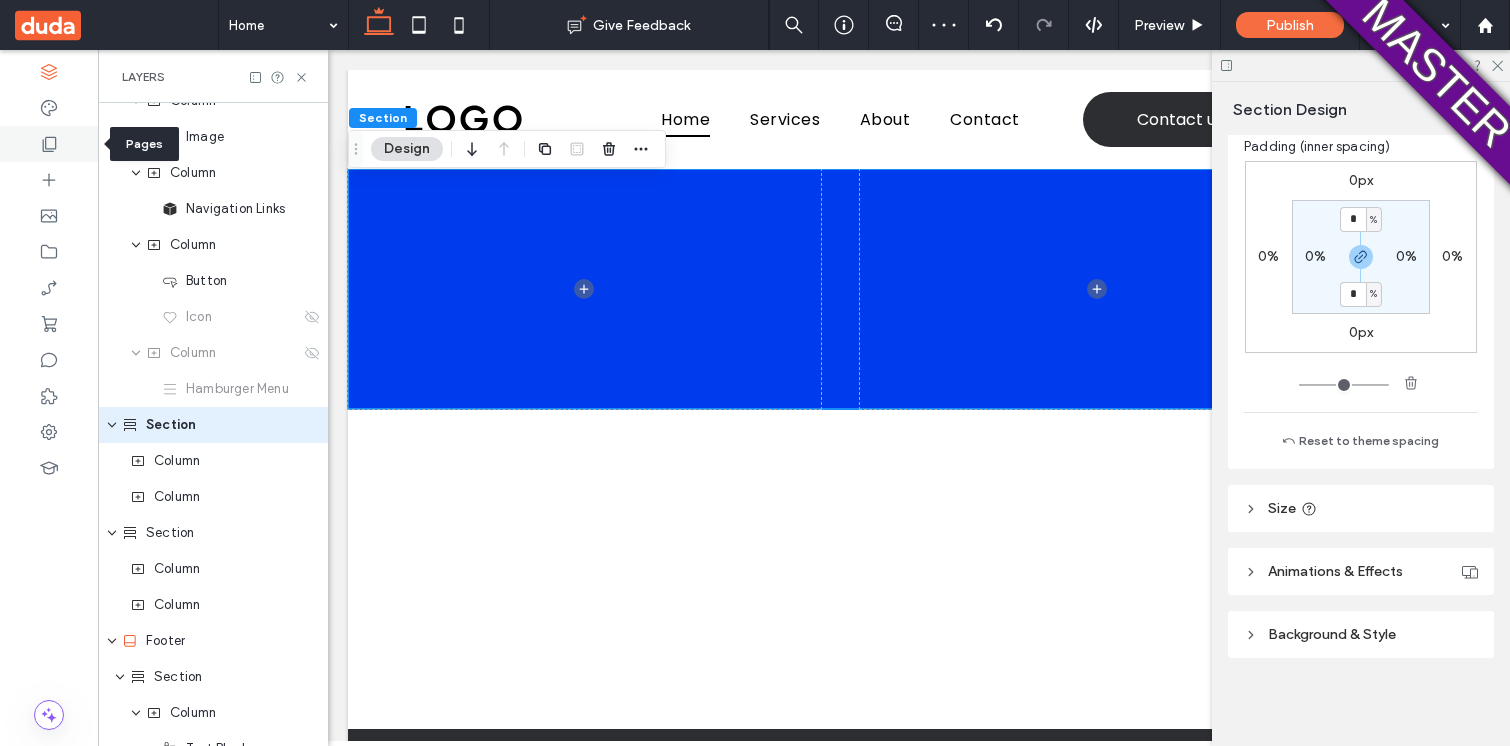 click 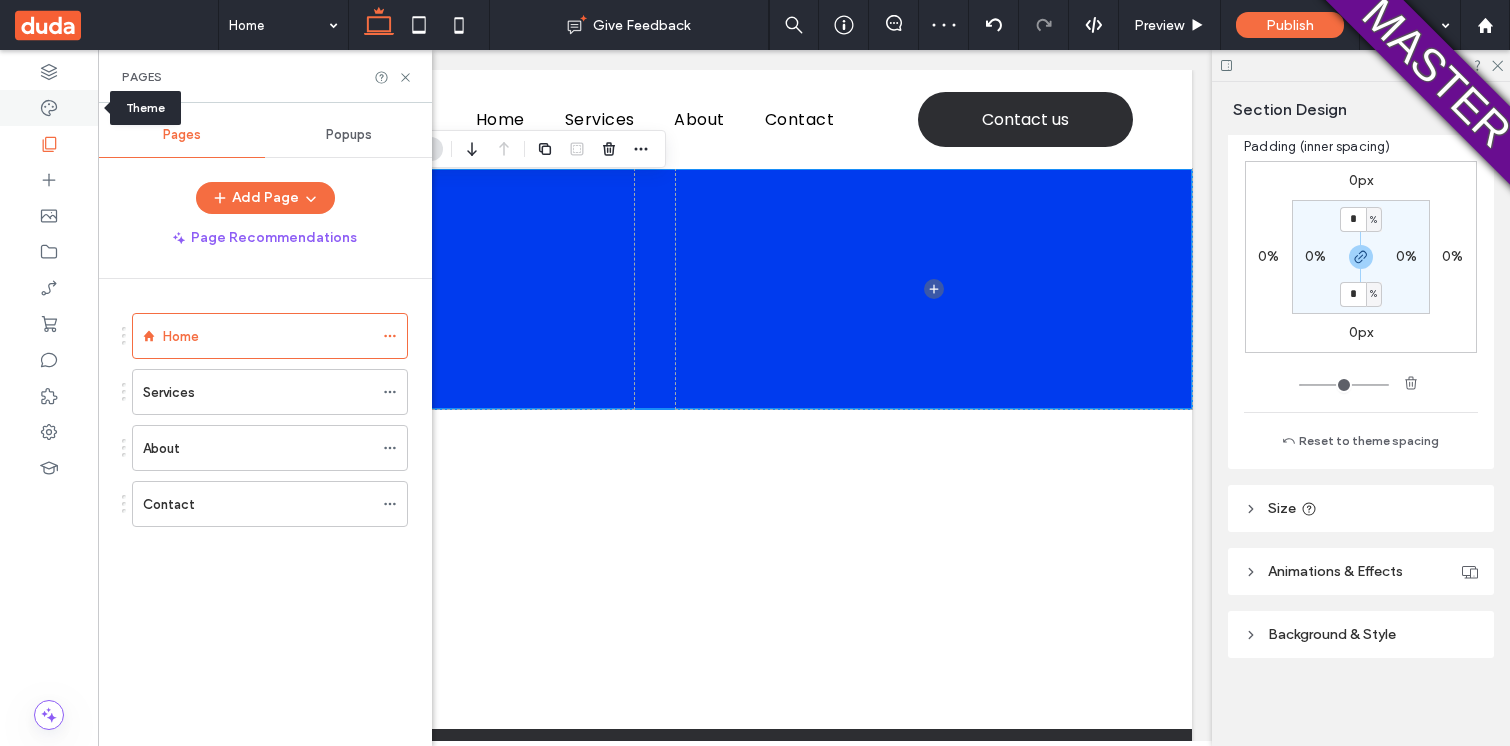 click 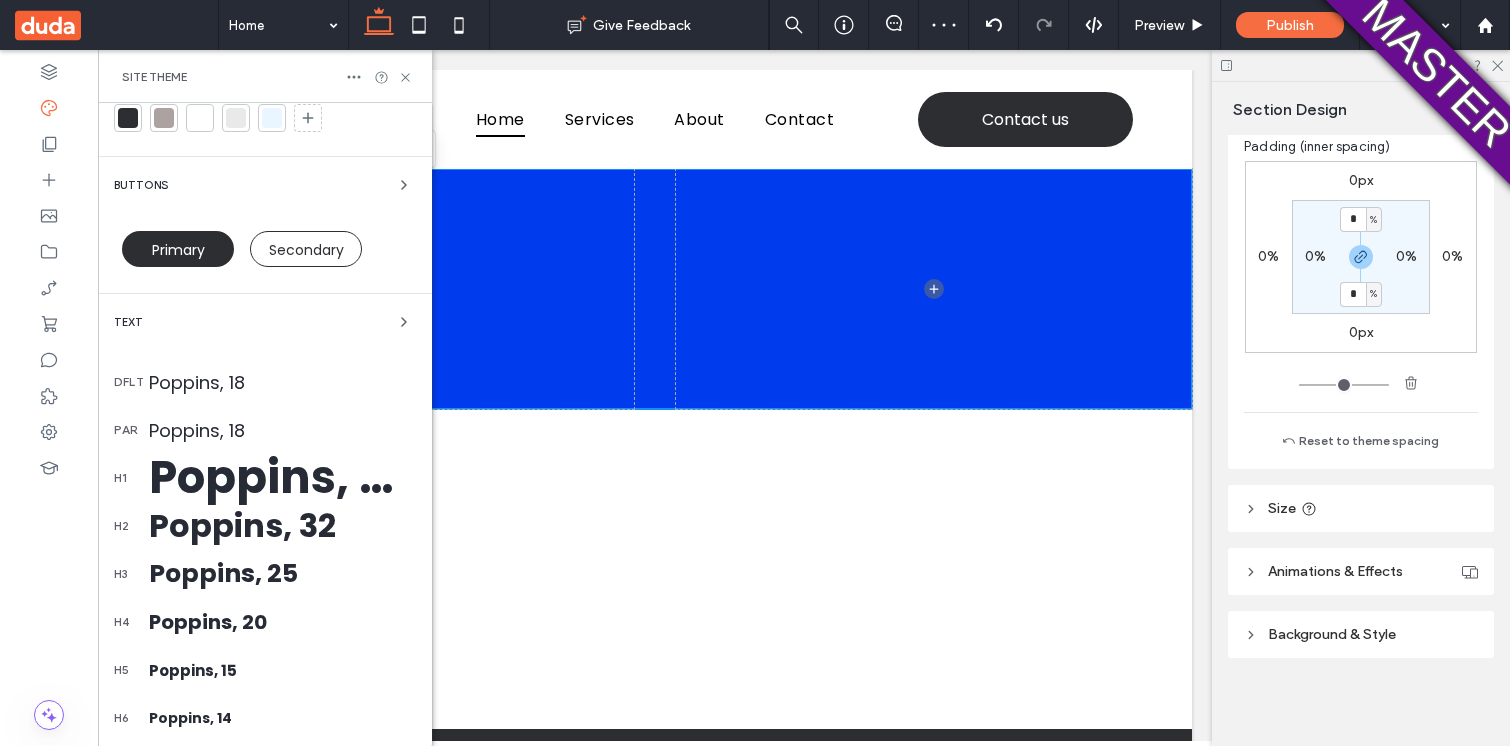 scroll, scrollTop: 409, scrollLeft: 0, axis: vertical 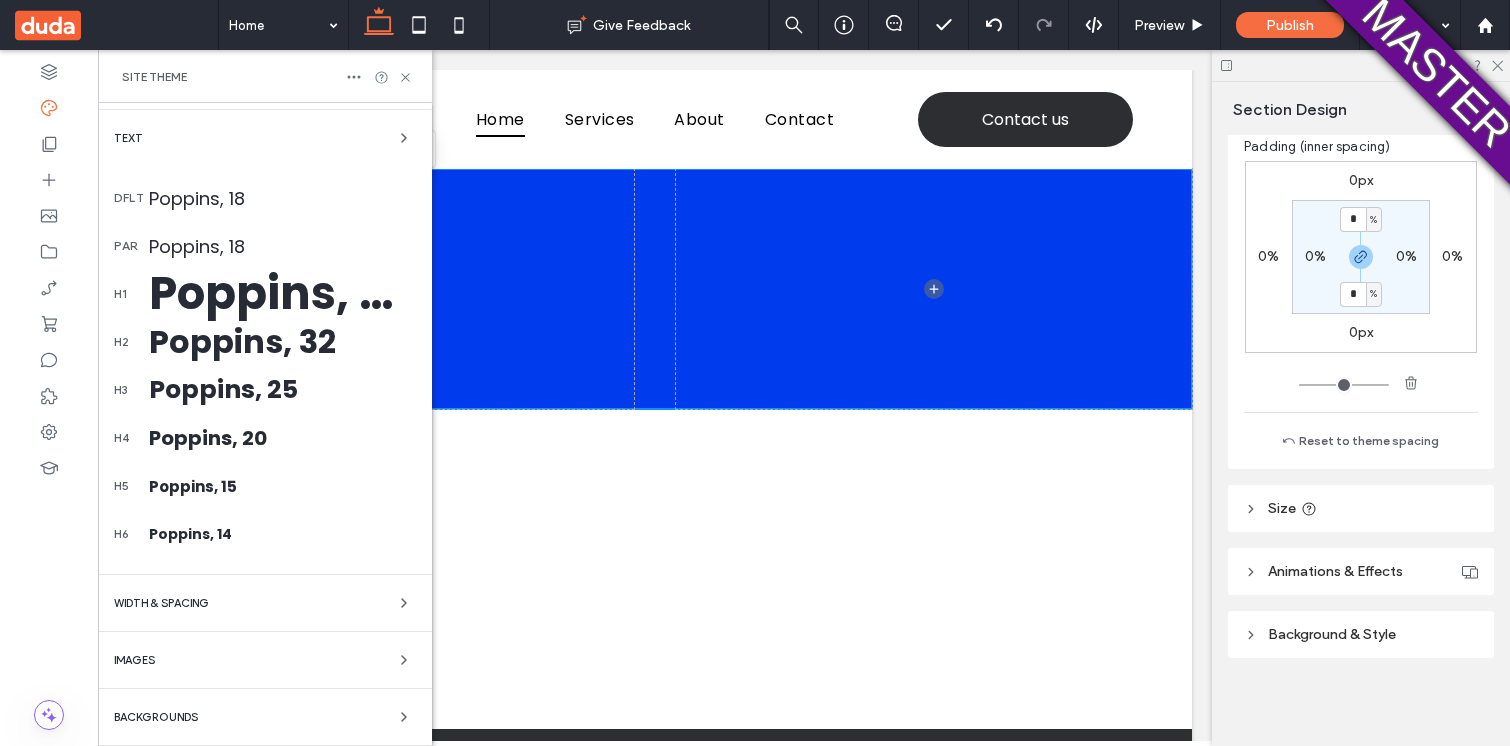click on "Welcome to Site Theme Work faster and keep design consistent everywhere. Any changes you make here will instantly update across your site.   Learn more Close Colors Buttons Primary Secondary Text dflt Poppins, 18 par Poppins, 18 h1 Poppins, 50 h2 Poppins, 32 h3 Poppins, 25 h4 Poppins, 20 h5 Poppins, 15 h6 Poppins, 14 WIDTH & SPACING Images Backgrounds" at bounding box center [265, 220] 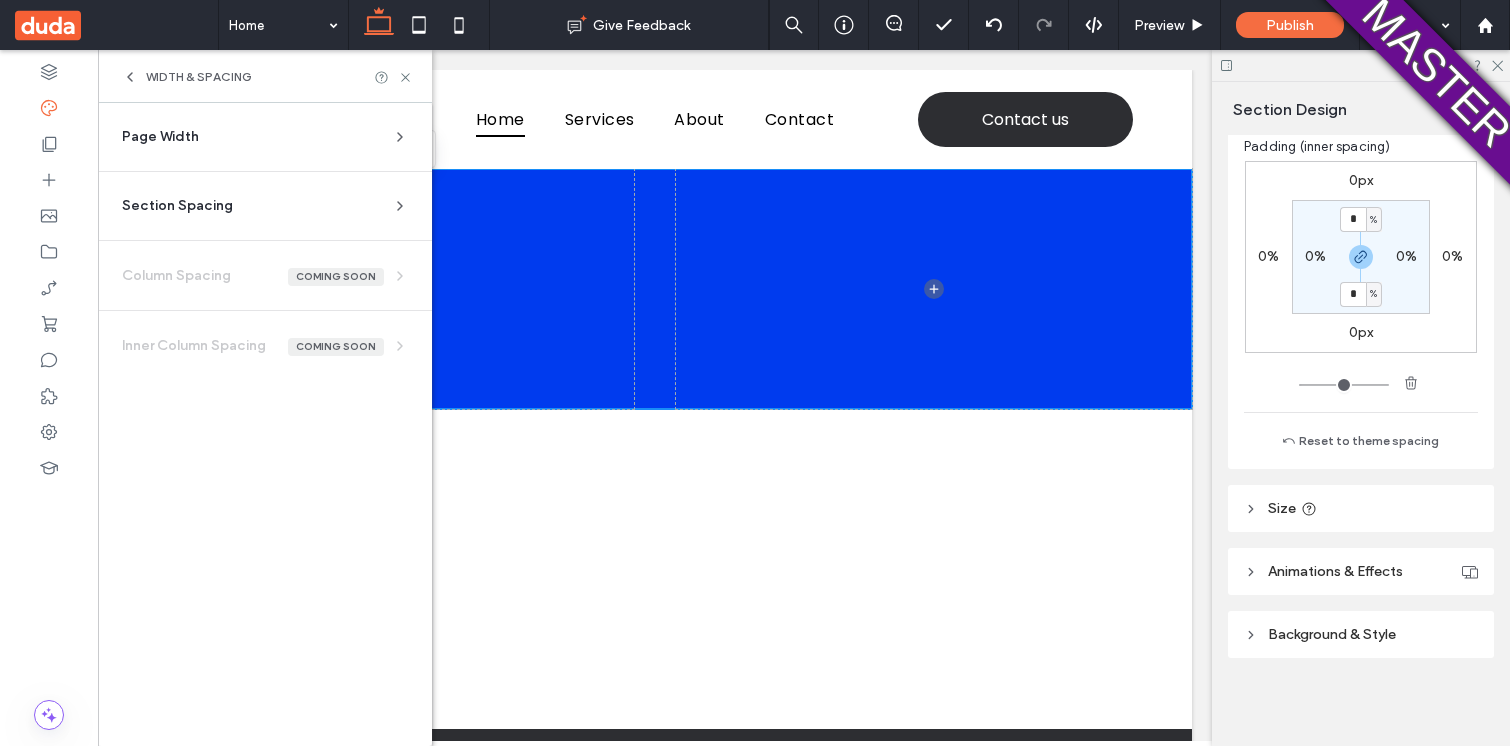 scroll, scrollTop: 0, scrollLeft: 0, axis: both 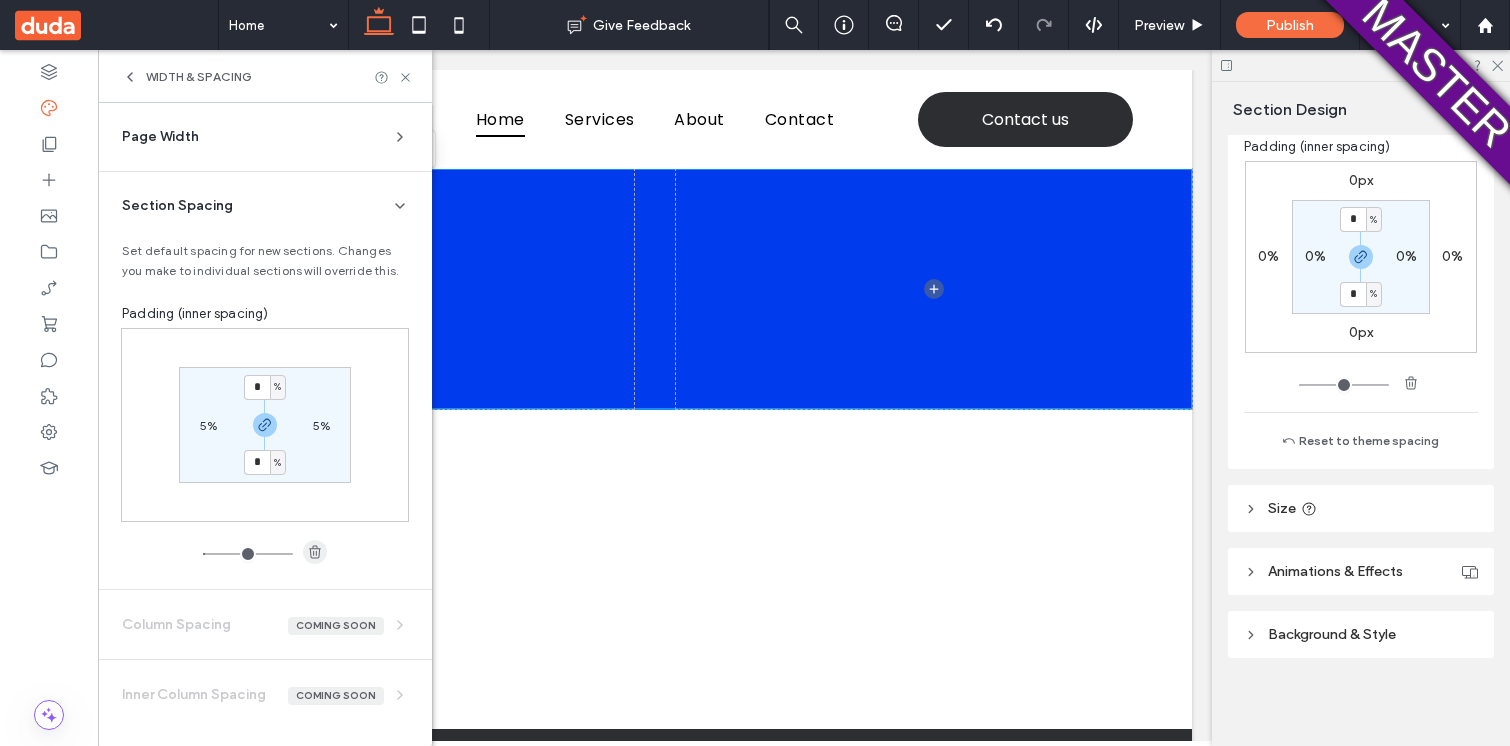 click 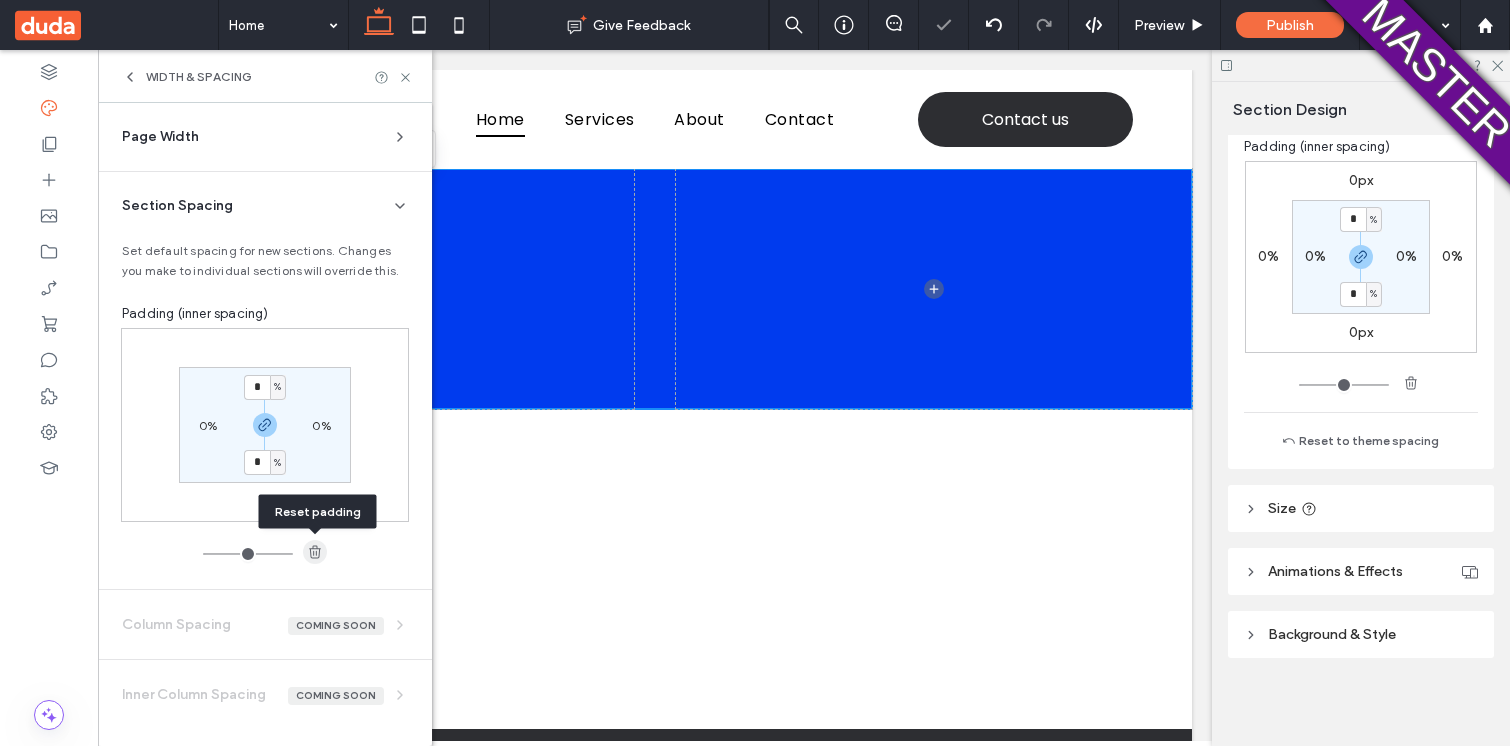 click 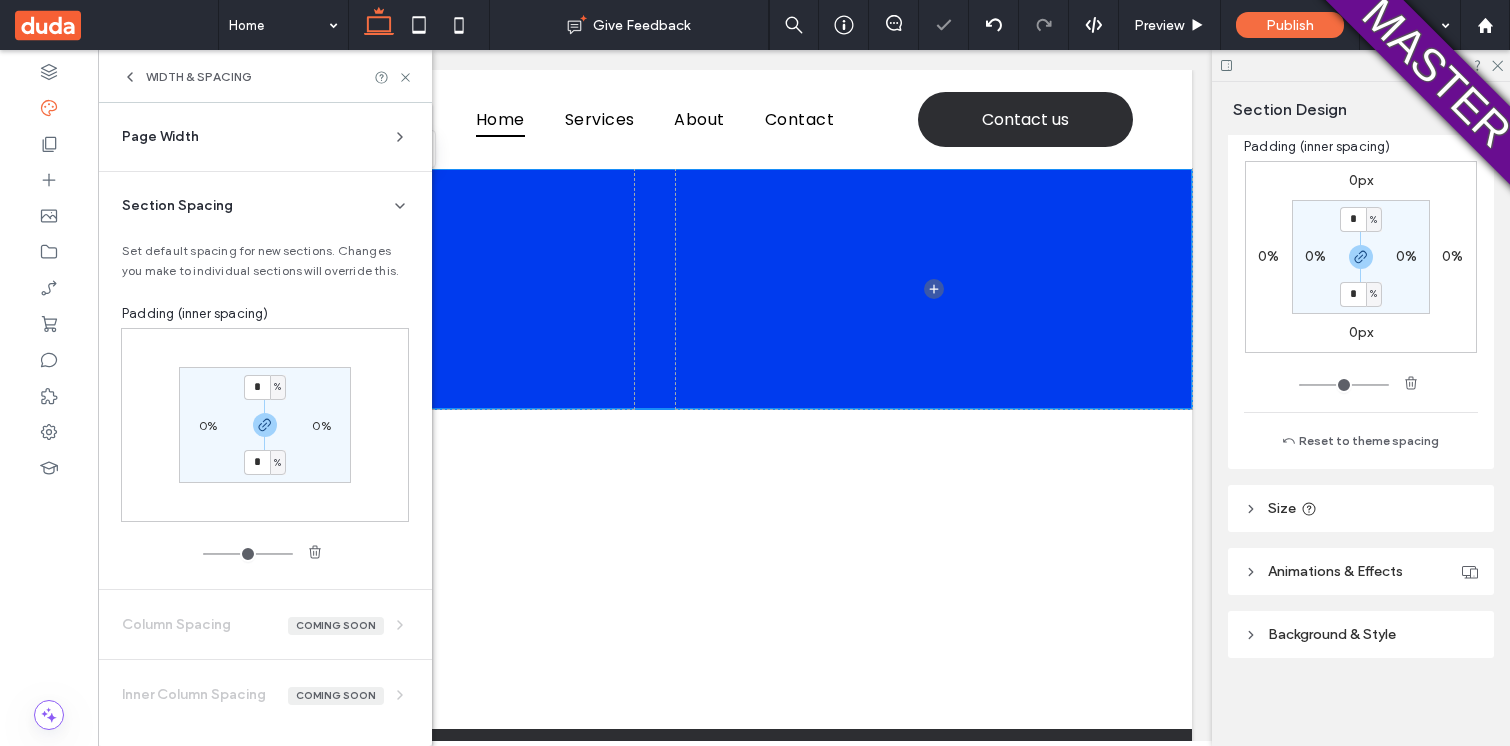 click on "Page Width Set the max width for all site sections that aren’t set to full width. 1200px 1440px Custom" at bounding box center [265, 145] 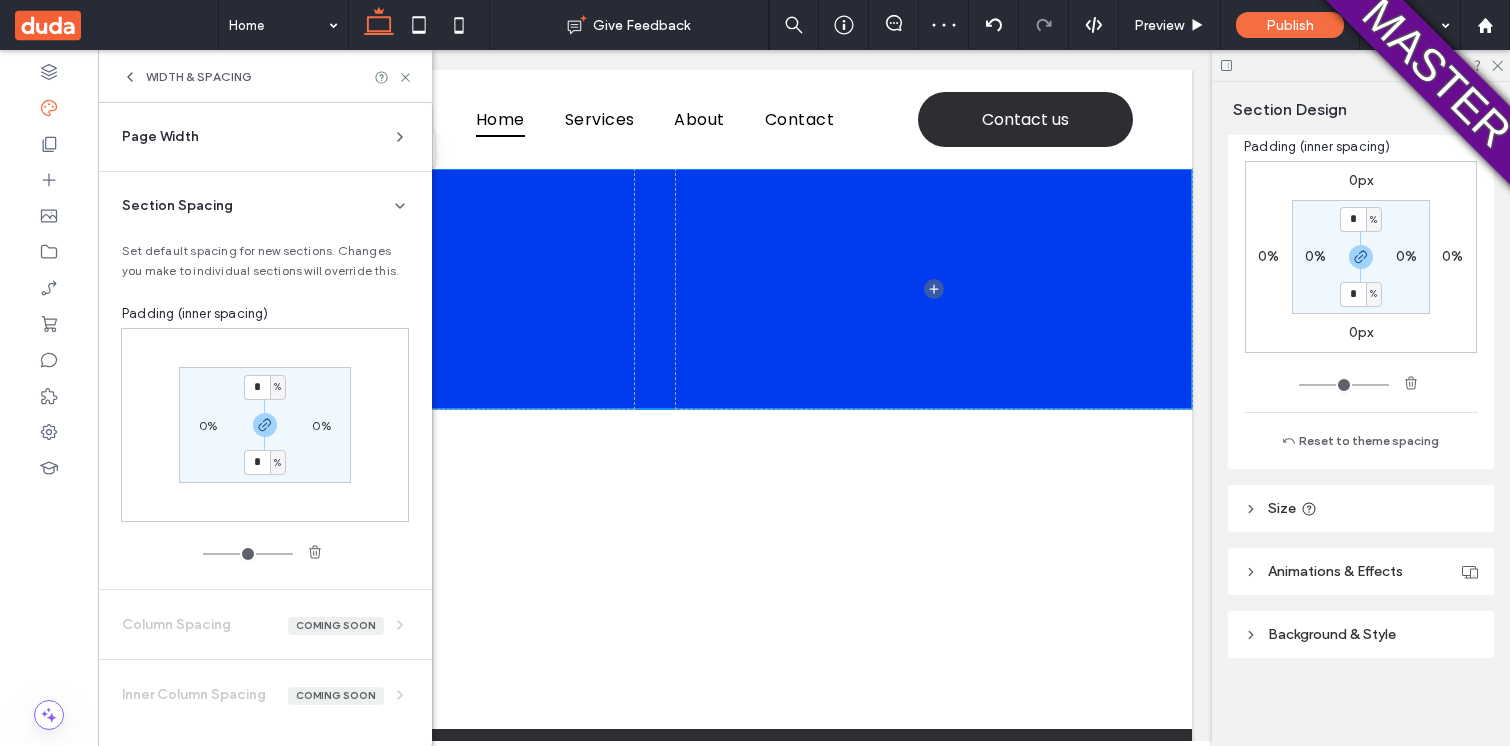 click on "Page Width" at bounding box center (257, 137) 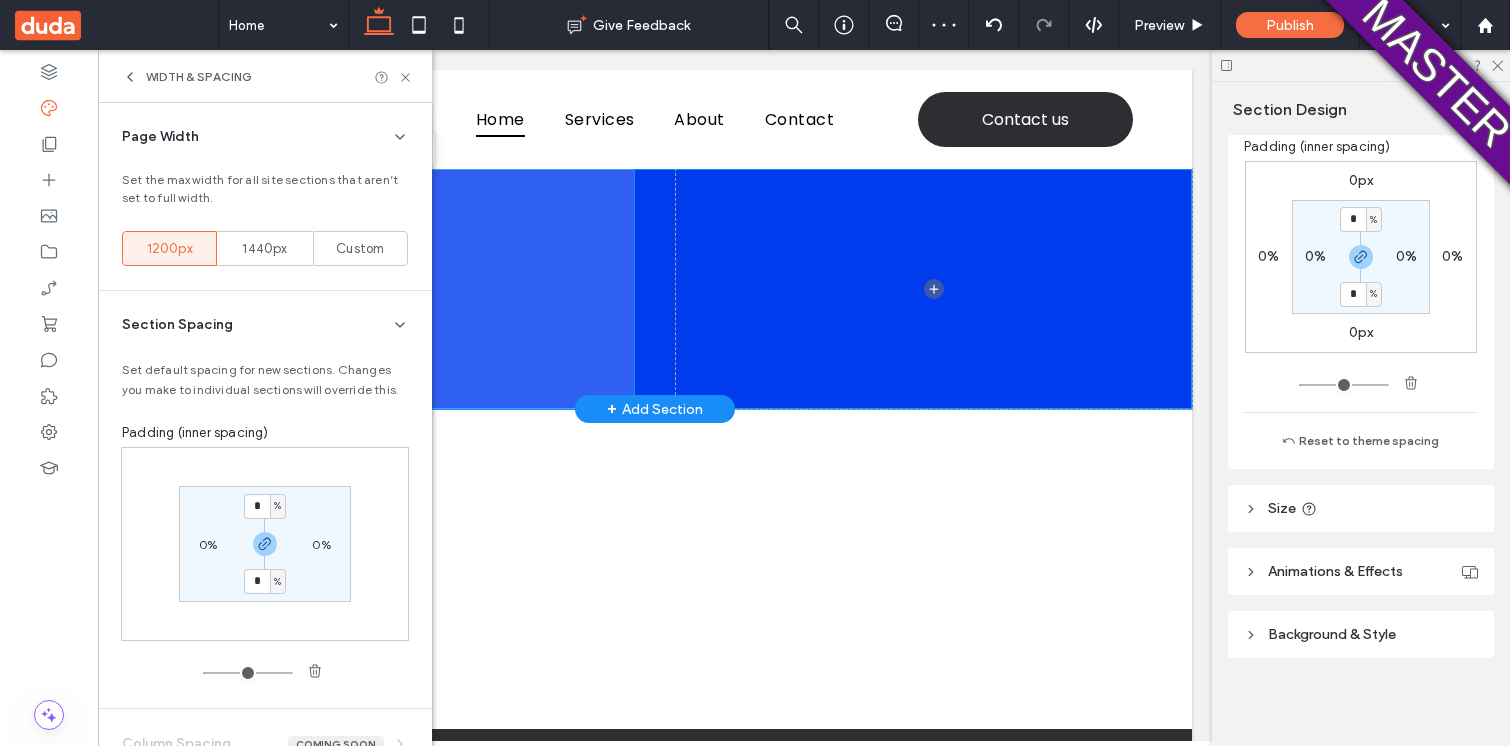 click at bounding box center [376, 289] 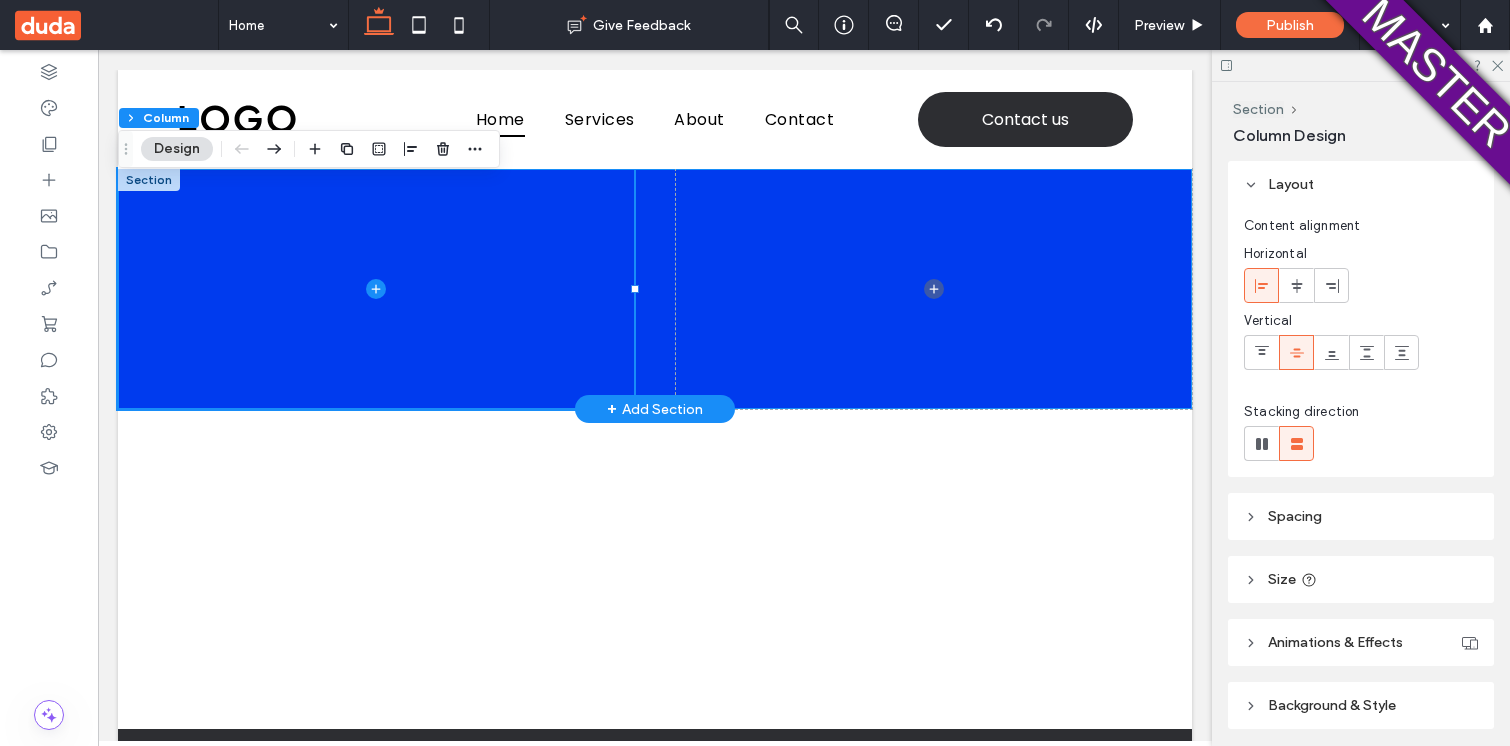 click at bounding box center [655, 289] 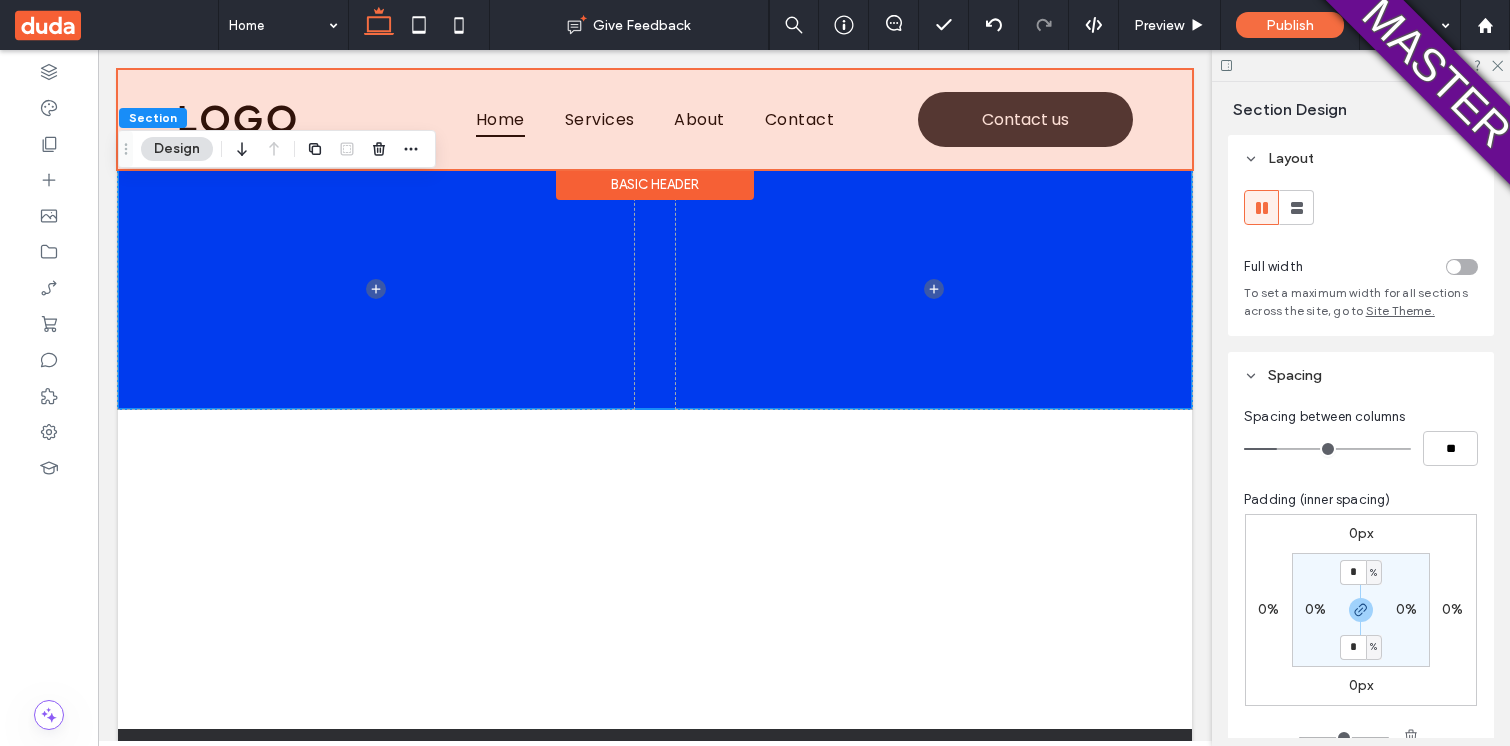 click at bounding box center (655, 119) 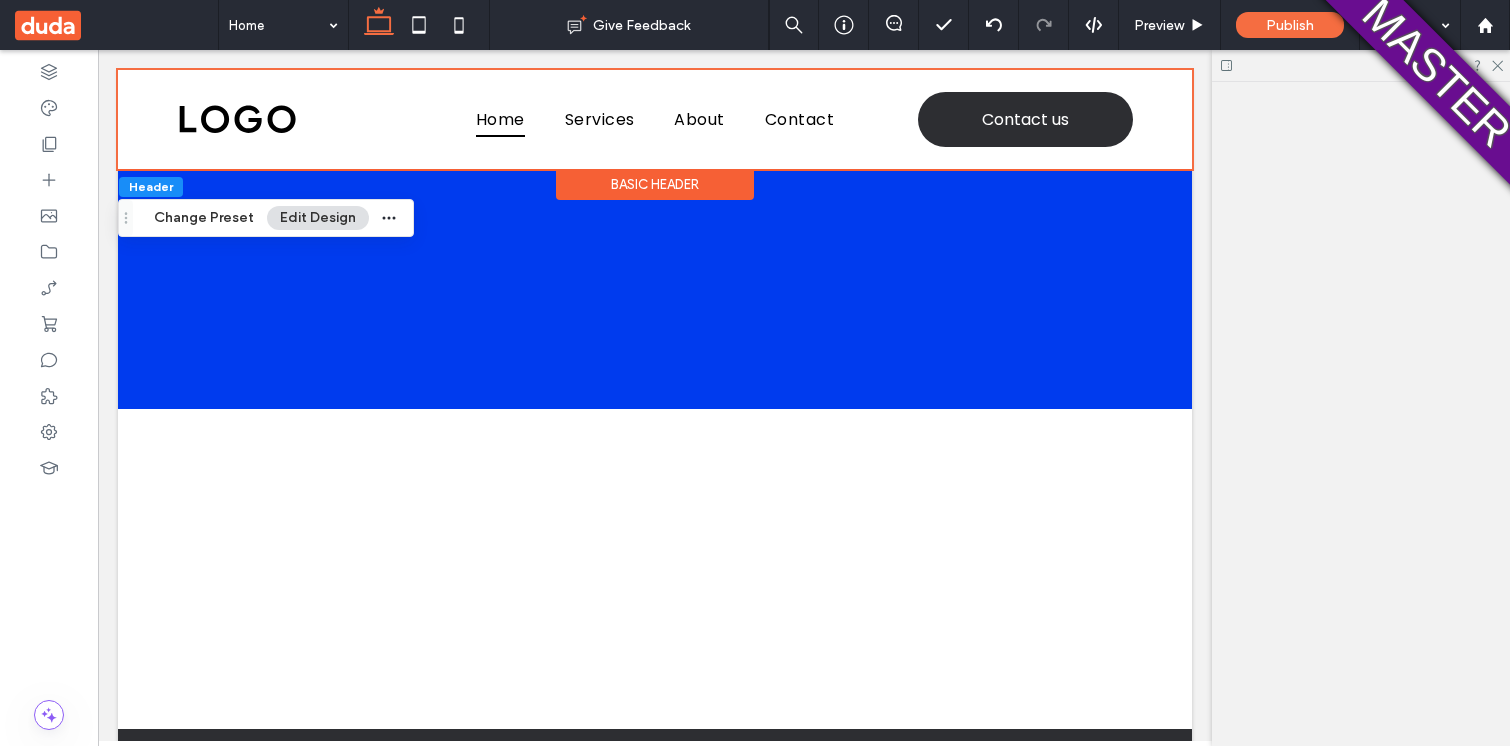 click on "Basic Header" at bounding box center [655, 184] 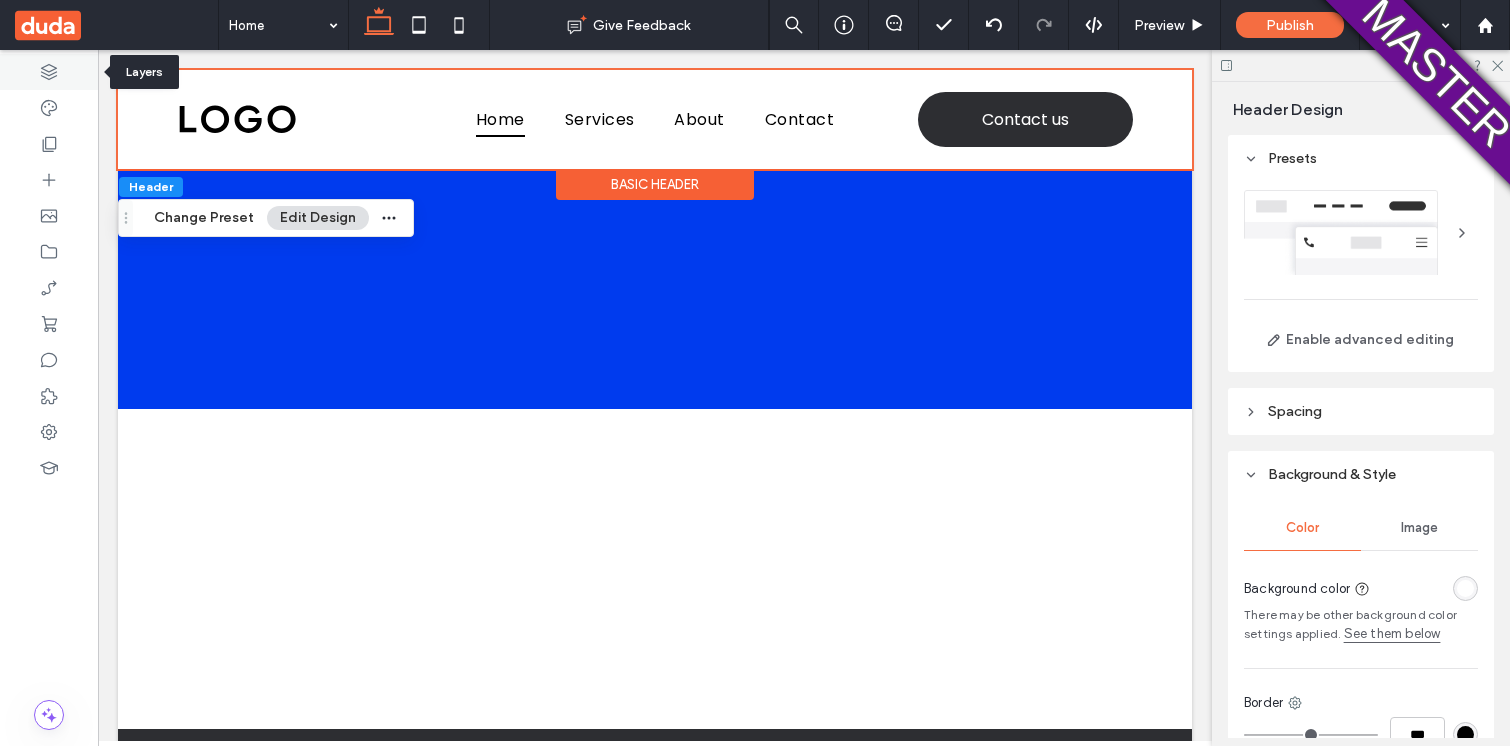 click at bounding box center [49, 72] 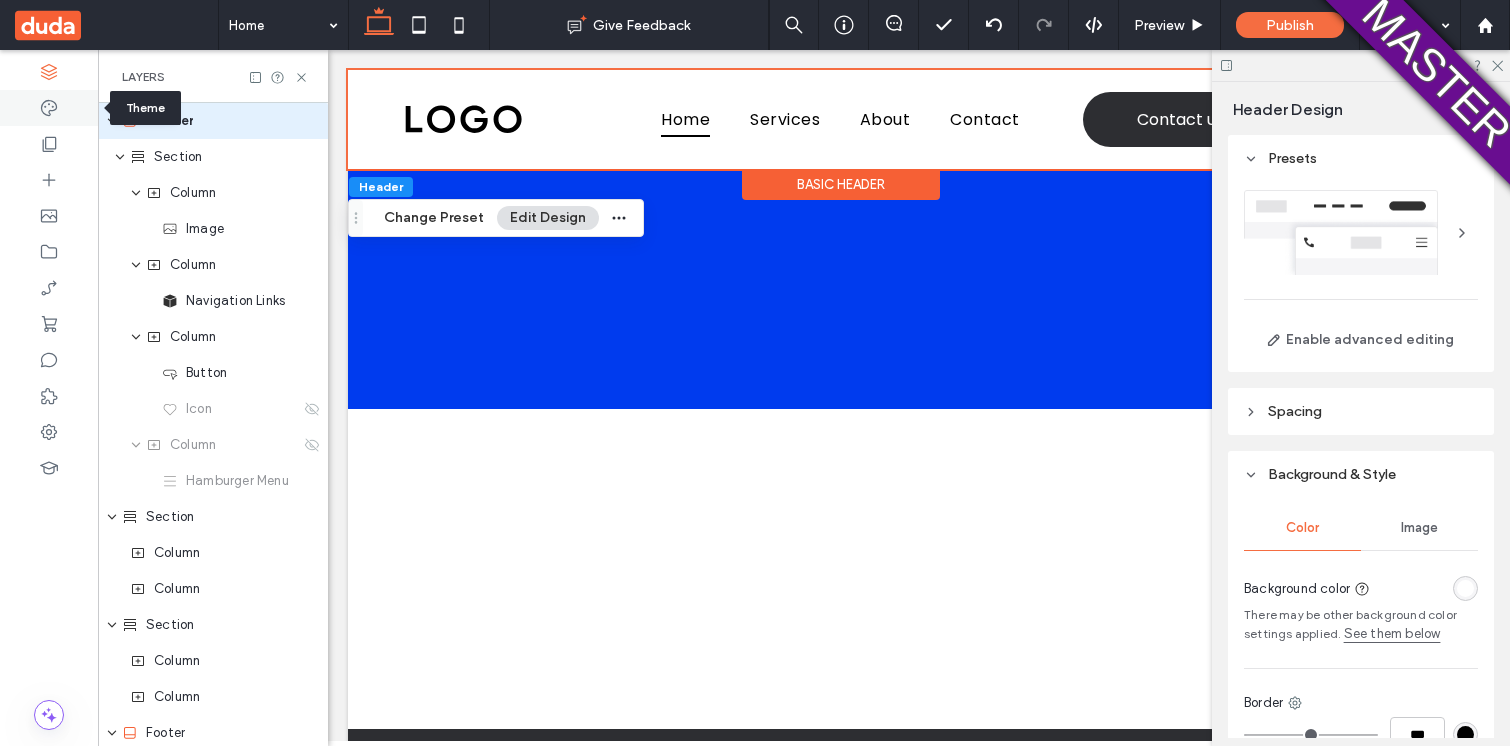 click at bounding box center (49, 108) 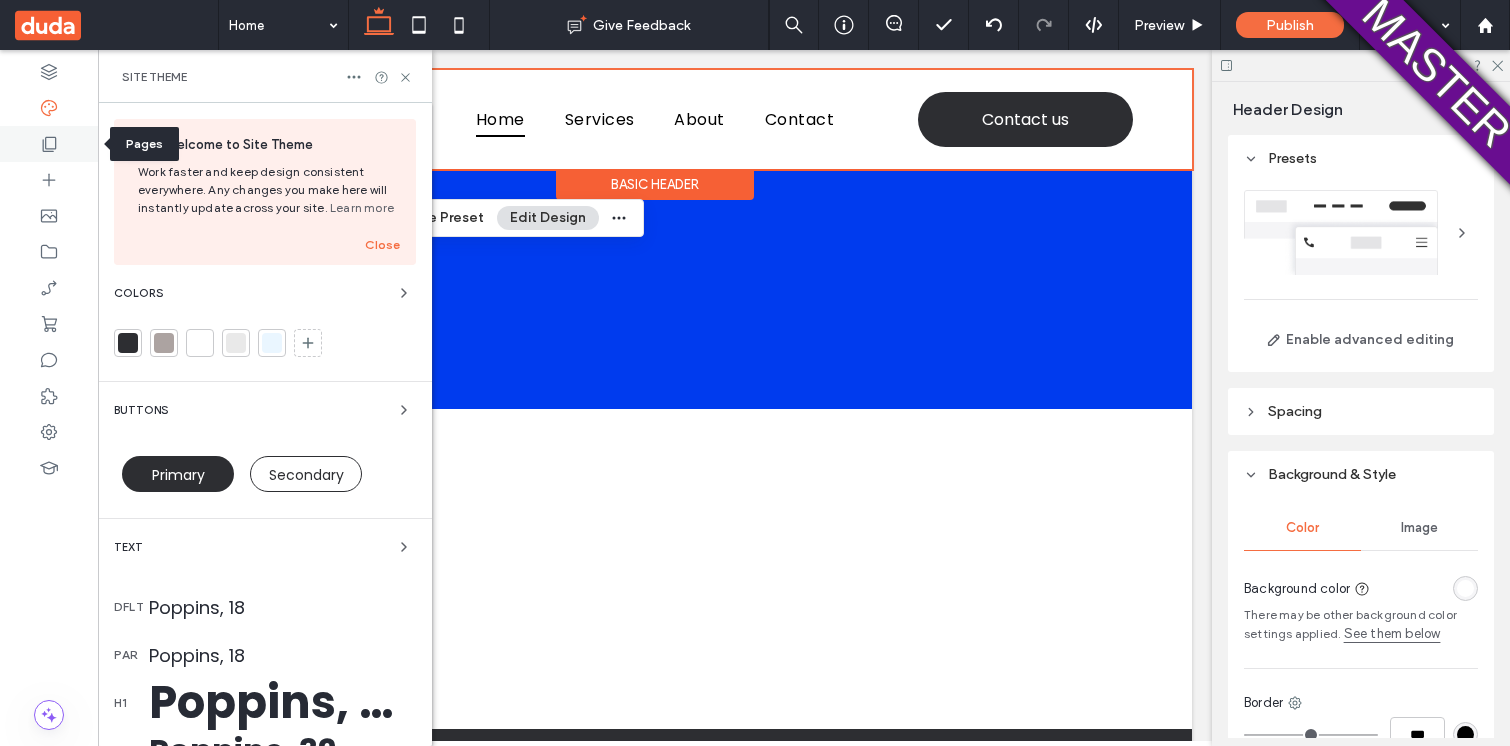 click at bounding box center [49, 144] 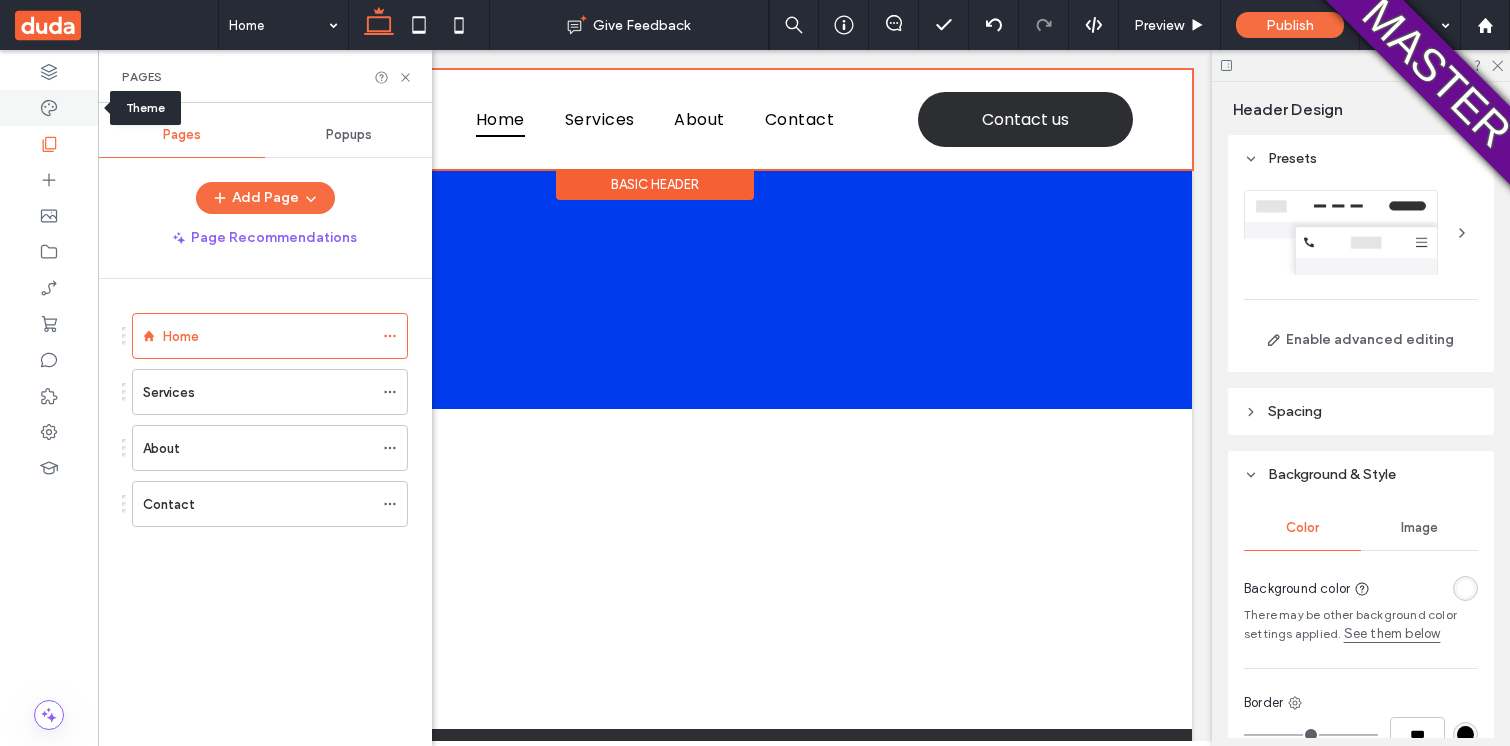click 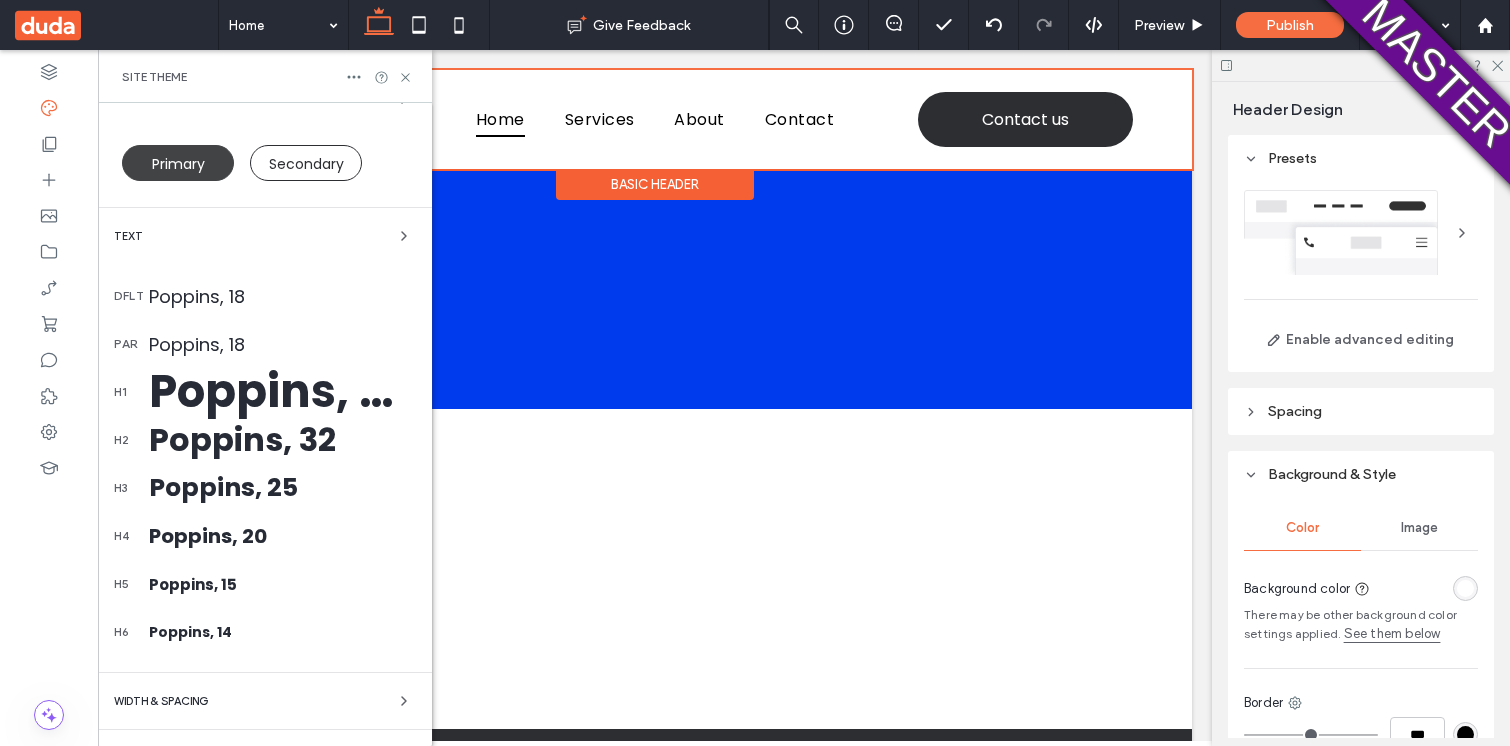 scroll, scrollTop: 409, scrollLeft: 0, axis: vertical 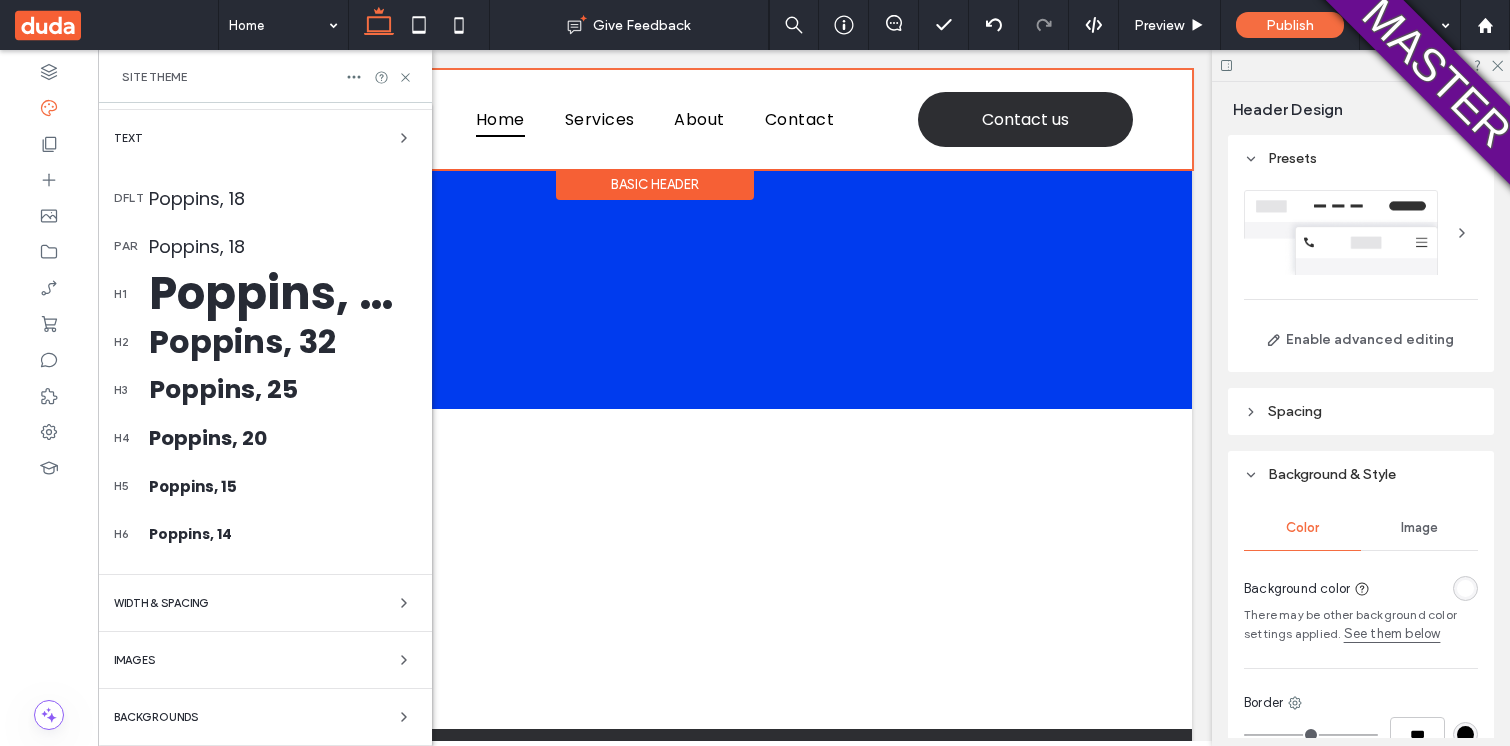 click on "WIDTH & SPACING" at bounding box center (265, 603) 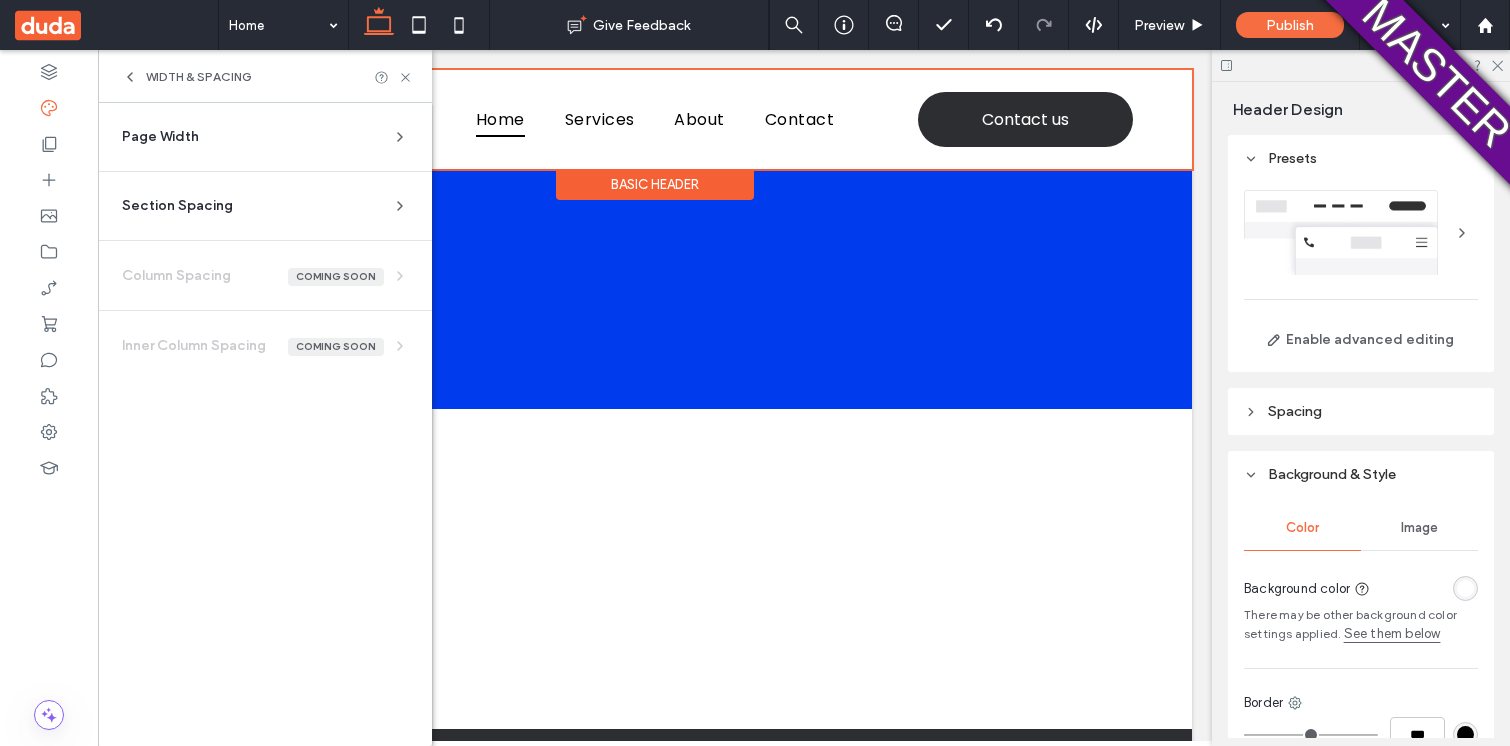 scroll, scrollTop: 0, scrollLeft: 0, axis: both 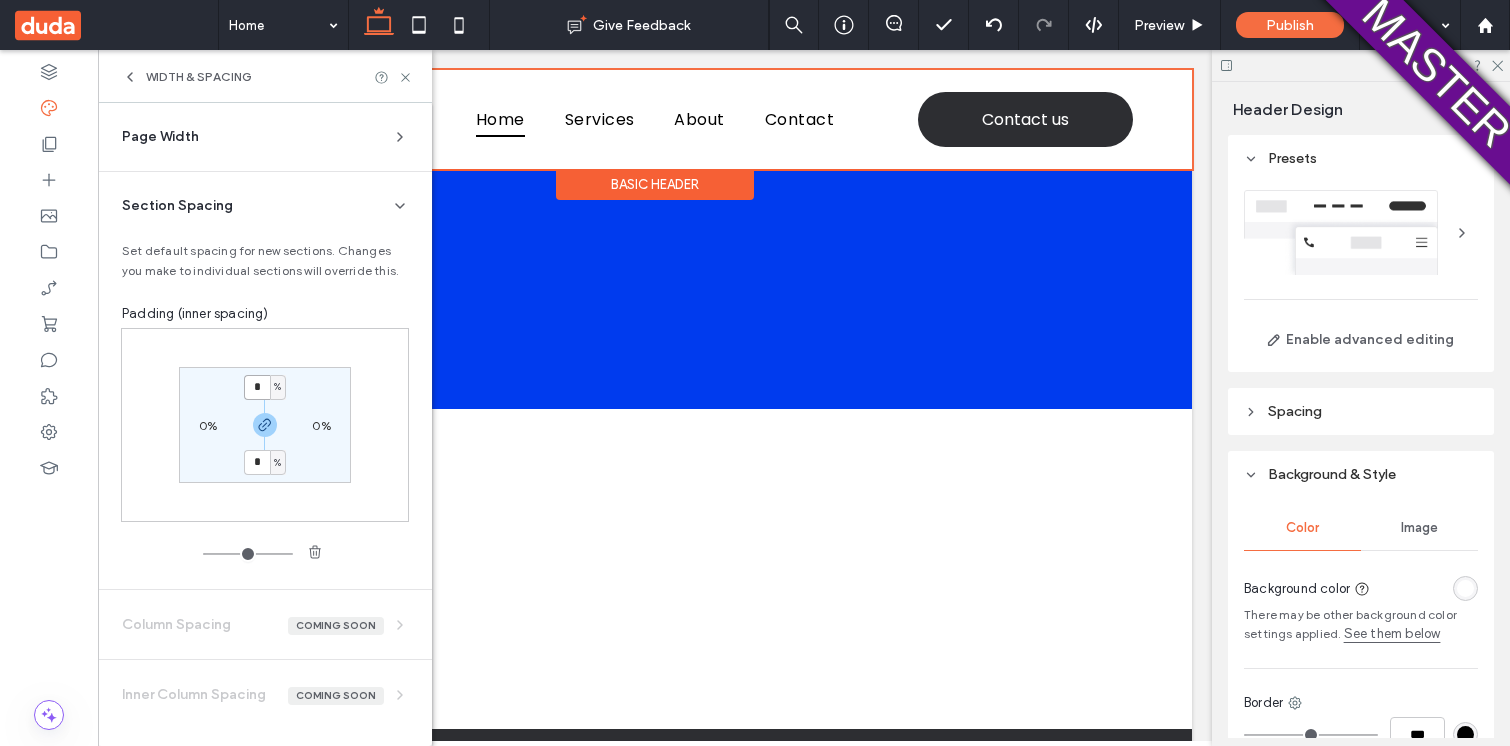 click on "*" at bounding box center (257, 387) 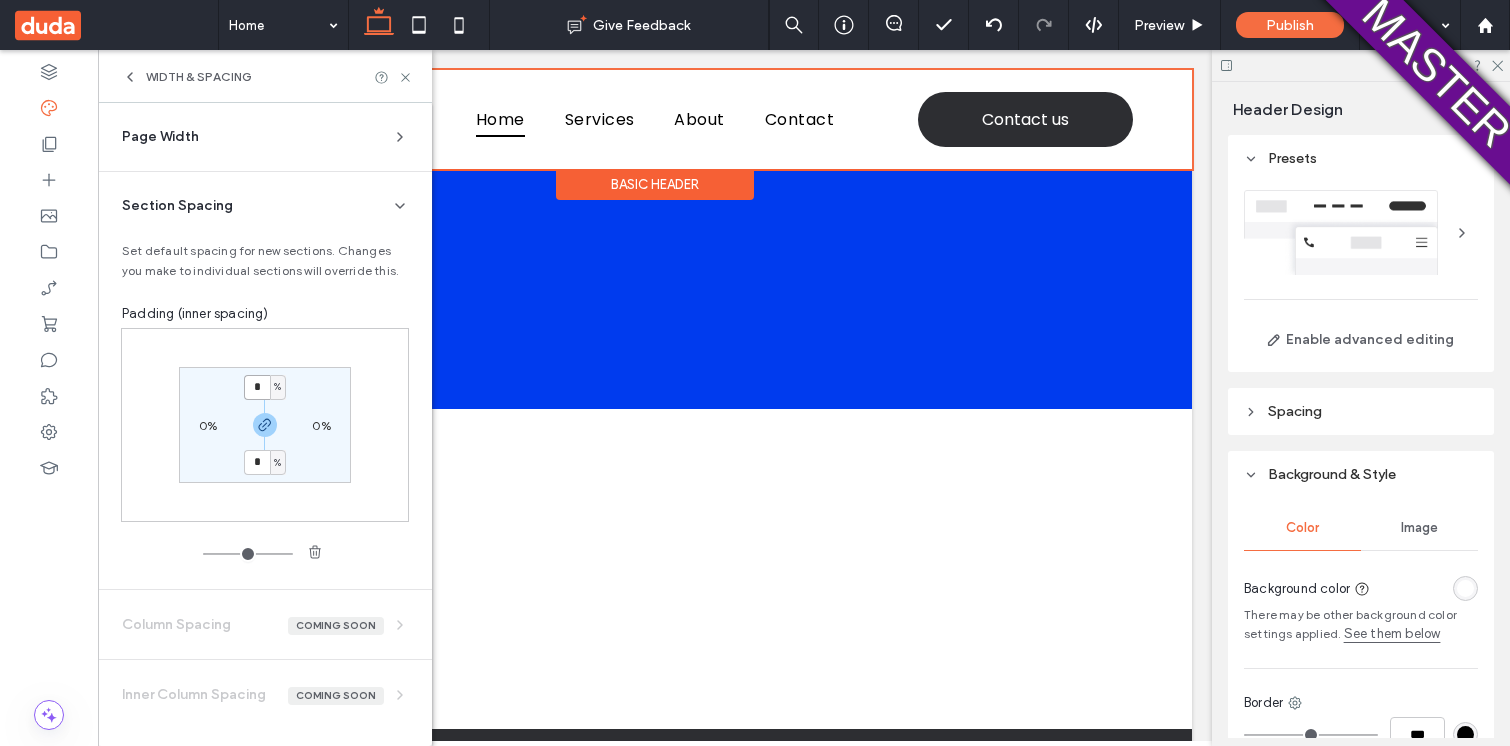 type on "*" 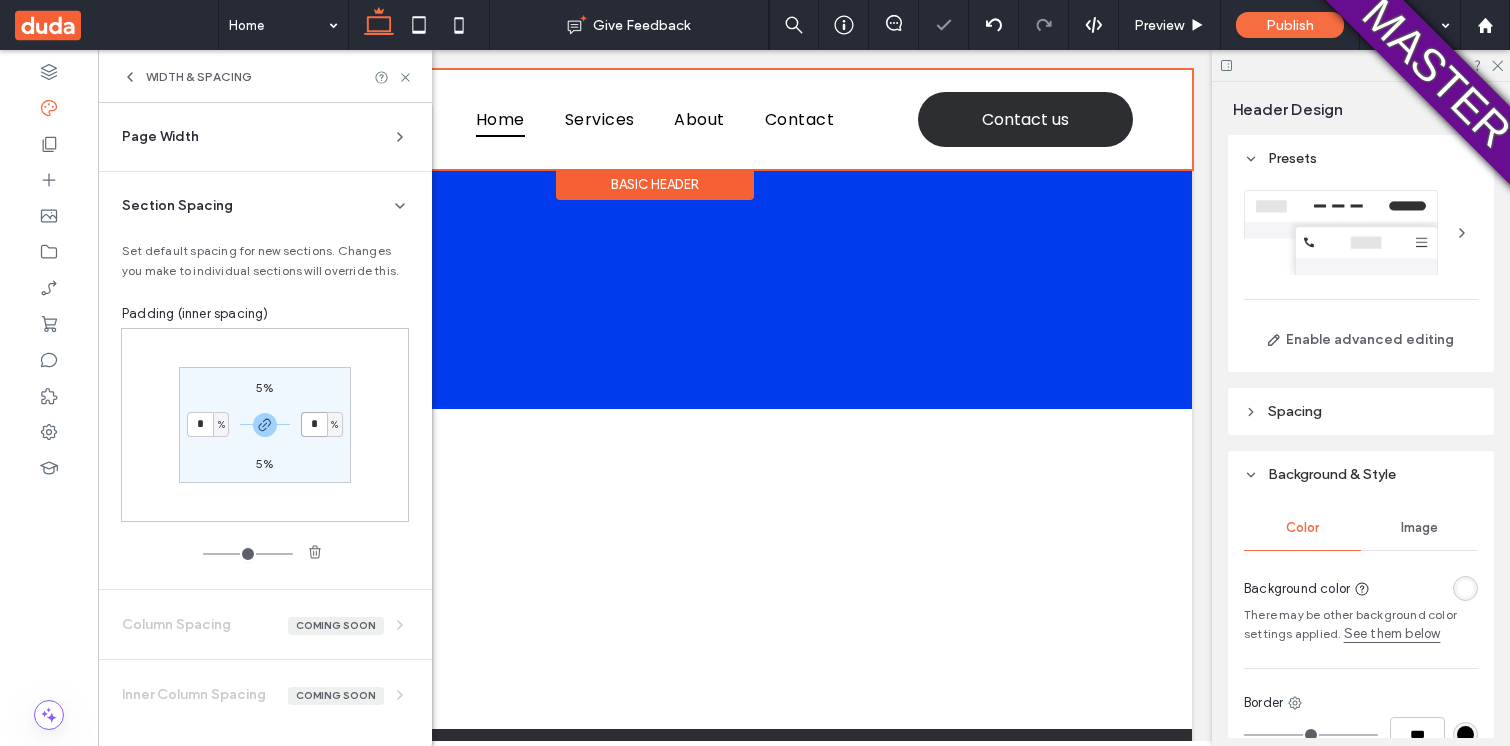 type on "*" 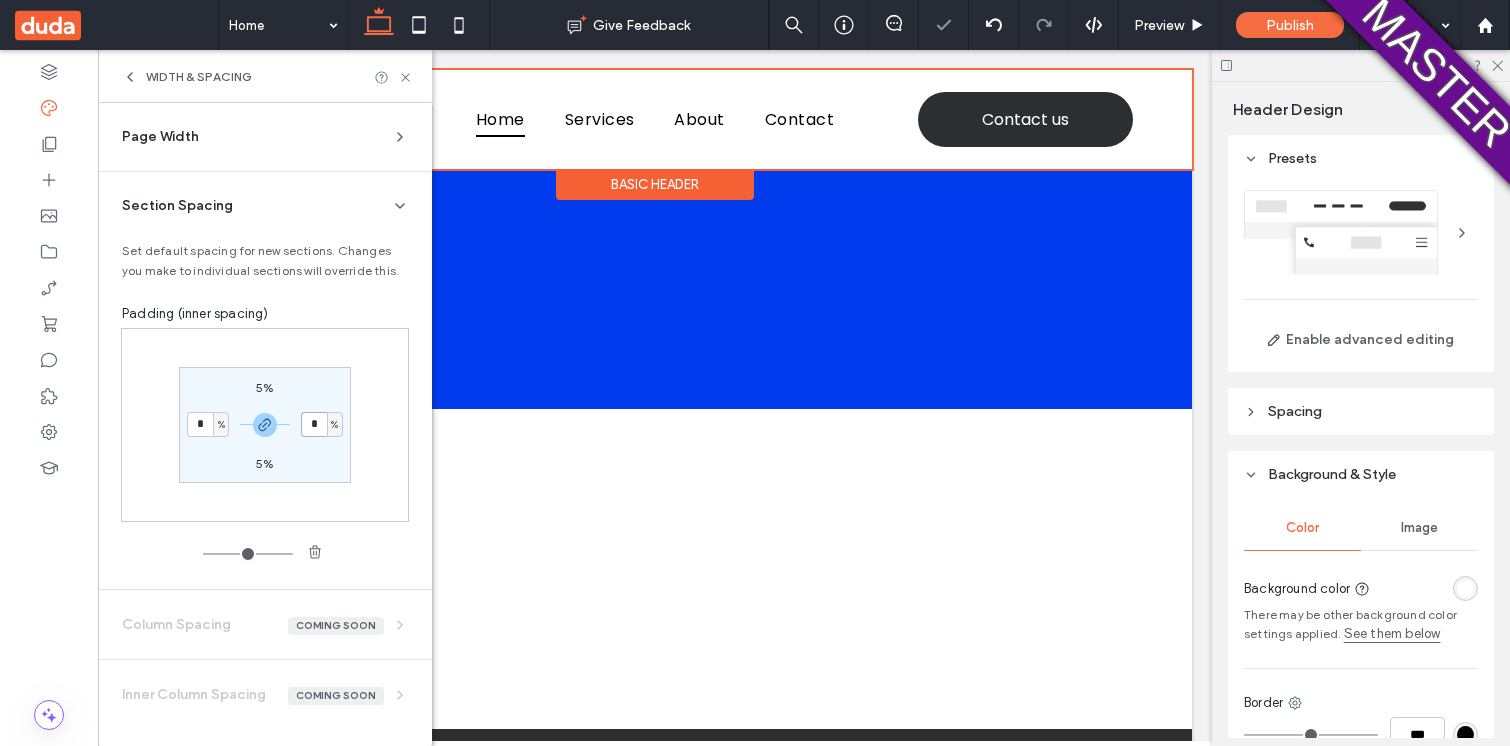 type on "*" 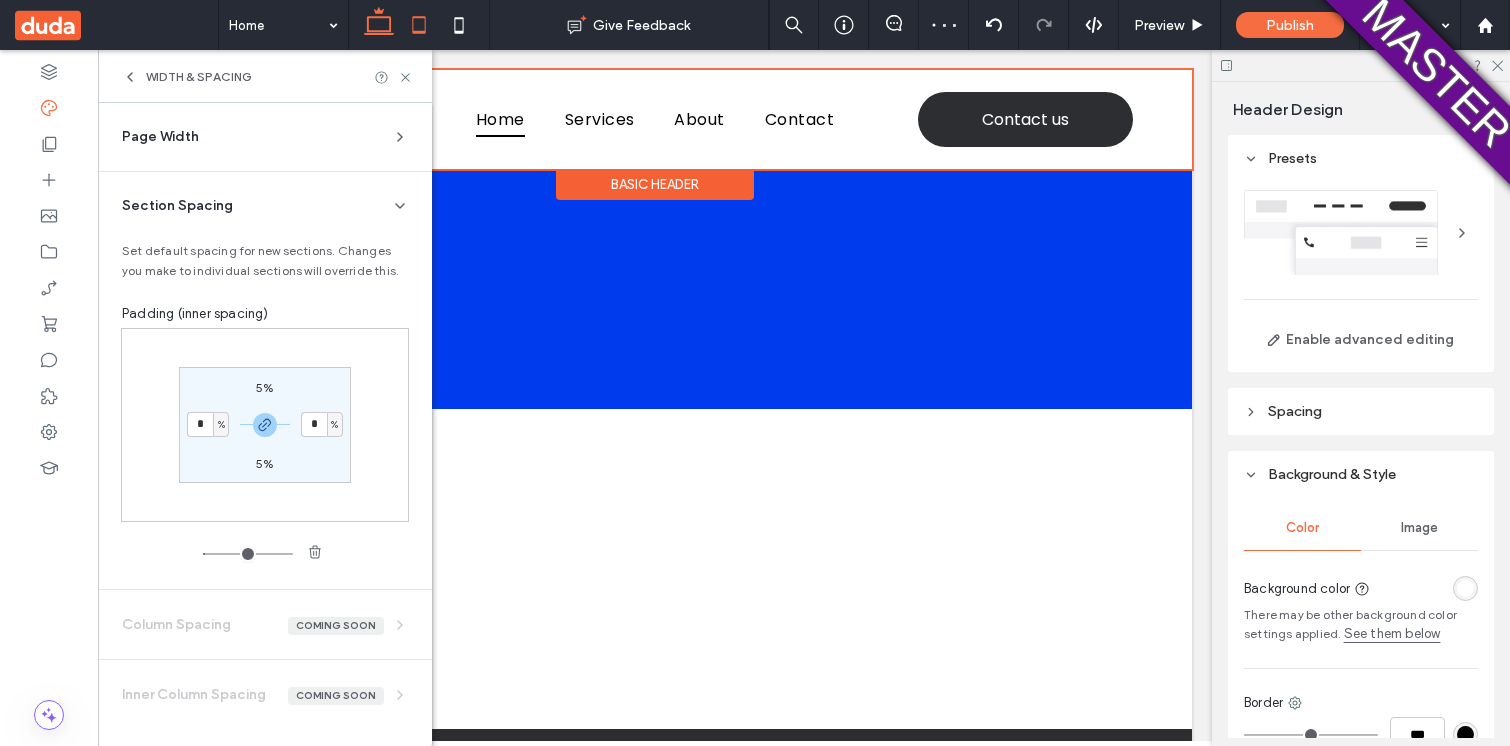 click 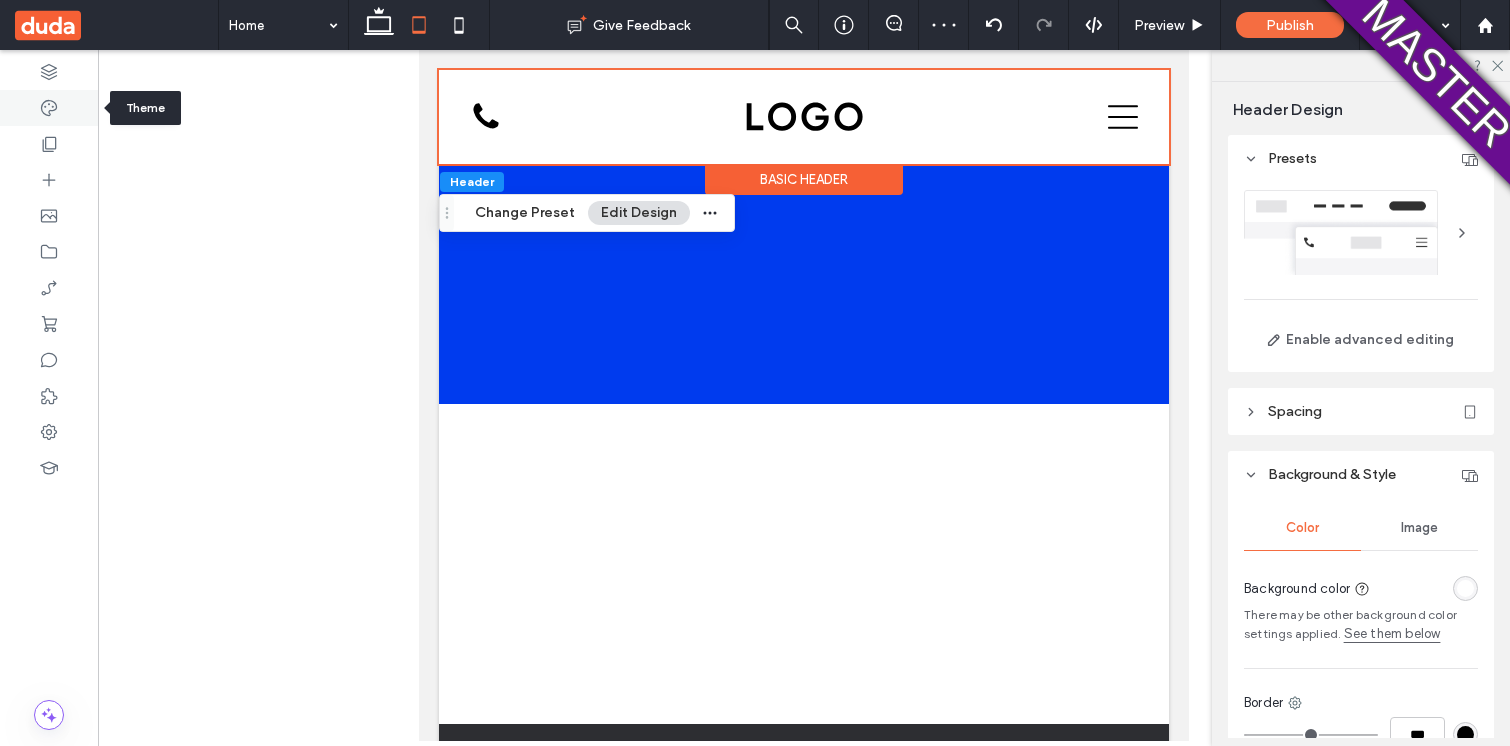 click 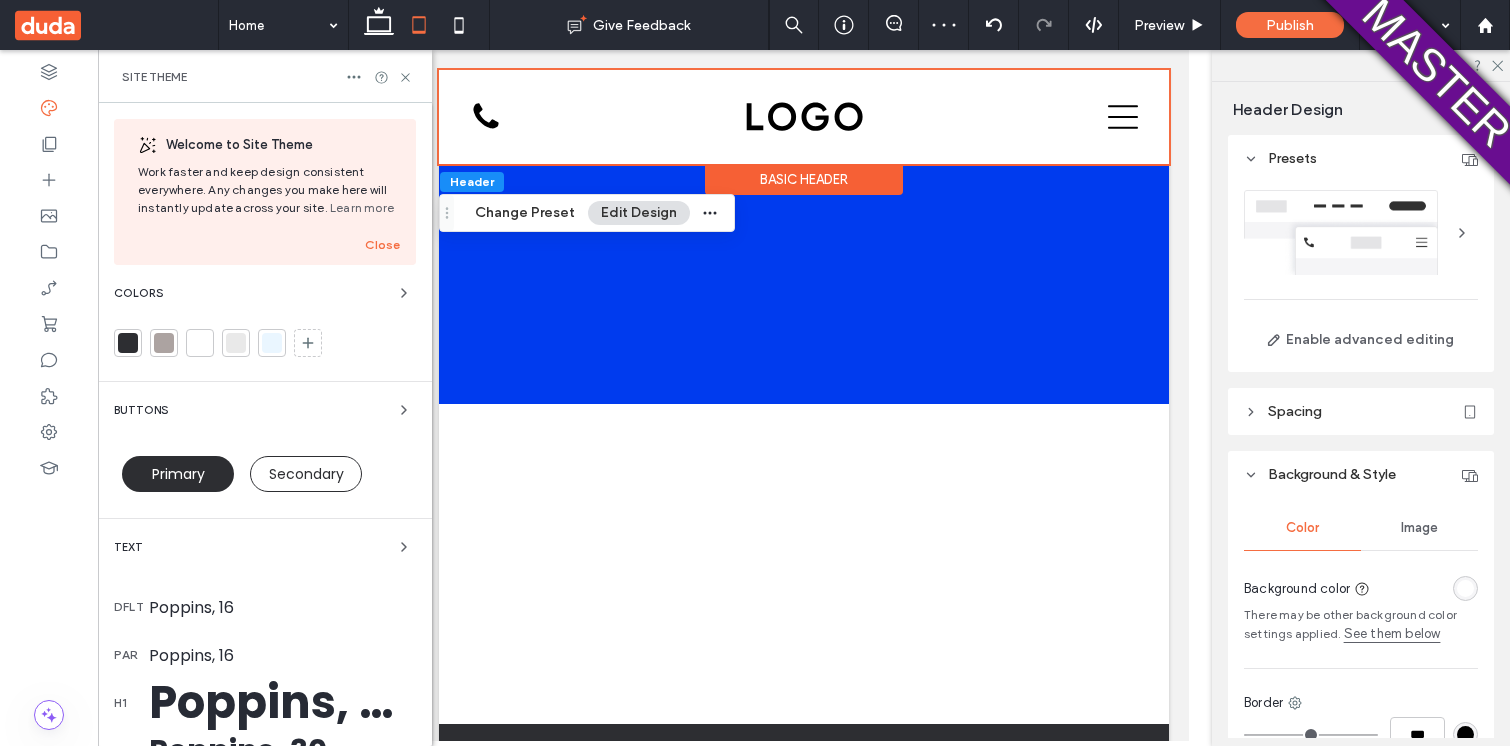 scroll, scrollTop: 409, scrollLeft: 0, axis: vertical 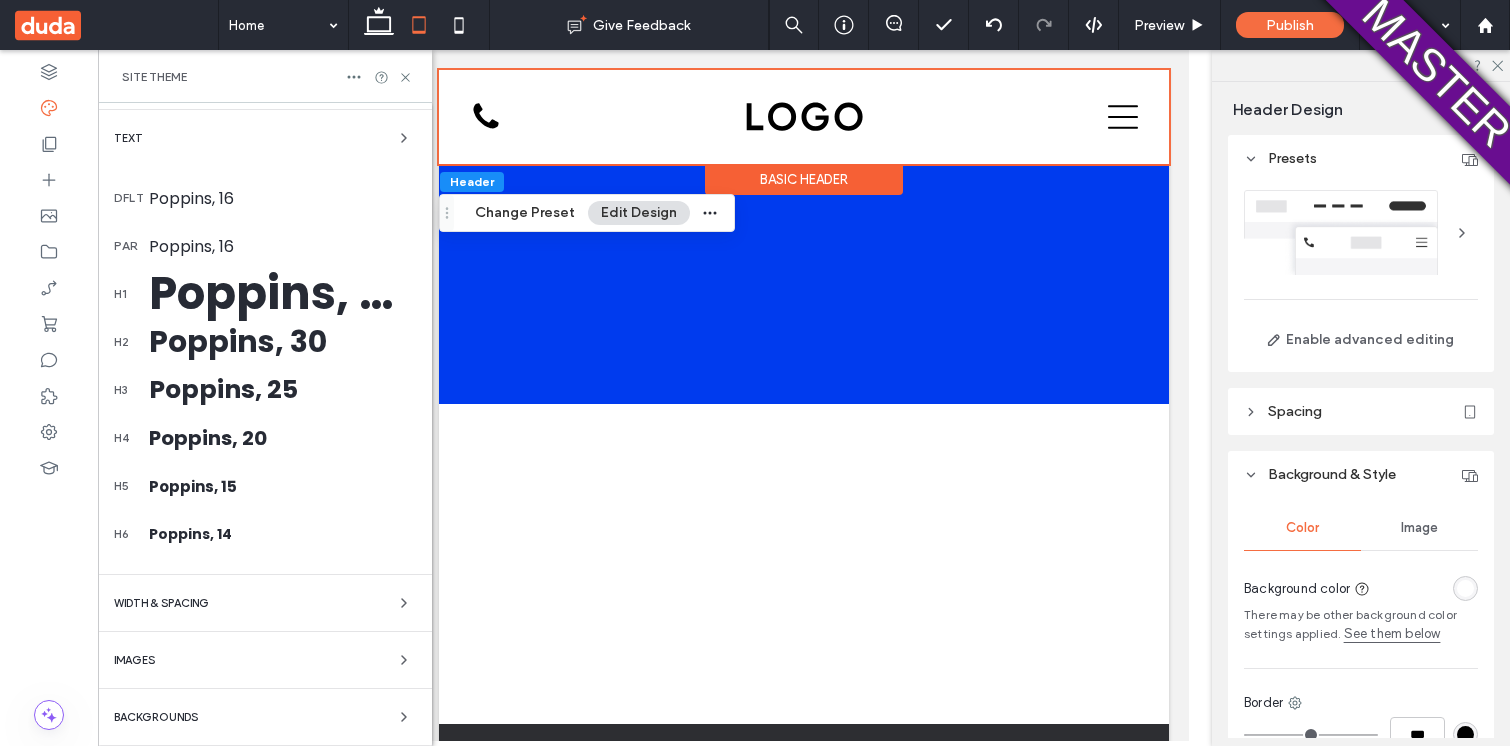click on "WIDTH & SPACING" at bounding box center (161, 603) 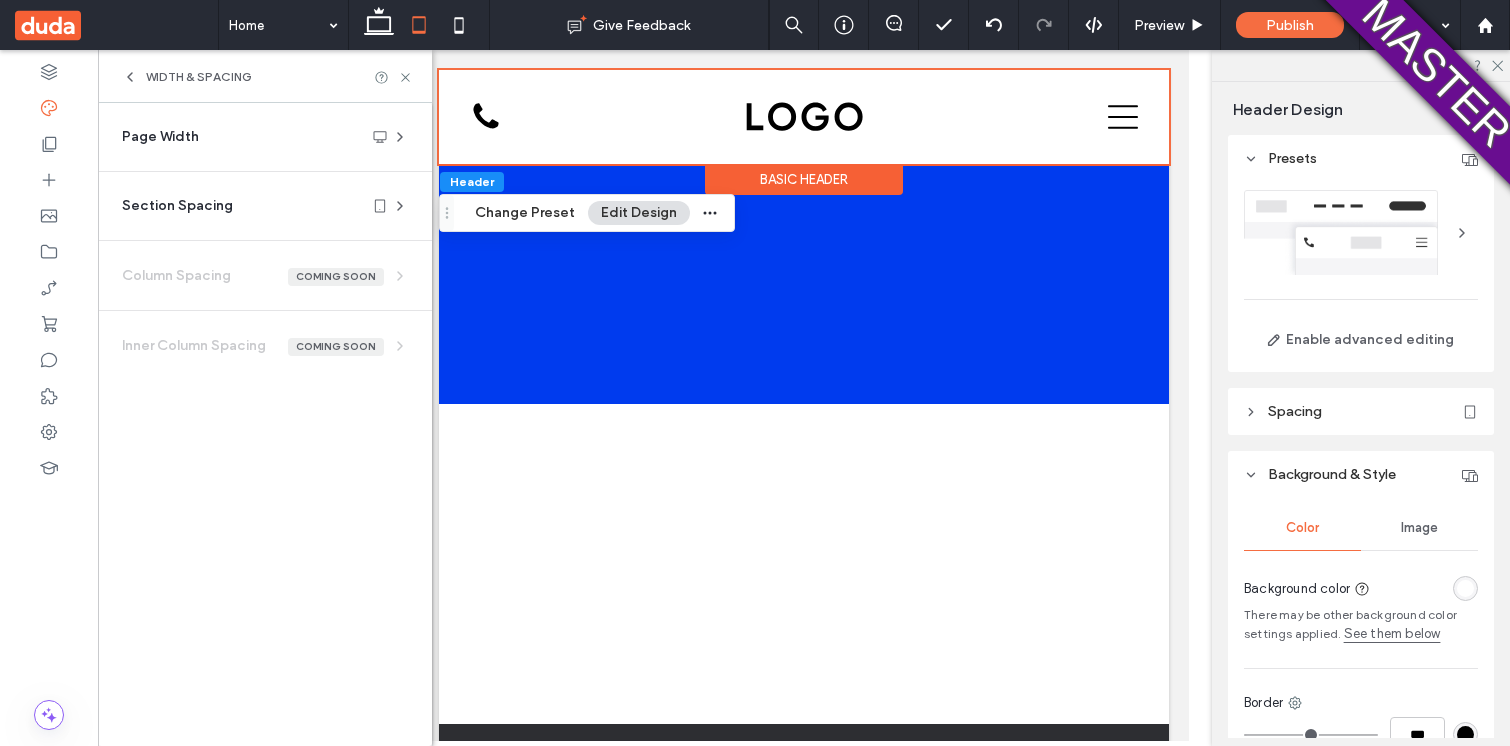 scroll, scrollTop: 0, scrollLeft: 0, axis: both 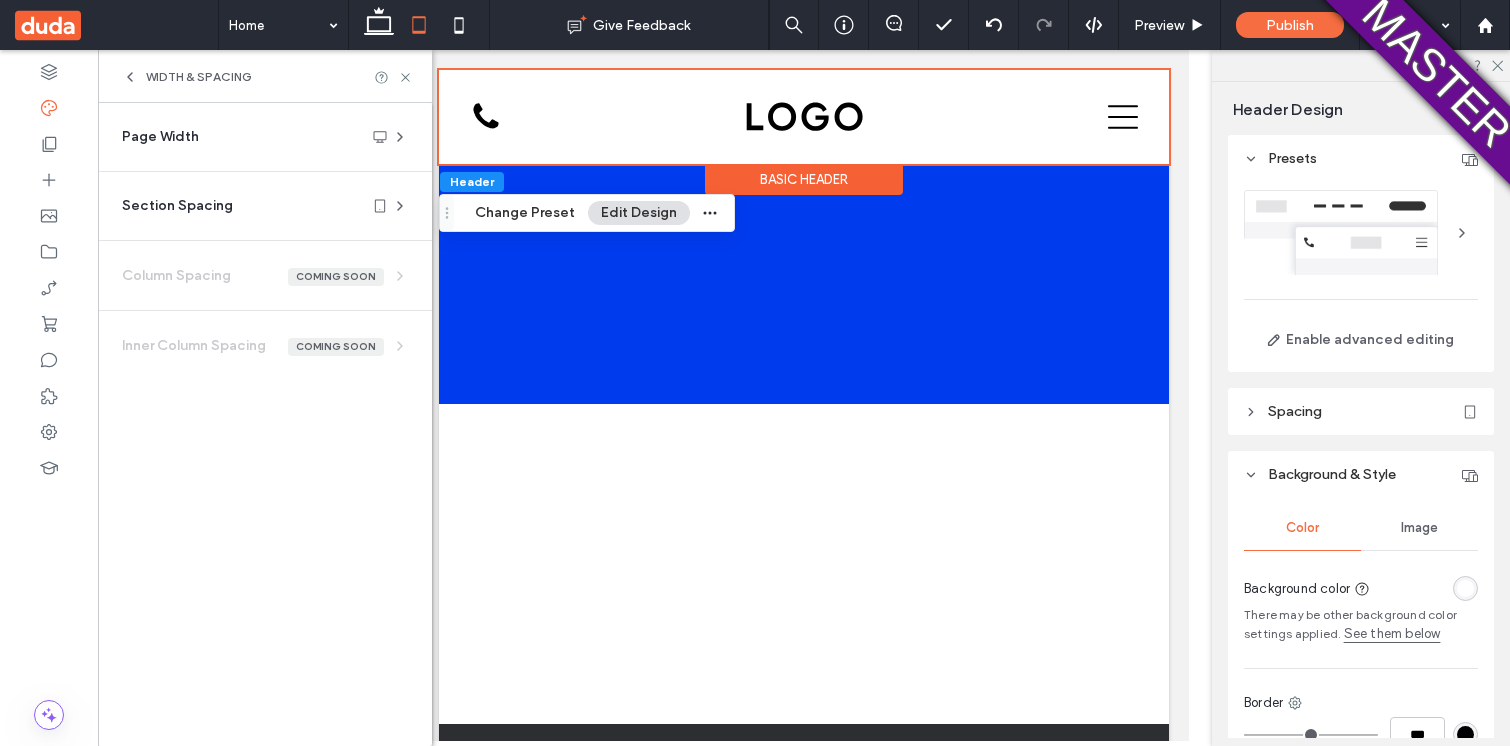 click on "Section Spacing Set default spacing for new sections. Changes you make to individual sections will override this. Padding (inner spacing) * % 1% * % 1%" at bounding box center (265, 206) 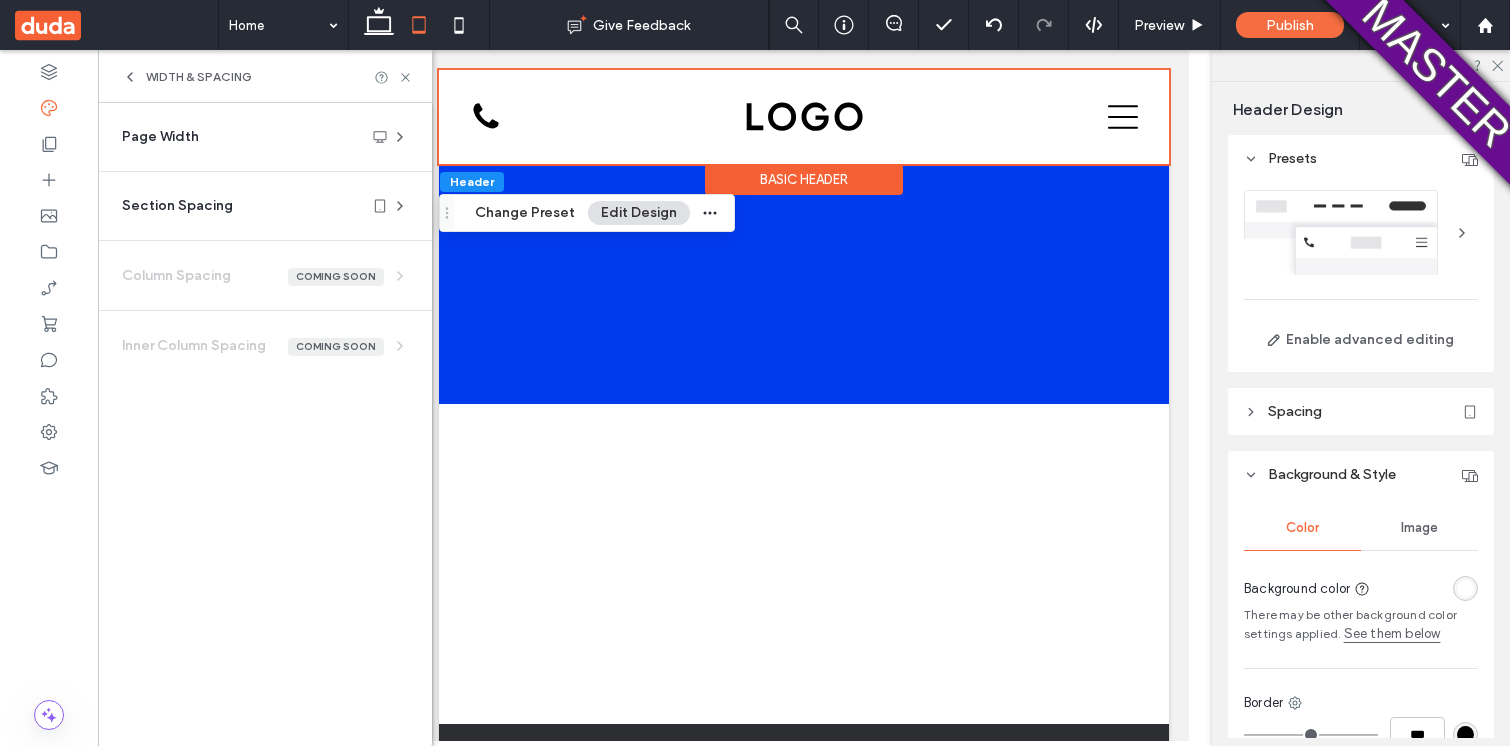 click on "Section Spacing" at bounding box center (257, 206) 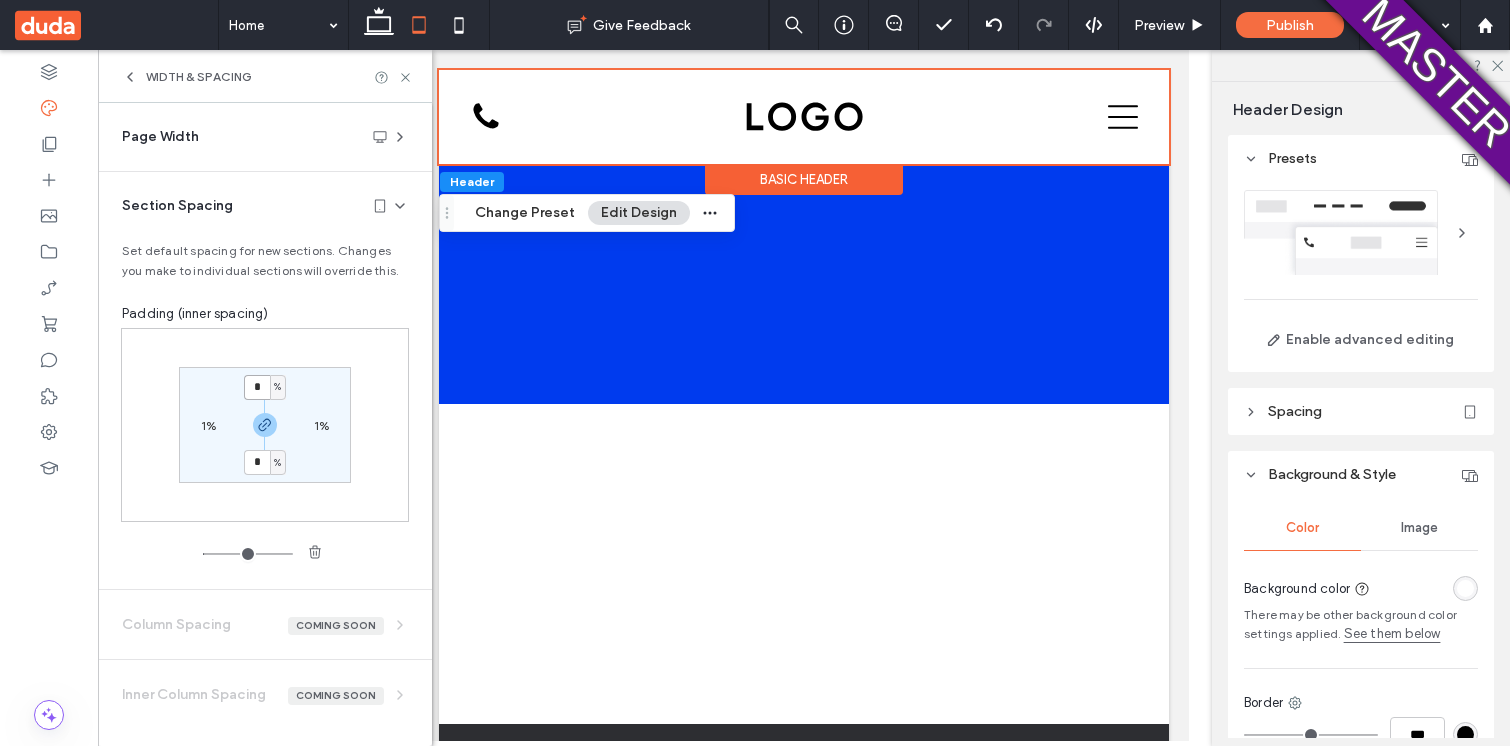 click on "*" at bounding box center (257, 387) 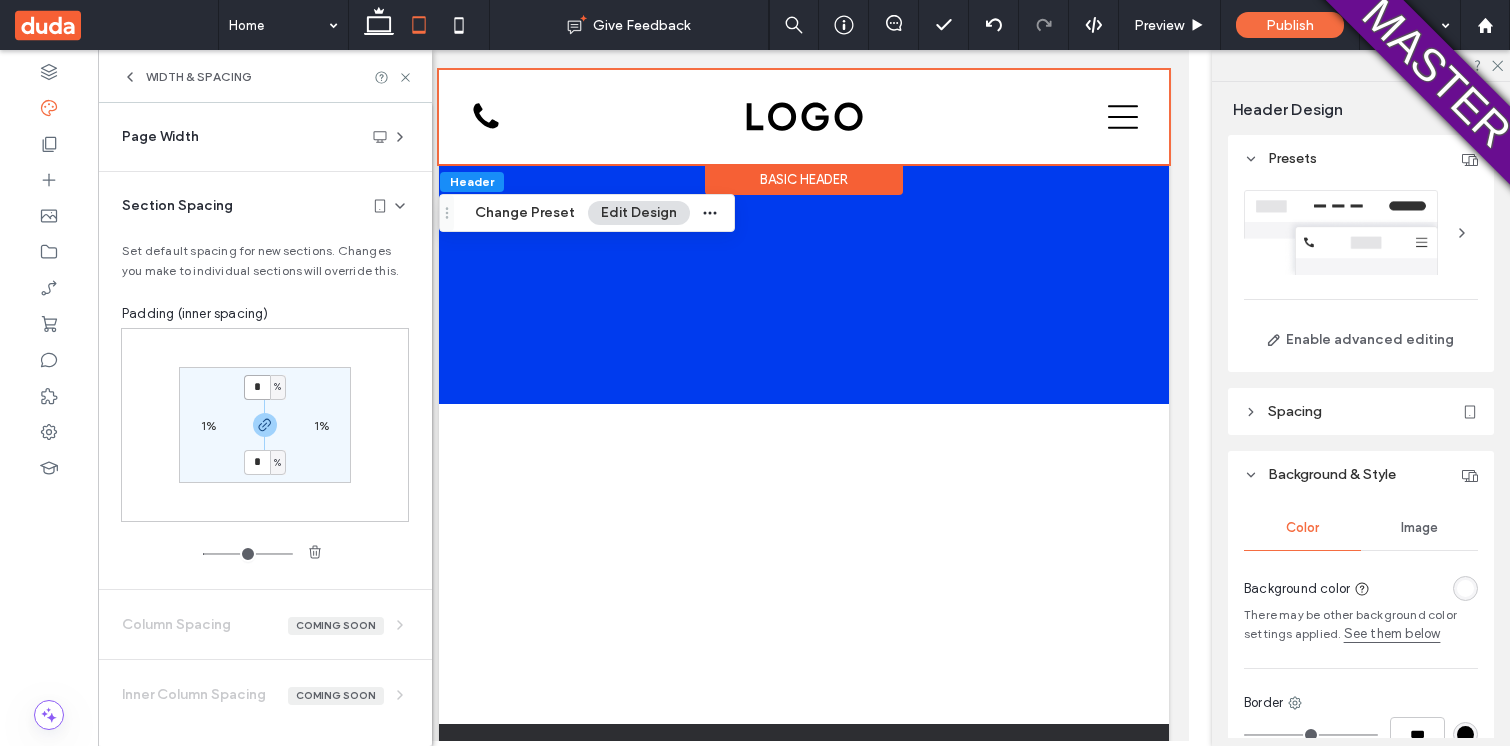 type on "*" 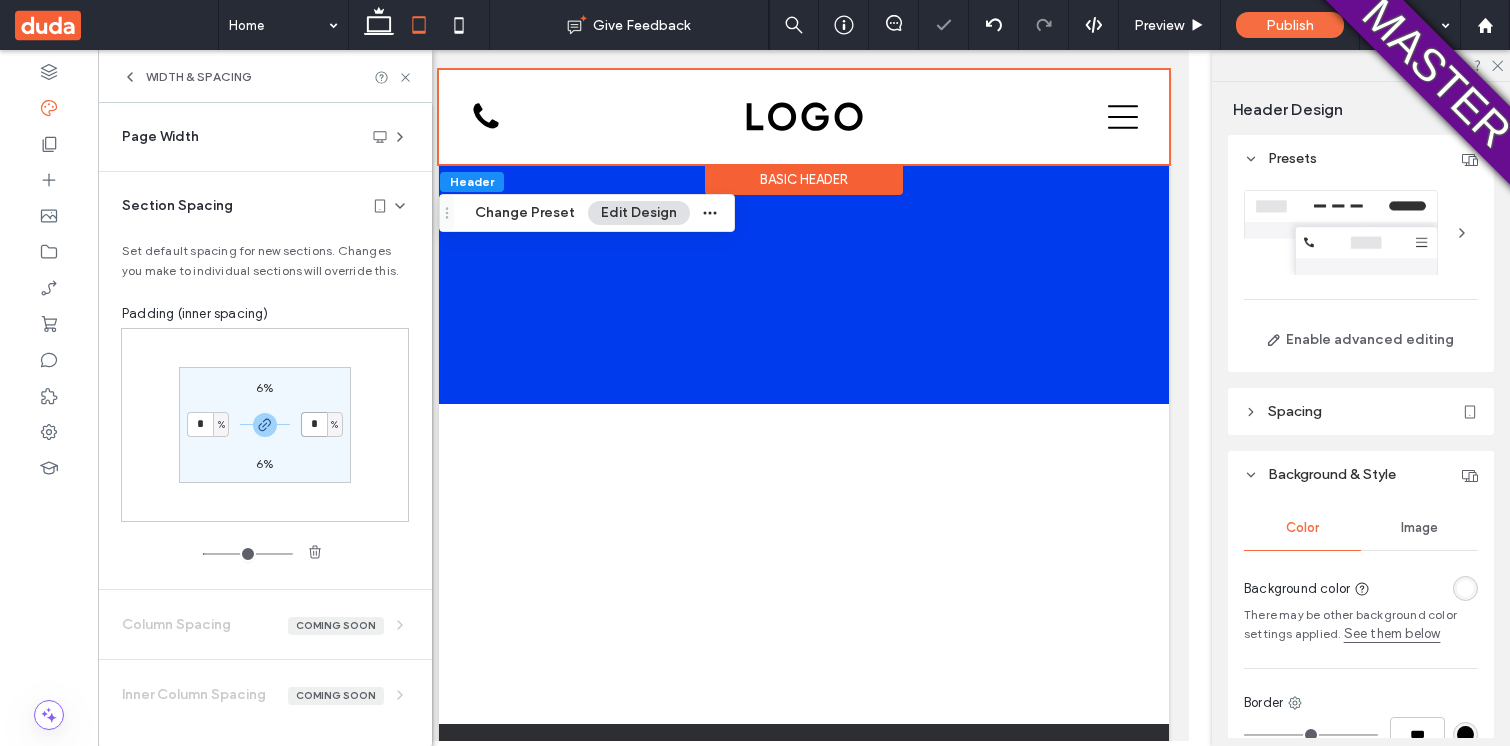 type on "*" 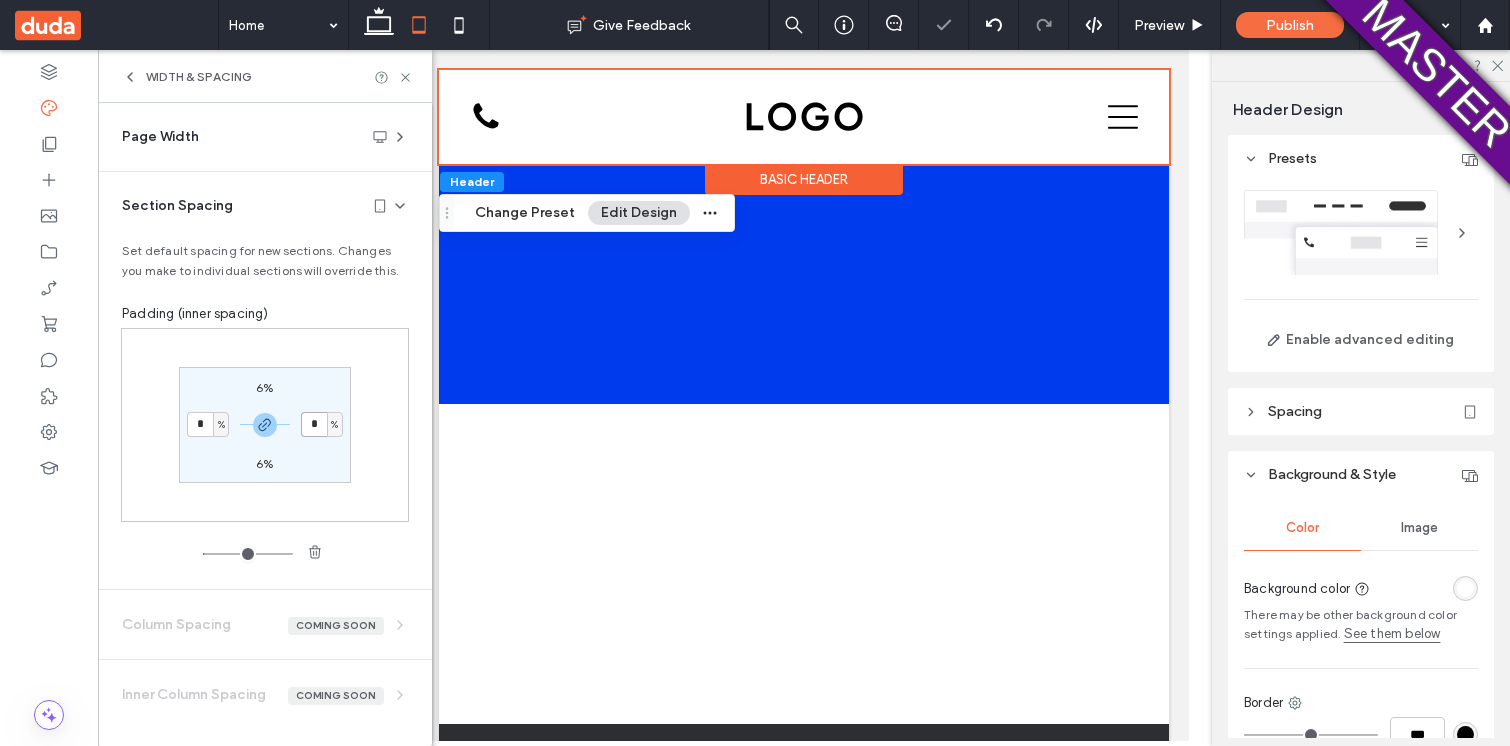 type on "*" 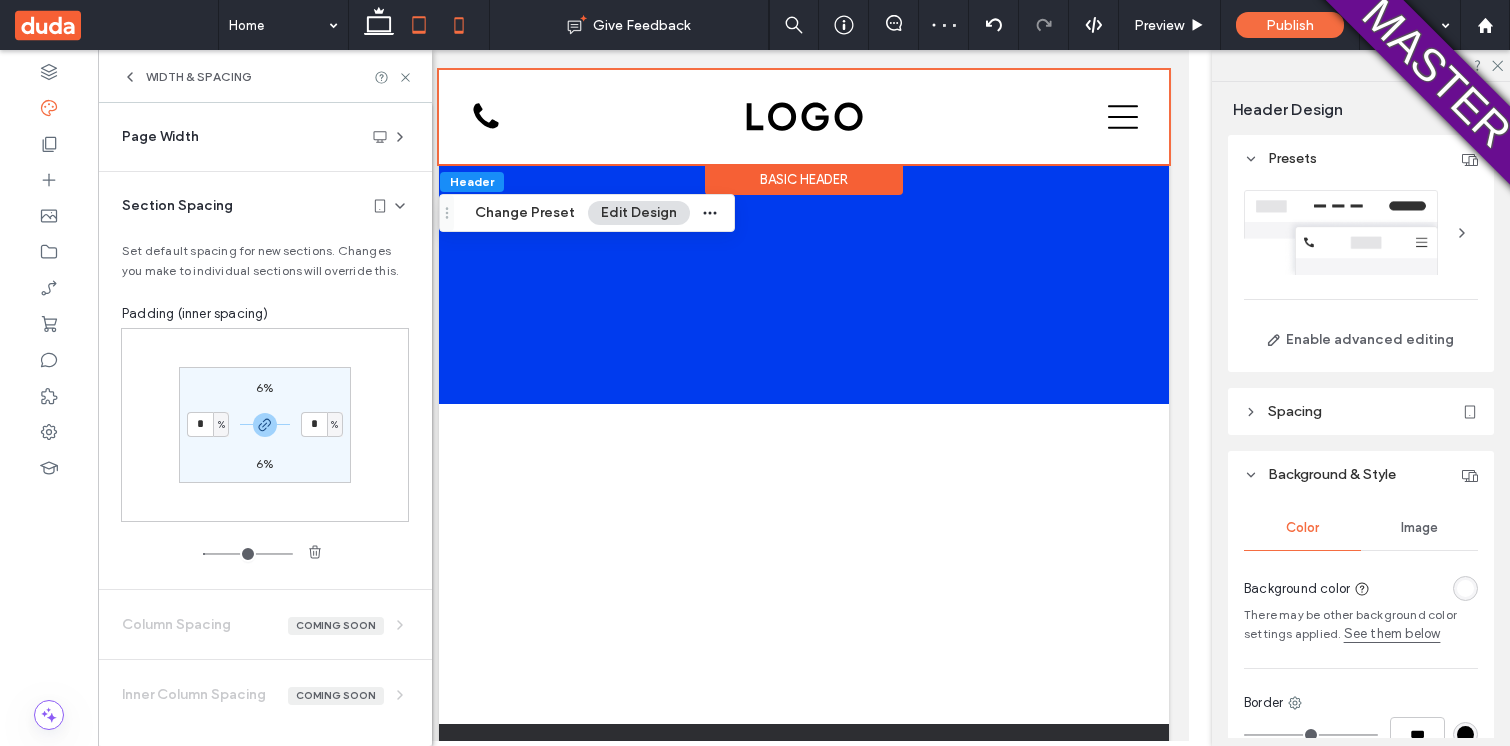 click 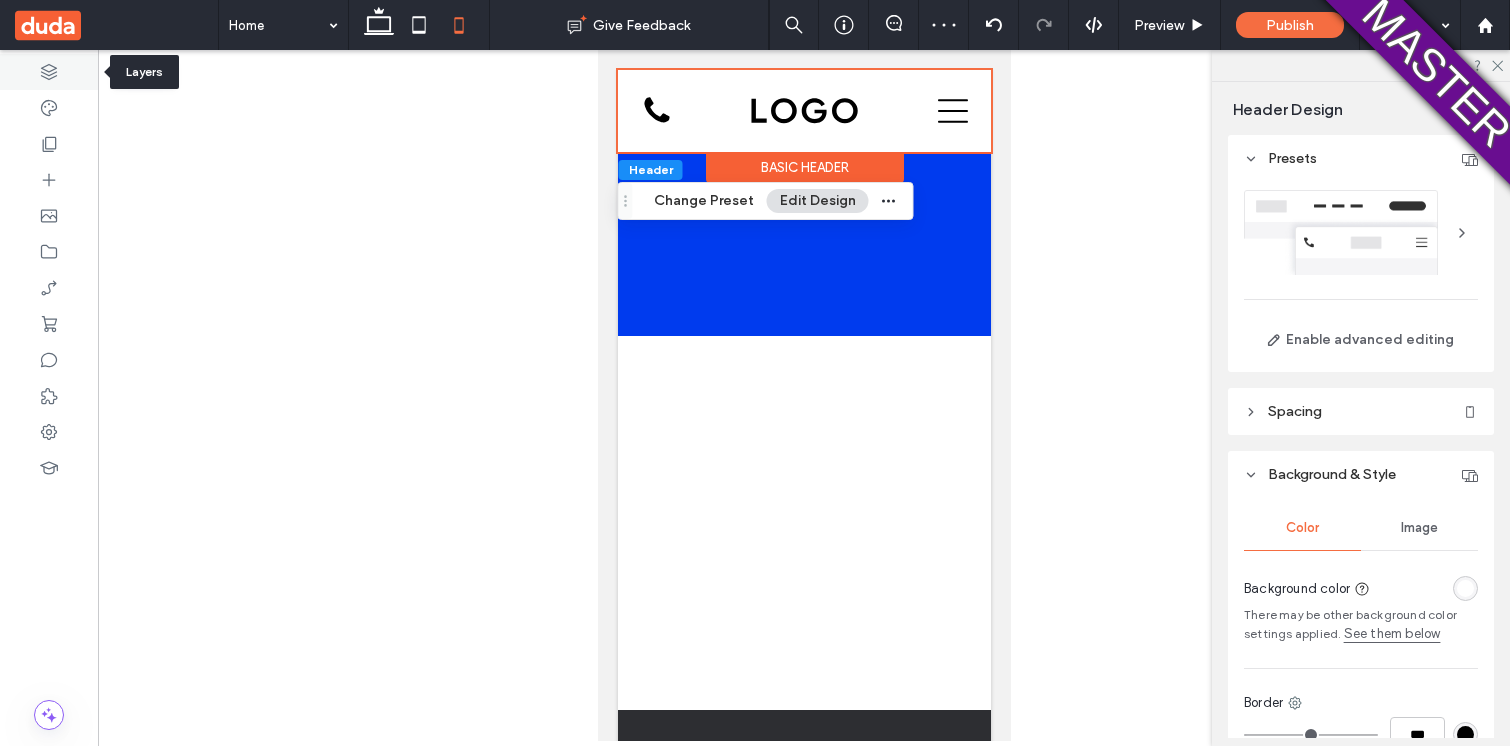 click 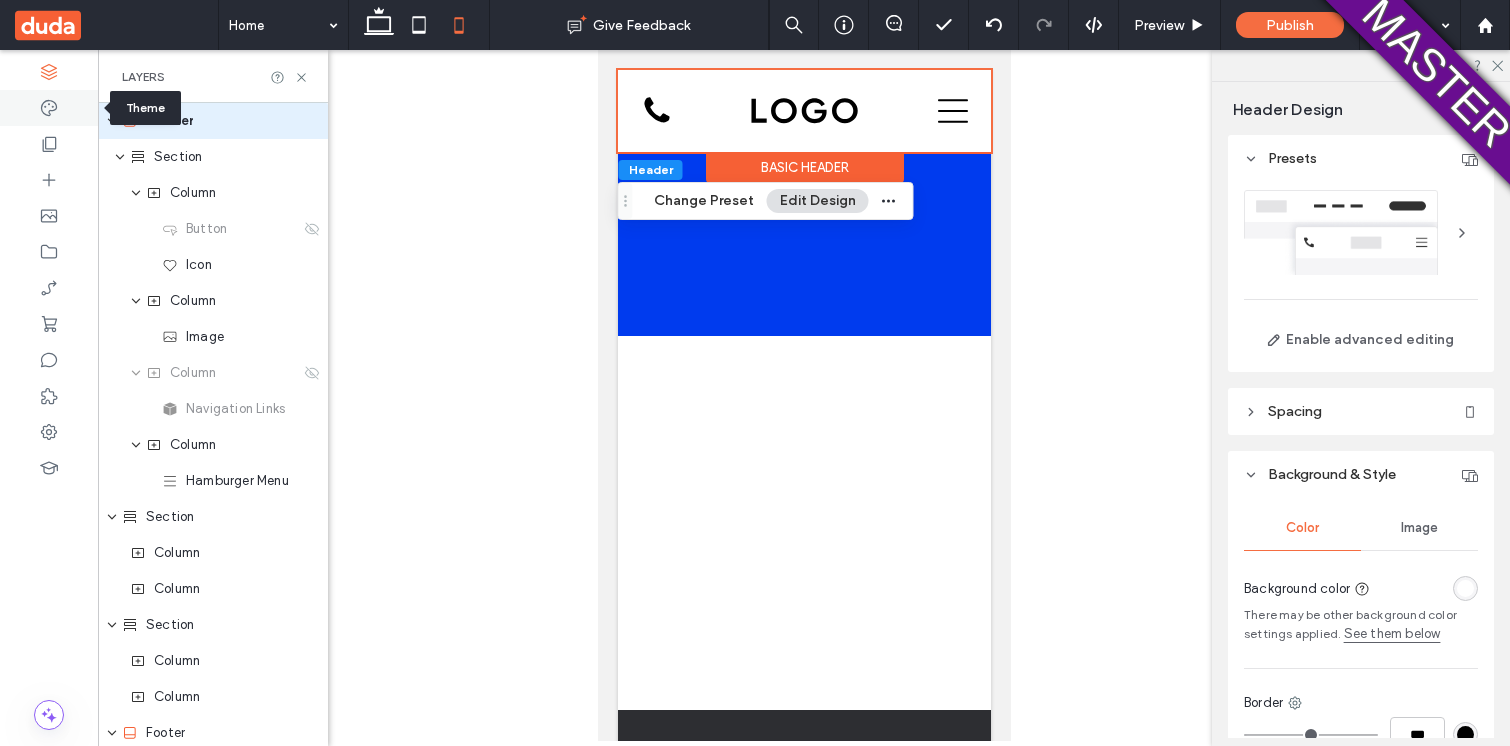 click 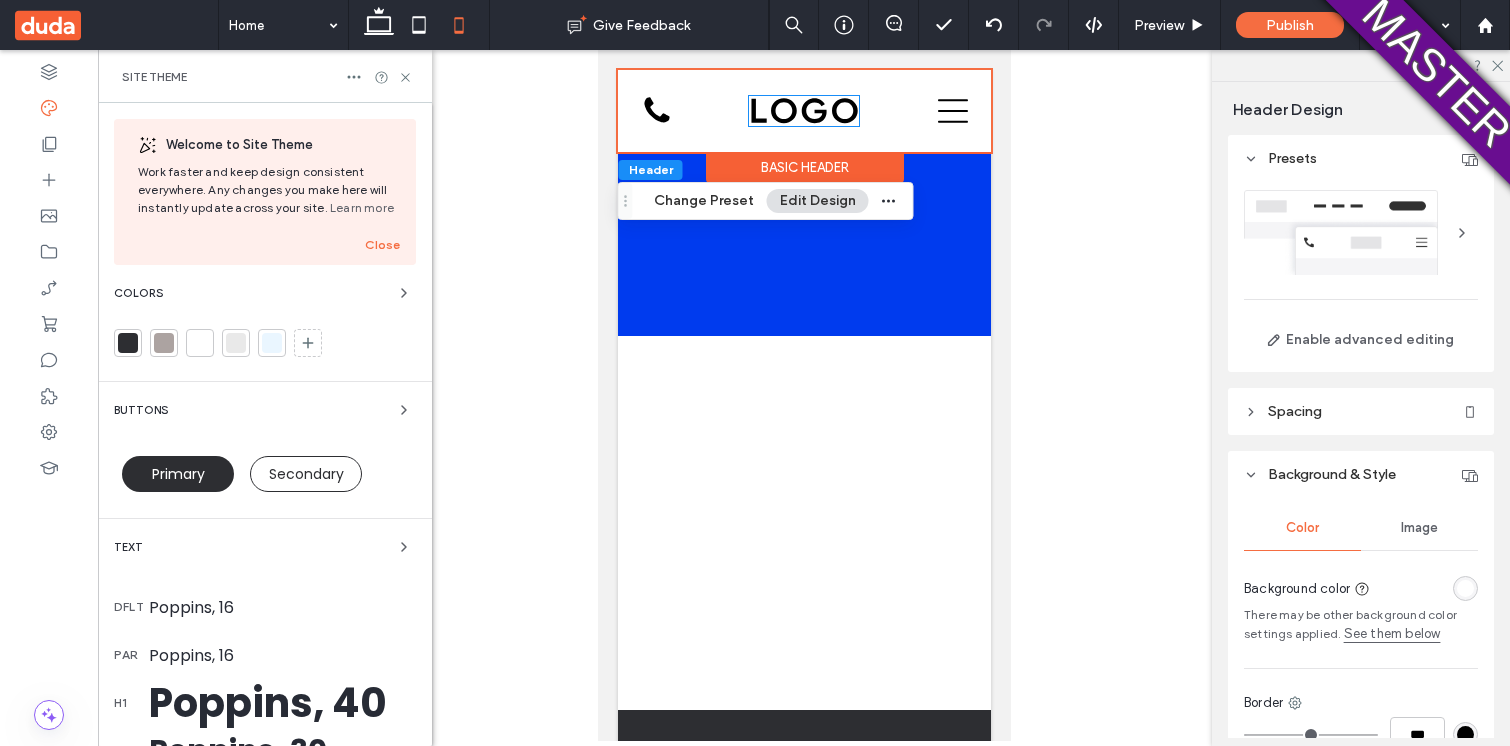 scroll, scrollTop: 156, scrollLeft: 0, axis: vertical 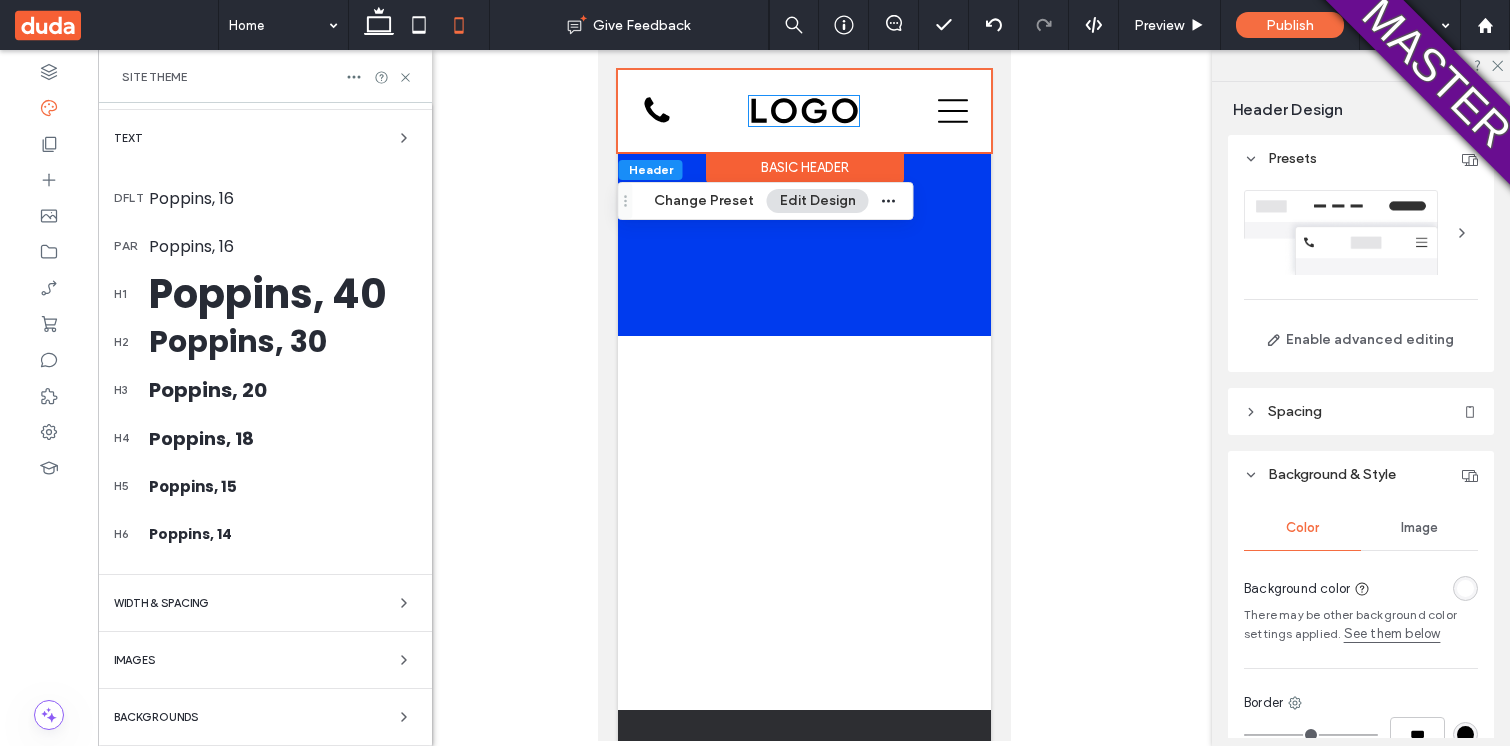 click on "WIDTH & SPACING" at bounding box center [161, 603] 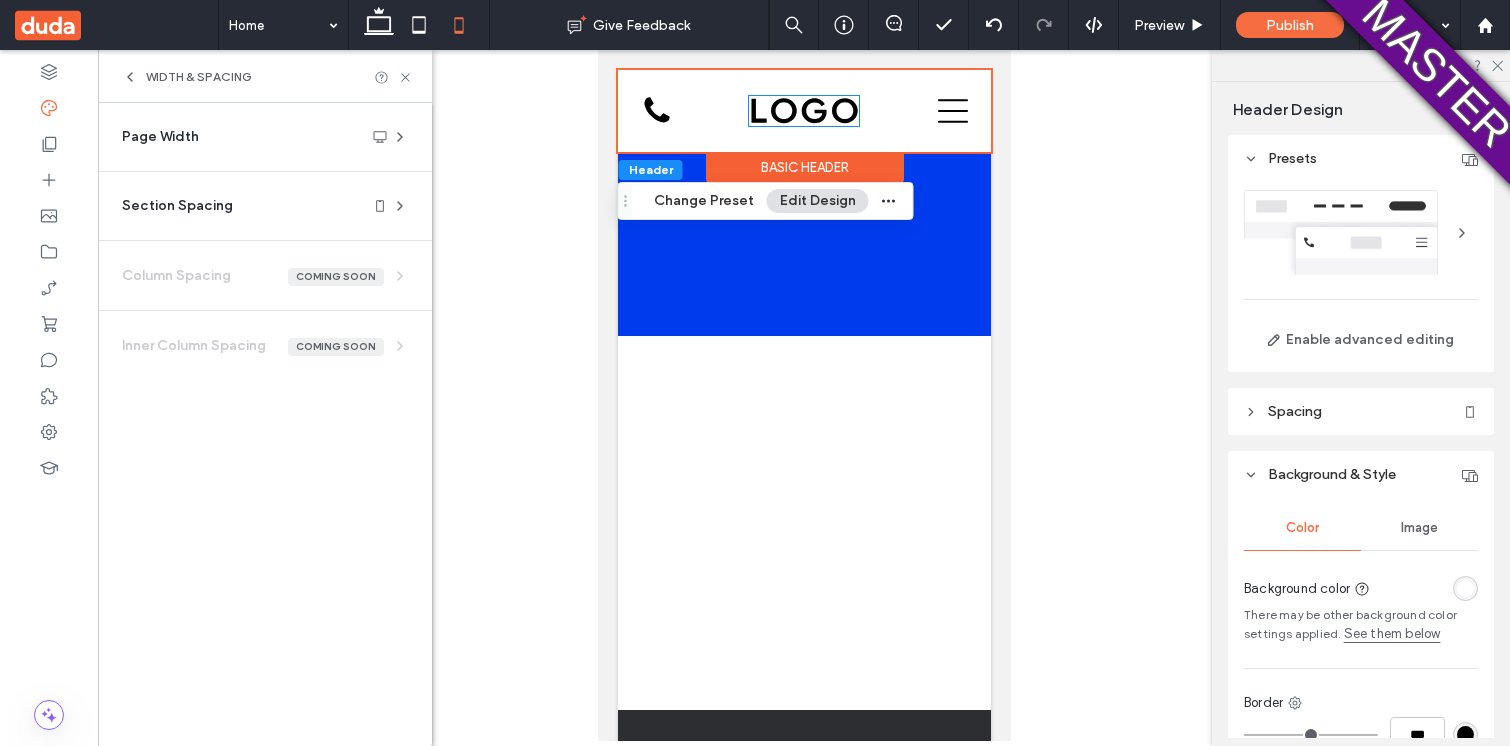 scroll, scrollTop: 0, scrollLeft: 0, axis: both 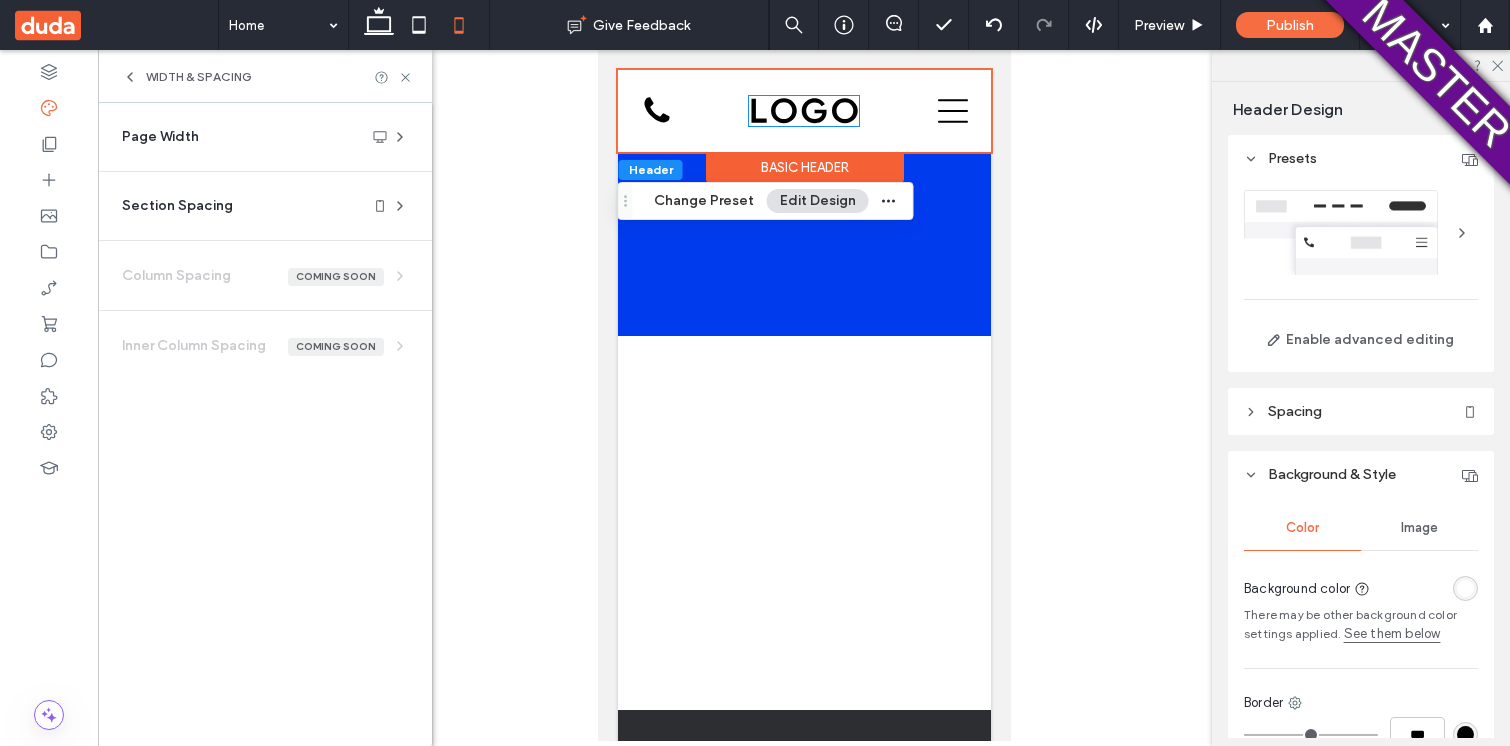 click on "Section Spacing Set default spacing for new sections. Changes you make to individual sections will override this. Padding (inner spacing) * % 5% * % 5%" at bounding box center [265, 206] 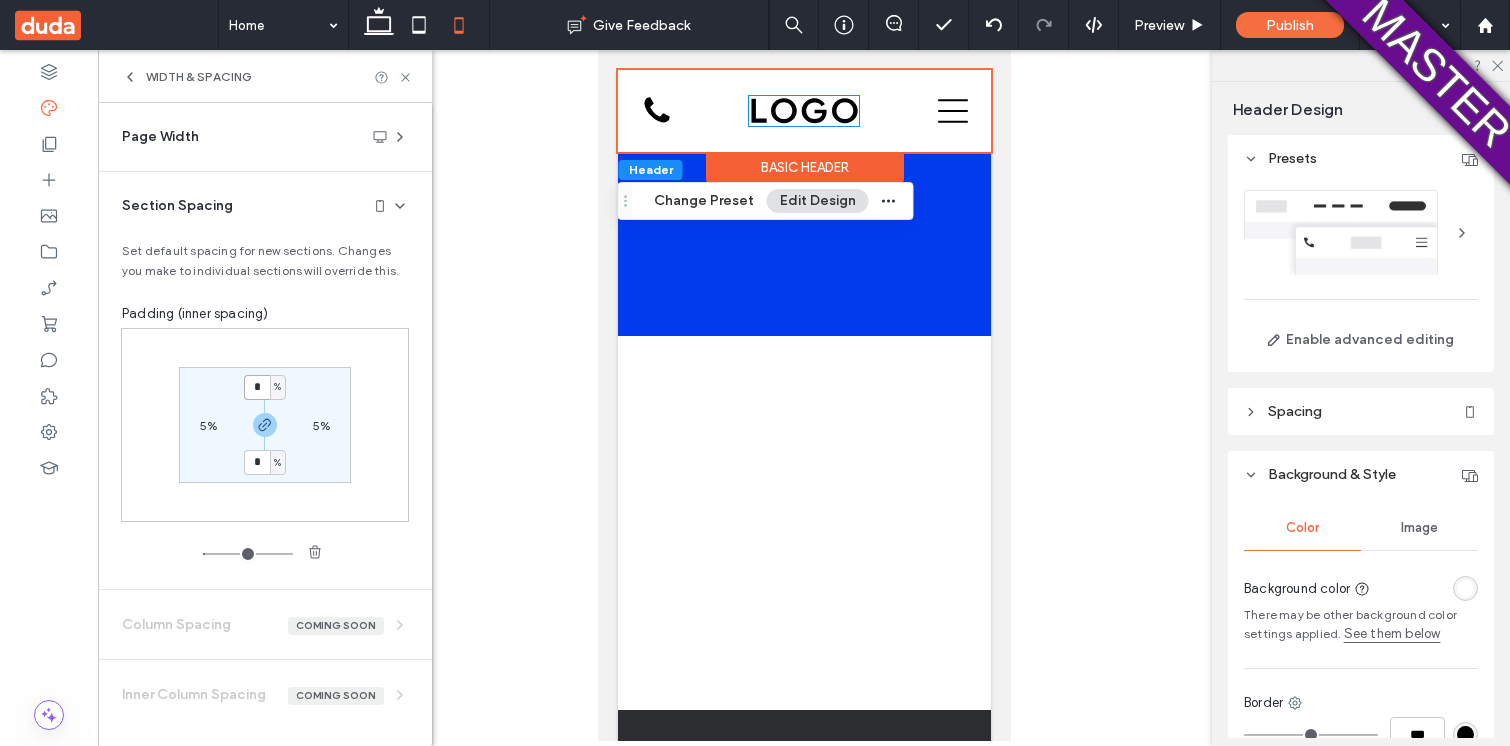 click on "*" at bounding box center [257, 387] 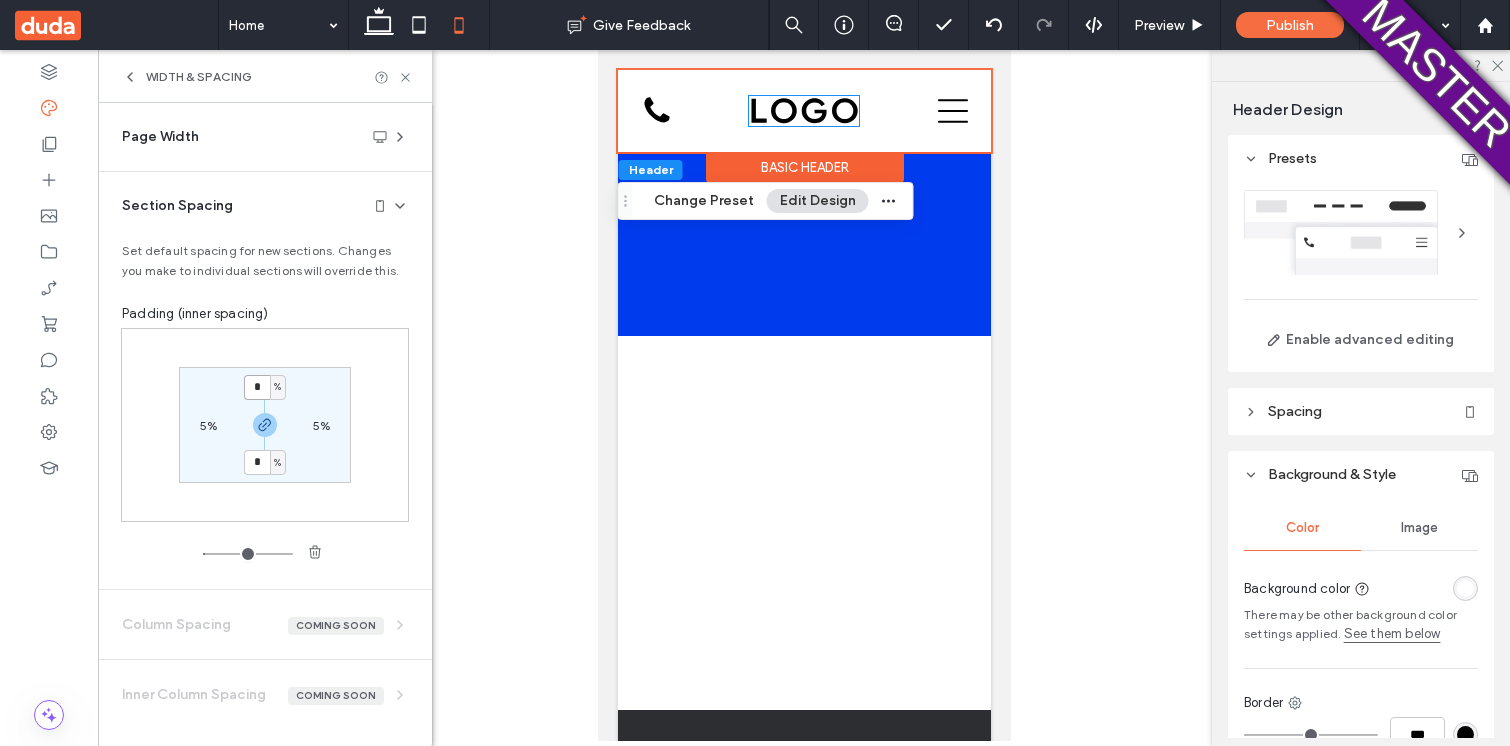 type on "*" 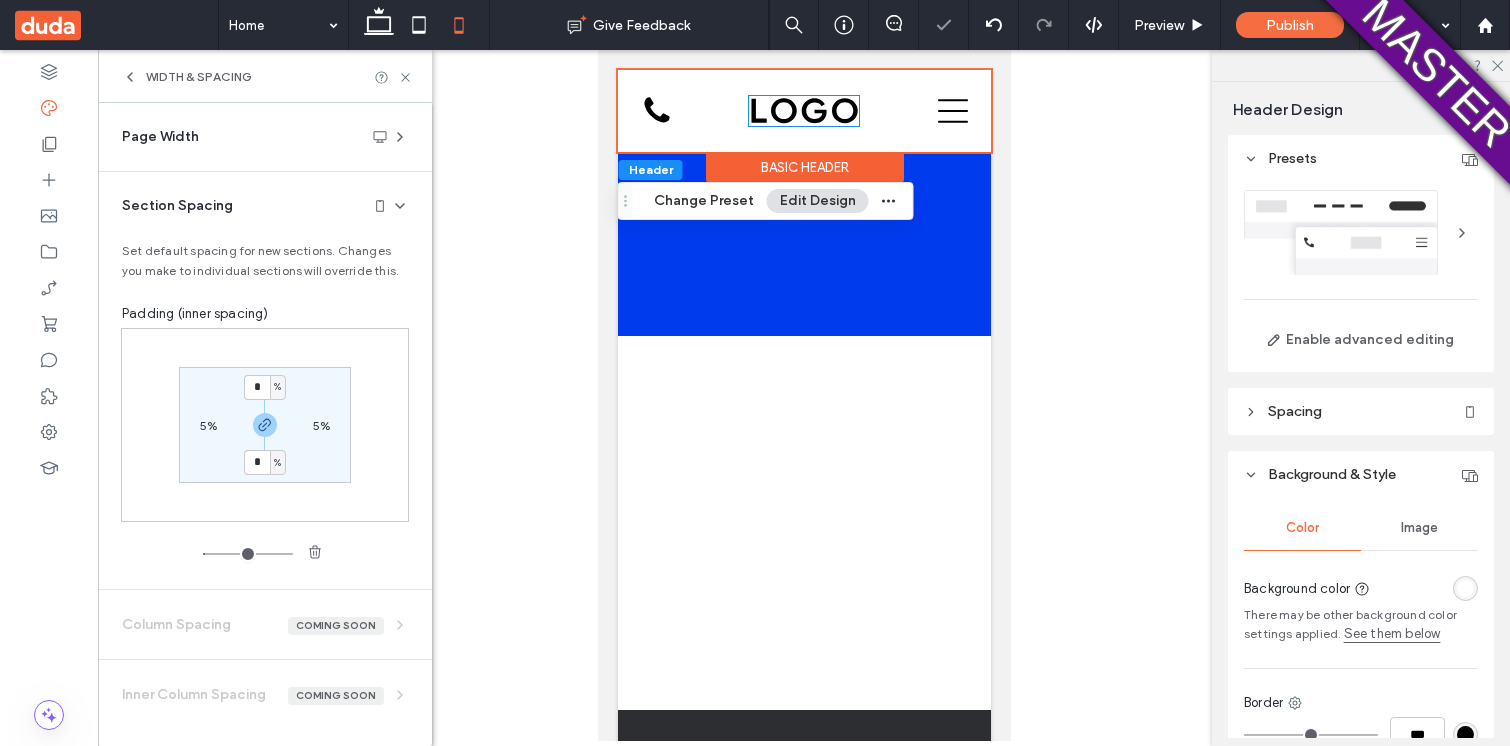 type on "*" 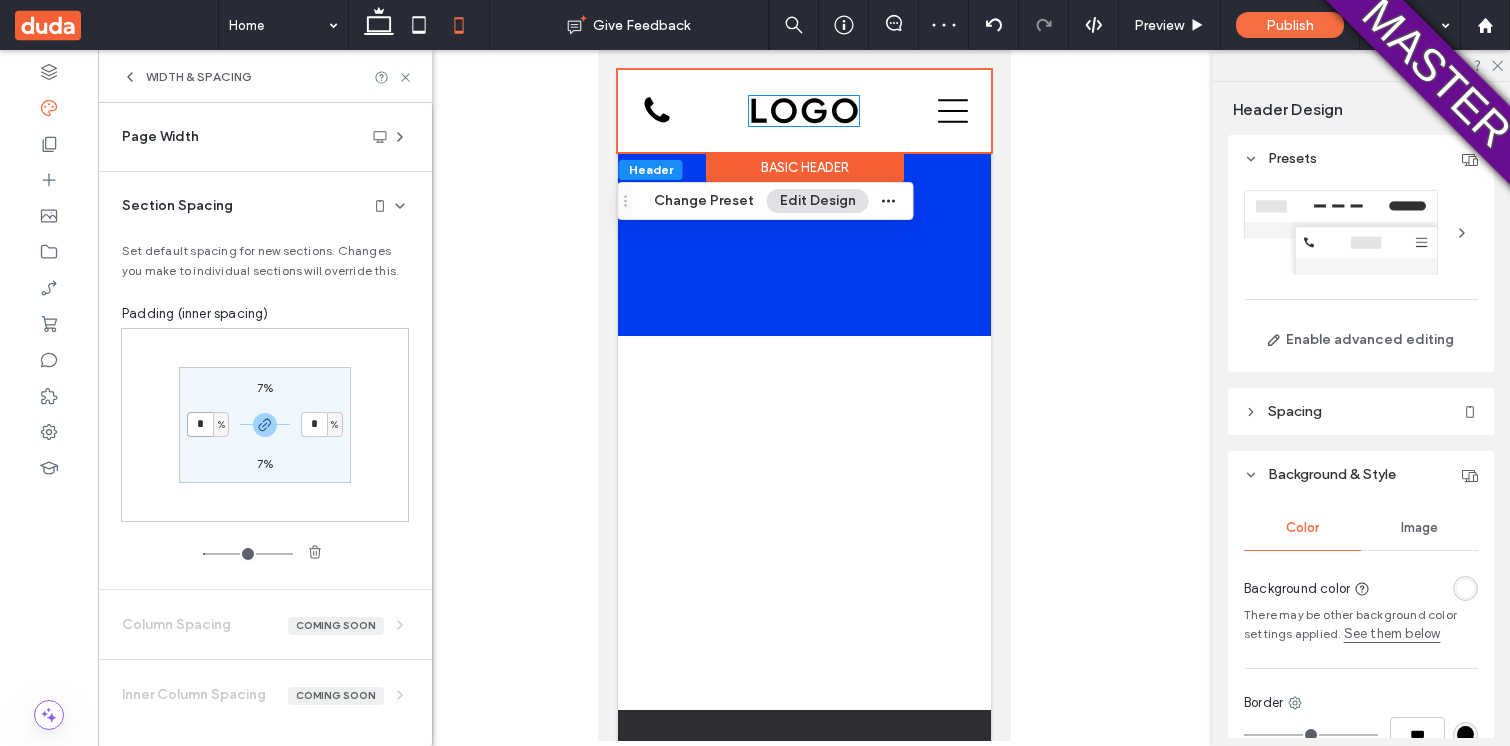 type on "*" 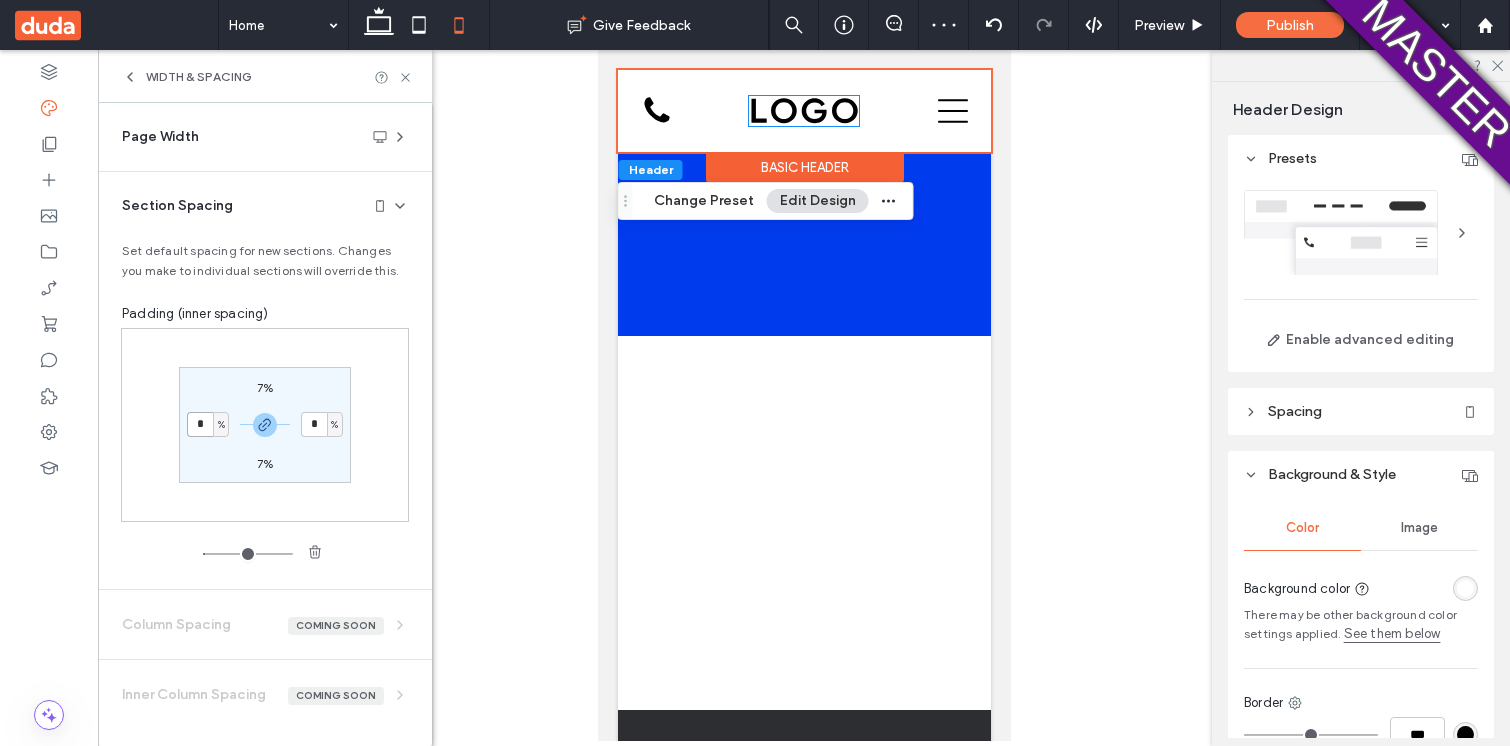type on "*" 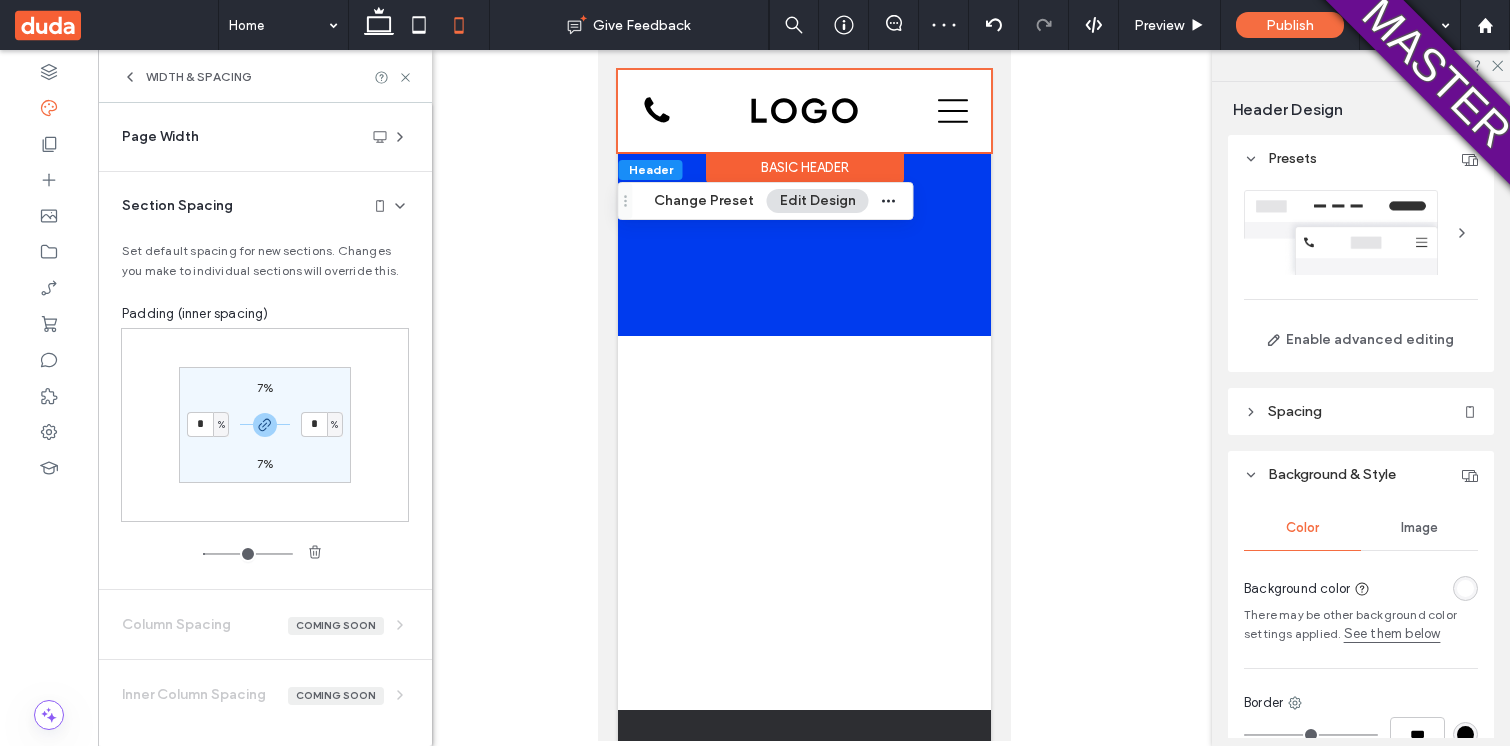 click on "Basic Header" at bounding box center (804, 167) 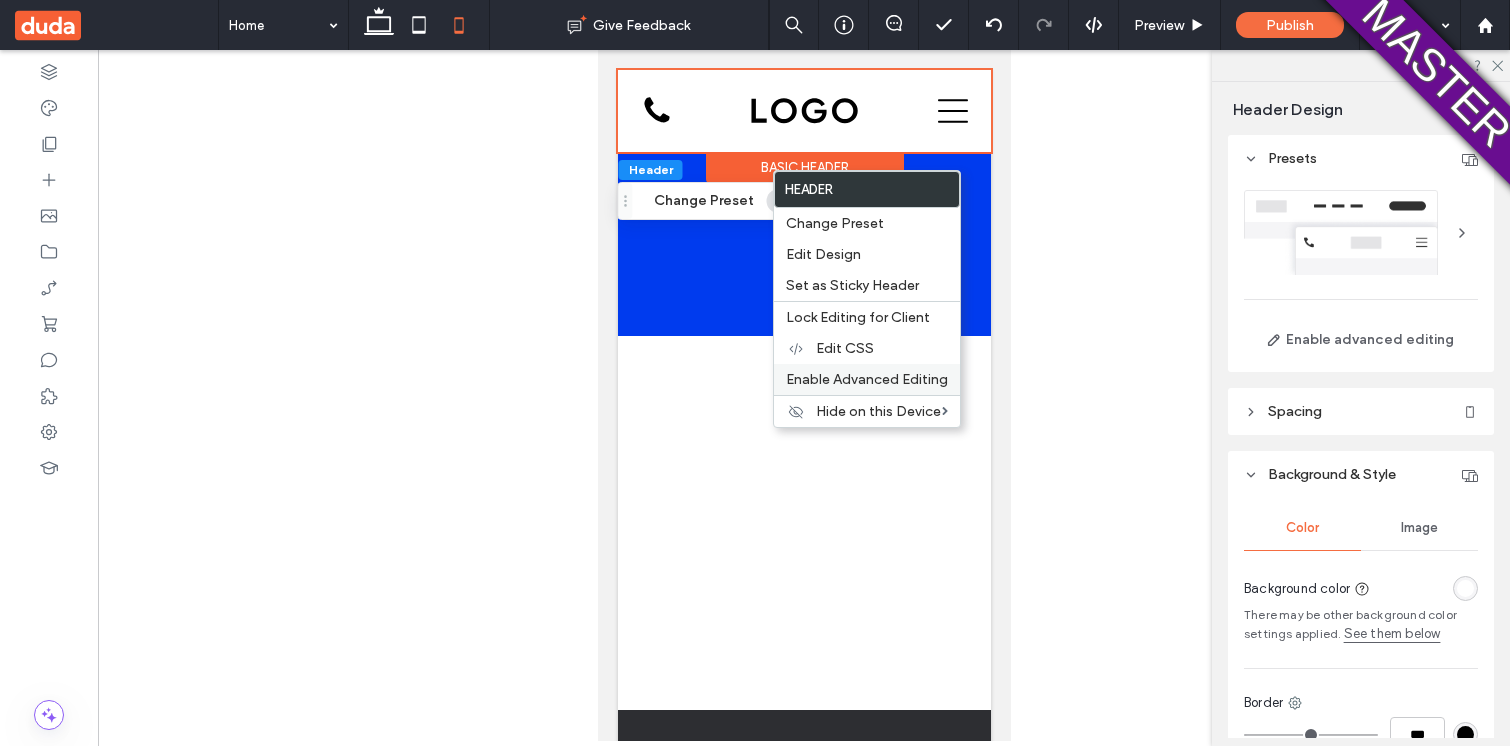 click on "Enable Advanced Editing" at bounding box center [867, 379] 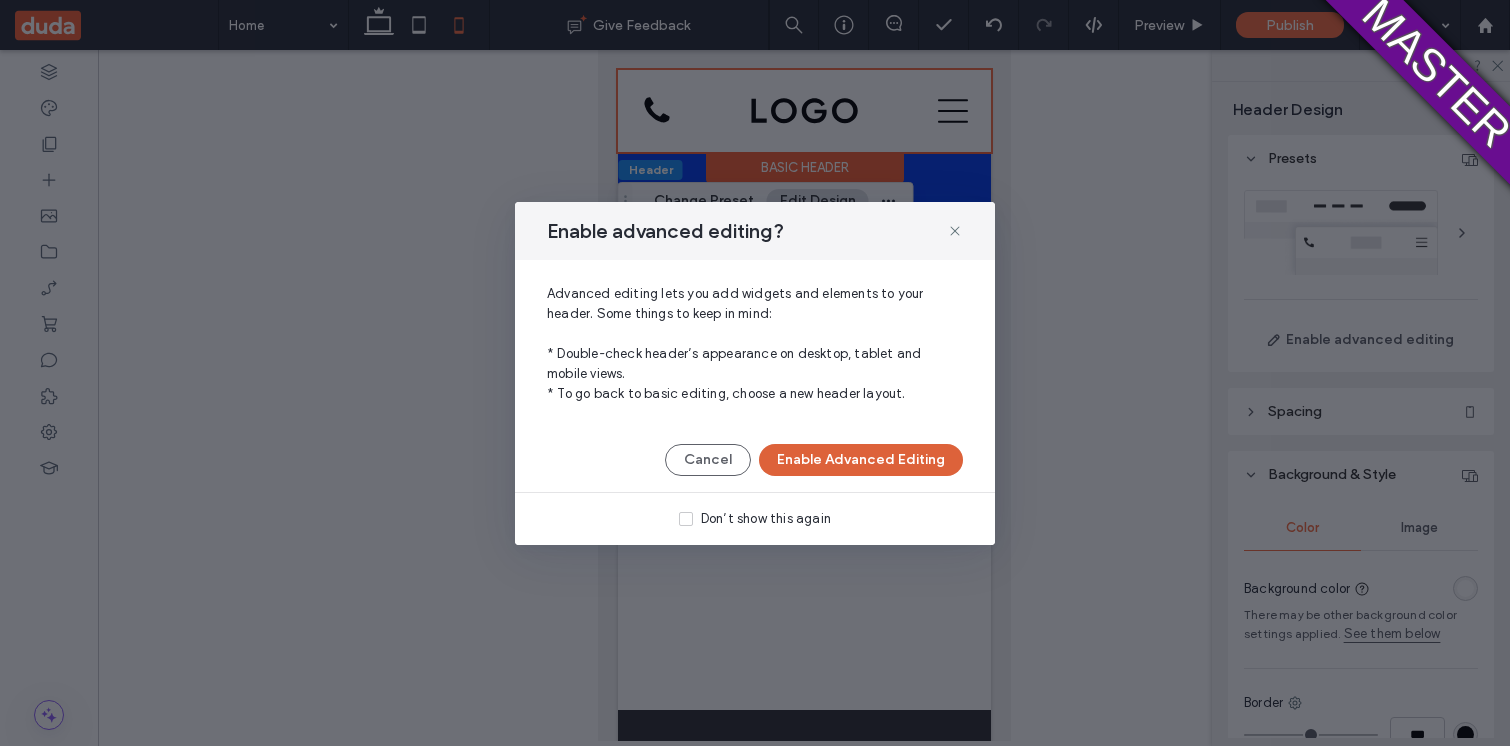 click on "Enable Advanced Editing" at bounding box center (861, 460) 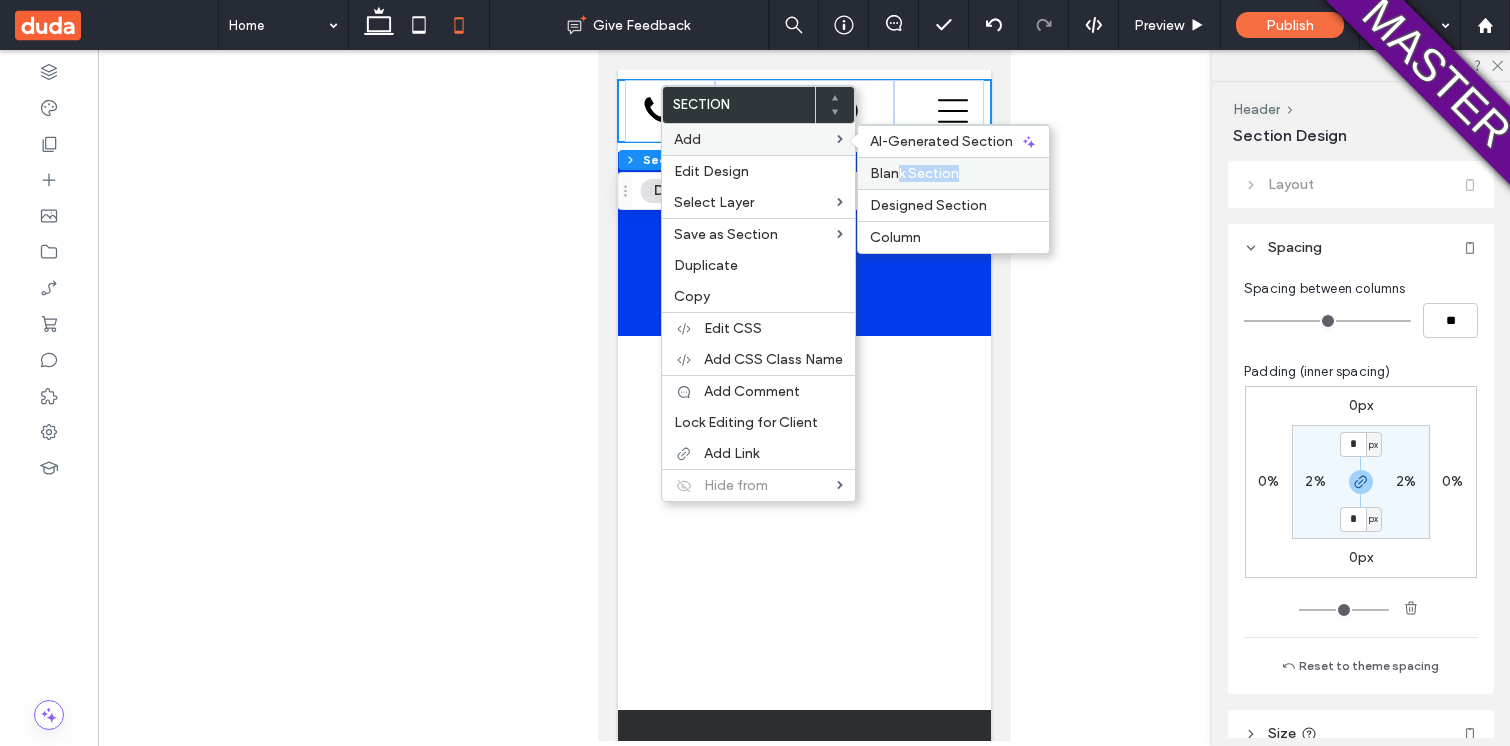 click on "Blank Section" at bounding box center [953, 173] 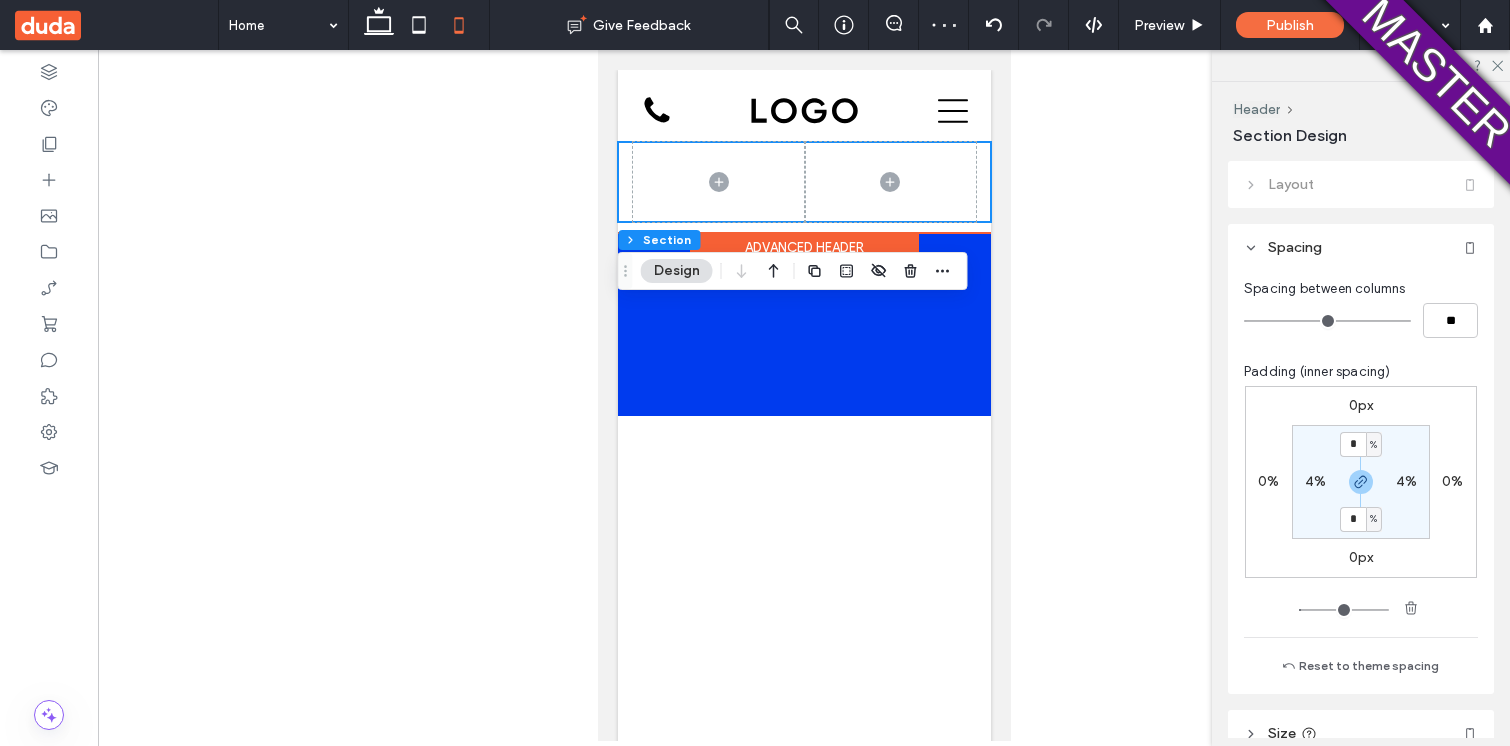 click at bounding box center (803, 182) 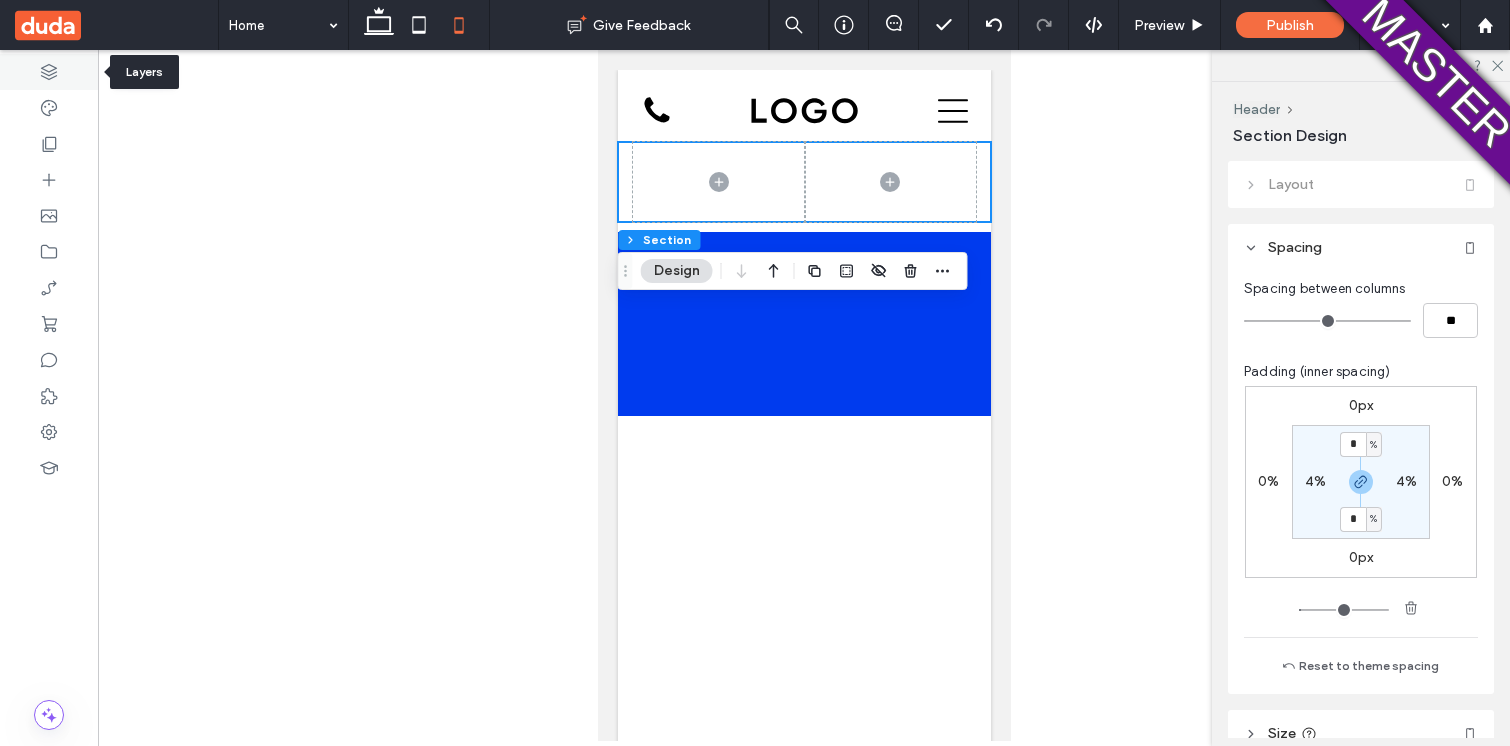 click at bounding box center [49, 72] 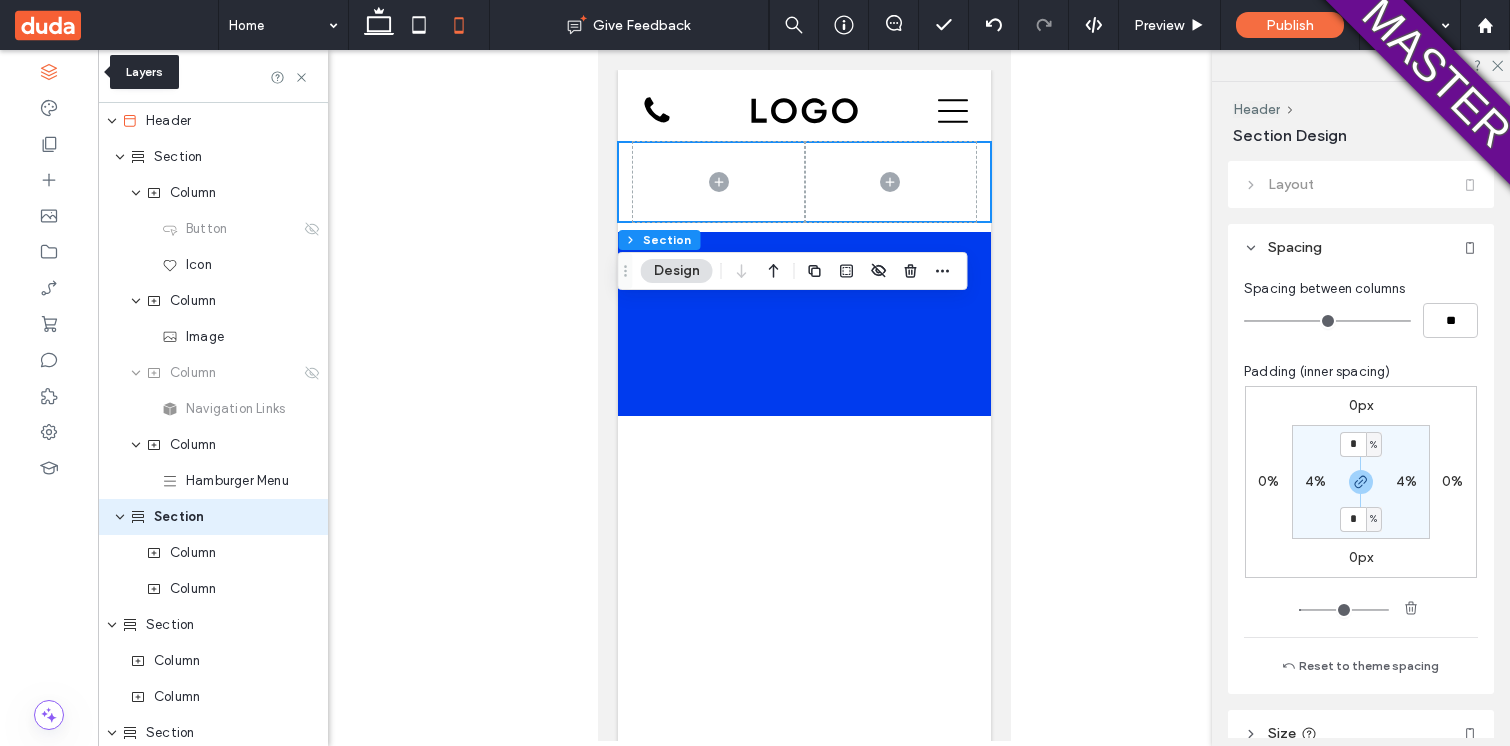 scroll, scrollTop: 92, scrollLeft: 0, axis: vertical 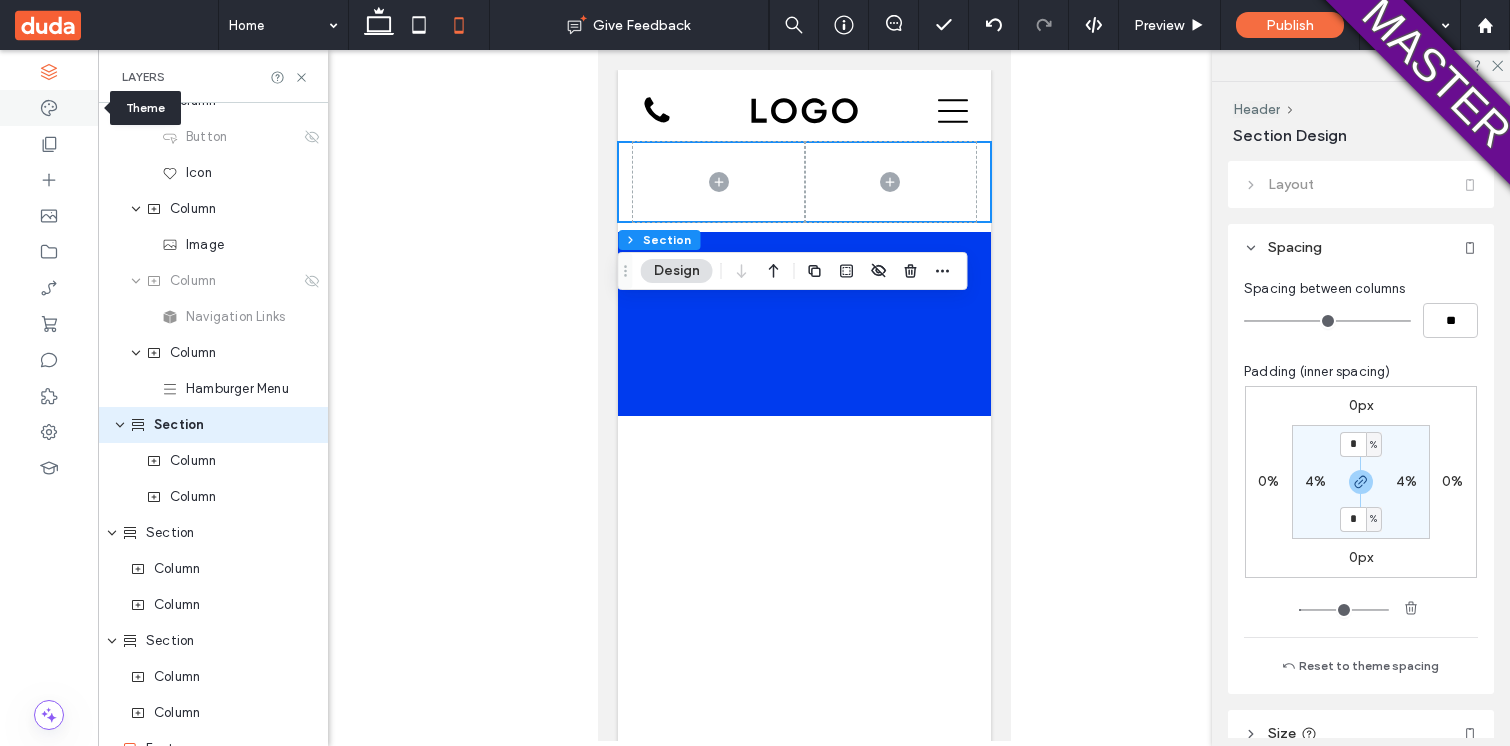 click 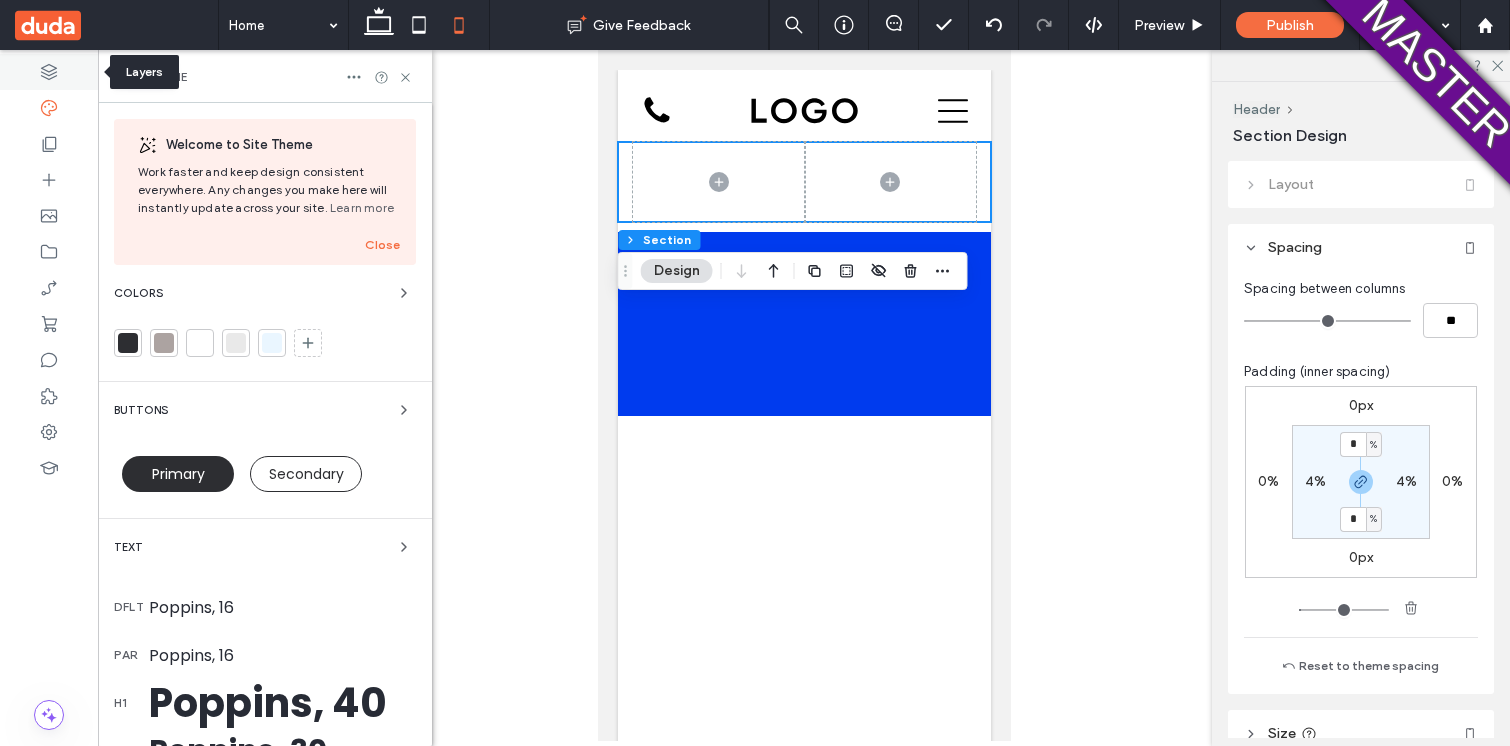 click 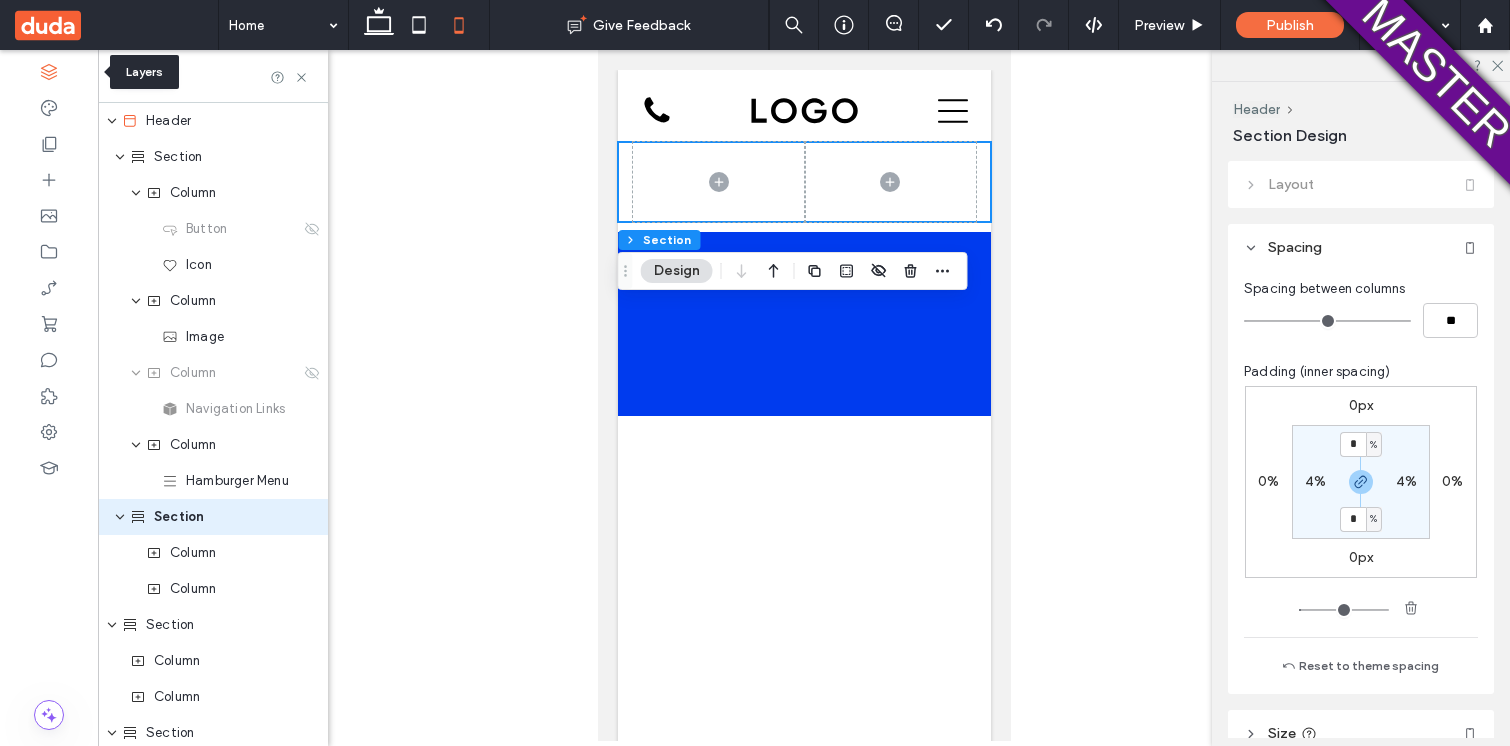 scroll, scrollTop: 92, scrollLeft: 0, axis: vertical 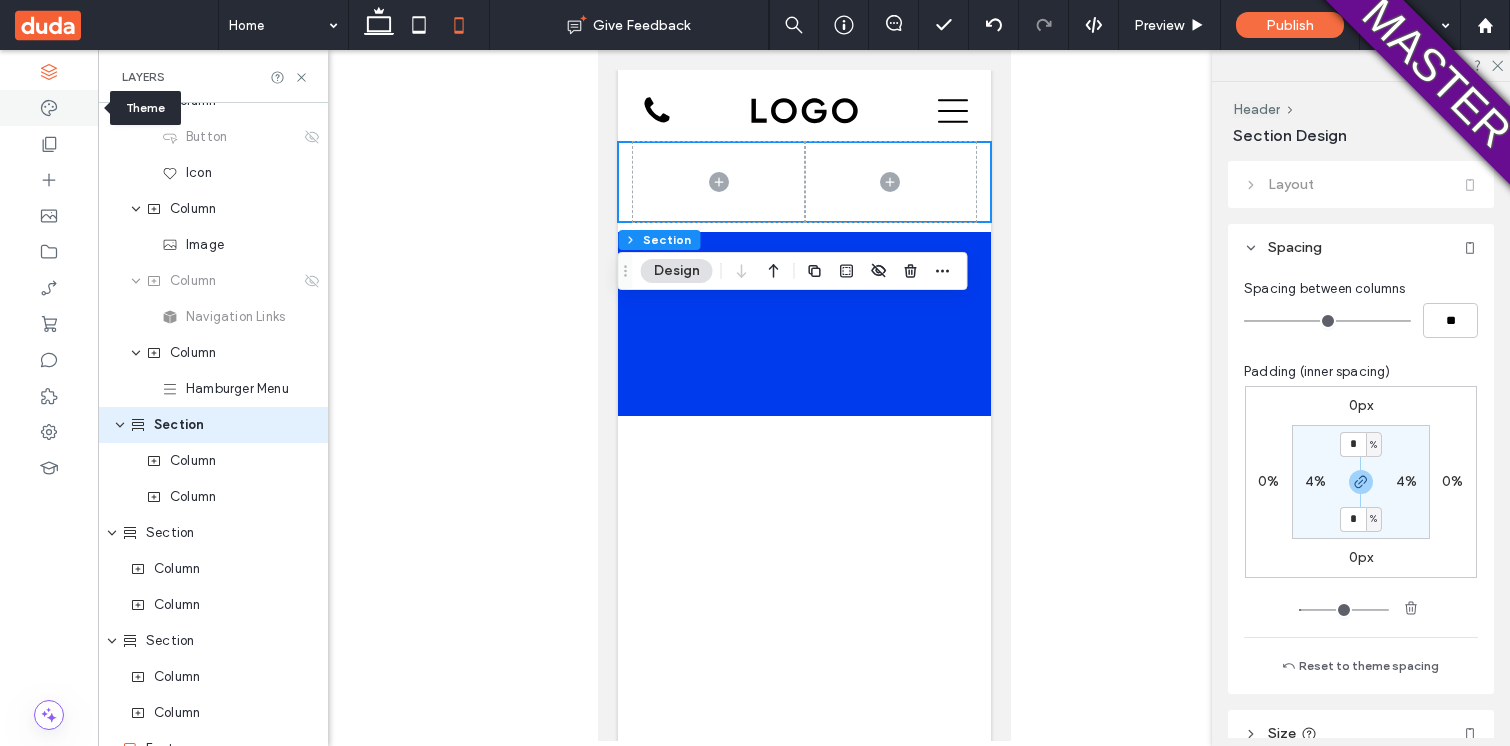 click at bounding box center (49, 108) 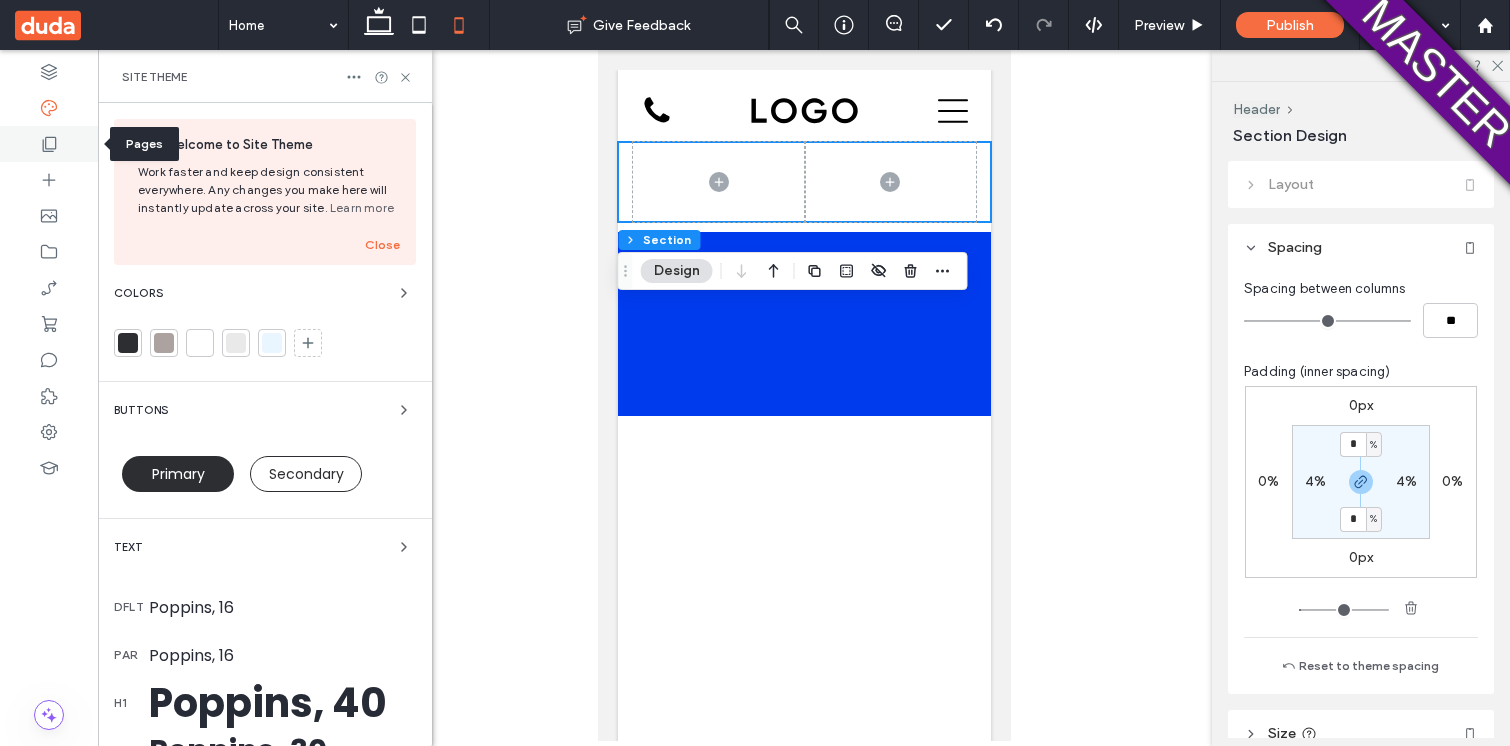 click 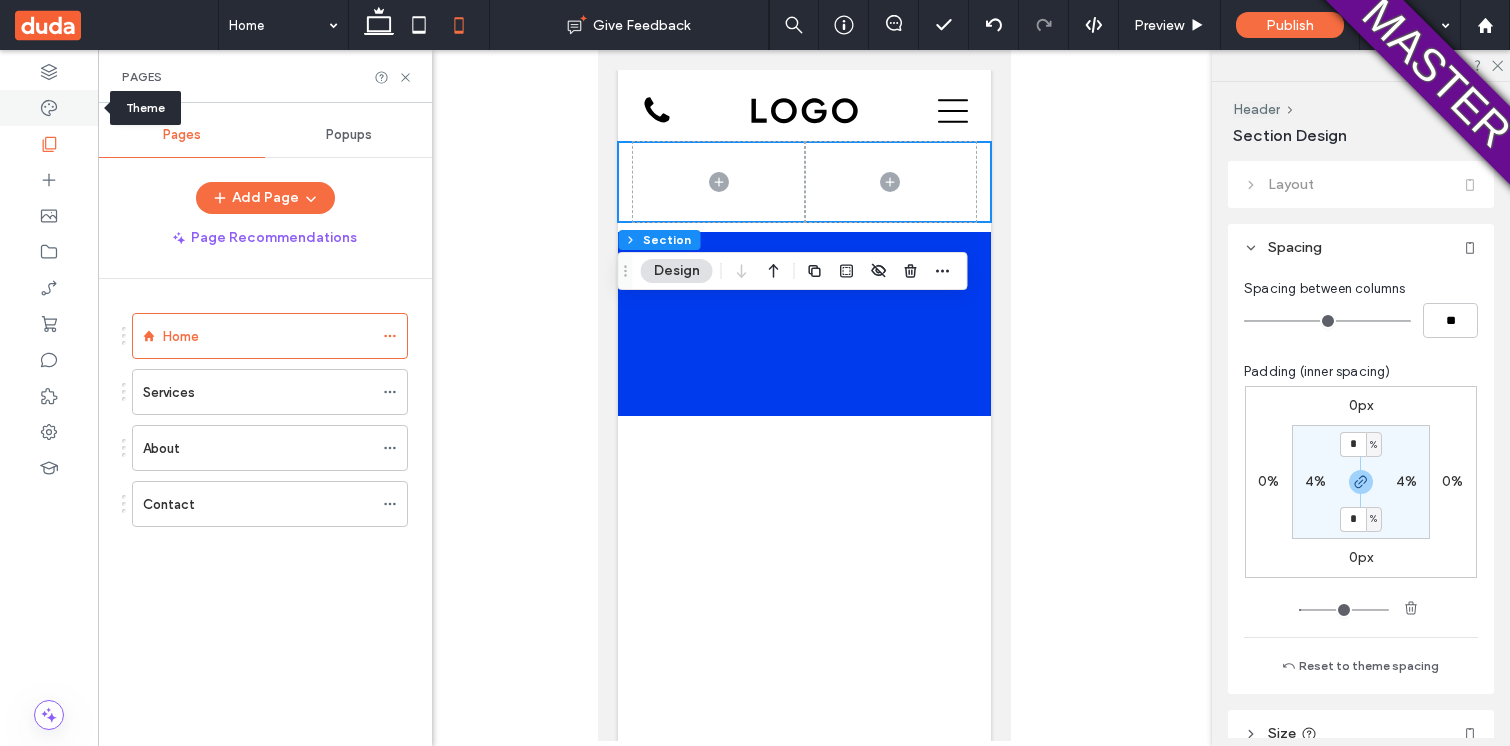 click 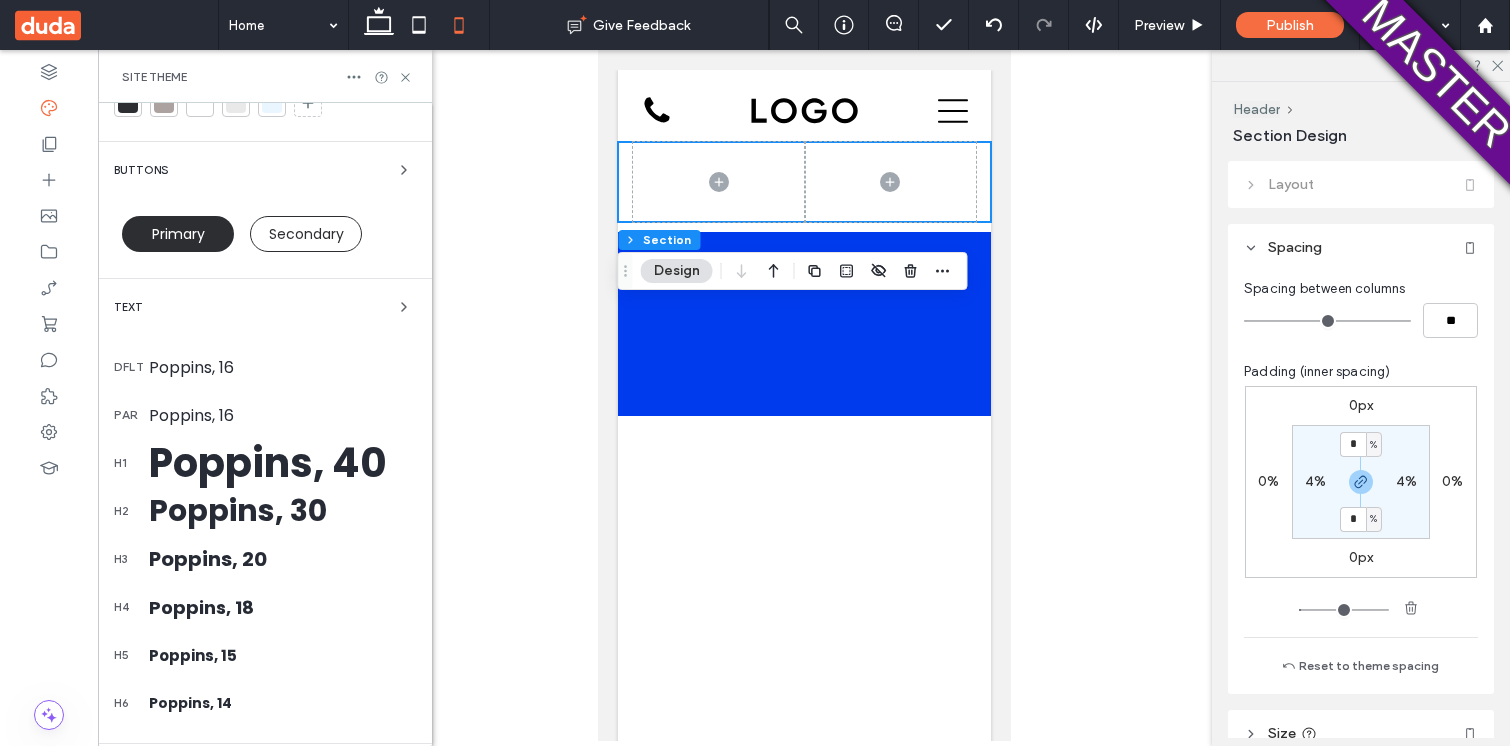 scroll, scrollTop: 409, scrollLeft: 0, axis: vertical 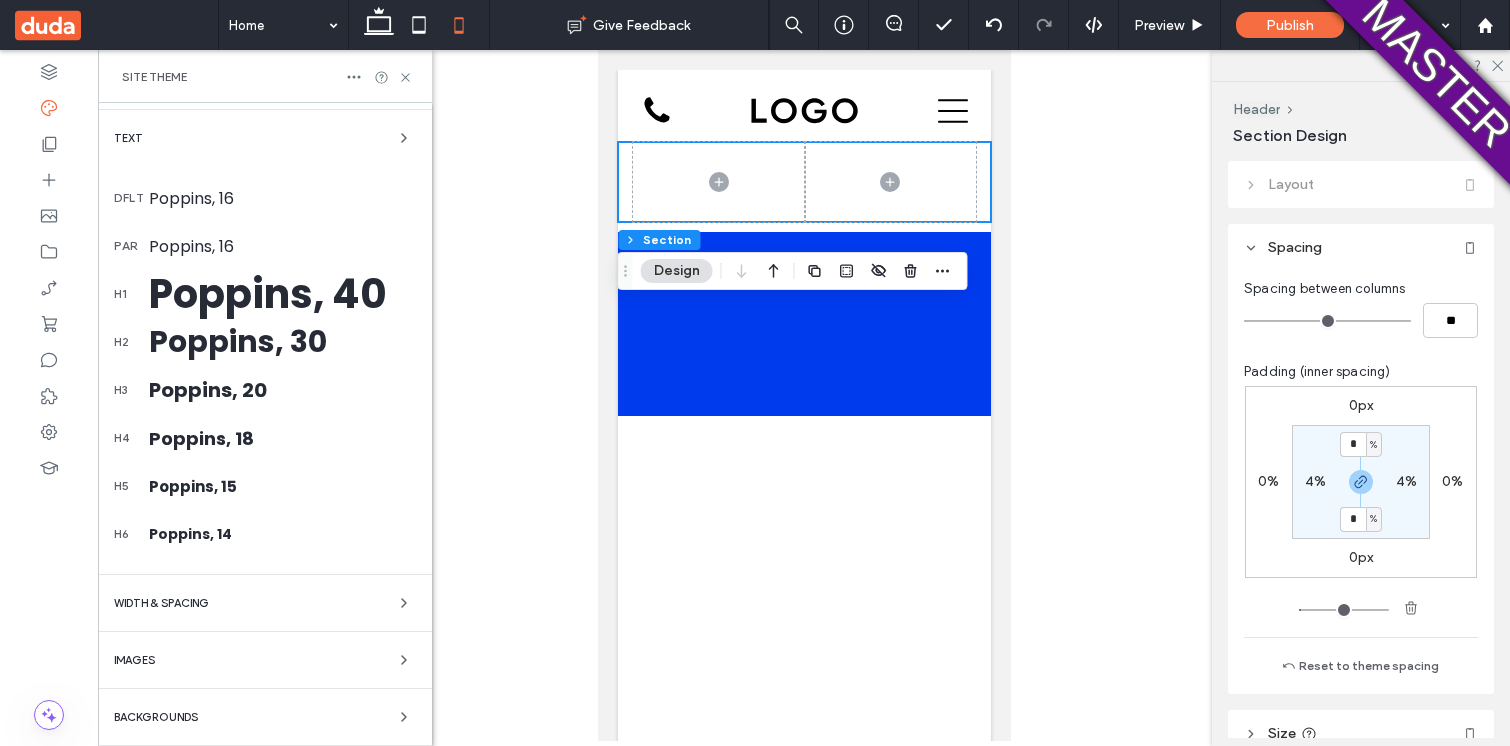 click on "Welcome to Site Theme Work faster and keep design consistent everywhere. Any changes you make here will instantly update across your site.   Learn more Close Colors Buttons Primary Secondary Text dflt Poppins, 16 par Poppins, 16 h1 Poppins, 40 h2 Poppins, 30 h3 Poppins, 20 h4 Poppins, 18 h5 Poppins, 15 h6 Poppins, 14 WIDTH & SPACING Images Backgrounds" at bounding box center [265, 220] 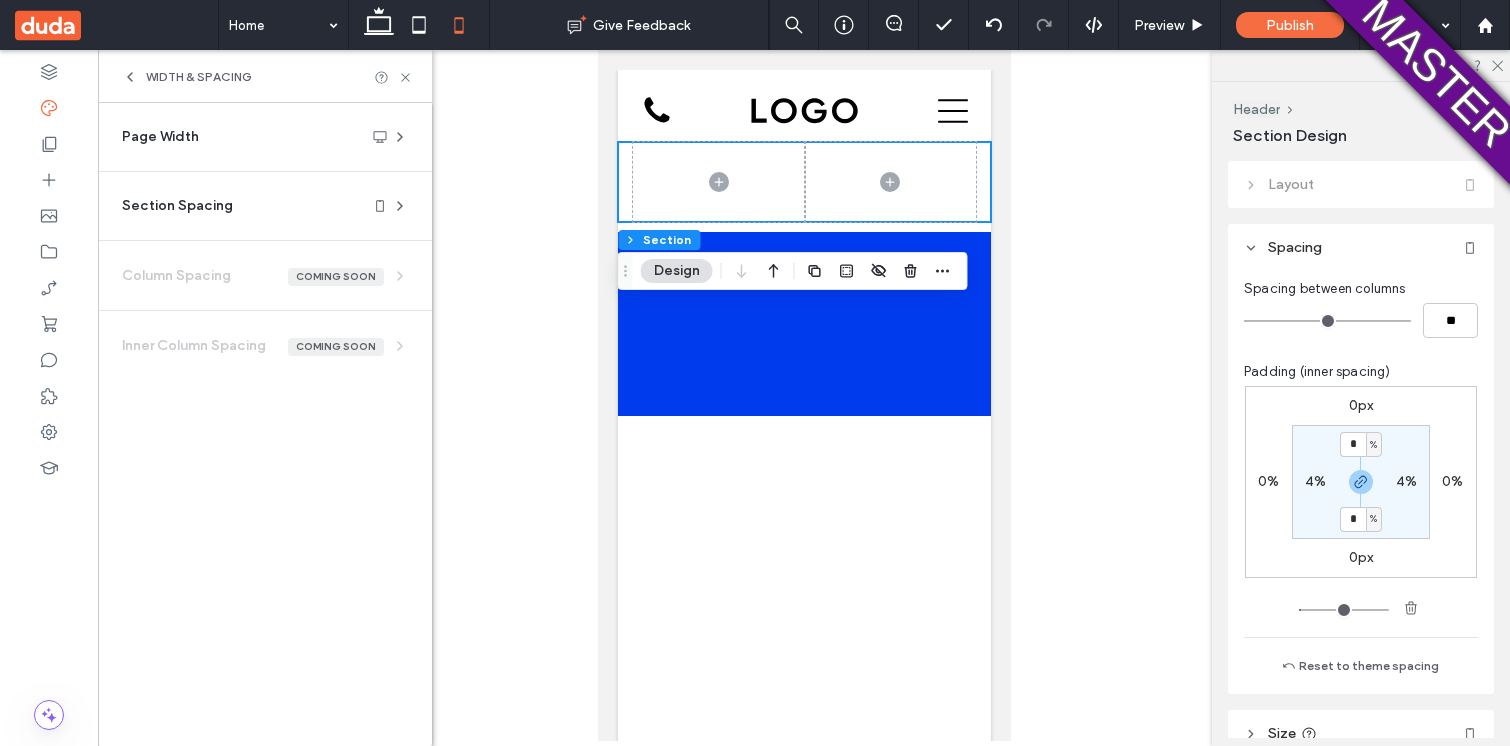 scroll, scrollTop: 0, scrollLeft: 0, axis: both 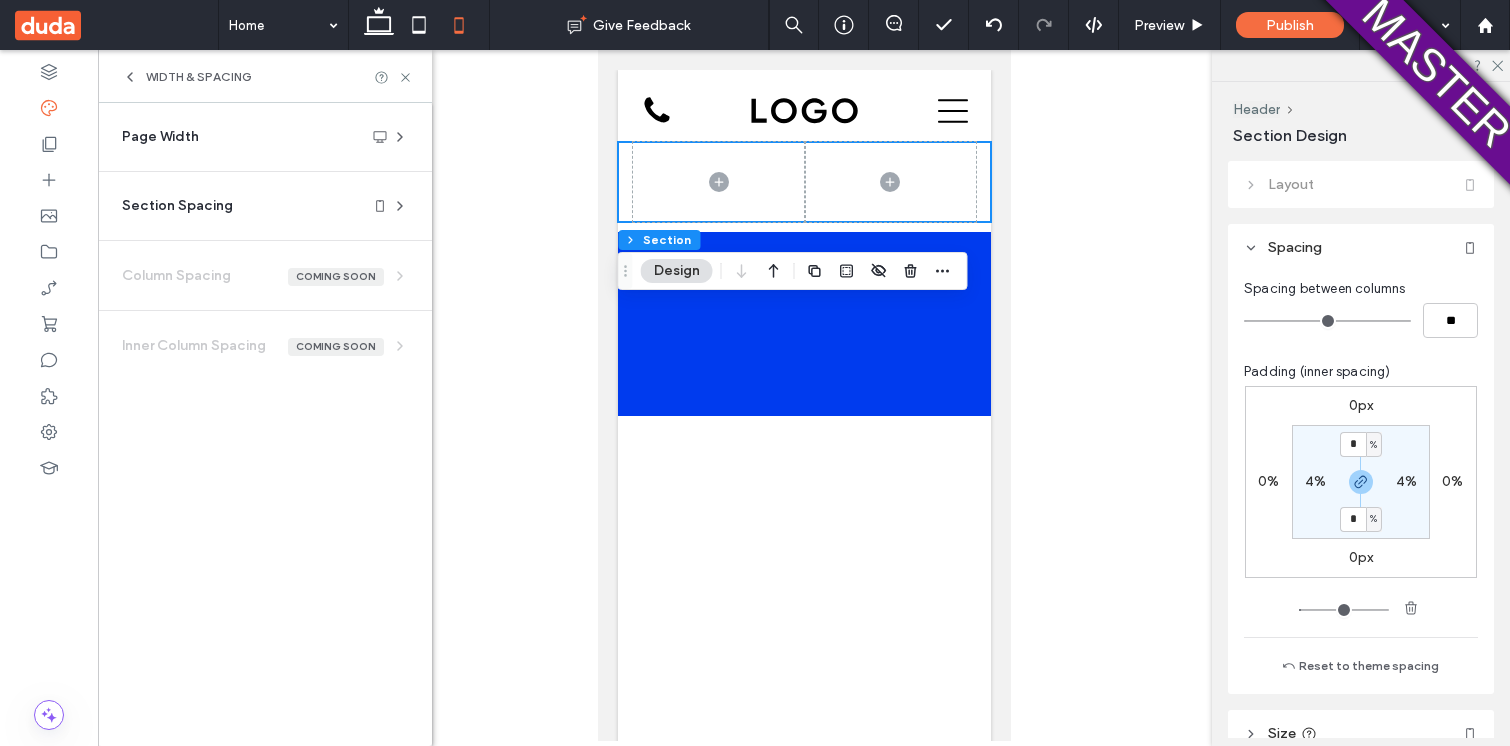 click on "Section Spacing" at bounding box center (257, 206) 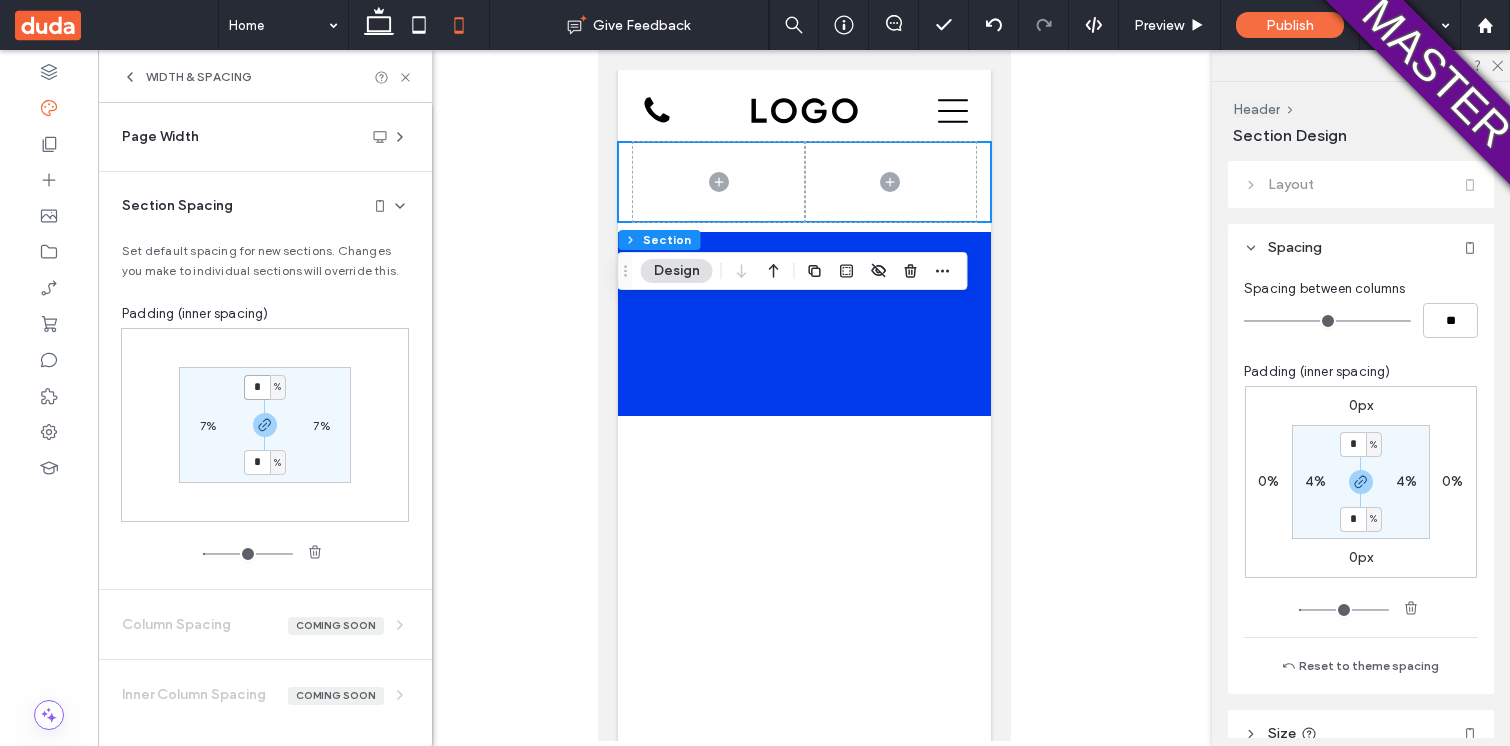 click on "*" at bounding box center (257, 387) 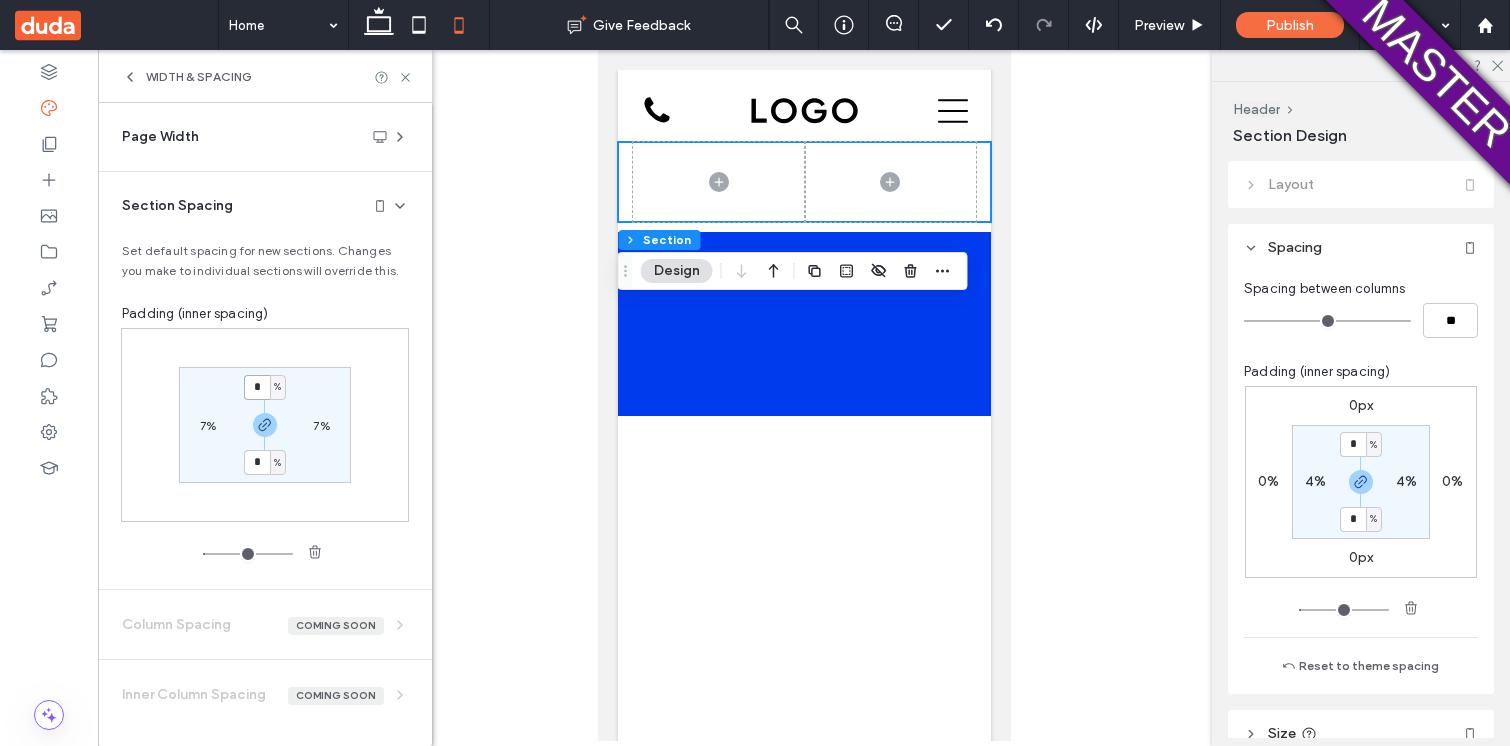 click on "*" at bounding box center [257, 387] 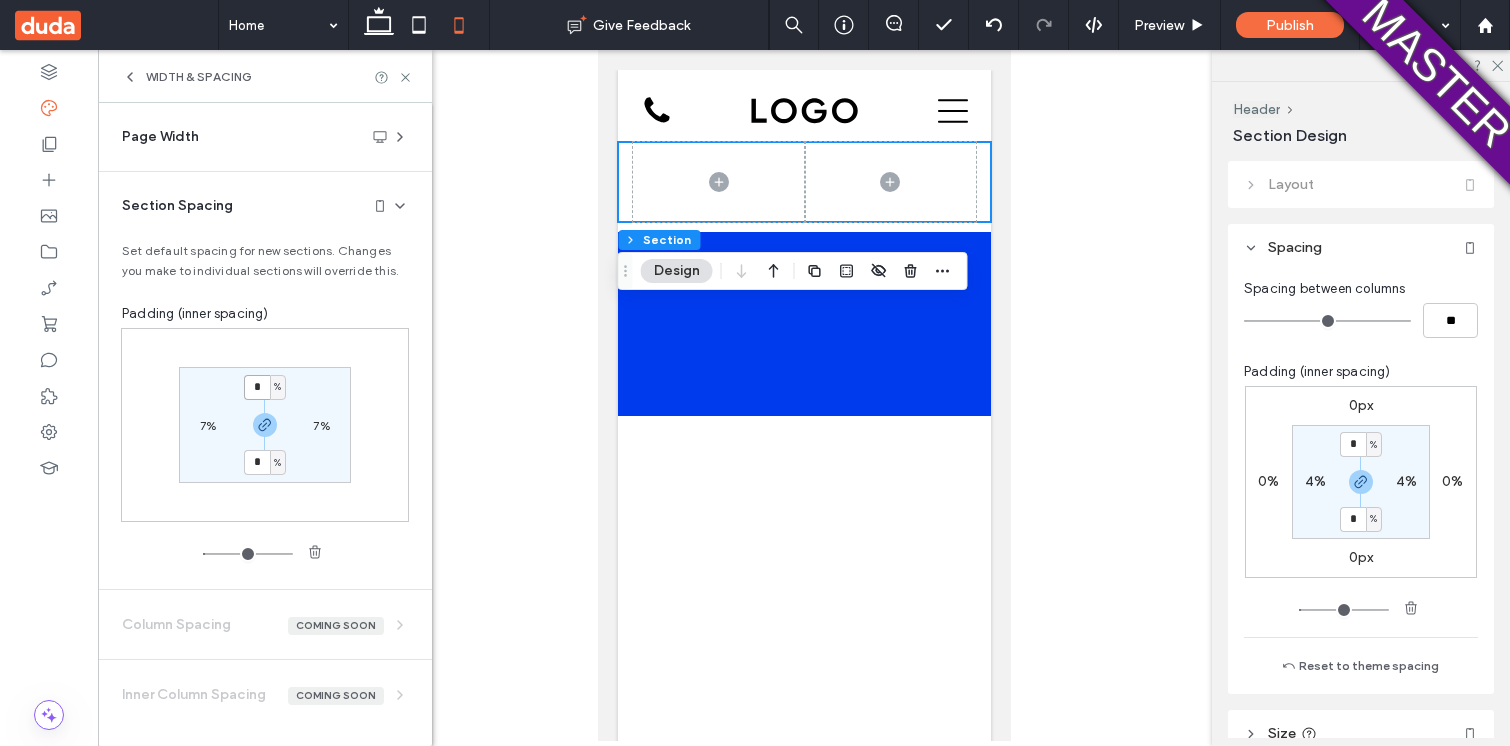 type on "*" 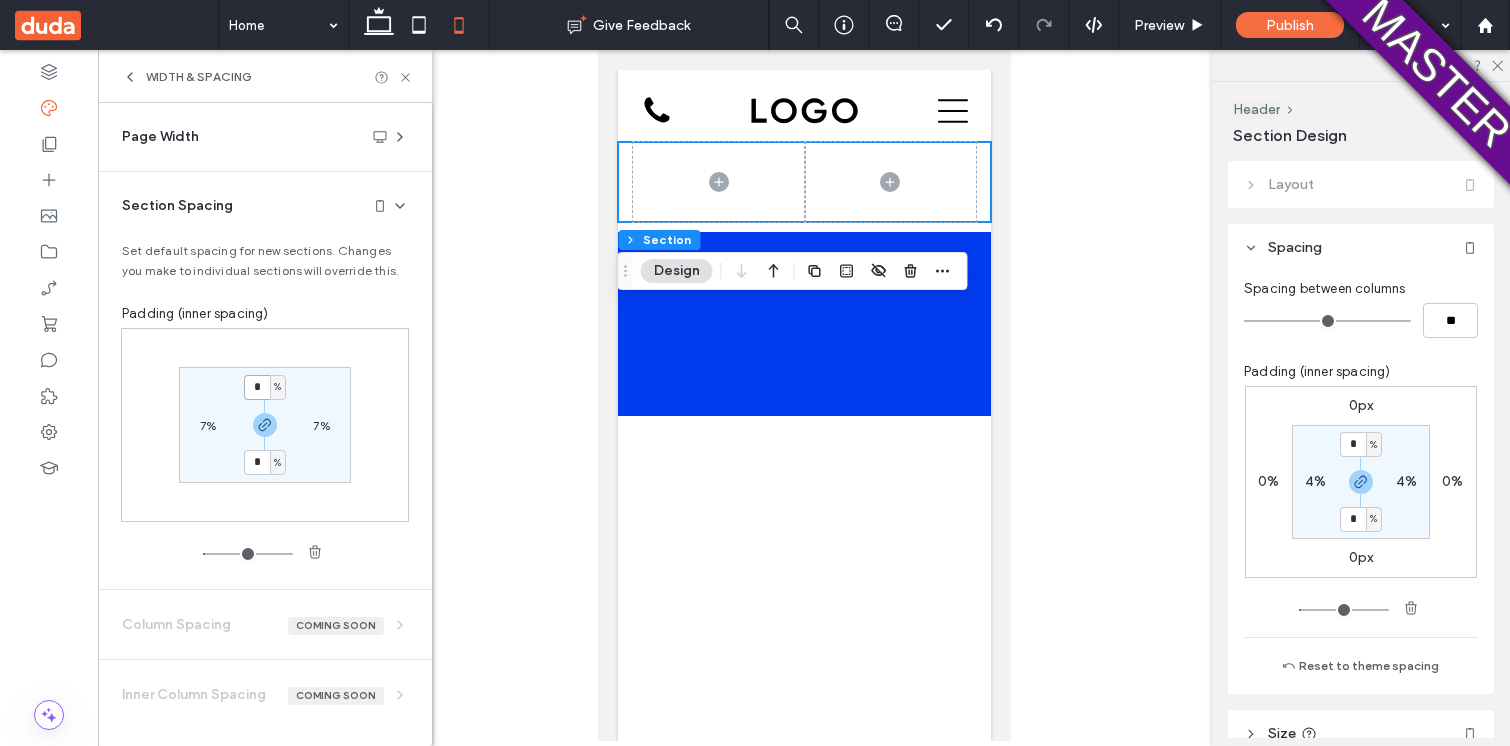 type on "*" 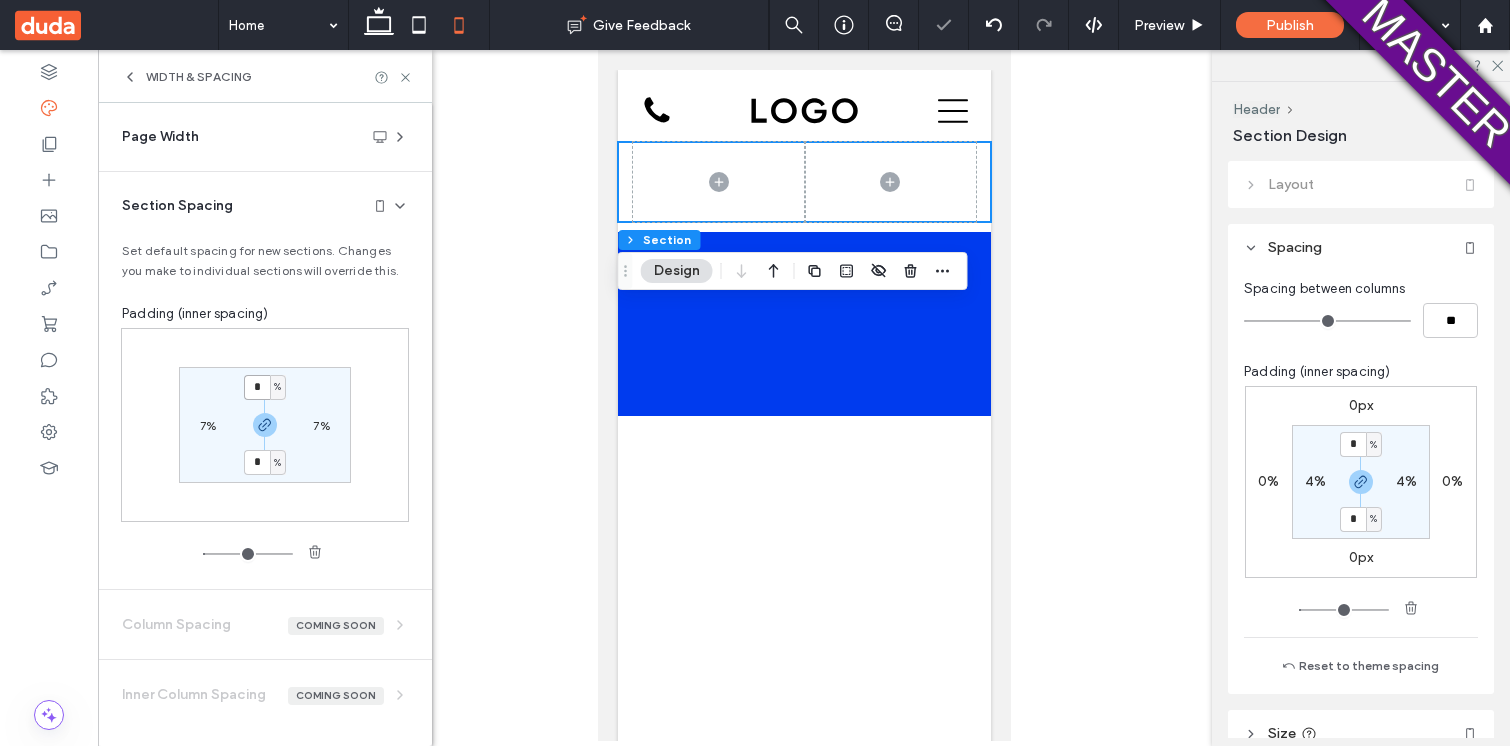 type on "*" 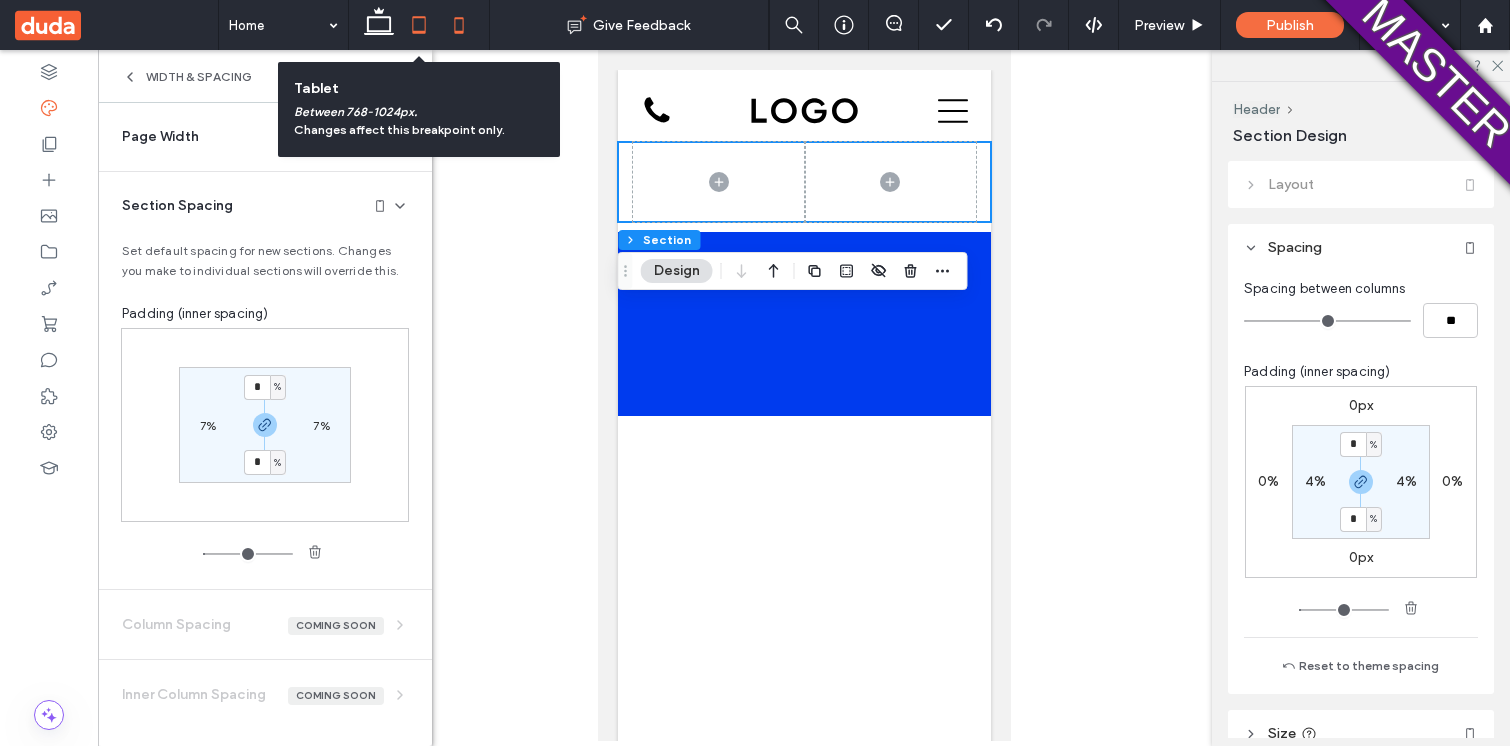 click 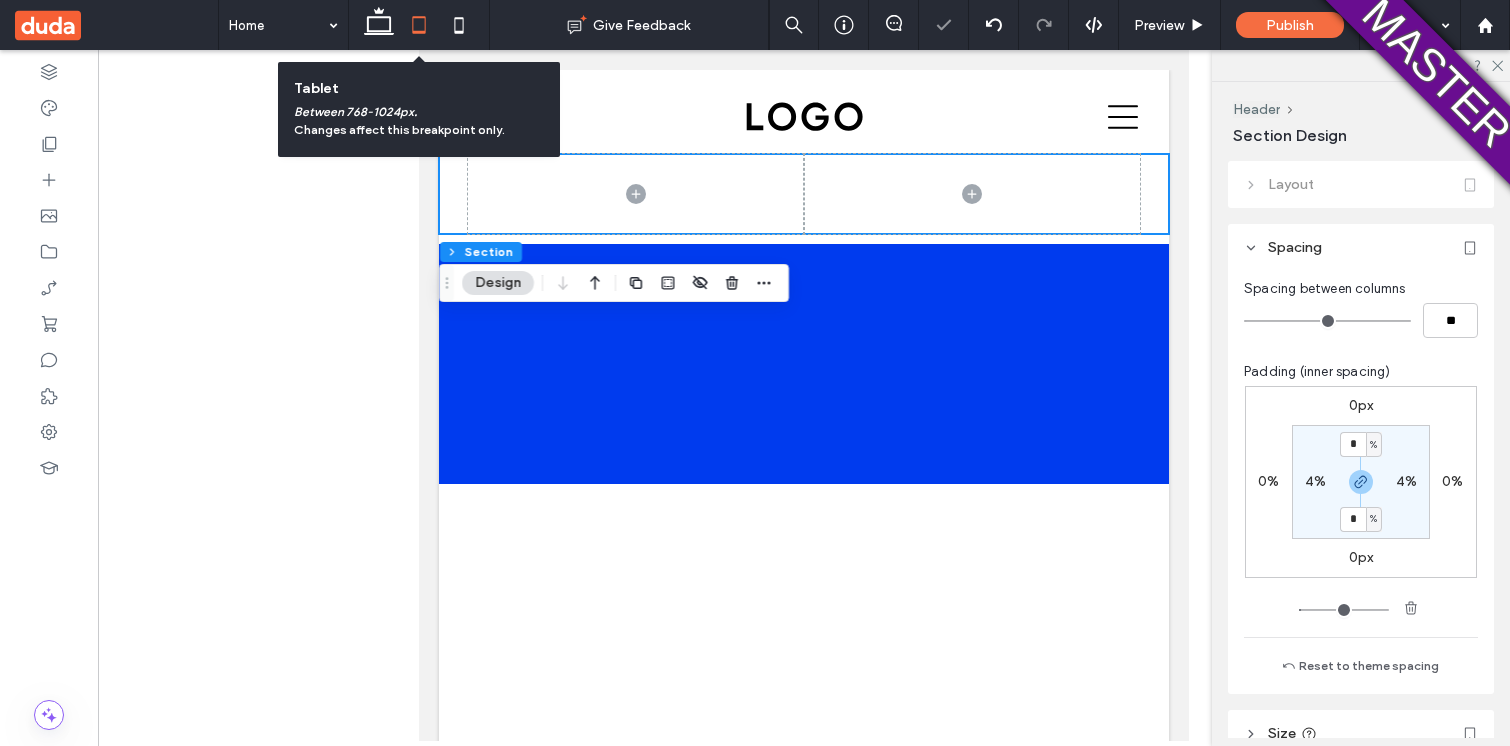 type on "*" 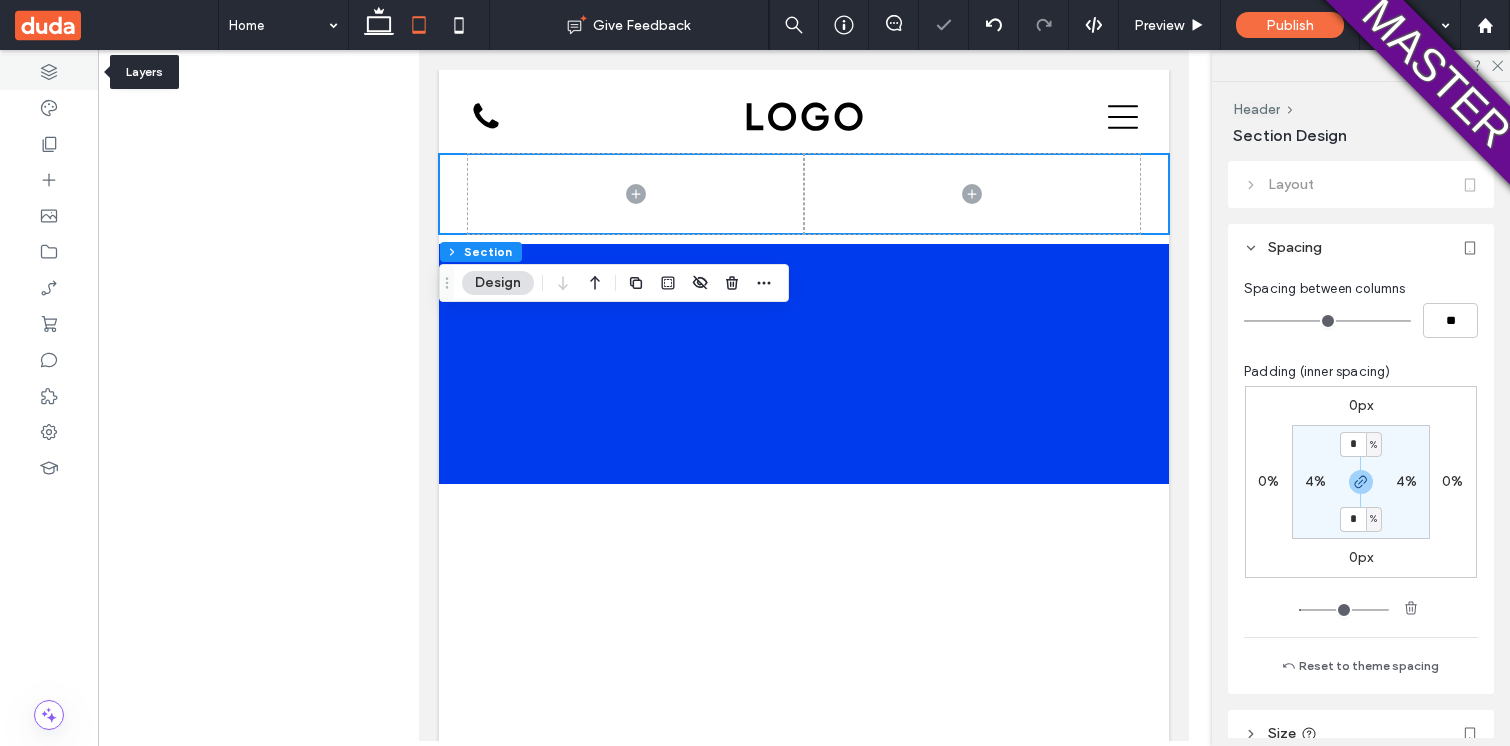 click 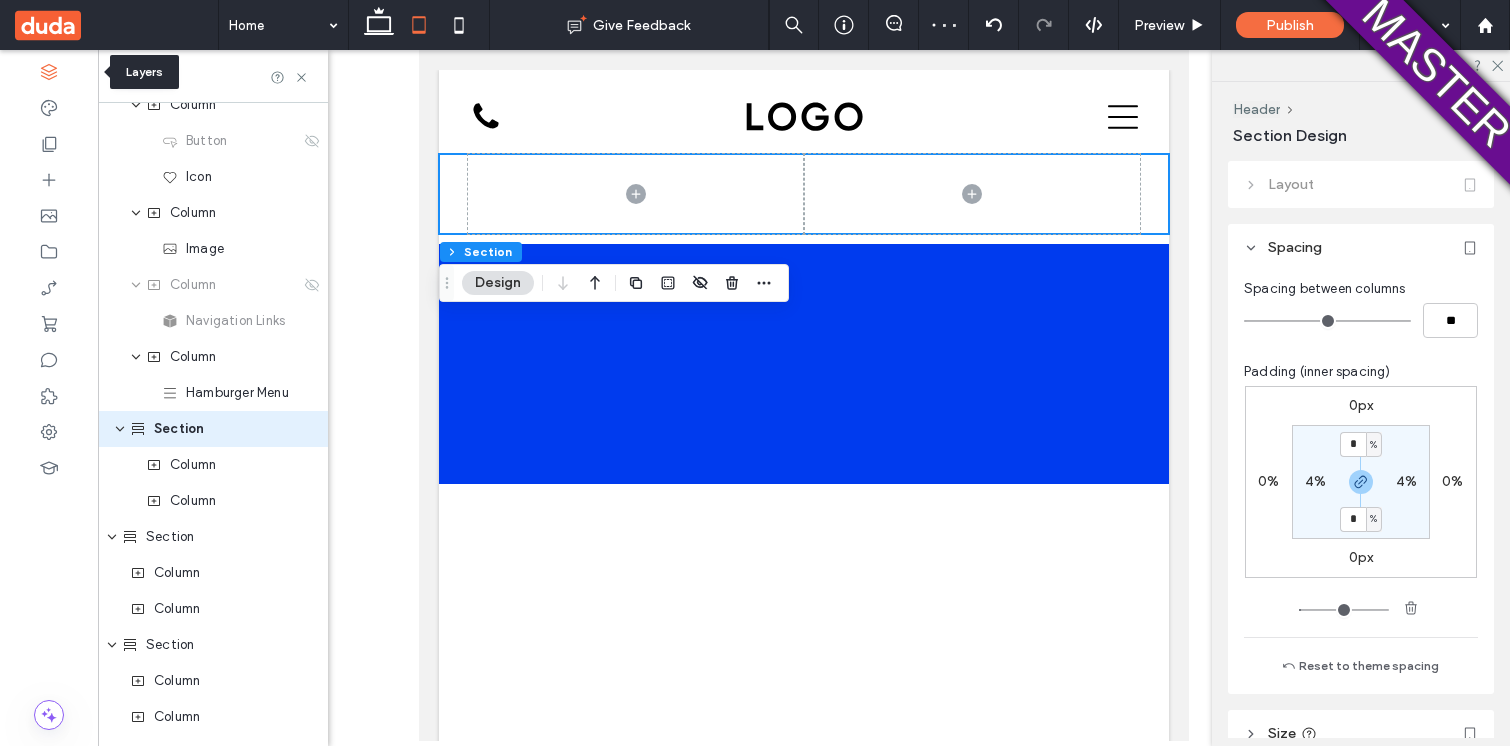 scroll, scrollTop: 92, scrollLeft: 0, axis: vertical 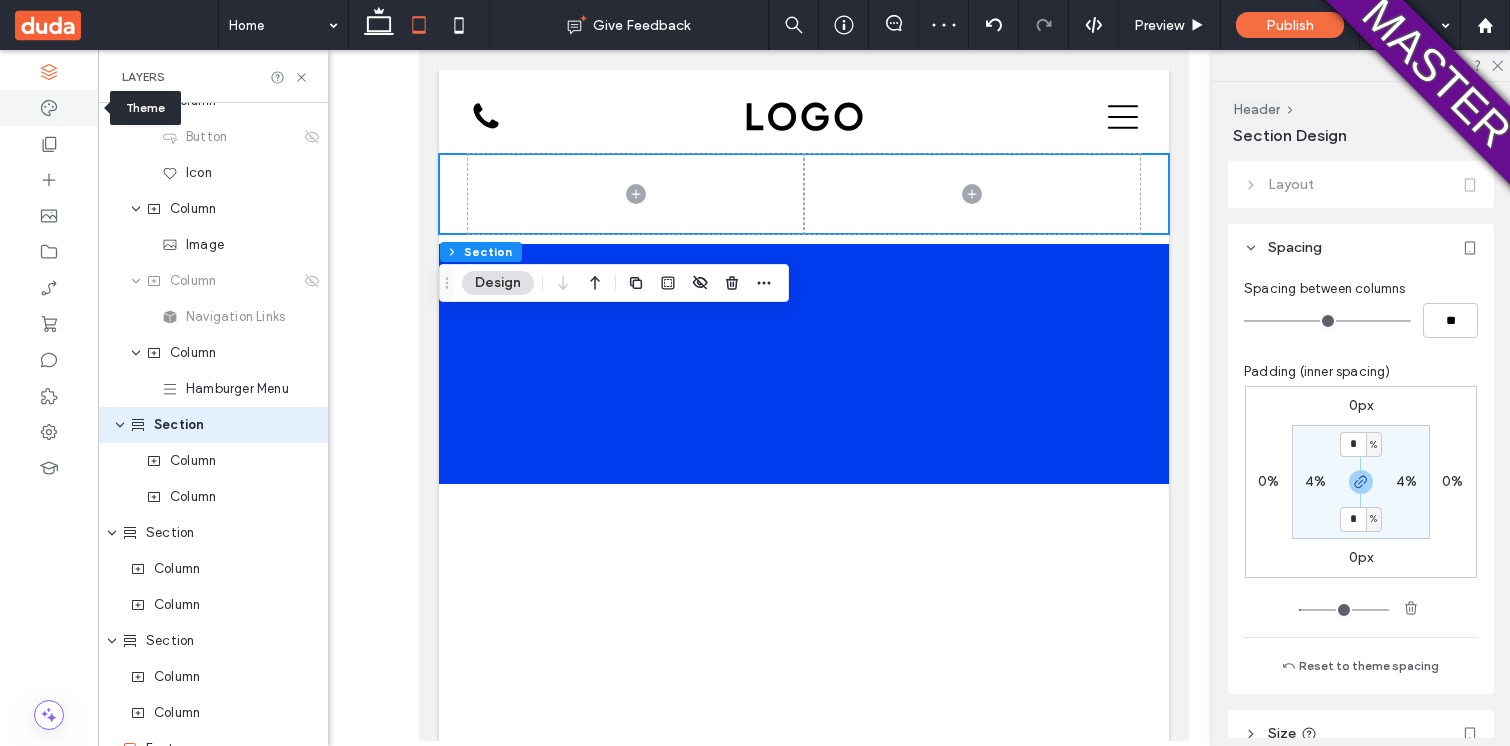 click 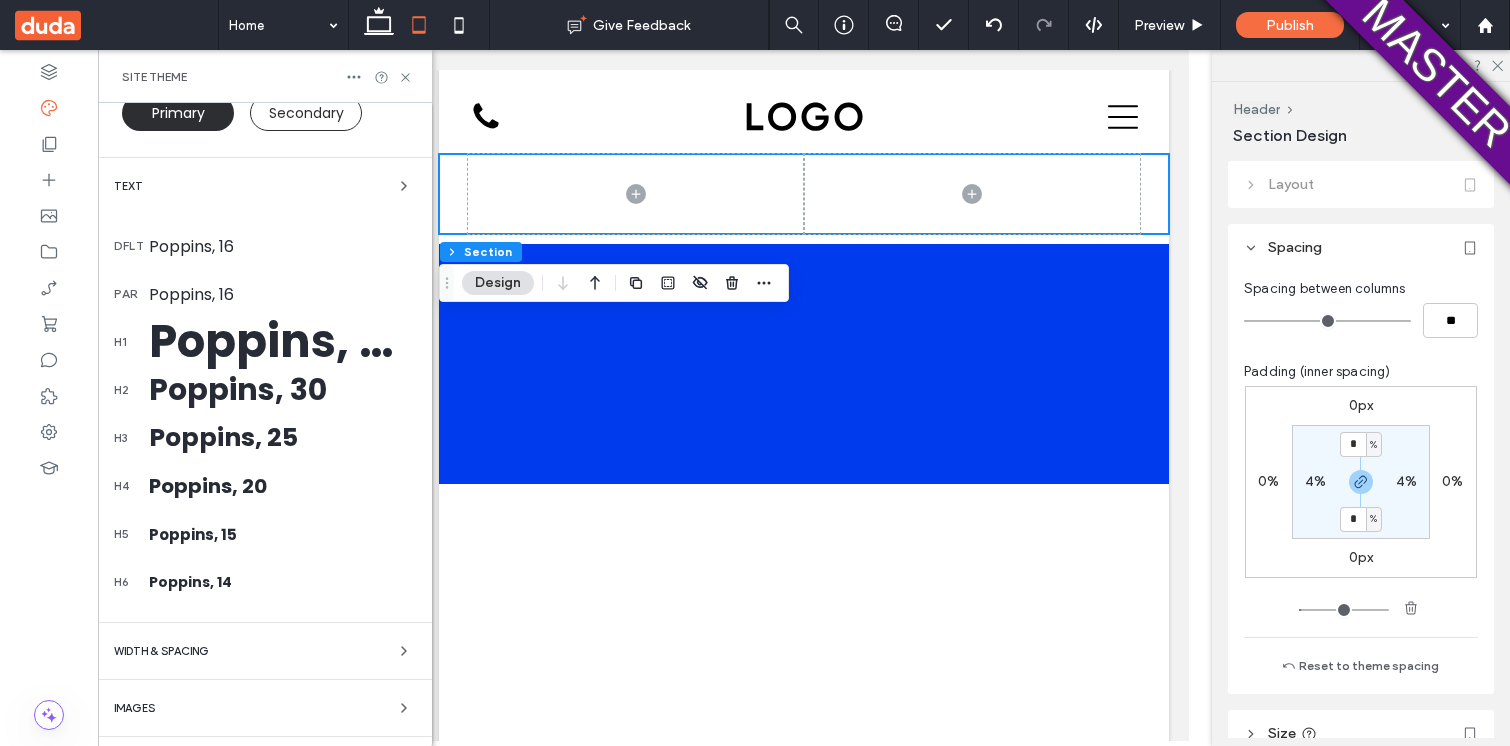 scroll, scrollTop: 409, scrollLeft: 0, axis: vertical 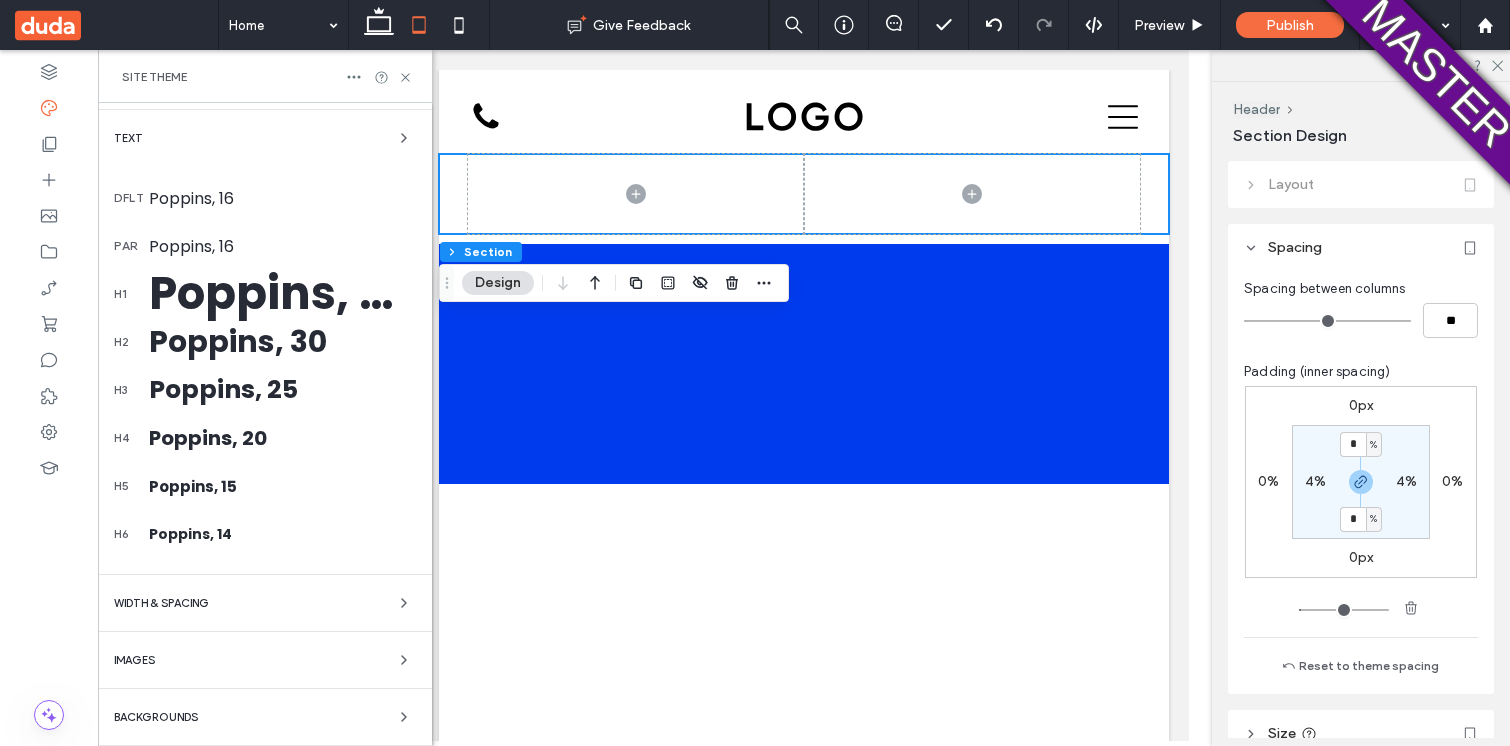 click on "Welcome to Site Theme Work faster and keep design consistent everywhere. Any changes you make here will instantly update across your site.   Learn more Close Colors Buttons Primary Secondary Text dflt Poppins, 16 par Poppins, 16 h1 Poppins, 50 h2 Poppins, 30 h3 Poppins, 25 h4 Poppins, 20 h5 Poppins, 15 h6 Poppins, 14 WIDTH & SPACING Images Backgrounds" at bounding box center (265, 220) 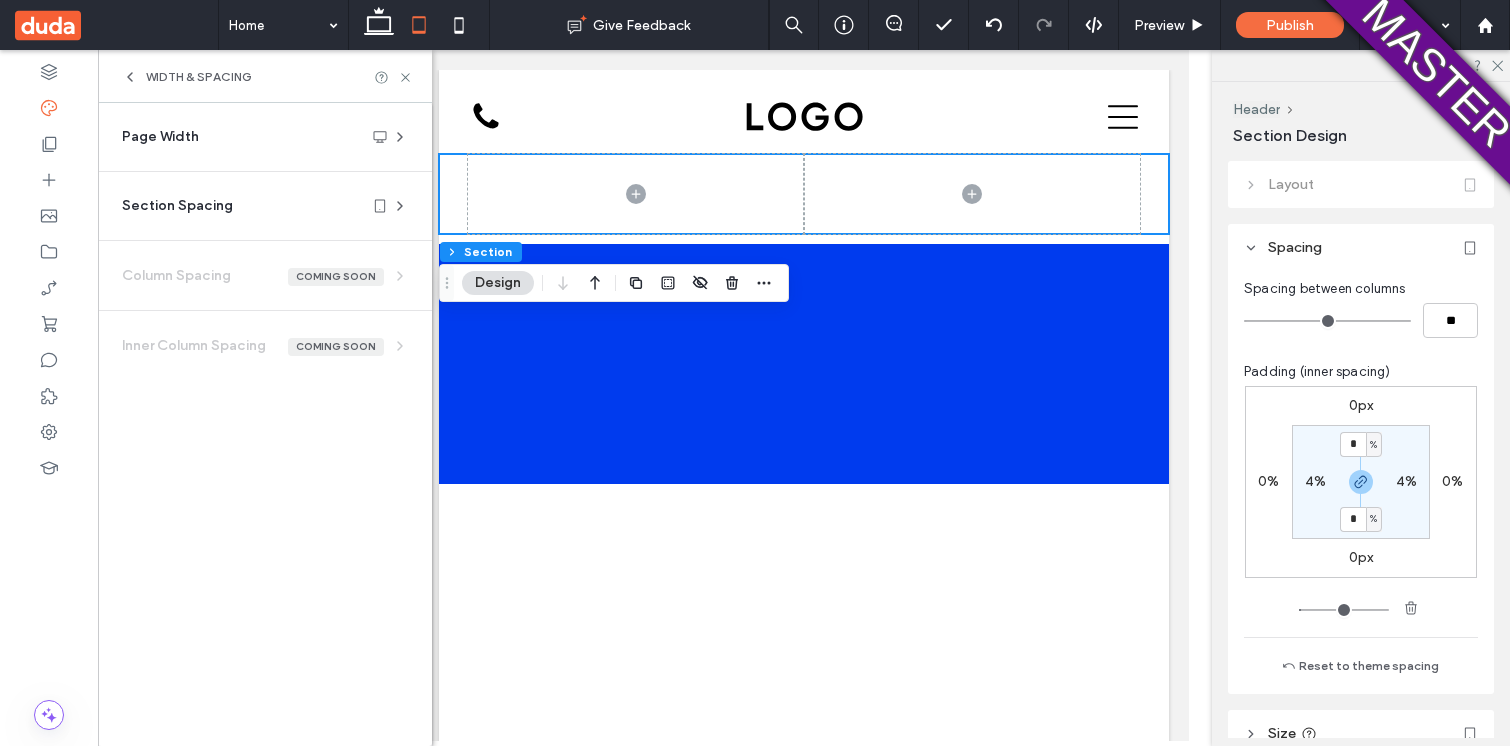 scroll, scrollTop: 0, scrollLeft: 0, axis: both 